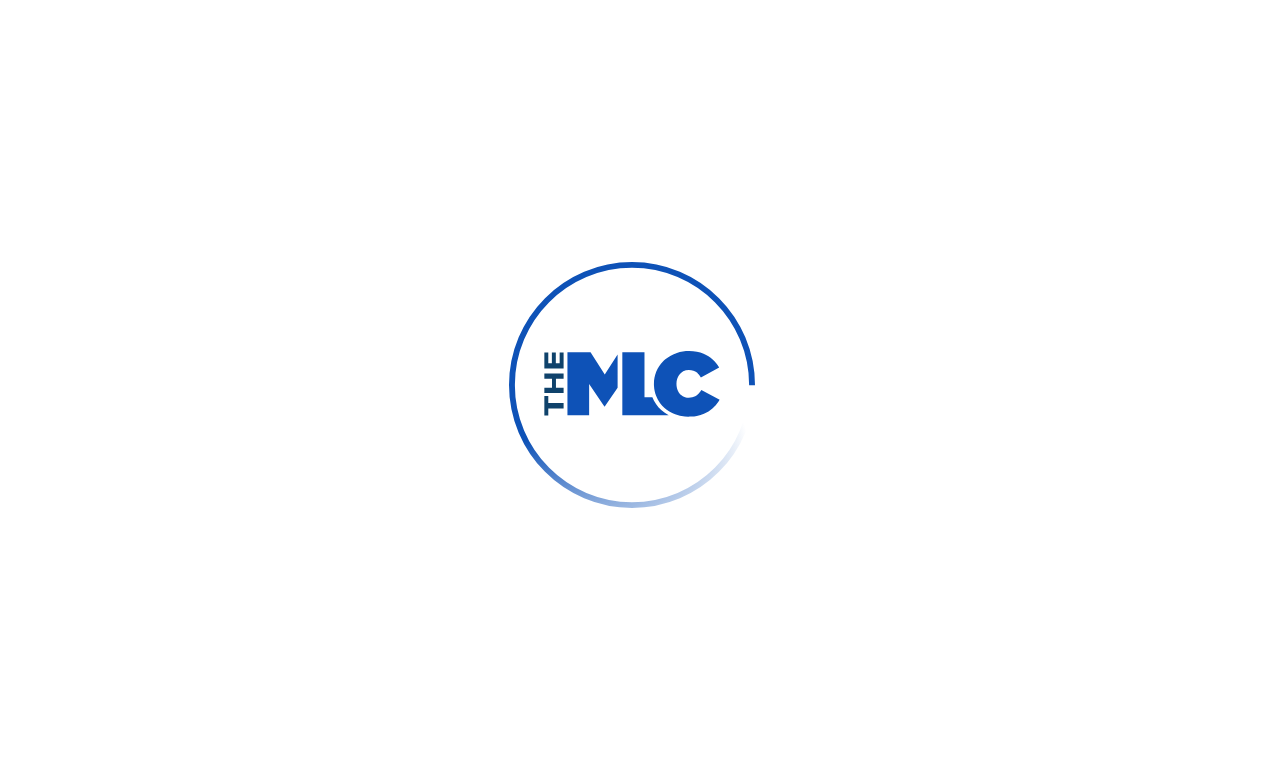 scroll, scrollTop: 0, scrollLeft: 0, axis: both 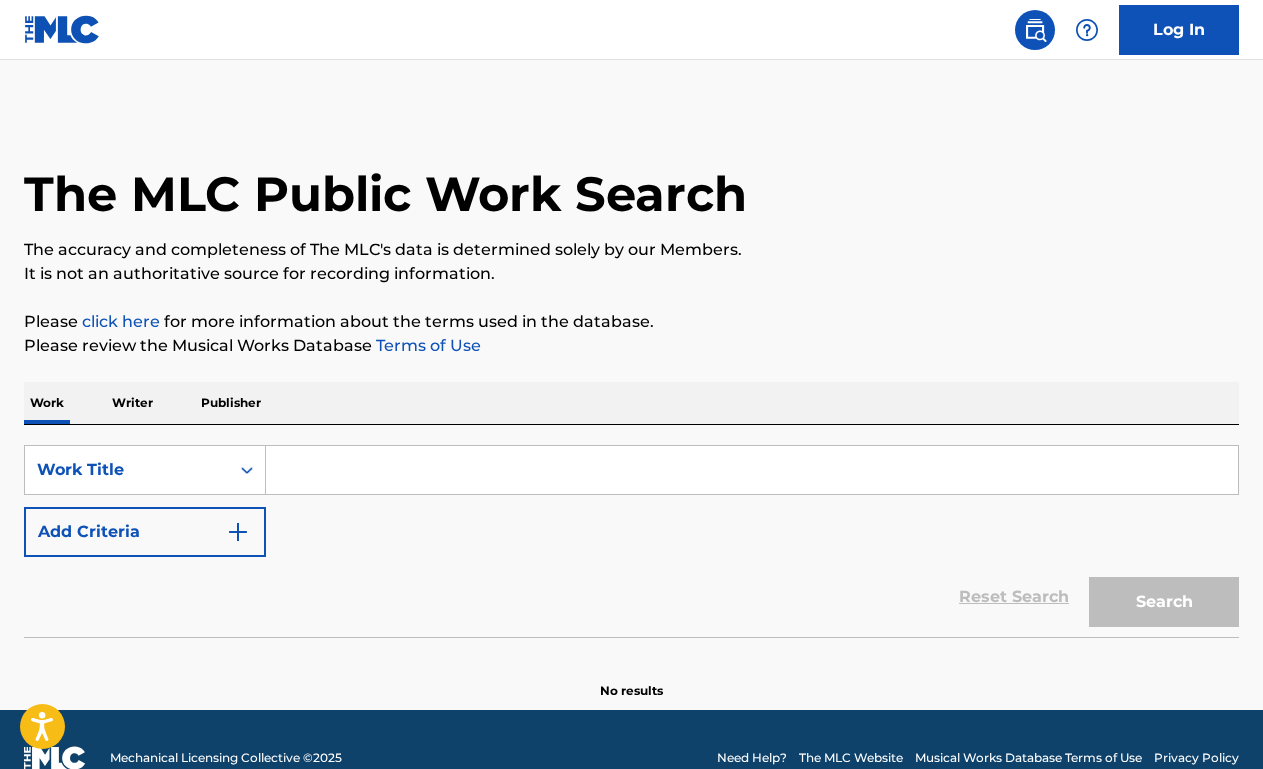 click at bounding box center (752, 470) 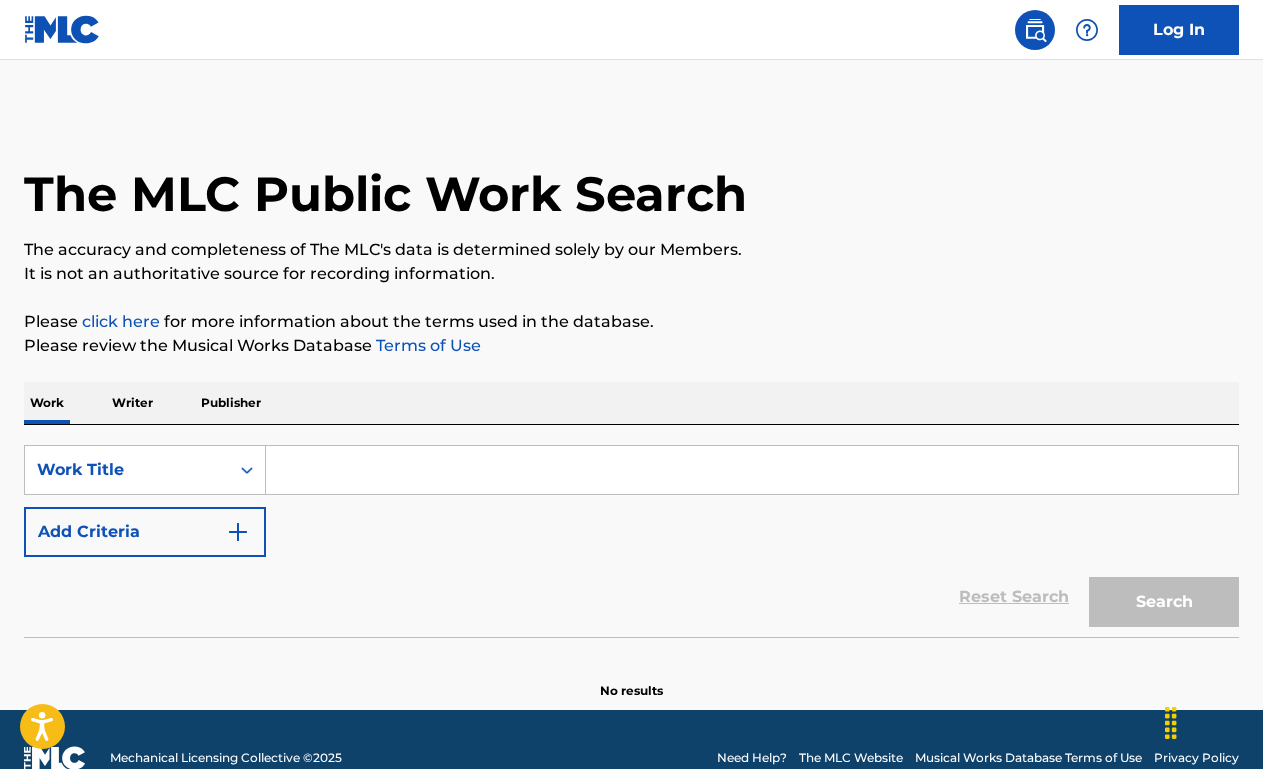 paste on "All I Could Do Was Cry" 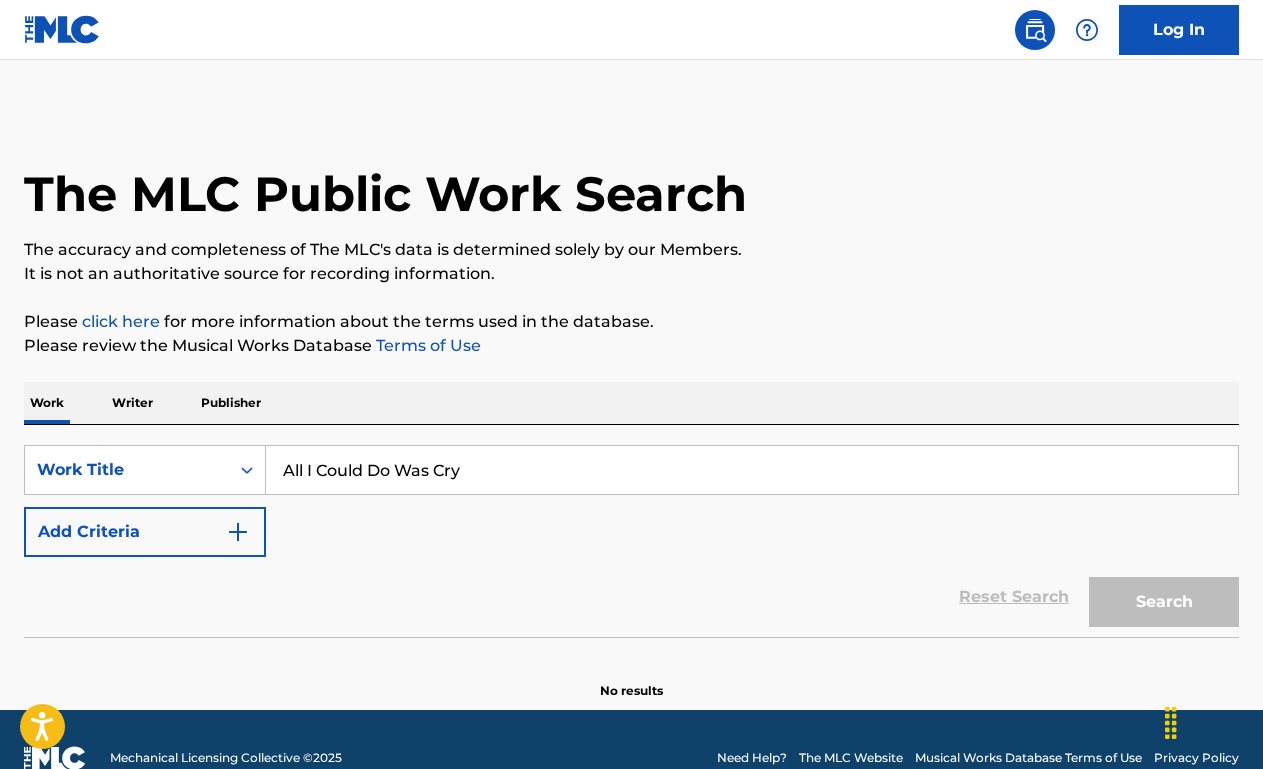 scroll, scrollTop: 0, scrollLeft: 0, axis: both 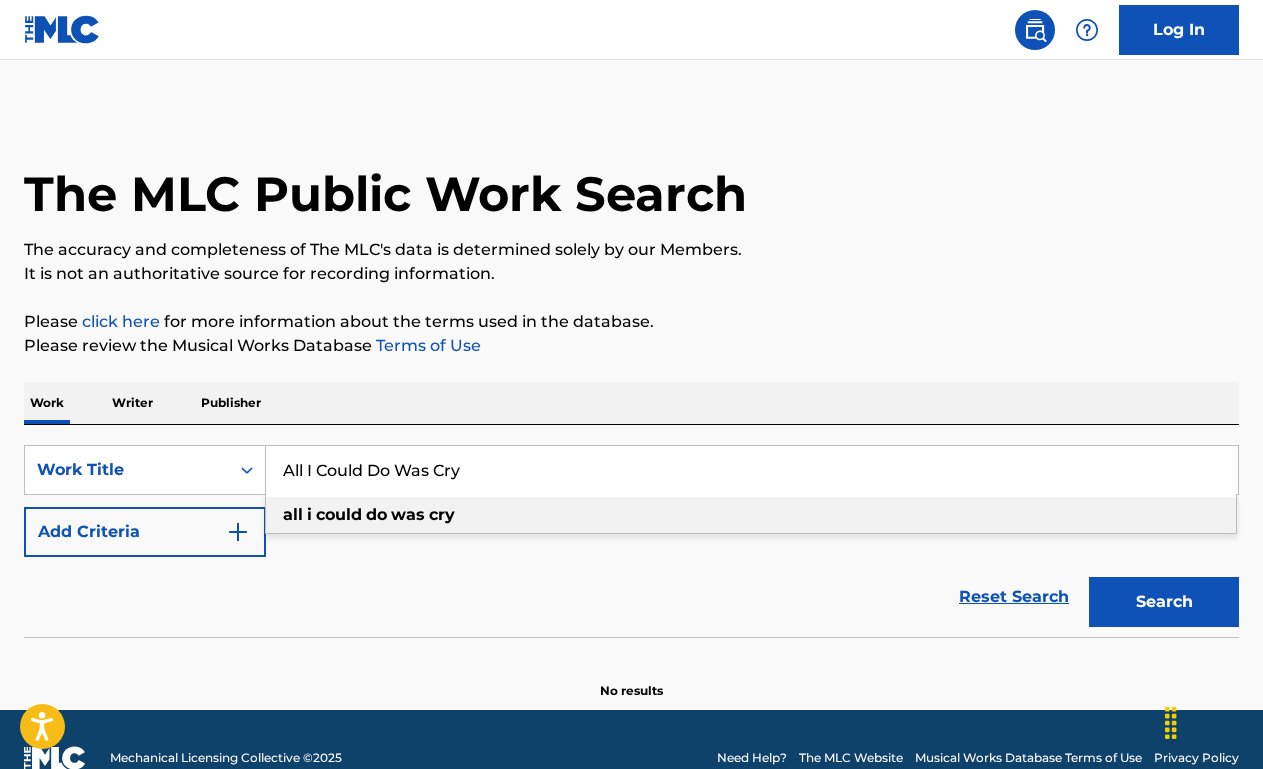type on "All I Could Do Was Cry" 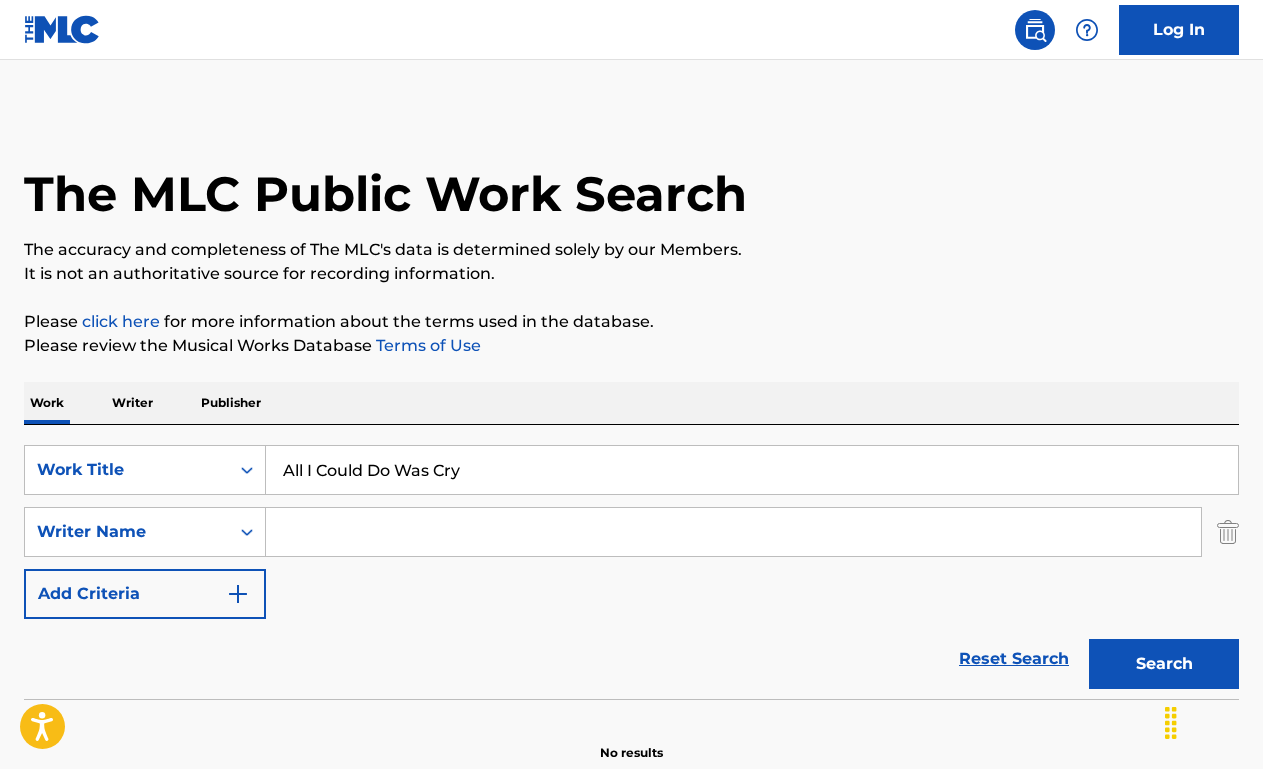 click at bounding box center [733, 532] 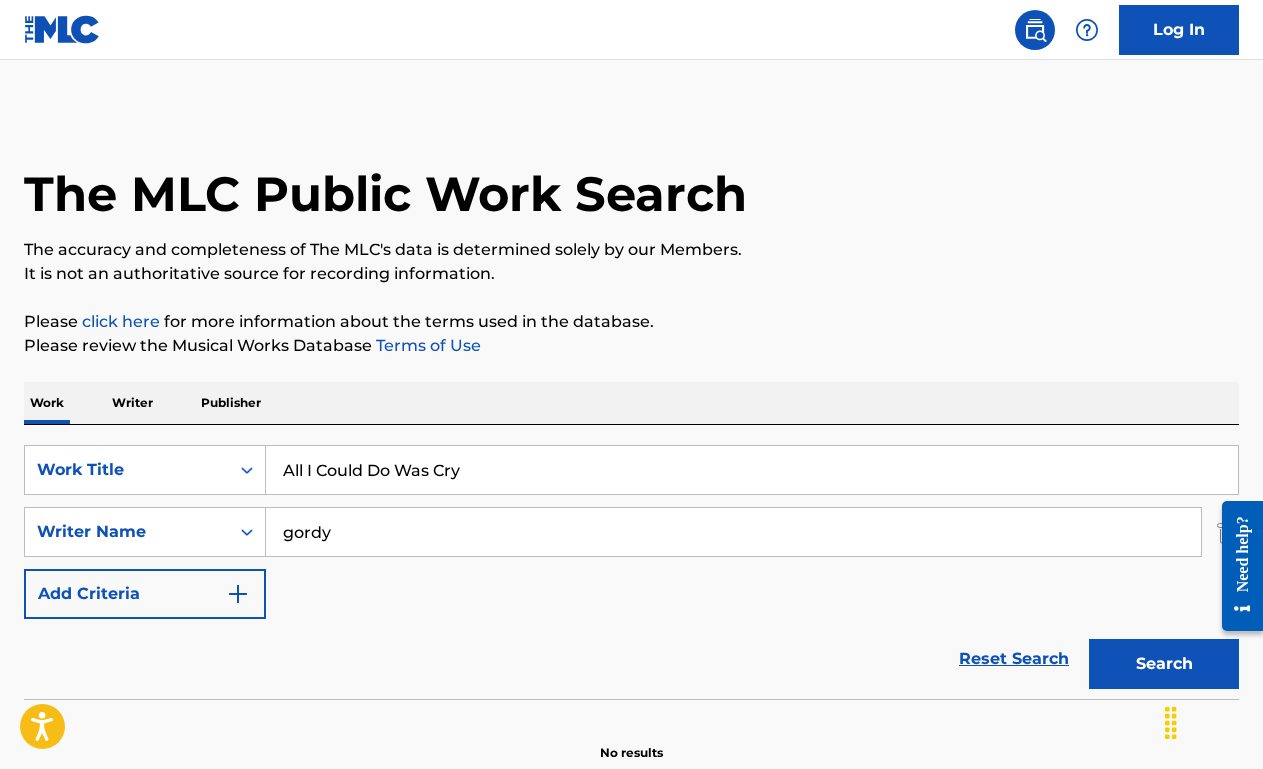 type on "gordy" 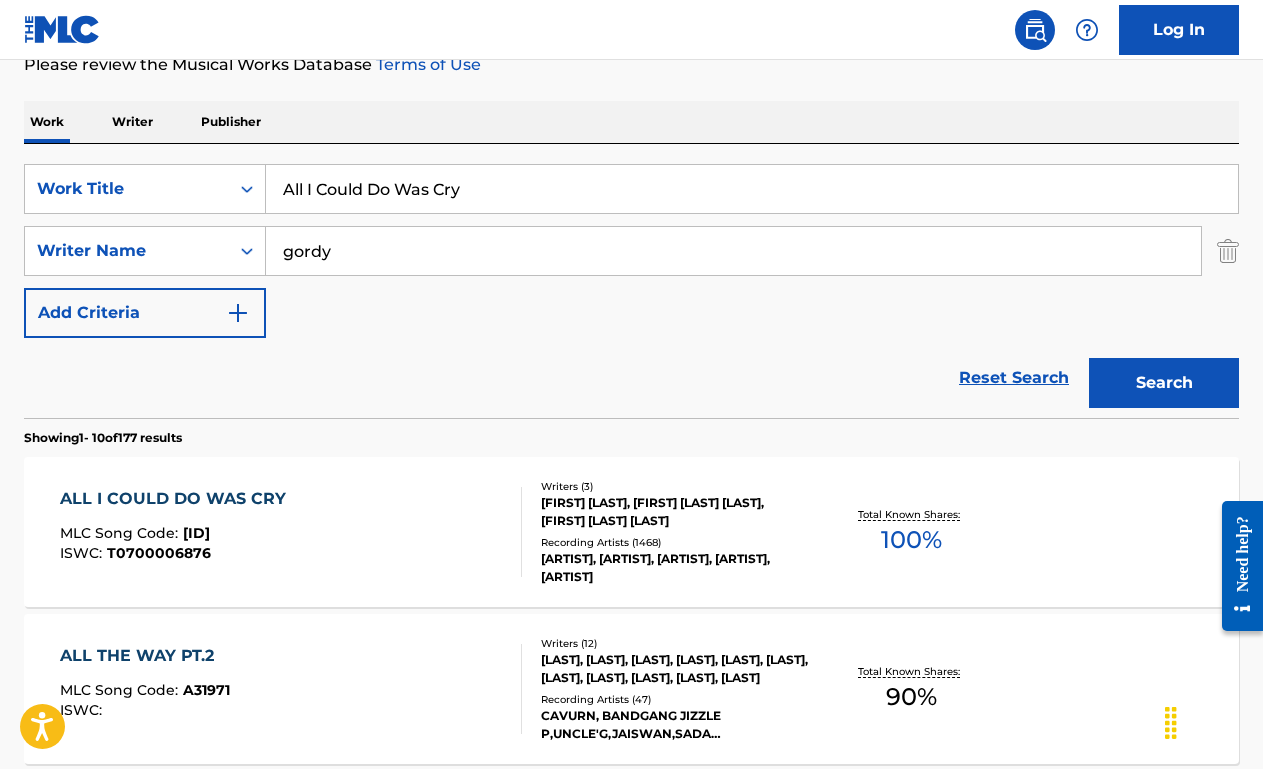 scroll, scrollTop: 316, scrollLeft: 0, axis: vertical 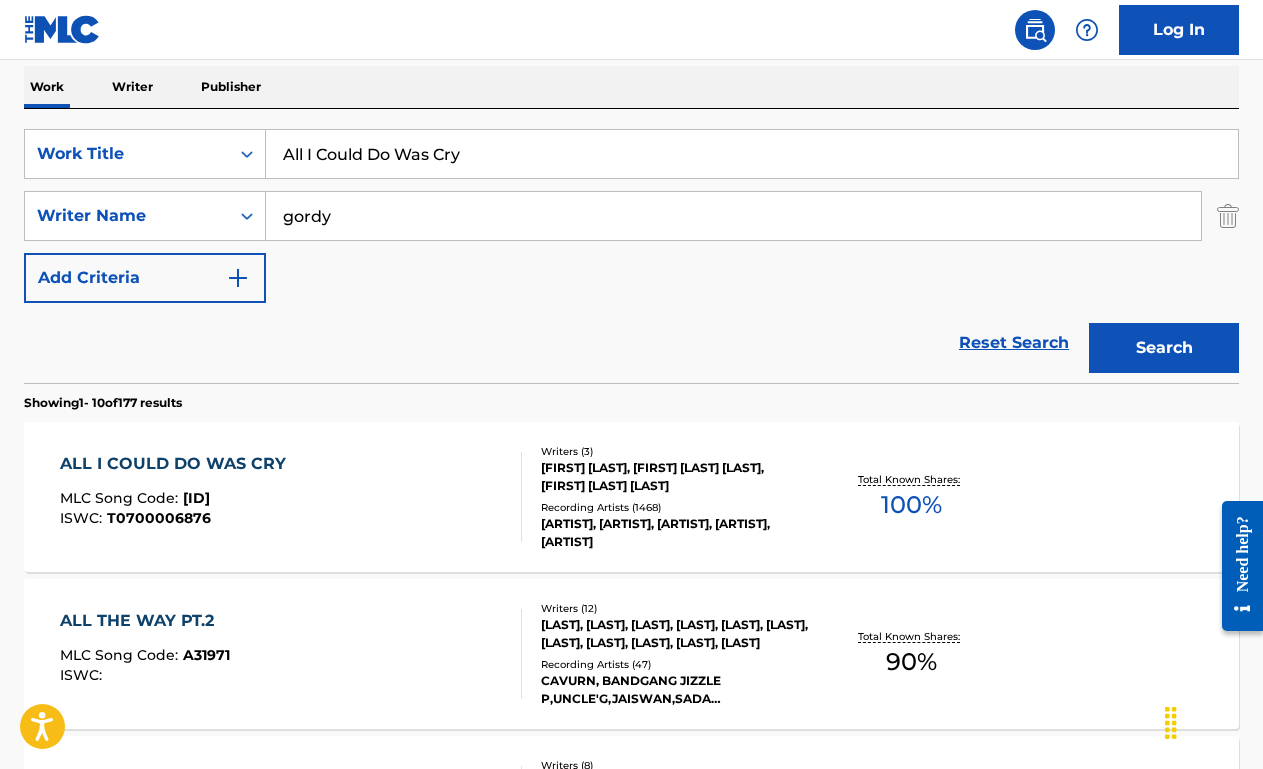 click on "ALL I COULD DO WAS CRY MLC Song Code : [CODE] ISWC : [CODE] Writers ( 3 ) [FIRST] [LAST], [FIRST] [LAST] [LAST], [FIRST] [LAST] [LAST] Recording Artists ( 1468 ) [FIRST] [LAST], [FIRST], [FIRST] [LAST], [FIRST] [LAST], [FIRST] Total Known Shares: 100%" at bounding box center (631, 497) 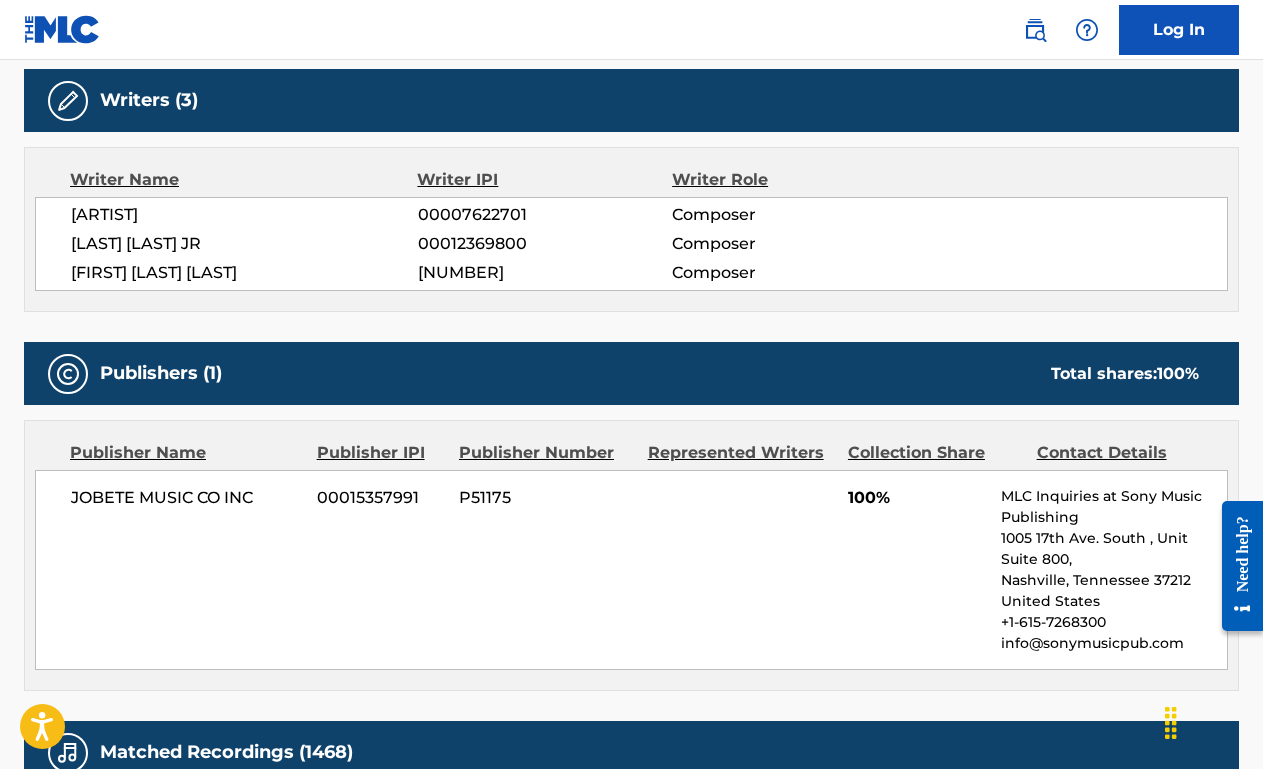scroll, scrollTop: 0, scrollLeft: 0, axis: both 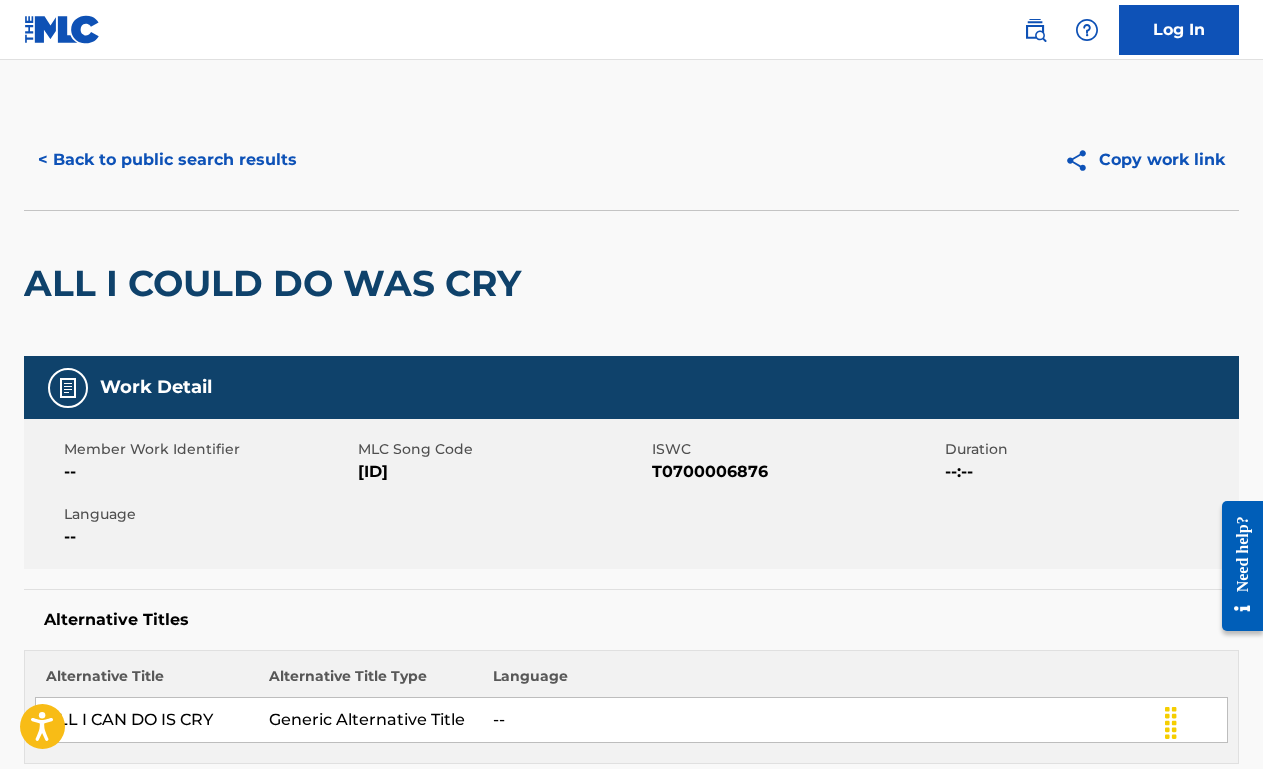 click on "< Back to public search results" at bounding box center [167, 160] 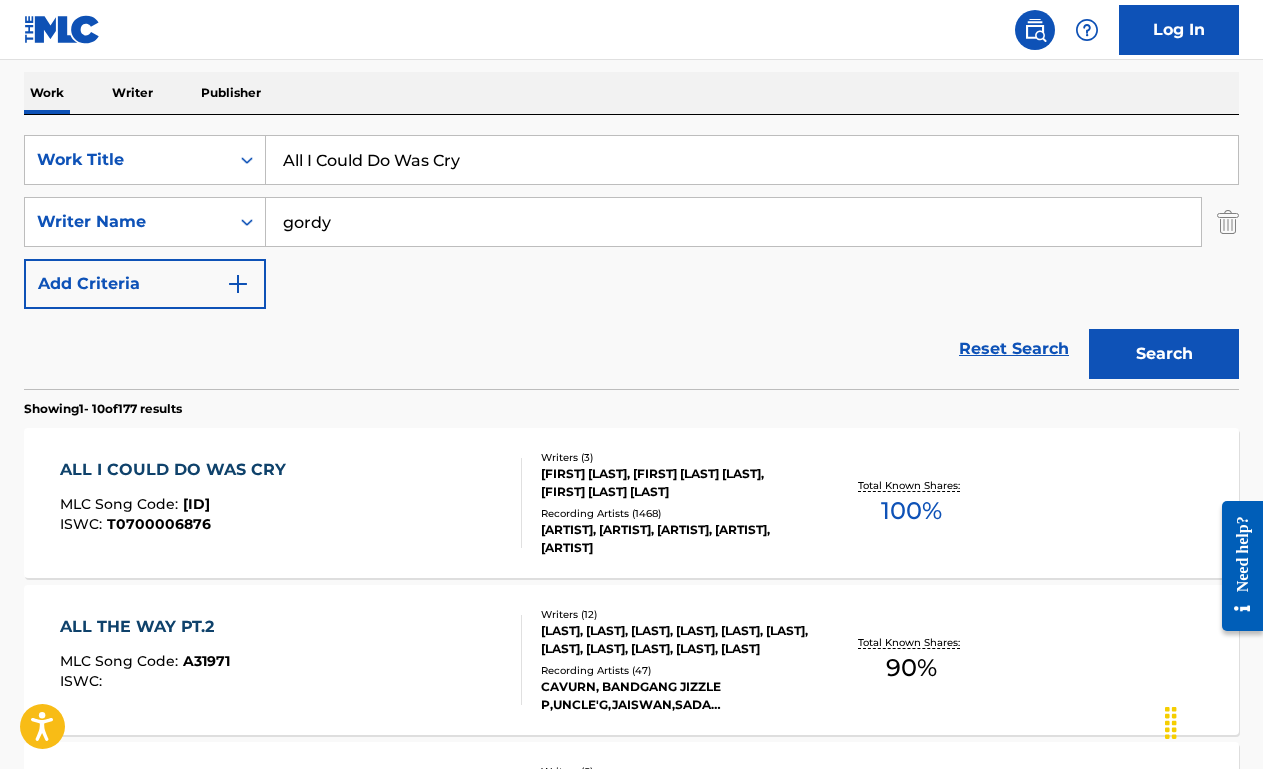 scroll, scrollTop: 308, scrollLeft: 0, axis: vertical 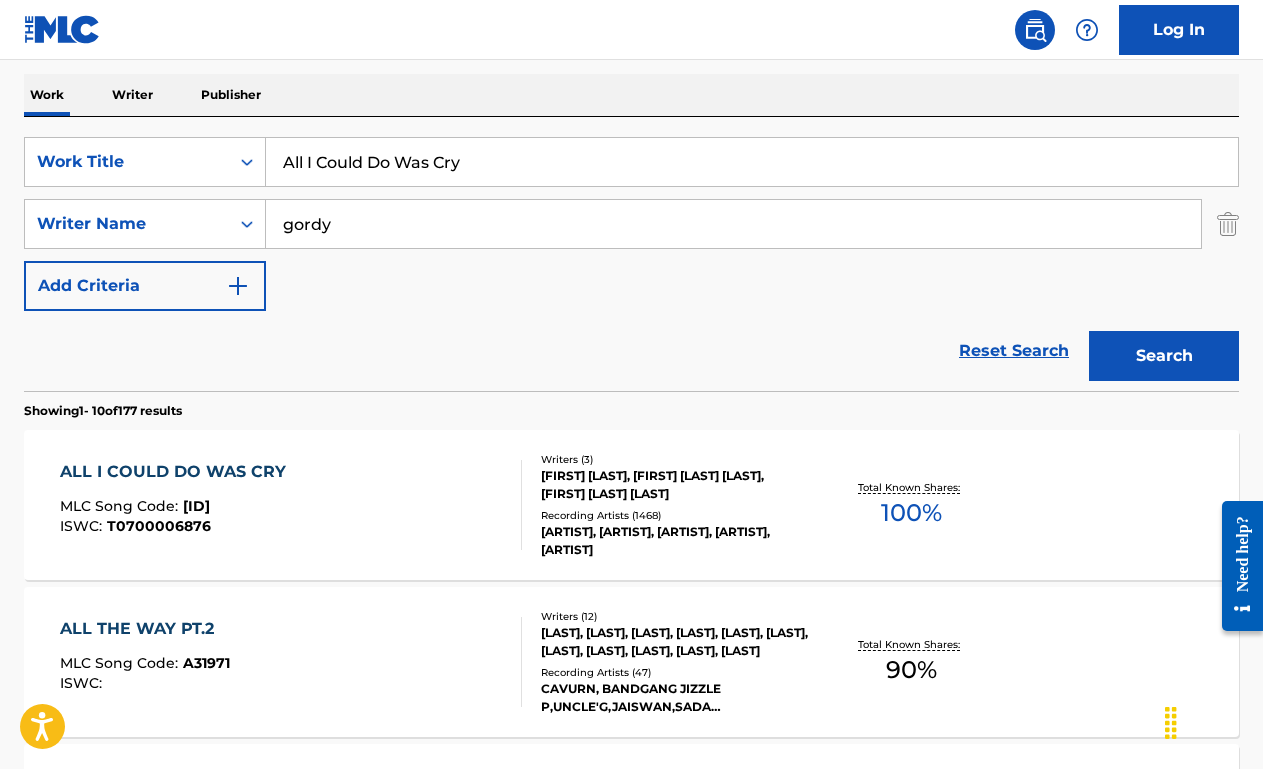 click on "All I Could Do Was Cry" at bounding box center [752, 162] 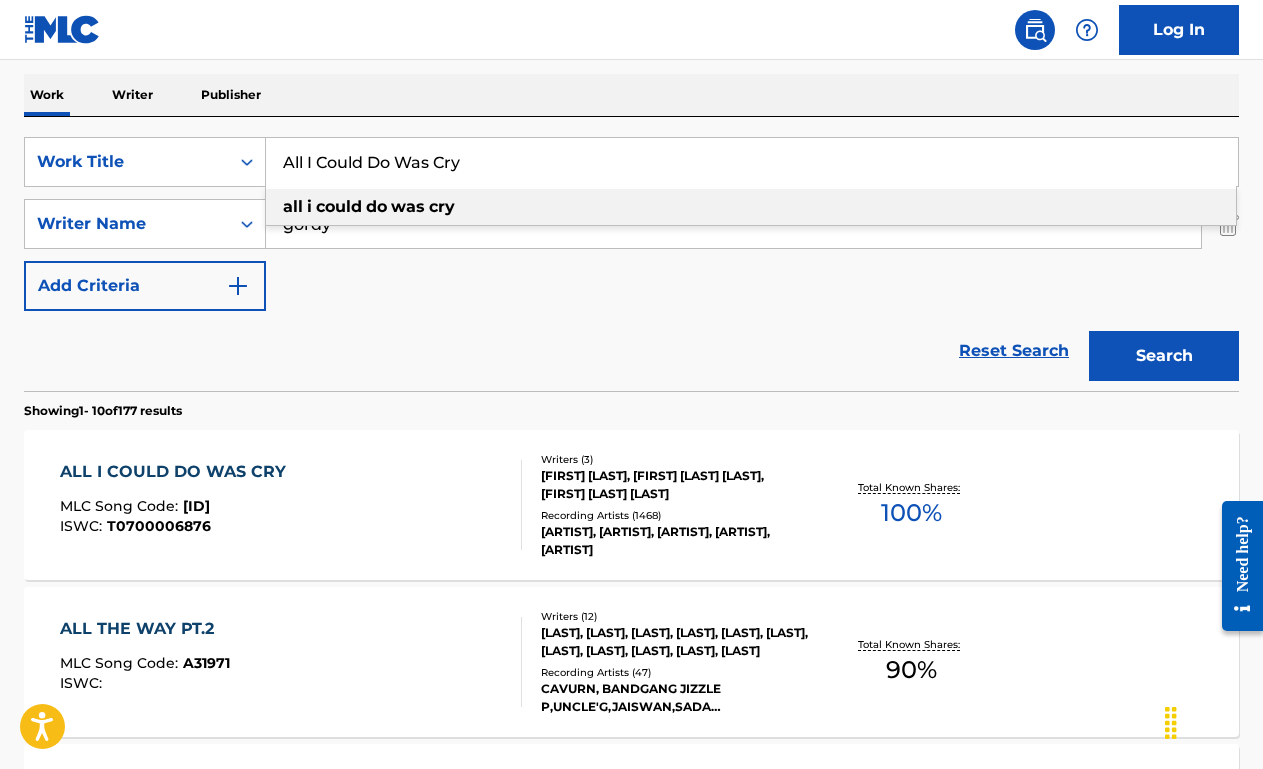 click on "All I Could Do Was Cry" at bounding box center (752, 162) 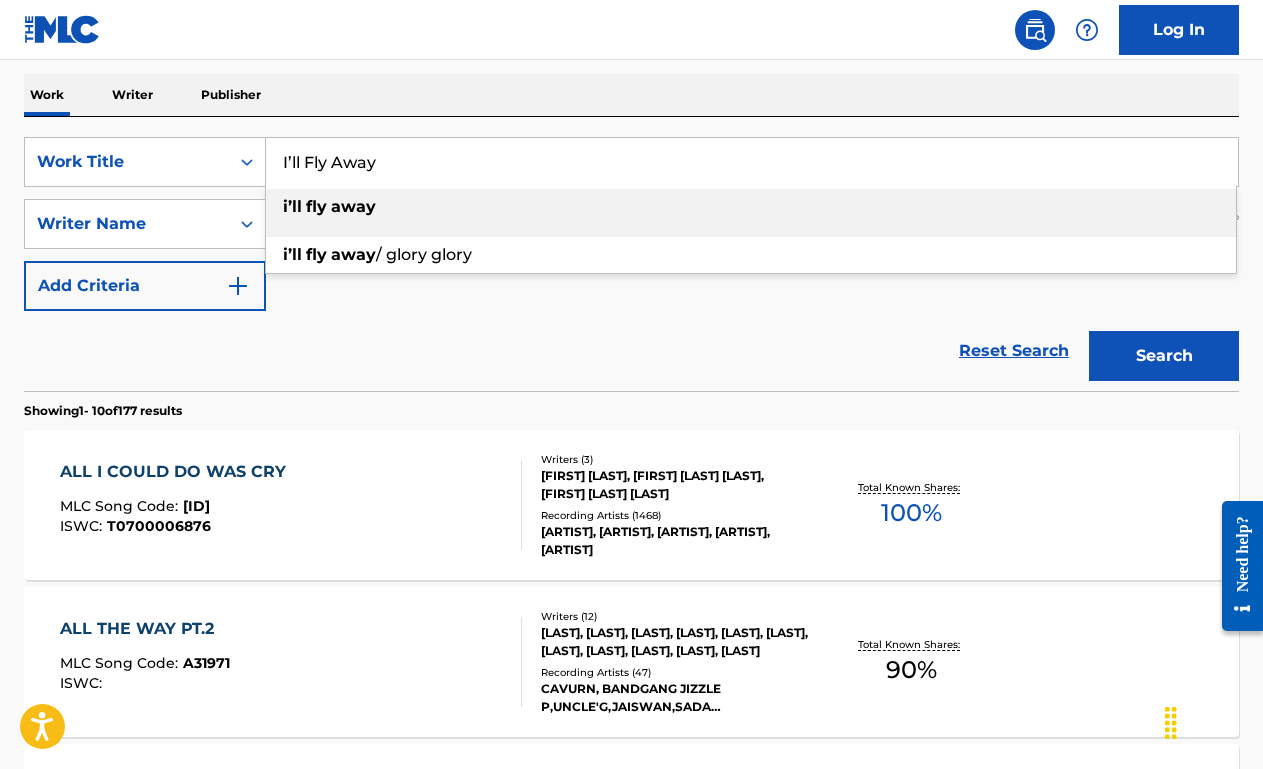 type on "I’ll Fly Away" 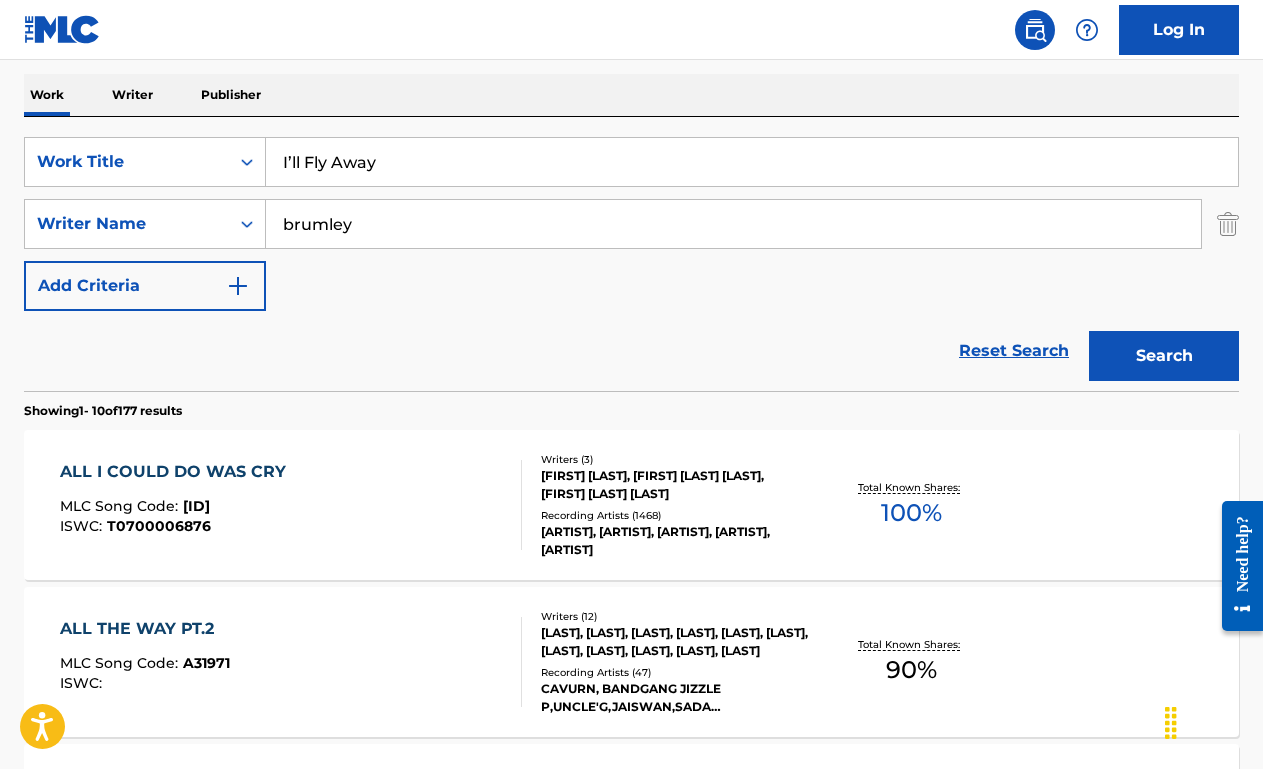 type on "brumley" 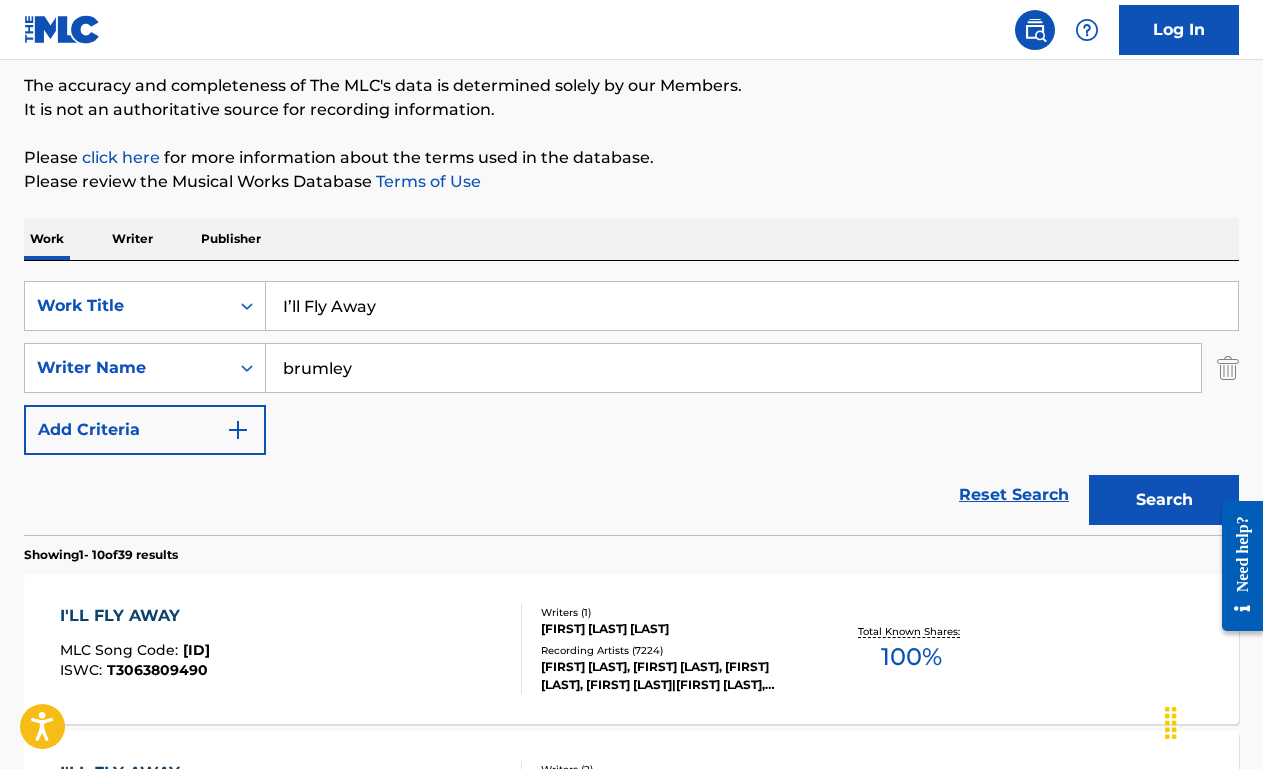 scroll, scrollTop: 308, scrollLeft: 0, axis: vertical 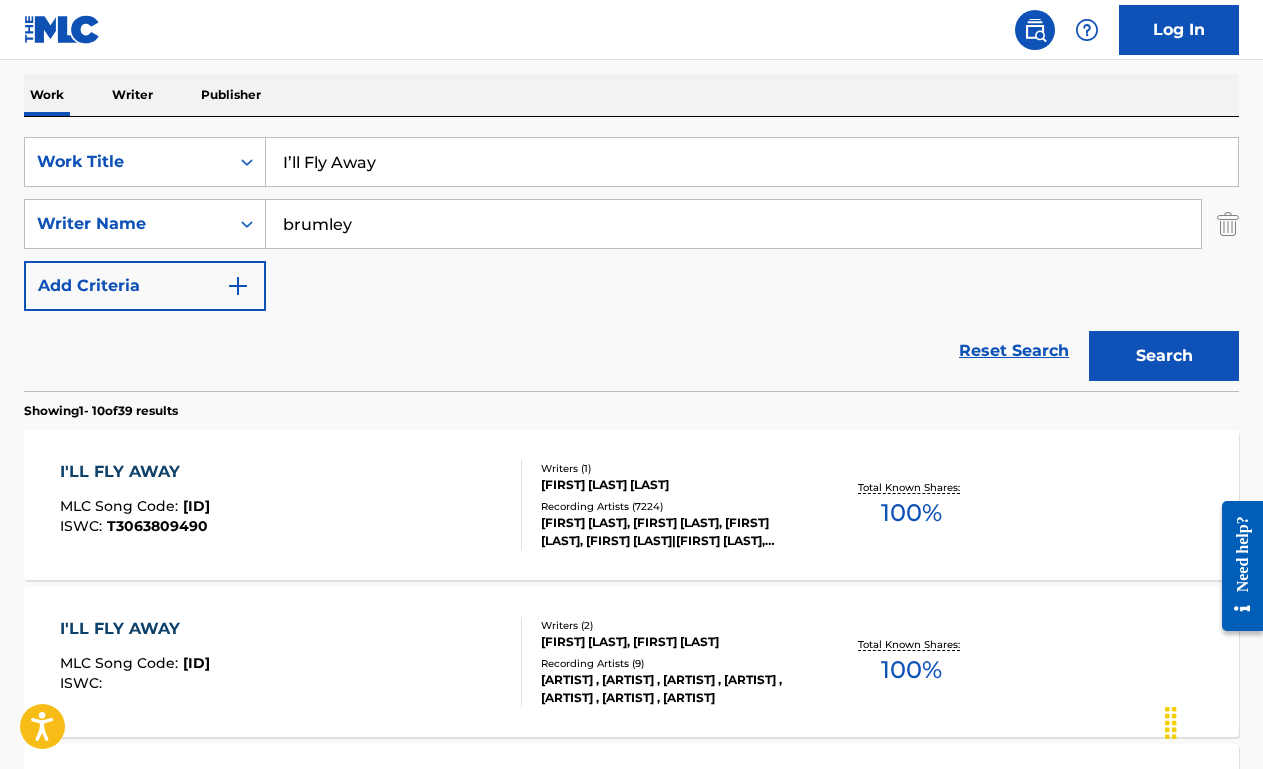 click on "[ID] : [ID]" at bounding box center [291, 505] 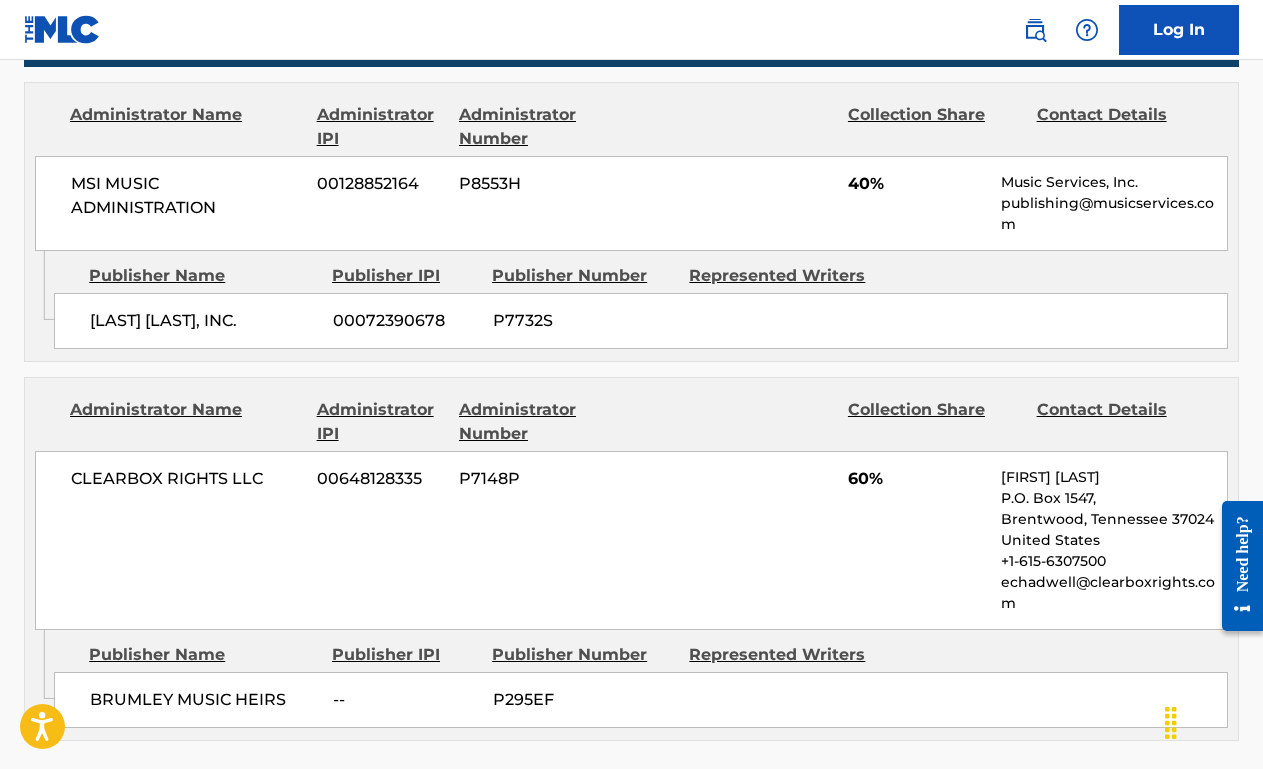 scroll, scrollTop: 0, scrollLeft: 0, axis: both 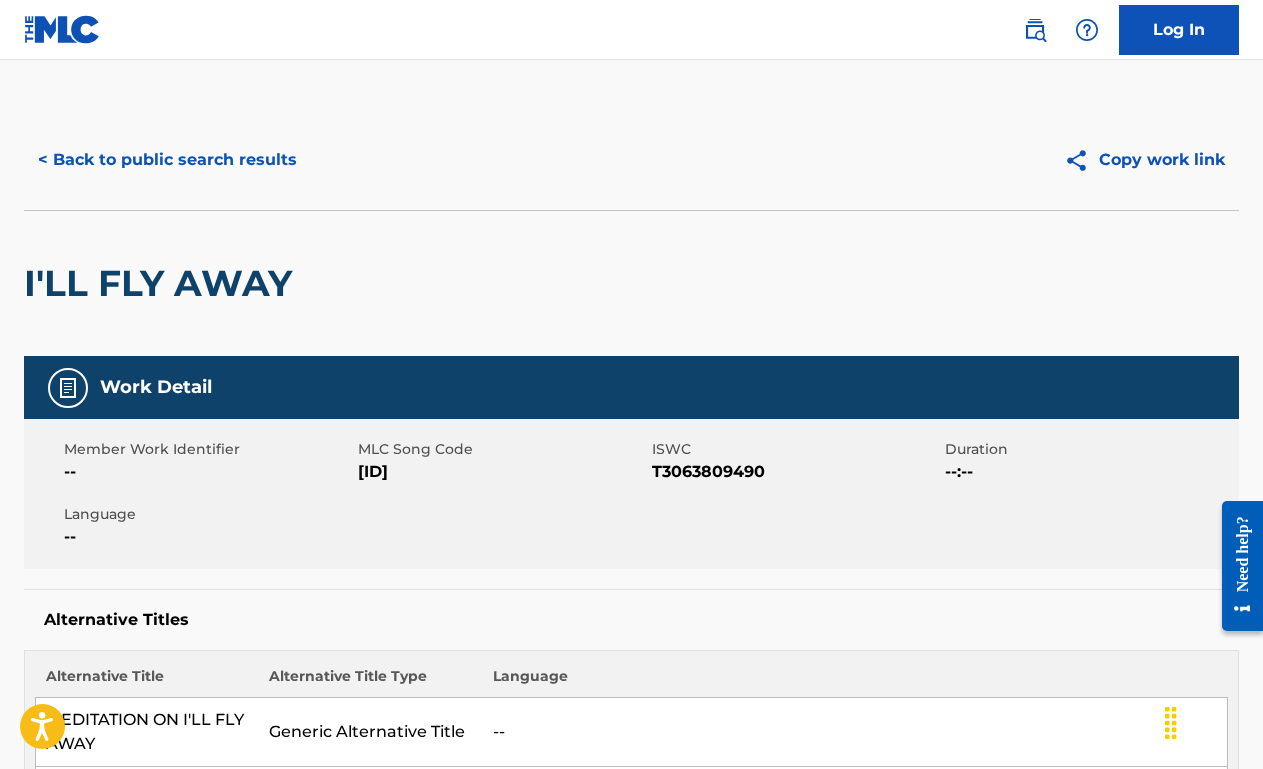 click on "< Back to public search results" at bounding box center [167, 160] 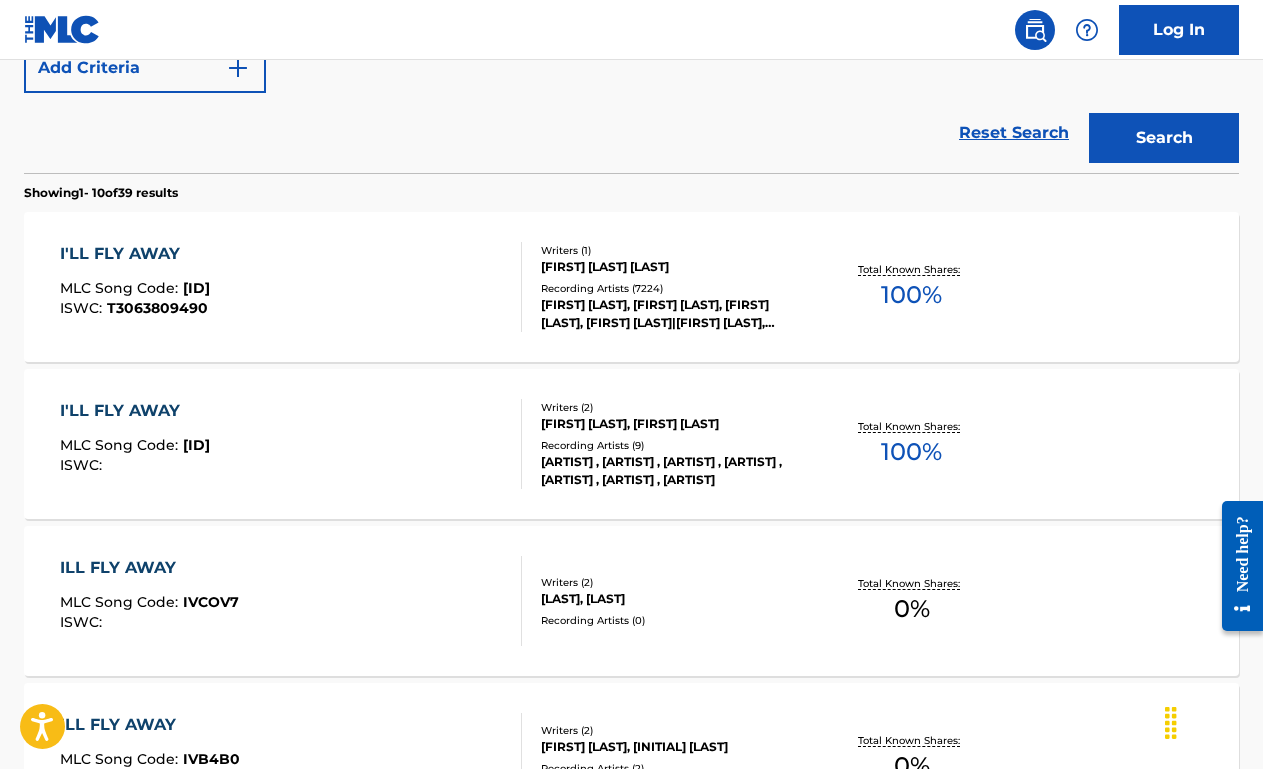 scroll, scrollTop: 538, scrollLeft: 0, axis: vertical 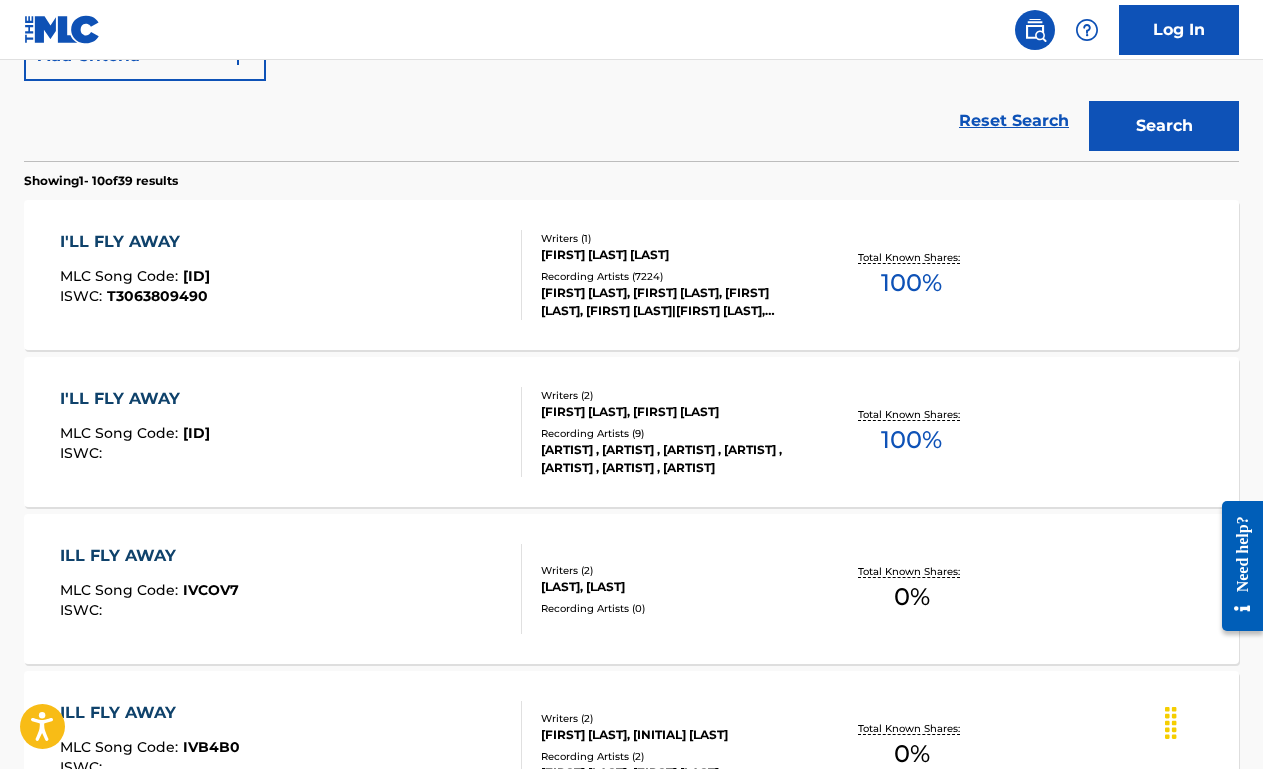 click on "I'LL FLY AWAY MLC Song Code : I30S8P ISWC :" at bounding box center [291, 432] 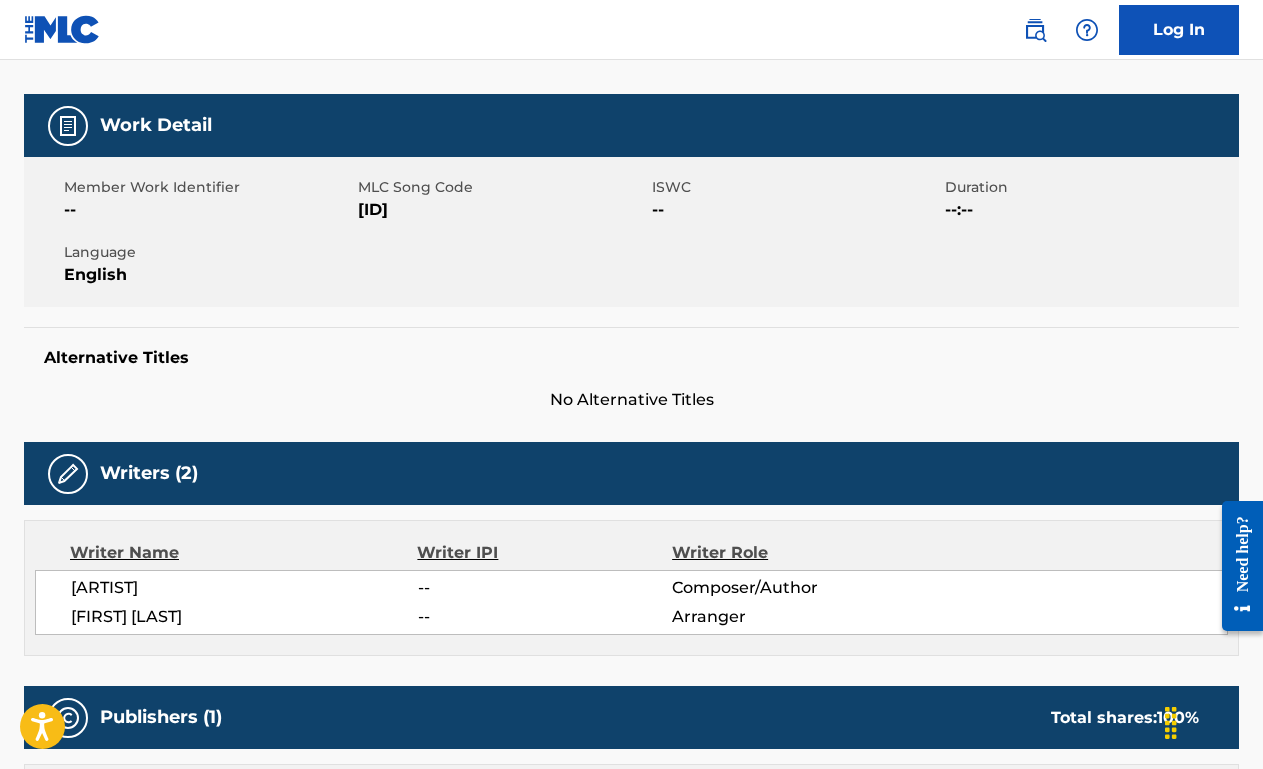 scroll, scrollTop: 0, scrollLeft: 0, axis: both 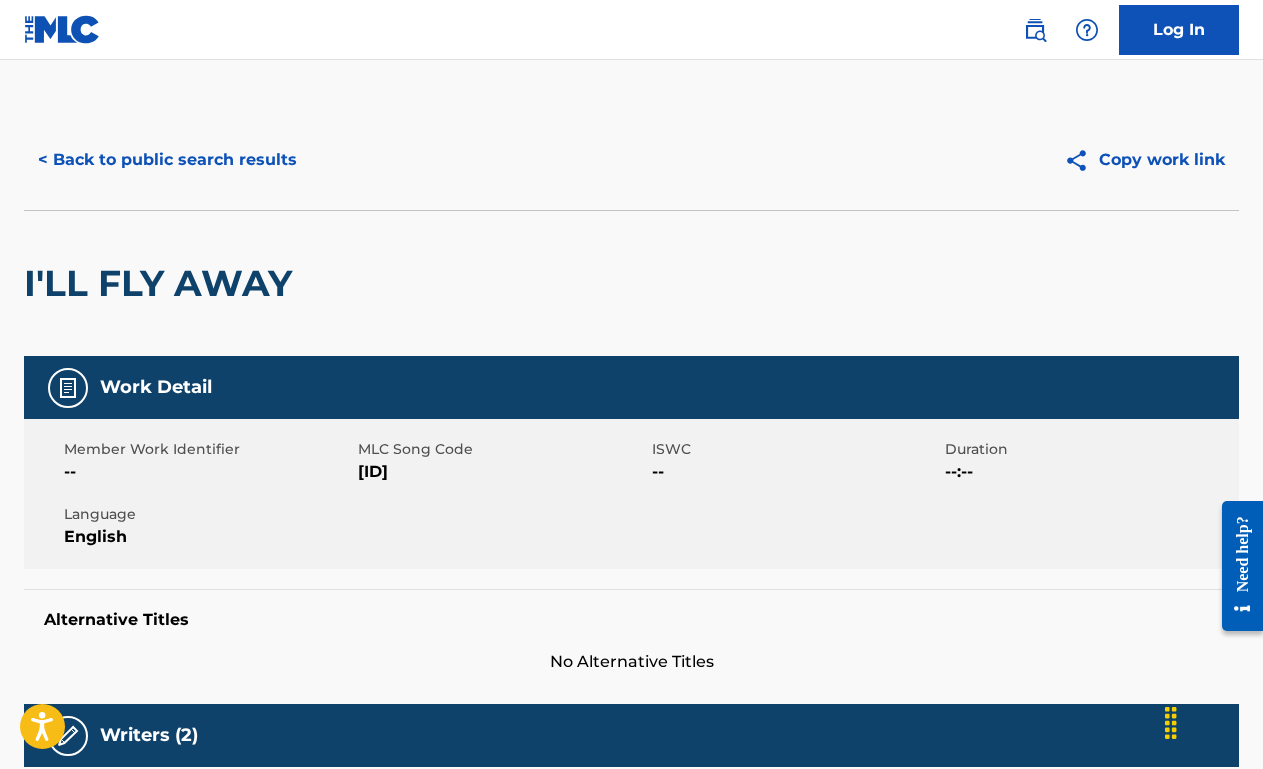 click on "< Back to public search results" at bounding box center [167, 160] 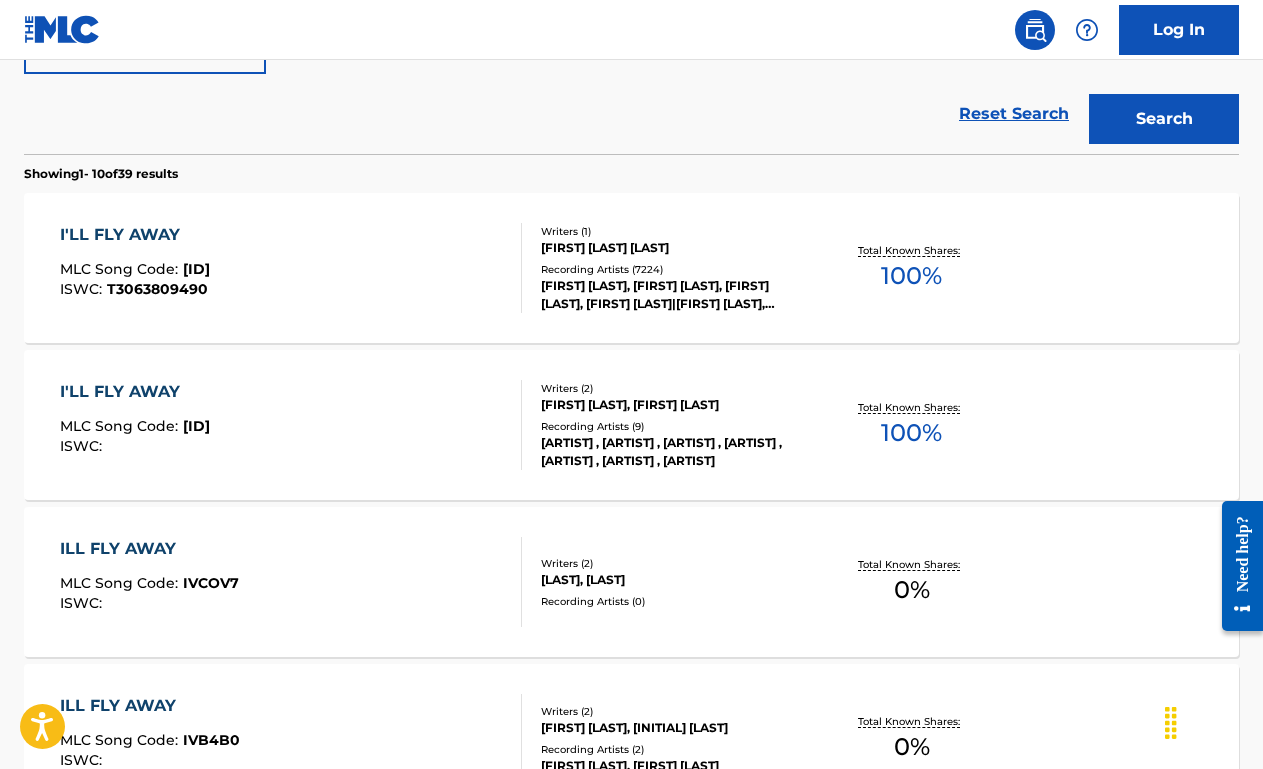 scroll, scrollTop: 540, scrollLeft: 0, axis: vertical 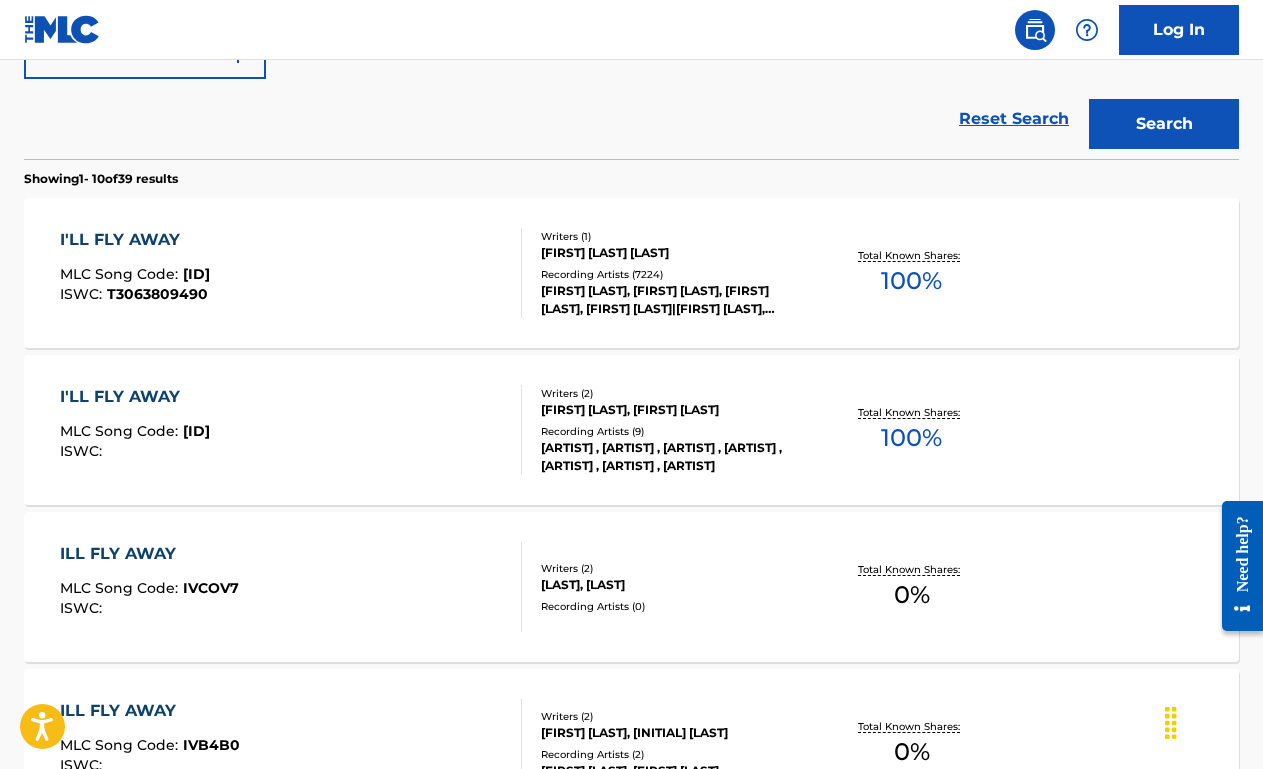 click on "[ID] : [ID]" at bounding box center [291, 273] 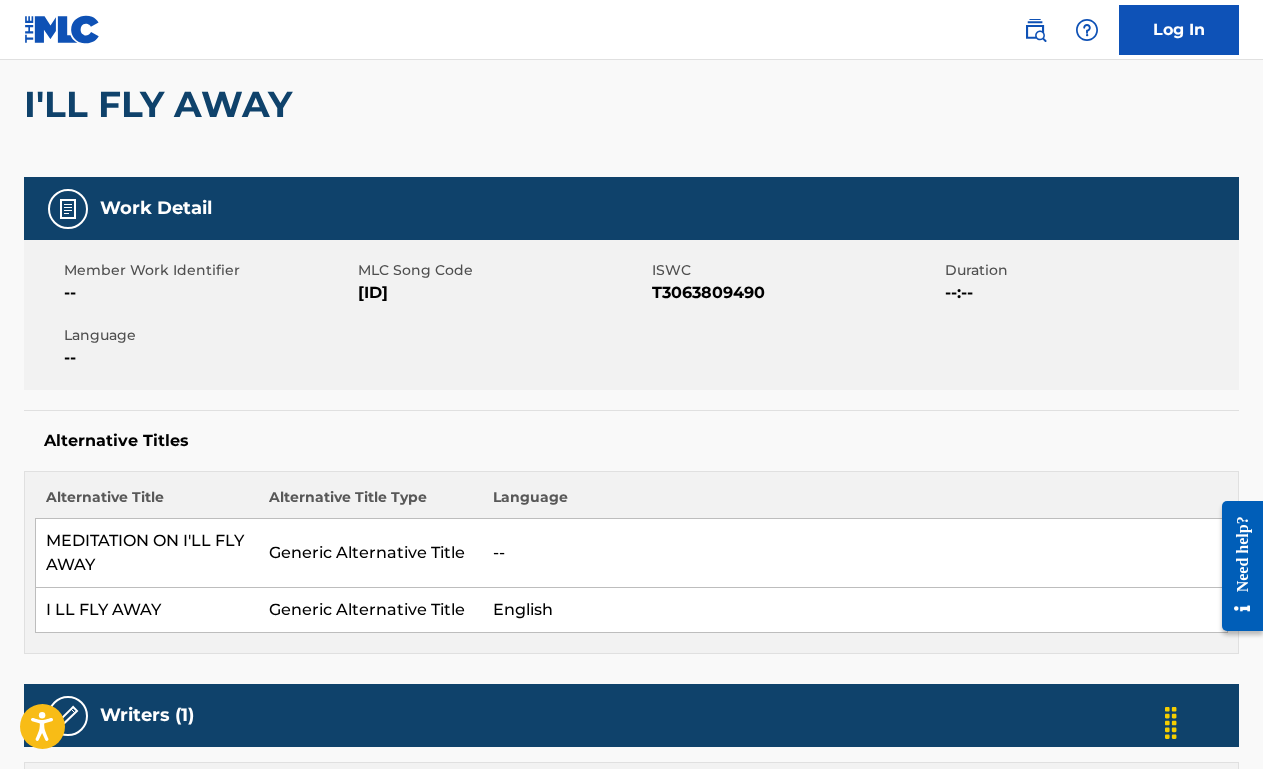 scroll, scrollTop: 0, scrollLeft: 0, axis: both 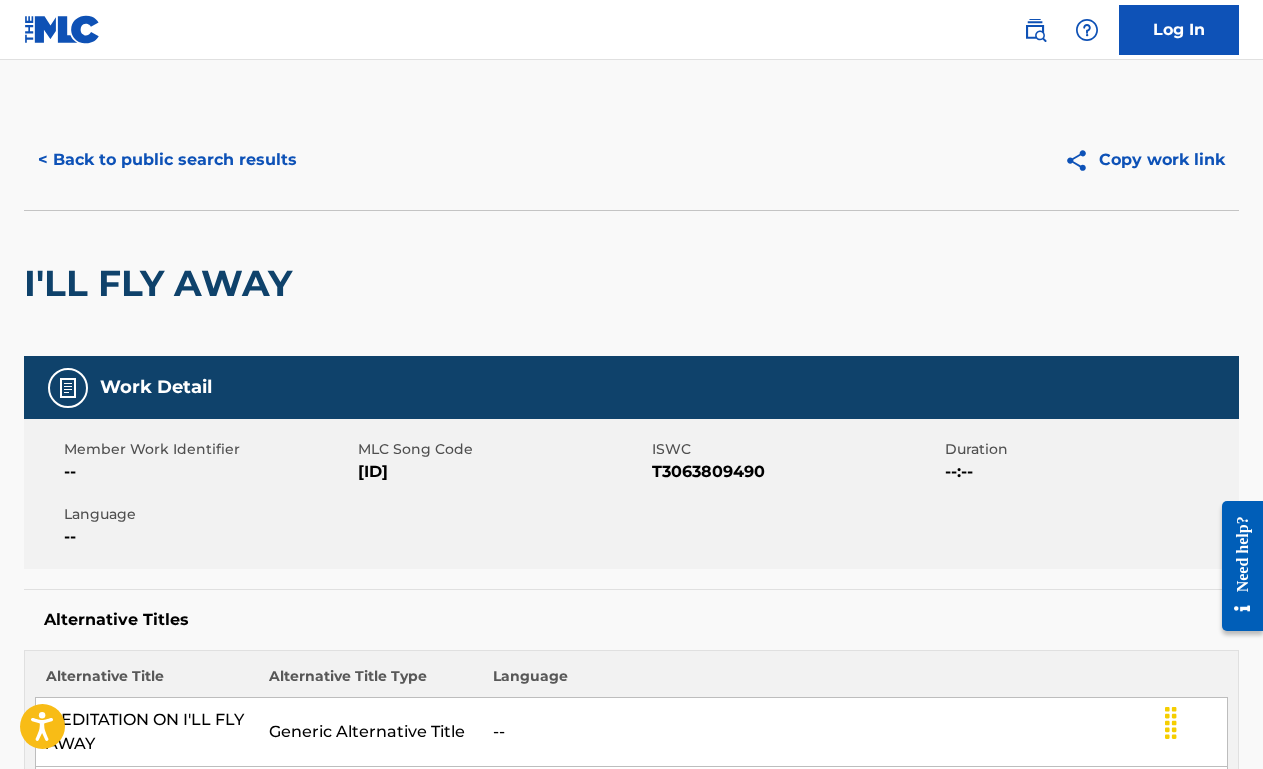 click on "< Back to public search results" at bounding box center (167, 160) 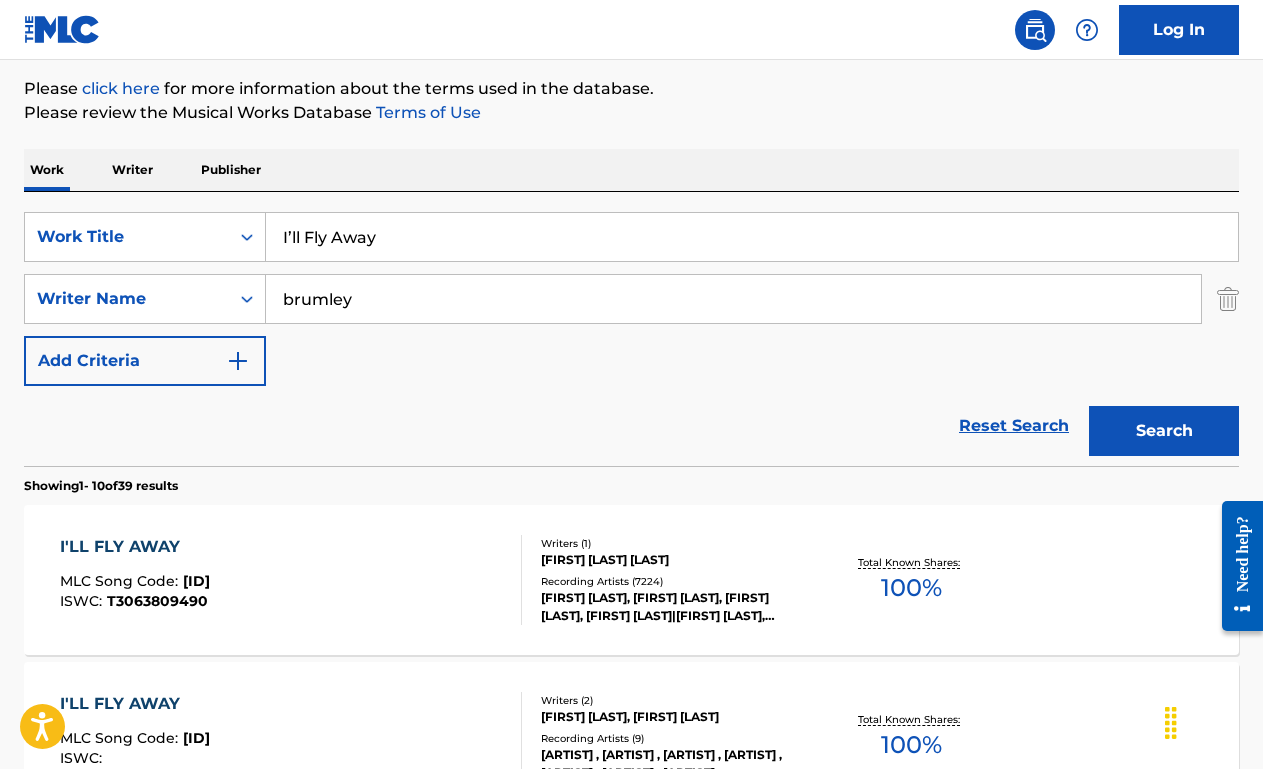 scroll, scrollTop: 175, scrollLeft: 0, axis: vertical 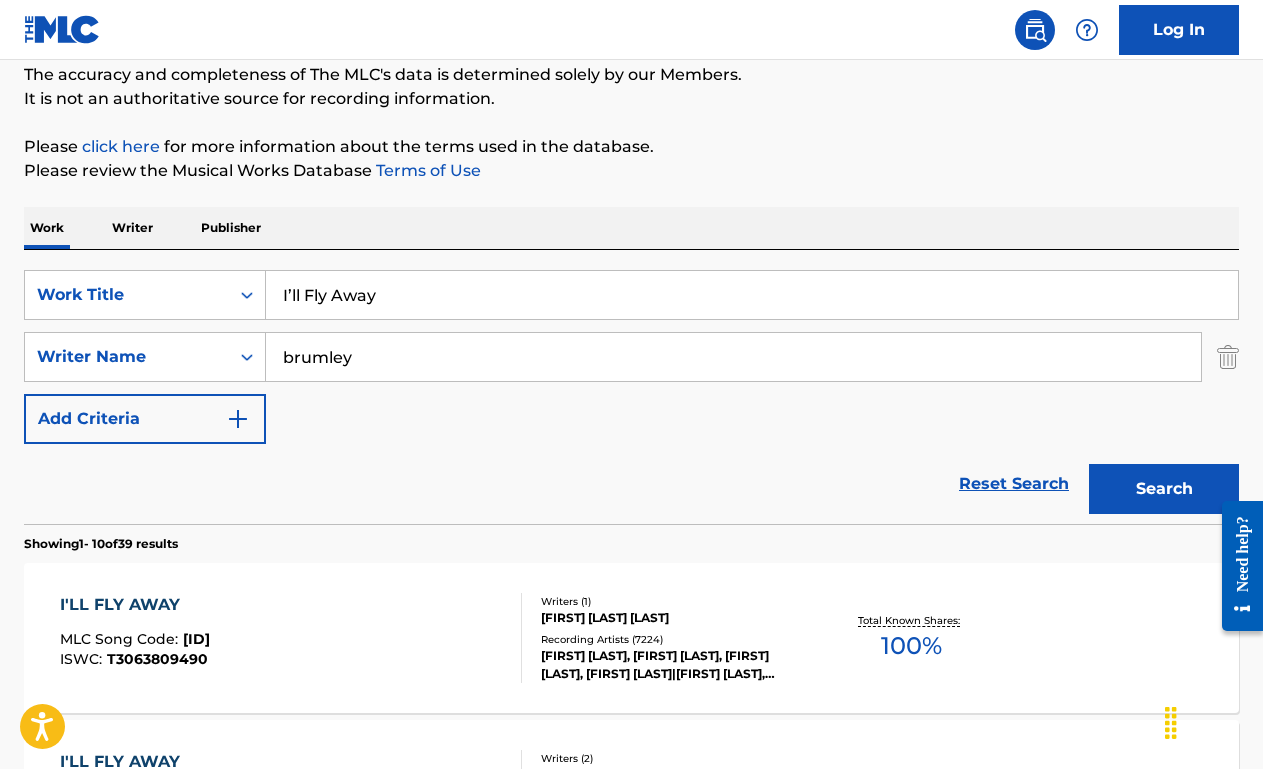 click on "SearchWithCriteria8b8b1390-047c-41c0-ad67-5a748373057f Work Title I’ll Fly Away SearchWithCriteria0cc7fb31-e8b9-4d99-be35-d8160f4362a5 Writer Name [WRITER] Add Criteria Reset Search Search" at bounding box center (631, 387) 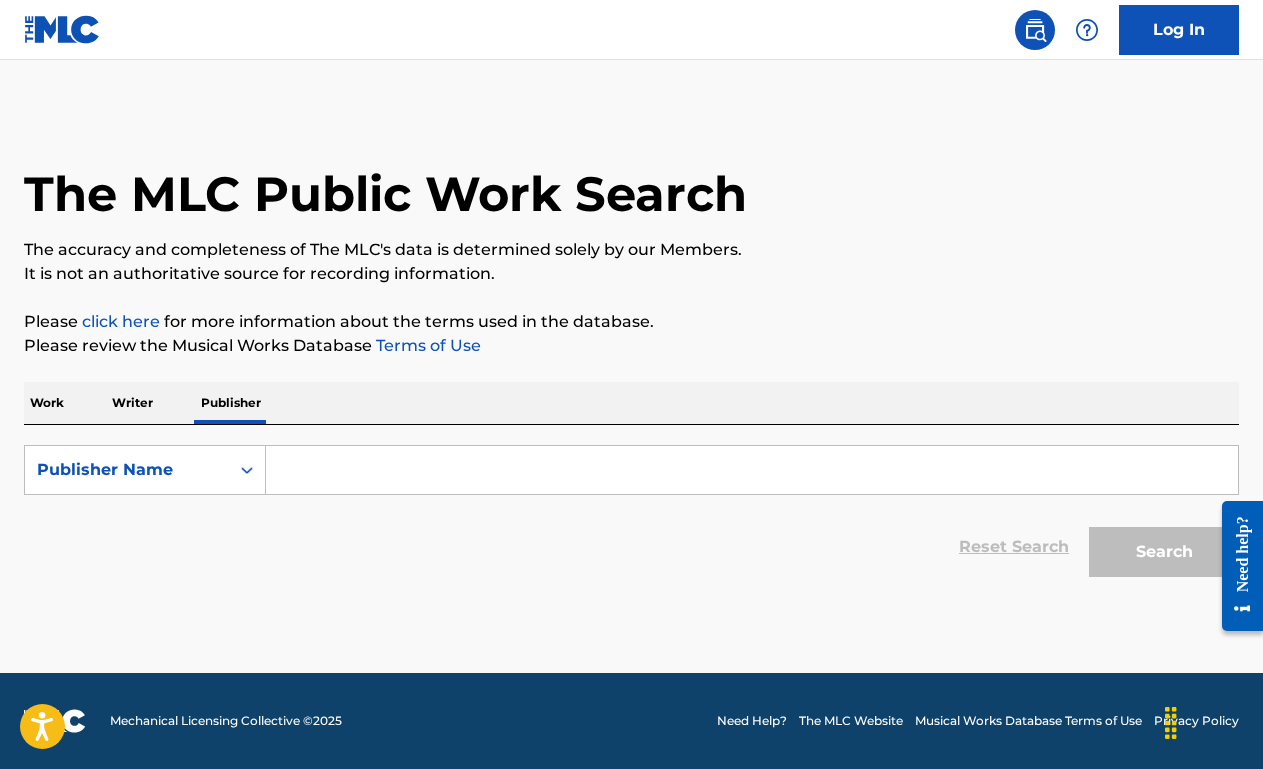 click at bounding box center (752, 470) 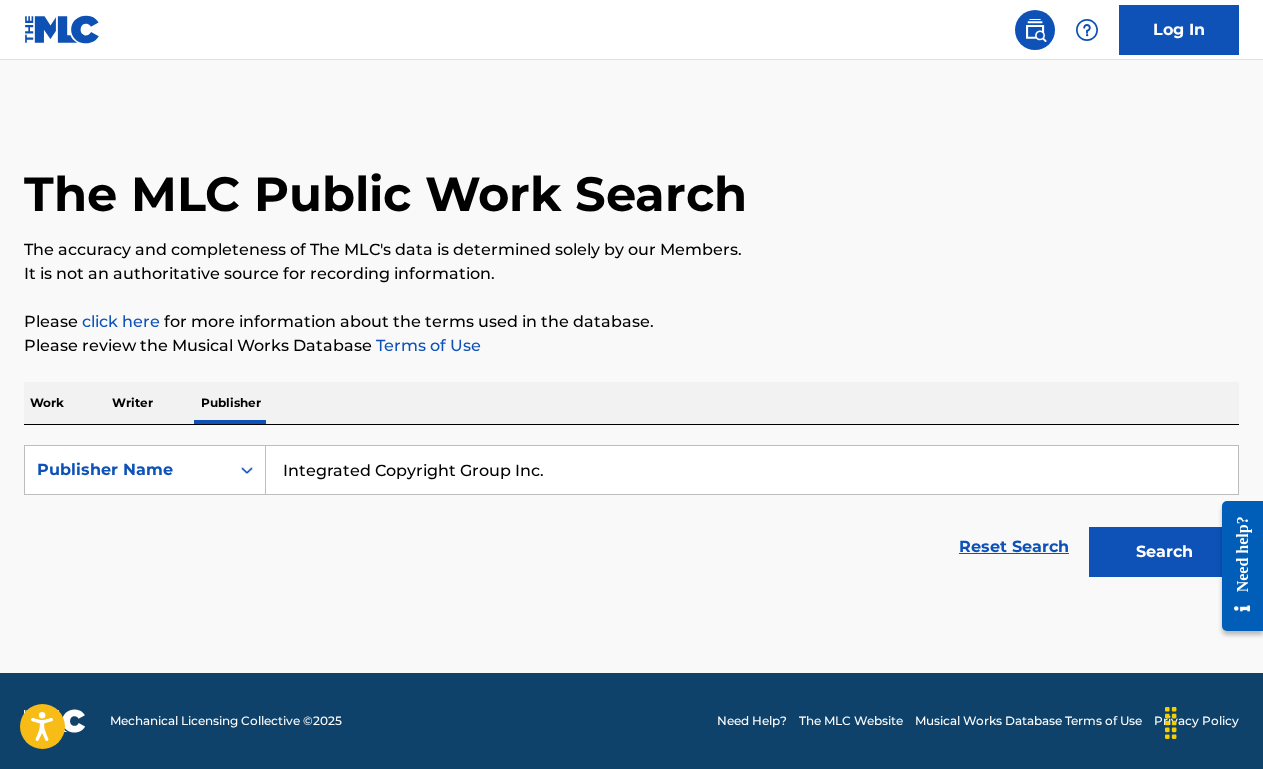 type on "Integrated Copyright Group Inc." 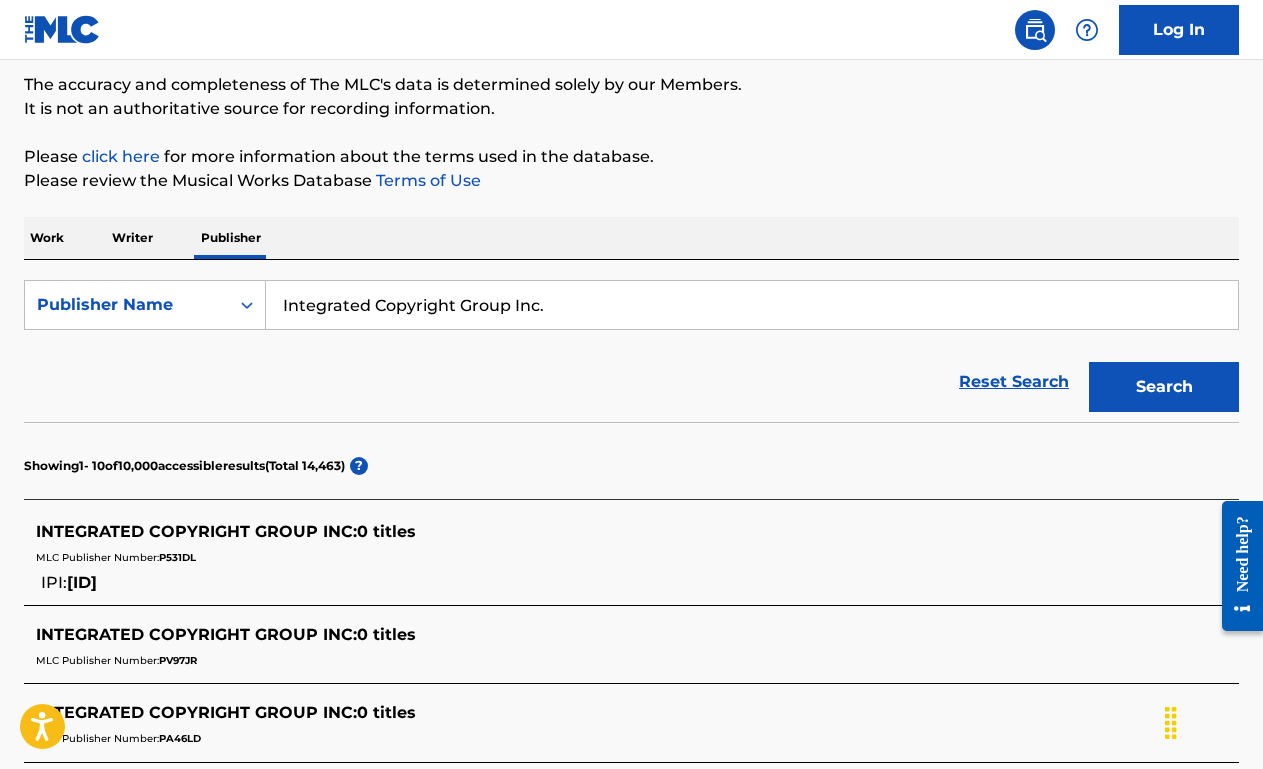 scroll, scrollTop: 0, scrollLeft: 0, axis: both 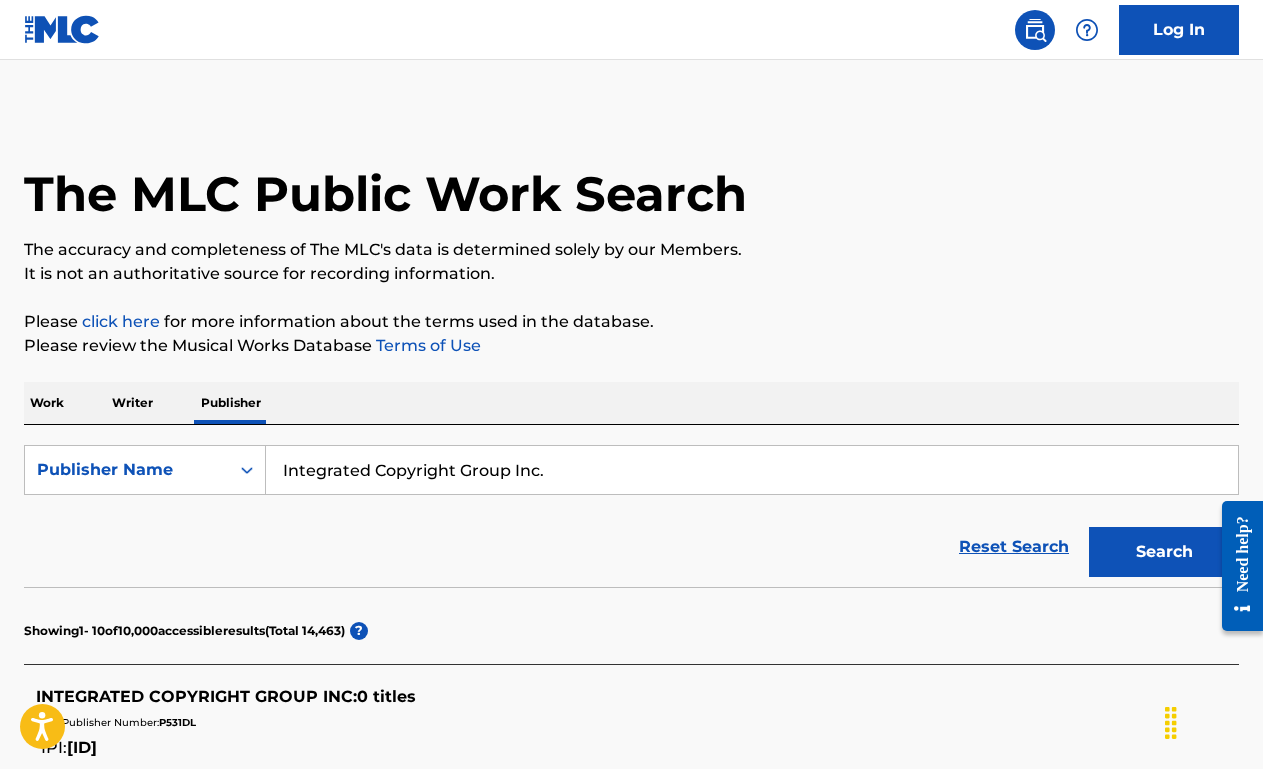 click on "Work" at bounding box center [47, 403] 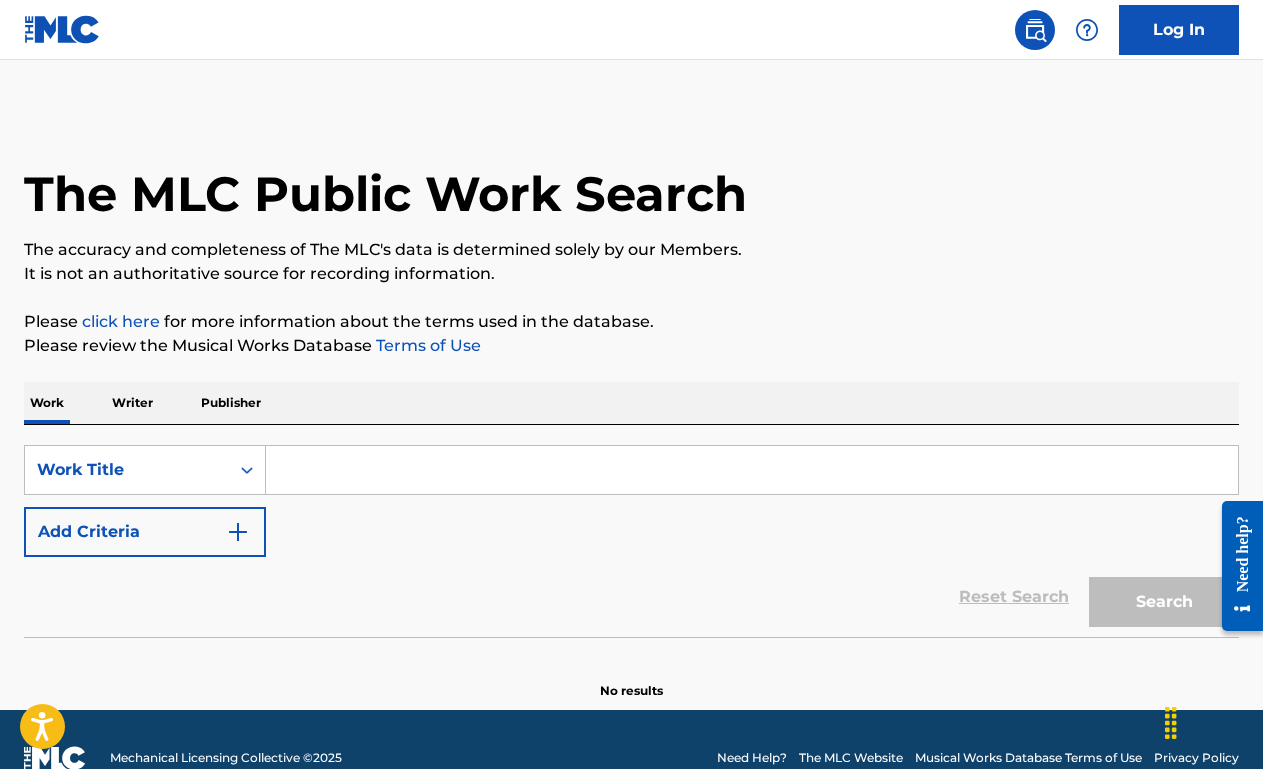 click at bounding box center (752, 470) 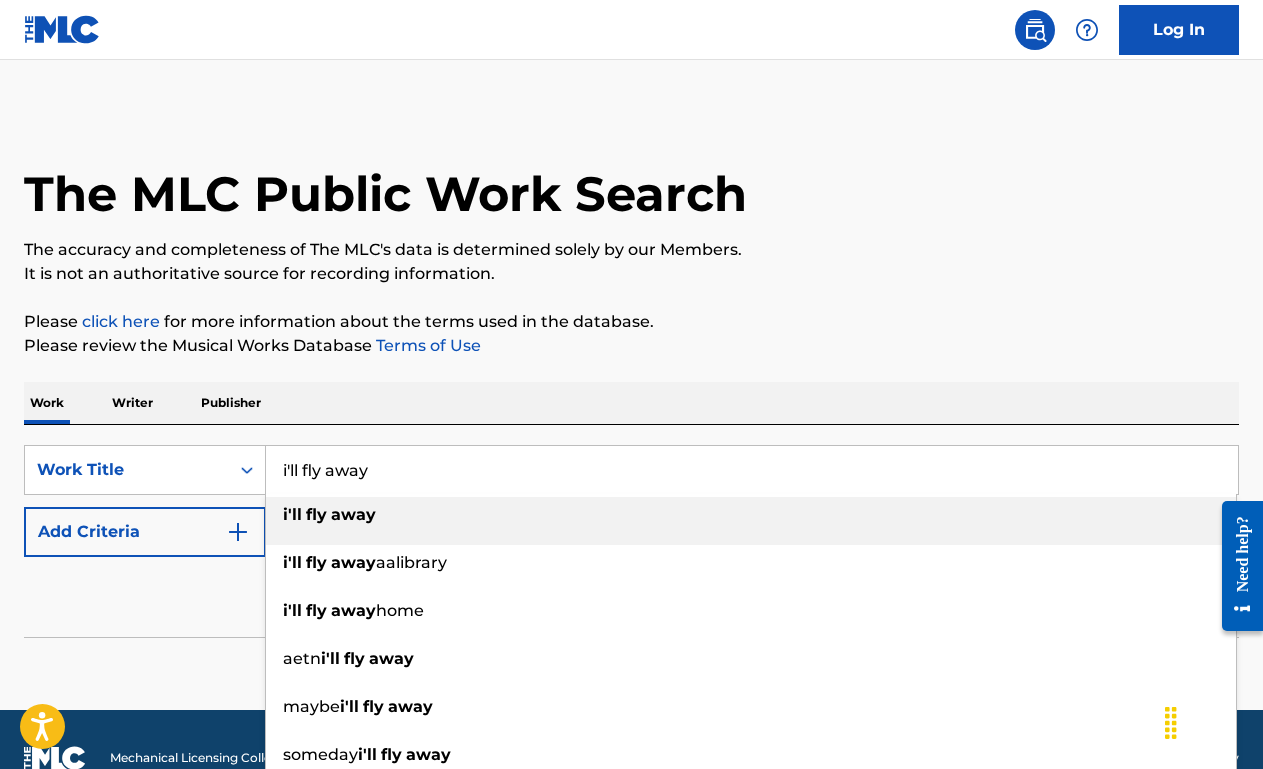 type on "i'll fly away" 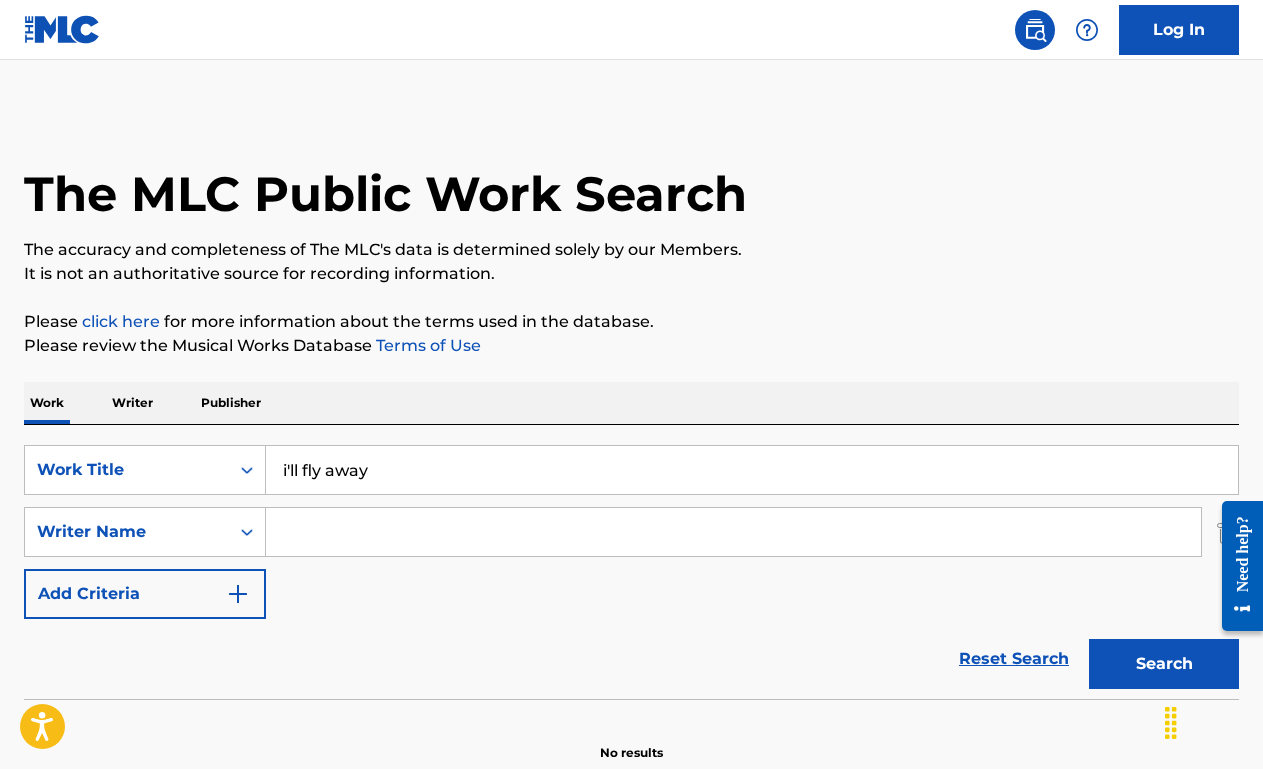 click at bounding box center [733, 532] 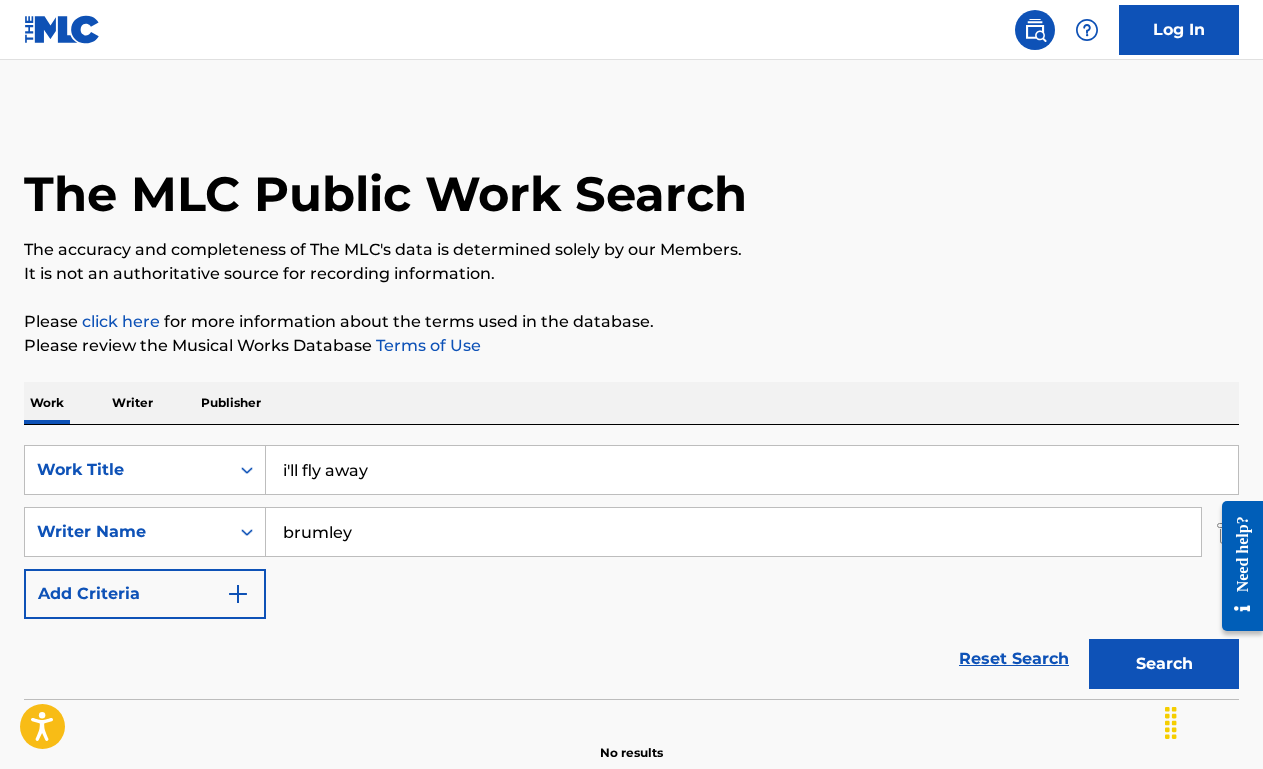 type on "brumley" 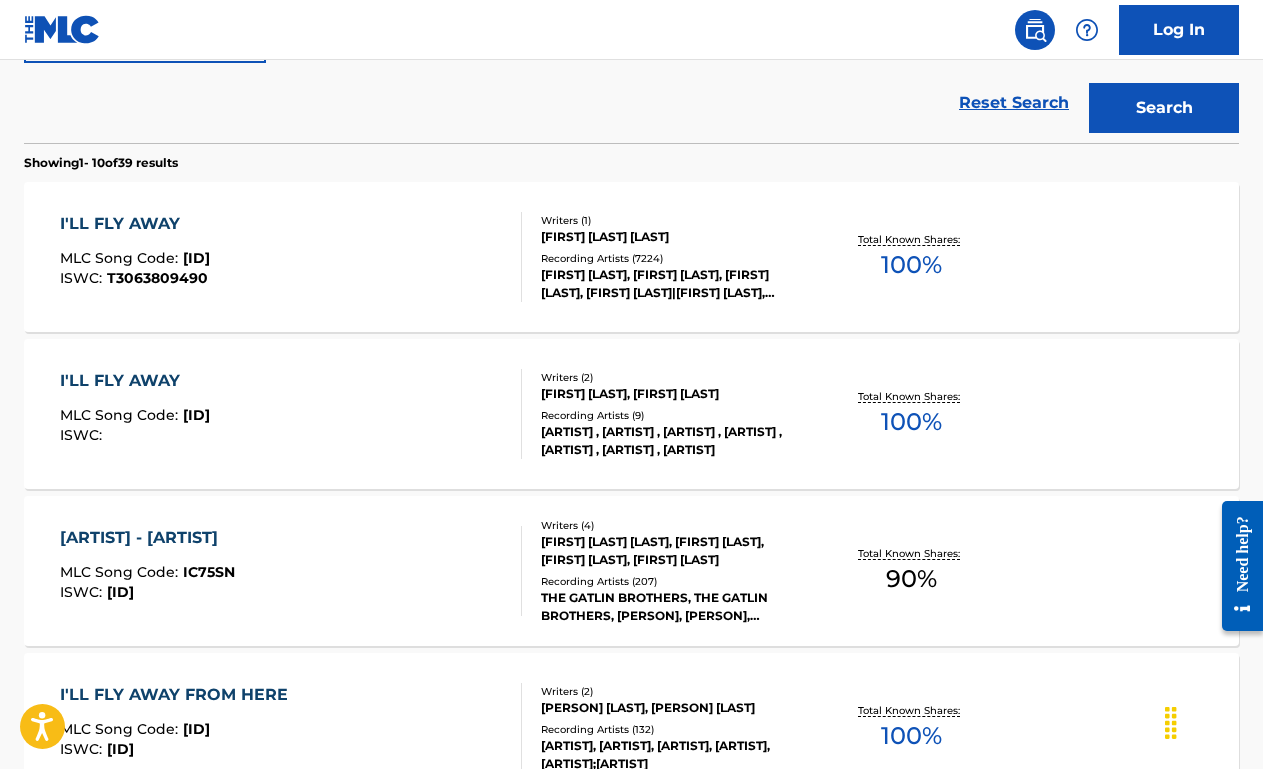 scroll, scrollTop: 576, scrollLeft: 0, axis: vertical 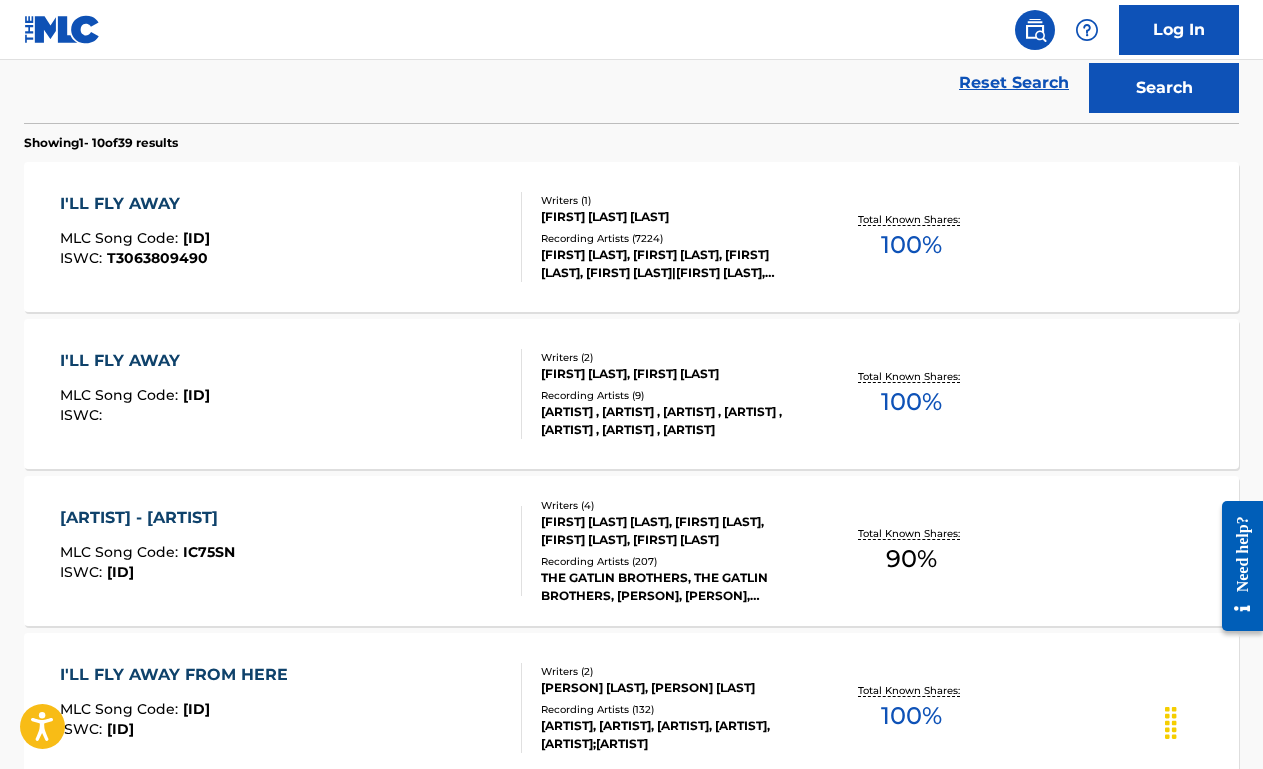 click on "[ID] : [ID]" at bounding box center (291, 237) 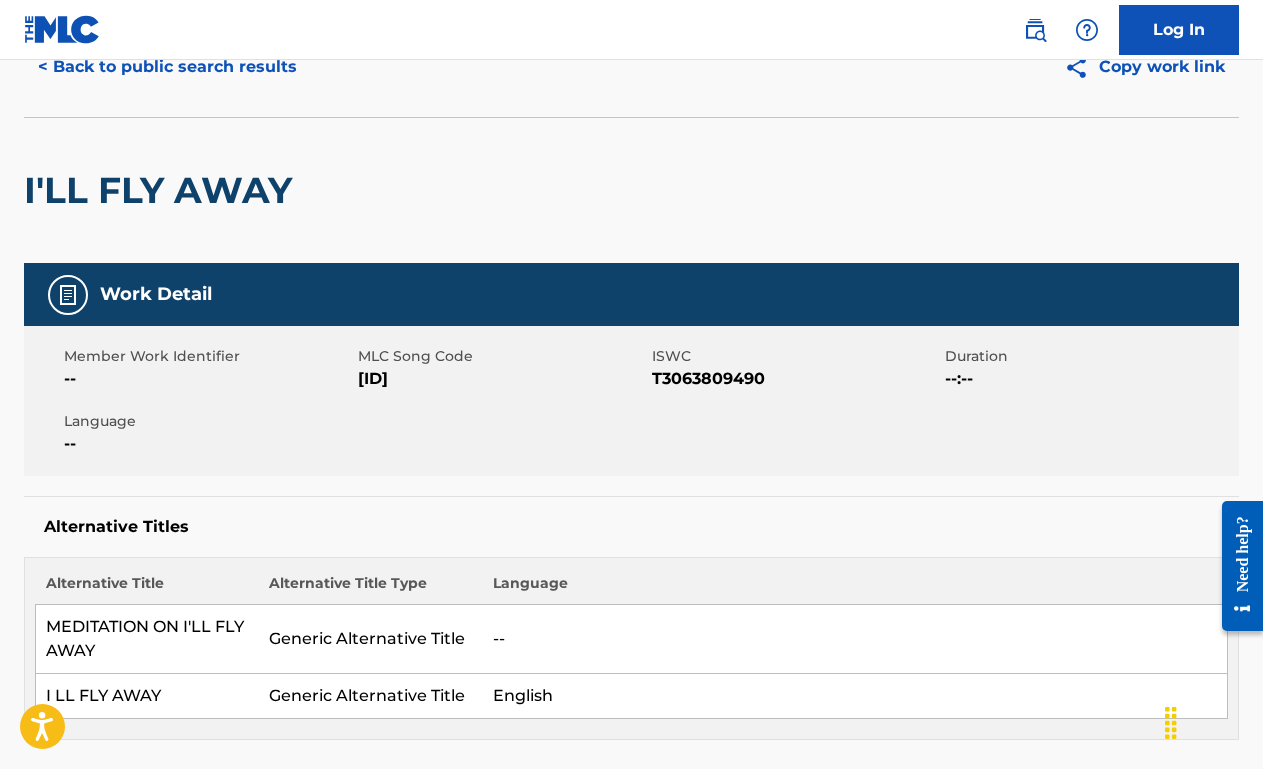 scroll, scrollTop: 0, scrollLeft: 0, axis: both 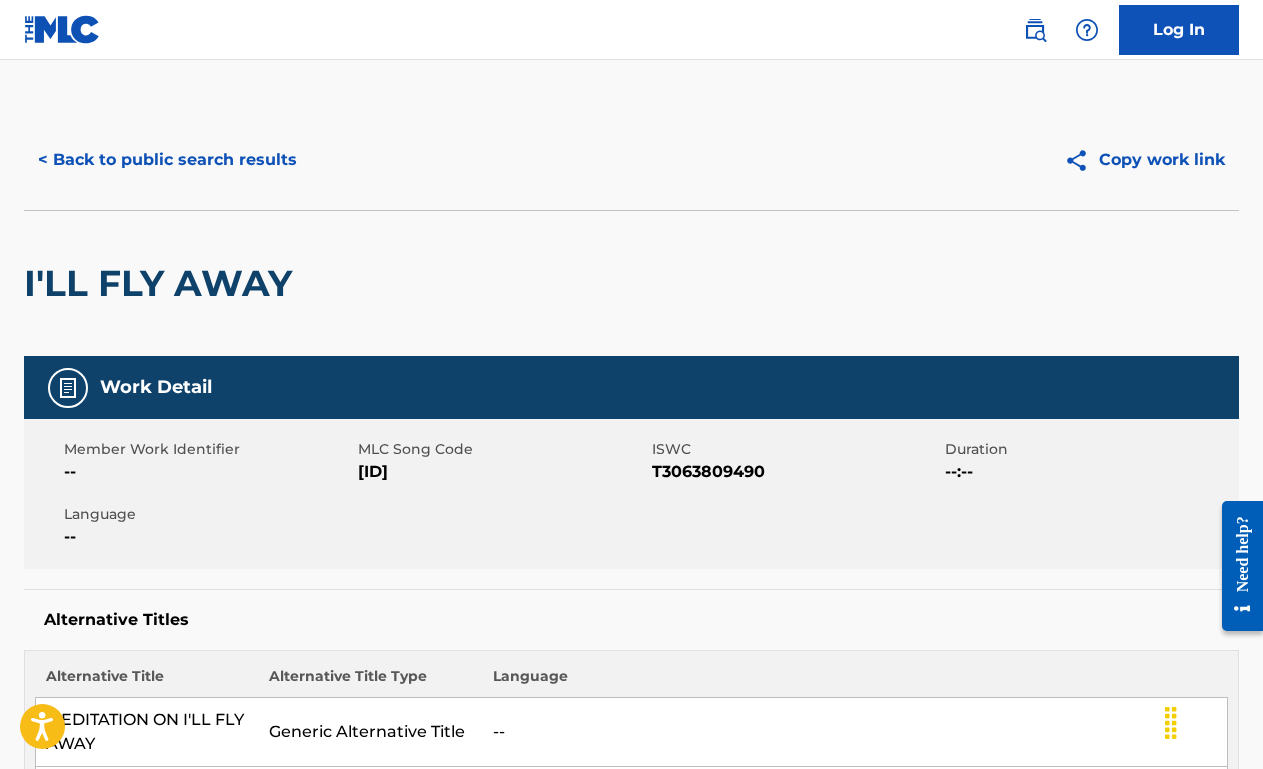 click on "< Back to public search results" at bounding box center (167, 160) 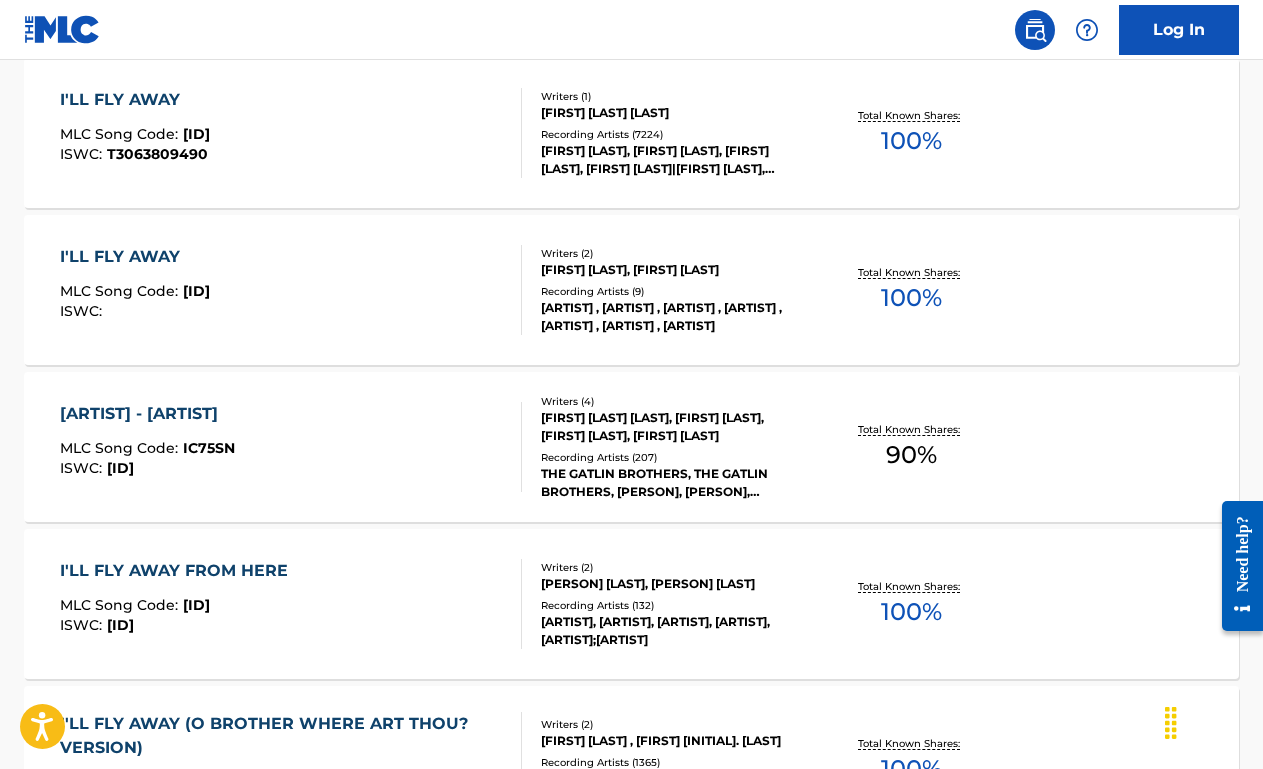 scroll, scrollTop: 0, scrollLeft: 0, axis: both 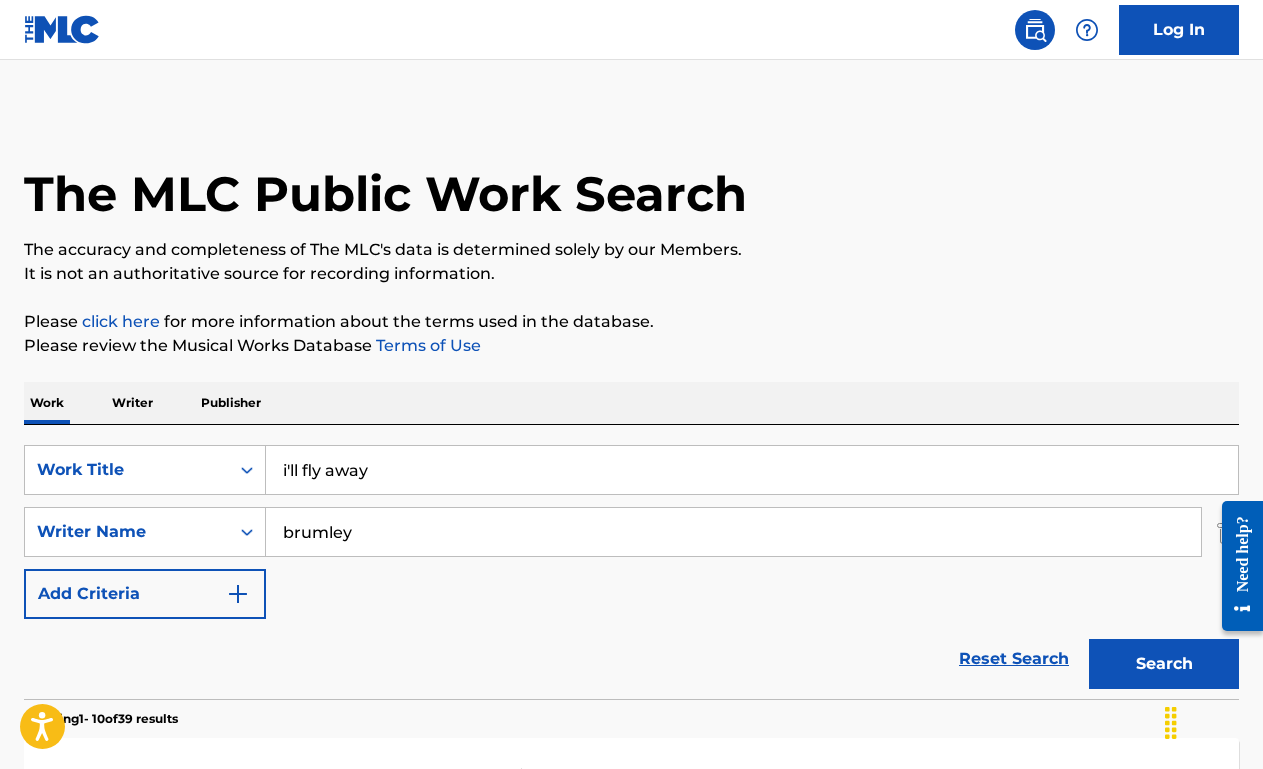 click on "i'll fly away" at bounding box center [752, 470] 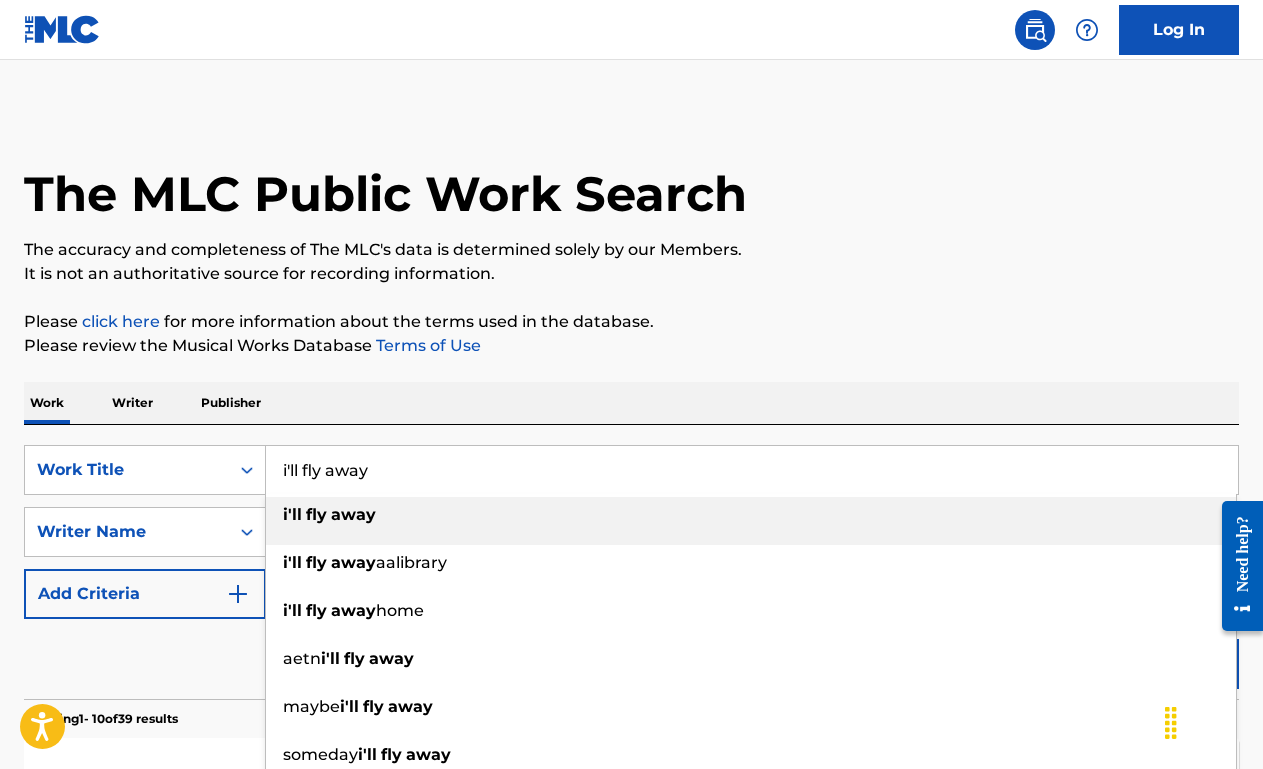 paste on "[ARTIST]" 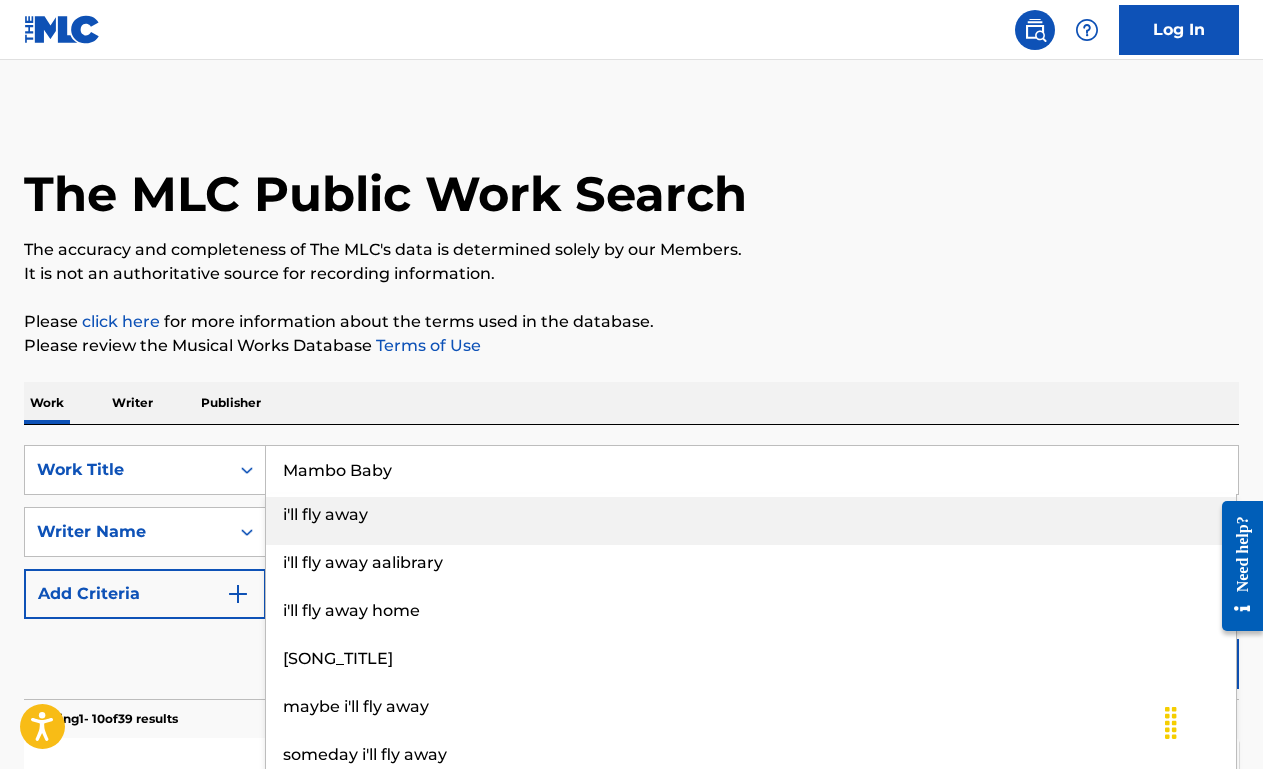 type on "Mambo Baby" 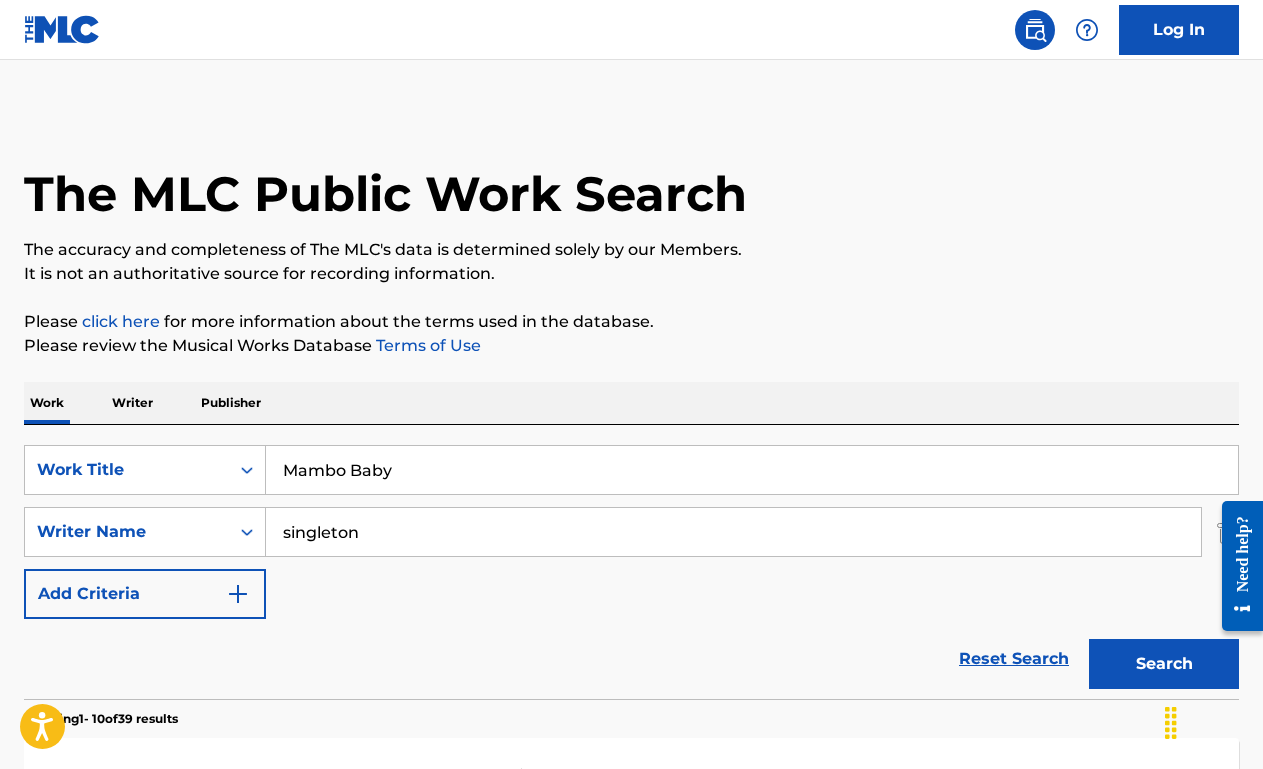type on "singleton" 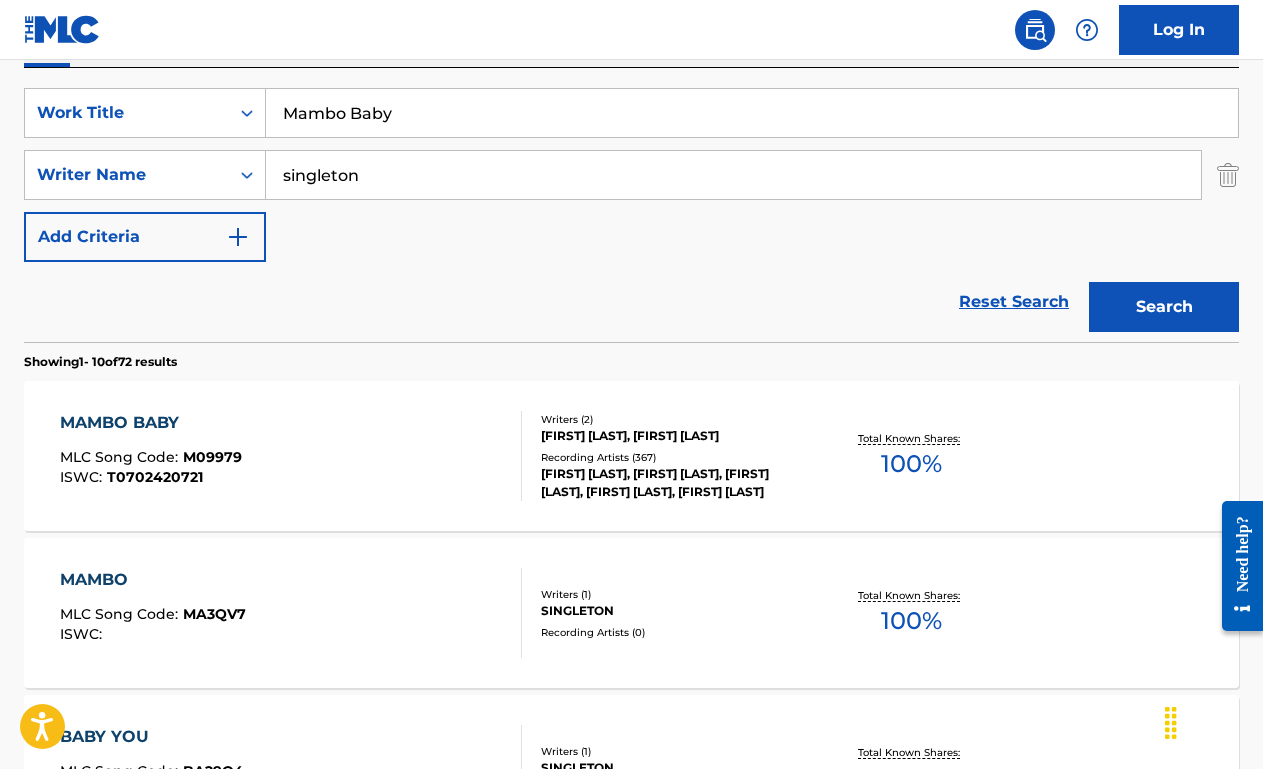 scroll, scrollTop: 360, scrollLeft: 0, axis: vertical 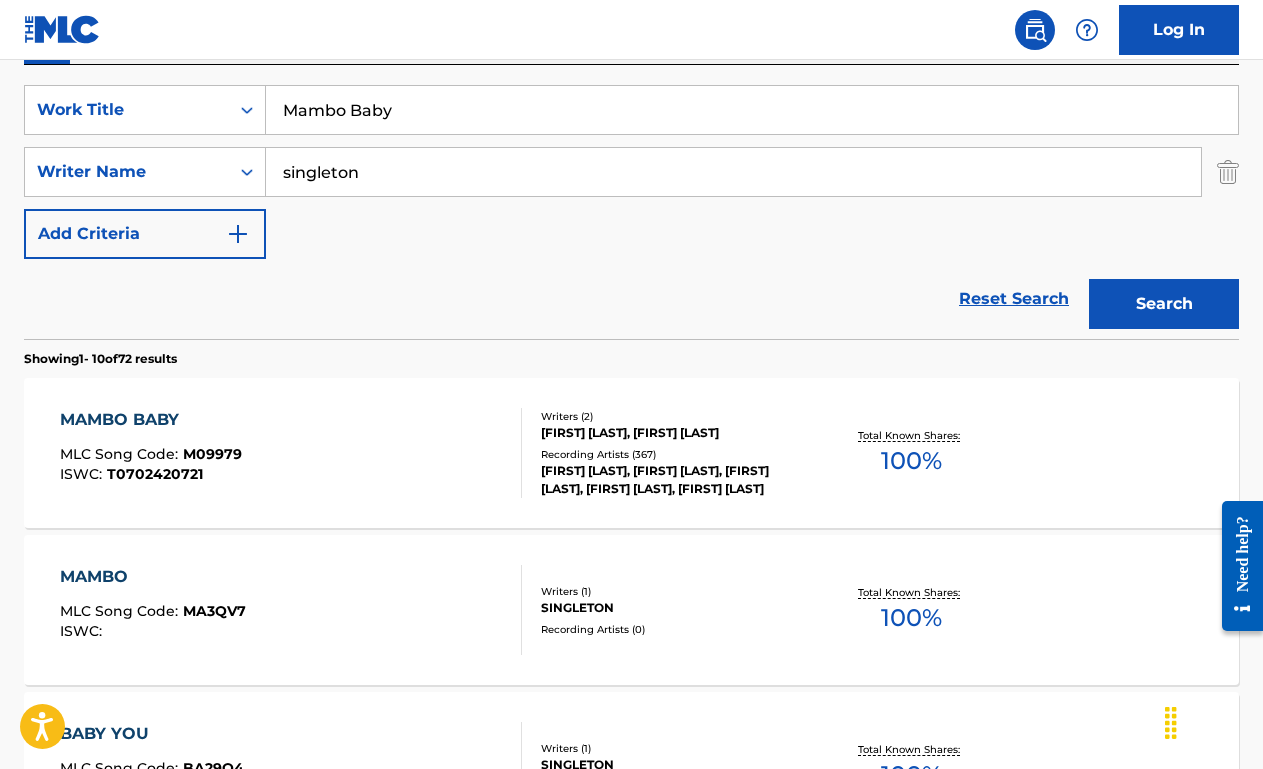 click on "[SONG TITLE] MLC Song Code : M09979 ISWC : T0702420721" at bounding box center [291, 453] 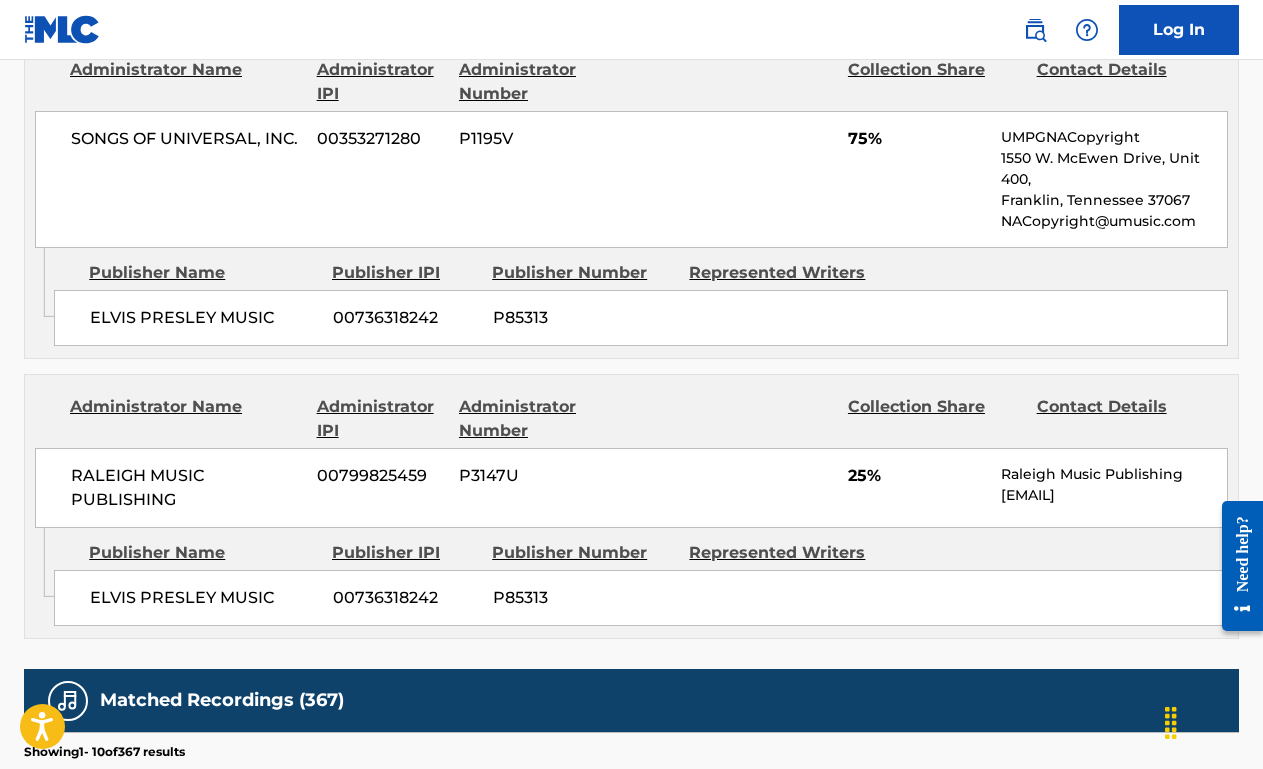 scroll, scrollTop: 0, scrollLeft: 0, axis: both 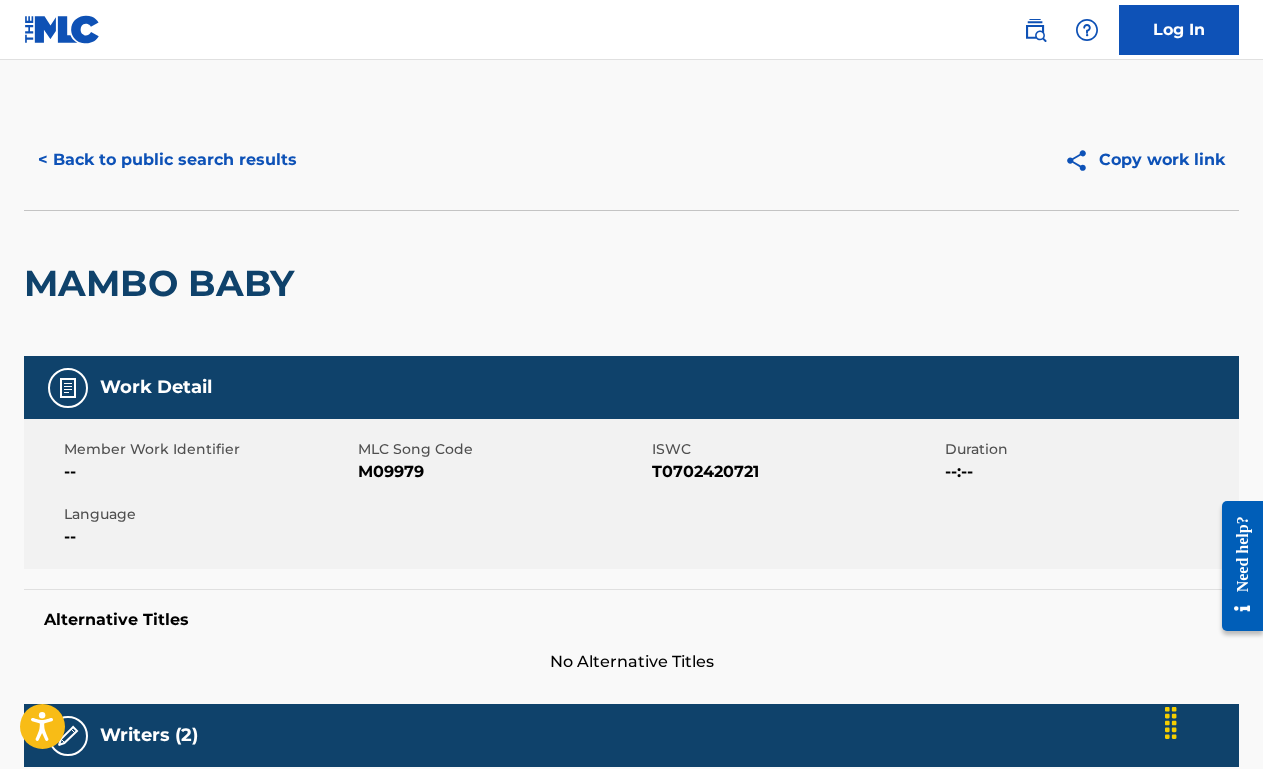 click on "< Back to public search results" at bounding box center [167, 160] 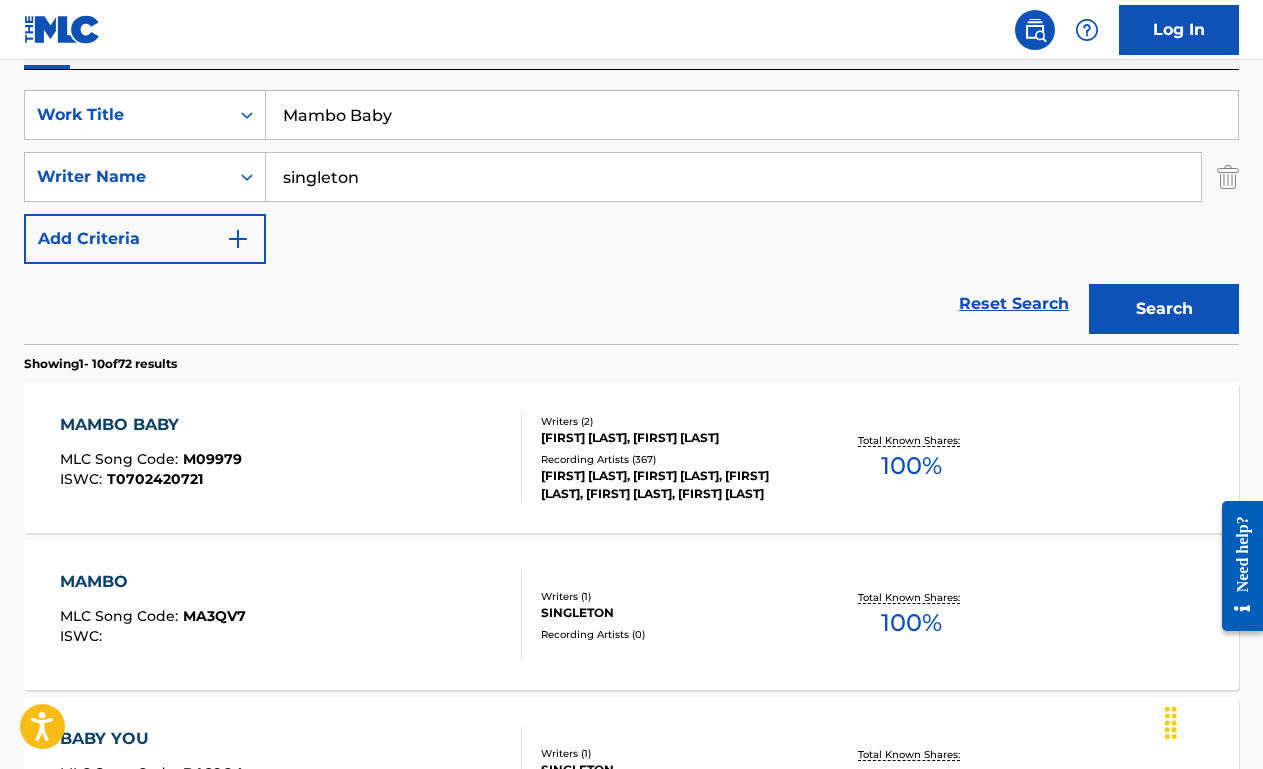 scroll, scrollTop: 353, scrollLeft: 0, axis: vertical 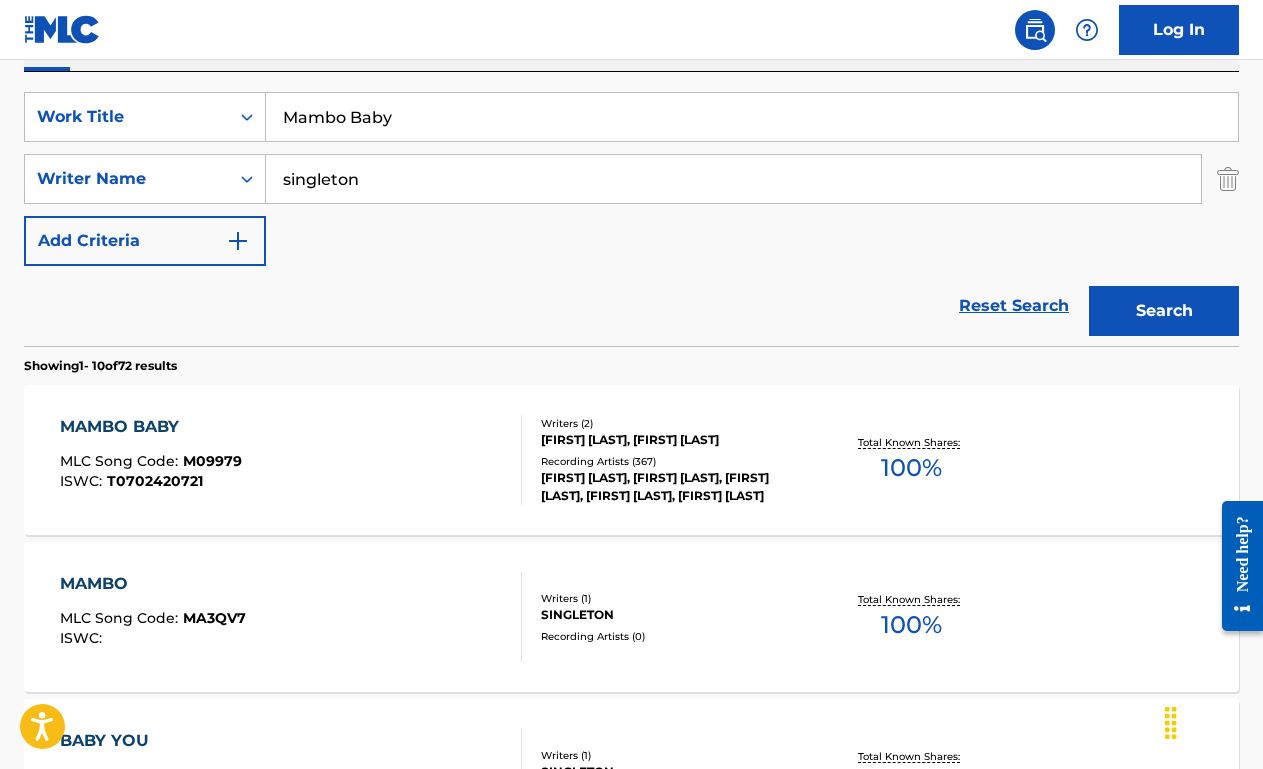 click on "Mambo Baby" at bounding box center (752, 117) 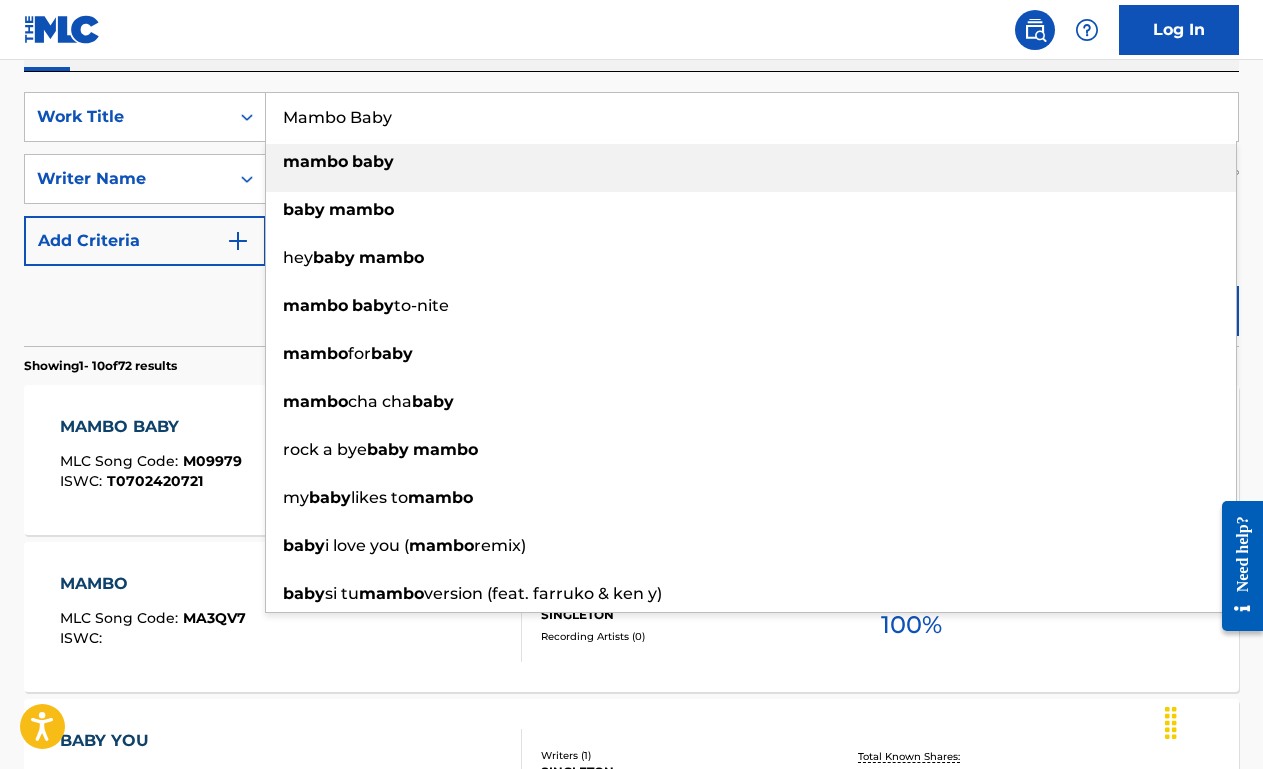 paste on "Sea of Love" 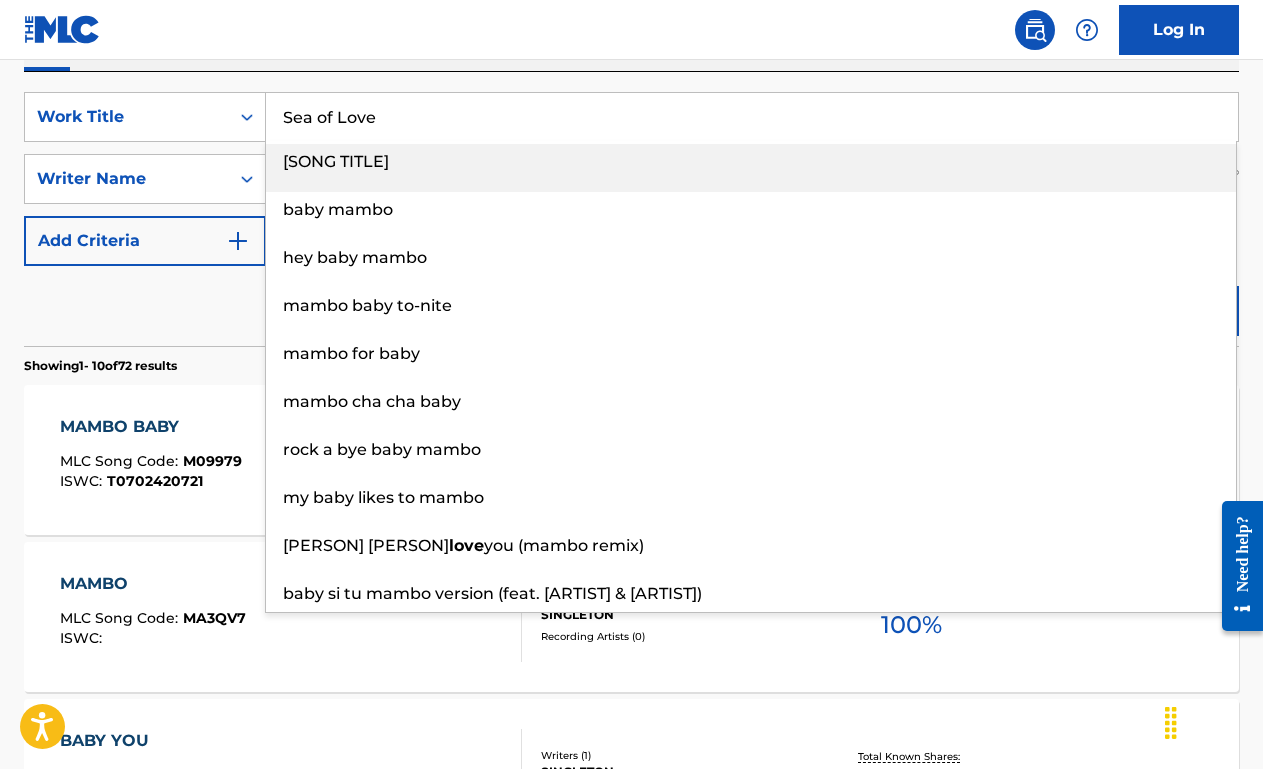 type on "Sea of Love" 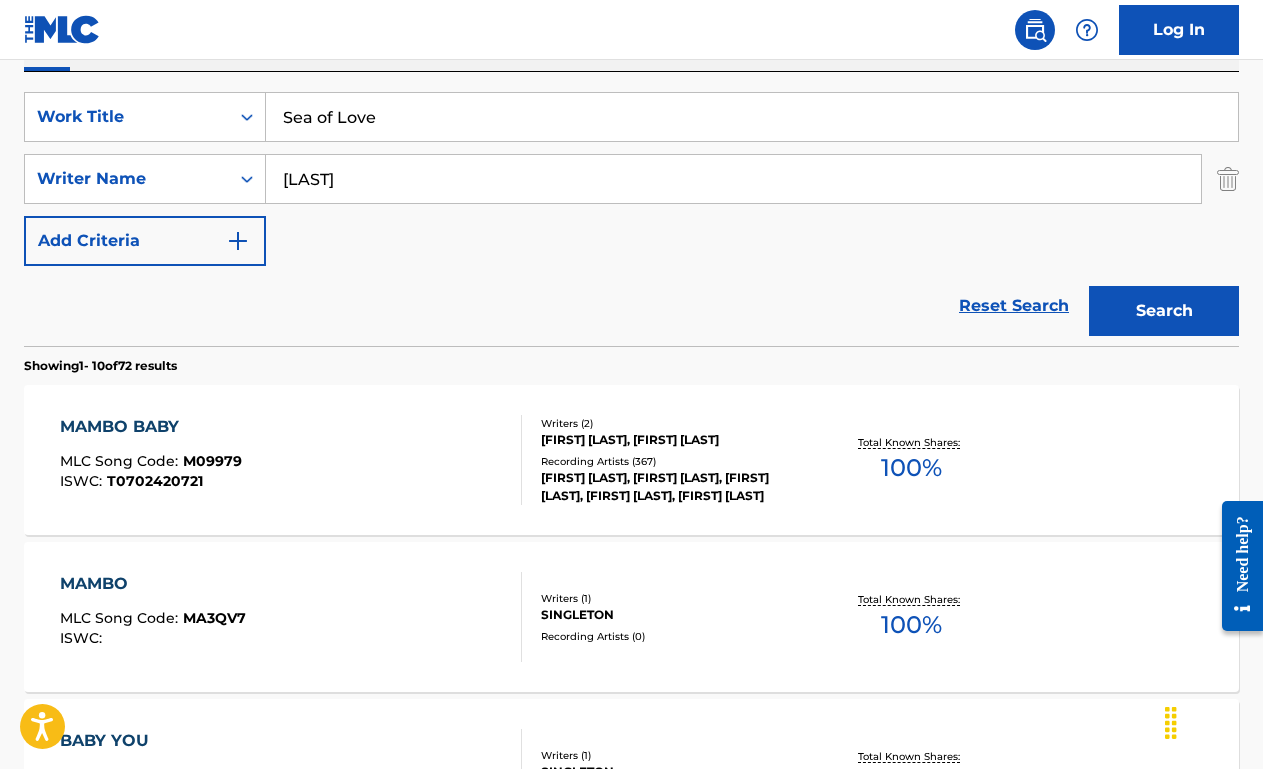 type on "[LAST]" 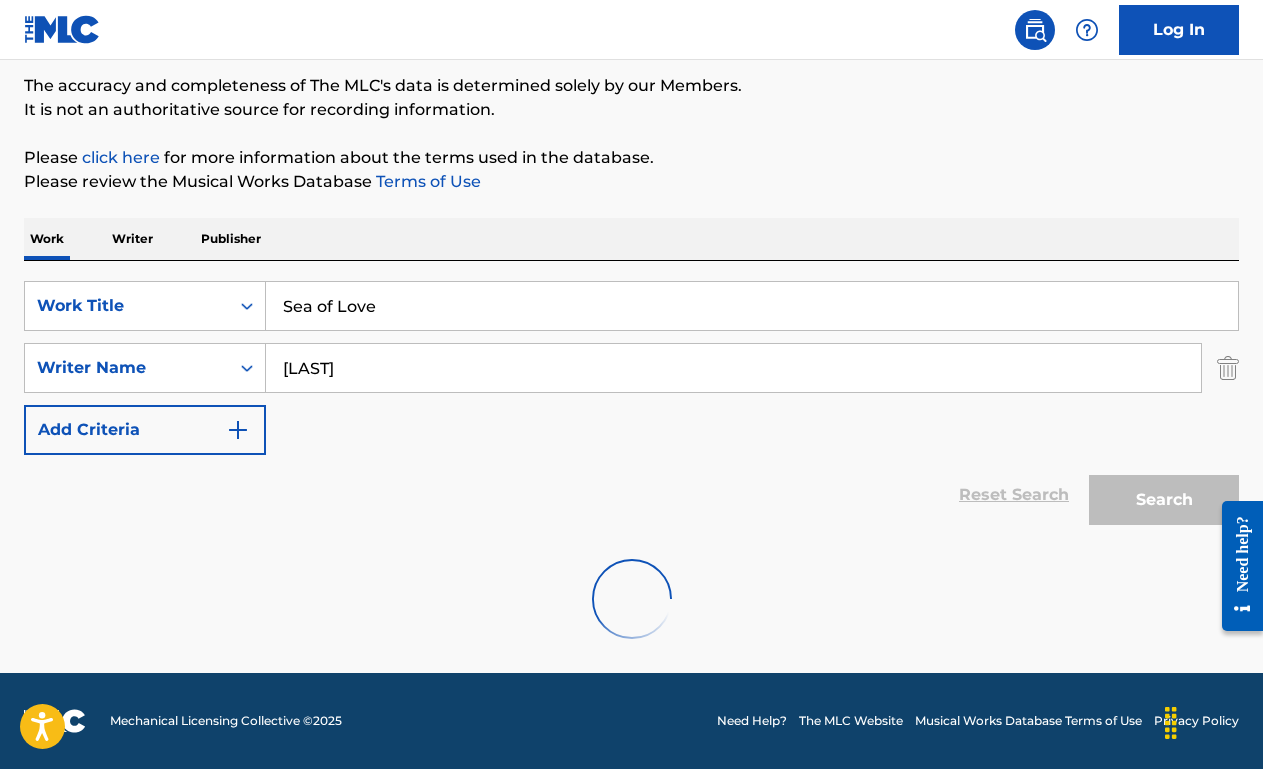 scroll, scrollTop: 353, scrollLeft: 0, axis: vertical 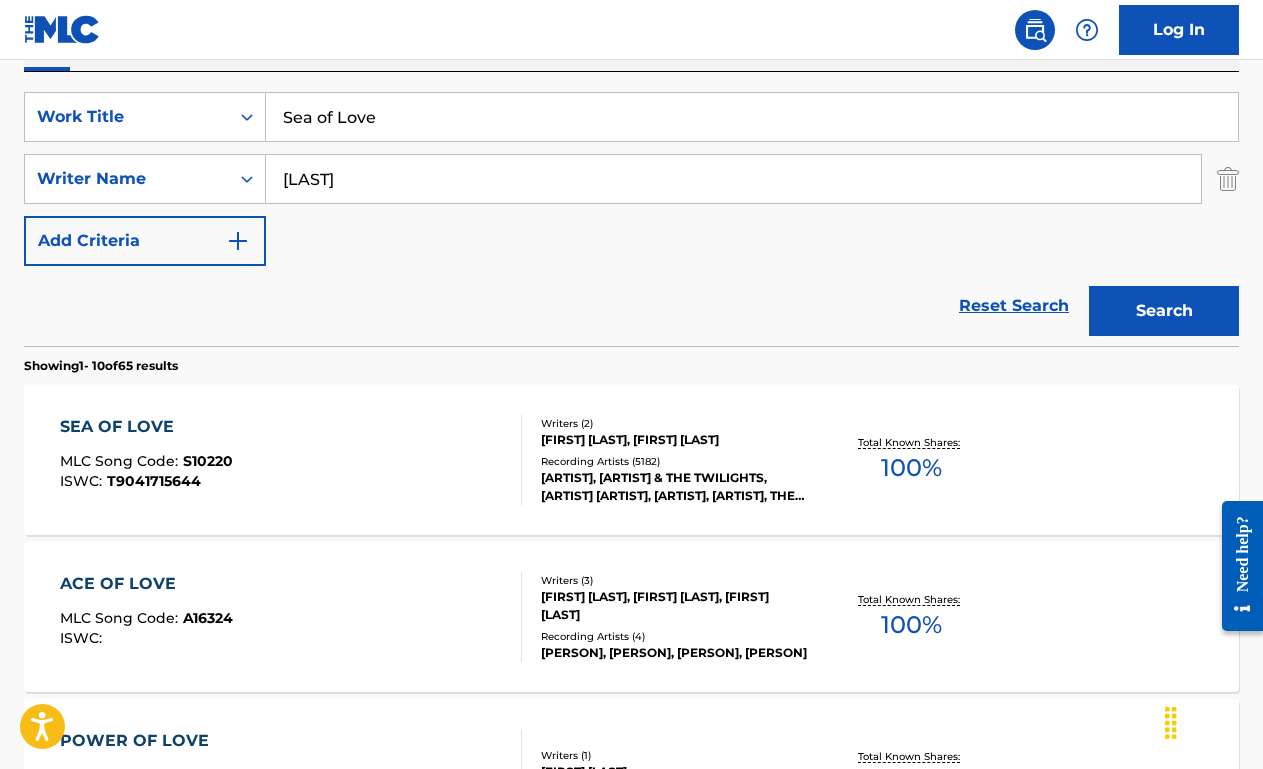 click on "SEA OF LOVE MLC Song Code : S10220 ISWC : T9041715644" at bounding box center (291, 460) 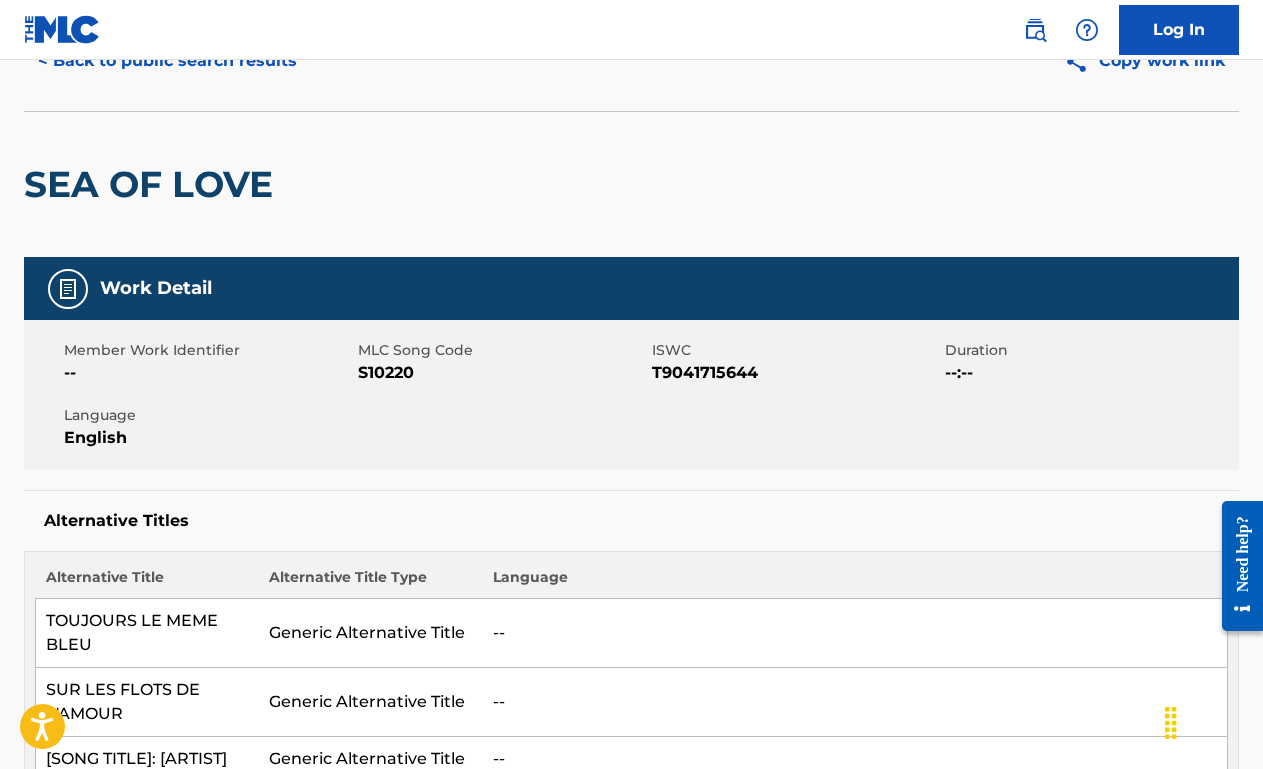 scroll, scrollTop: 0, scrollLeft: 0, axis: both 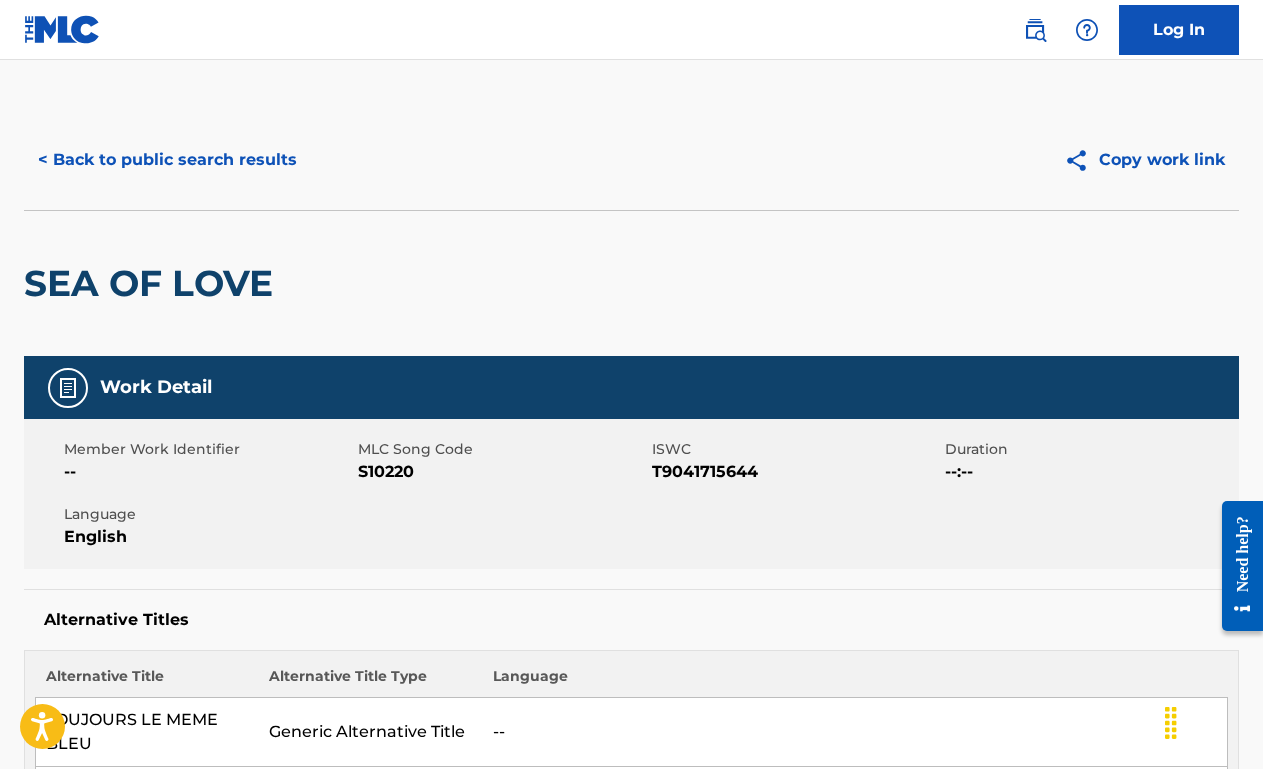 click on "< Back to public search results" at bounding box center (167, 160) 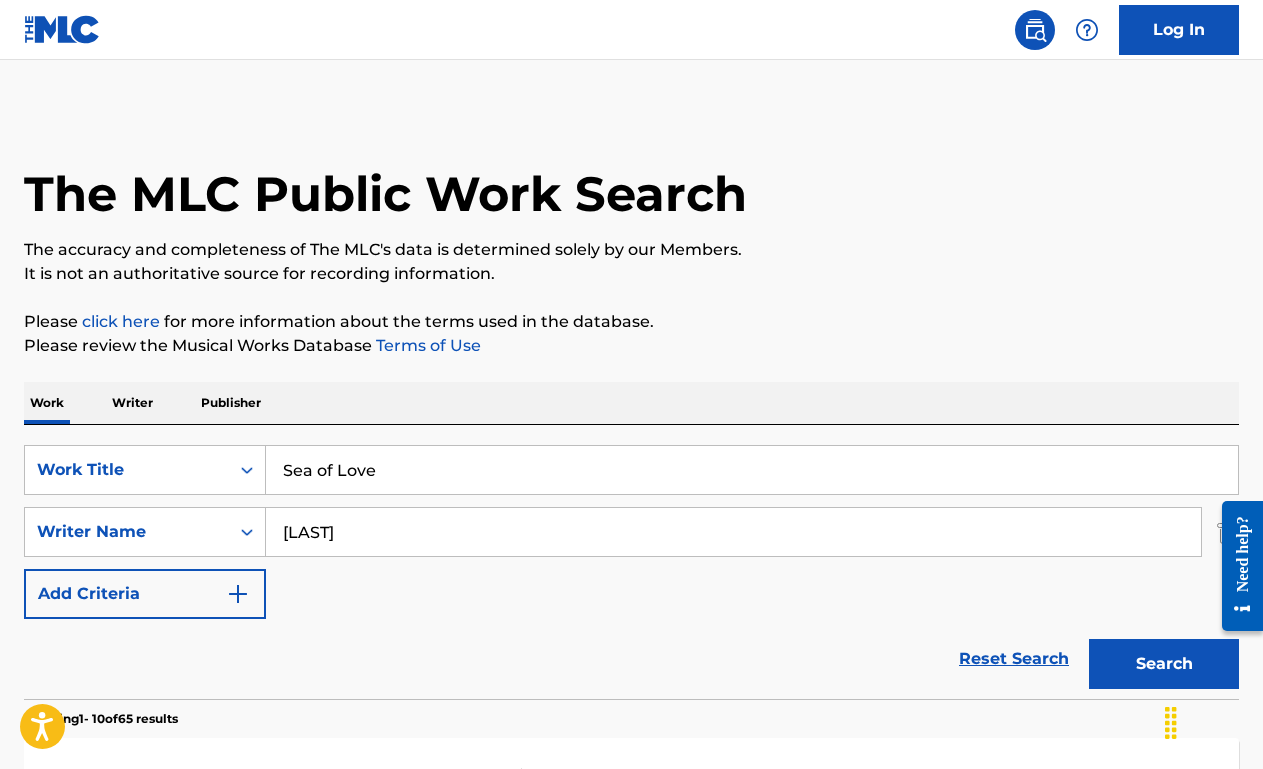 scroll, scrollTop: 348, scrollLeft: 0, axis: vertical 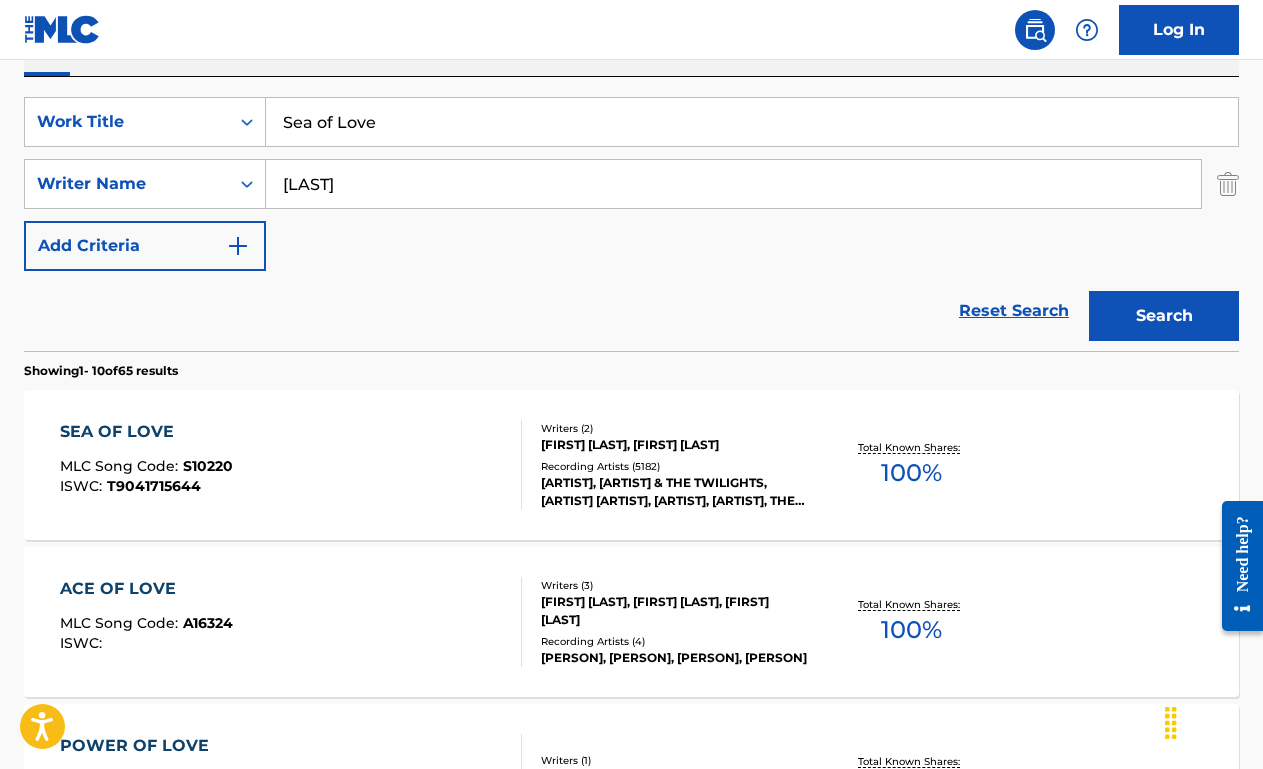 click on "Sea of Love" at bounding box center (752, 122) 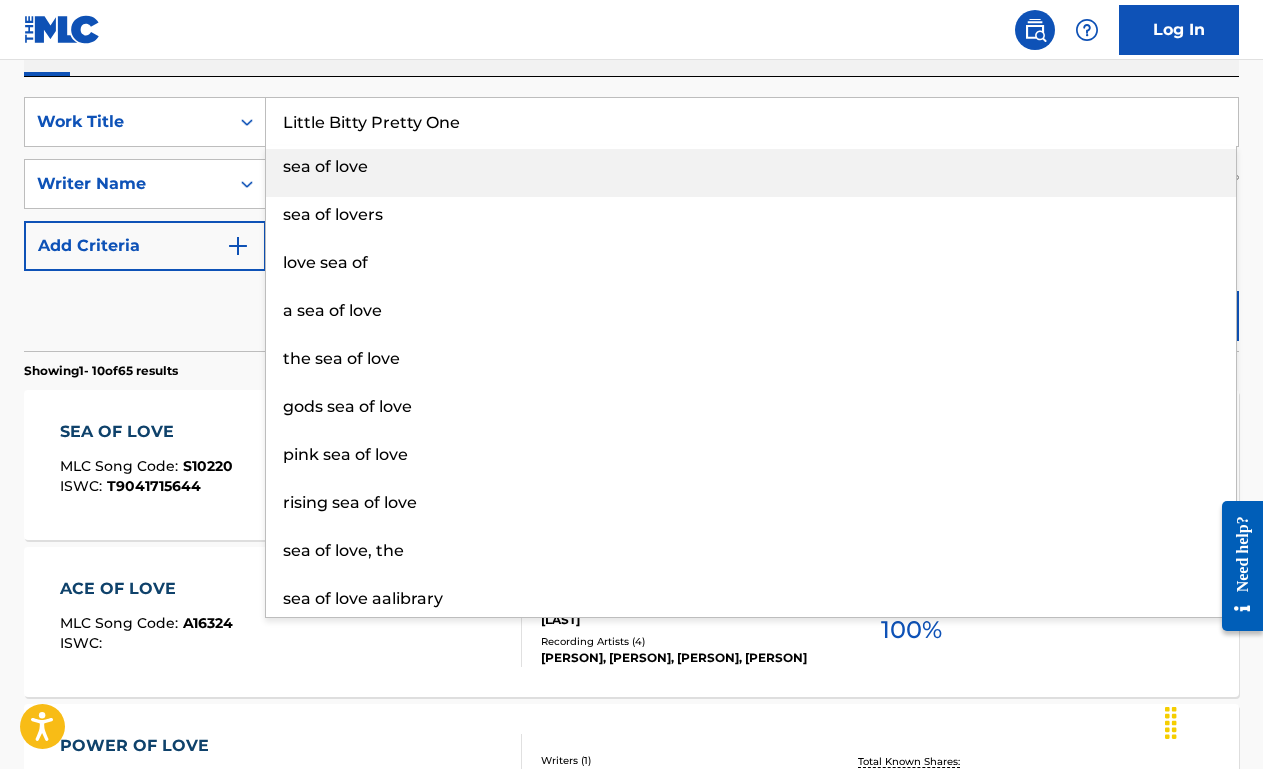 type on "Little Bitty Pretty One" 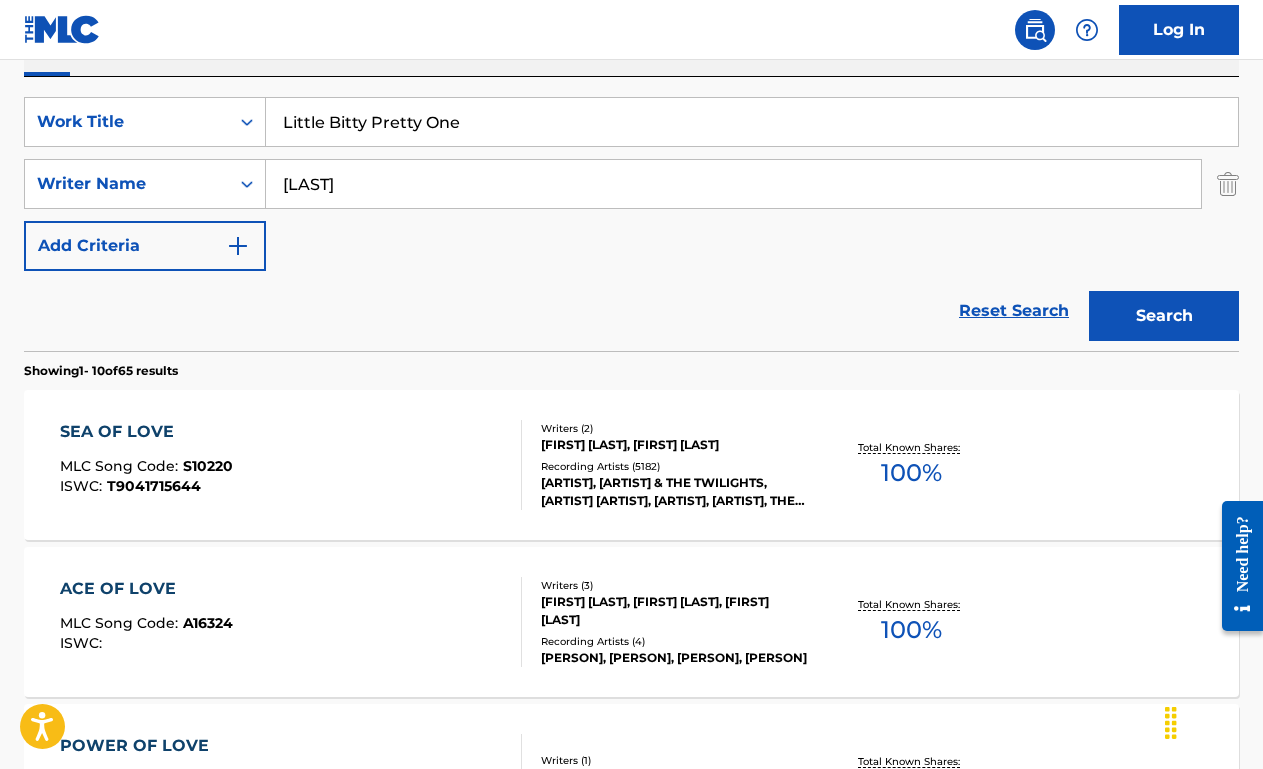 type on "[LAST]" 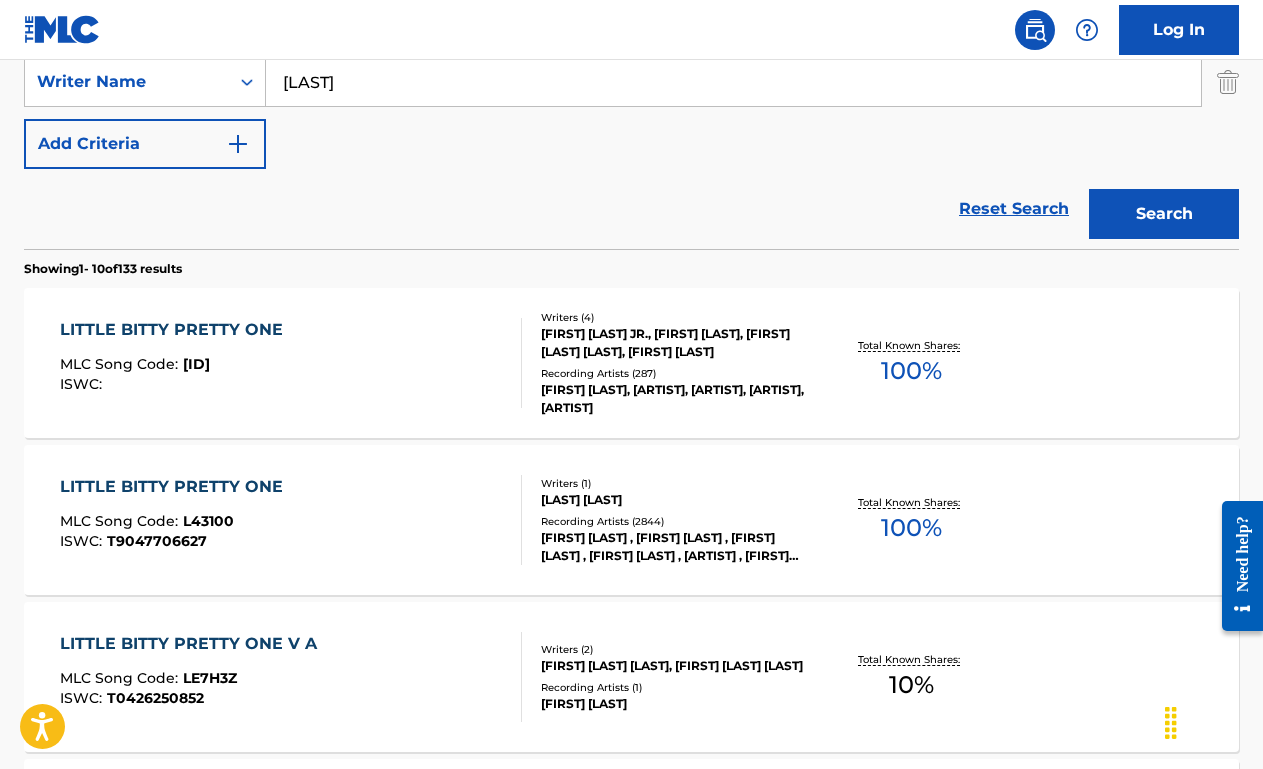 scroll, scrollTop: 462, scrollLeft: 0, axis: vertical 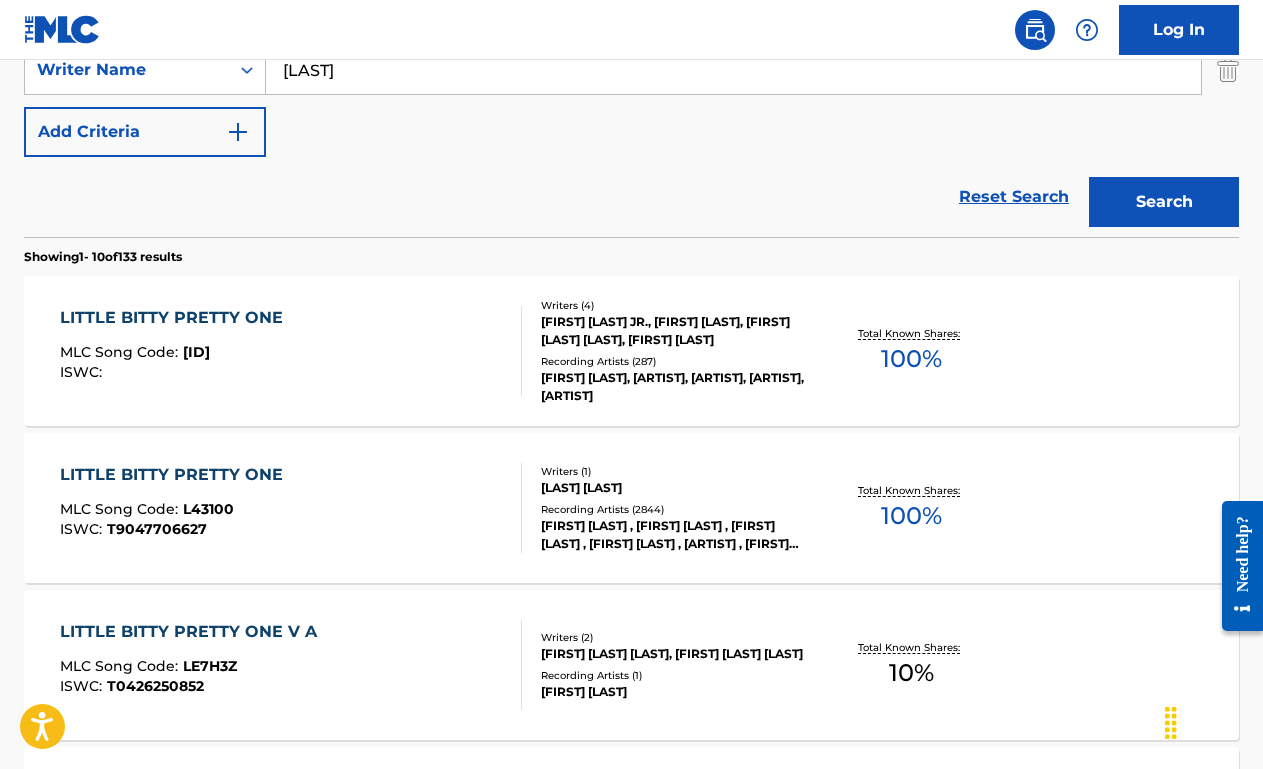 click on "LITTLE BITTY PRETTY ONE MLC Song Code : L43100 ISWC : T9047706627" at bounding box center [291, 508] 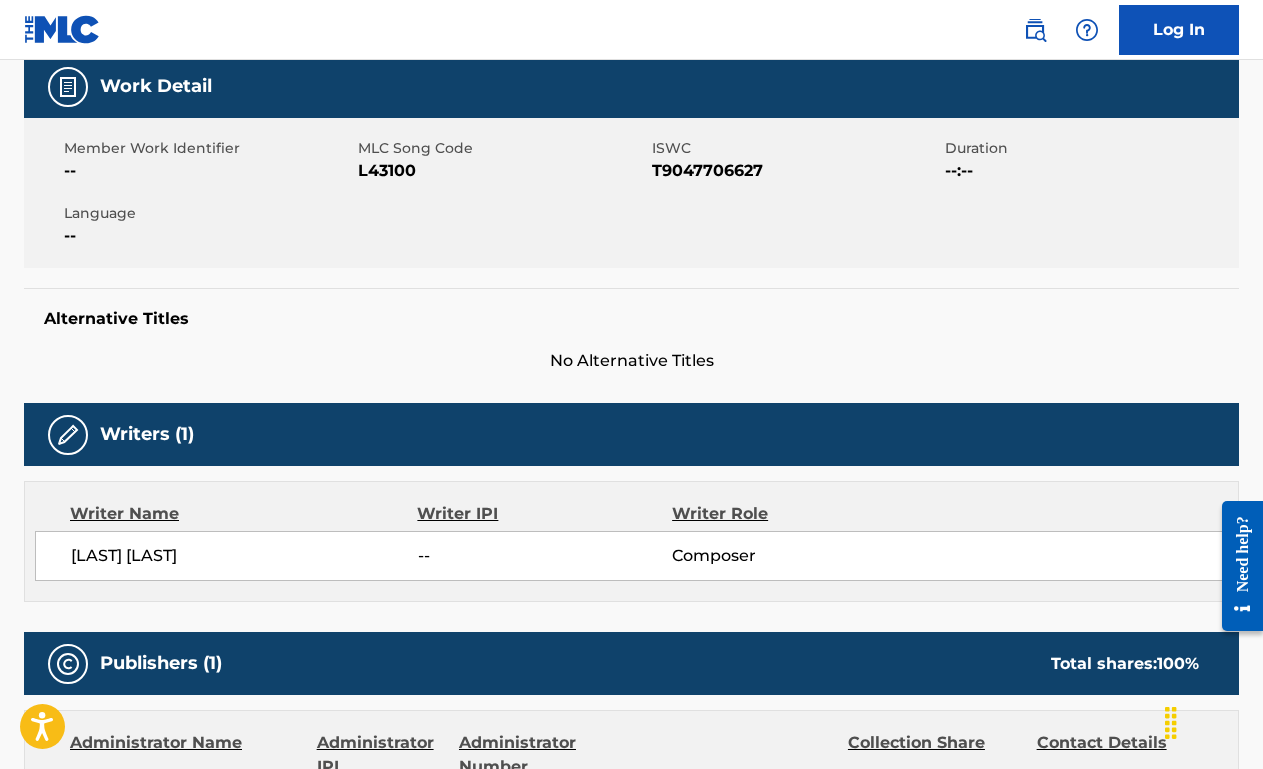 scroll, scrollTop: 0, scrollLeft: 0, axis: both 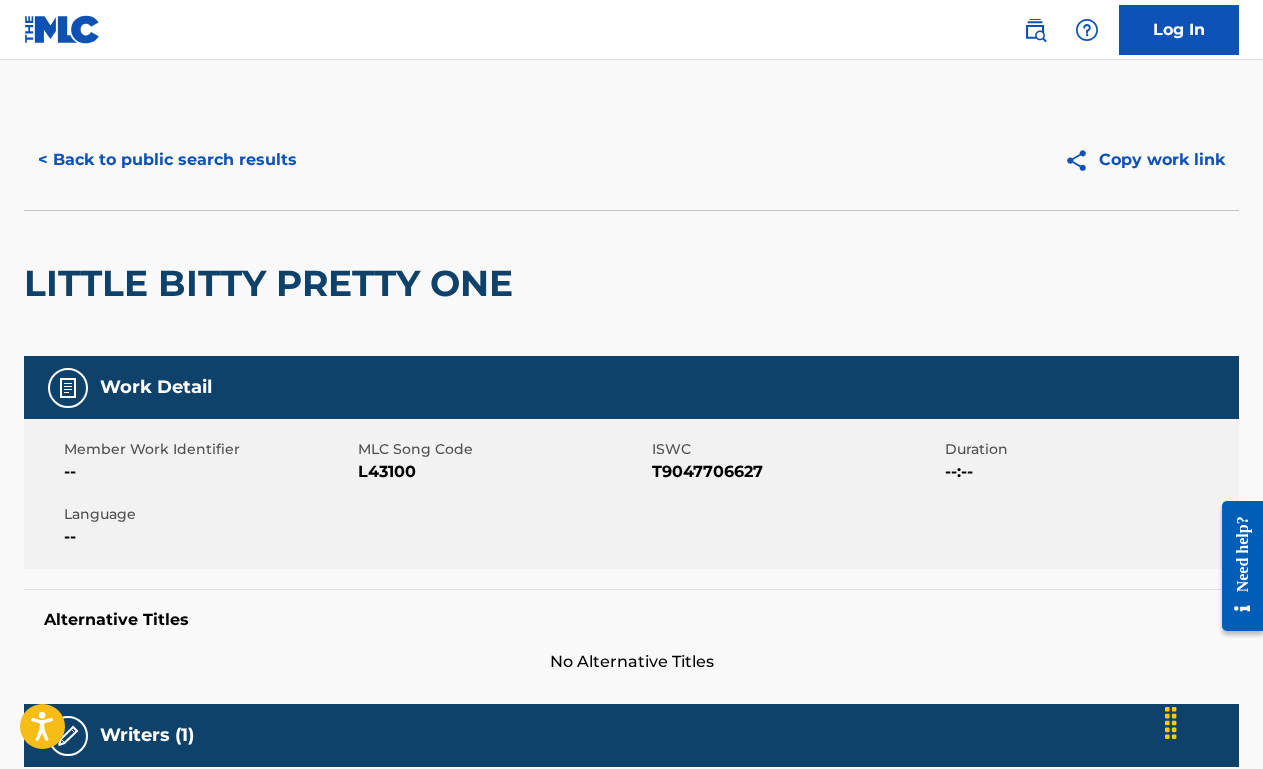 click on "< Back to public search results" at bounding box center [167, 160] 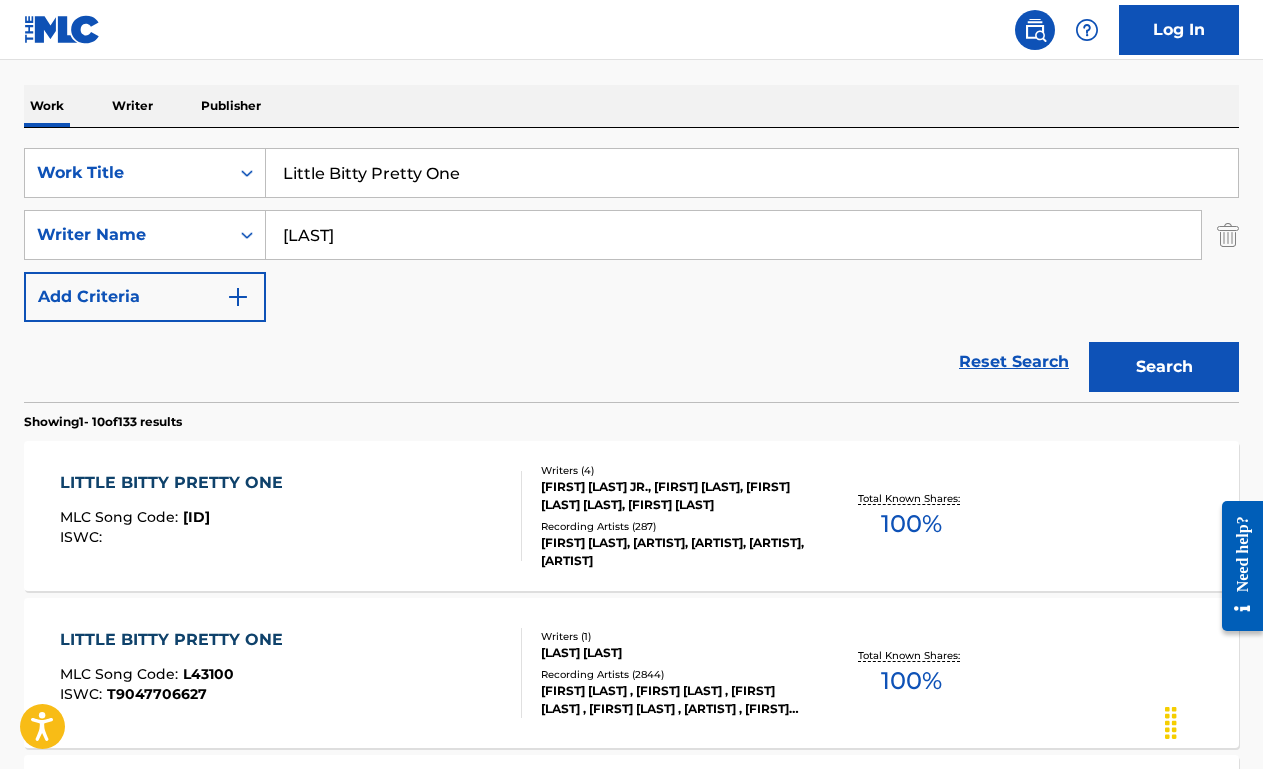 scroll, scrollTop: 292, scrollLeft: 0, axis: vertical 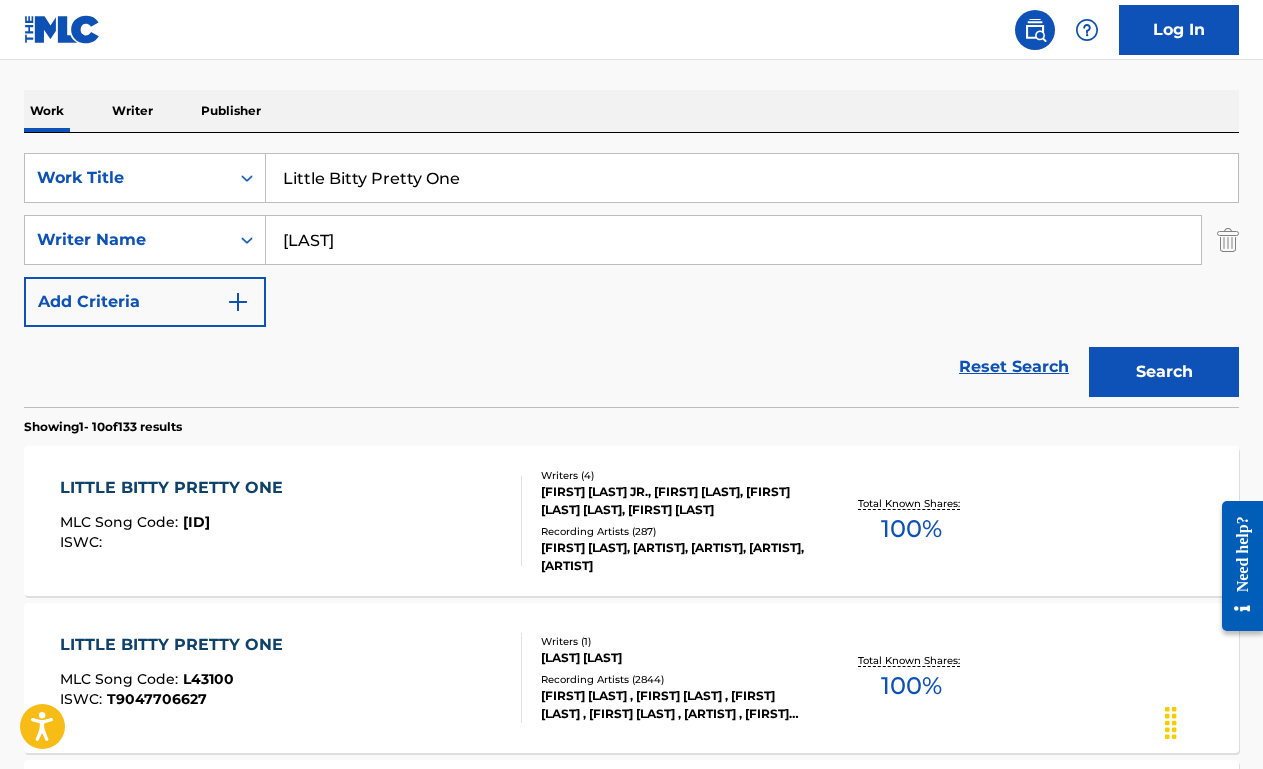 click on "Little Bitty Pretty One" at bounding box center (752, 178) 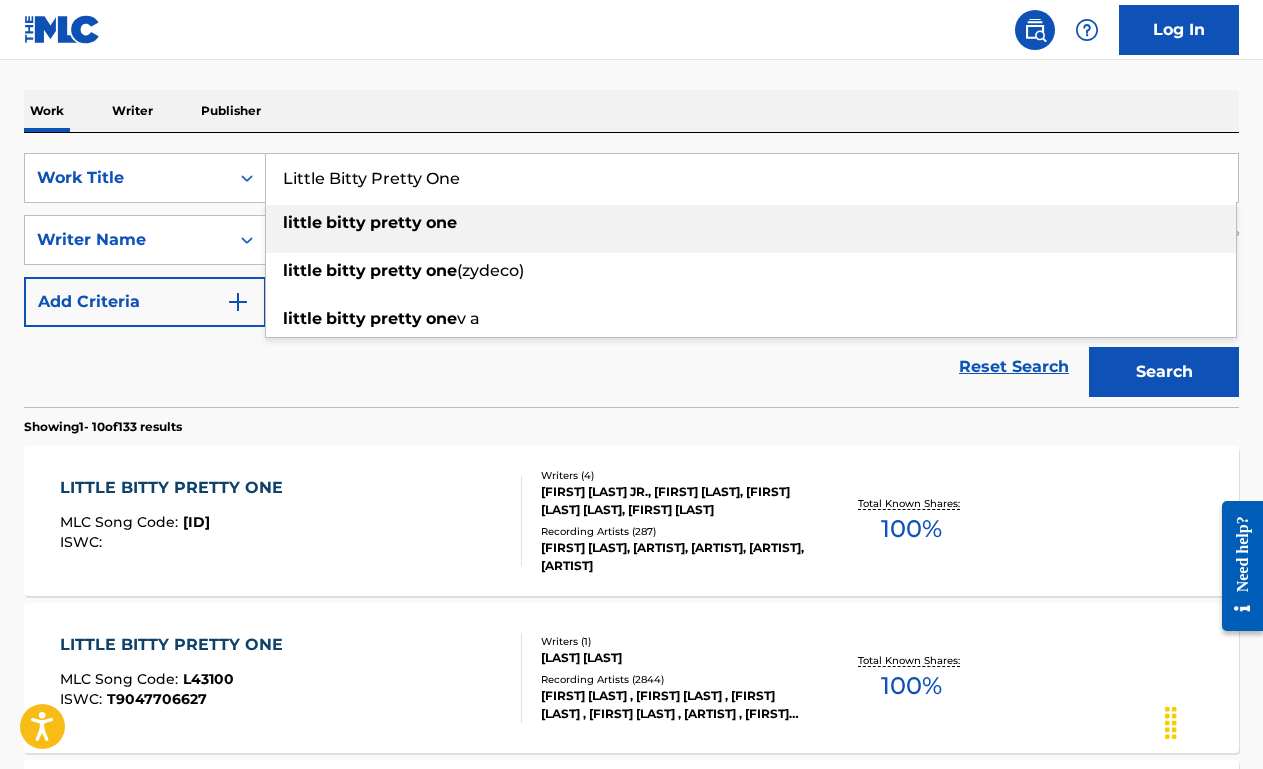 click on "Little Bitty Pretty One" at bounding box center [752, 178] 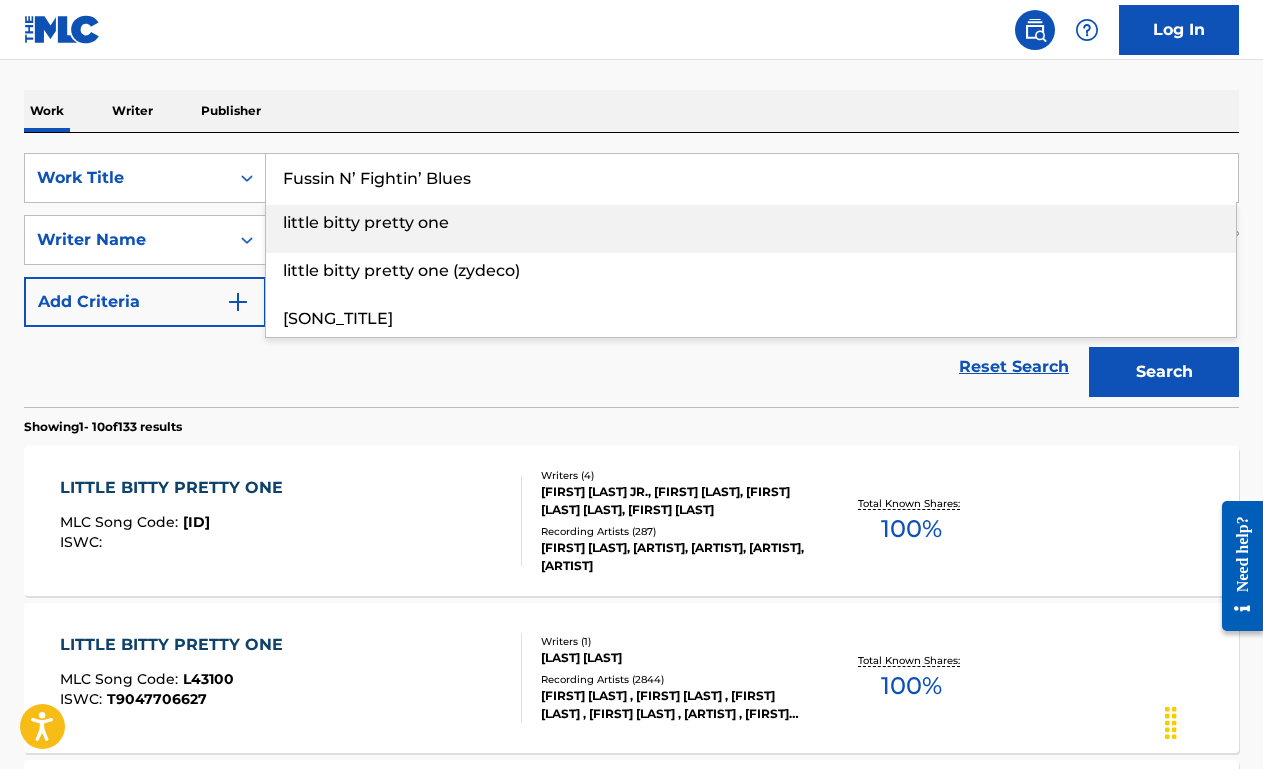 type on "Fussin N’ Fightin’ Blues" 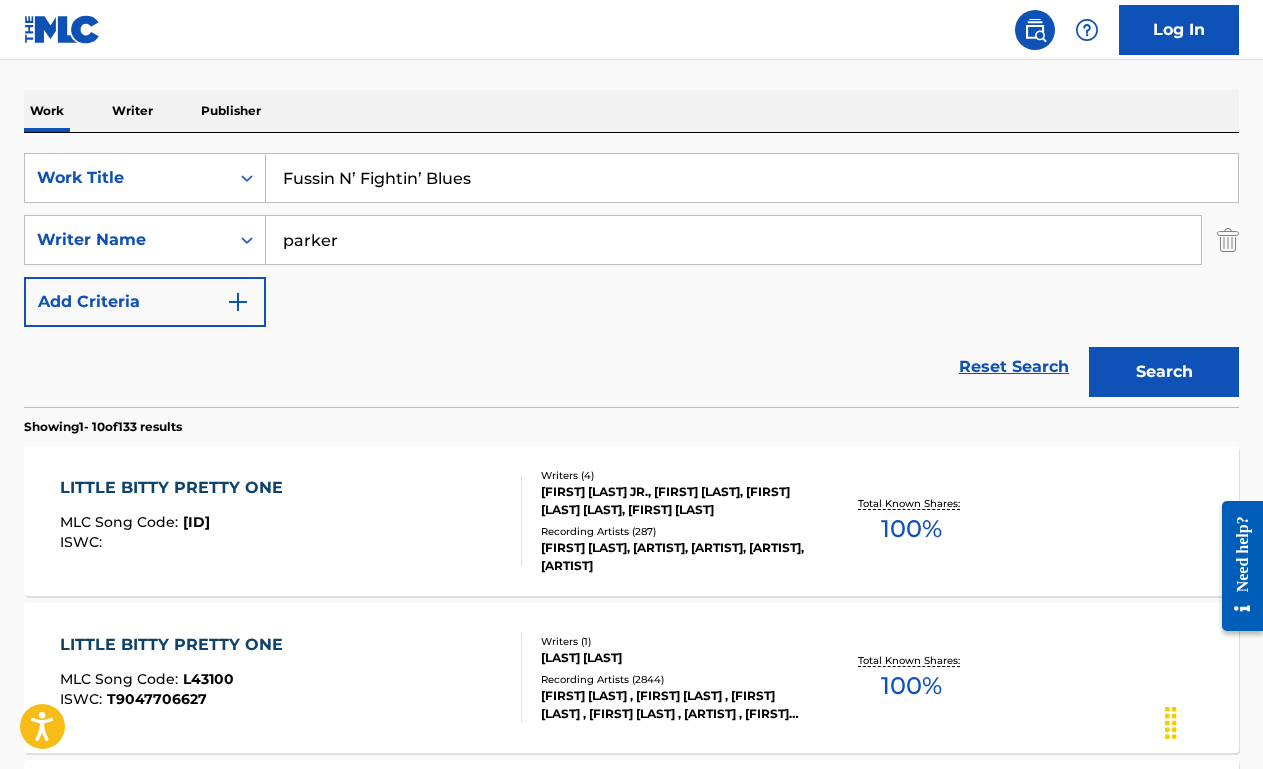 type on "parker" 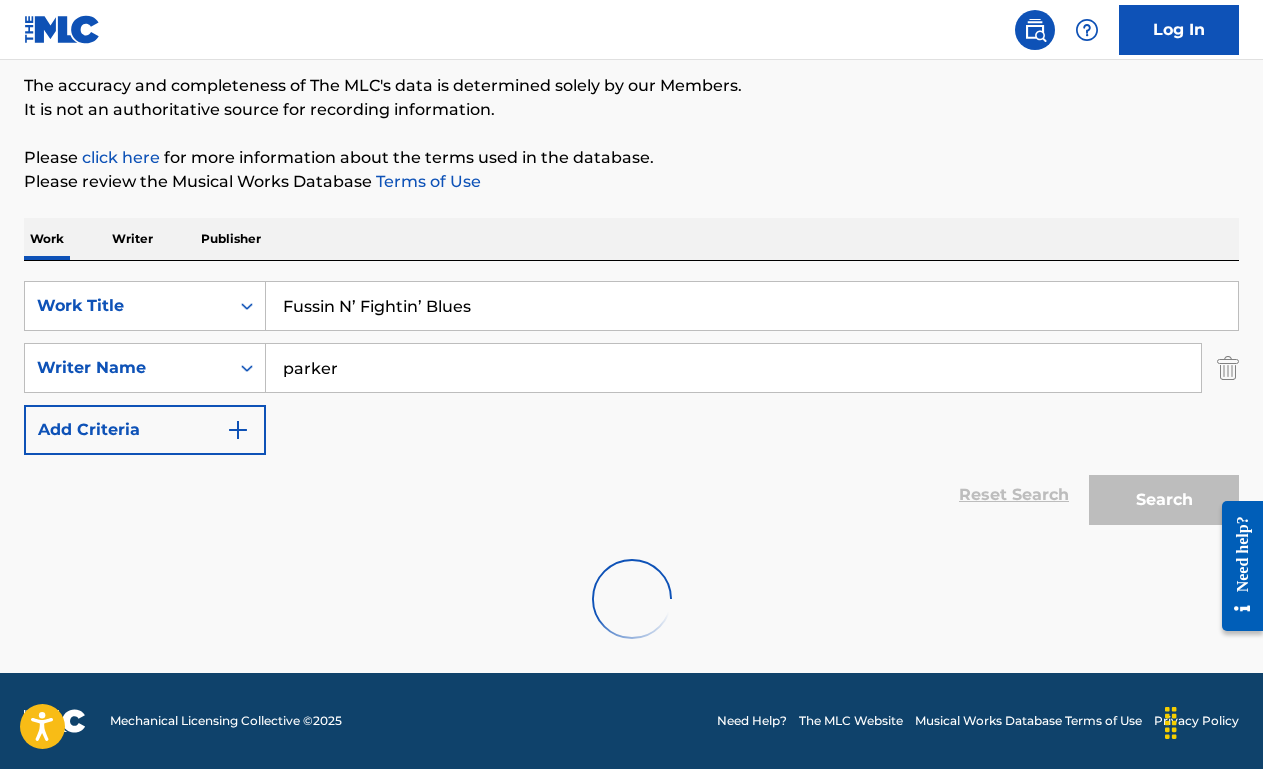 scroll, scrollTop: 292, scrollLeft: 0, axis: vertical 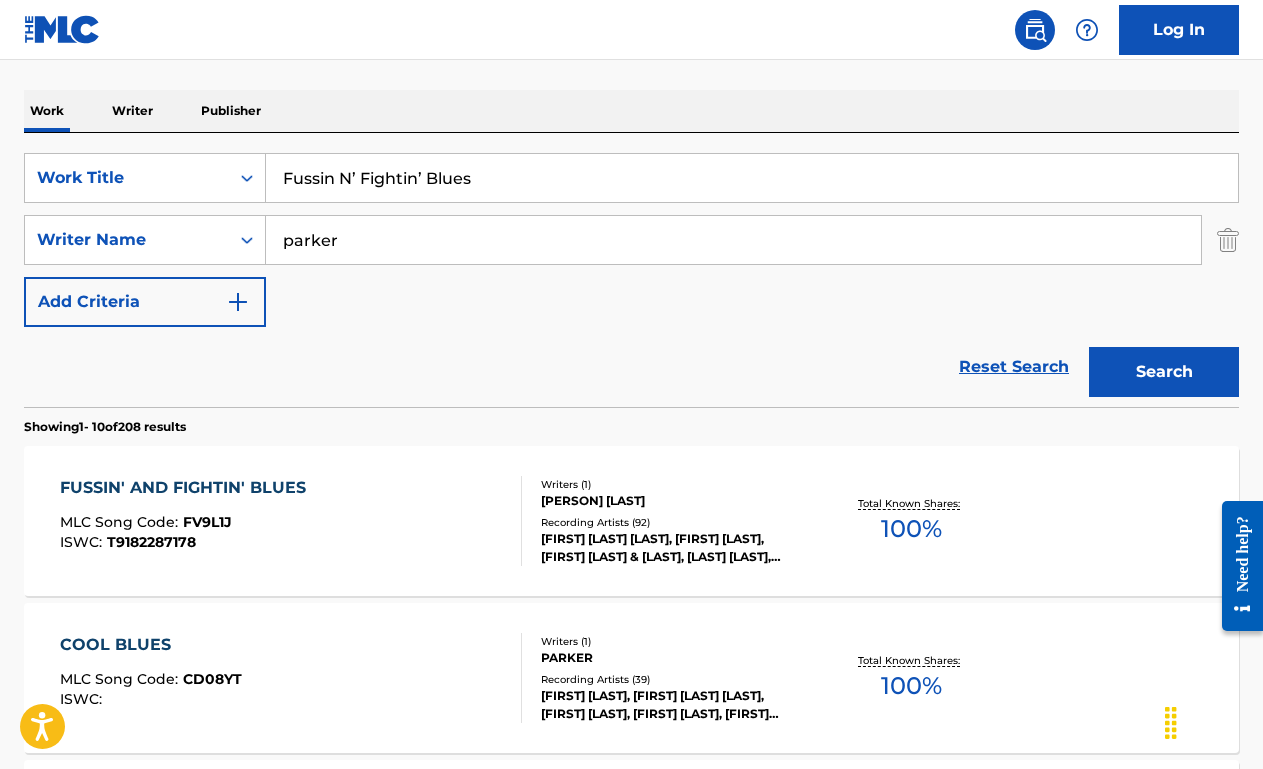 click on "FUSSIN' AND FIGHTIN' BLUES MLC Song Code : FV9L1J ISWC : T9182287178" at bounding box center (291, 521) 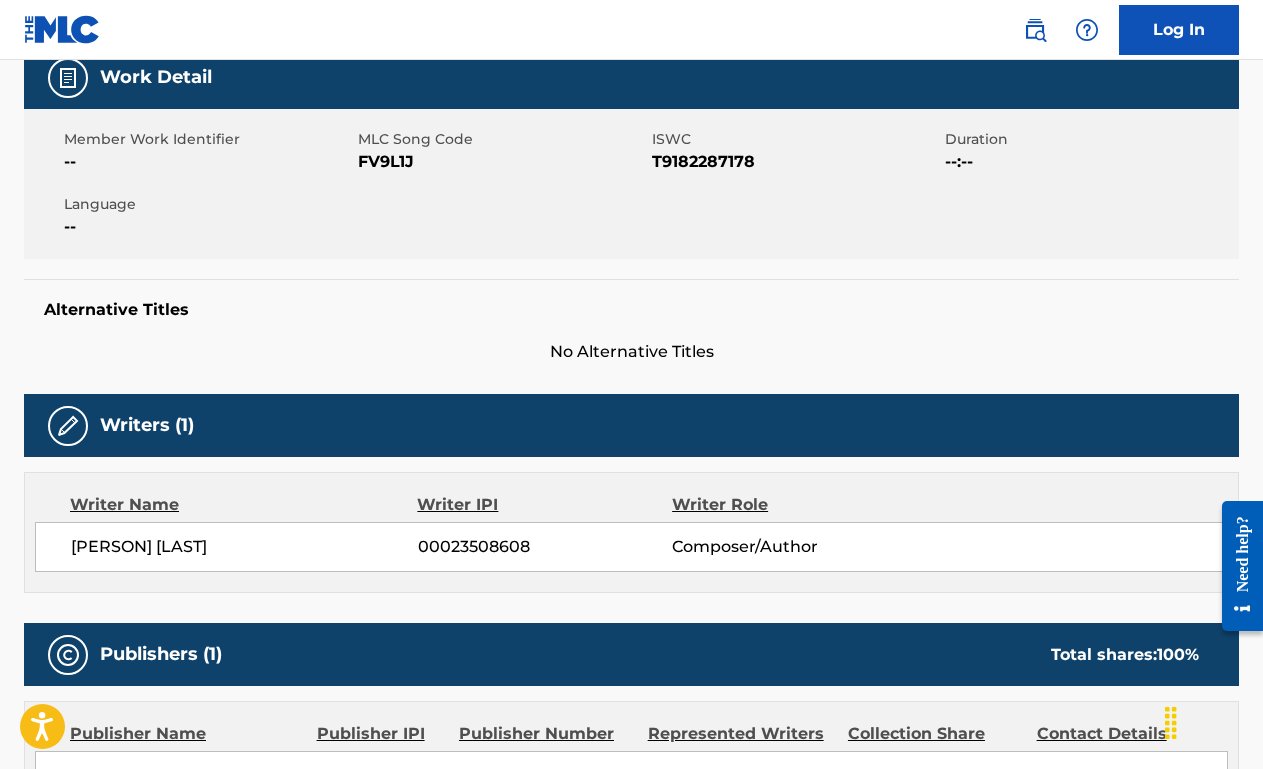 scroll, scrollTop: 0, scrollLeft: 0, axis: both 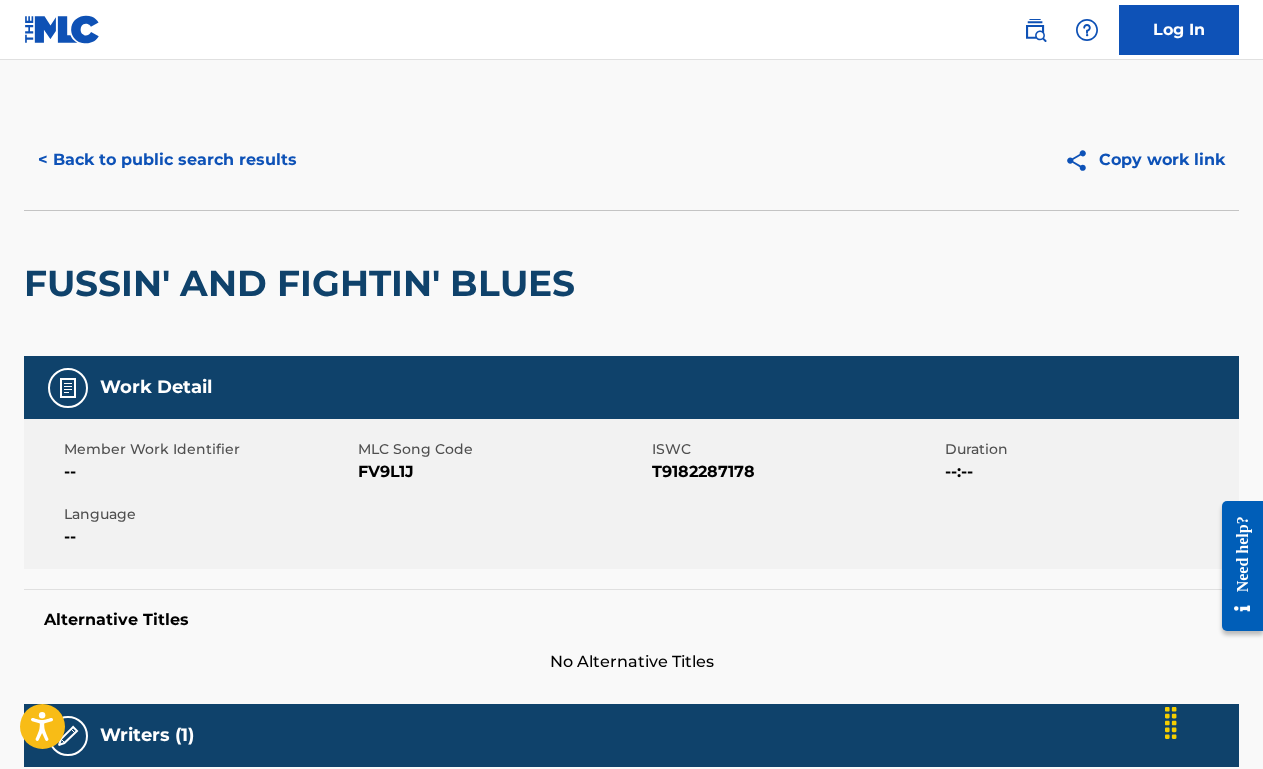 click on "< Back to public search results Copy work link" at bounding box center (631, 160) 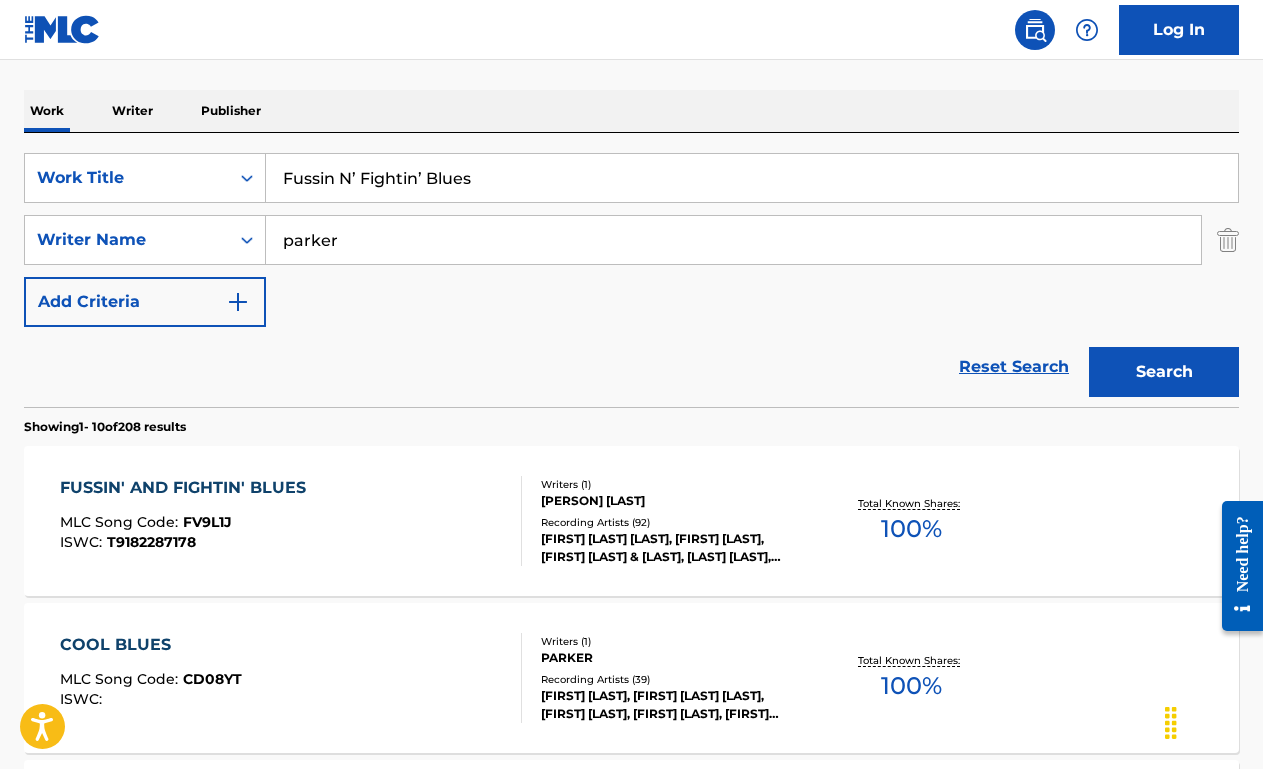 click on "Fussin N’ Fightin’ Blues" at bounding box center (752, 178) 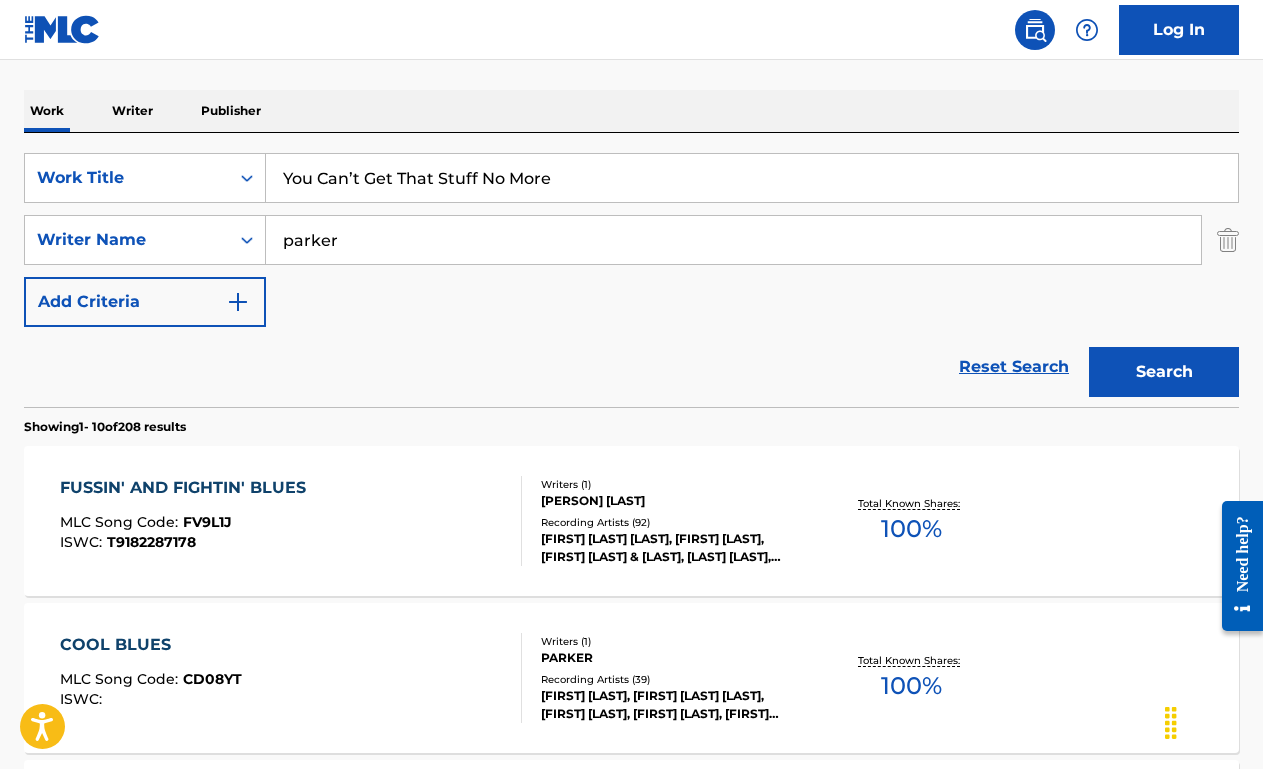 type on "You Can’t Get That Stuff No More" 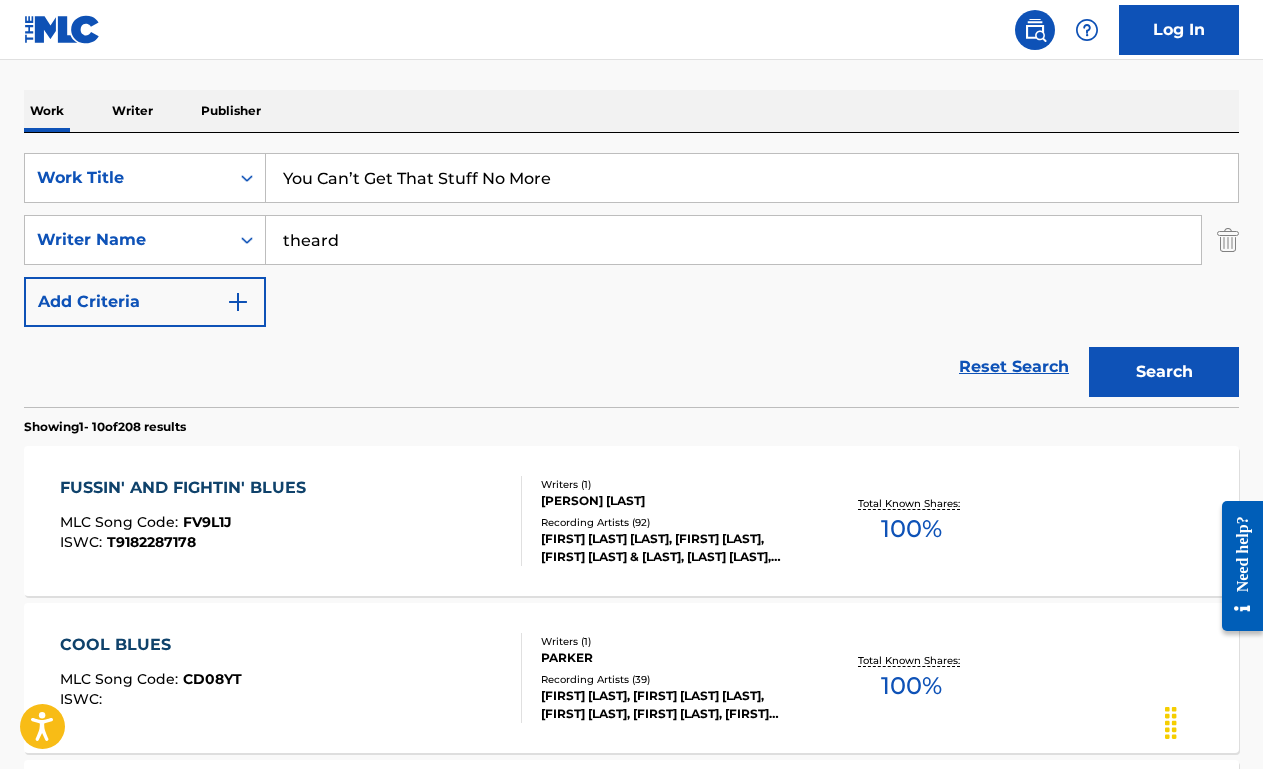 type on "theard" 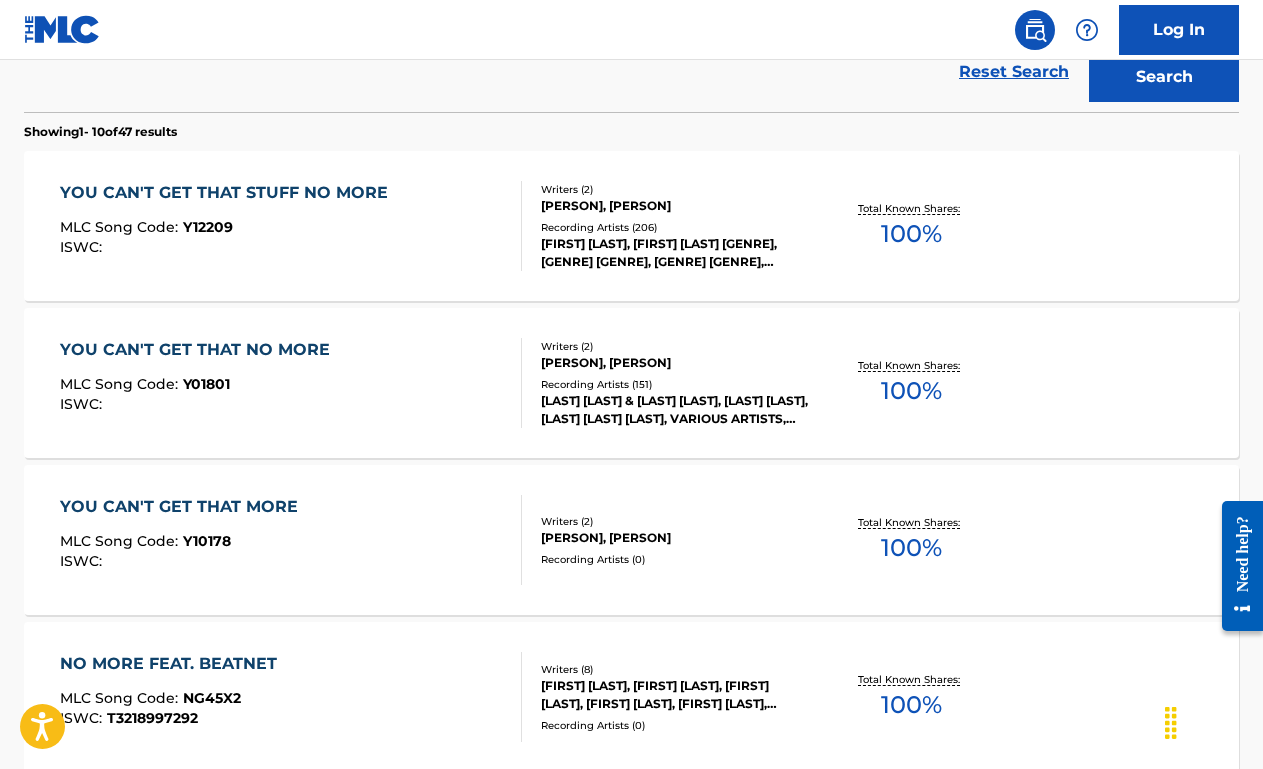 scroll, scrollTop: 593, scrollLeft: 0, axis: vertical 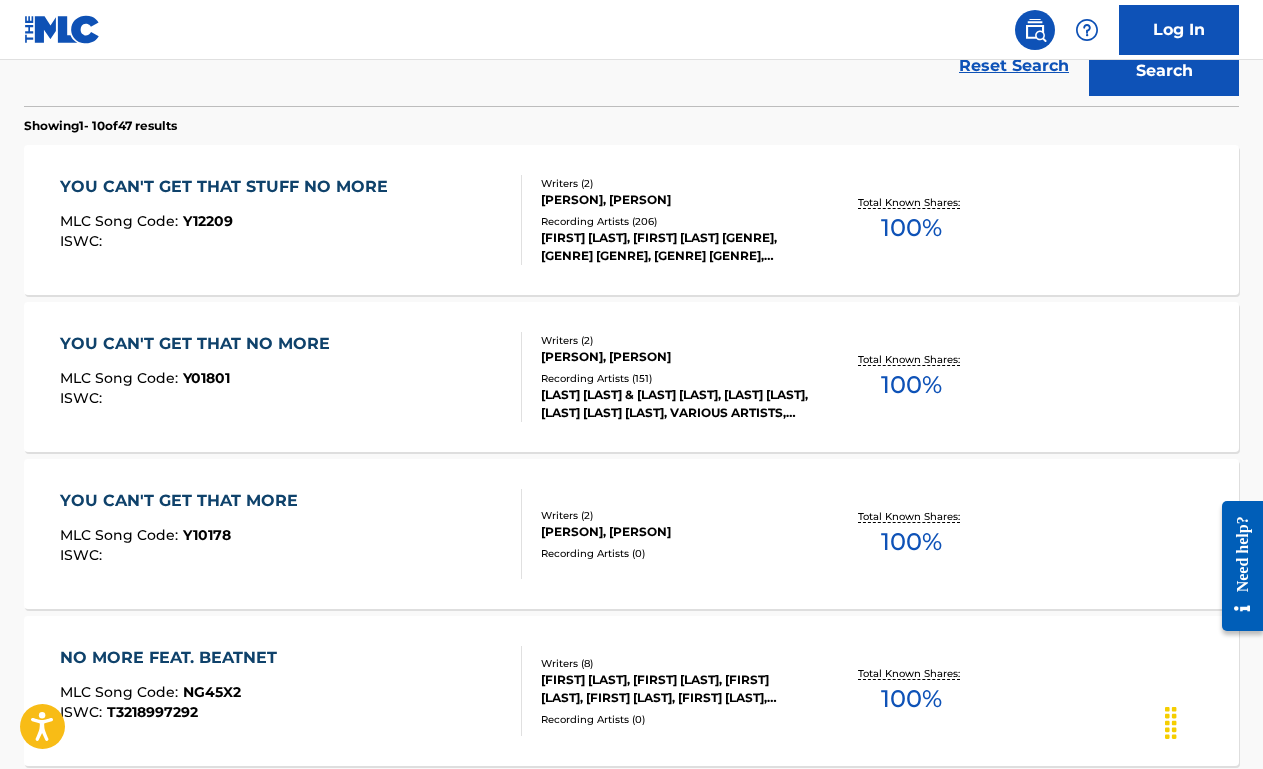 click on "[GENRE] [ID] [ID] :" at bounding box center (291, 220) 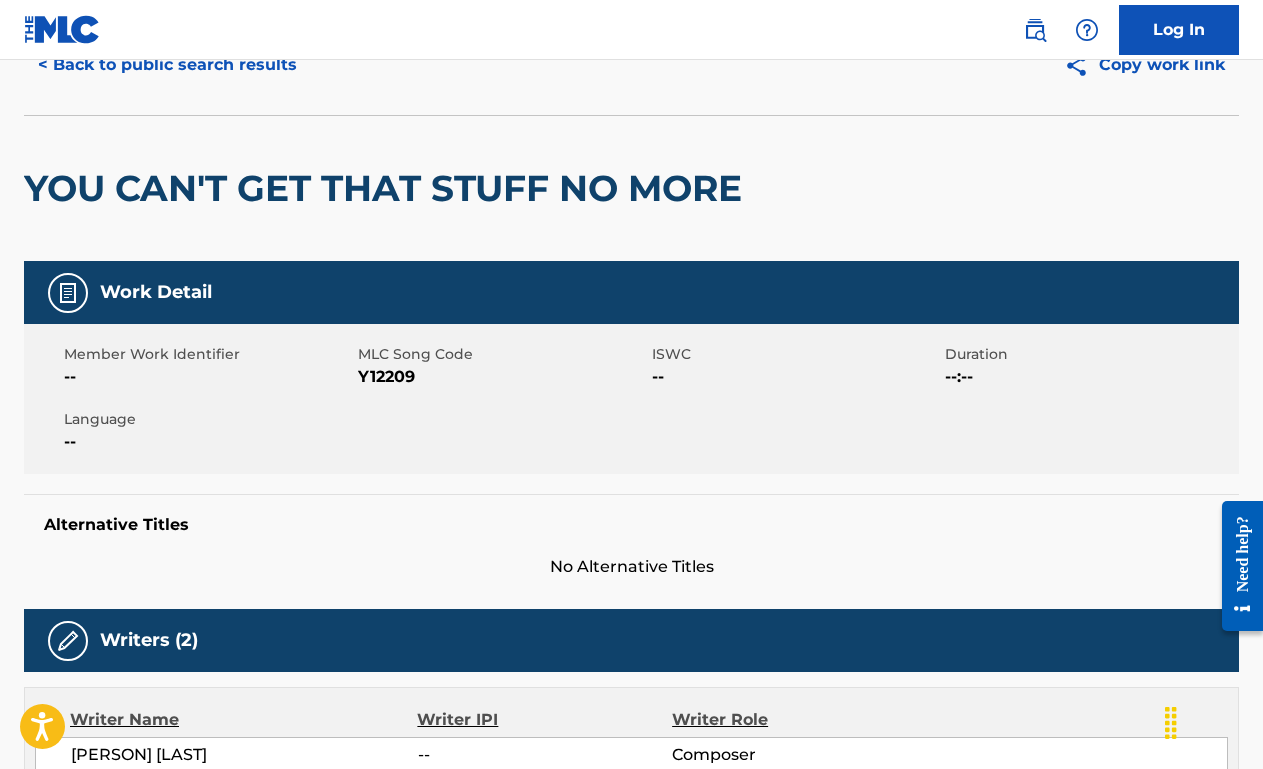 scroll, scrollTop: 0, scrollLeft: 0, axis: both 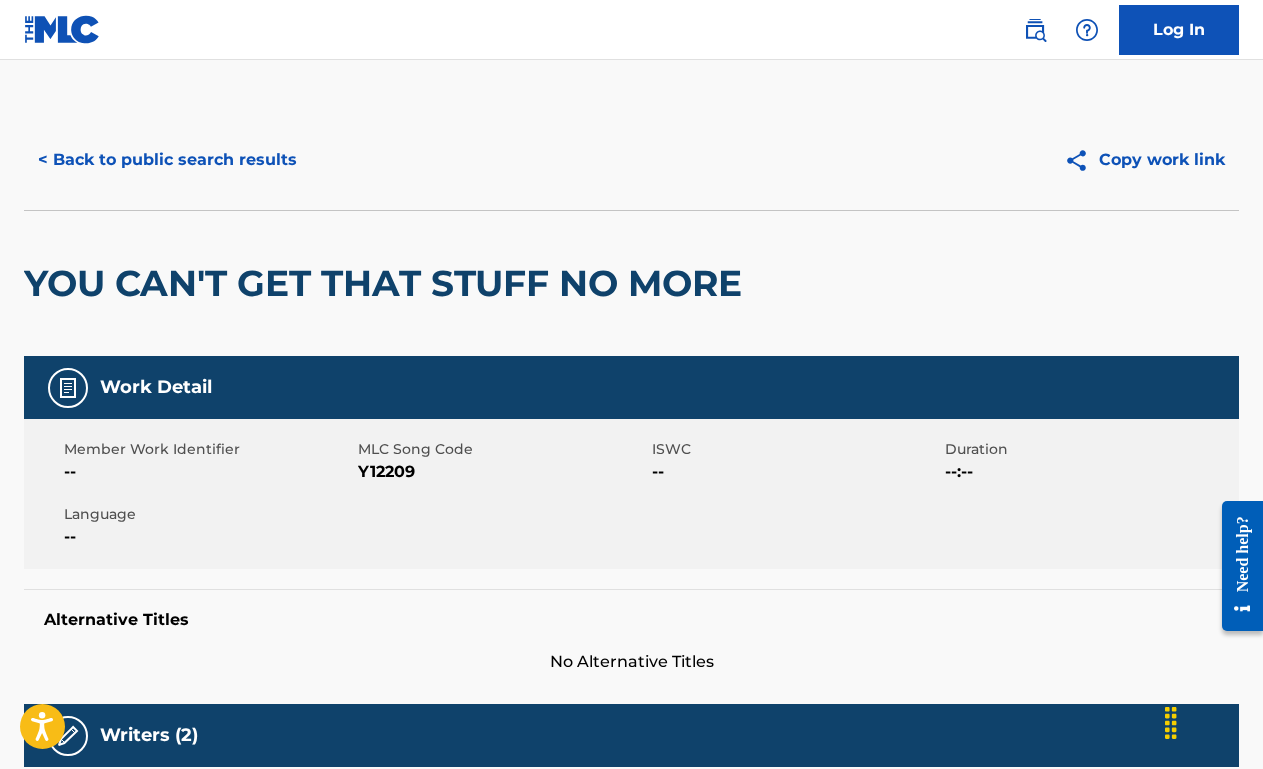 click on "< Back to public search results" at bounding box center (167, 160) 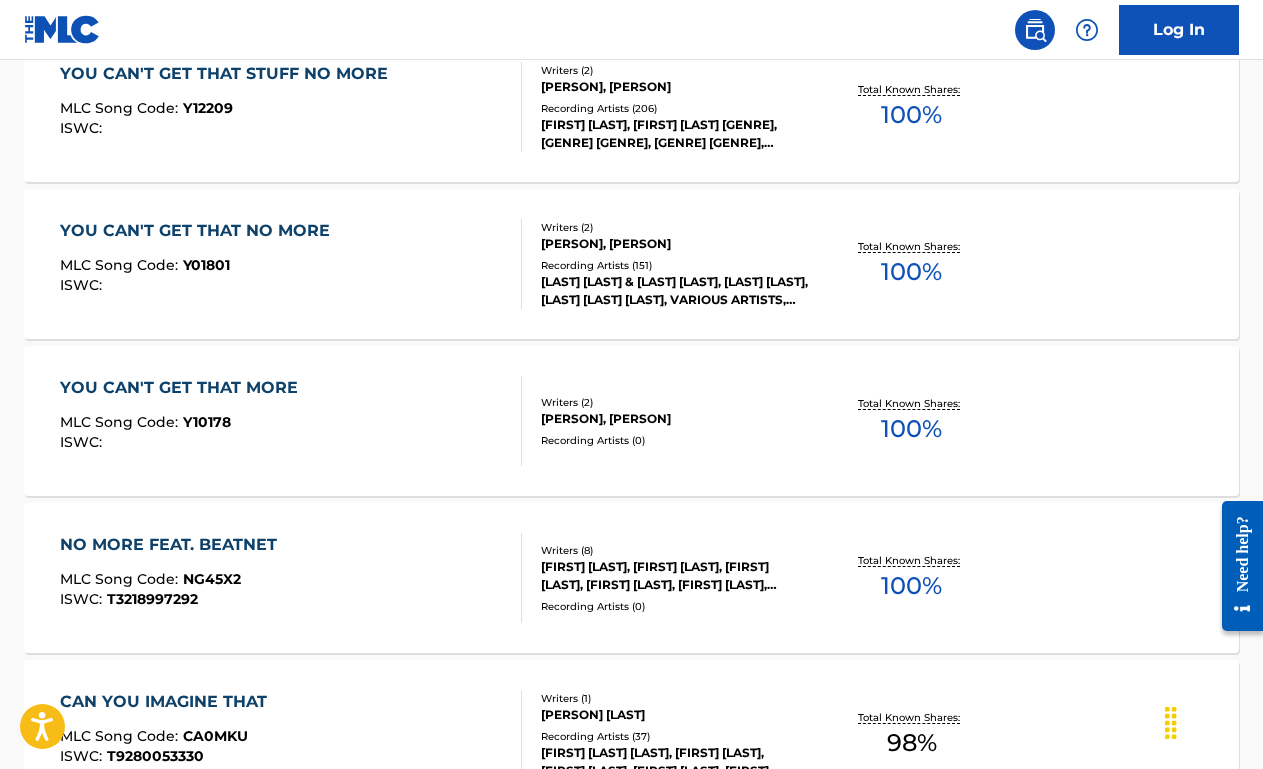 scroll, scrollTop: 704, scrollLeft: 0, axis: vertical 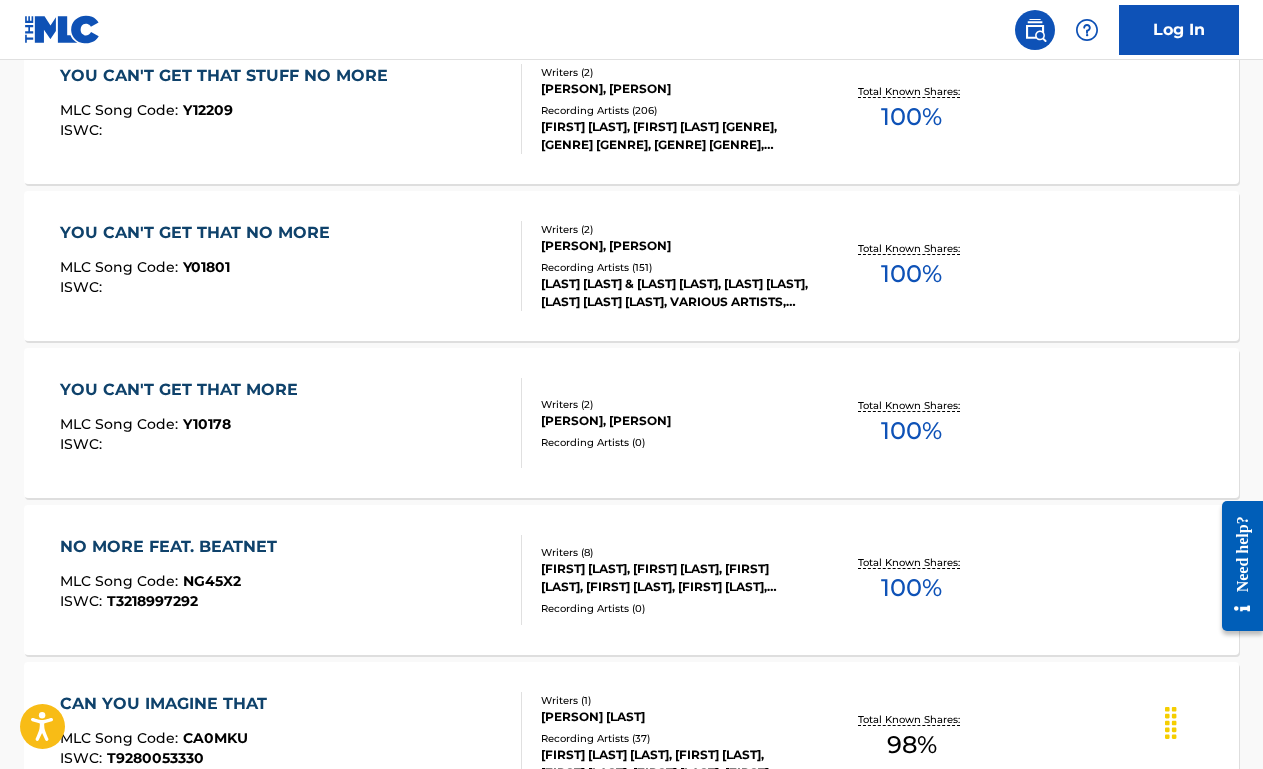 click on "YOU CAN'T GET THAT NO MORE" at bounding box center [200, 233] 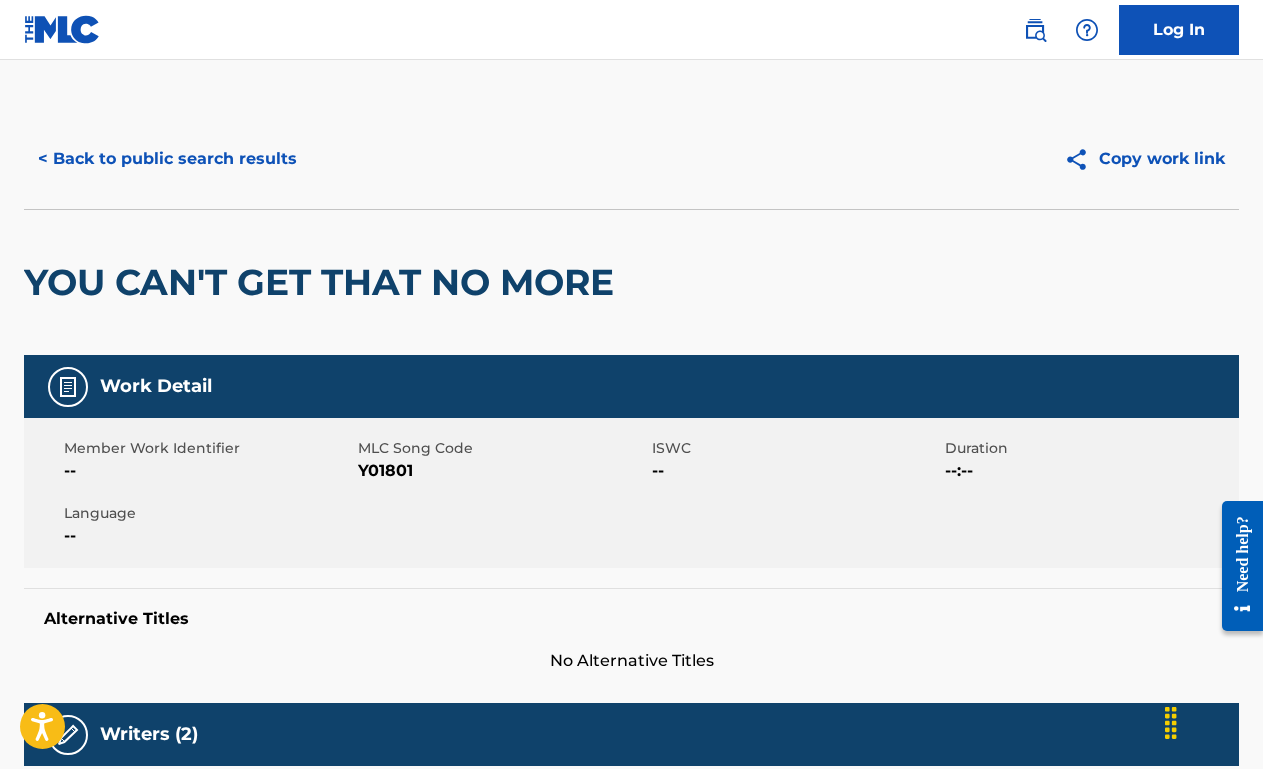scroll, scrollTop: 0, scrollLeft: 0, axis: both 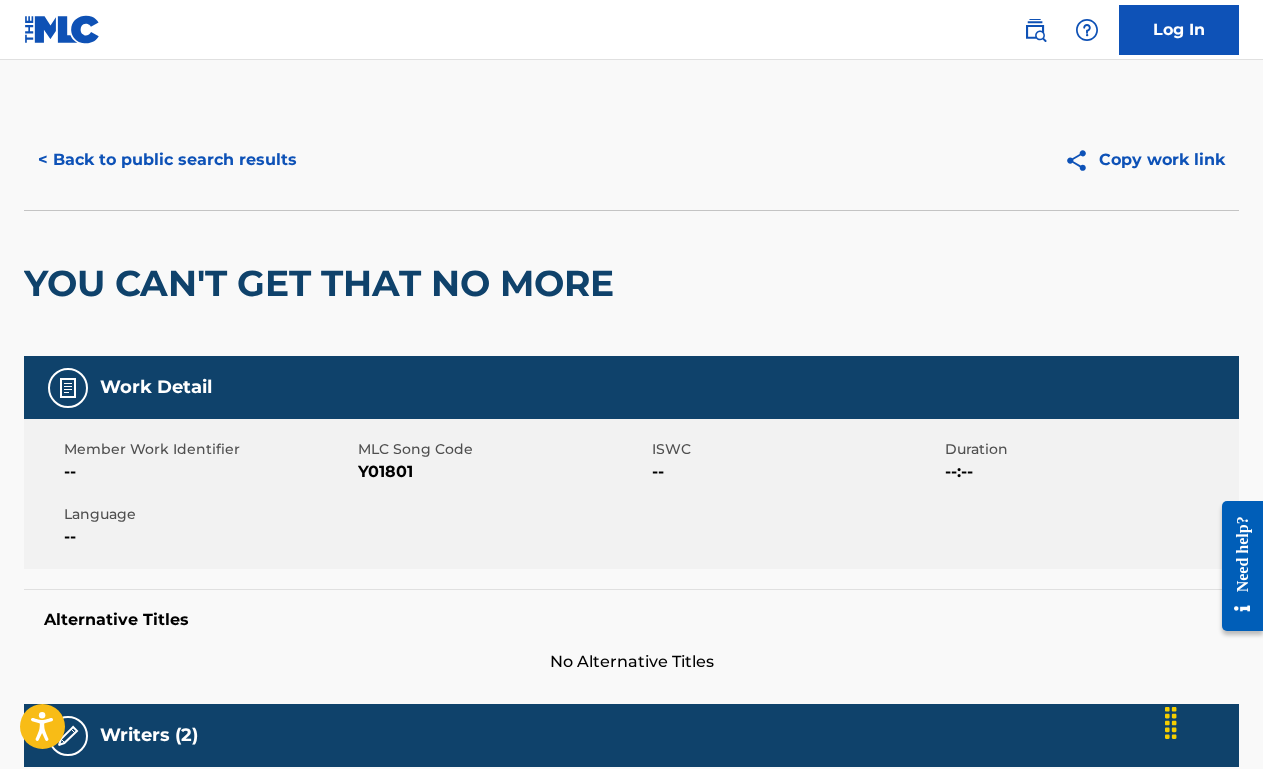 click on "< Back to public search results" at bounding box center [167, 160] 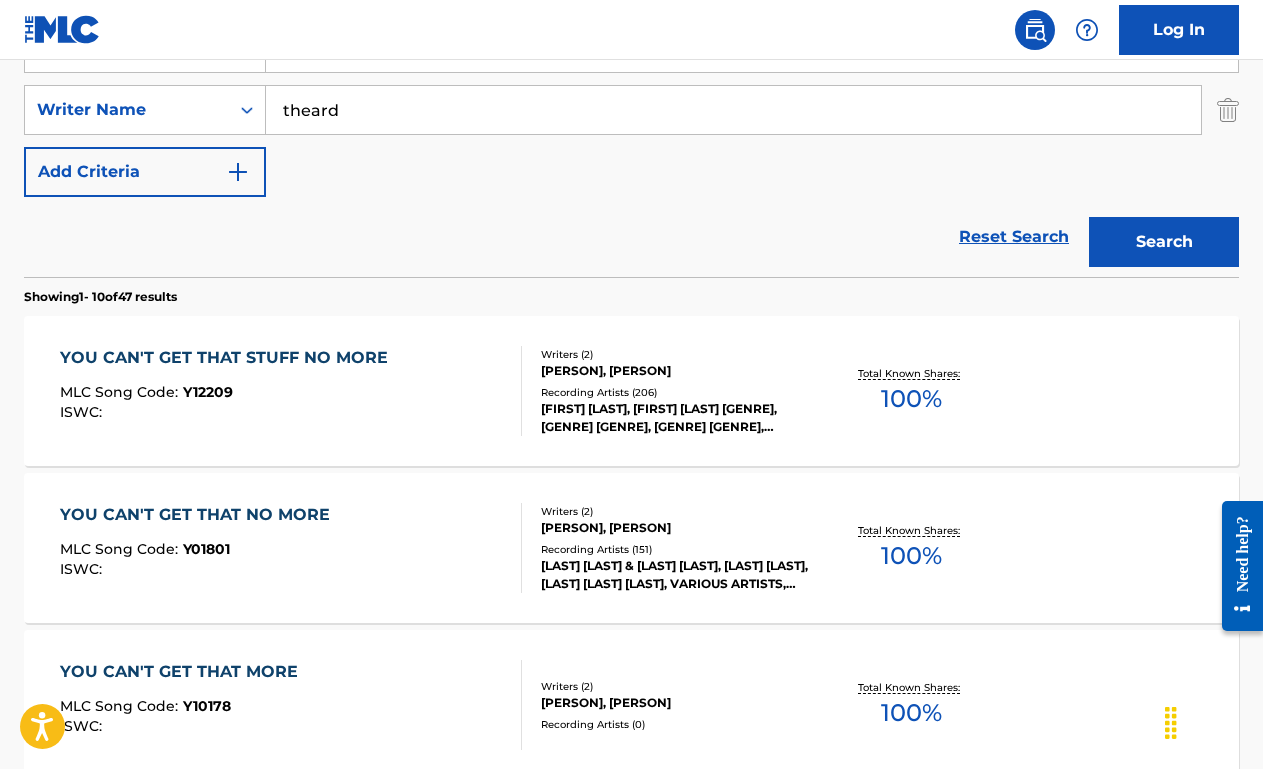 scroll, scrollTop: 285, scrollLeft: 0, axis: vertical 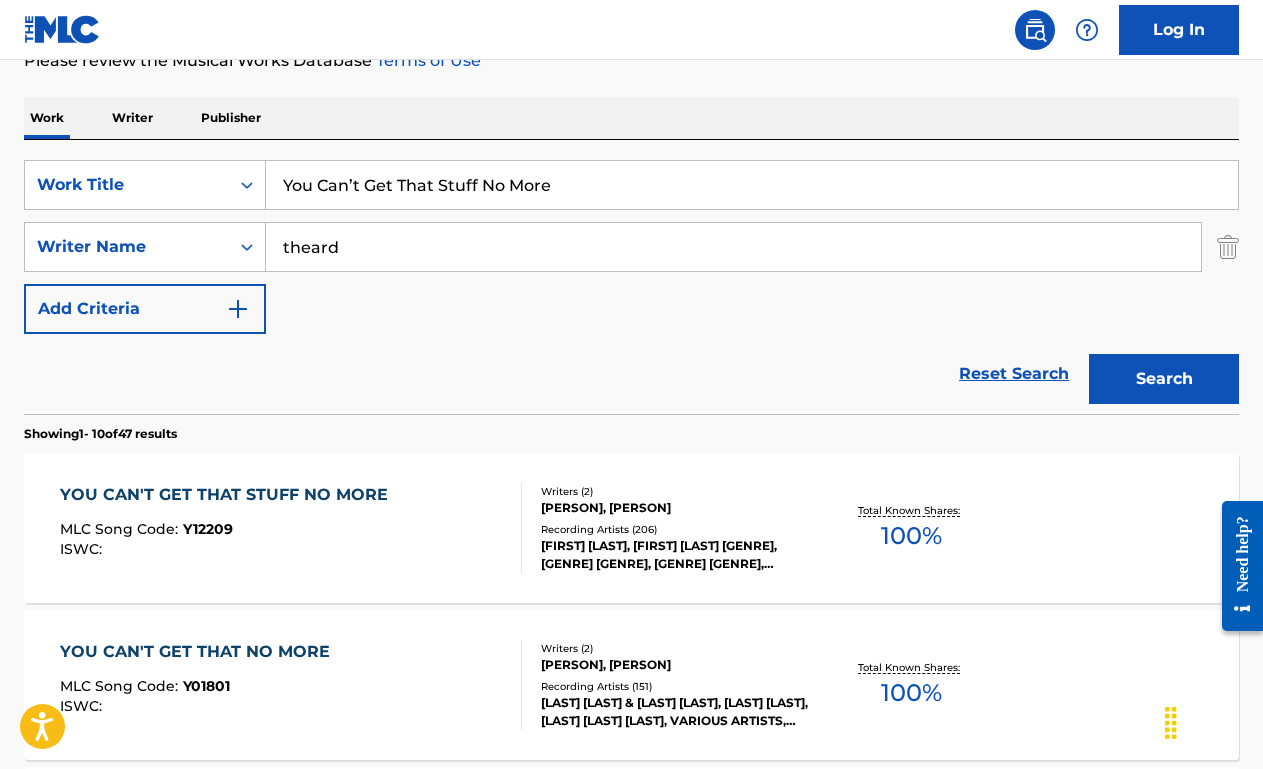 click on "You Can’t Get That Stuff No More" at bounding box center (752, 185) 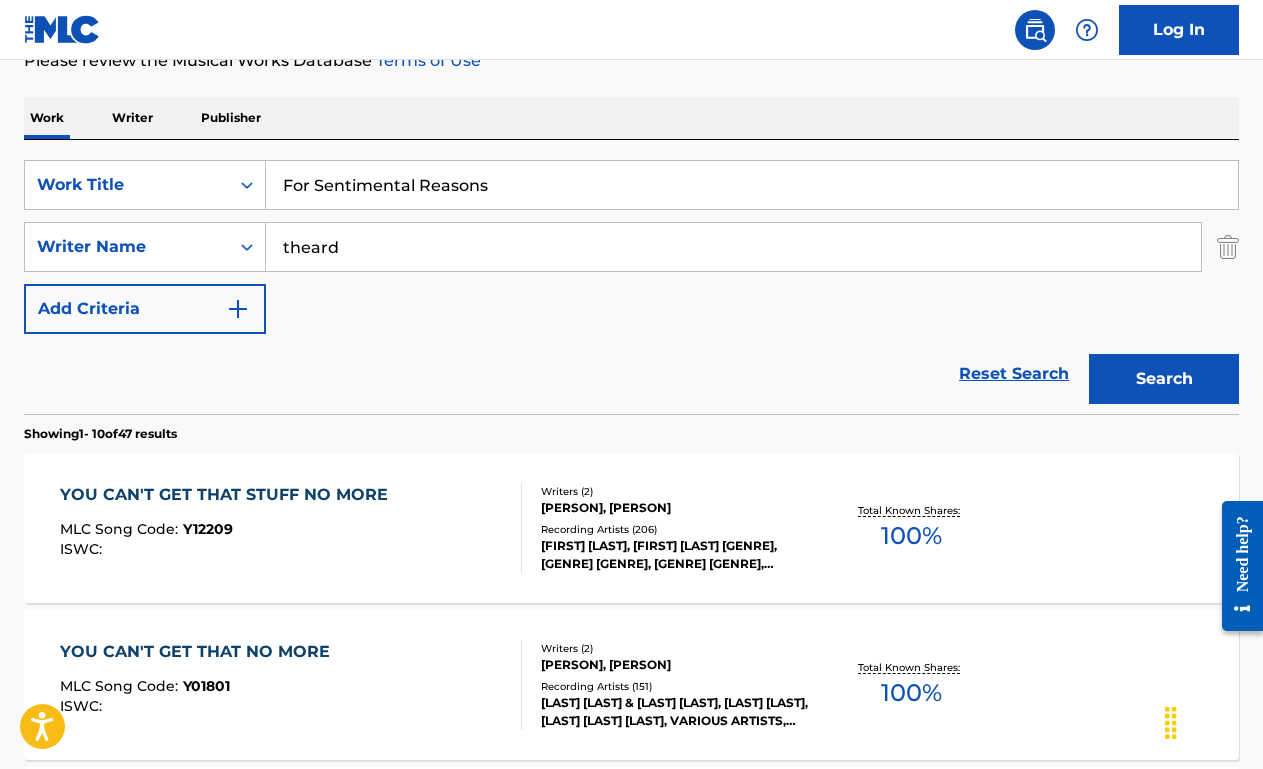 type on "For Sentimental Reasons" 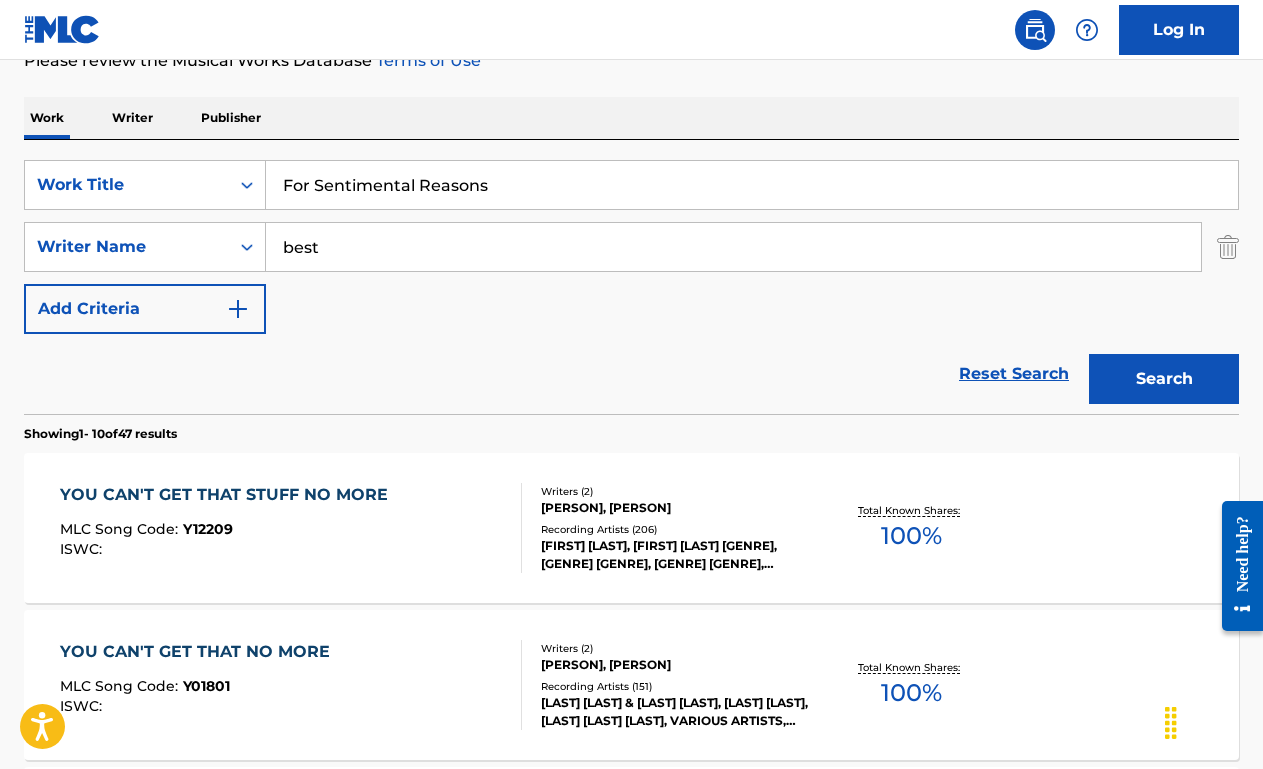 type on "best" 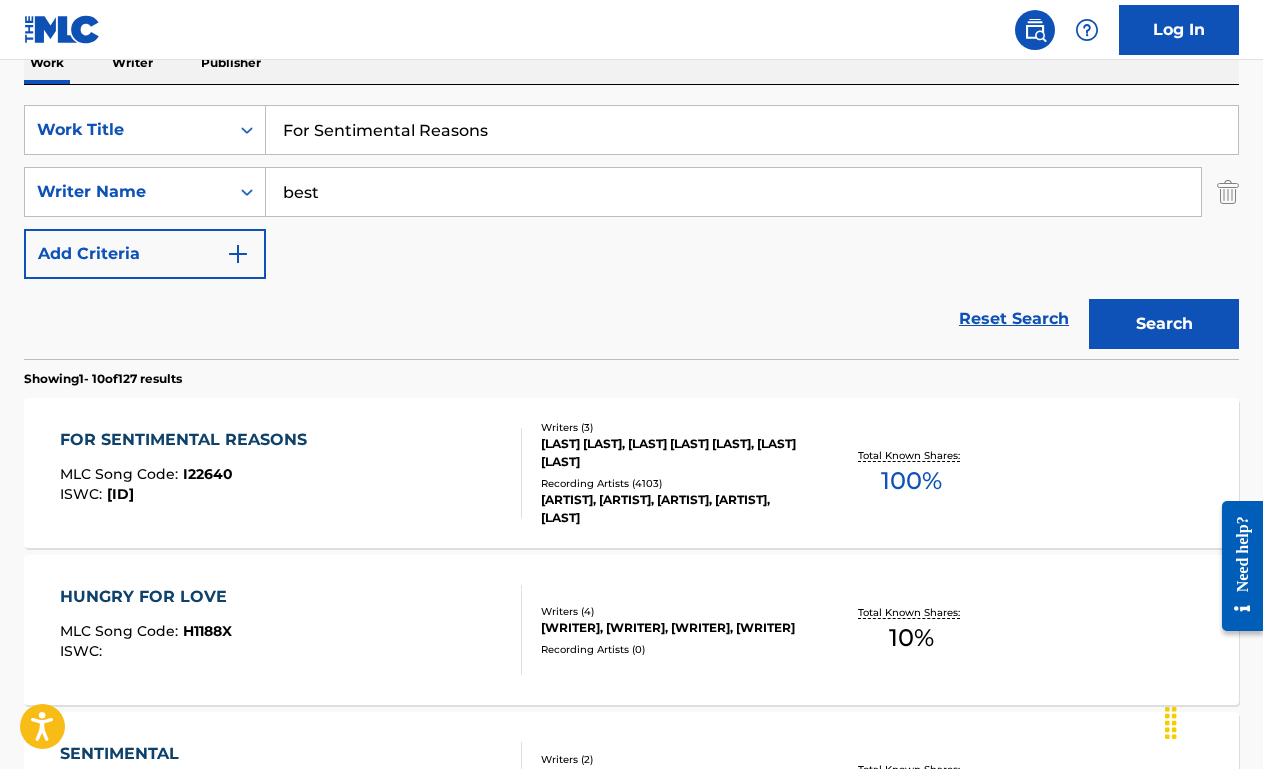scroll, scrollTop: 391, scrollLeft: 0, axis: vertical 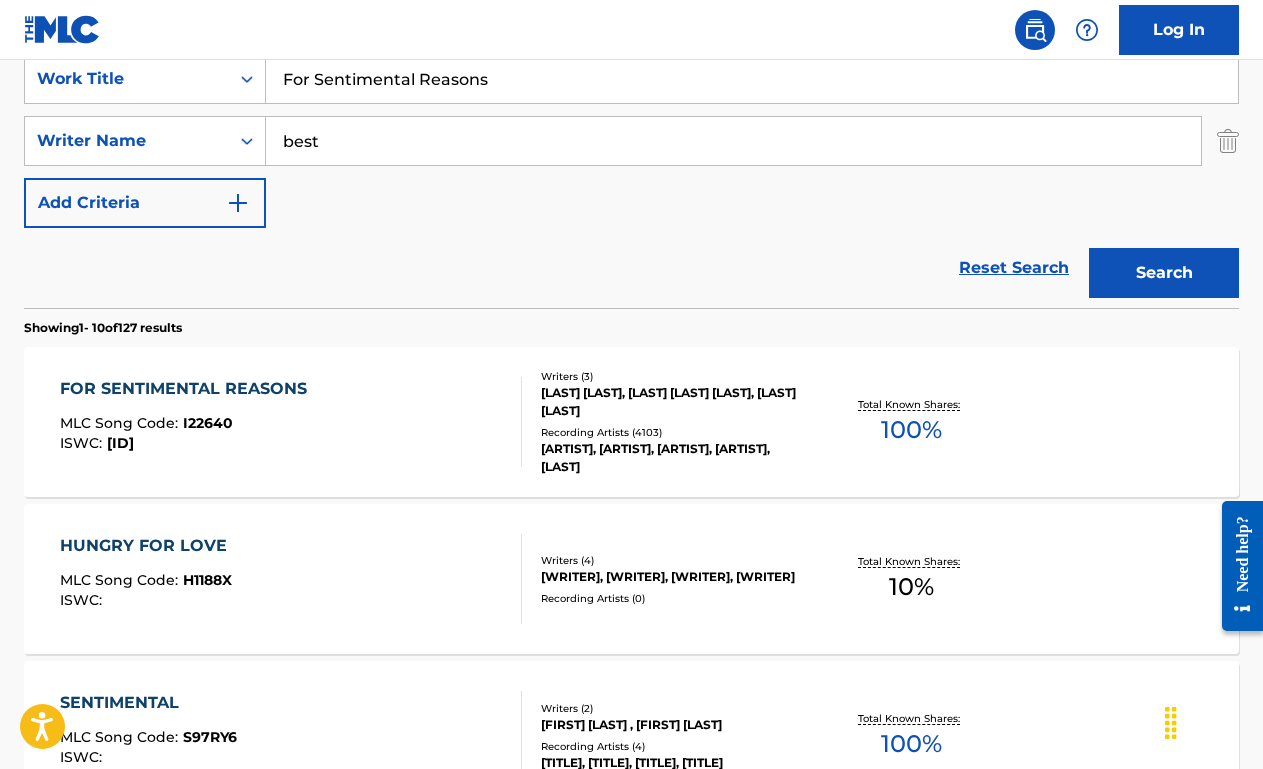 click on "[ID] : [ID]" at bounding box center [291, 422] 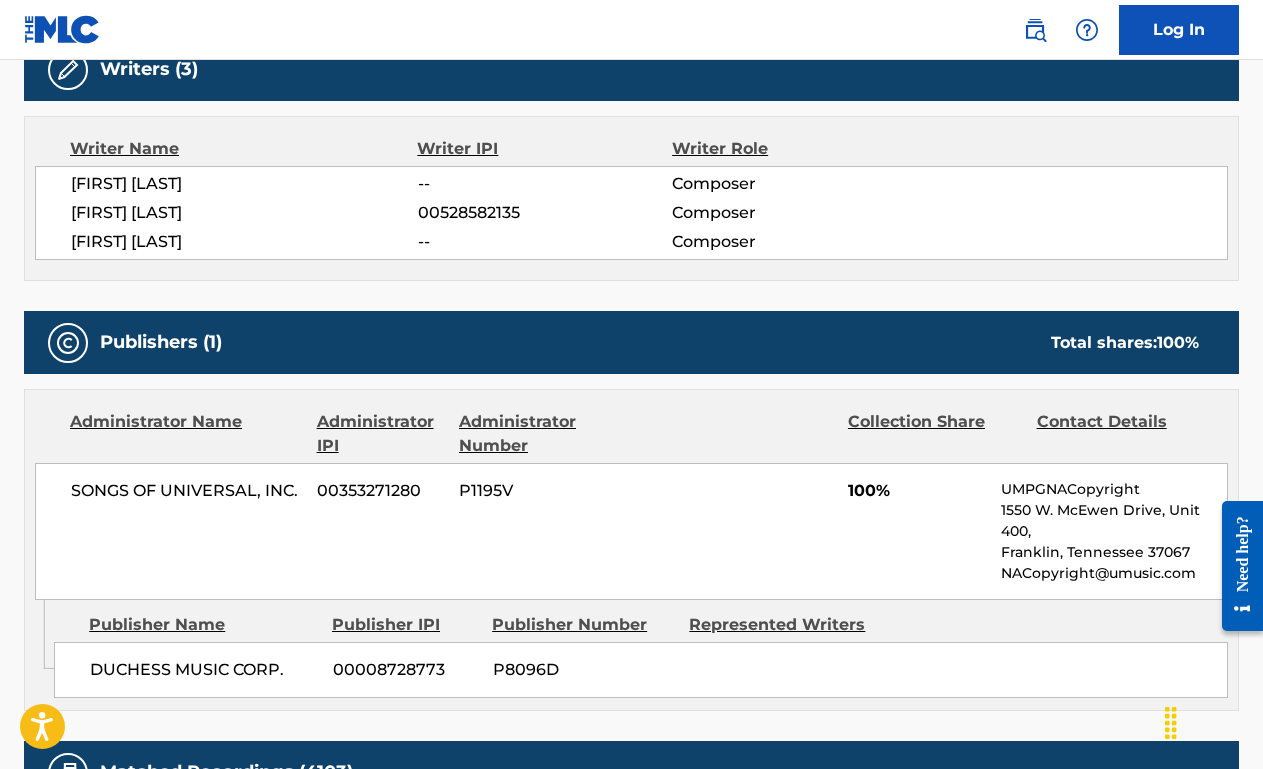 scroll, scrollTop: 0, scrollLeft: 0, axis: both 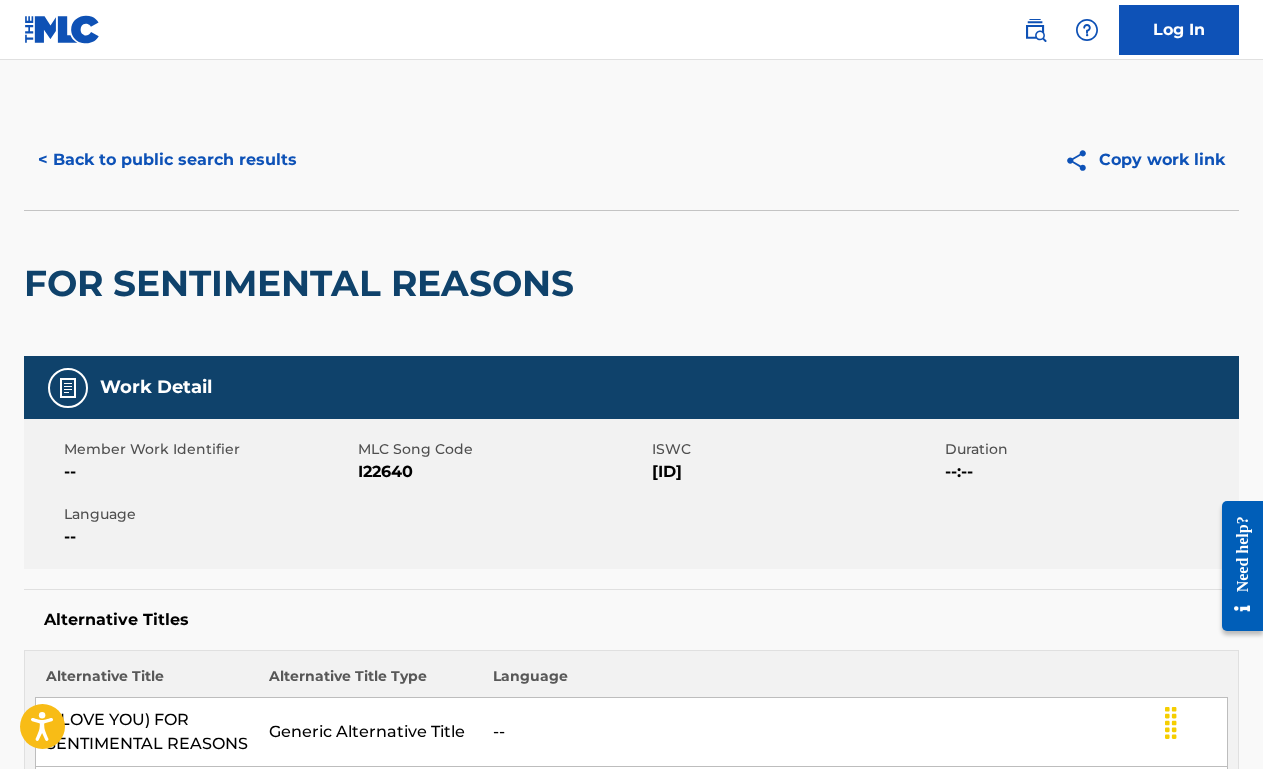 click on "< Back to public search results" at bounding box center [167, 160] 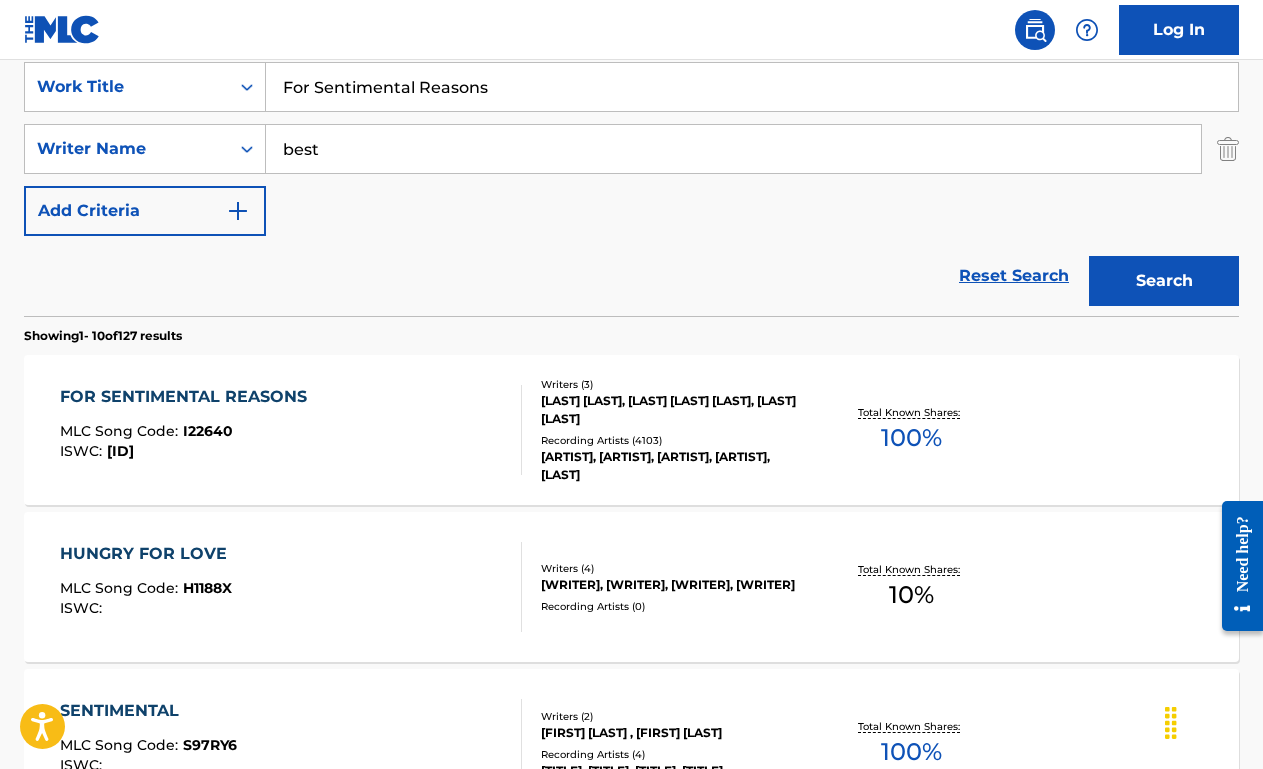 scroll, scrollTop: 380, scrollLeft: 0, axis: vertical 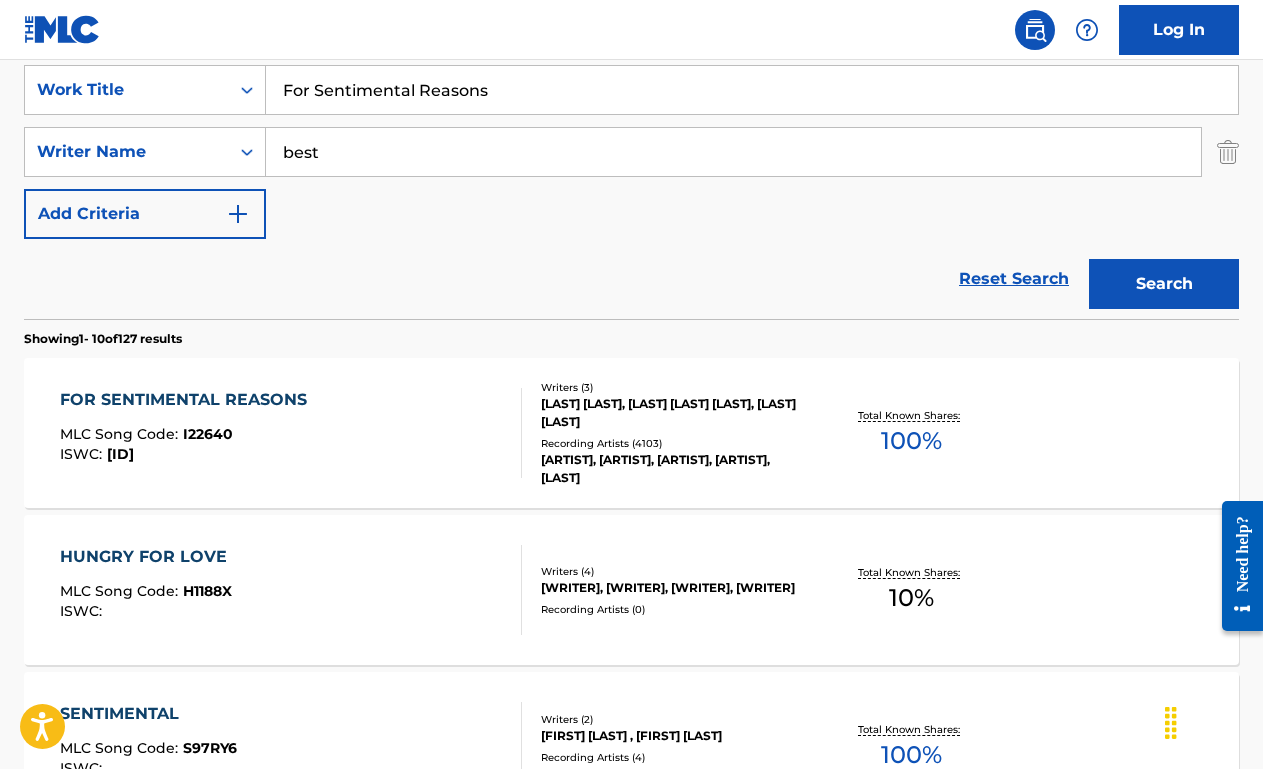 click on "For Sentimental Reasons" at bounding box center (752, 90) 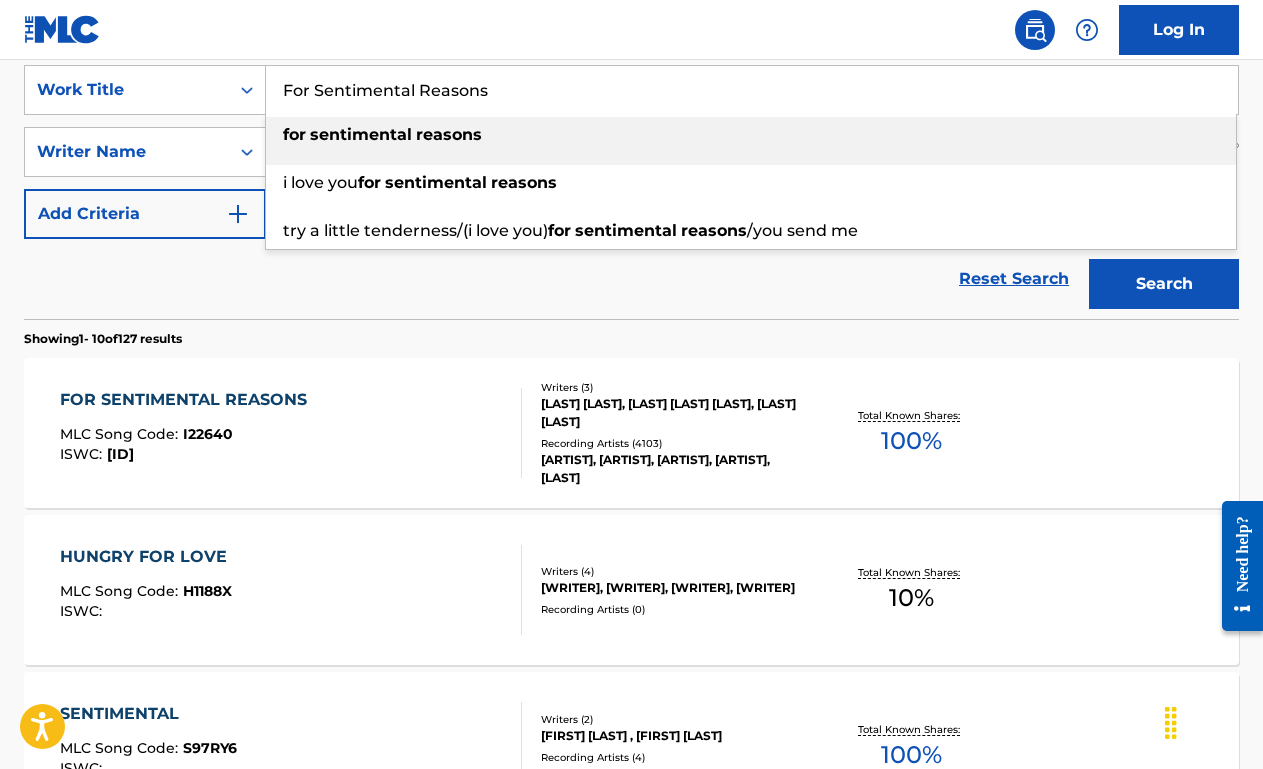 click on "For Sentimental Reasons" at bounding box center (752, 90) 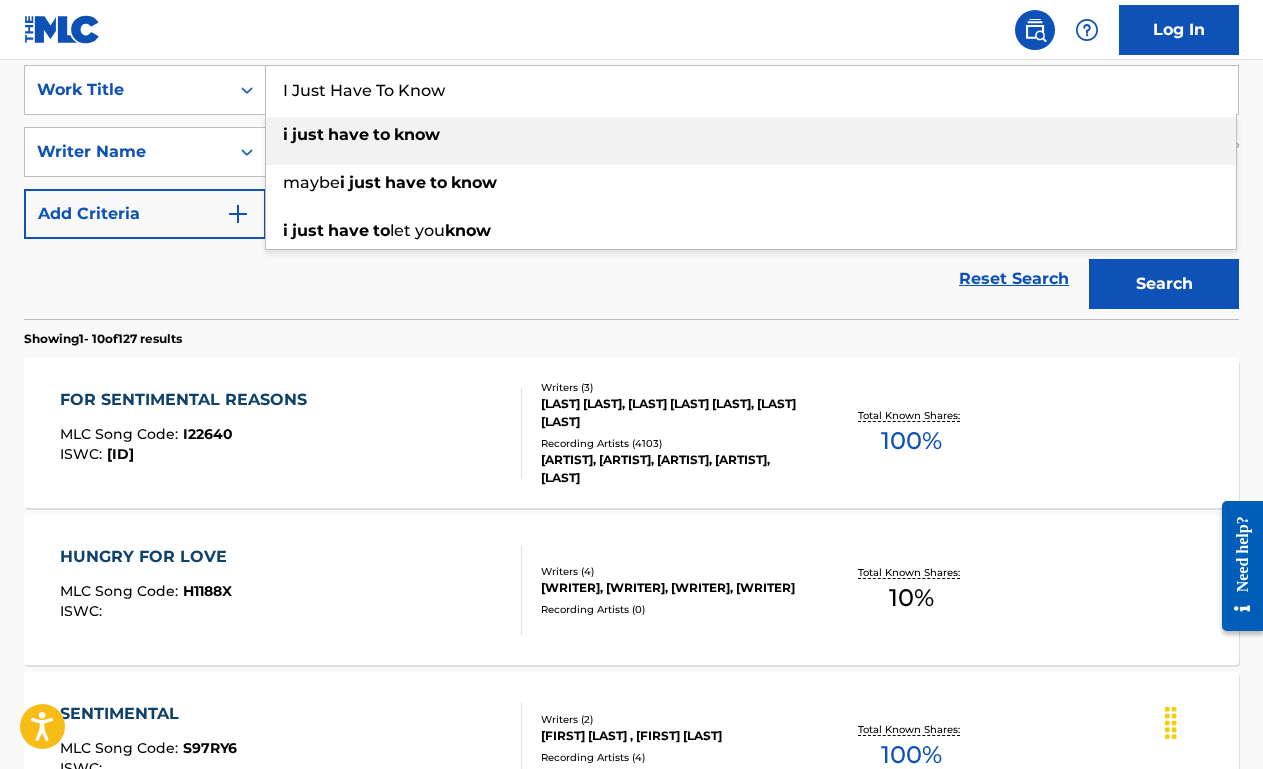 type on "I Just Have To Know" 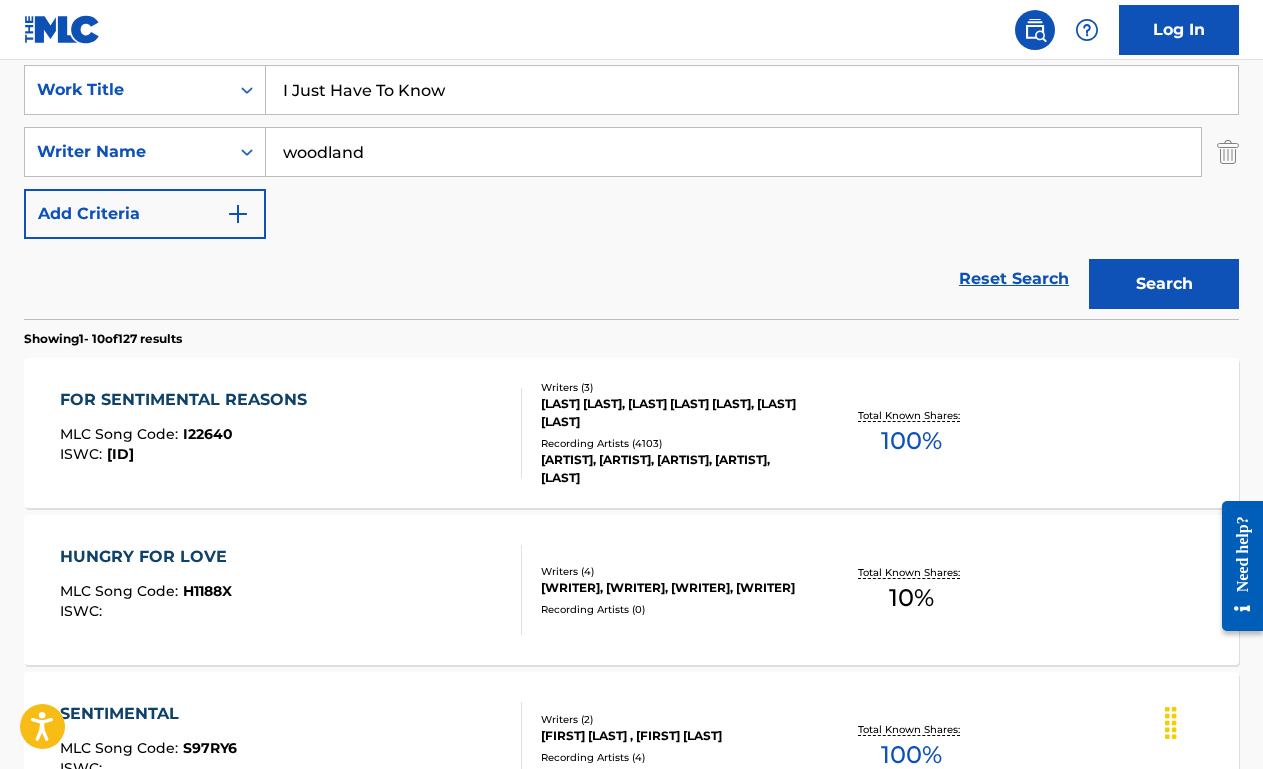 type on "woodland" 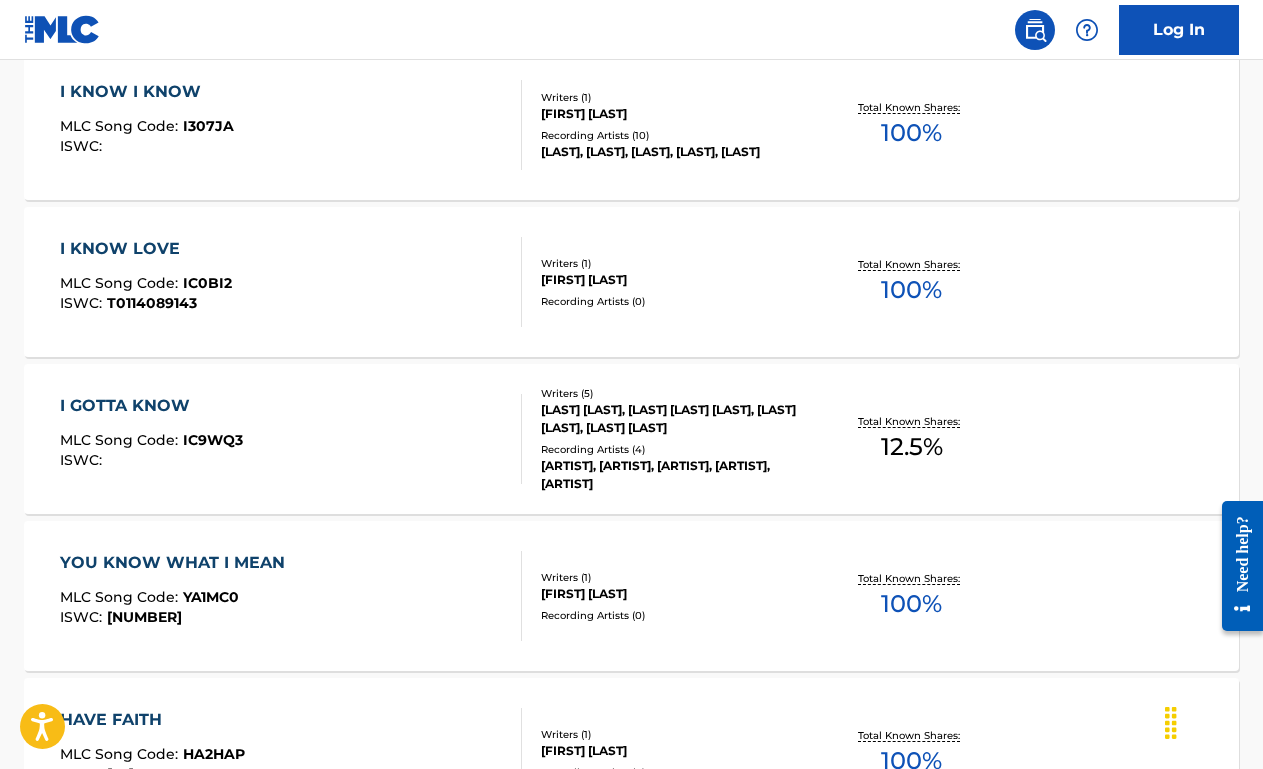 scroll, scrollTop: 0, scrollLeft: 0, axis: both 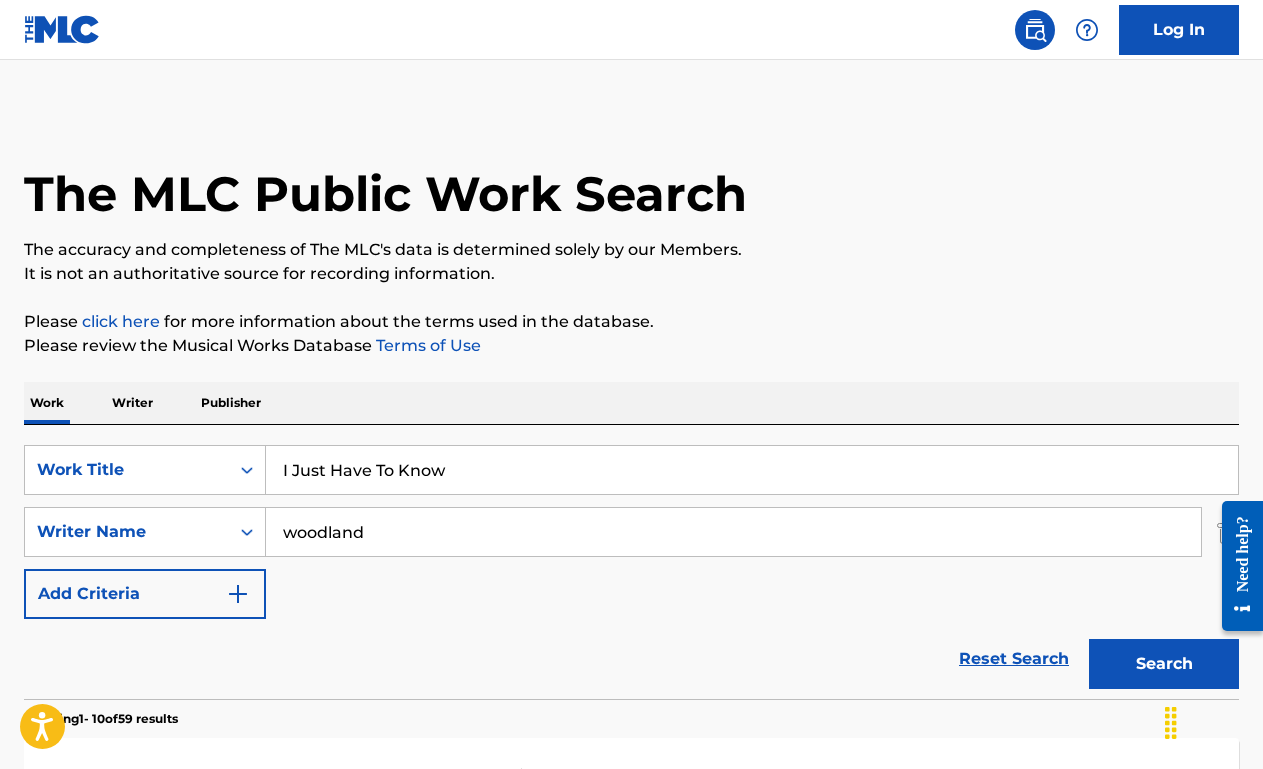 click on "Publisher" at bounding box center [231, 403] 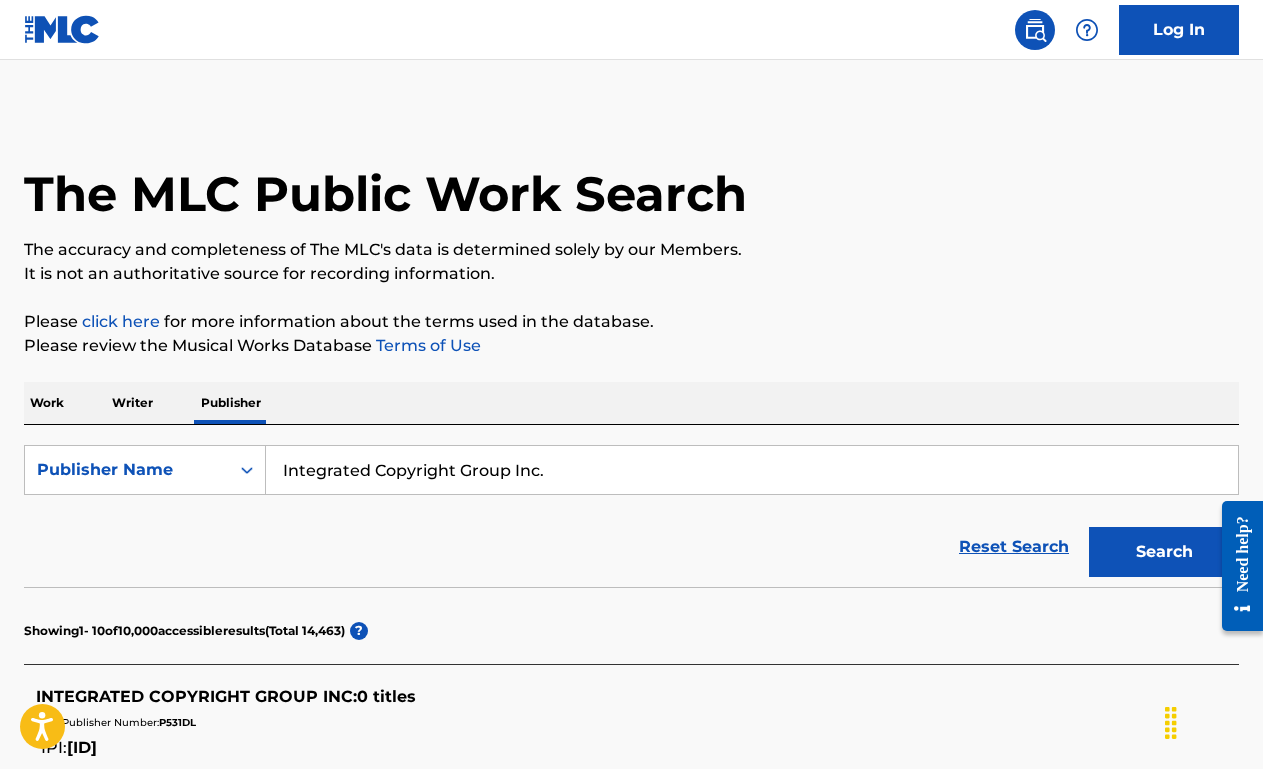 click on "Integrated Copyright Group Inc." at bounding box center [752, 470] 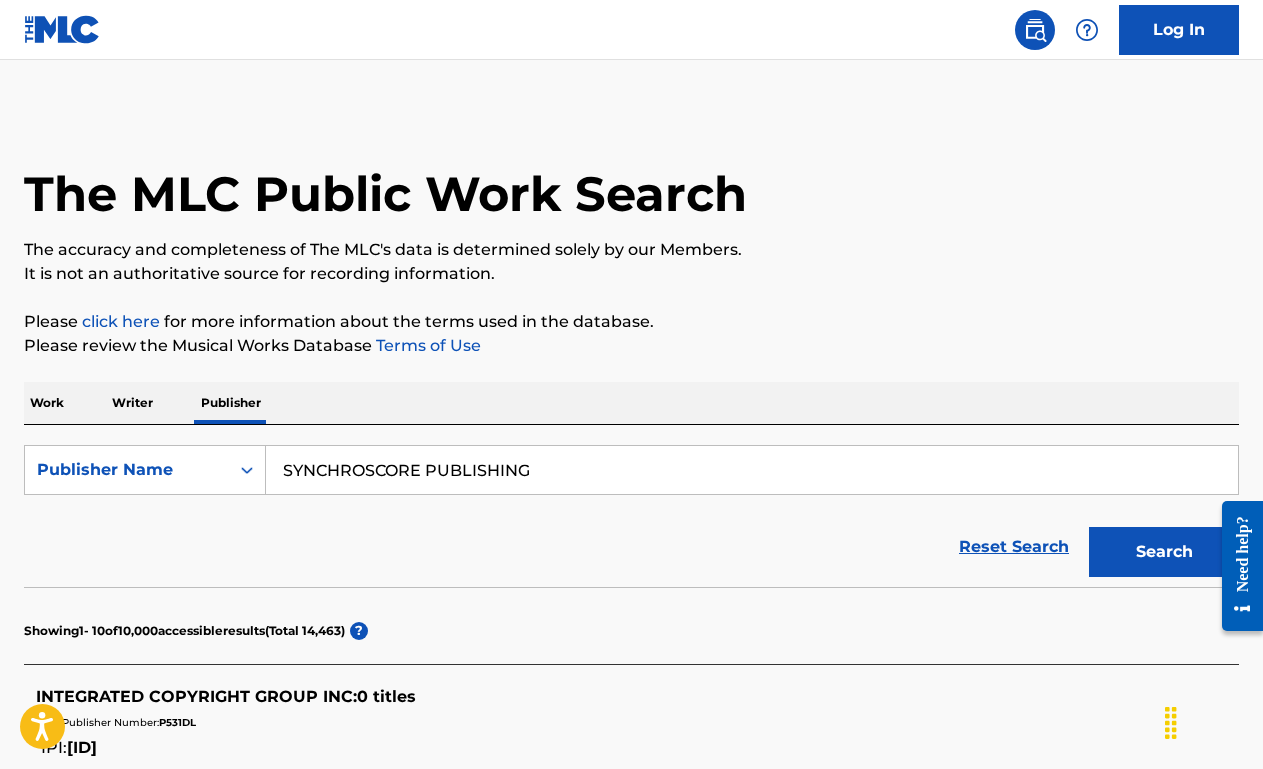 type on "SYNCHROSCORE PUBLISHING" 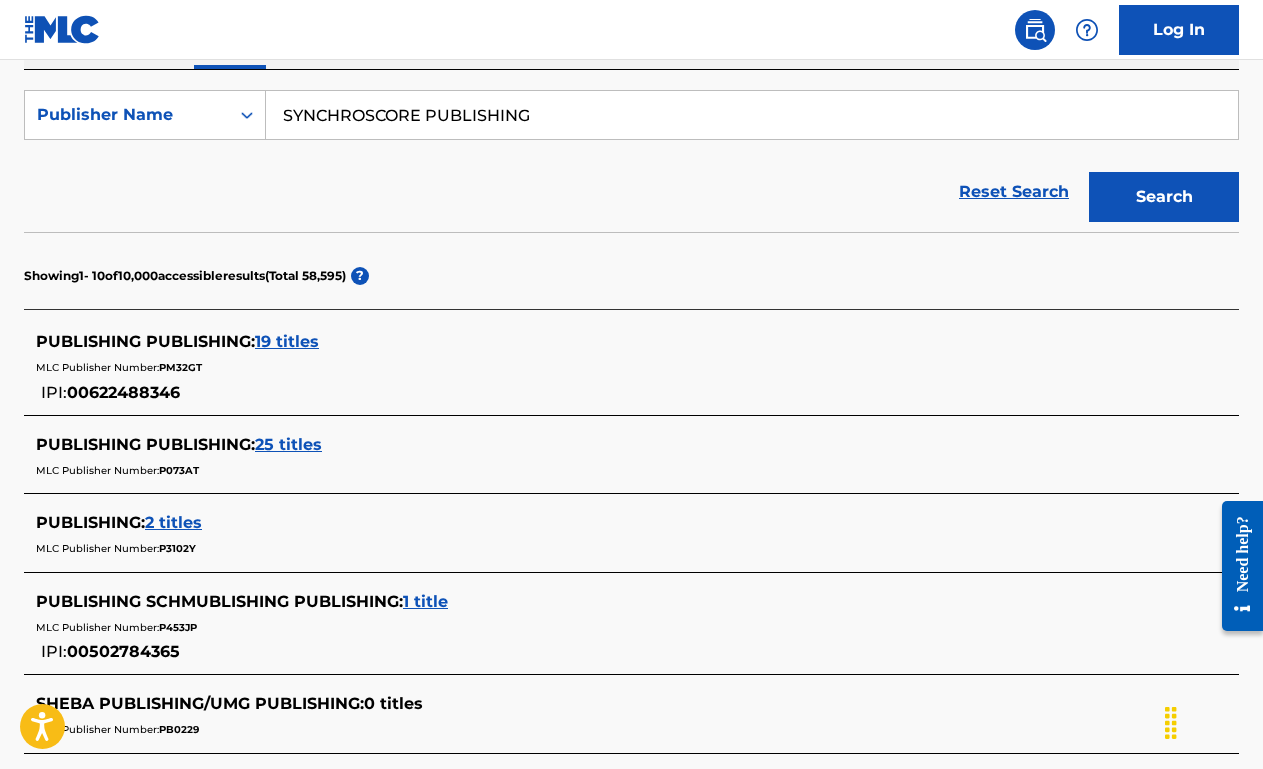 scroll, scrollTop: 0, scrollLeft: 0, axis: both 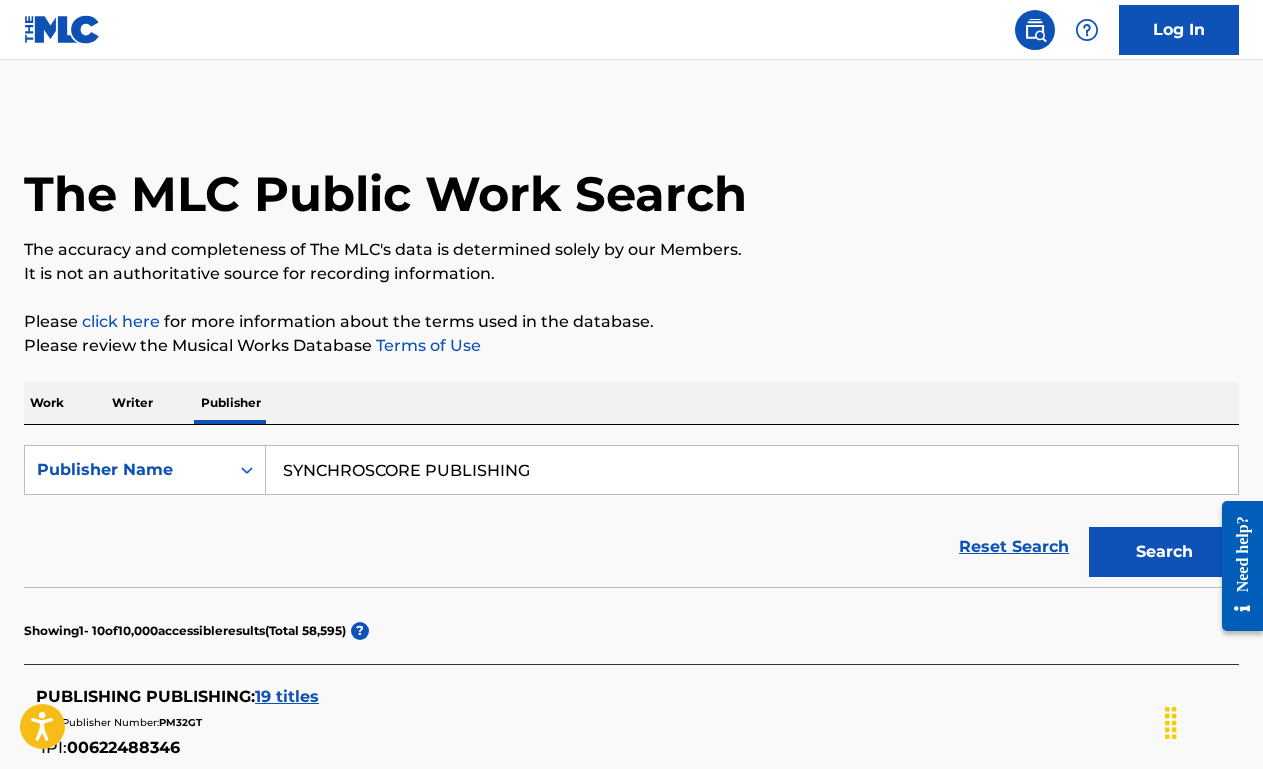 click on "SYNCHROSCORE PUBLISHING" at bounding box center (752, 470) 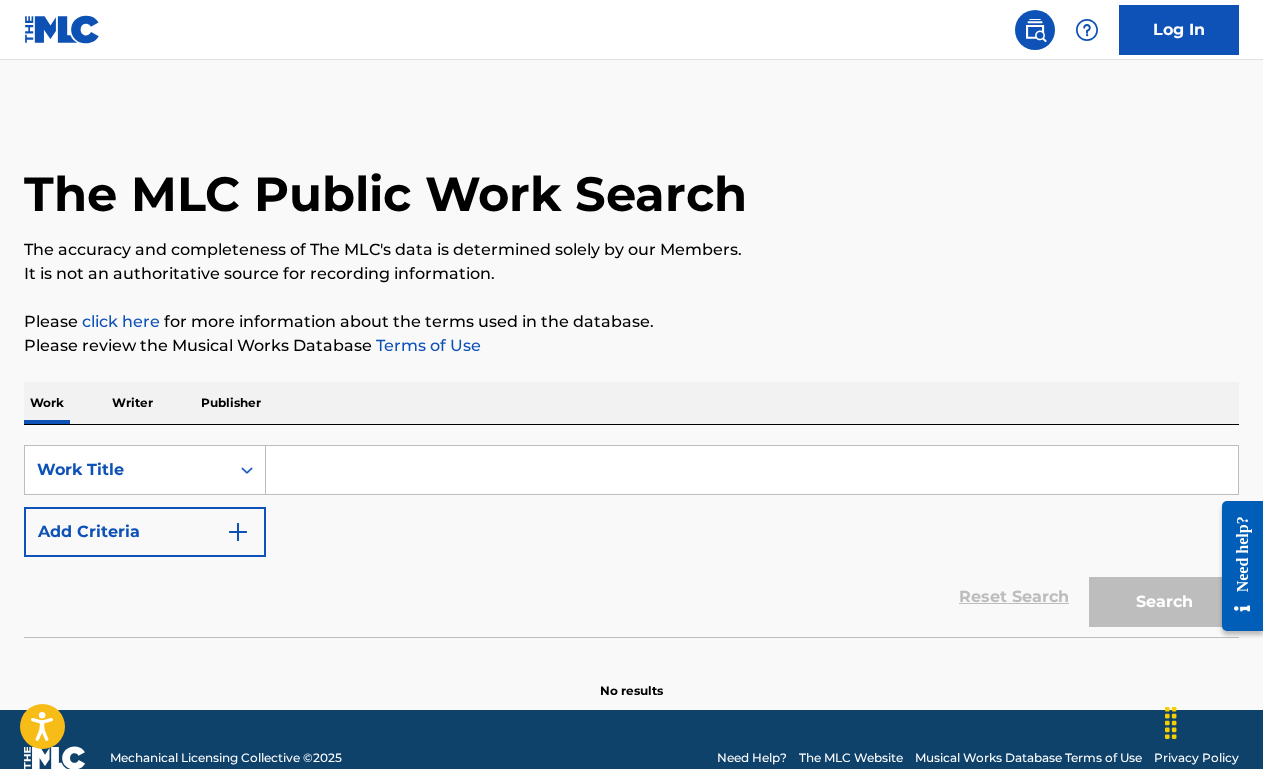 click at bounding box center (752, 470) 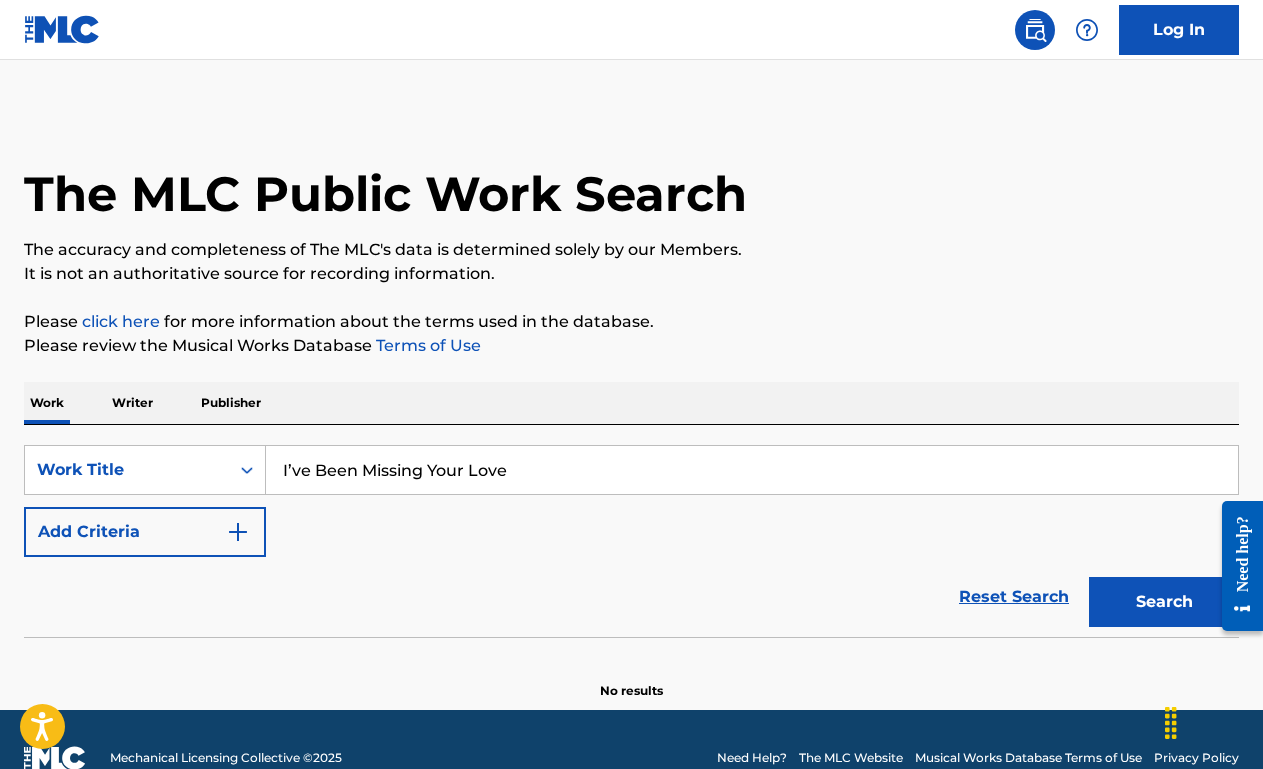 type on "I’ve Been Missing Your Love" 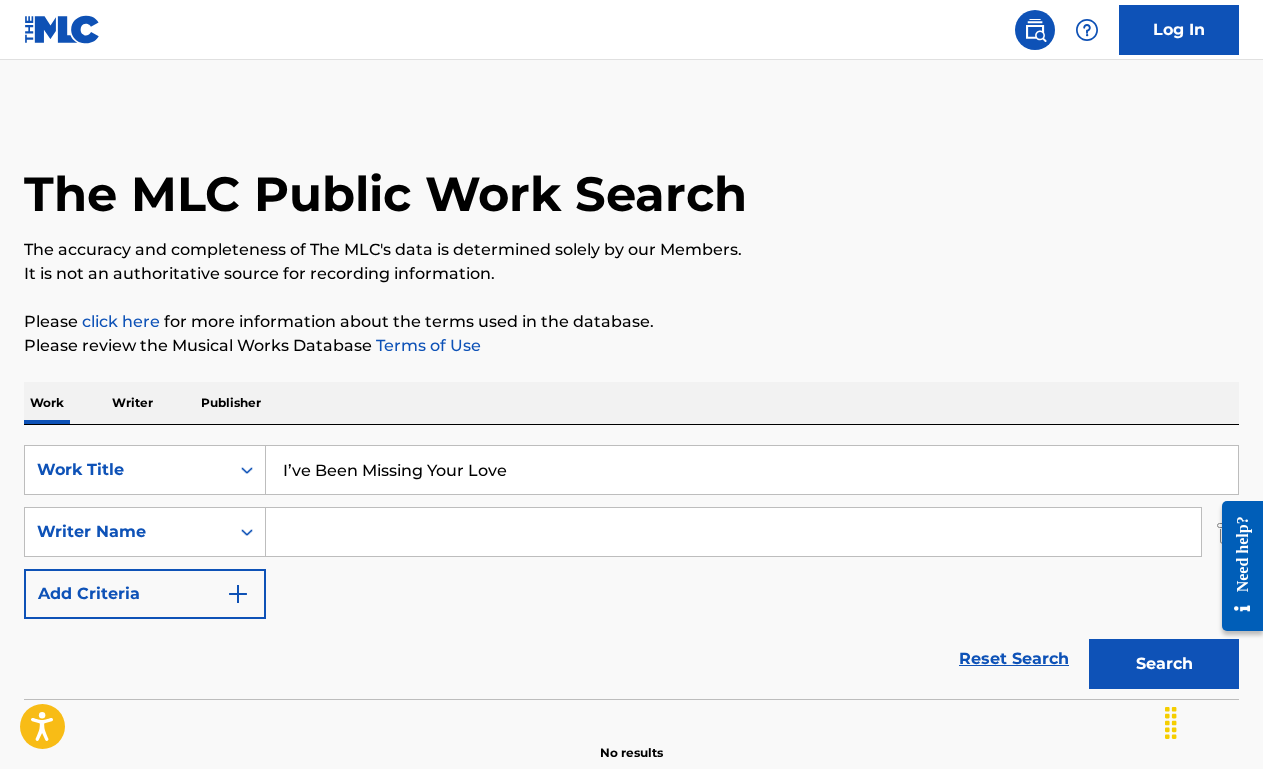 click at bounding box center (733, 532) 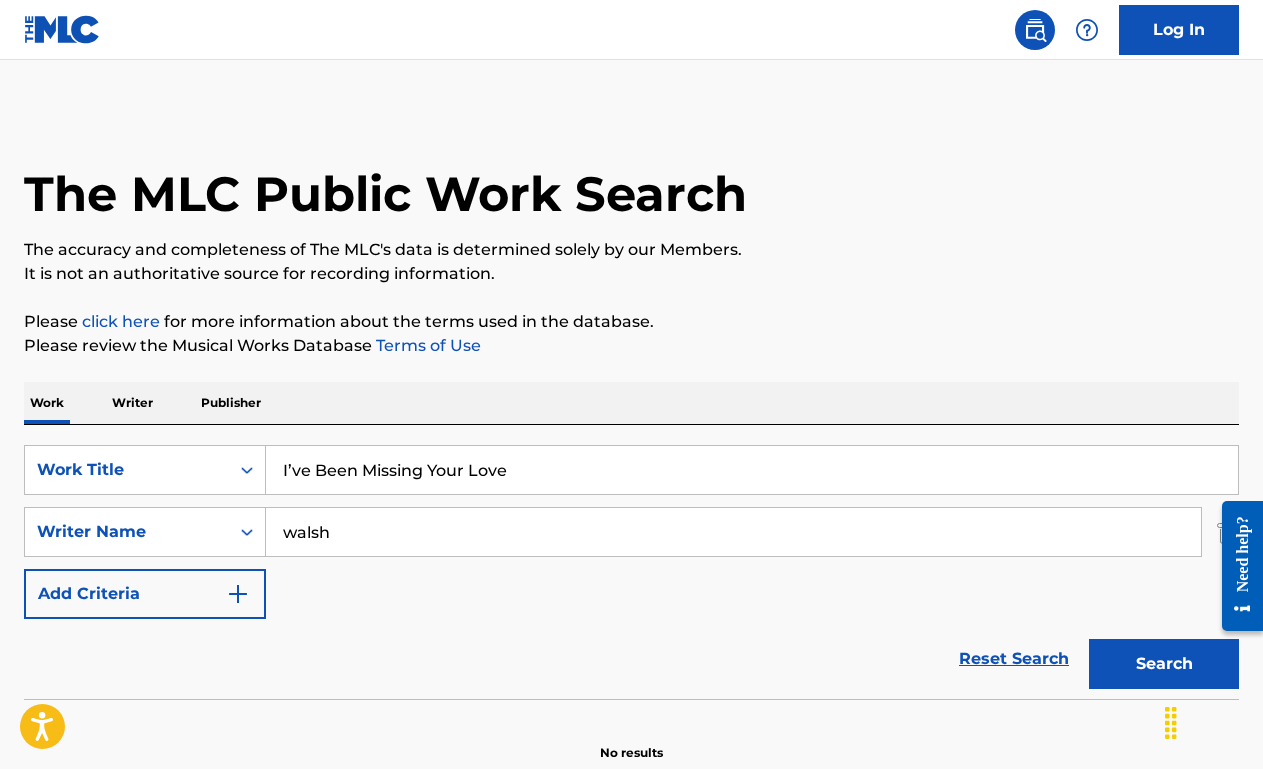 click on "Search" at bounding box center (1164, 664) 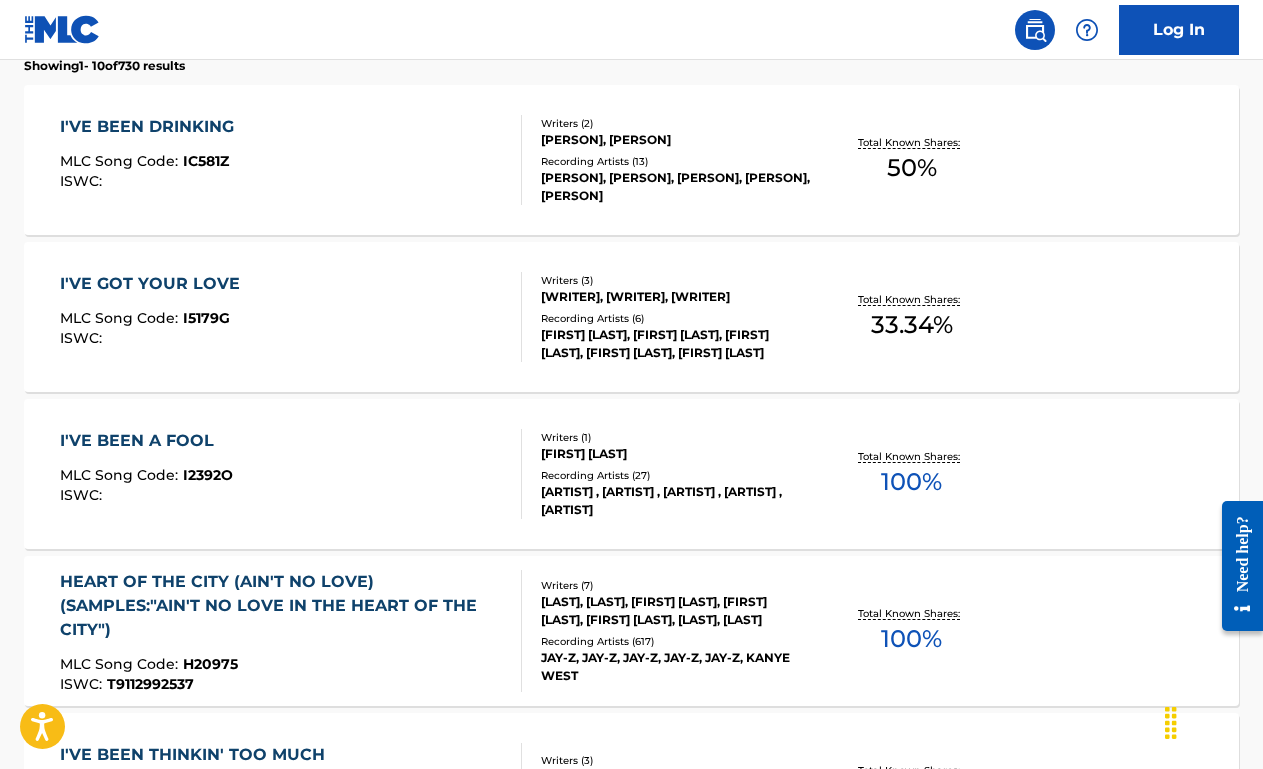 scroll, scrollTop: 655, scrollLeft: 0, axis: vertical 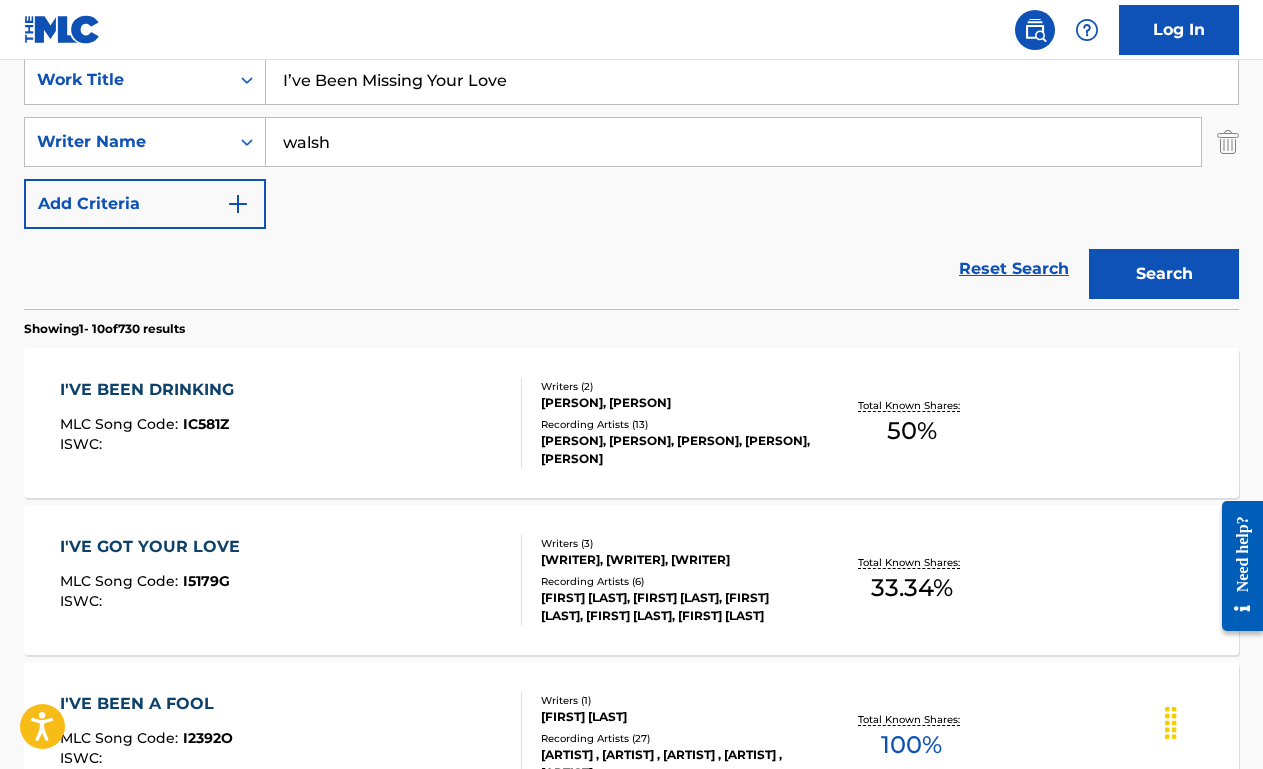 click on "walsh" at bounding box center (733, 142) 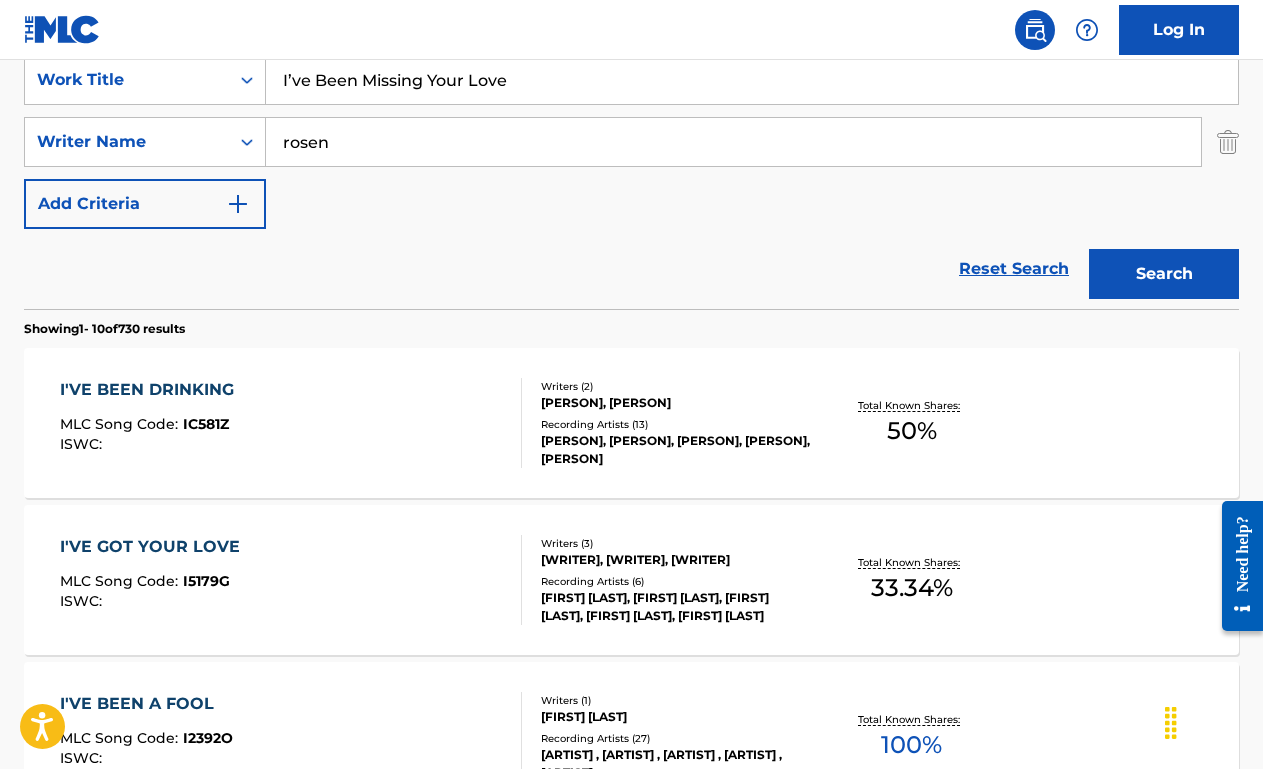 type on "rosen" 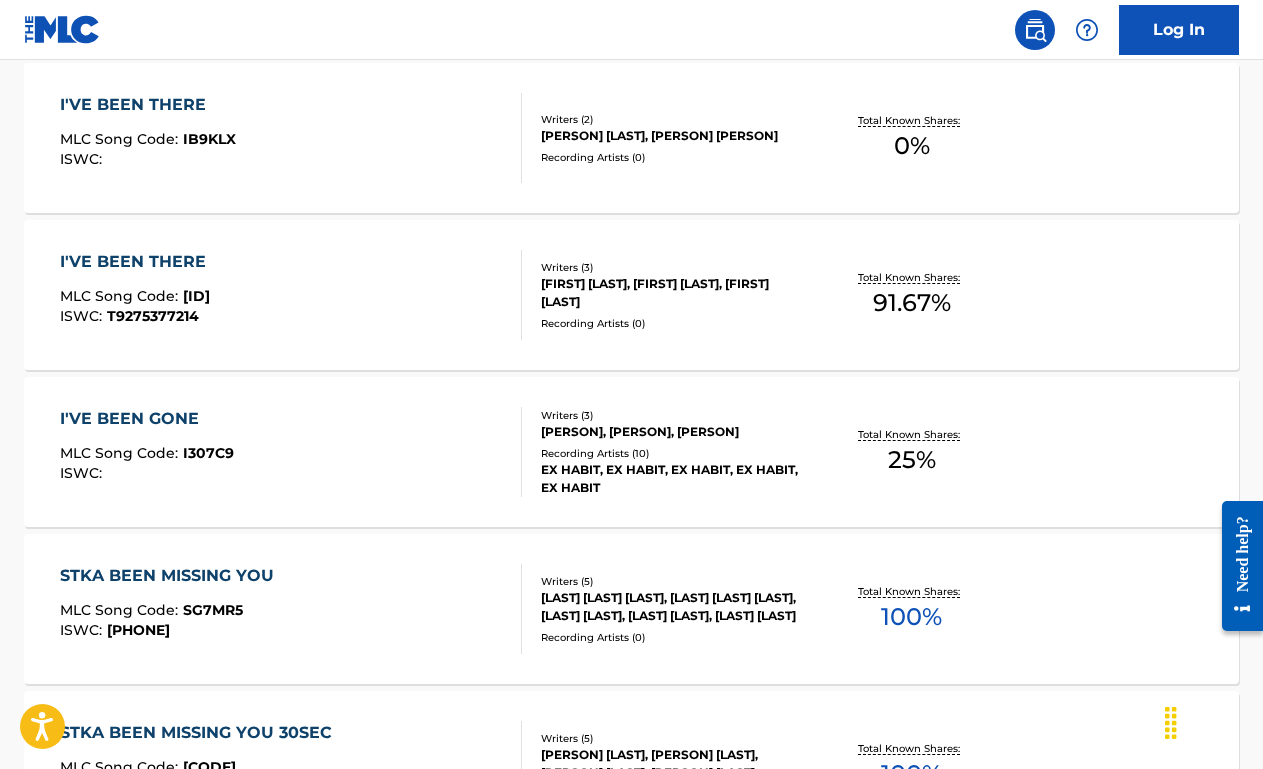 scroll, scrollTop: 677, scrollLeft: 0, axis: vertical 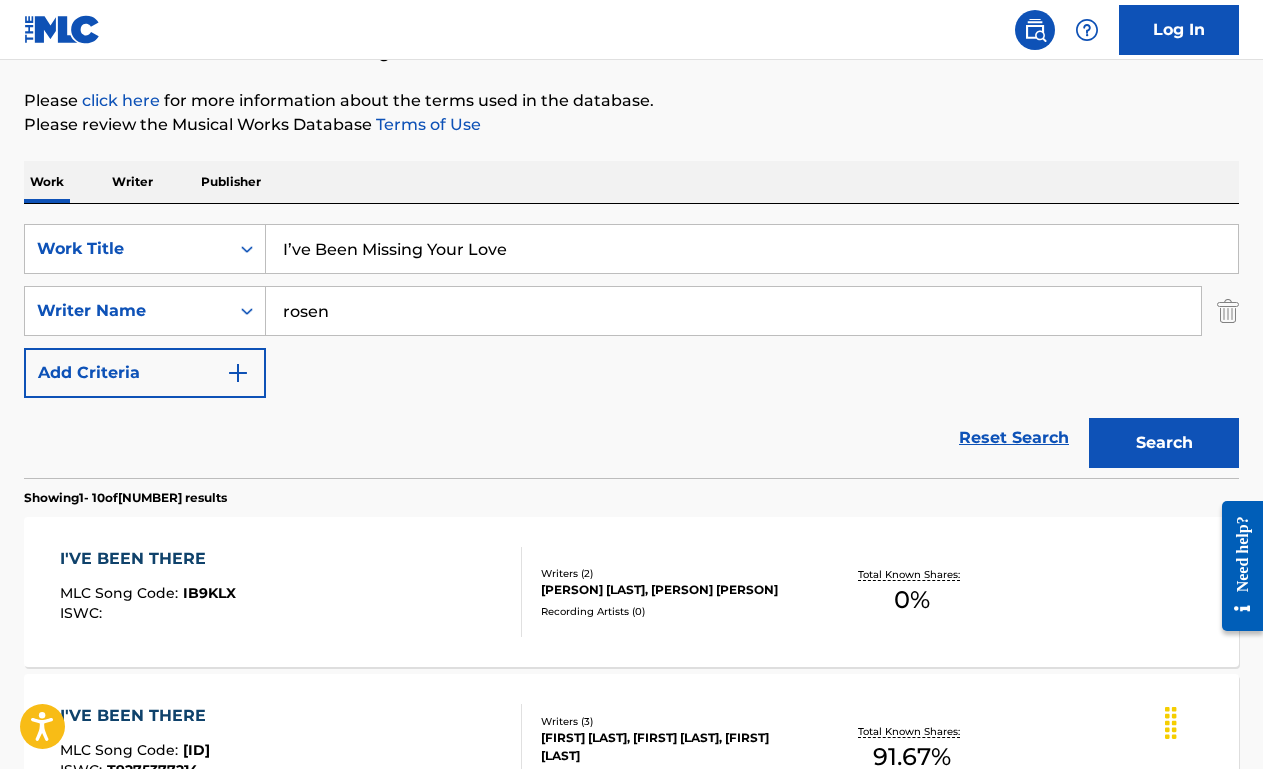 click on "I’ve Been Missing Your Love" at bounding box center [752, 249] 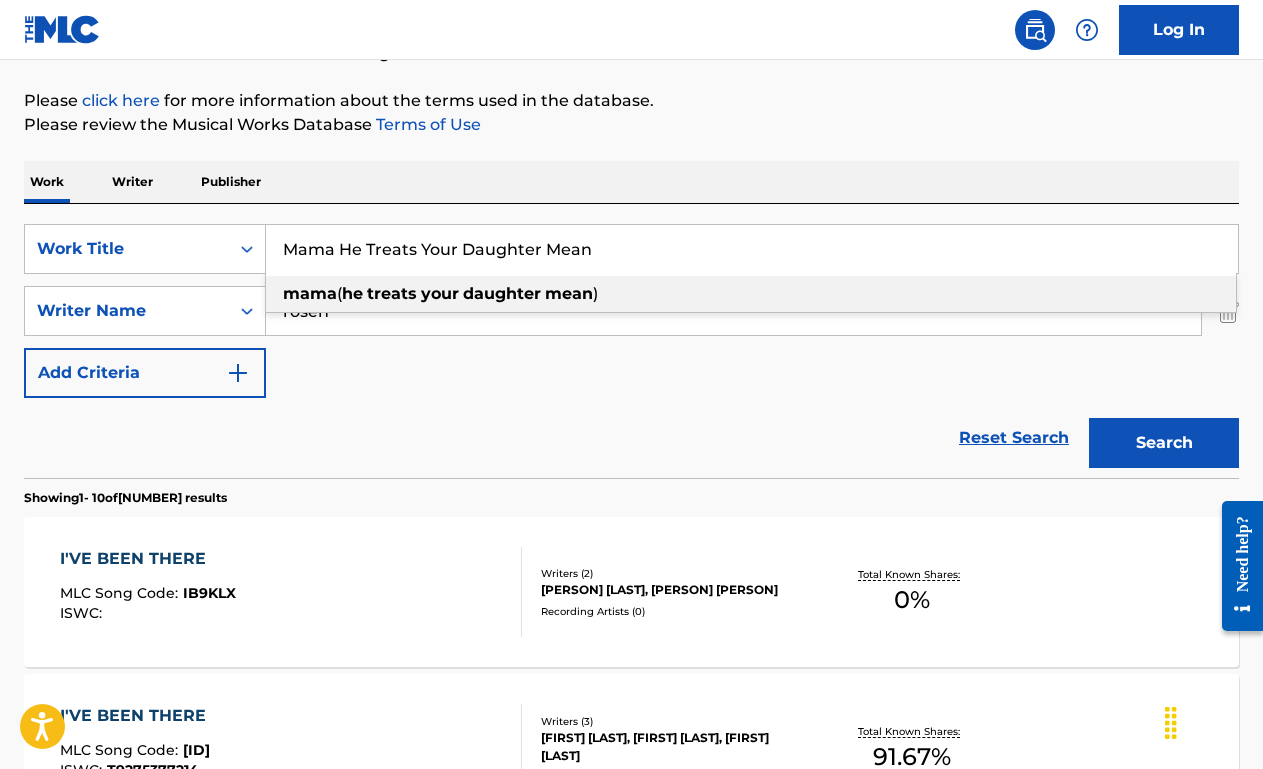 type on "Mama He Treats Your Daughter Mean" 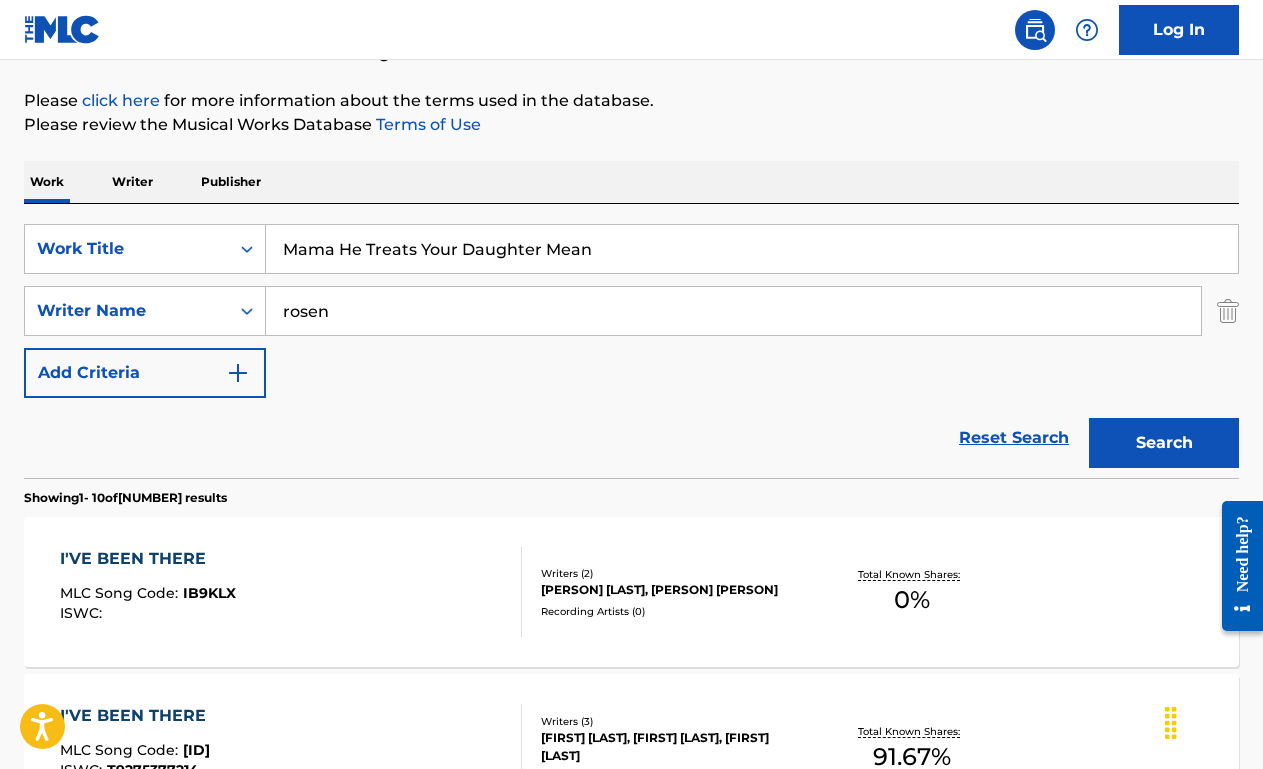 click on "rosen" at bounding box center [733, 311] 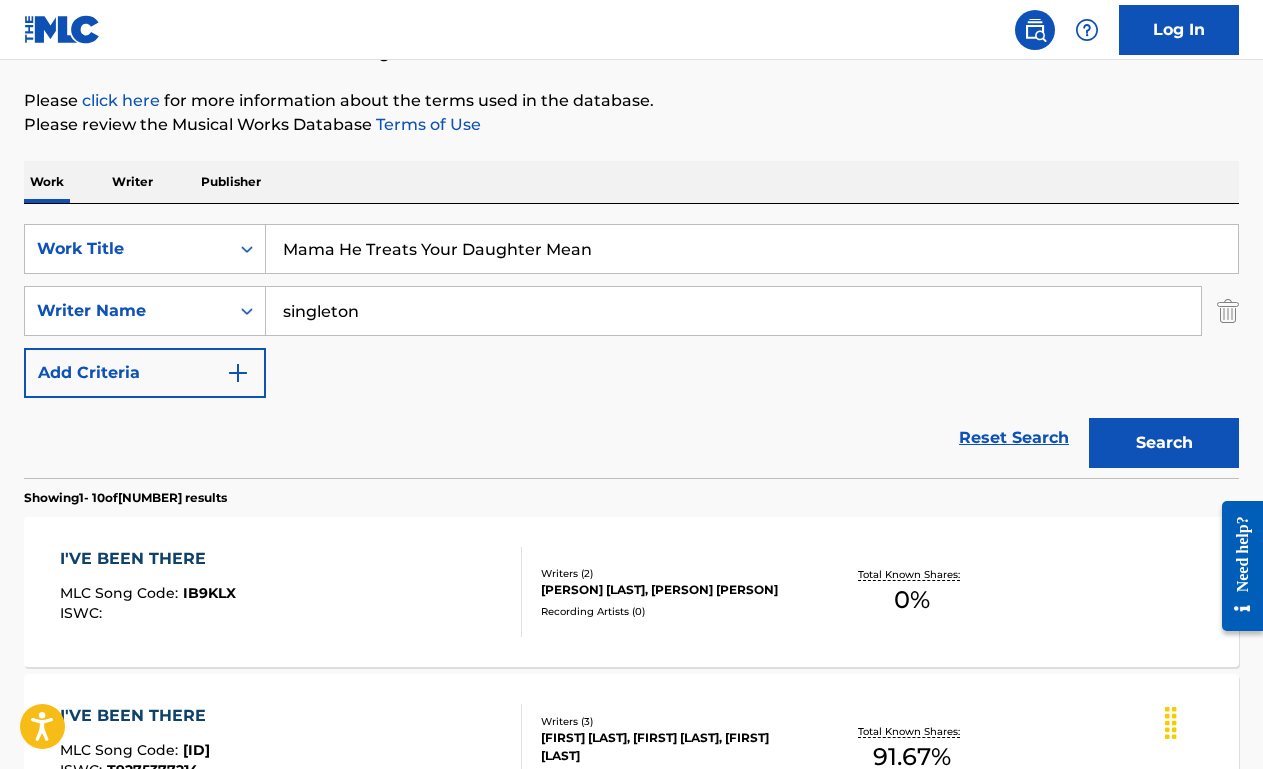 type on "singleton" 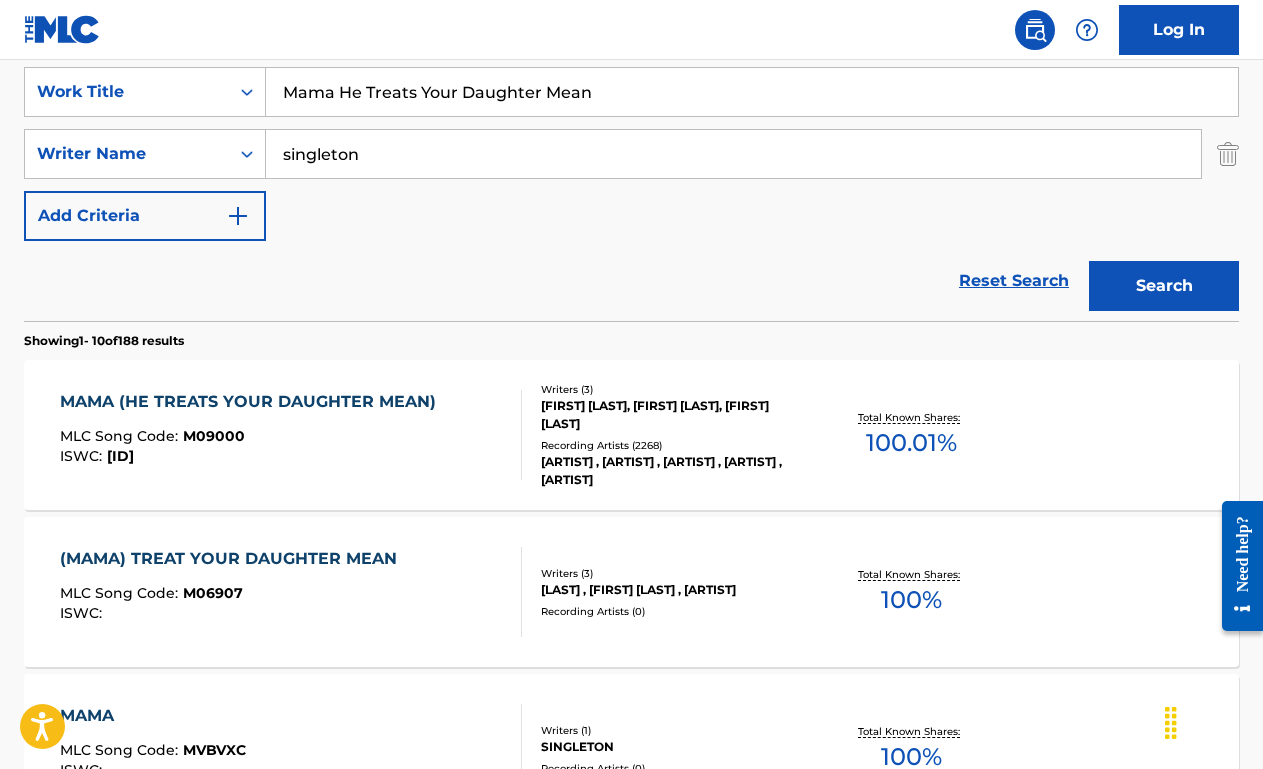 scroll, scrollTop: 374, scrollLeft: 0, axis: vertical 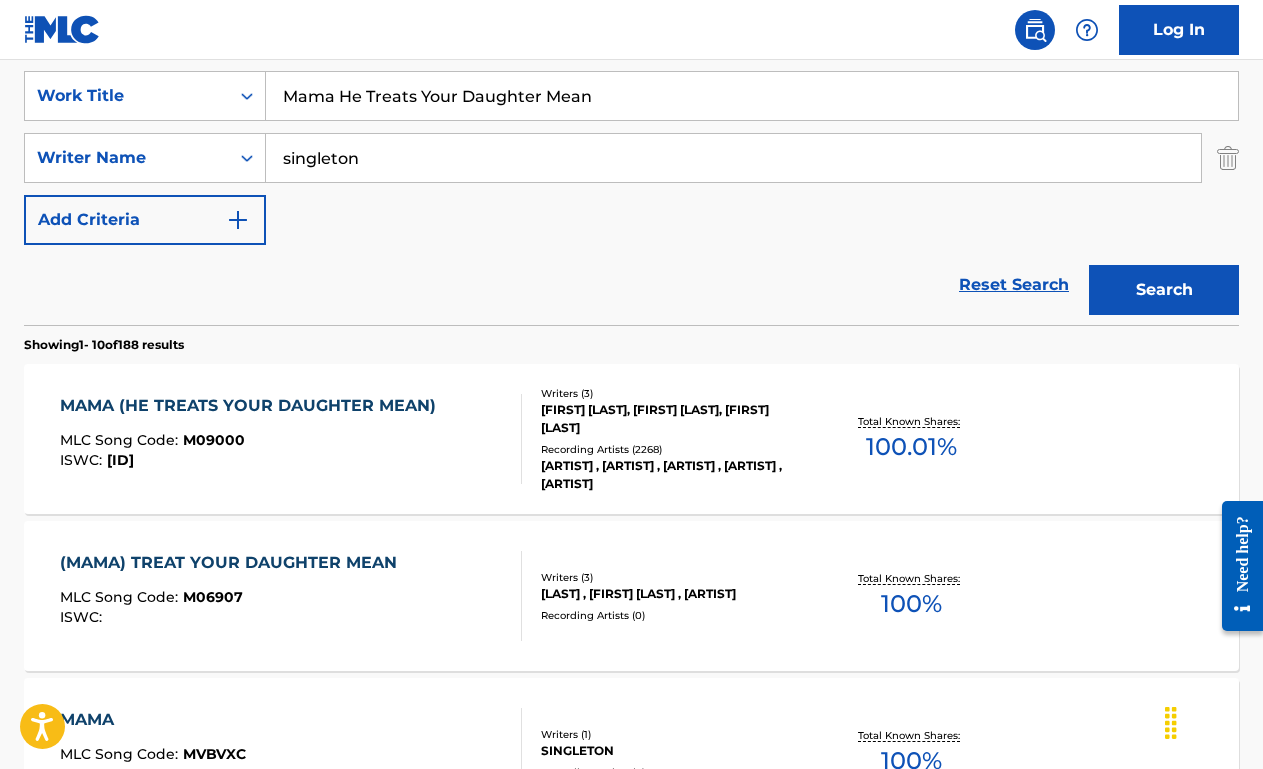 click on "MLC Song Code : M09000" at bounding box center [253, 443] 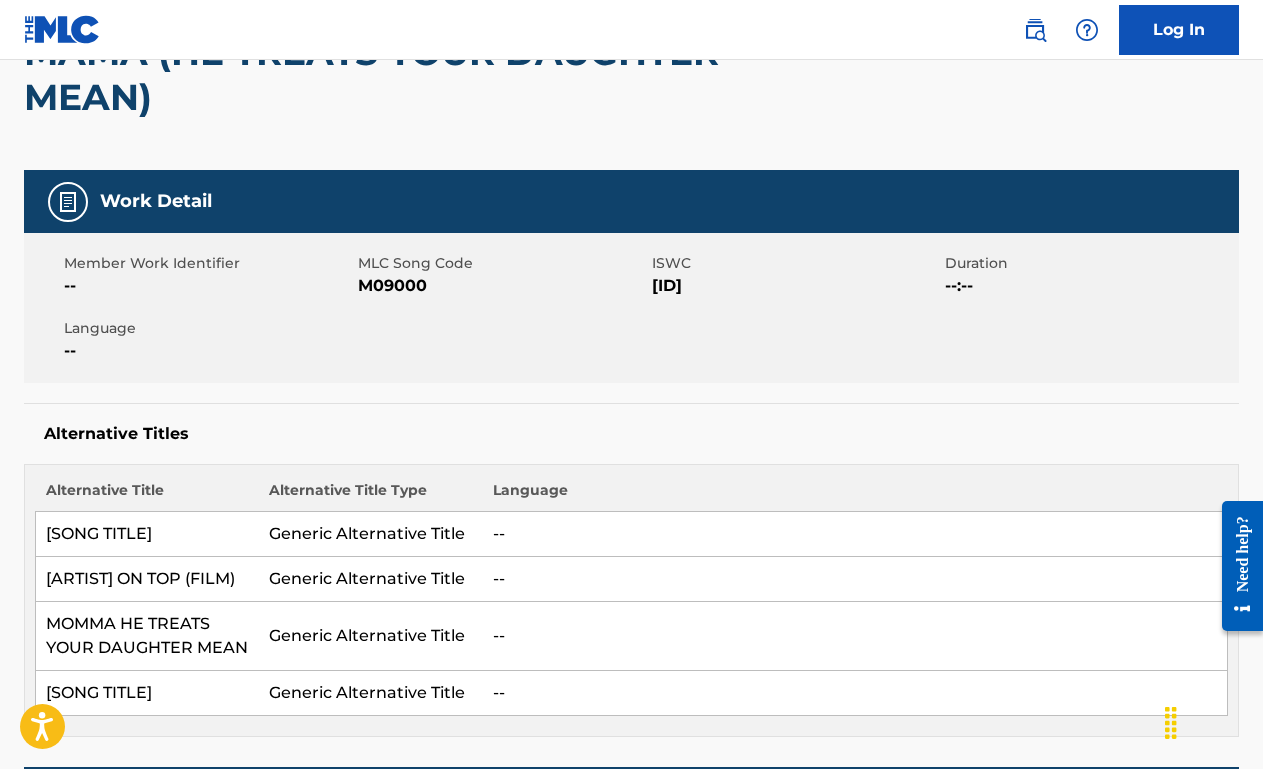 scroll, scrollTop: 0, scrollLeft: 0, axis: both 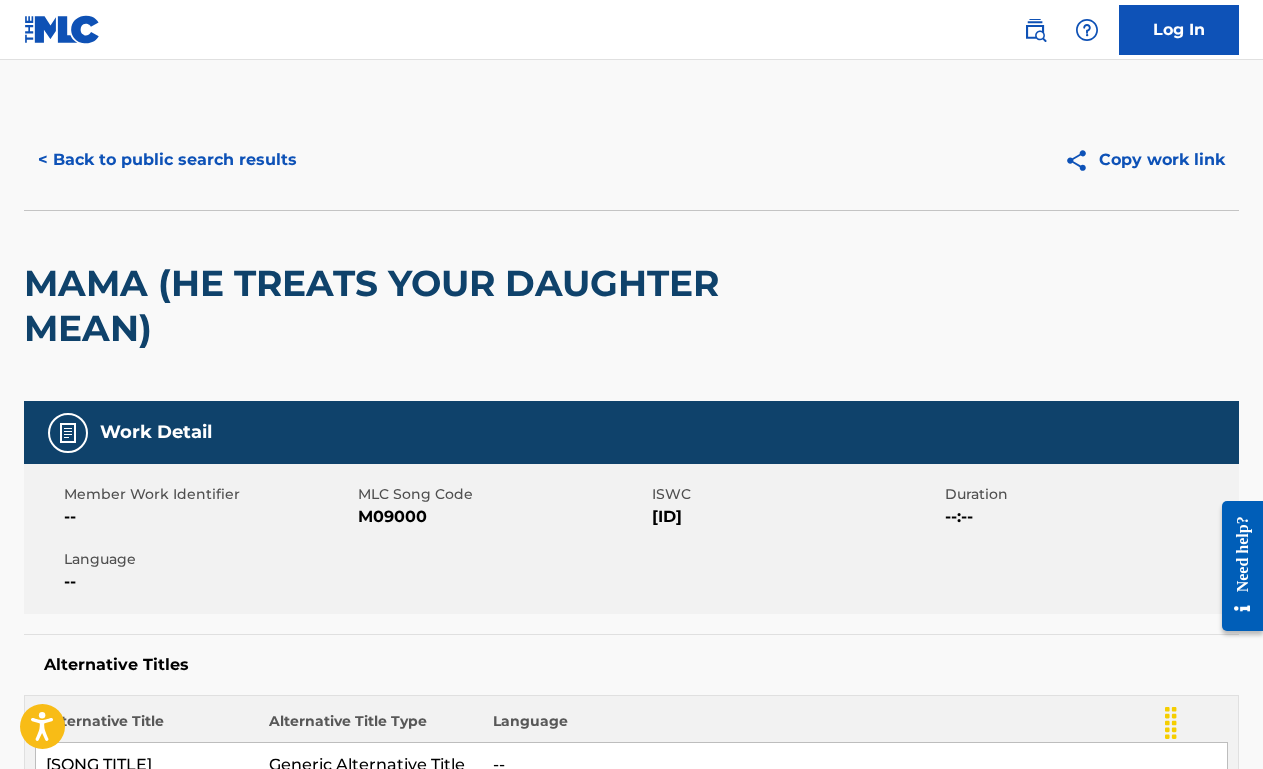 click on "< Back to public search results" at bounding box center [167, 160] 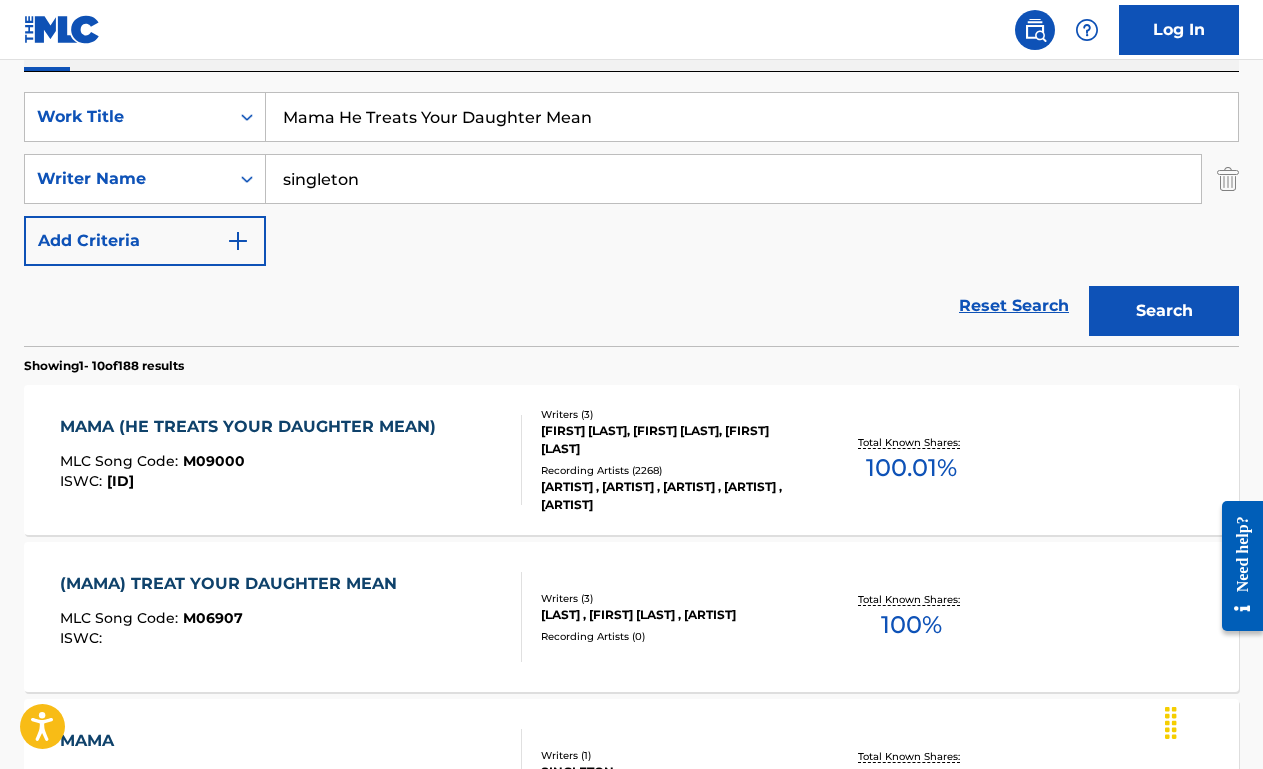 scroll, scrollTop: 352, scrollLeft: 0, axis: vertical 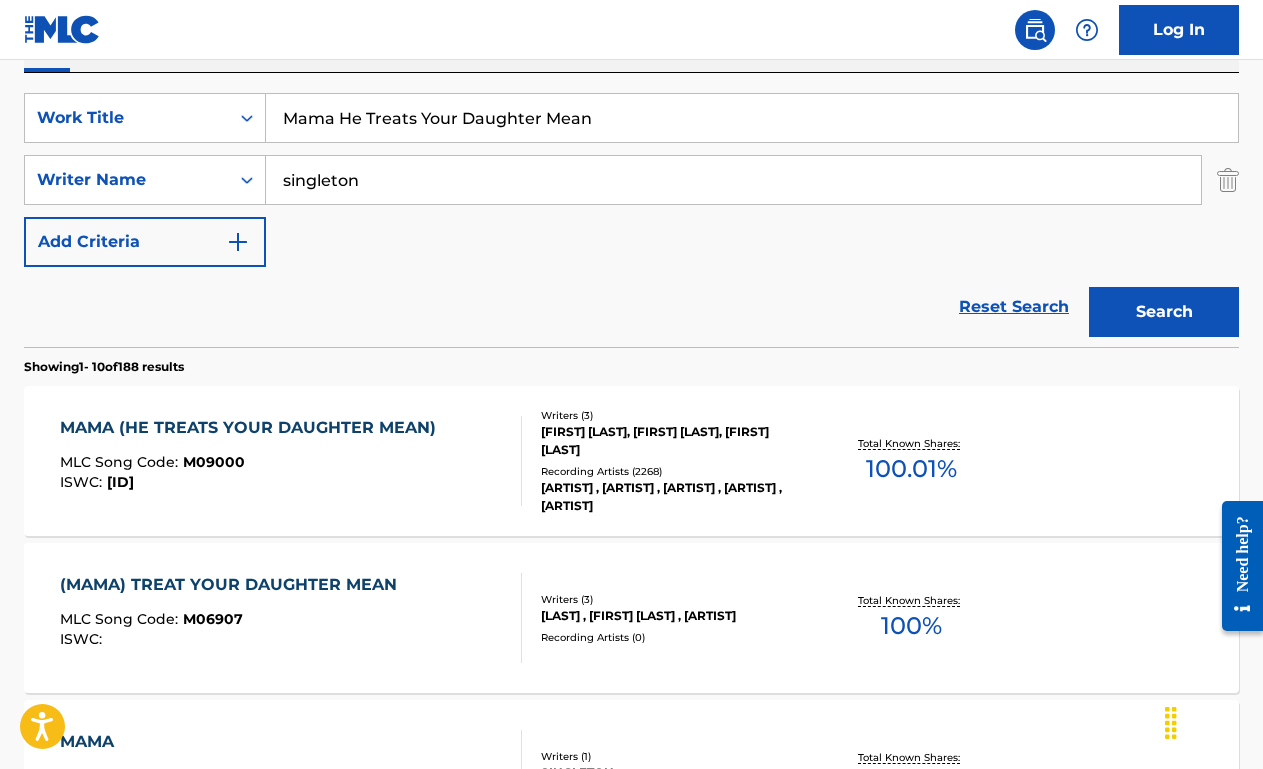 click on "Mama He Treats Your Daughter Mean" at bounding box center (752, 118) 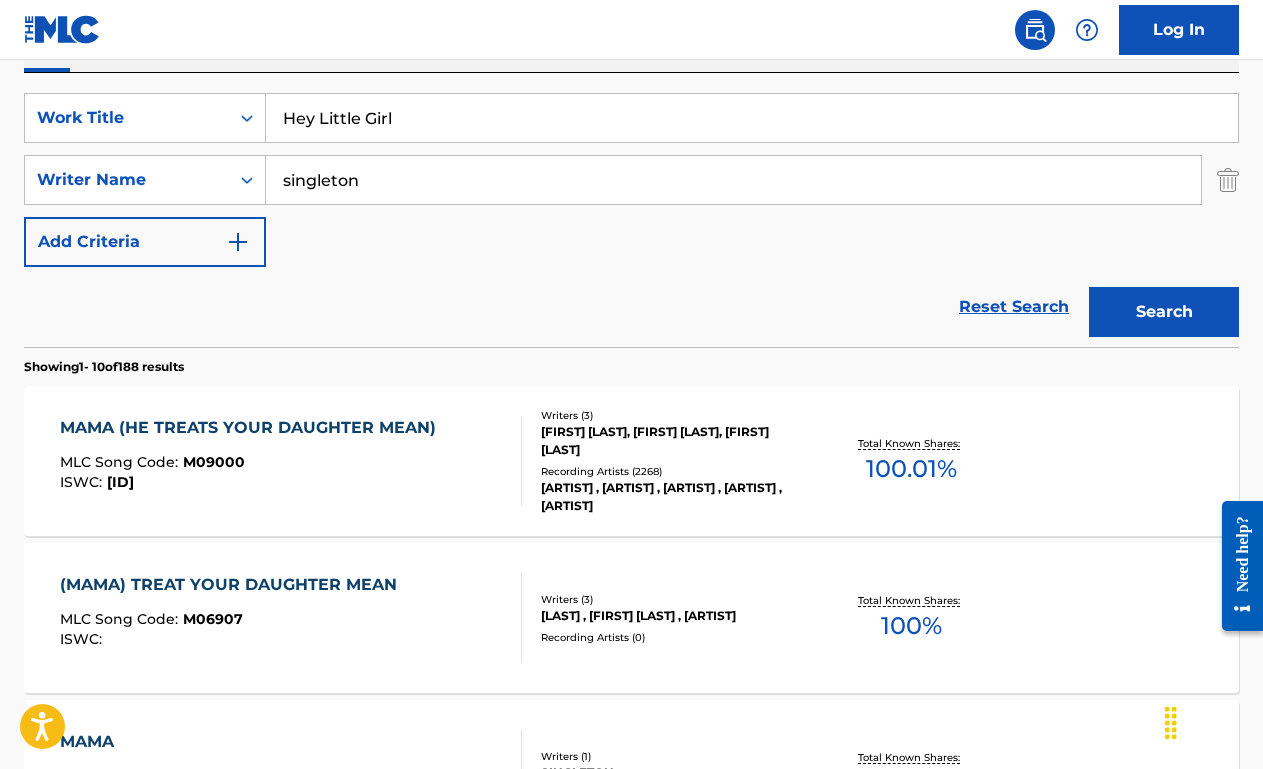 type on "Hey Little Girl" 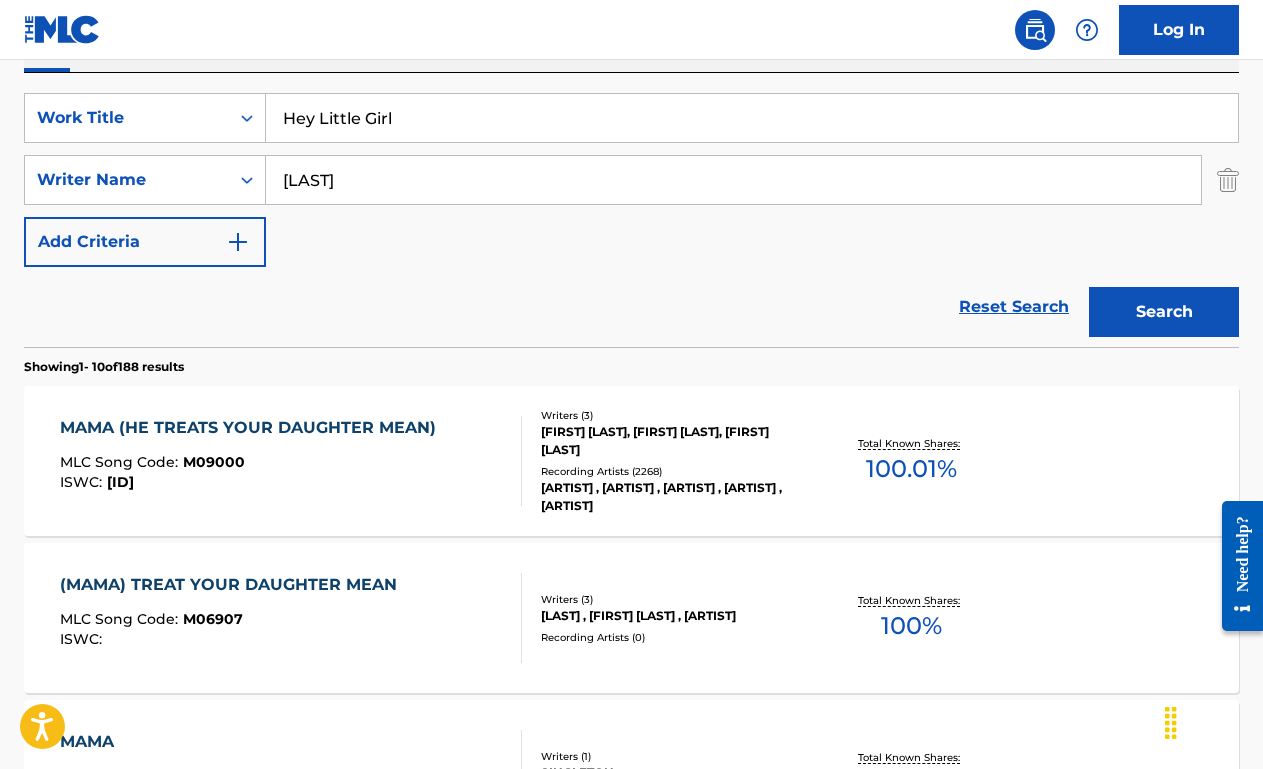 type on "[LAST]" 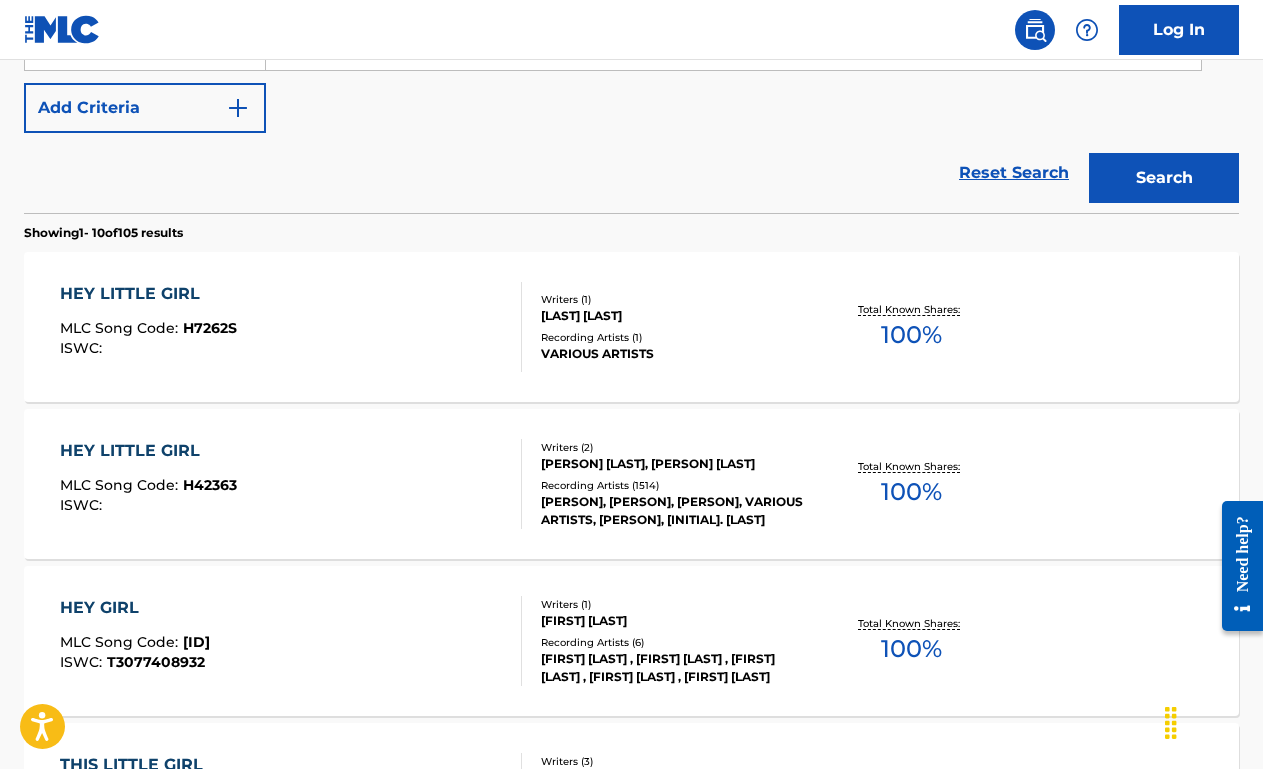 scroll, scrollTop: 502, scrollLeft: 0, axis: vertical 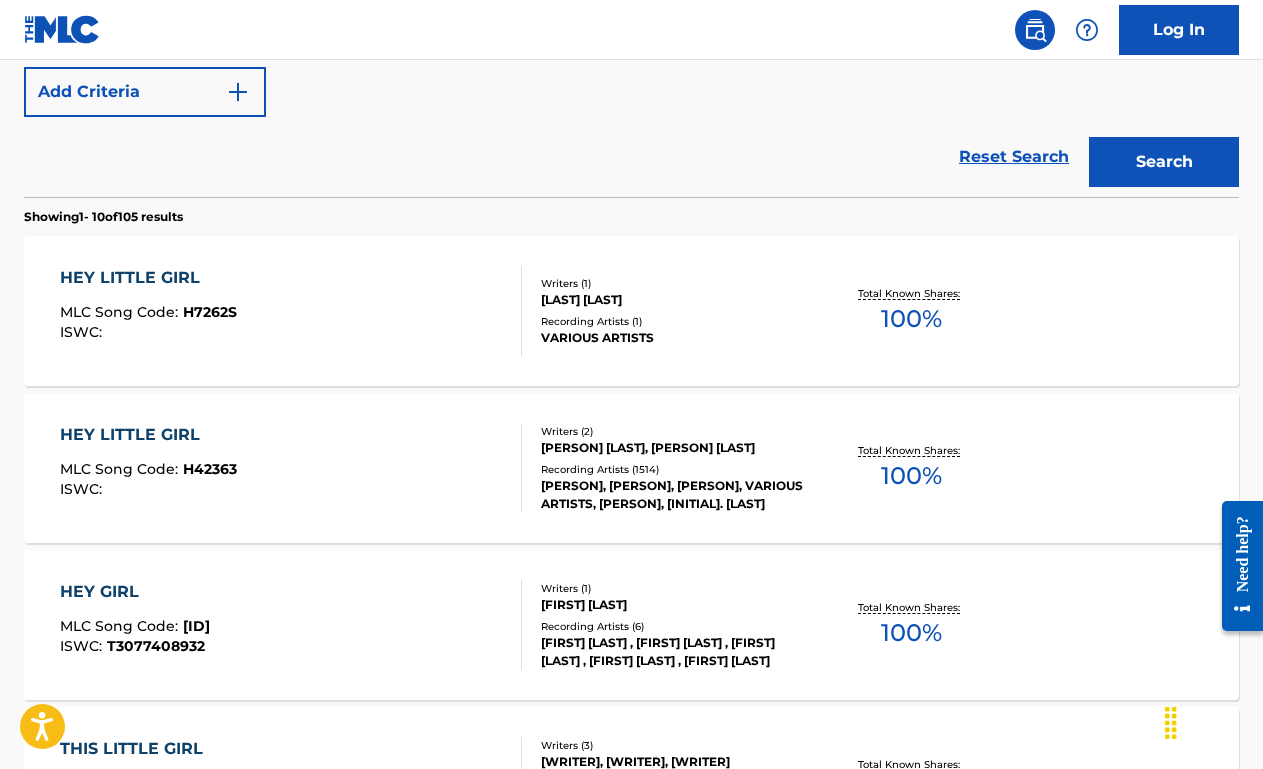 click on "HEY LITTLE GIRL MLC Song Code : H42363 ISWC :" at bounding box center [291, 468] 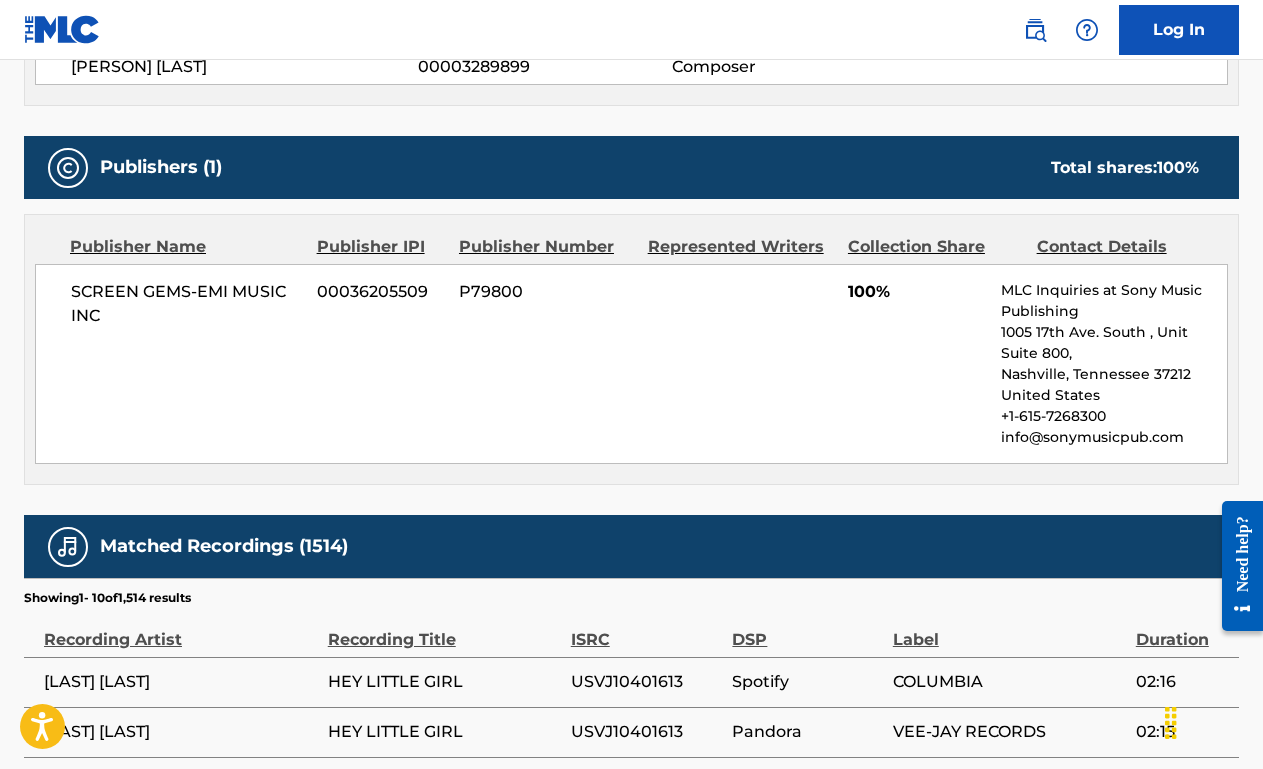 scroll, scrollTop: 0, scrollLeft: 0, axis: both 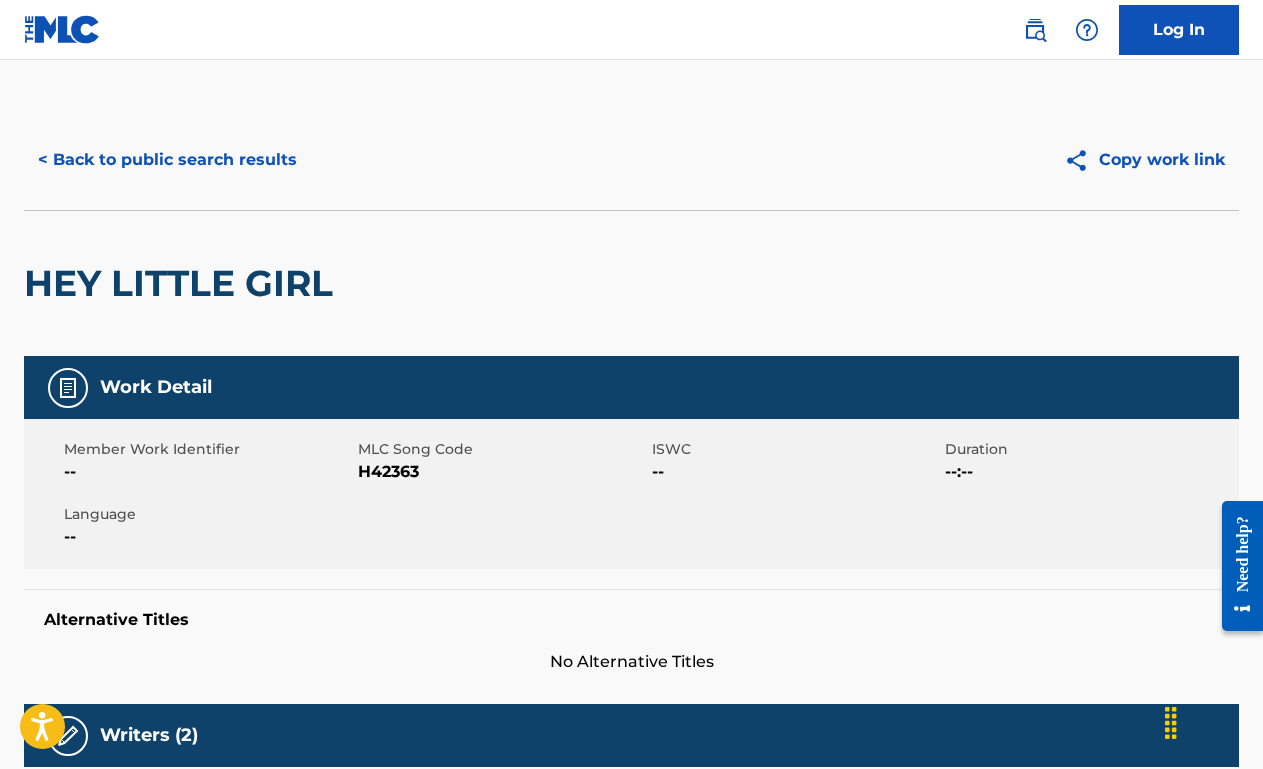 click on "< Back to public search results" at bounding box center (167, 160) 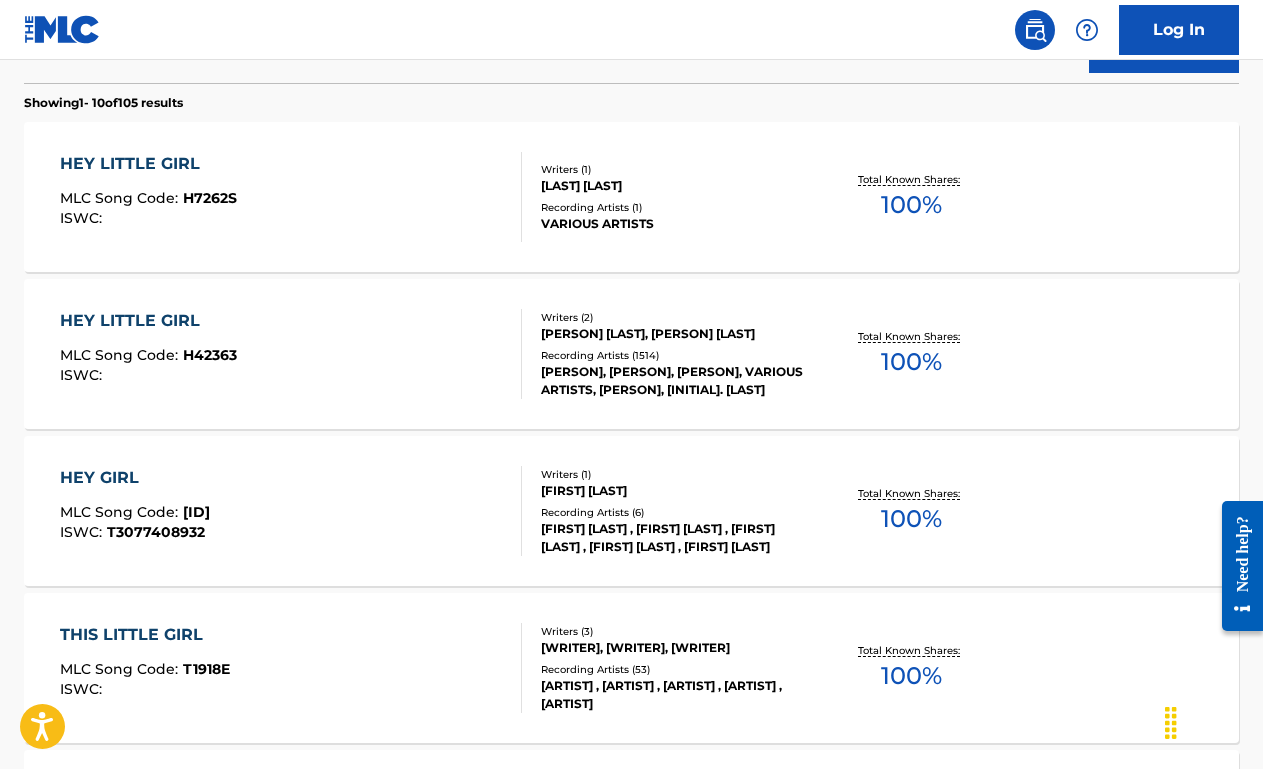 scroll, scrollTop: 0, scrollLeft: 0, axis: both 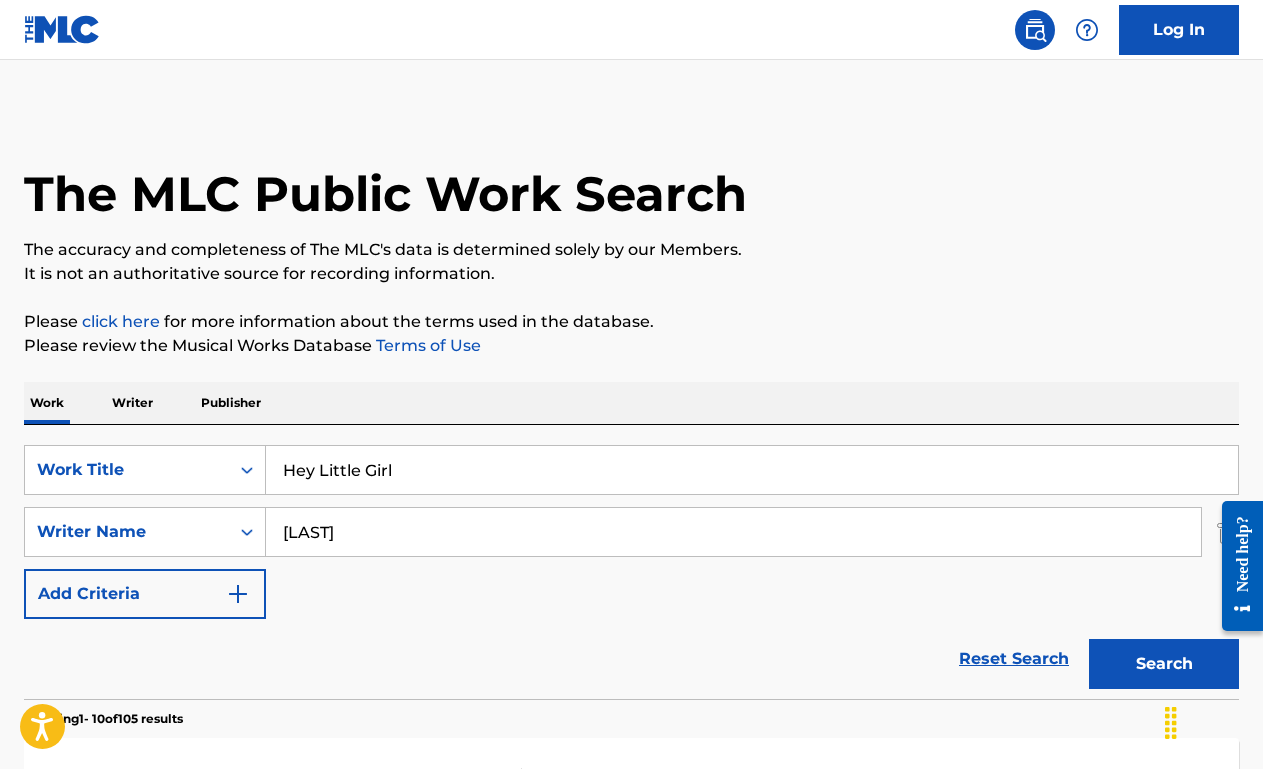 click on "Hey Little Girl" at bounding box center (752, 470) 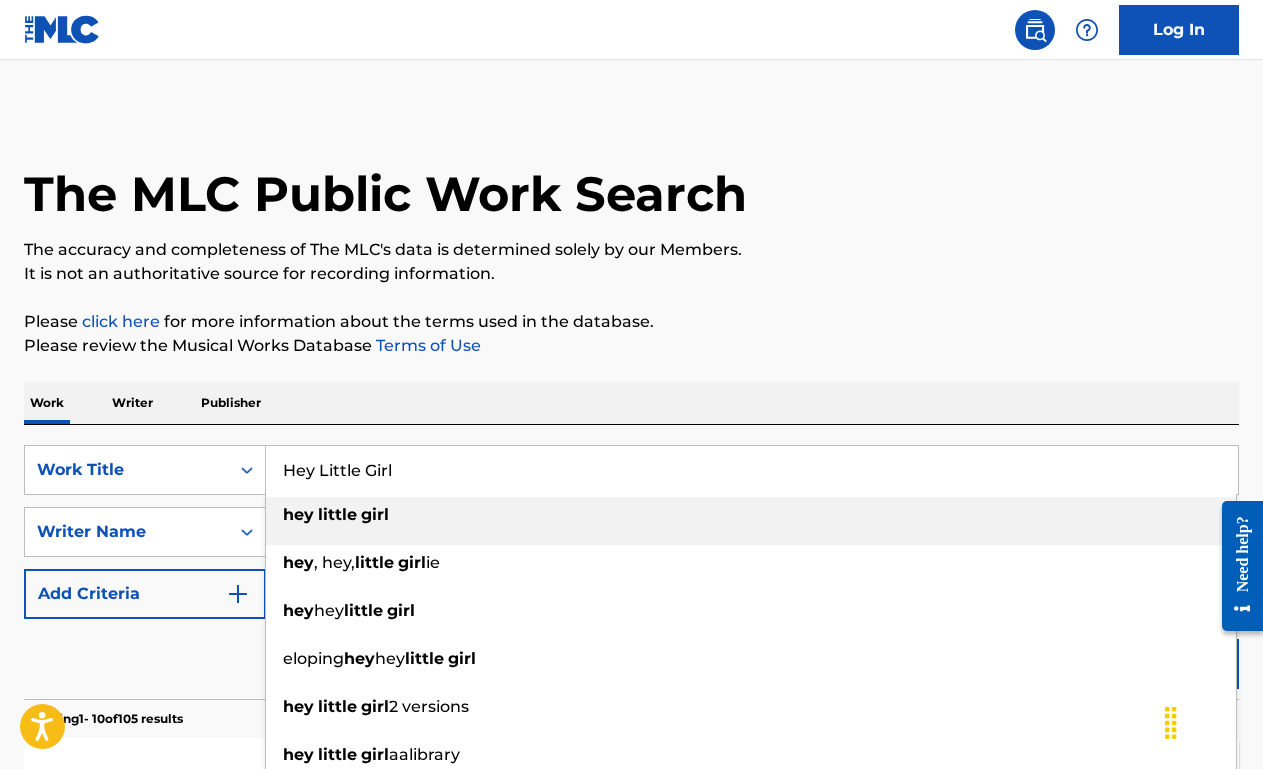 click on "Hey Little Girl" at bounding box center [752, 470] 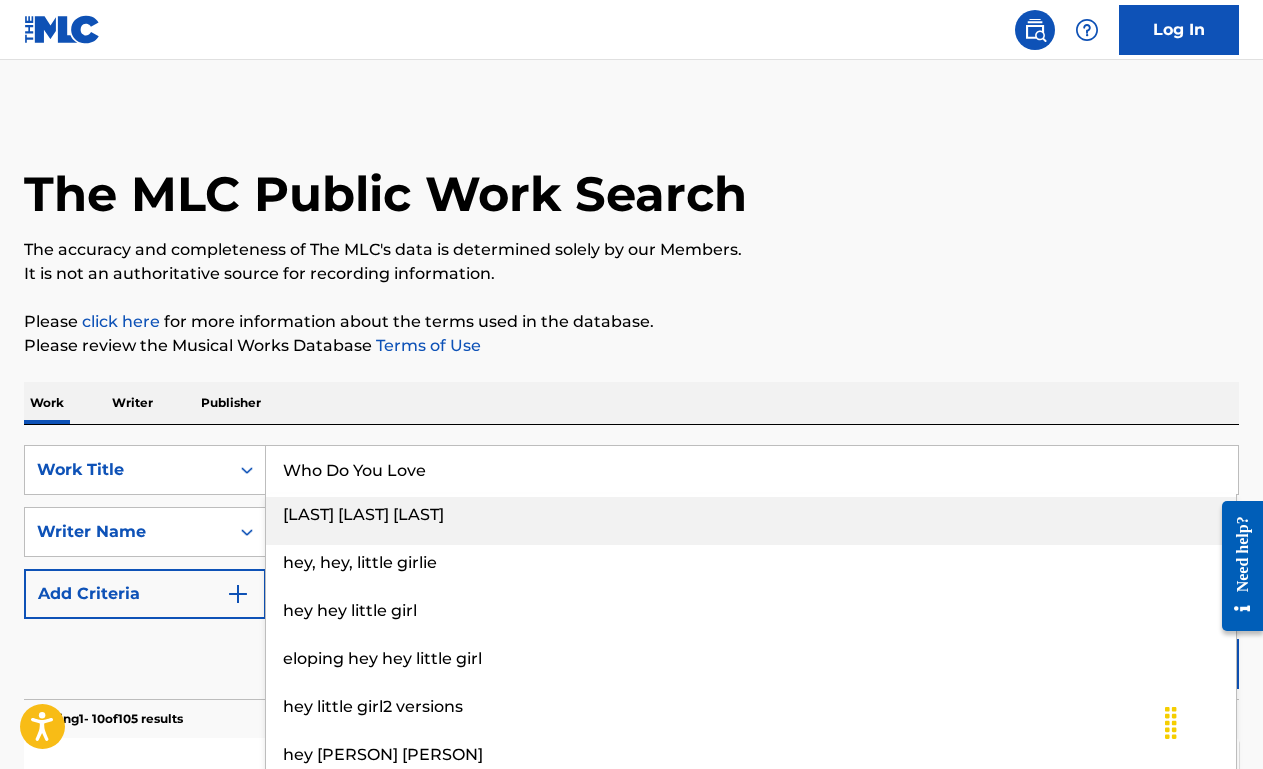 type on "Who Do You Love" 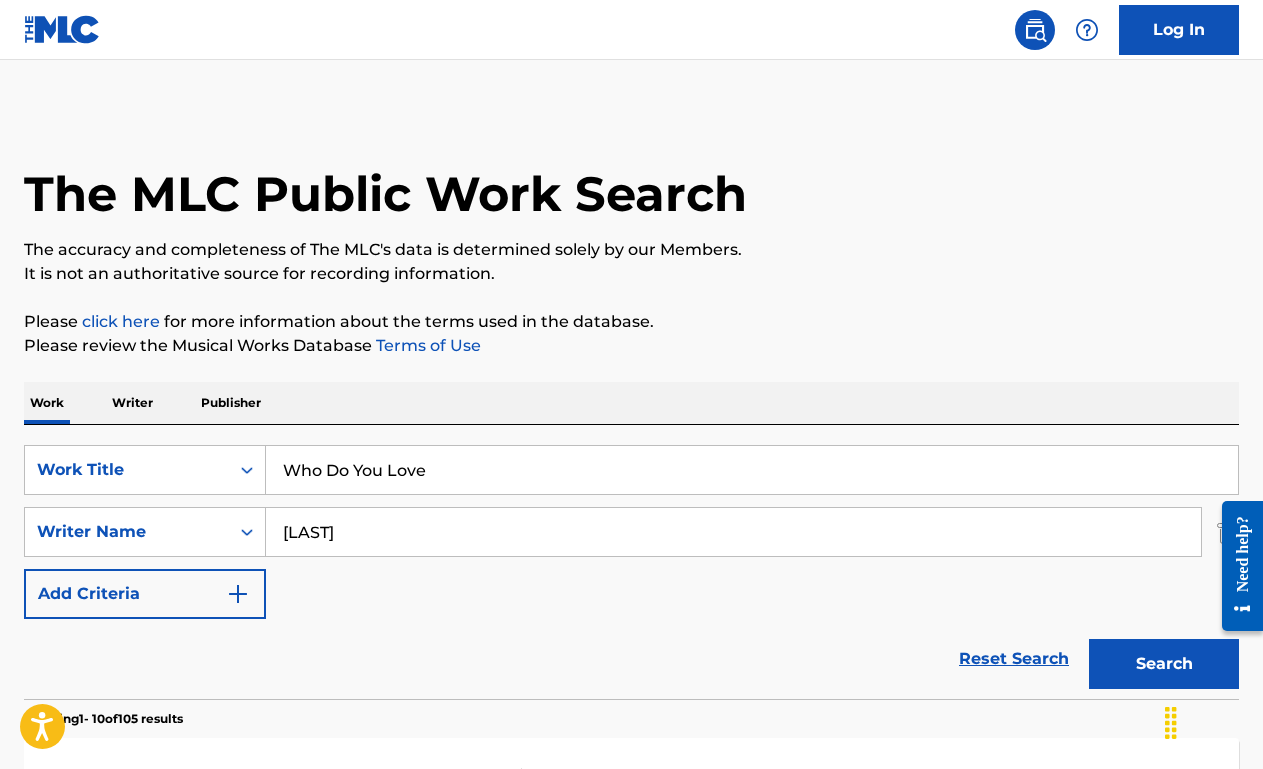 type on "[LAST]" 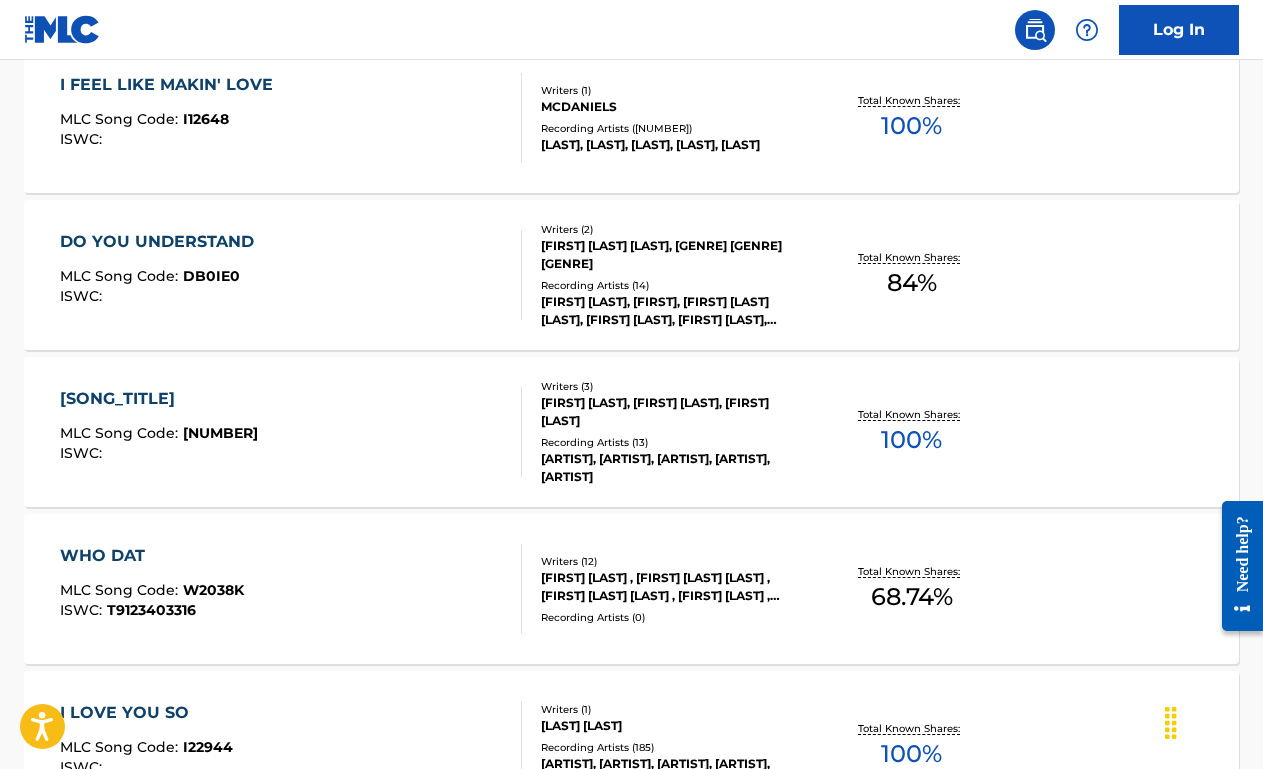 scroll, scrollTop: 702, scrollLeft: 0, axis: vertical 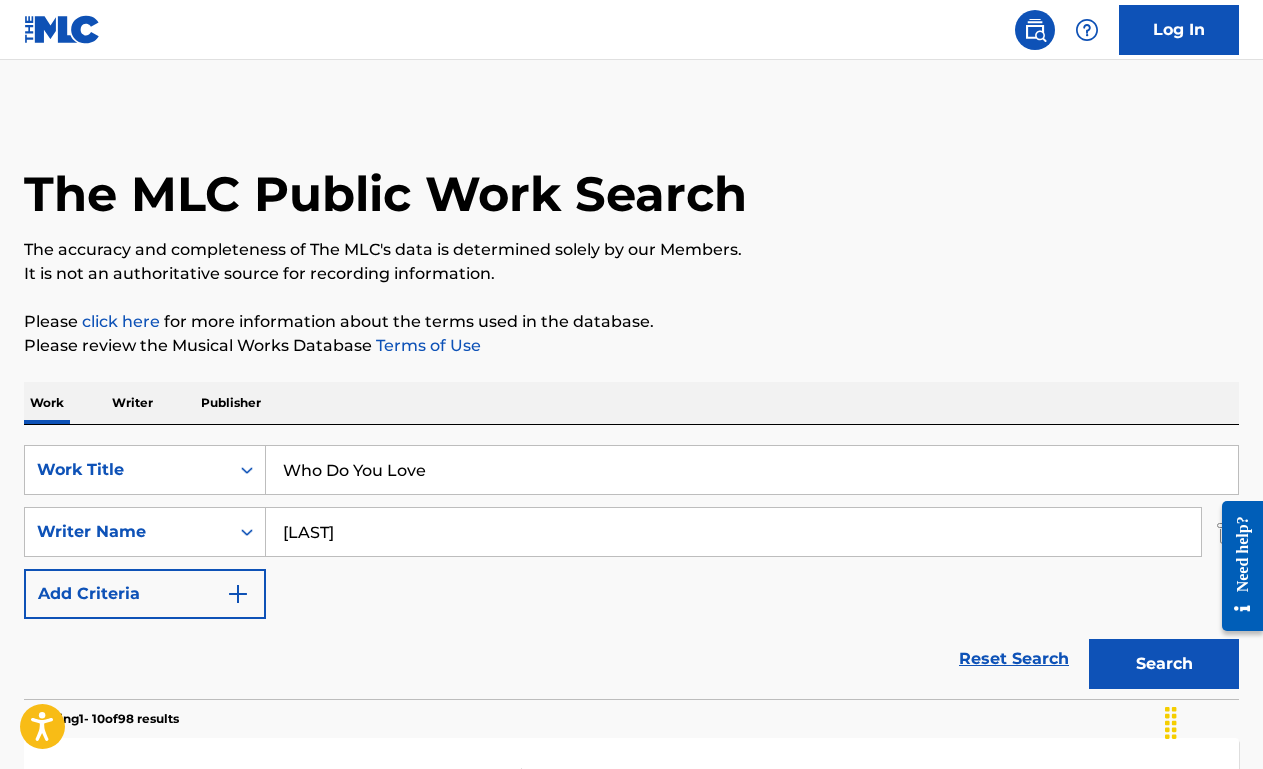 click on "Publisher" at bounding box center (231, 403) 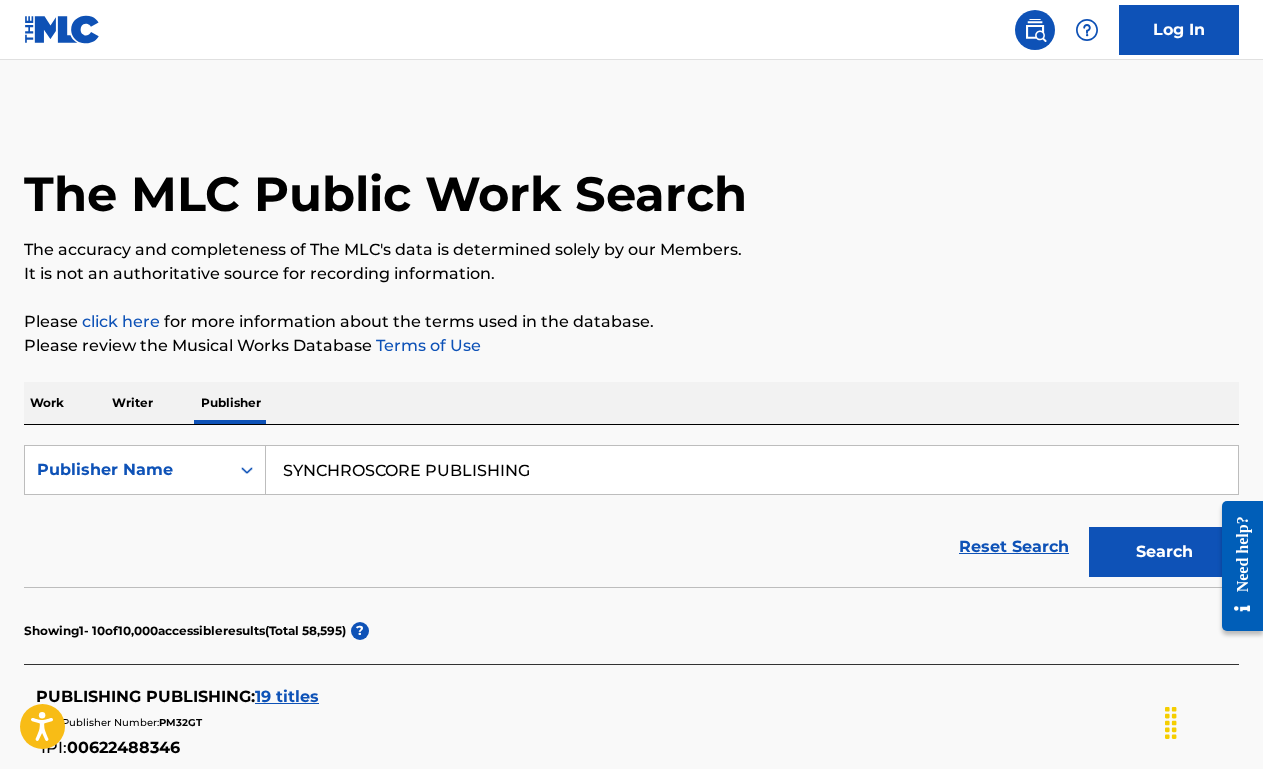 click on "SYNCHROSCORE PUBLISHING" at bounding box center (752, 470) 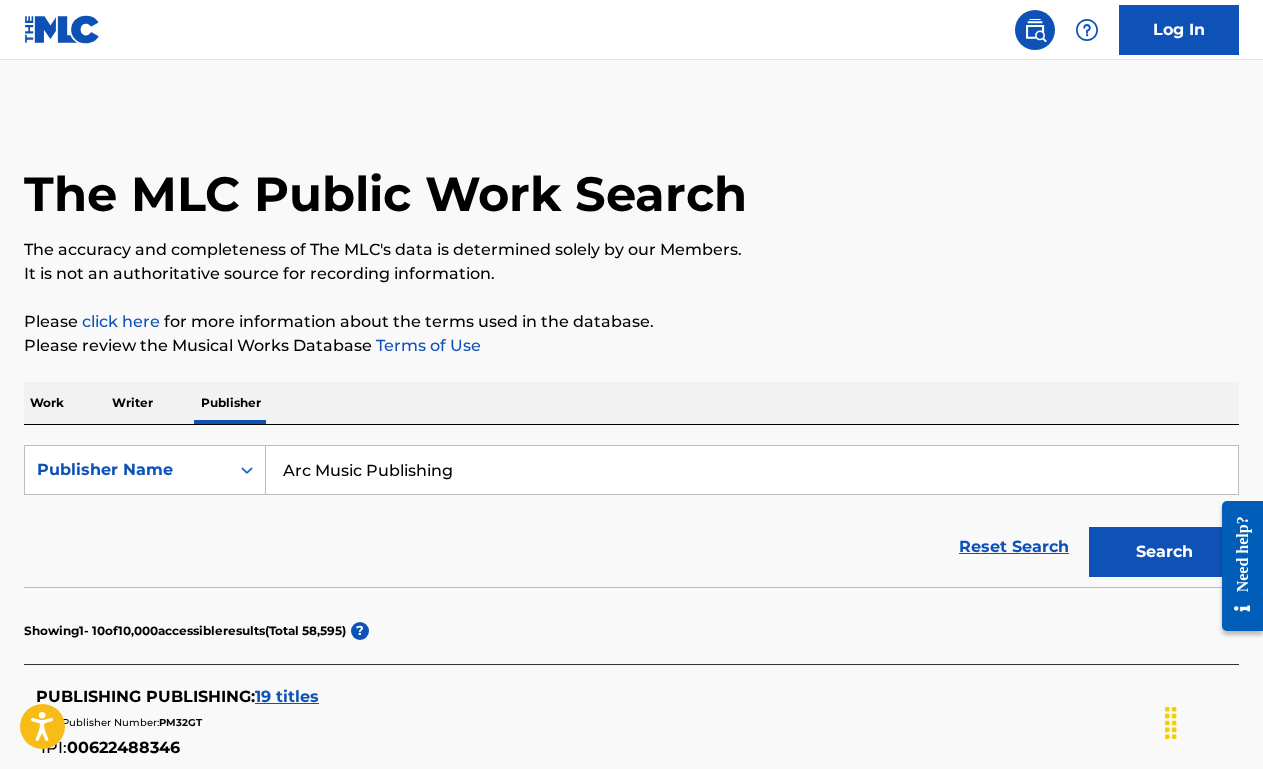 type on "Arc Music Publishing" 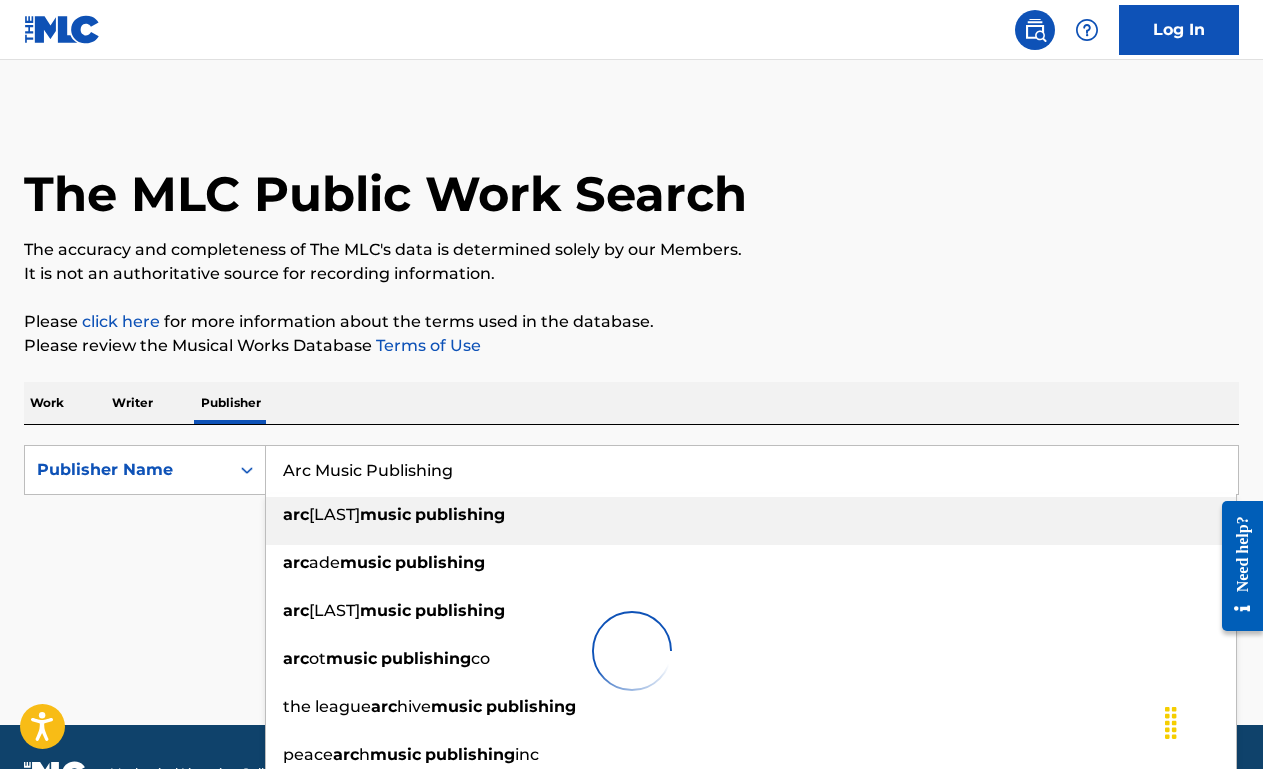 click on "Work Writer Publisher" at bounding box center (631, 403) 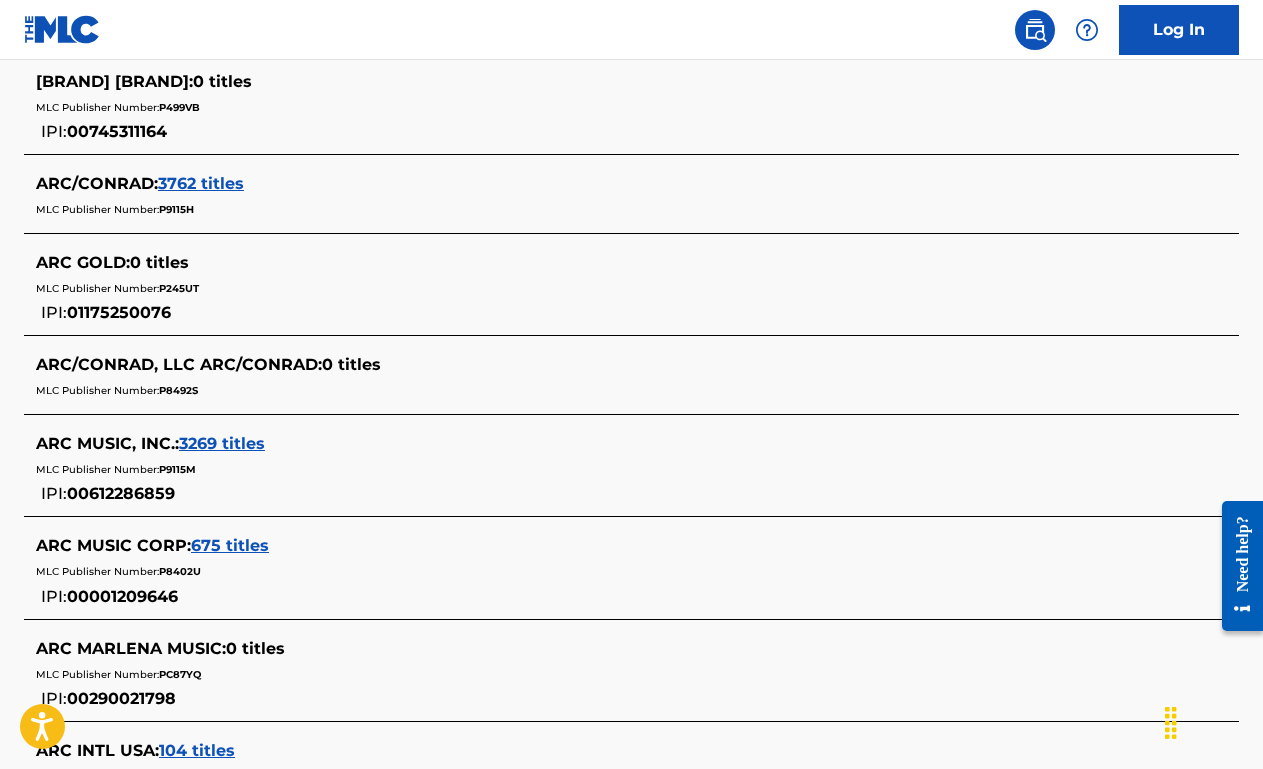 scroll, scrollTop: 0, scrollLeft: 0, axis: both 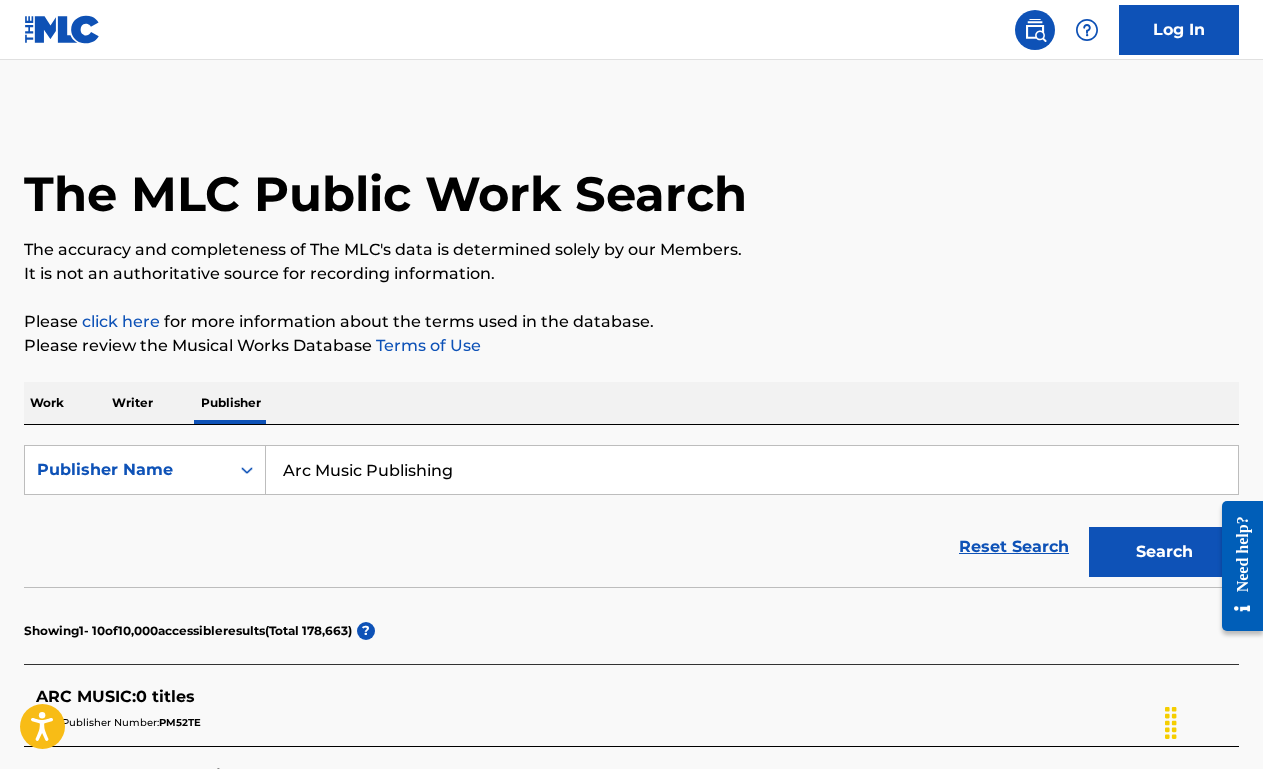 click on "Work" at bounding box center (47, 403) 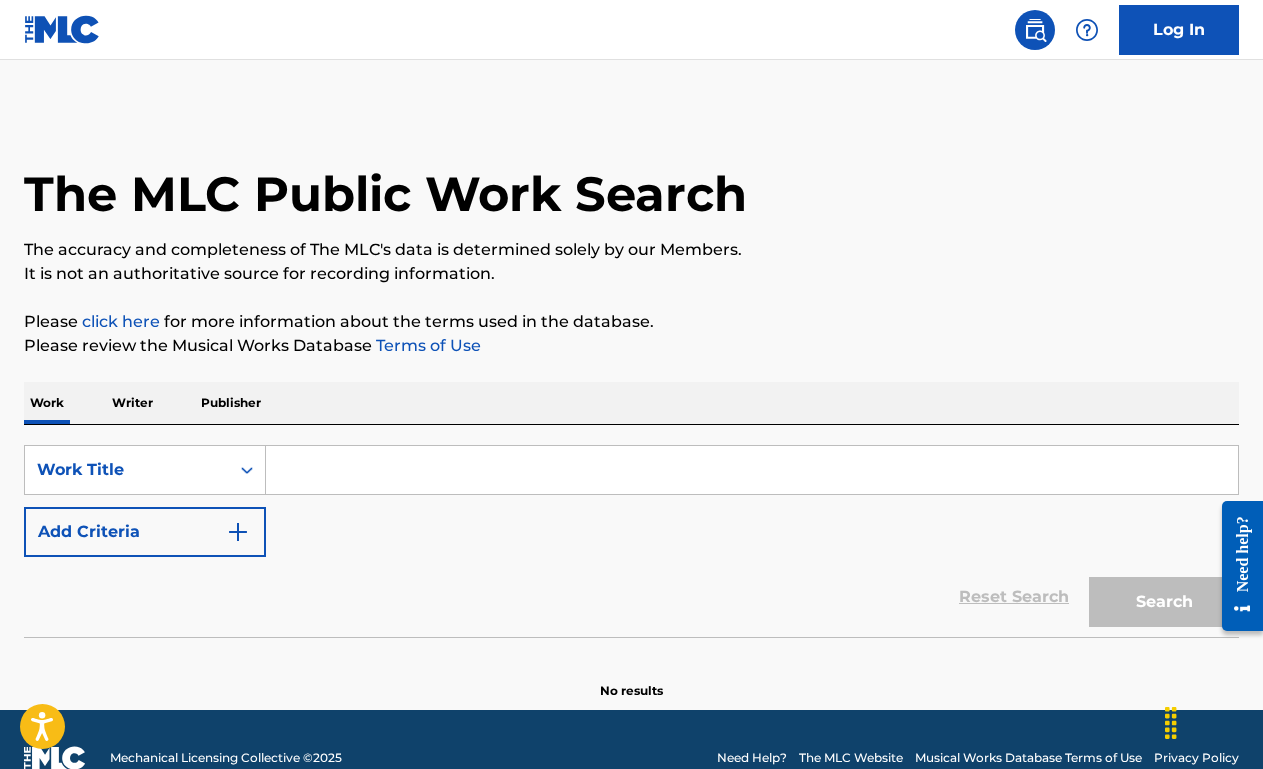 click at bounding box center (752, 470) 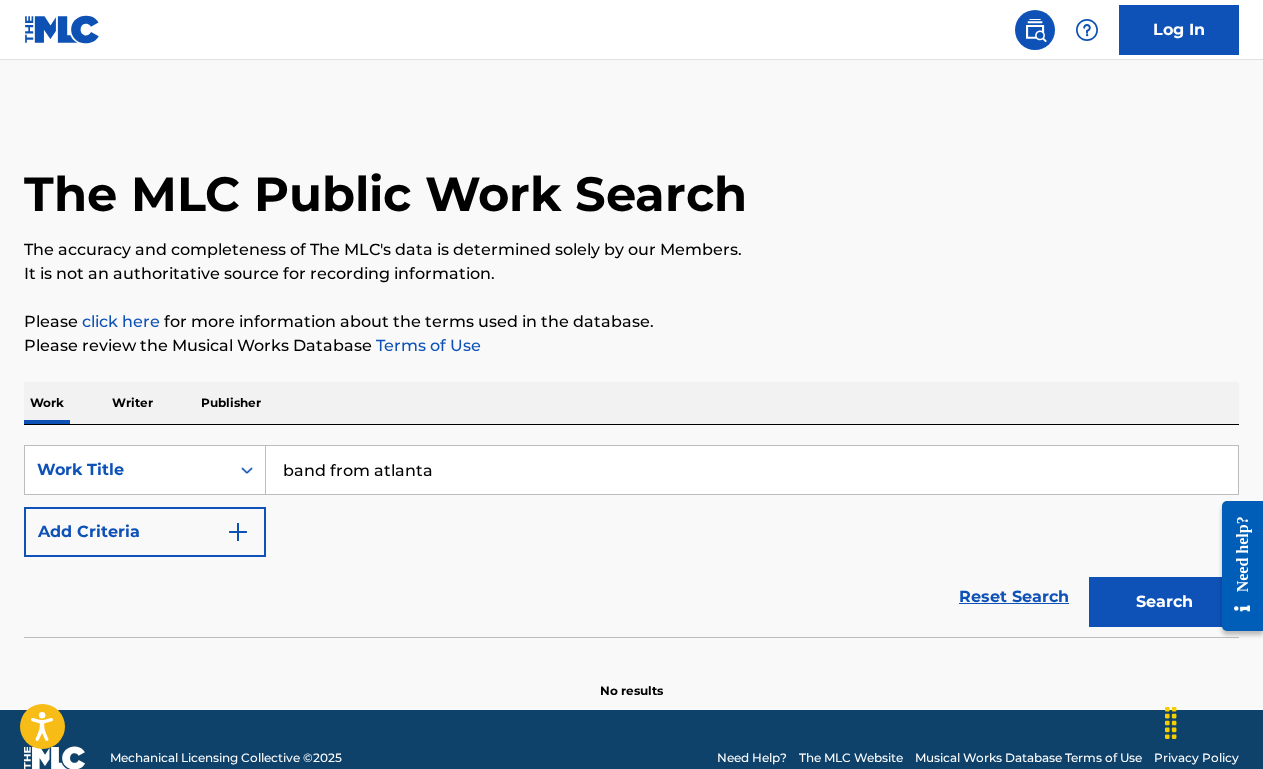 click on "band from atlanta" at bounding box center [752, 470] 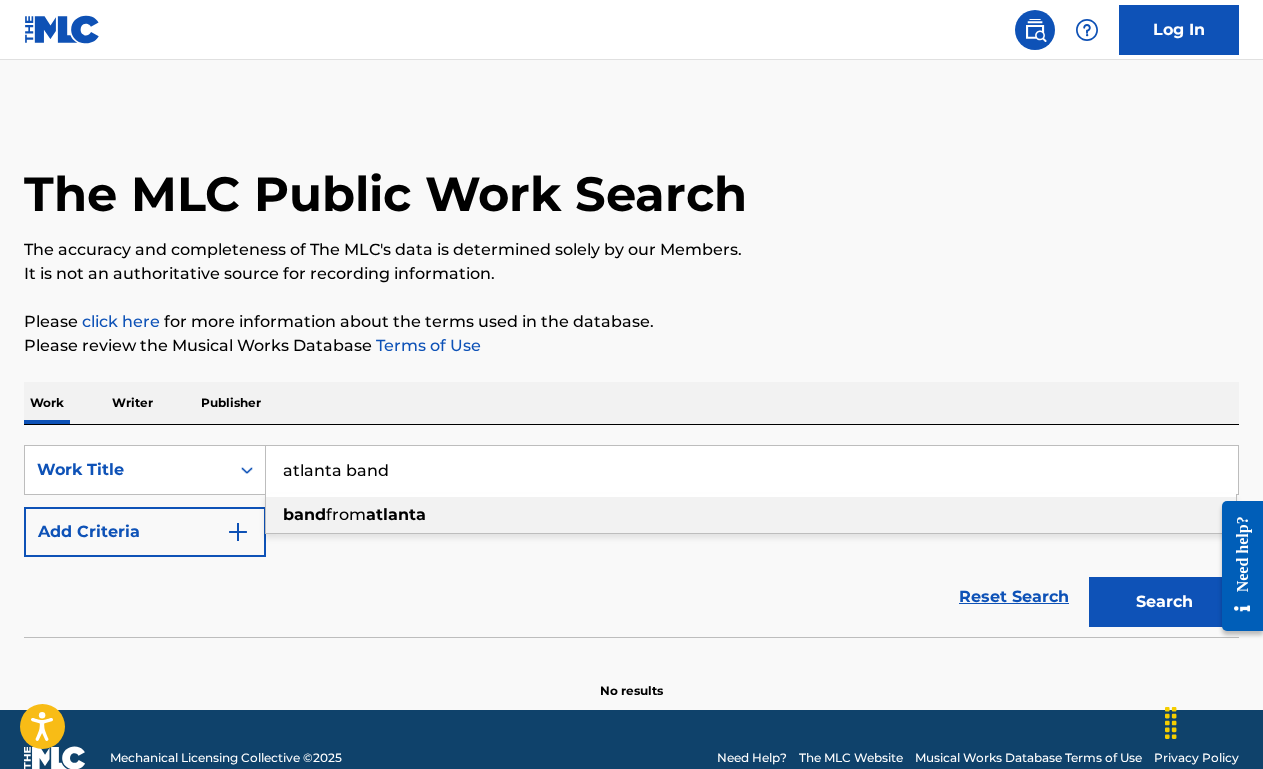 type on "atlanta band" 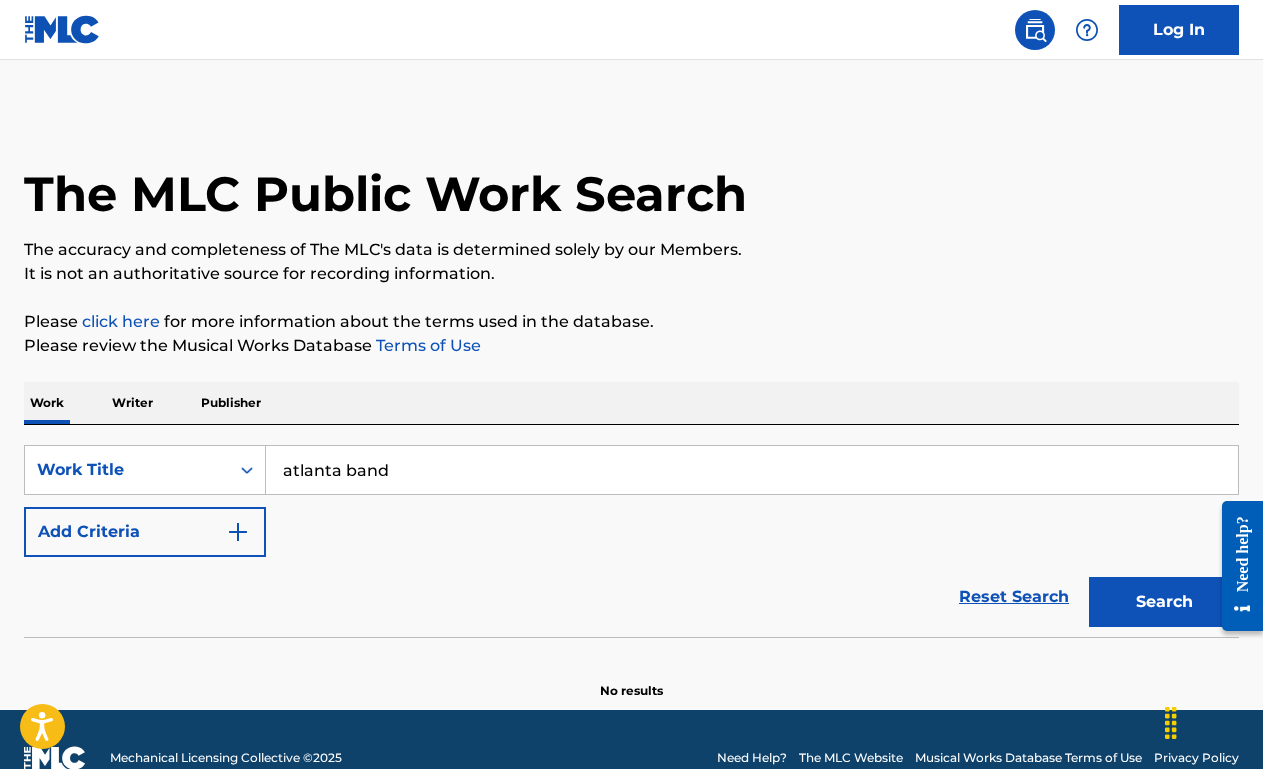 click on "Add Criteria" at bounding box center [145, 532] 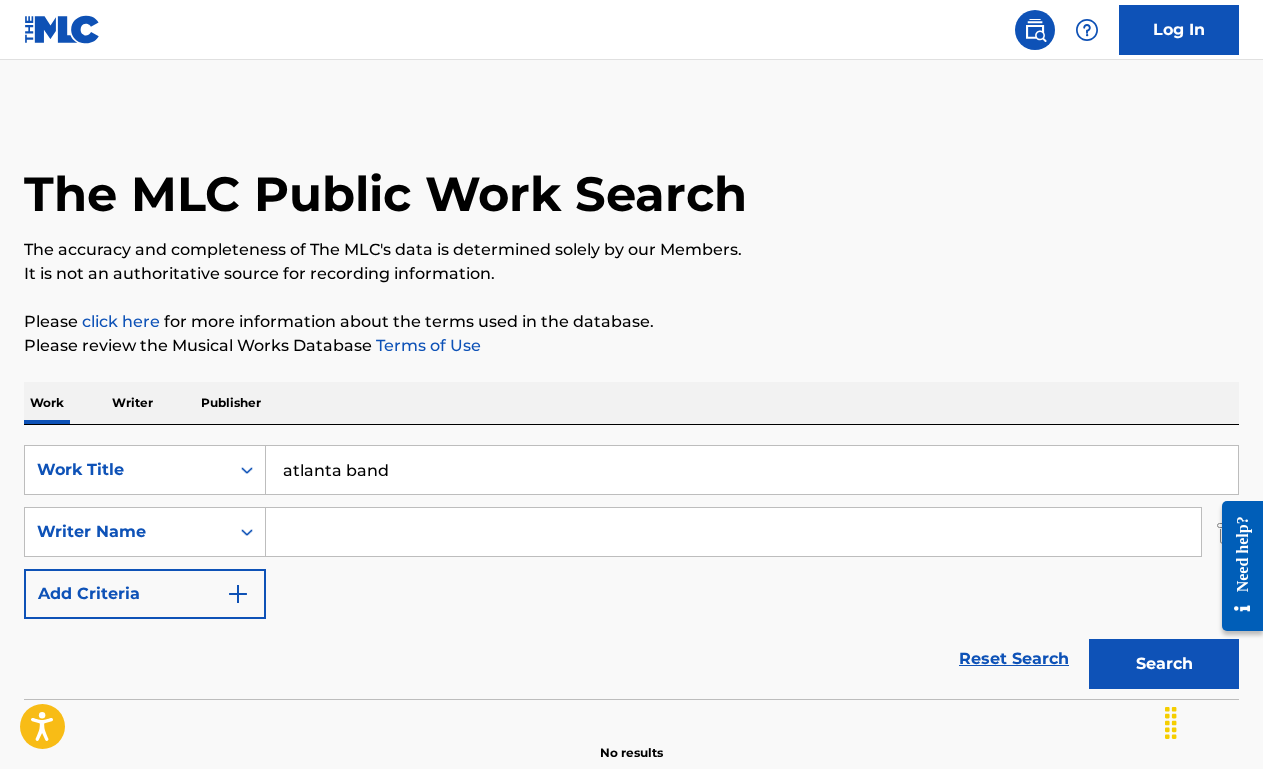 type 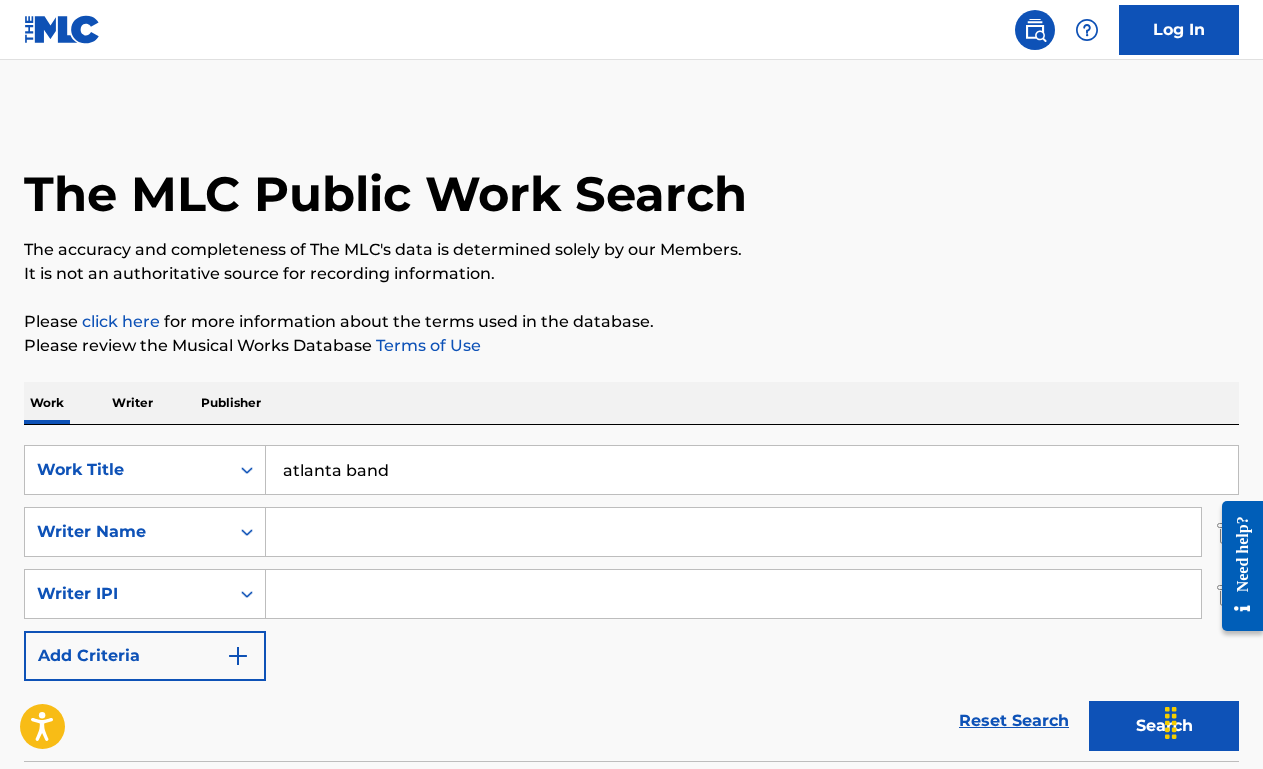 click on "Search" at bounding box center [1164, 726] 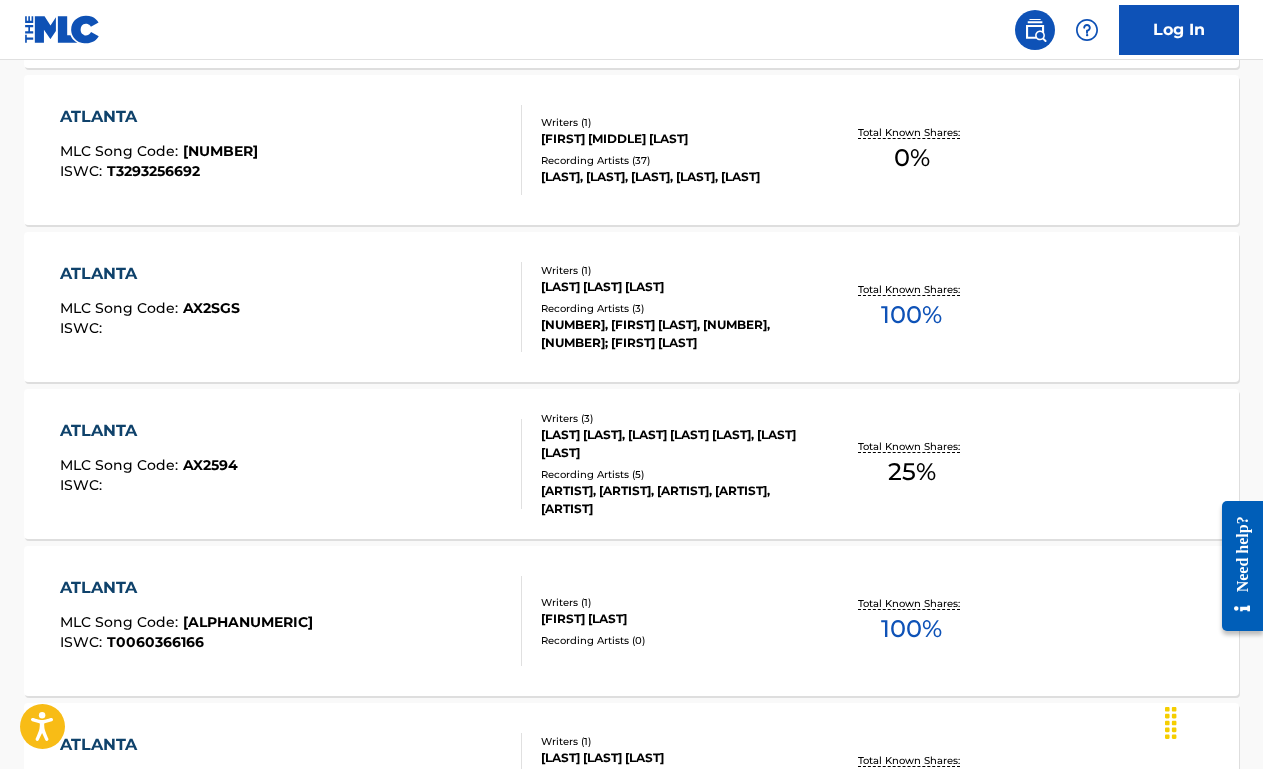 scroll, scrollTop: 0, scrollLeft: 0, axis: both 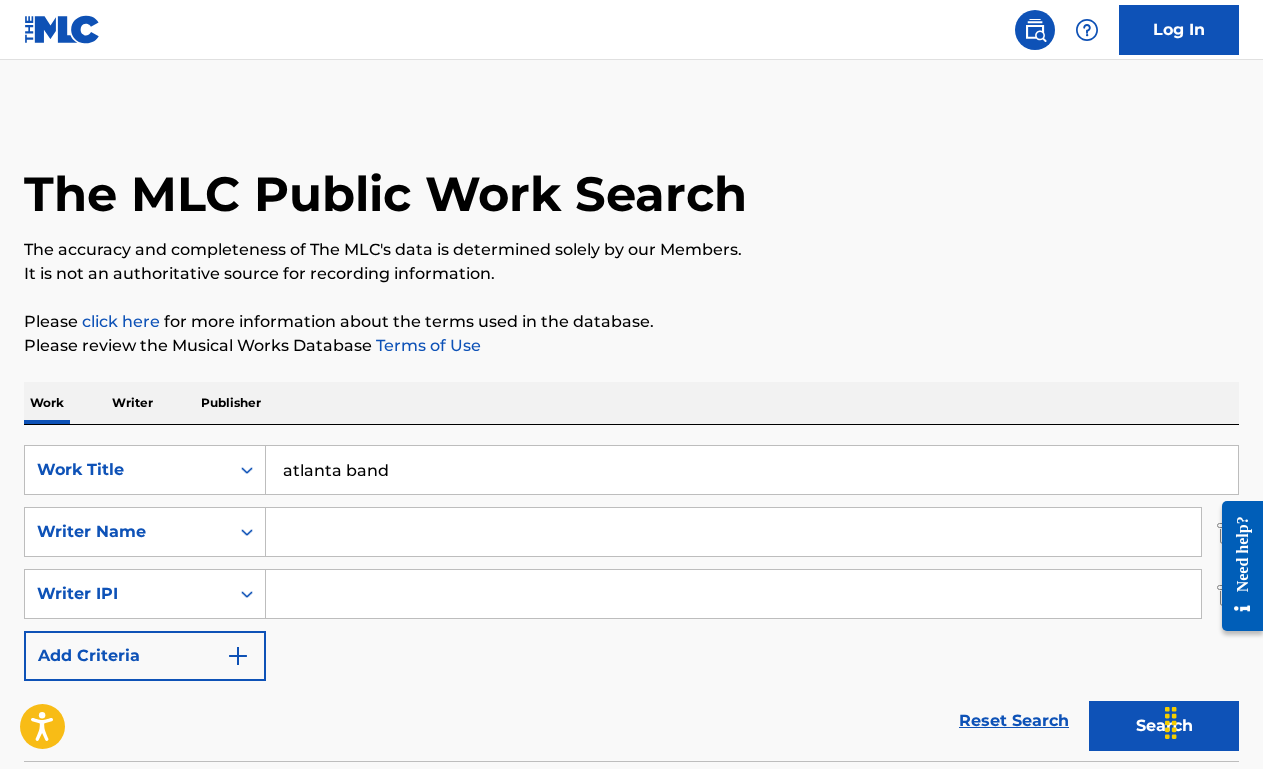 click on "atlanta band" at bounding box center [752, 470] 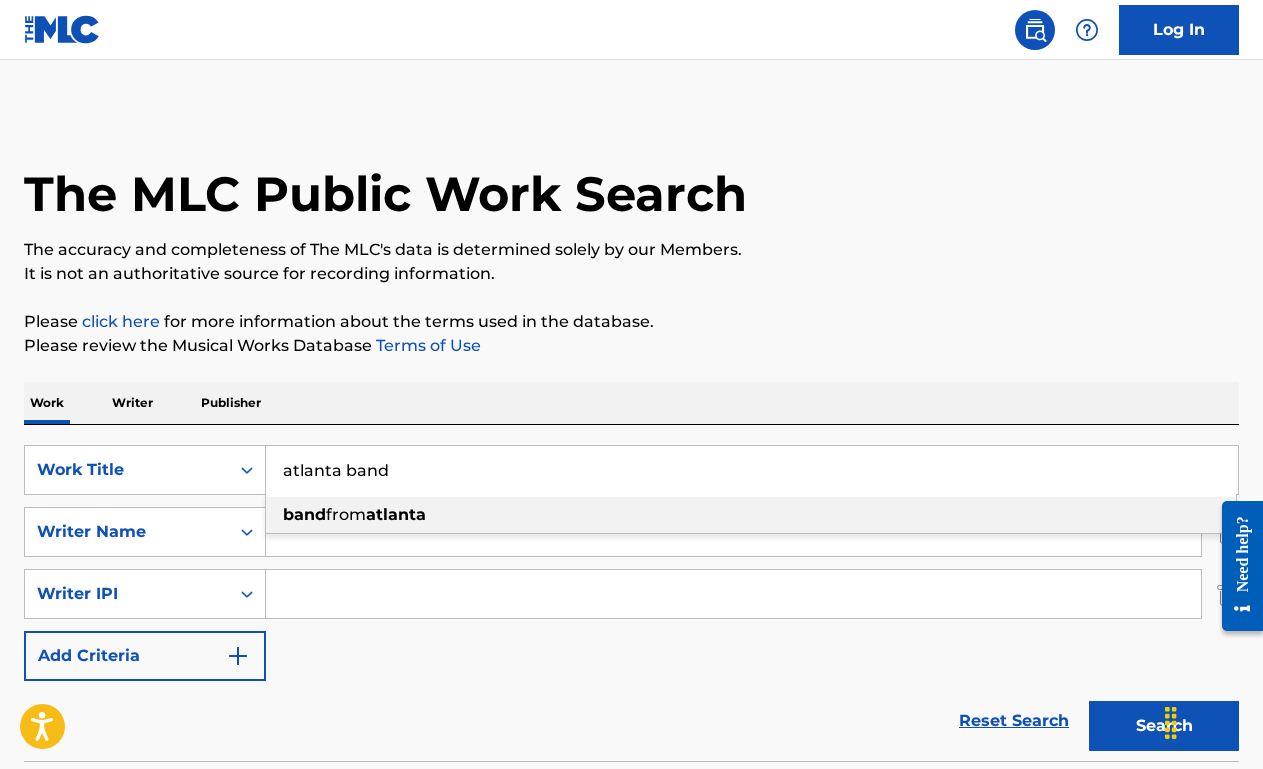 click on "atlanta band" at bounding box center [752, 470] 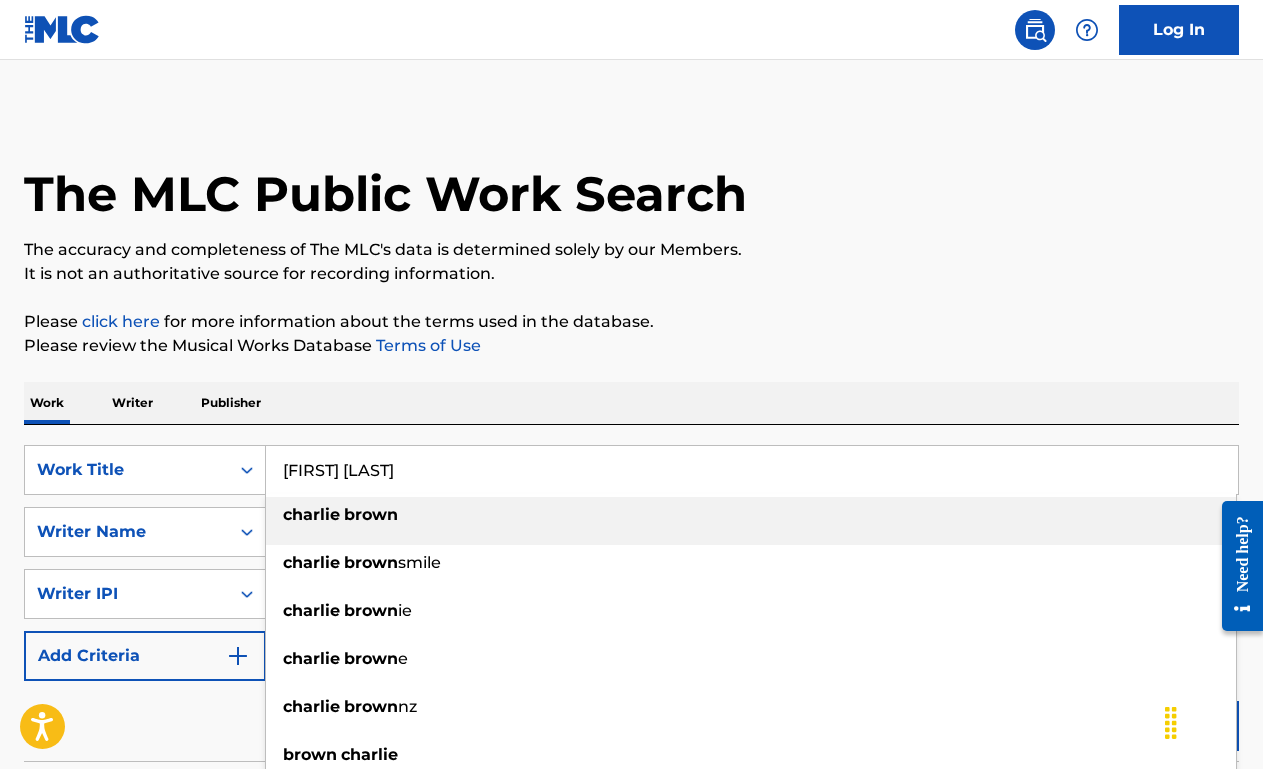 type on "[FIRST] [LAST]" 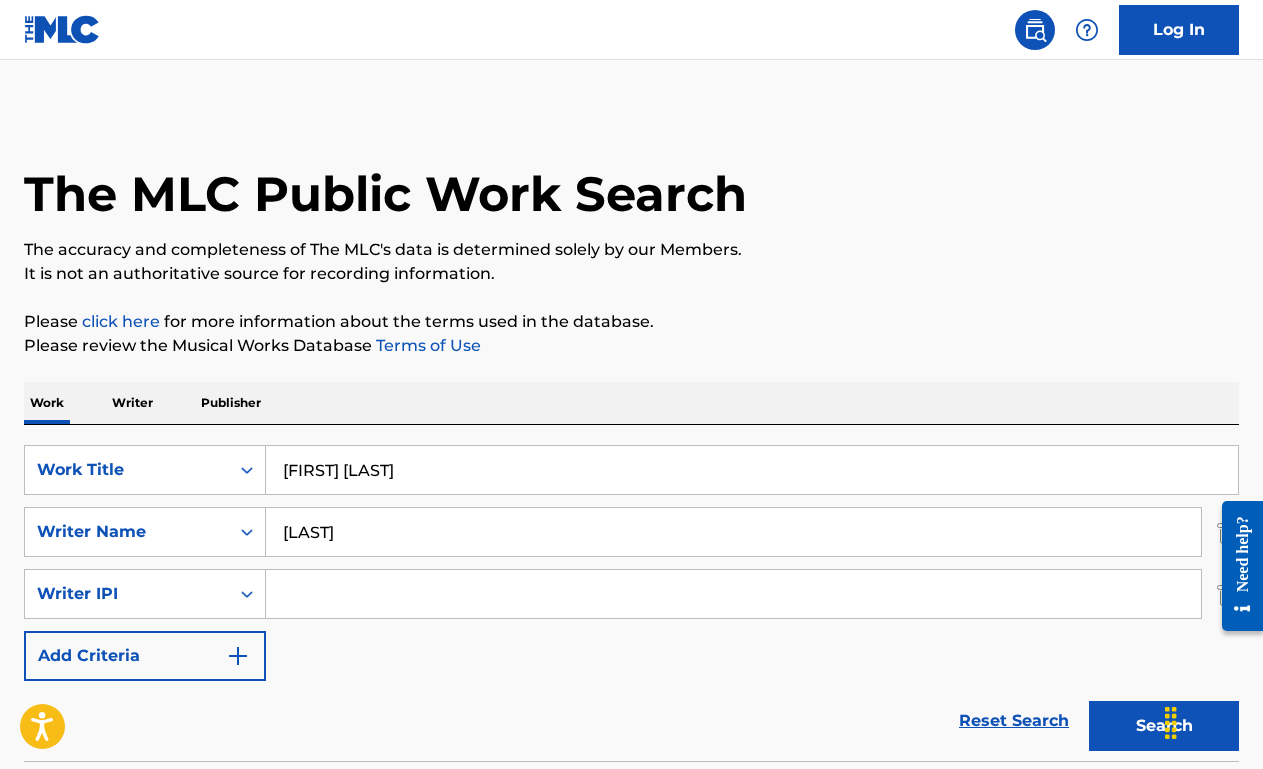 type on "[LAST]" 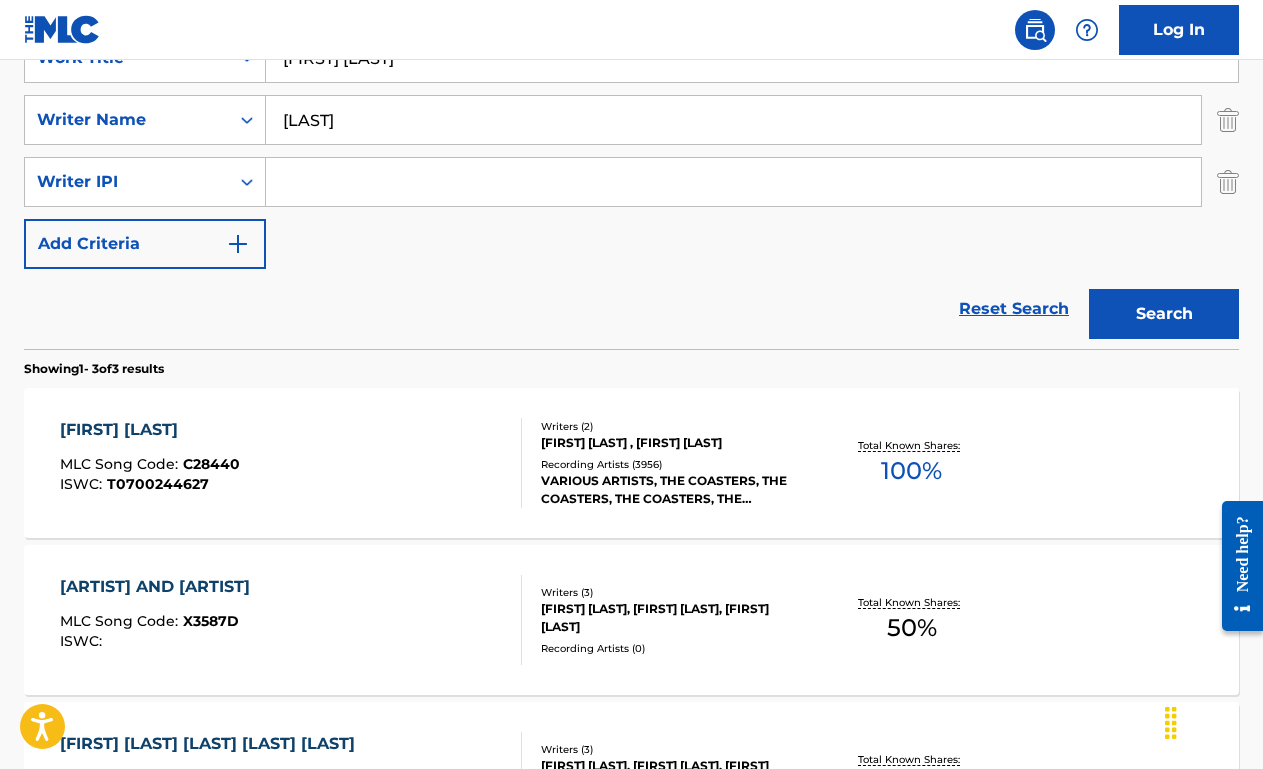 scroll, scrollTop: 415, scrollLeft: 0, axis: vertical 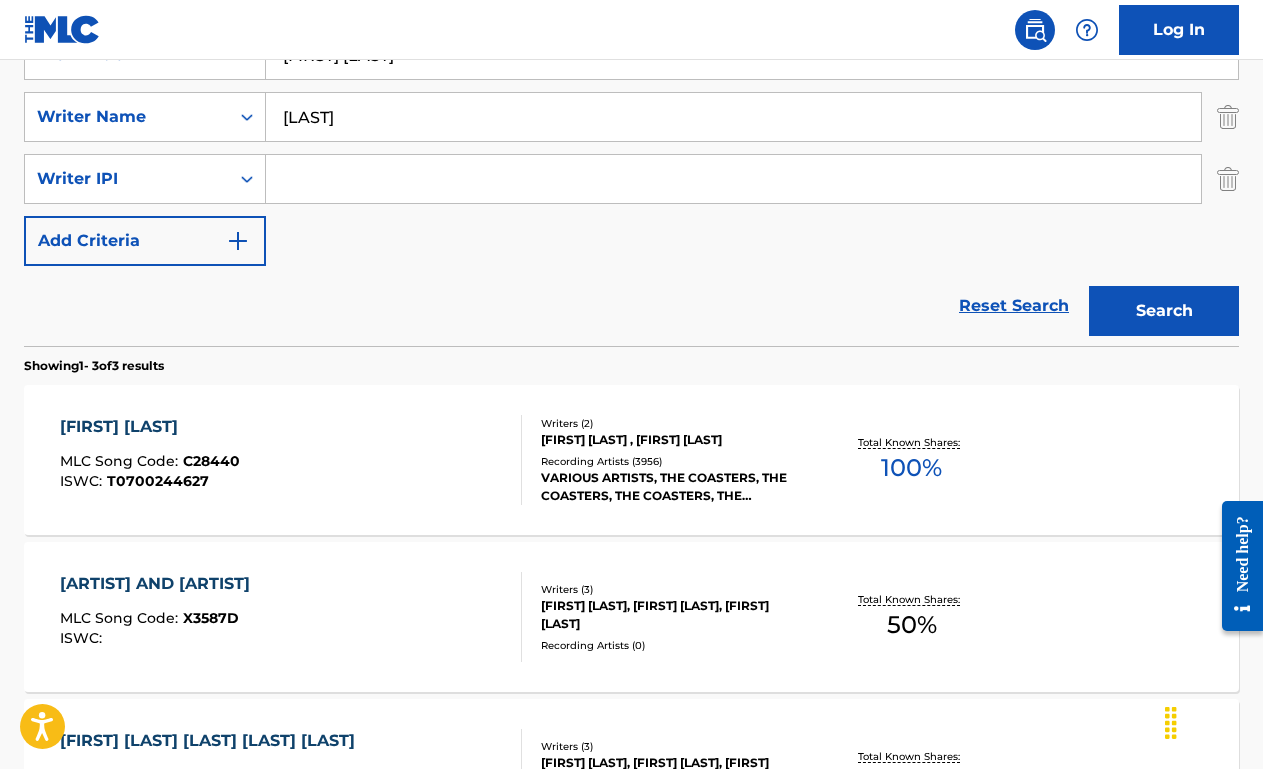 click on "[SONG TITLE] MLC Song Code : C28440 ISWC : T0700244627" at bounding box center (291, 460) 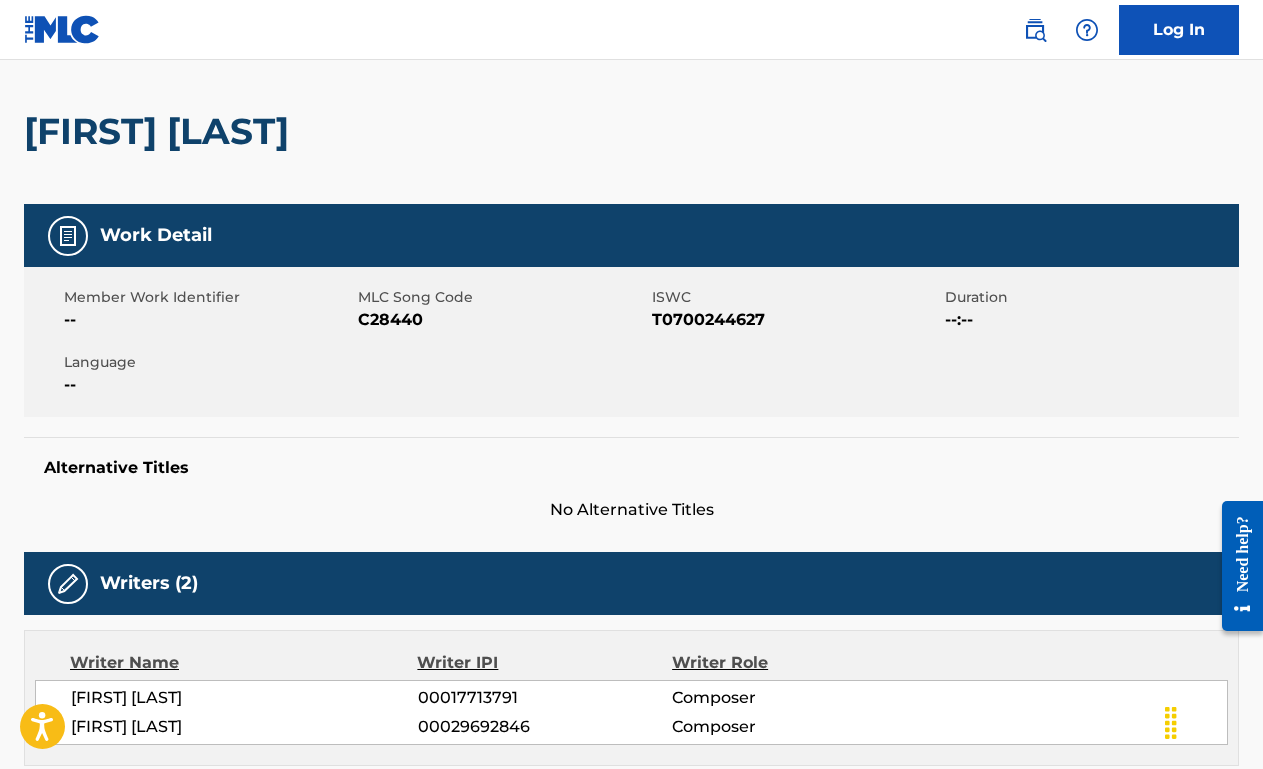 scroll, scrollTop: 0, scrollLeft: 0, axis: both 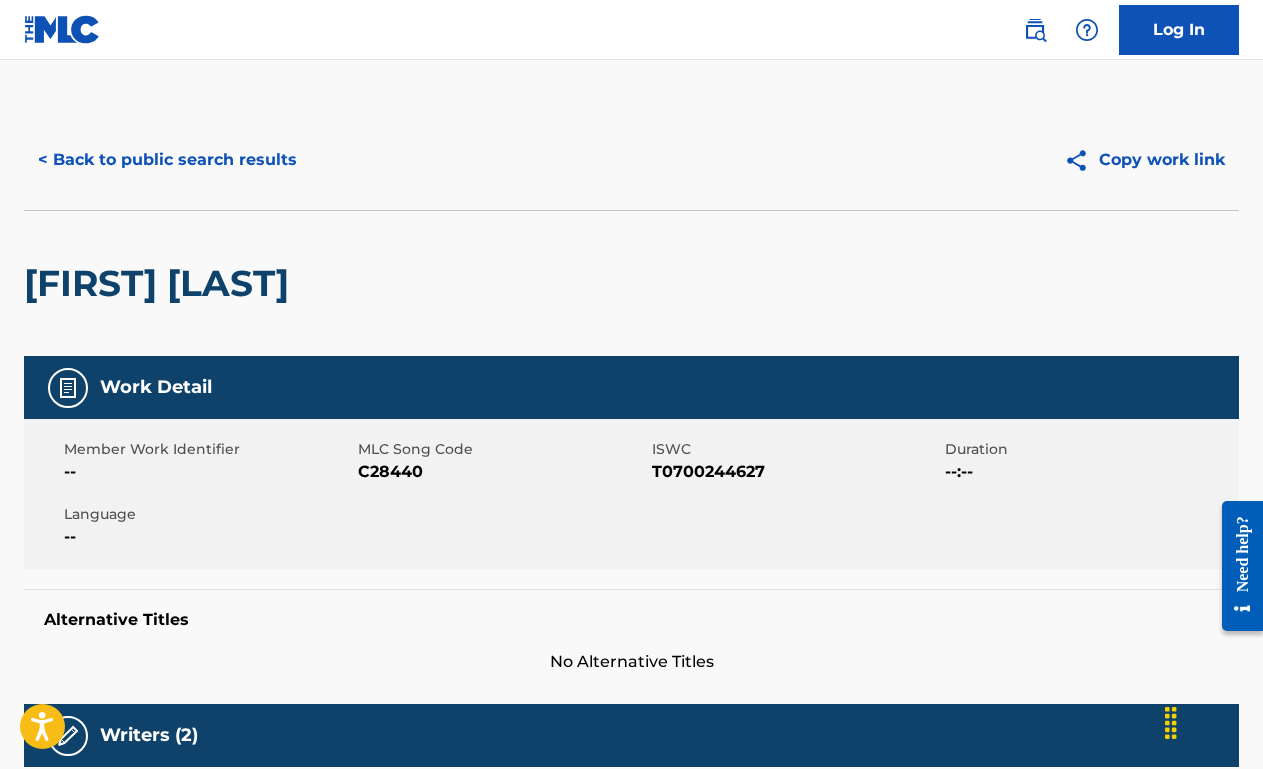 click on "< Back to public search results" at bounding box center [167, 160] 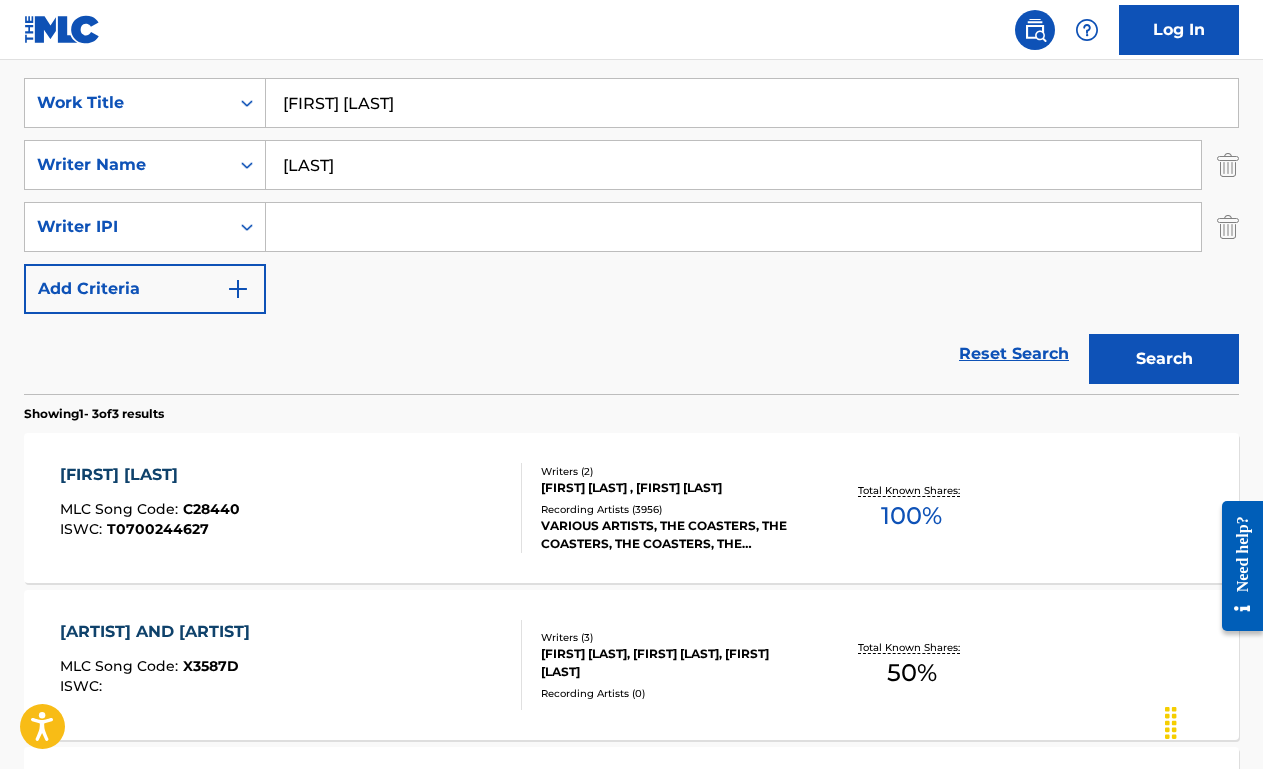 scroll, scrollTop: 363, scrollLeft: 0, axis: vertical 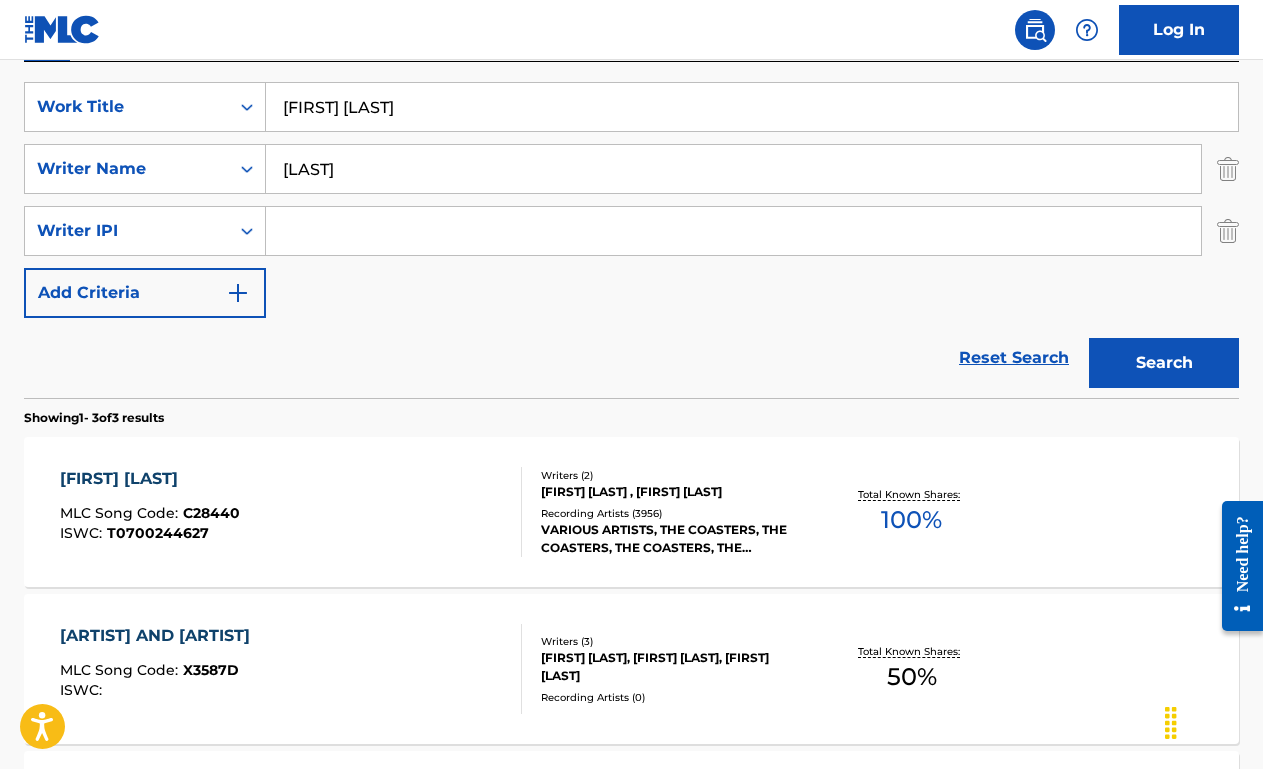 click on "[FIRST] [LAST]" at bounding box center (752, 107) 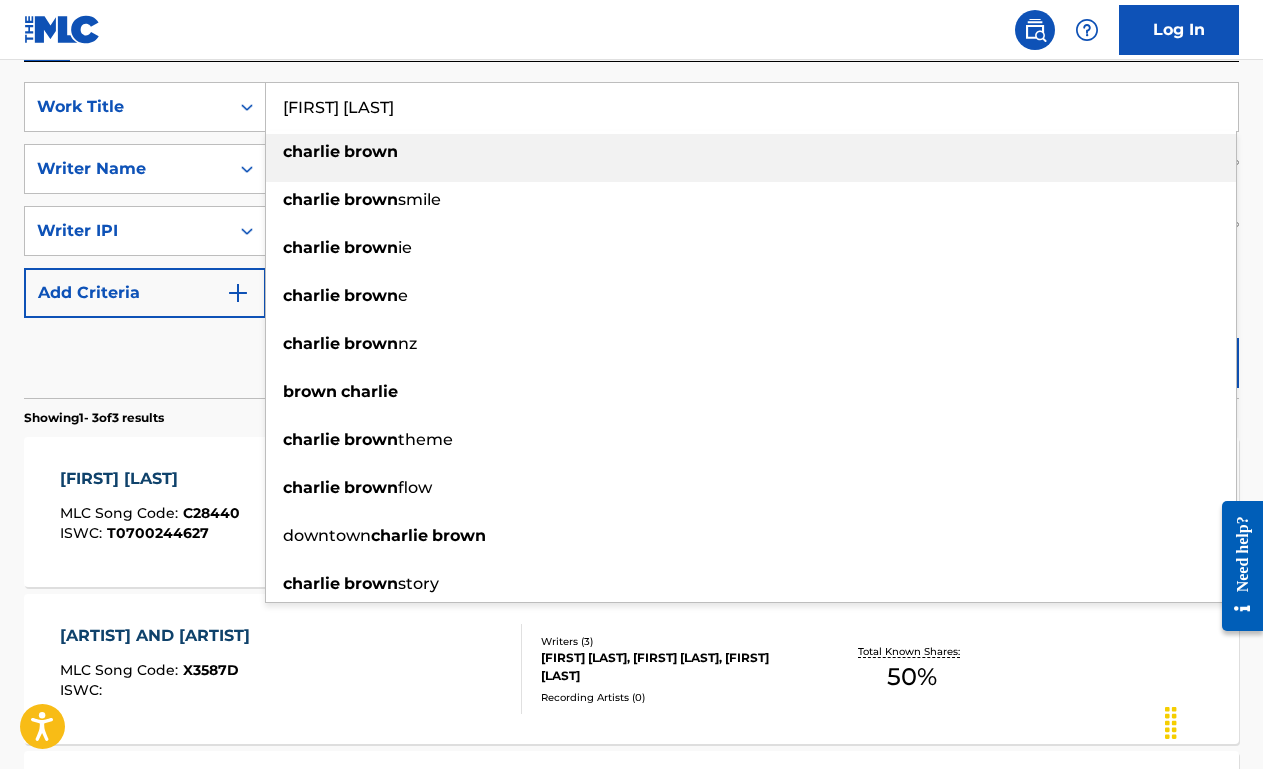 click on "[FIRST] [LAST]" at bounding box center (752, 107) 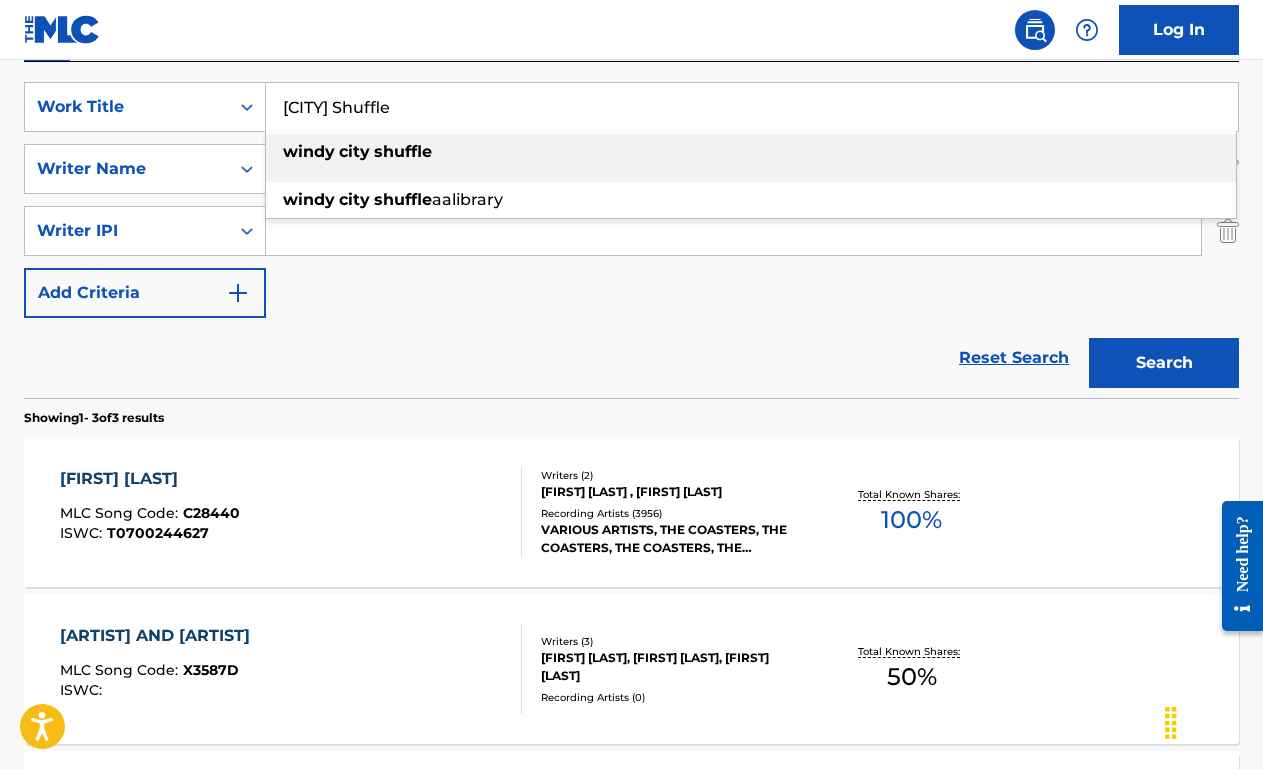 type on "[CITY] Shuffle" 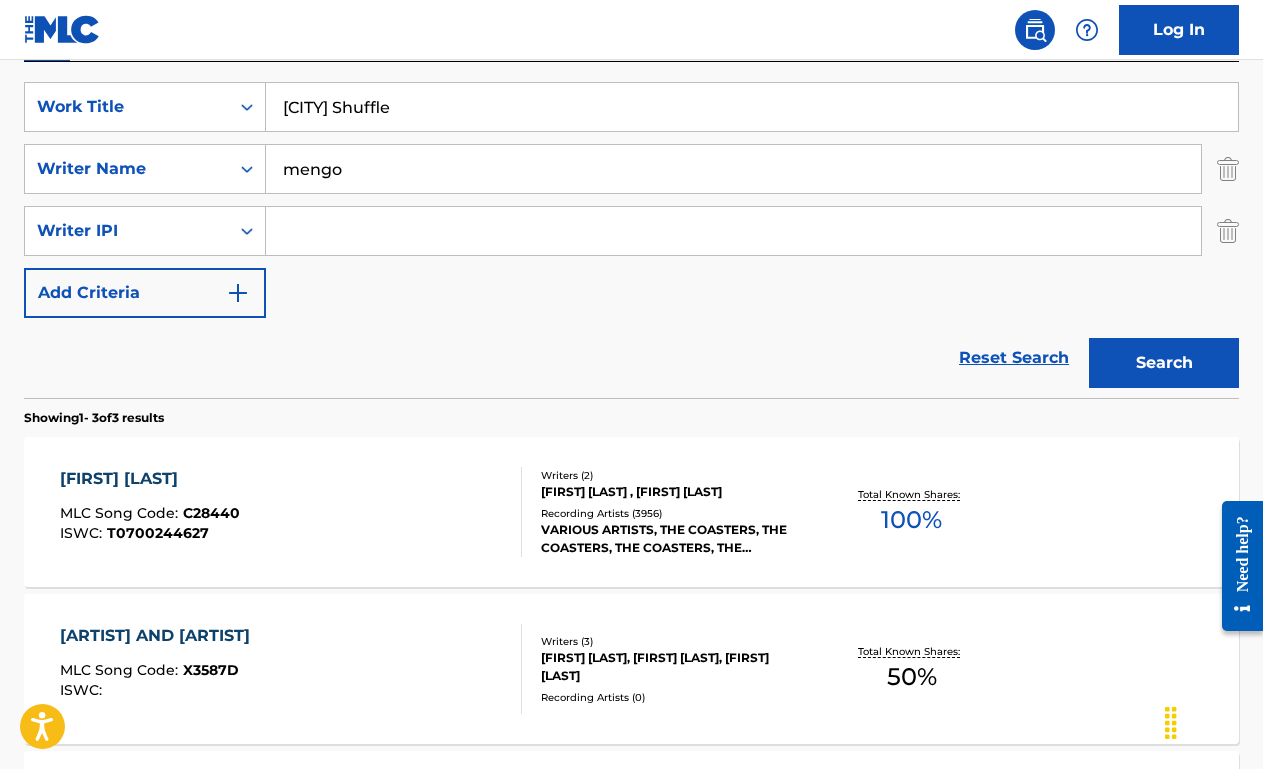 type on "mengo" 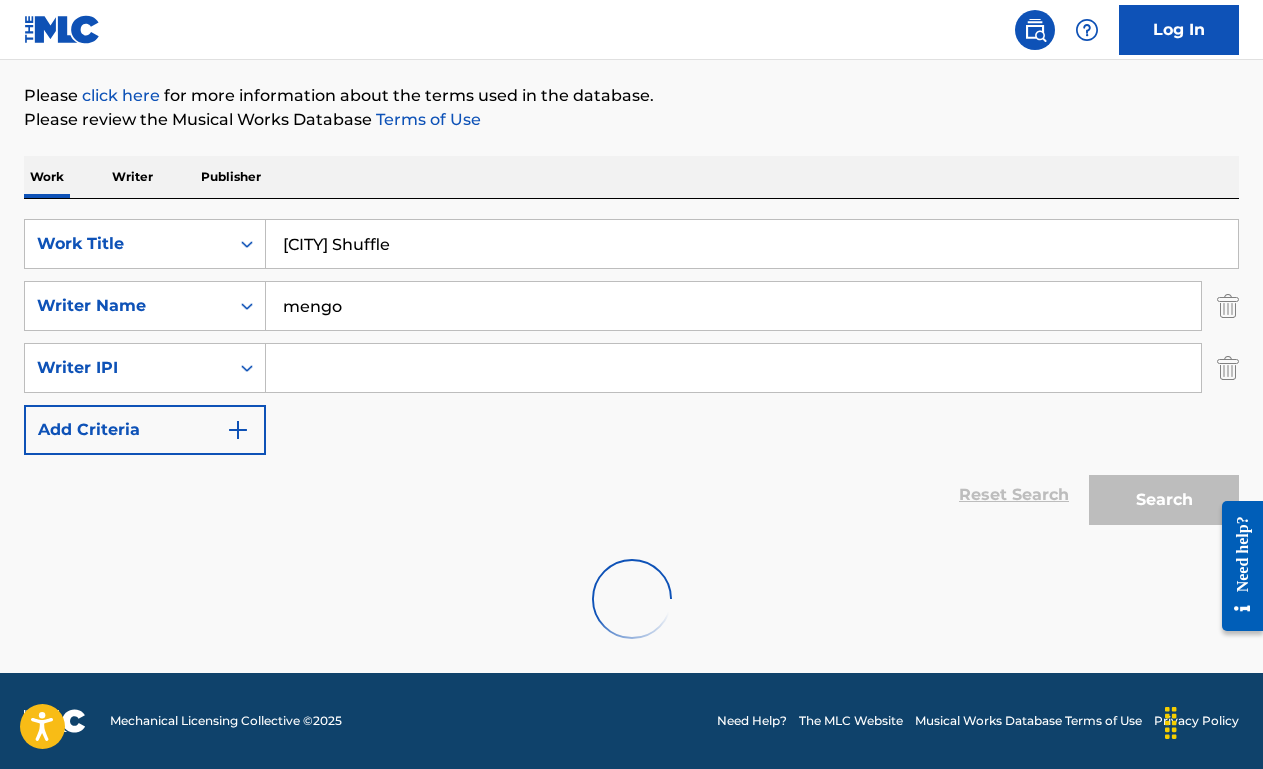 scroll, scrollTop: 363, scrollLeft: 0, axis: vertical 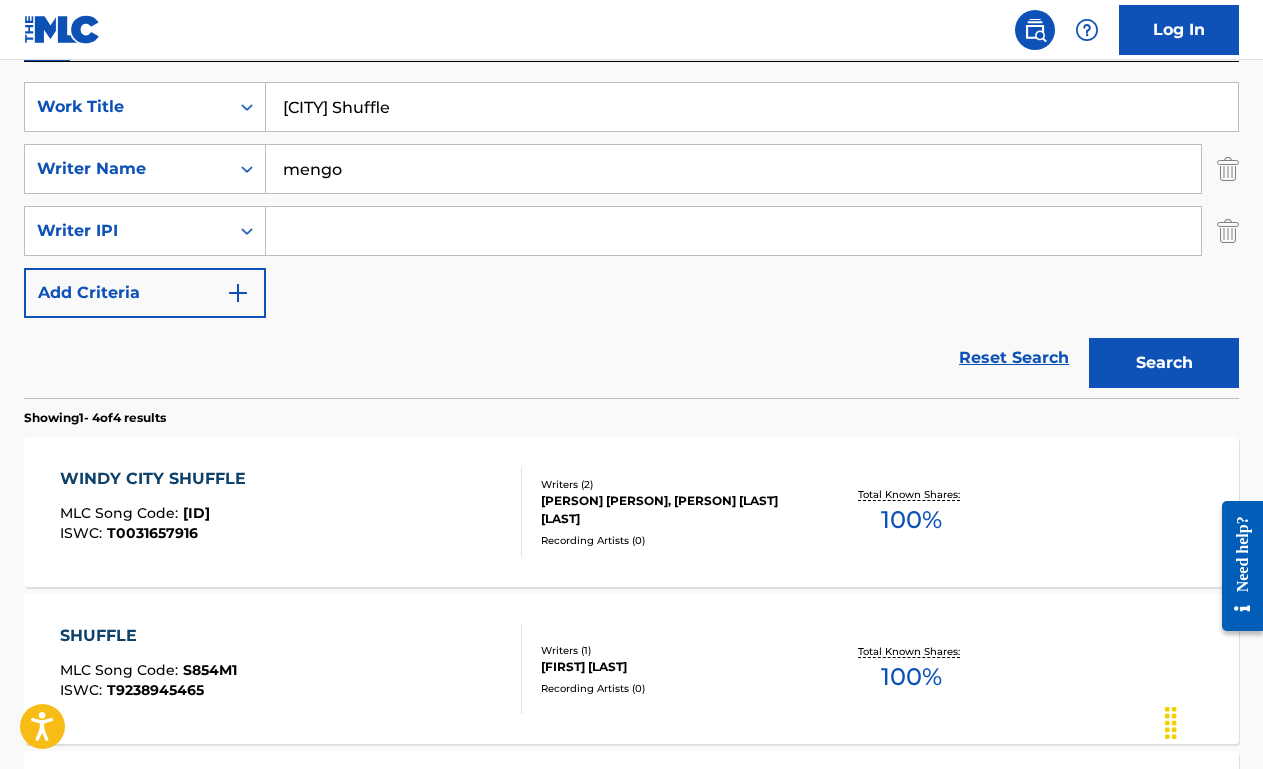 click on "WINDY CITY SHUFFLE MLC Song Code : WB4RR6 ISWC : T0031657916" at bounding box center (291, 512) 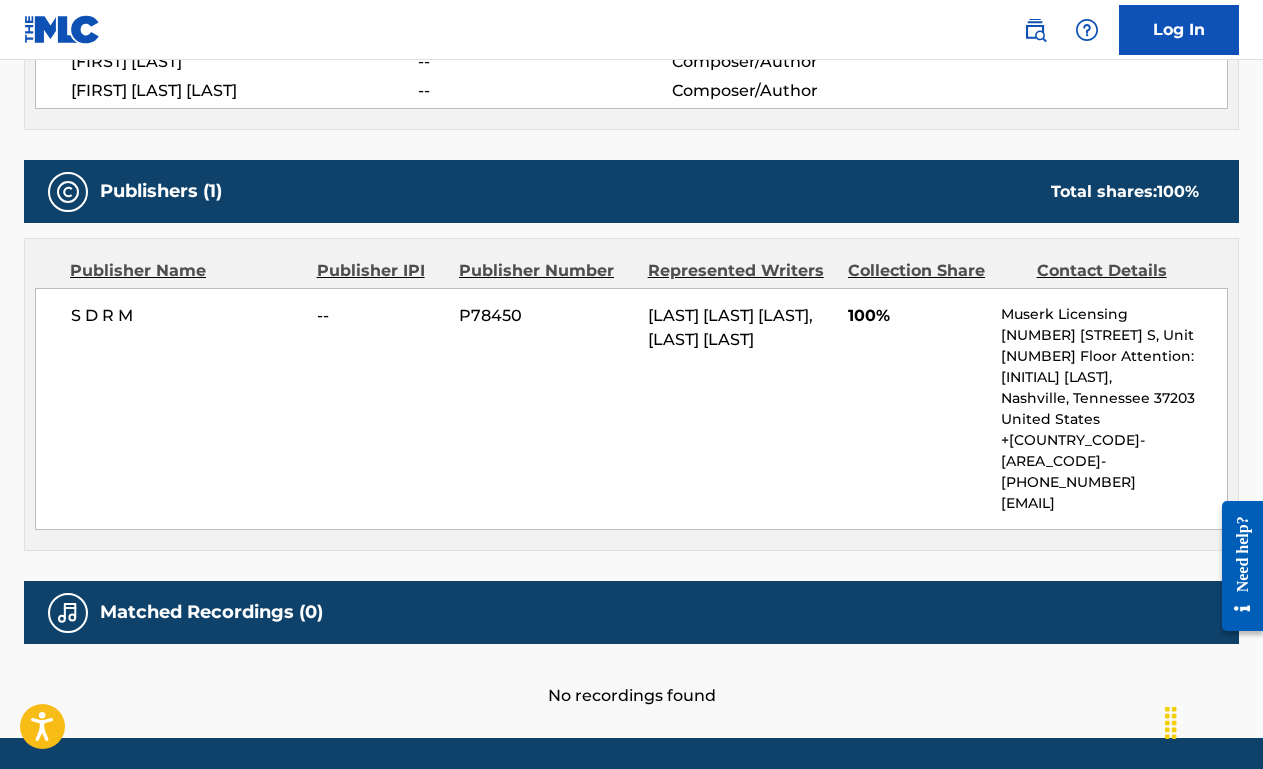 scroll, scrollTop: 0, scrollLeft: 0, axis: both 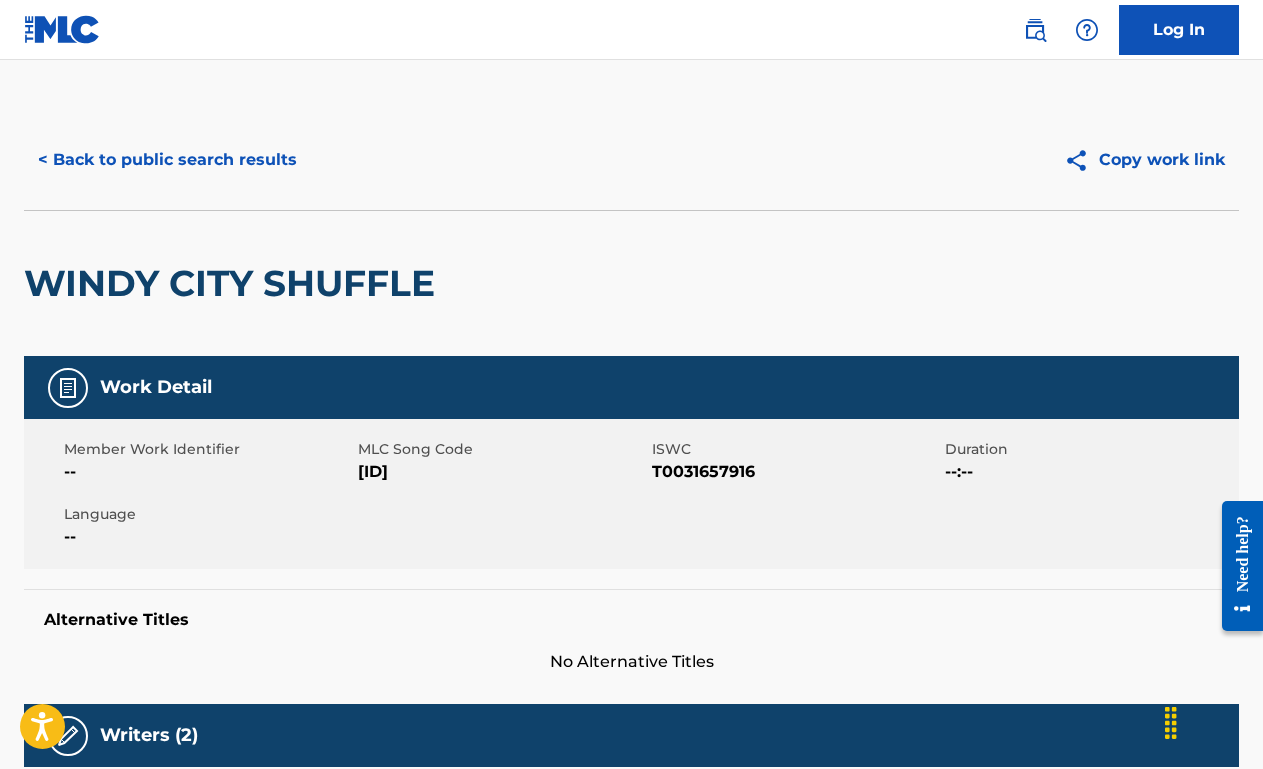 click on "< Back to public search results" at bounding box center (167, 160) 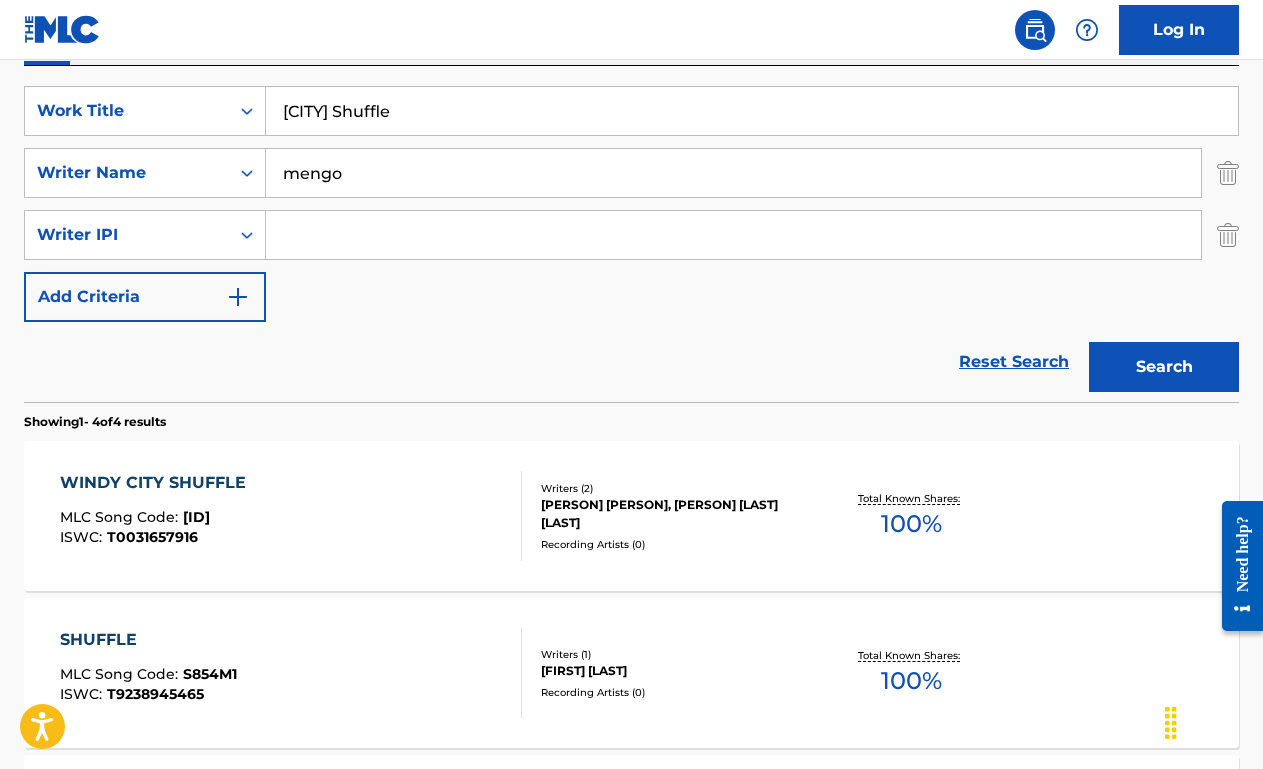 scroll, scrollTop: 358, scrollLeft: 0, axis: vertical 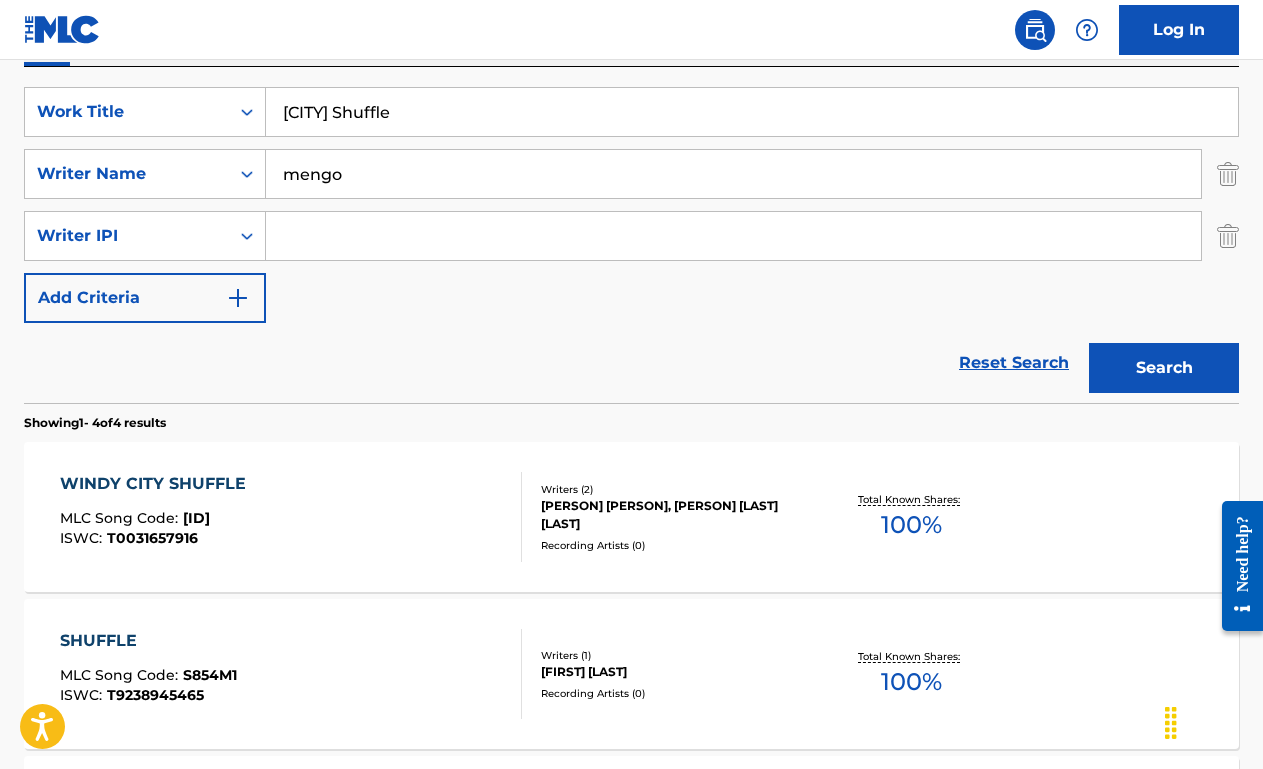 click on "[CITY] Shuffle" at bounding box center [752, 112] 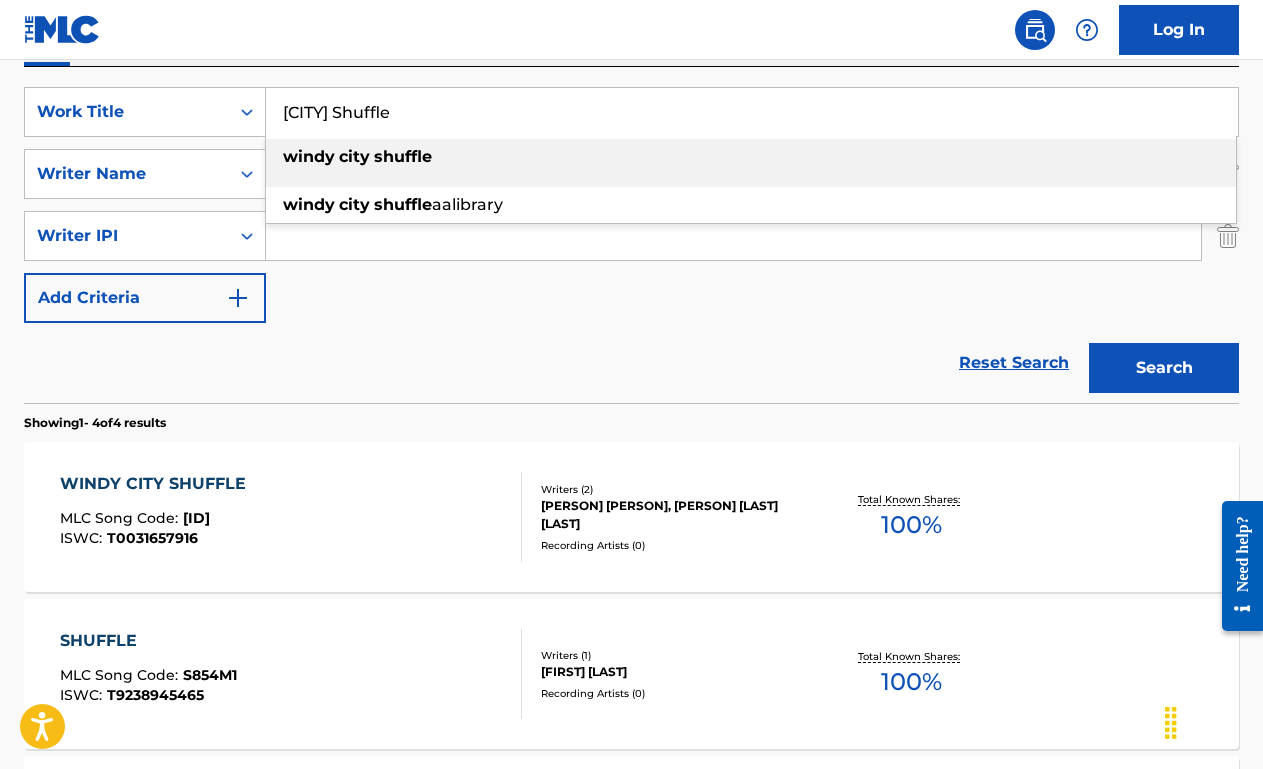 paste on "Anything Goes" 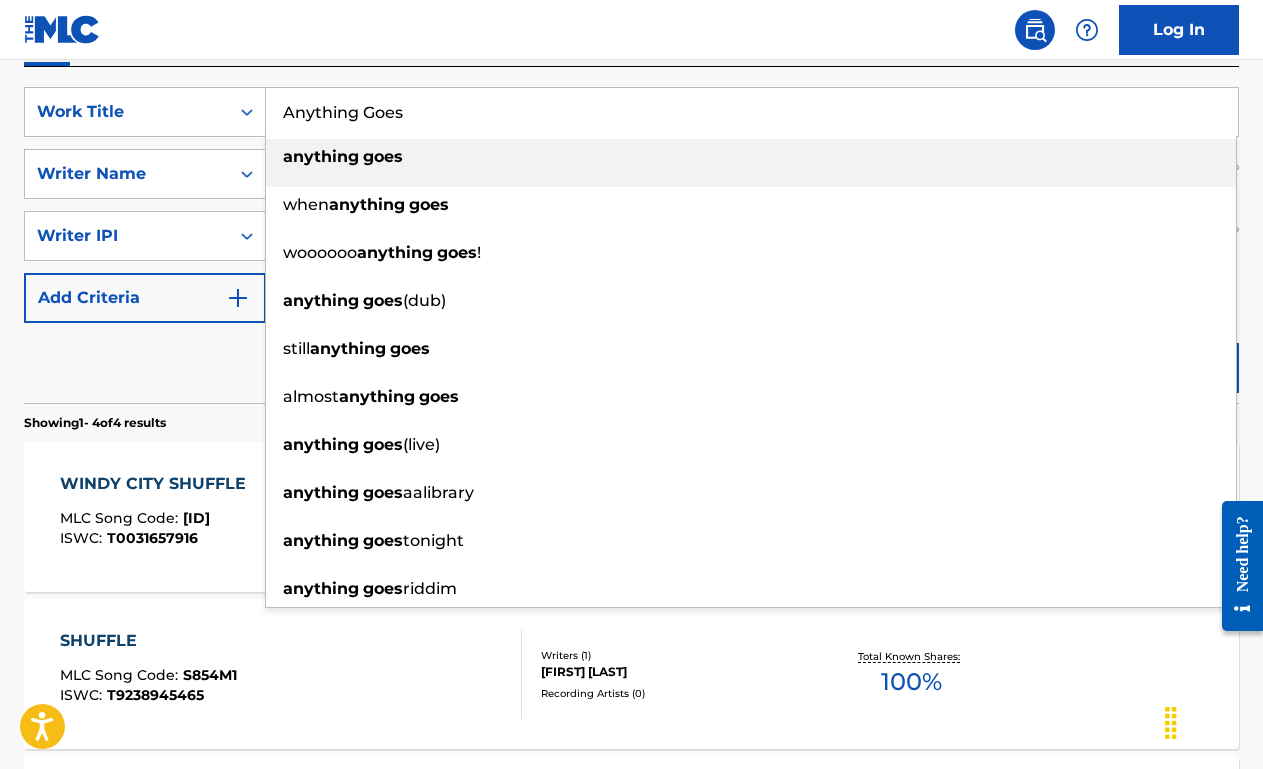 type on "Anything Goes" 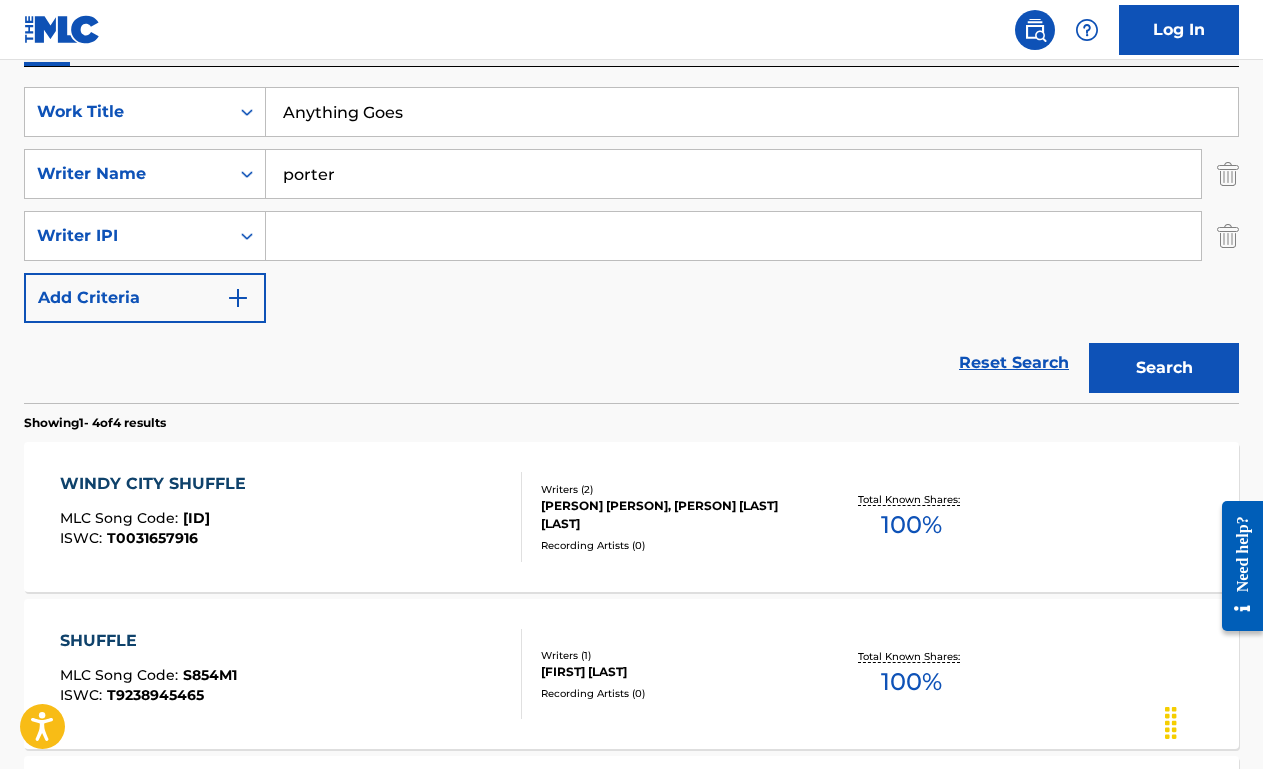 type on "porter" 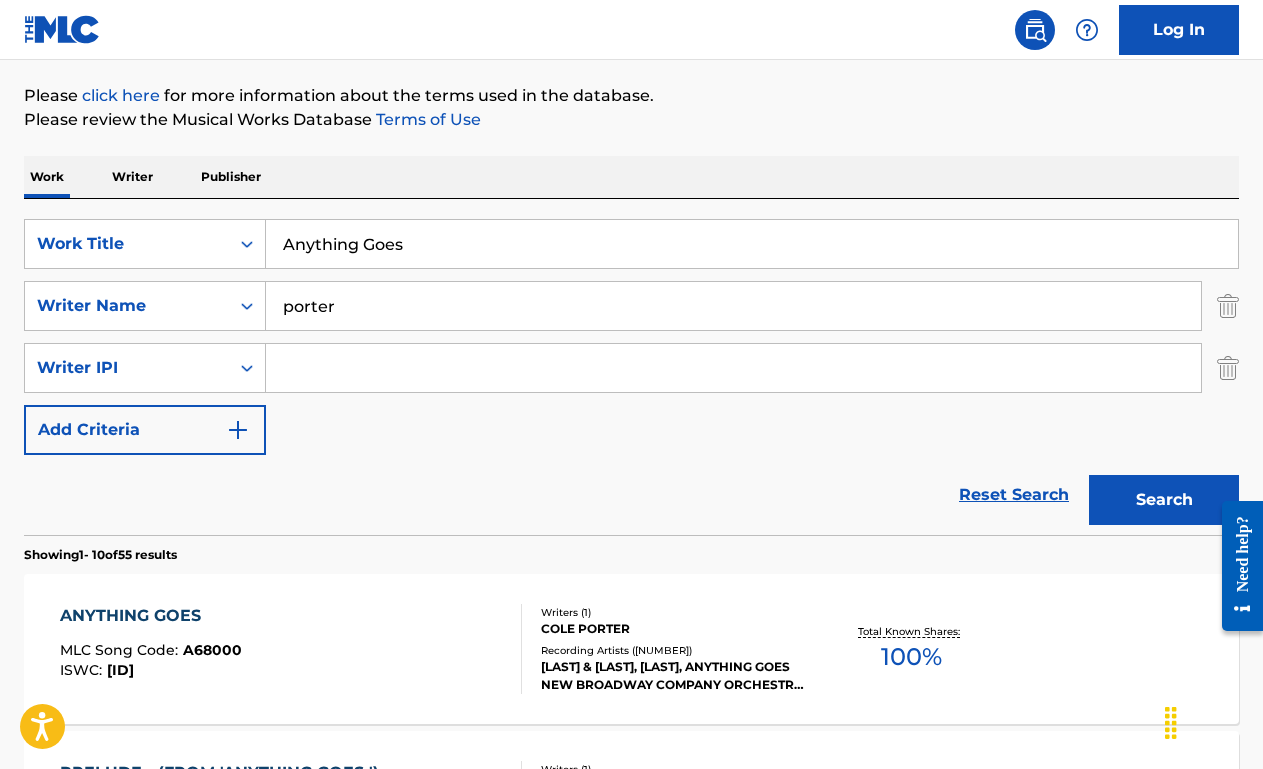 scroll, scrollTop: 358, scrollLeft: 0, axis: vertical 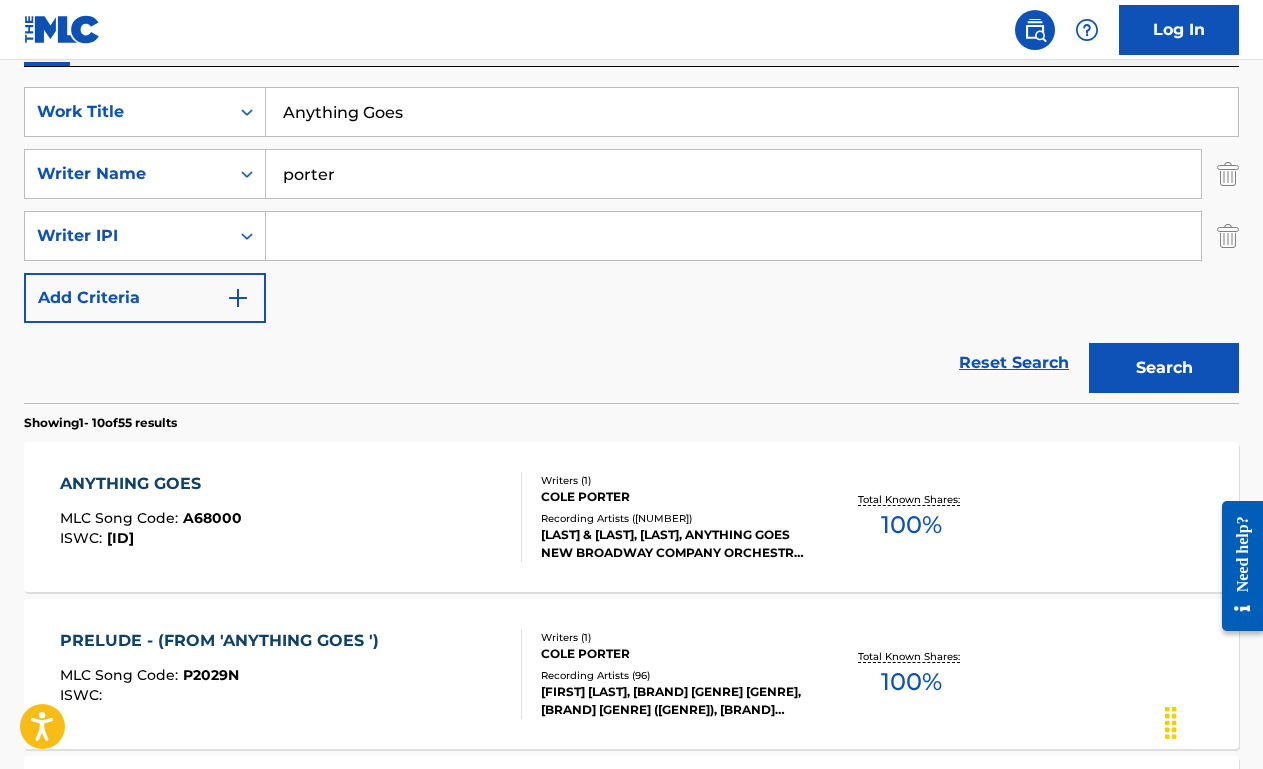 click on "ANYTHING GOES MLC Song Code : A68000 ISWC : T0106545918" at bounding box center [291, 517] 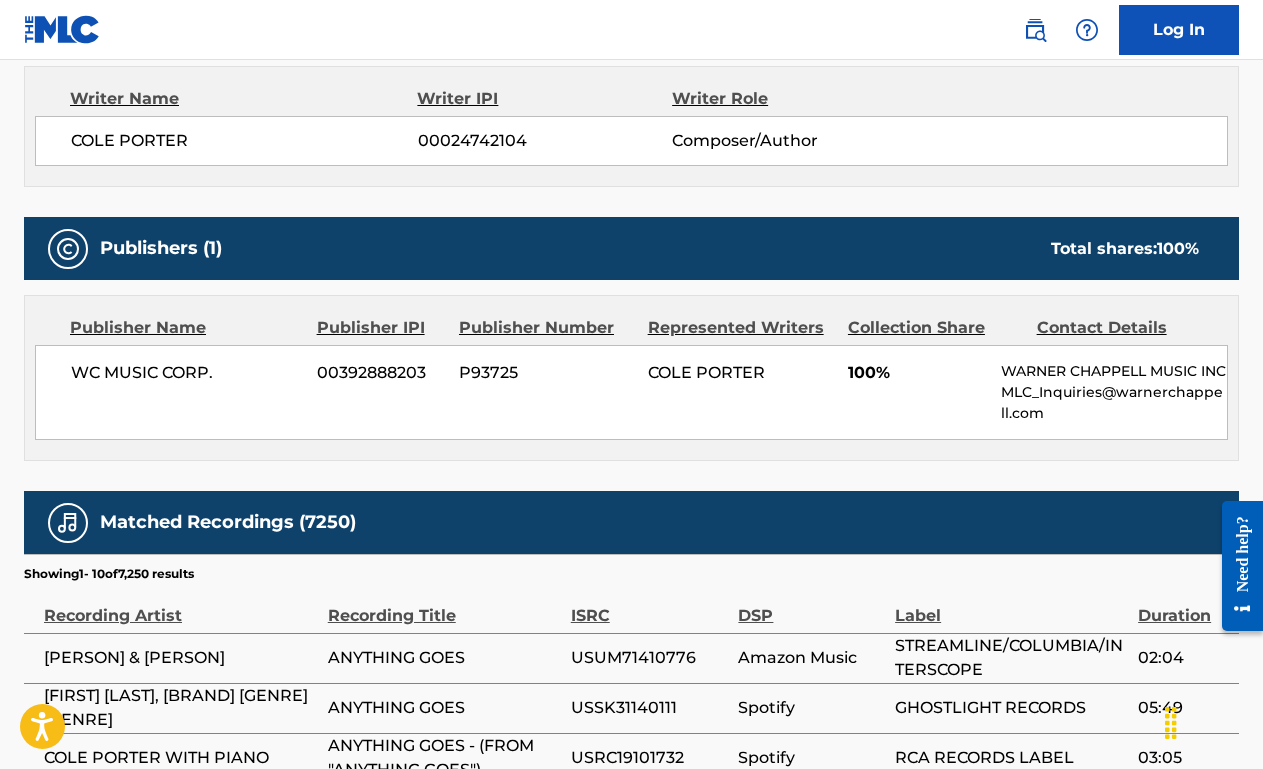 scroll, scrollTop: 0, scrollLeft: 0, axis: both 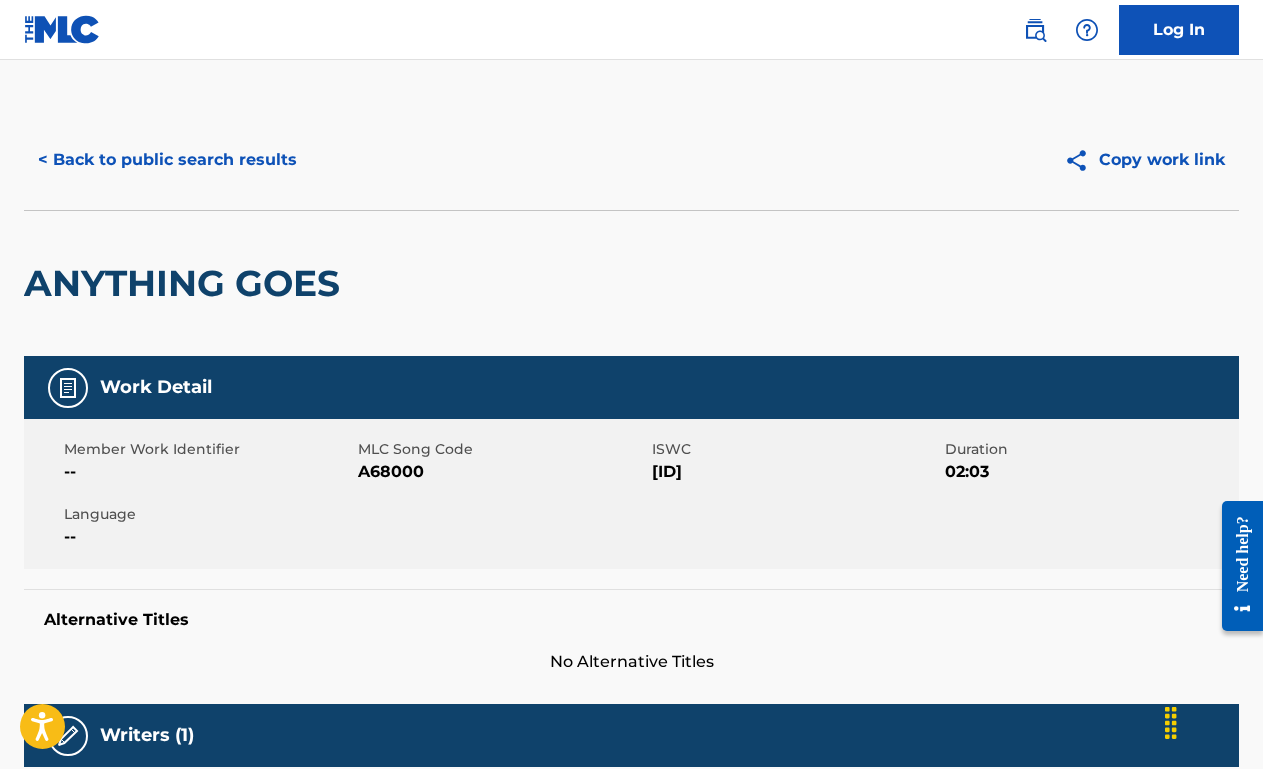click on "< Back to public search results" at bounding box center [167, 160] 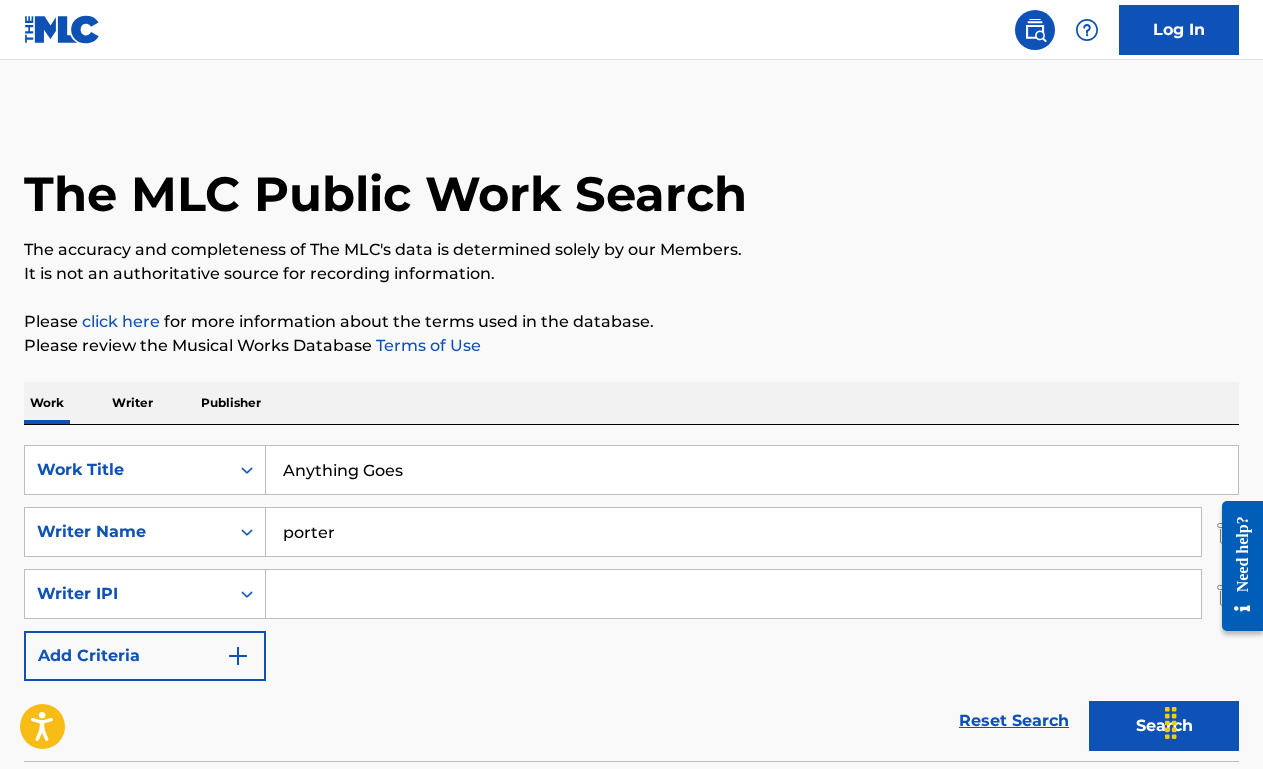 scroll, scrollTop: 356, scrollLeft: 0, axis: vertical 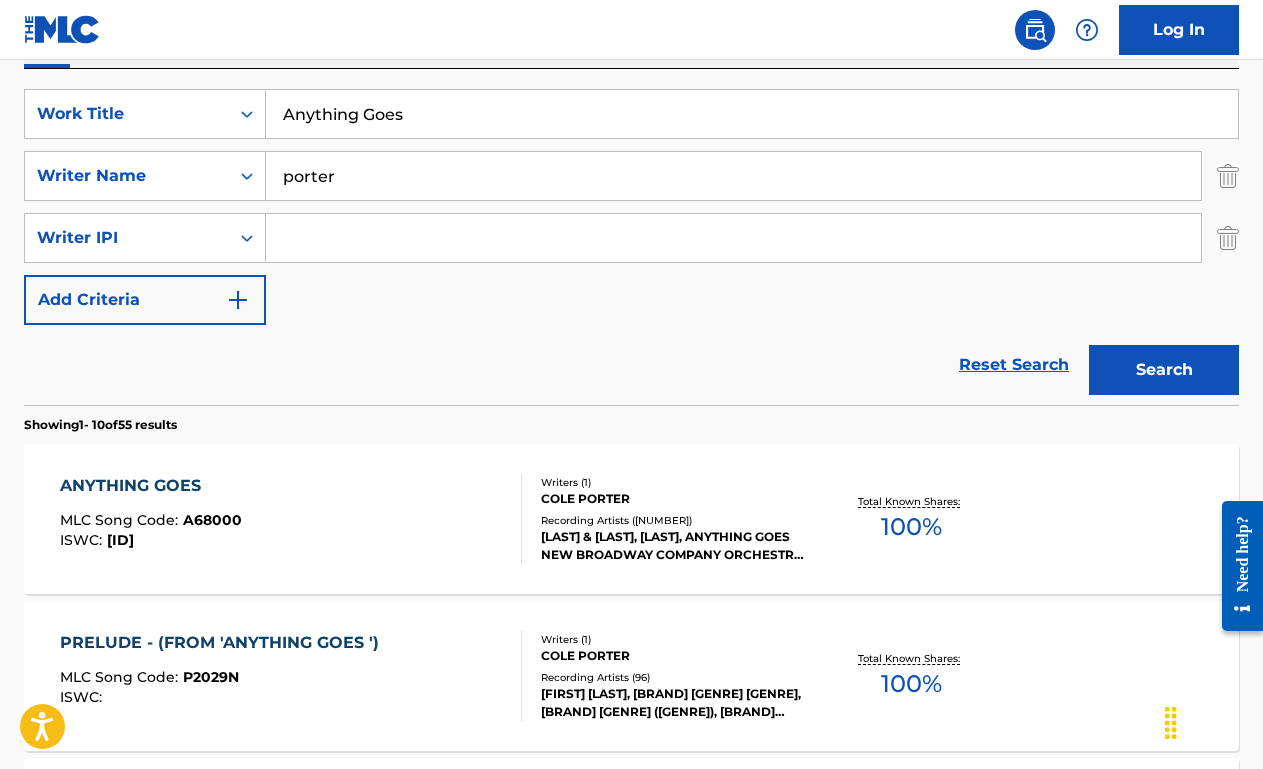 click at bounding box center (1228, 238) 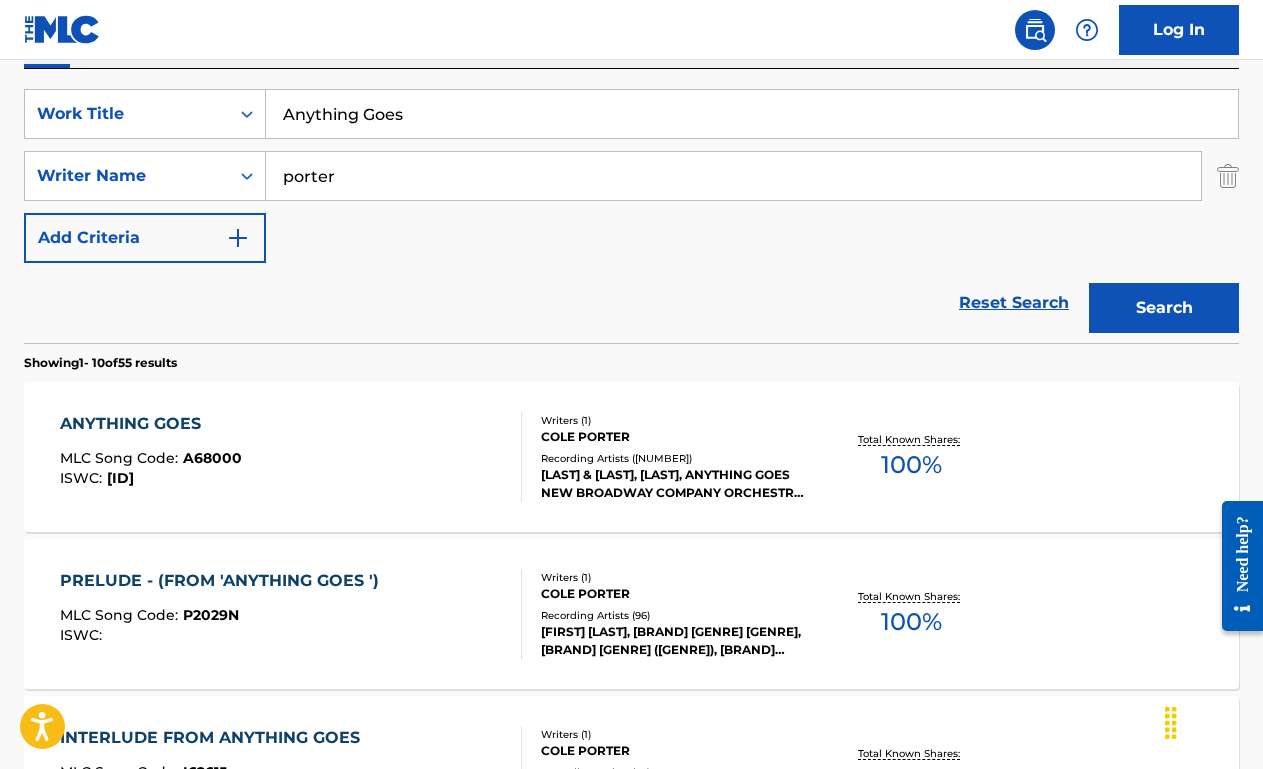 click on "Anything Goes" at bounding box center (752, 114) 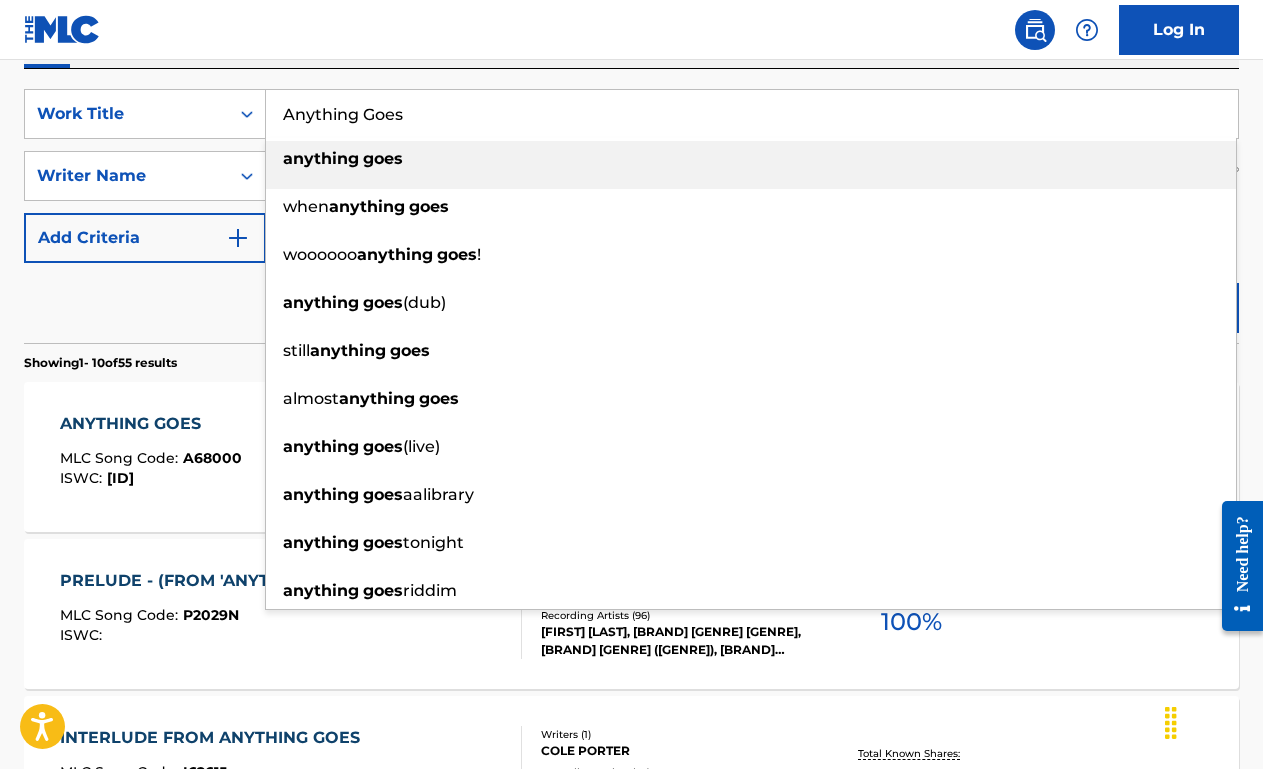 click on "Anything Goes" at bounding box center (752, 114) 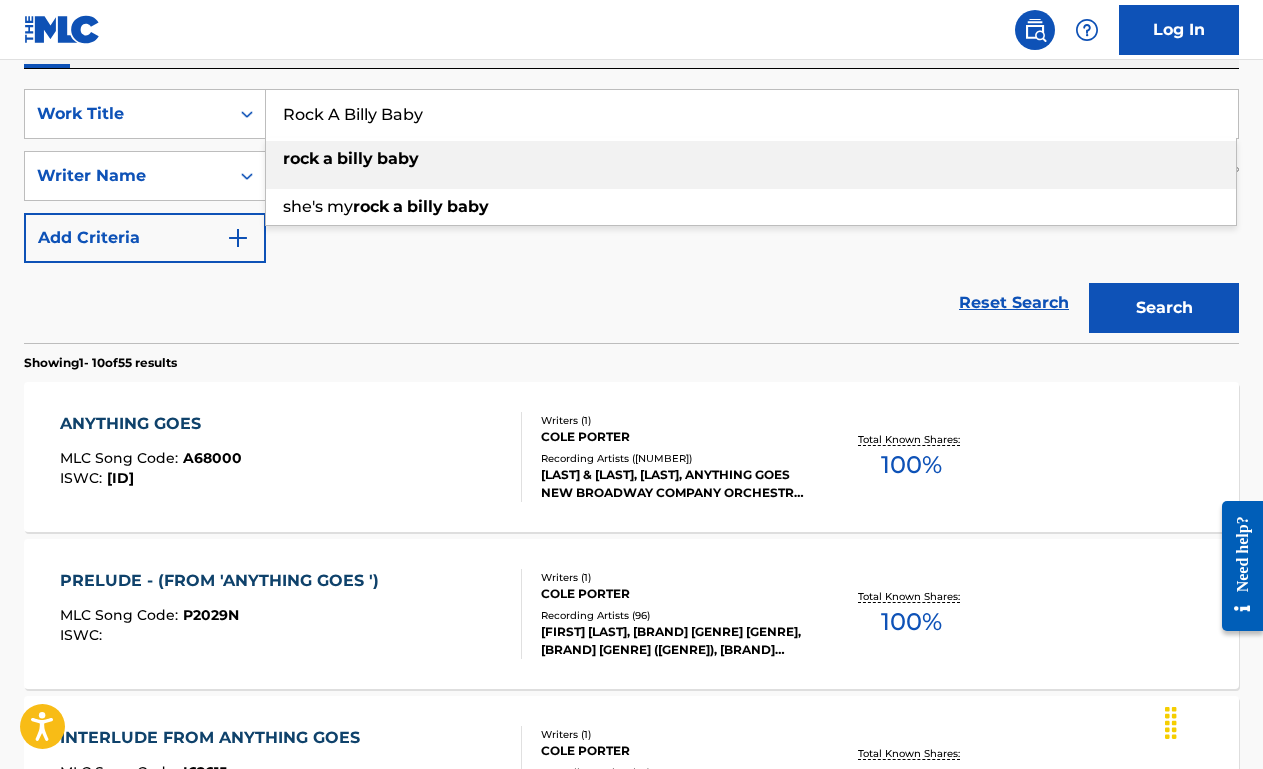 type on "Rock A Billy Baby" 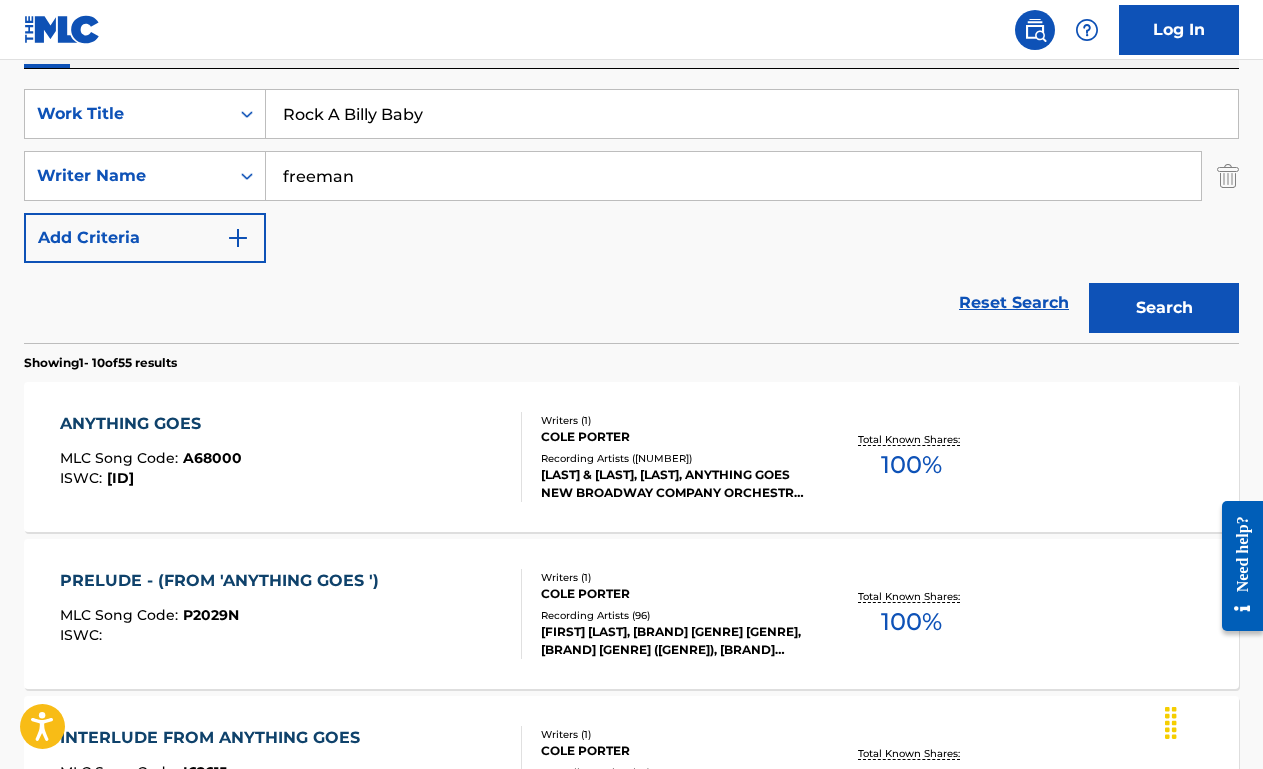 type on "freeman" 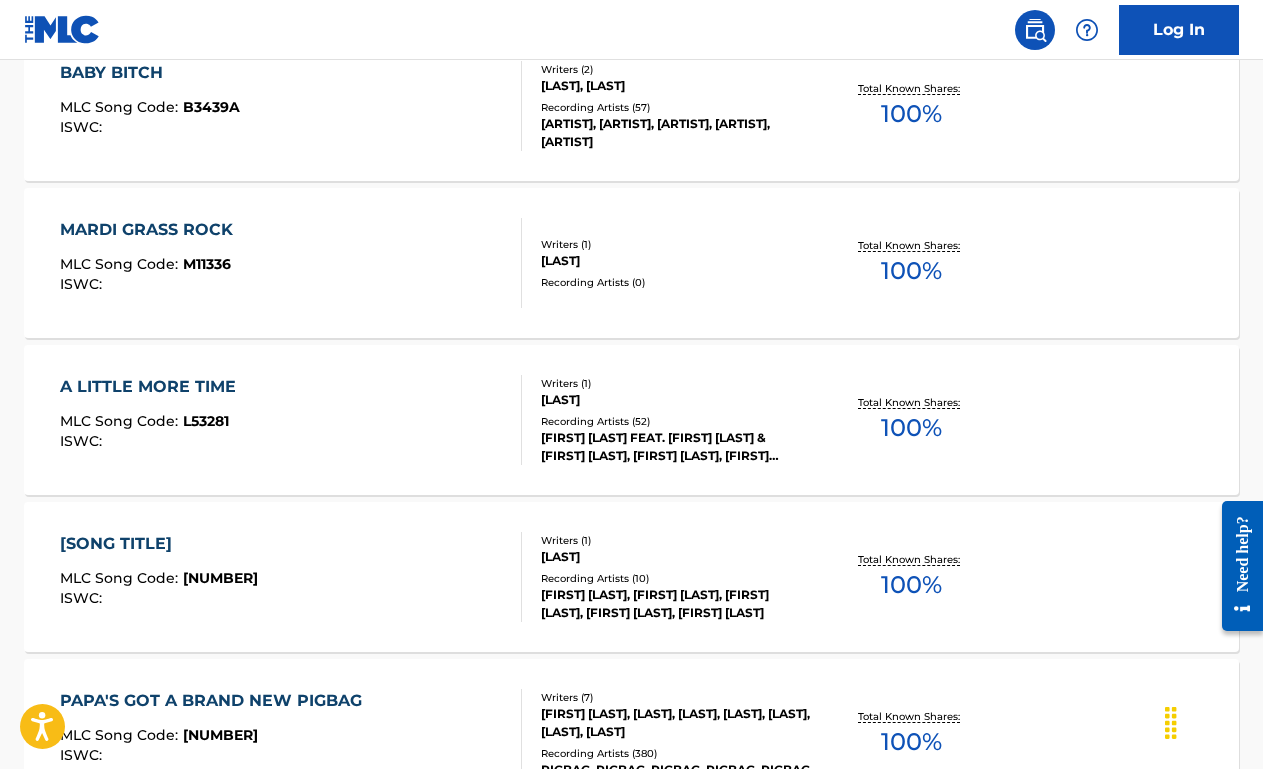 scroll, scrollTop: 836, scrollLeft: 0, axis: vertical 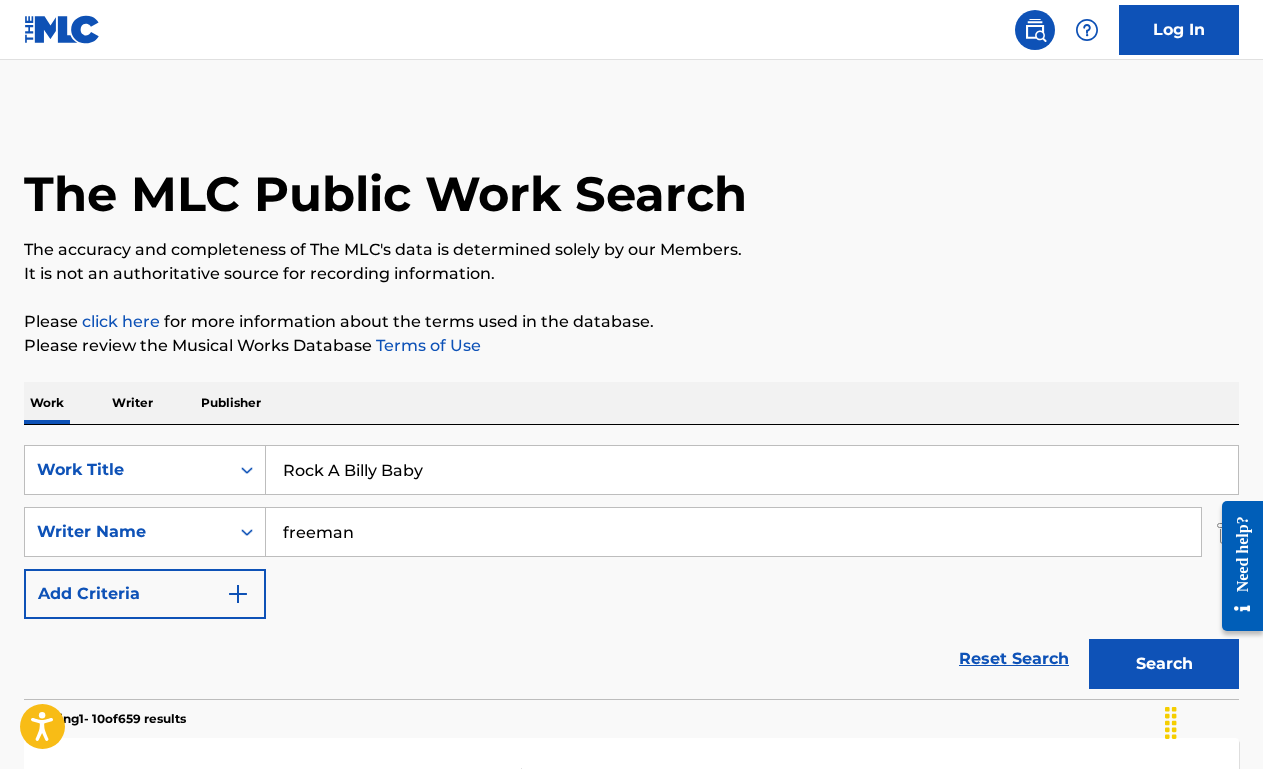 click on "Writer" at bounding box center [132, 403] 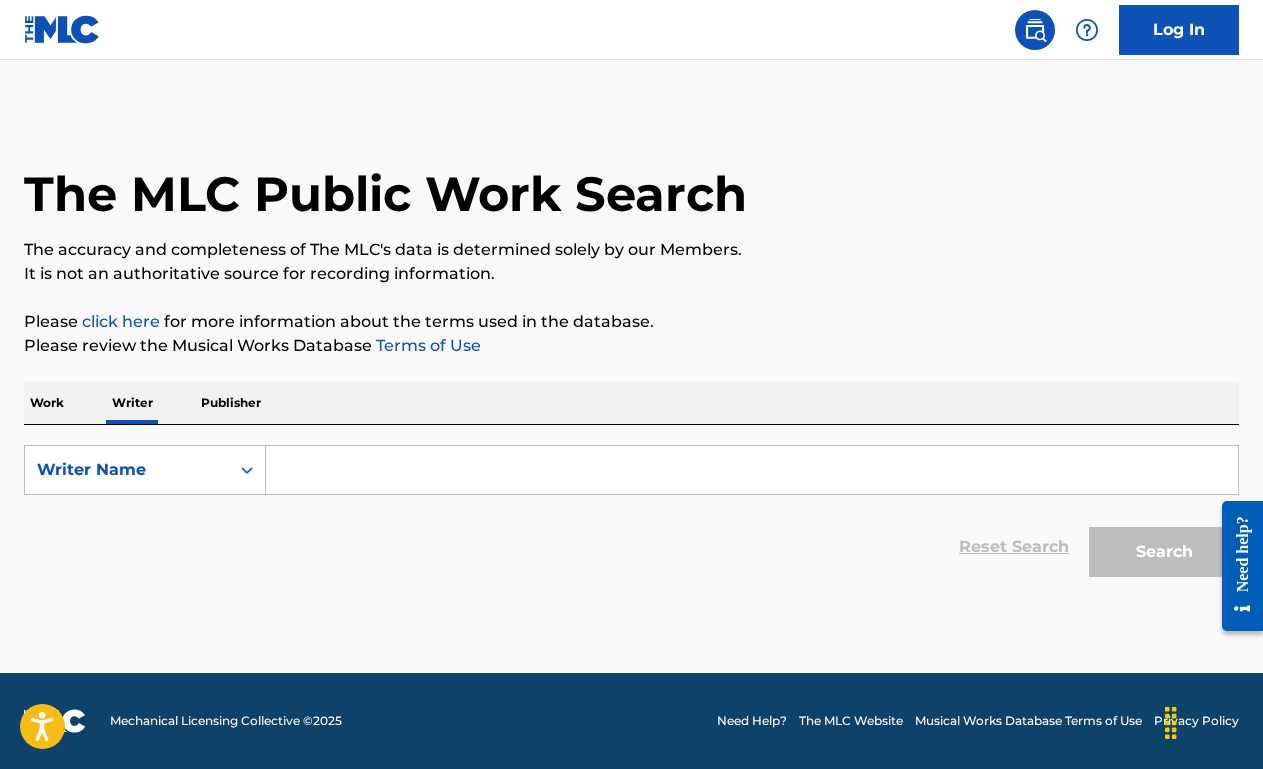 click at bounding box center (752, 470) 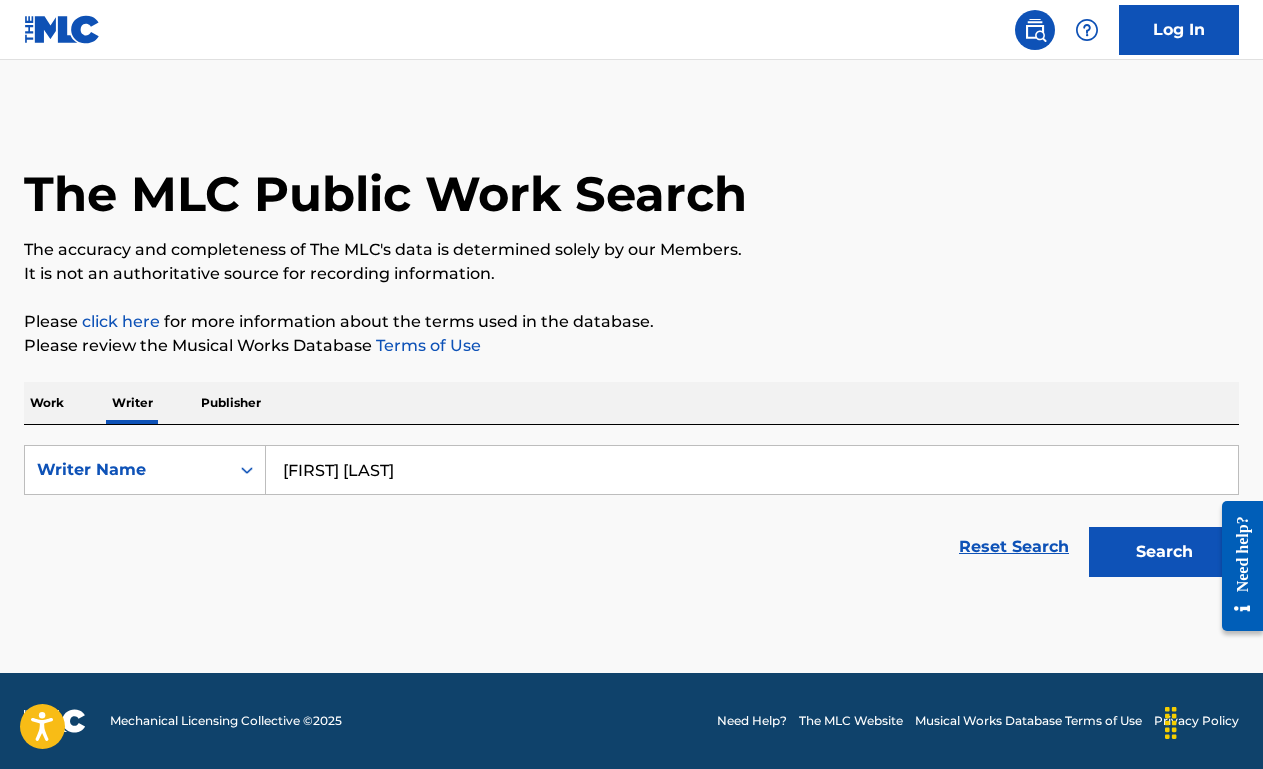 type on "[FIRST] [LAST]" 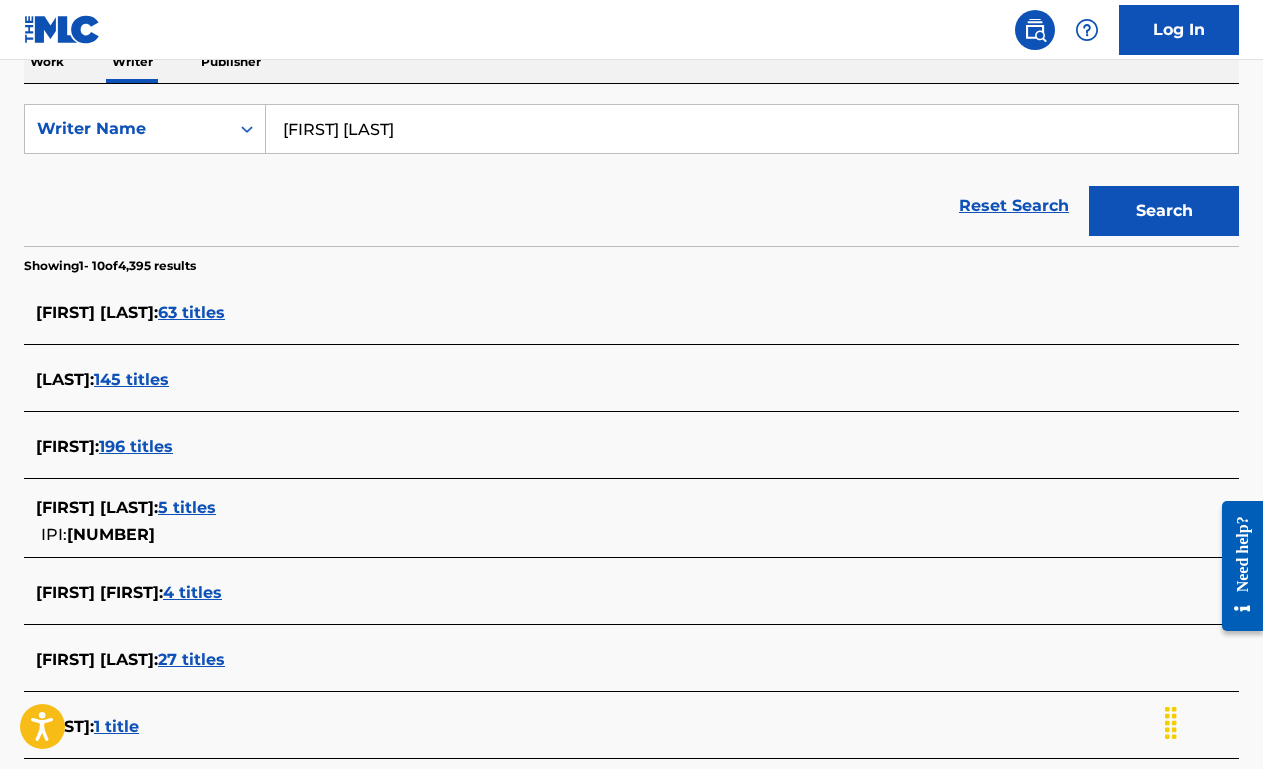 scroll, scrollTop: 355, scrollLeft: 0, axis: vertical 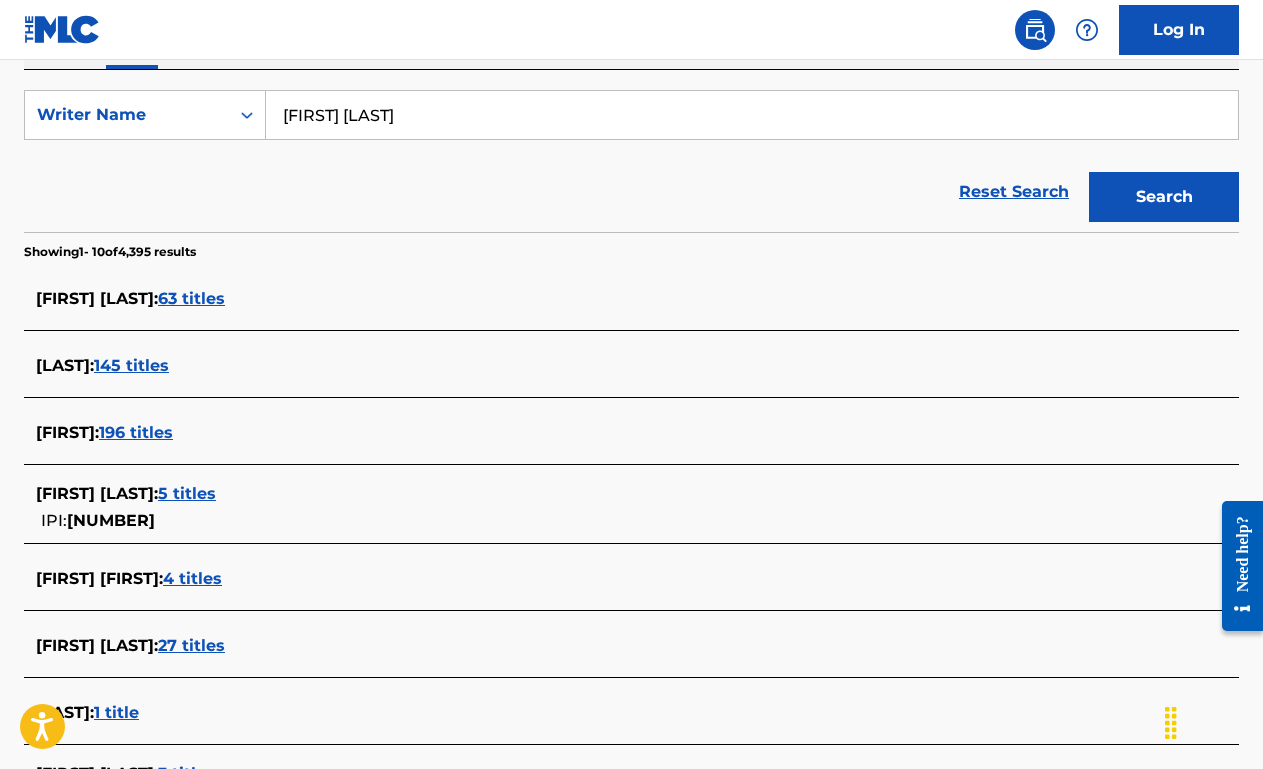 click on "63 titles" at bounding box center (191, 298) 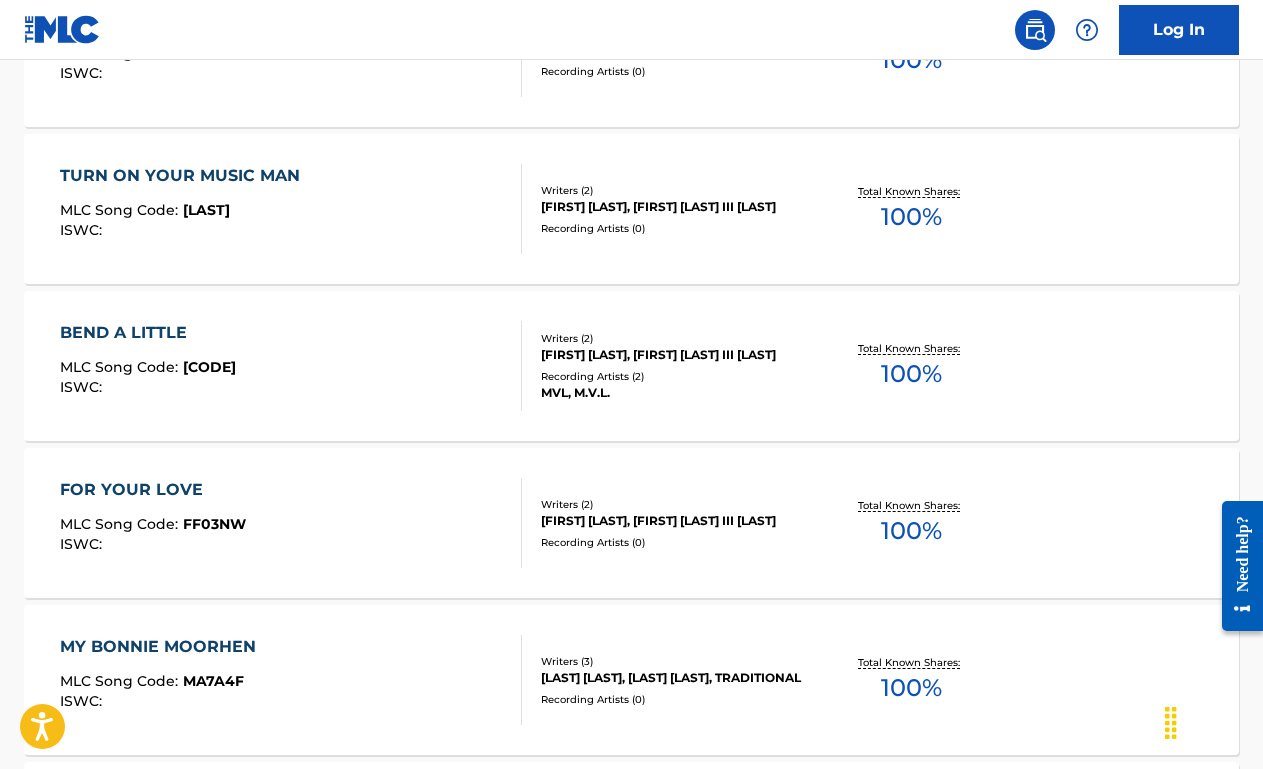 scroll, scrollTop: 713, scrollLeft: 0, axis: vertical 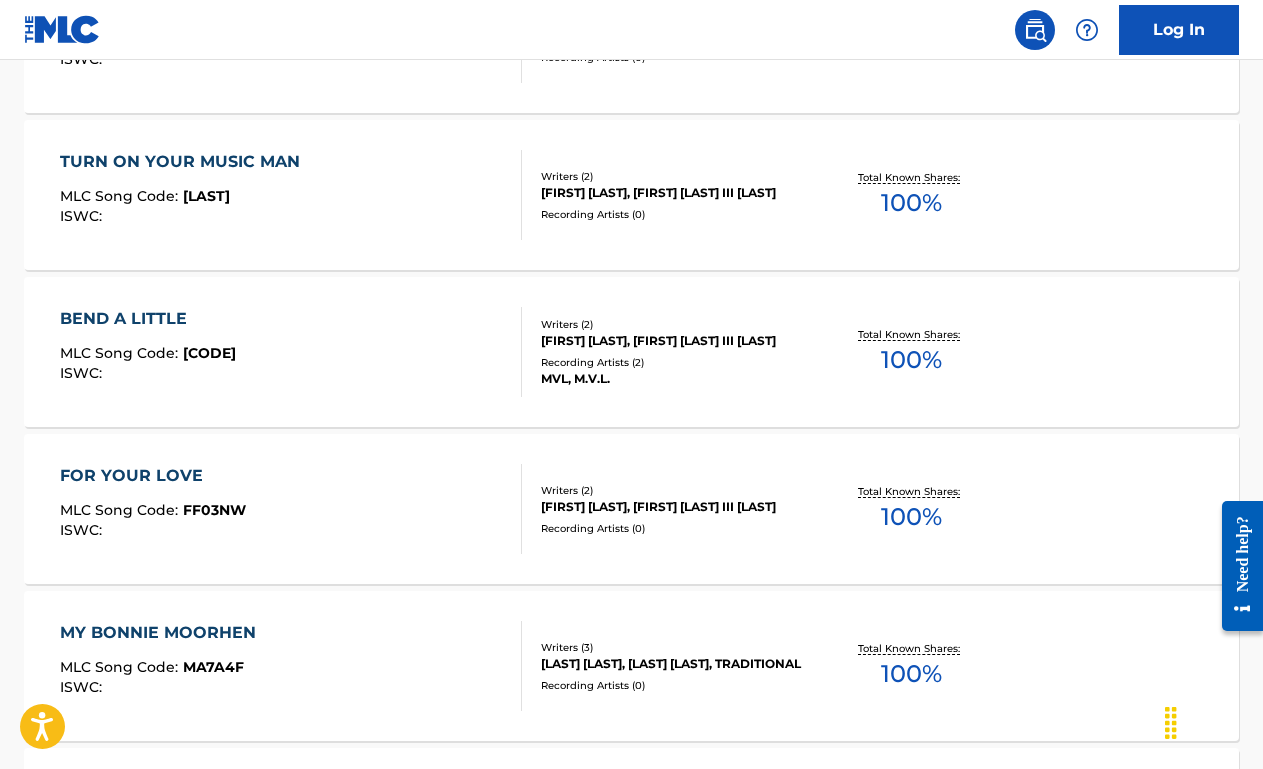 click on "FOR YOUR LOVE MLC Song Code : FF03NW ISWC :" at bounding box center [291, 509] 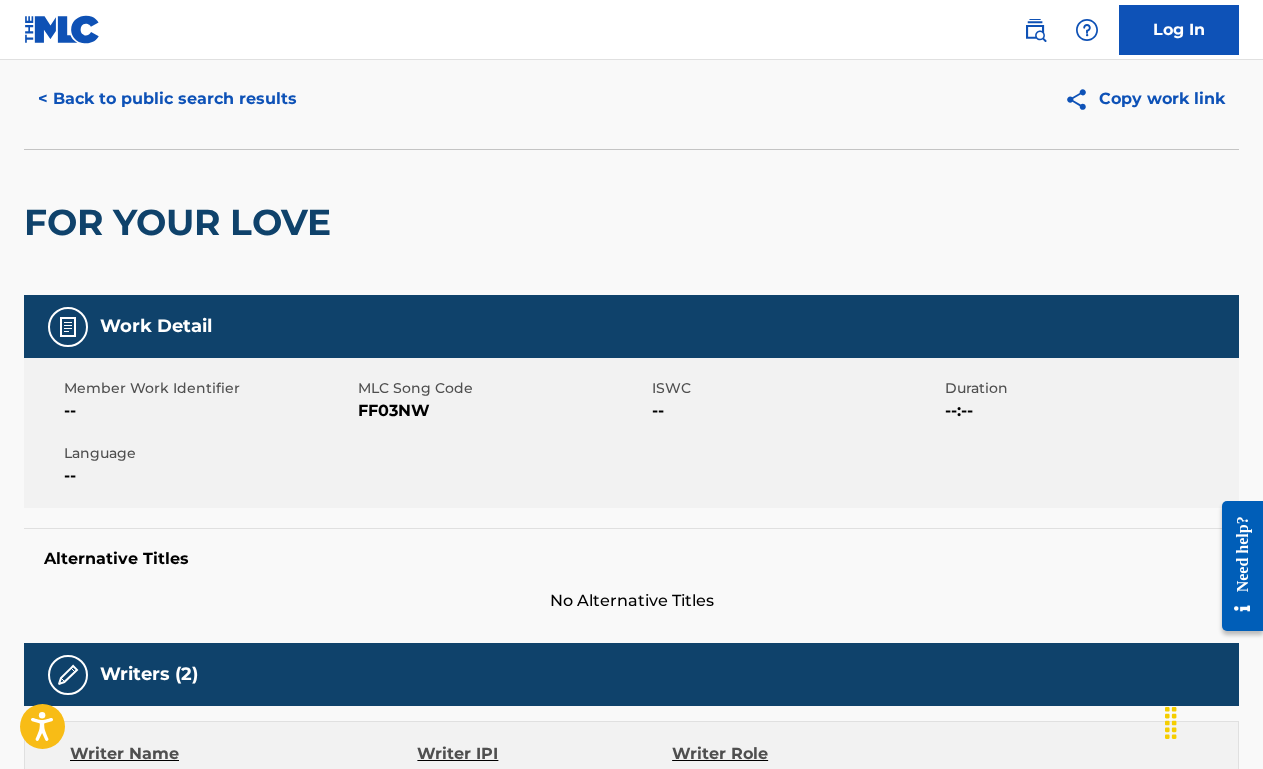 scroll, scrollTop: 0, scrollLeft: 0, axis: both 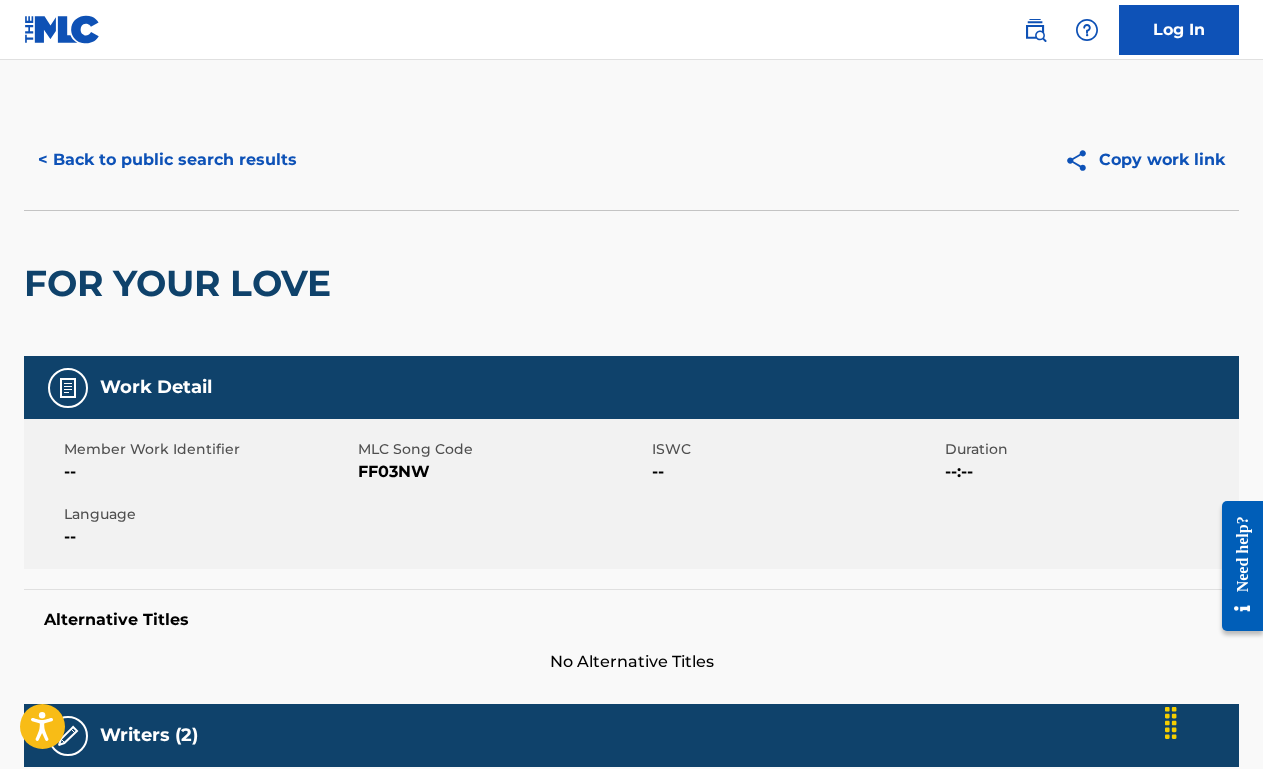 click on "< Back to public search results" at bounding box center [167, 160] 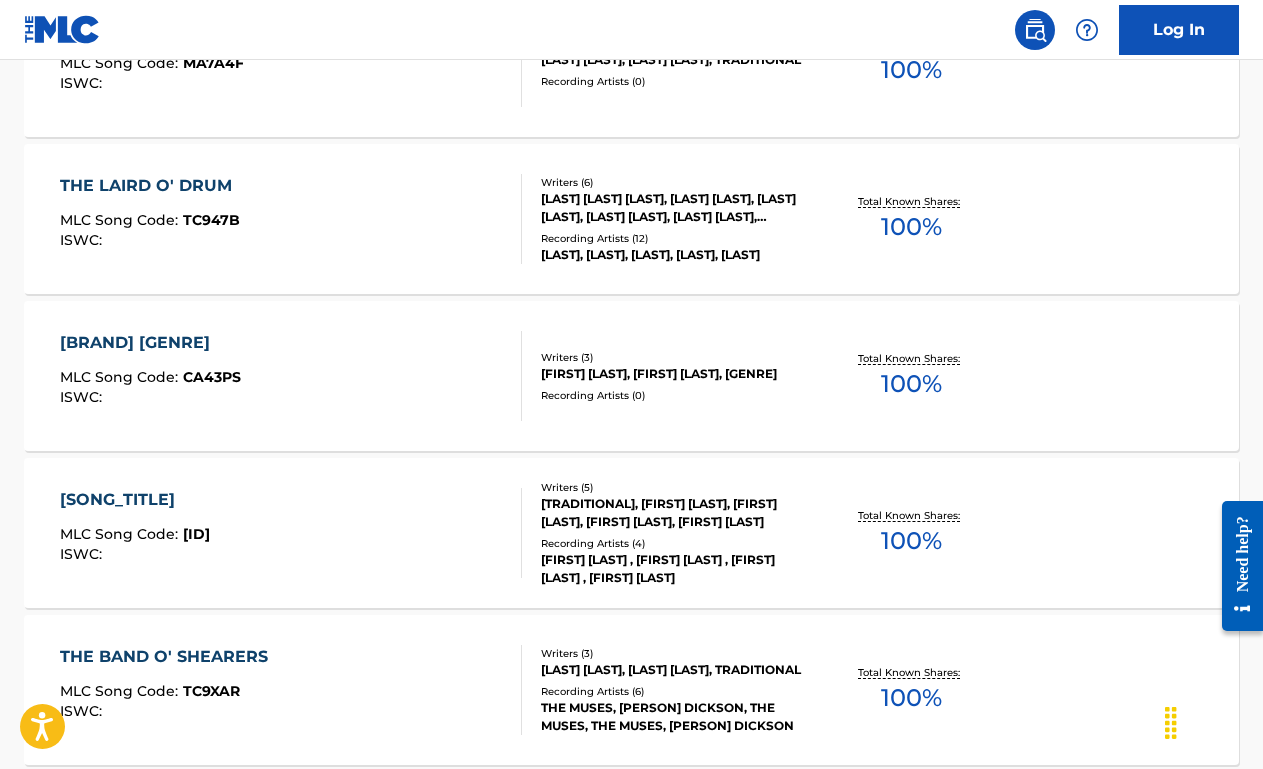 scroll, scrollTop: 1340, scrollLeft: 0, axis: vertical 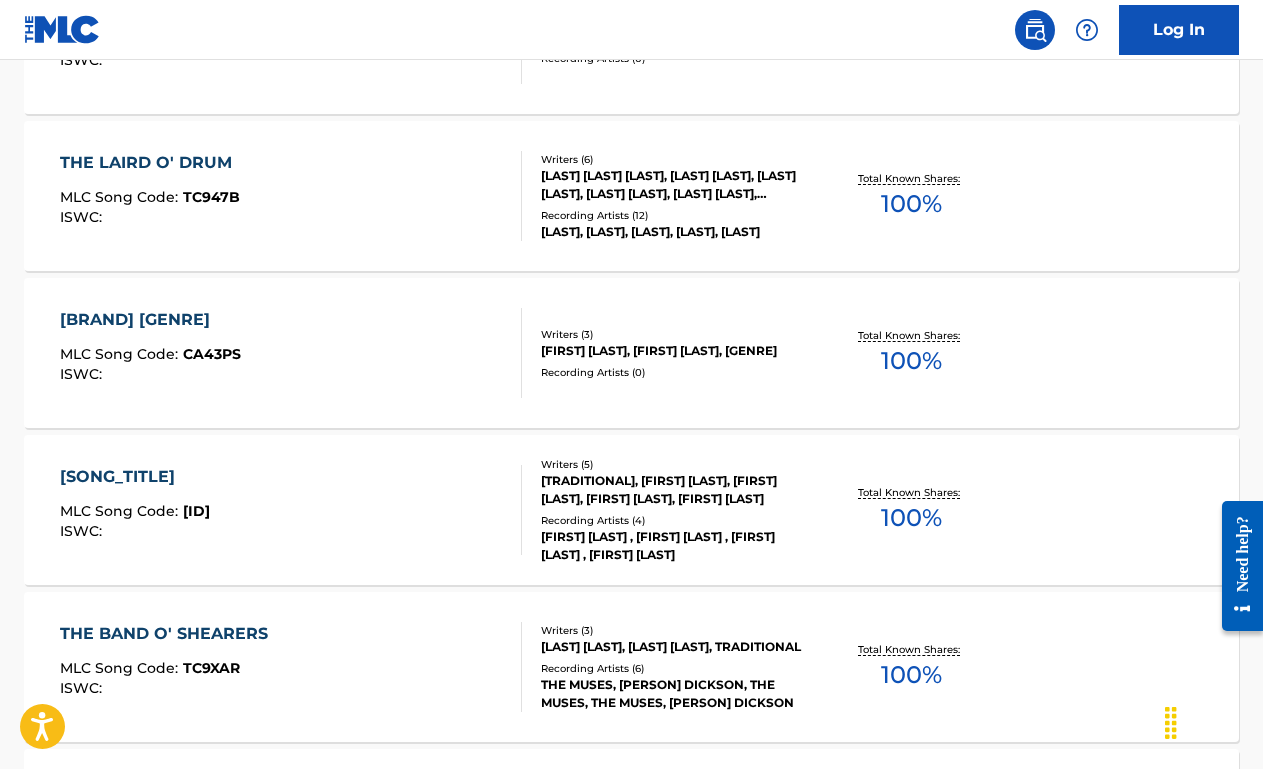click on "CAIRN O' MOUNT MLC Song Code : CA43PS ISWC :" at bounding box center [291, 353] 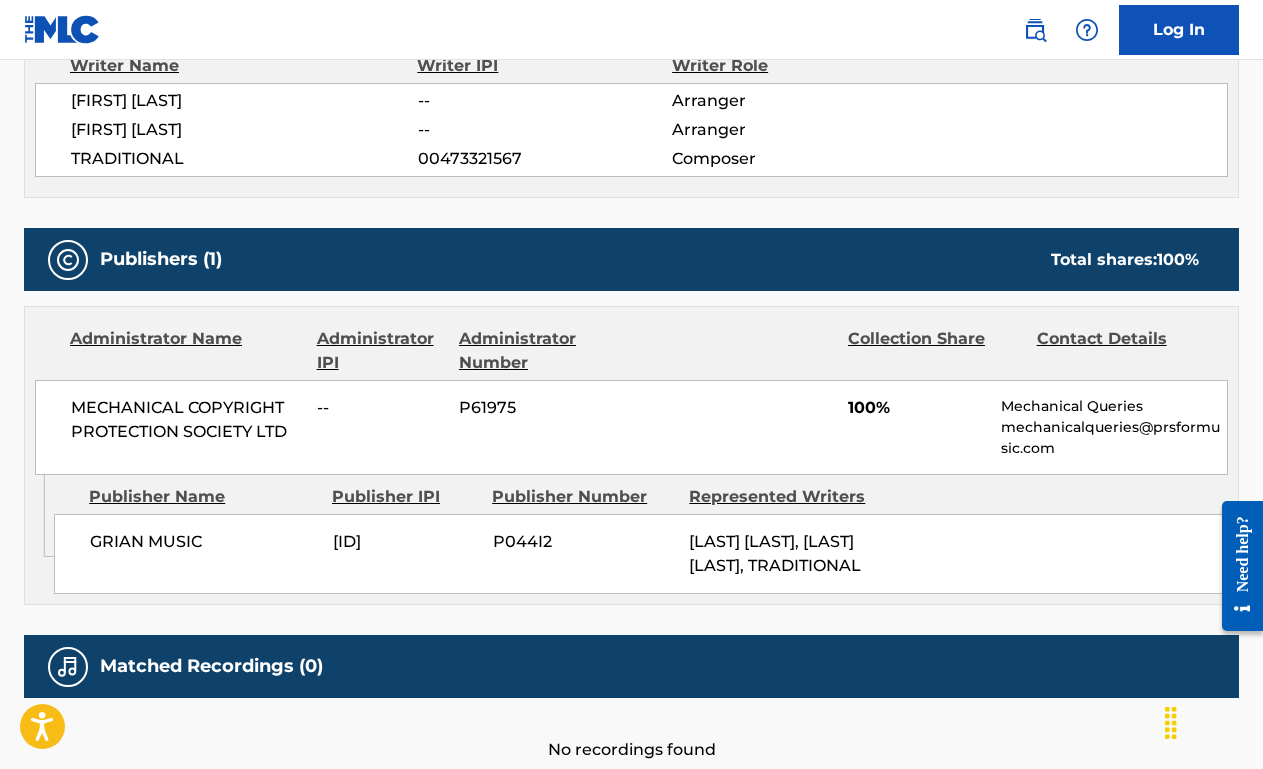 scroll, scrollTop: 0, scrollLeft: 0, axis: both 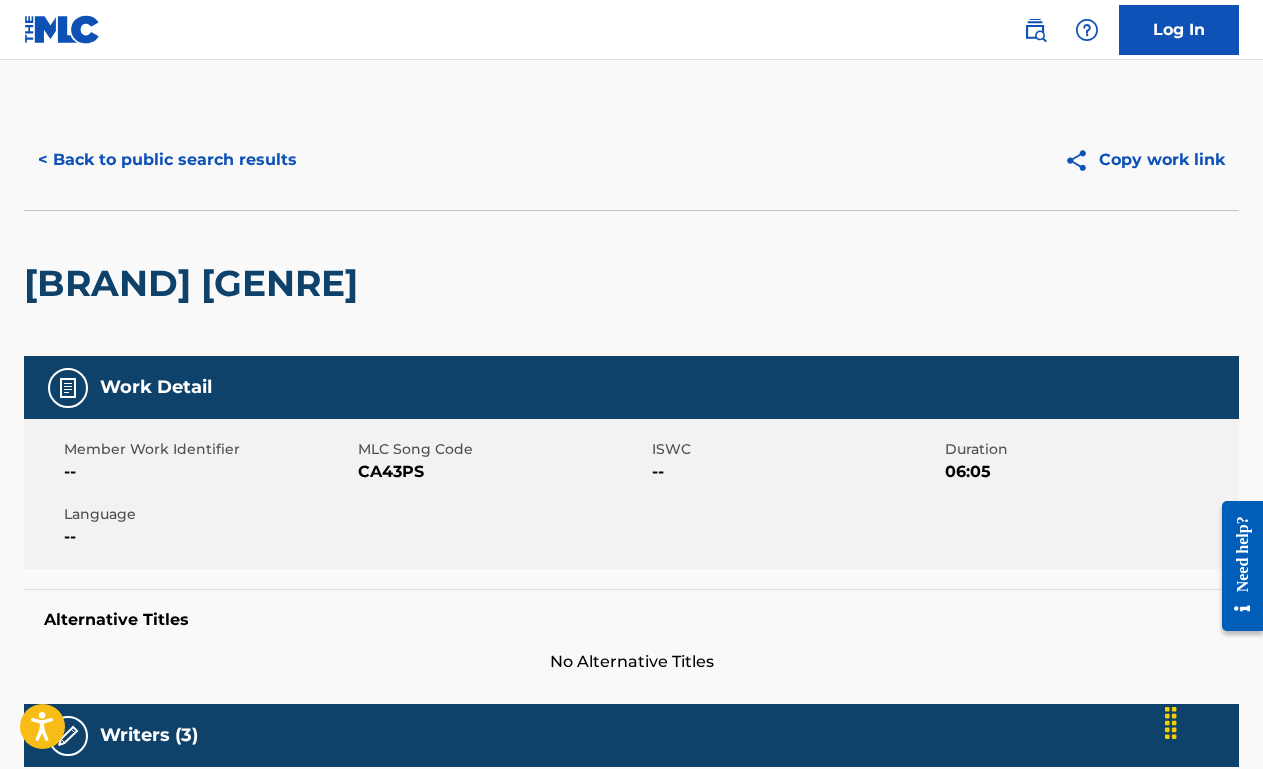 click on "< Back to public search results" at bounding box center (167, 160) 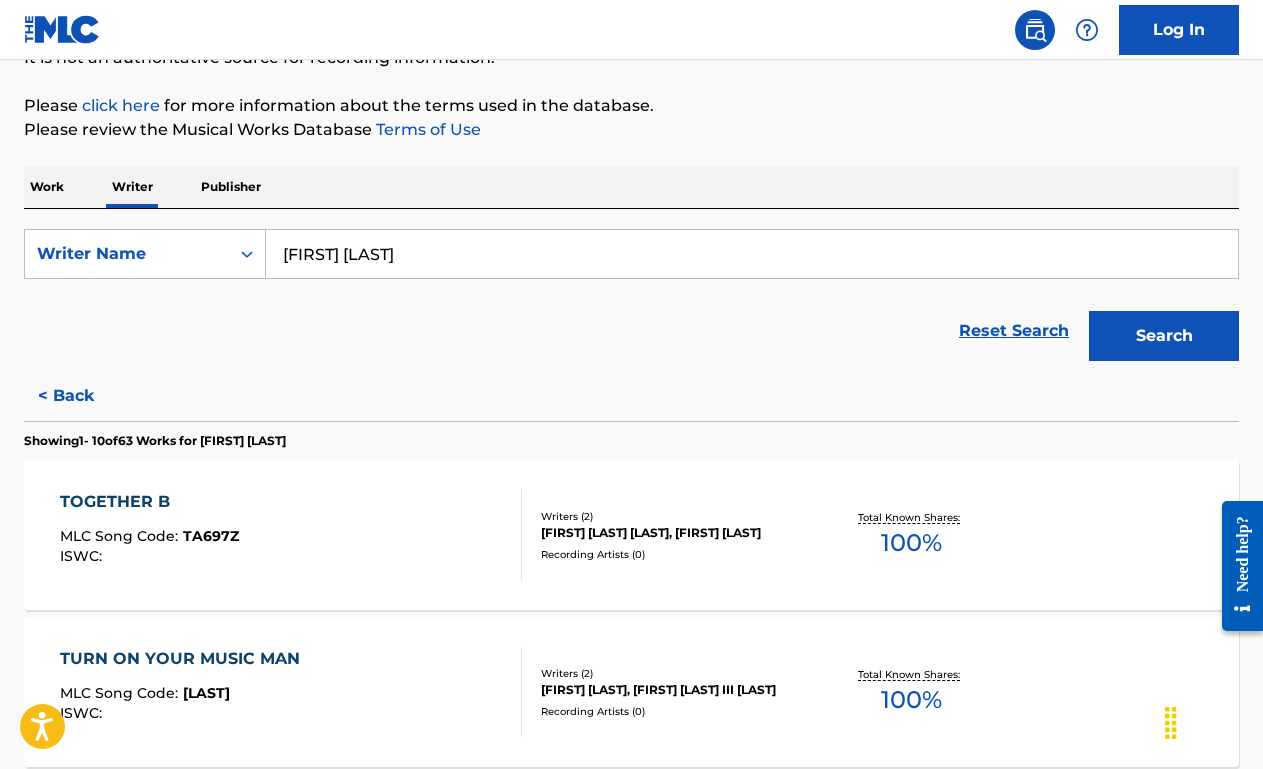 scroll, scrollTop: 241, scrollLeft: 0, axis: vertical 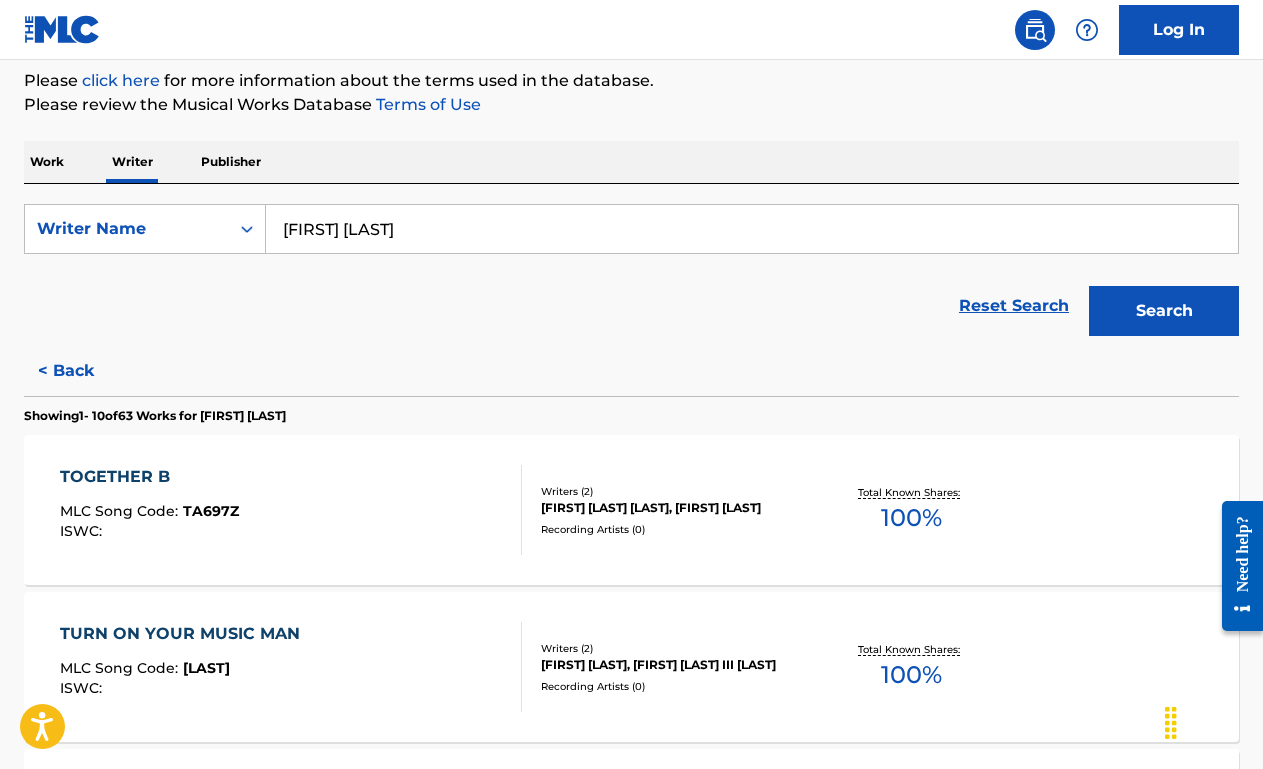 click on "TOGETHER B MLC Song Code : TA697Z ISWC :" at bounding box center [291, 510] 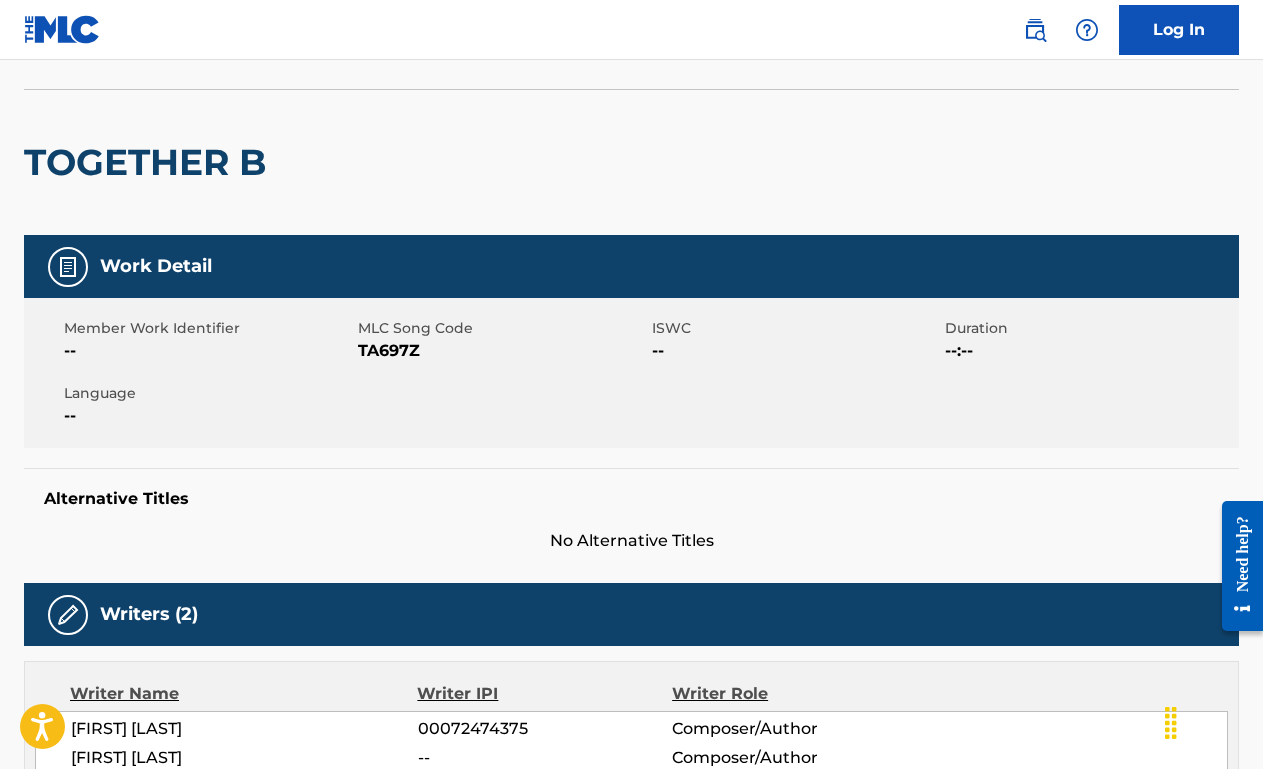 scroll, scrollTop: 0, scrollLeft: 0, axis: both 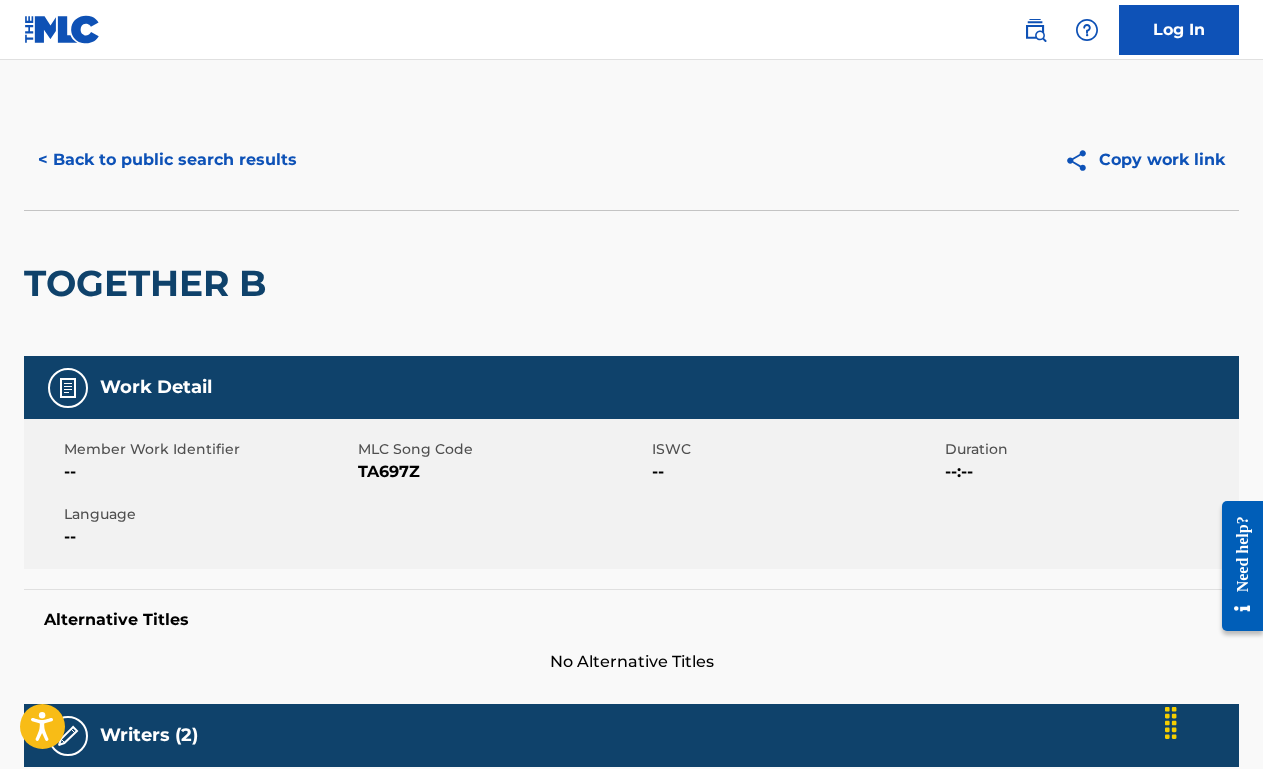 click on "< Back to public search results" at bounding box center [167, 160] 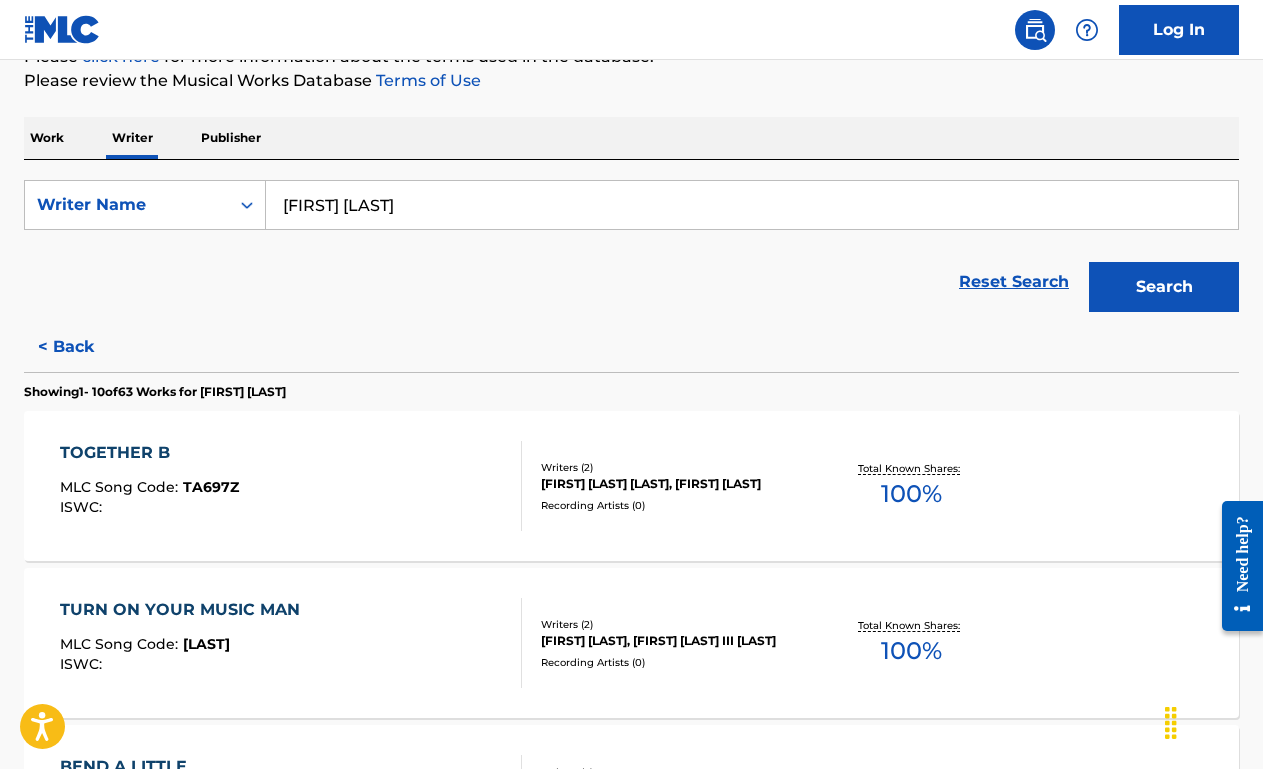scroll, scrollTop: 266, scrollLeft: 0, axis: vertical 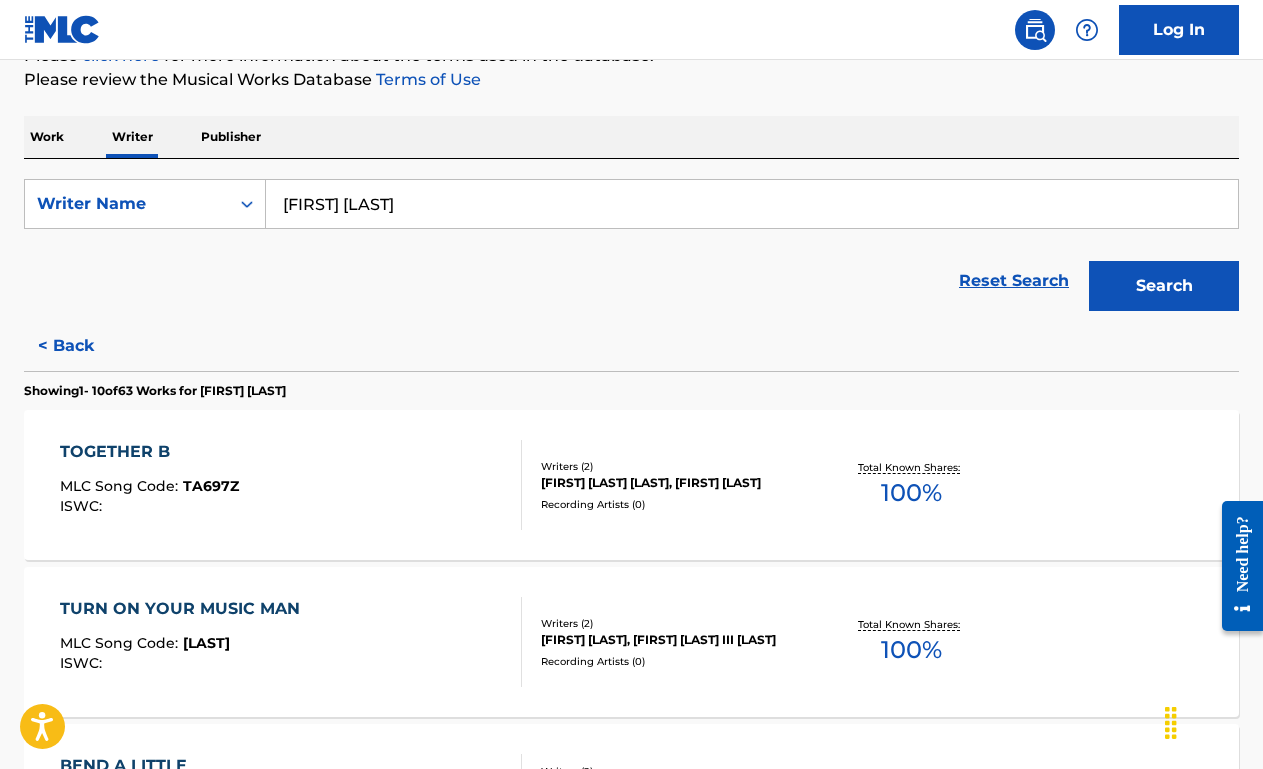 click on "TURN ON YOUR MUSIC MAN MLC Song Code : TA6VIE ISWC :" at bounding box center (291, 642) 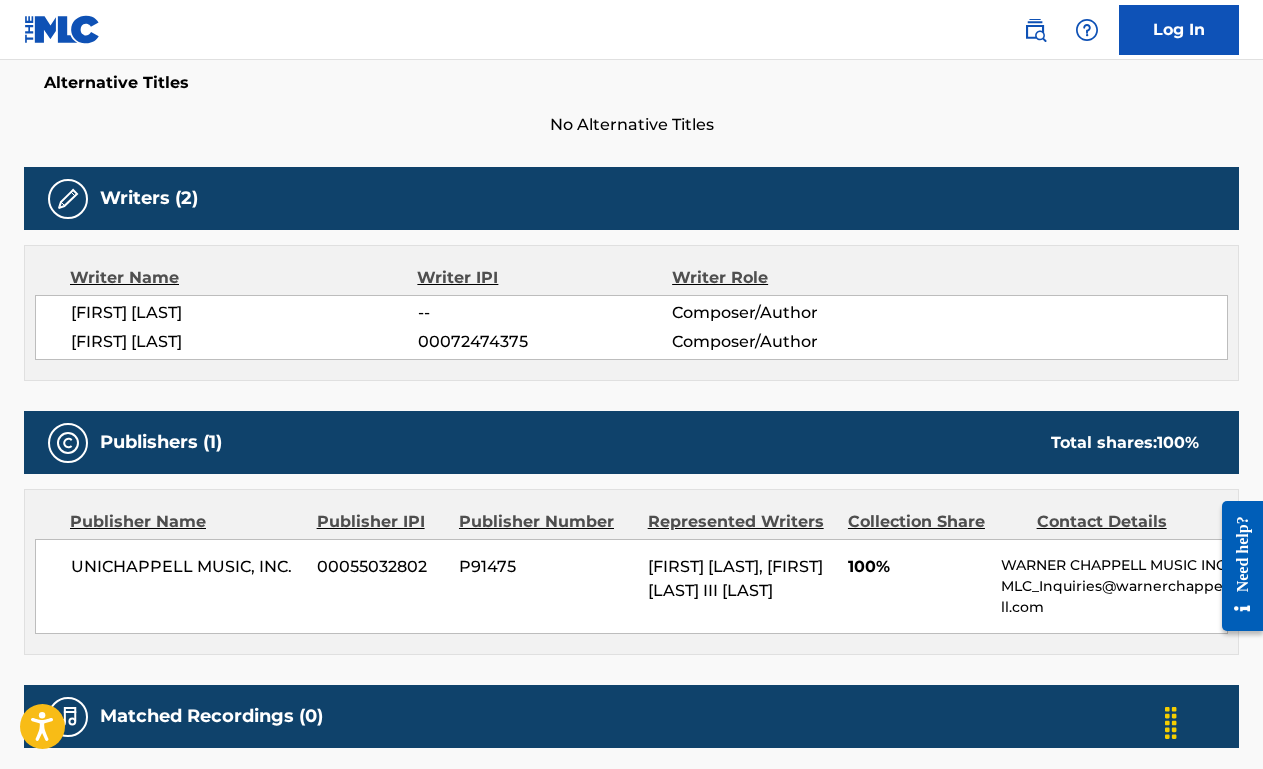 scroll, scrollTop: 0, scrollLeft: 0, axis: both 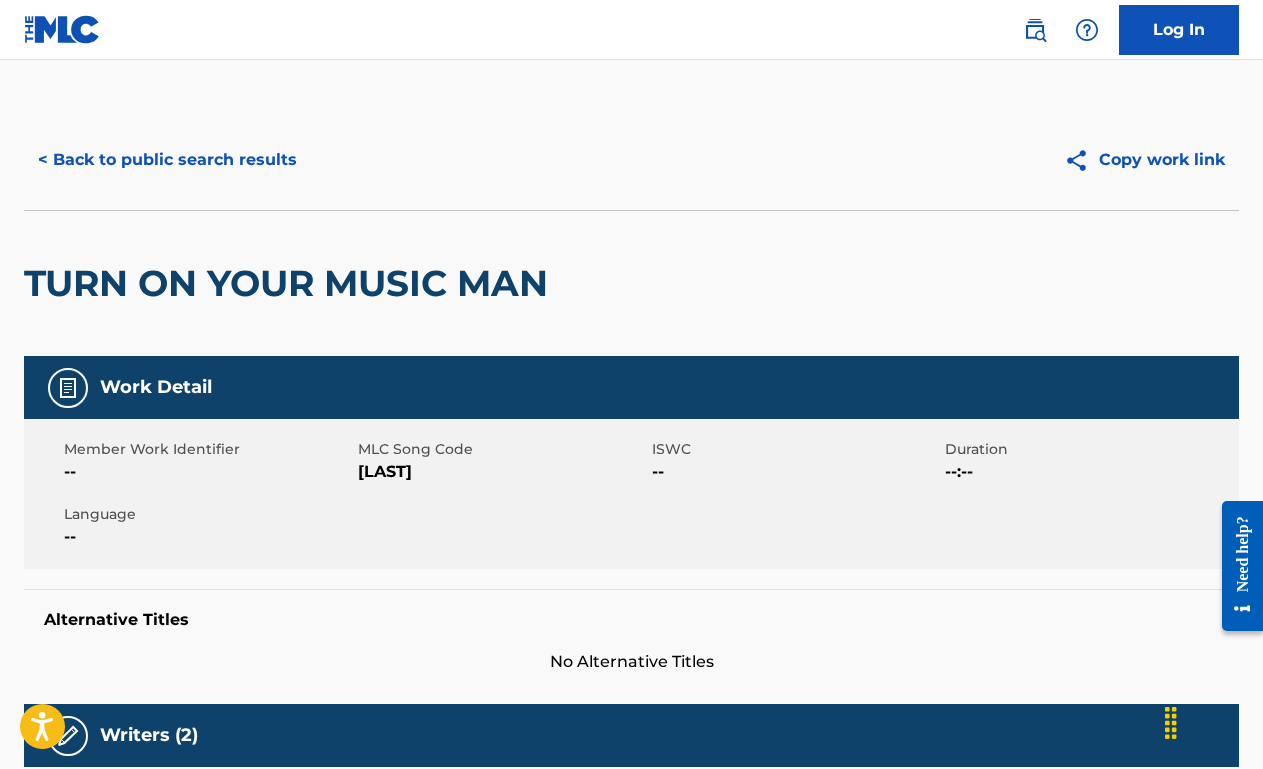click on "< Back to public search results" at bounding box center (167, 160) 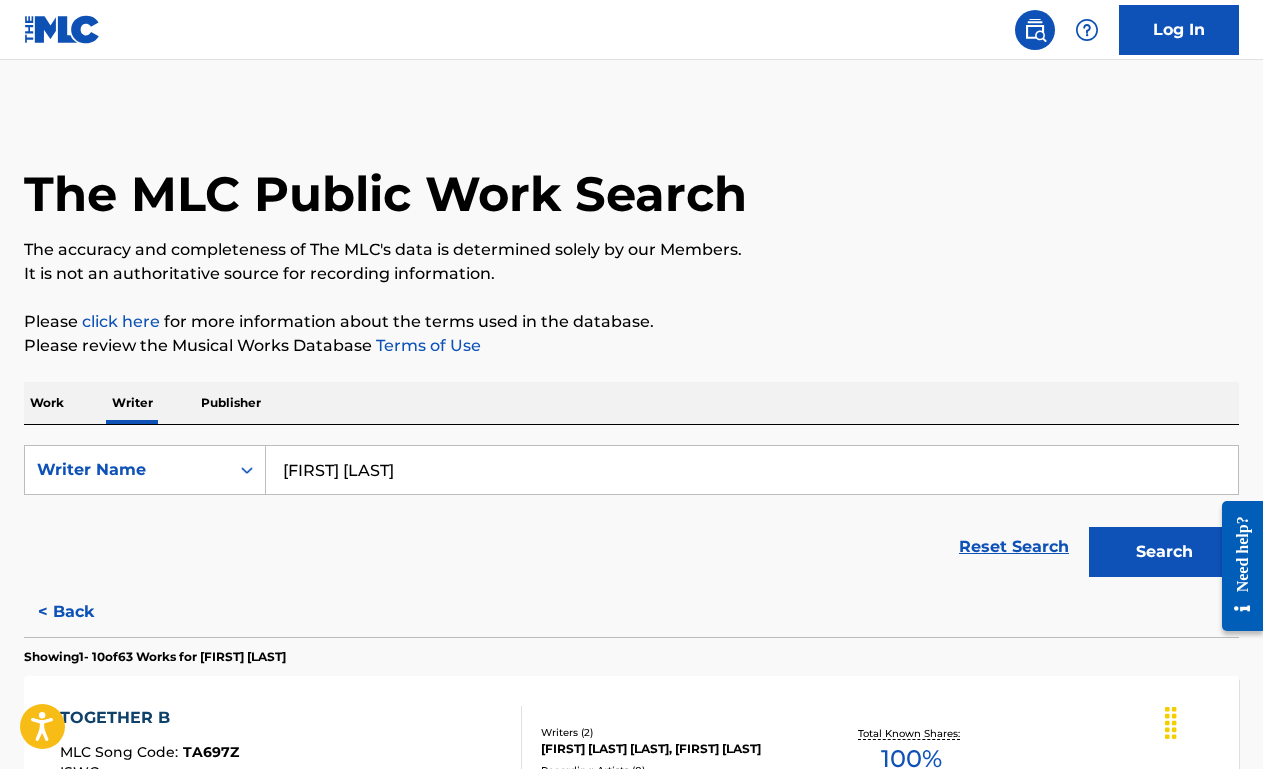 click on "< Back" at bounding box center (84, 612) 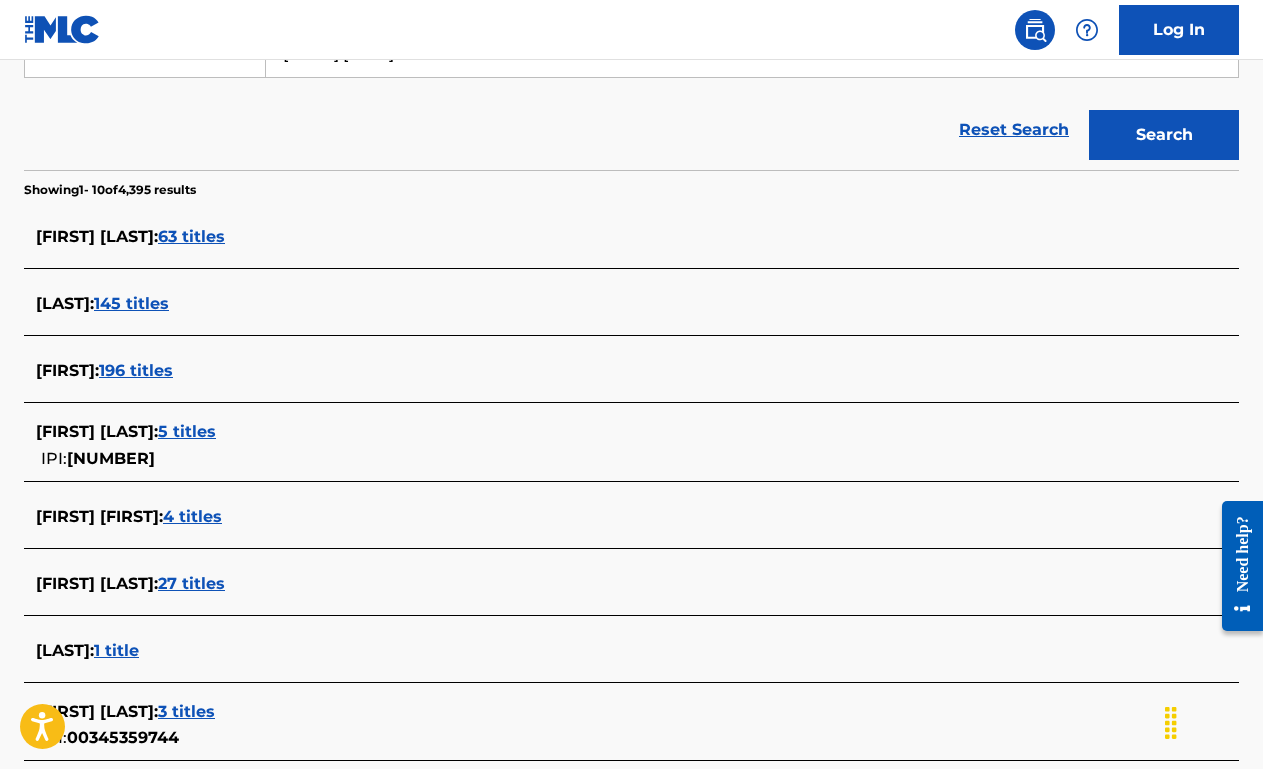 scroll, scrollTop: 429, scrollLeft: 0, axis: vertical 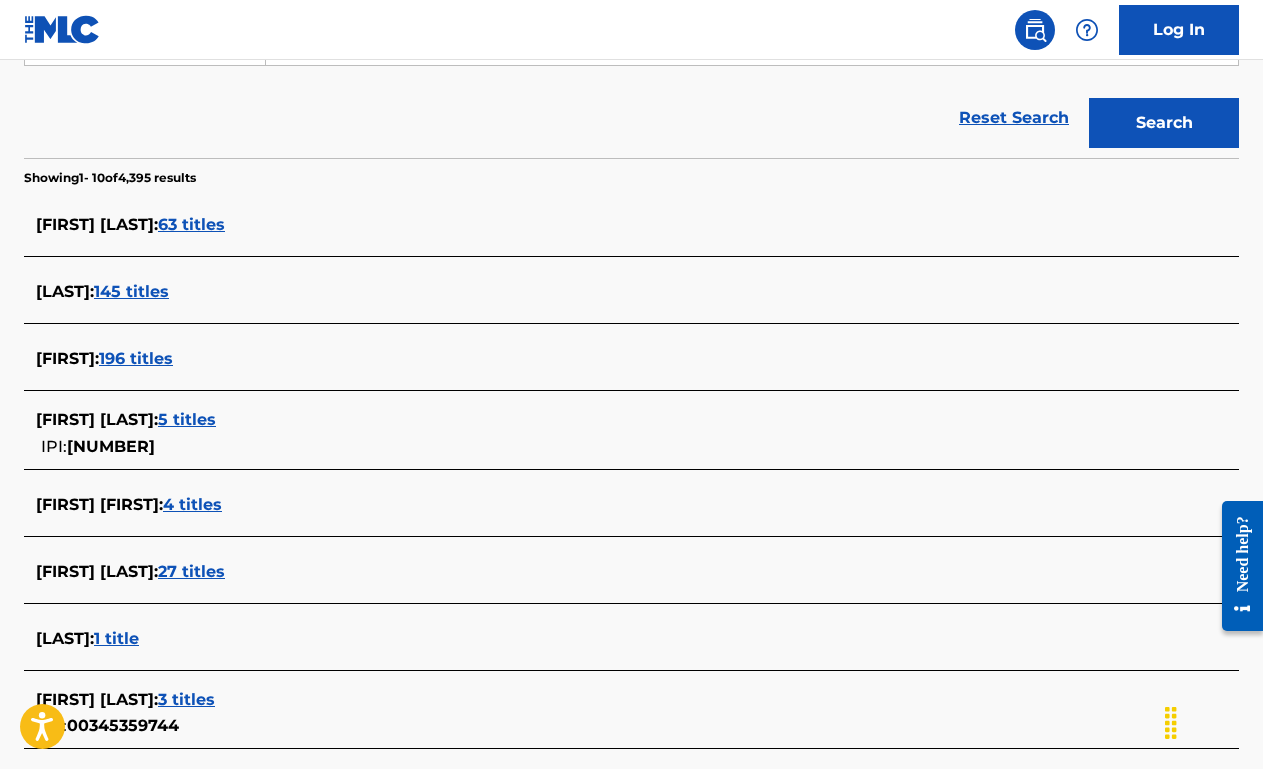 click on "5 titles" at bounding box center [187, 419] 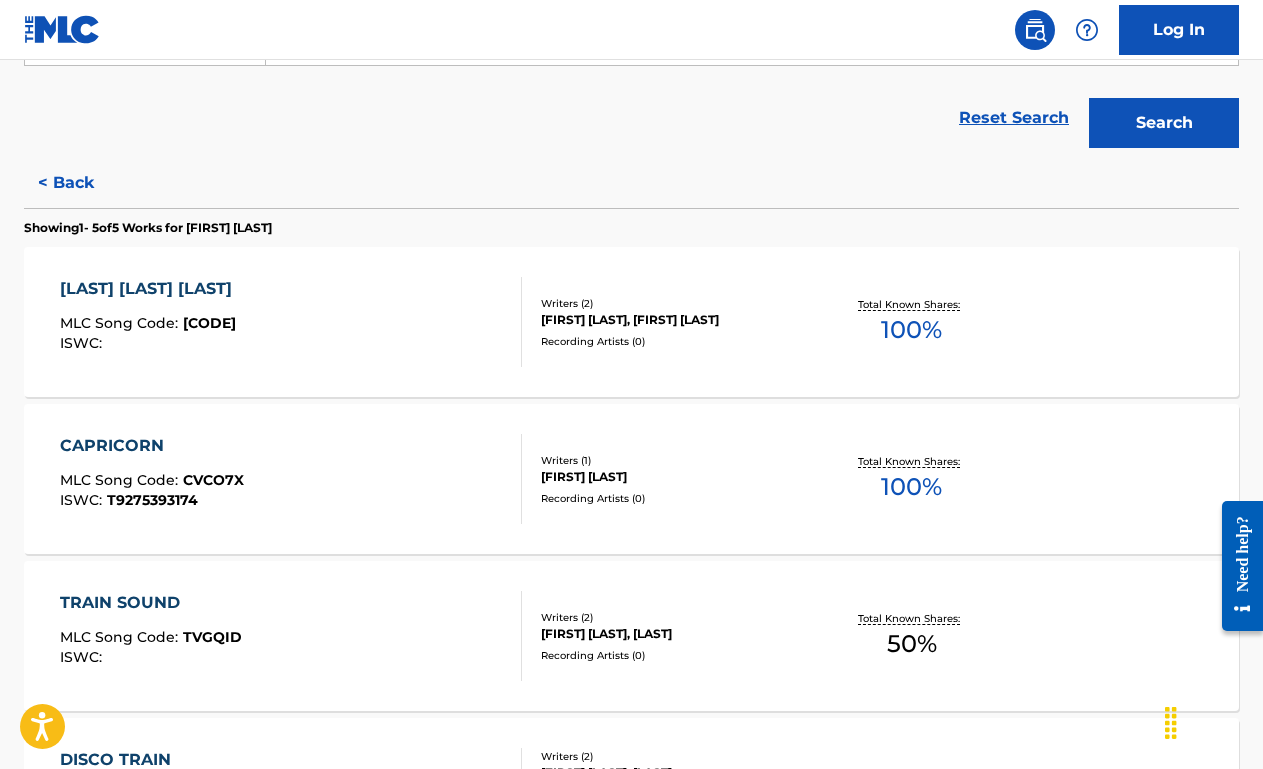 click on "[LAST] [LAST] [LAST]" at bounding box center [291, 322] 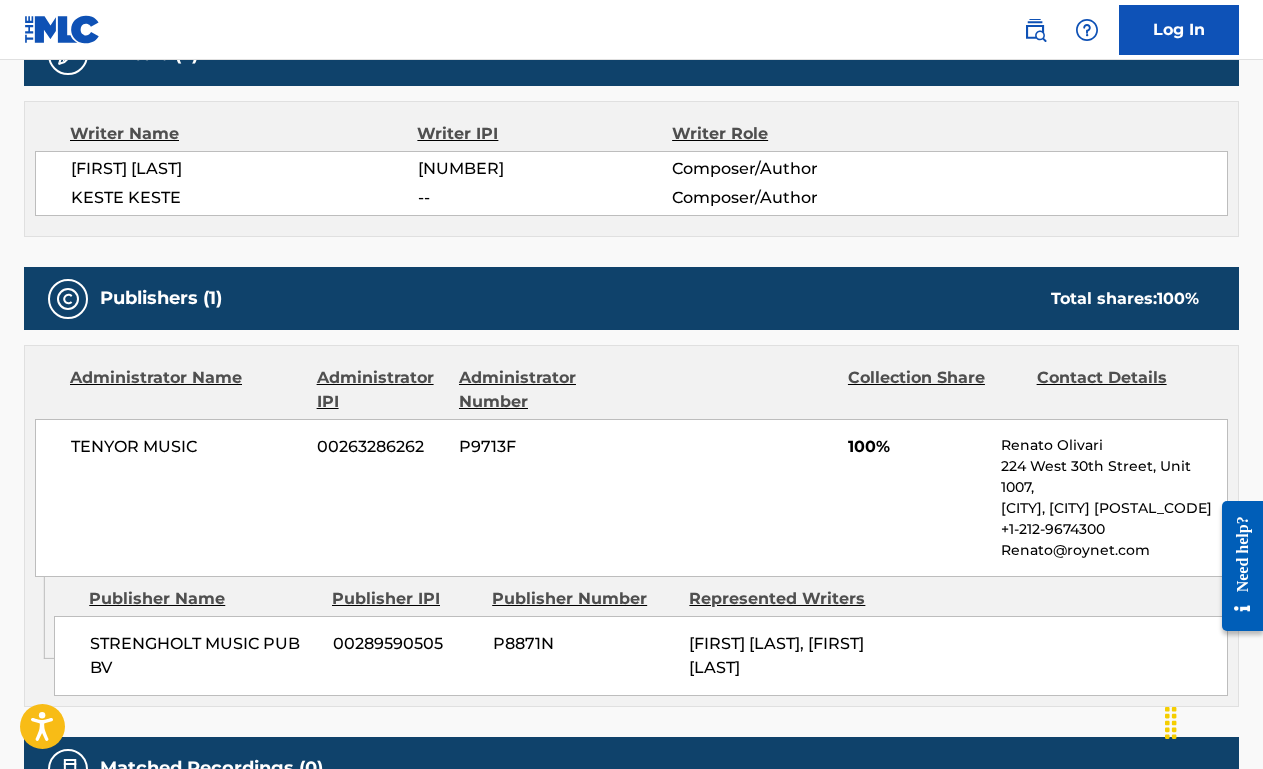 scroll, scrollTop: 0, scrollLeft: 0, axis: both 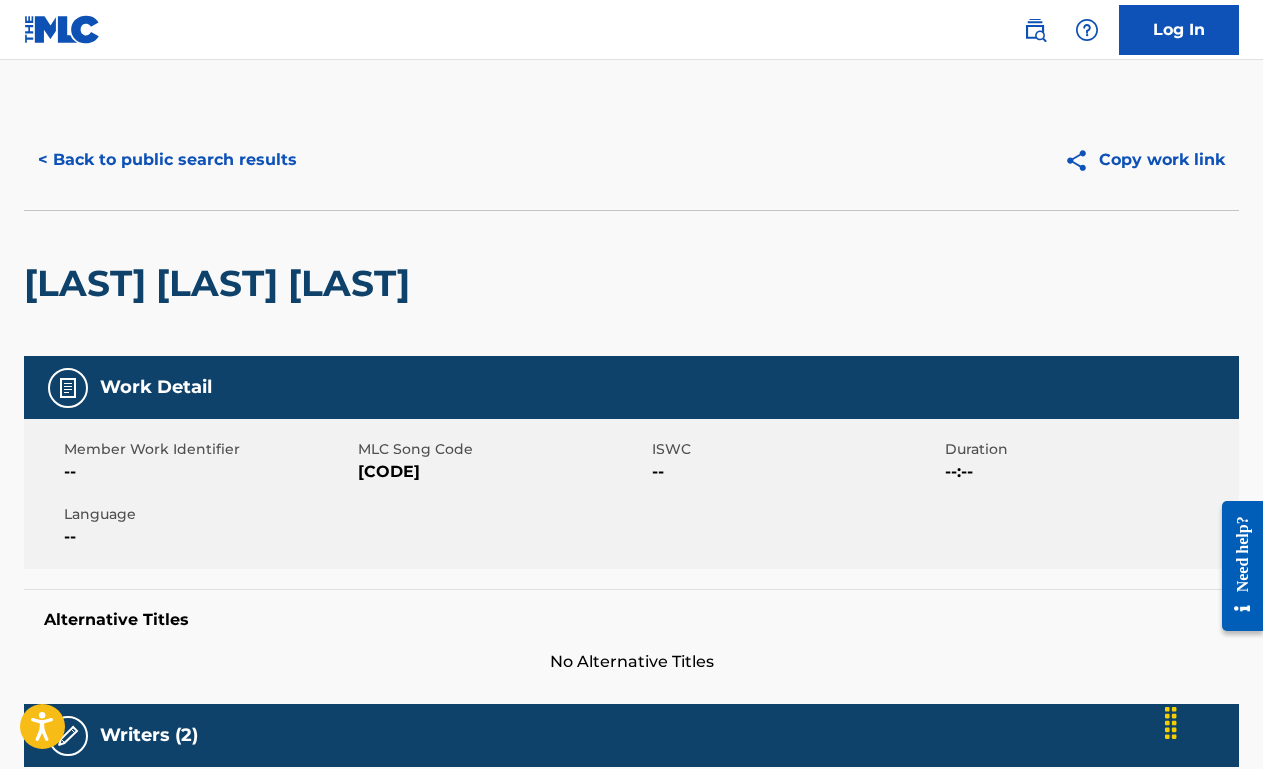 click on "< Back to public search results" at bounding box center [167, 160] 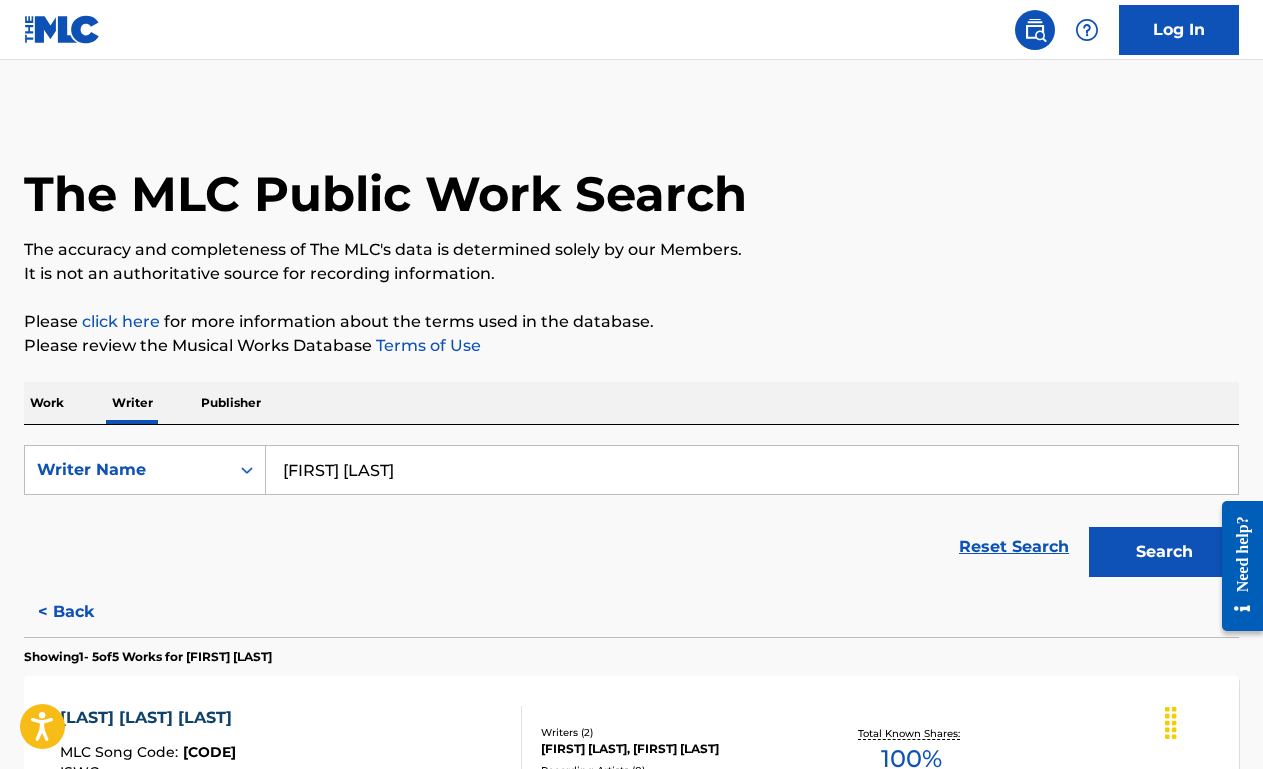 scroll, scrollTop: 307, scrollLeft: 0, axis: vertical 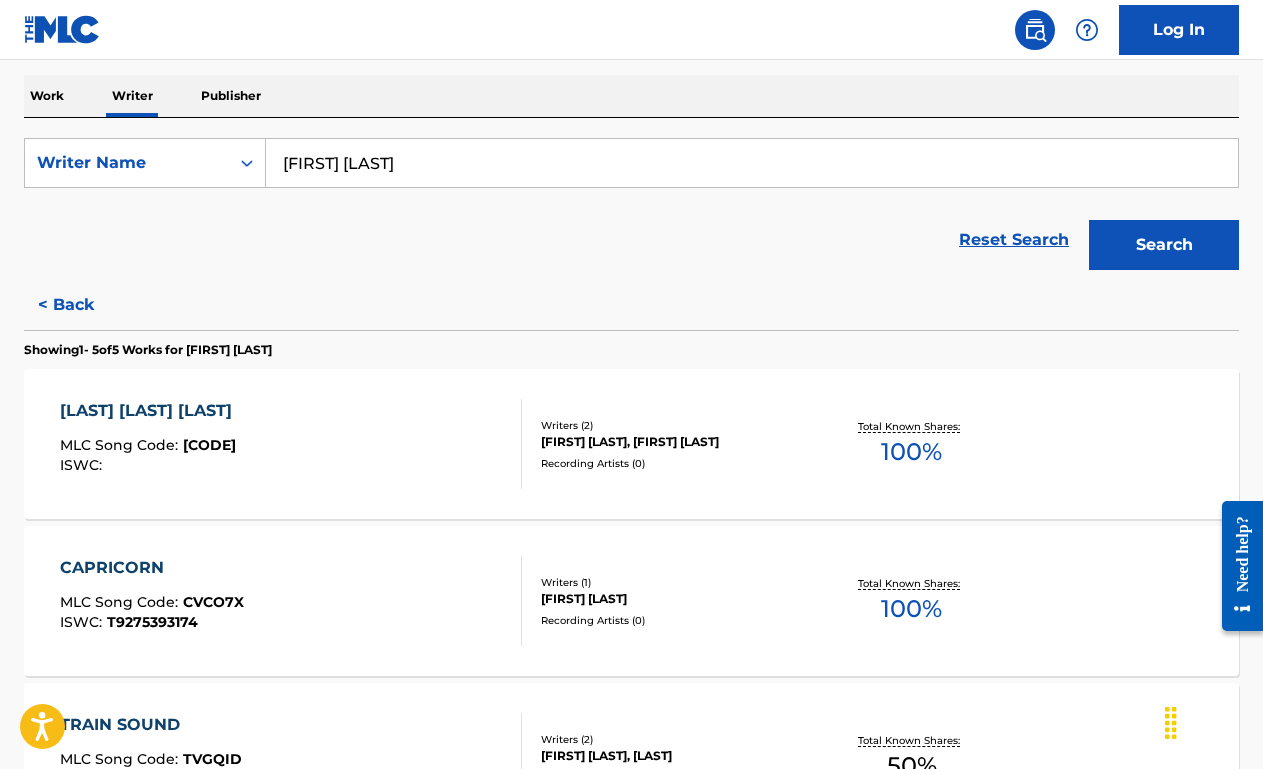 click on "CAPRICORN MLC Song Code : CVCO7X ISWC : T9275393174" at bounding box center (291, 601) 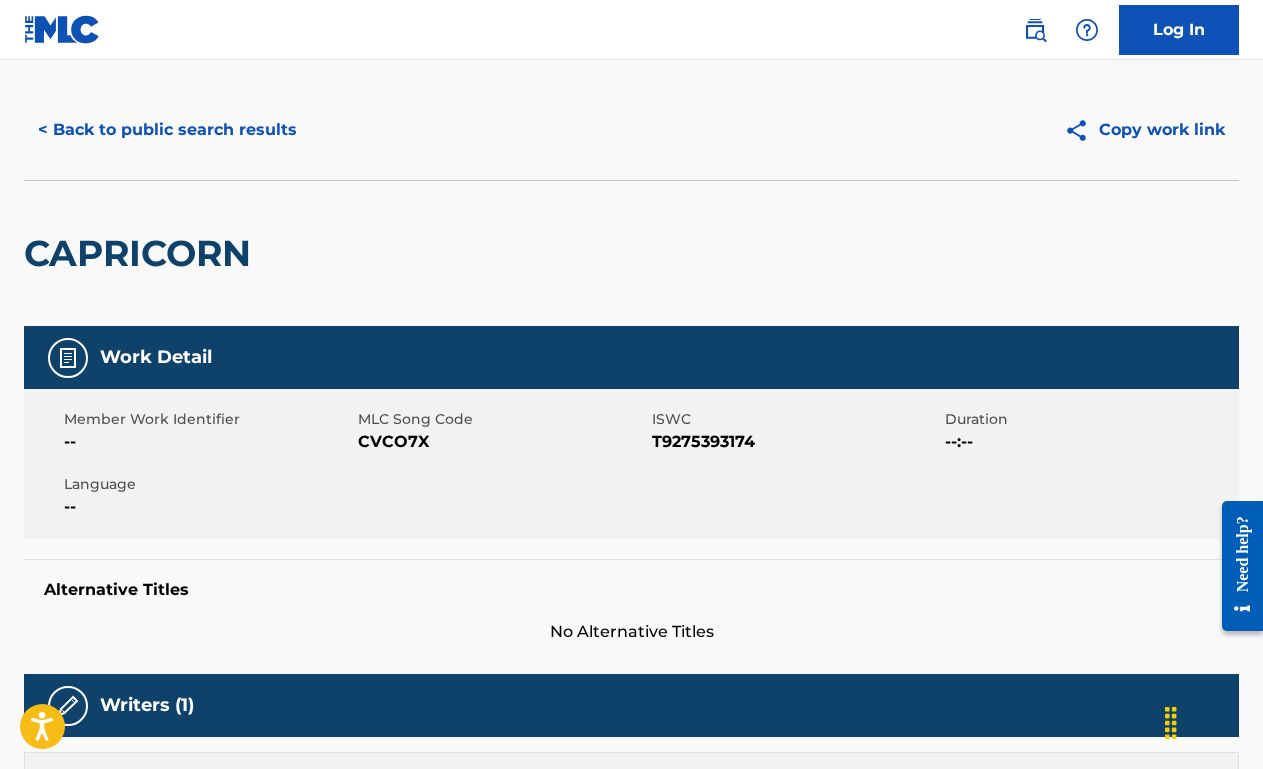 scroll, scrollTop: 0, scrollLeft: 0, axis: both 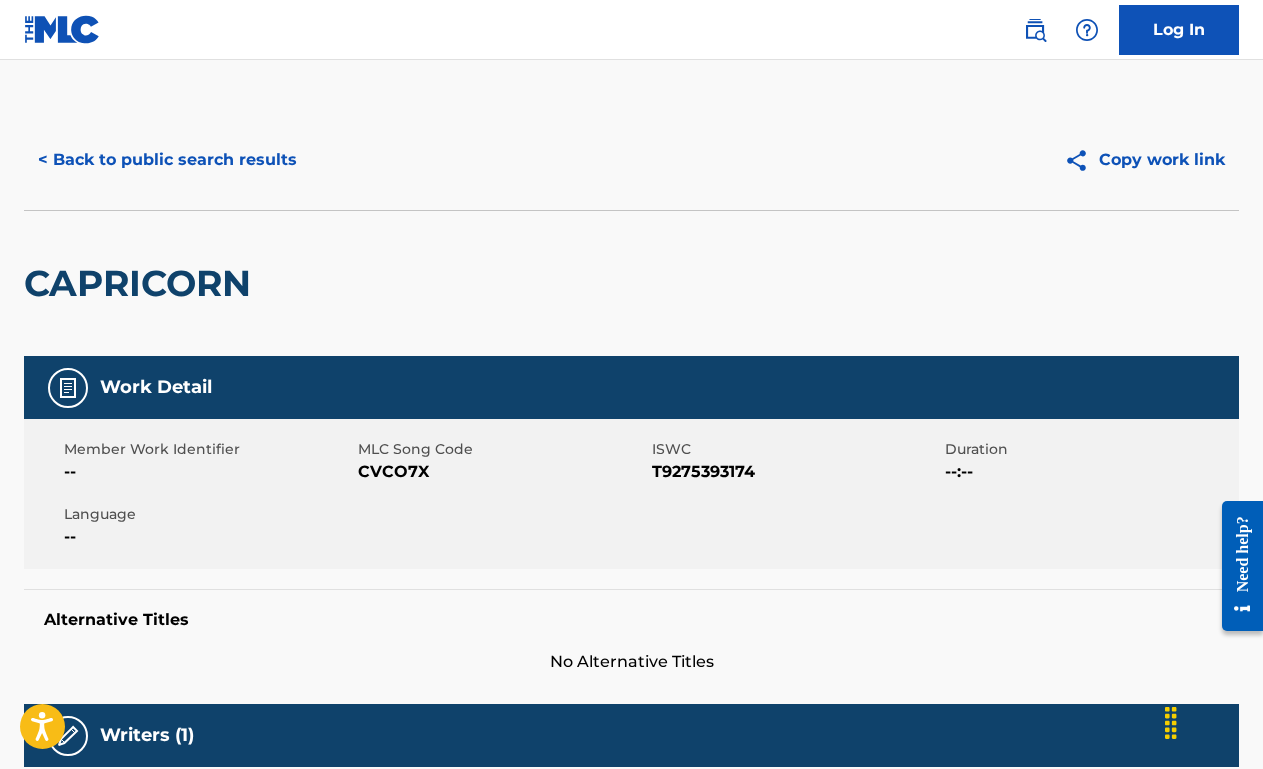 click on "< Back to public search results" at bounding box center (167, 160) 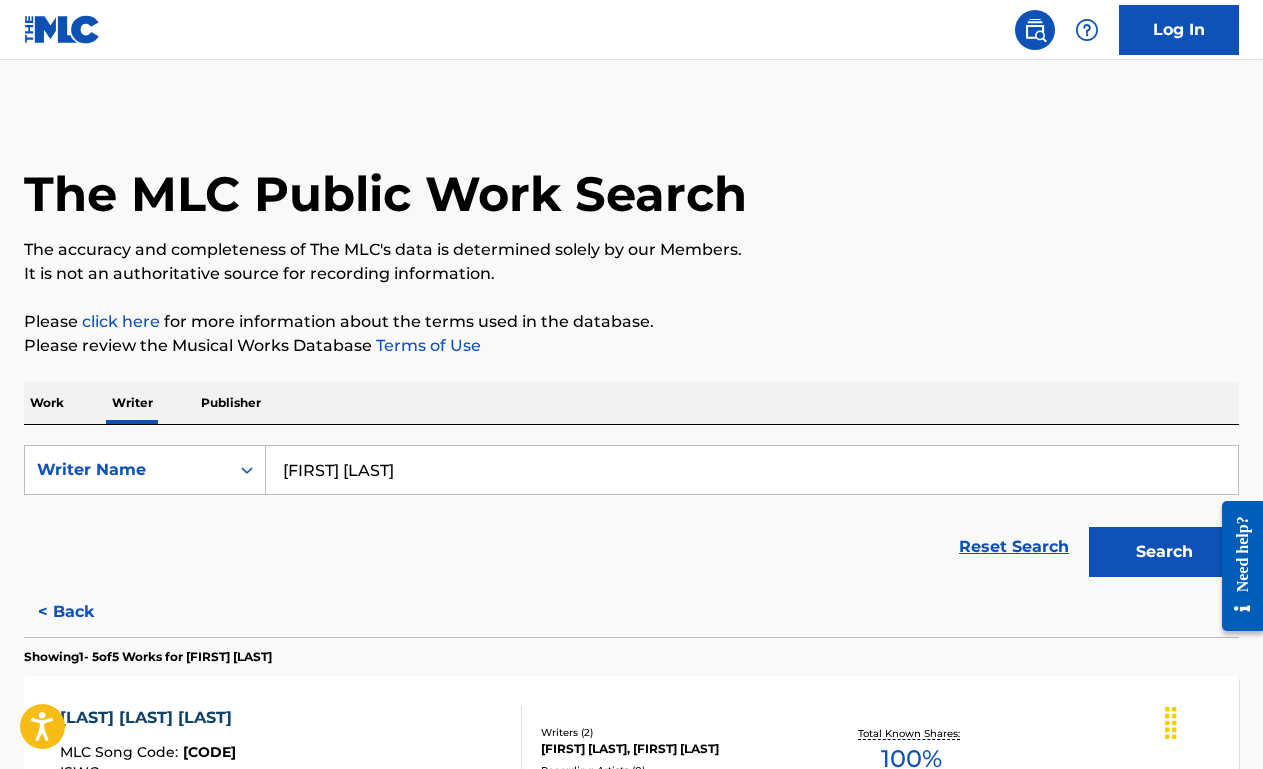 click on "Work" at bounding box center (47, 403) 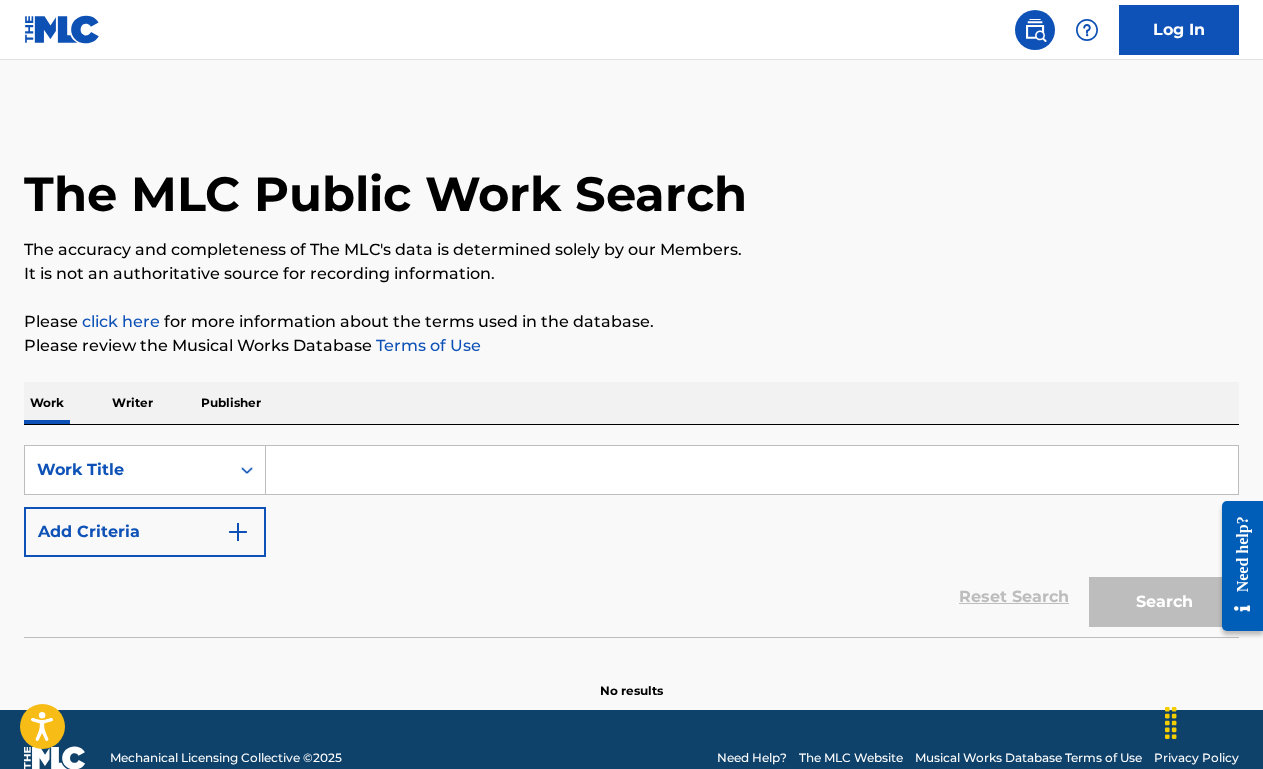 click at bounding box center [752, 470] 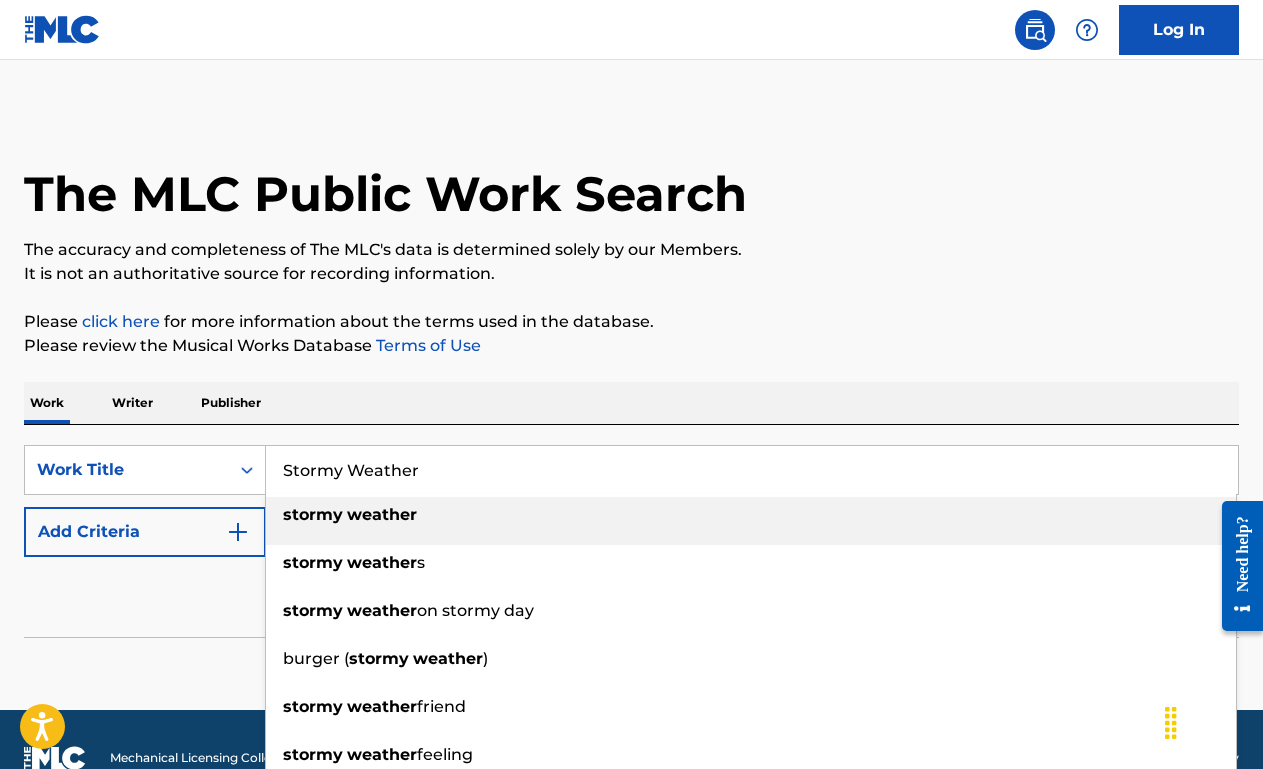 type on "Stormy Weather" 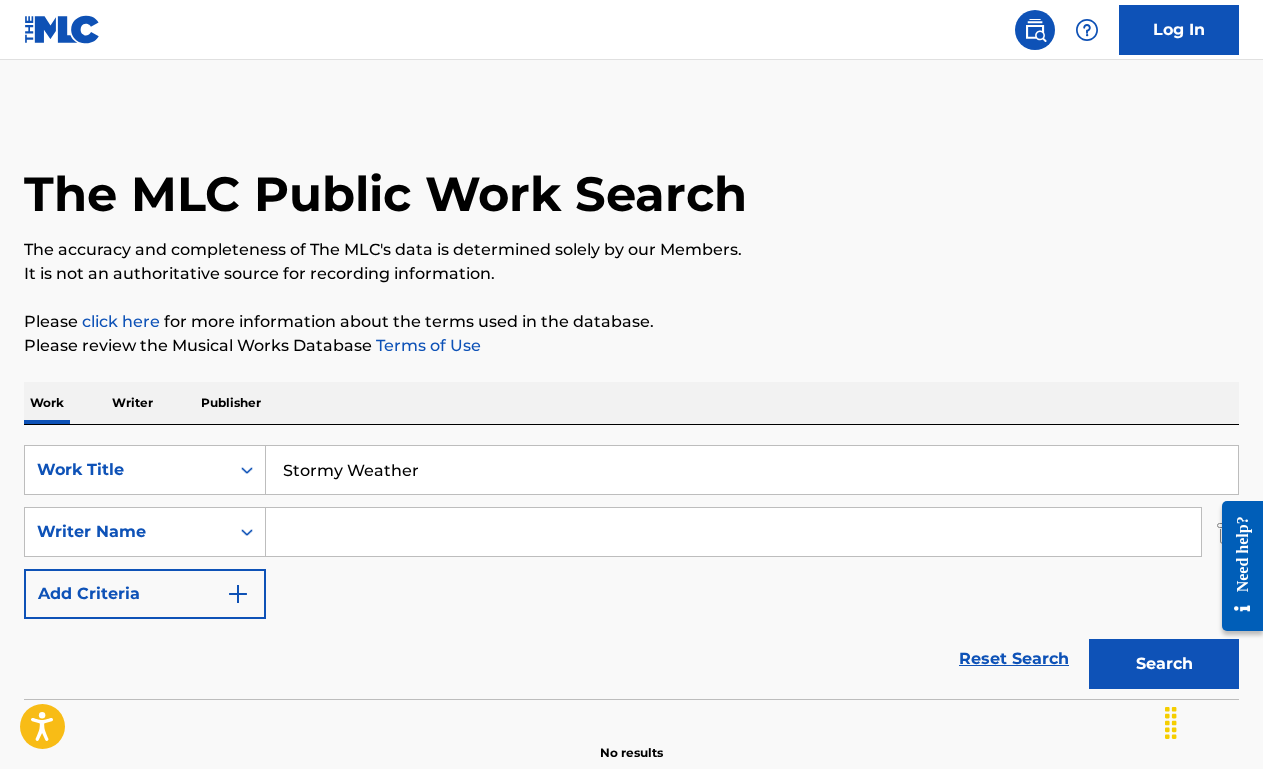 type 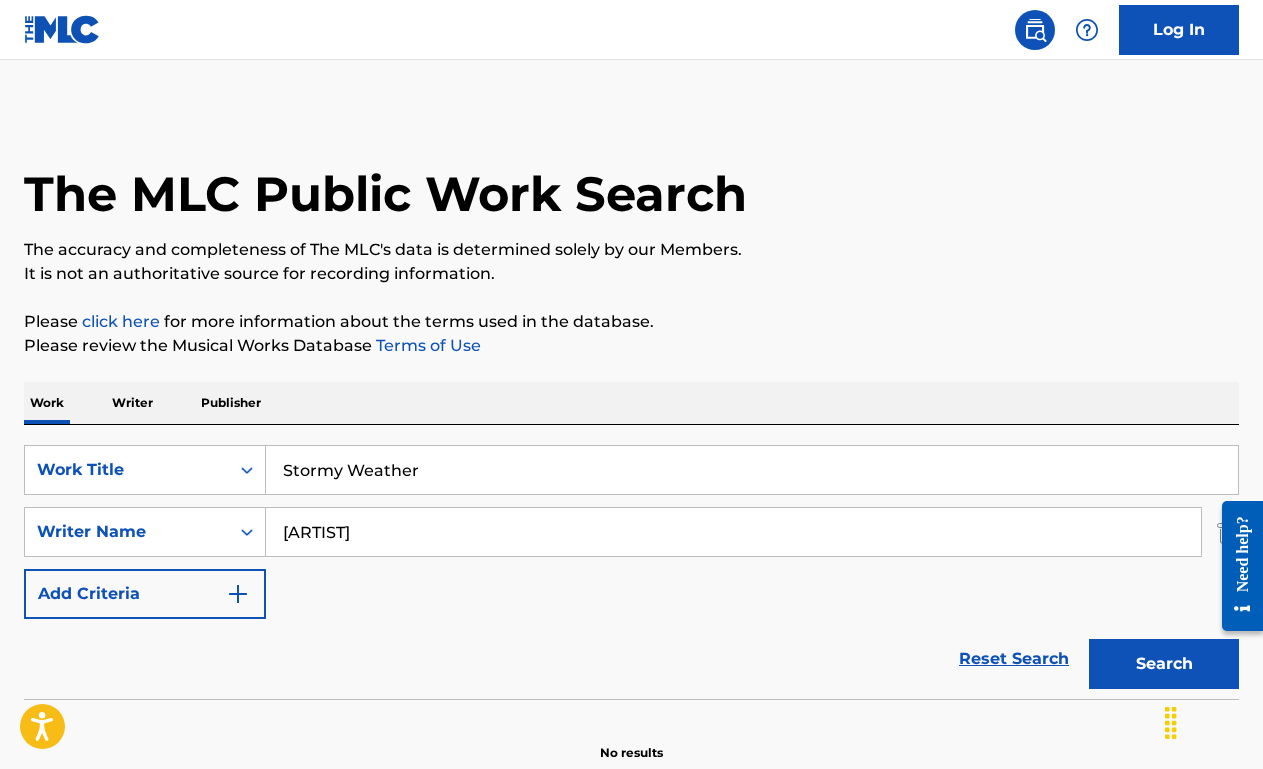 type on "[ARTIST]" 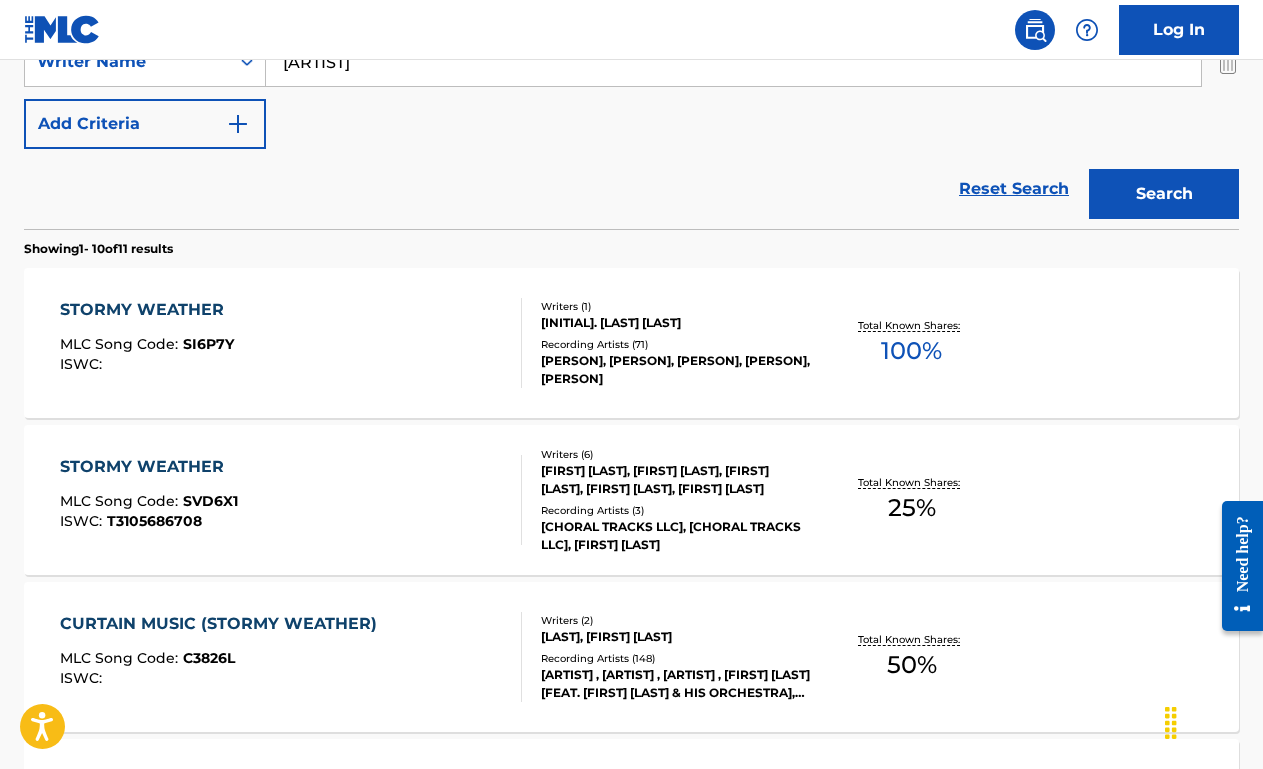 scroll, scrollTop: 510, scrollLeft: 0, axis: vertical 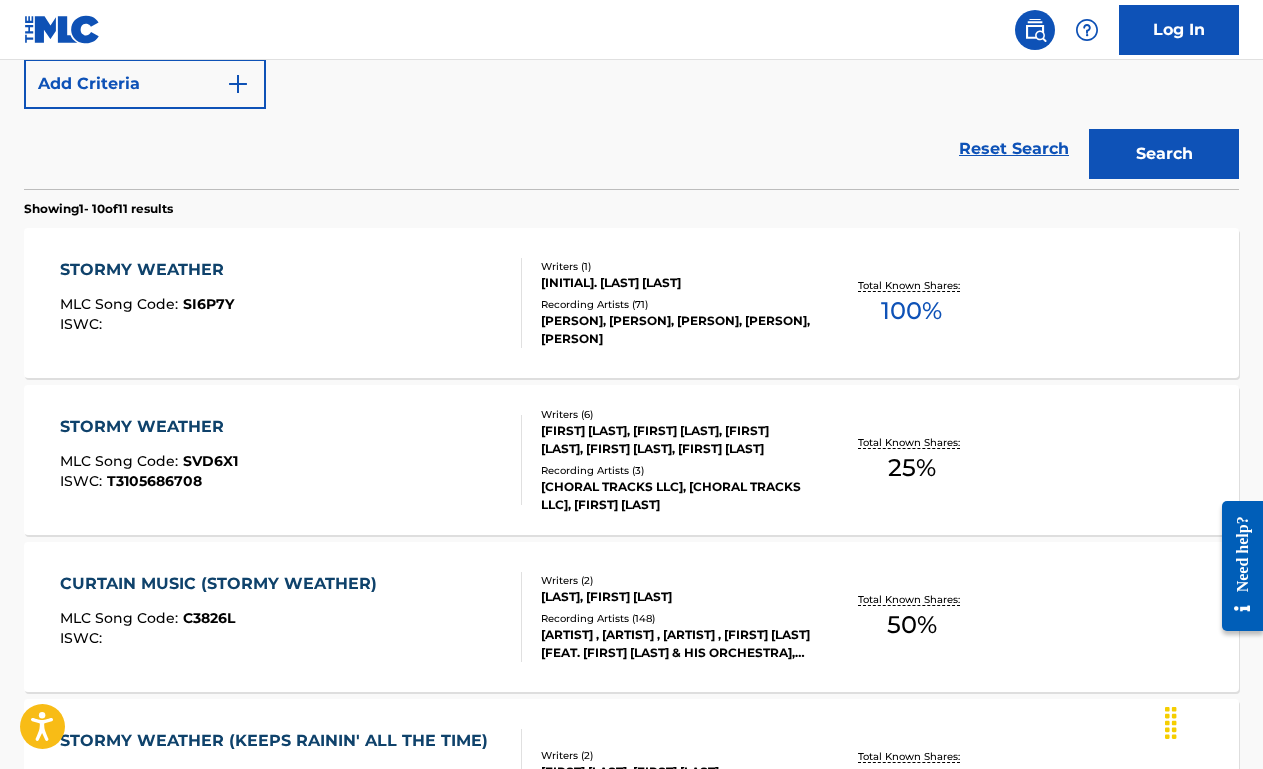 click on "STORMY WEATHER MLC Song Code : SI6P7Y ISWC :" at bounding box center [291, 303] 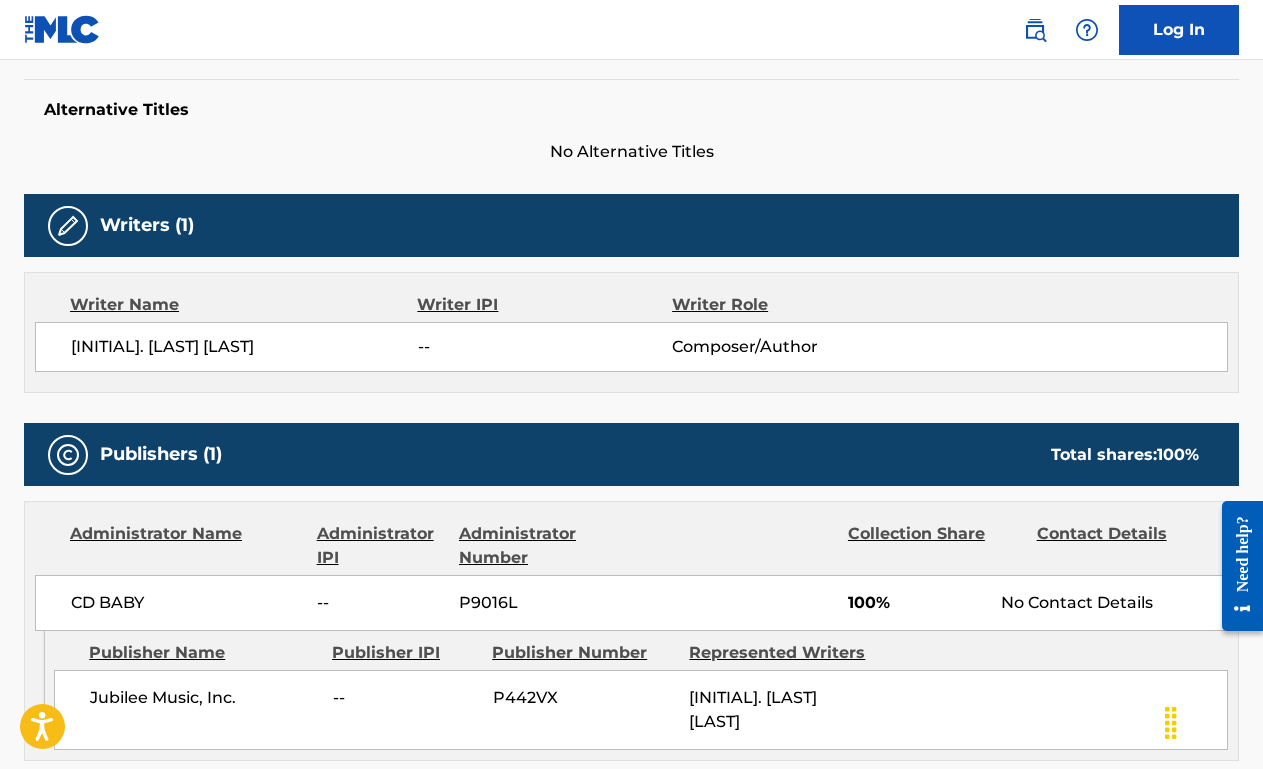 scroll, scrollTop: 0, scrollLeft: 0, axis: both 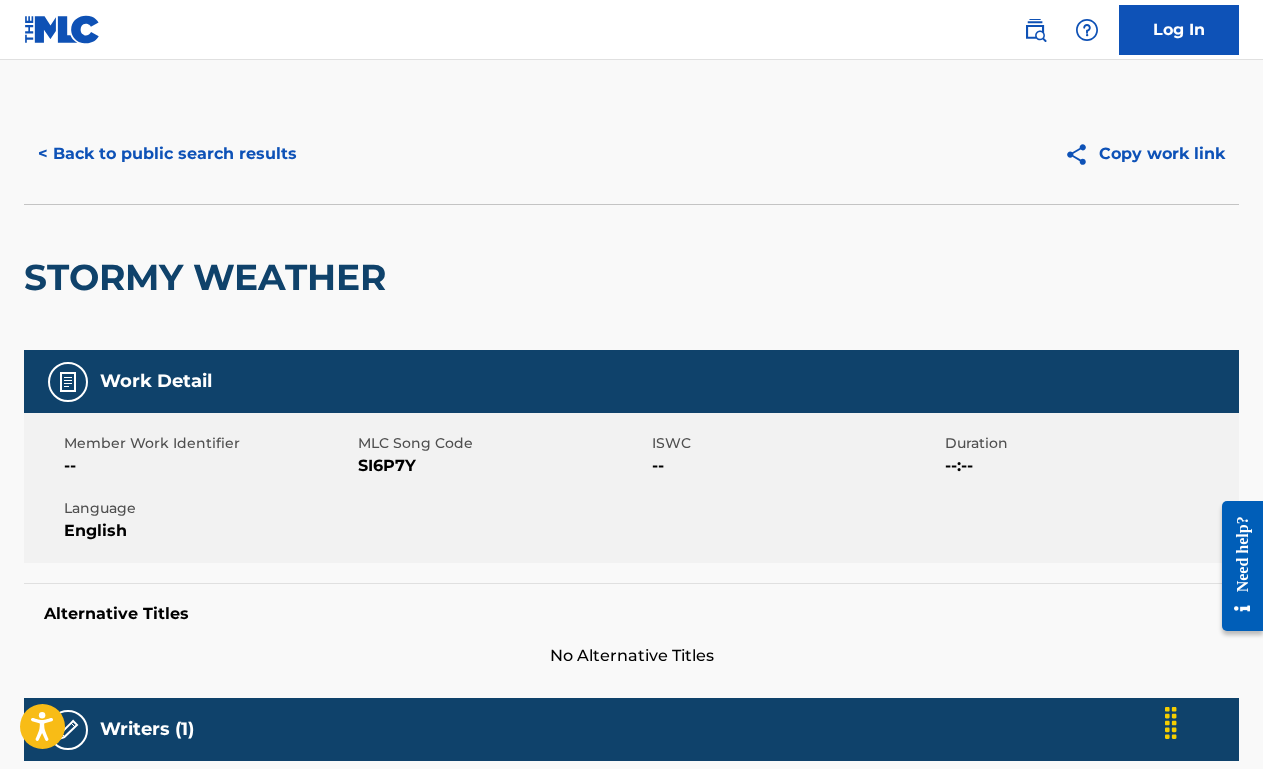 click on "< Back to public search results" at bounding box center [167, 154] 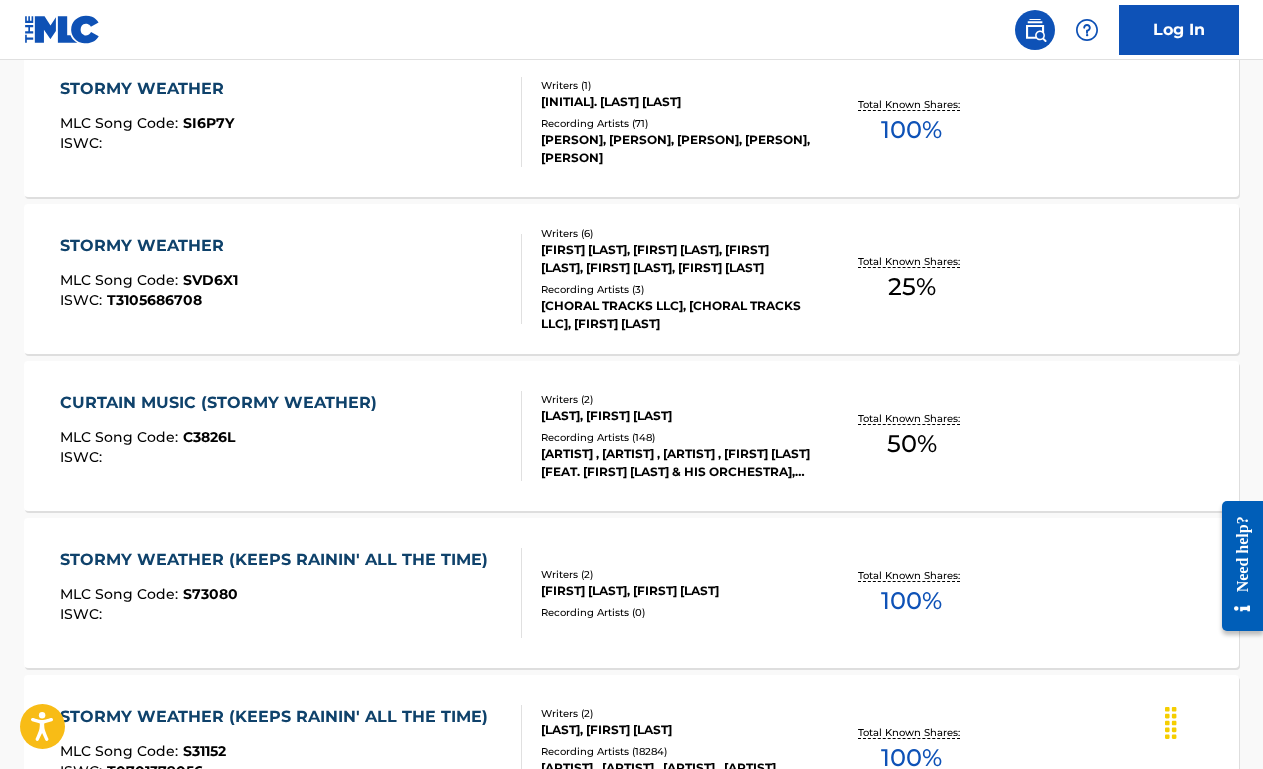 scroll, scrollTop: 714, scrollLeft: 0, axis: vertical 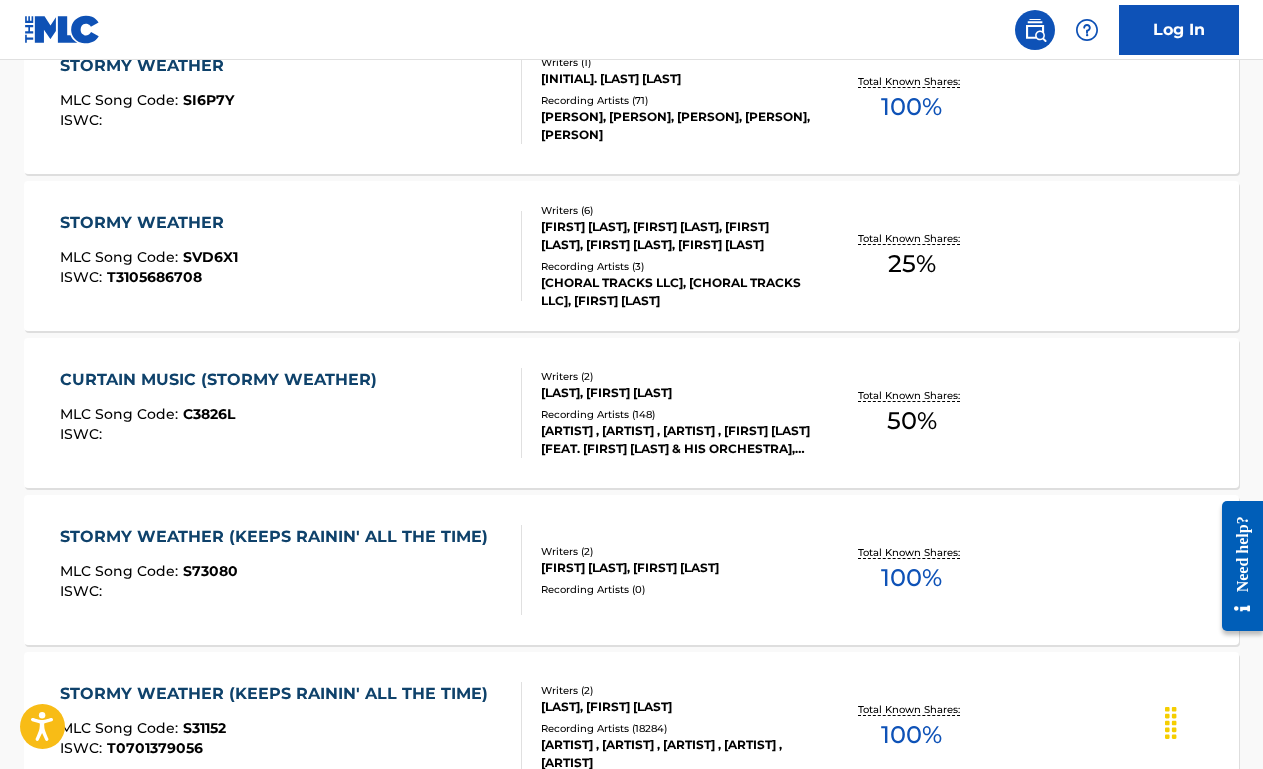 click on "MLC Song Code : S73080" at bounding box center [279, 574] 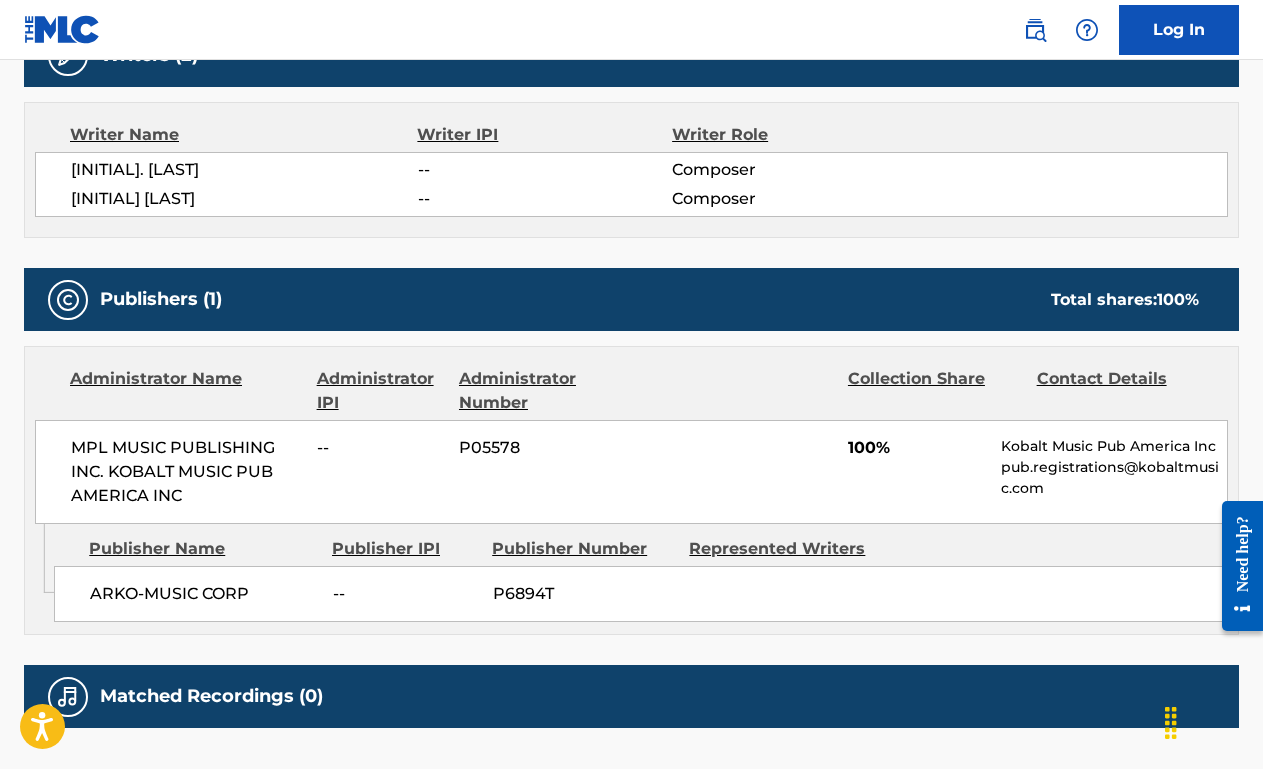 scroll, scrollTop: 373, scrollLeft: 0, axis: vertical 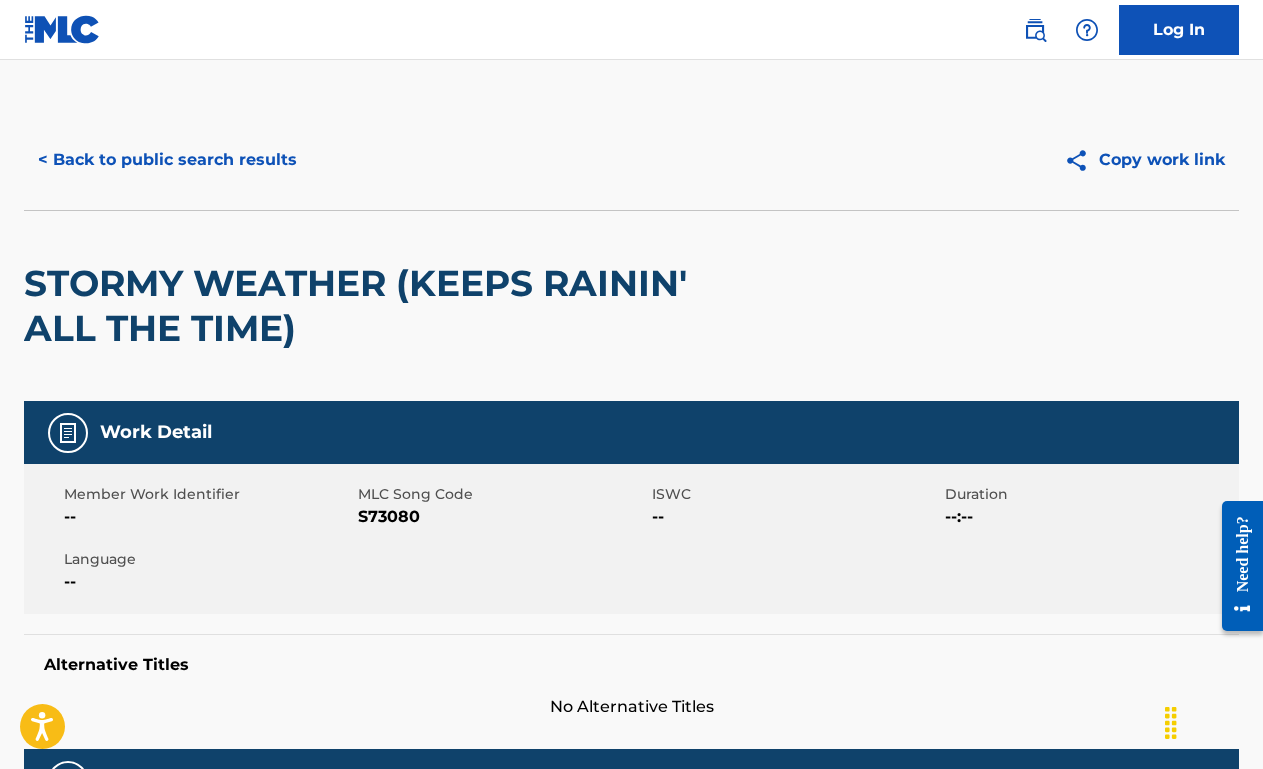click on "< Back to public search results" at bounding box center [167, 160] 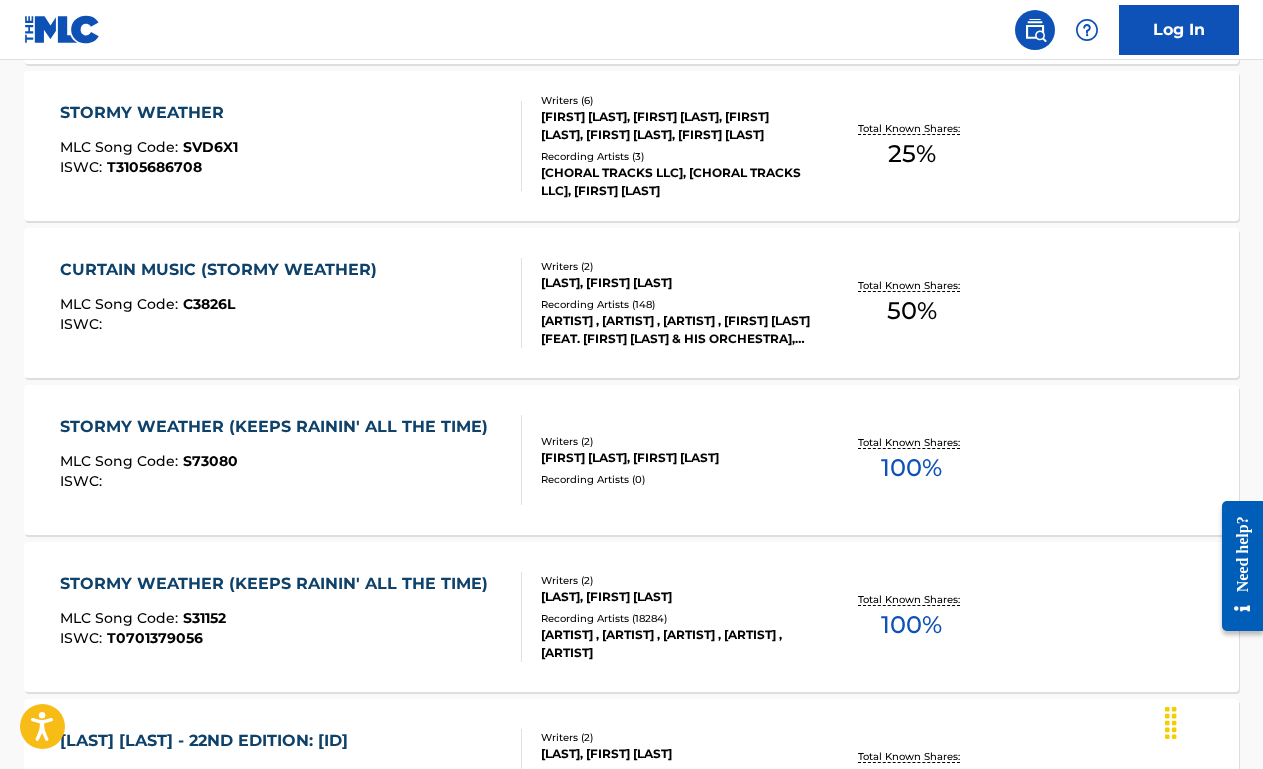 click on "[GENRE] [GENRE] [ID] :" at bounding box center [279, 460] 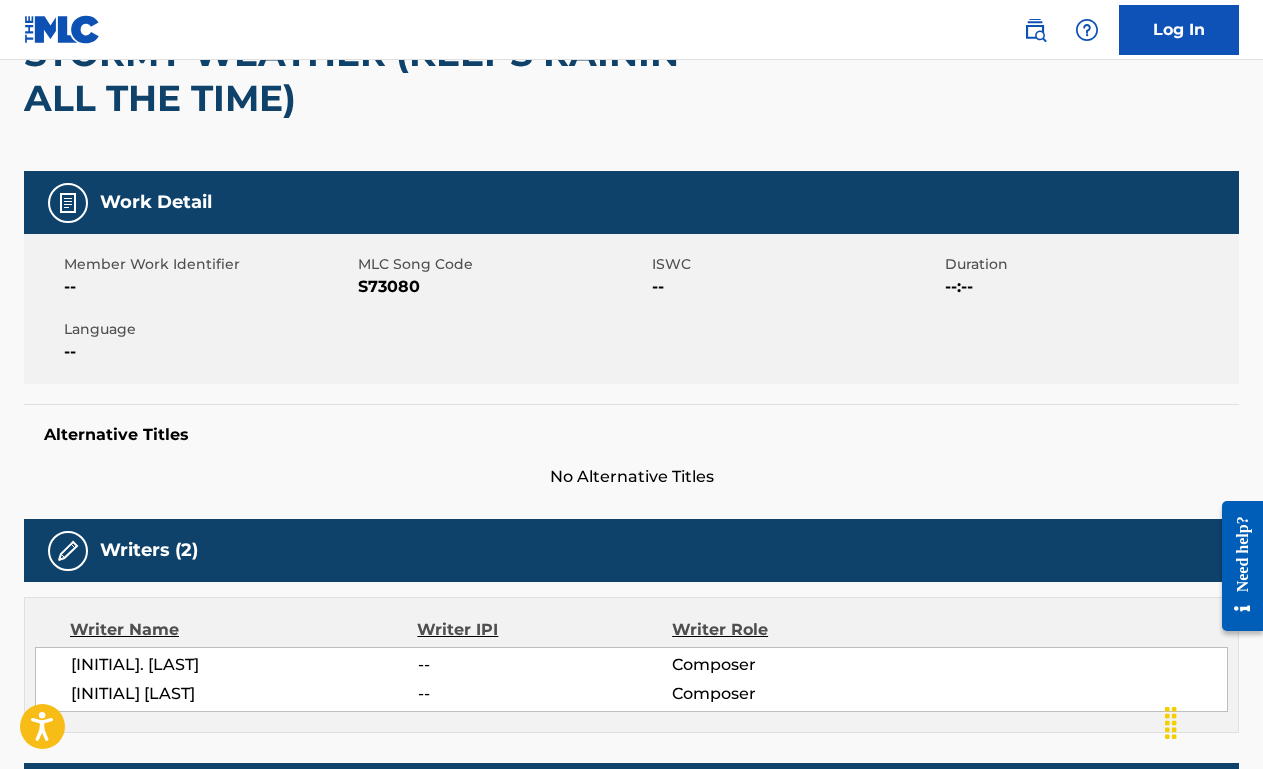 scroll, scrollTop: 0, scrollLeft: 0, axis: both 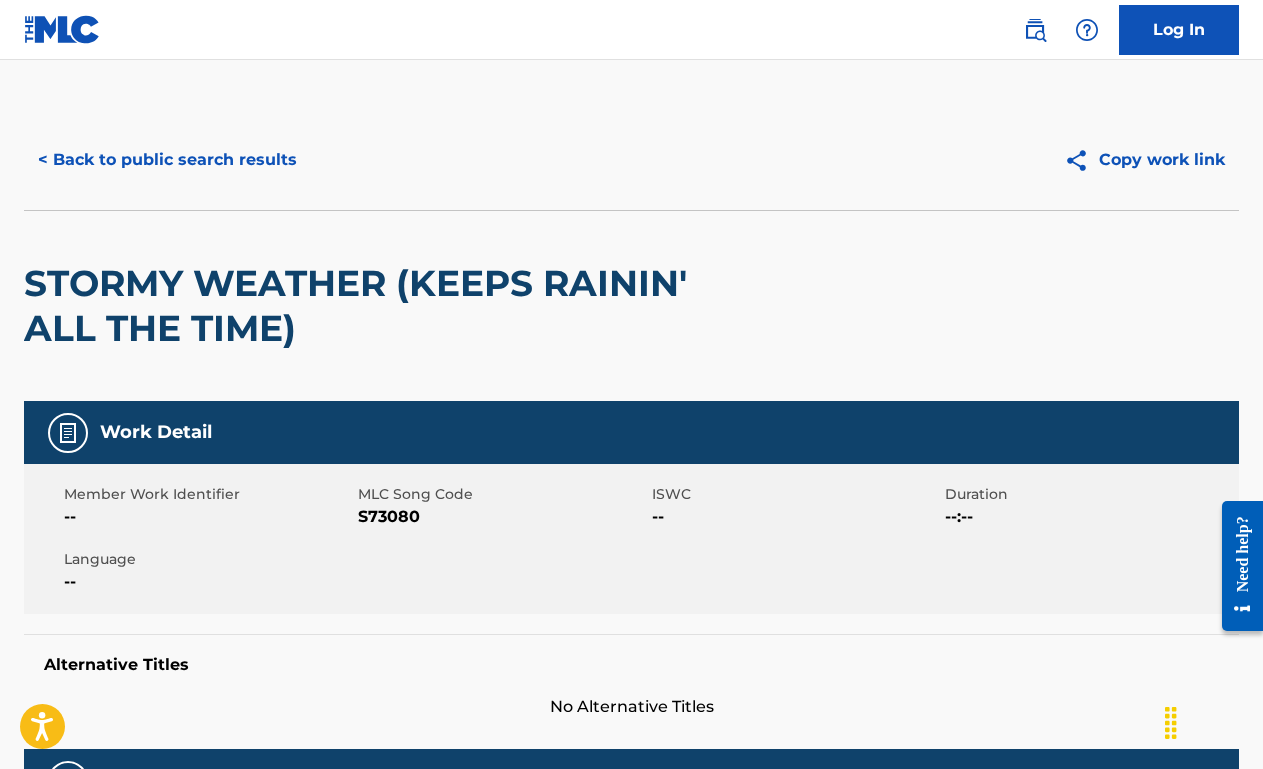 click on "< Back to public search results Copy work link" at bounding box center (631, 160) 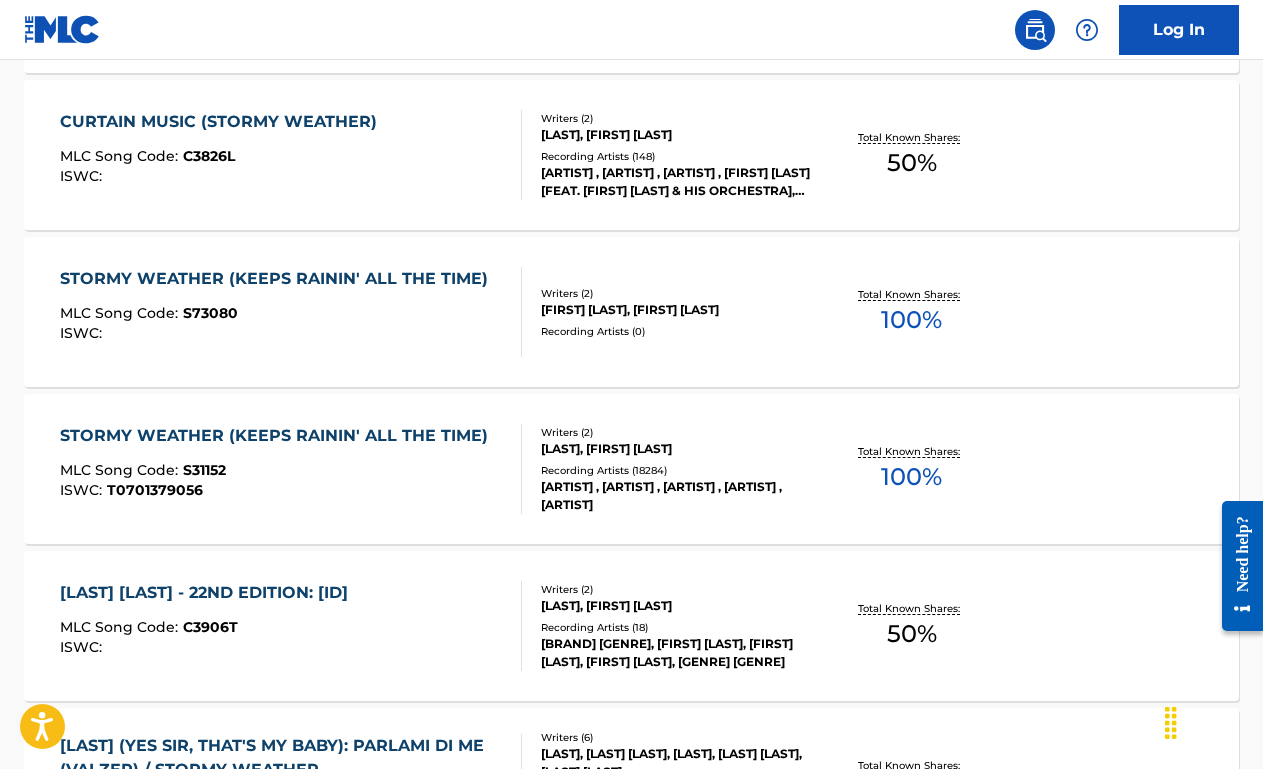 scroll, scrollTop: 975, scrollLeft: 0, axis: vertical 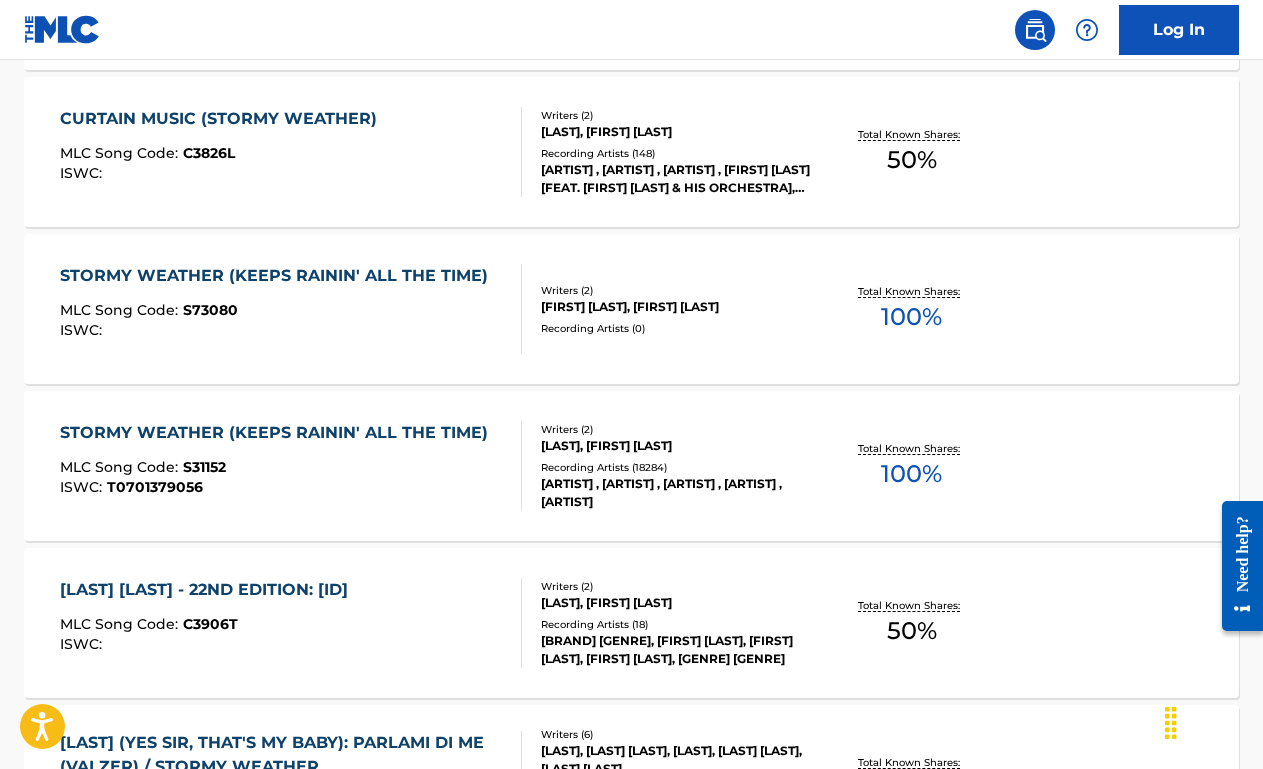 click on "MLC Song Code : S73080" at bounding box center (279, 313) 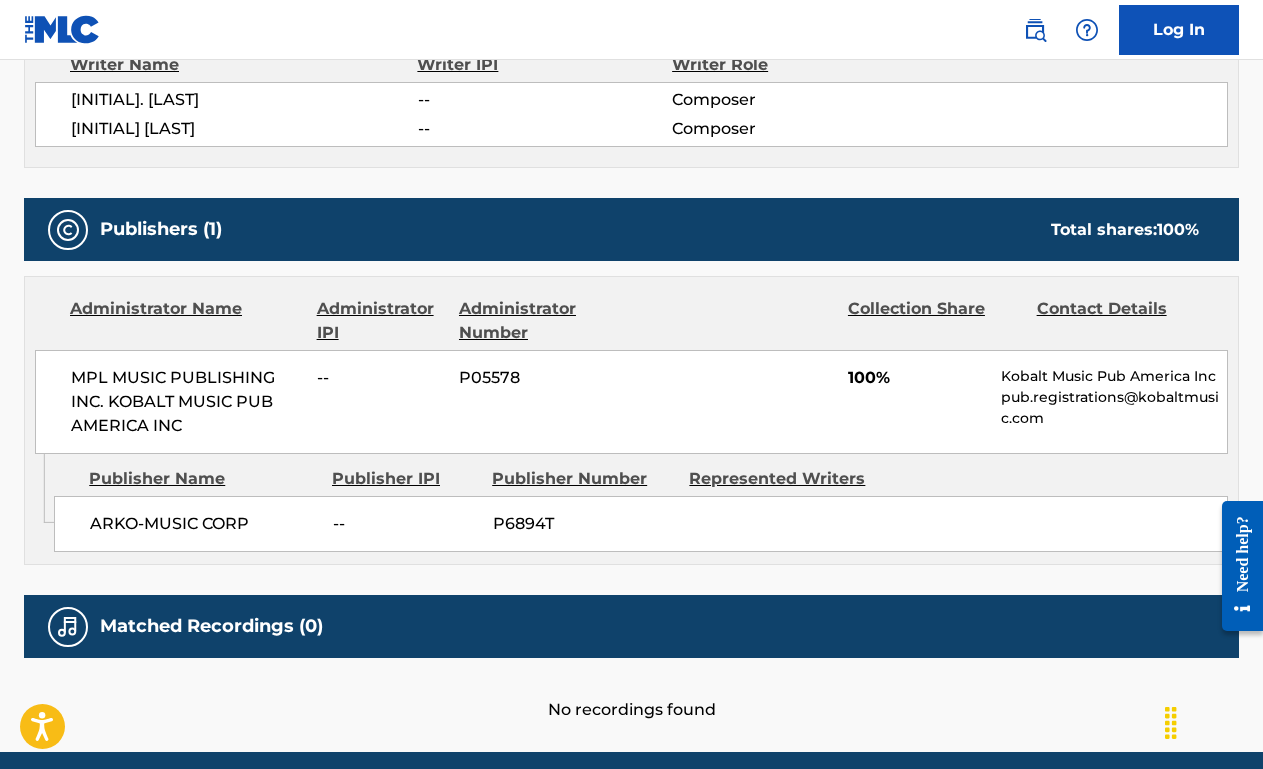 scroll, scrollTop: 0, scrollLeft: 0, axis: both 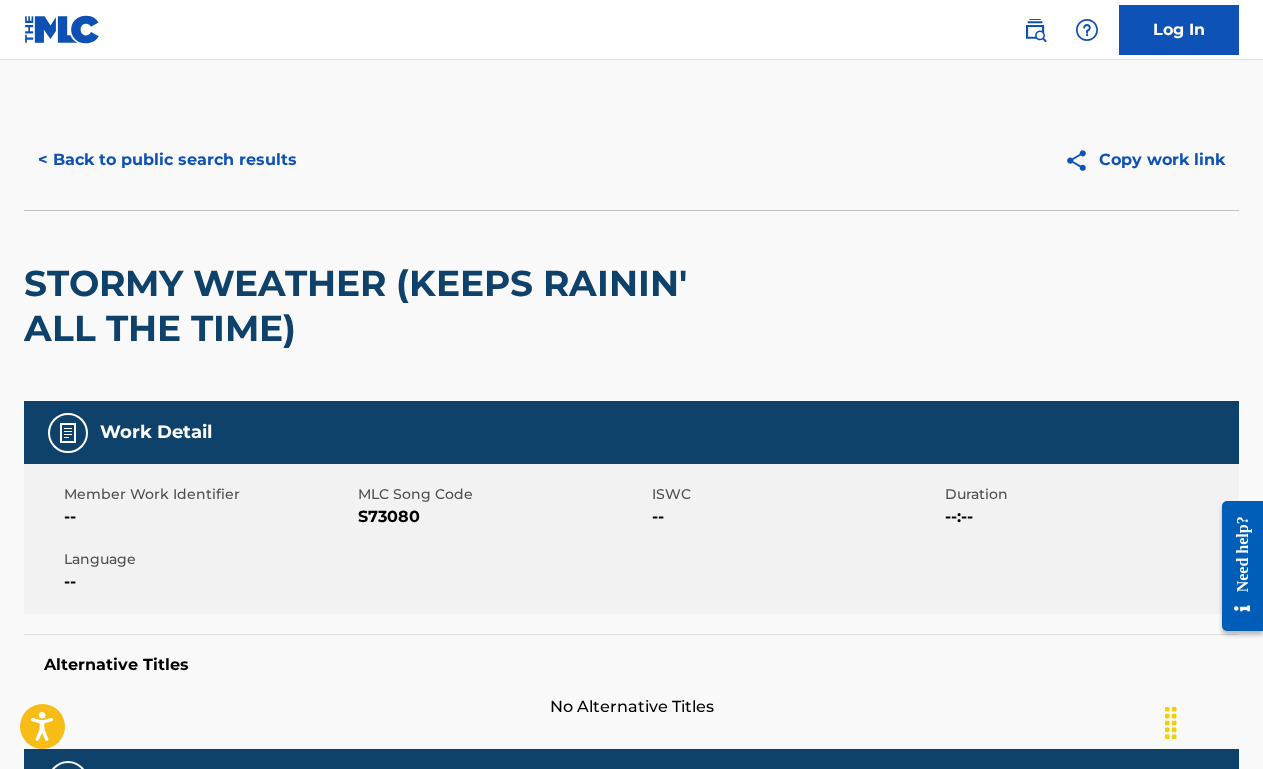 click on "< Back to public search results" at bounding box center (167, 160) 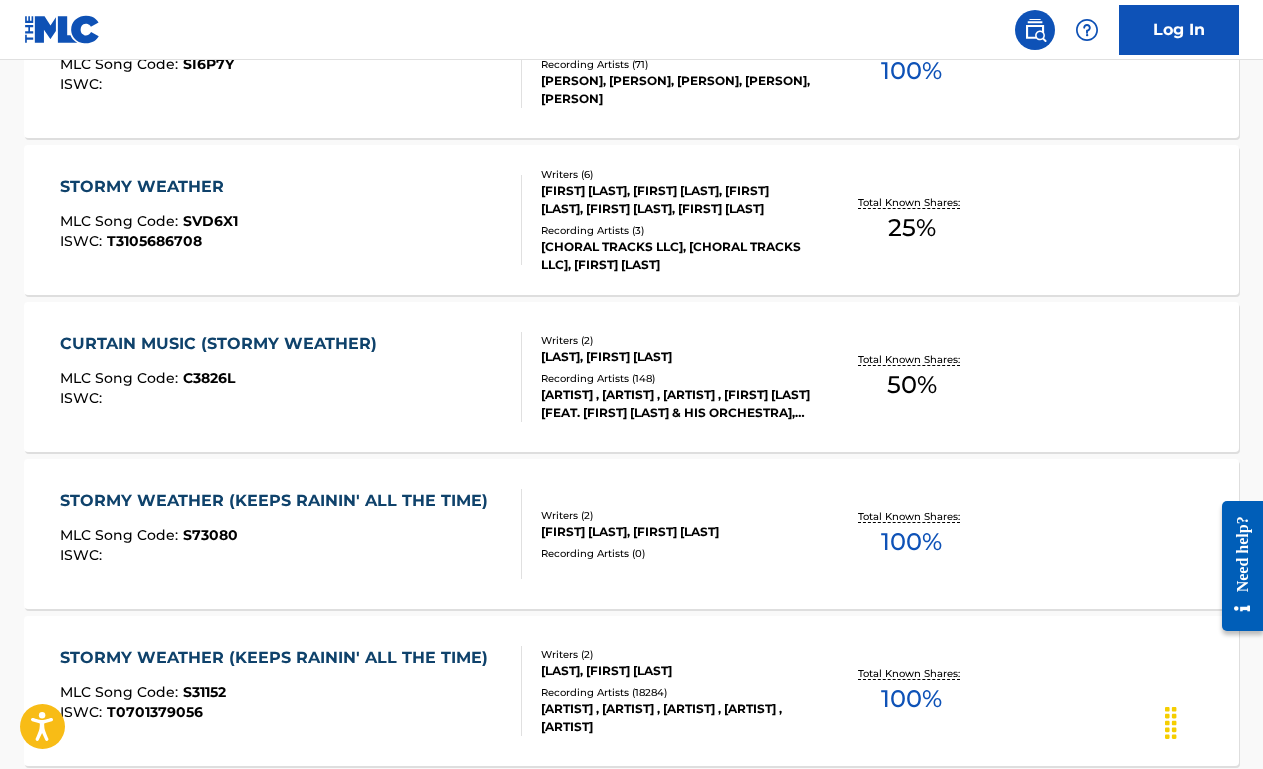 scroll, scrollTop: 132, scrollLeft: 0, axis: vertical 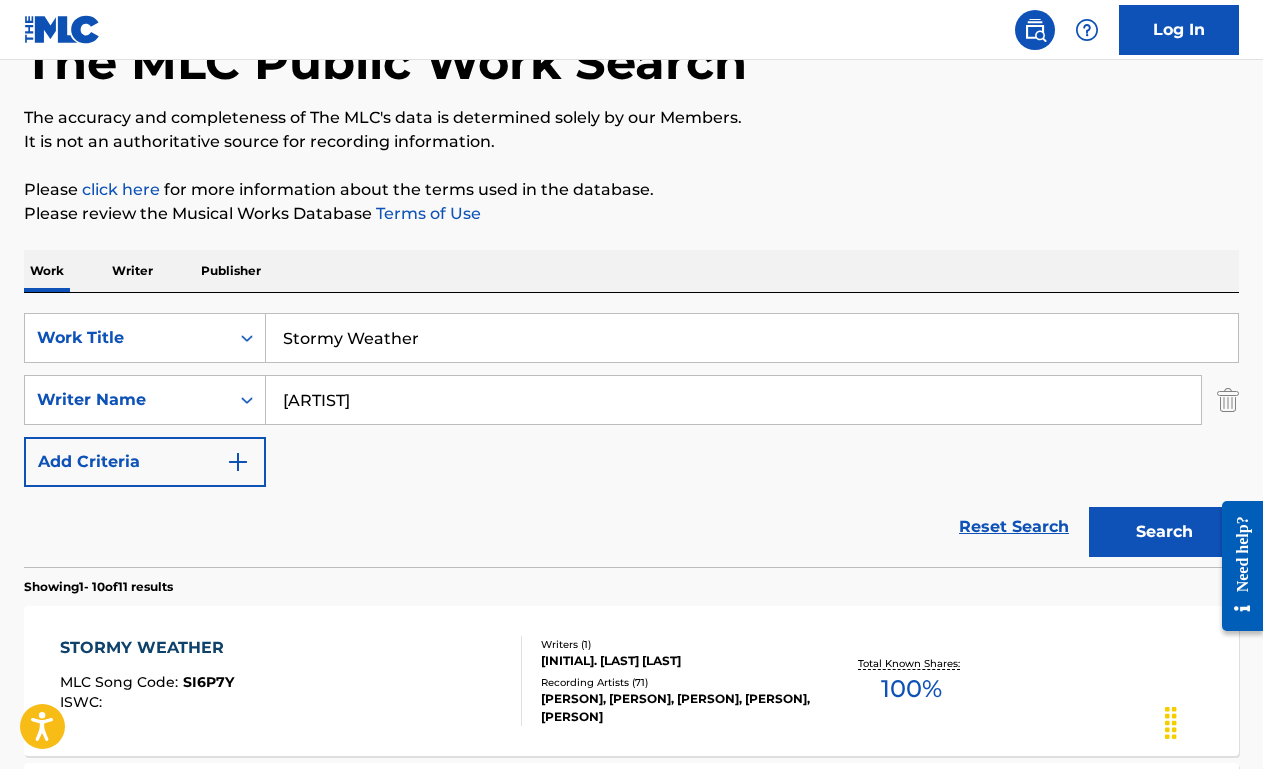click on "Stormy Weather" at bounding box center (752, 338) 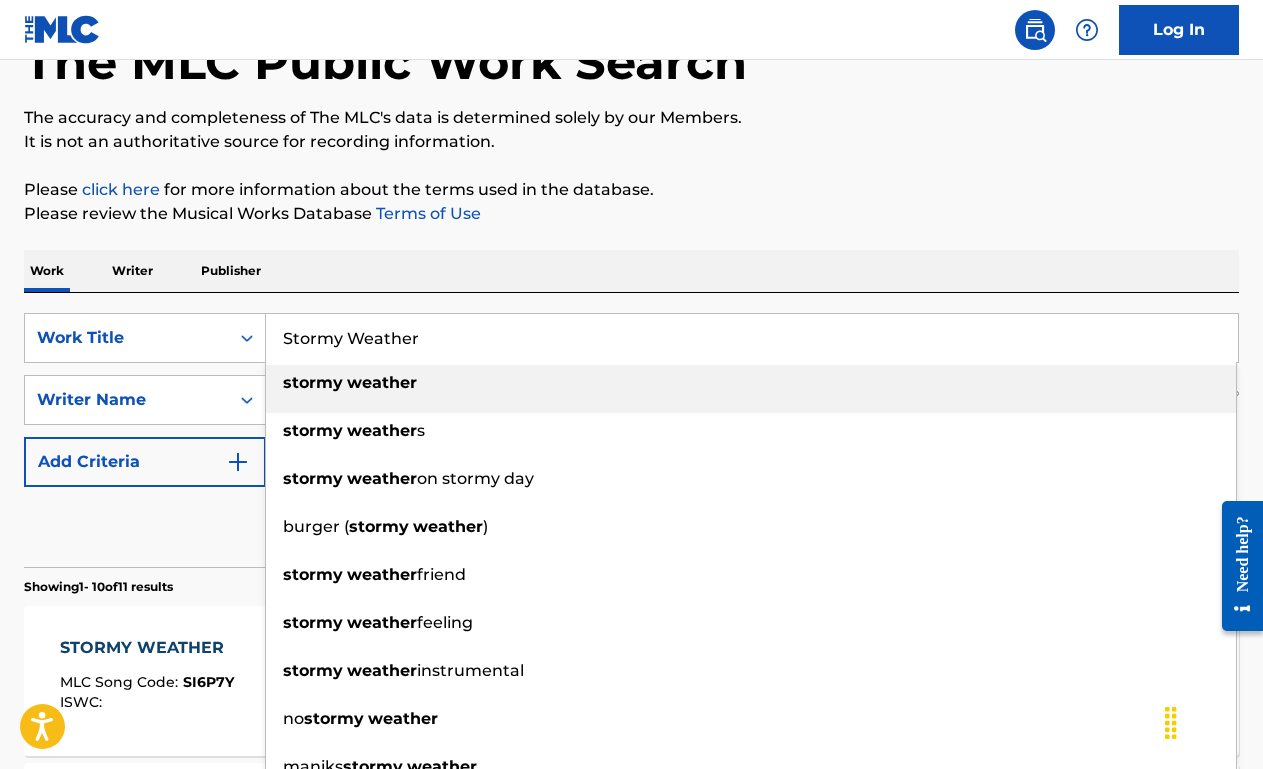click on "Stormy Weather" at bounding box center (752, 338) 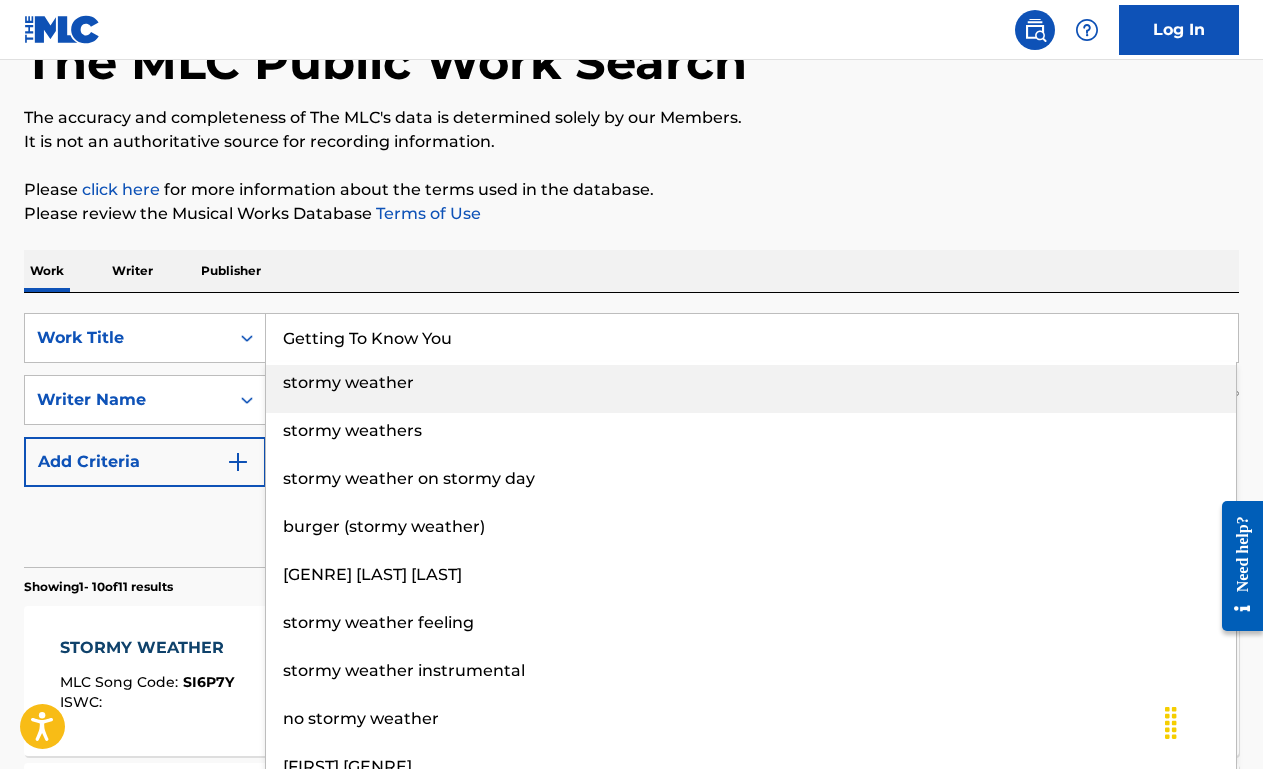 type on "Getting To Know You" 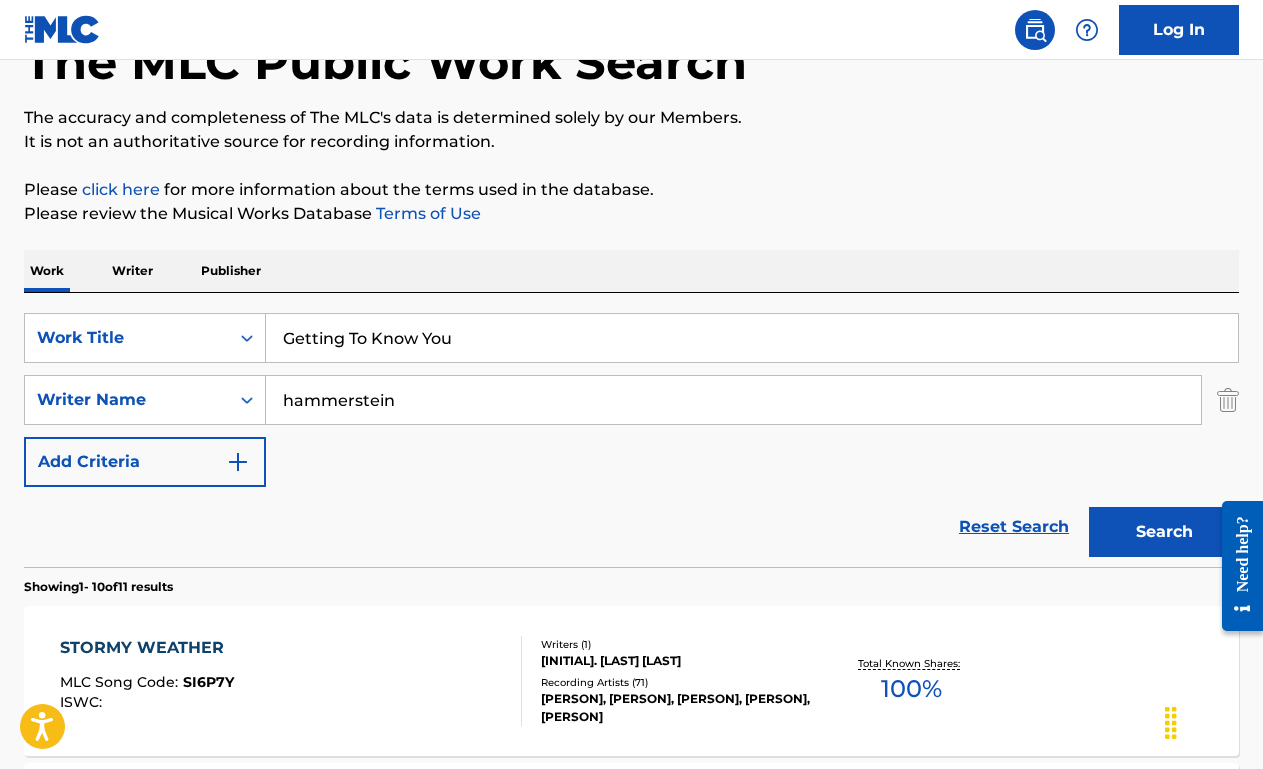 type on "hammerstein" 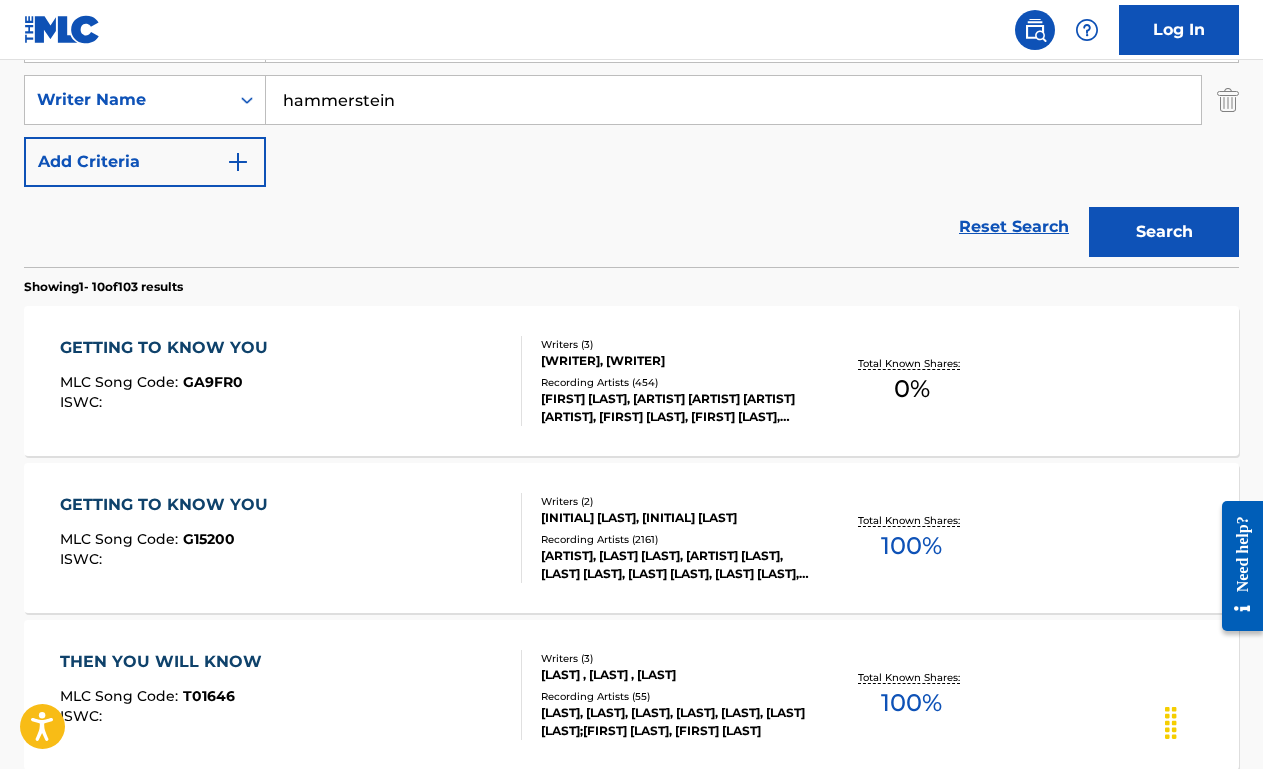 scroll, scrollTop: 439, scrollLeft: 0, axis: vertical 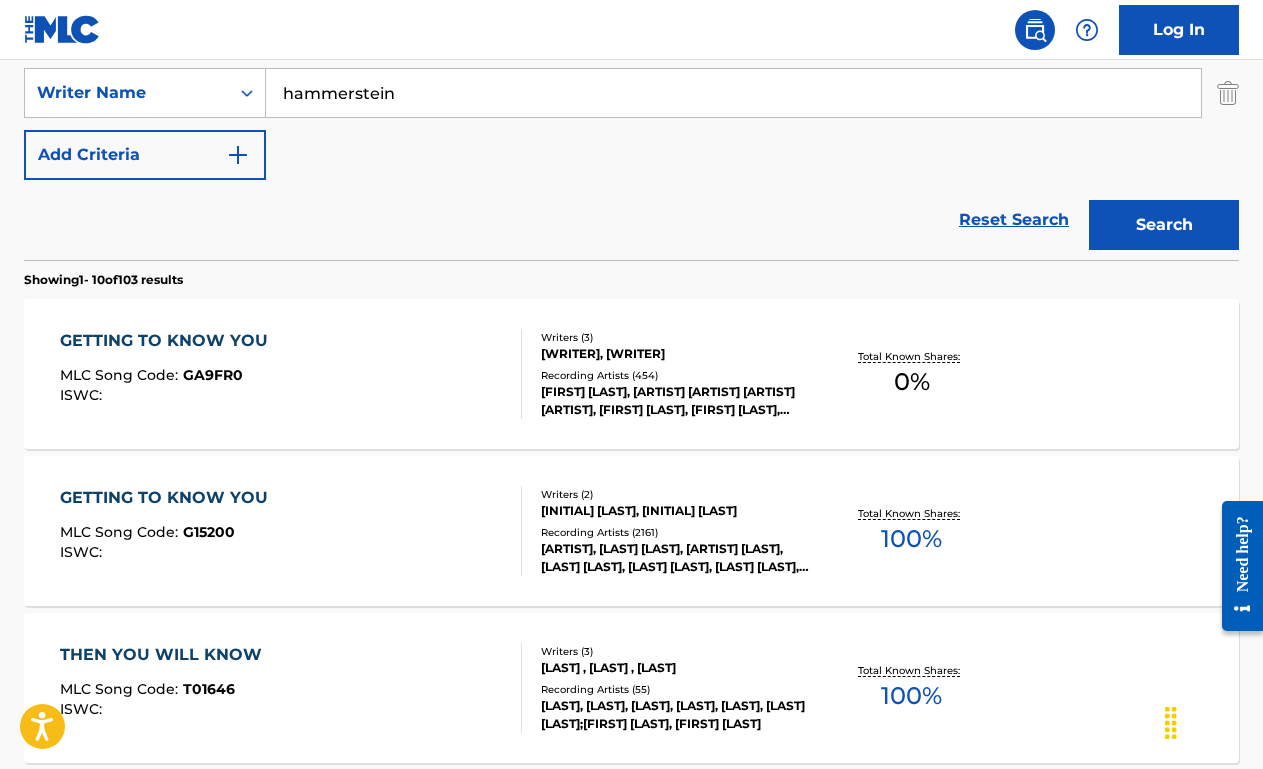 click on "GETTING TO KNOW YOU MLC Song Code : G15200 ISWC :" at bounding box center (291, 531) 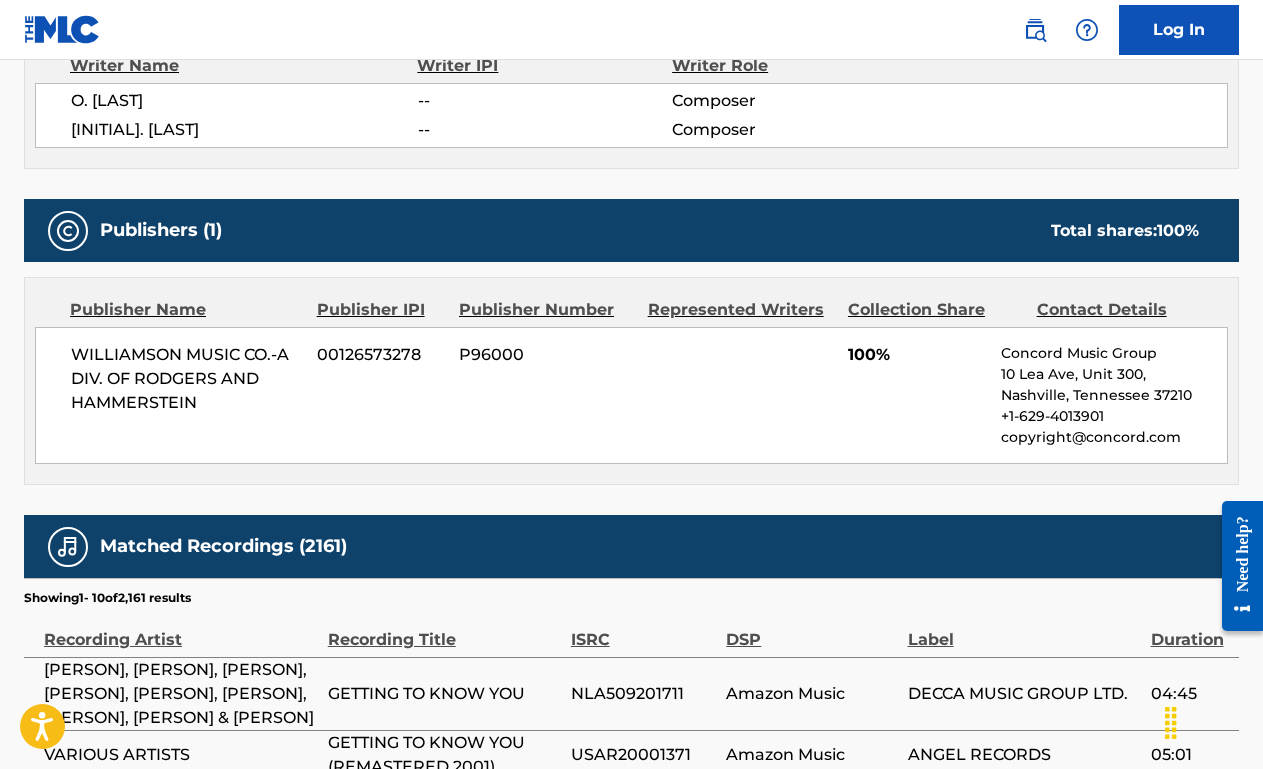 scroll, scrollTop: 0, scrollLeft: 0, axis: both 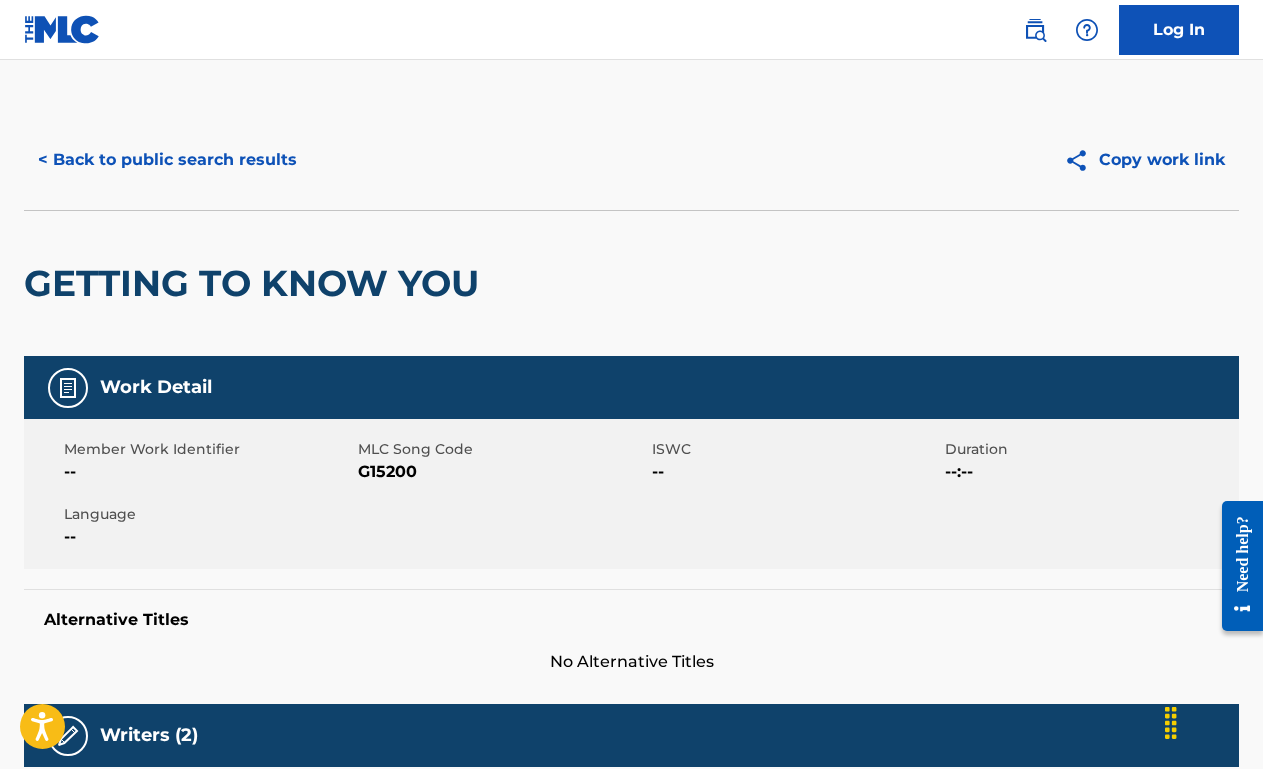 click on "< Back to public search results" at bounding box center [167, 160] 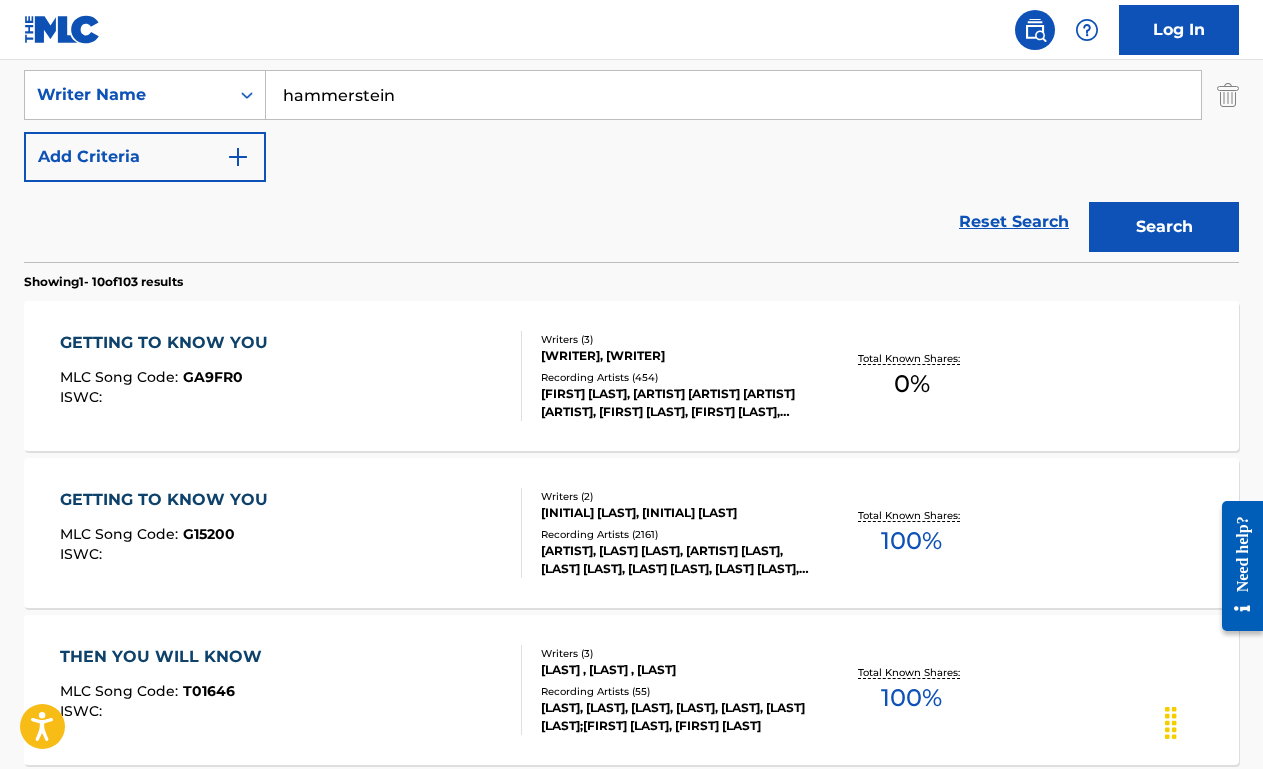 scroll, scrollTop: 339, scrollLeft: 0, axis: vertical 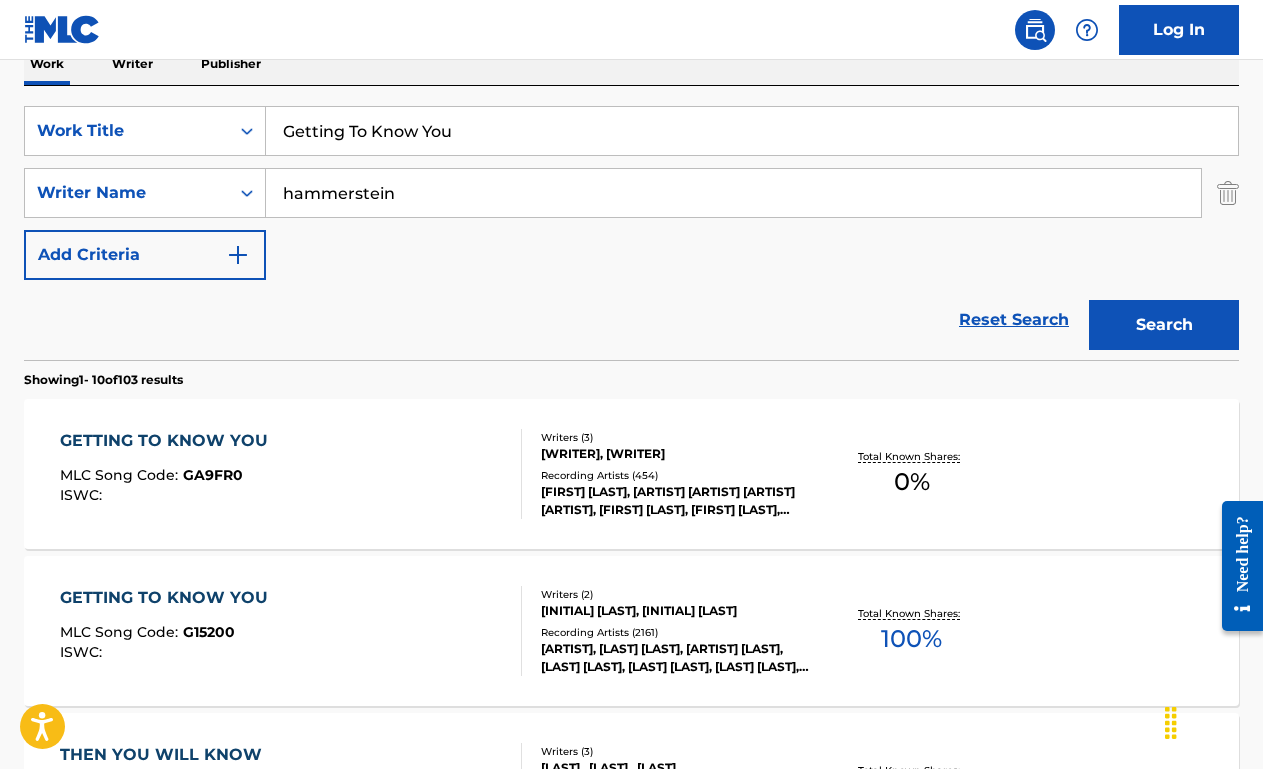 click on "Getting To Know You" at bounding box center [752, 131] 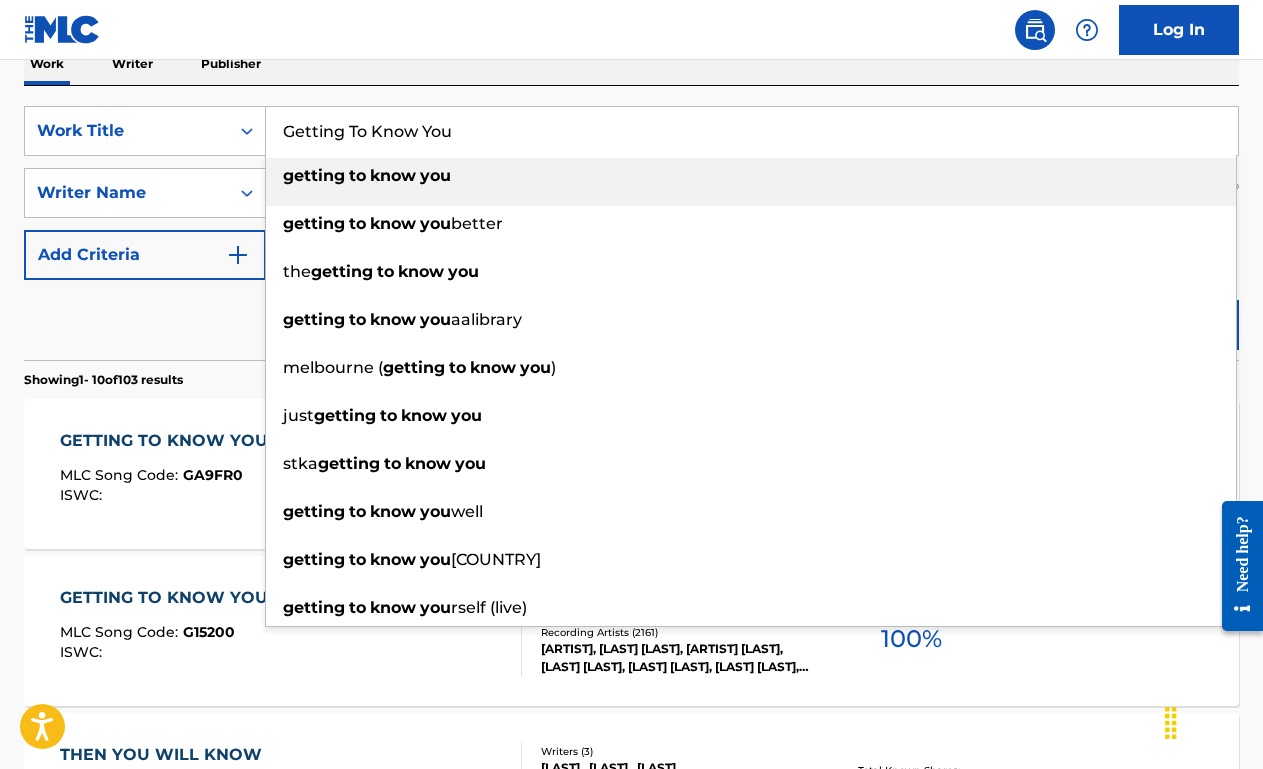 paste on "Lucky Me" 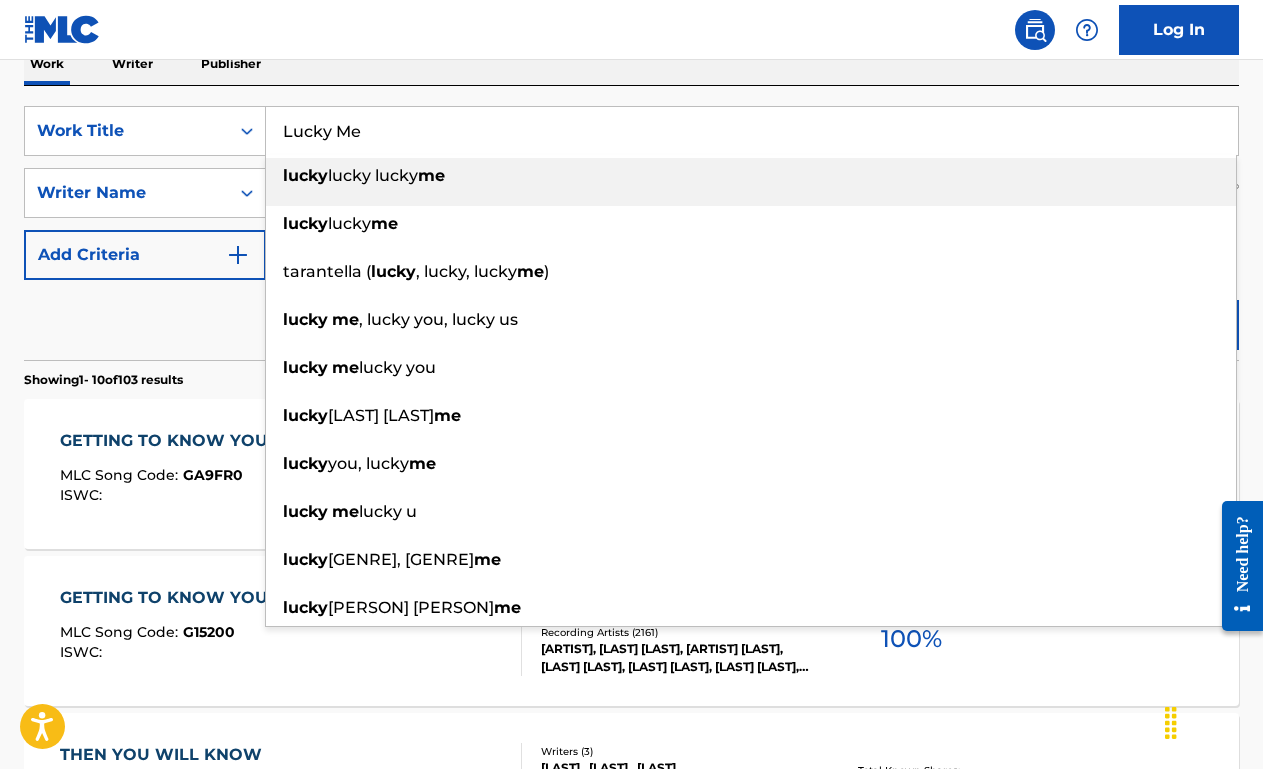 type on "Lucky Me" 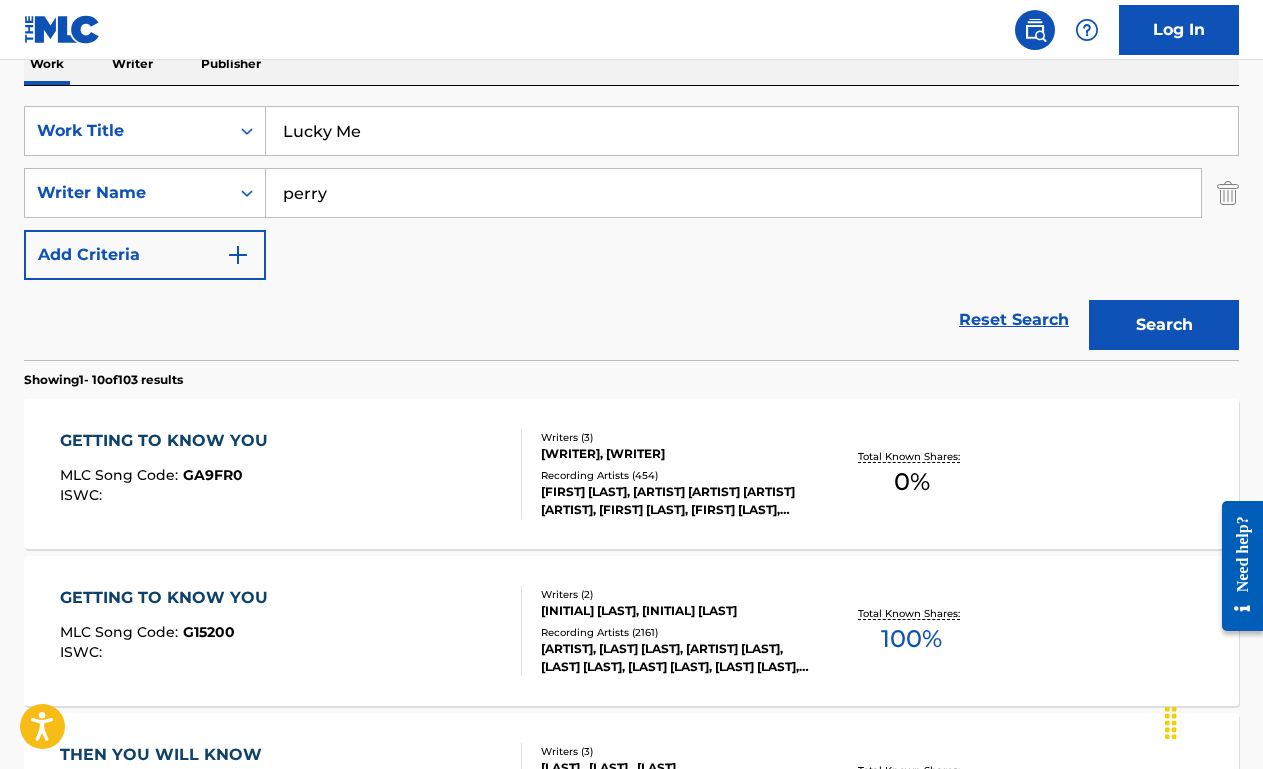 type on "perry" 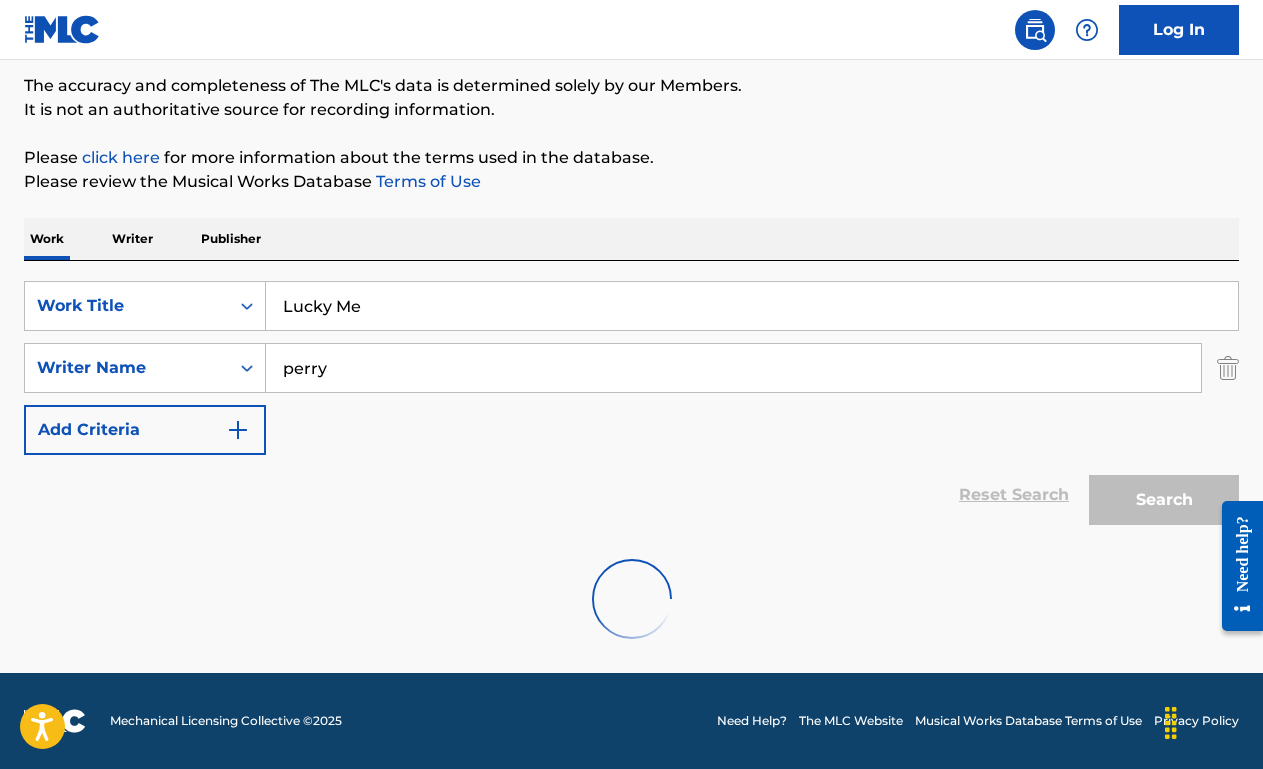 scroll, scrollTop: 339, scrollLeft: 0, axis: vertical 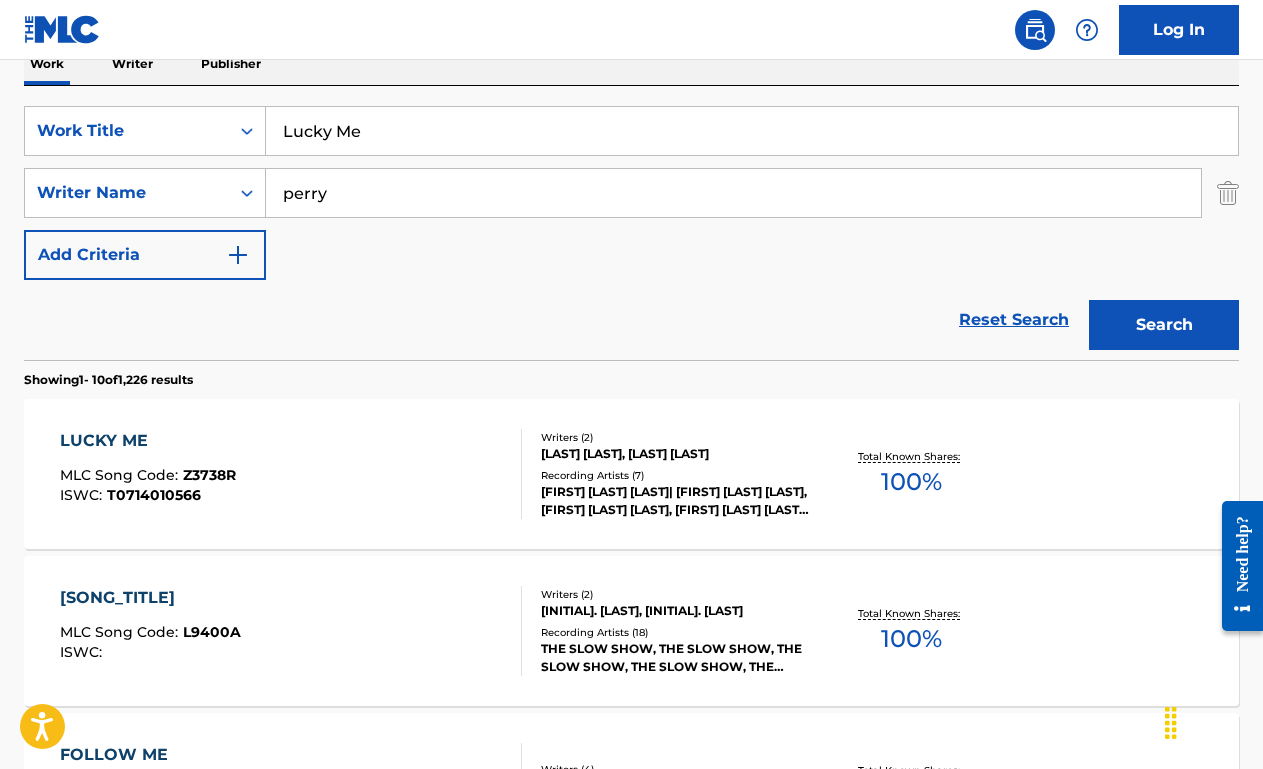 click on "LUCKY ME MLC Song Code : Z3738R ISWC : T0714010566" at bounding box center (291, 474) 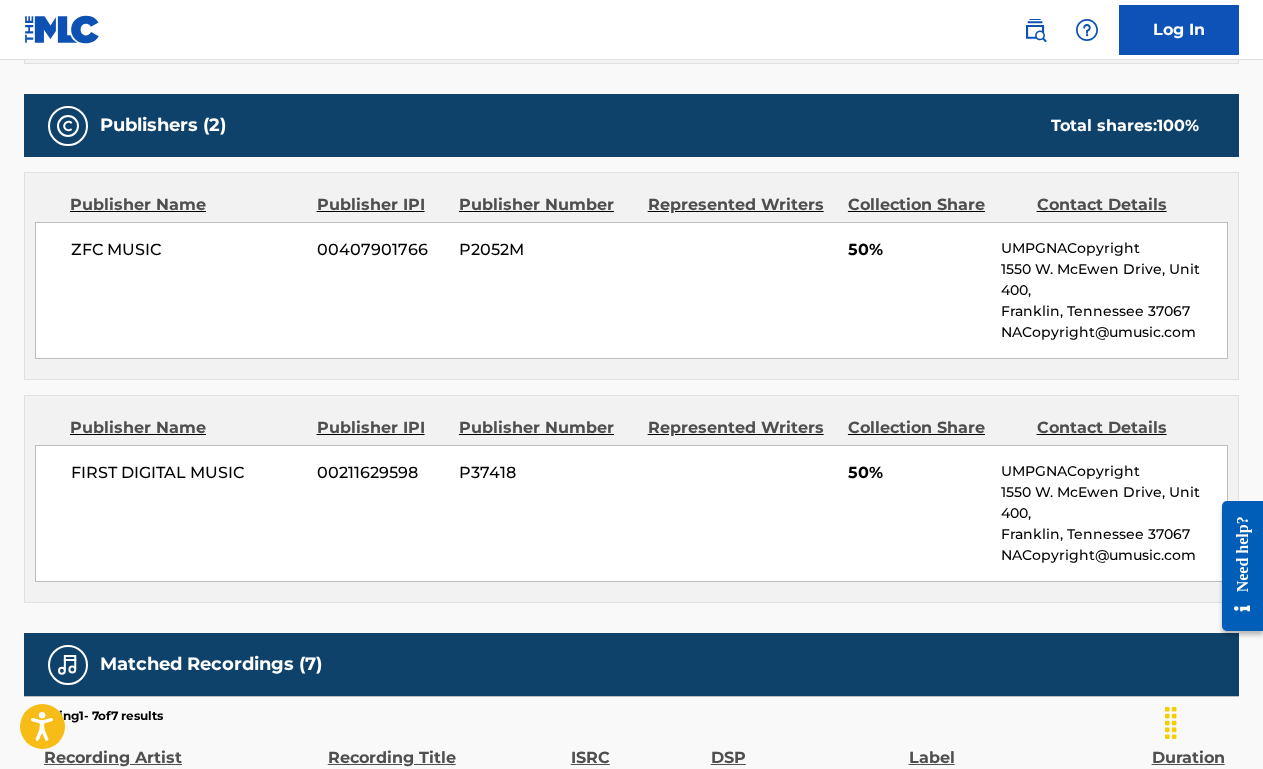 scroll, scrollTop: 0, scrollLeft: 0, axis: both 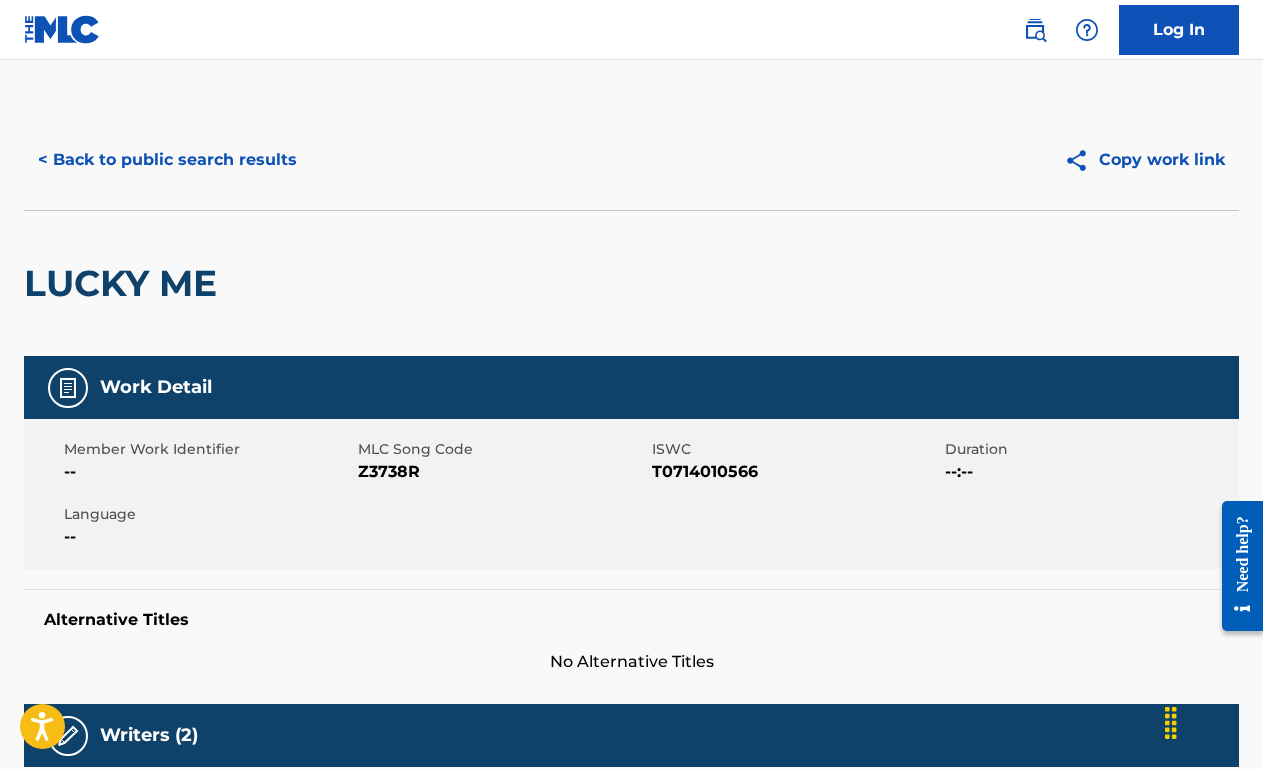 click on "< Back to public search results" at bounding box center [167, 160] 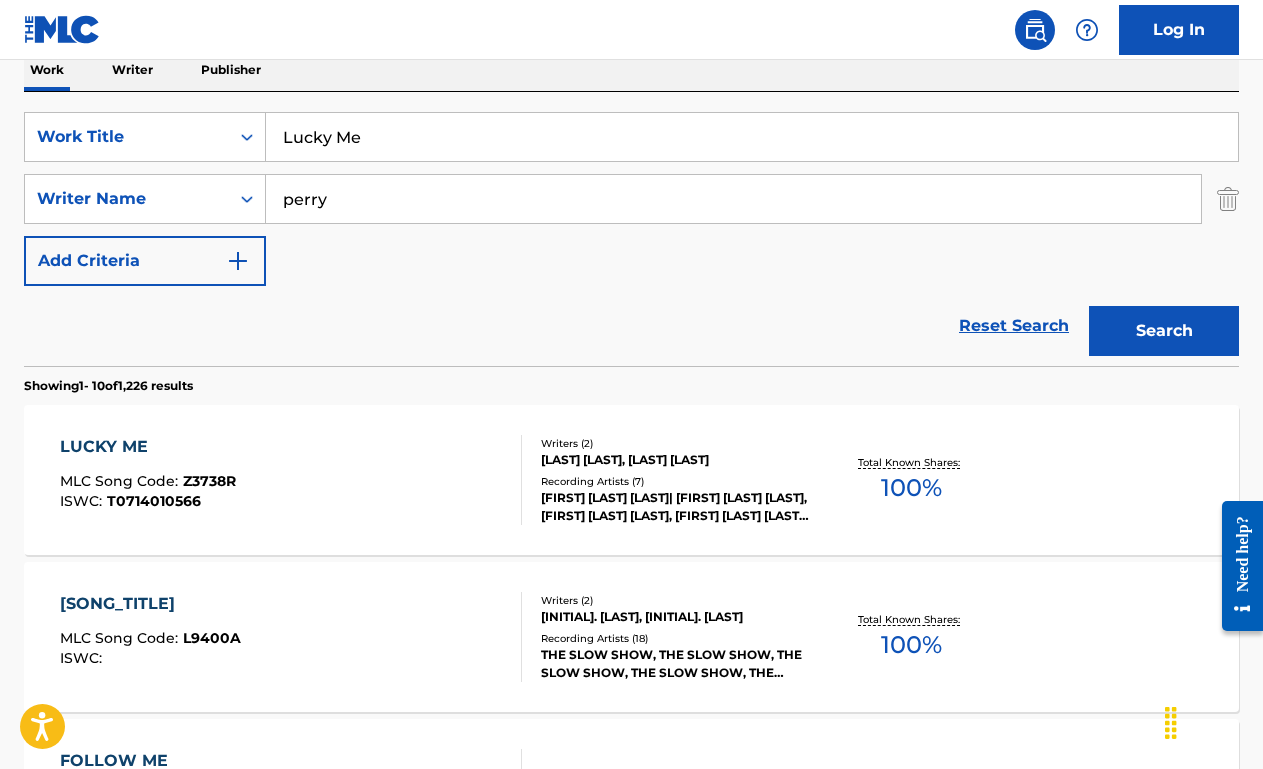scroll, scrollTop: 331, scrollLeft: 0, axis: vertical 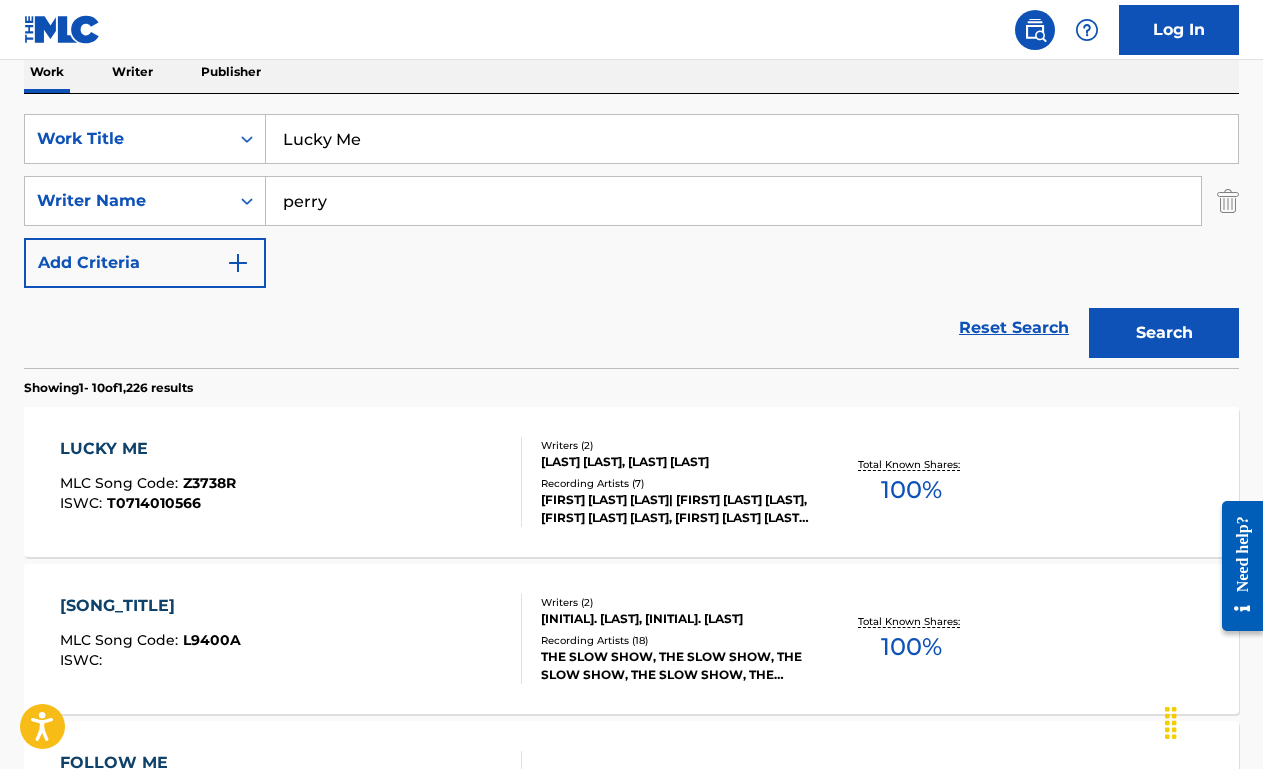 click on "Lucky Me" at bounding box center (752, 139) 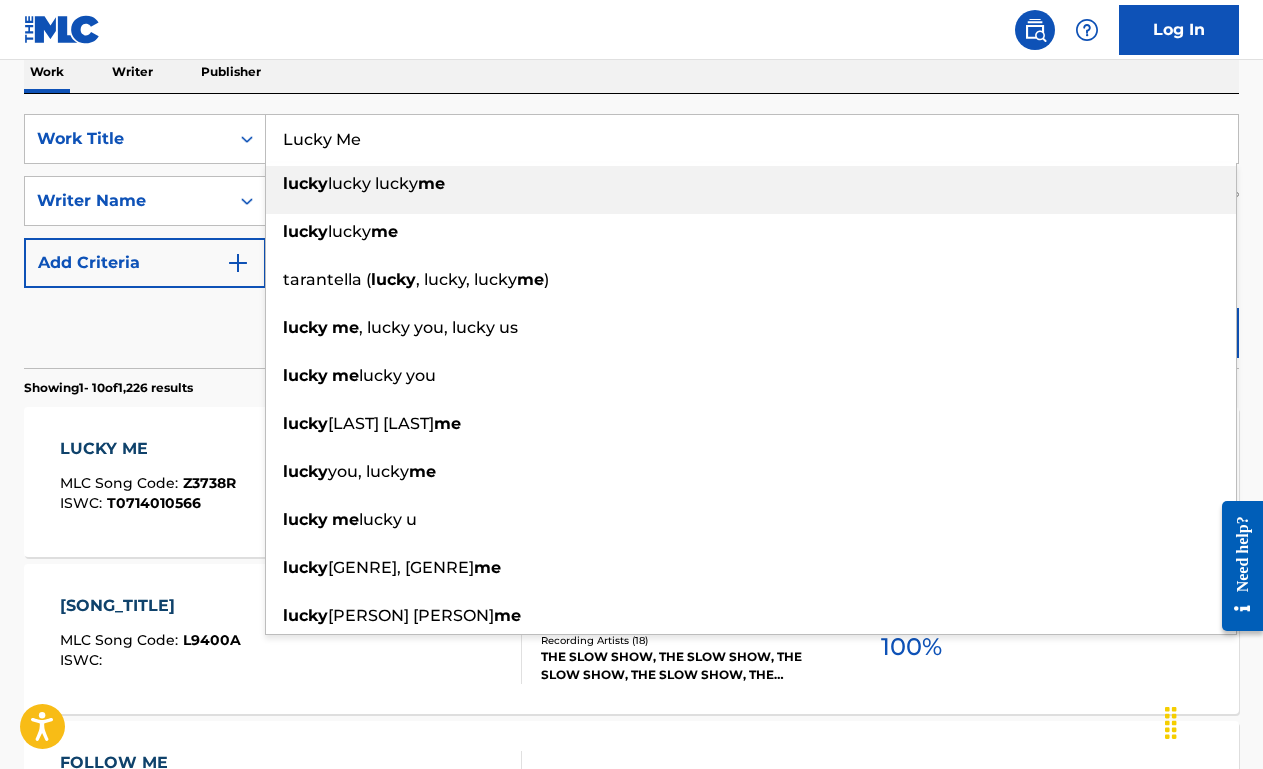 click on "Lucky Me" at bounding box center [752, 139] 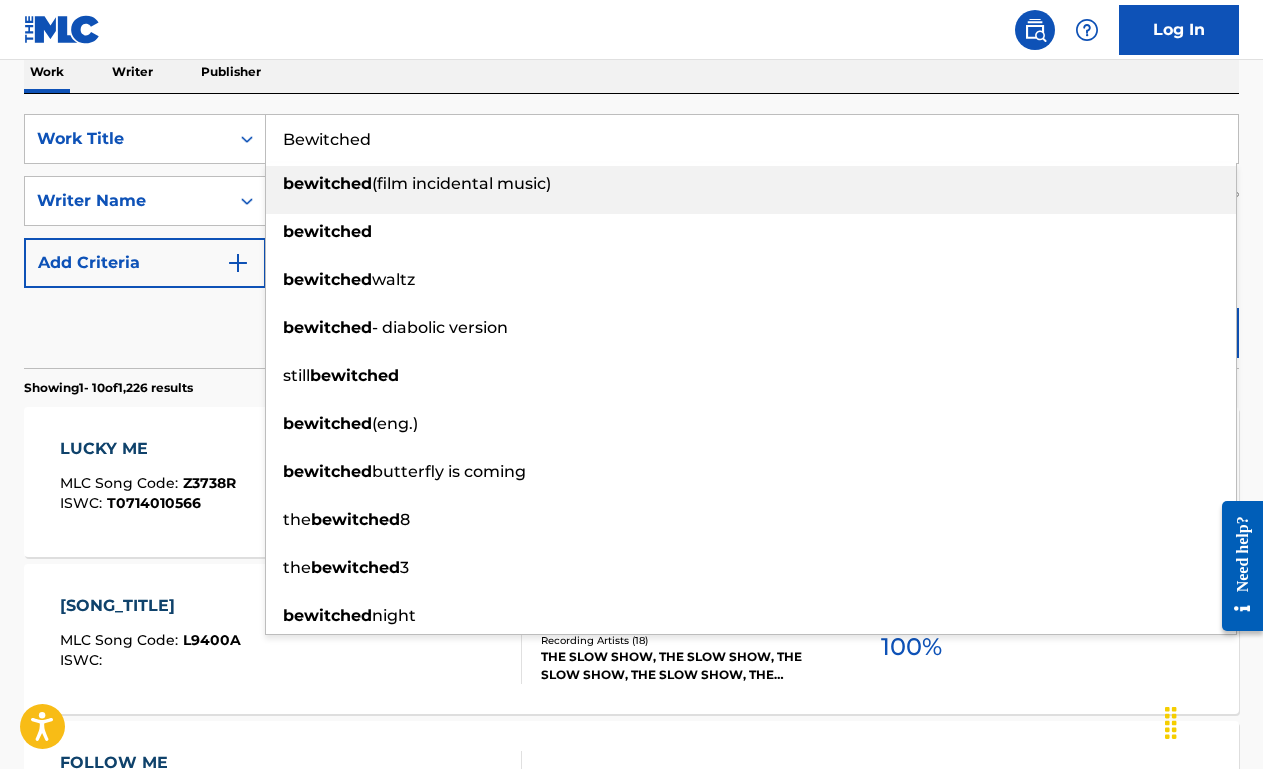 type on "Bewitched" 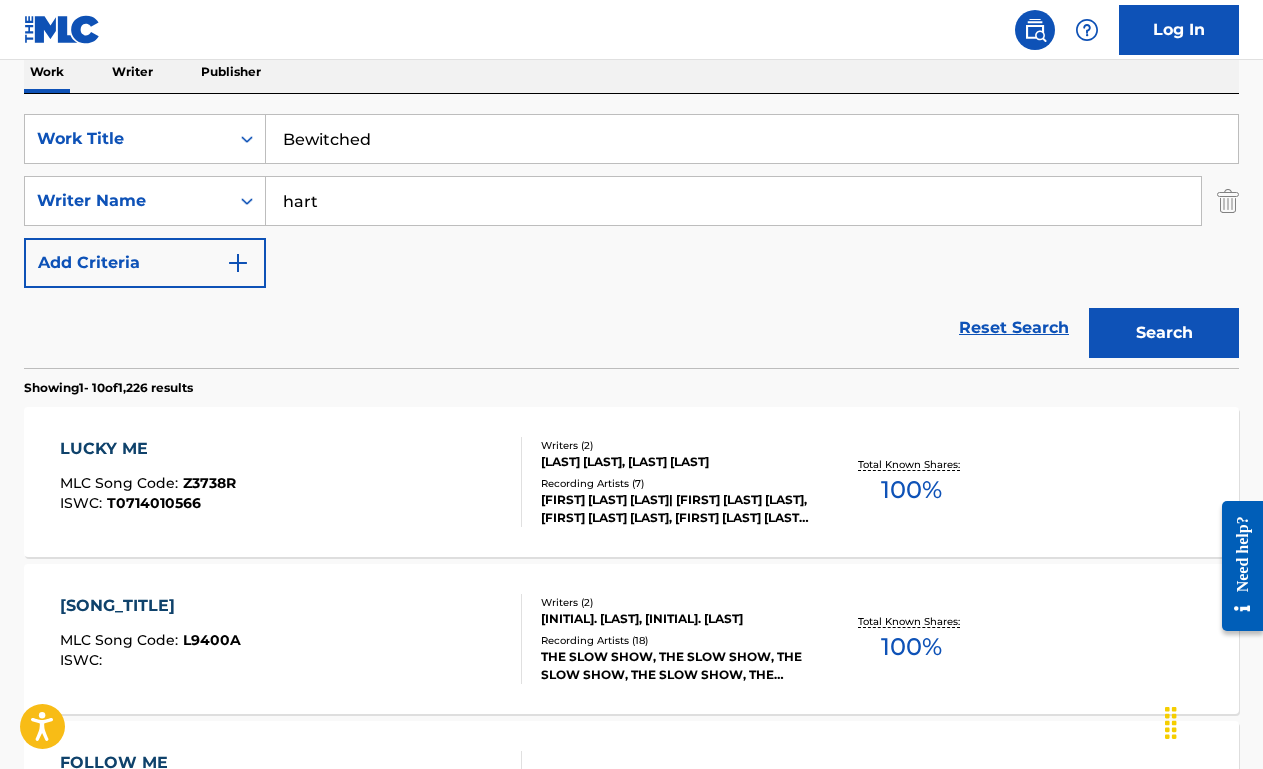 type on "hart" 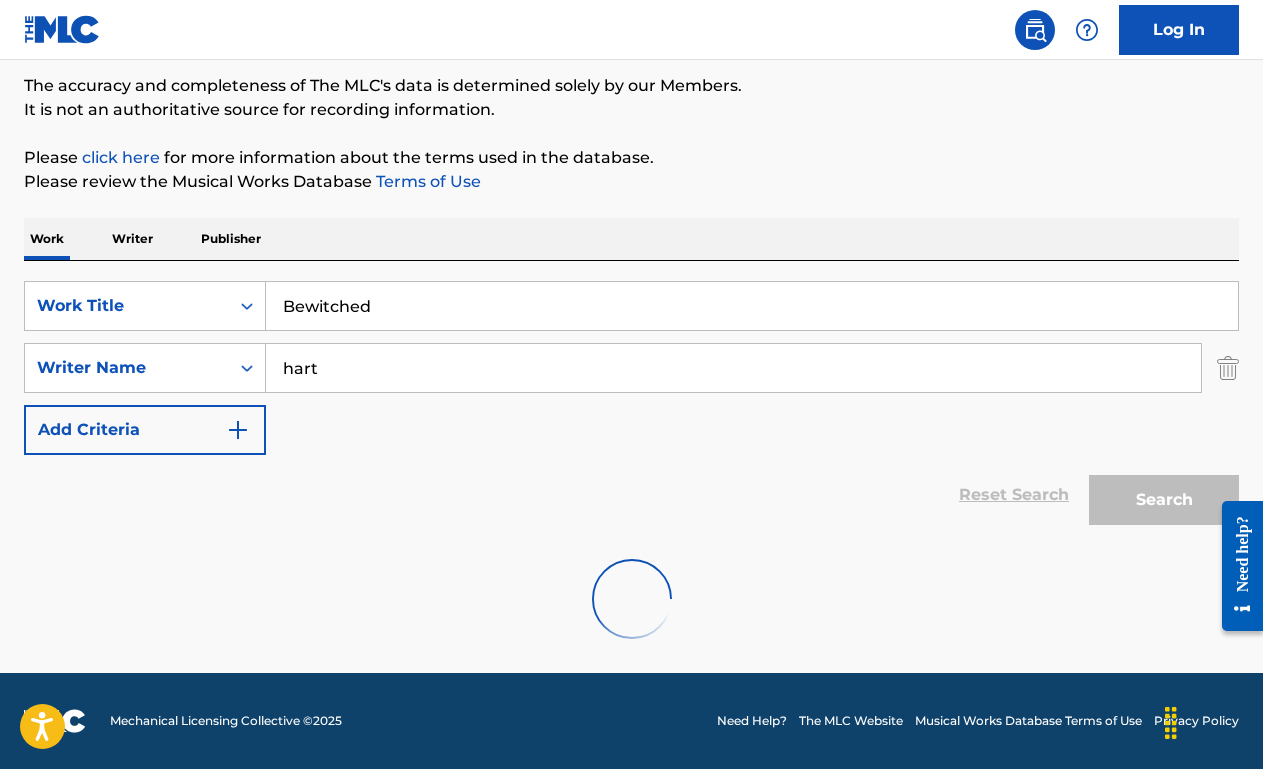 scroll, scrollTop: 331, scrollLeft: 0, axis: vertical 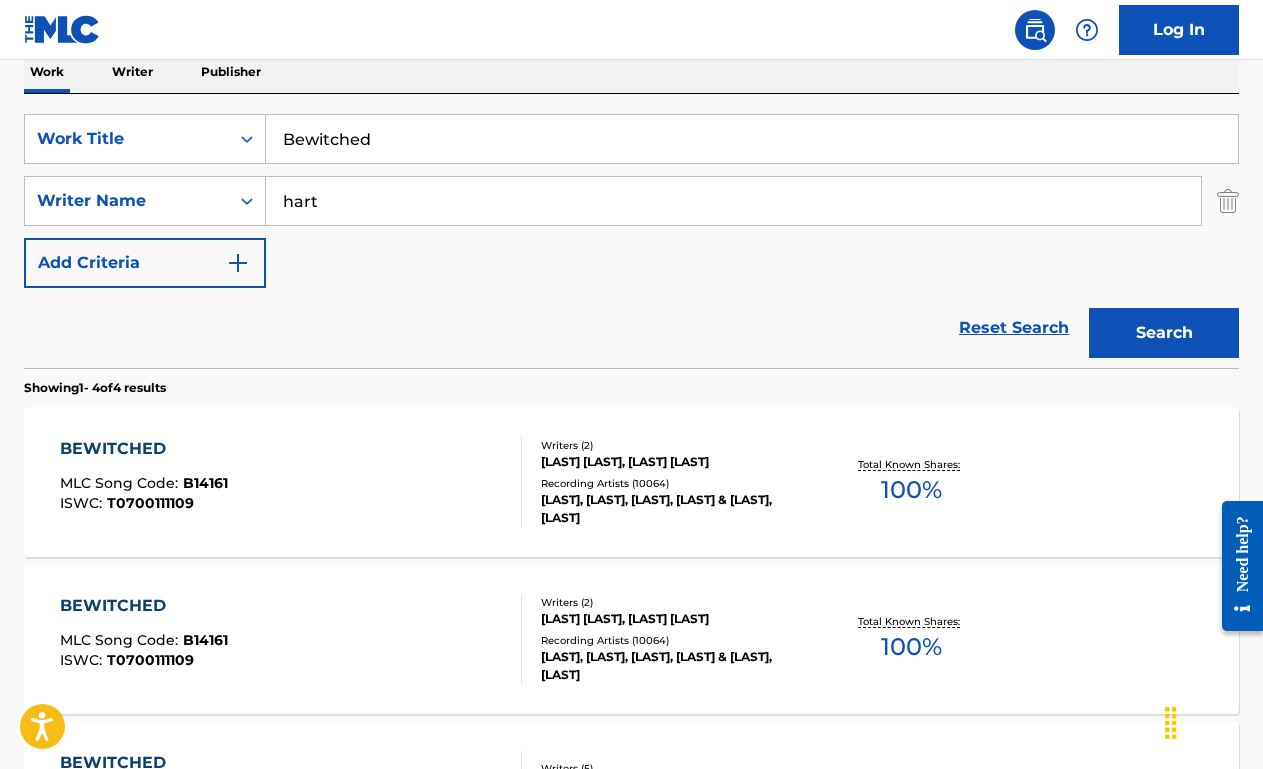 click on "BEWITCHED MLC Song Code : B14161 ISWC : T0700111109" at bounding box center (291, 482) 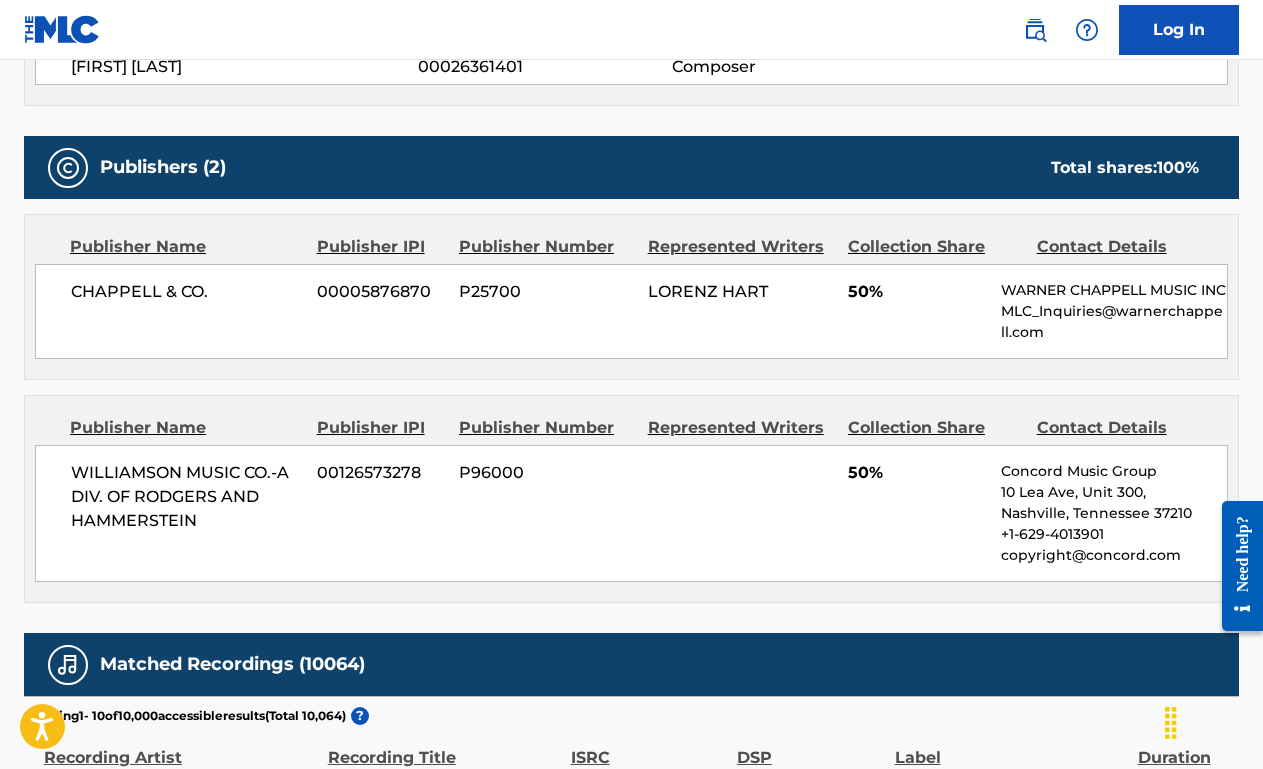 scroll, scrollTop: 0, scrollLeft: 0, axis: both 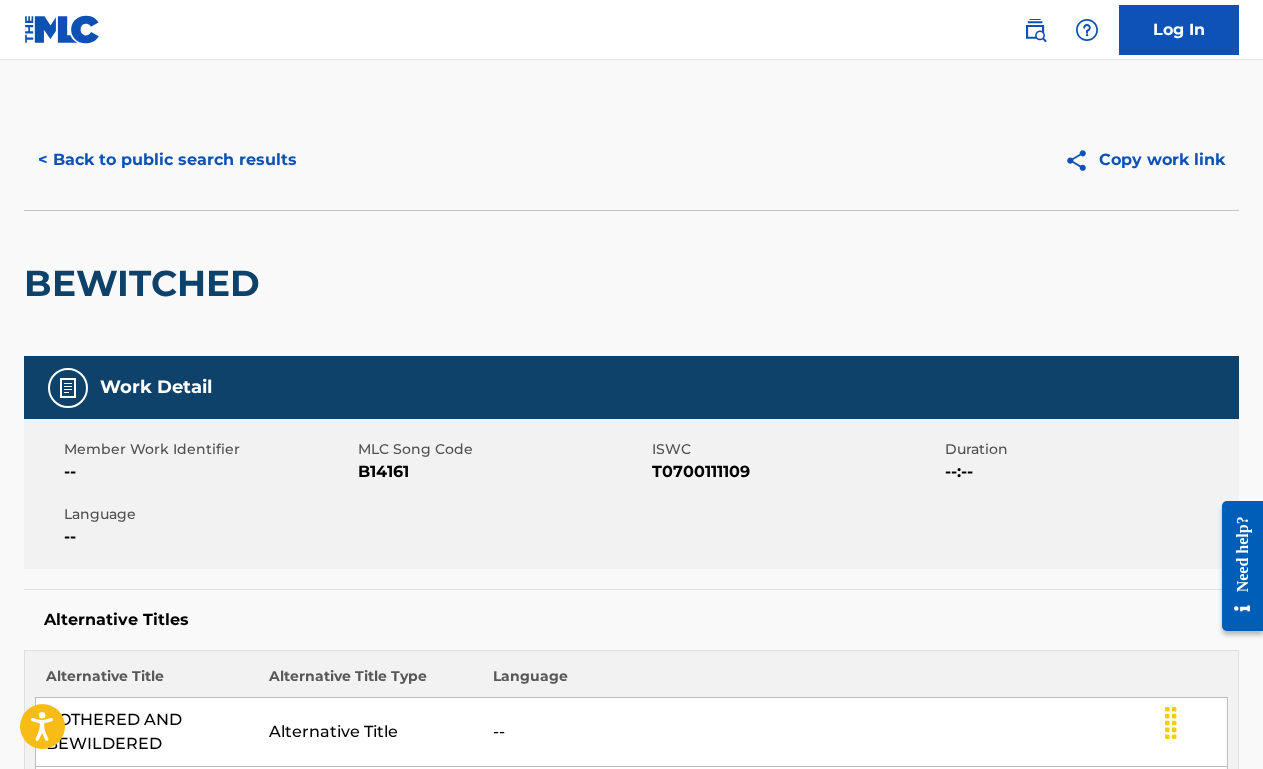 click on "< Back to public search results" at bounding box center (167, 160) 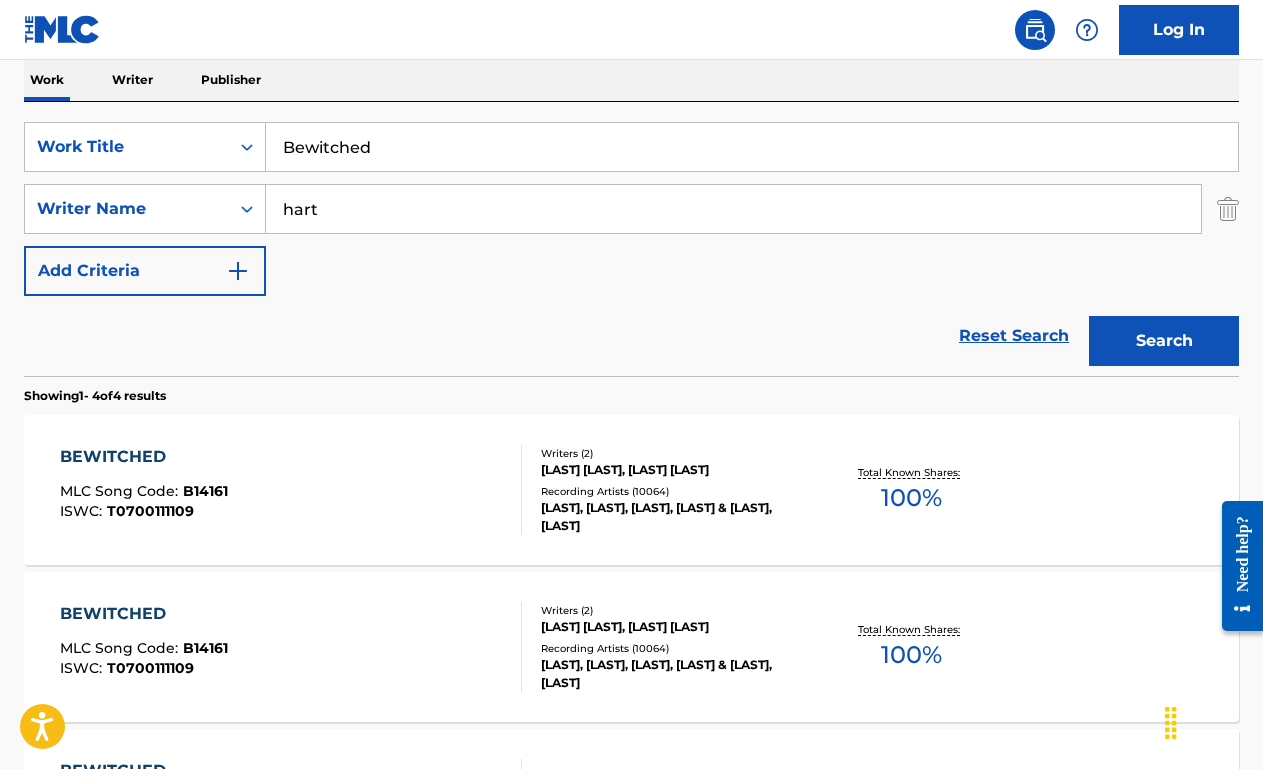 scroll, scrollTop: 320, scrollLeft: 0, axis: vertical 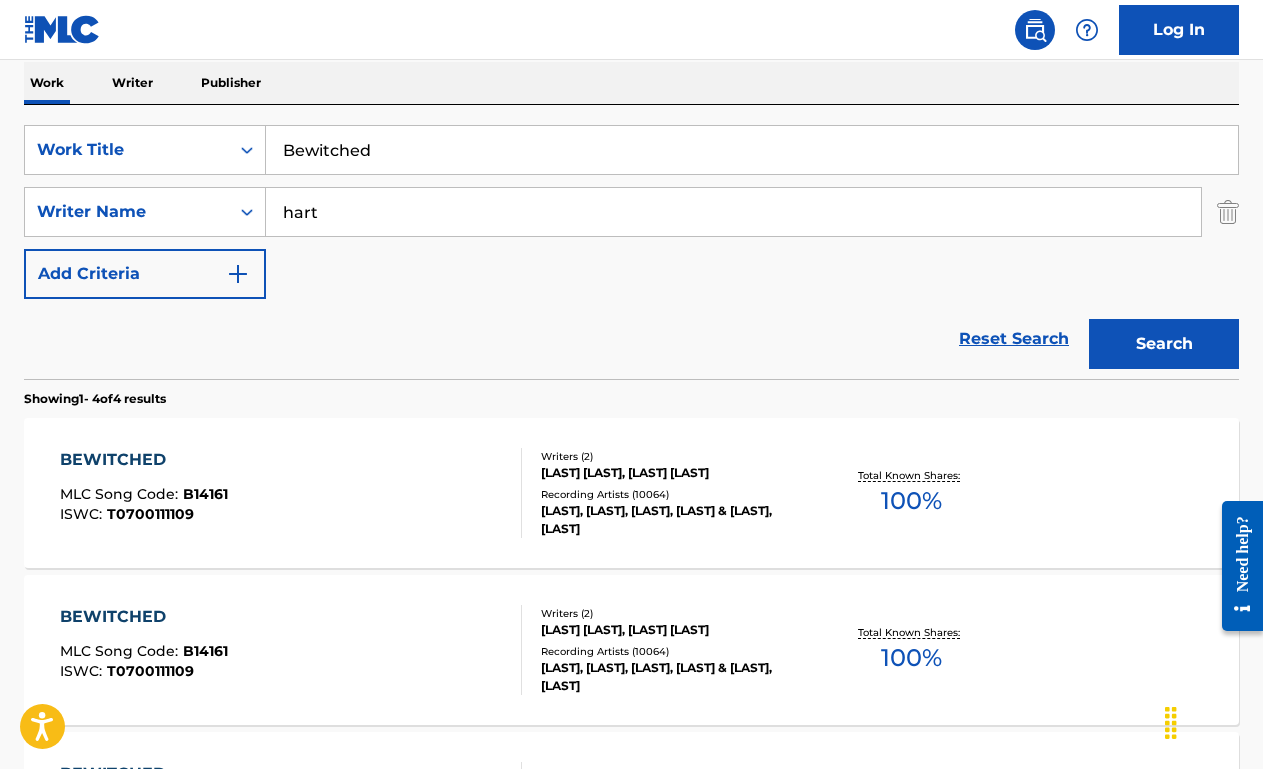 click on "Bewitched" at bounding box center [752, 150] 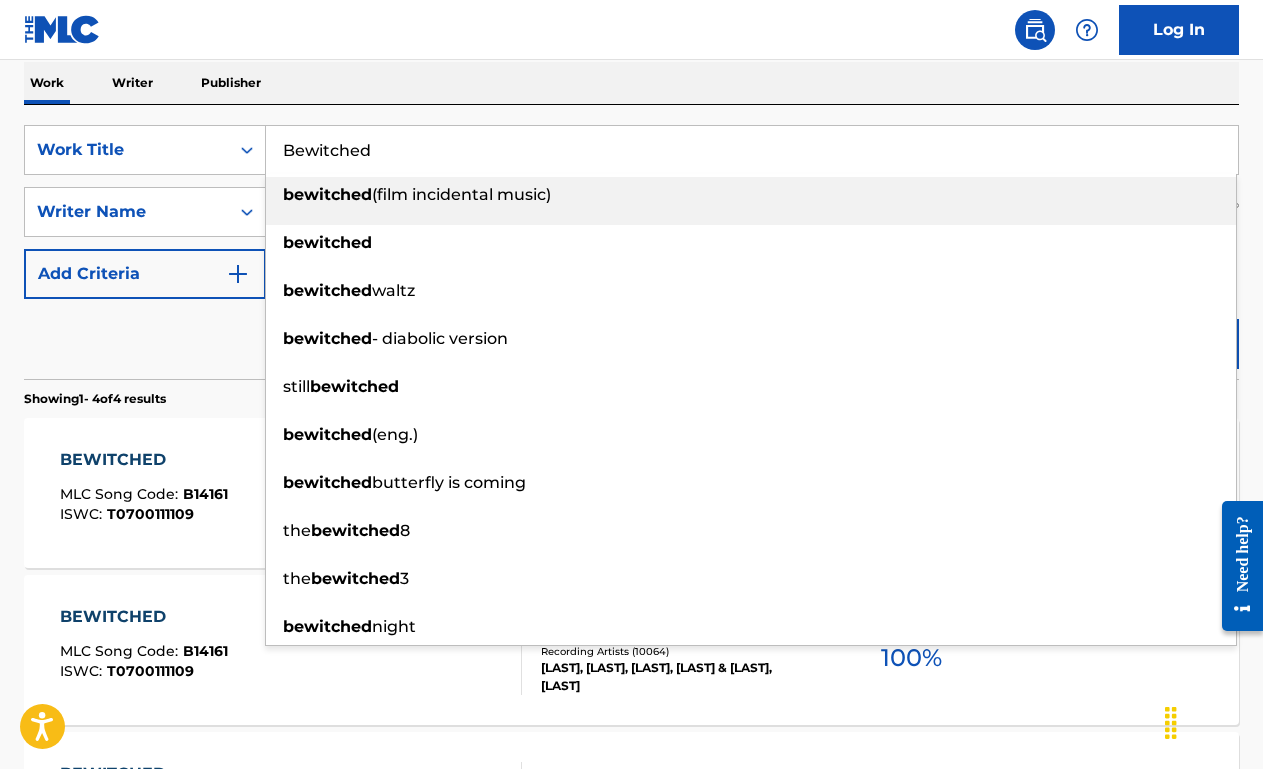 click on "Bewitched" at bounding box center (752, 150) 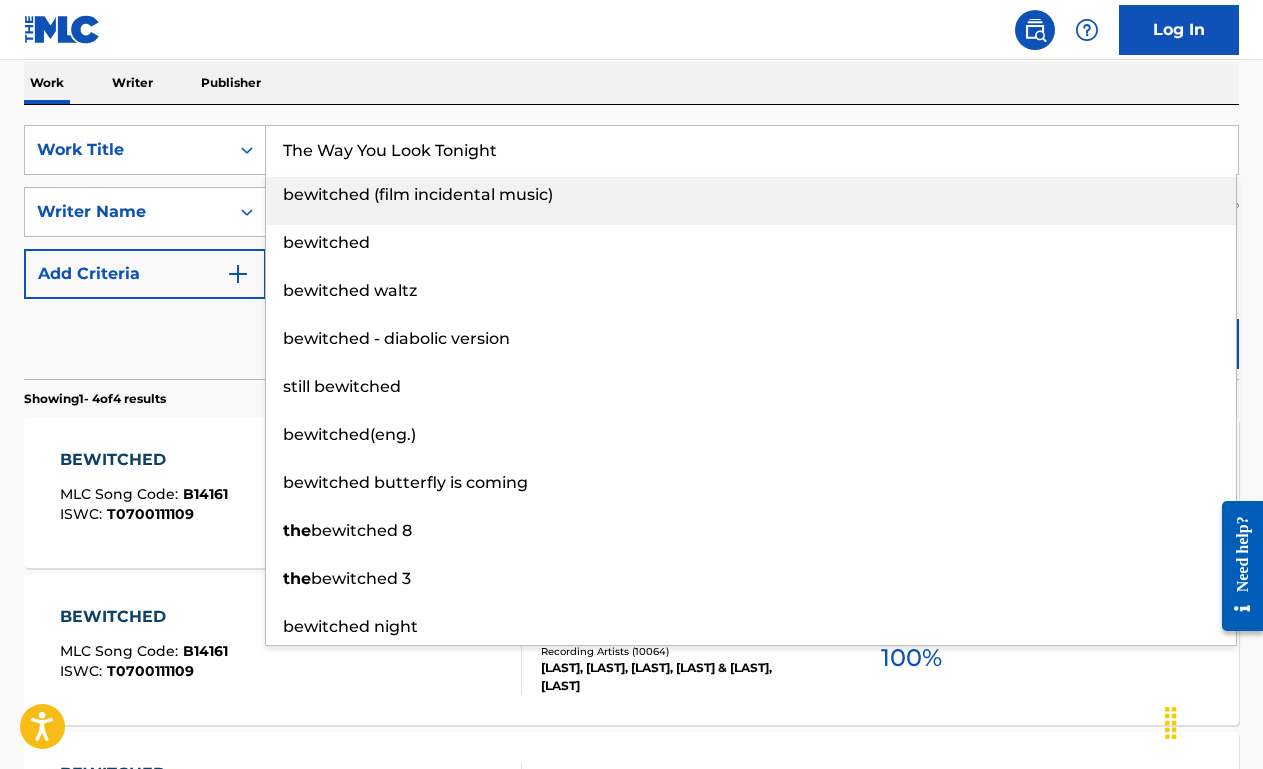type on "The Way You Look Tonight" 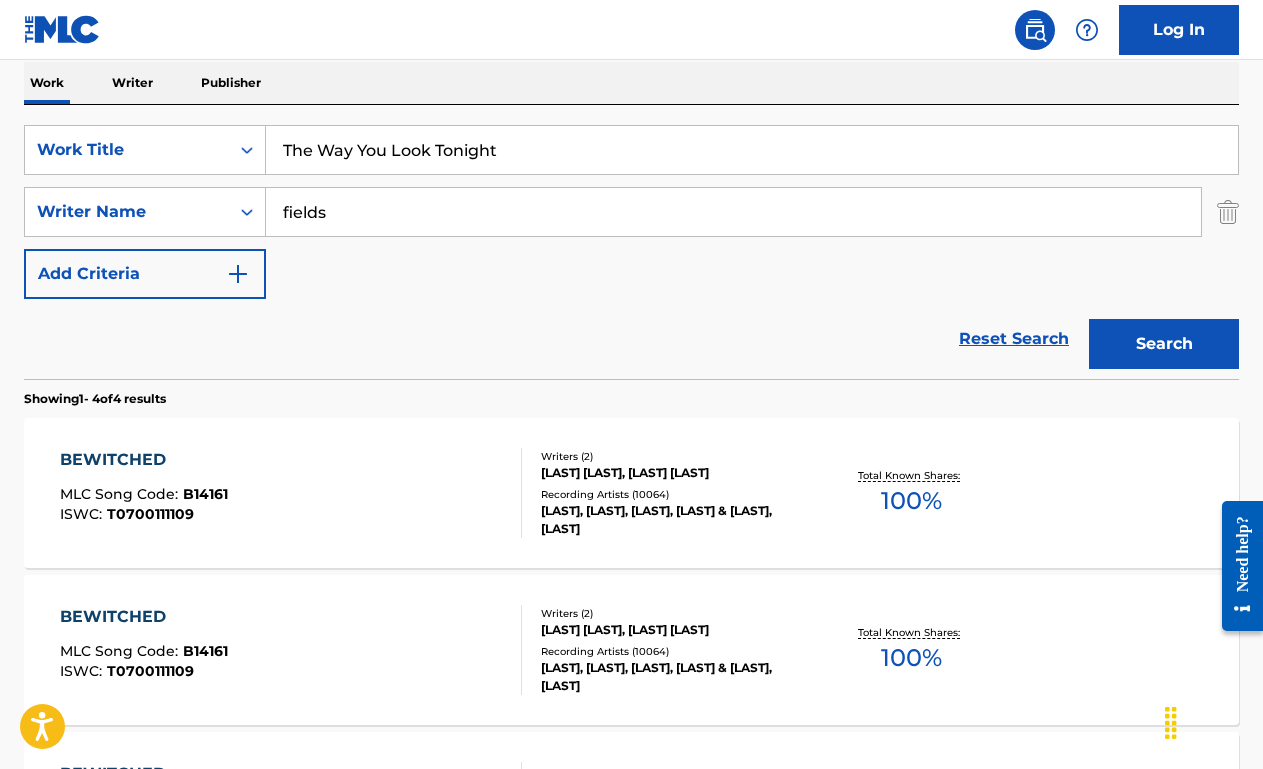 type on "fields" 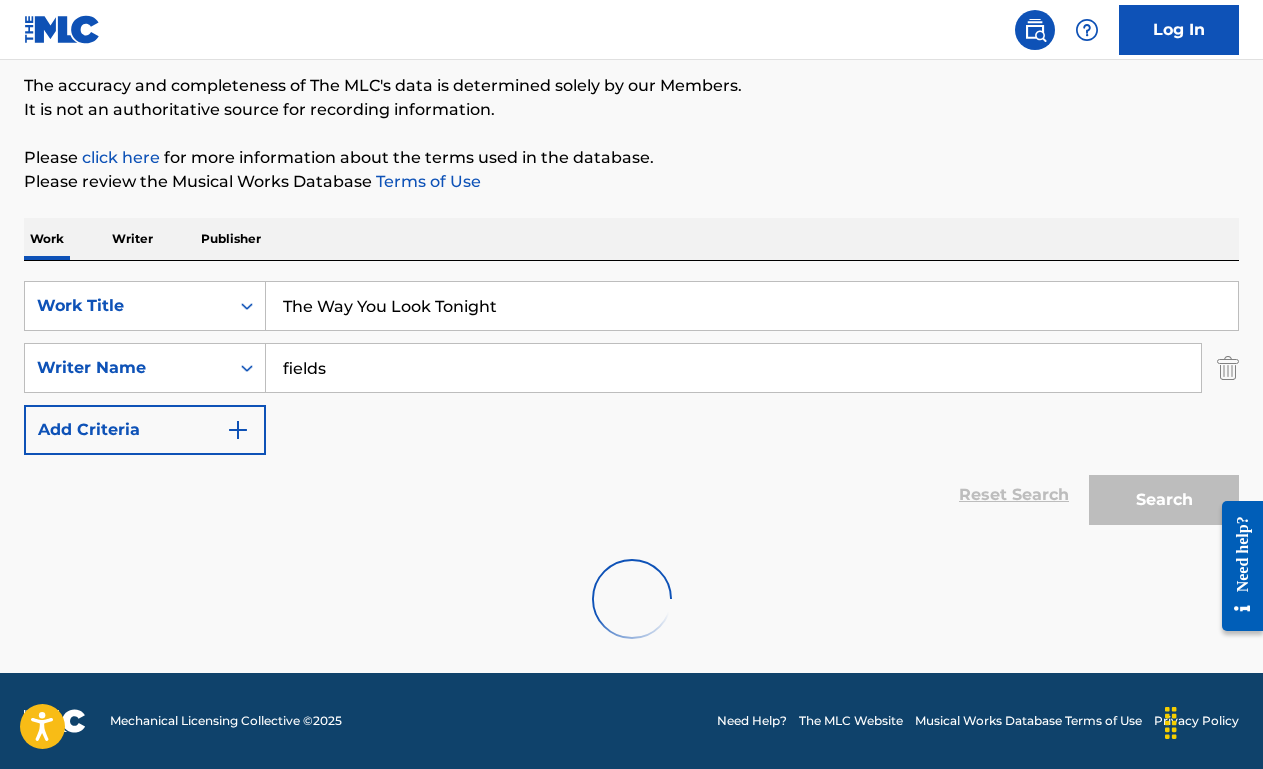 scroll, scrollTop: 320, scrollLeft: 0, axis: vertical 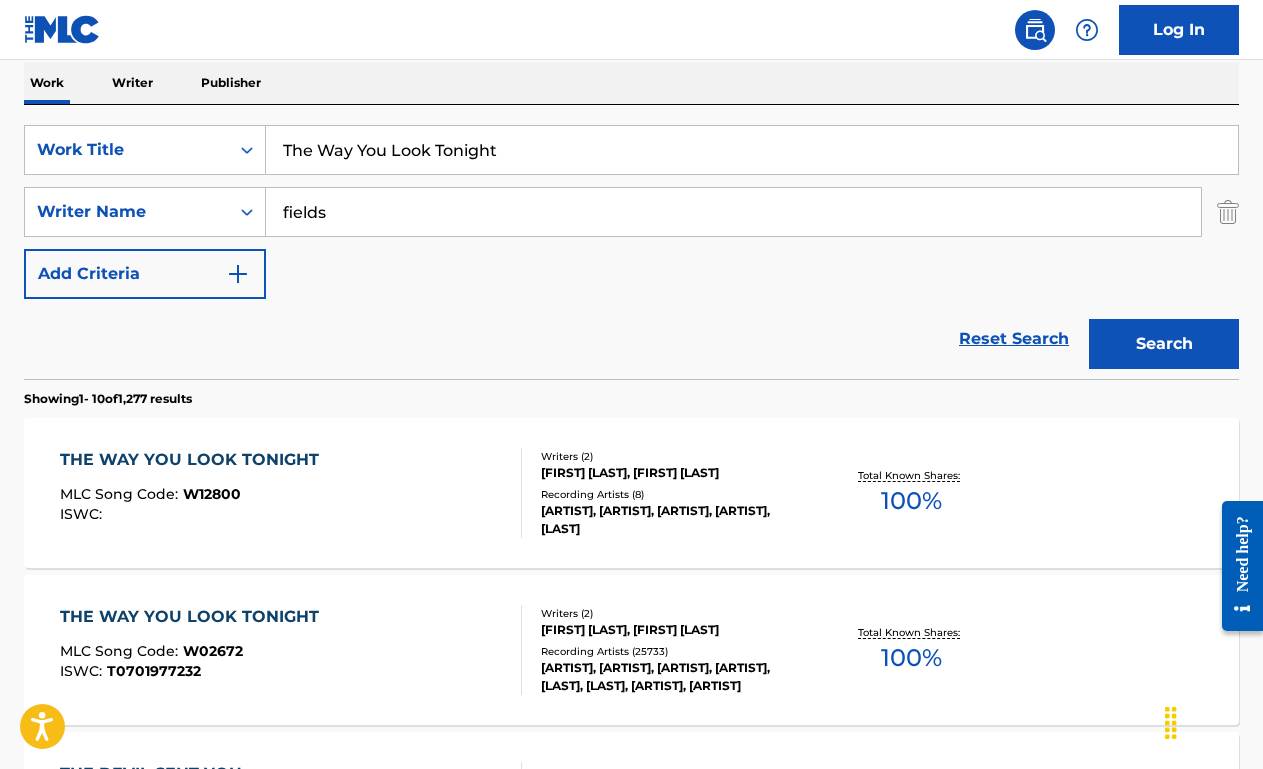 click on "[ID] : [ID] :" at bounding box center (291, 493) 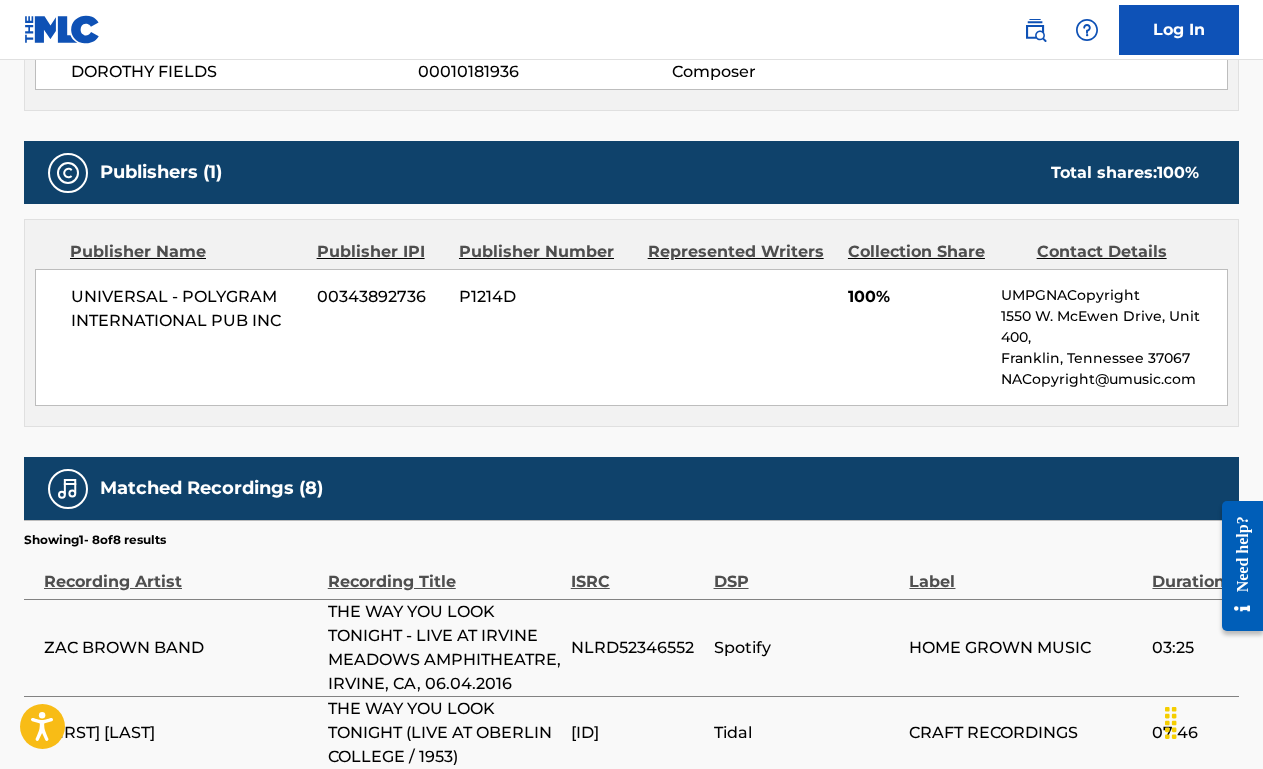 scroll, scrollTop: 0, scrollLeft: 0, axis: both 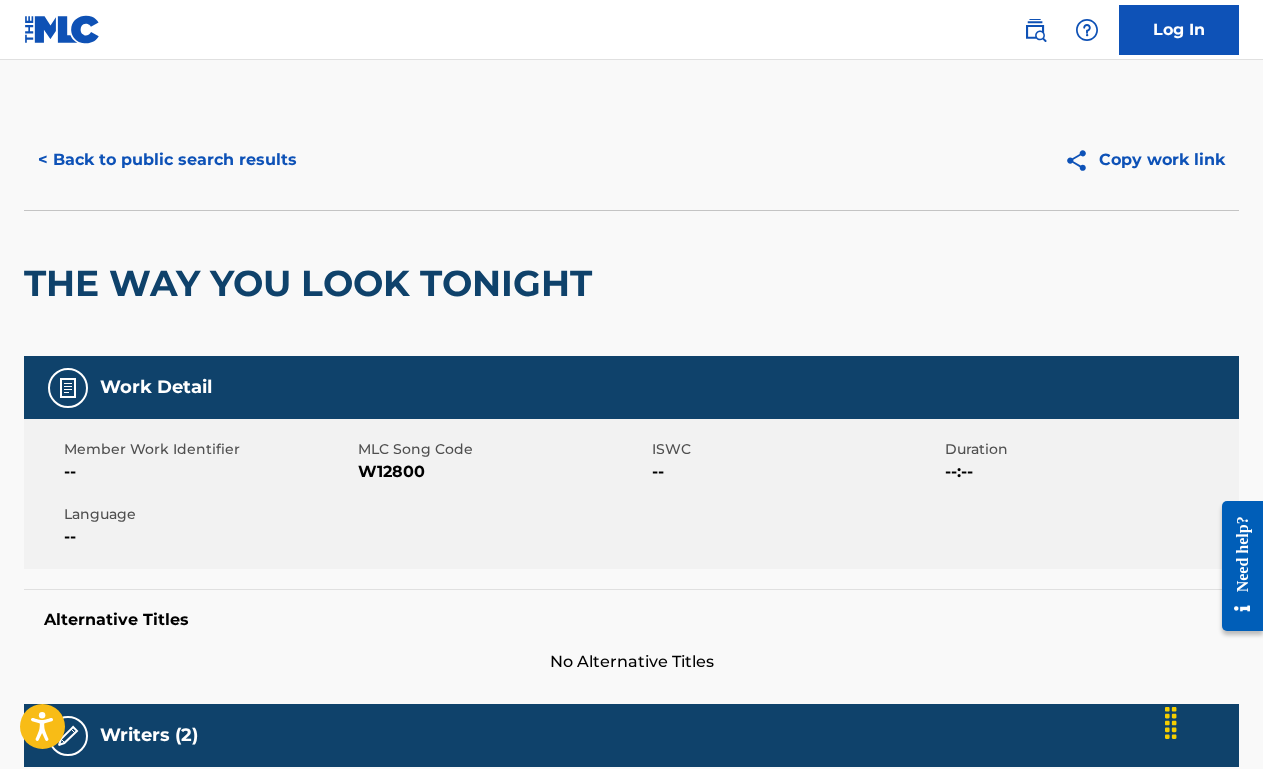 click on "< Back to public search results" at bounding box center (167, 160) 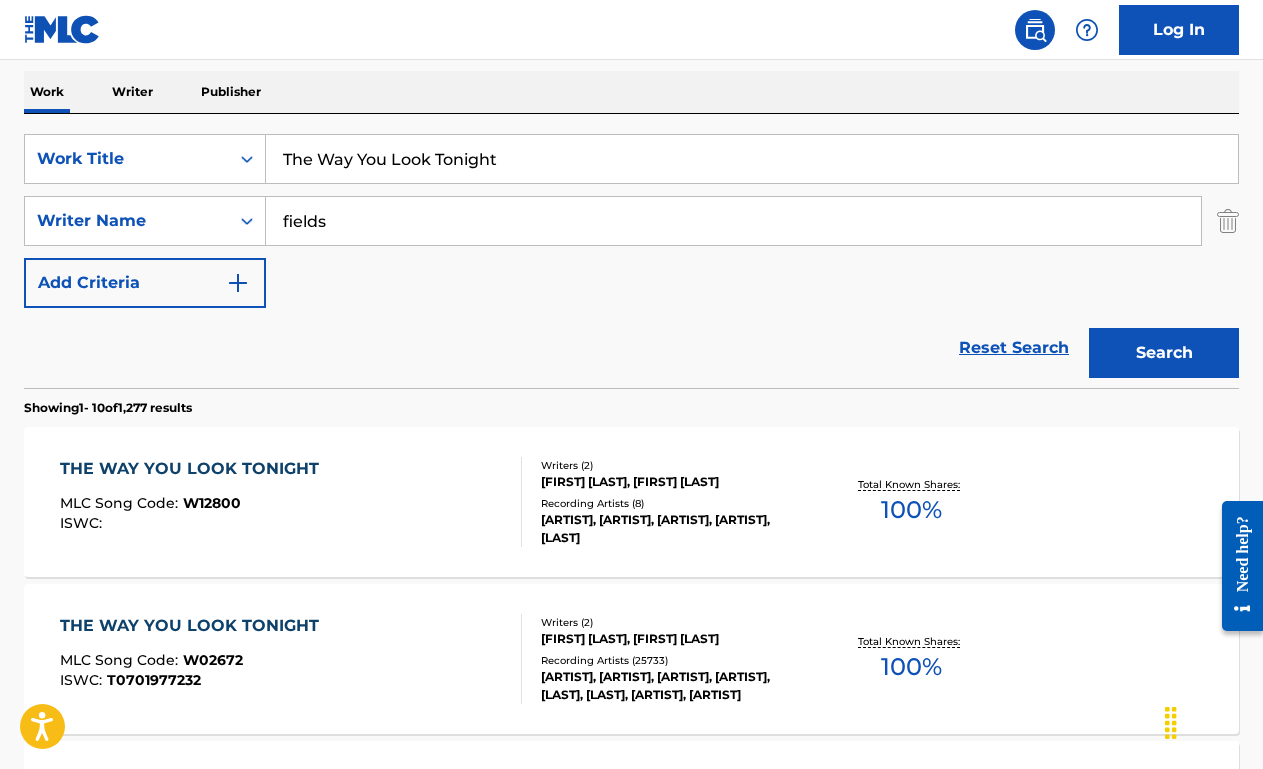 scroll, scrollTop: 306, scrollLeft: 0, axis: vertical 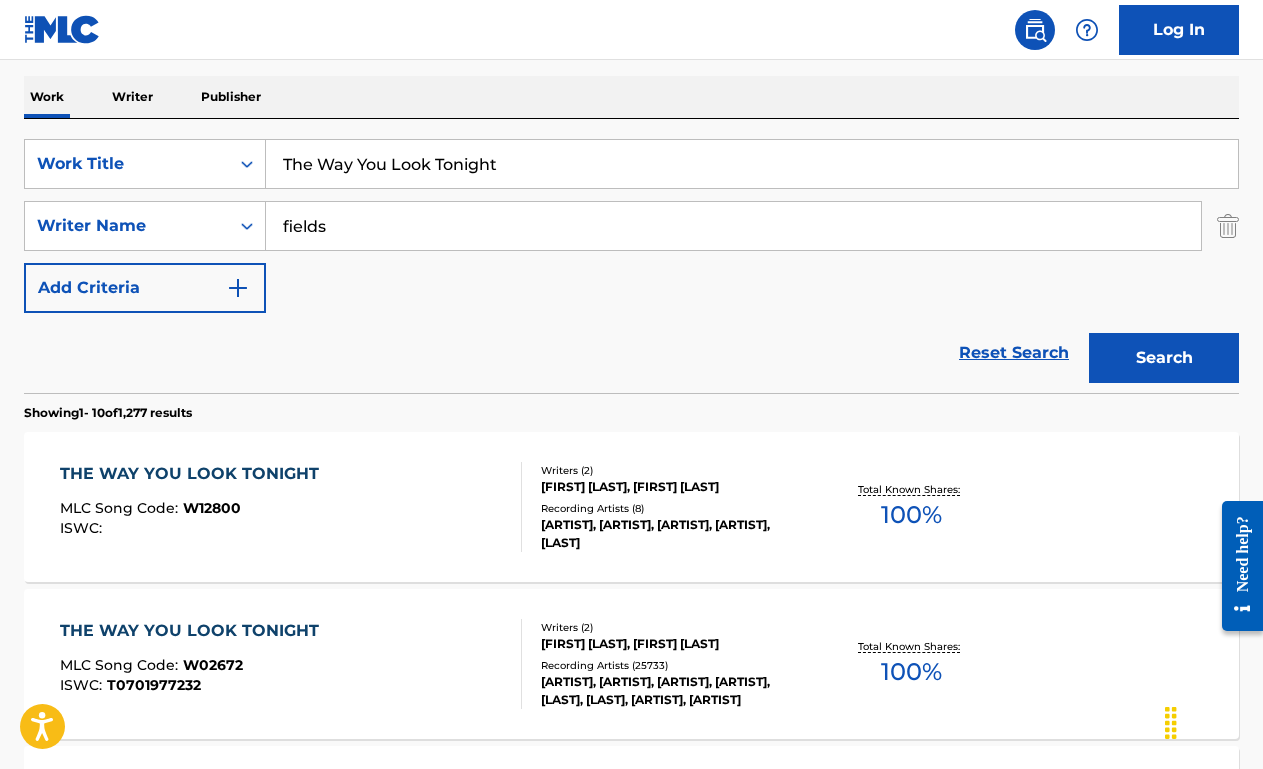 click on "The Way You Look Tonight" at bounding box center [752, 164] 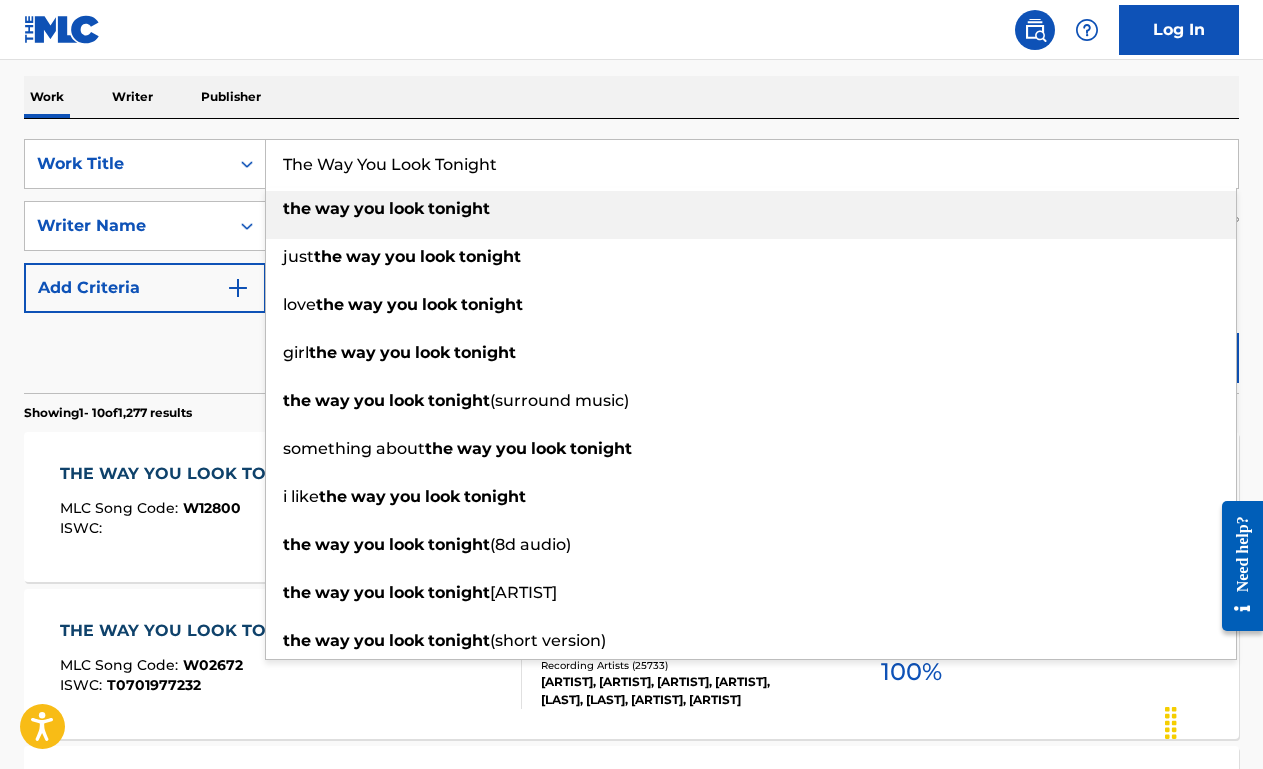 click on "The Way You Look Tonight" at bounding box center (752, 164) 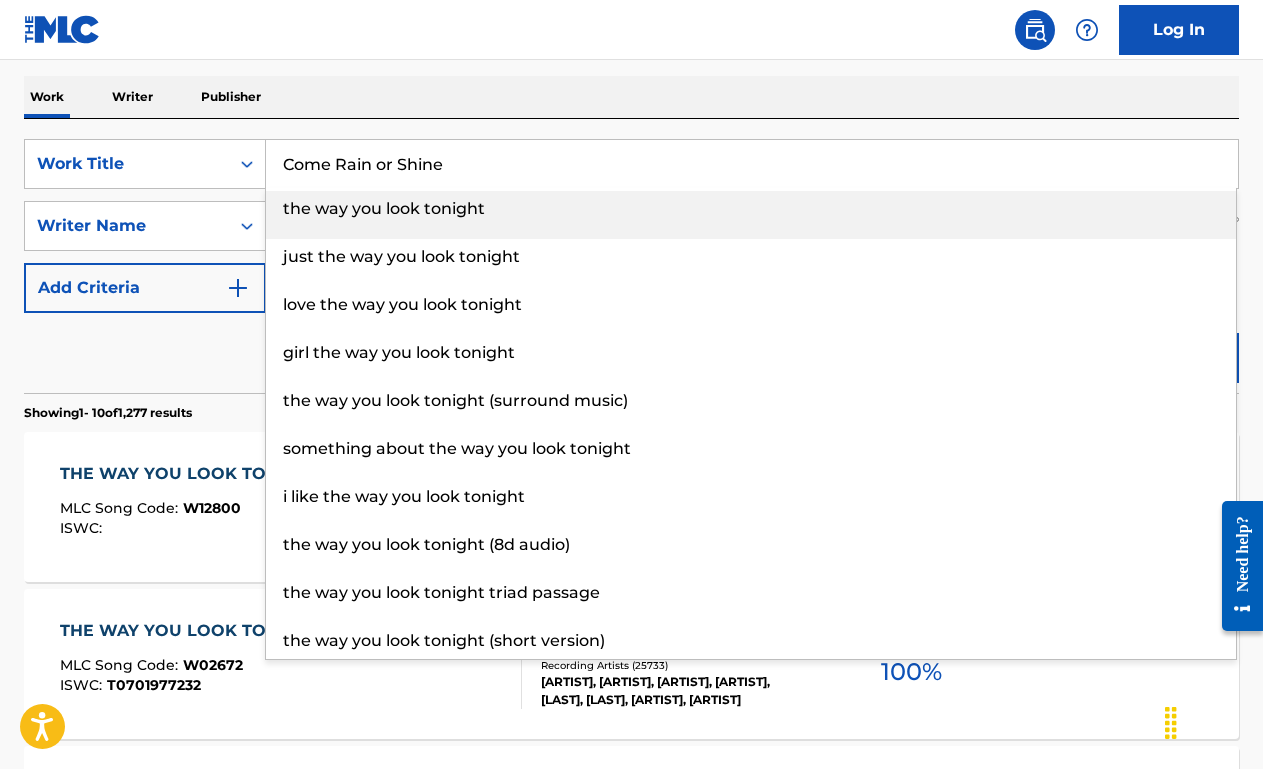 type on "Come Rain or Shine" 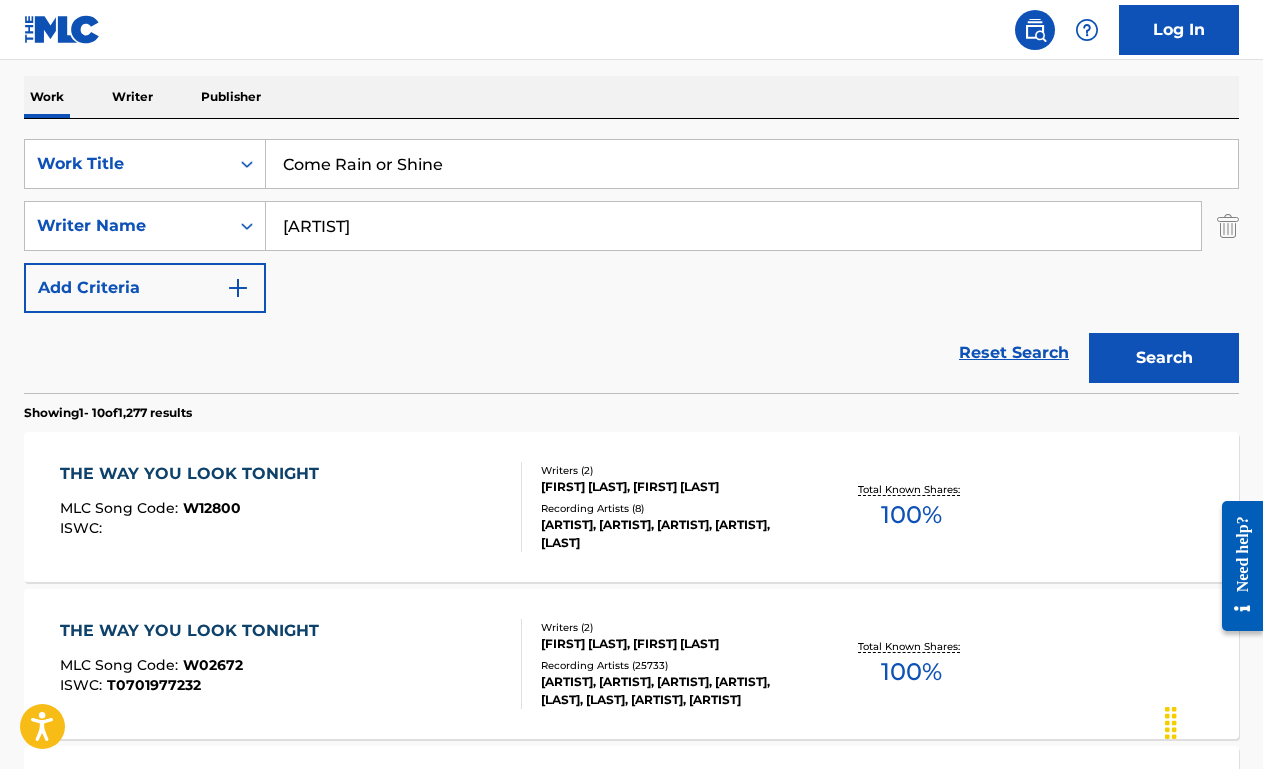 type on "[ARTIST]" 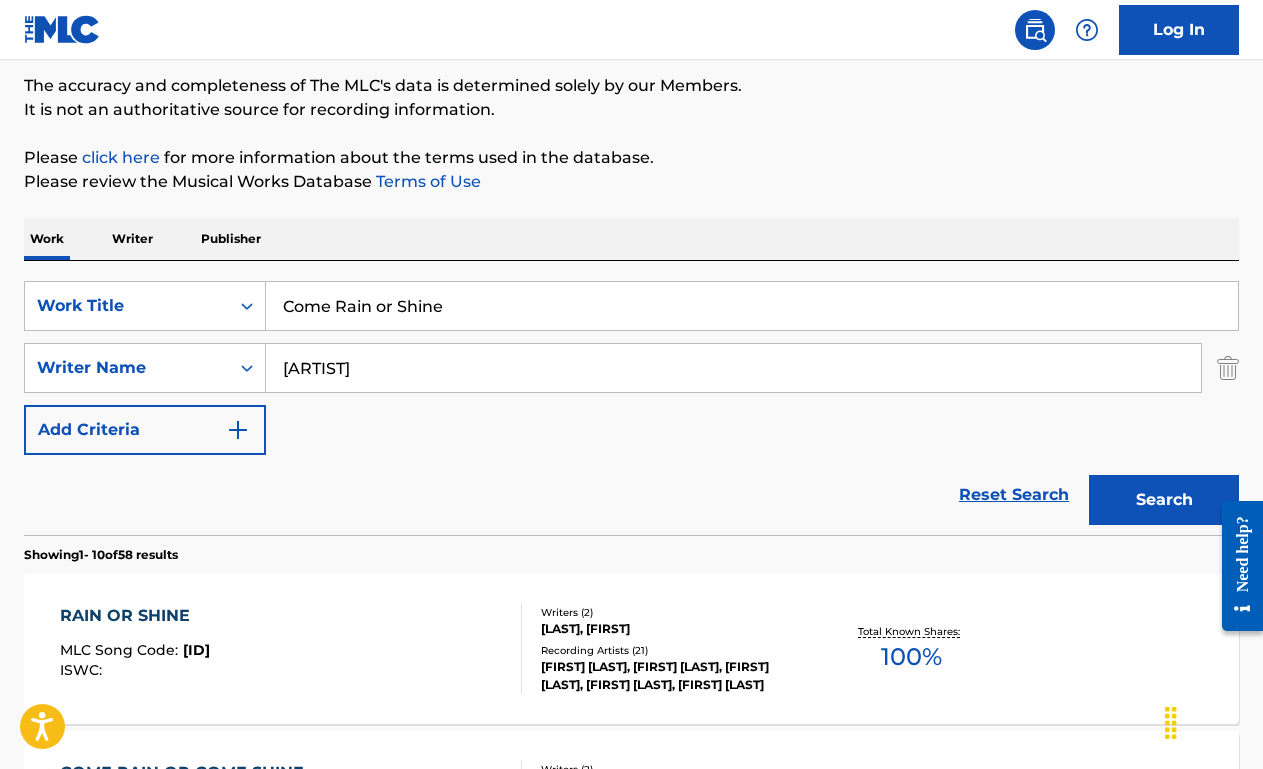 scroll, scrollTop: 306, scrollLeft: 0, axis: vertical 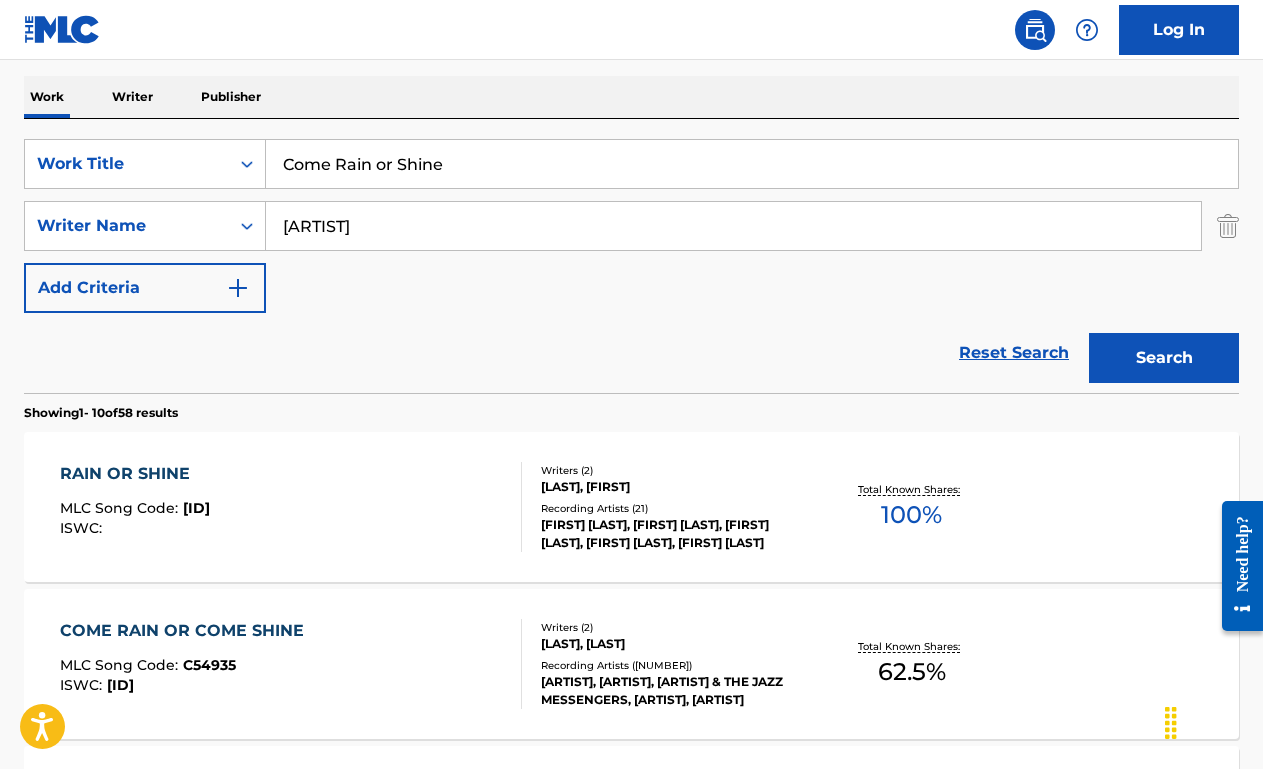 click on "[SONG TITLE] MLC Song Code : R09019 ISWC :" at bounding box center (291, 507) 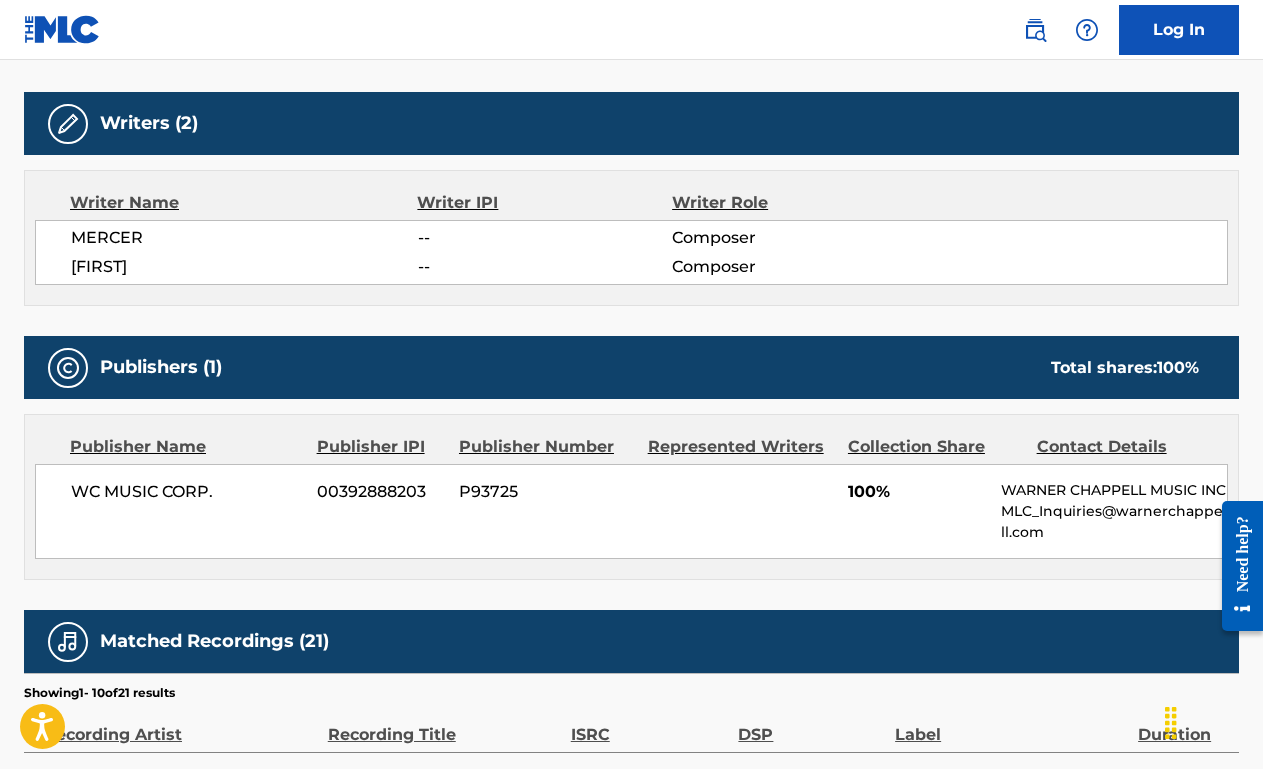 scroll, scrollTop: 0, scrollLeft: 0, axis: both 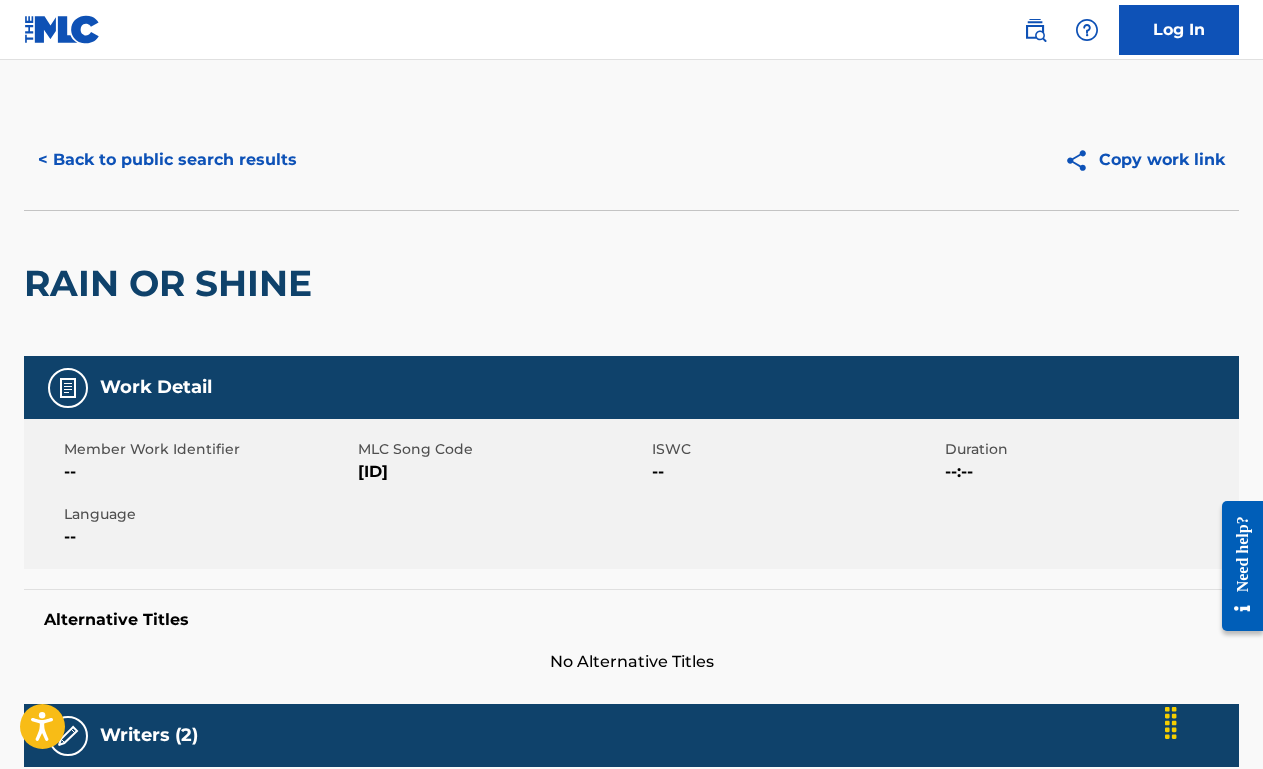 click on "< Back to public search results" at bounding box center [167, 160] 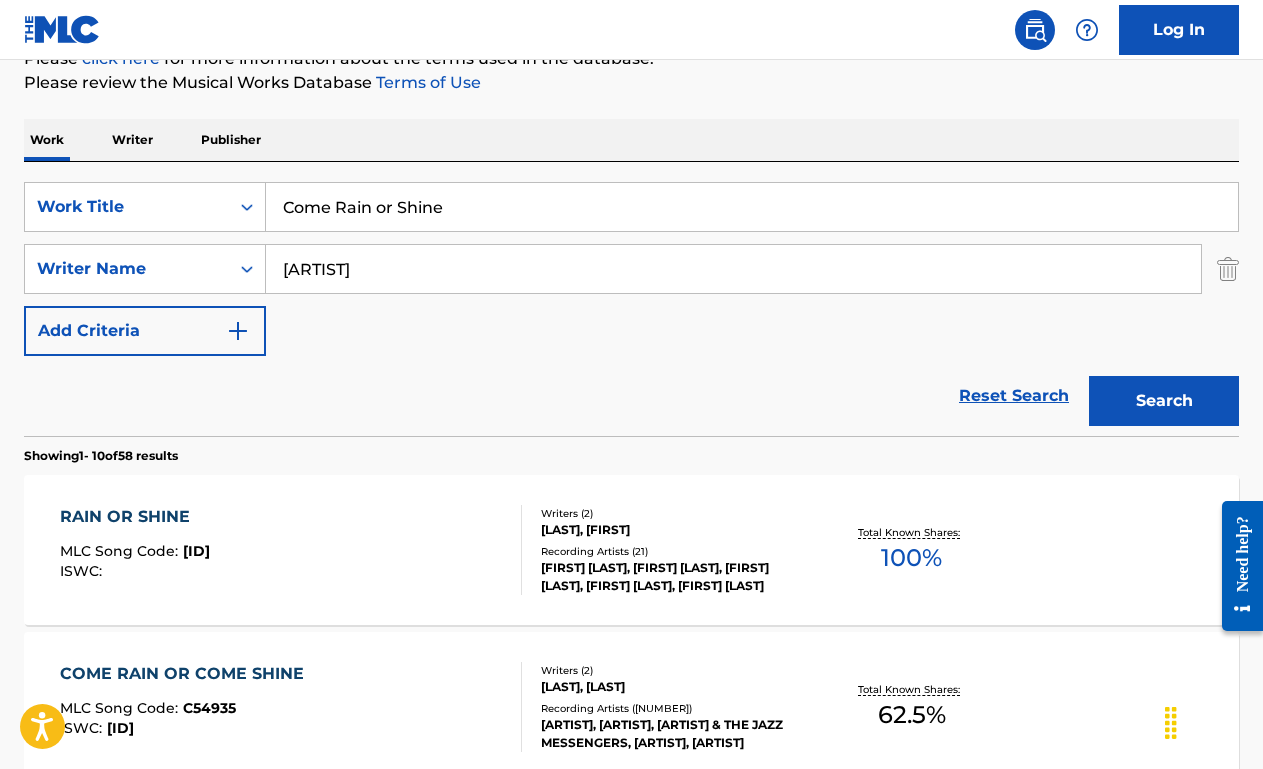 scroll, scrollTop: 0, scrollLeft: 0, axis: both 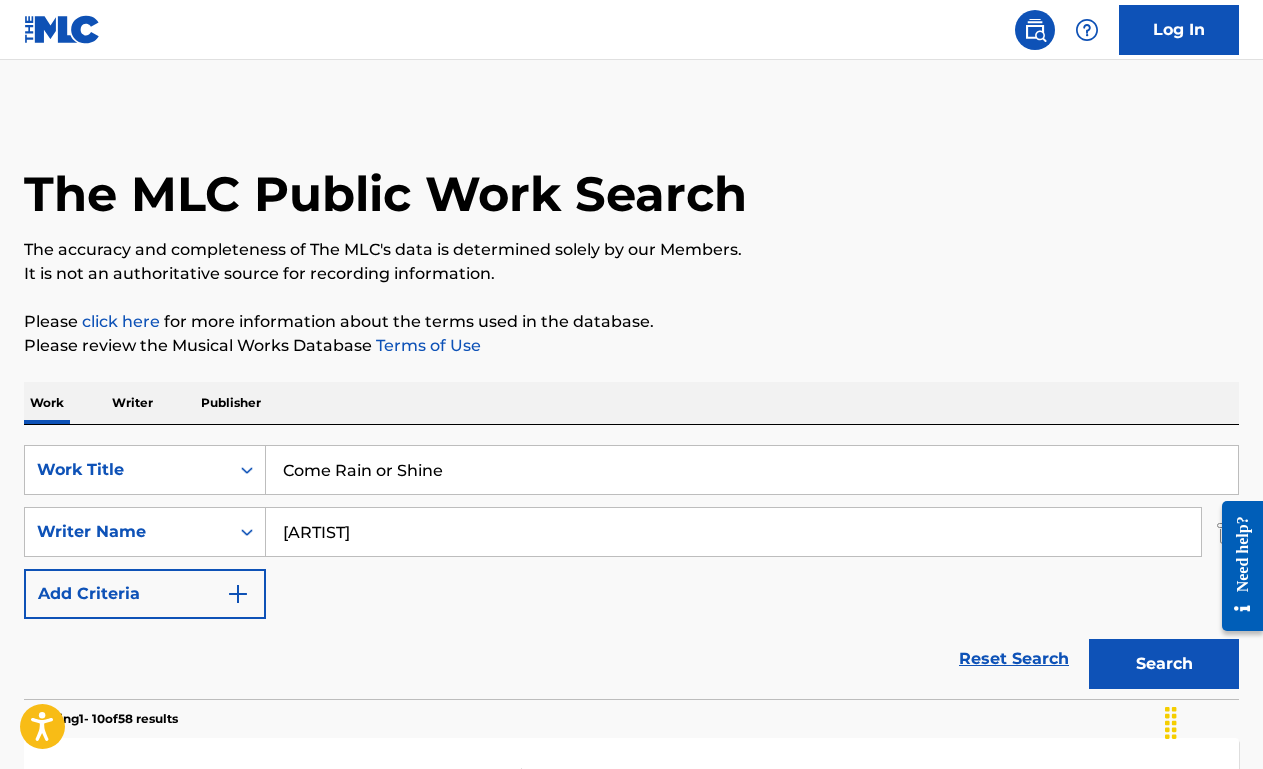 click on "Come Rain or Shine" at bounding box center (752, 470) 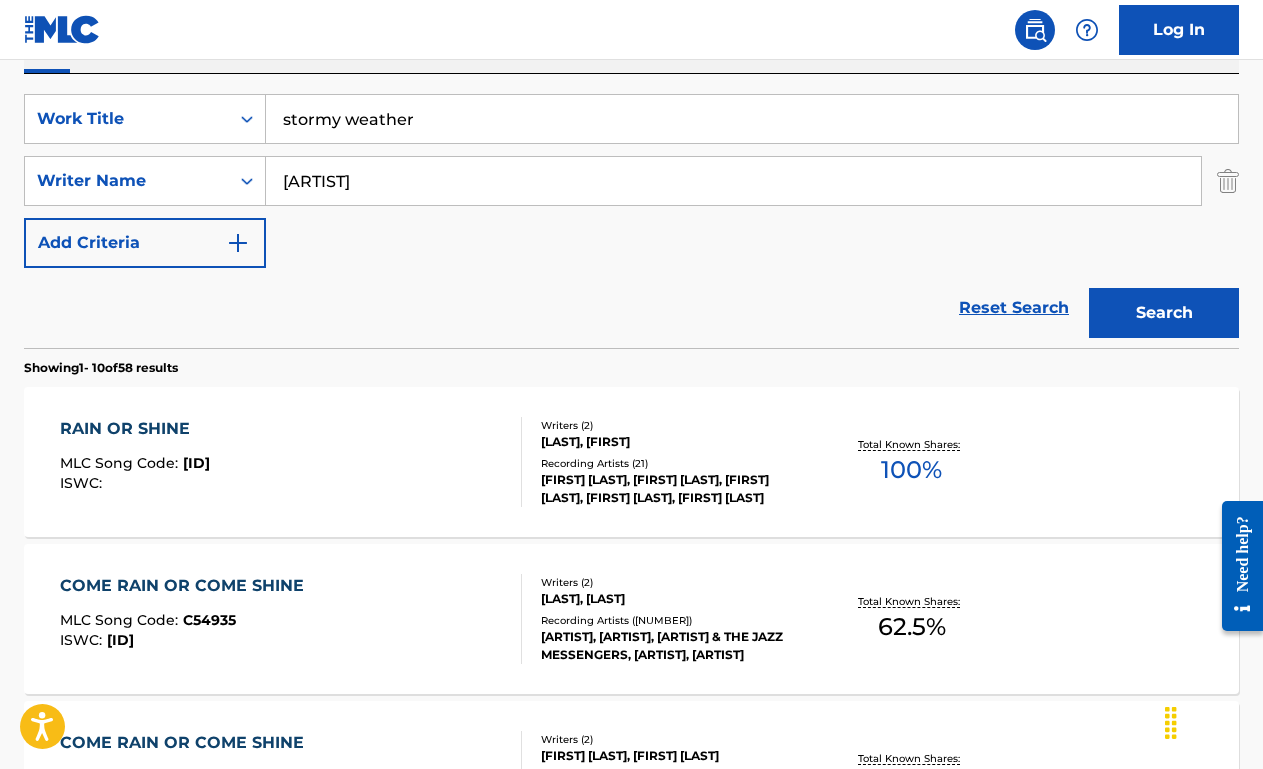 scroll, scrollTop: 354, scrollLeft: 0, axis: vertical 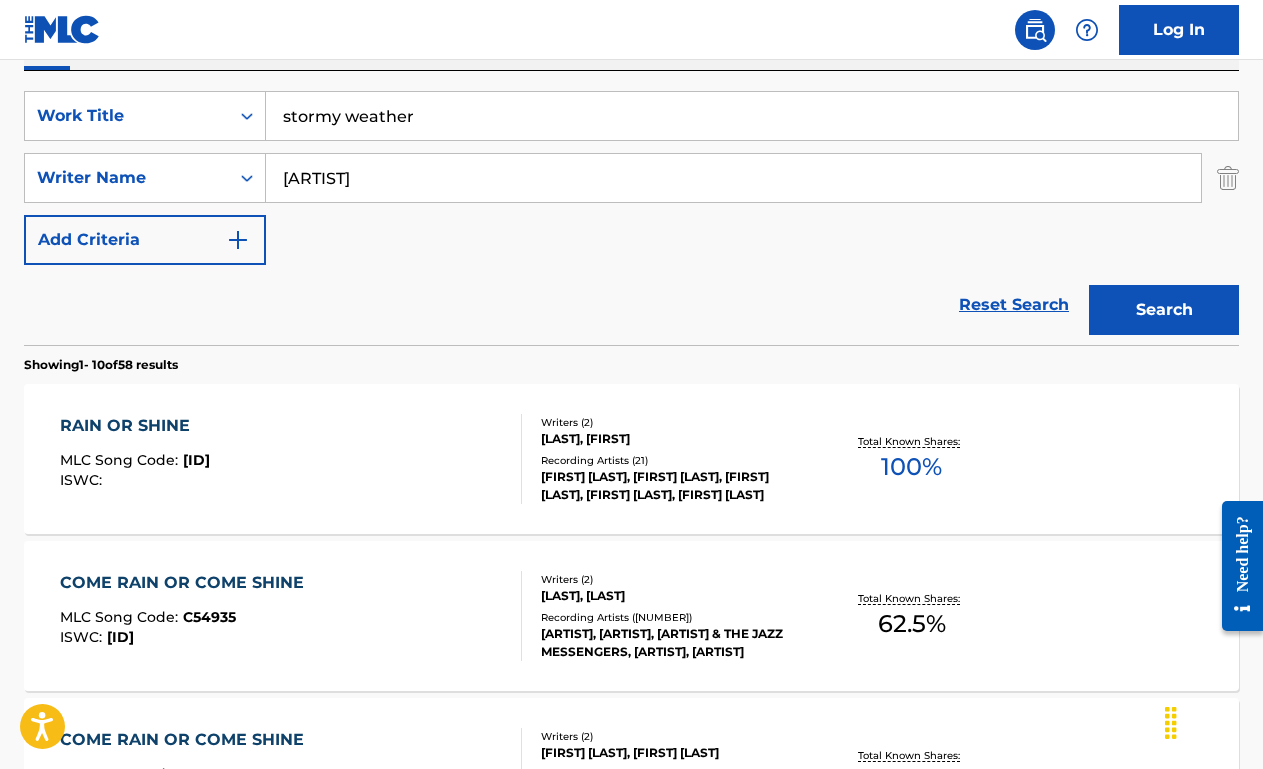 click on "Search" at bounding box center (1164, 310) 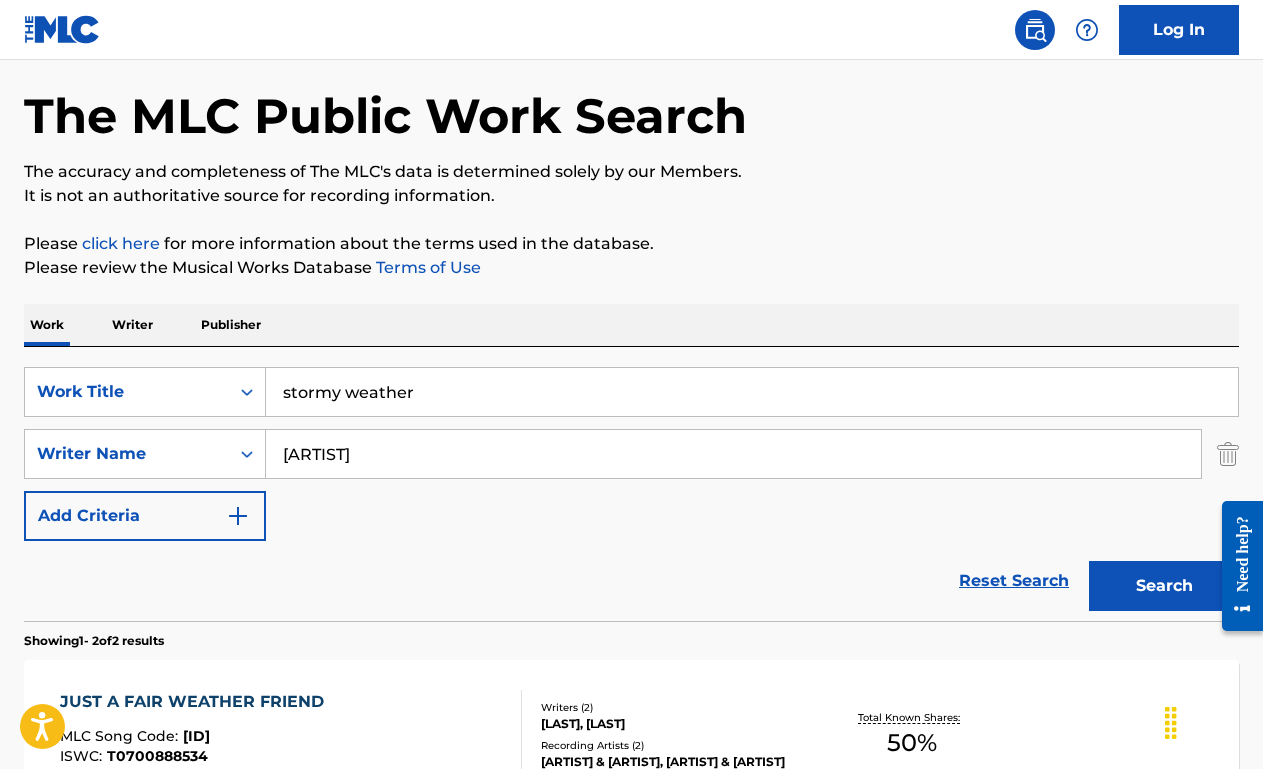 scroll, scrollTop: 20, scrollLeft: 0, axis: vertical 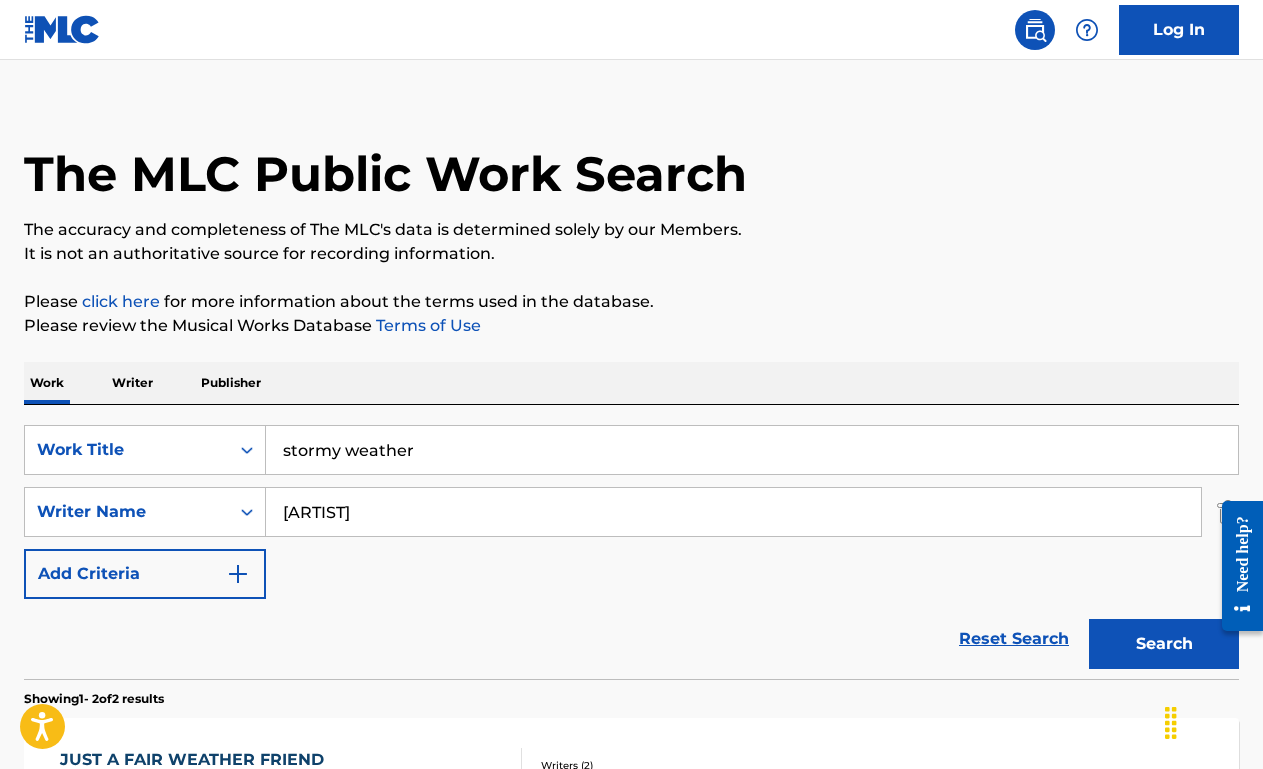 click on "stormy weather" at bounding box center [752, 450] 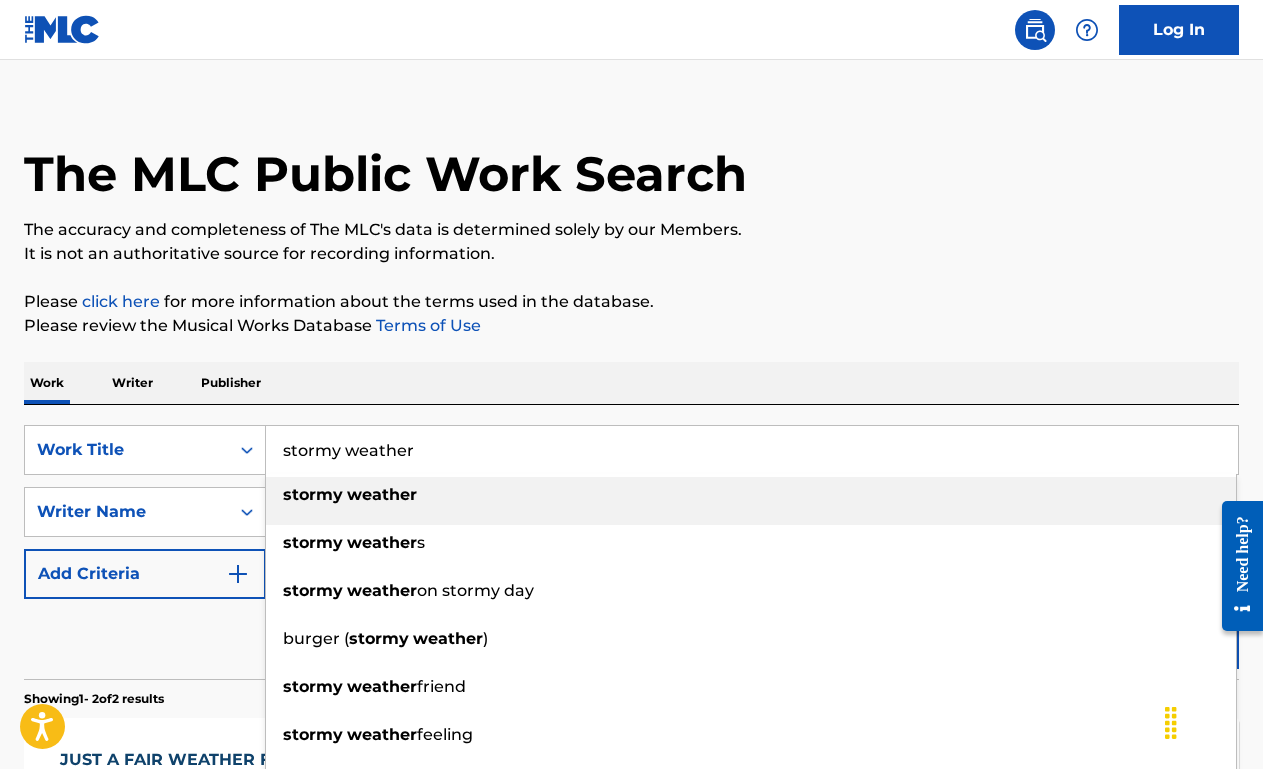 paste on "Lucky Me Lucky You" 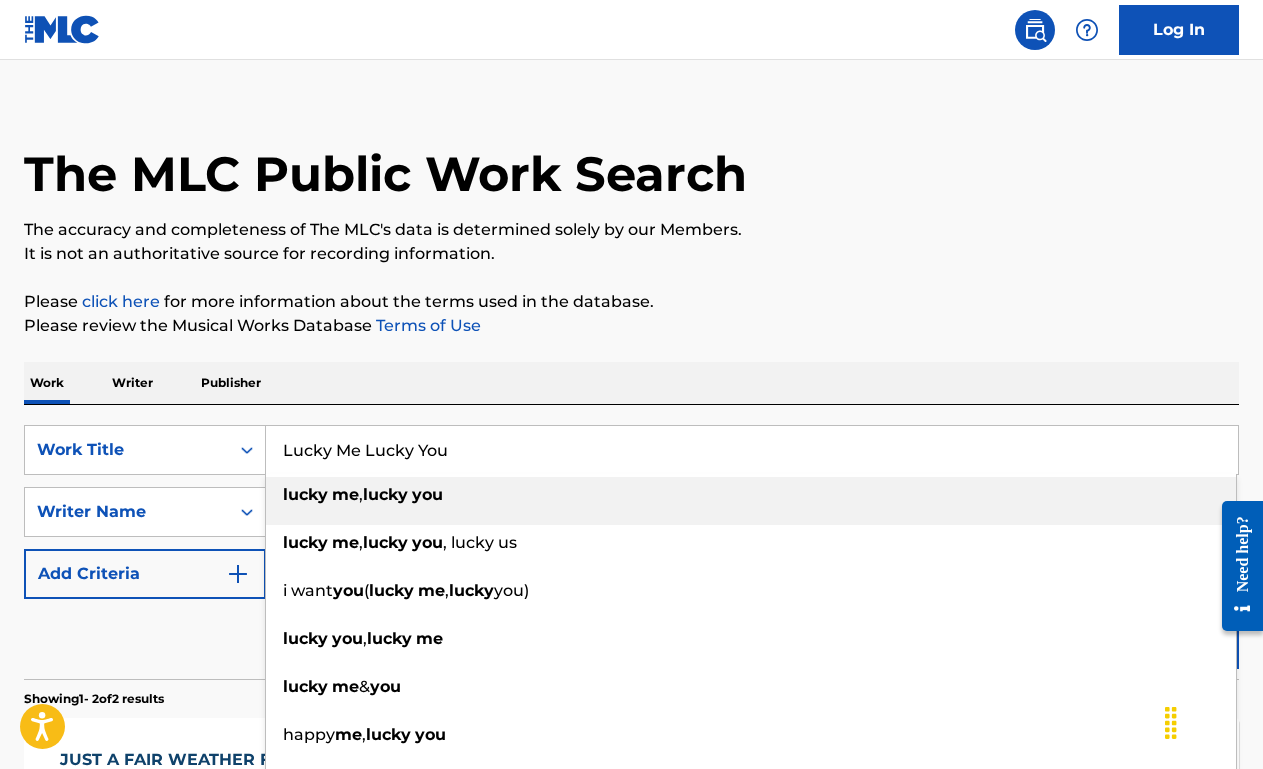 type on "Lucky Me Lucky You" 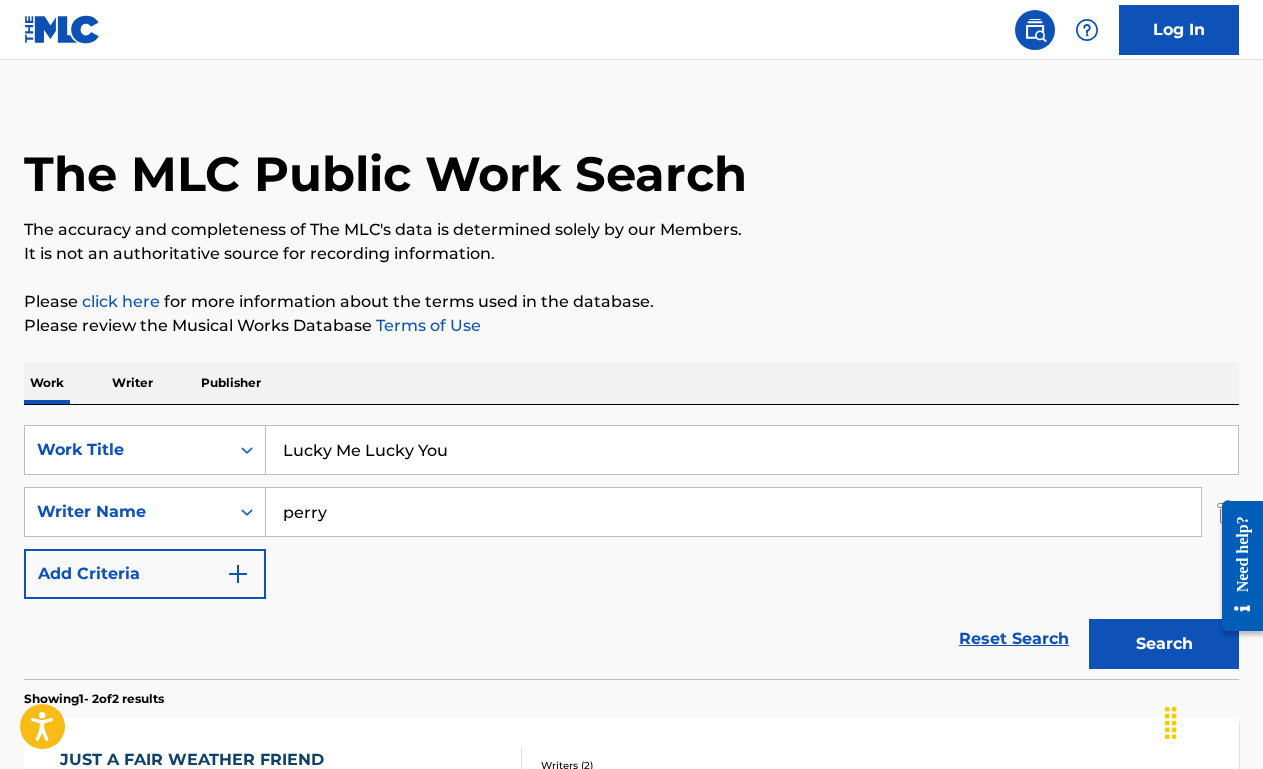type on "perry" 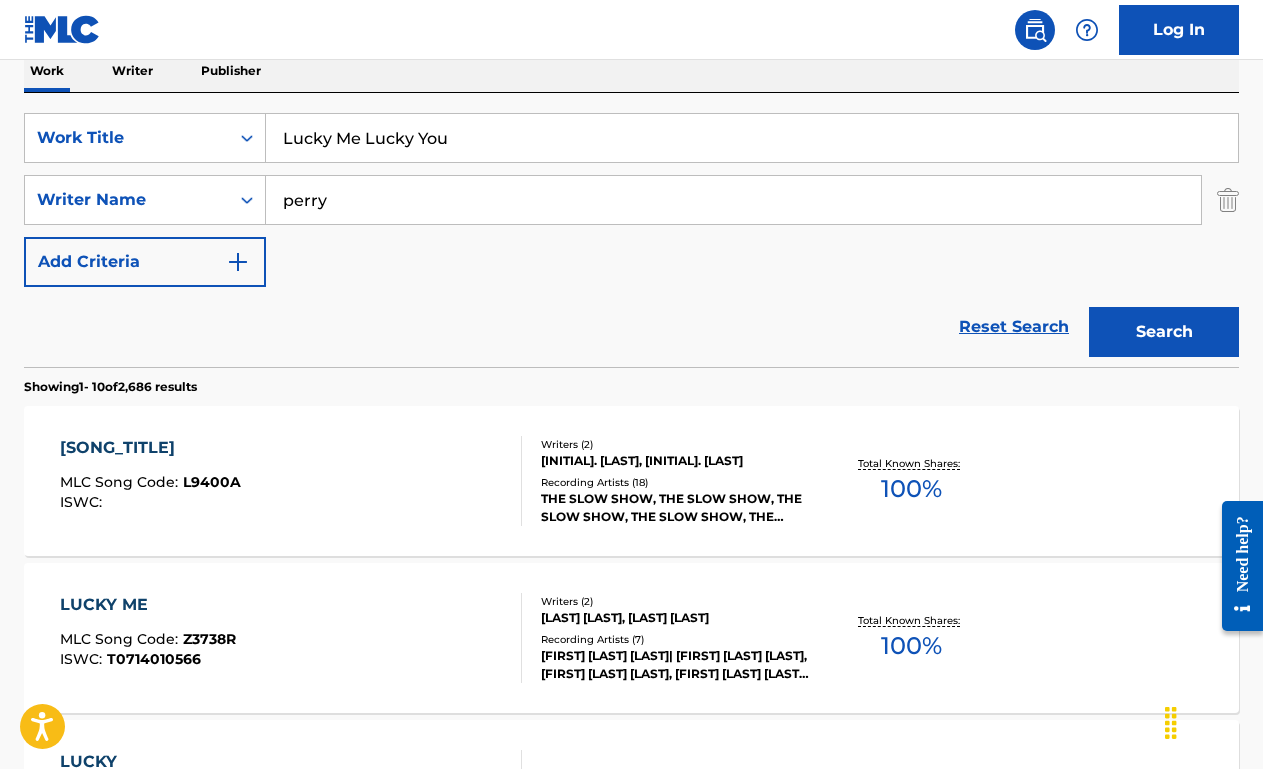 scroll, scrollTop: 334, scrollLeft: 0, axis: vertical 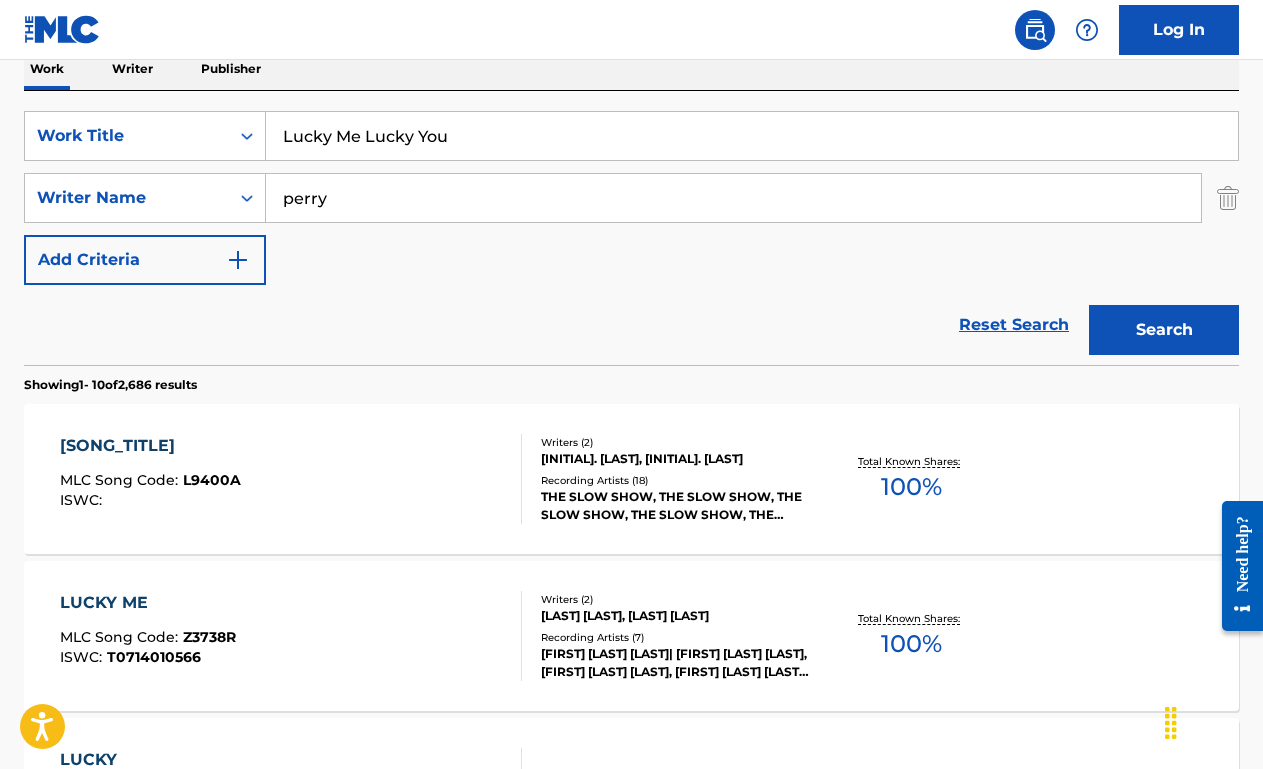 click on "LUCKY ME, LUCKY YOU MLC Song Code : L9400A ISWC :" at bounding box center (291, 479) 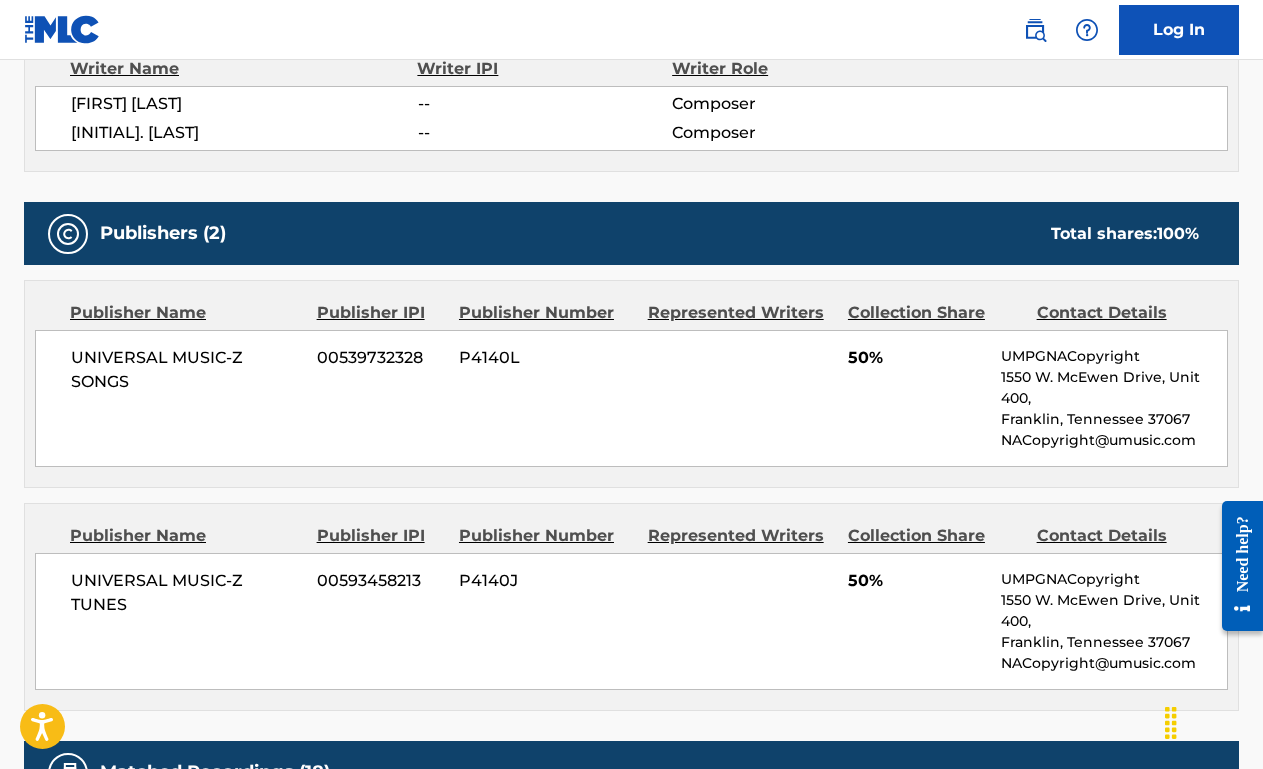 scroll, scrollTop: 0, scrollLeft: 0, axis: both 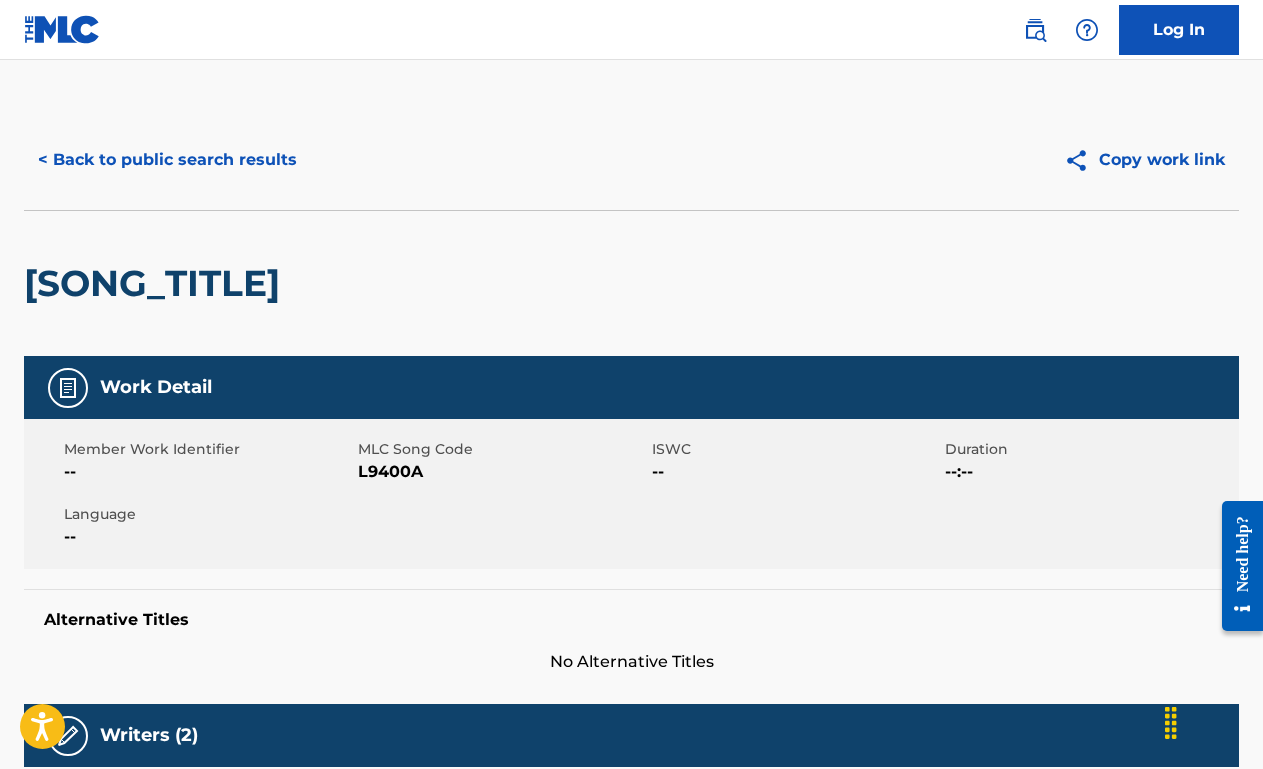 click on "< Back to public search results Copy work link" at bounding box center [631, 160] 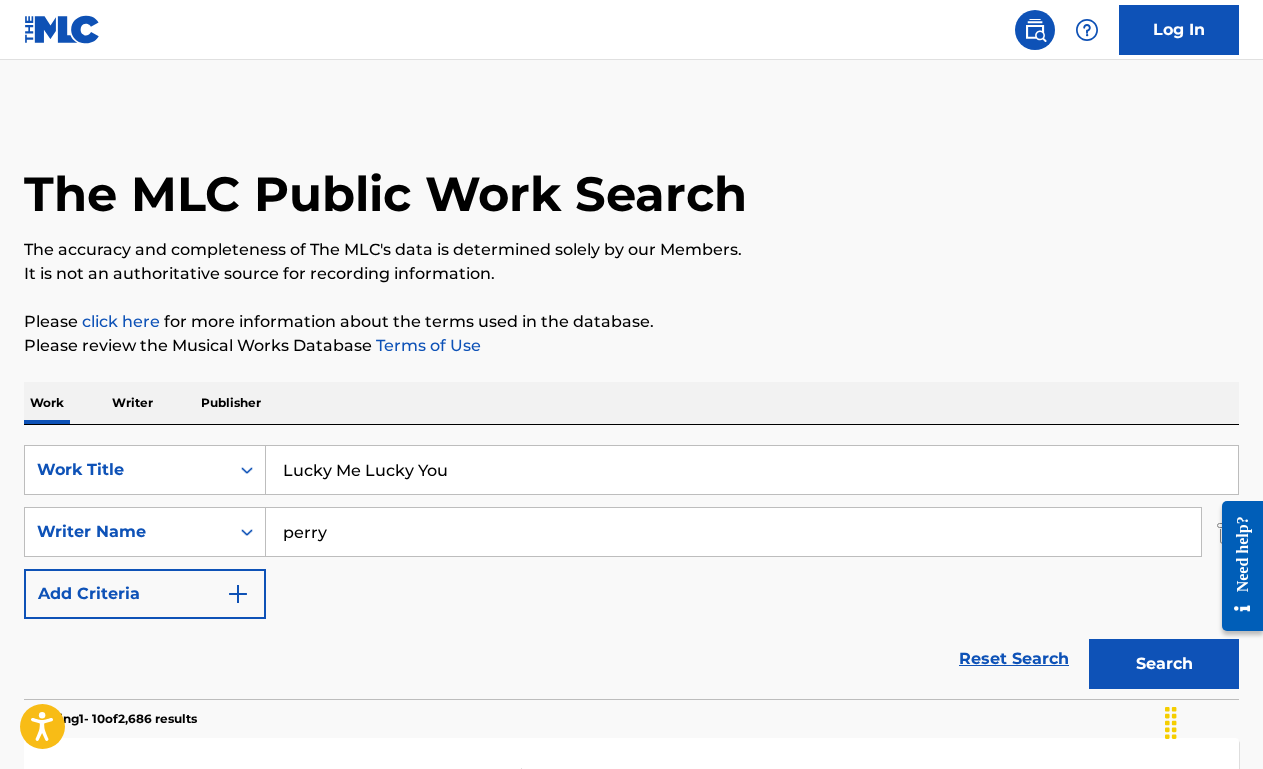 scroll, scrollTop: 334, scrollLeft: 0, axis: vertical 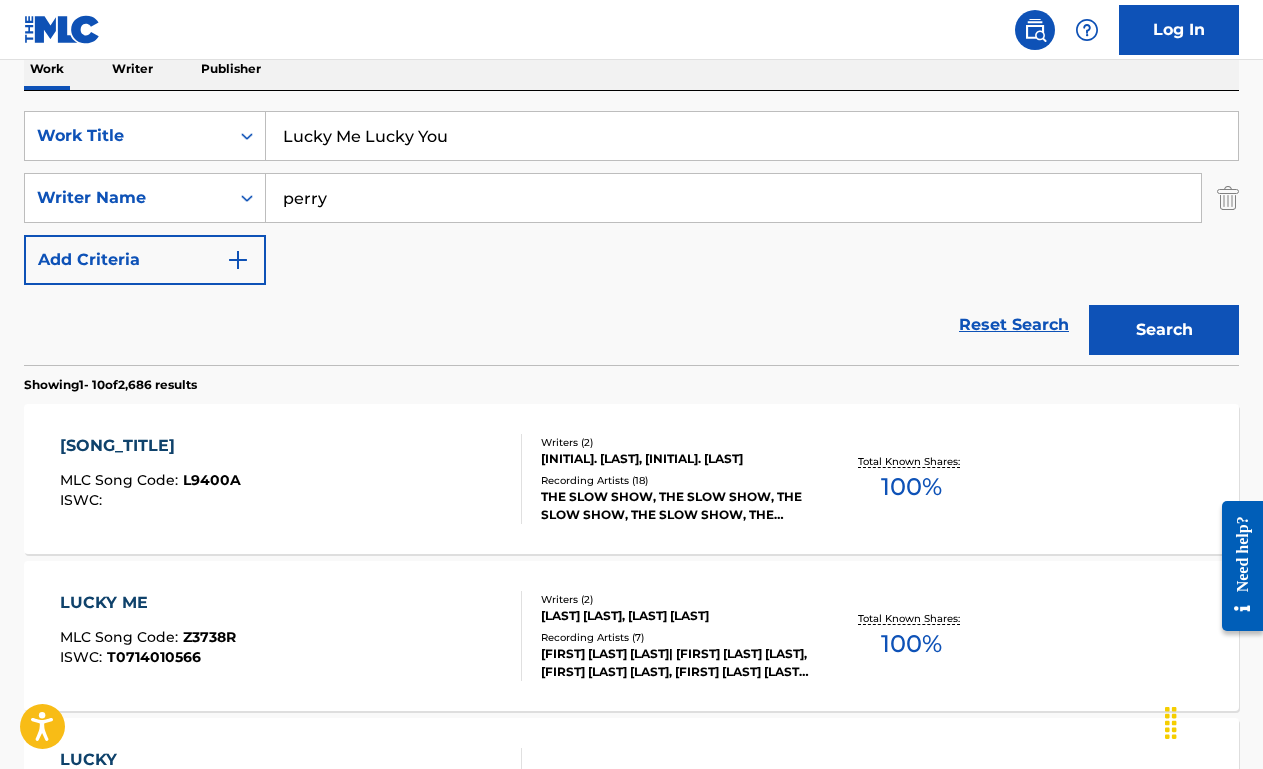 click on "Lucky Me Lucky You" at bounding box center (752, 136) 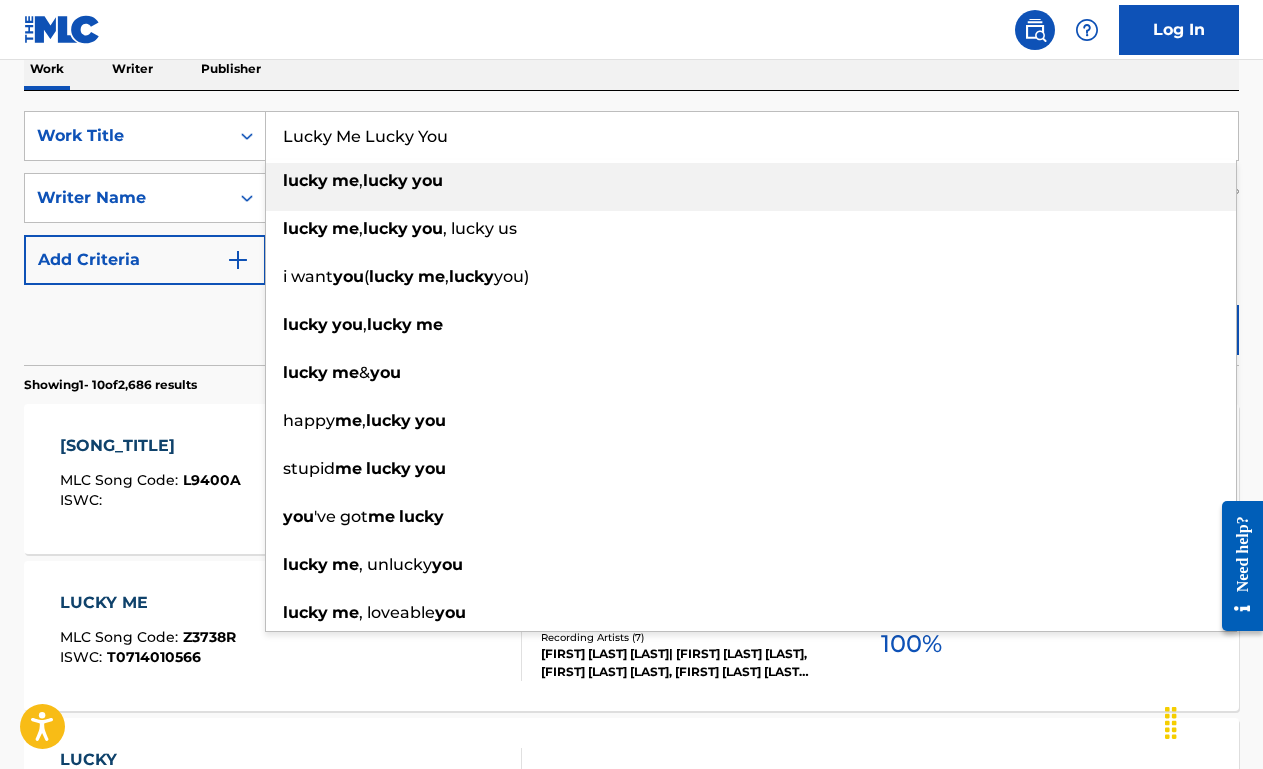 click on "Lucky Me Lucky You" at bounding box center (752, 136) 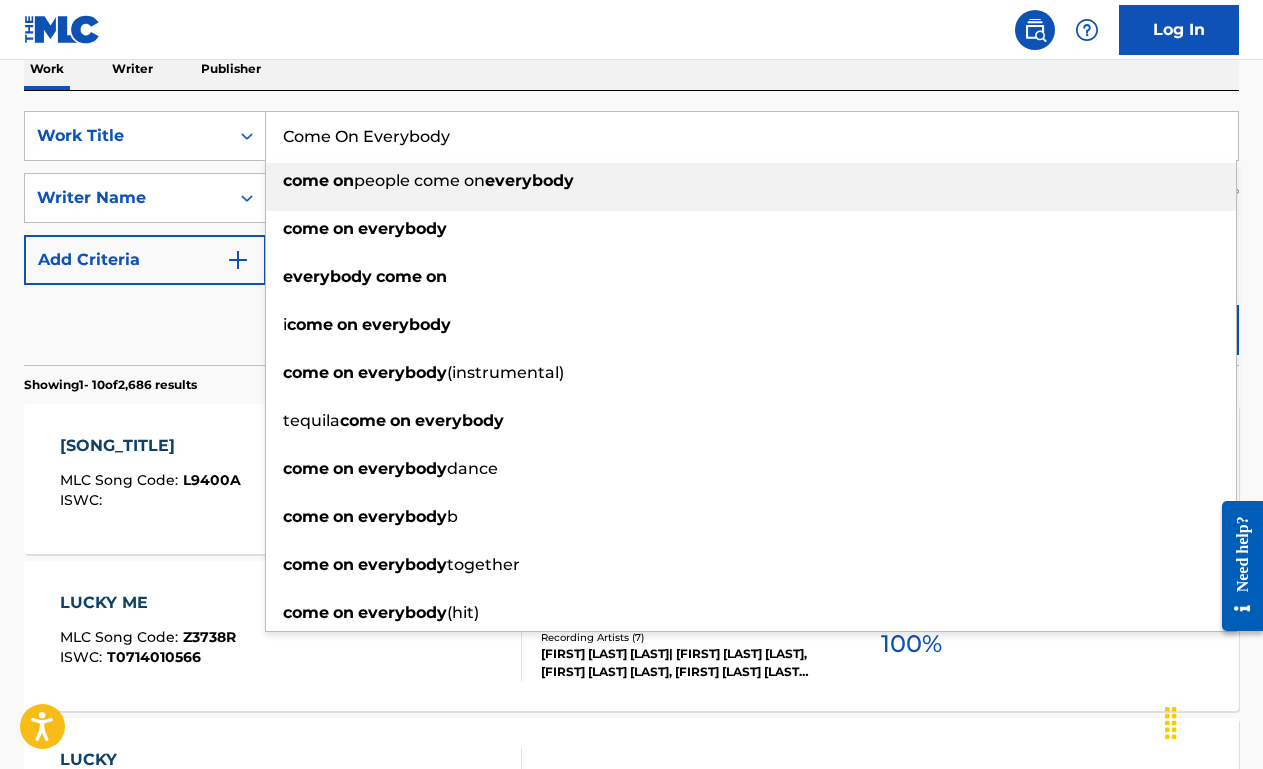 type on "Come On Everybody" 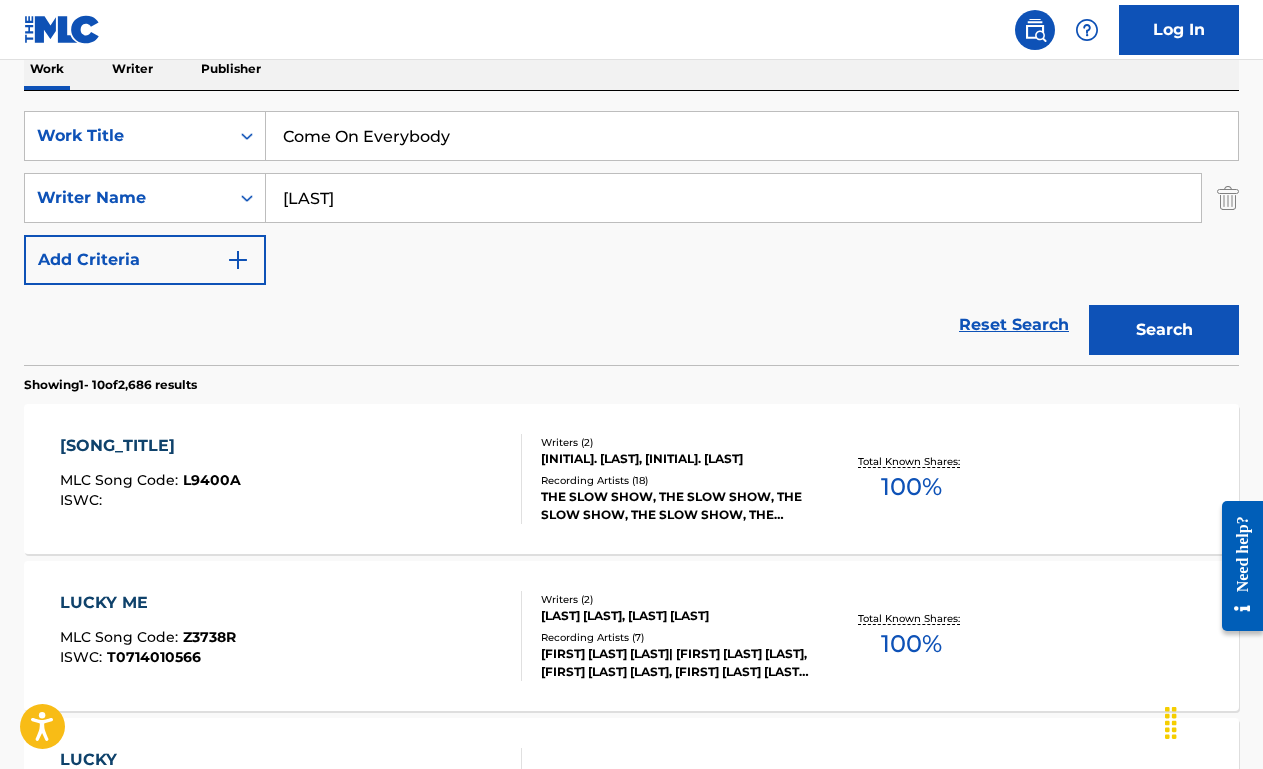 click on "Search" at bounding box center (1164, 330) 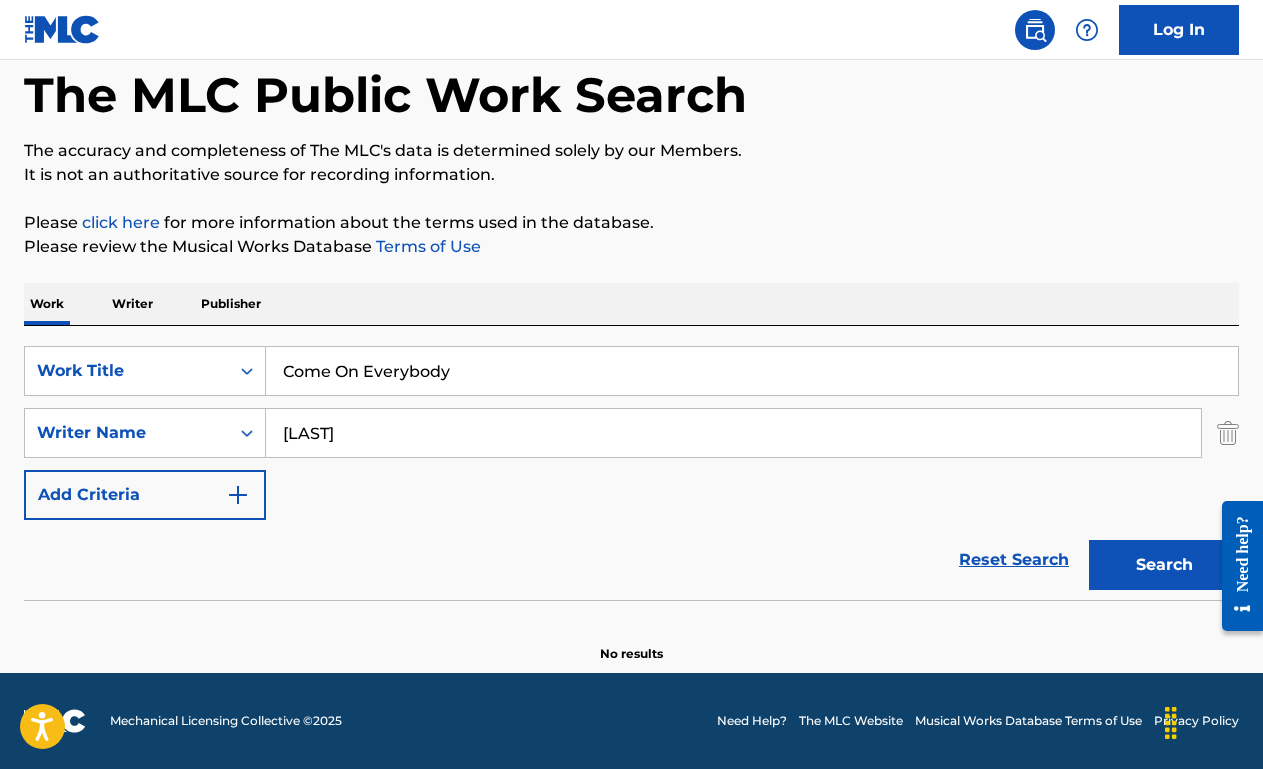 click on "[LAST]" at bounding box center (733, 433) 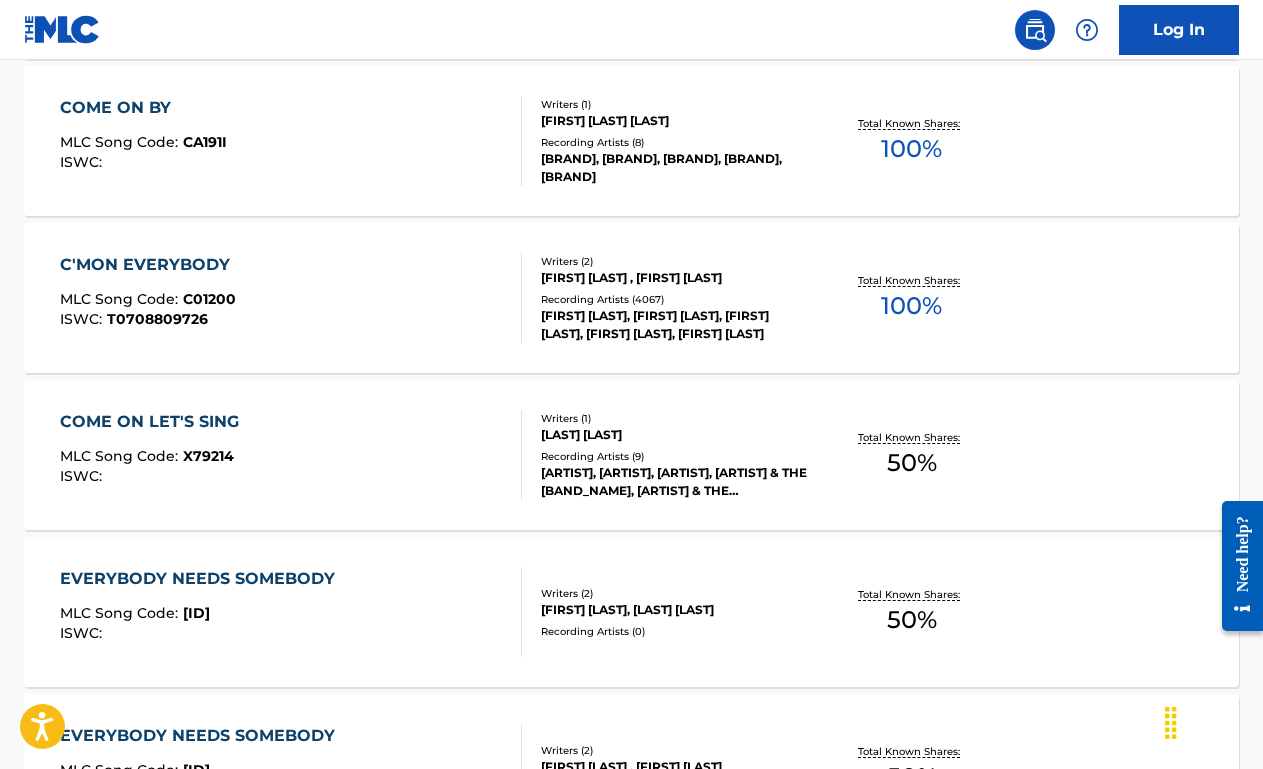scroll, scrollTop: 834, scrollLeft: 0, axis: vertical 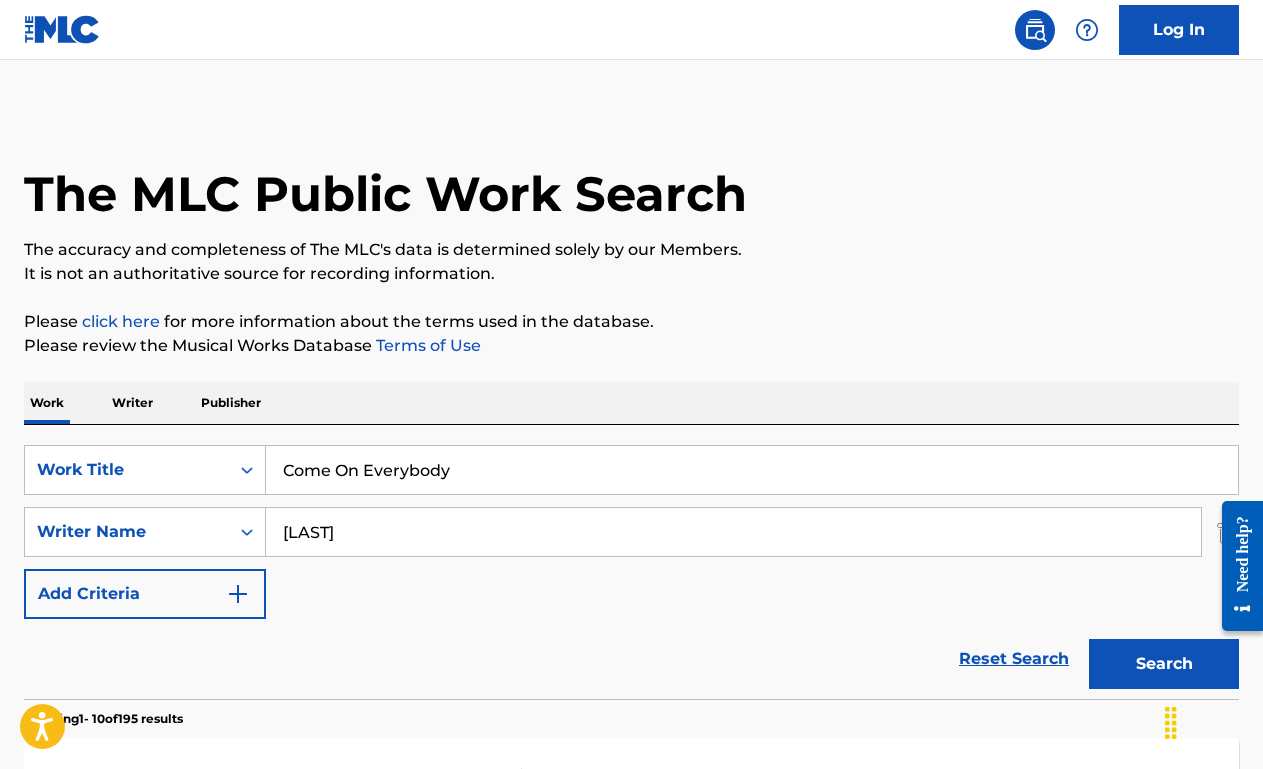 click on "[LAST]" at bounding box center (733, 532) 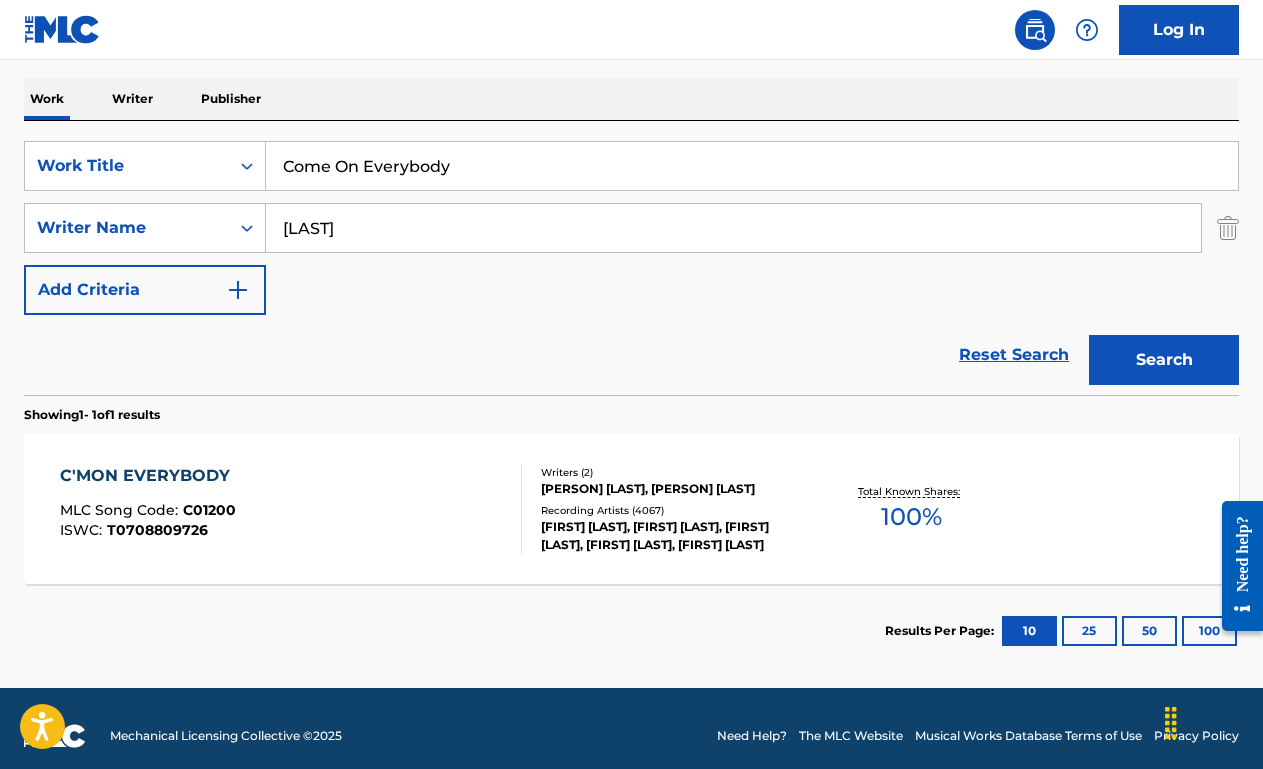 scroll, scrollTop: 307, scrollLeft: 0, axis: vertical 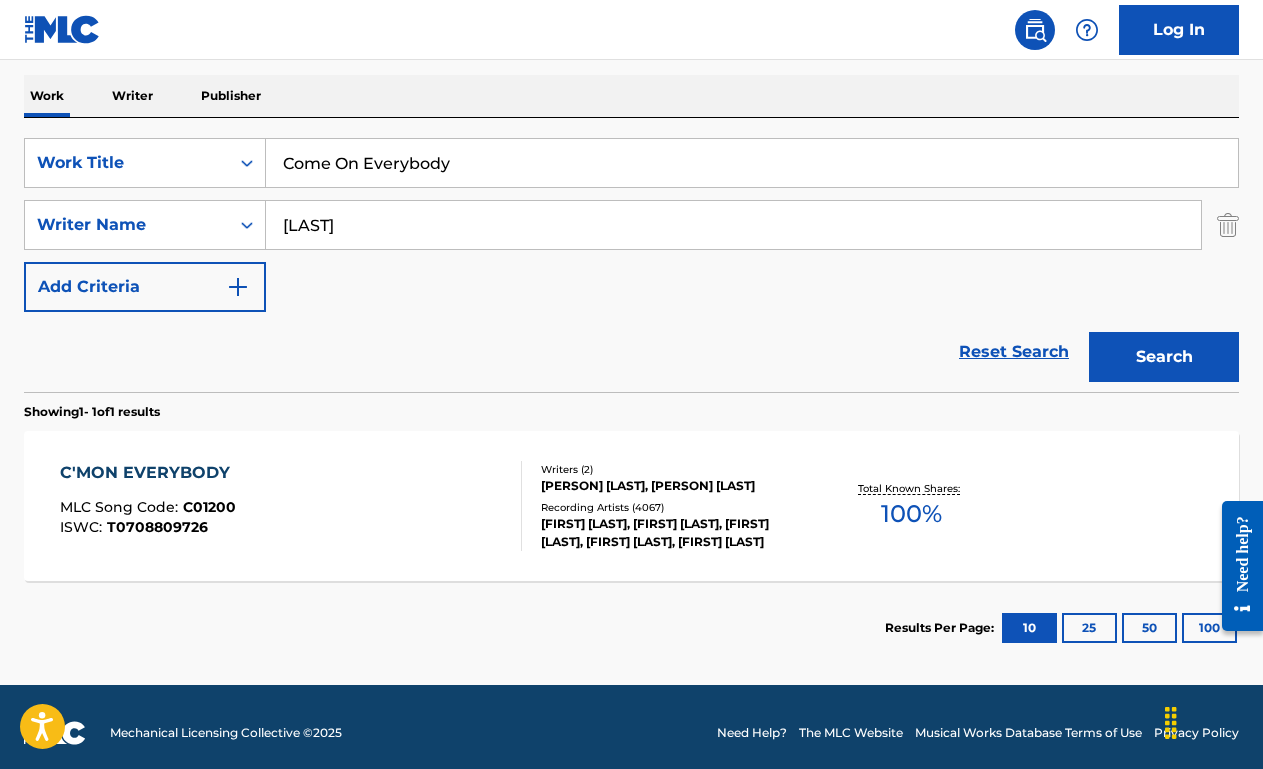click on "C'MON EVERYBODY MLC Song Code : C01200 ISWC : T0708809726" at bounding box center [291, 506] 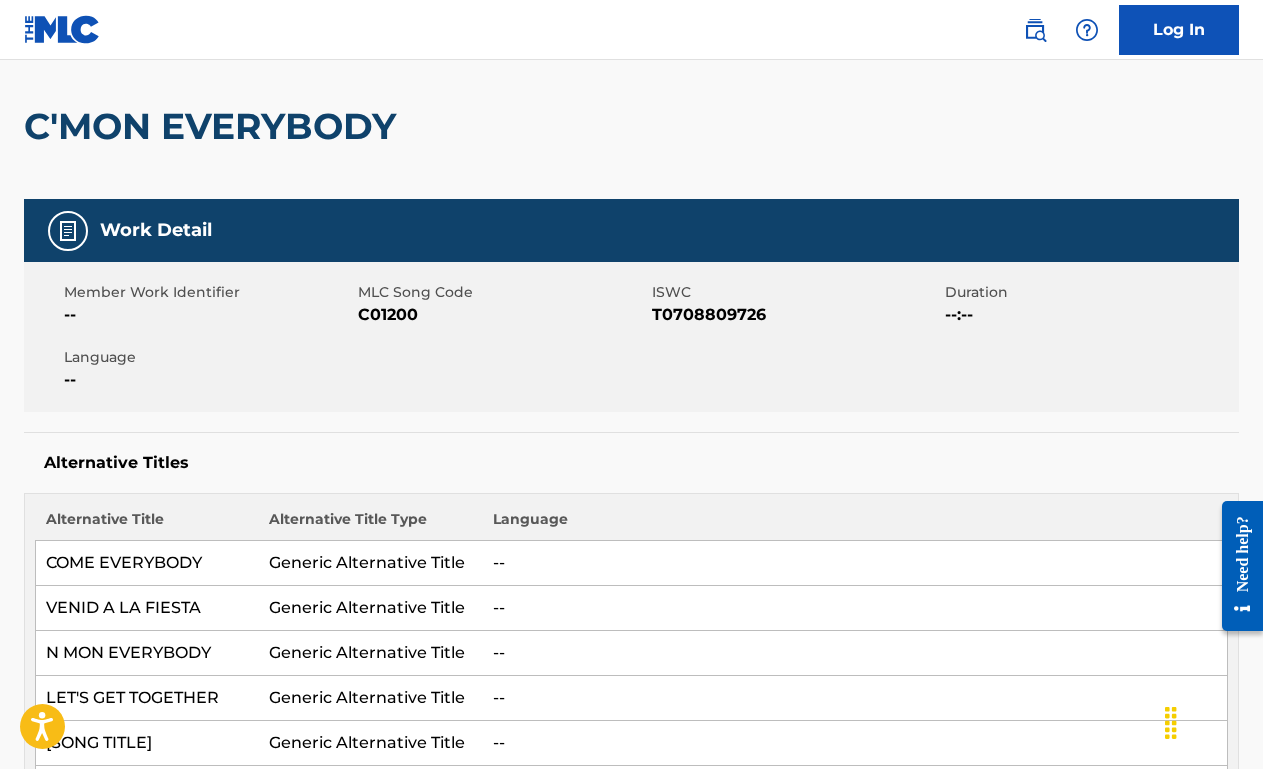 scroll, scrollTop: 0, scrollLeft: 0, axis: both 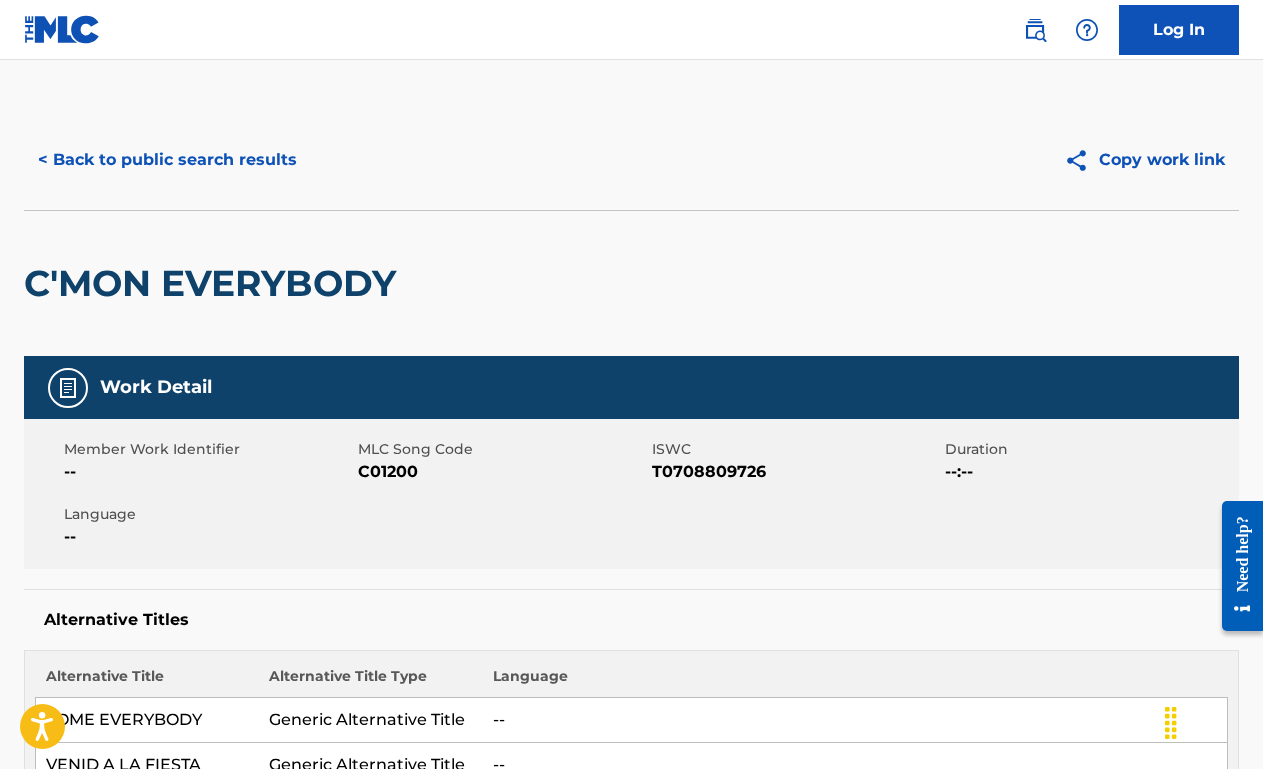 click on "< Back to public search results" at bounding box center [167, 160] 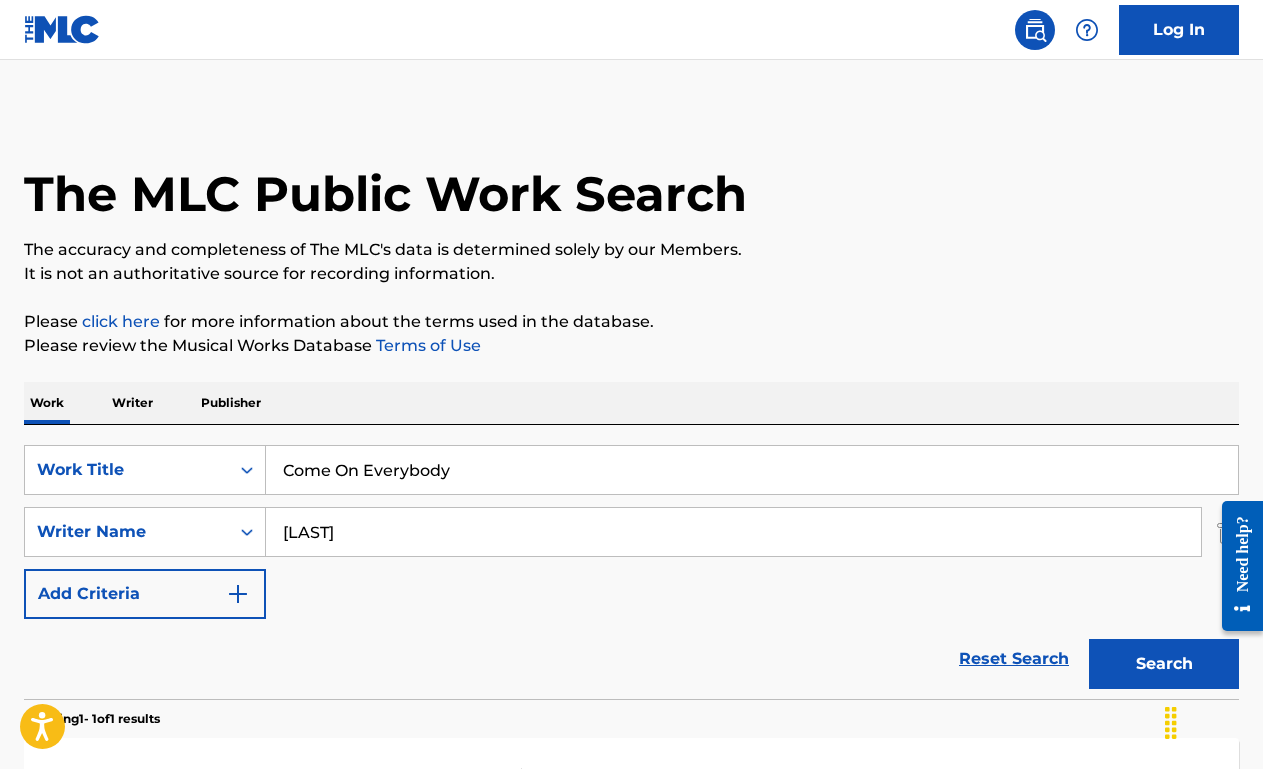 scroll, scrollTop: 197, scrollLeft: 0, axis: vertical 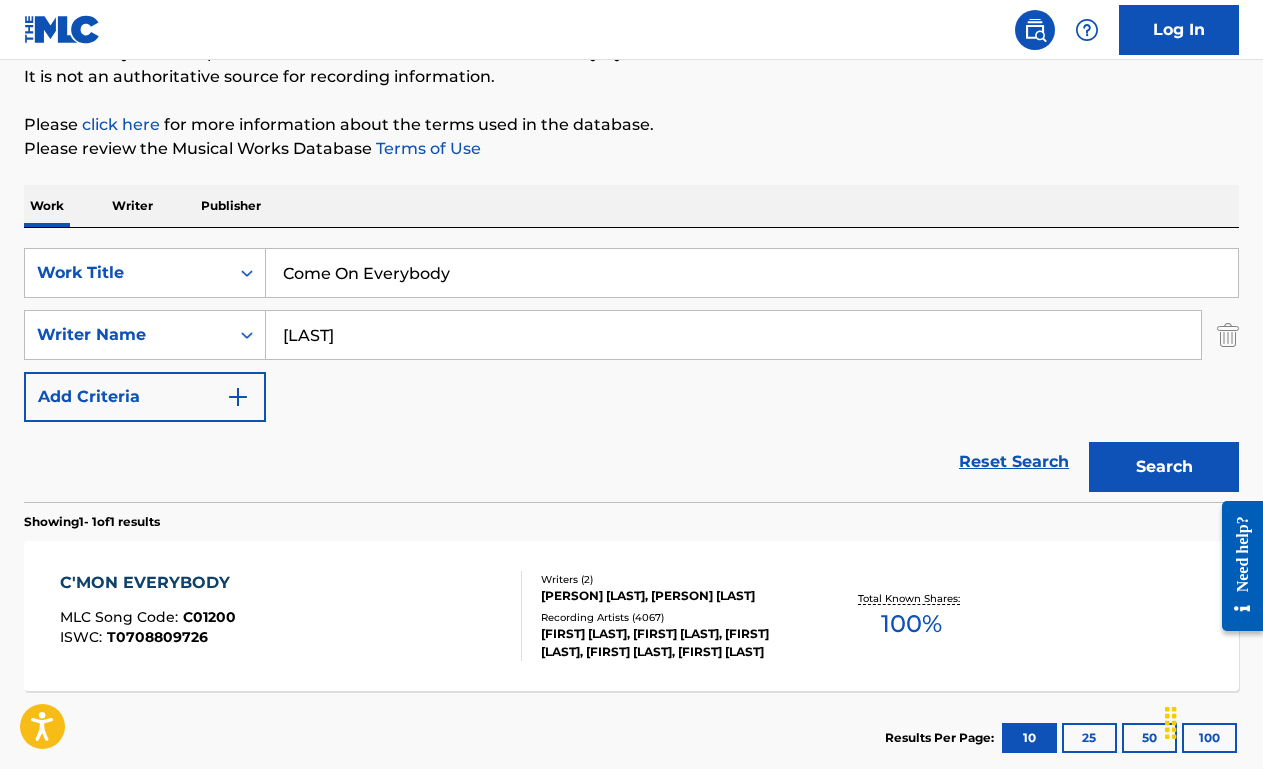 click on "Come On Everybody" at bounding box center (752, 273) 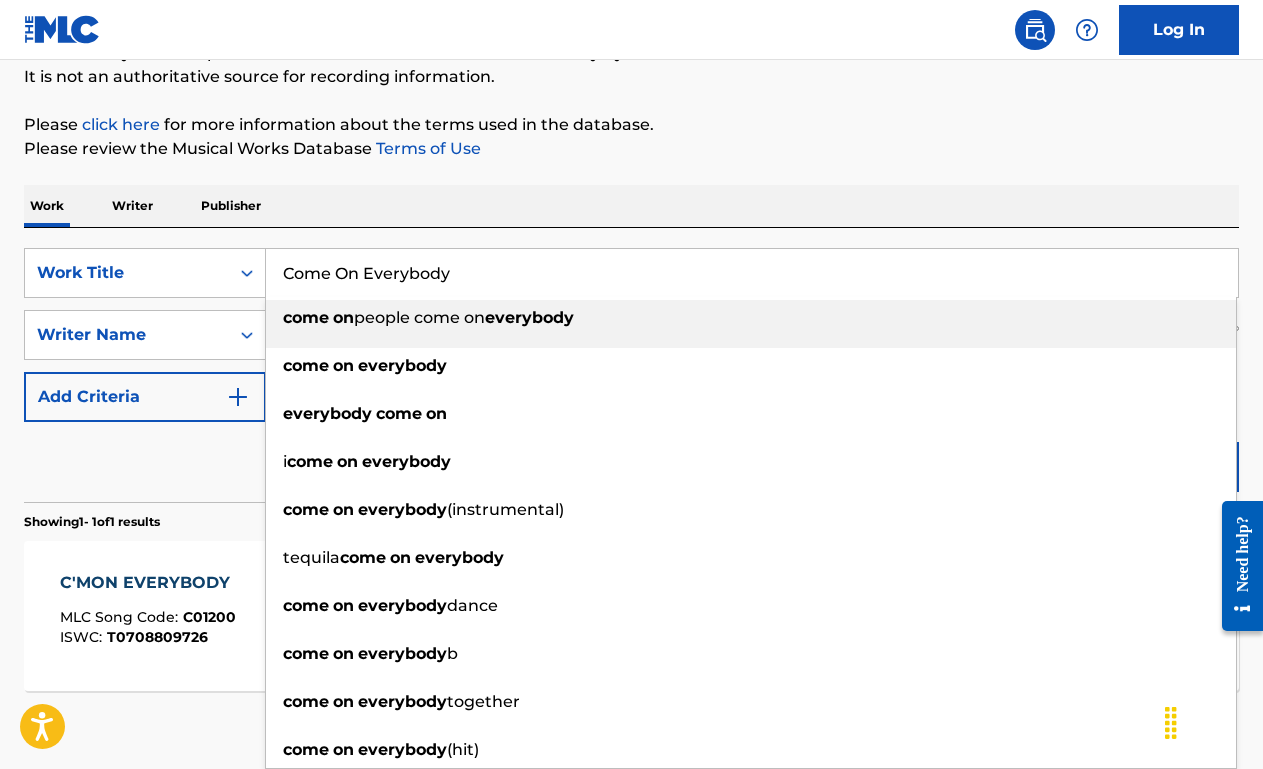 click on "Come On Everybody" at bounding box center [752, 273] 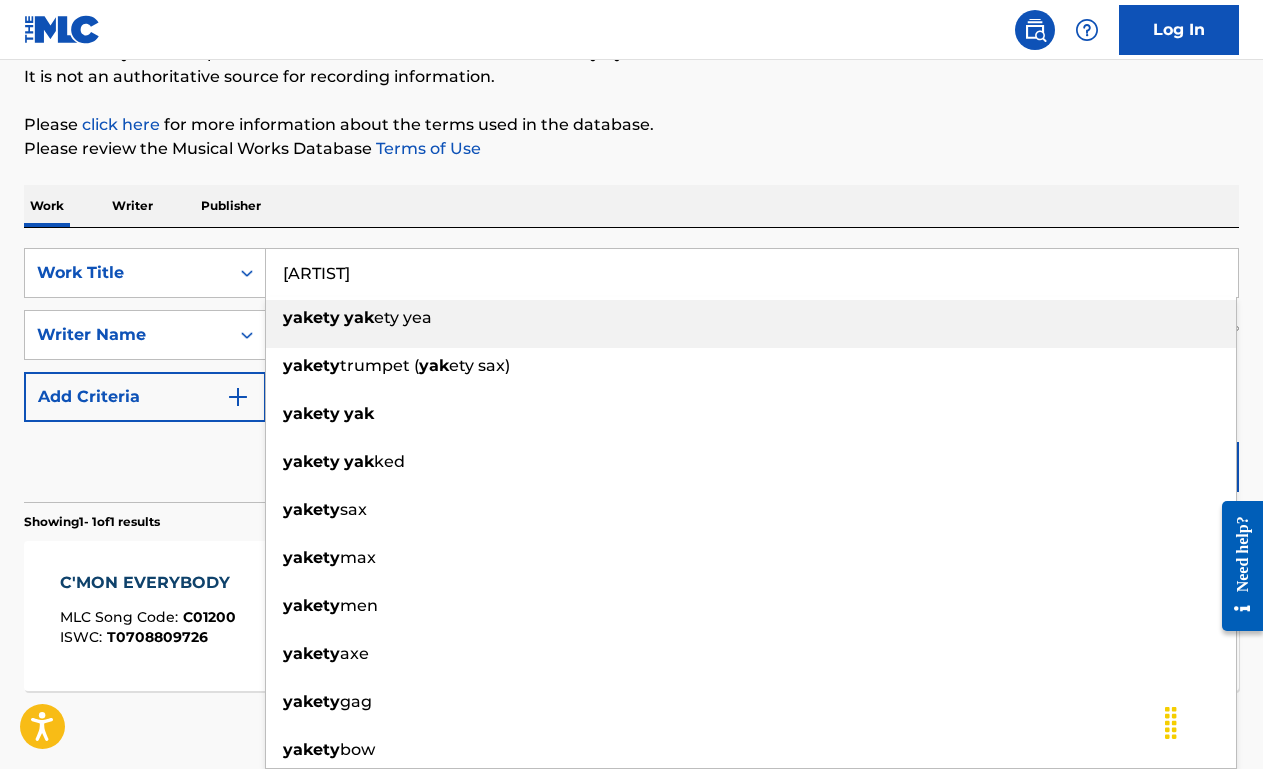 type on "[ARTIST]" 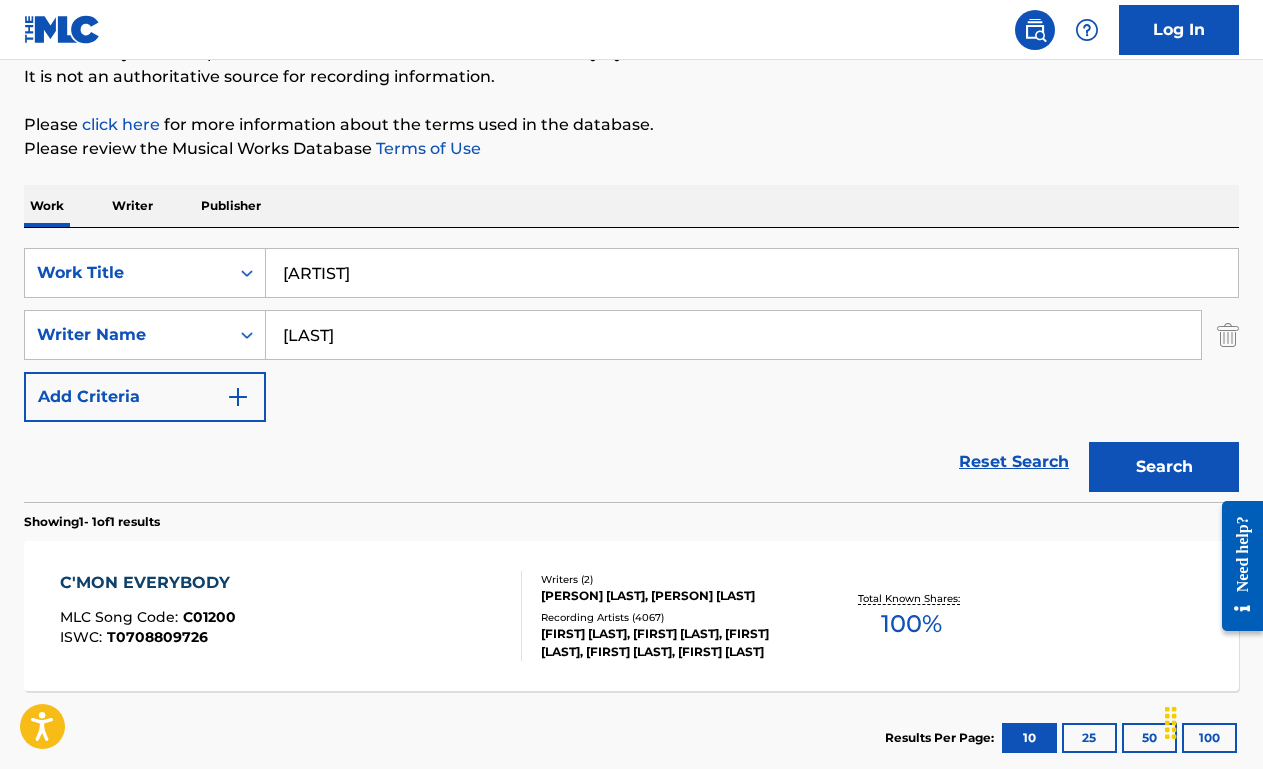 type on "[LAST]" 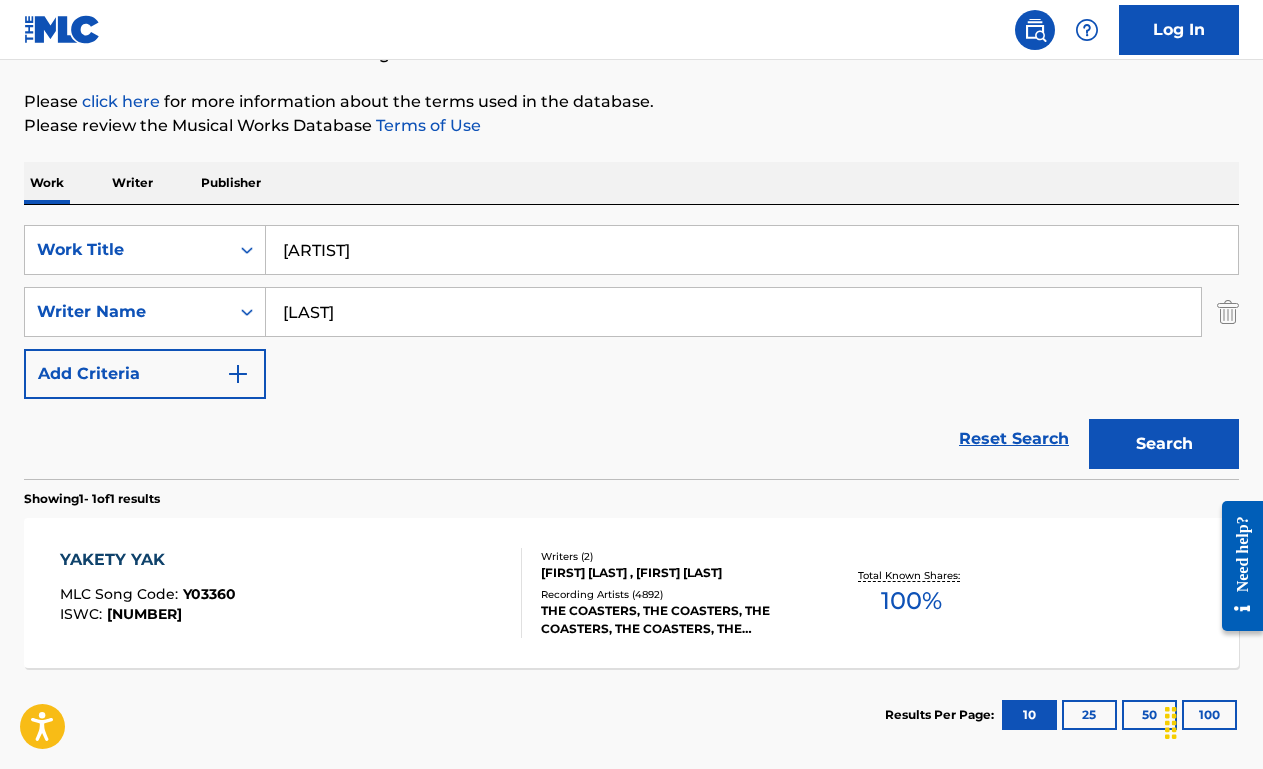 scroll, scrollTop: 225, scrollLeft: 0, axis: vertical 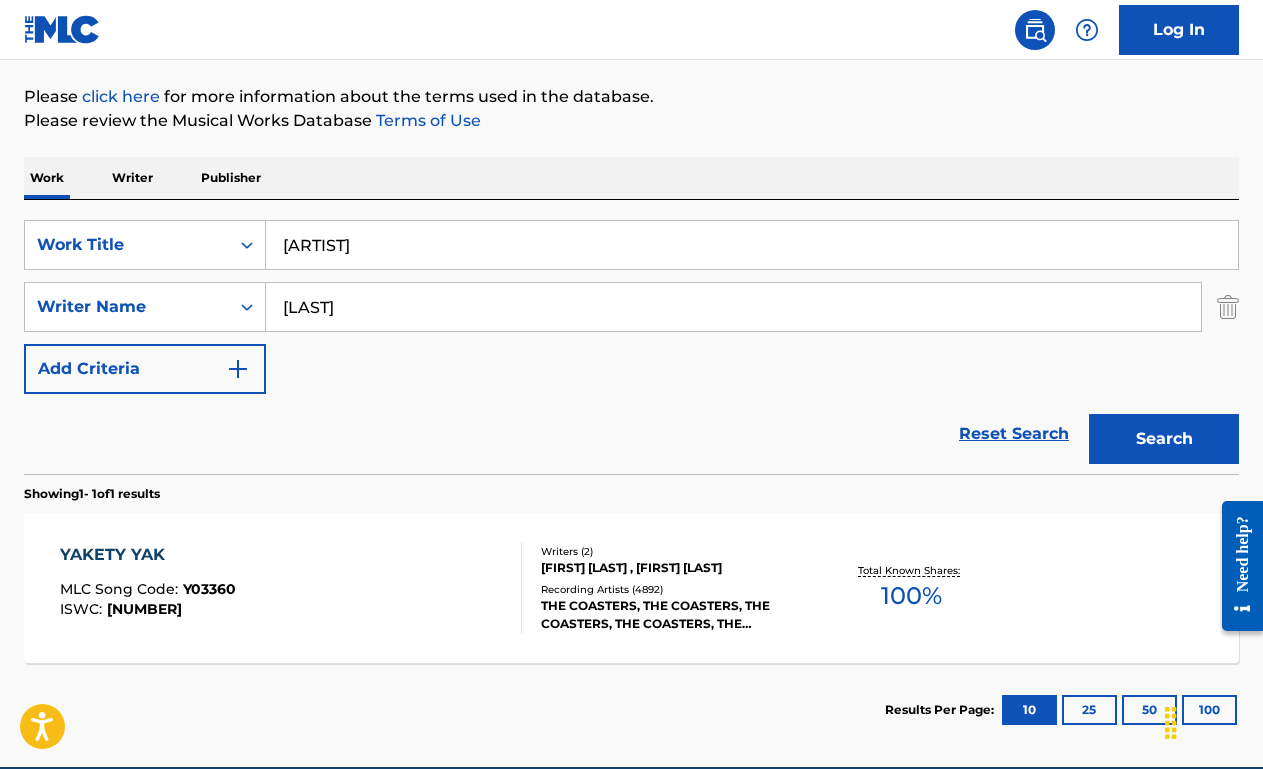 click on "[GENRE] [ID] [ID]" at bounding box center (291, 588) 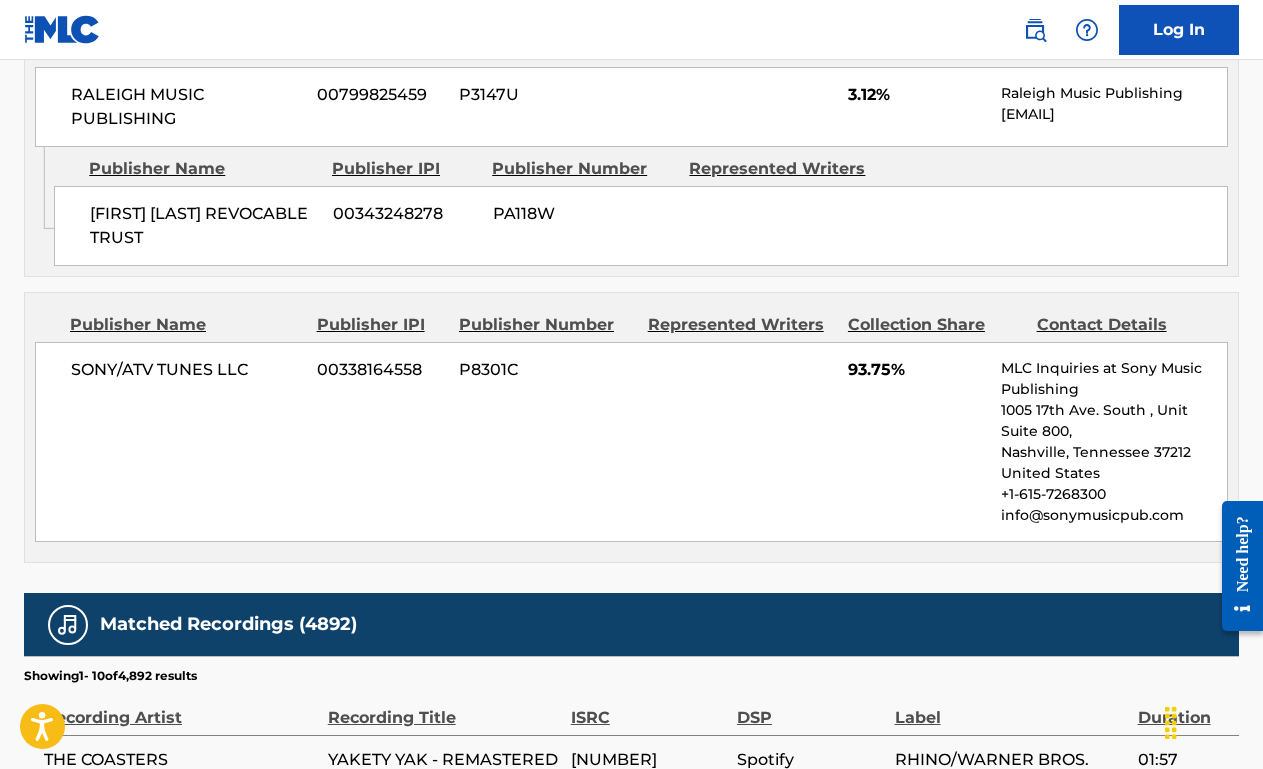 scroll, scrollTop: 0, scrollLeft: 0, axis: both 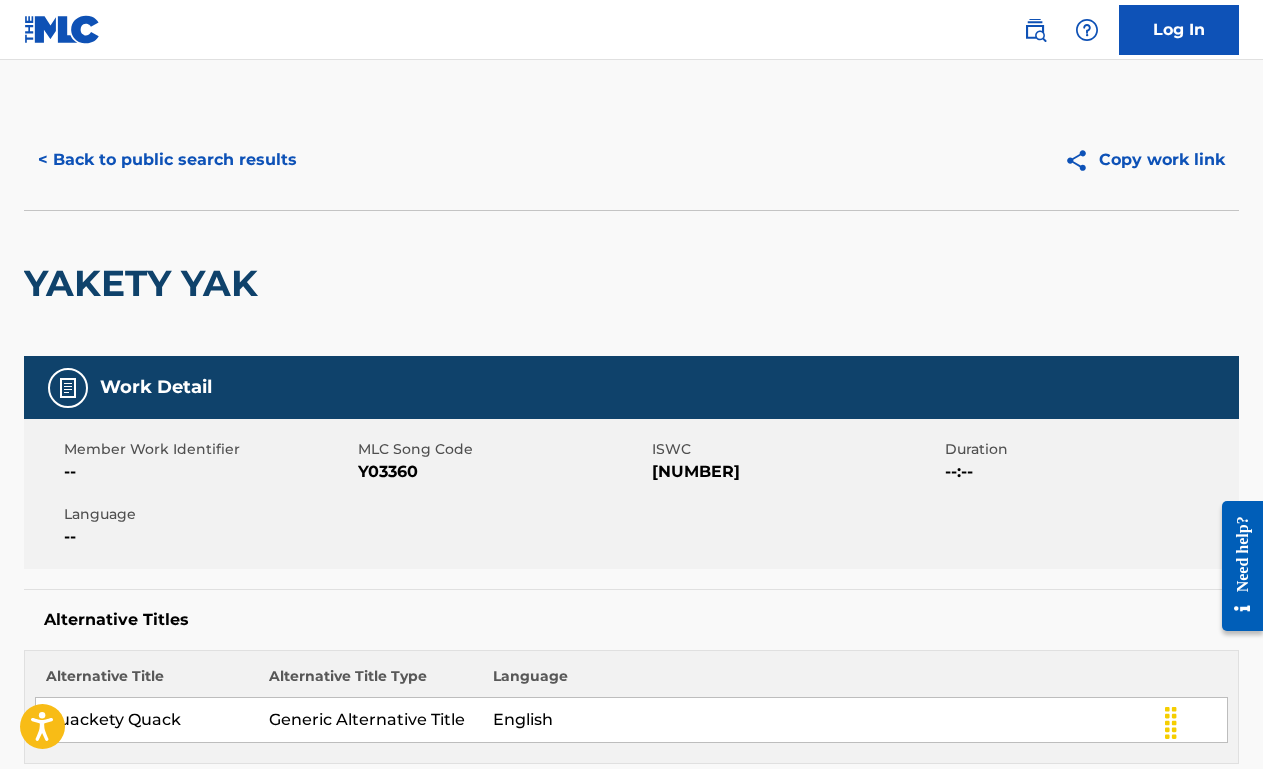 click on "< Back to public search results" at bounding box center (167, 160) 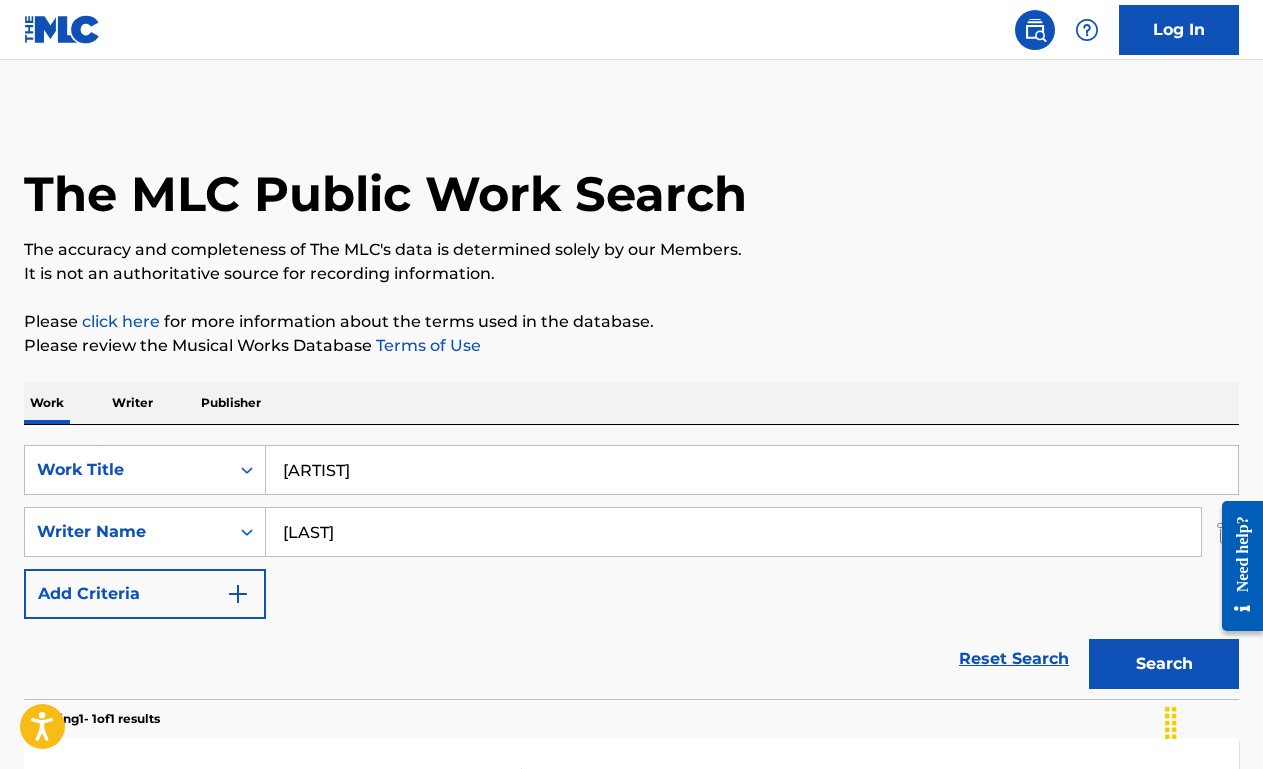 scroll, scrollTop: 203, scrollLeft: 0, axis: vertical 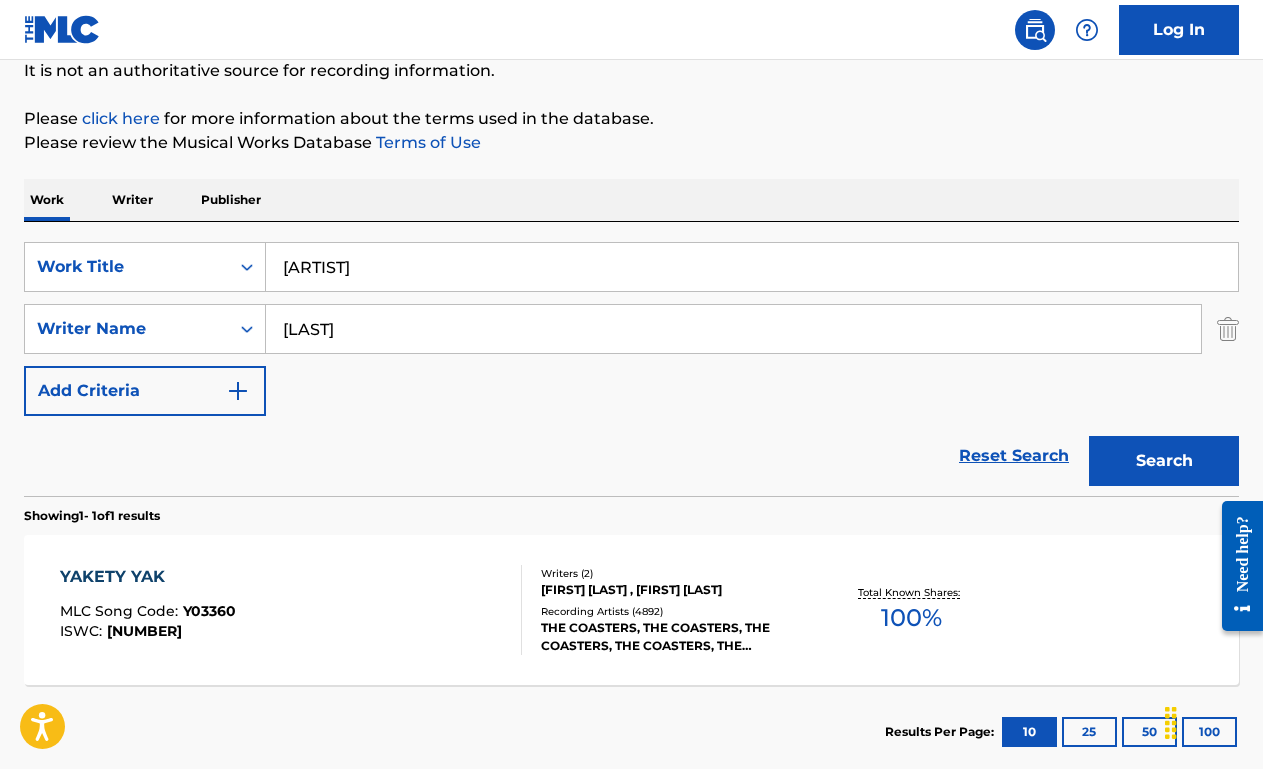 click on "[ARTIST]" at bounding box center [752, 267] 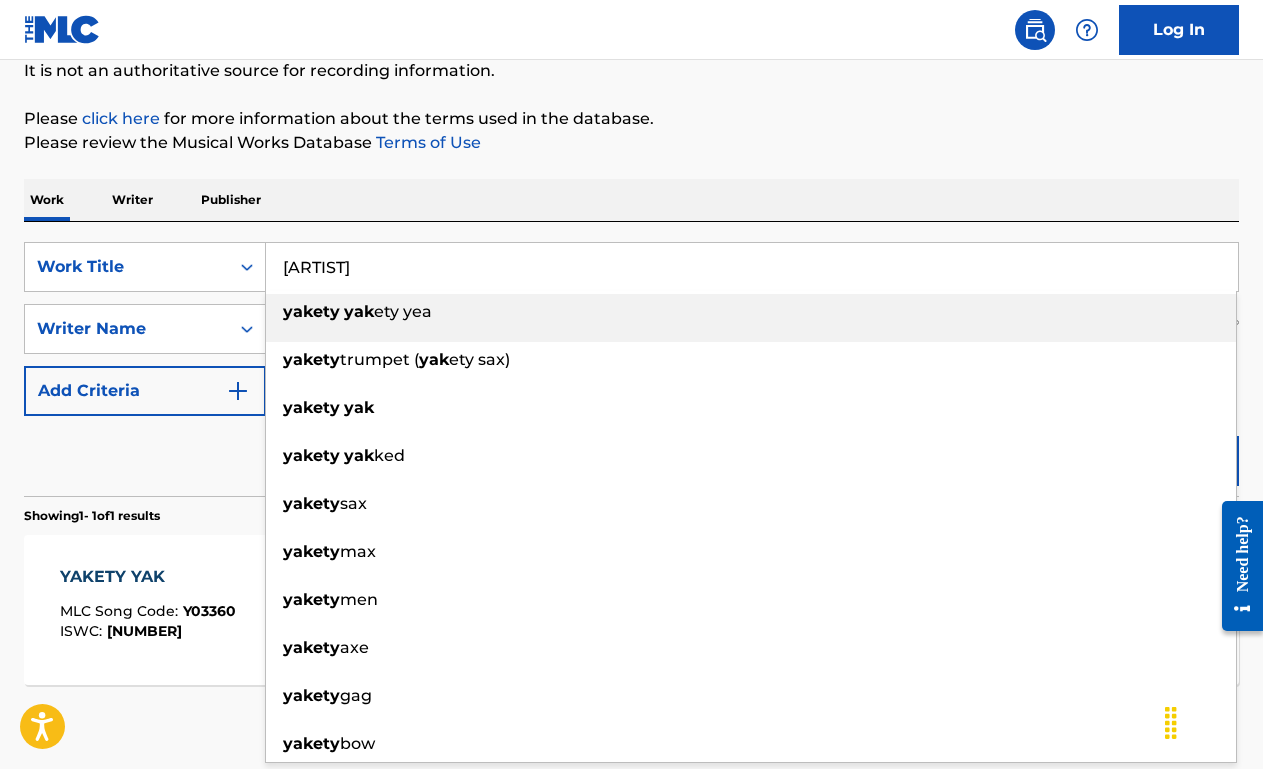 paste on "The Ballad Of Davy Crockett" 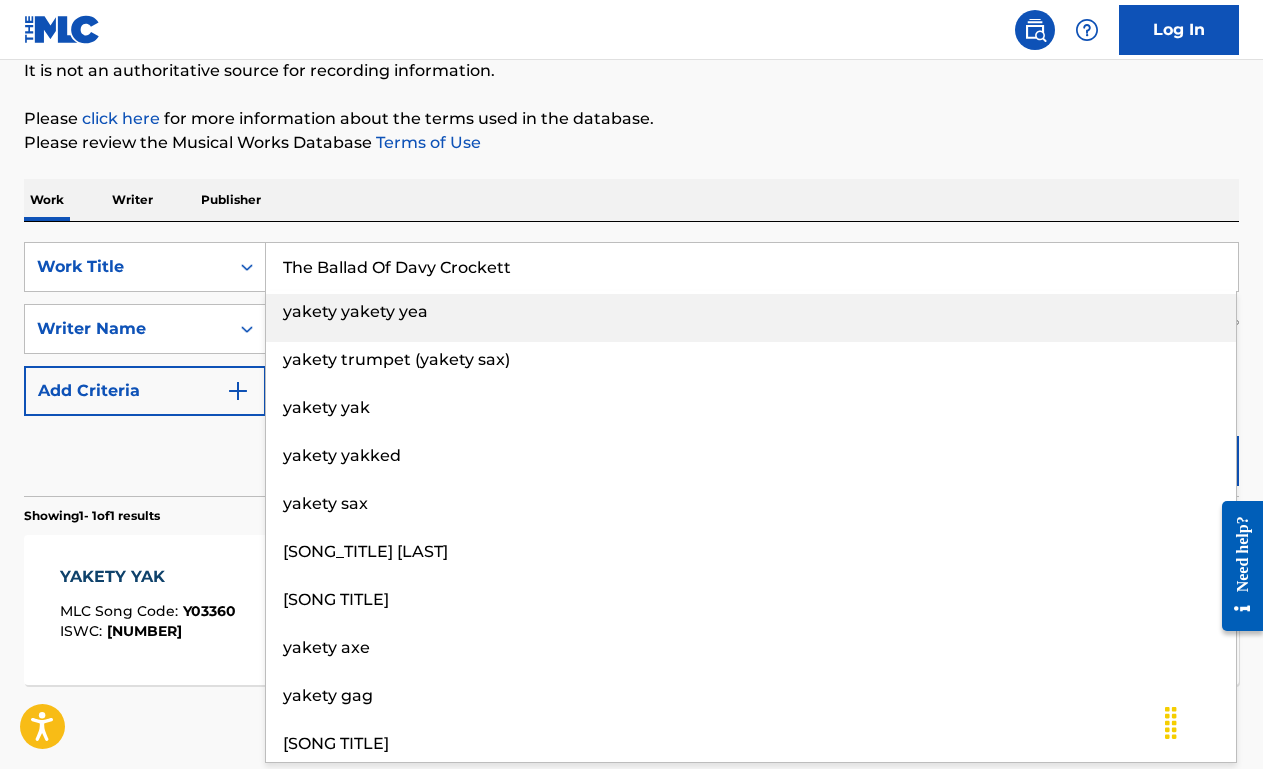 type on "The Ballad Of Davy Crockett" 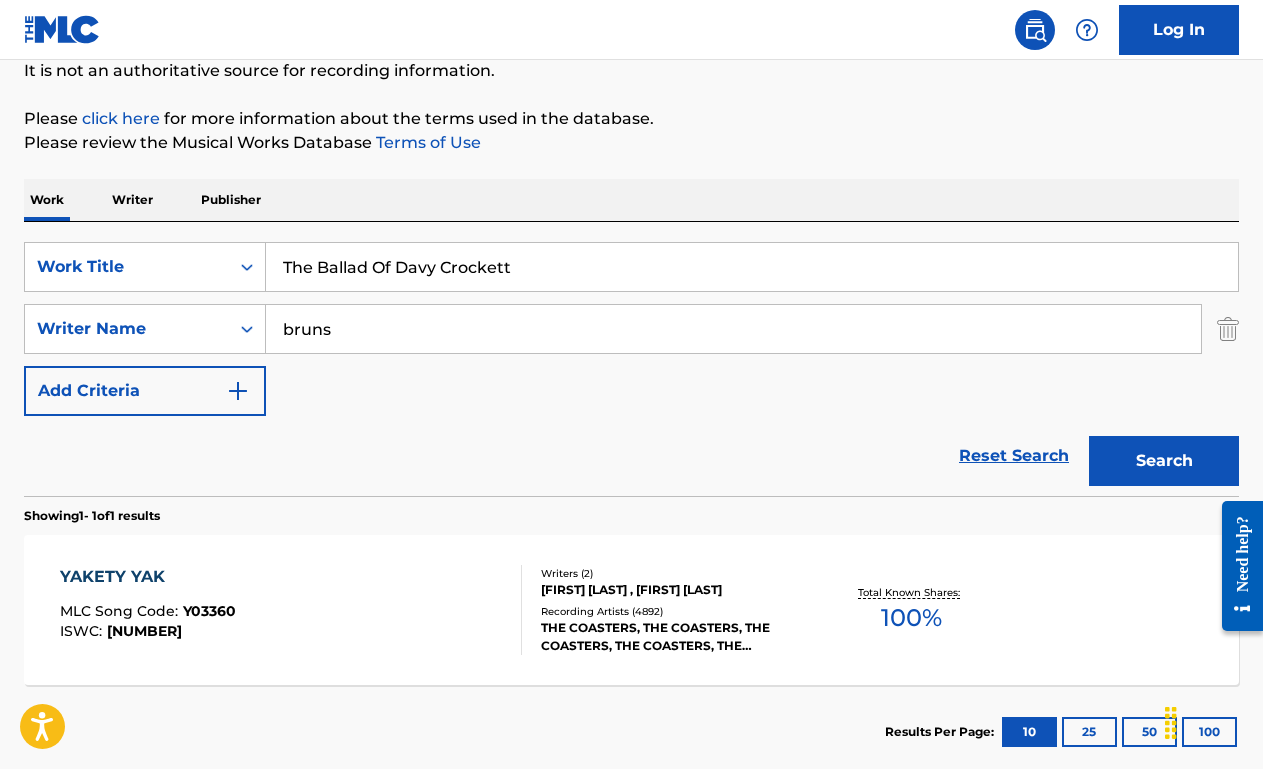 type on "bruns" 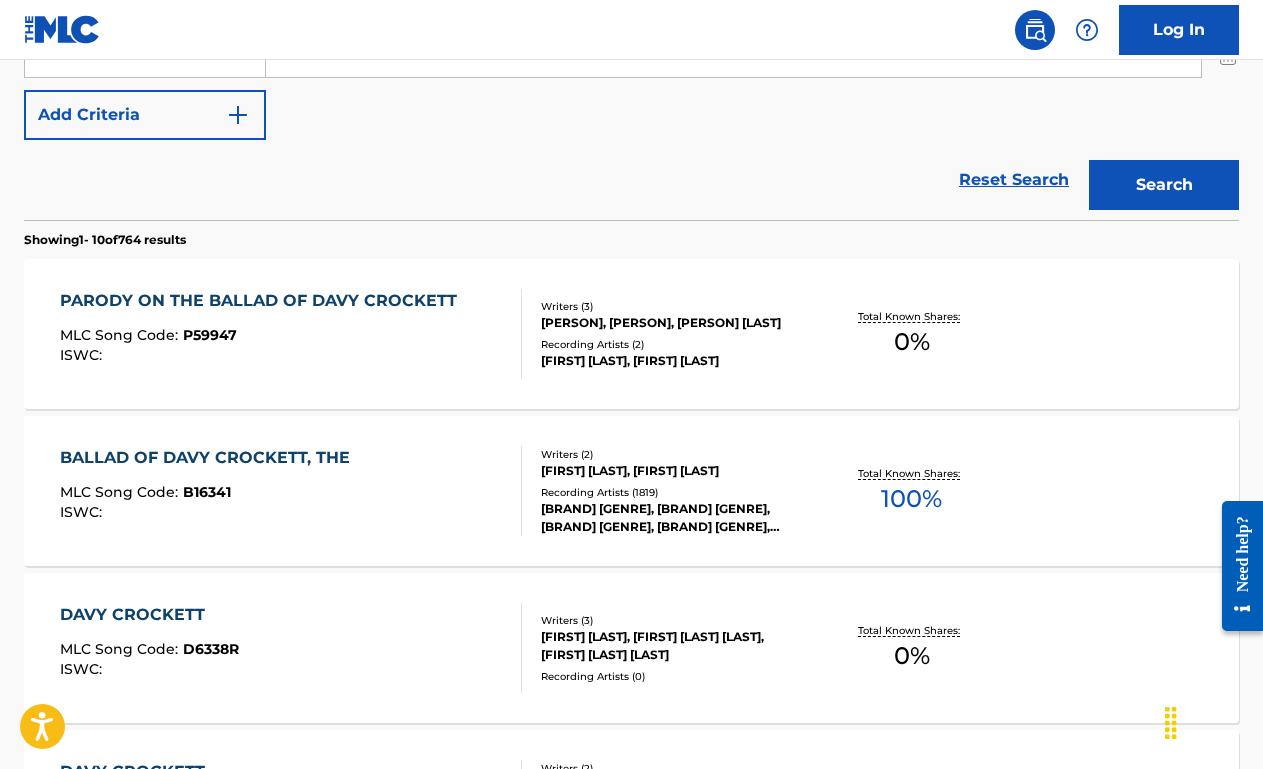 scroll, scrollTop: 480, scrollLeft: 0, axis: vertical 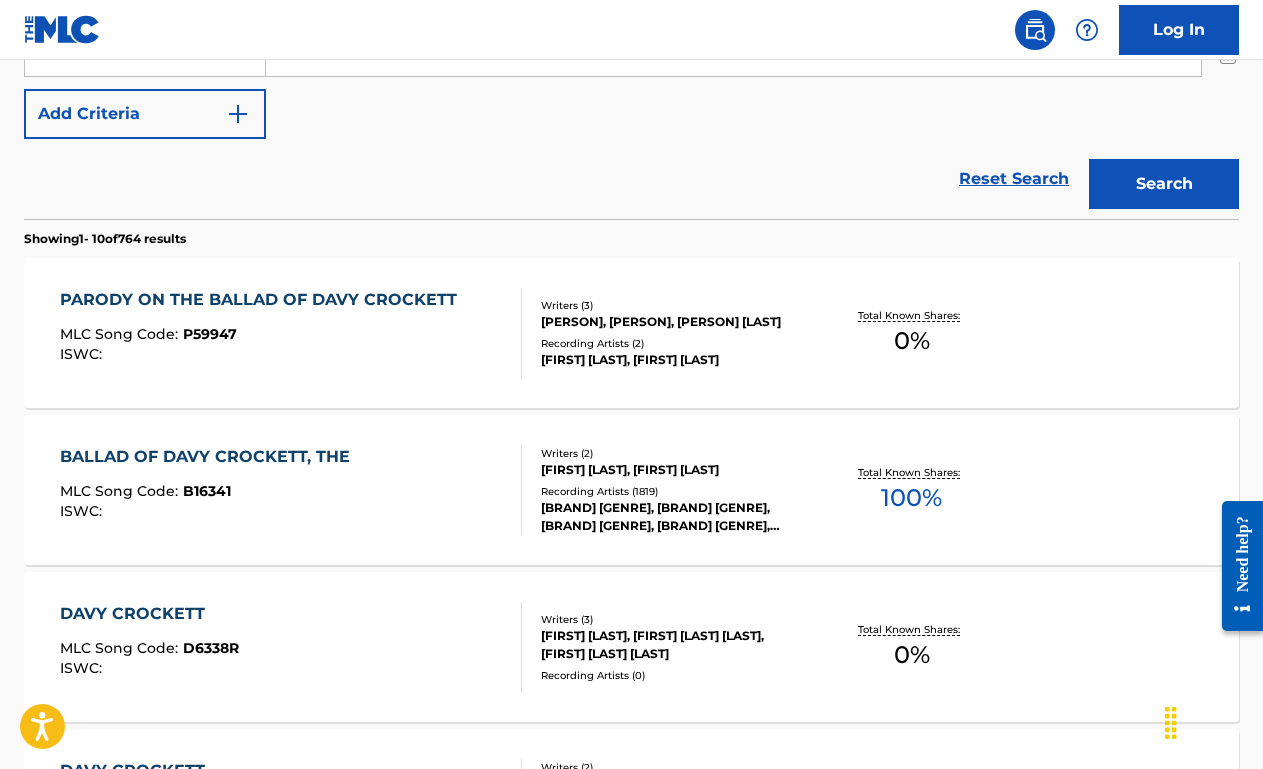 click on "BALLAD OF DAVY CROCKETT, THE MLC Song Code : B16341 ISWC :" at bounding box center [291, 490] 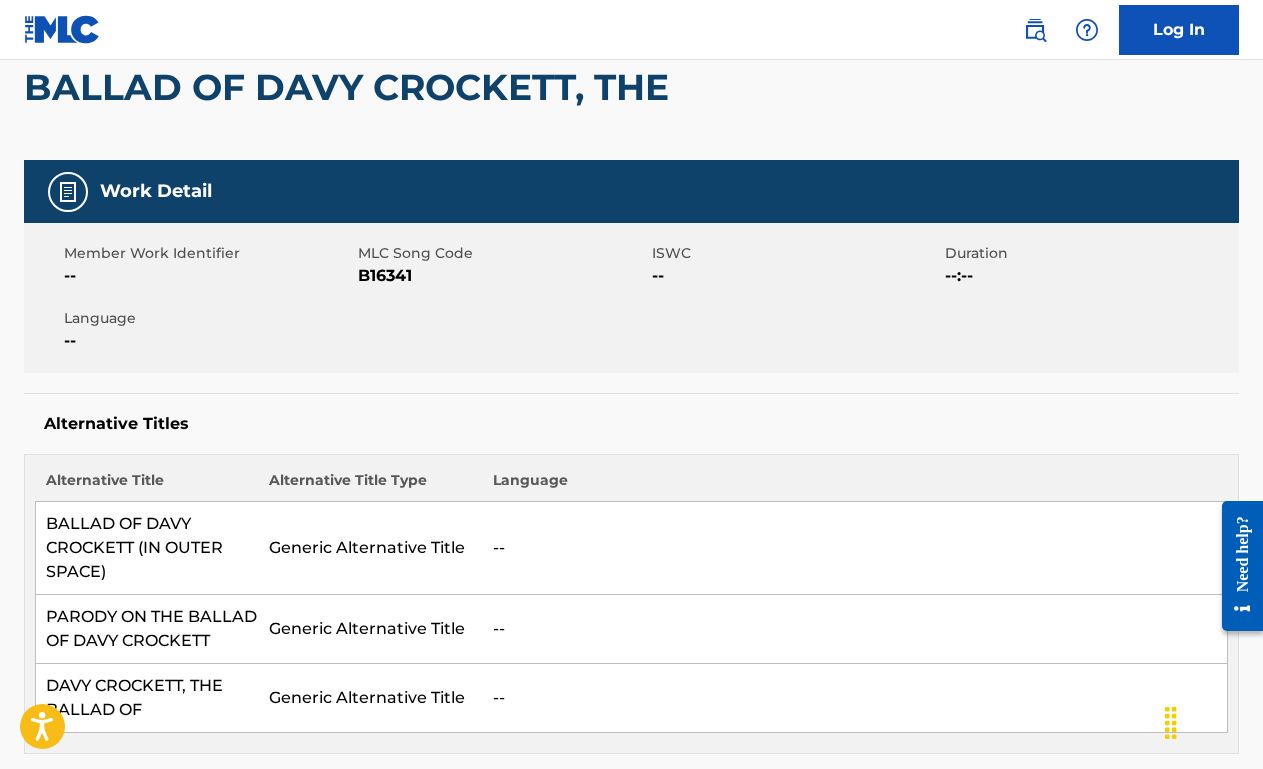 scroll, scrollTop: 0, scrollLeft: 0, axis: both 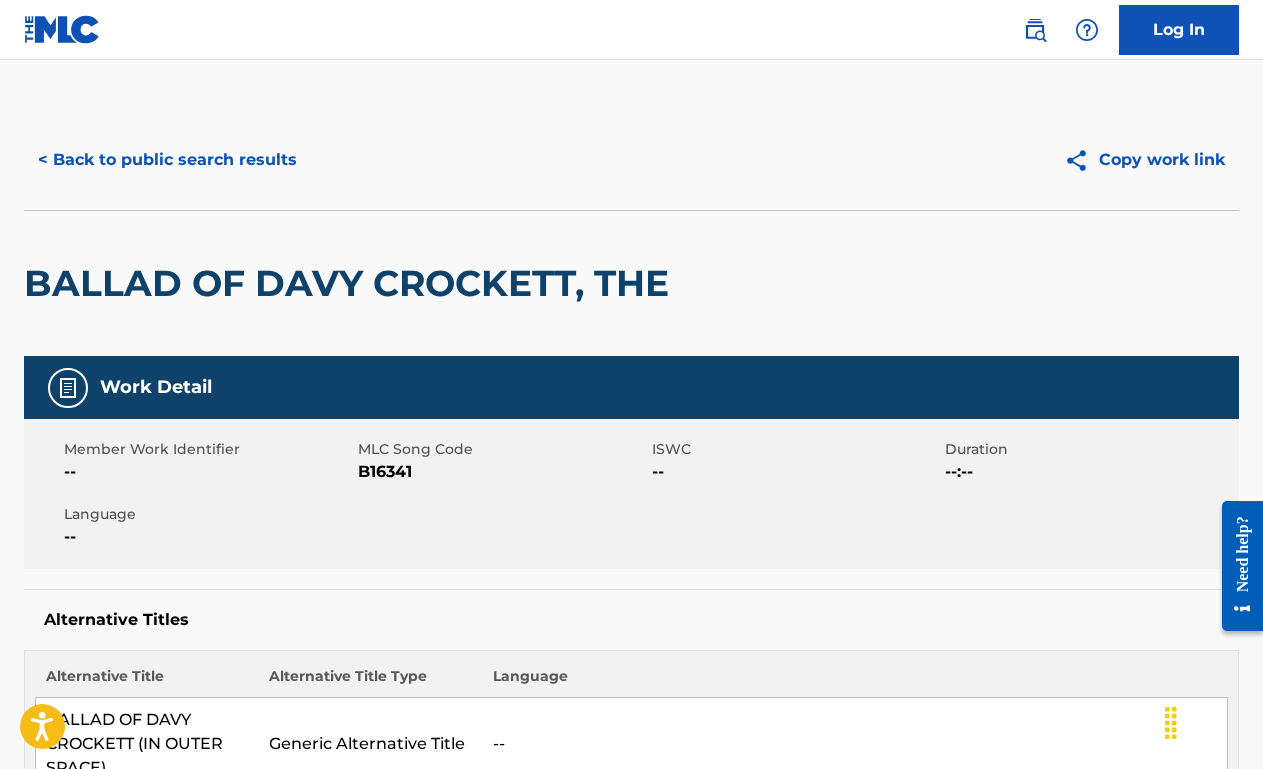 click on "< Back to public search results" at bounding box center [167, 160] 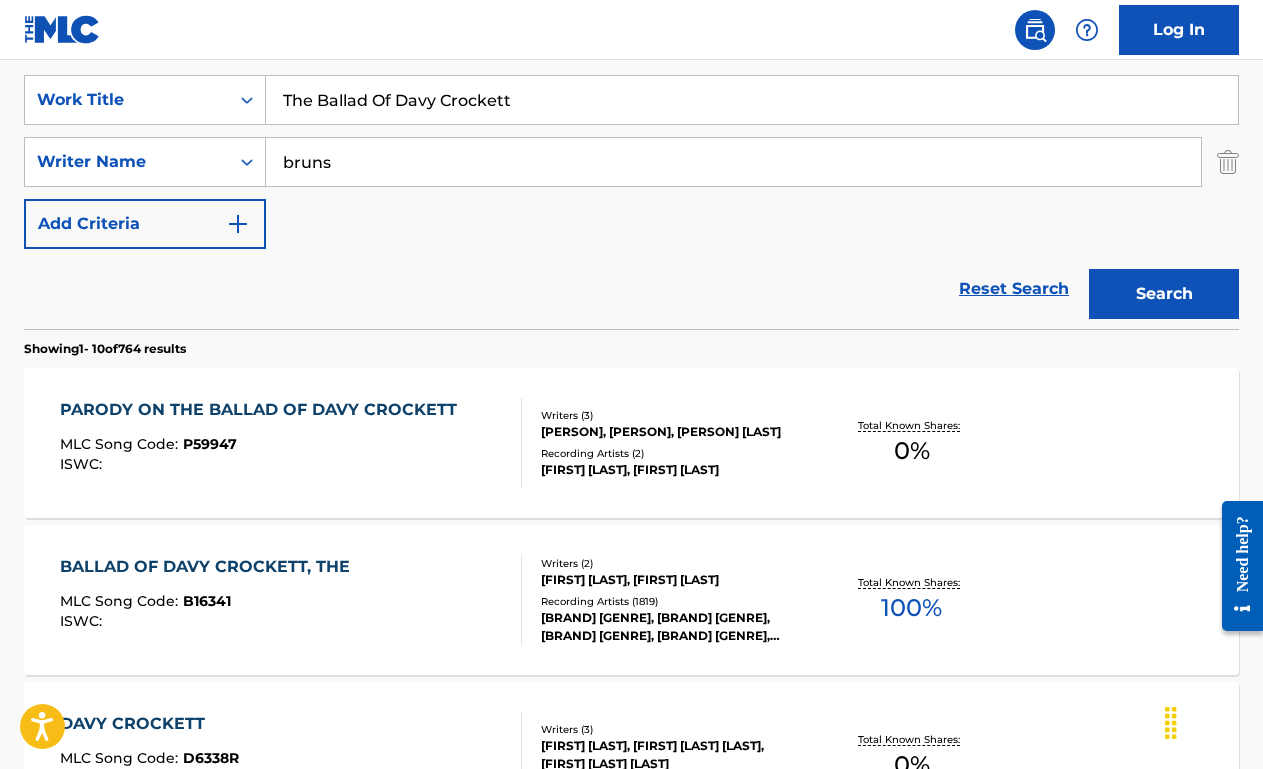 scroll, scrollTop: 359, scrollLeft: 0, axis: vertical 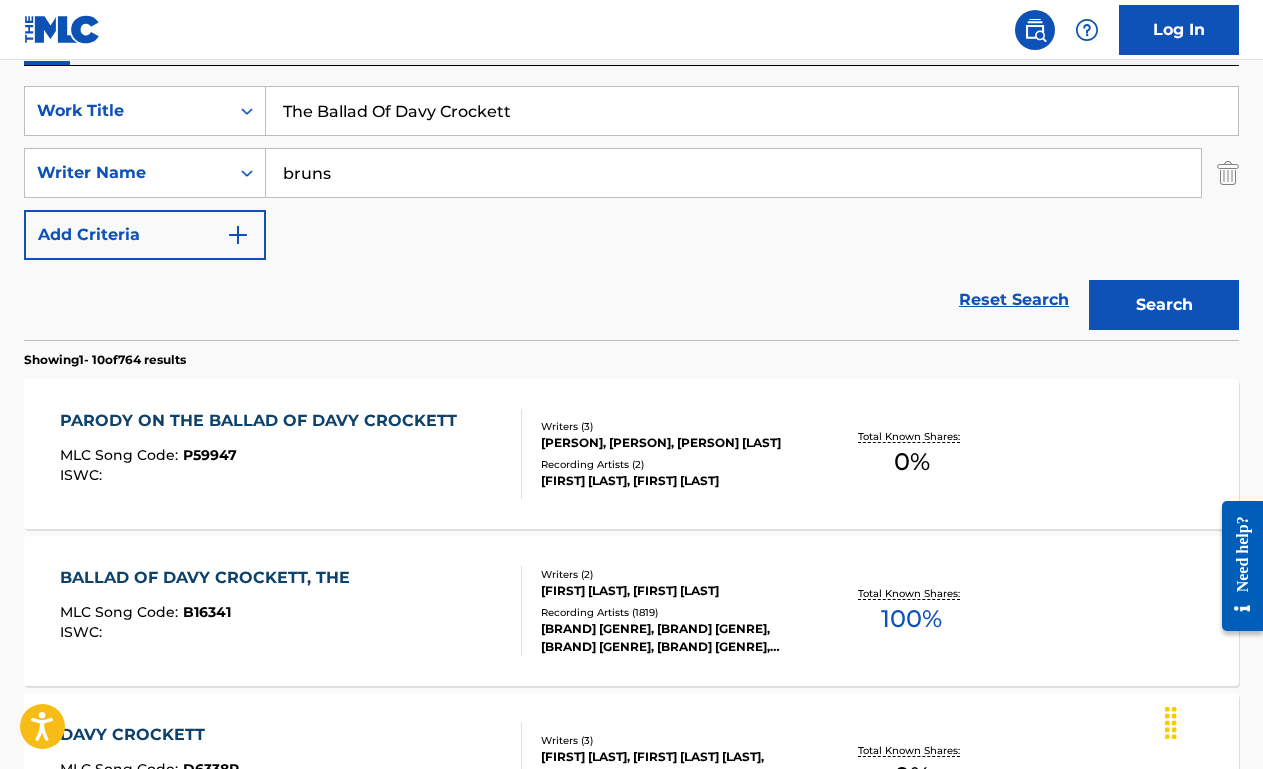 click on "Work Title The Ballad Of Davy Crockett Writer Name [LAST] Add Criteria Reset Search Search" at bounding box center [631, 203] 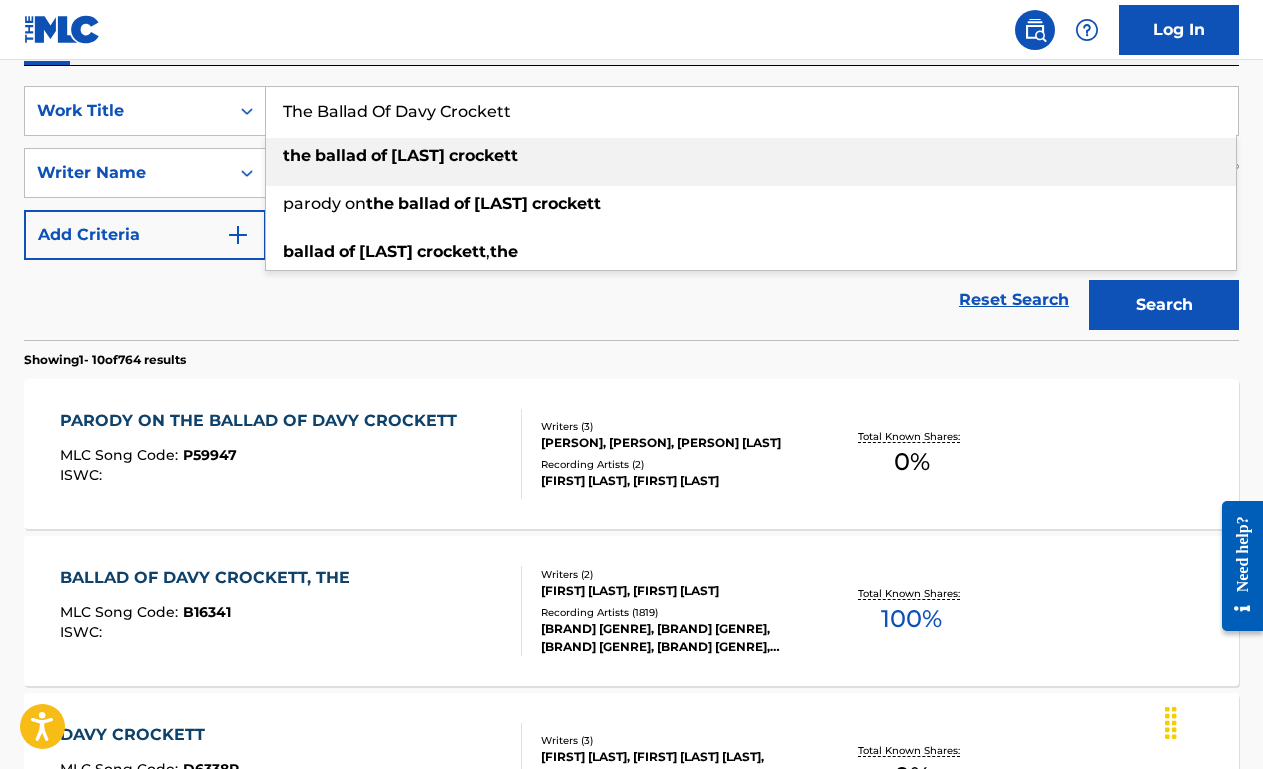 paste on "Mess Around" 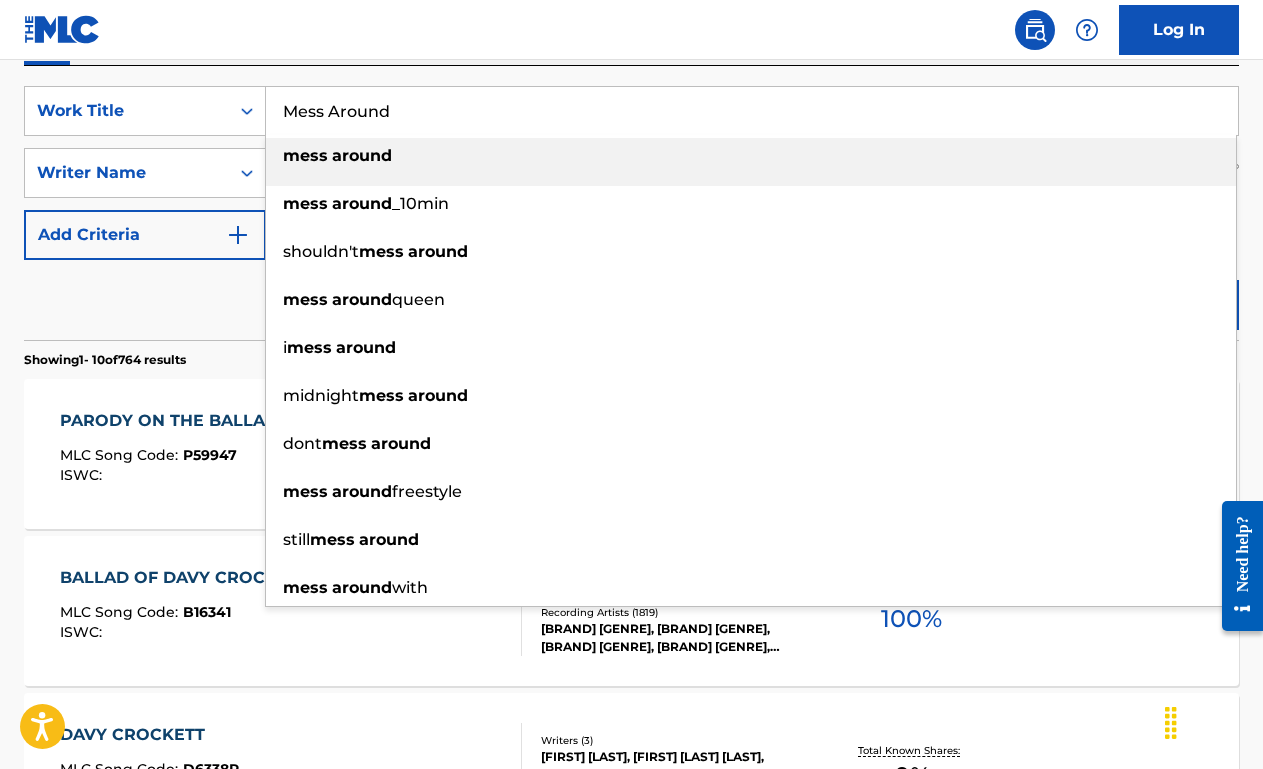 type on "Mess Around" 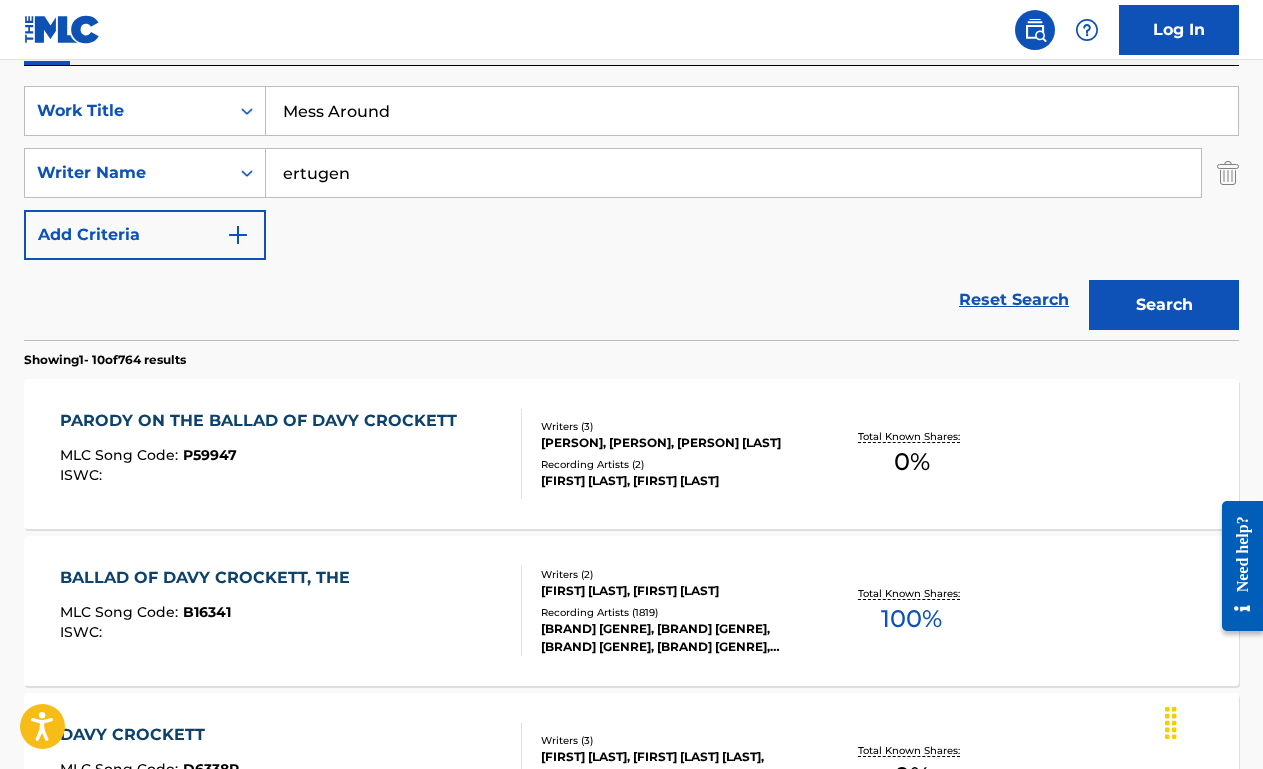 click on "Search" at bounding box center [1164, 305] 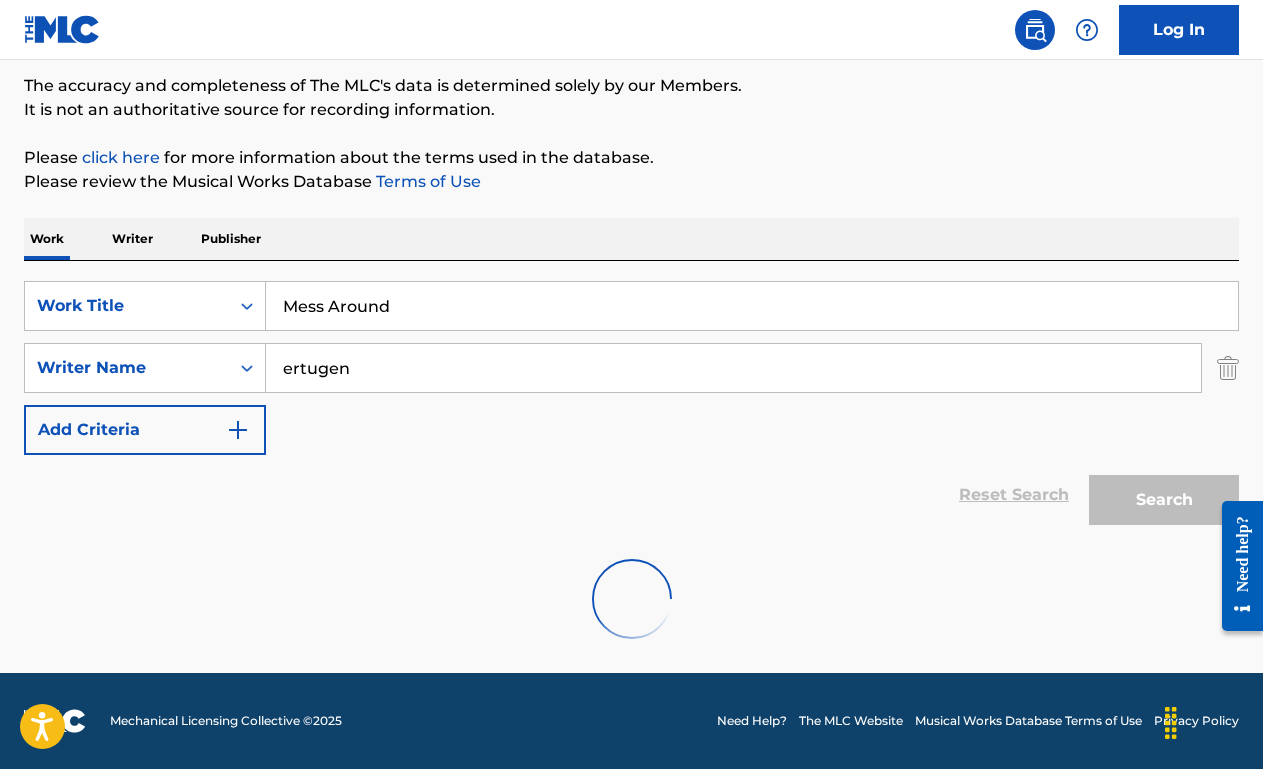 scroll, scrollTop: 99, scrollLeft: 0, axis: vertical 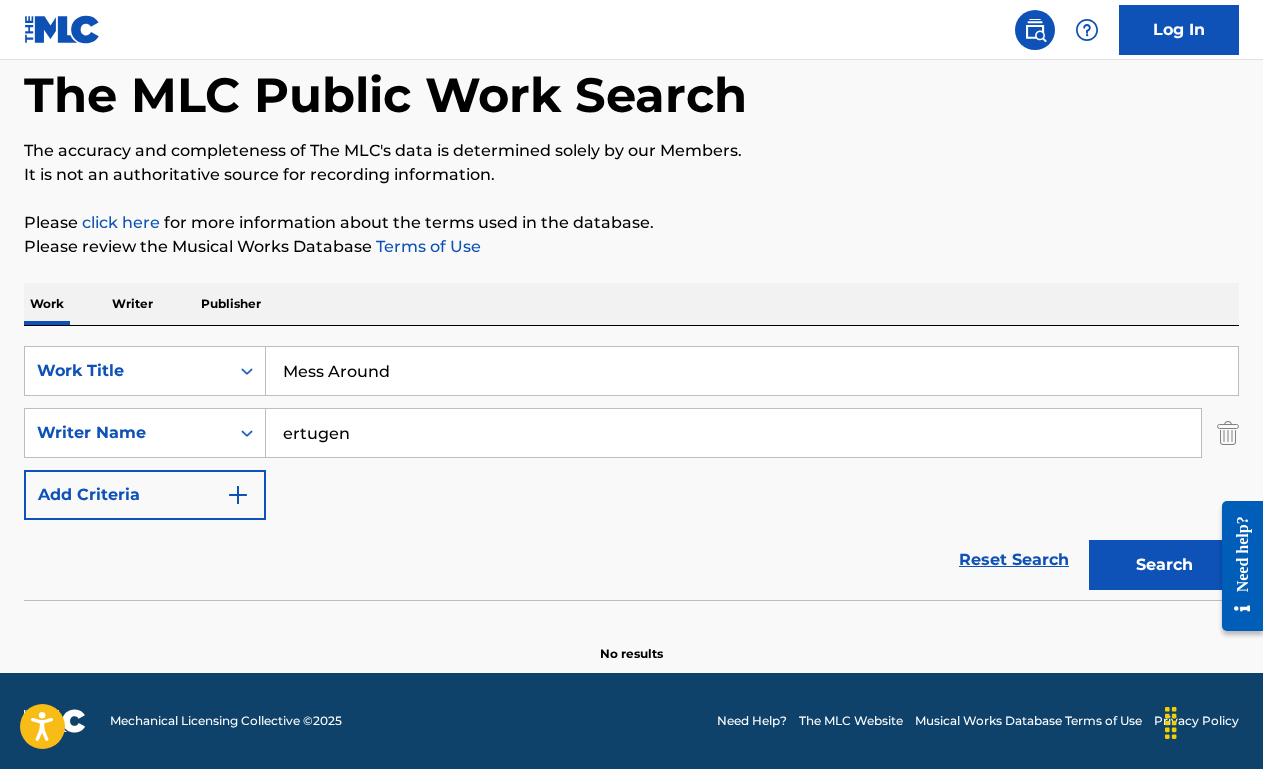 click on "ertugen" at bounding box center [733, 433] 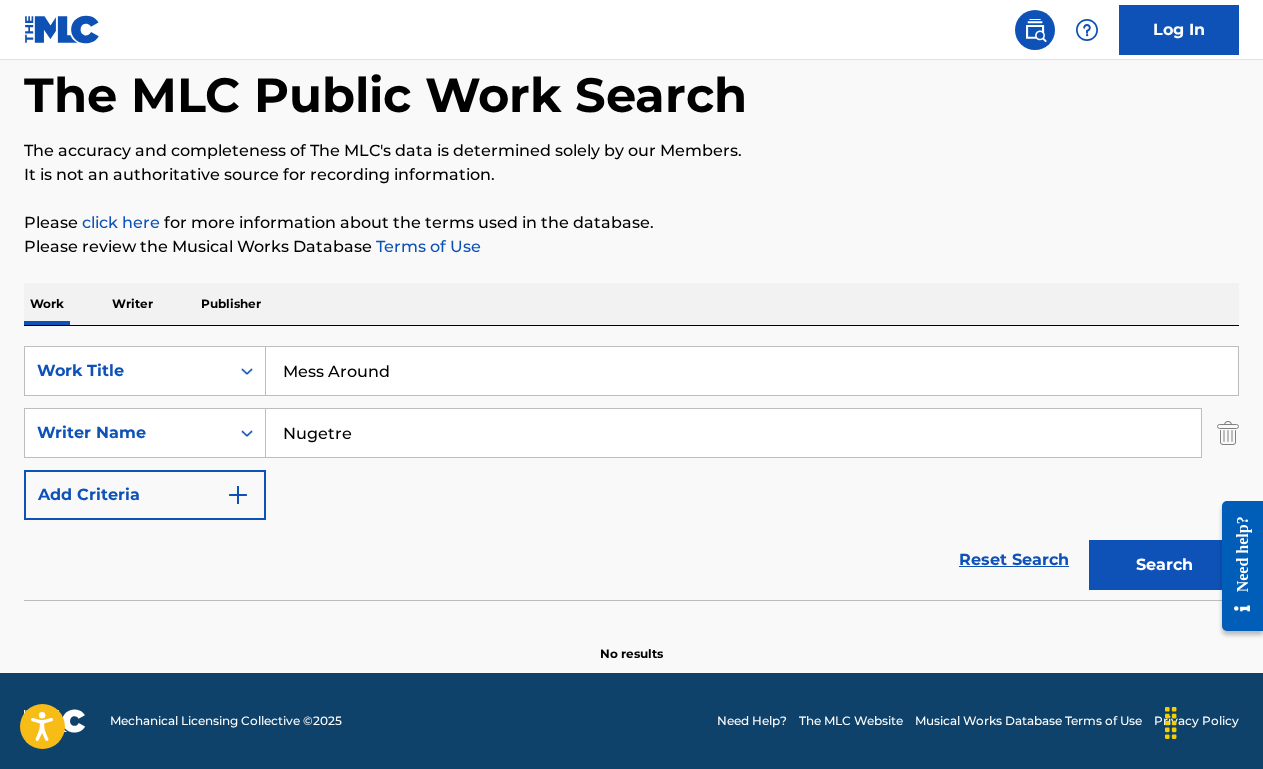type on "Nugetre" 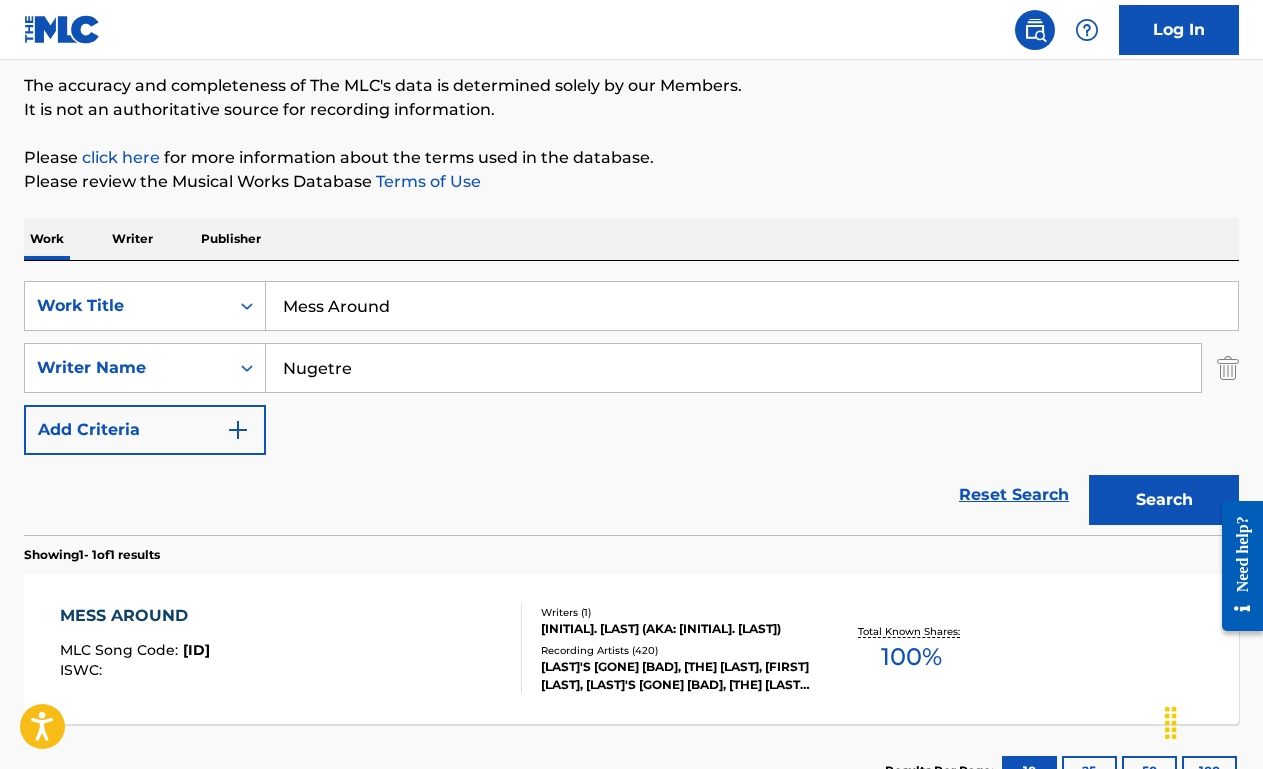 scroll, scrollTop: 319, scrollLeft: 0, axis: vertical 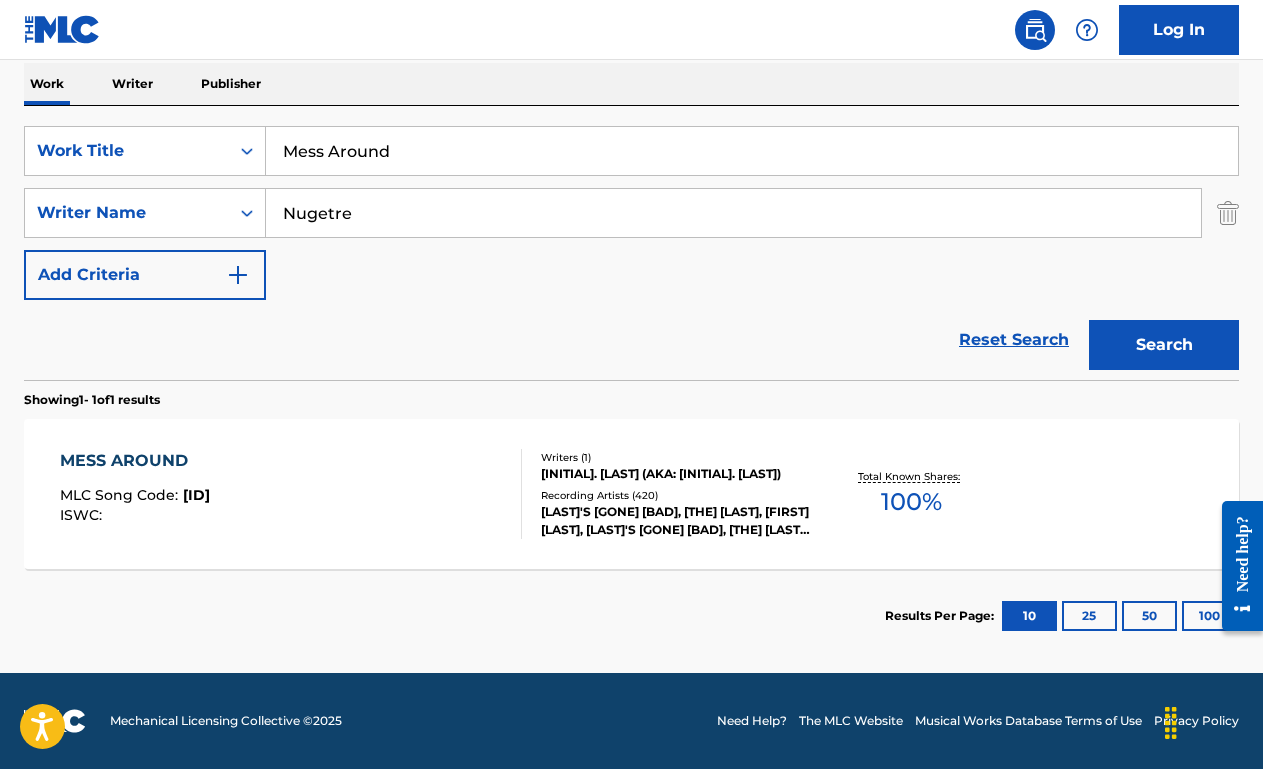 click on "MESS AROUND MLC Song Code : M35453 ISWC :" at bounding box center [291, 494] 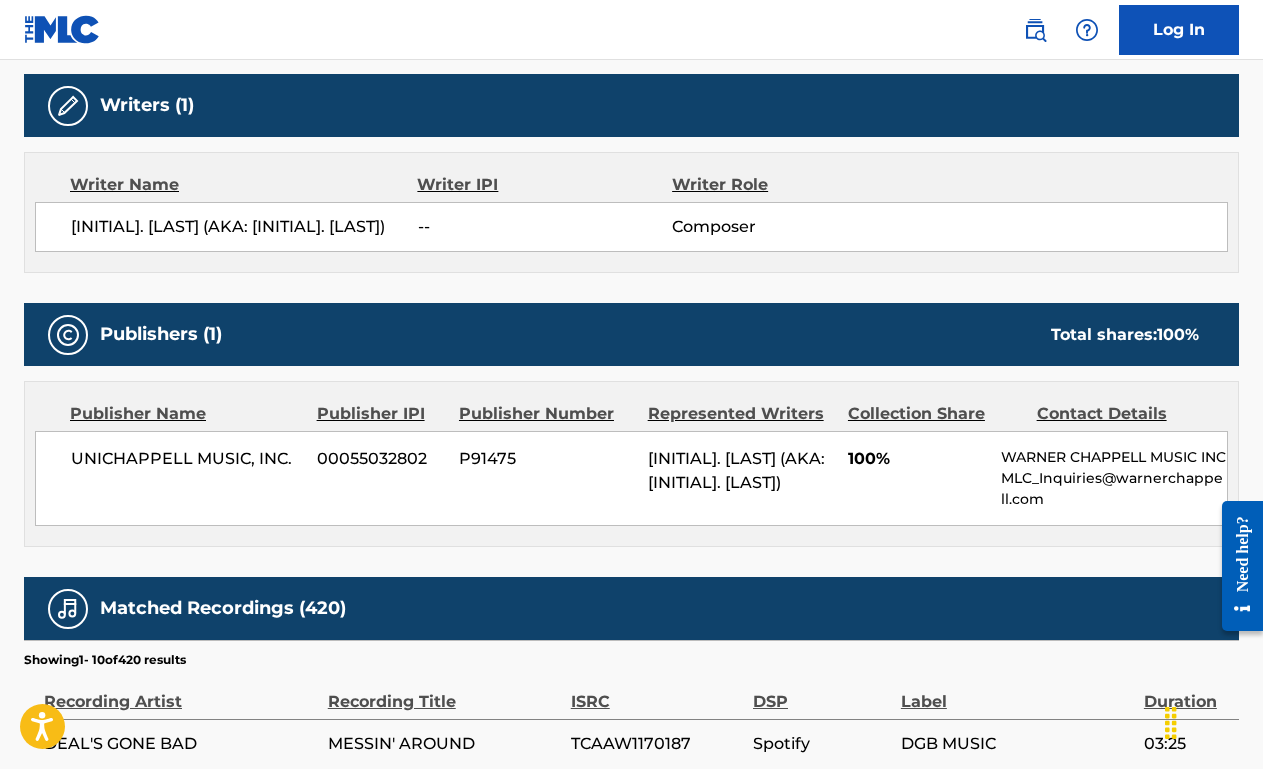scroll, scrollTop: 0, scrollLeft: 0, axis: both 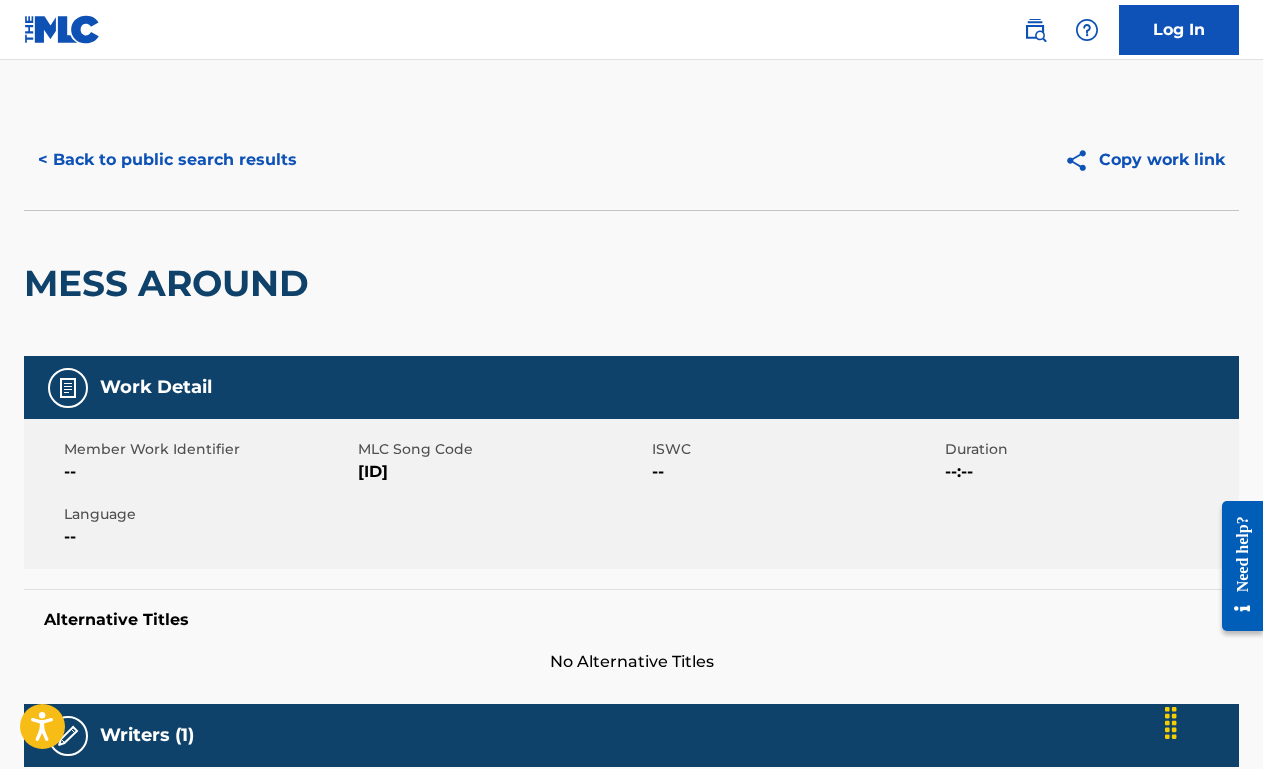 click on "< Back to public search results" at bounding box center [167, 160] 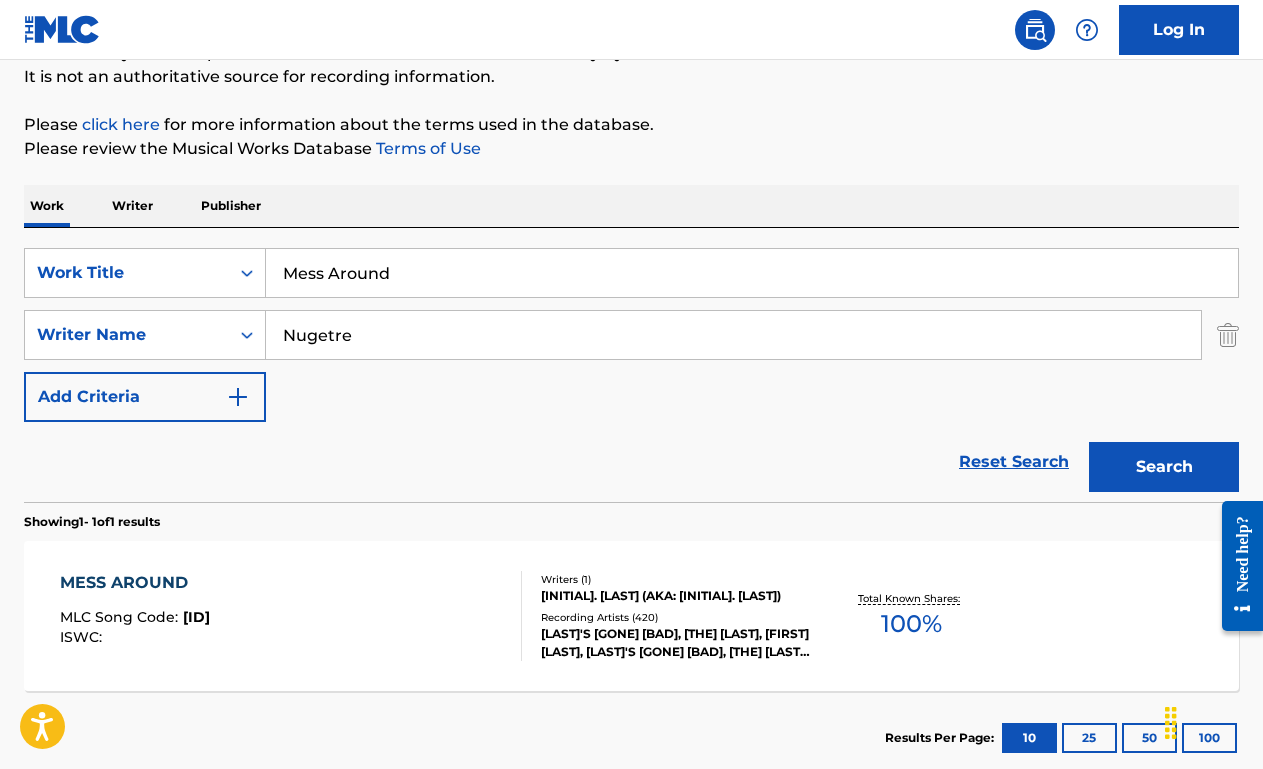 scroll, scrollTop: 194, scrollLeft: 0, axis: vertical 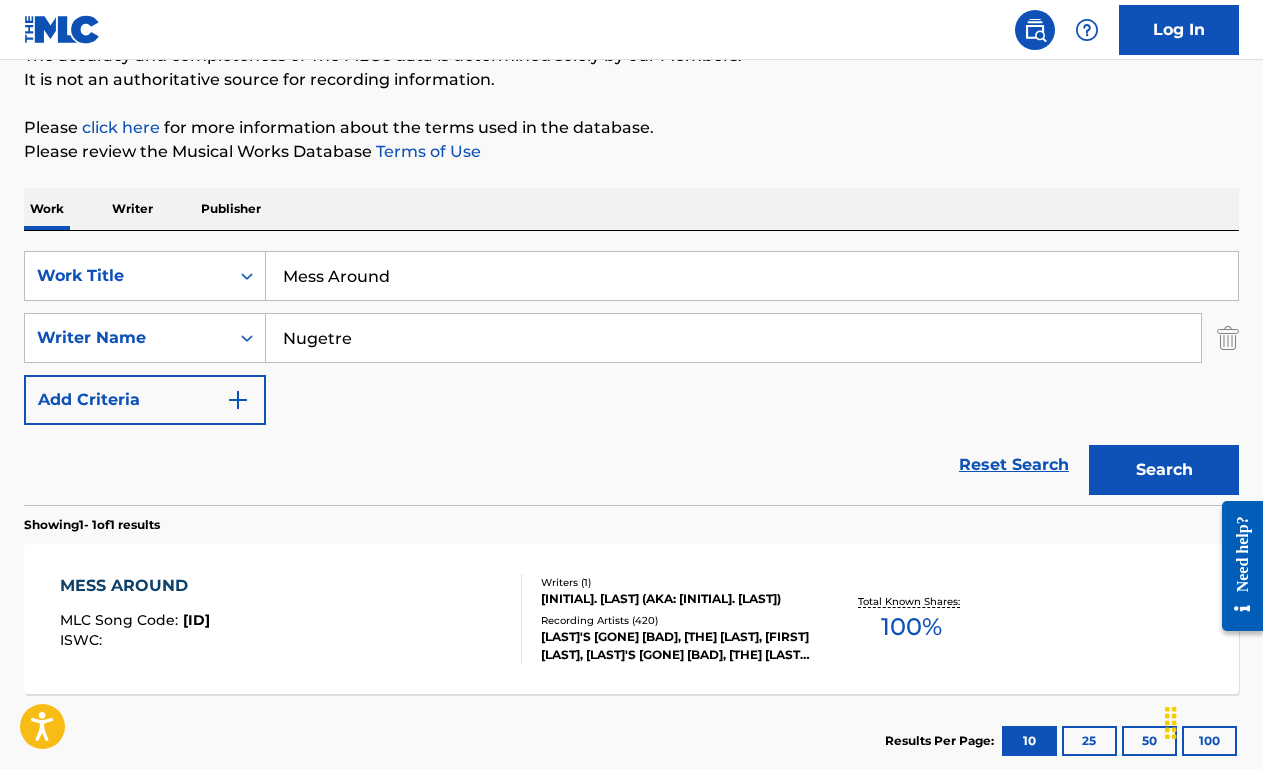 click on "Mess Around" at bounding box center (752, 276) 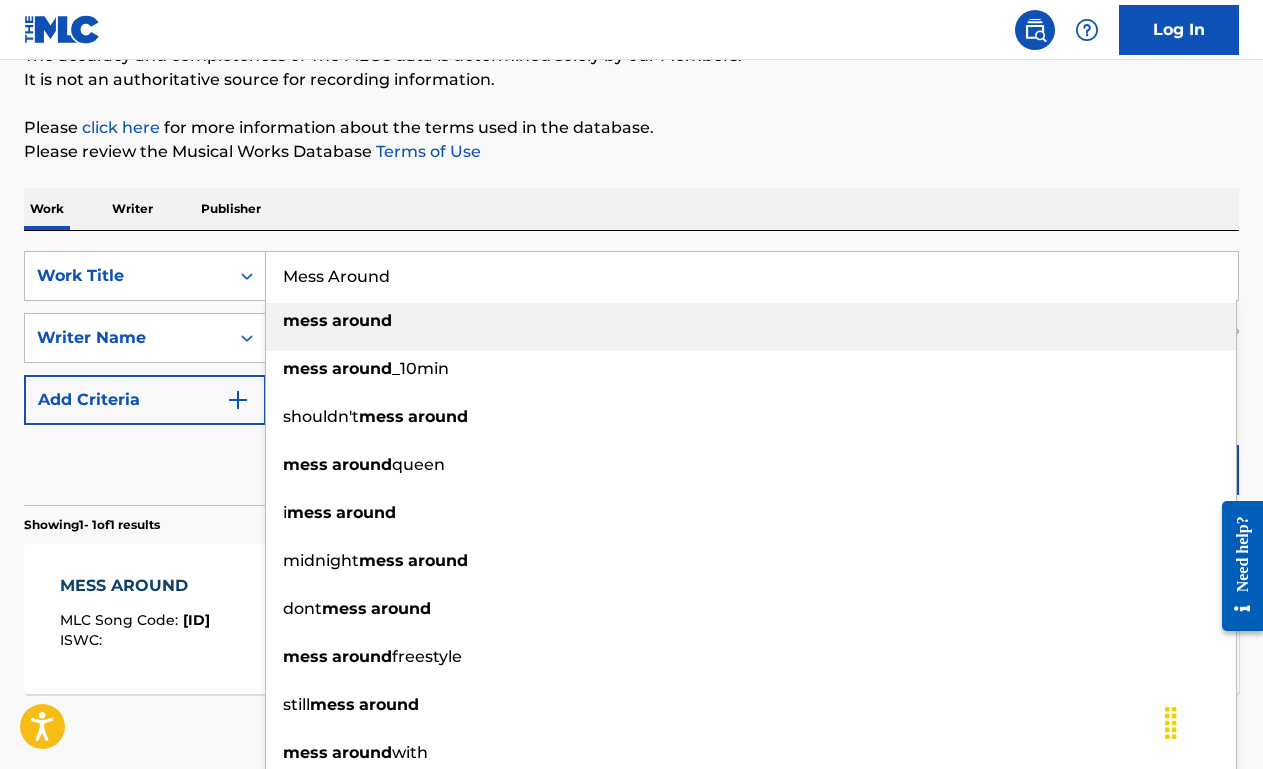 paste on "Tell The Truth" 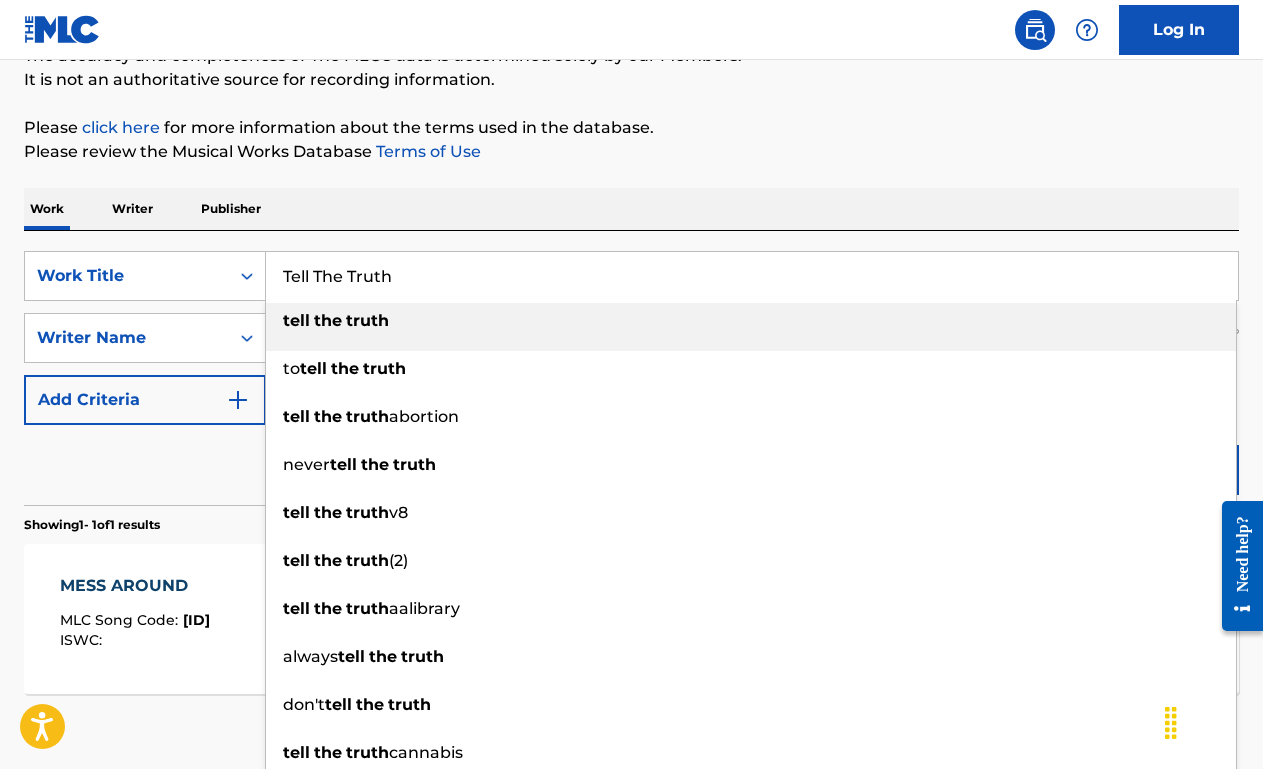 type on "Tell The Truth" 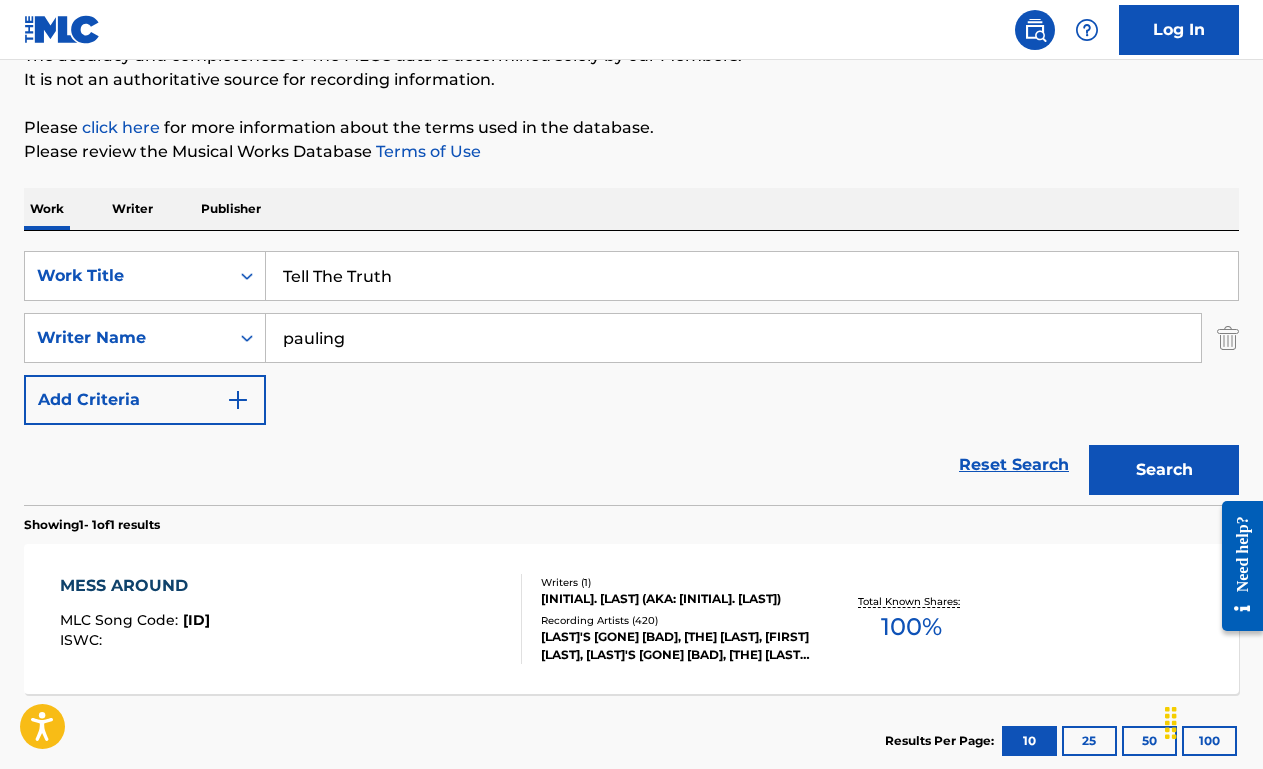 type on "pauling" 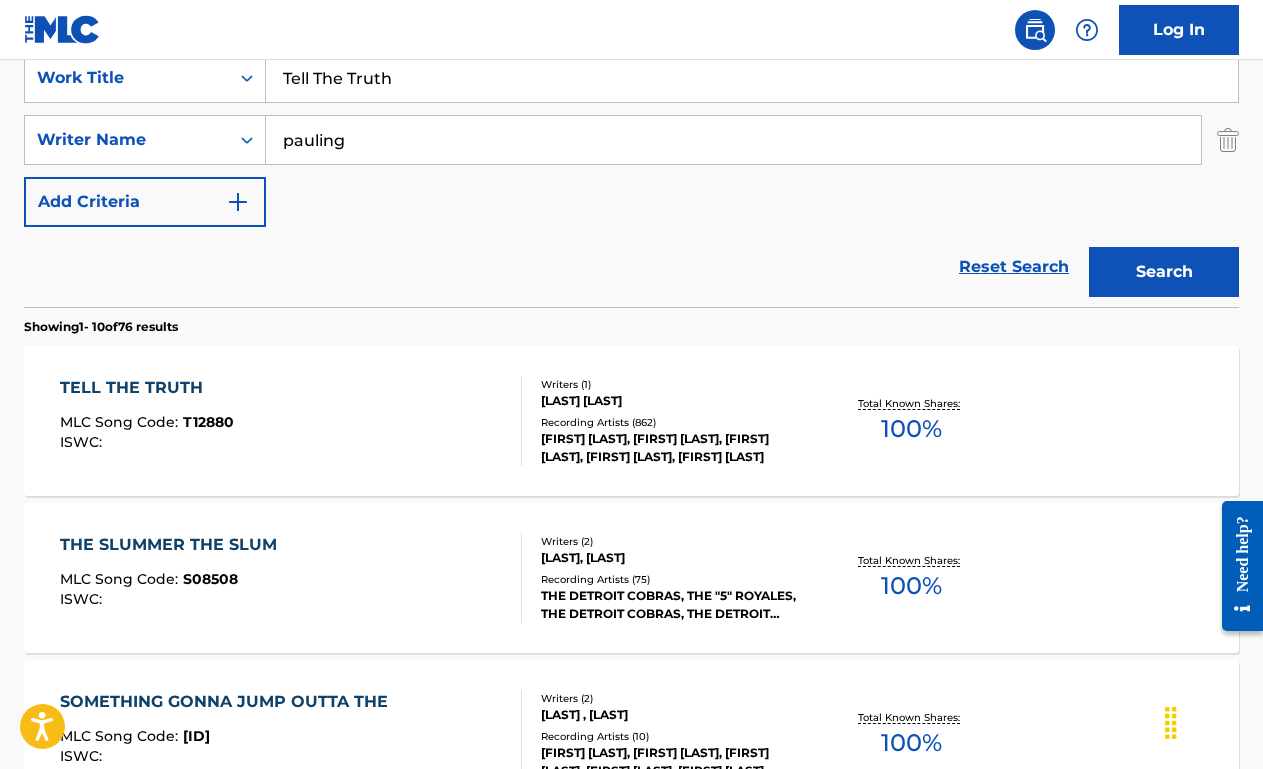scroll, scrollTop: 421, scrollLeft: 0, axis: vertical 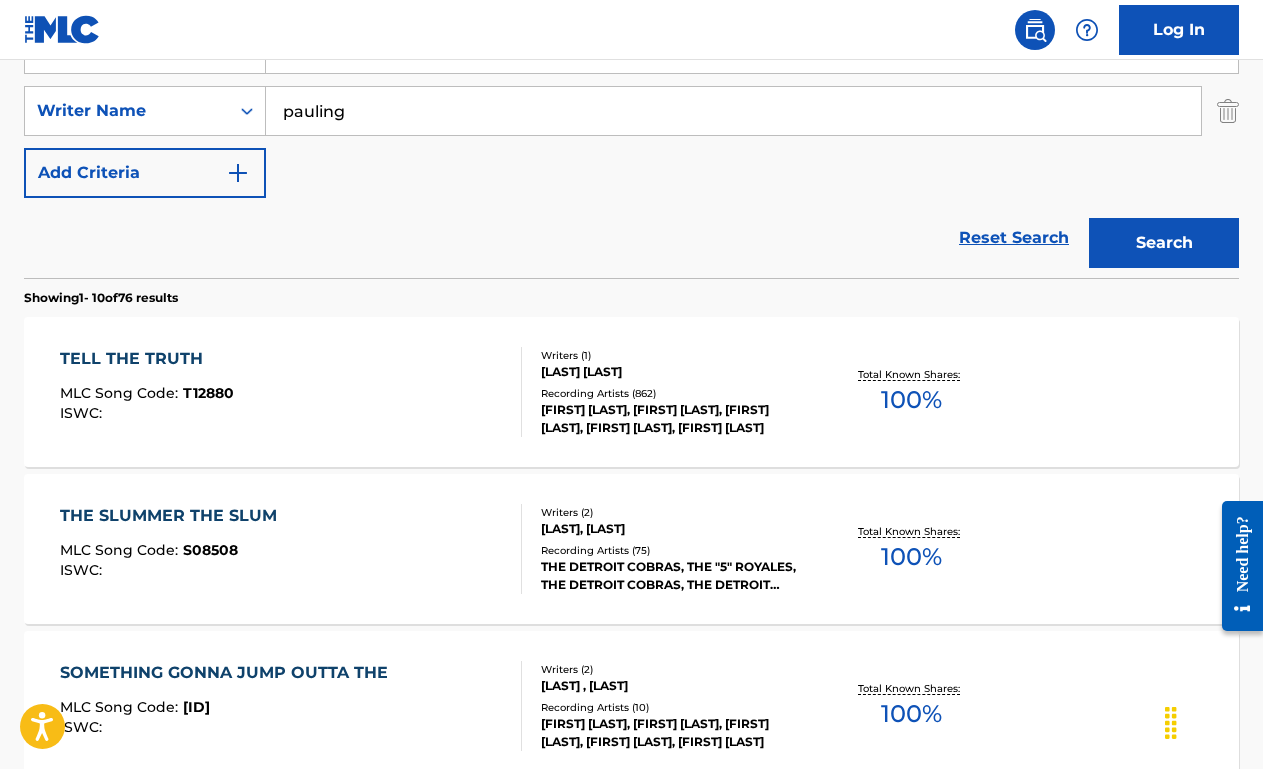 click on "TELL THE TRUTH MLC Song Code : [CODE] ISWC :" at bounding box center [291, 392] 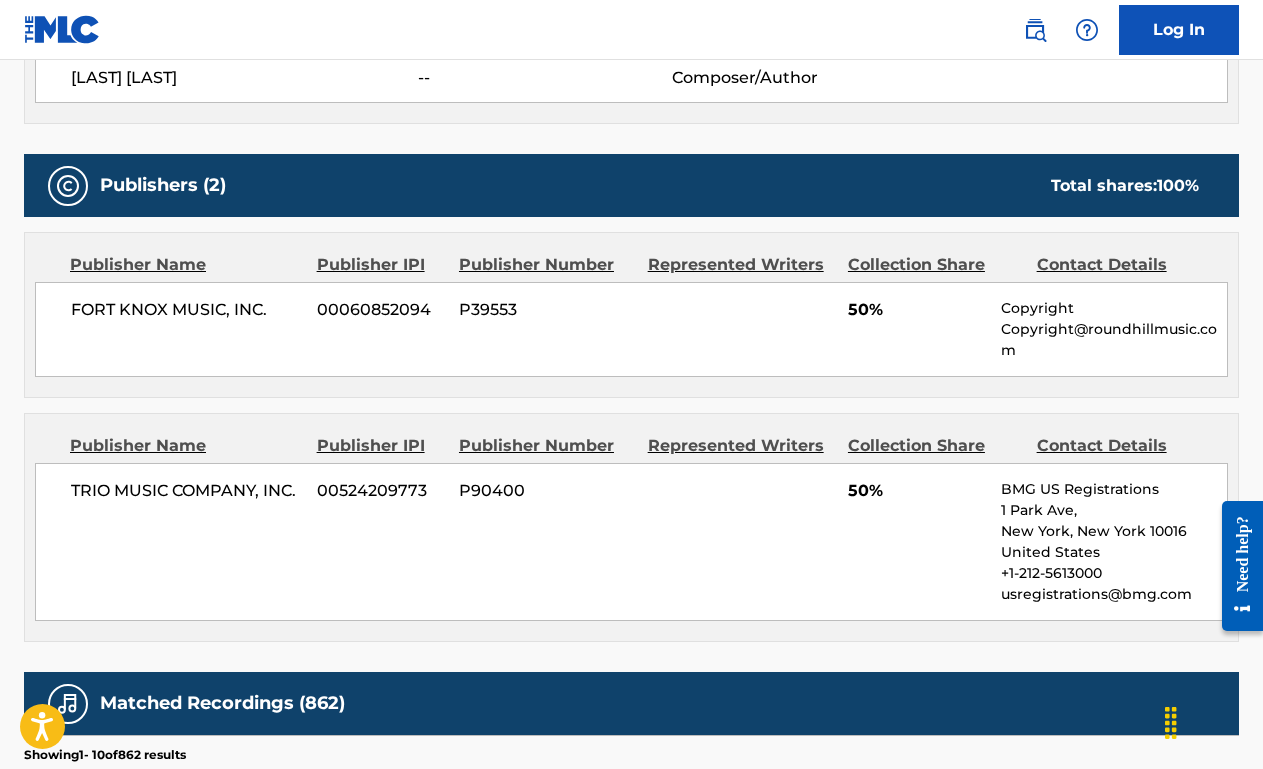 scroll, scrollTop: 0, scrollLeft: 0, axis: both 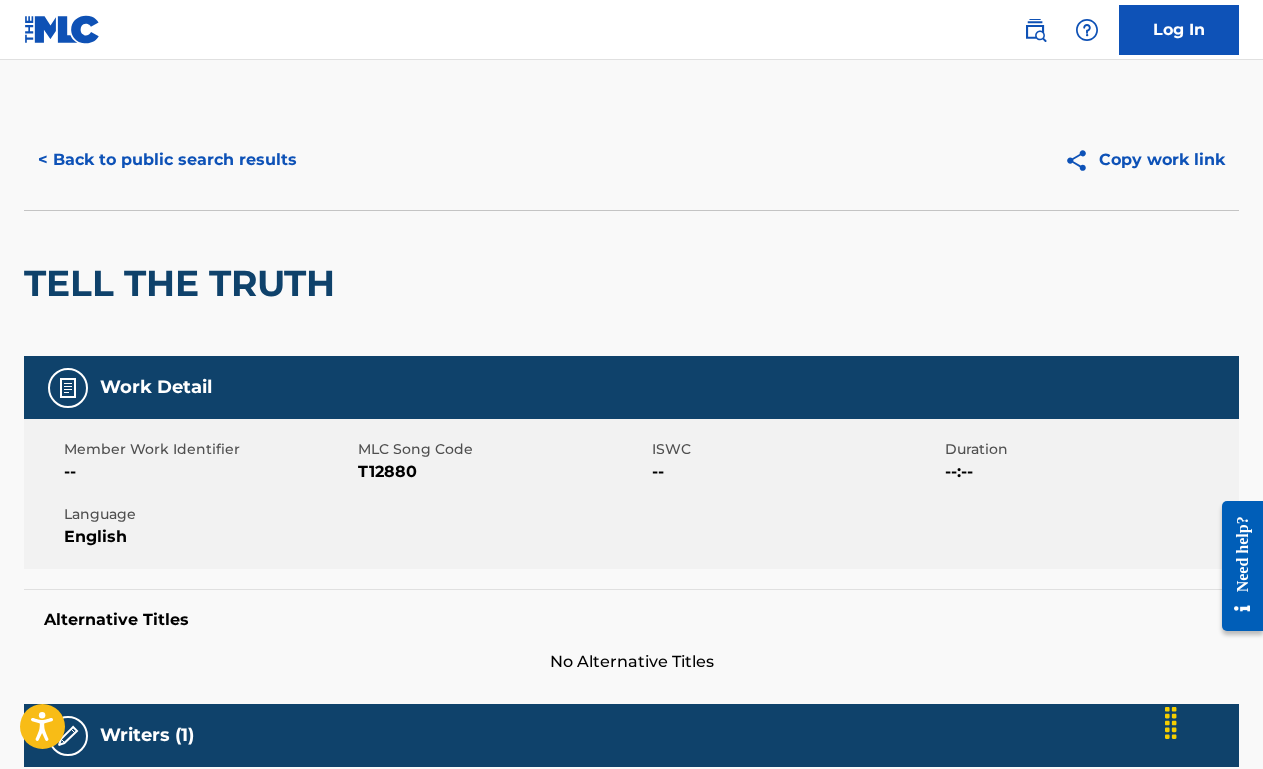 click on "< Back to public search results" at bounding box center [167, 160] 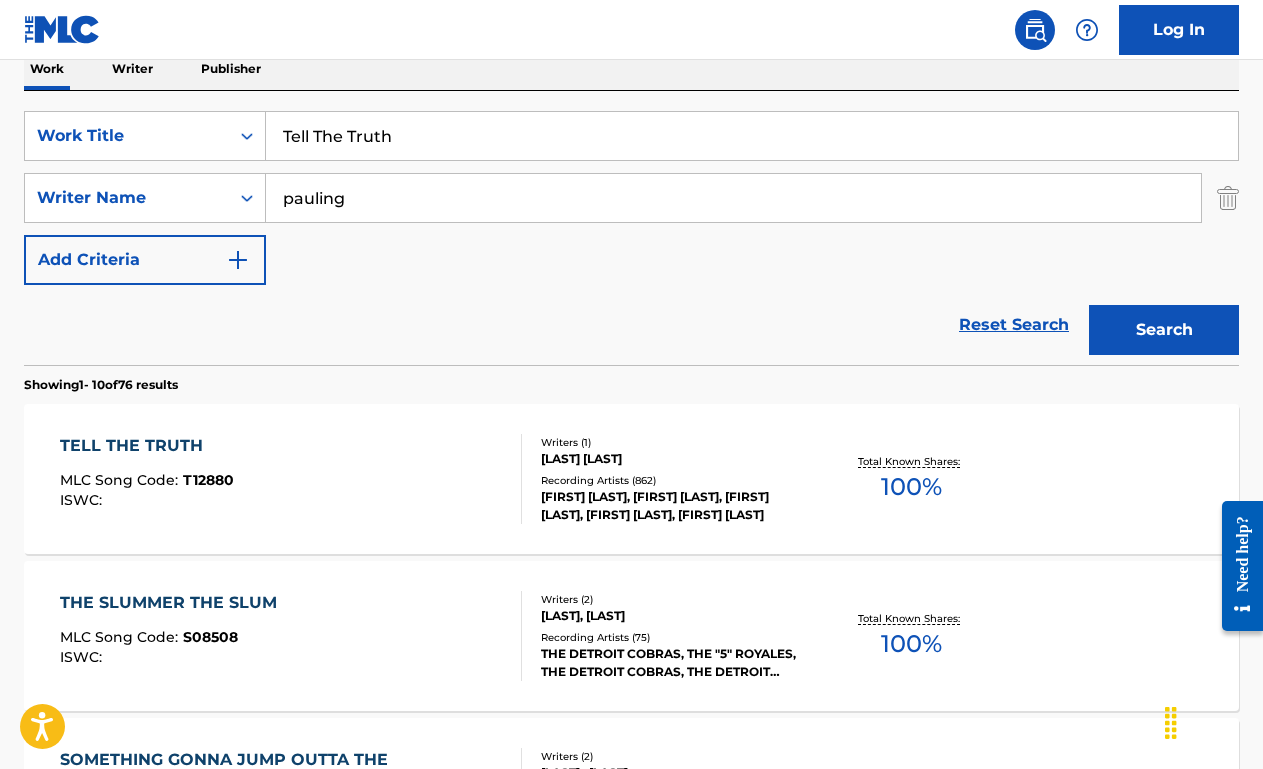 scroll, scrollTop: 330, scrollLeft: 0, axis: vertical 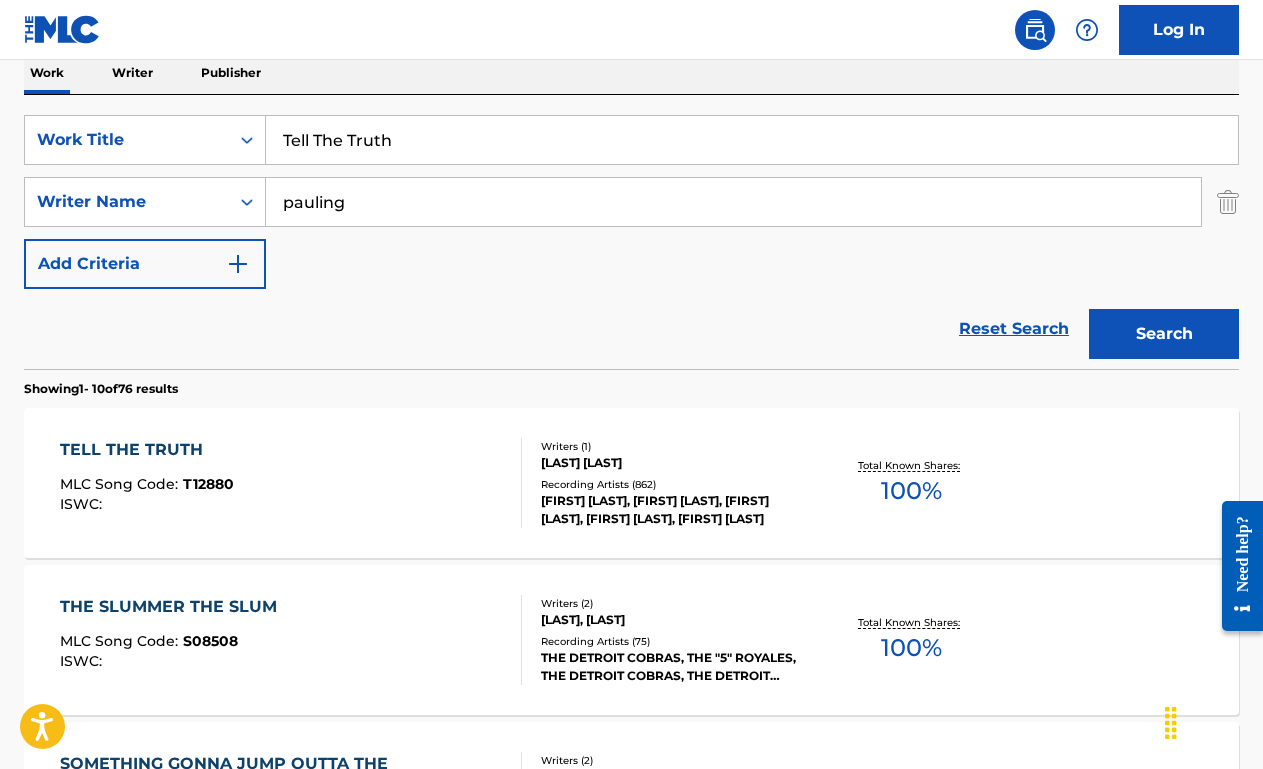 click on "Tell The Truth" at bounding box center (752, 140) 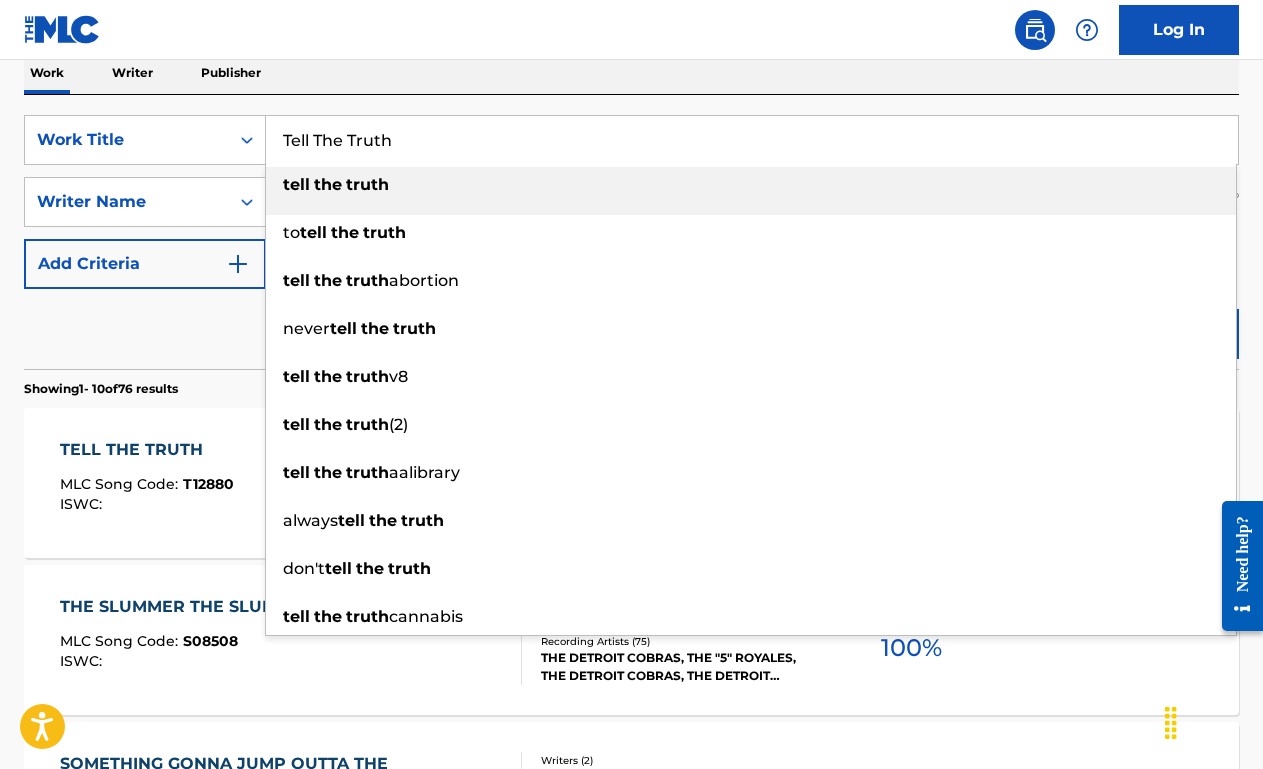 paste on "[LAST]" 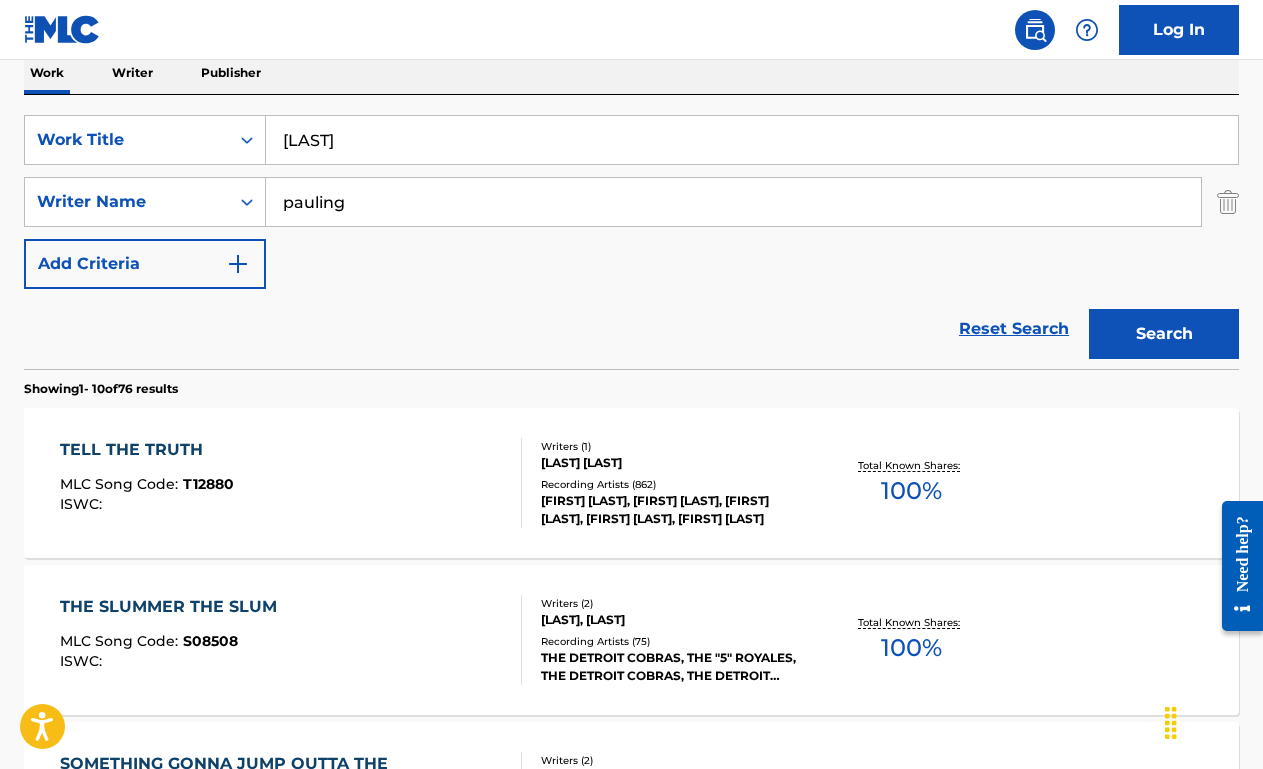 click on "[LAST]" at bounding box center [752, 140] 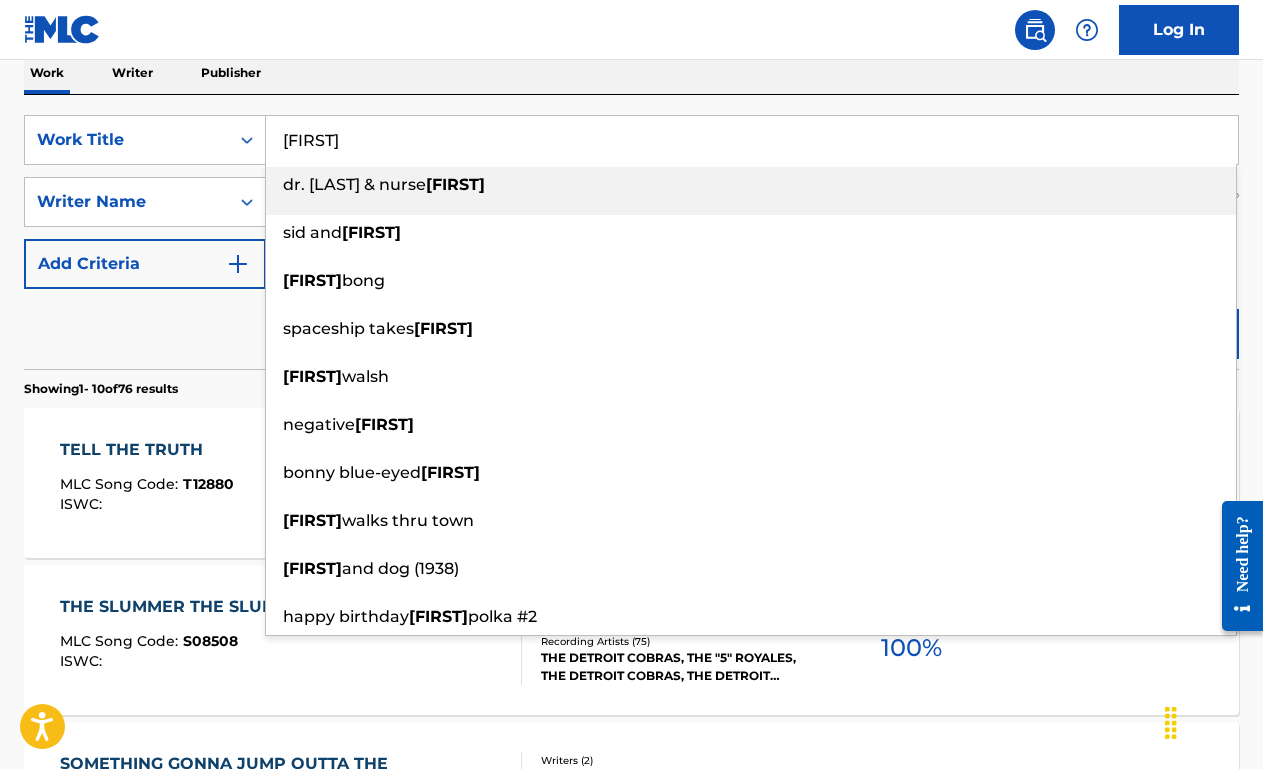 type on "[FIRST]" 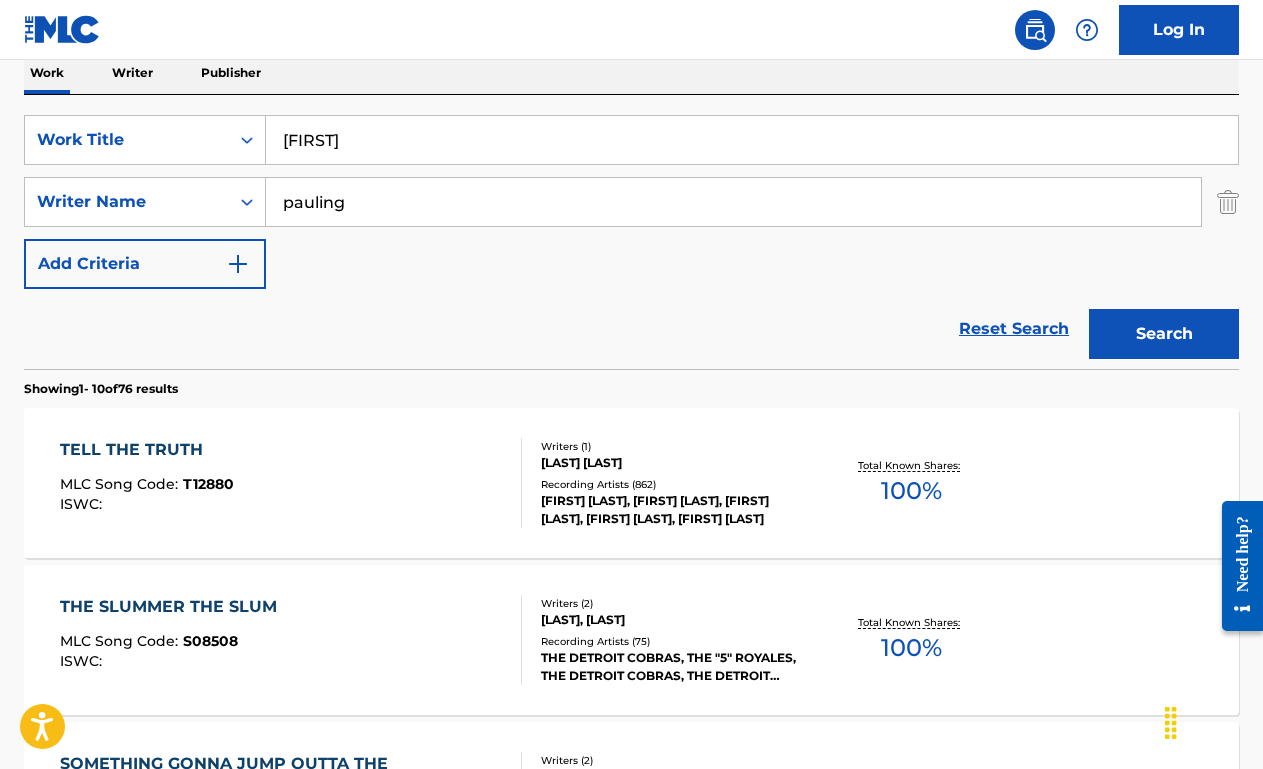 paste on "[LAST]" 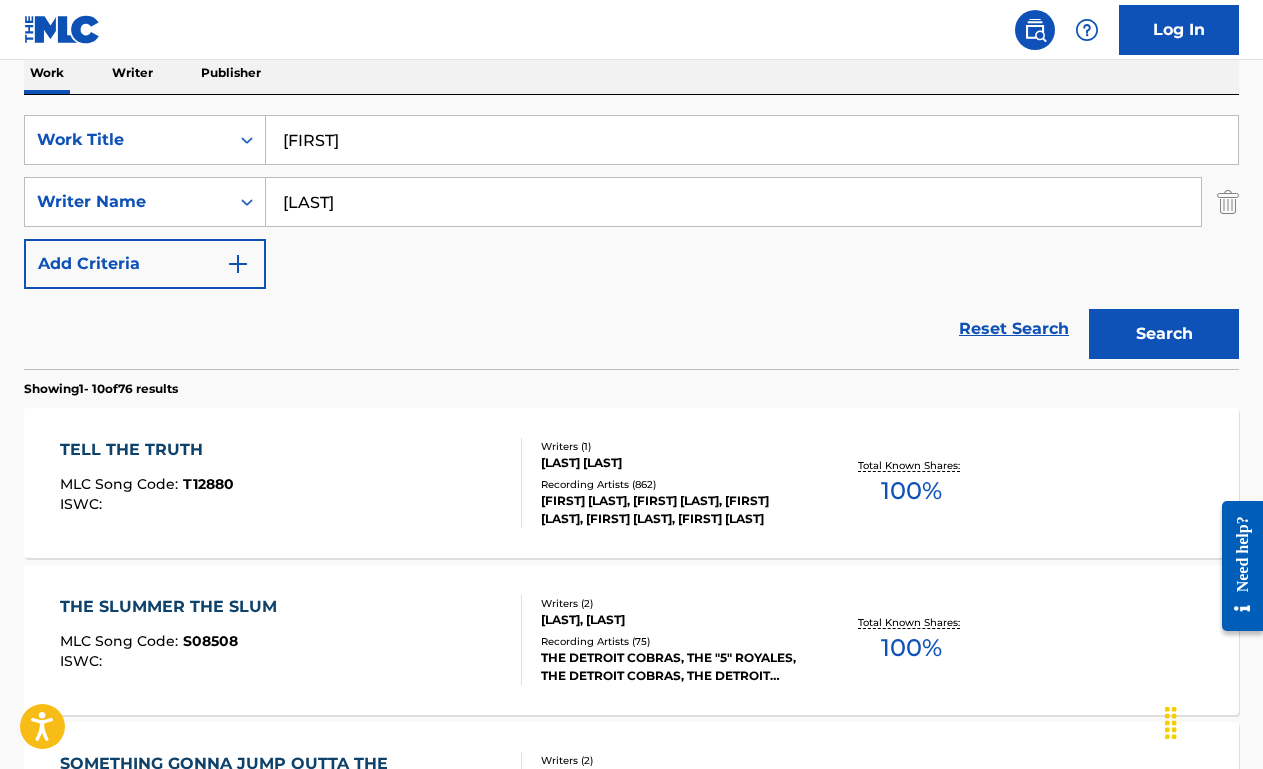 click on "Search" at bounding box center (1164, 334) 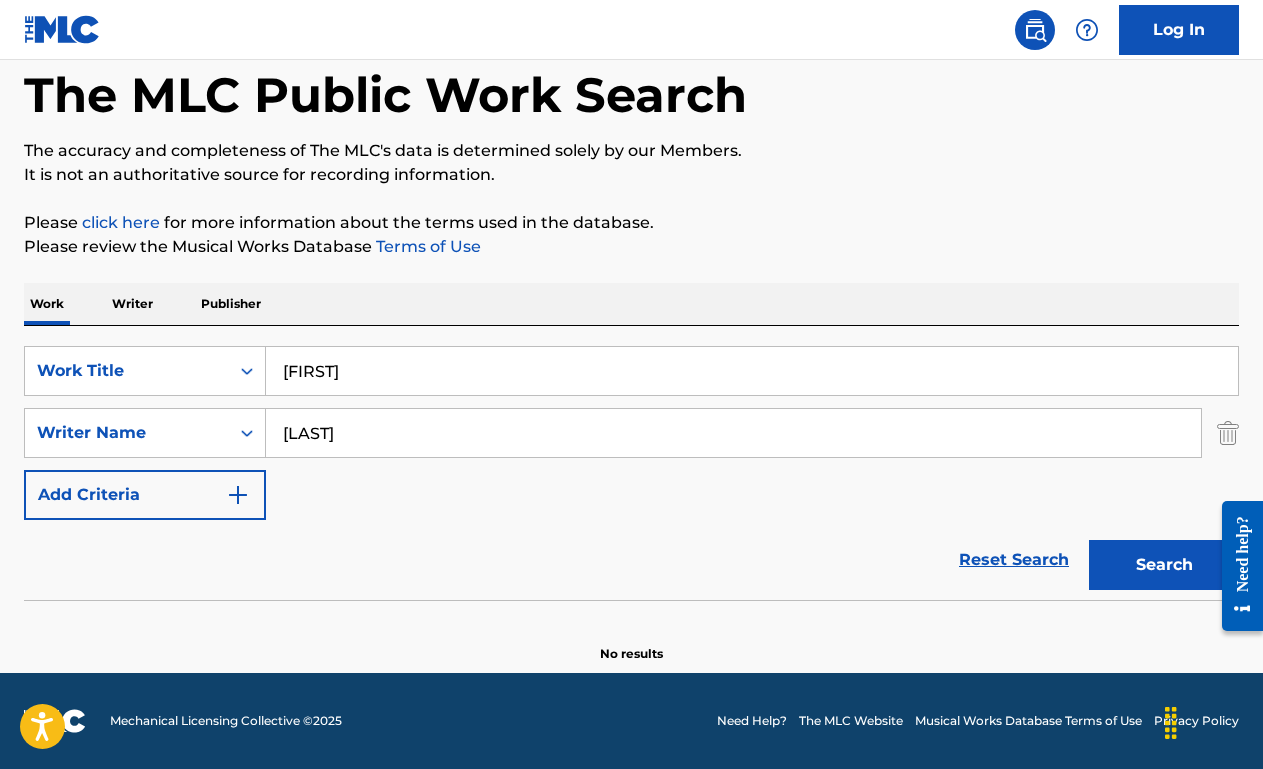 scroll, scrollTop: 99, scrollLeft: 0, axis: vertical 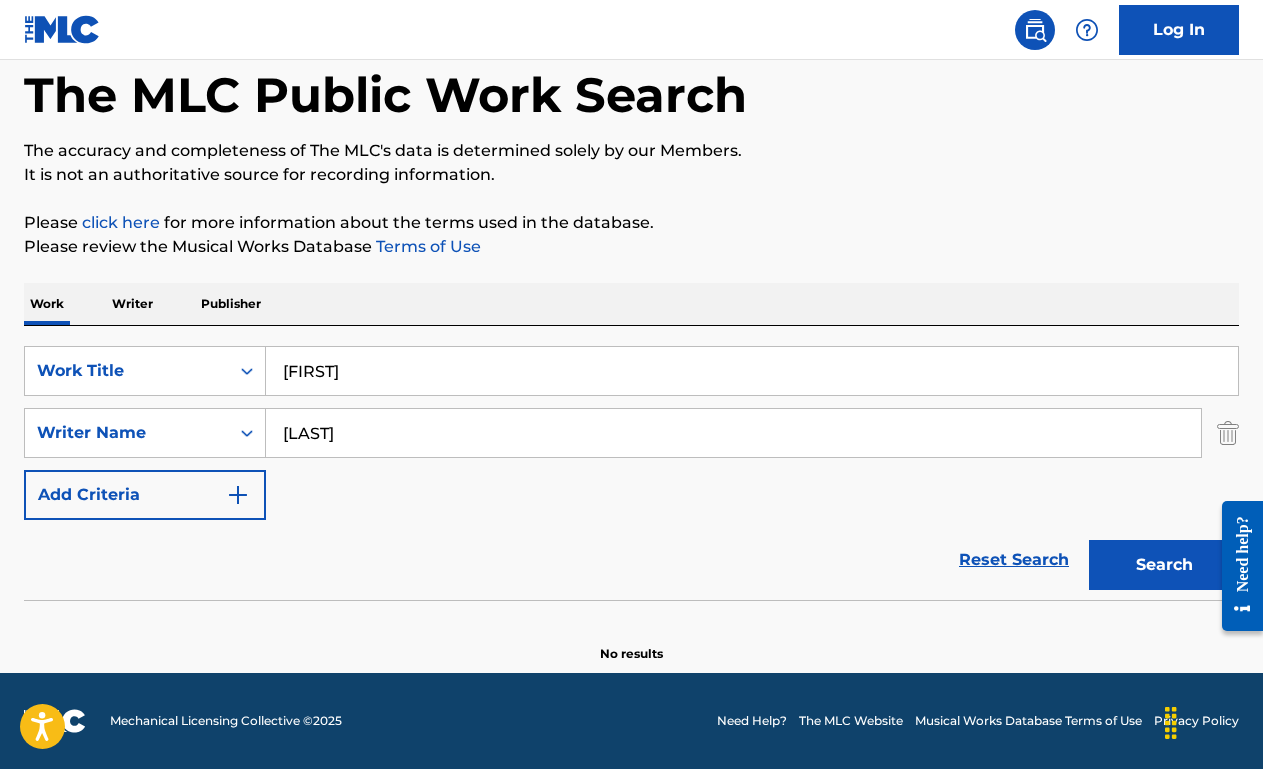 click on "[LAST]" at bounding box center [733, 433] 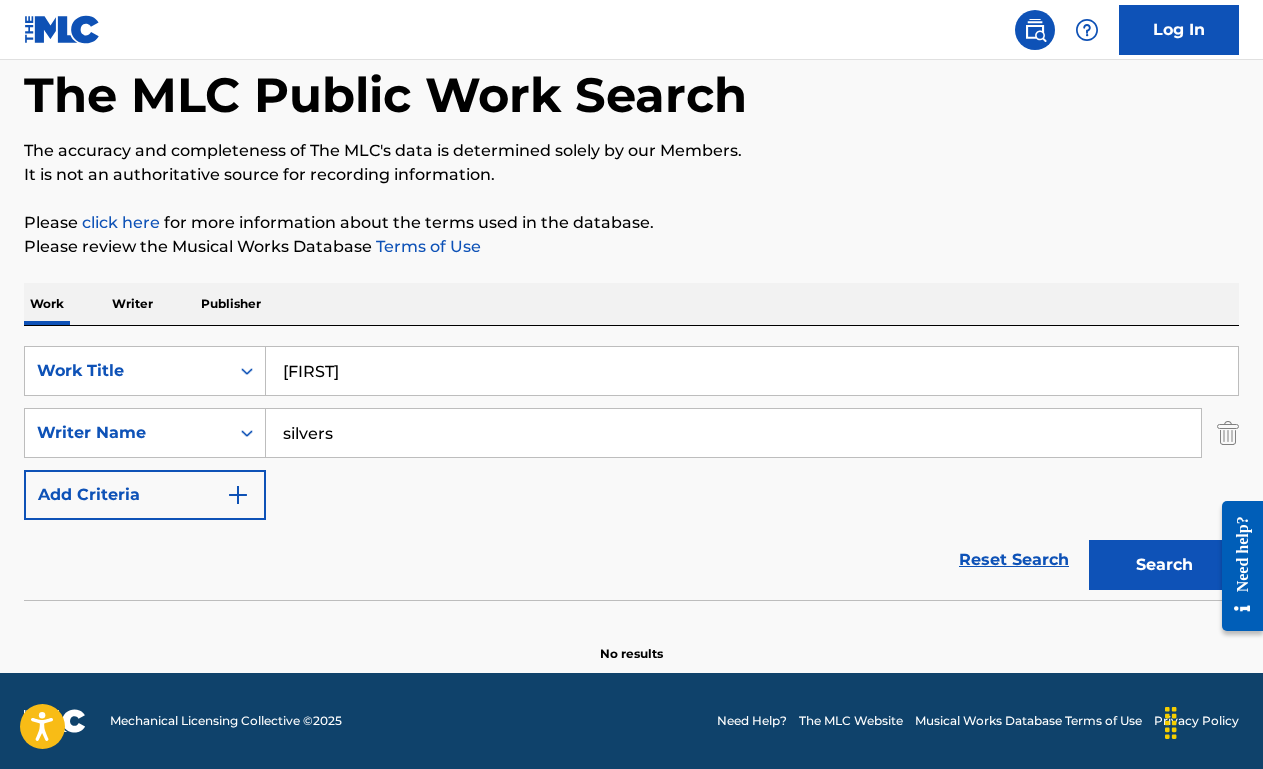 type on "silvers" 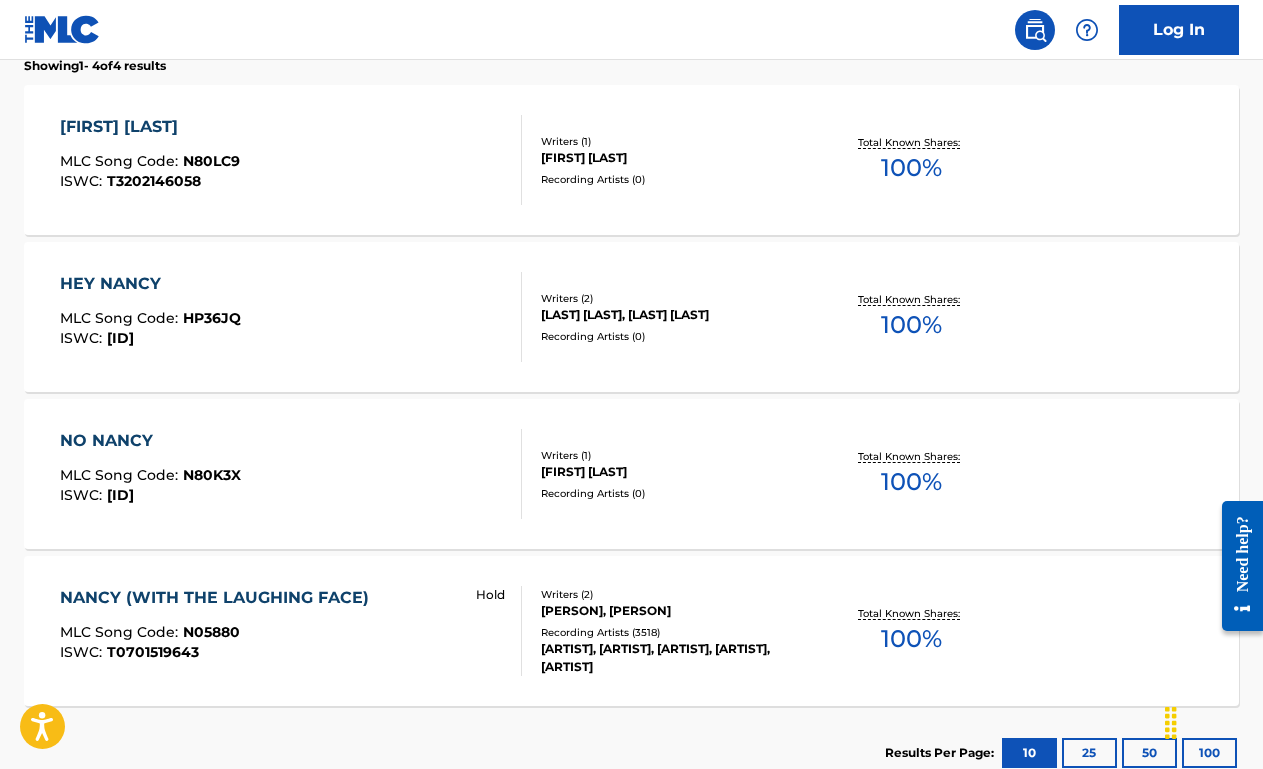 scroll, scrollTop: 704, scrollLeft: 0, axis: vertical 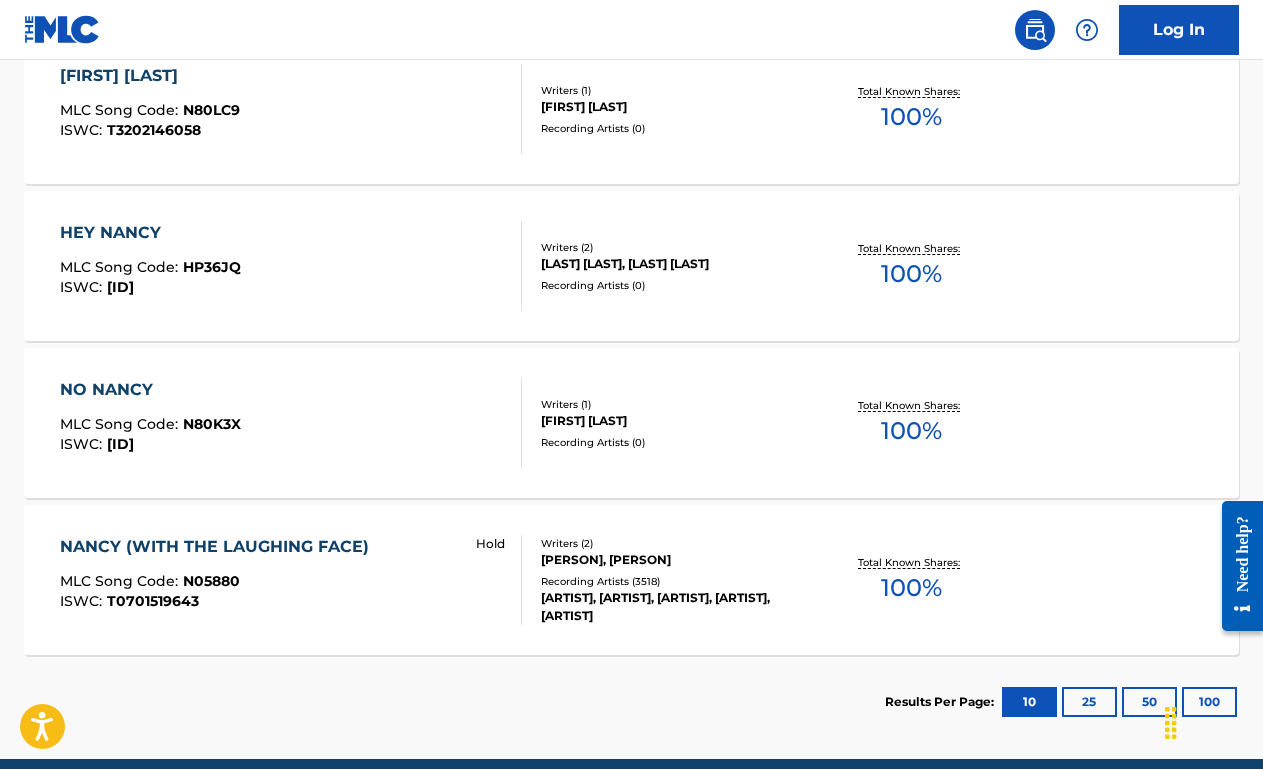 click on "[FIRST] (WITH THE [GENRE]) [GENRE] : [ID] [ID] [GENRE] : [ID] [GENRE]" at bounding box center [291, 580] 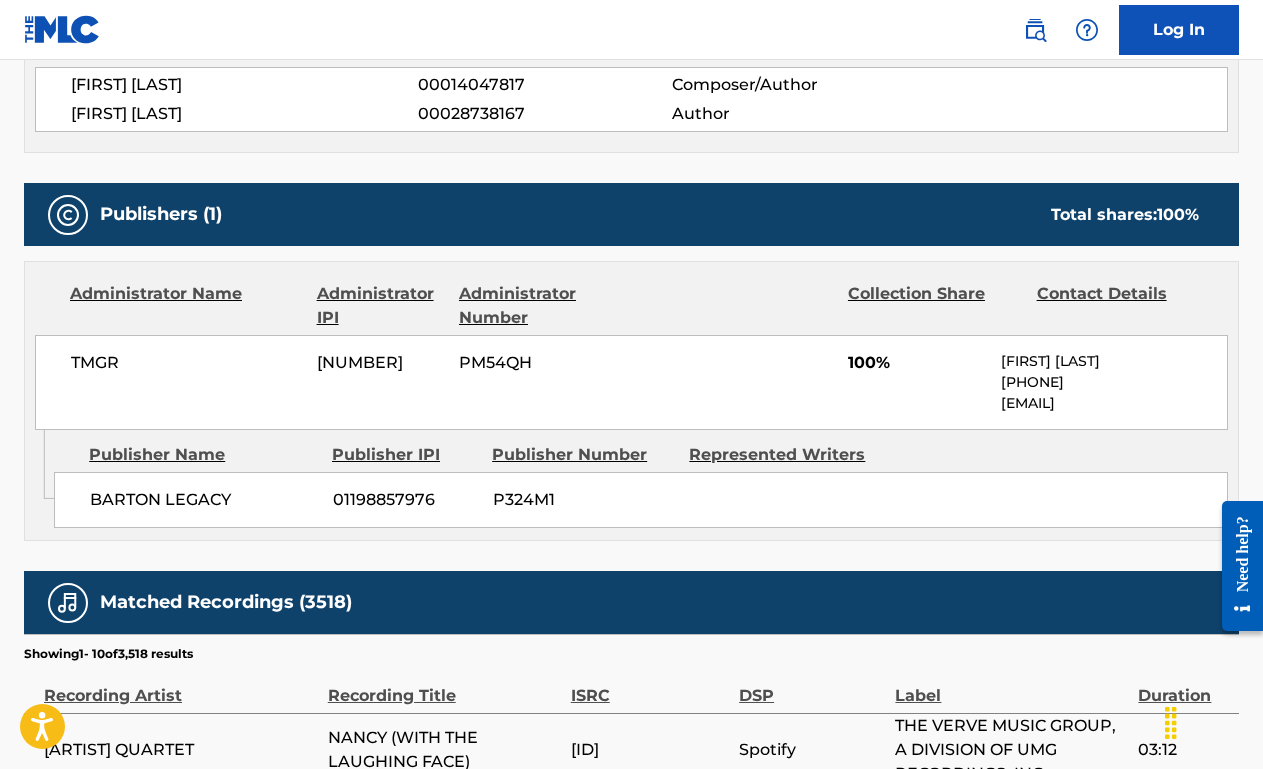 scroll, scrollTop: 0, scrollLeft: 0, axis: both 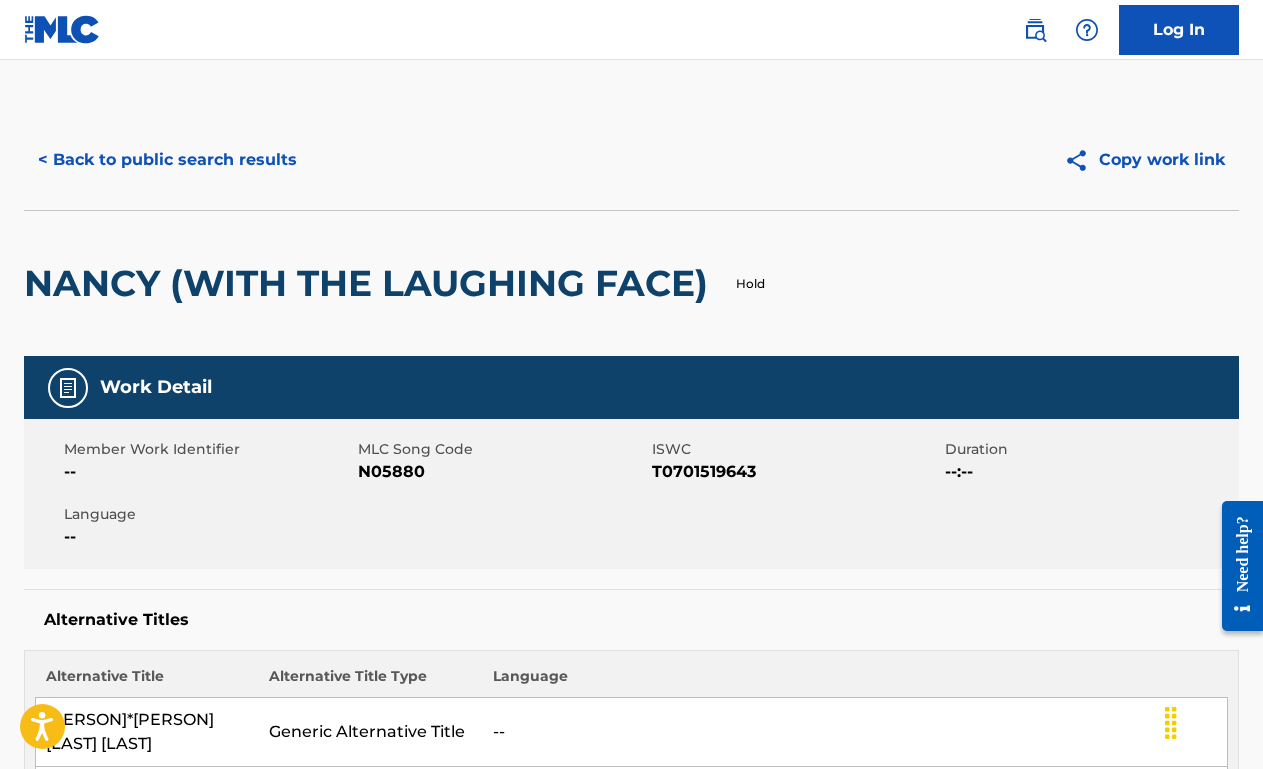 click on "< Back to public search results" at bounding box center [167, 160] 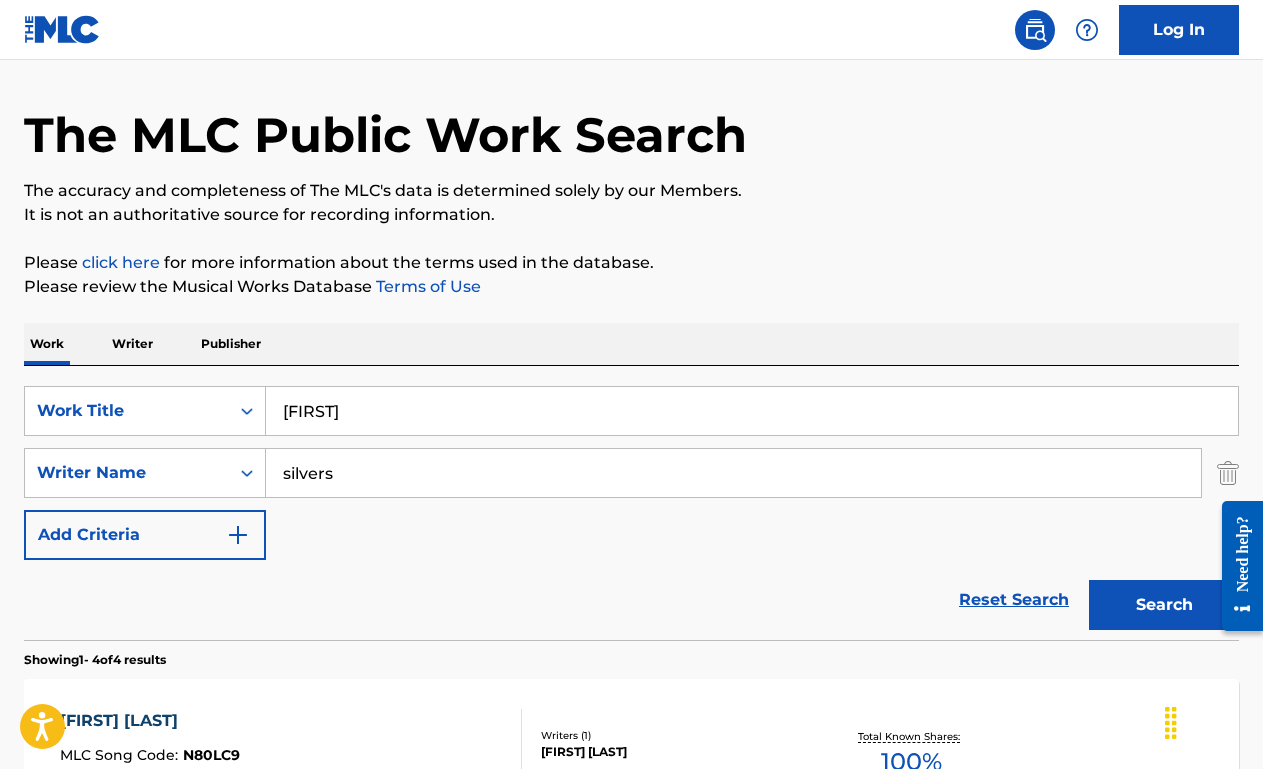 scroll, scrollTop: 0, scrollLeft: 0, axis: both 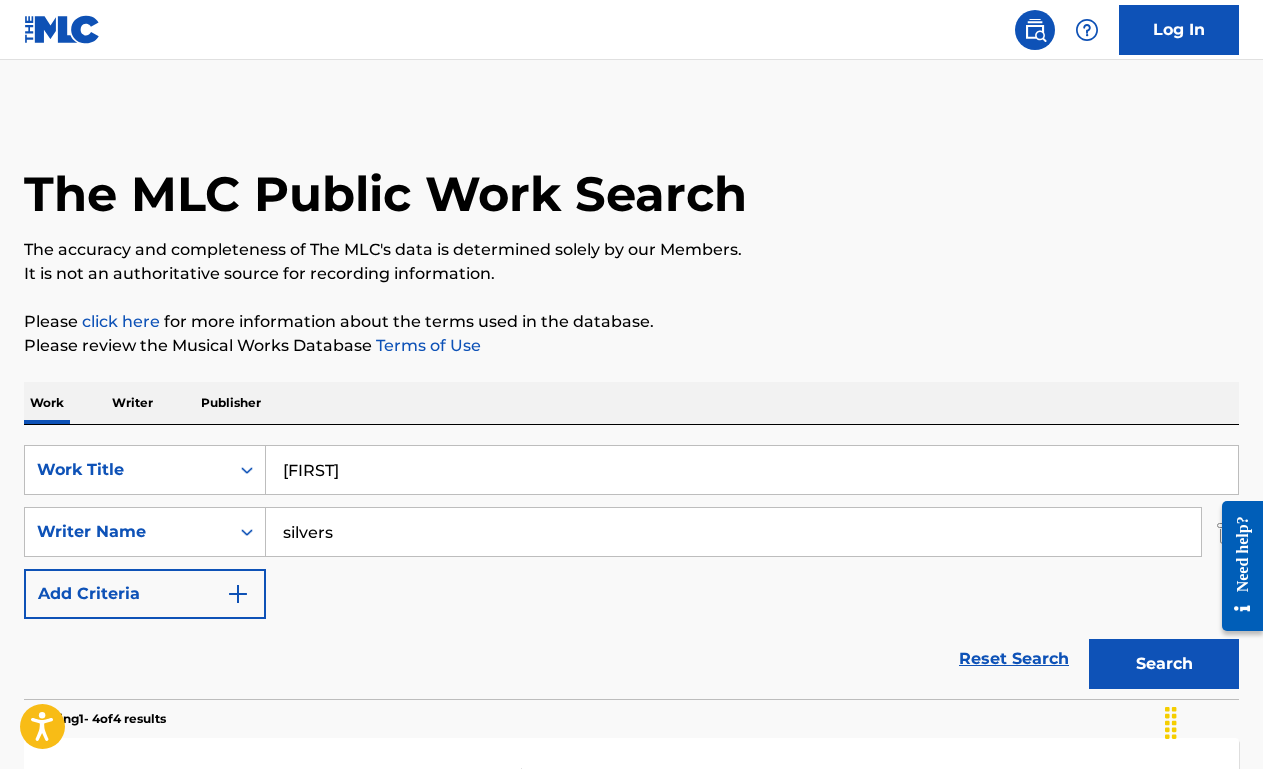 click on "[FIRST]" at bounding box center (752, 470) 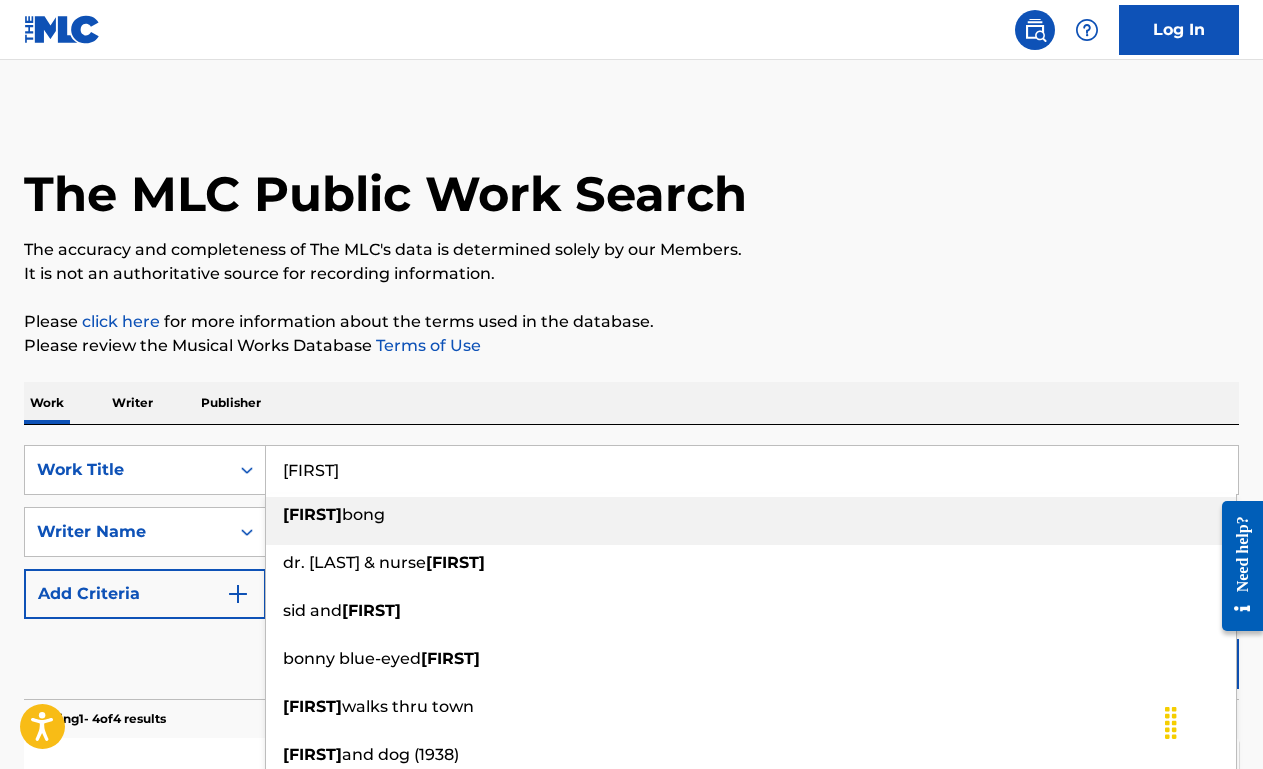paste on "A Fool For You" 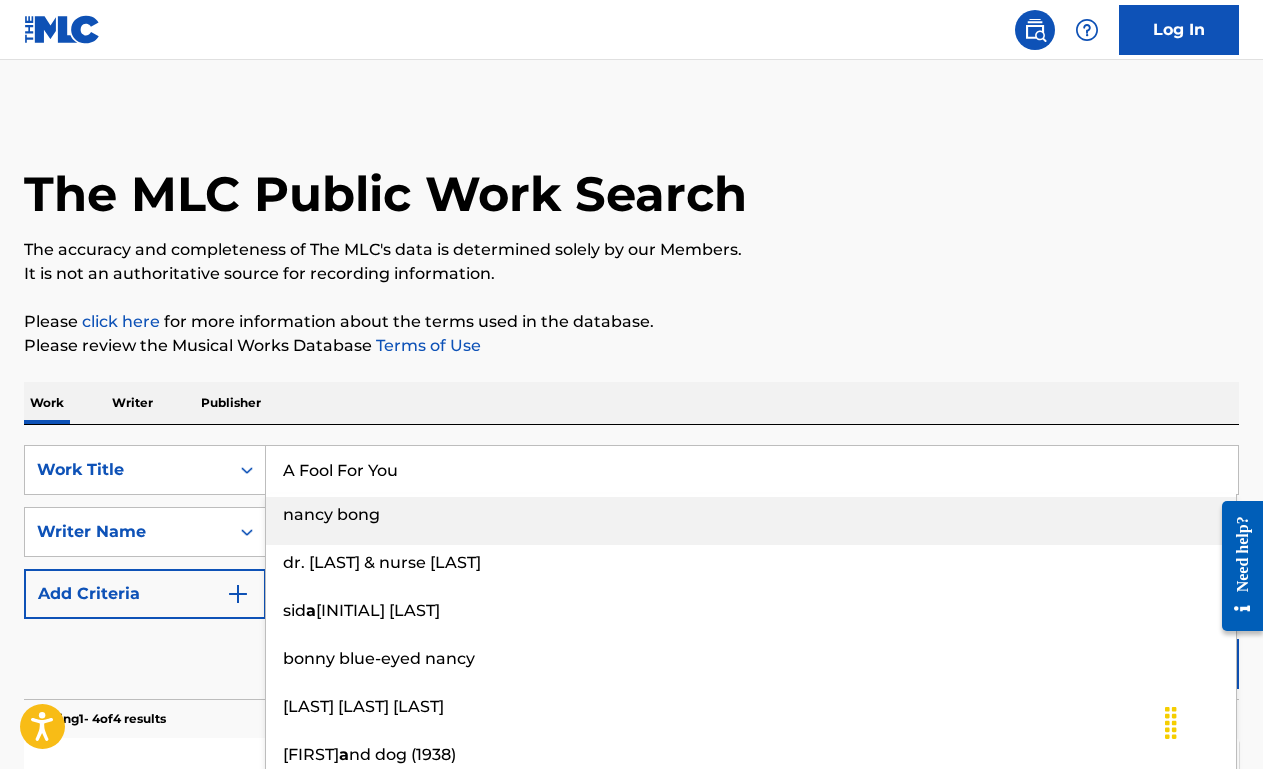 type on "A Fool For You" 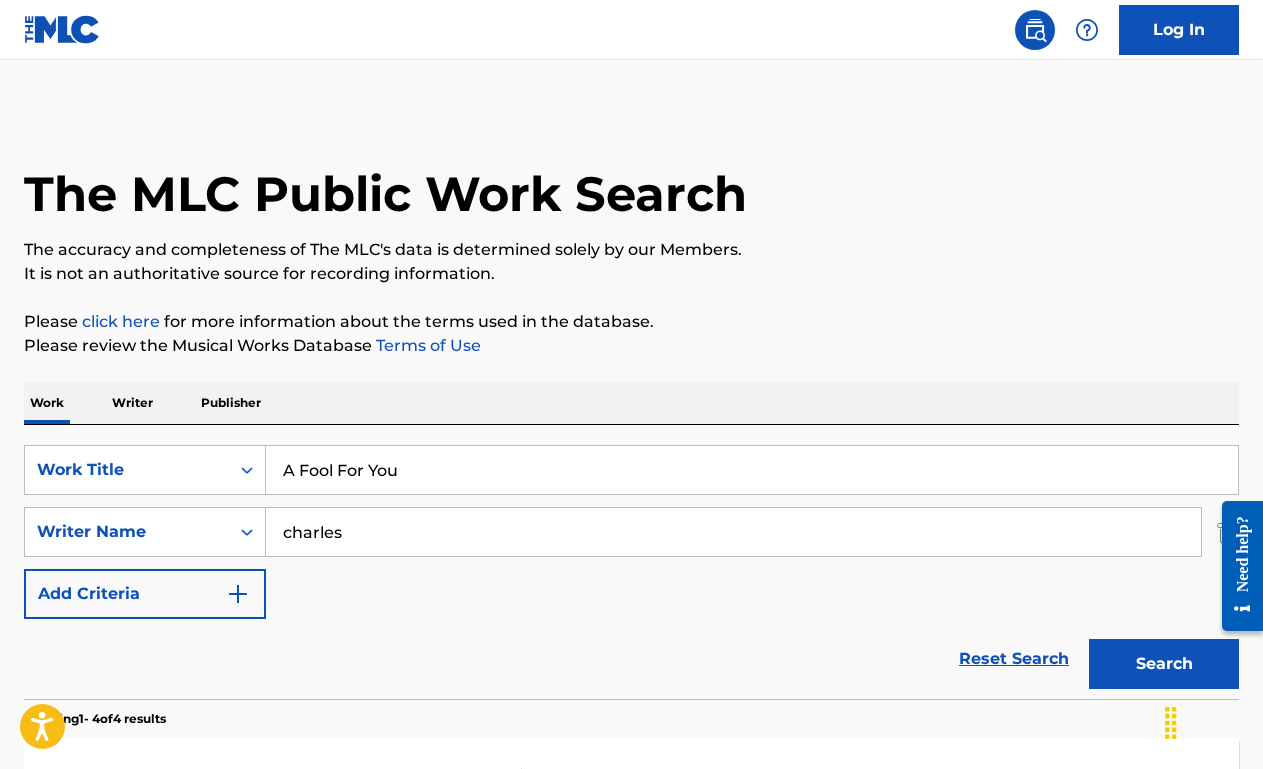 type on "charles" 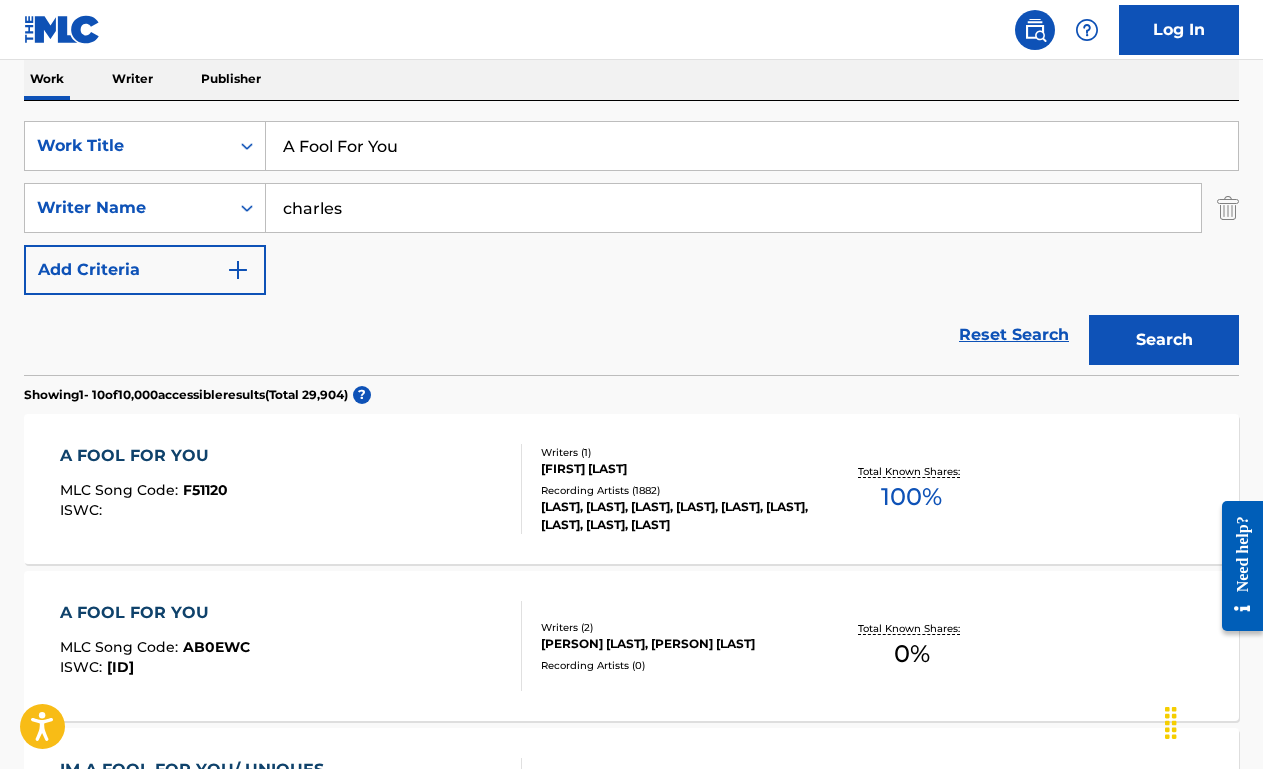 scroll, scrollTop: 333, scrollLeft: 0, axis: vertical 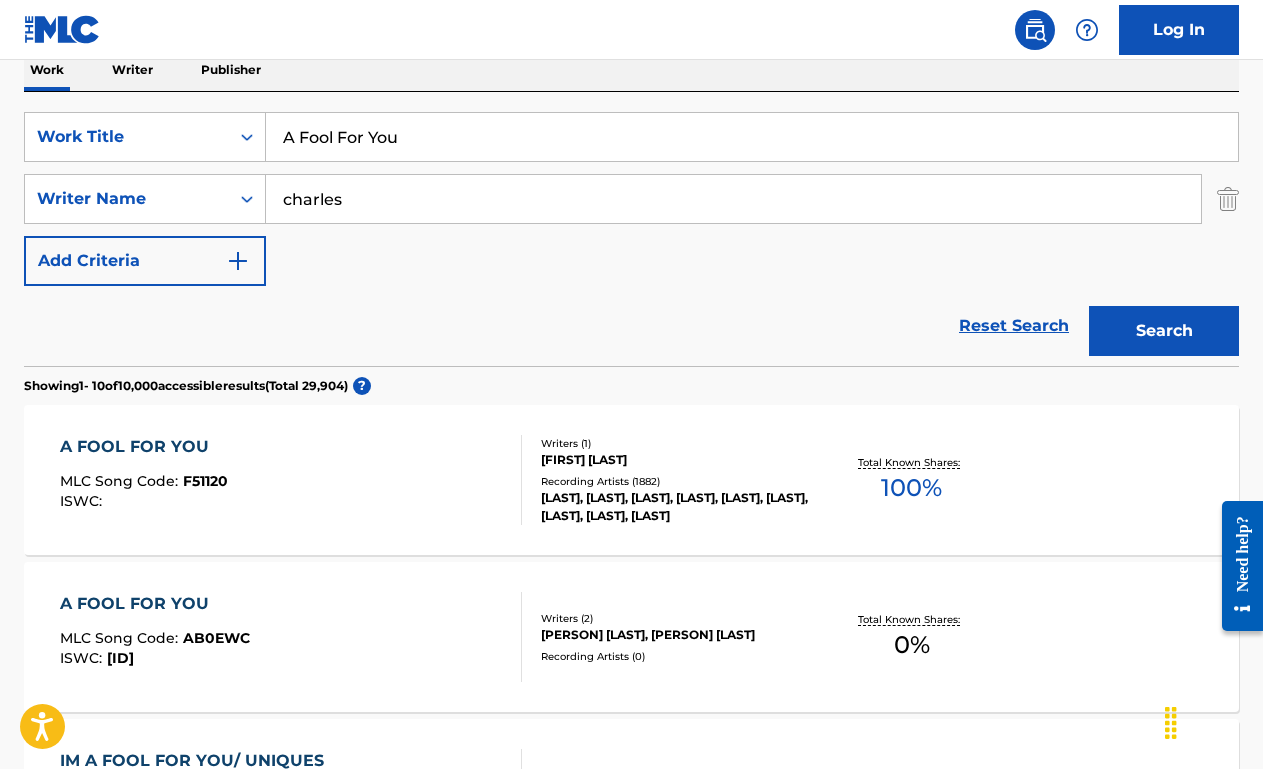 click on "MLC Song Code : F51120 ISWC :" at bounding box center [291, 480] 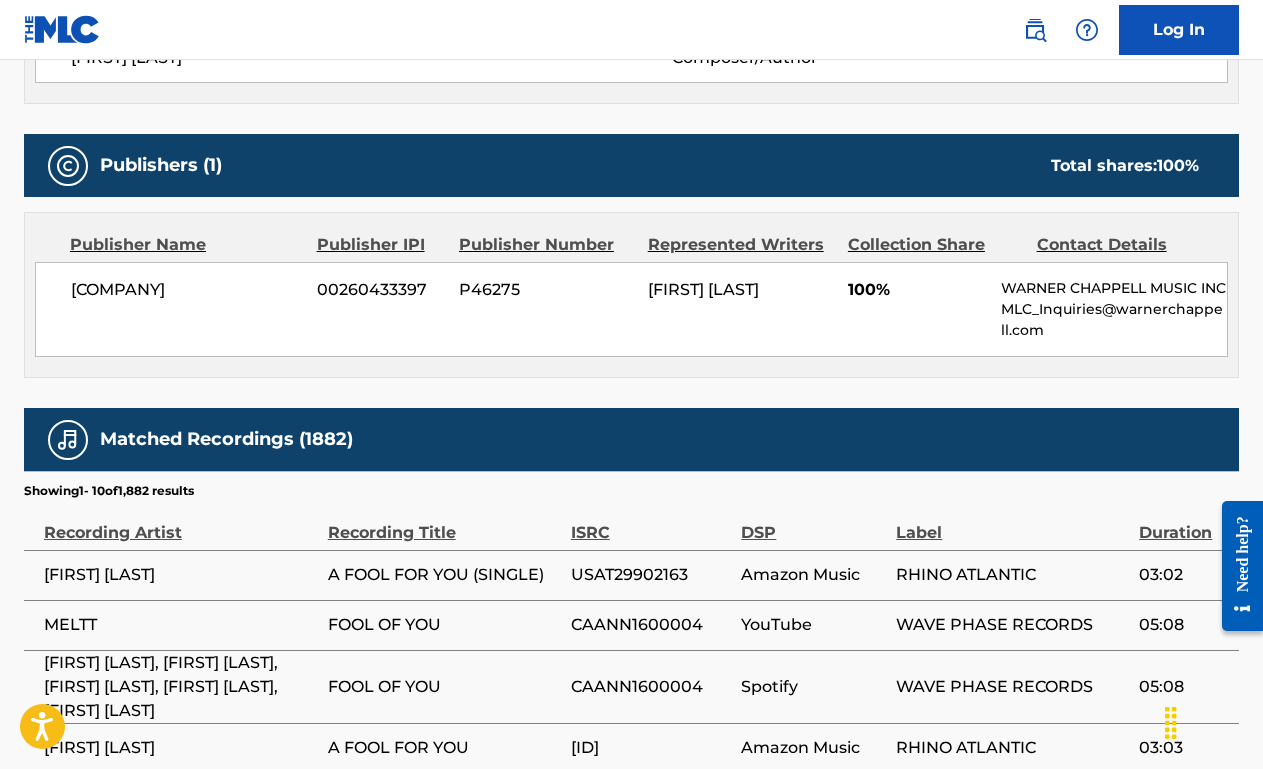 scroll, scrollTop: 0, scrollLeft: 0, axis: both 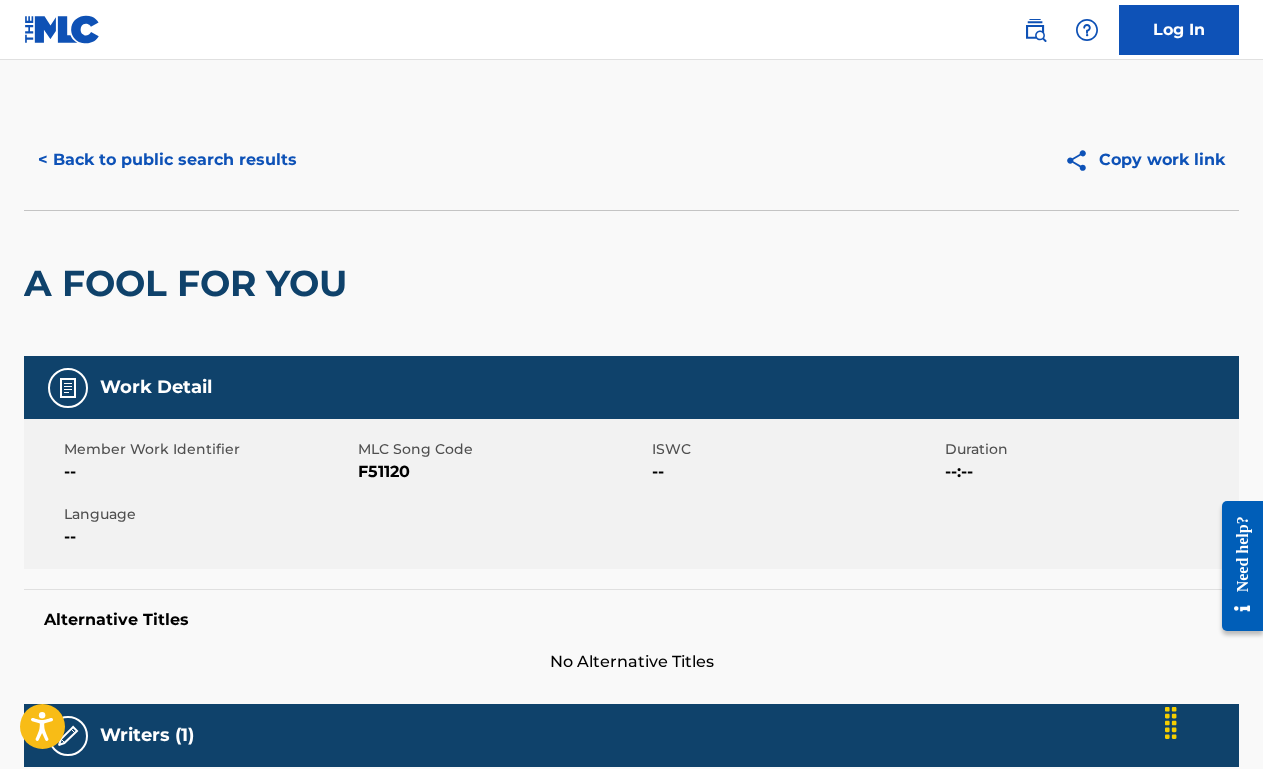 click on "< Back to public search results" at bounding box center [167, 160] 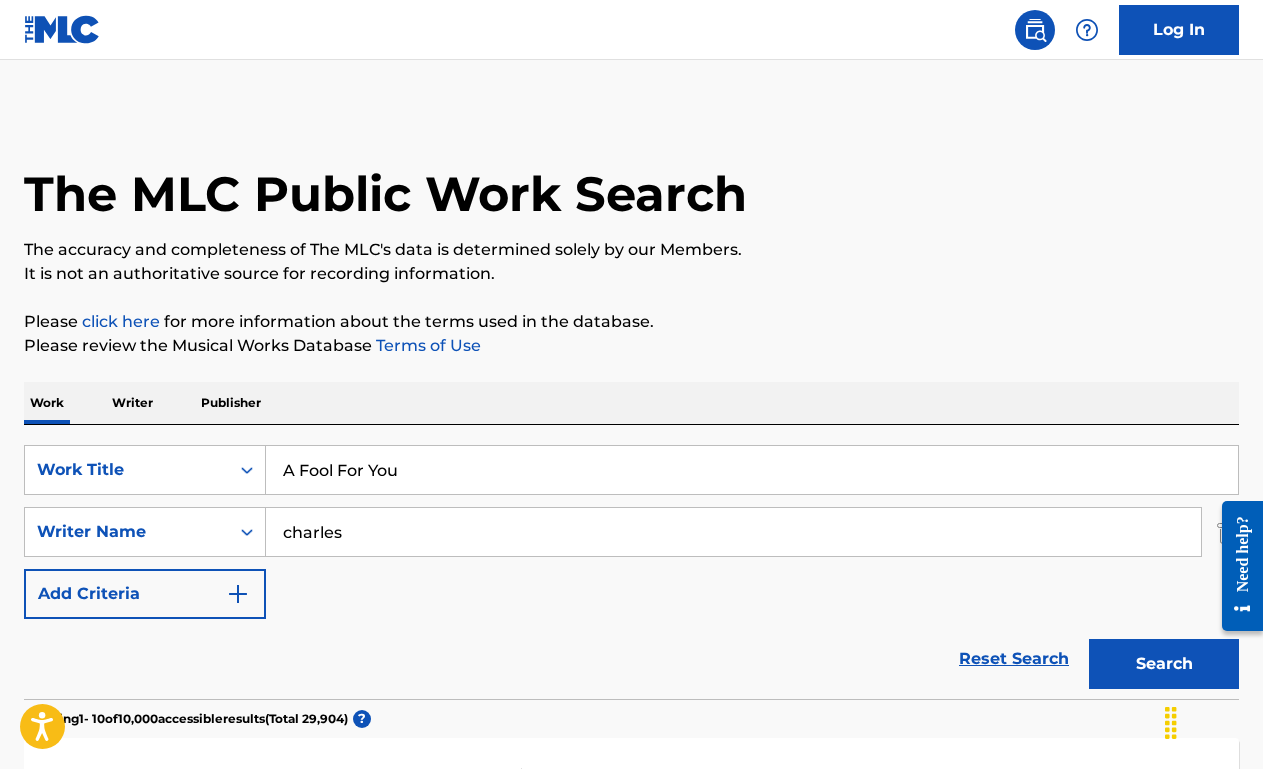 scroll, scrollTop: 330, scrollLeft: 0, axis: vertical 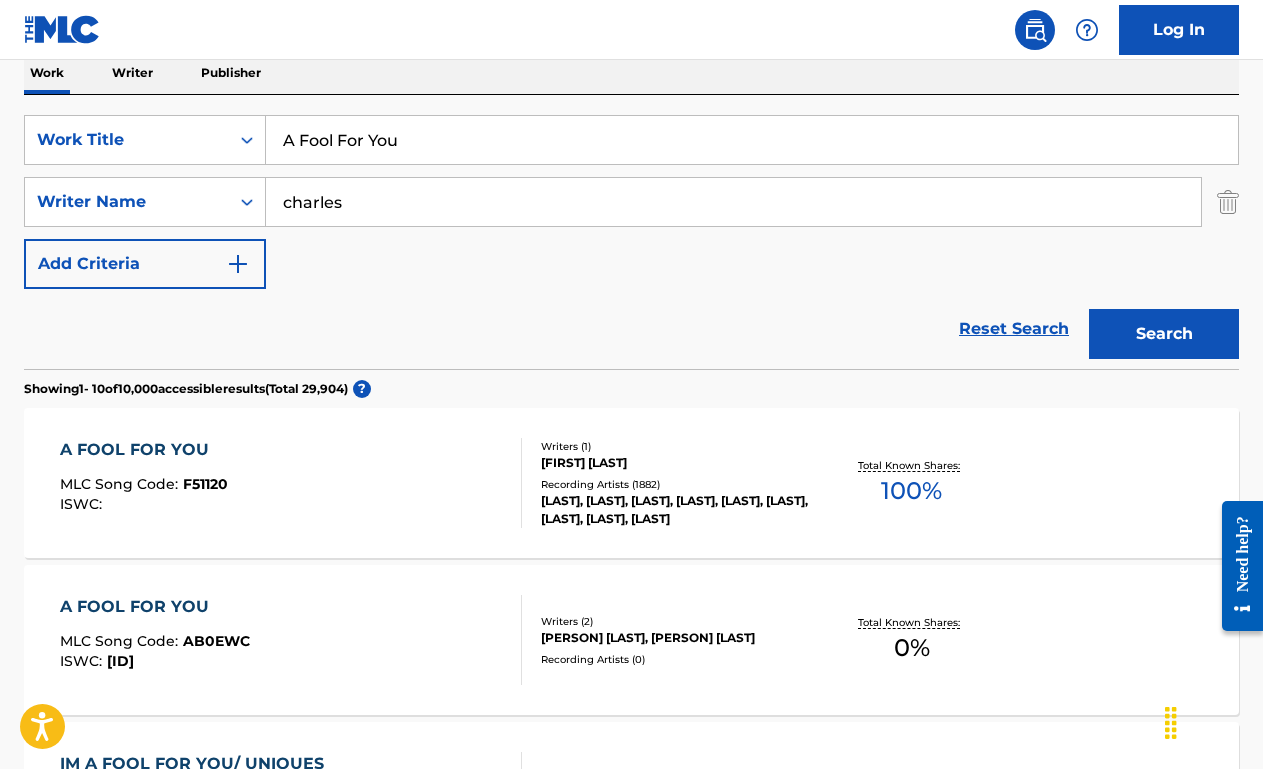click on "A Fool For You" at bounding box center [752, 140] 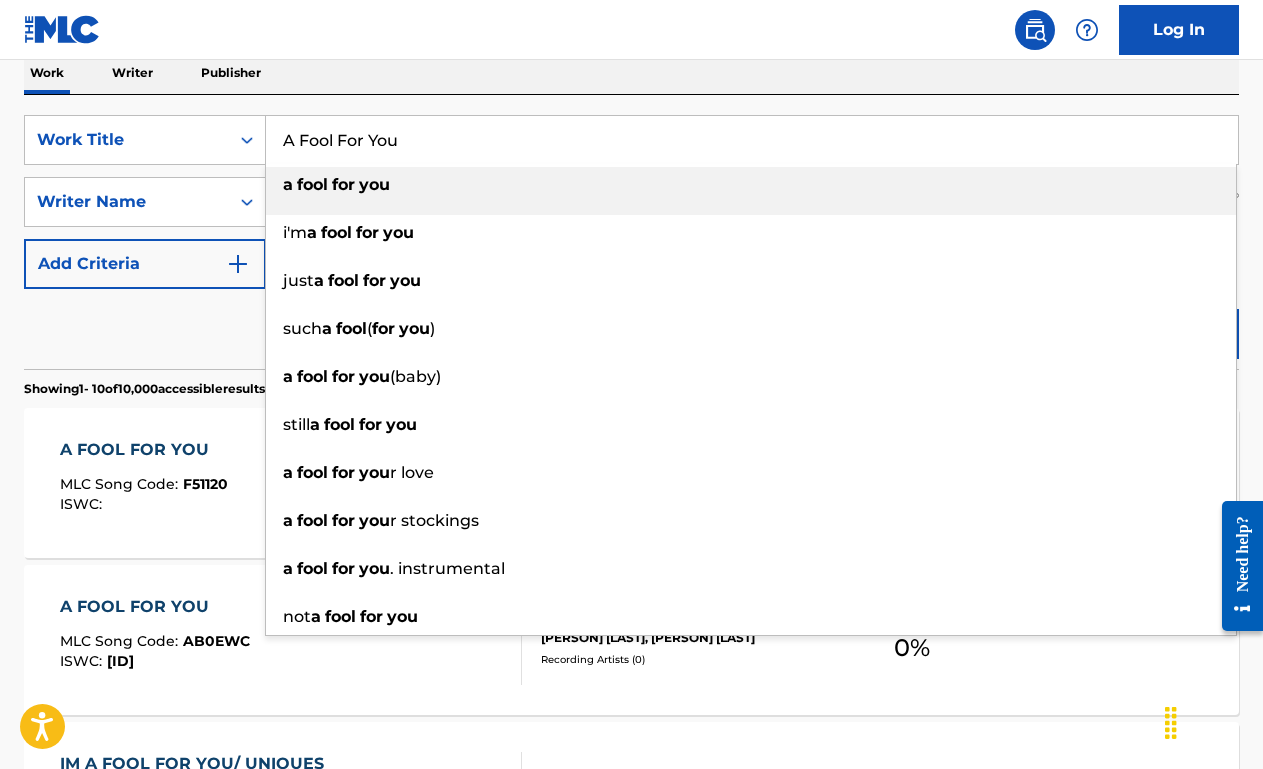 click on "A Fool For You" at bounding box center (752, 140) 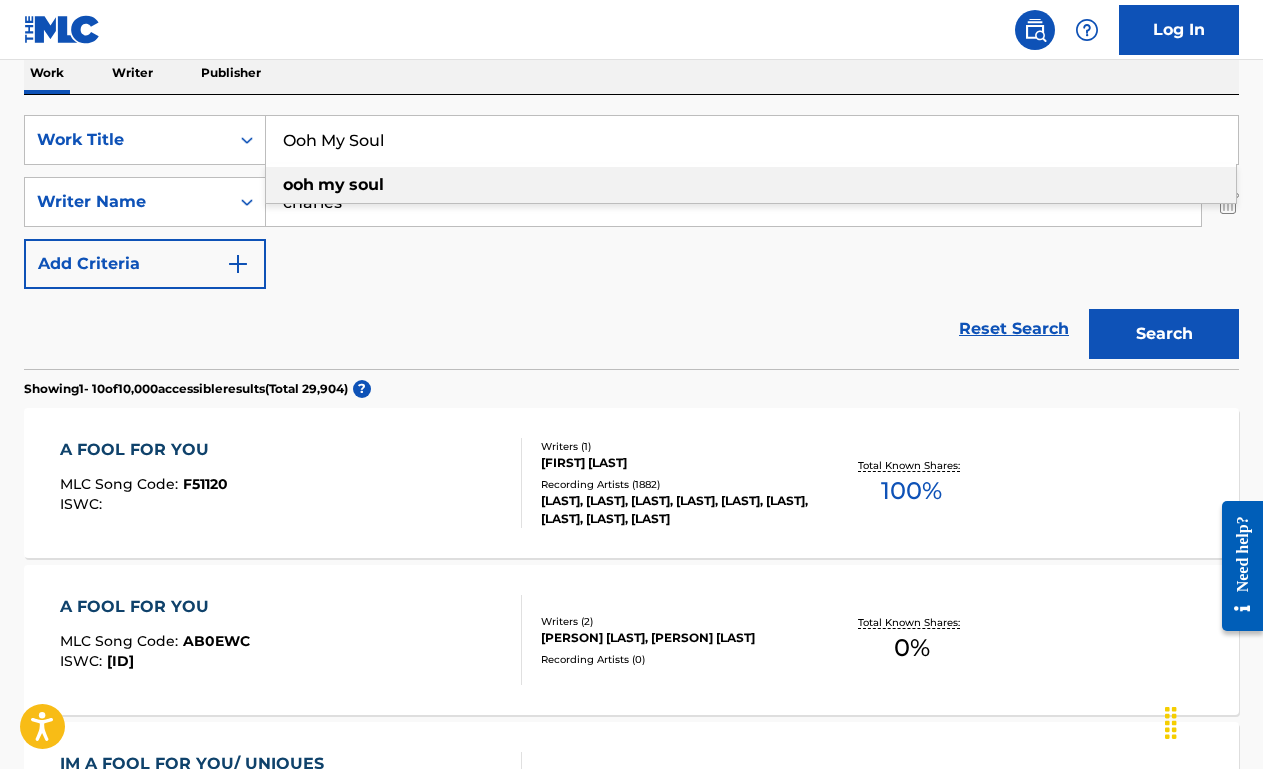 type on "Ooh My Soul" 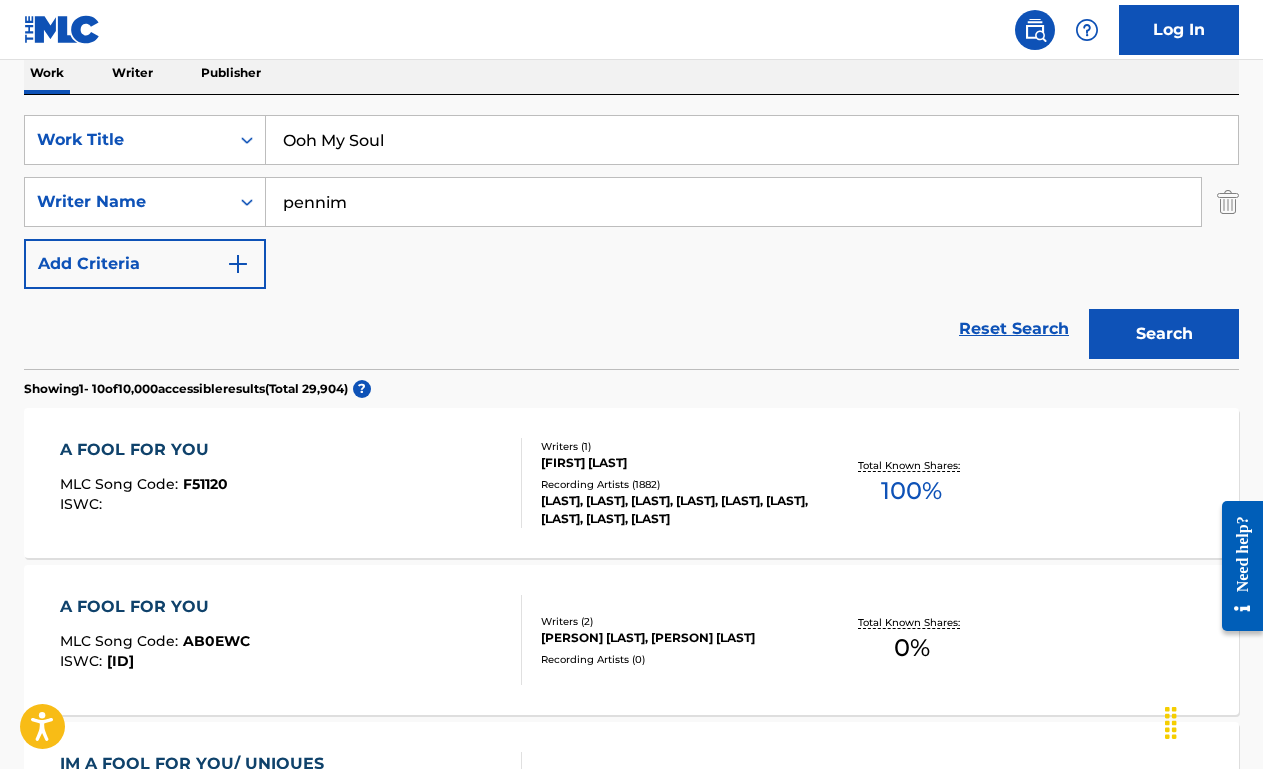 type on "[LAST]" 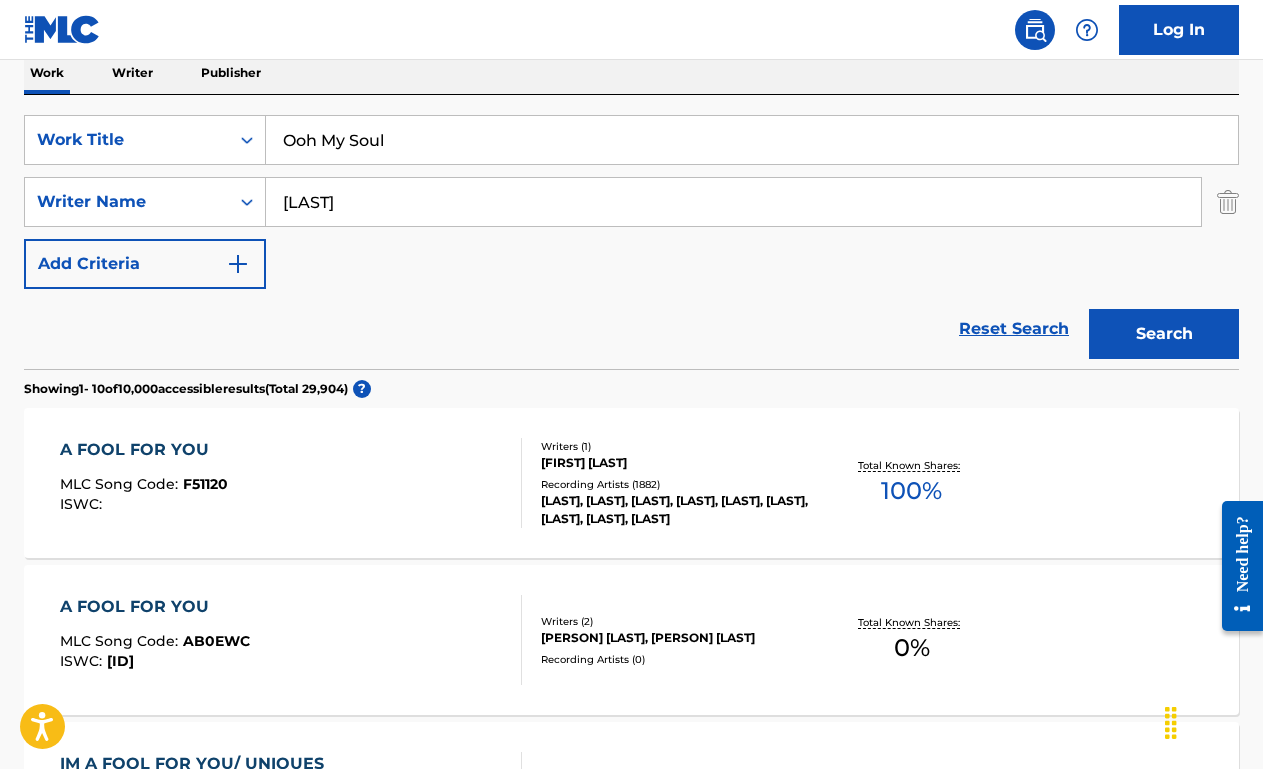 click on "Search" at bounding box center (1164, 334) 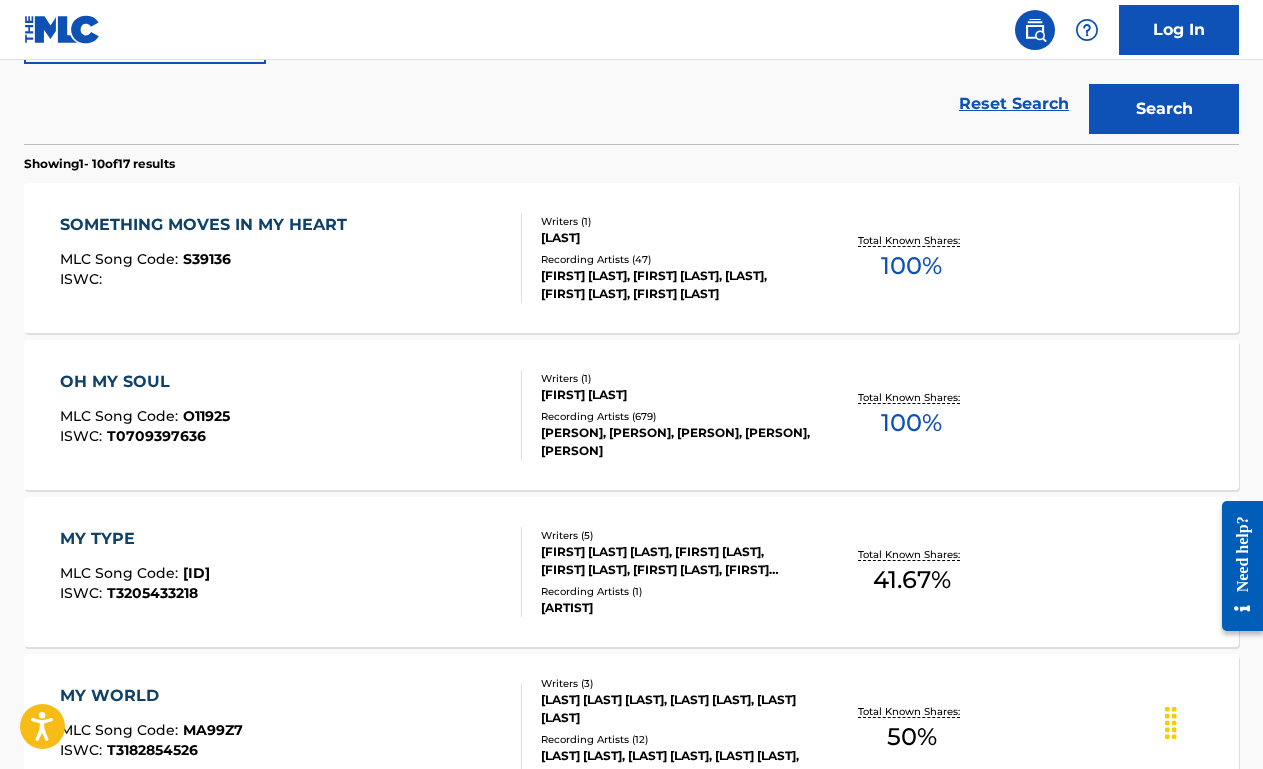 scroll, scrollTop: 566, scrollLeft: 0, axis: vertical 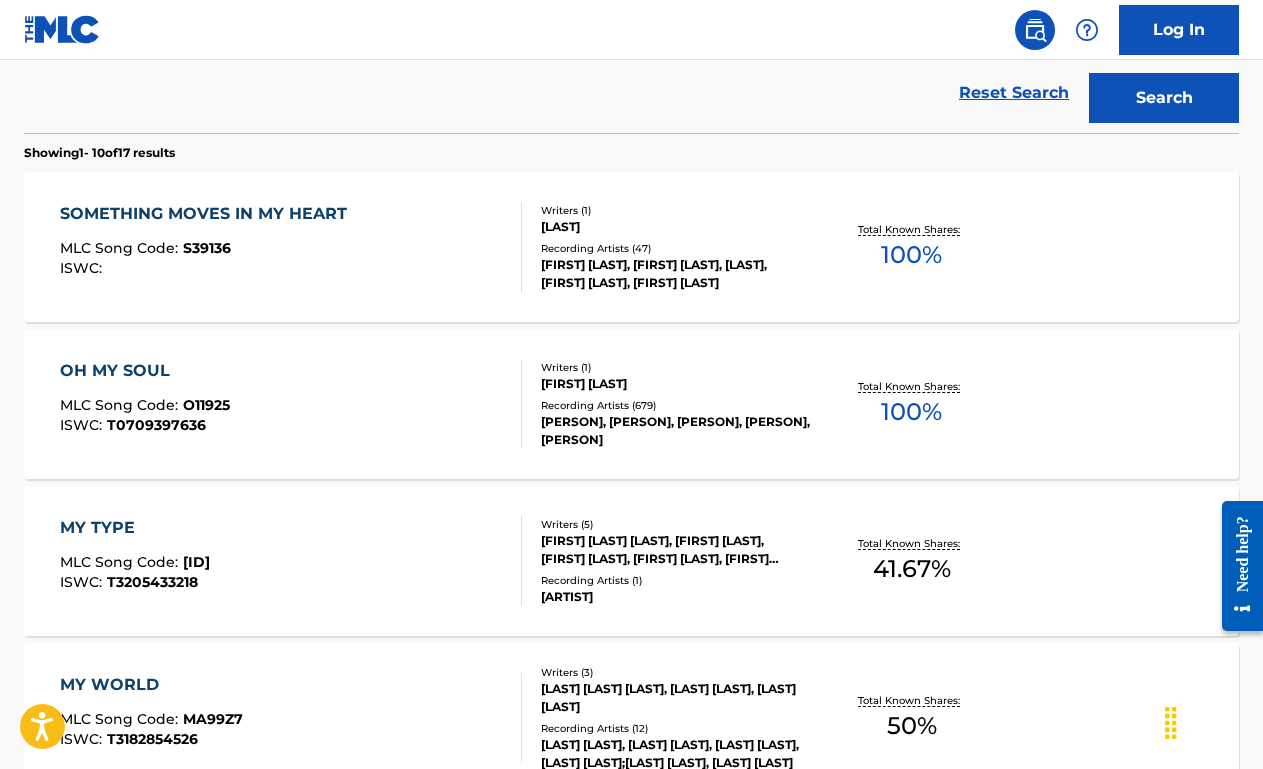 click on "MLC Song Code : O11925 ISWC : T0709397636" at bounding box center (291, 404) 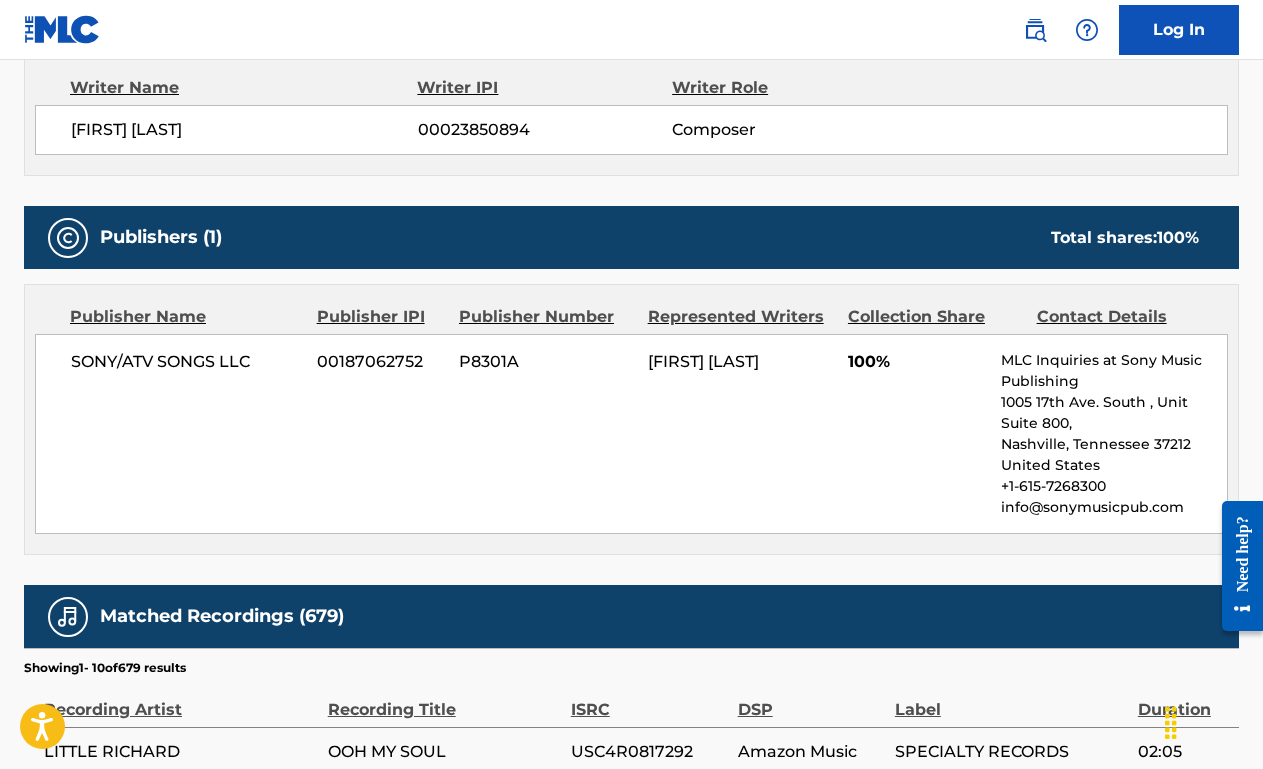 scroll, scrollTop: 0, scrollLeft: 0, axis: both 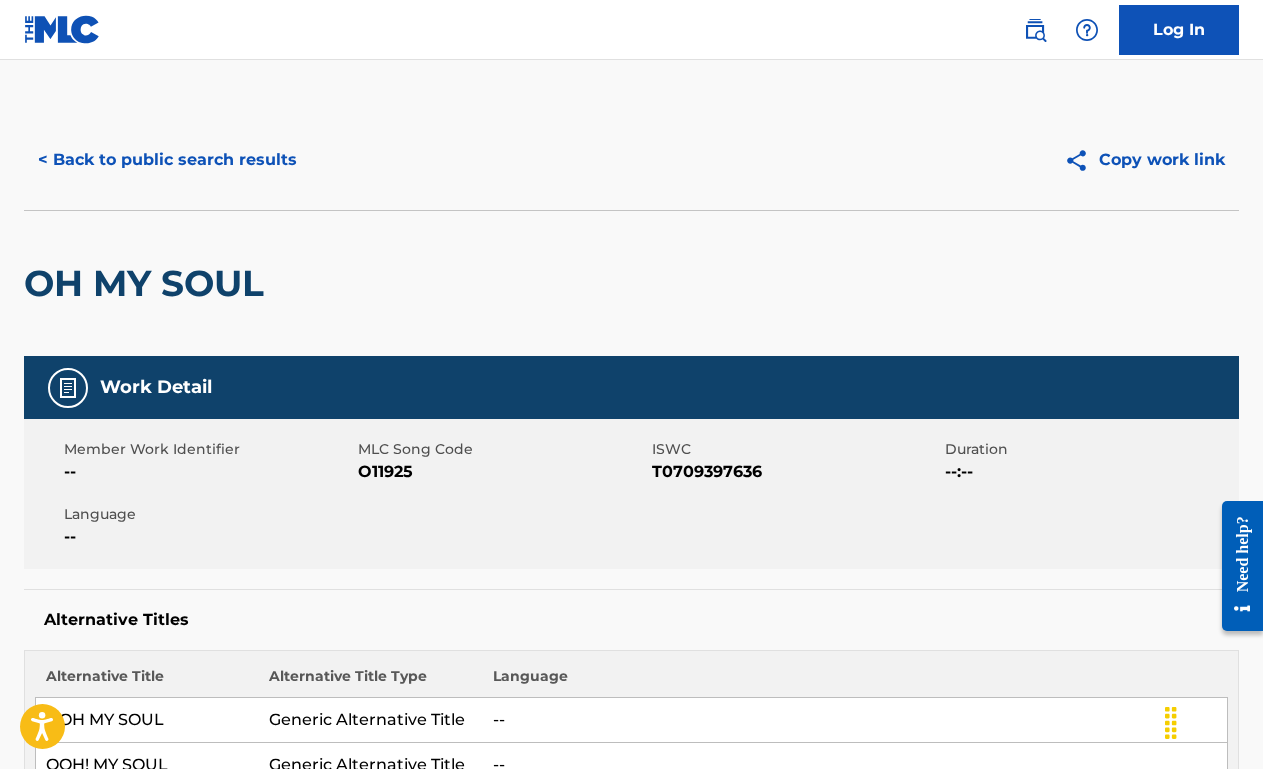 click on "< Back to public search results" at bounding box center (167, 160) 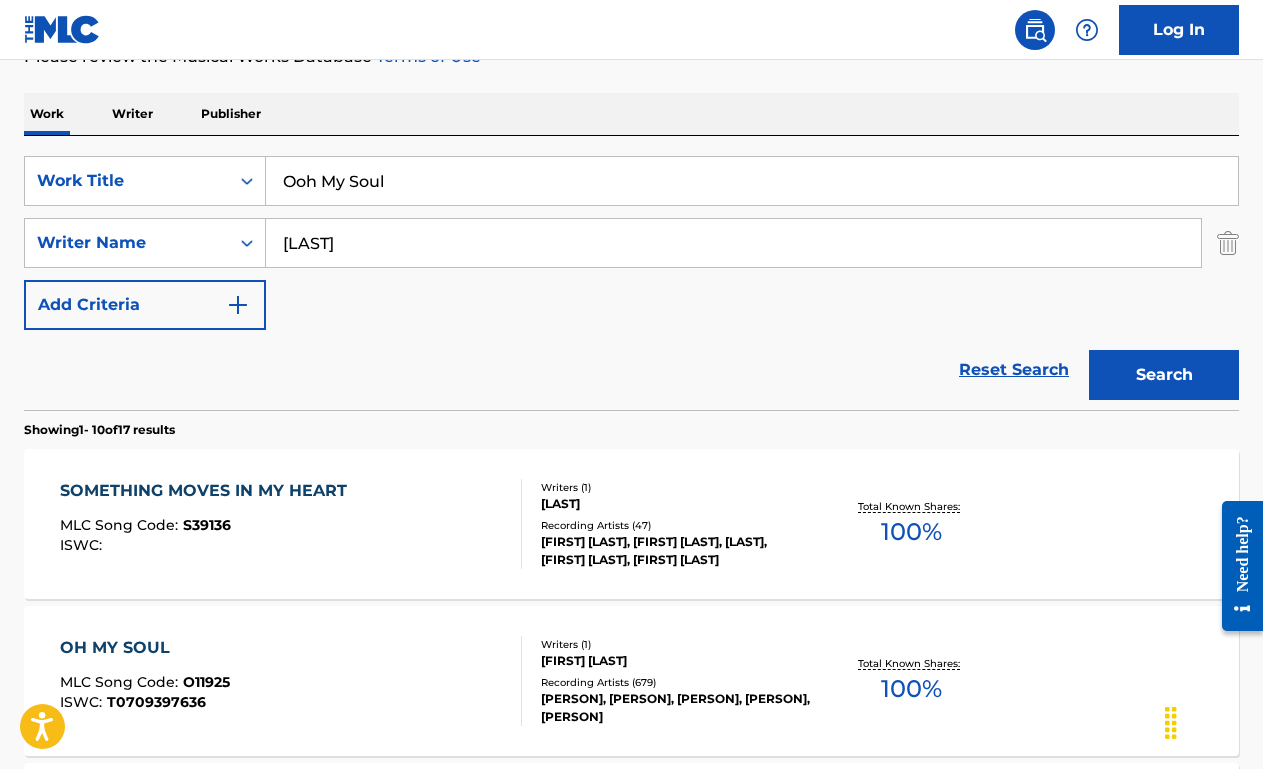 scroll, scrollTop: 0, scrollLeft: 0, axis: both 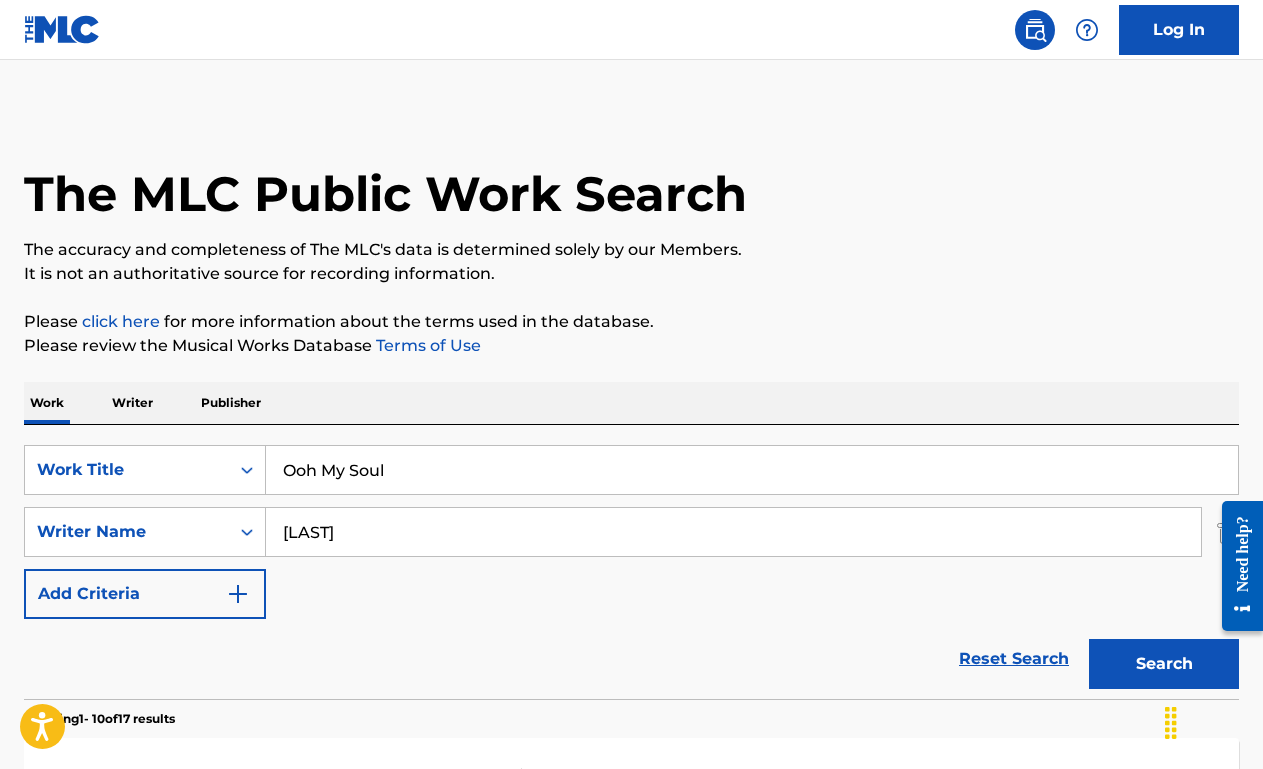 click on "Ooh My Soul" at bounding box center [752, 470] 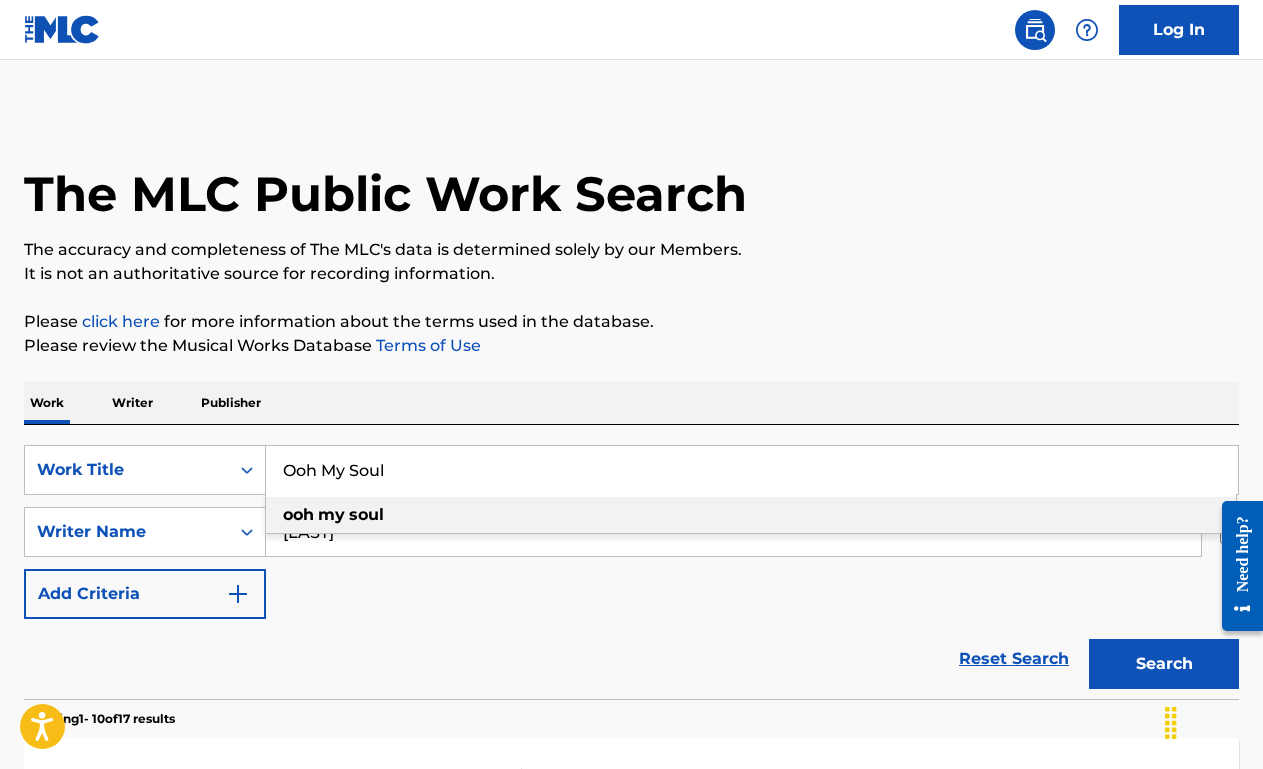 paste on "[GENRE] [GENRE] [GENRE]" 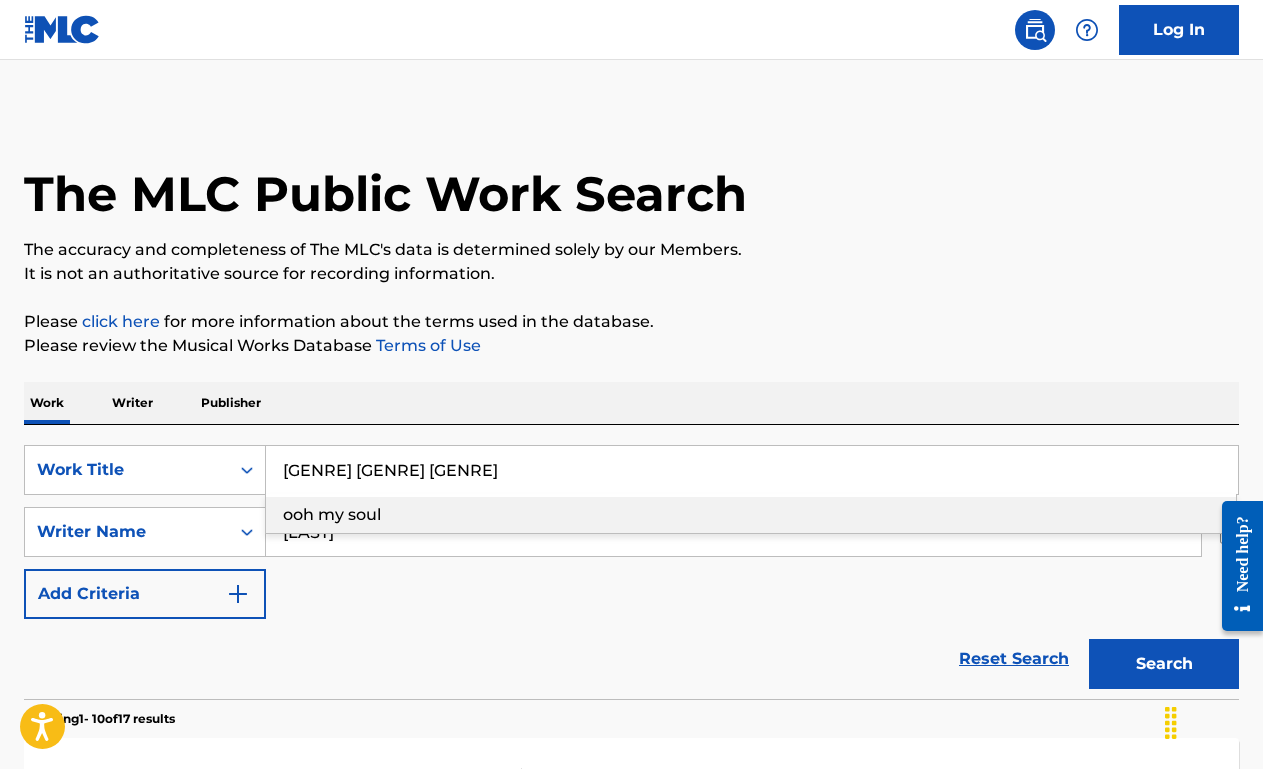 type on "[GENRE] [GENRE] [GENRE]" 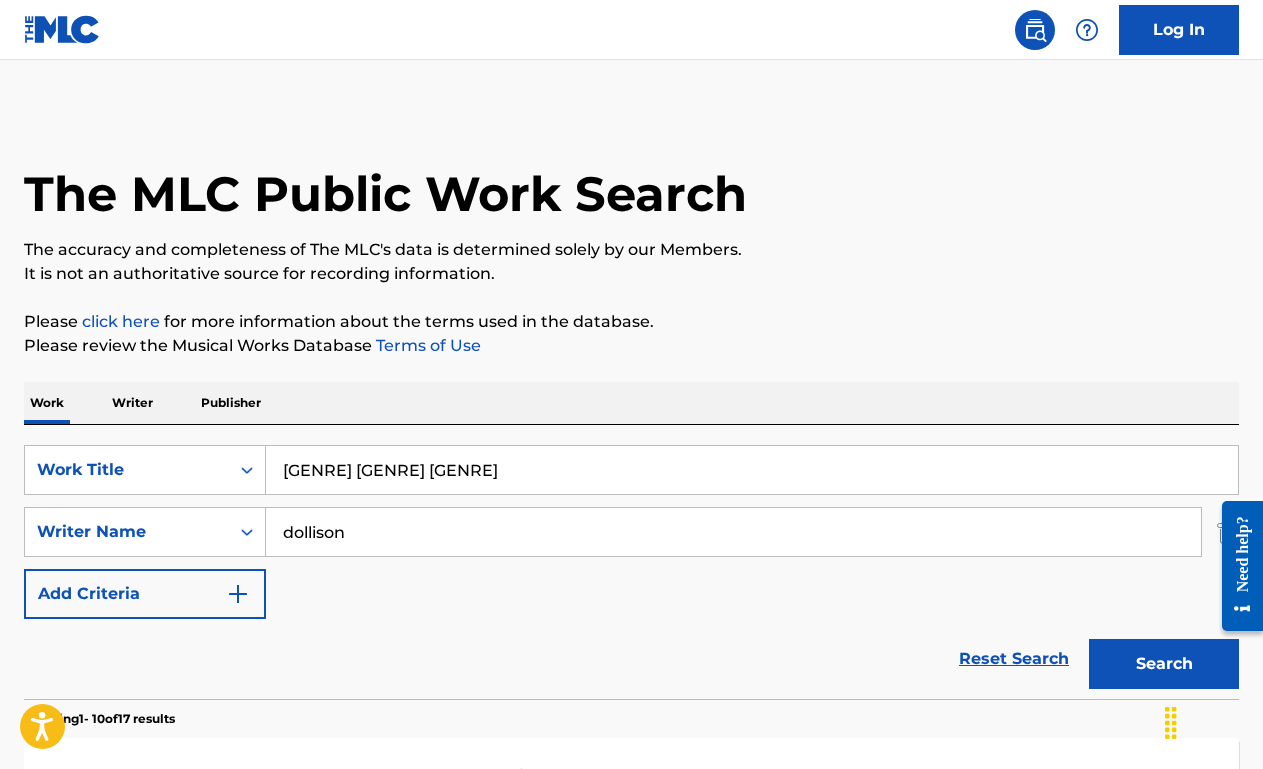 type on "dollison" 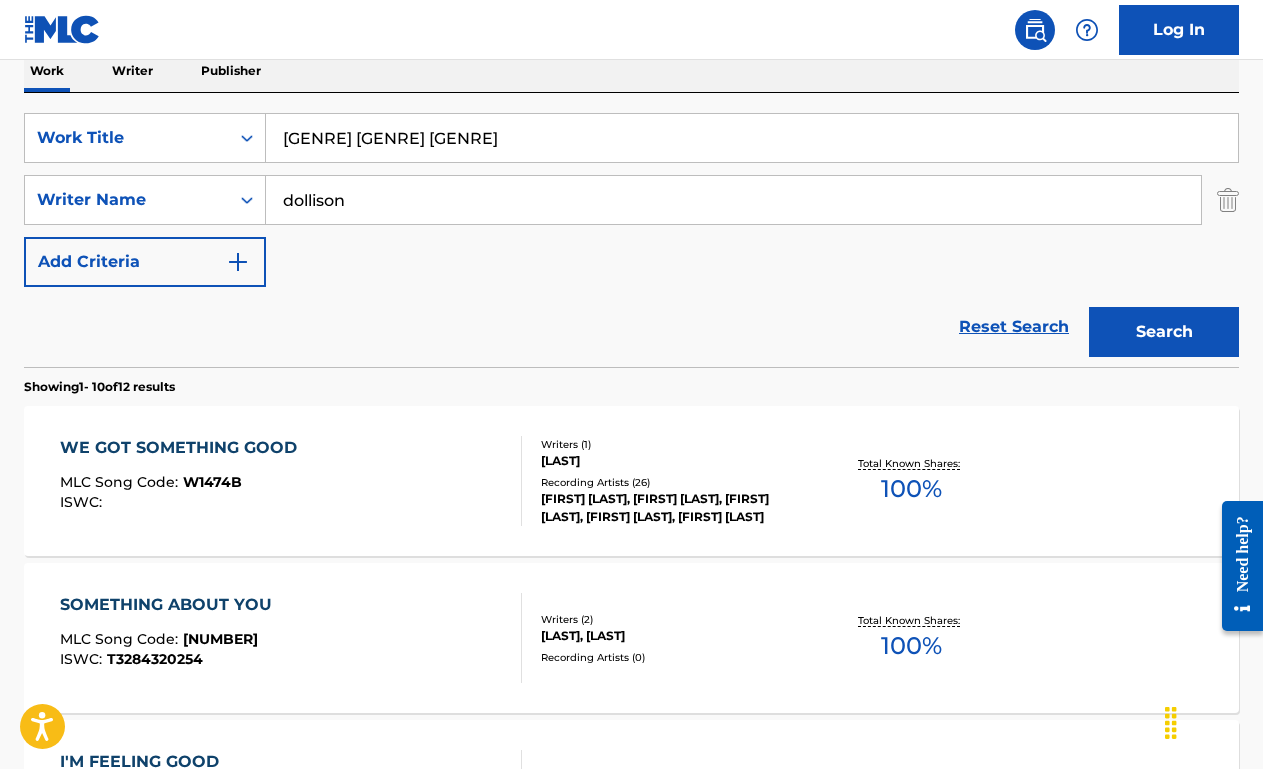 scroll, scrollTop: 350, scrollLeft: 0, axis: vertical 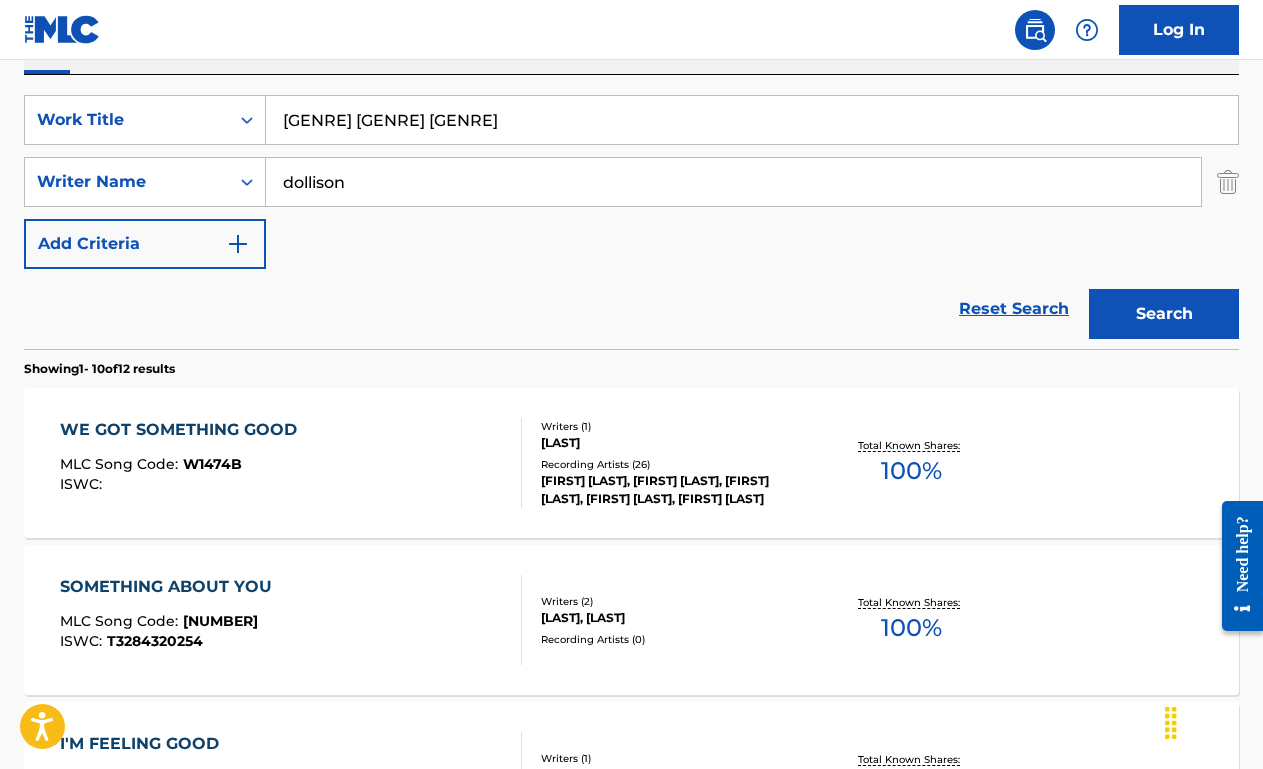 click on "MLC Song Code : W1474B ISWC :" at bounding box center (291, 463) 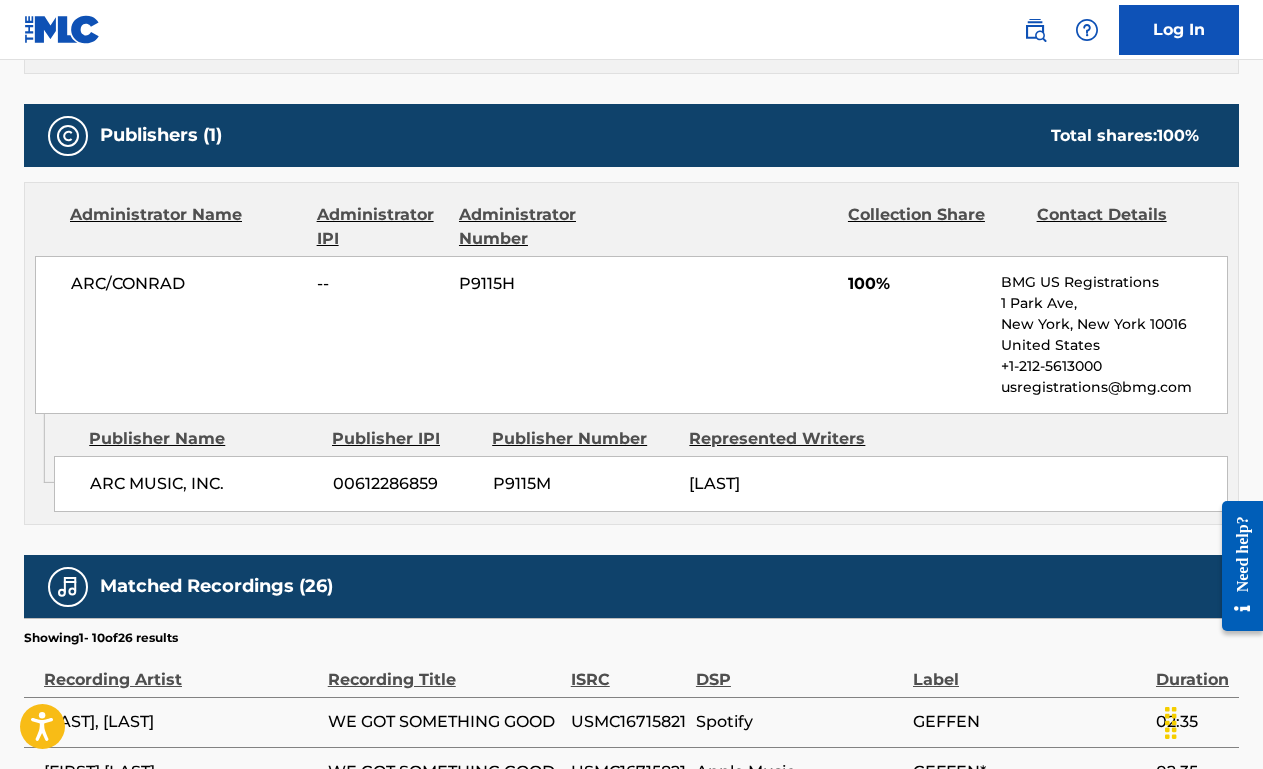 scroll, scrollTop: 0, scrollLeft: 0, axis: both 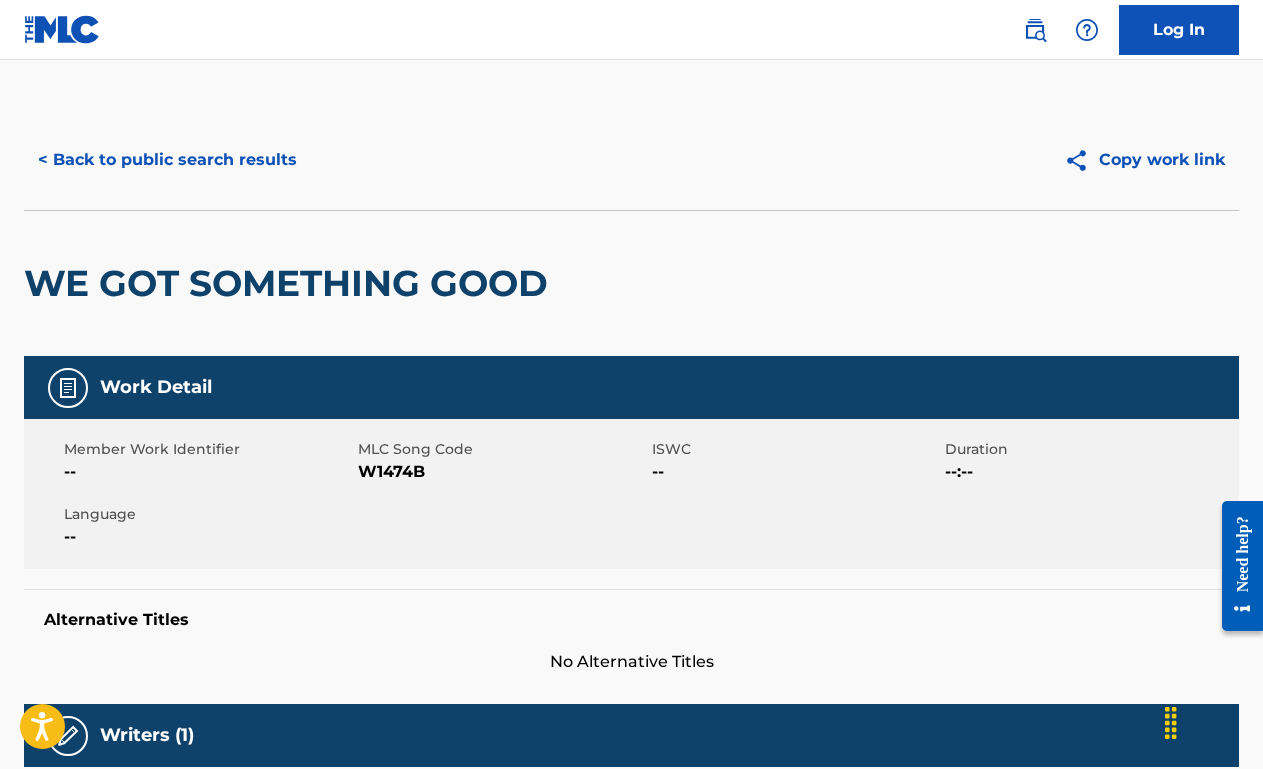 click on "< Back to public search results" at bounding box center (167, 160) 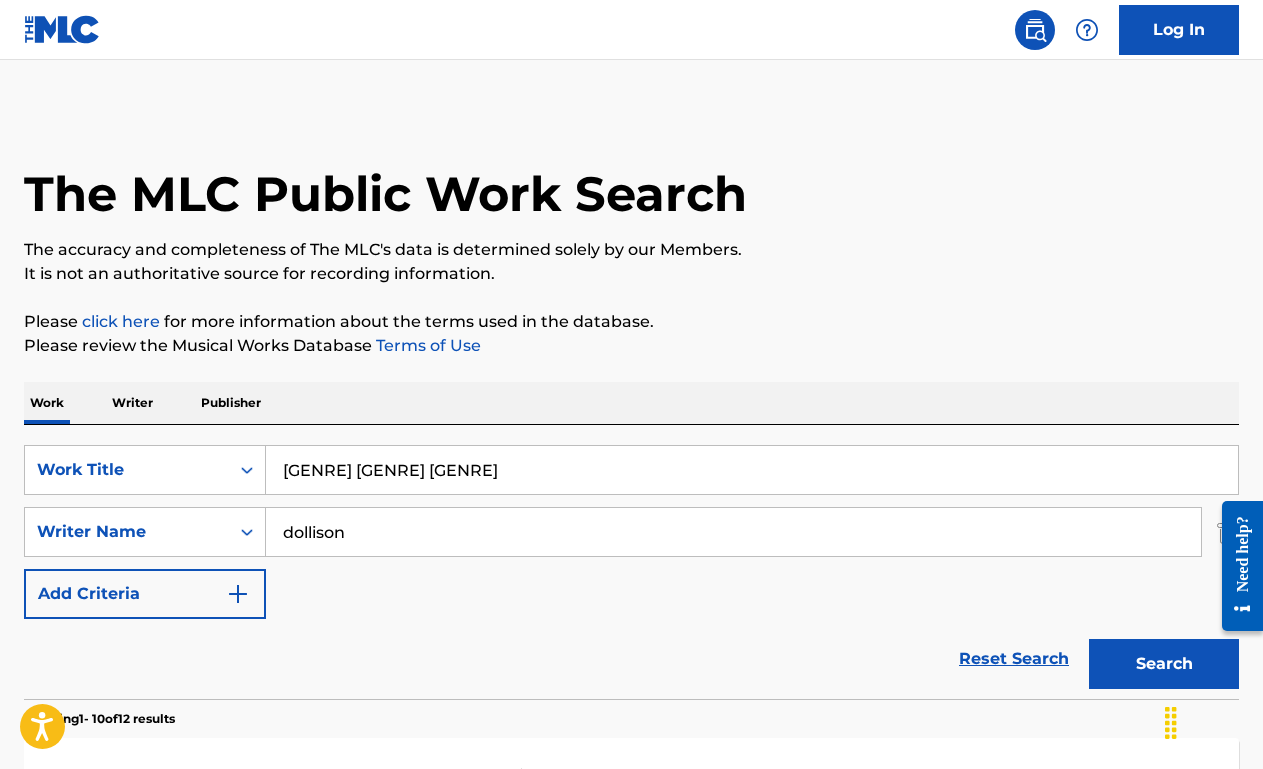 scroll, scrollTop: 336, scrollLeft: 0, axis: vertical 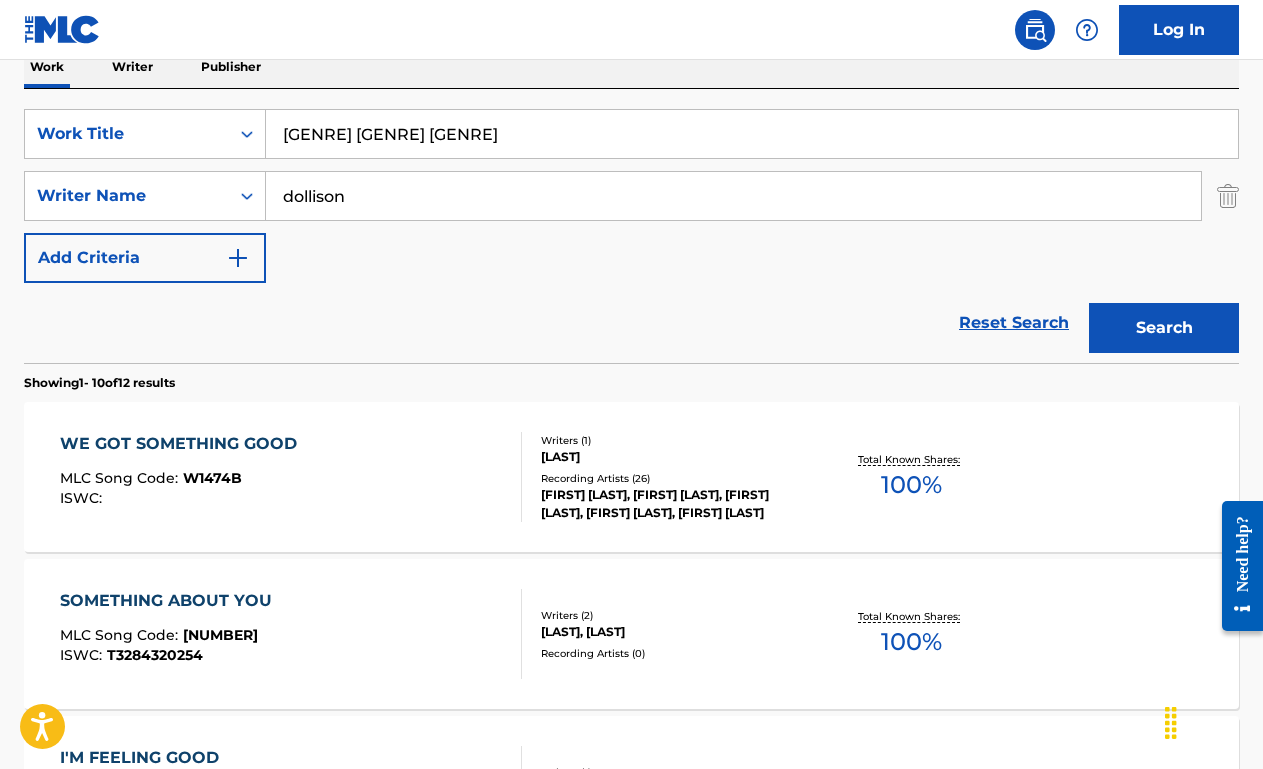 click on "[GENRE] [GENRE] [GENRE]" at bounding box center (752, 134) 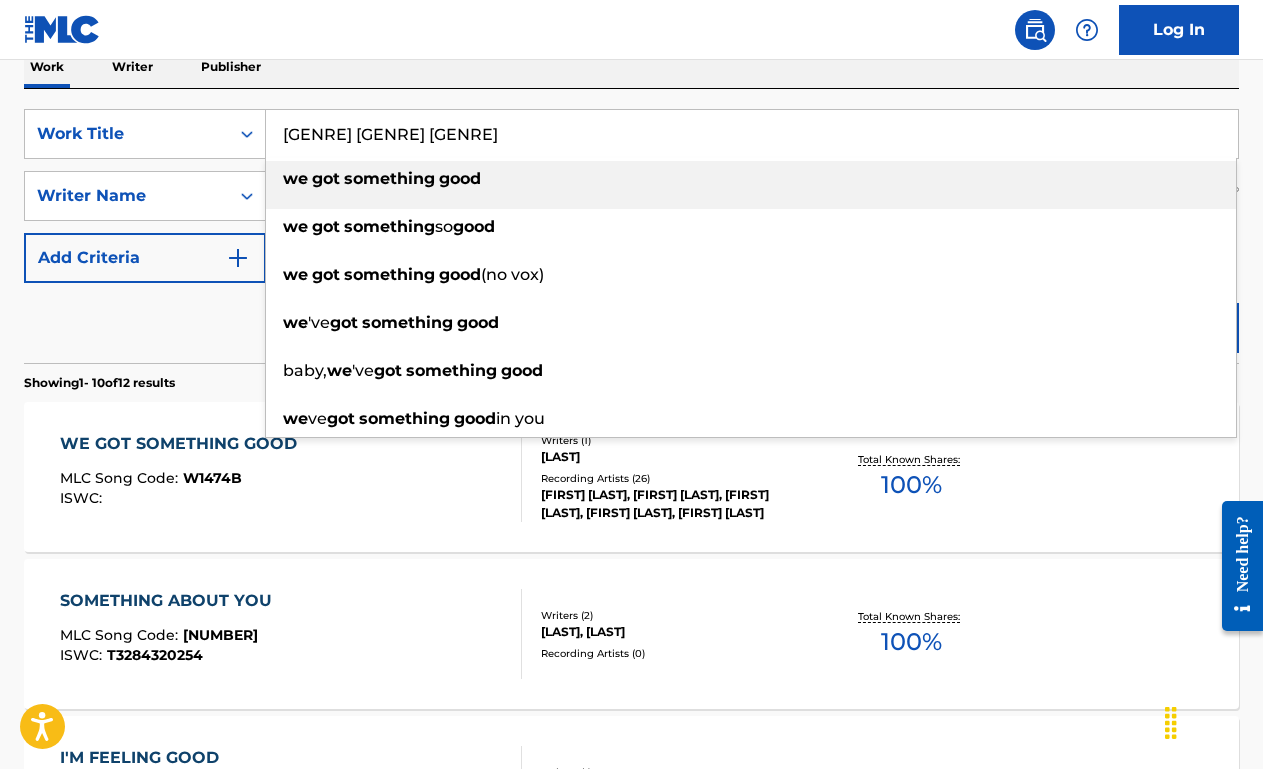 click on "[GENRE] [GENRE] [GENRE]" at bounding box center [752, 134] 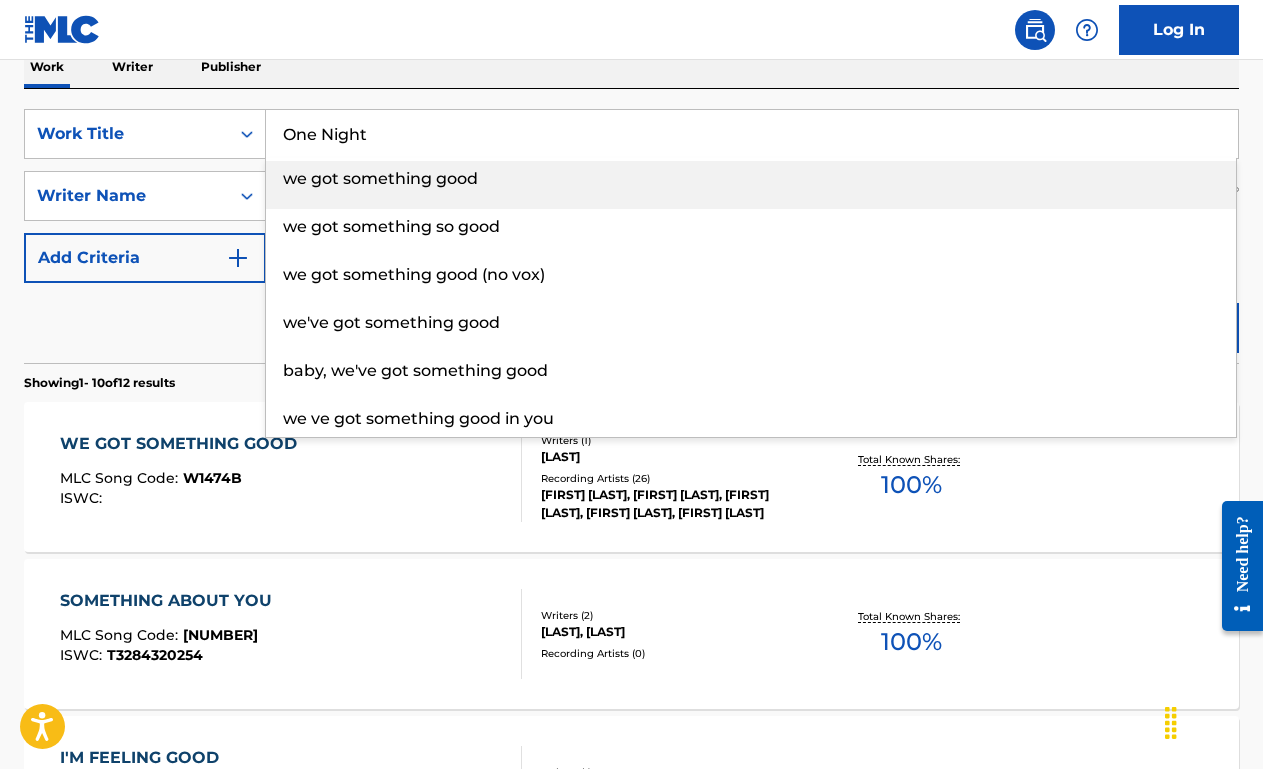 type on "One Night" 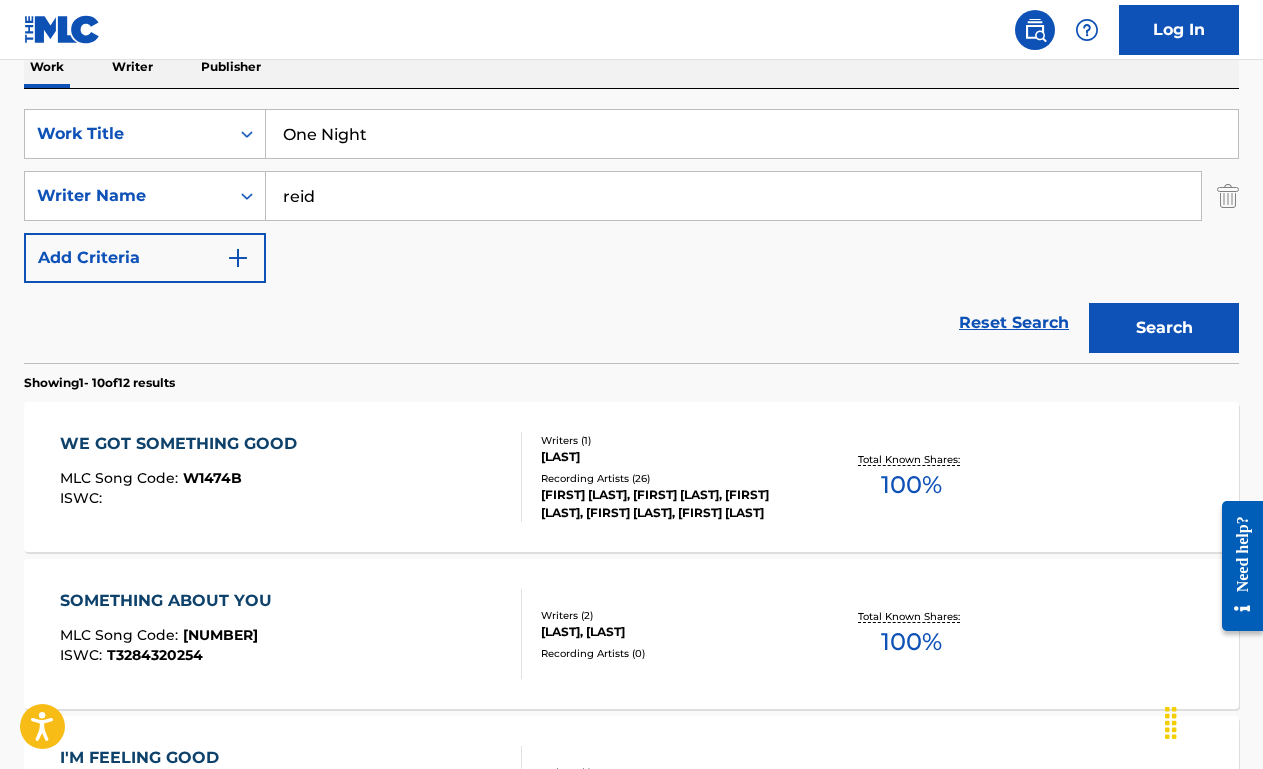 type on "reid" 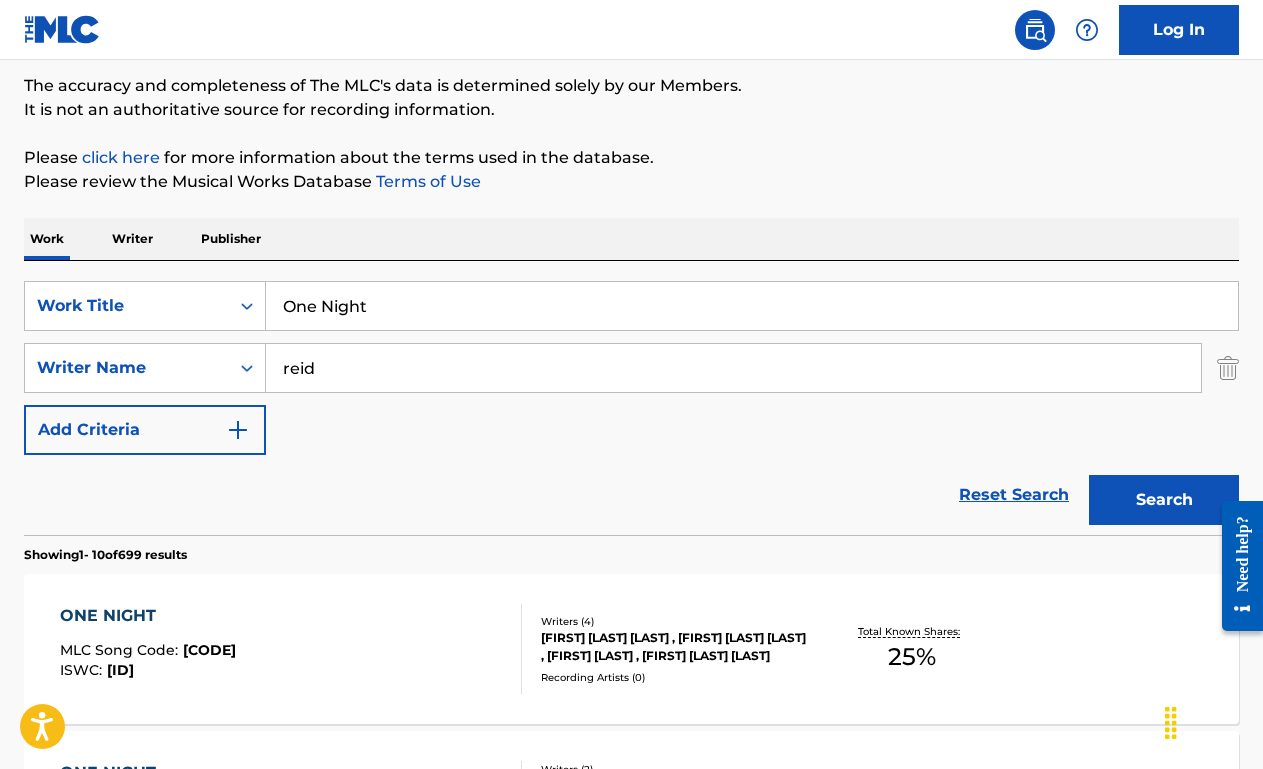 scroll, scrollTop: 336, scrollLeft: 0, axis: vertical 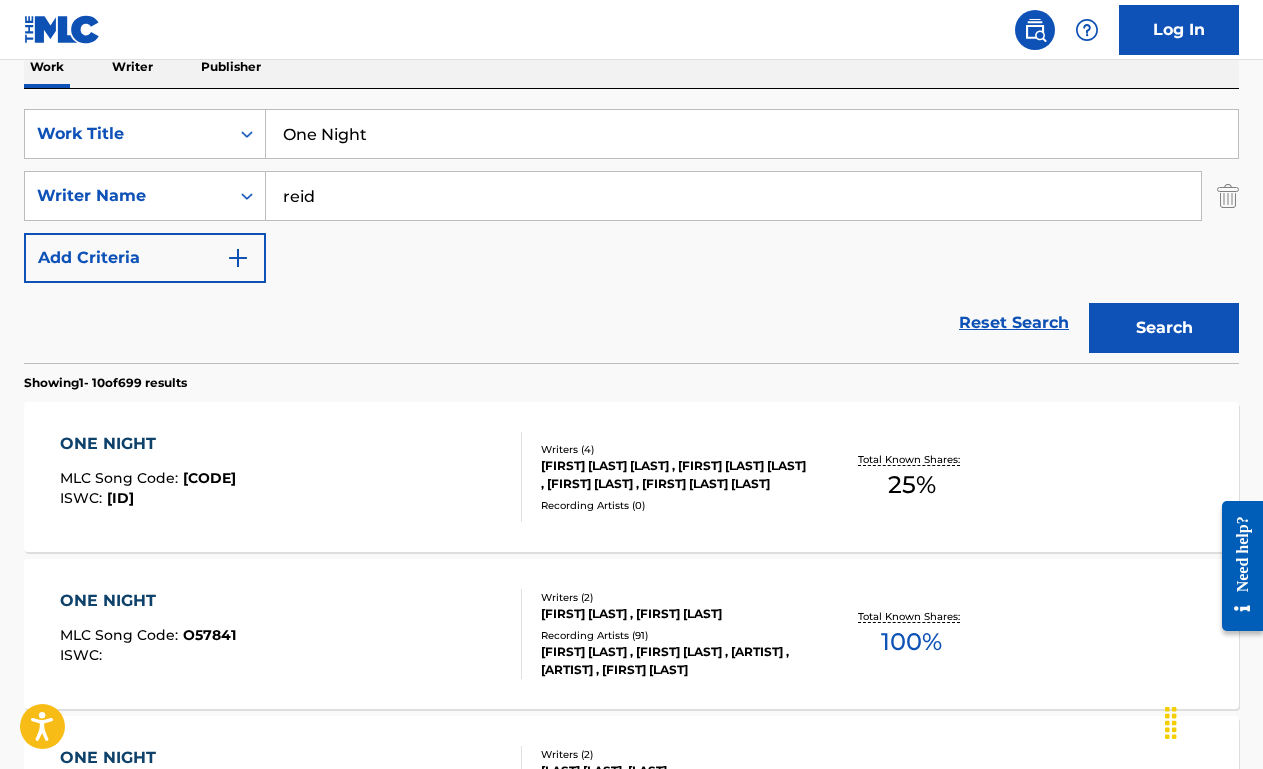 click on "ONE NIGHT MLC Song Code : O57841 ISWC :" at bounding box center (291, 634) 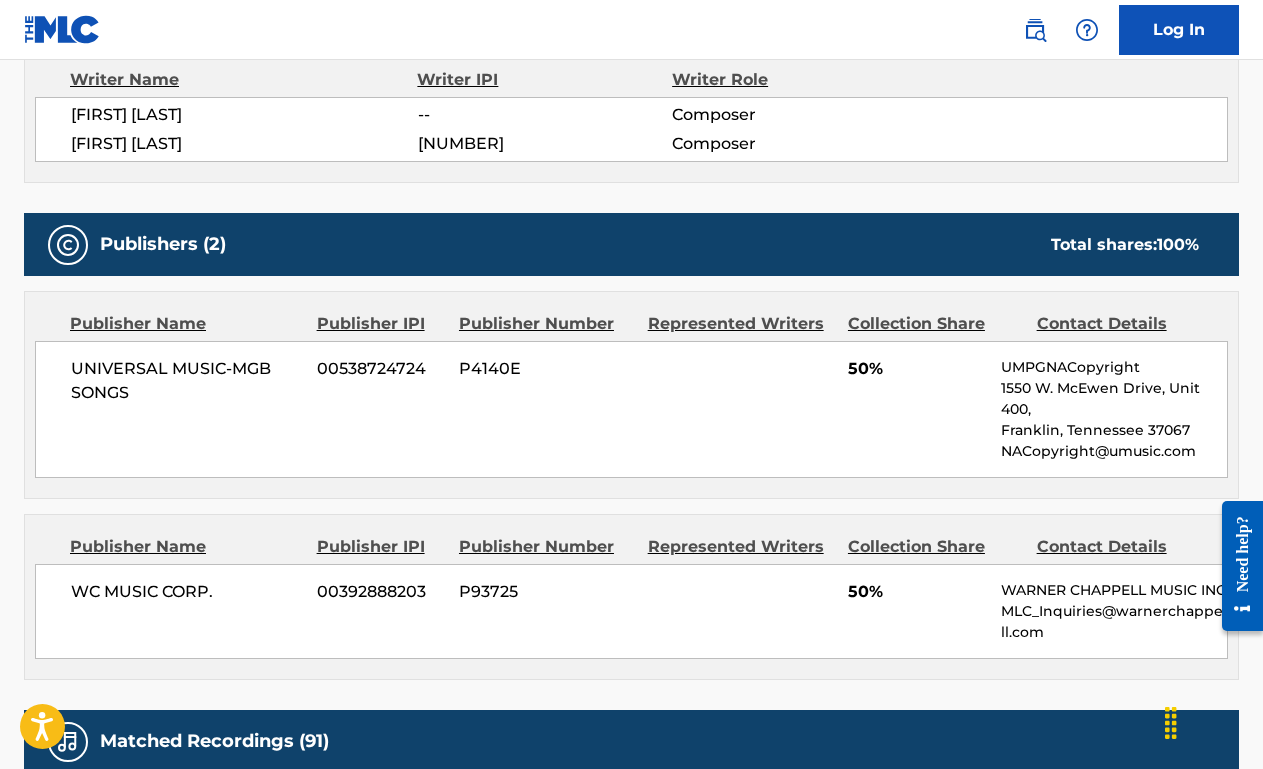 scroll, scrollTop: 0, scrollLeft: 0, axis: both 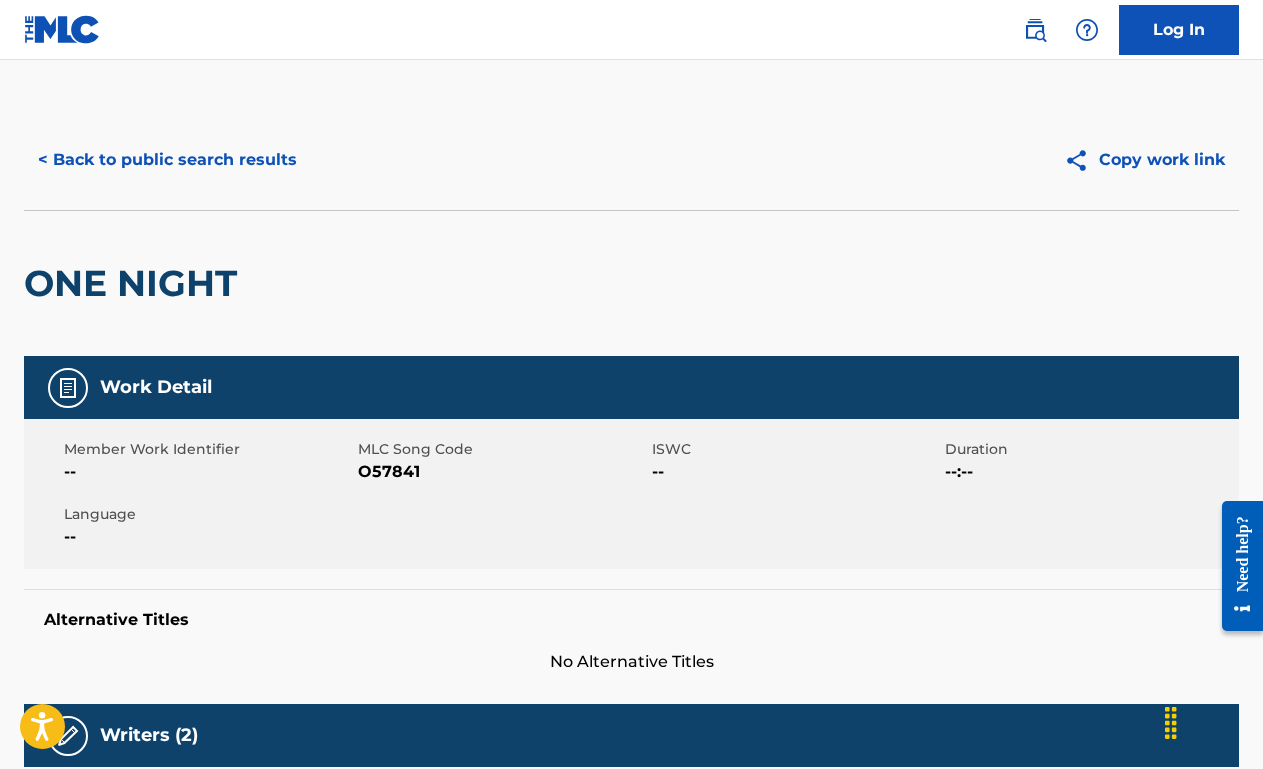 click on "< Back to public search results" at bounding box center (167, 160) 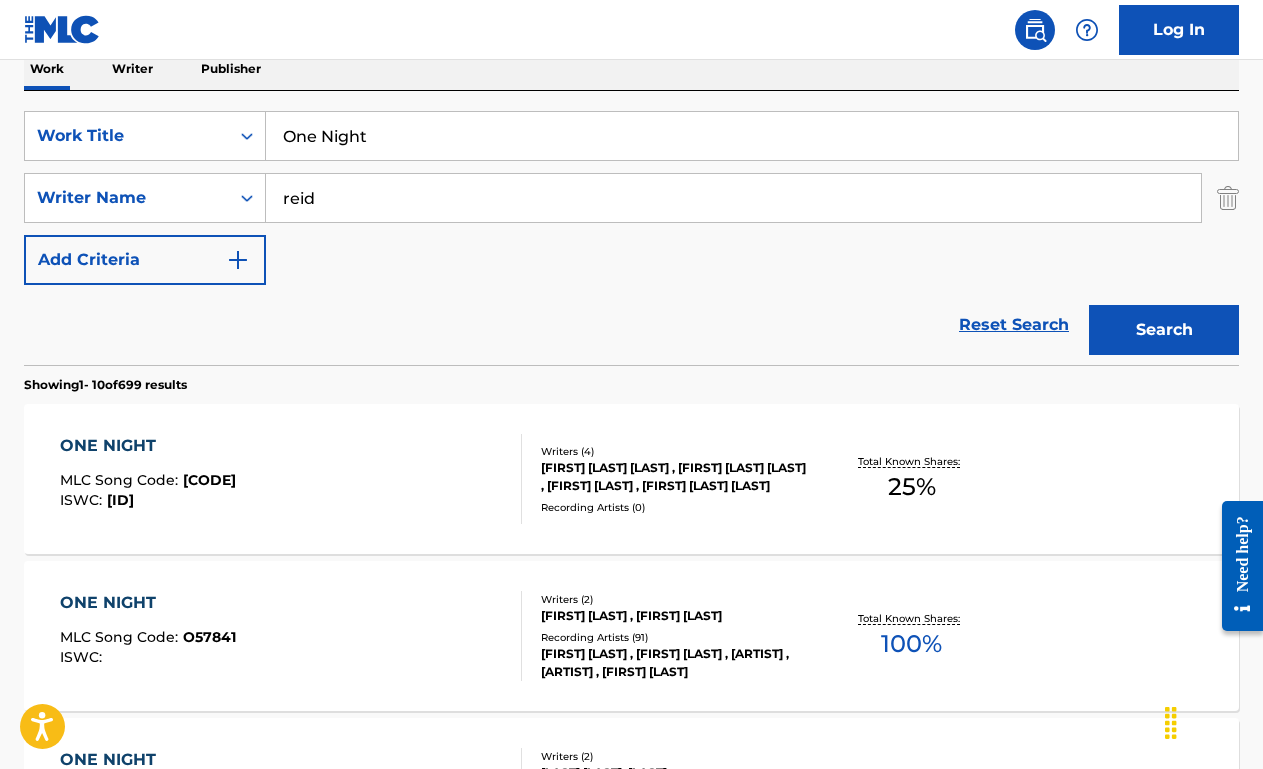 click on "One Night" at bounding box center [752, 136] 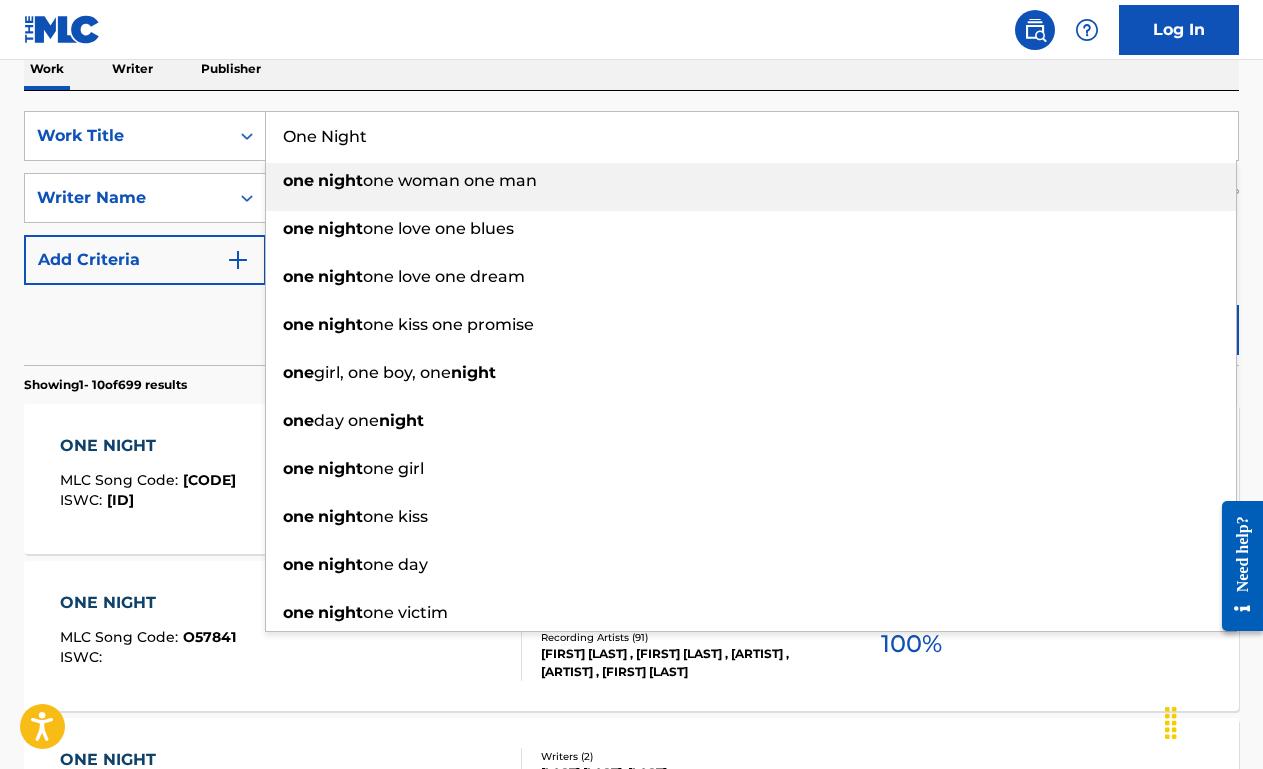 click on "One Night" at bounding box center (752, 136) 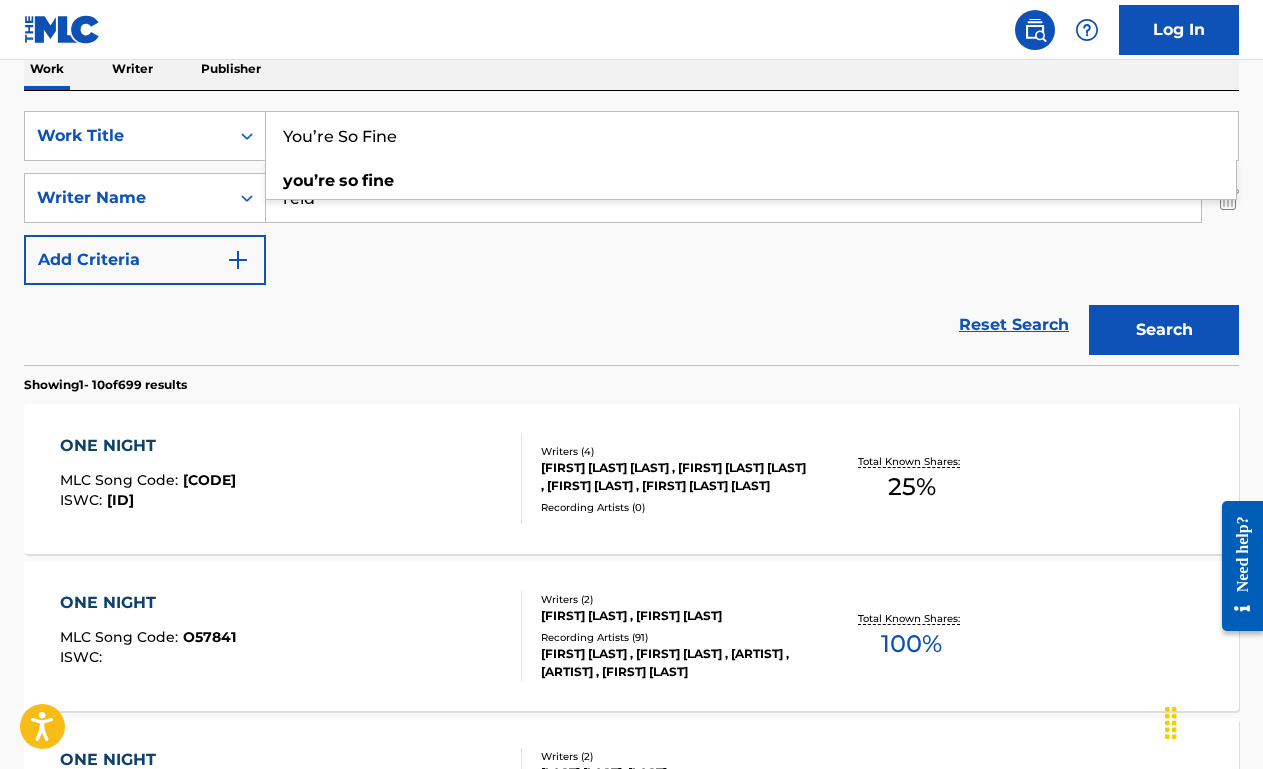 type on "You’re So Fine" 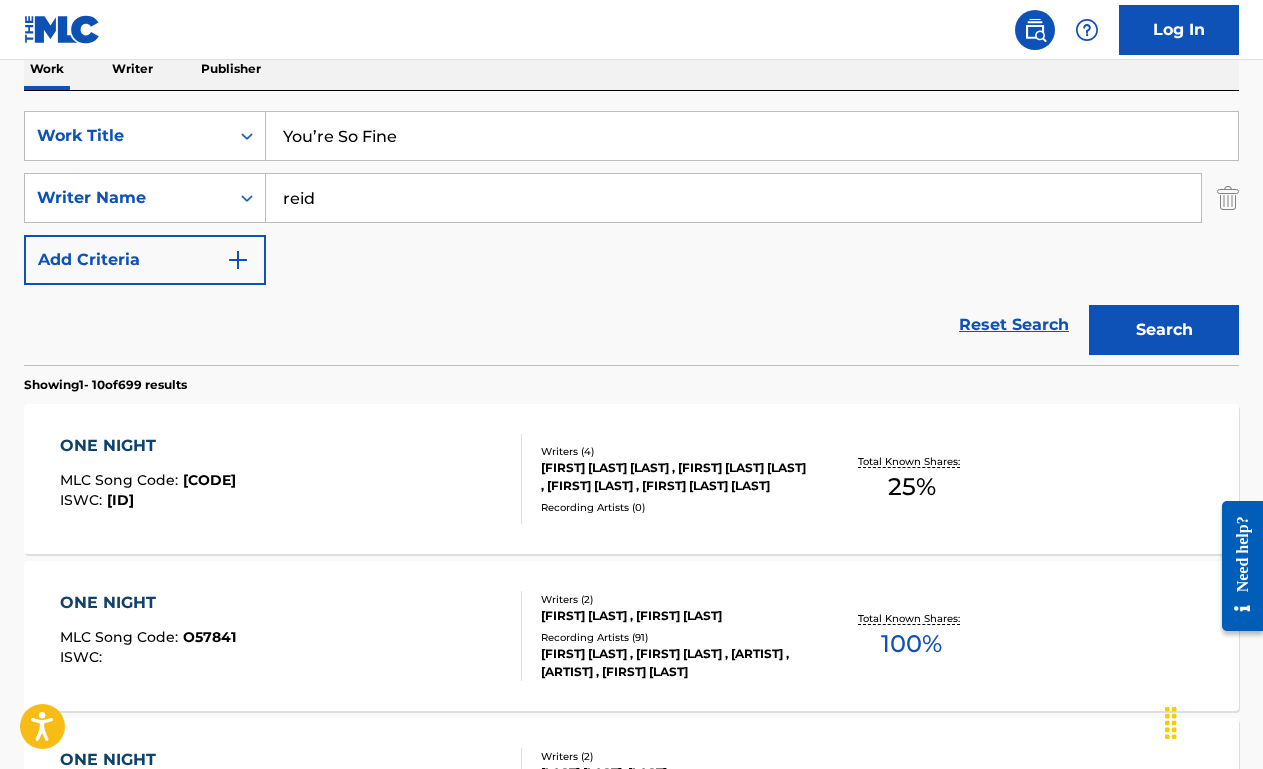 click on "reid" at bounding box center [733, 198] 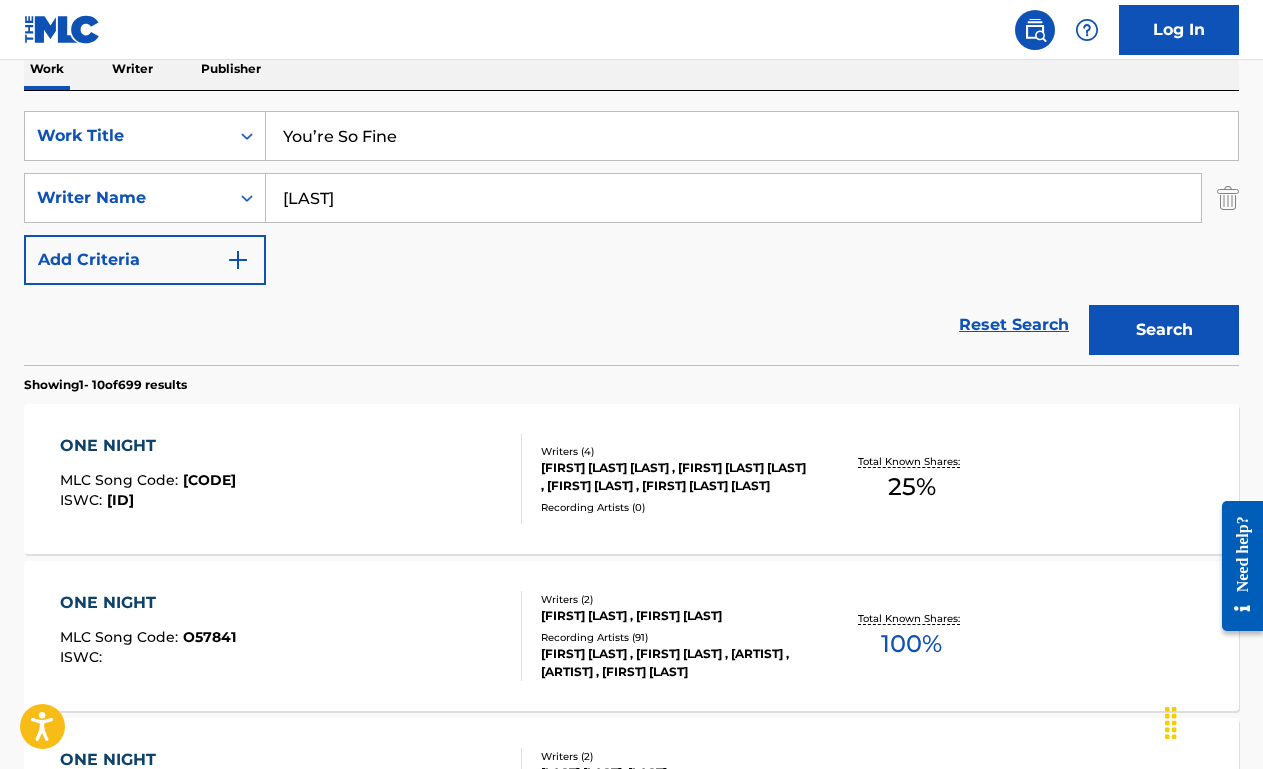type on "[LAST]" 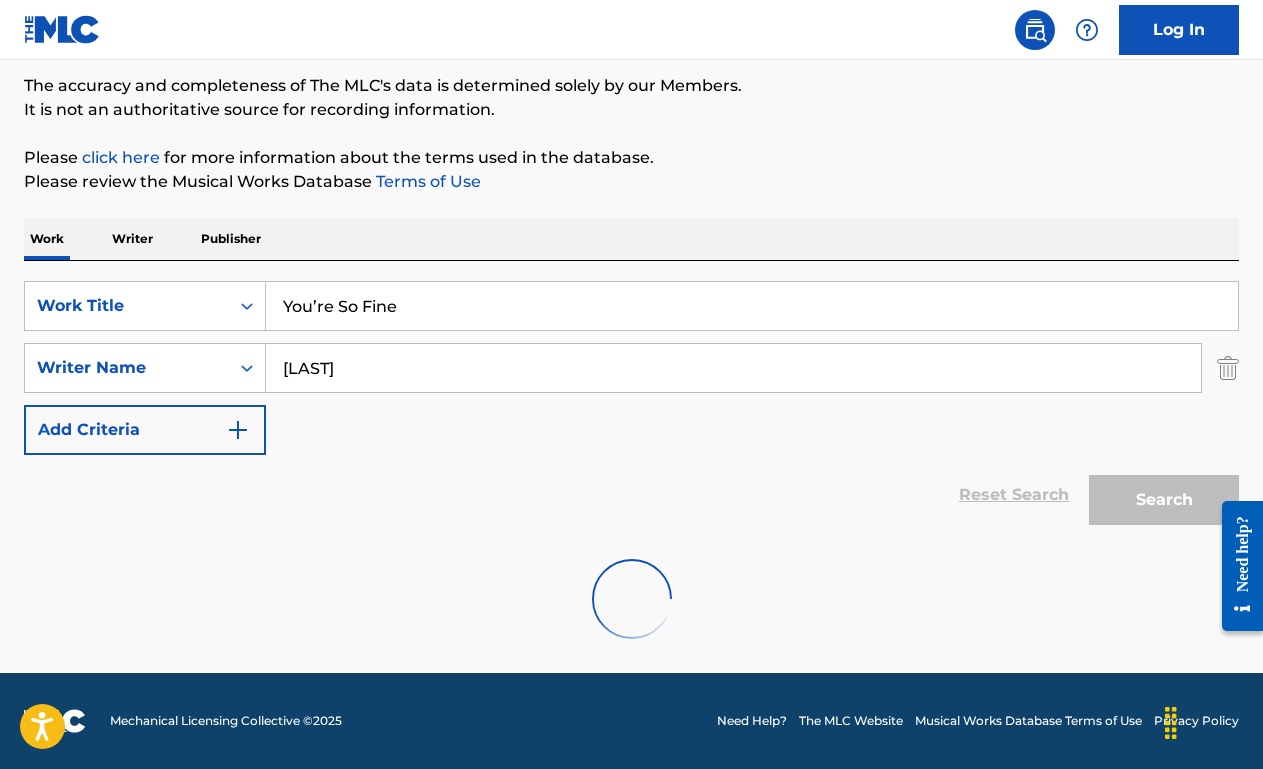scroll, scrollTop: 334, scrollLeft: 0, axis: vertical 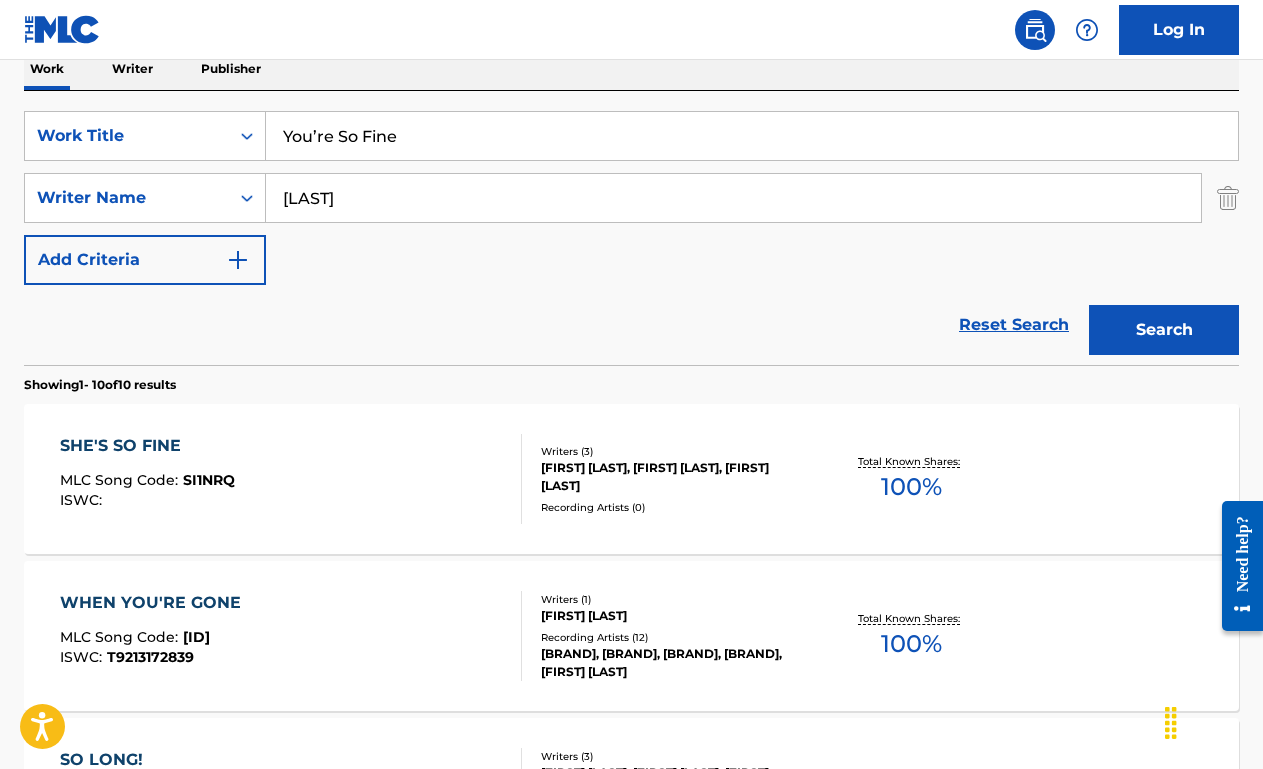 click on "Work Title [GENRE] [GENRE] [ID] [GENRE] [GENRE] [ID] [GENRE] [LAST] [LAST] [GENRE]" at bounding box center (631, 198) 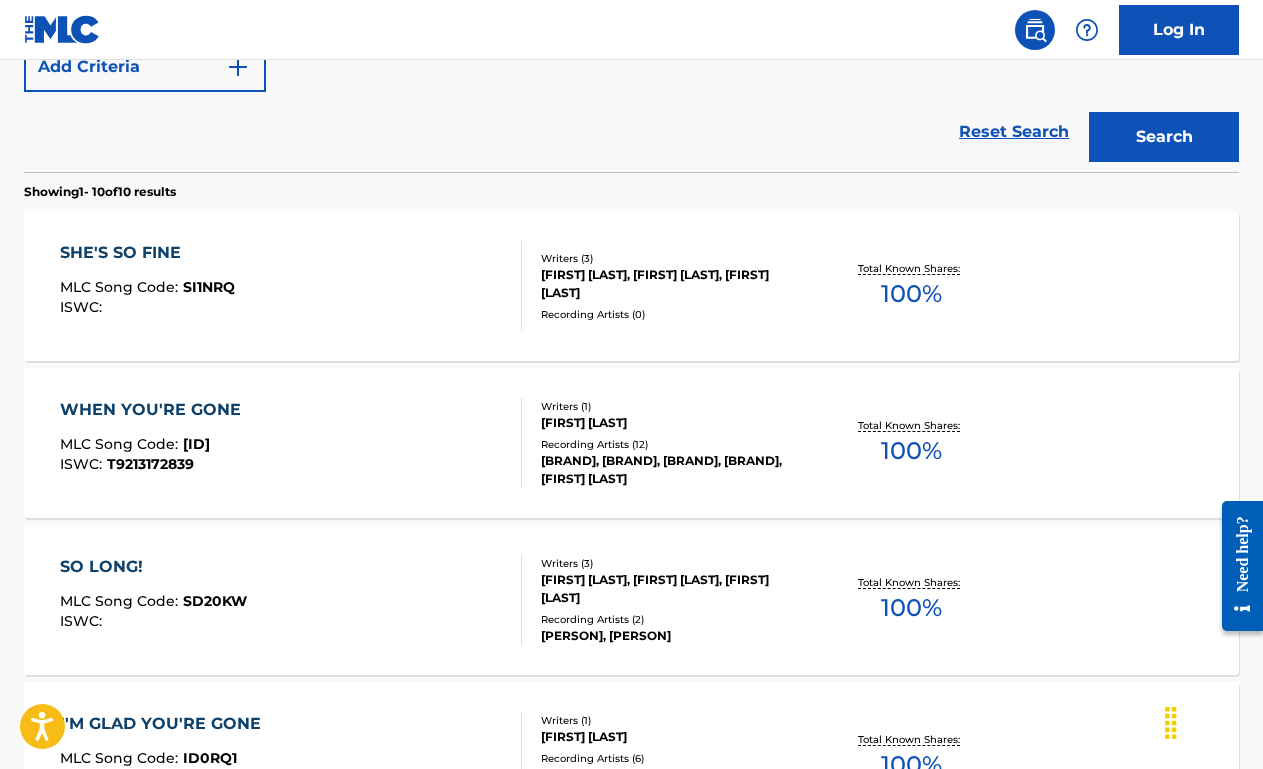 scroll, scrollTop: 523, scrollLeft: 0, axis: vertical 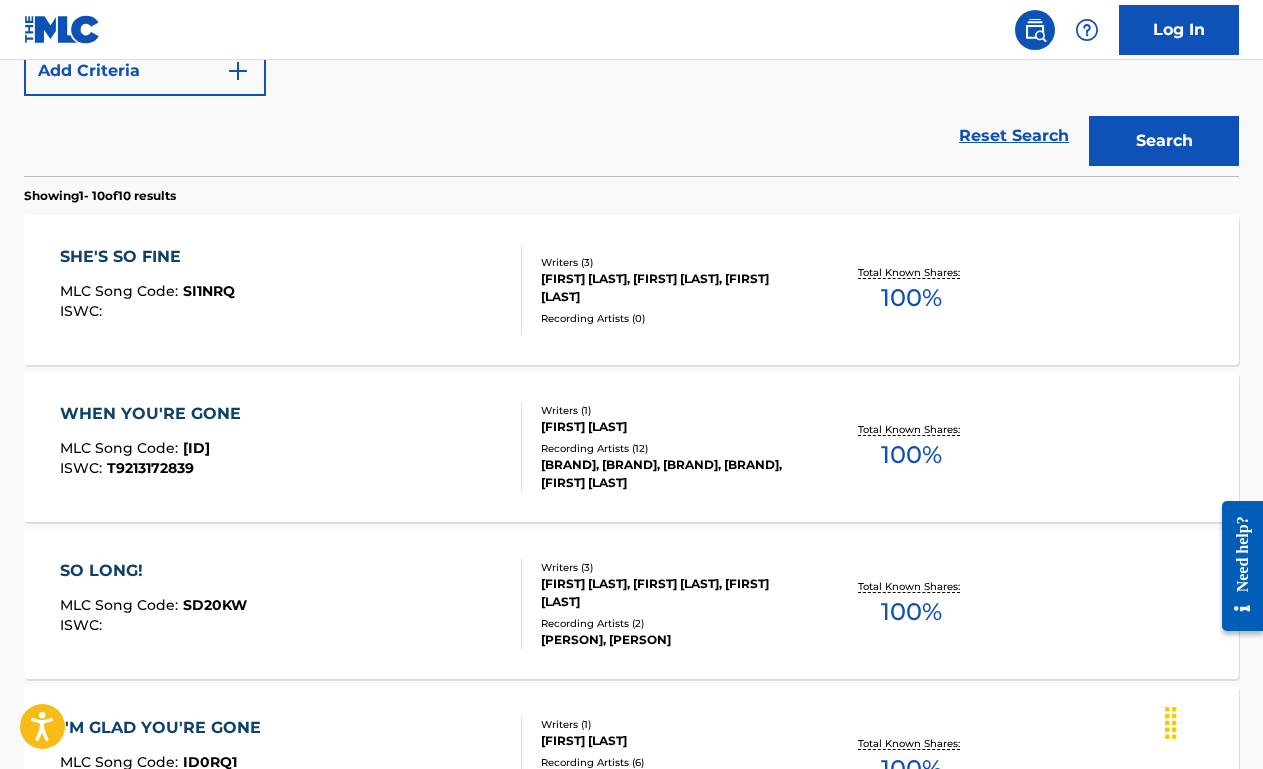 click on "SHE'S SO FINE MLC Song Code : SI1NRQ ISWC :" at bounding box center [291, 290] 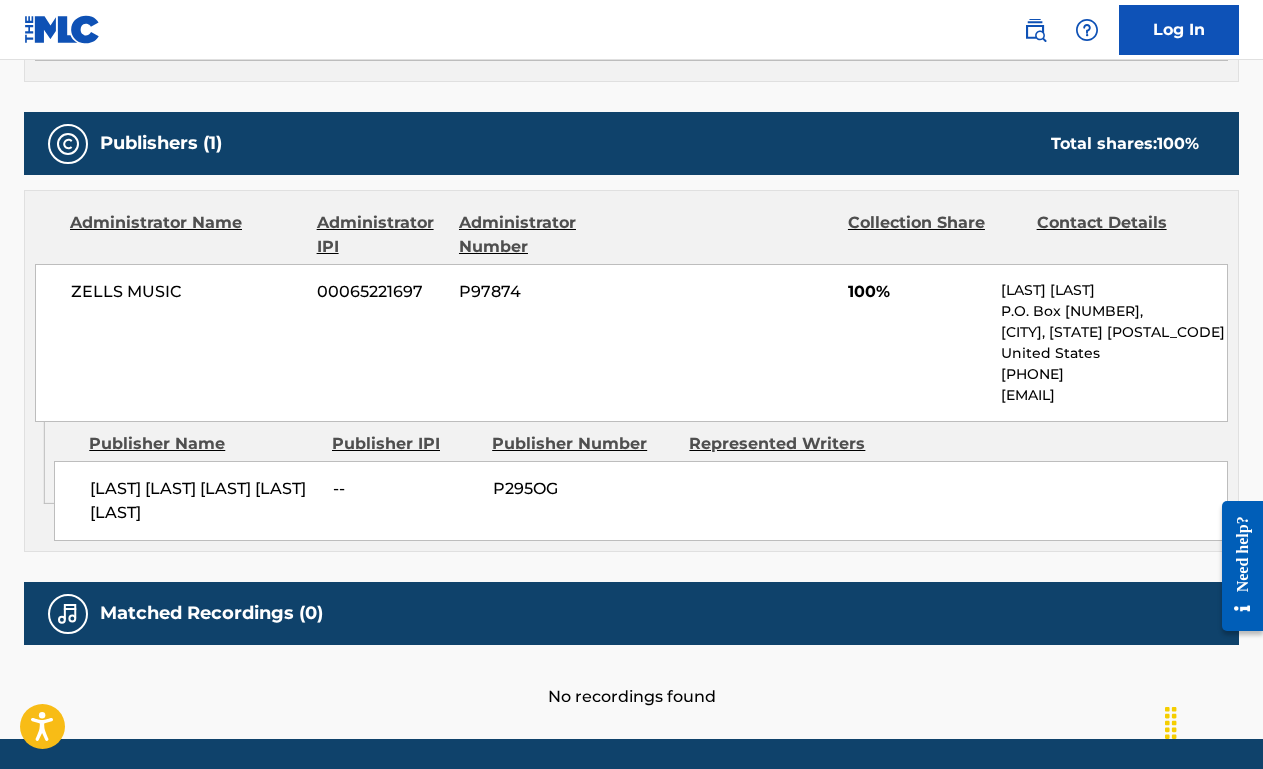 scroll, scrollTop: 861, scrollLeft: 0, axis: vertical 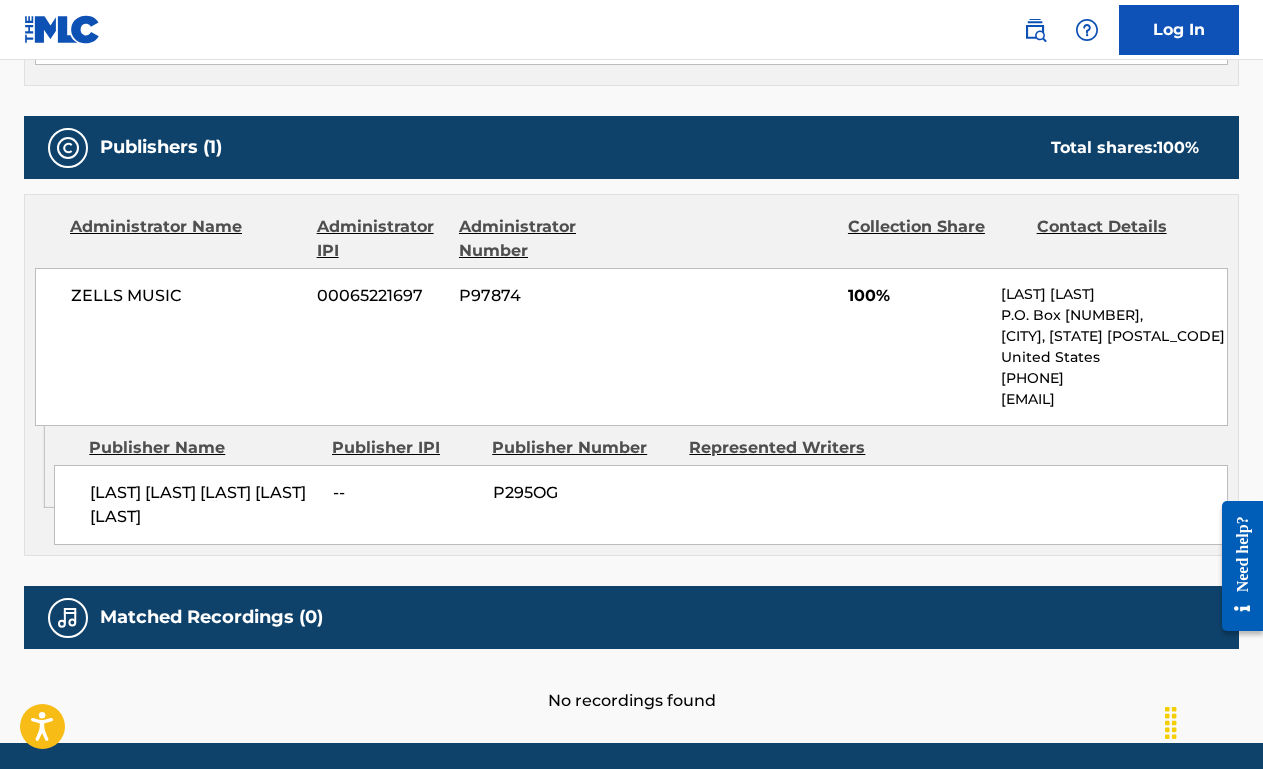 drag, startPoint x: 1156, startPoint y: 398, endPoint x: 989, endPoint y: 401, distance: 167.02695 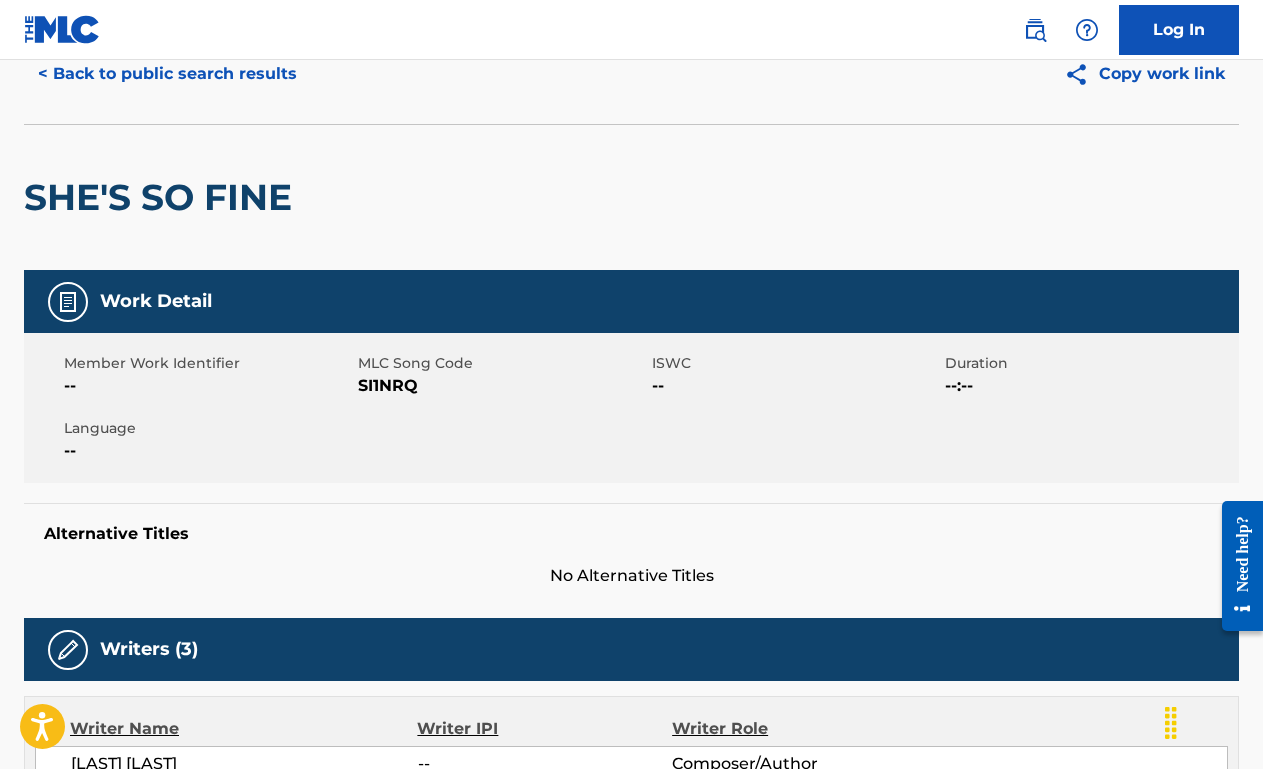 scroll, scrollTop: 0, scrollLeft: 0, axis: both 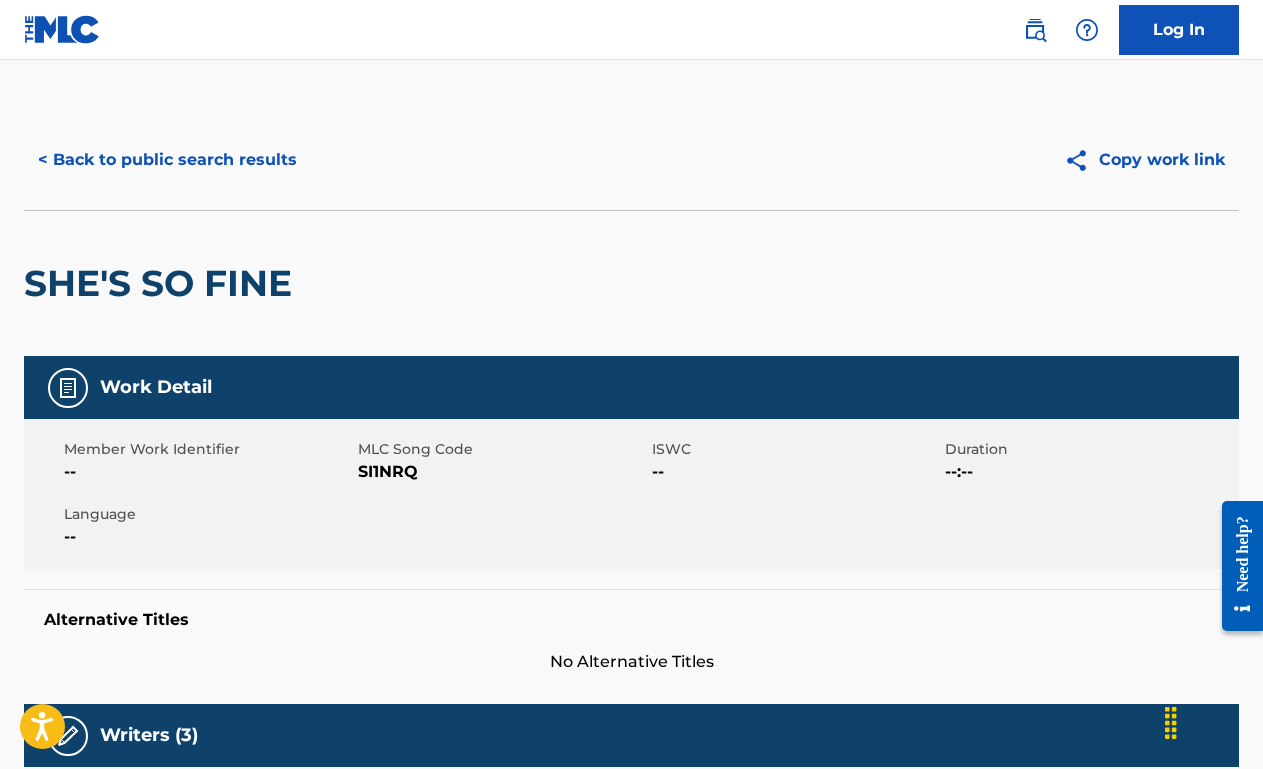 click on "< Back to public search results" at bounding box center [167, 160] 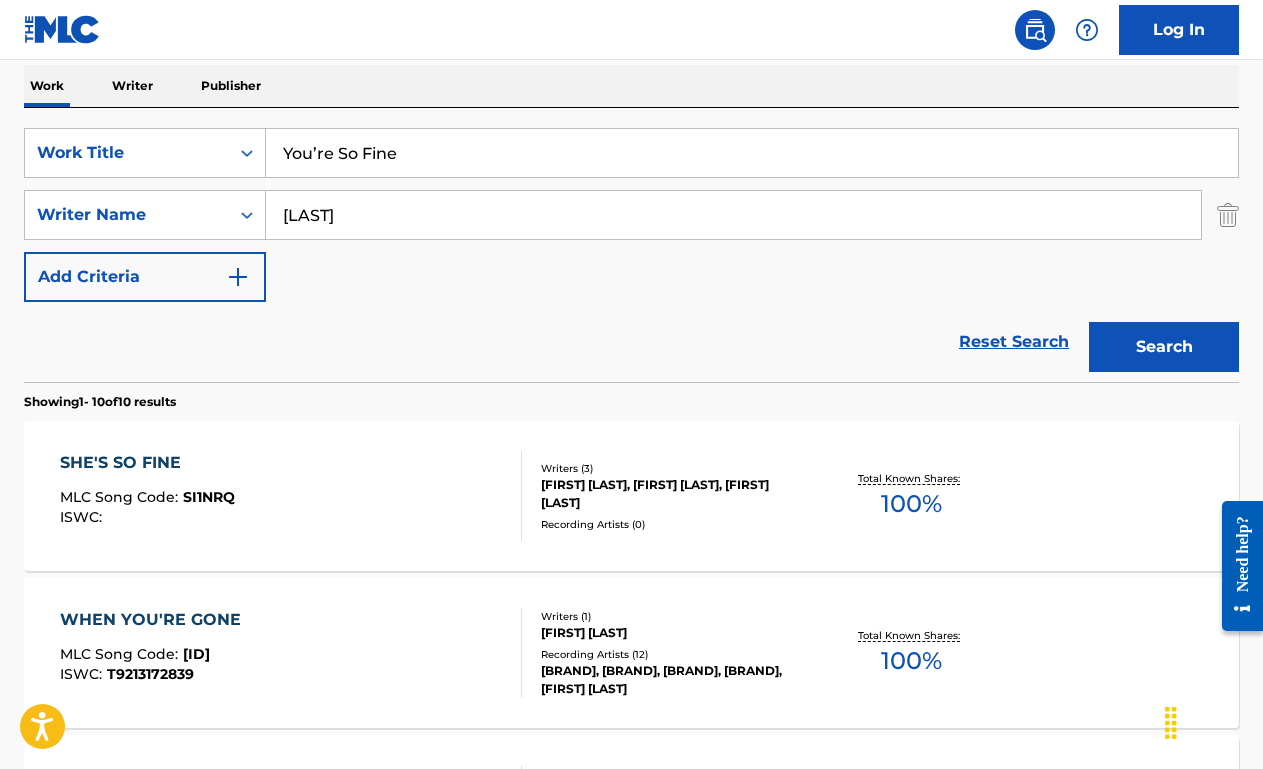 scroll, scrollTop: 315, scrollLeft: 0, axis: vertical 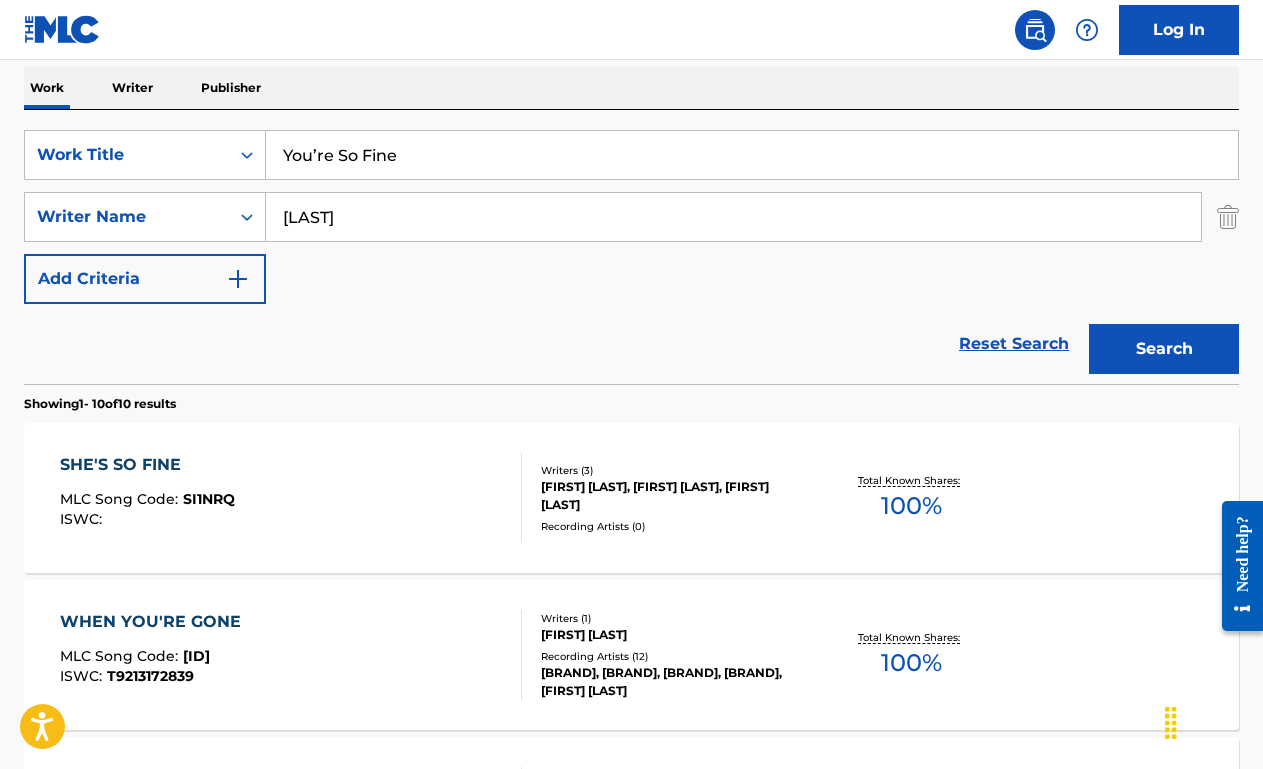 click on "Publisher" at bounding box center [231, 88] 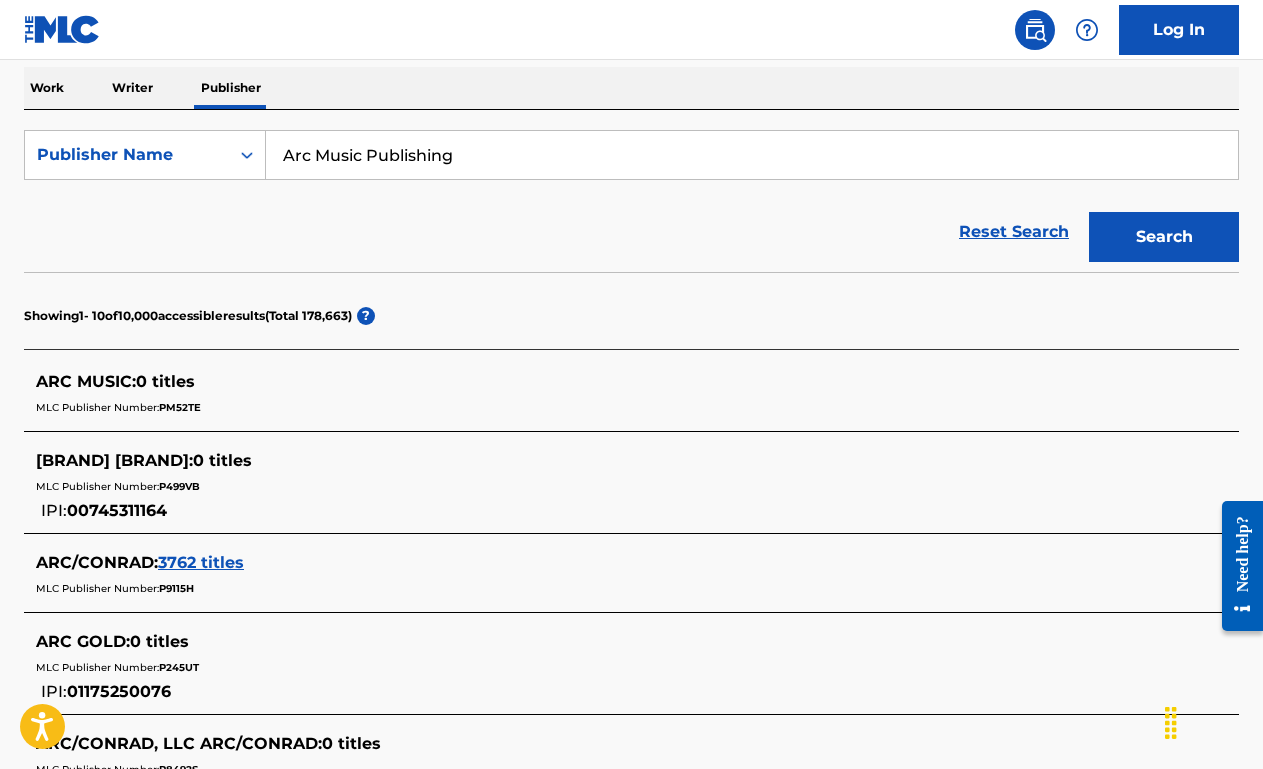 scroll, scrollTop: 0, scrollLeft: 0, axis: both 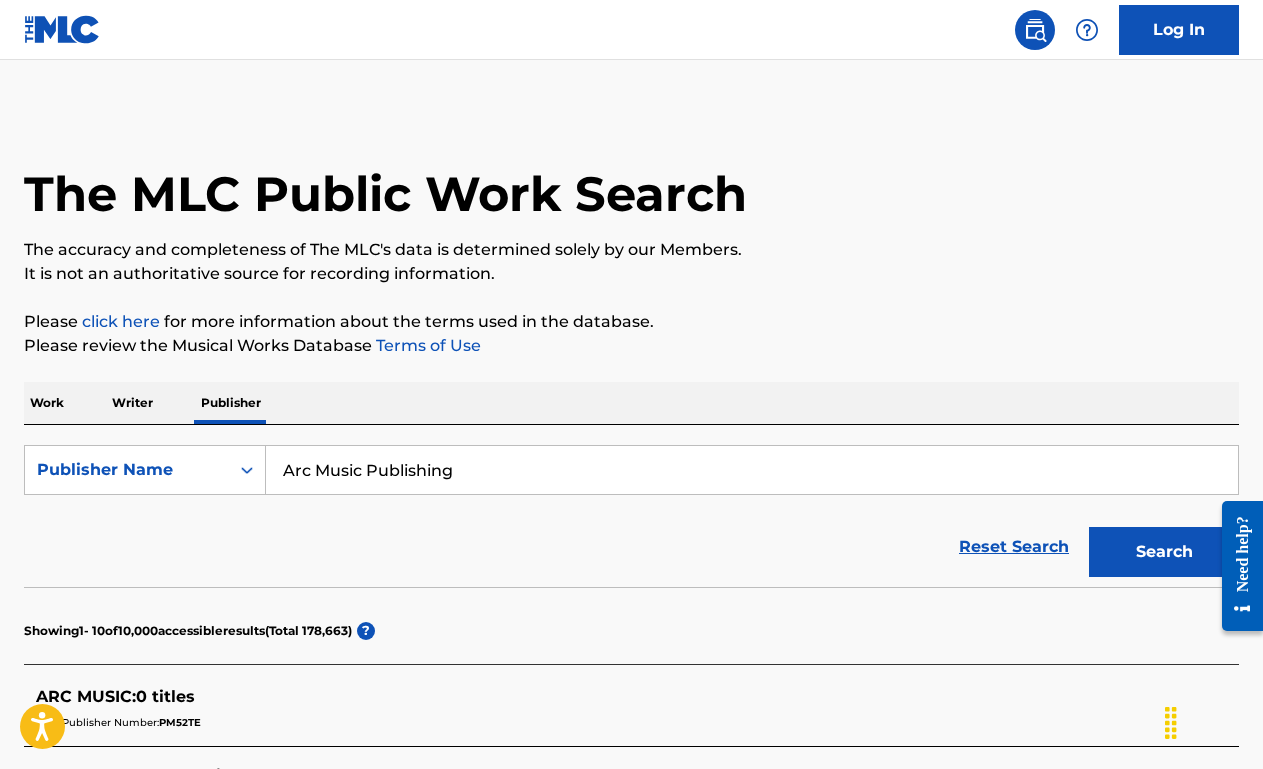 click on "Arc Music Publishing" at bounding box center [752, 470] 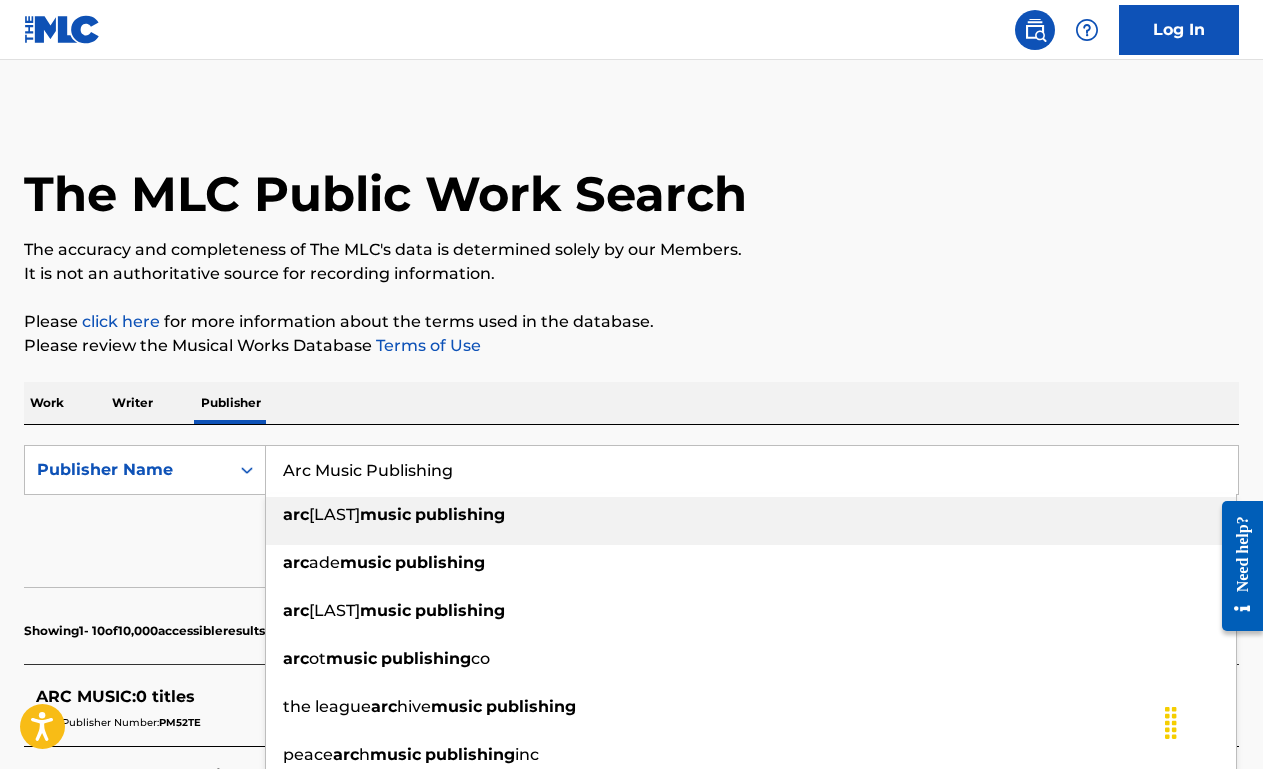 paste on "C&B West" 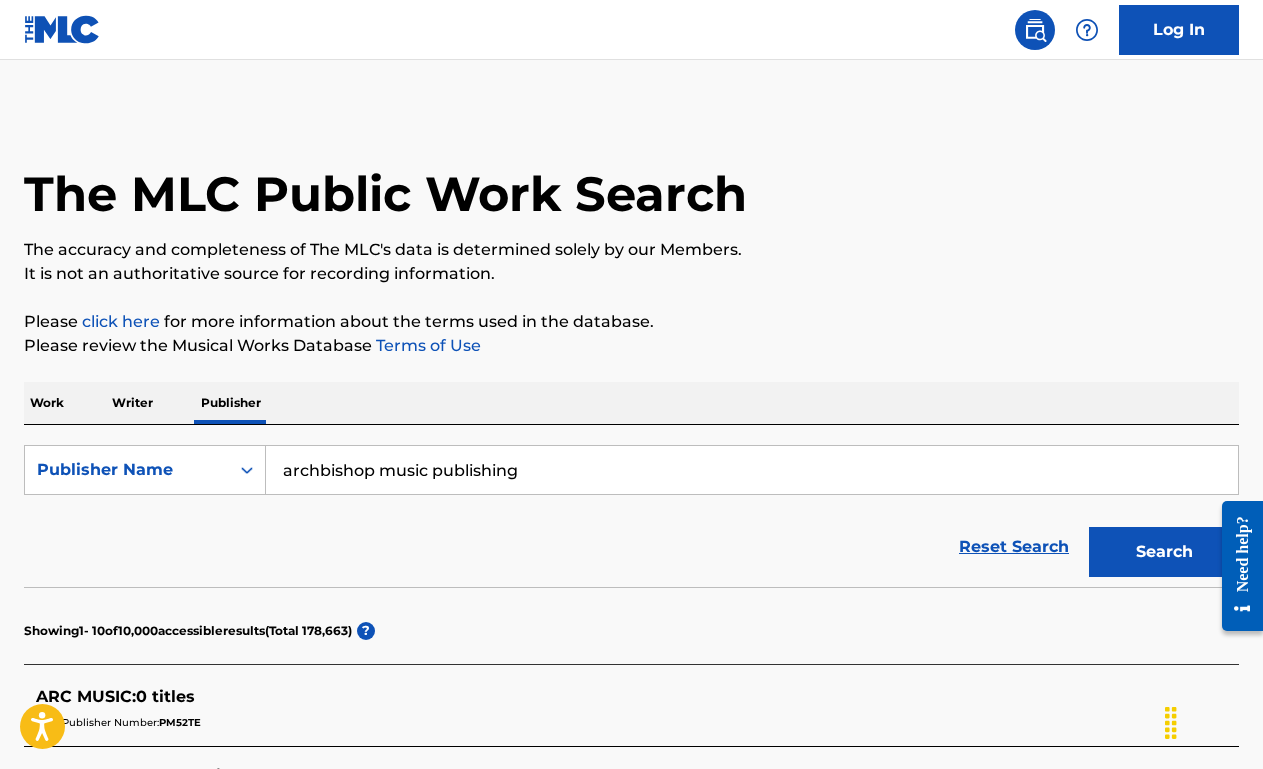 click on "archbishop music publishing" at bounding box center [752, 470] 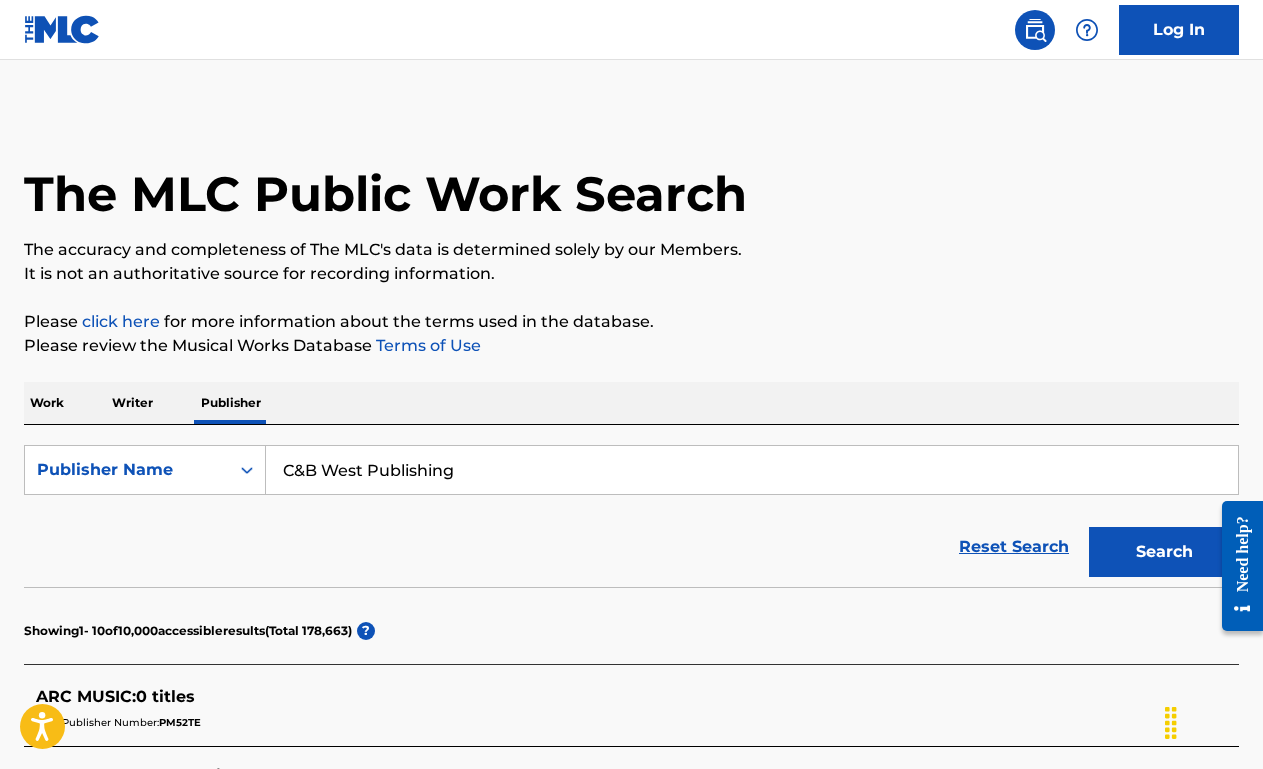 type on "C&B West Publishing" 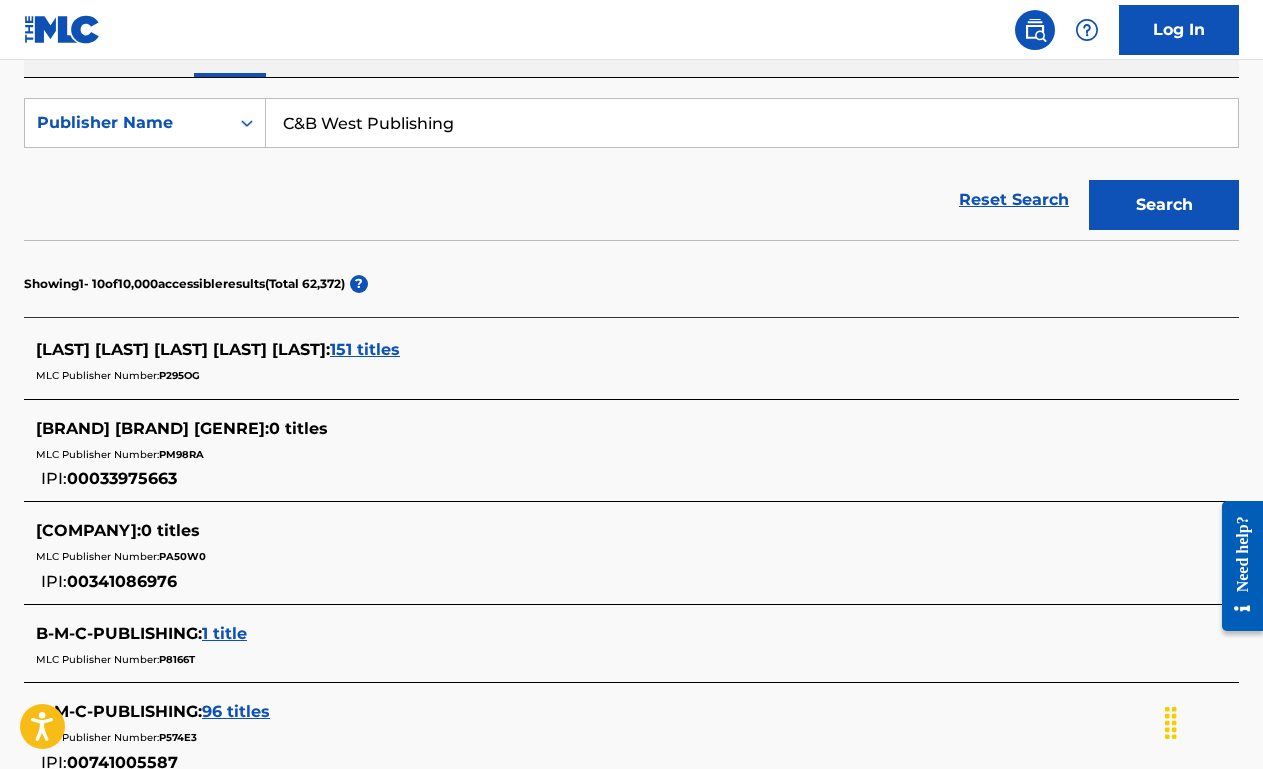 scroll, scrollTop: 377, scrollLeft: 0, axis: vertical 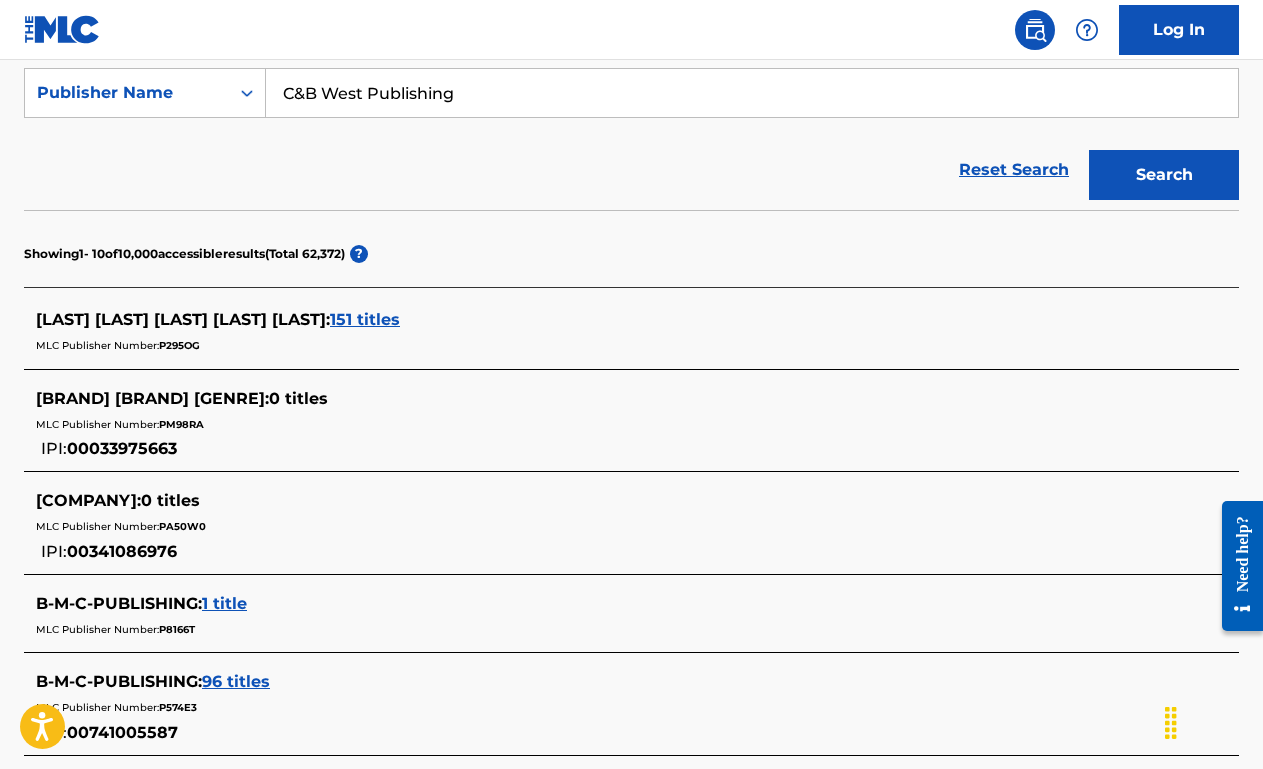 click on "151 titles" at bounding box center (365, 319) 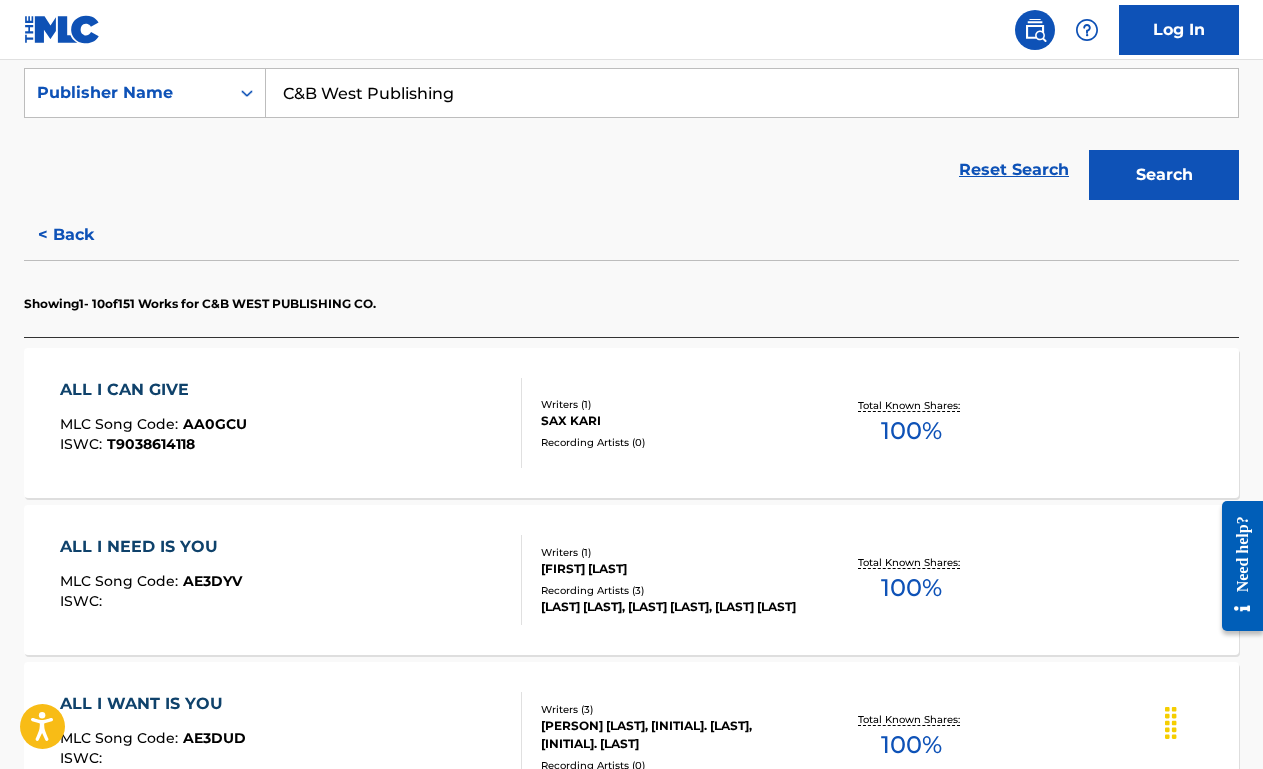 click on "[SONG TITLE] MLC Song Code : AA0GCU ISWC : T9038614118" at bounding box center [291, 423] 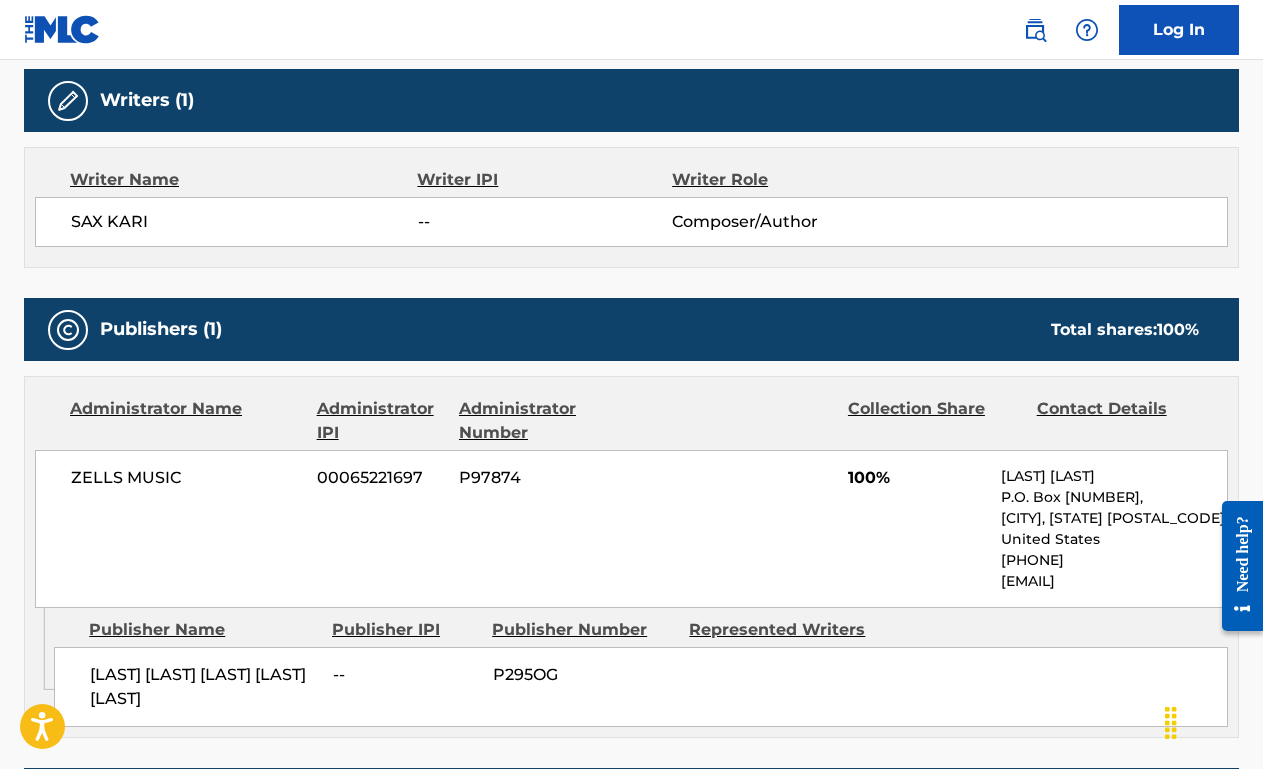scroll, scrollTop: 0, scrollLeft: 0, axis: both 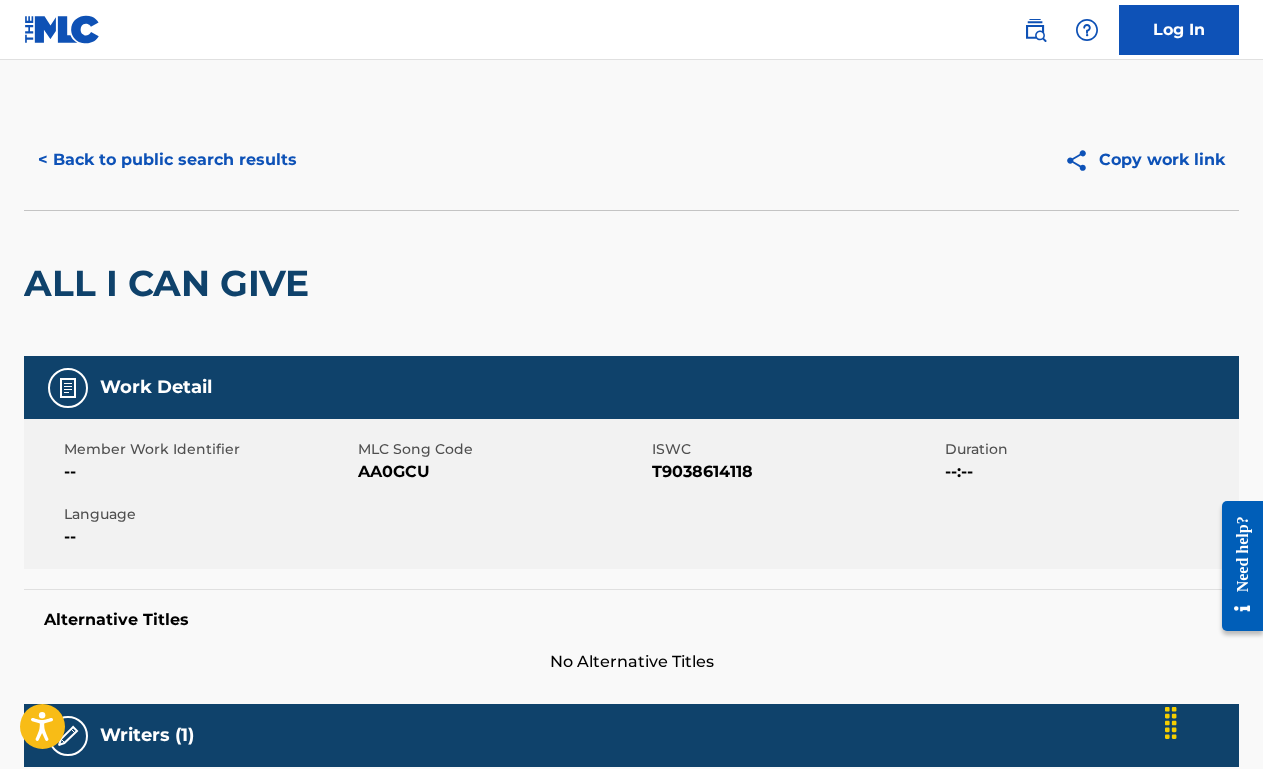 click on "< Back to public search results" at bounding box center (167, 160) 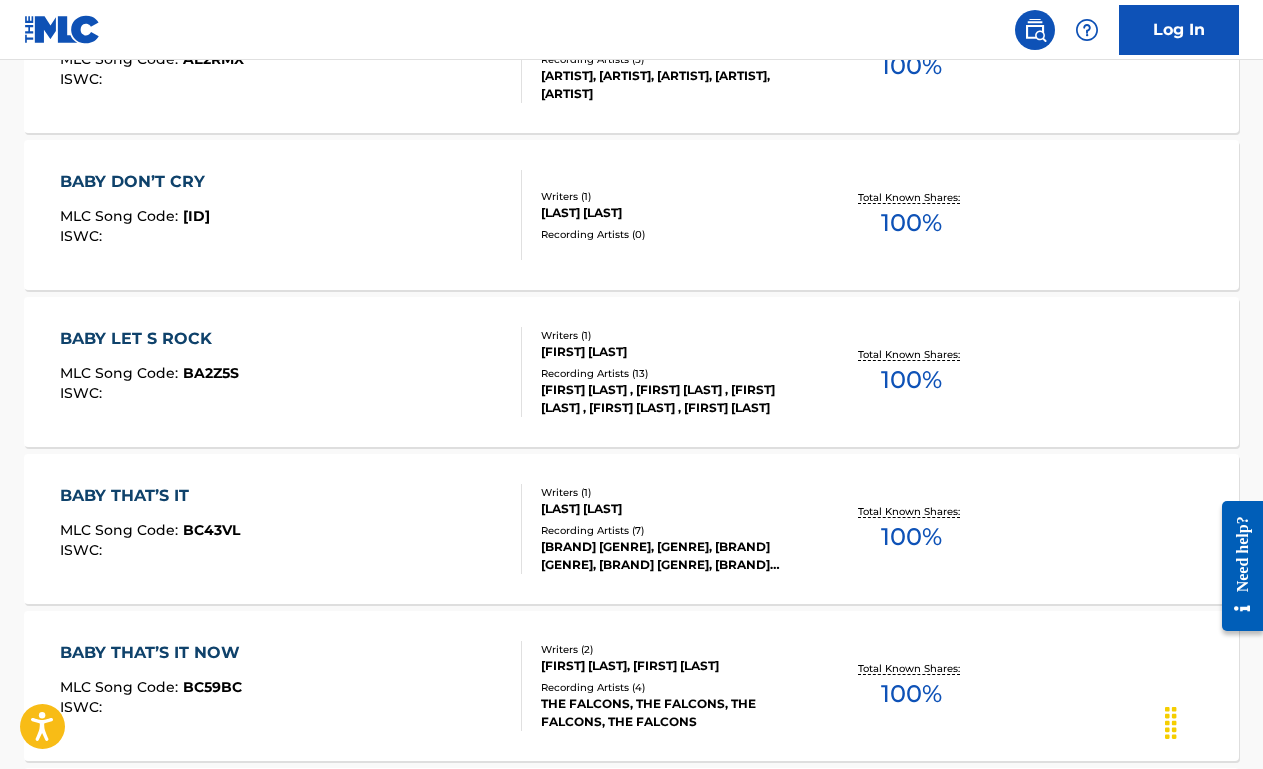 scroll, scrollTop: 1214, scrollLeft: 0, axis: vertical 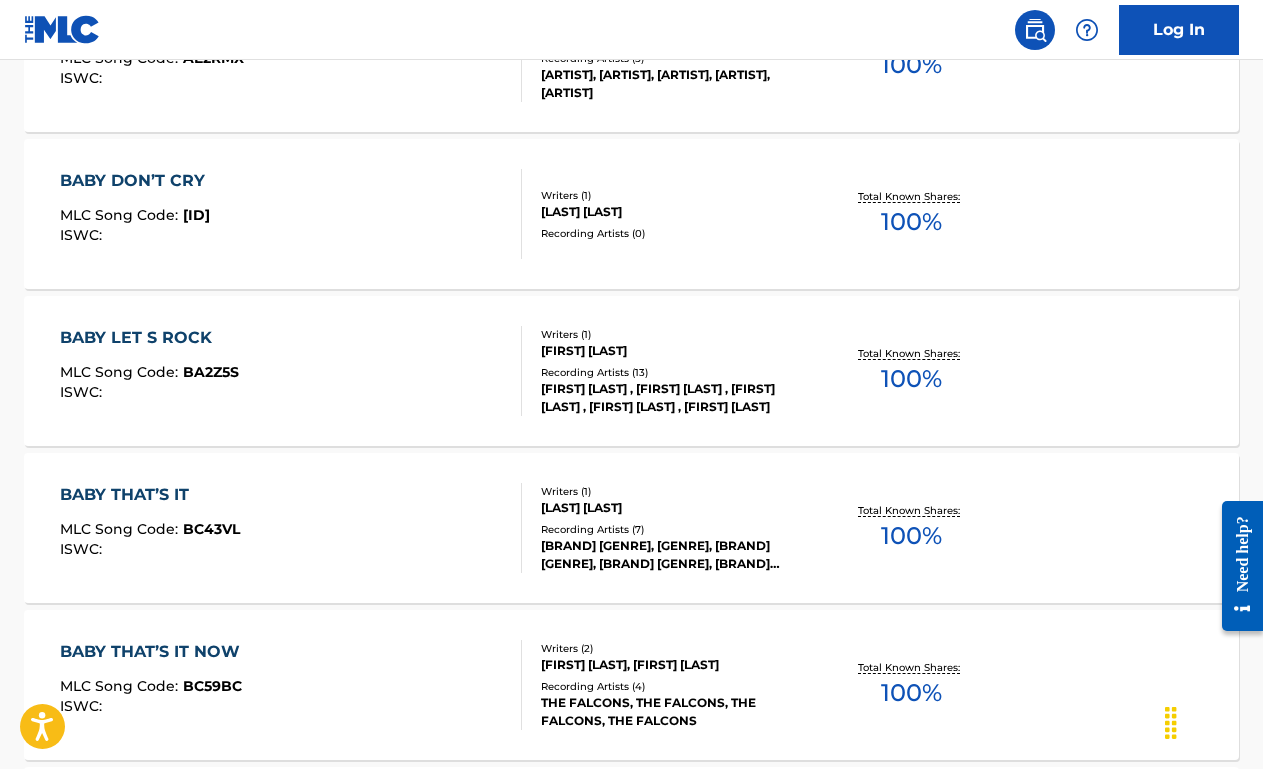 click on "BABY THAT’S IT MLC Song Code : BC43VL ISWC :" at bounding box center [291, 528] 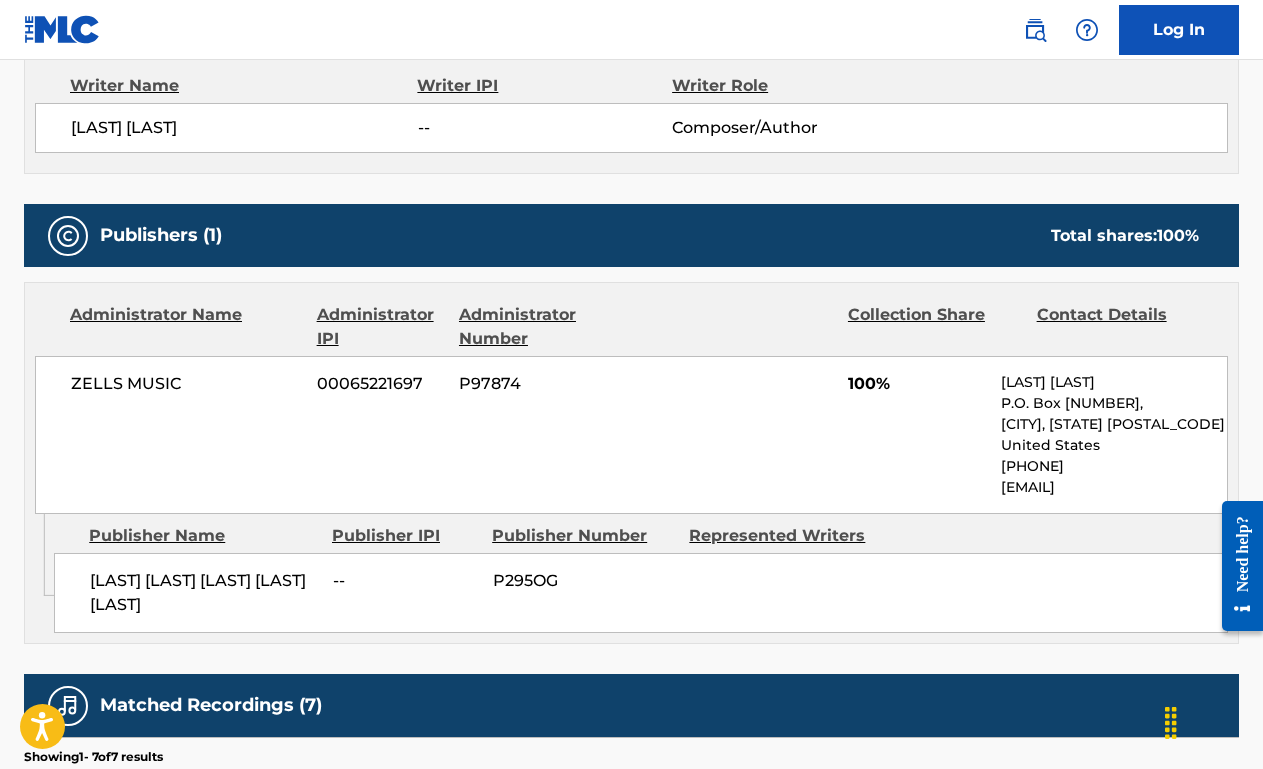 scroll, scrollTop: 0, scrollLeft: 0, axis: both 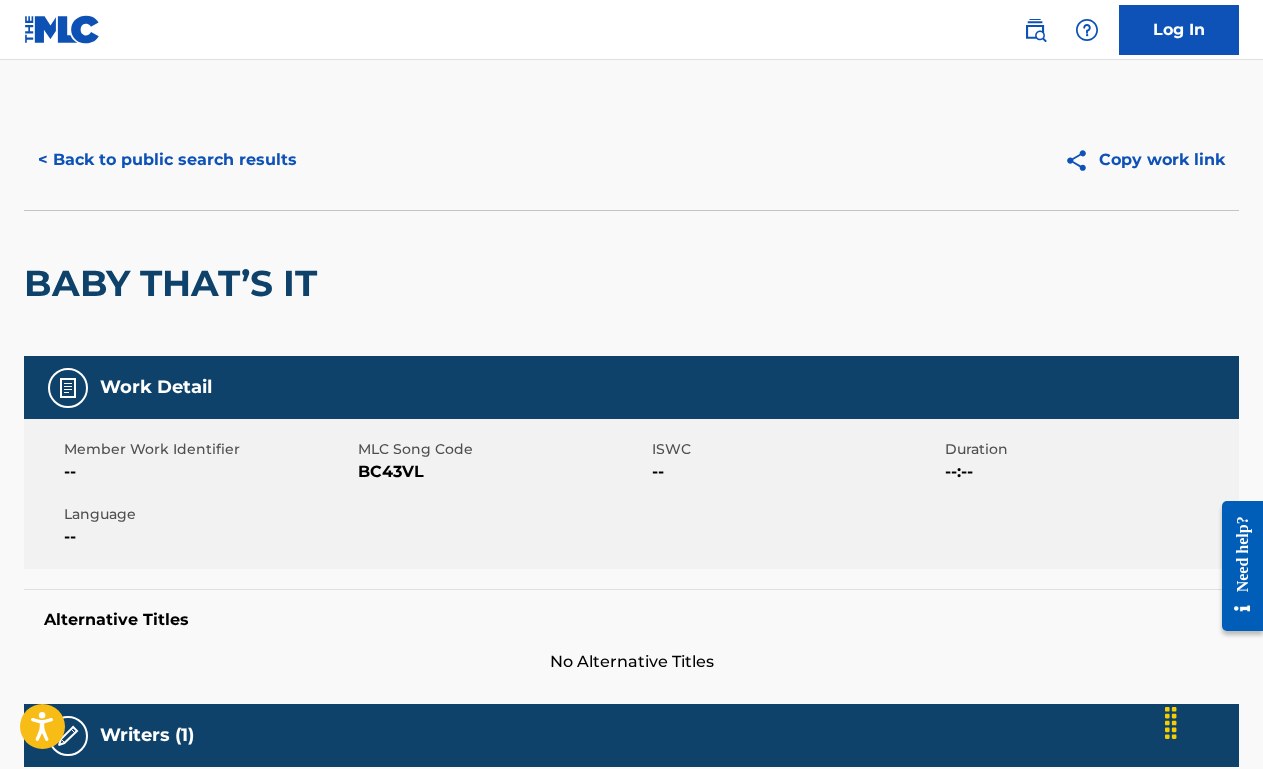 click on "< Back to public search results" at bounding box center [167, 160] 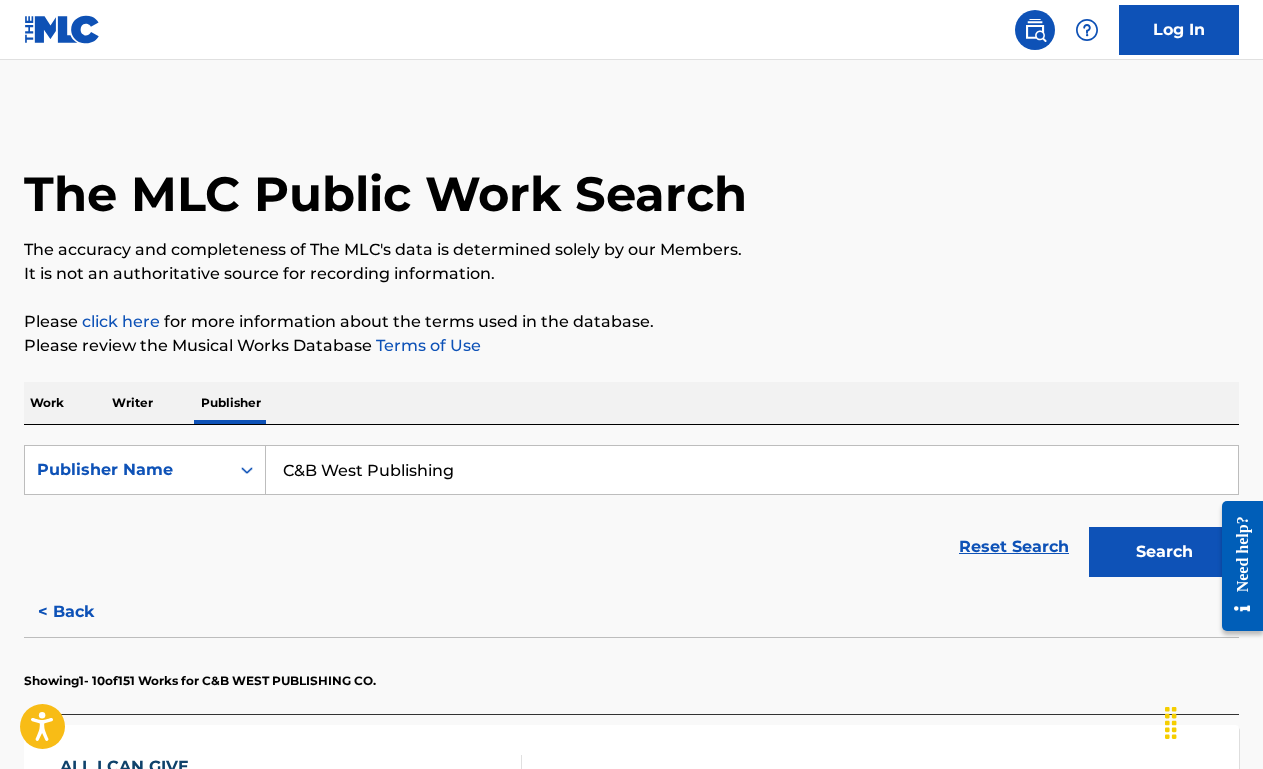 click on "Work" at bounding box center (47, 403) 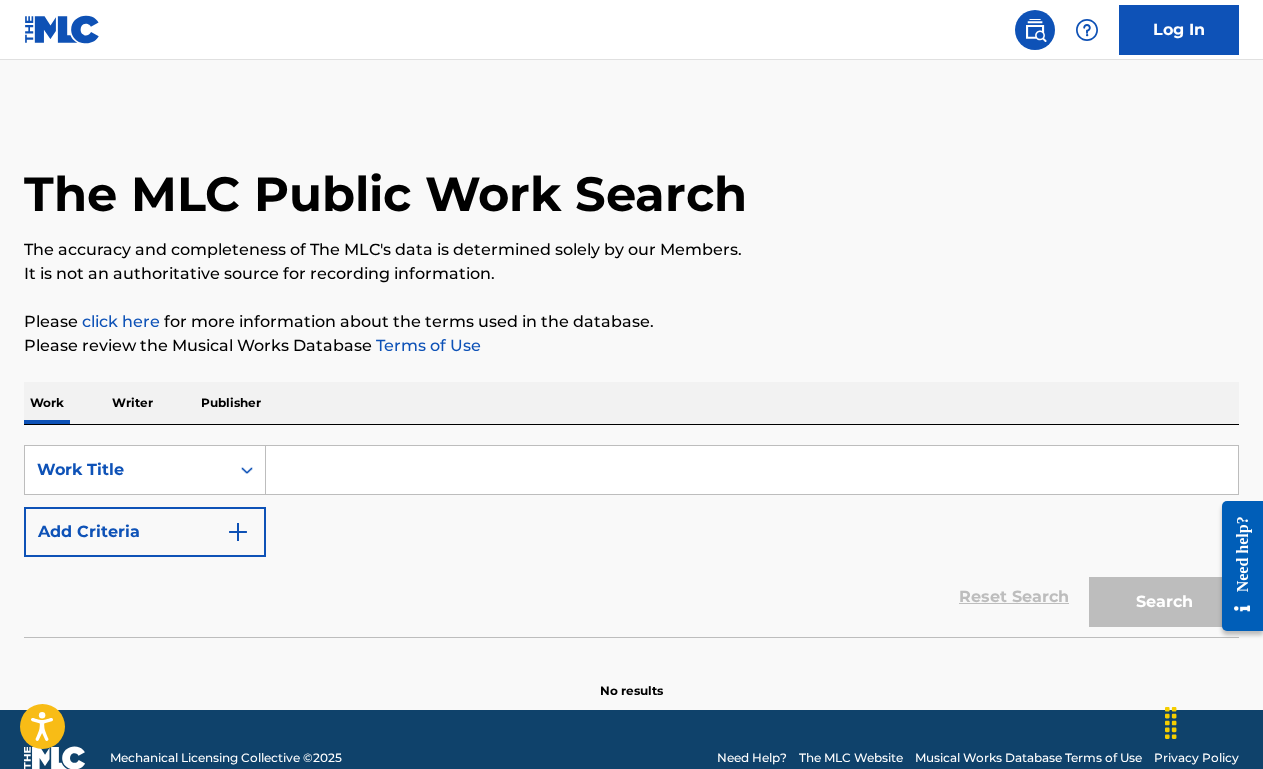 click at bounding box center (752, 470) 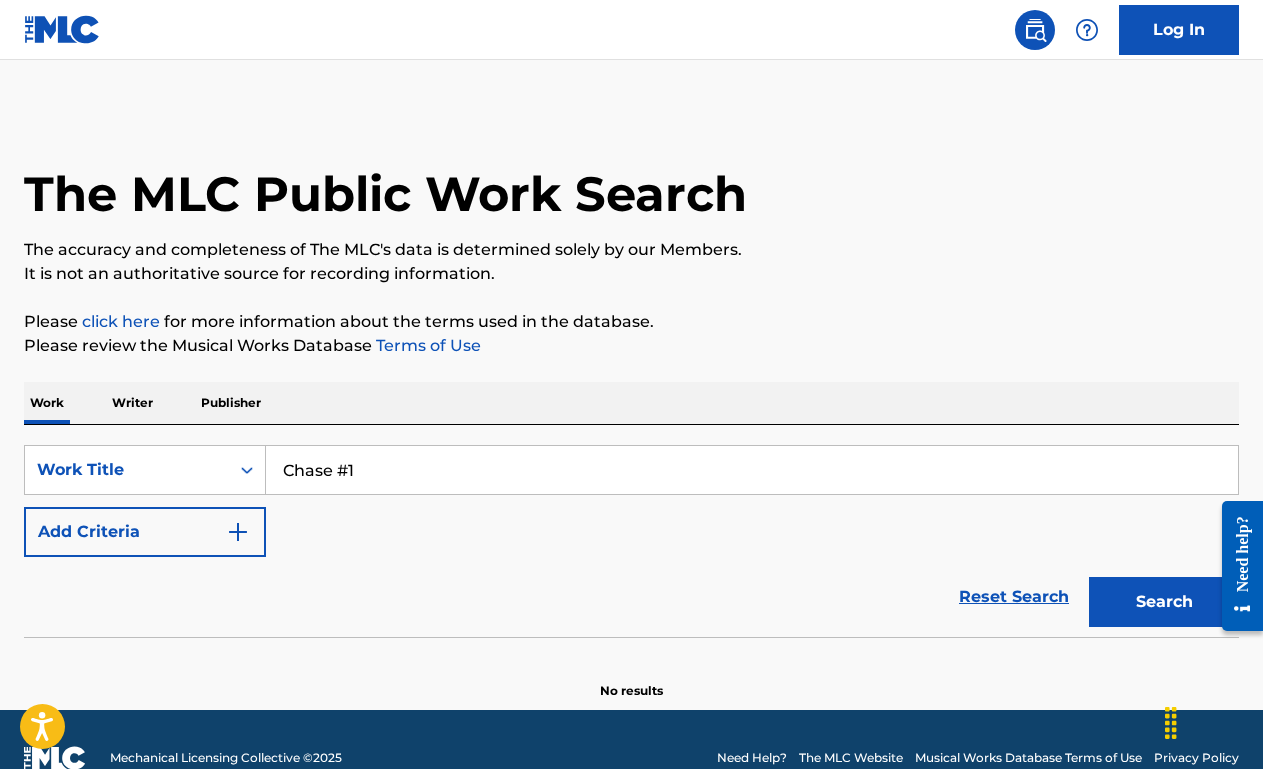 type on "Chase #1" 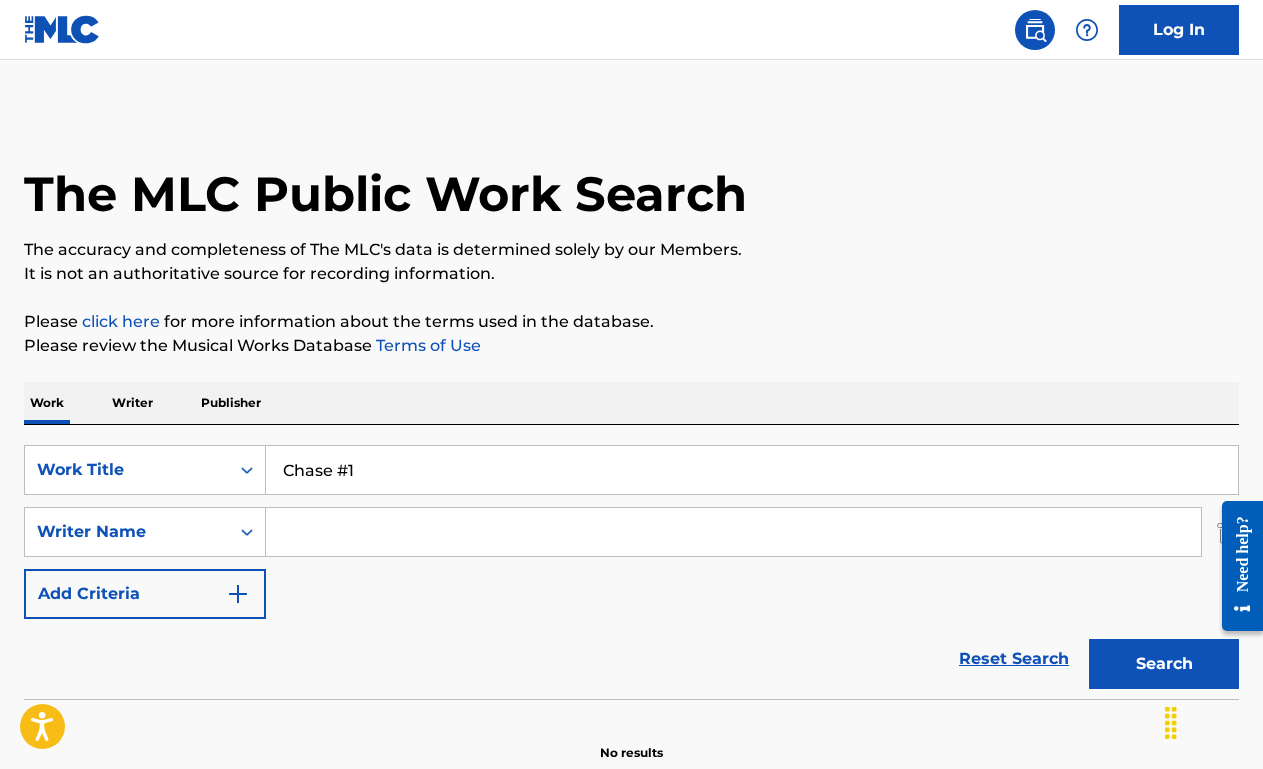 click on "SearchWithCriteria[ID] Writer Name Add Criteria" at bounding box center (631, 532) 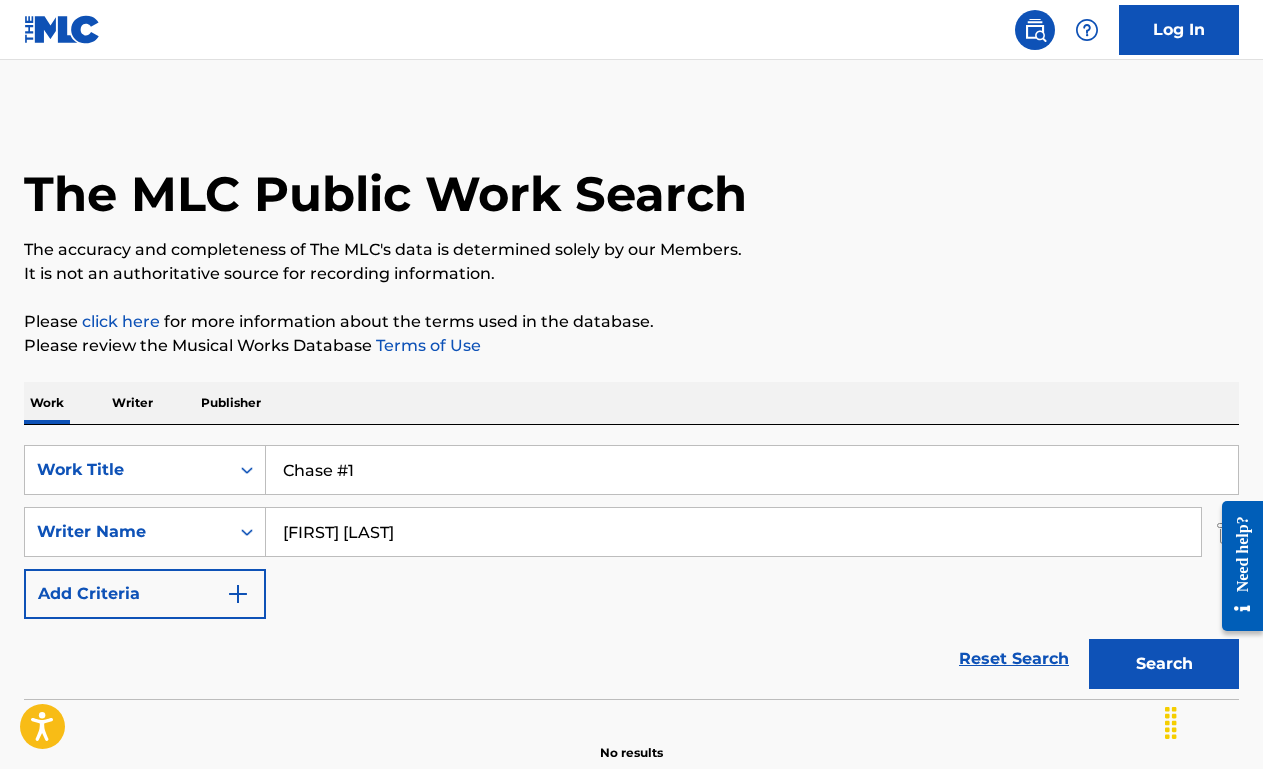 type on "[FIRST] [LAST]" 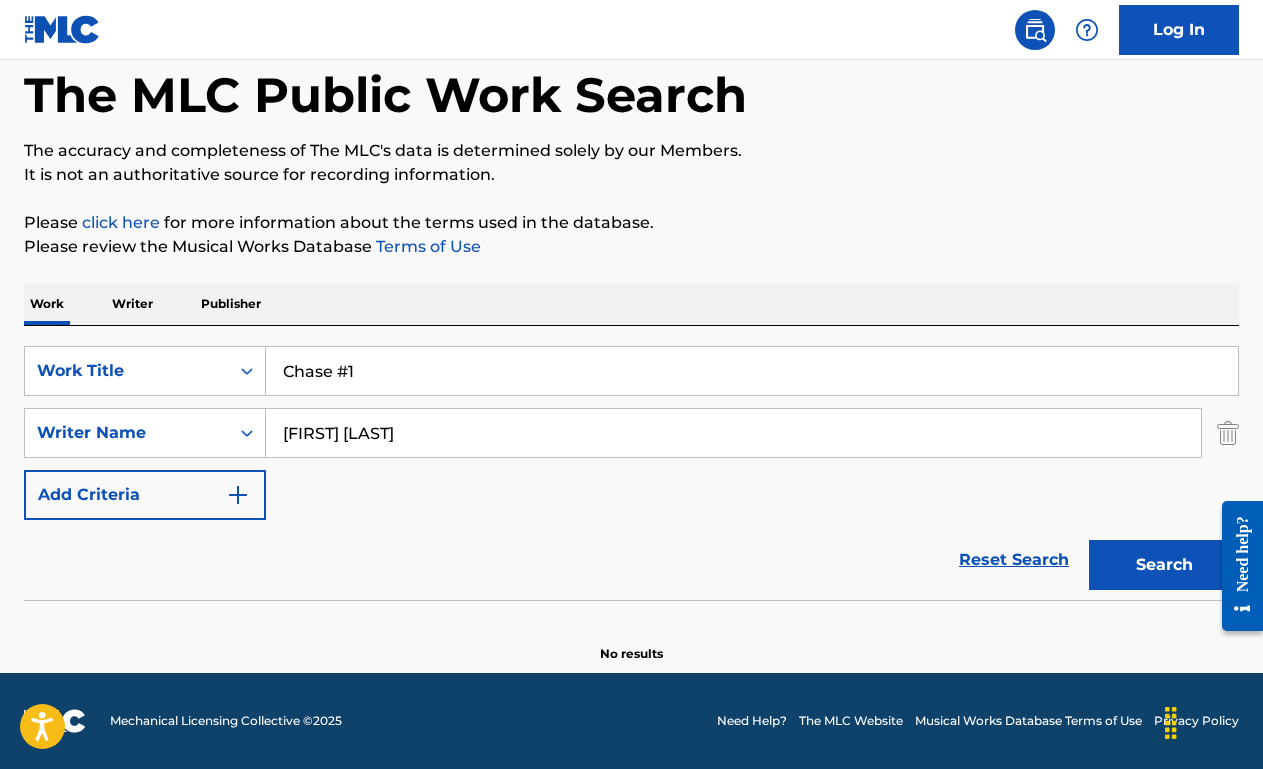 click on "Publisher" at bounding box center [231, 304] 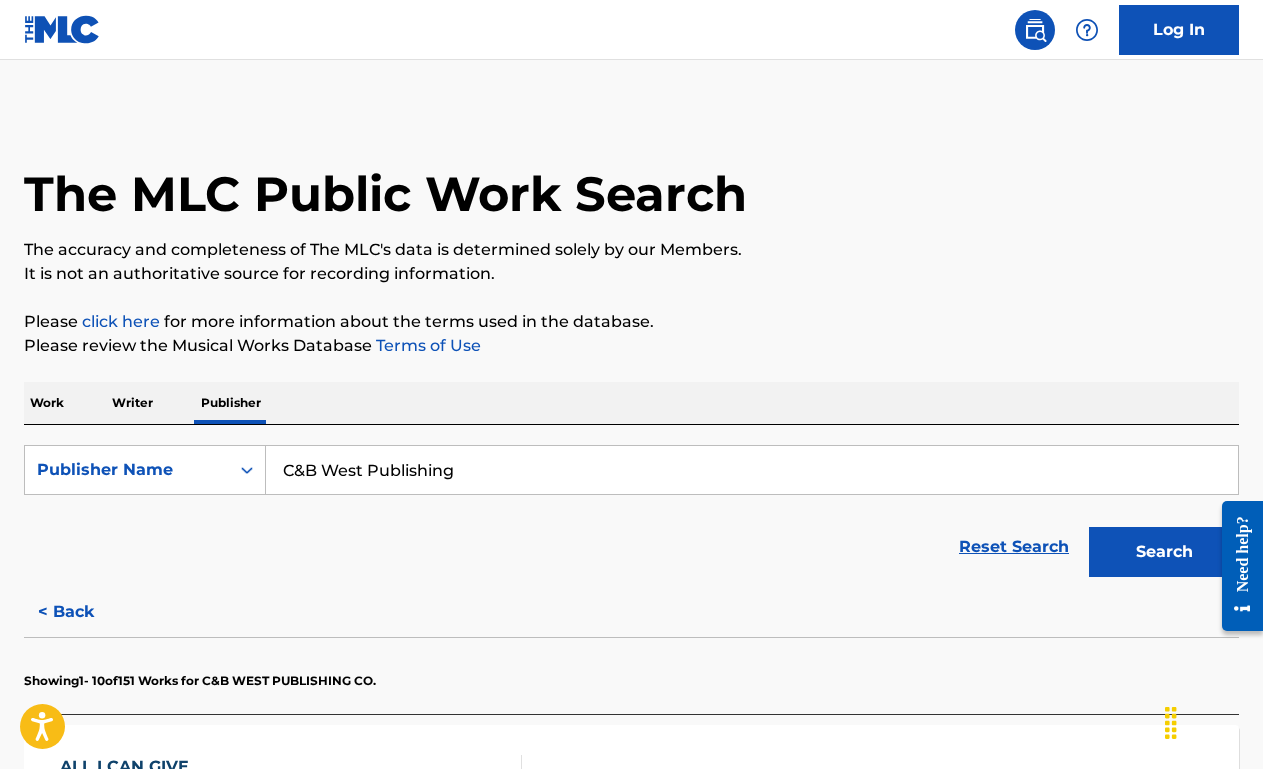 click on "C&B West Publishing" at bounding box center [752, 470] 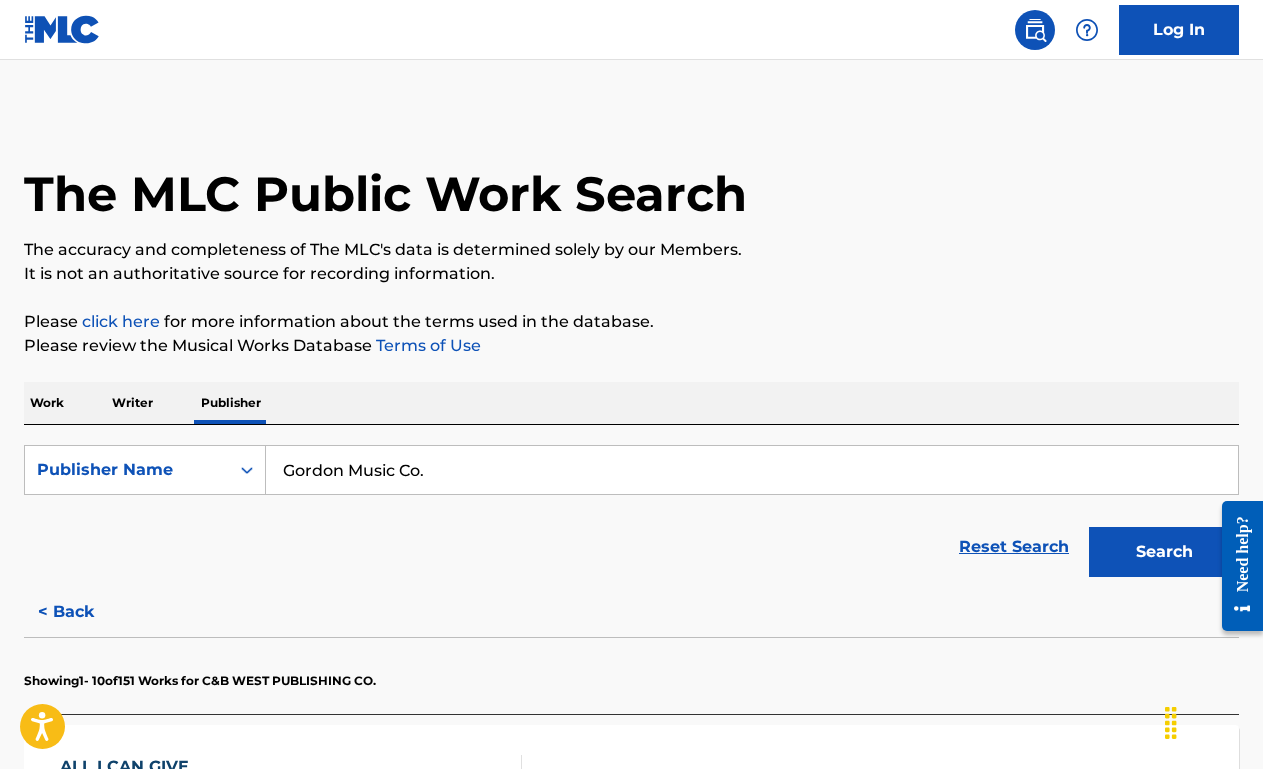 type on "Gordon Music Co." 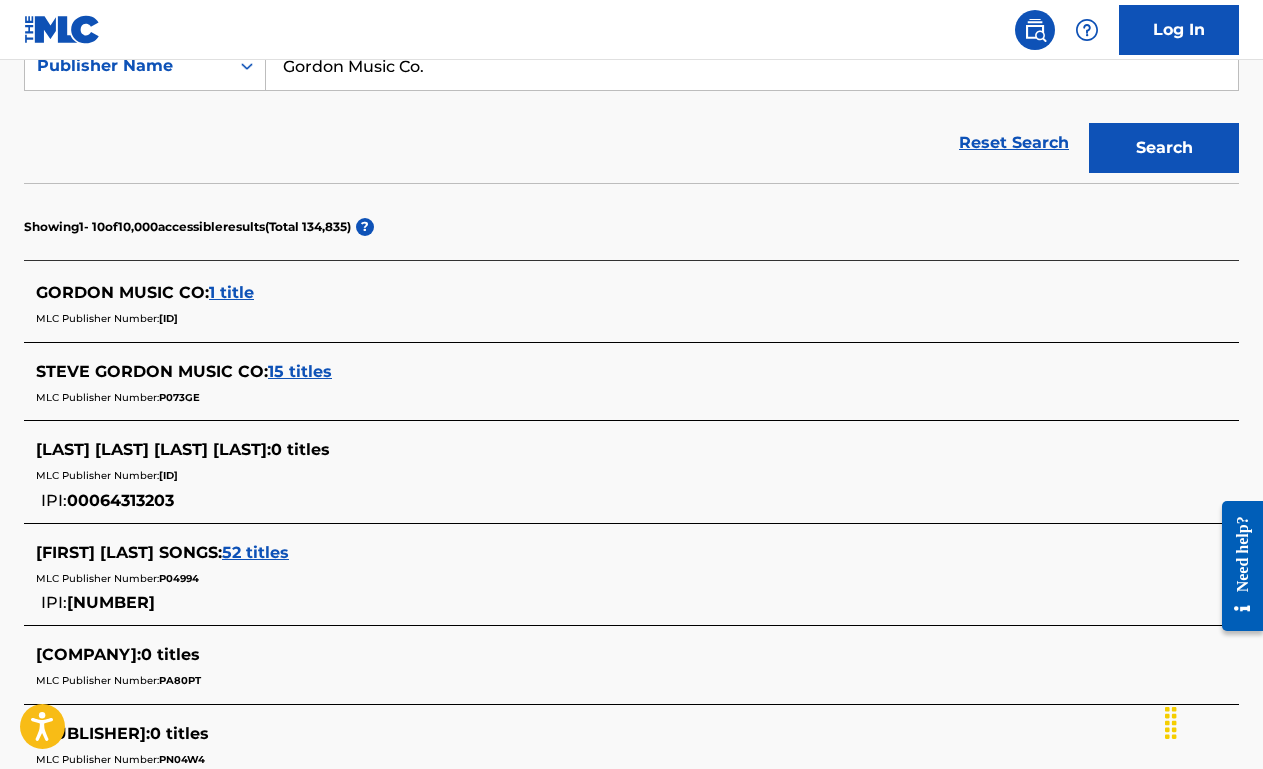 click on "1 title" at bounding box center [231, 292] 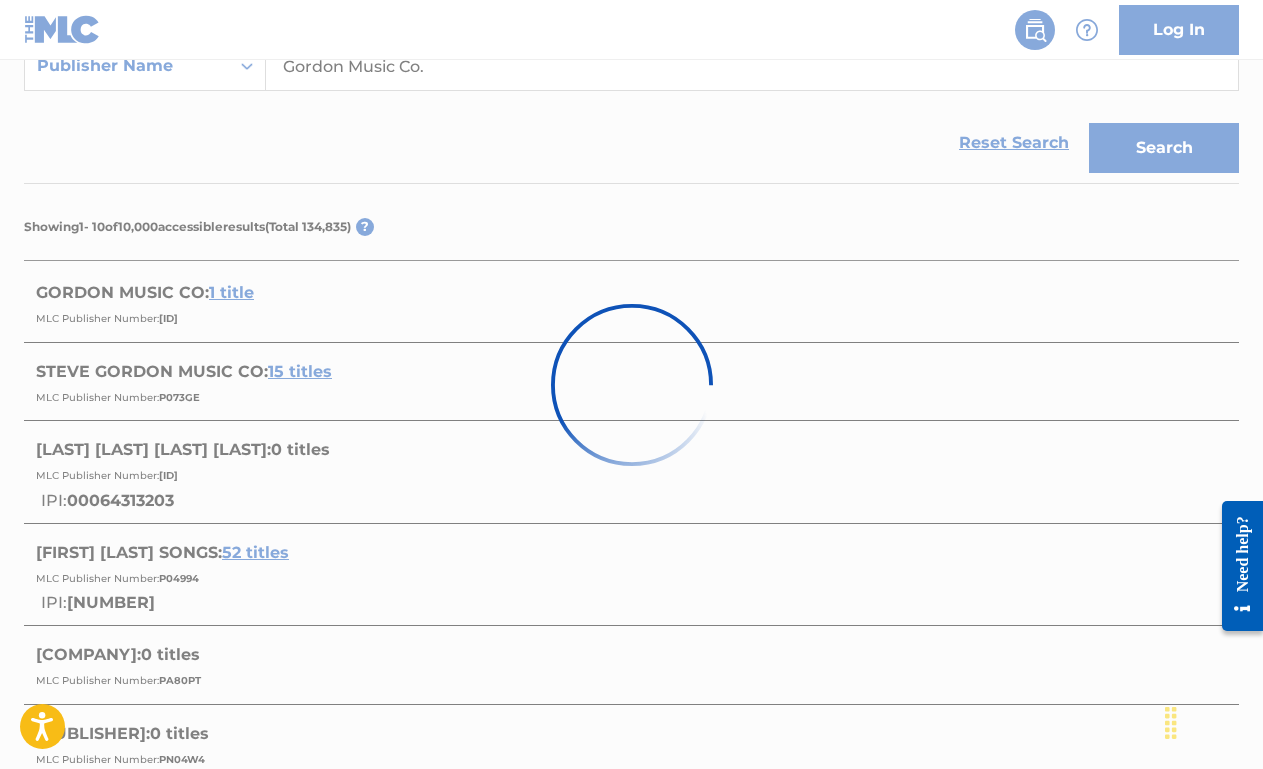 scroll, scrollTop: 338, scrollLeft: 0, axis: vertical 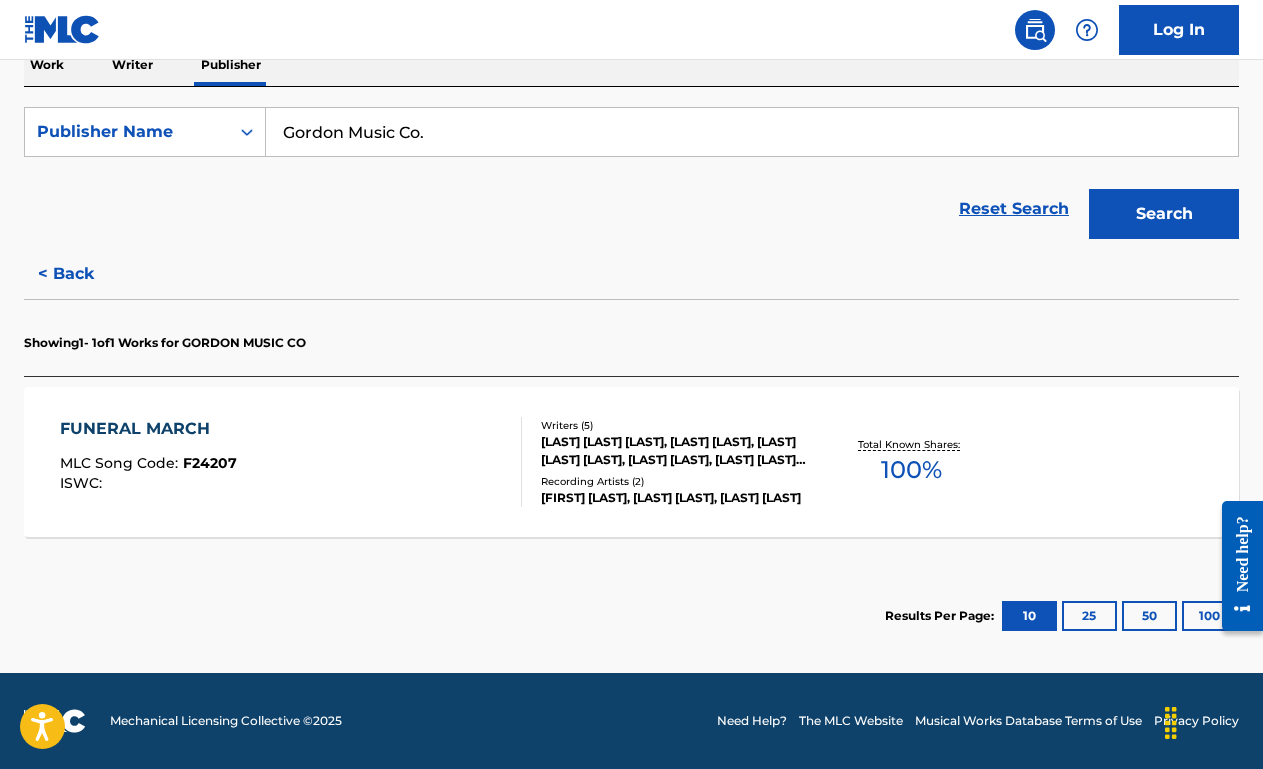 click on "FUNERAL MARCH MLC Song Code : F24207 ISWC :" at bounding box center [291, 462] 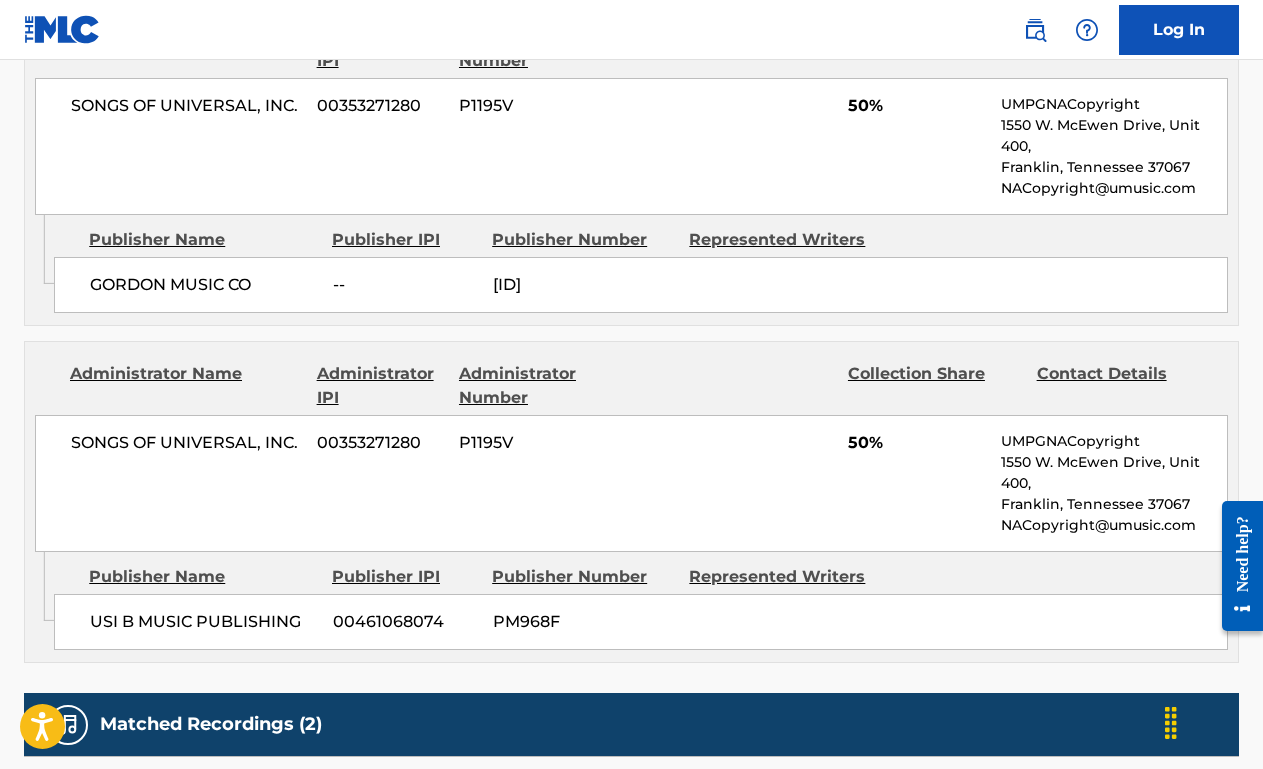 scroll, scrollTop: 0, scrollLeft: 0, axis: both 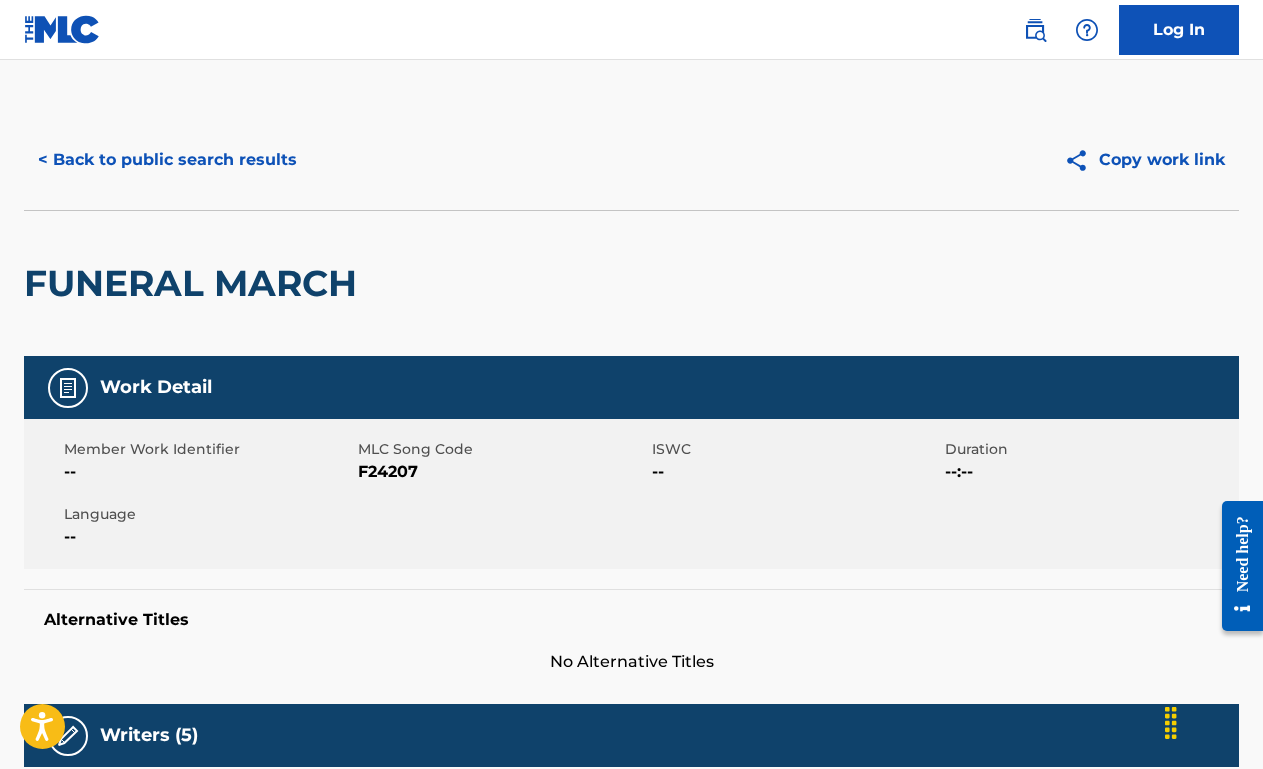click on "< Back to public search results" at bounding box center (167, 160) 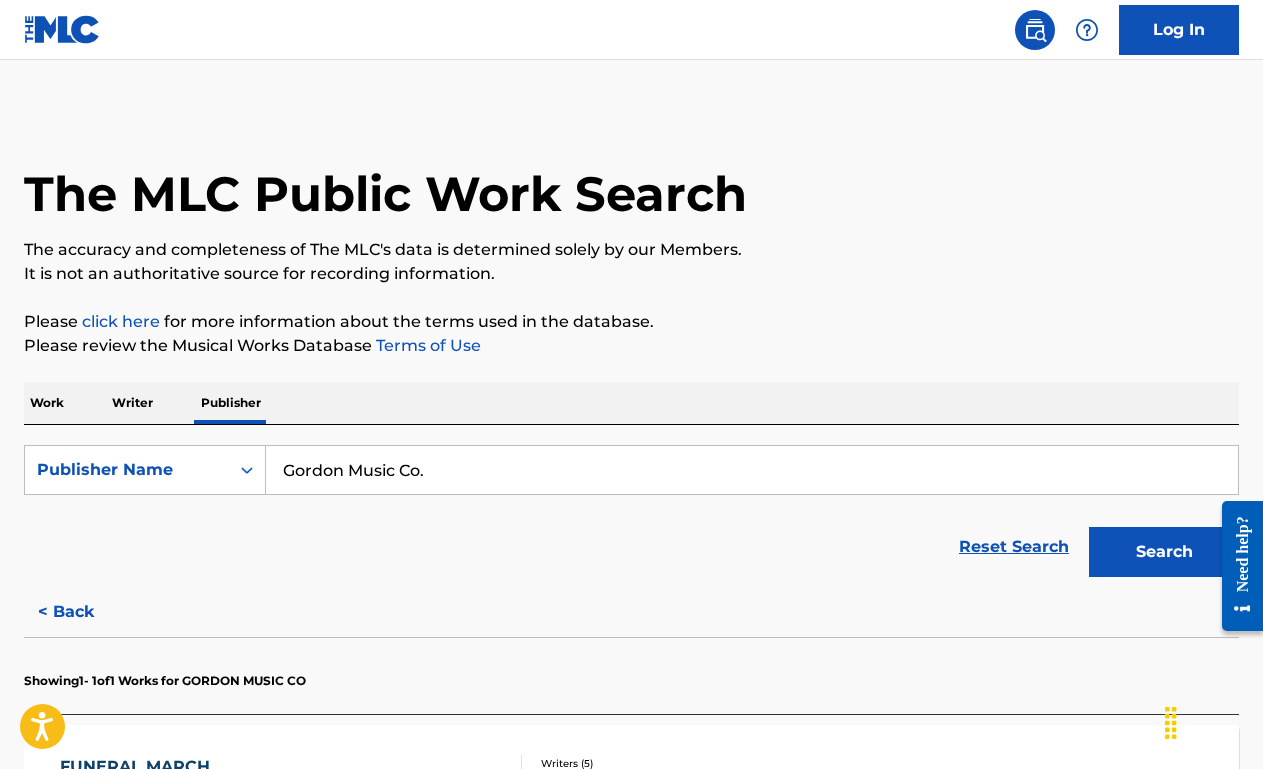 click on "Work" at bounding box center (47, 403) 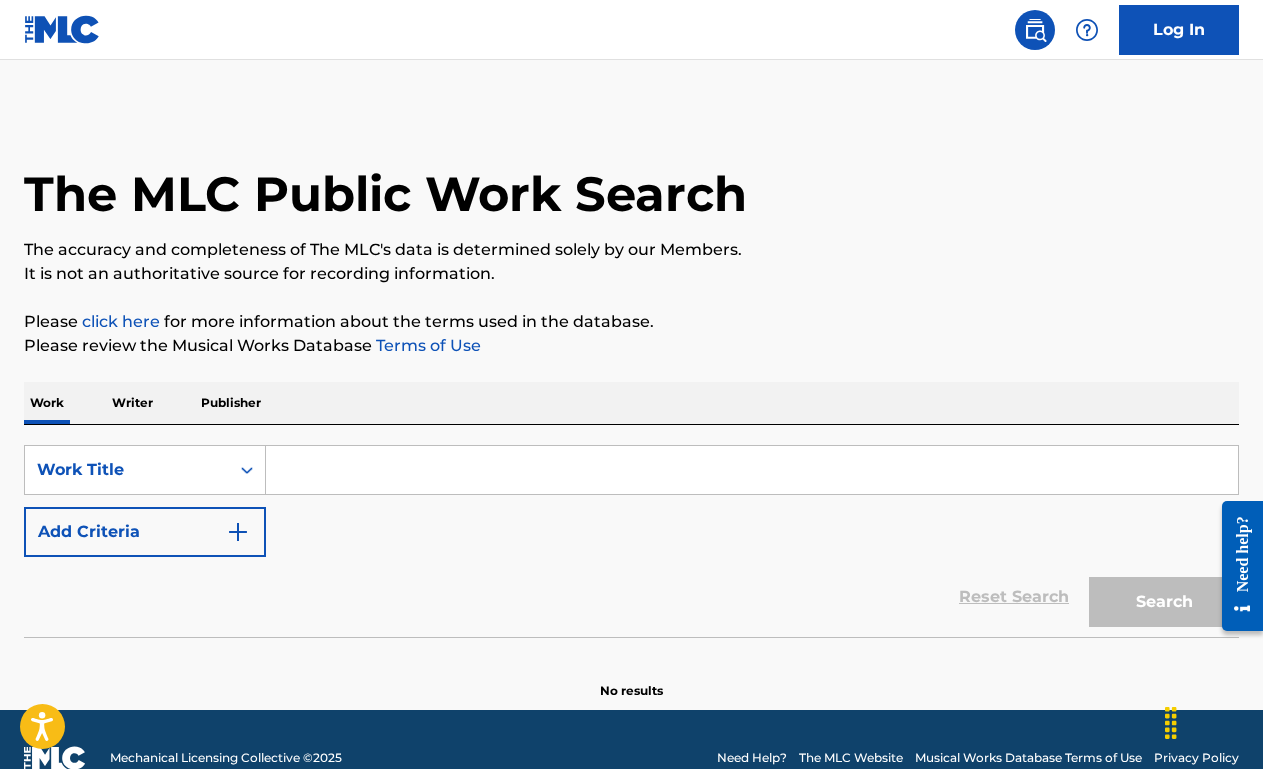 click at bounding box center (752, 470) 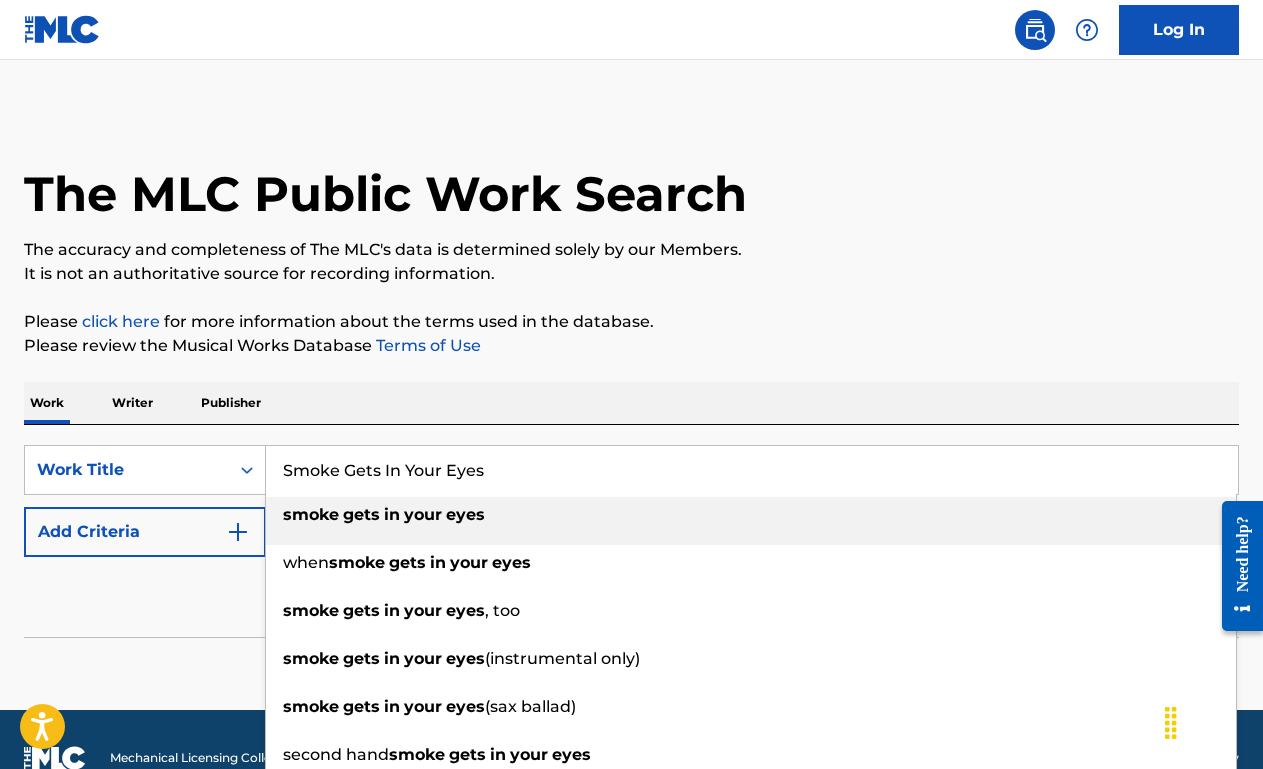 type on "Smoke Gets In Your Eyes" 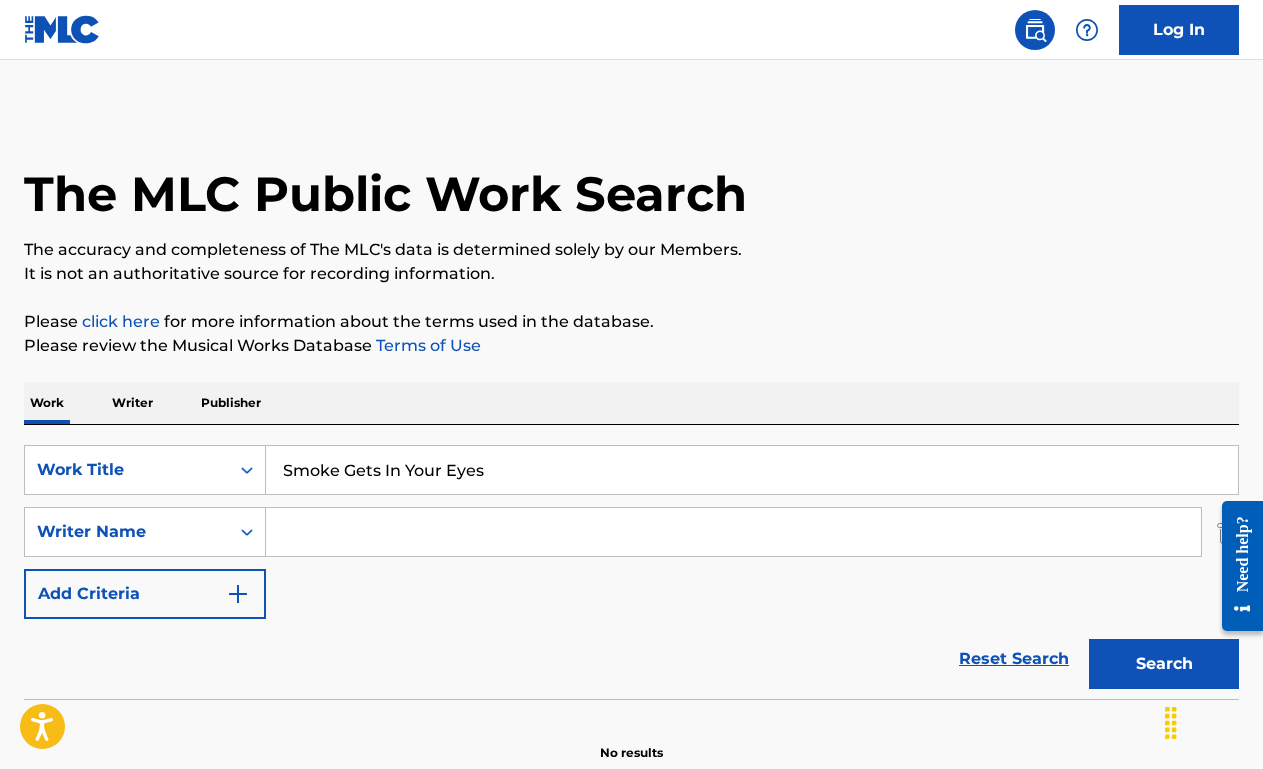 click at bounding box center [733, 532] 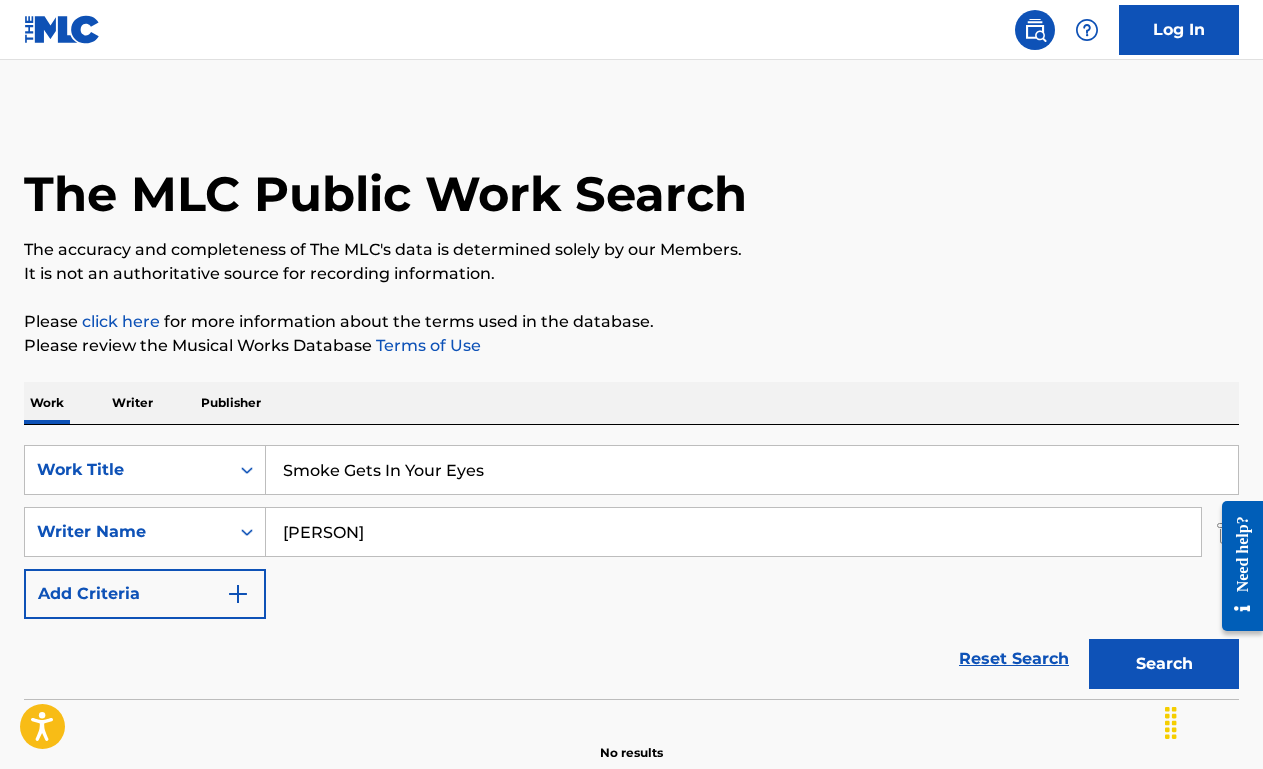 click on "Search" at bounding box center (1164, 664) 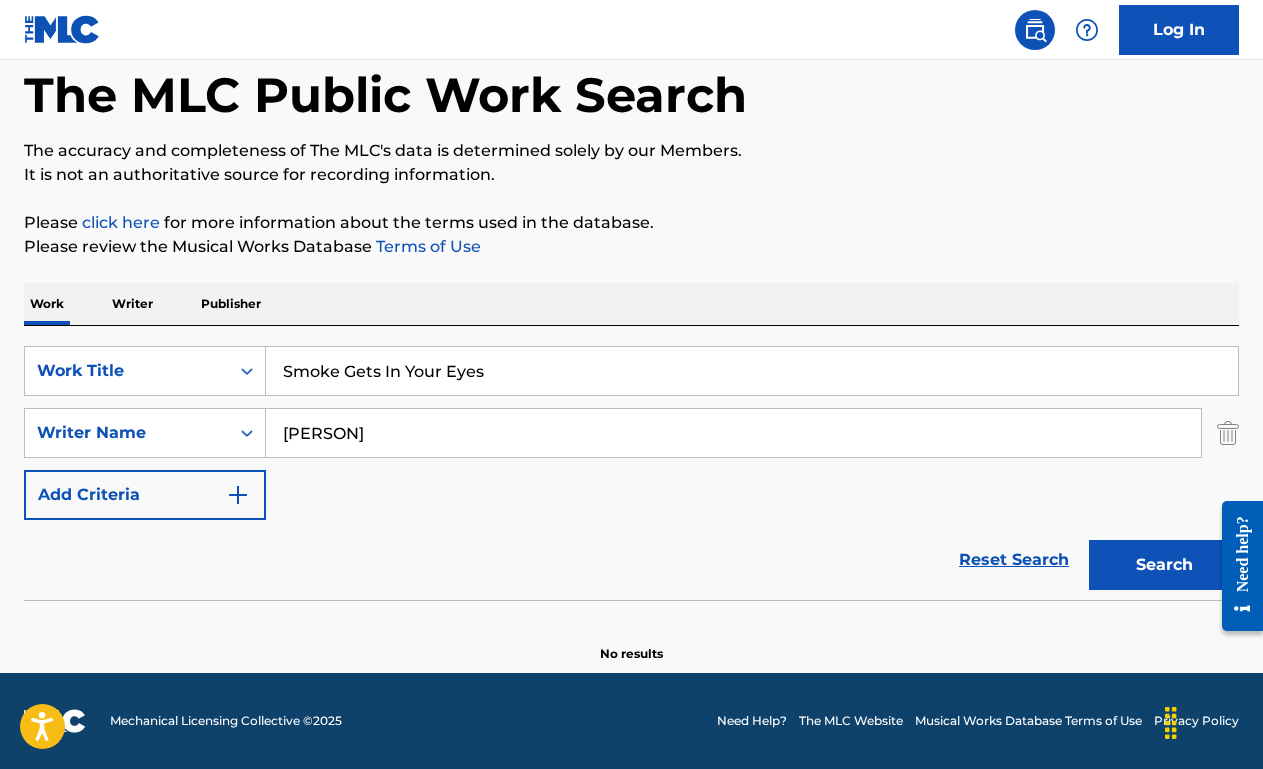 click on "[PERSON]" at bounding box center [733, 433] 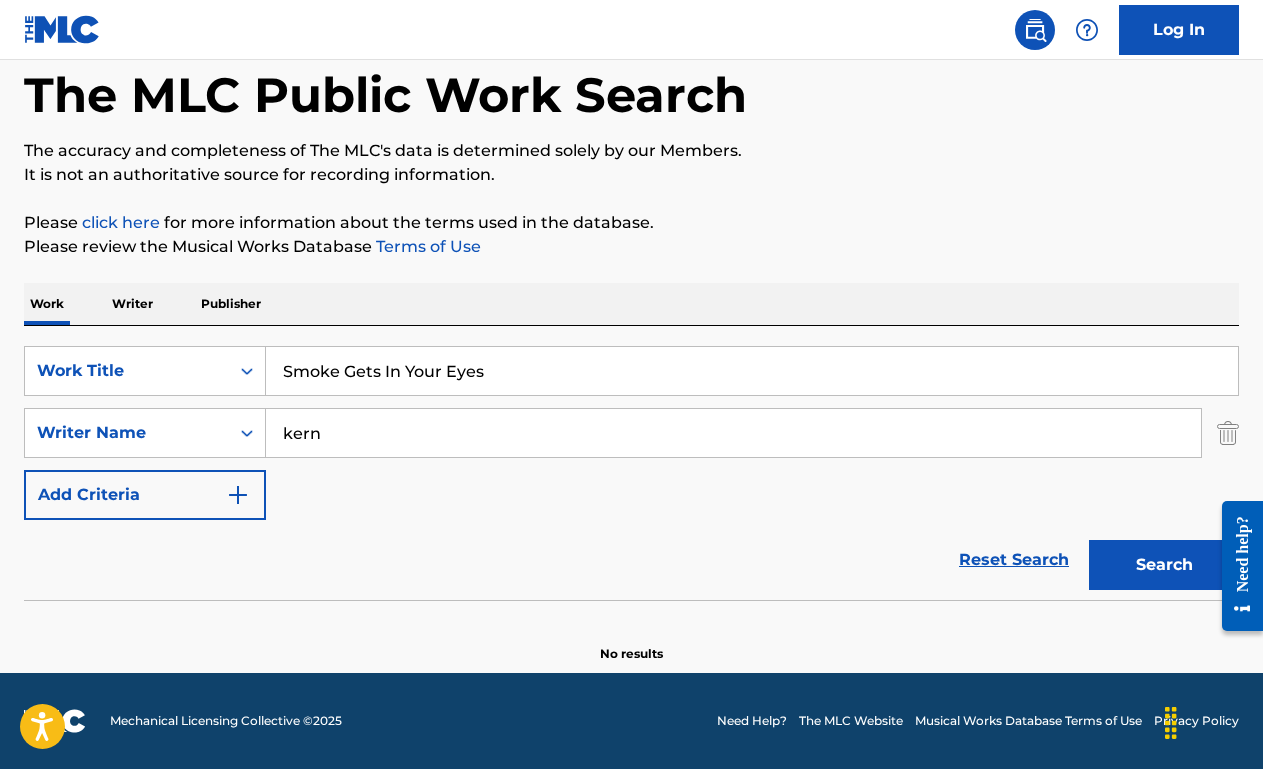 type on "kern" 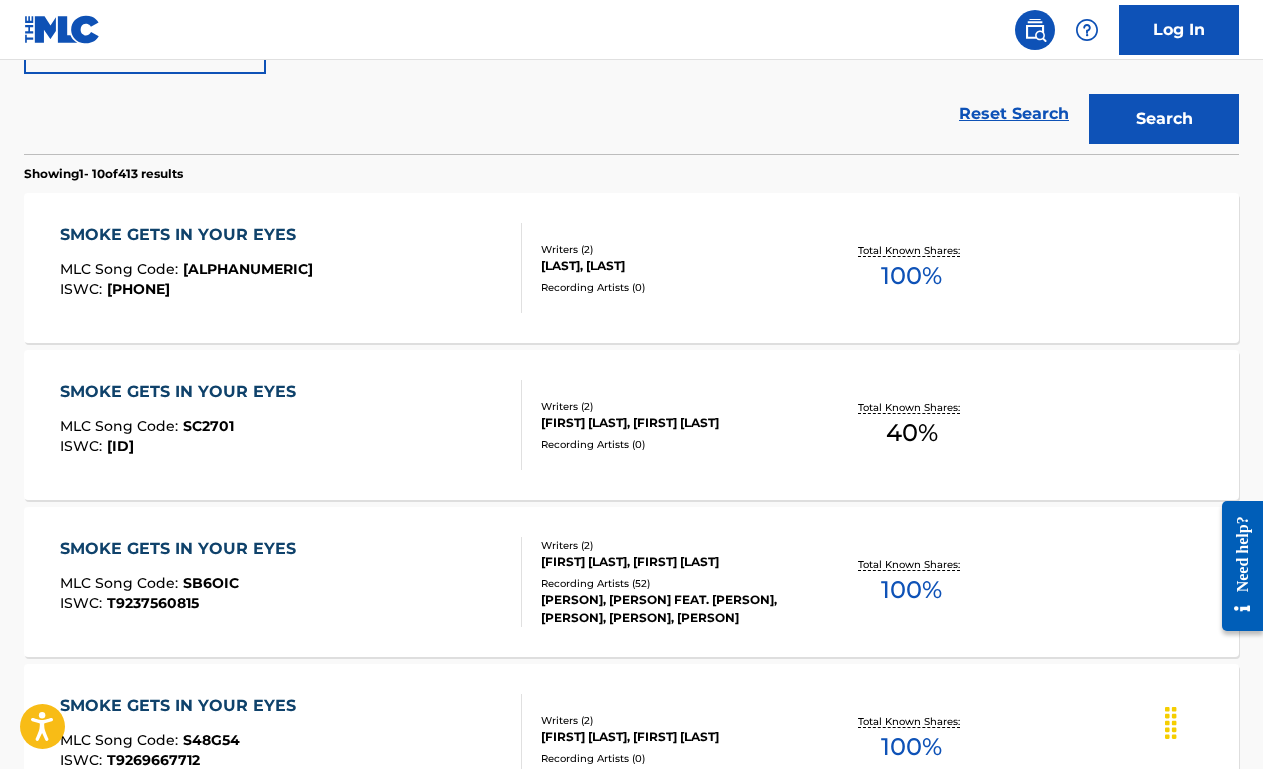 scroll, scrollTop: 580, scrollLeft: 0, axis: vertical 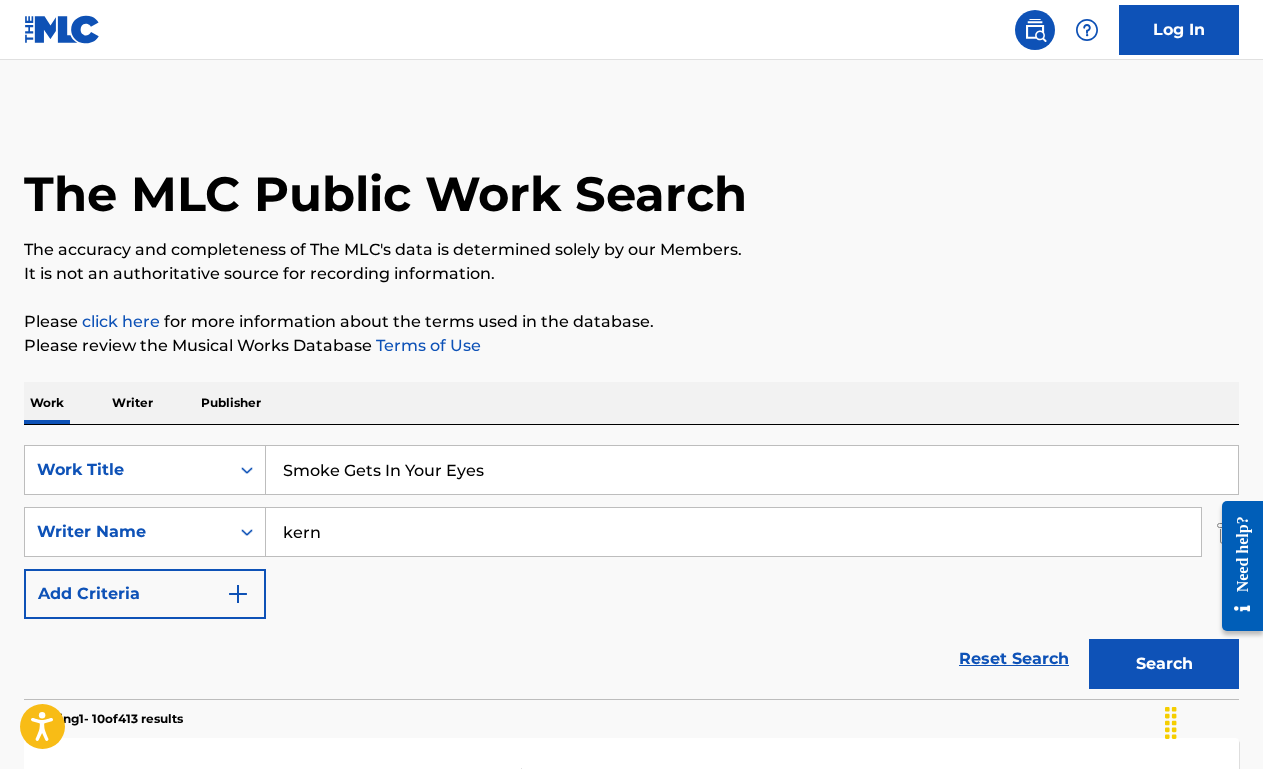 click on "Smoke Gets In Your Eyes" at bounding box center [752, 470] 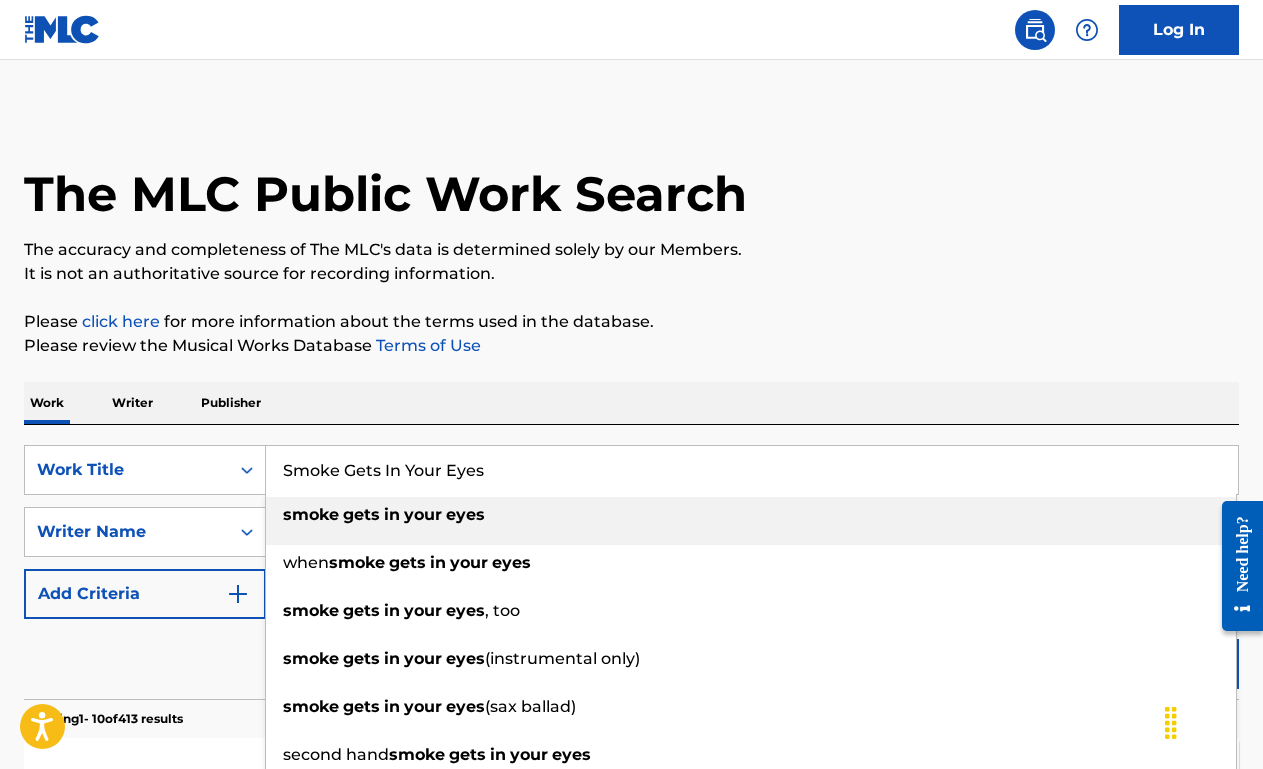 click on "Smoke Gets In Your Eyes" at bounding box center [752, 470] 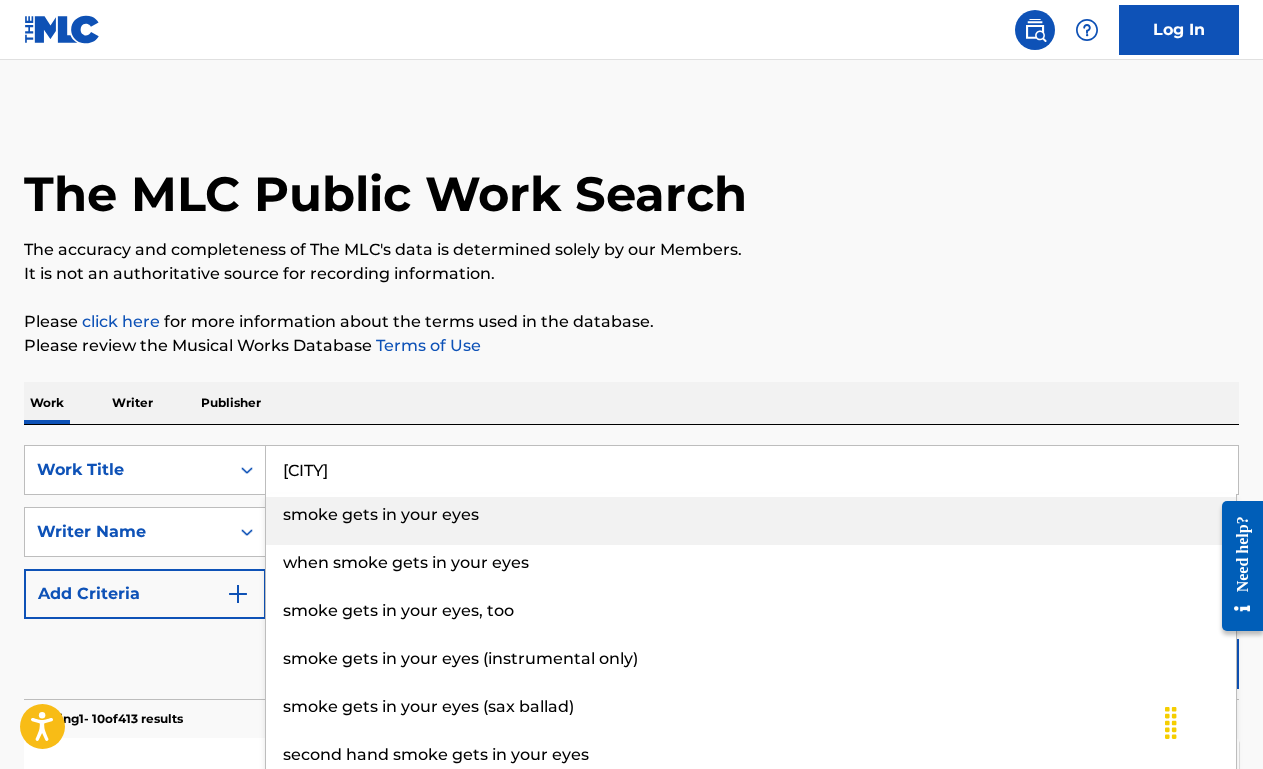 type on "[CITY]" 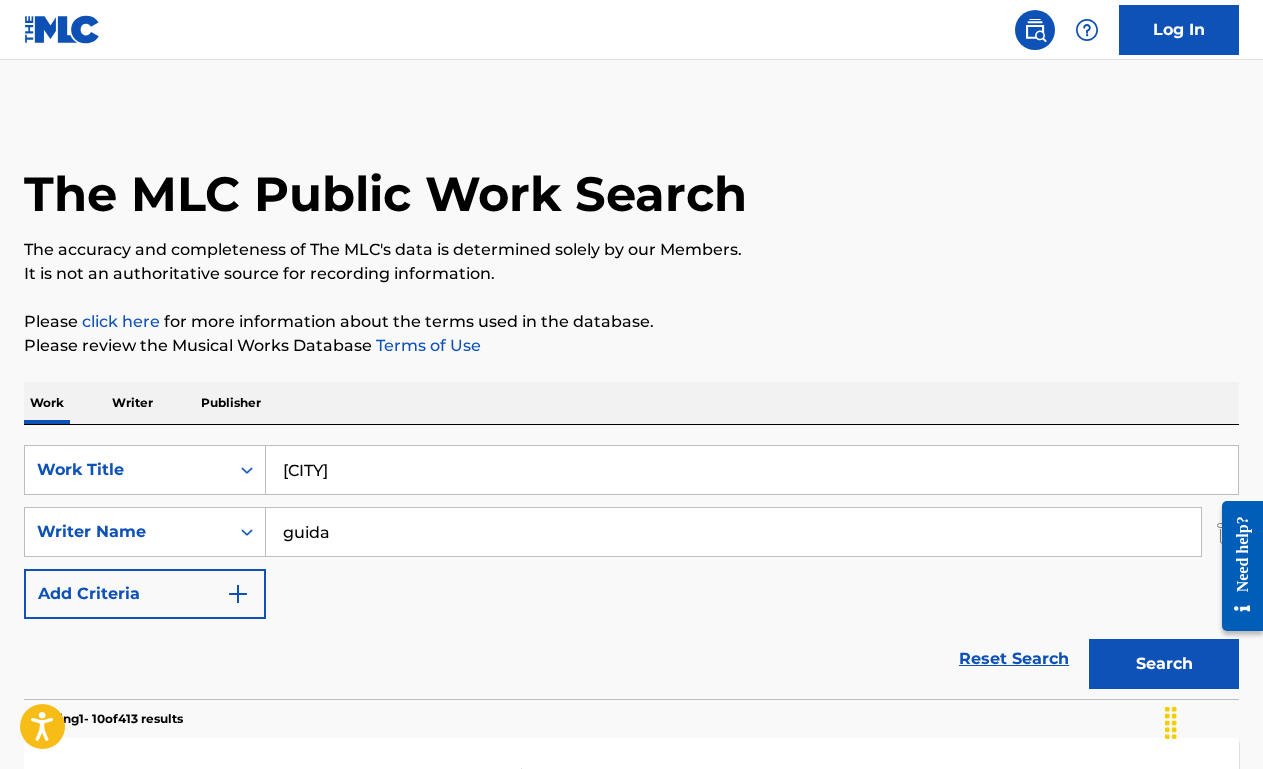 type on "guida" 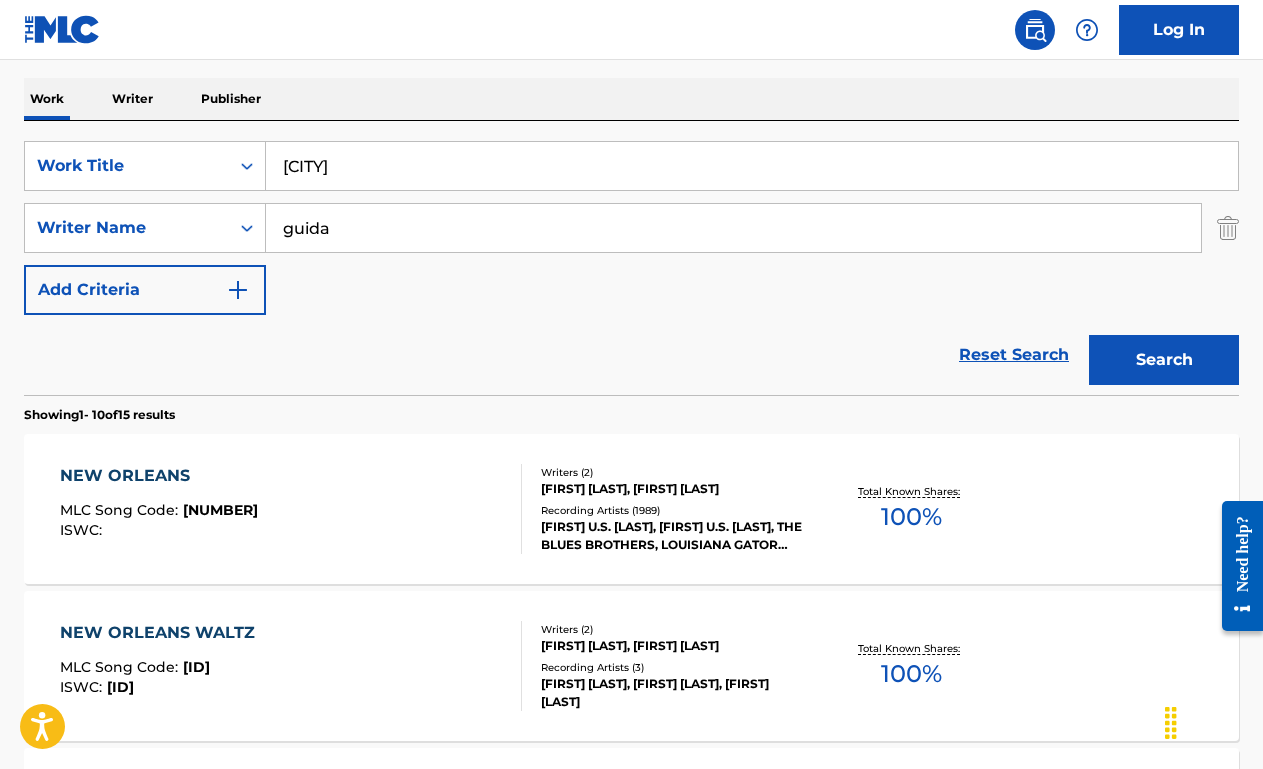 scroll, scrollTop: 306, scrollLeft: 0, axis: vertical 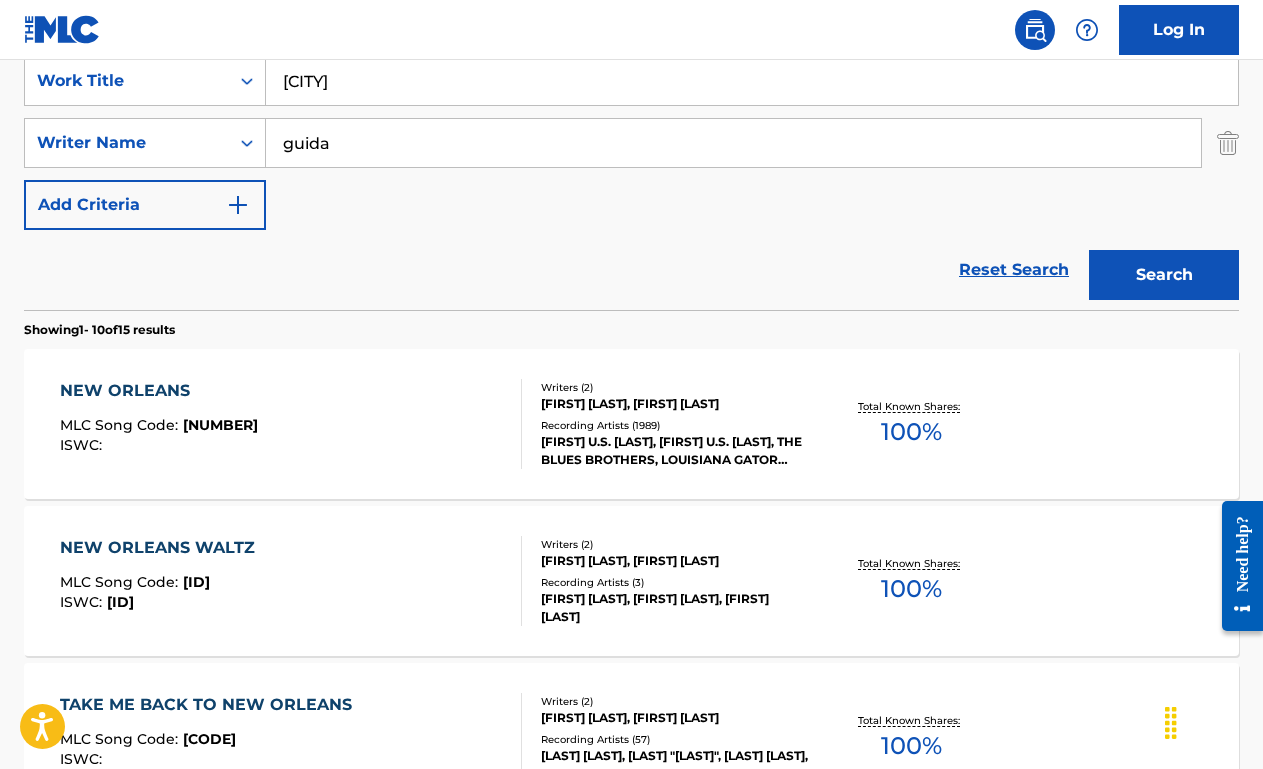 click on "MLC Song Code : N27440 ISWC :" at bounding box center (291, 424) 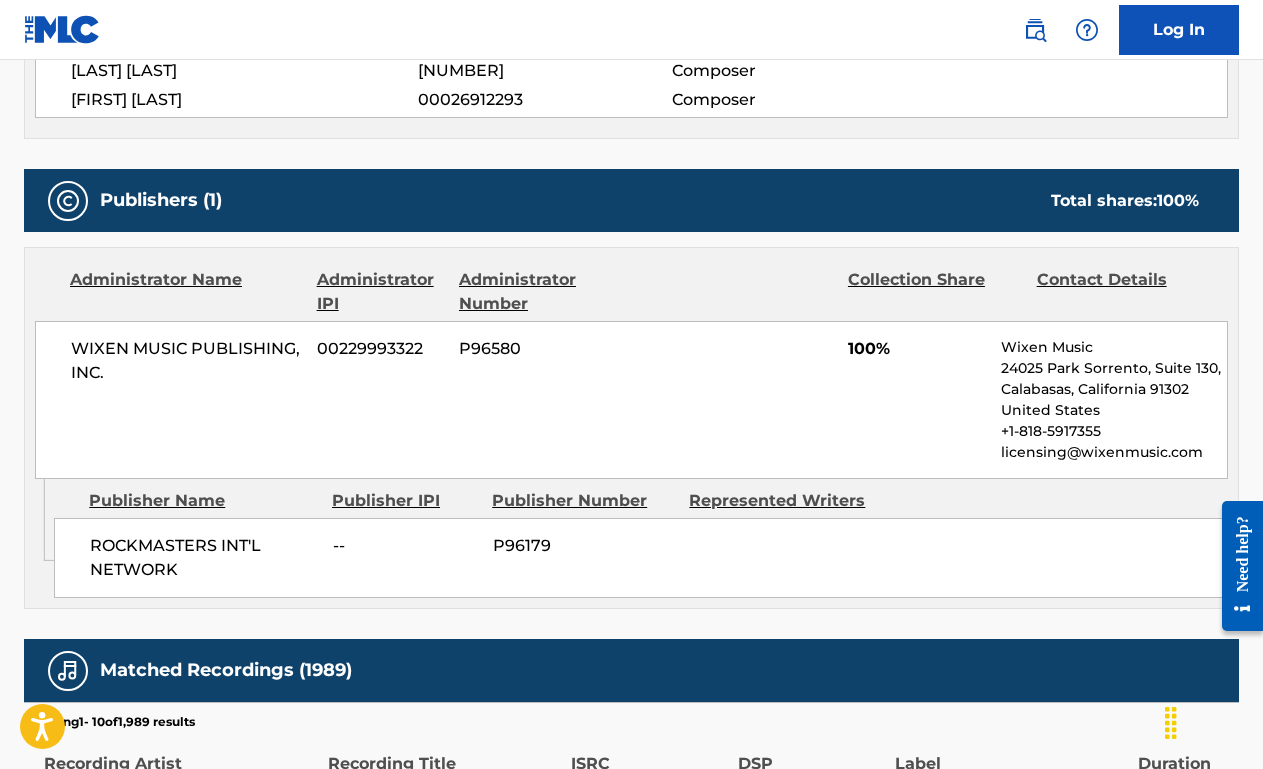scroll, scrollTop: 0, scrollLeft: 0, axis: both 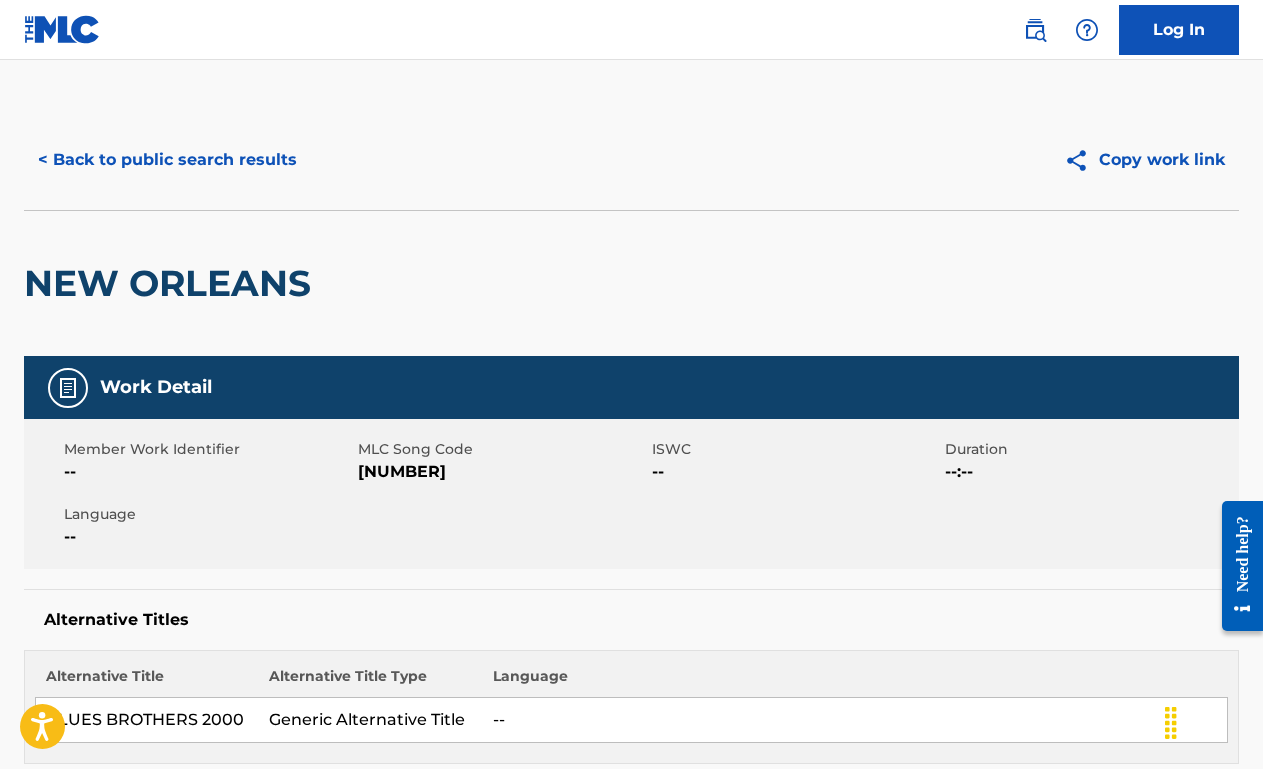 click on "< Back to public search results" at bounding box center (167, 160) 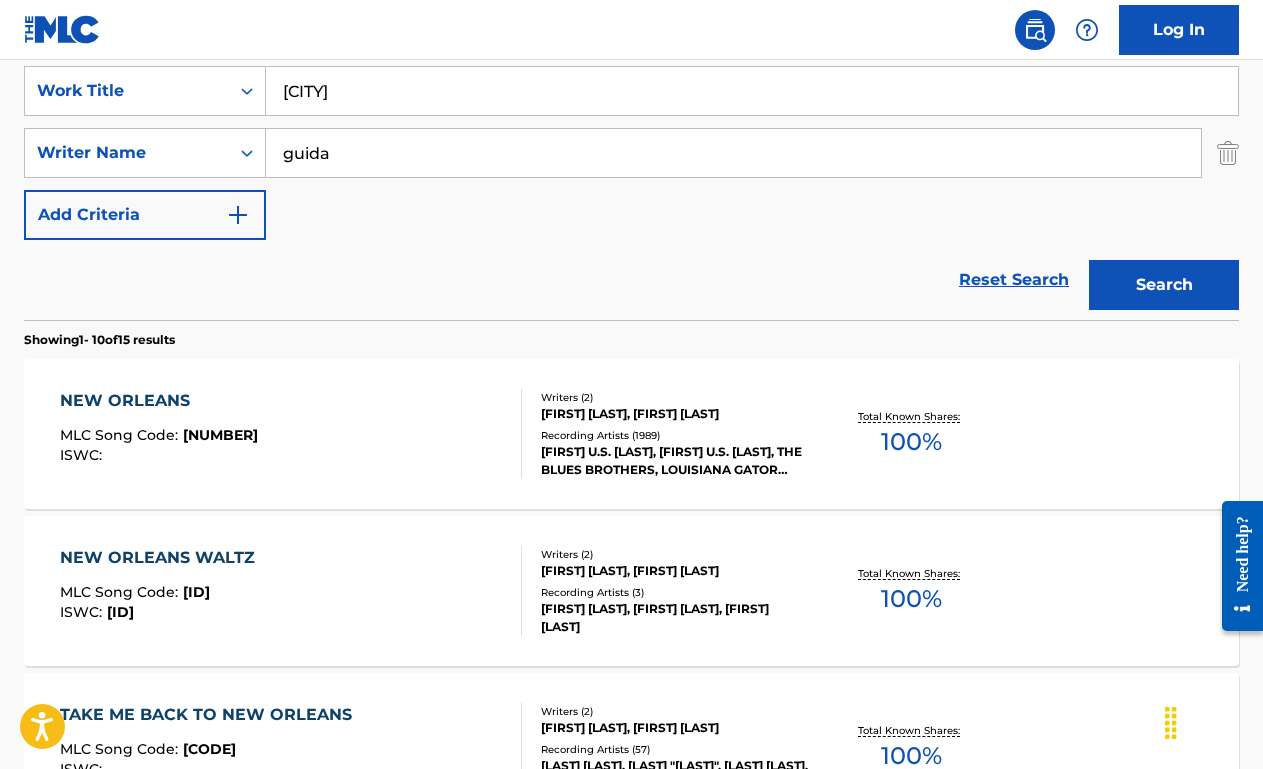 scroll, scrollTop: 378, scrollLeft: 0, axis: vertical 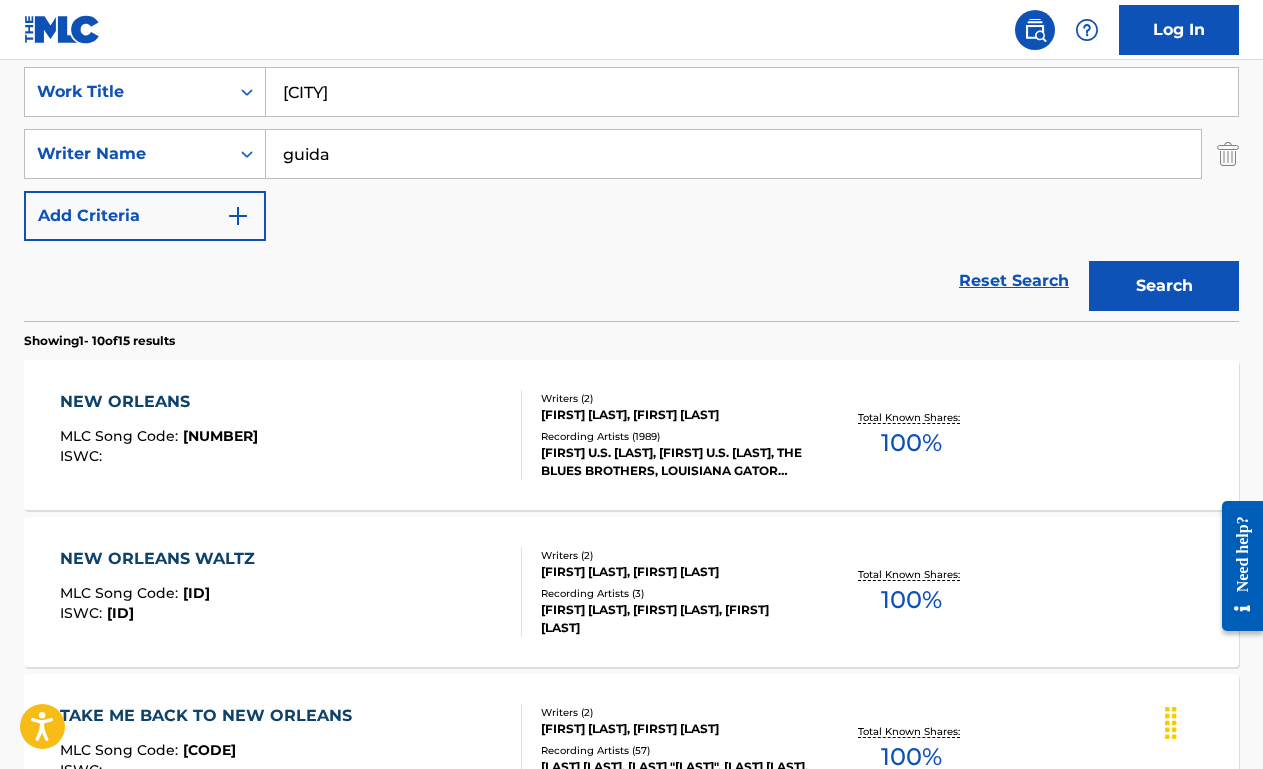 click on "[CITY]" at bounding box center (752, 92) 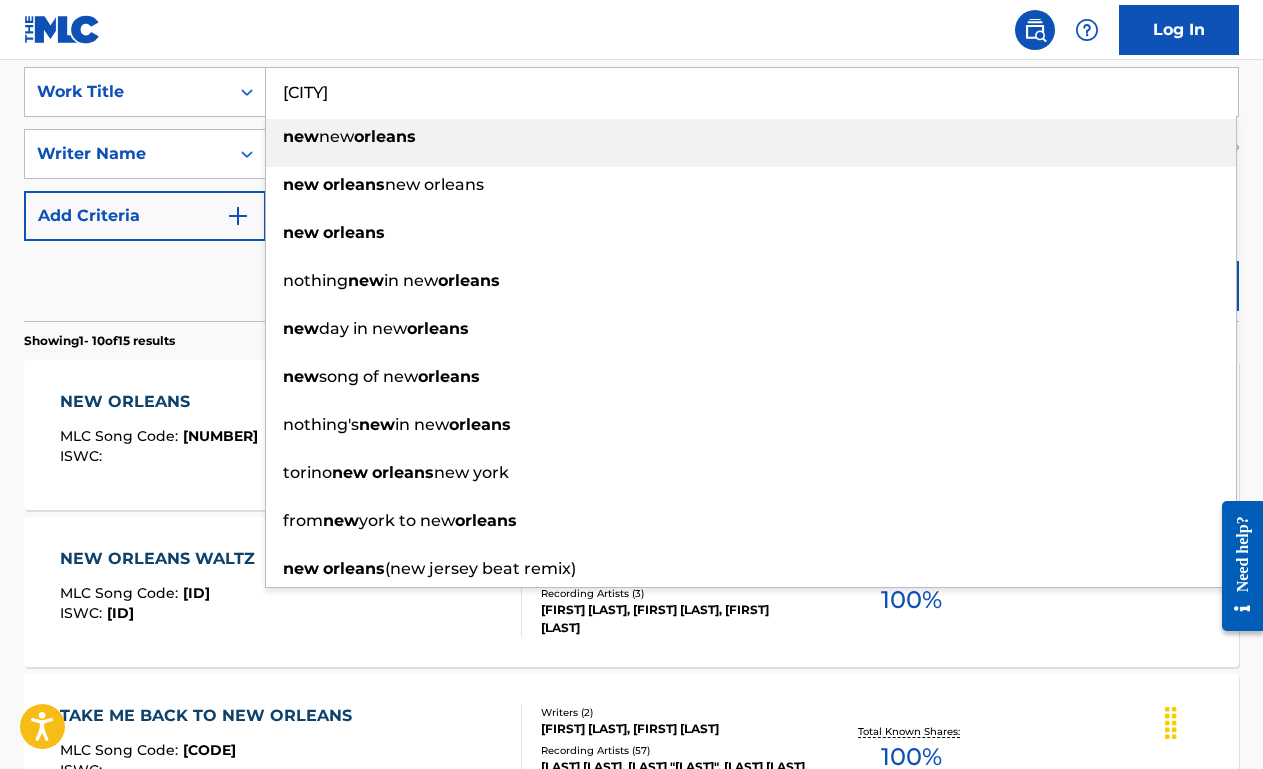 click on "[CITY]" at bounding box center [752, 92] 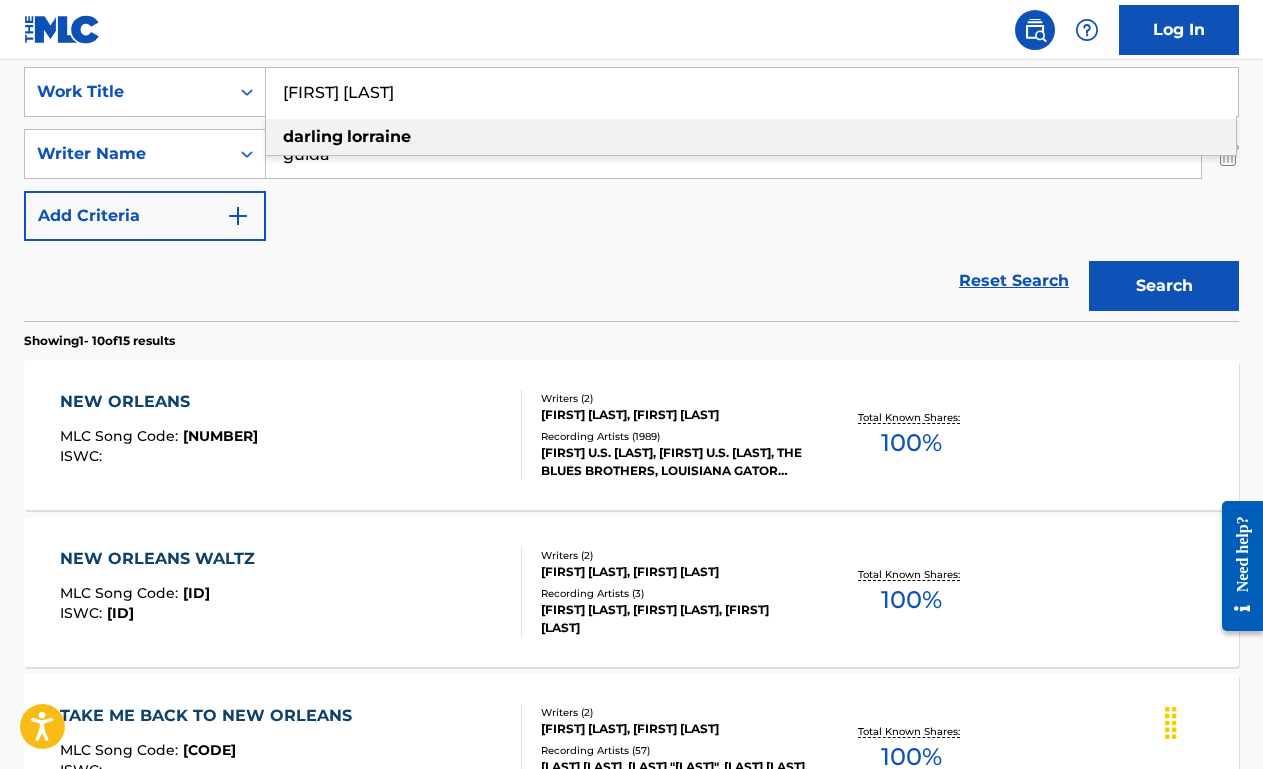 type on "[FIRST] [LAST]" 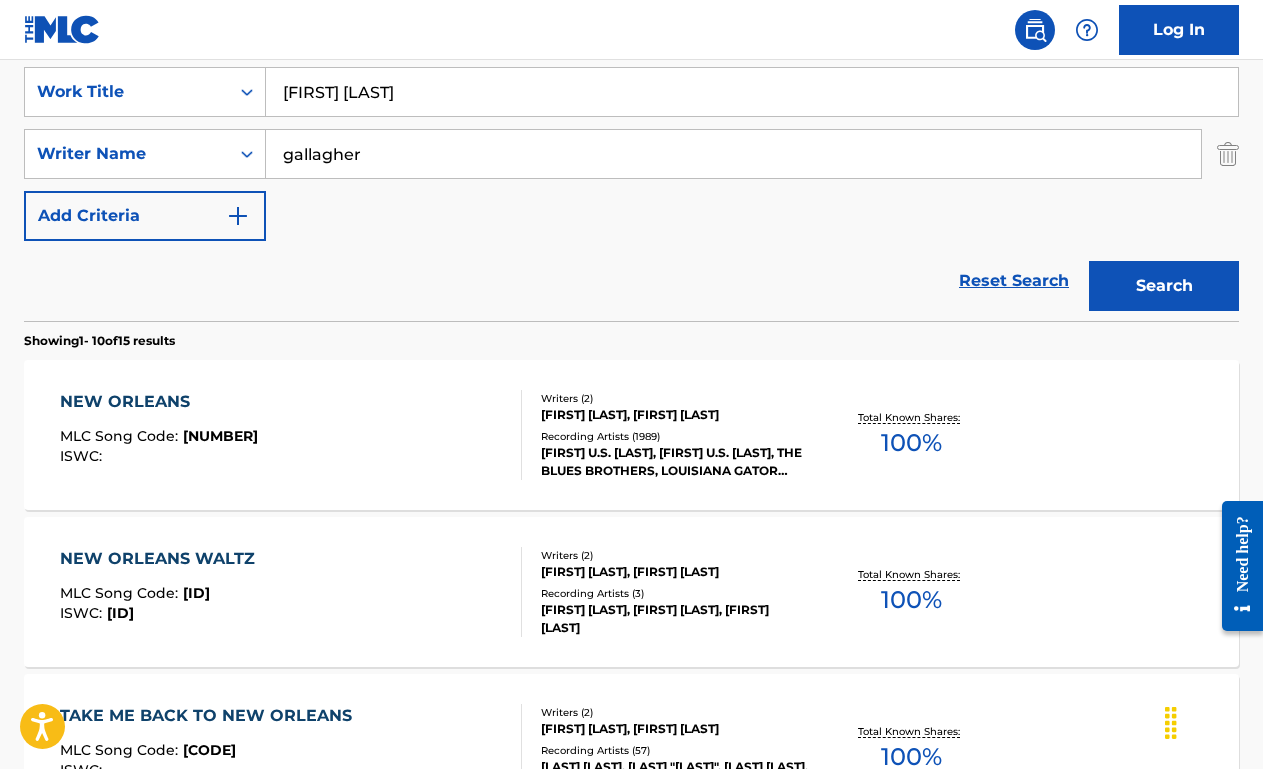 type on "gallagher" 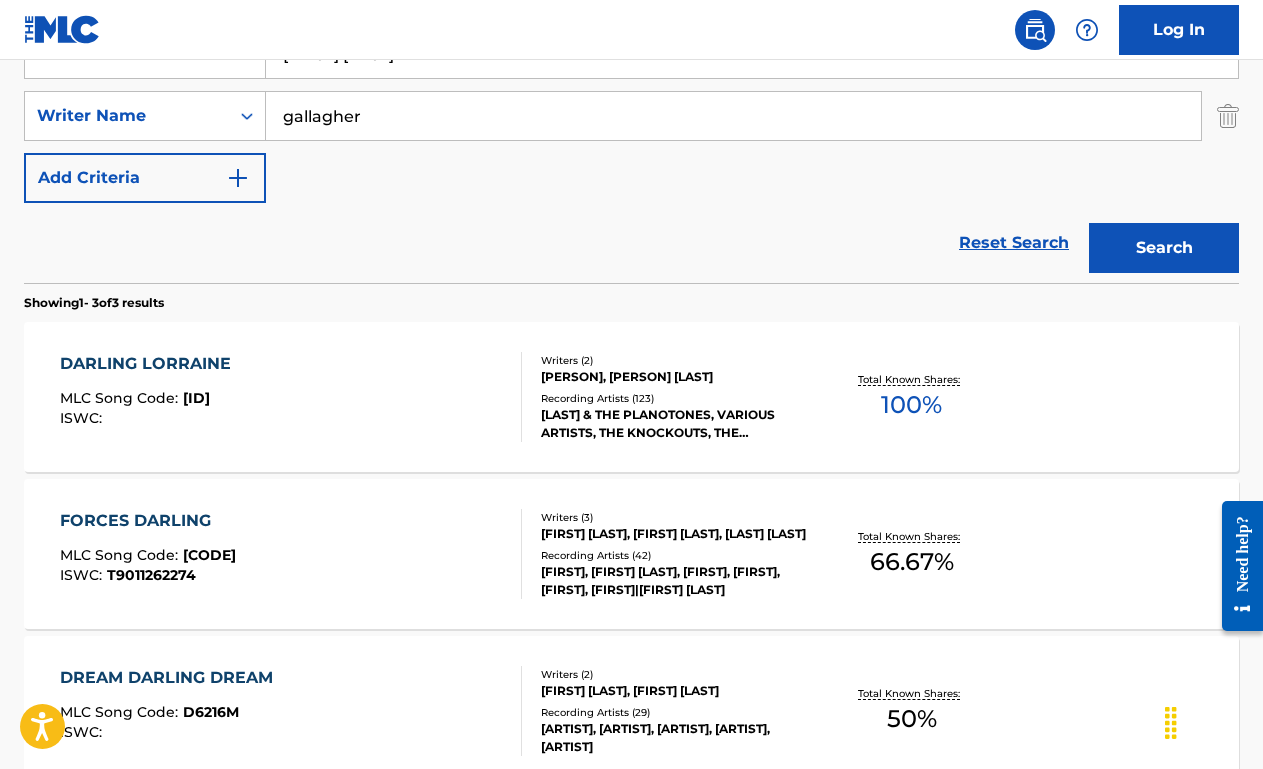 scroll, scrollTop: 419, scrollLeft: 0, axis: vertical 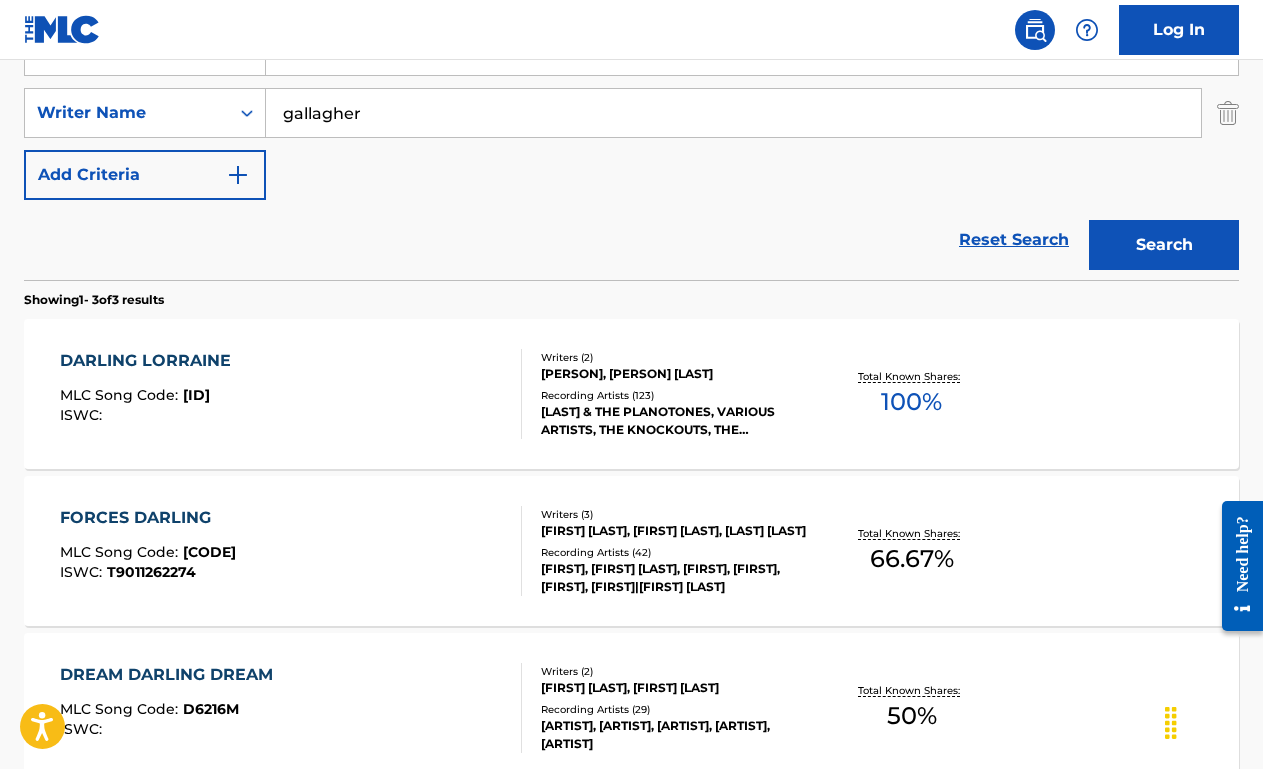 click on "[LAST] [LAST] MLC Song Code : D08386 ISWC :" at bounding box center (291, 394) 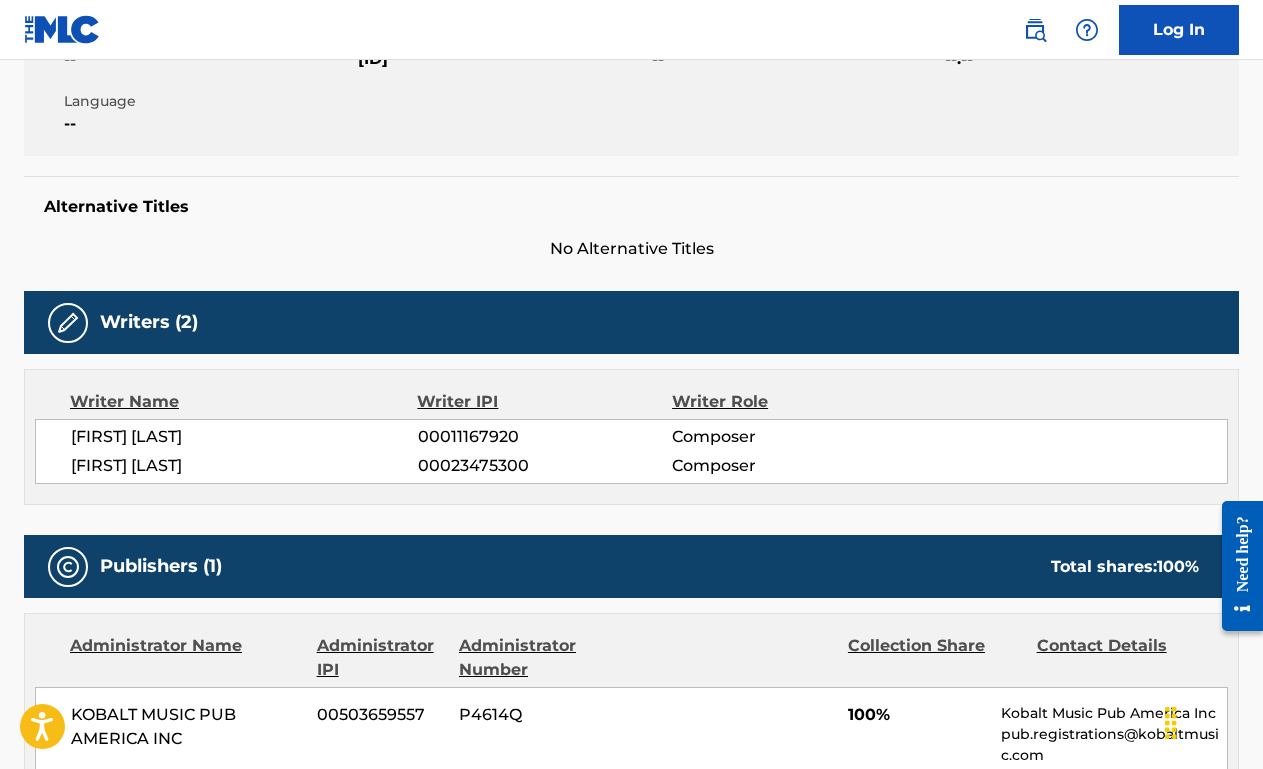 scroll, scrollTop: 0, scrollLeft: 0, axis: both 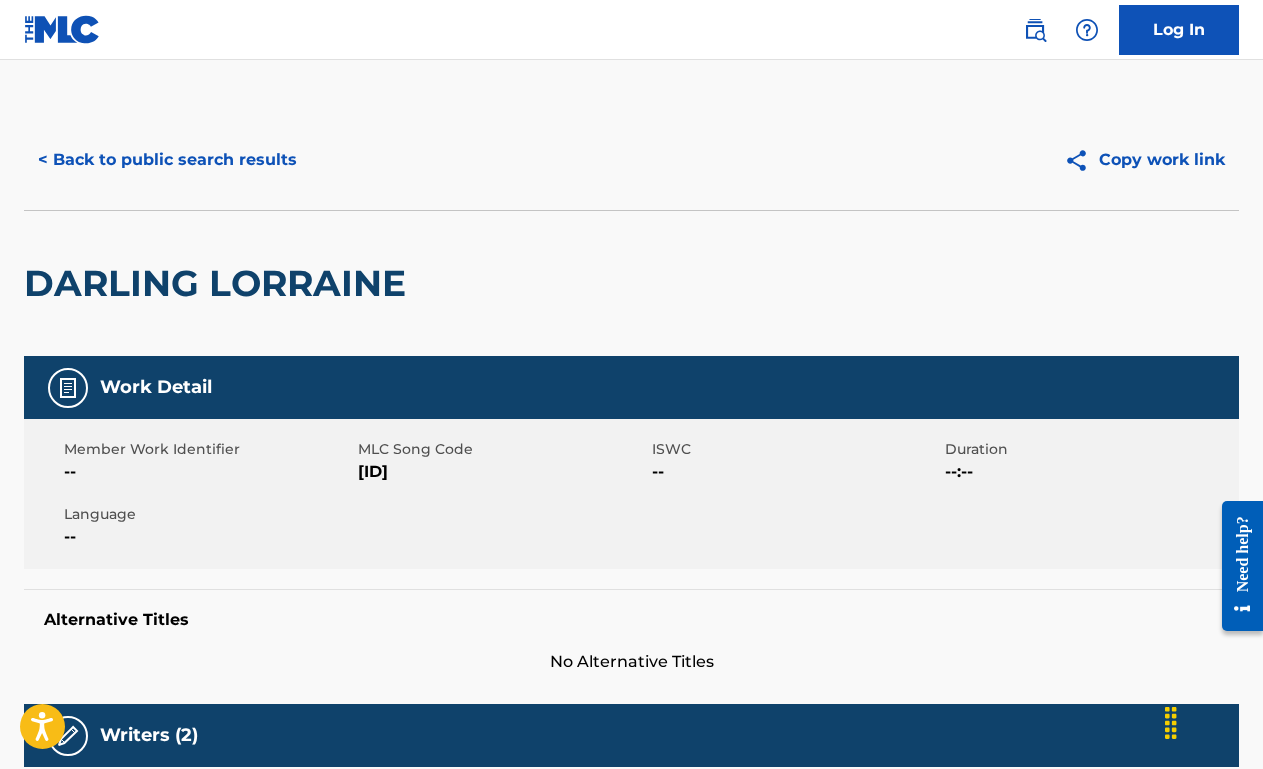 click on "< Back to public search results" at bounding box center (167, 160) 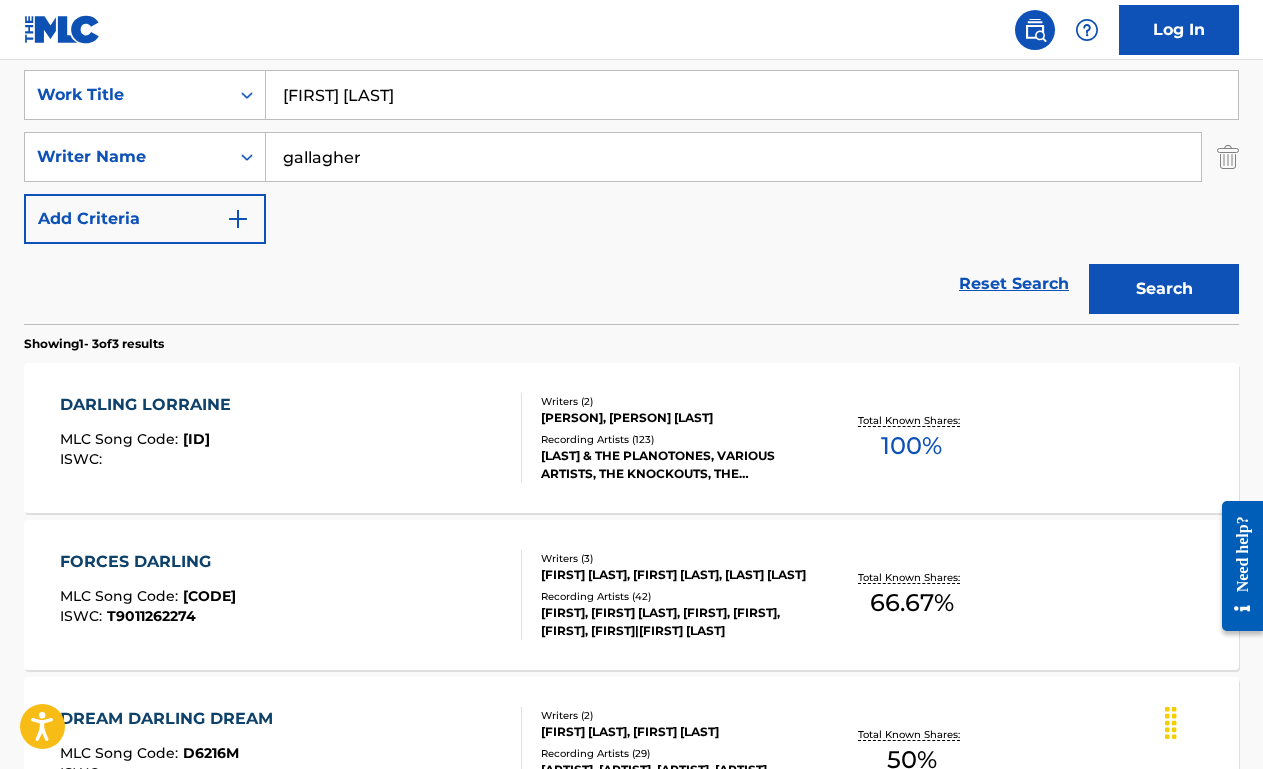 scroll, scrollTop: 349, scrollLeft: 0, axis: vertical 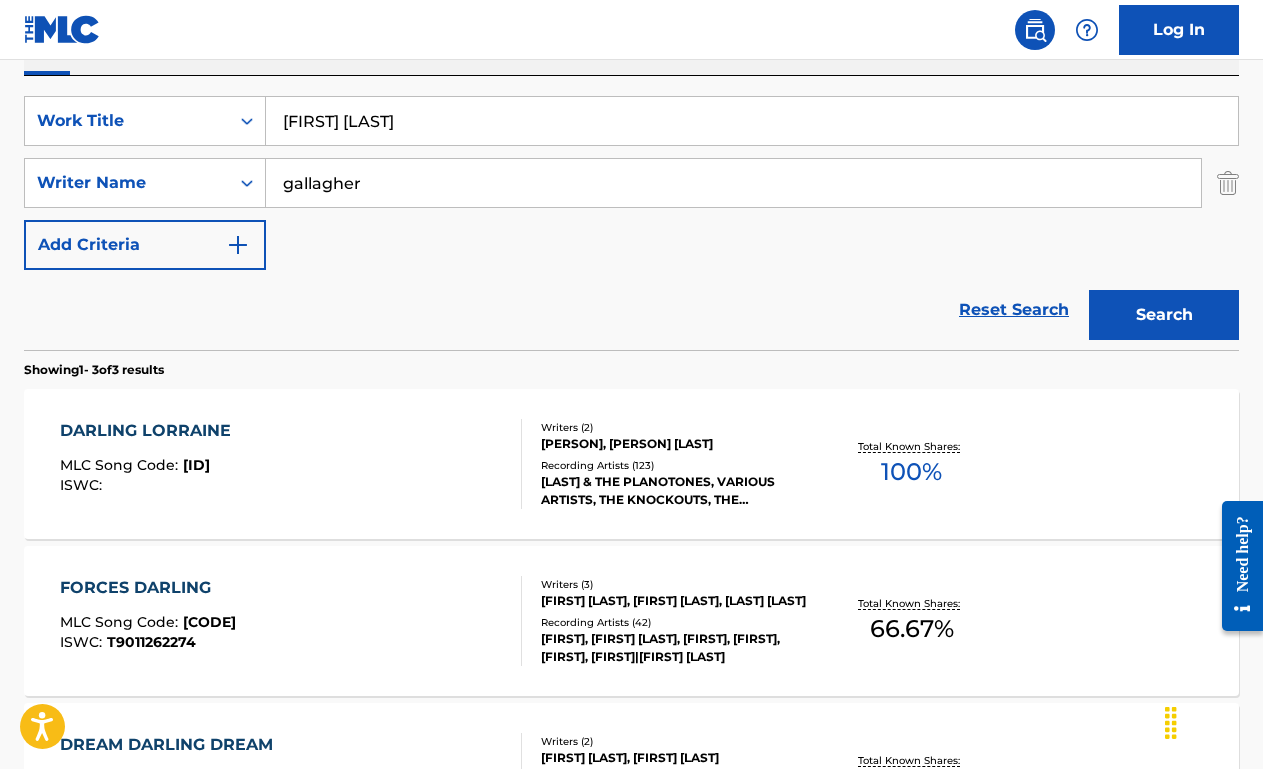 click on "[FIRST] [LAST]" at bounding box center [752, 121] 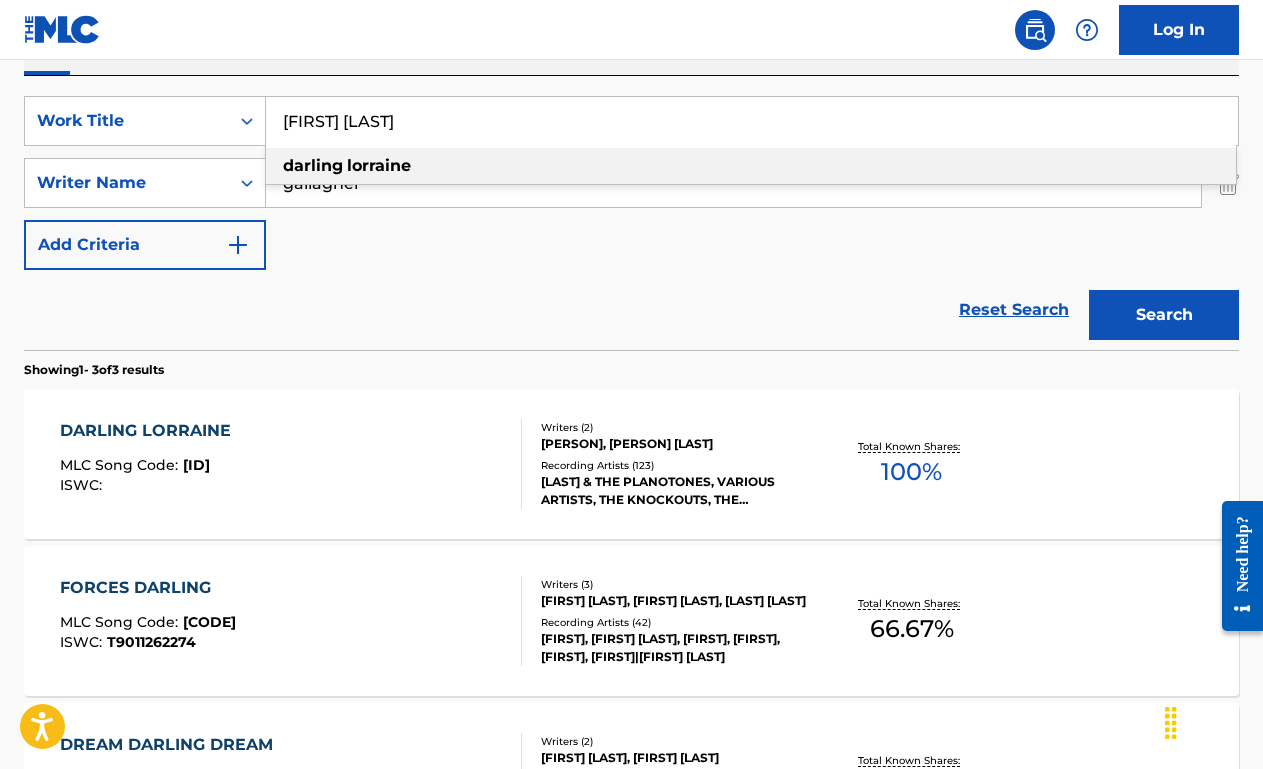 paste on "[SONG TITLE]" 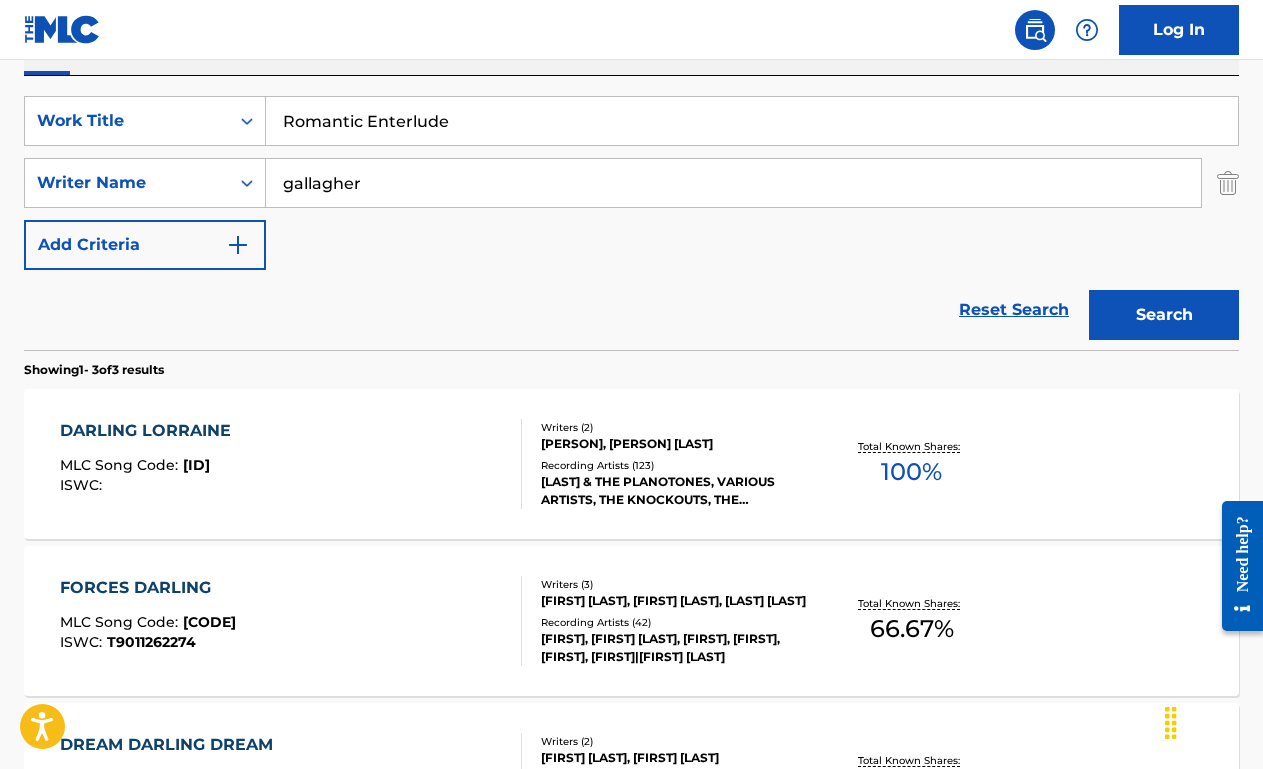 type on "Romantic Enterlude" 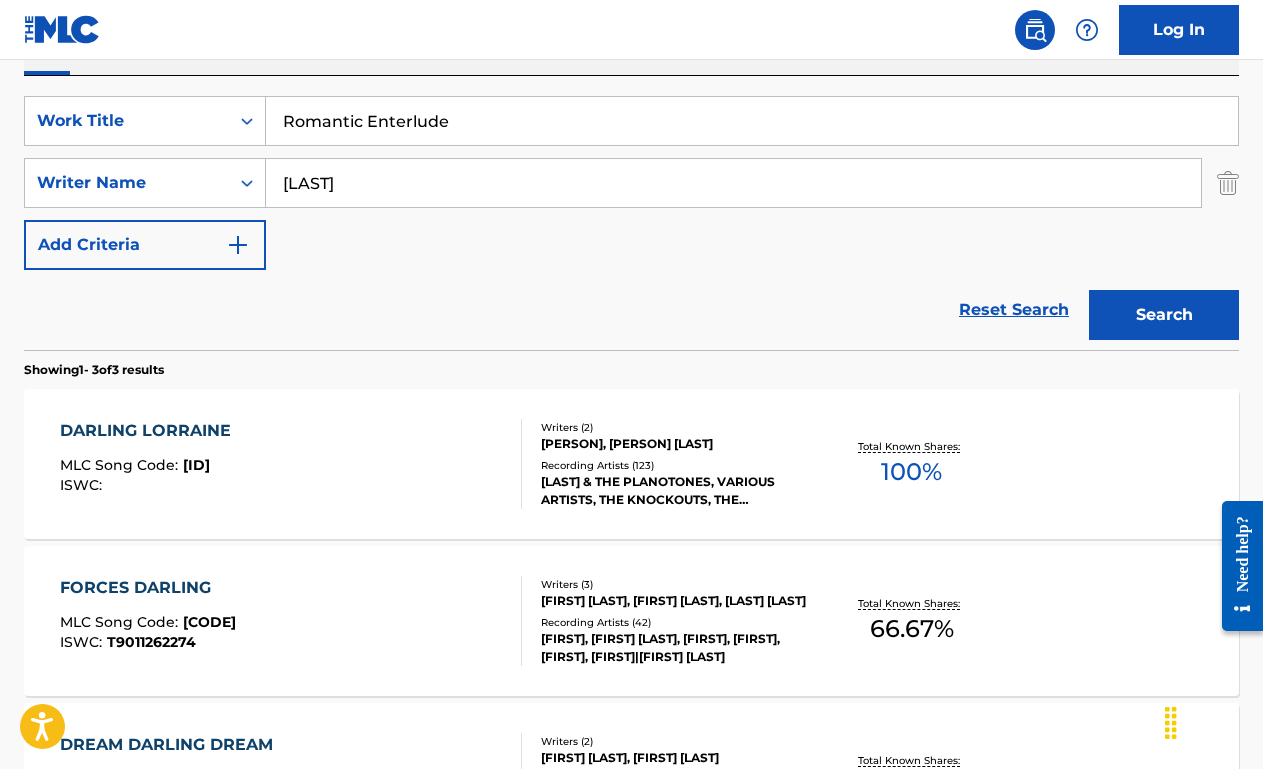 type on "[LAST]" 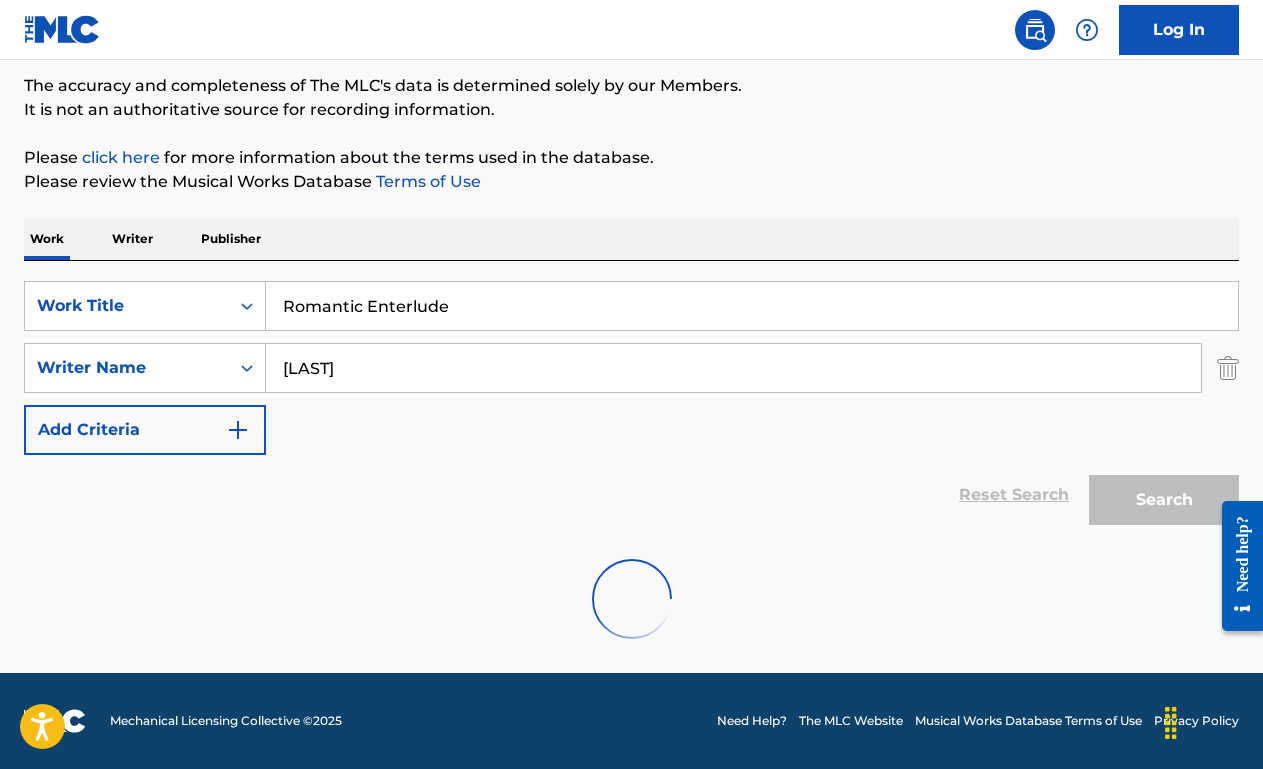 scroll, scrollTop: 319, scrollLeft: 0, axis: vertical 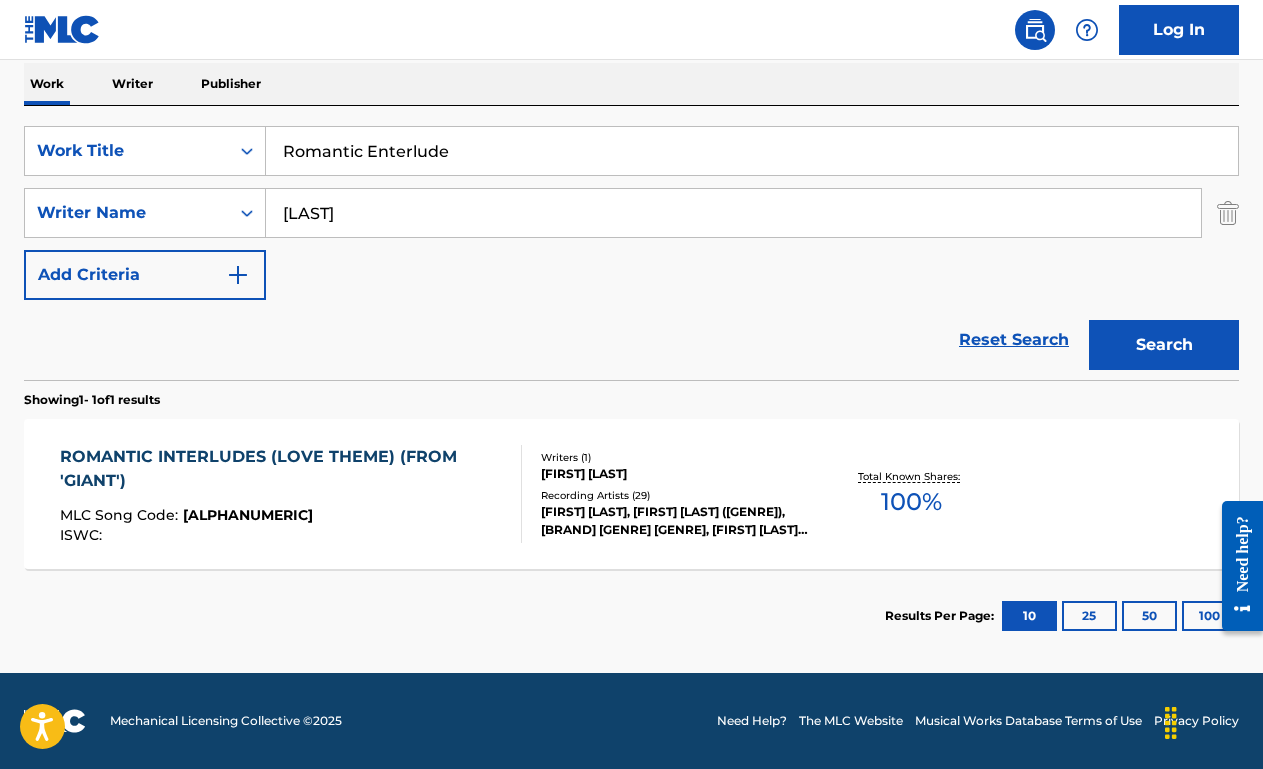 click on "ROMANTIC INTERLUDES (LOVE THEME) (FROM 'GIANT')" at bounding box center (282, 469) 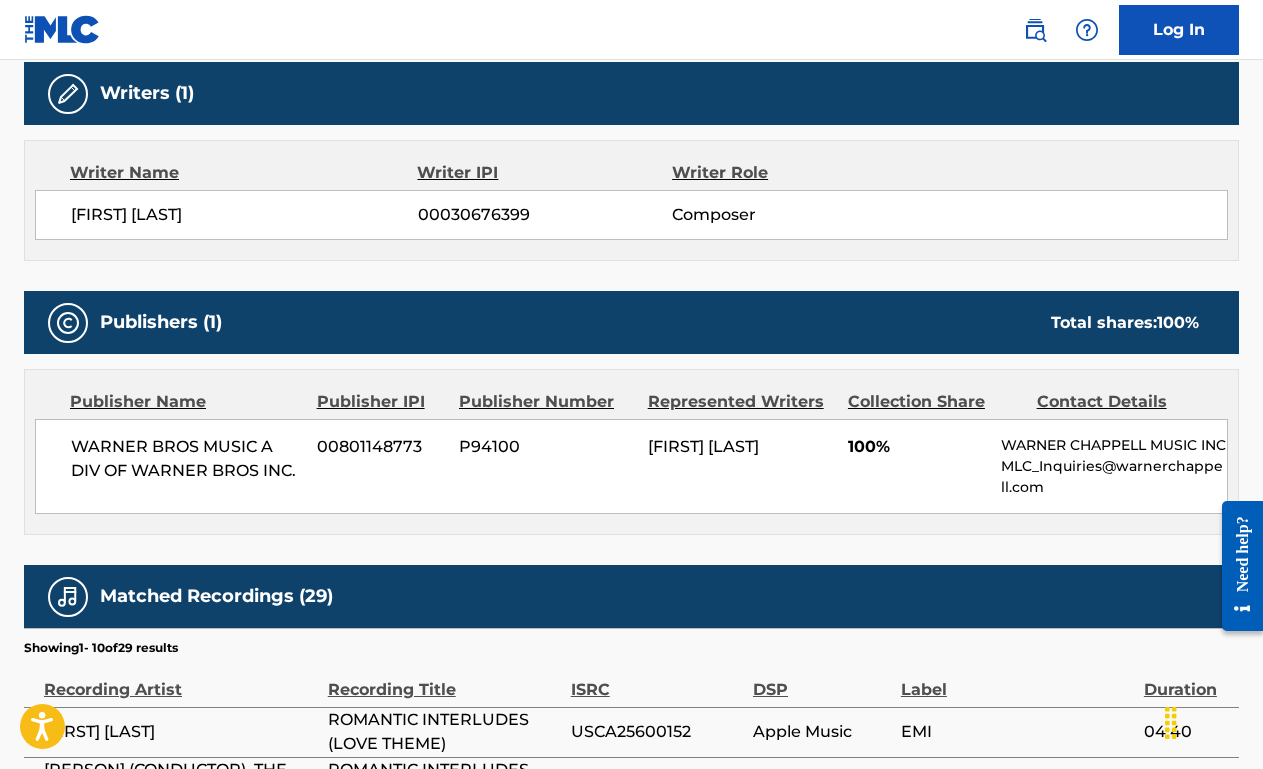 scroll, scrollTop: 0, scrollLeft: 0, axis: both 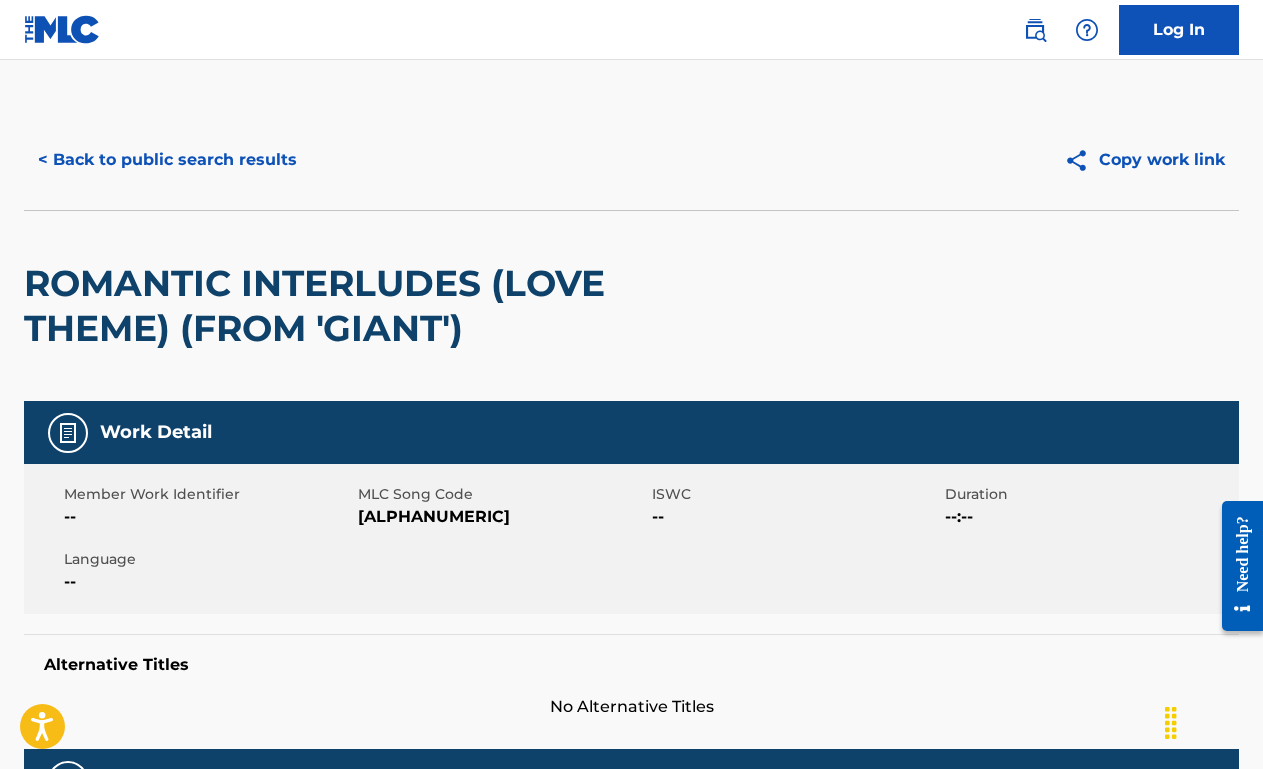click on "< Back to public search results" at bounding box center (167, 160) 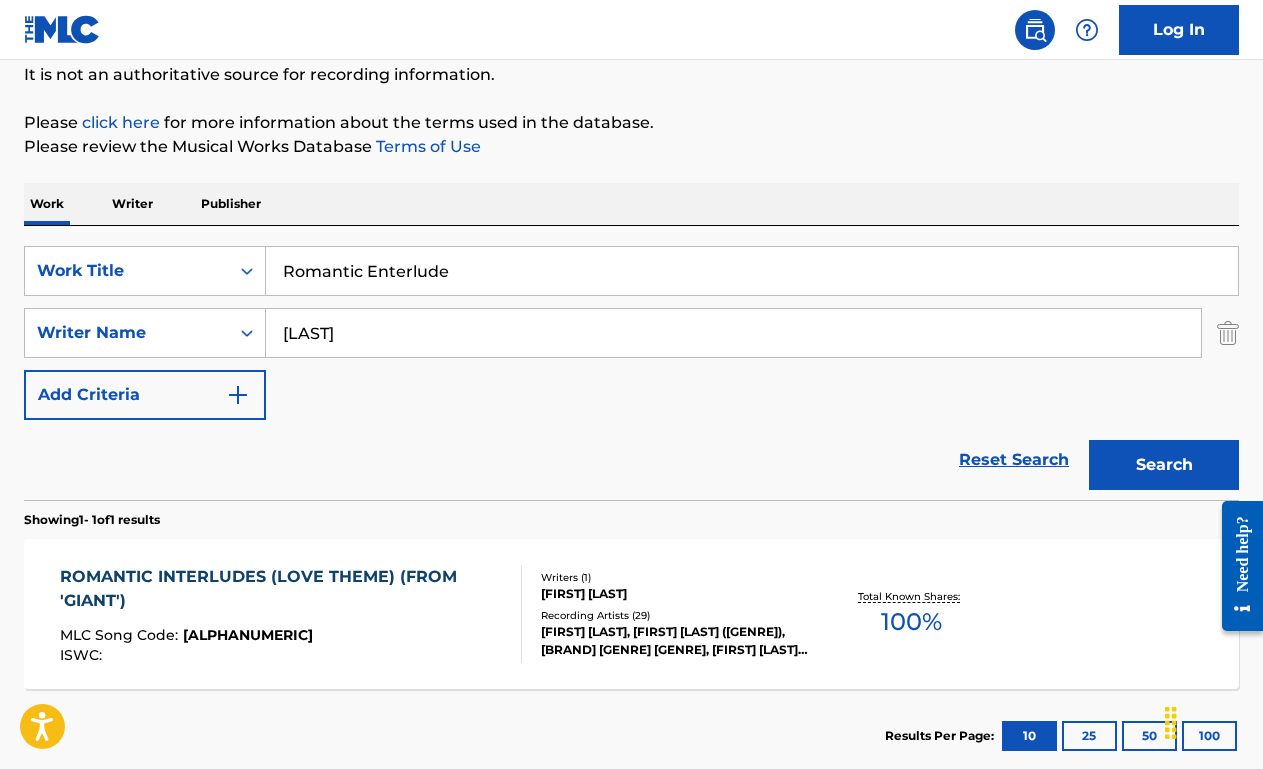 scroll, scrollTop: 197, scrollLeft: 0, axis: vertical 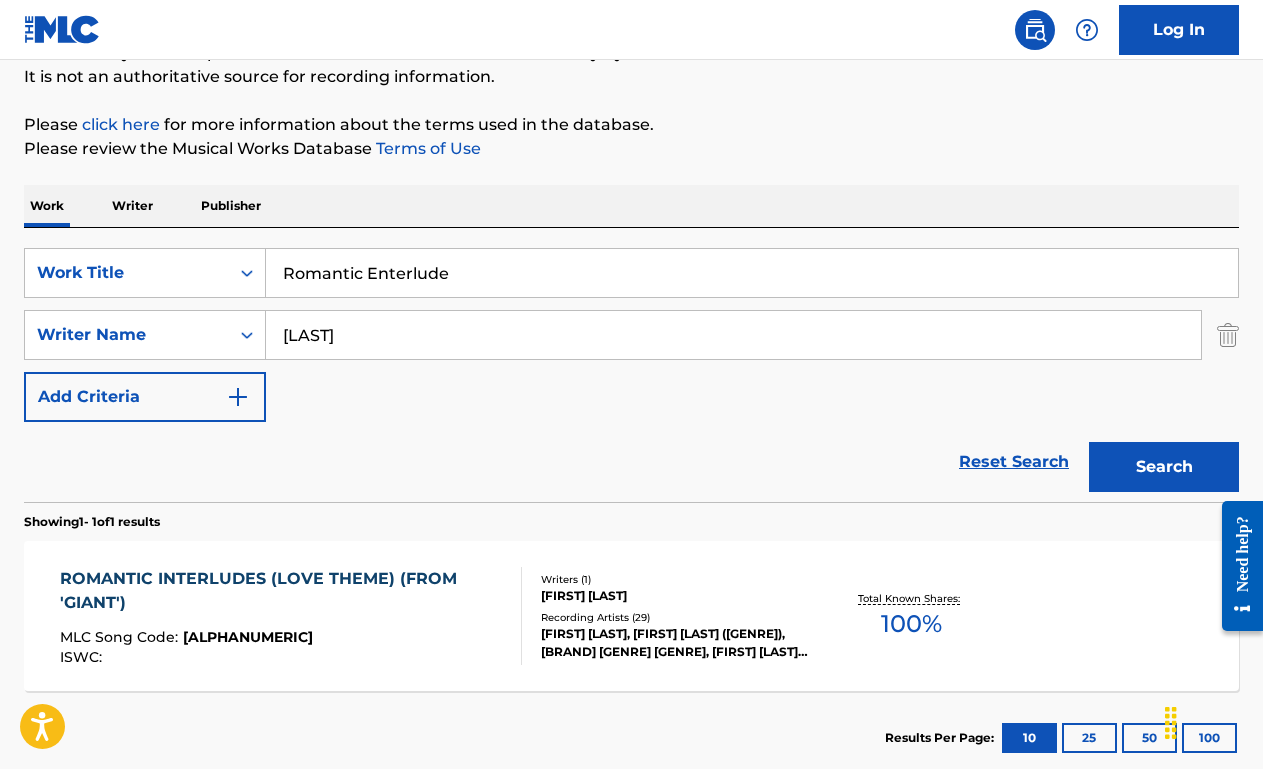 click on "Romantic Enterlude" at bounding box center [752, 273] 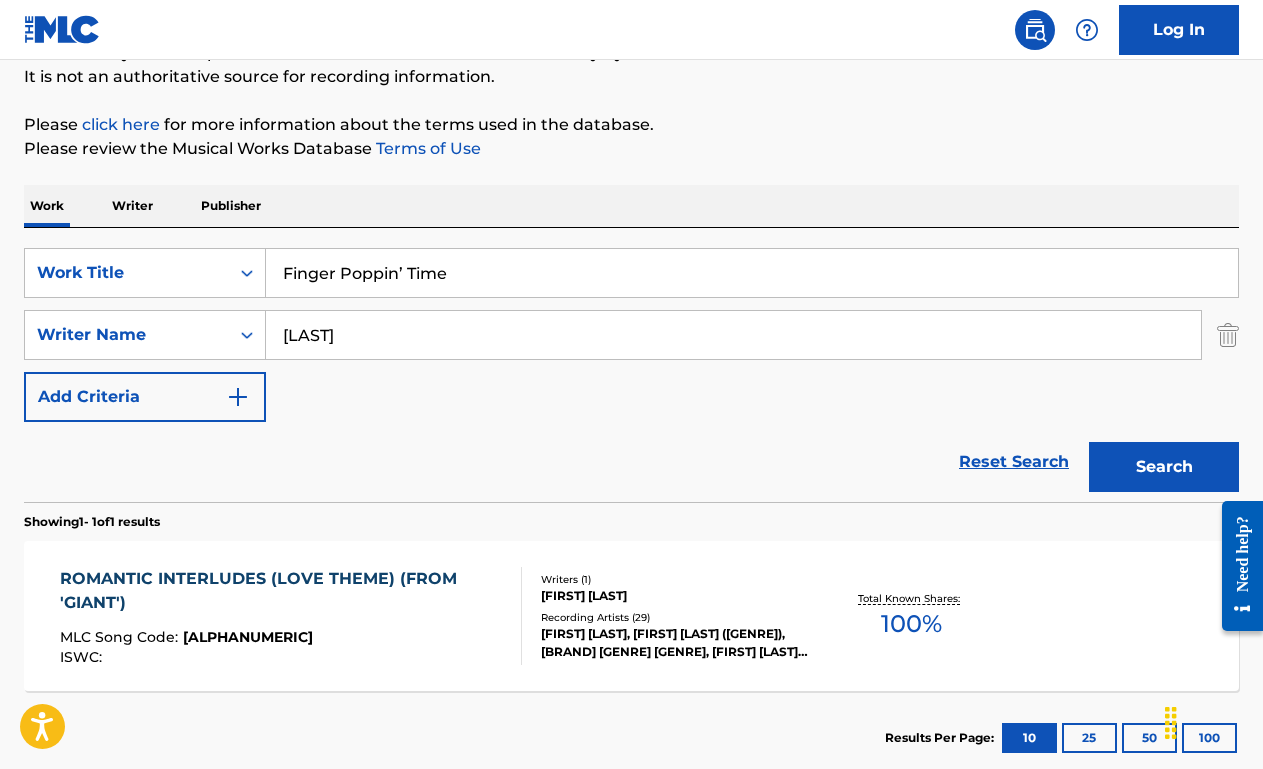 type on "Finger Poppin’ Time" 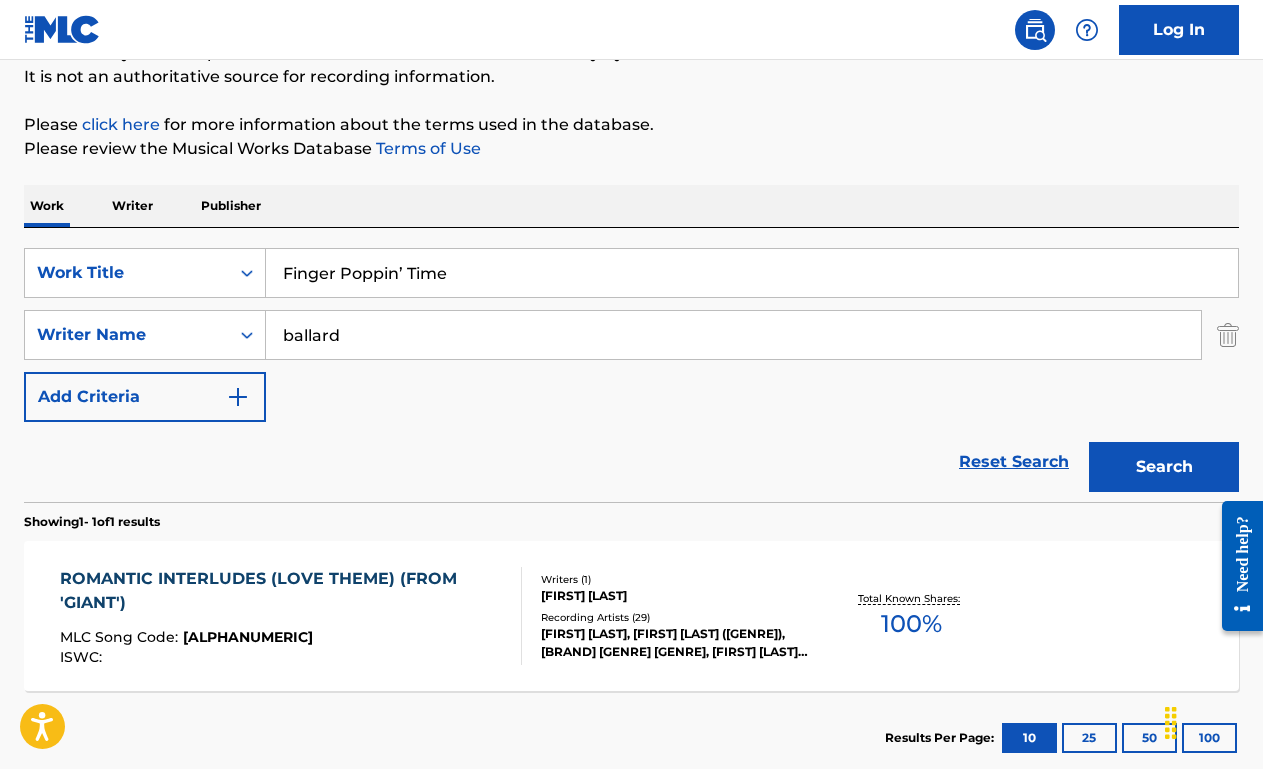 type on "ballard" 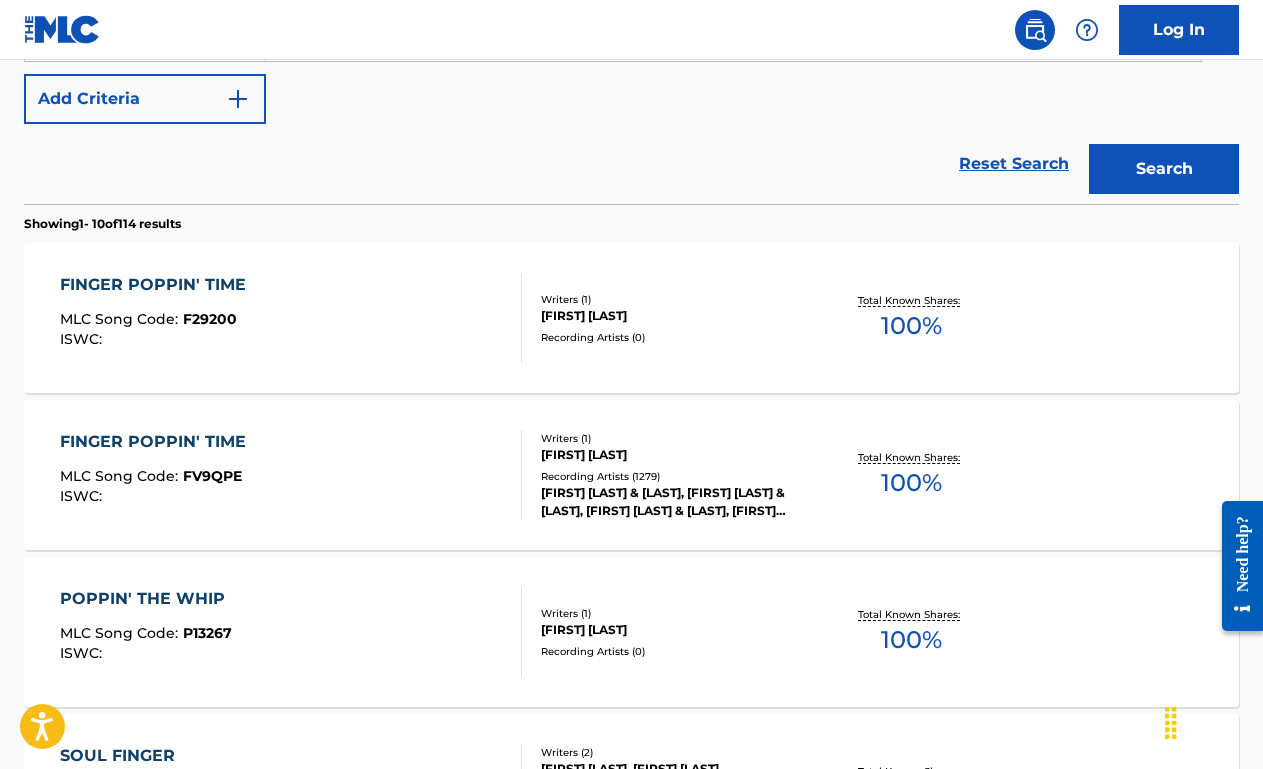 scroll, scrollTop: 502, scrollLeft: 0, axis: vertical 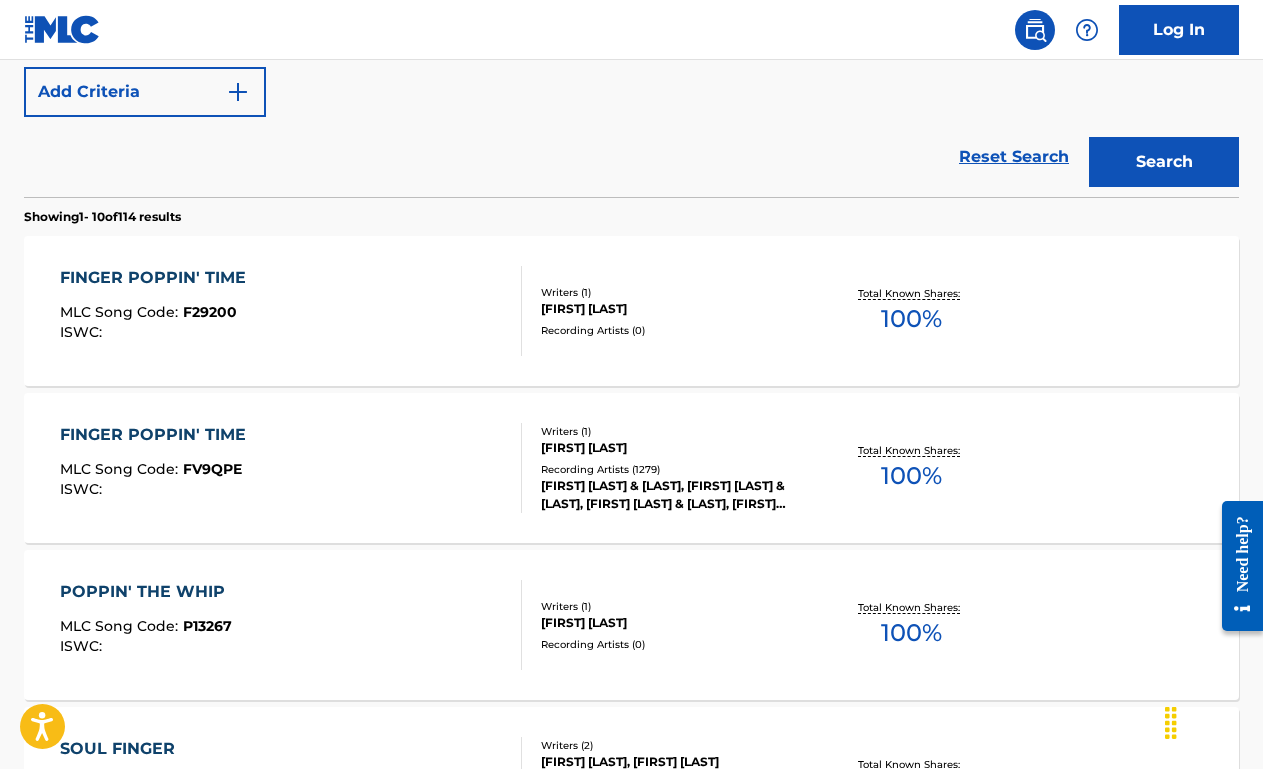 click on "FINGER POPPIN' TIME MLC Song Code : F29200 ISWC :" at bounding box center [291, 311] 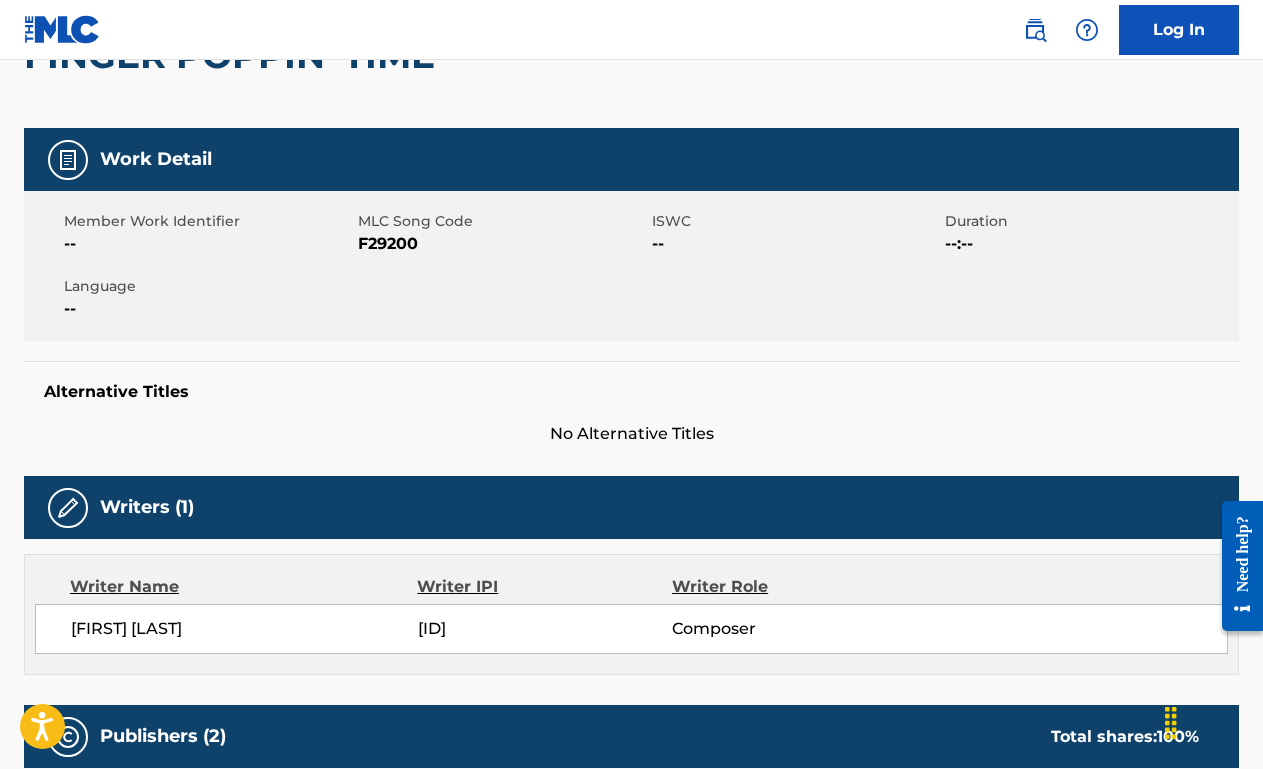 scroll, scrollTop: 0, scrollLeft: 0, axis: both 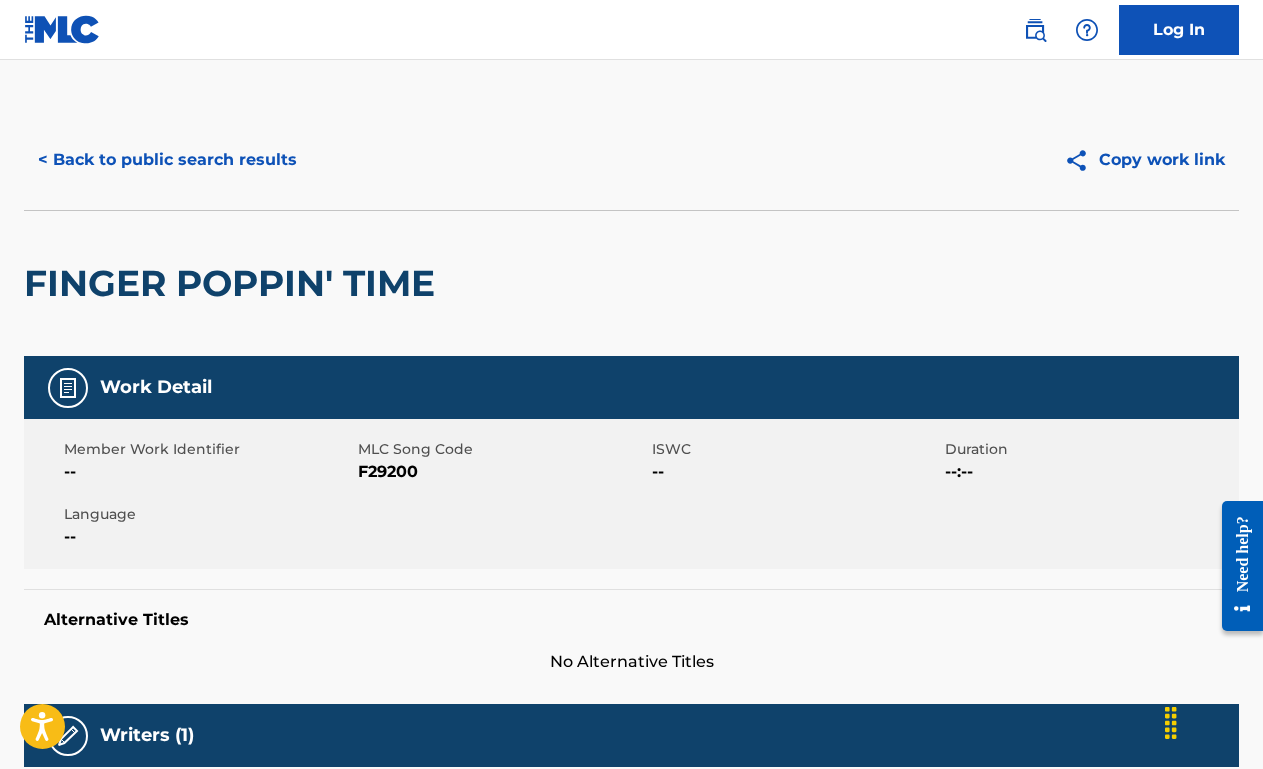 click on "< Back to public search results" at bounding box center (167, 160) 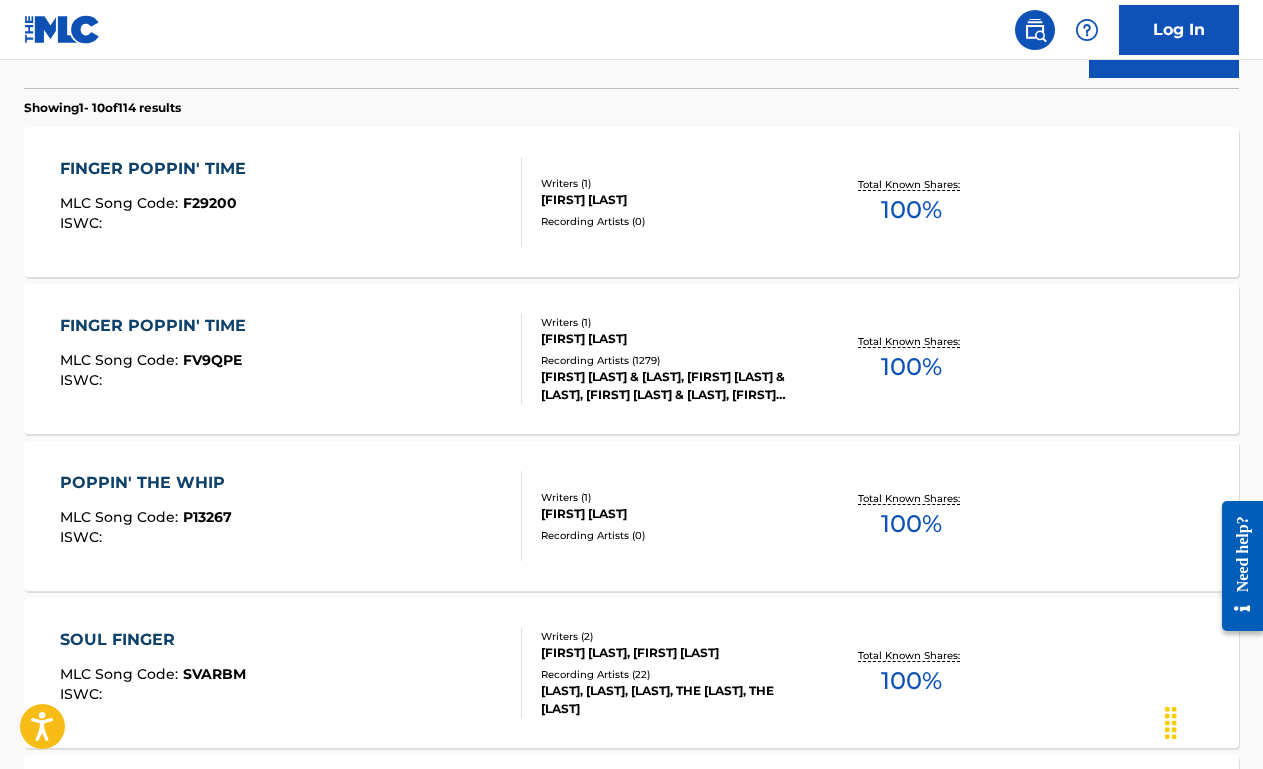 scroll, scrollTop: 609, scrollLeft: 0, axis: vertical 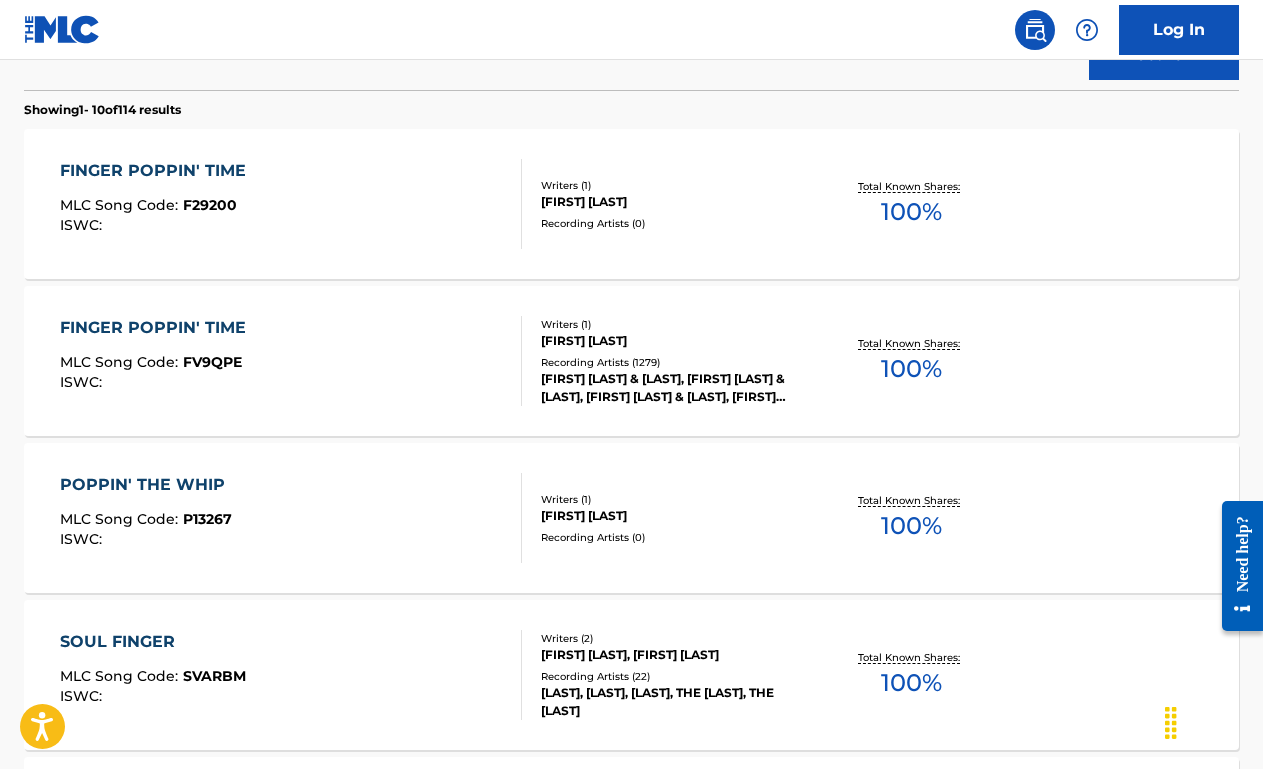 click on "FINGER POPPIN' TIME MLC Song Code : FV9QPE ISWC :" at bounding box center (291, 361) 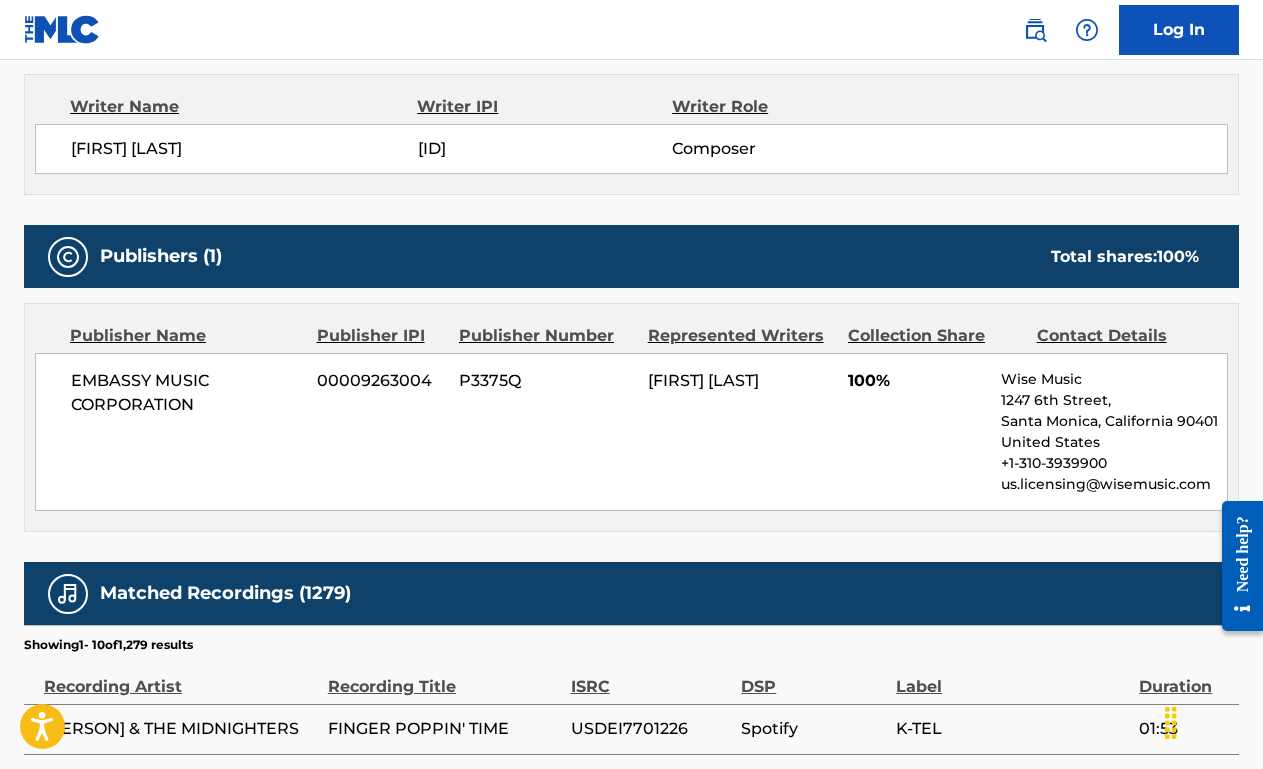 scroll, scrollTop: 0, scrollLeft: 0, axis: both 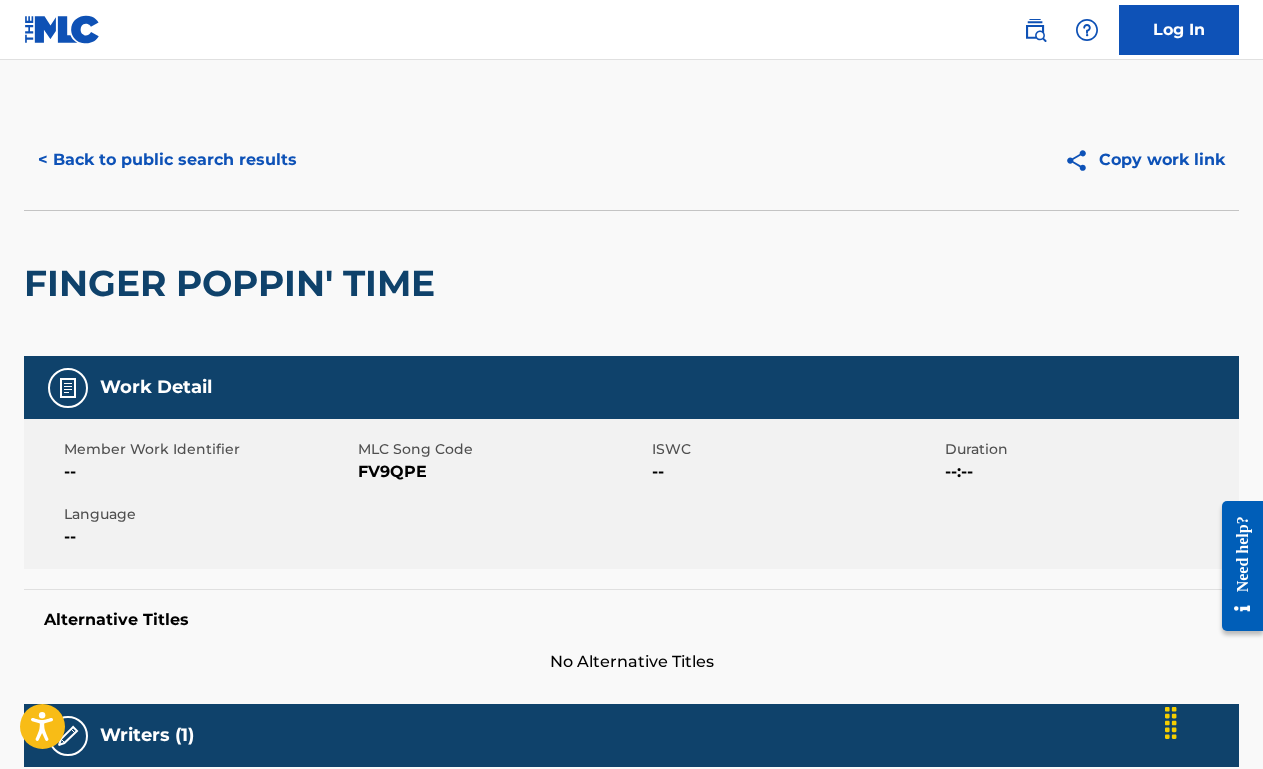 click on "< Back to public search results" at bounding box center [167, 160] 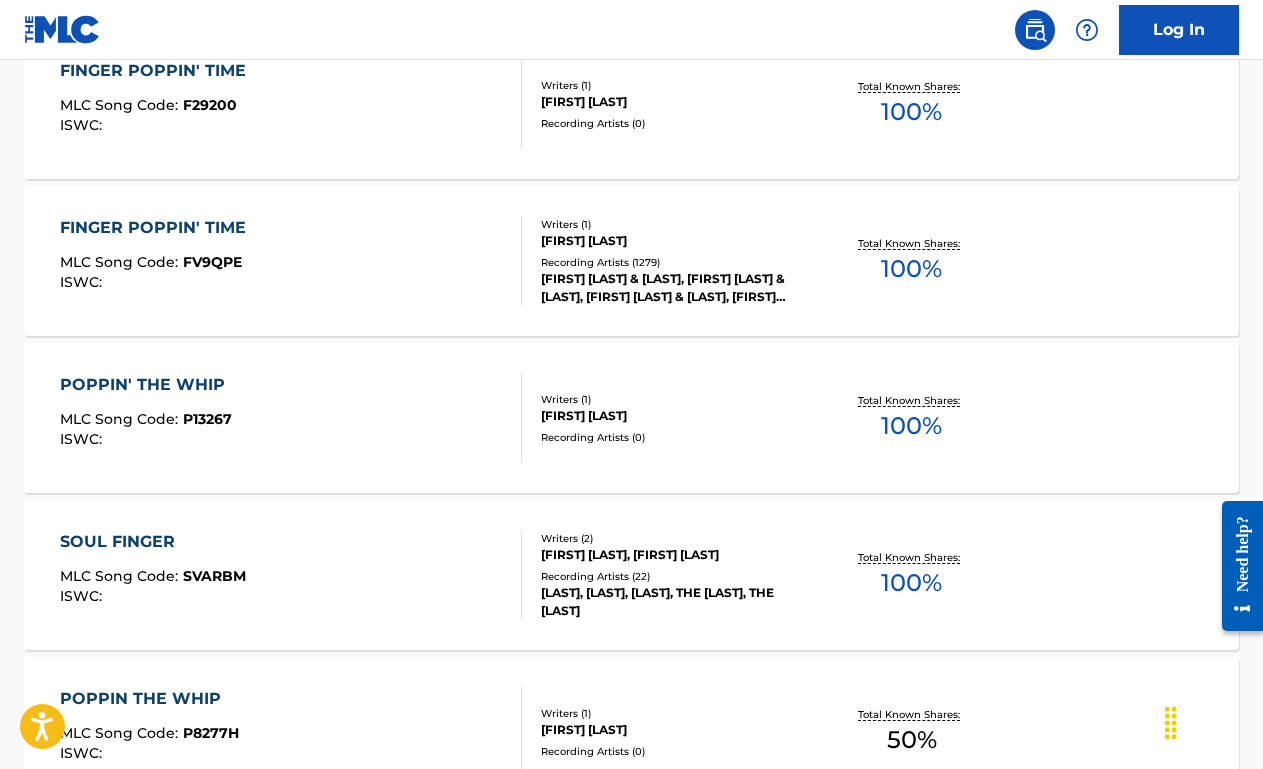 scroll, scrollTop: 0, scrollLeft: 0, axis: both 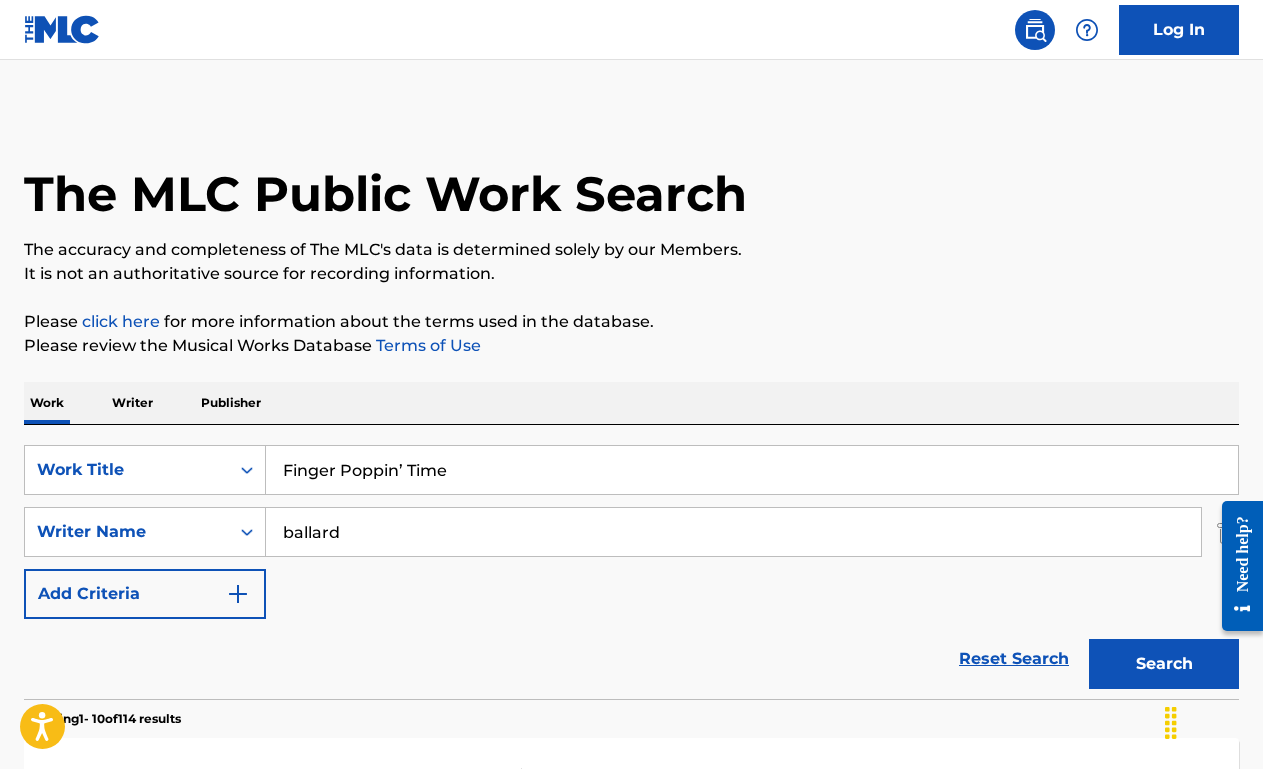 click on "Finger Poppin’ Time" at bounding box center (752, 470) 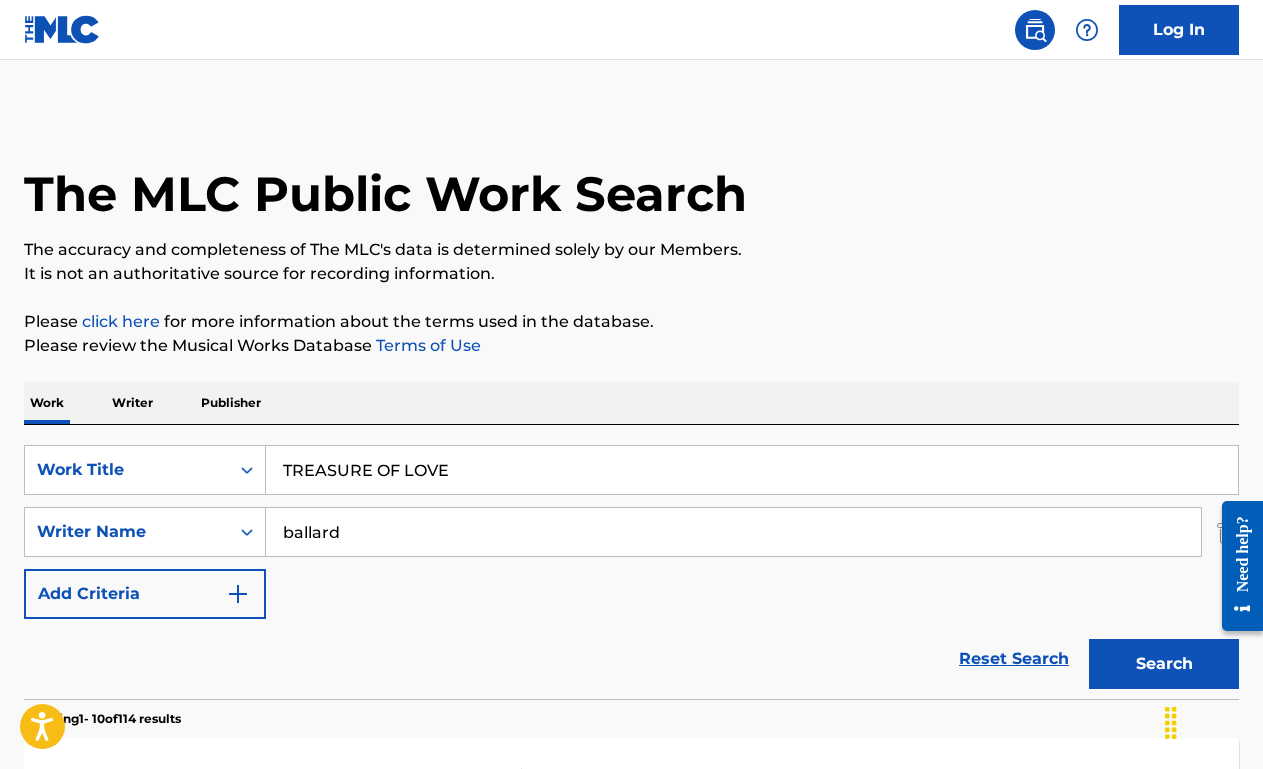 type on "TREASURE OF LOVE" 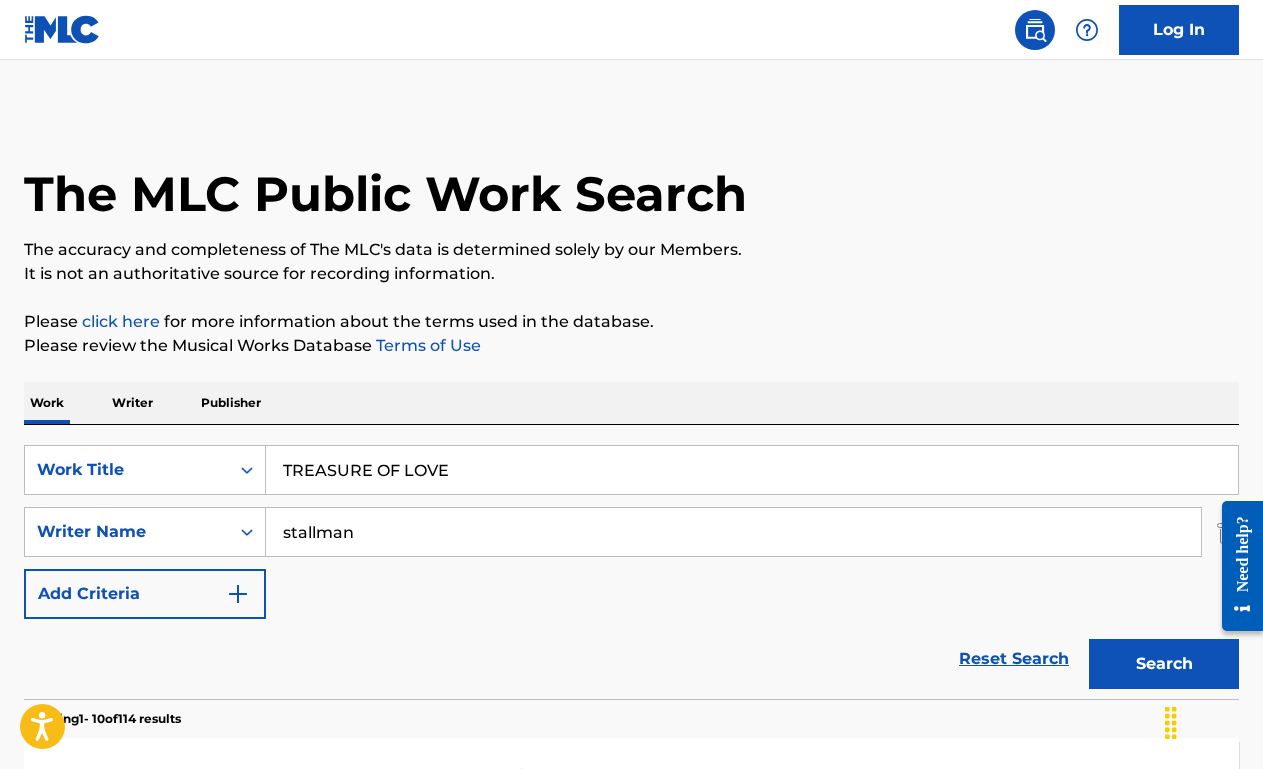 type on "stallman" 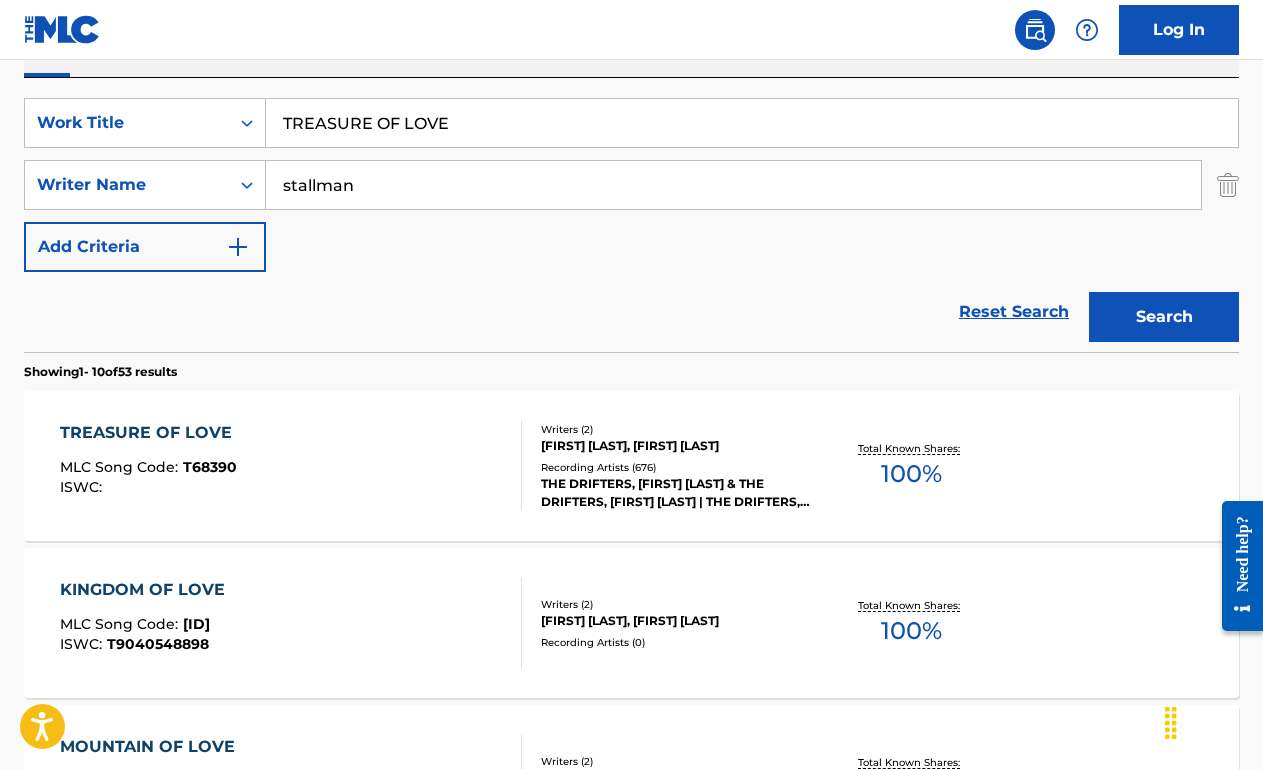 scroll, scrollTop: 357, scrollLeft: 0, axis: vertical 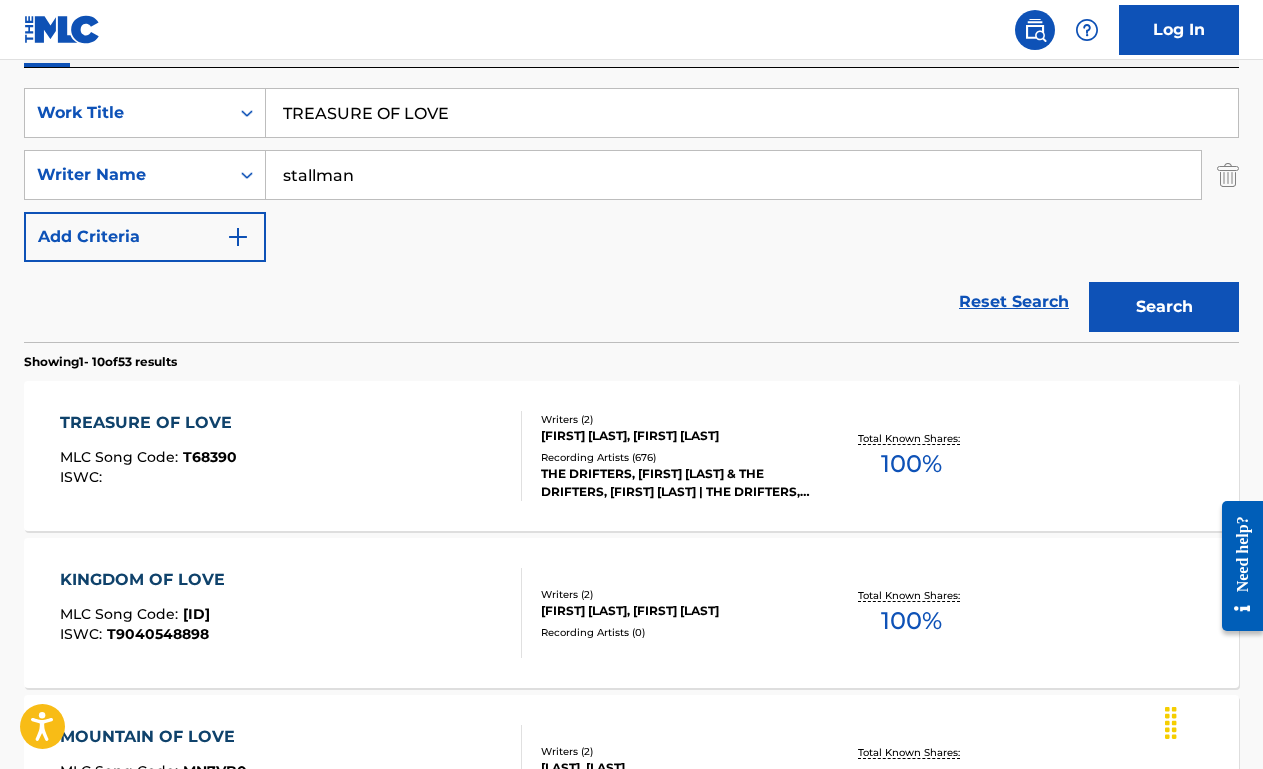 click on "TREASURE OF LOVE MLC Song Code : T68390 ISWC :" at bounding box center (291, 456) 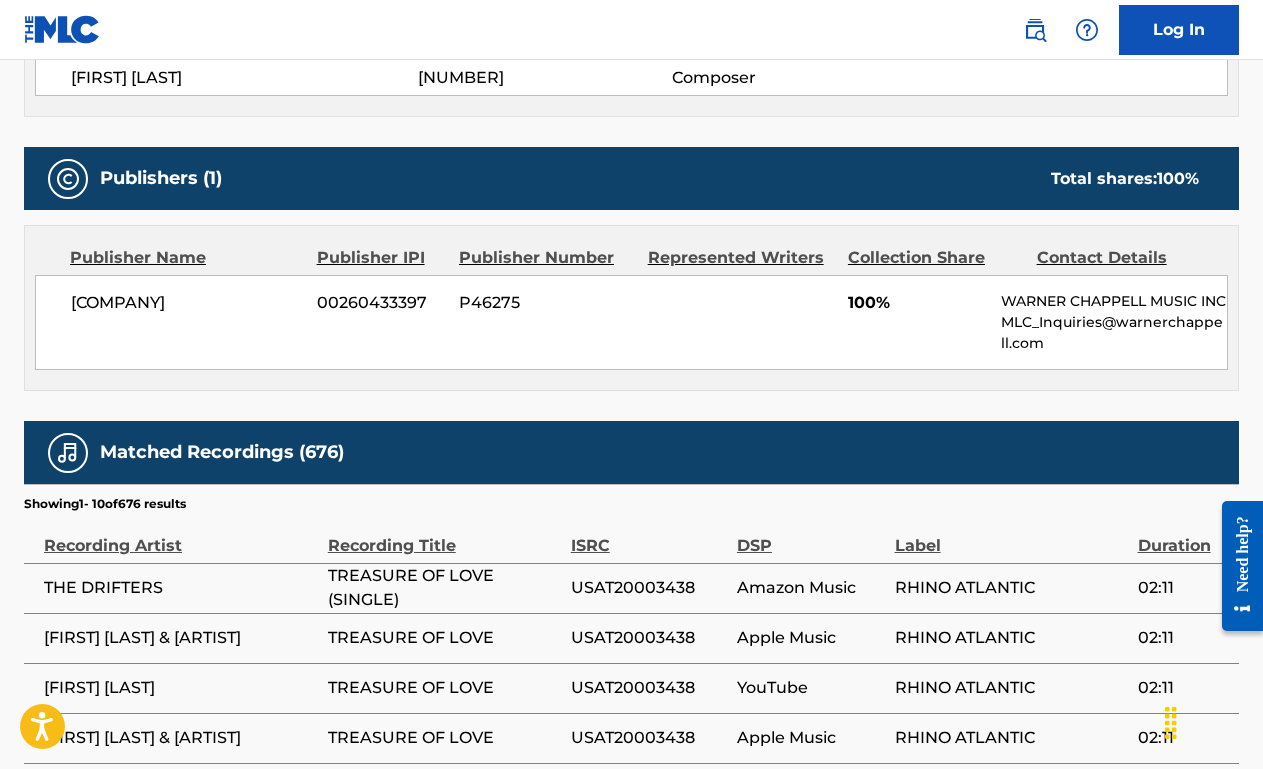 scroll, scrollTop: 0, scrollLeft: 0, axis: both 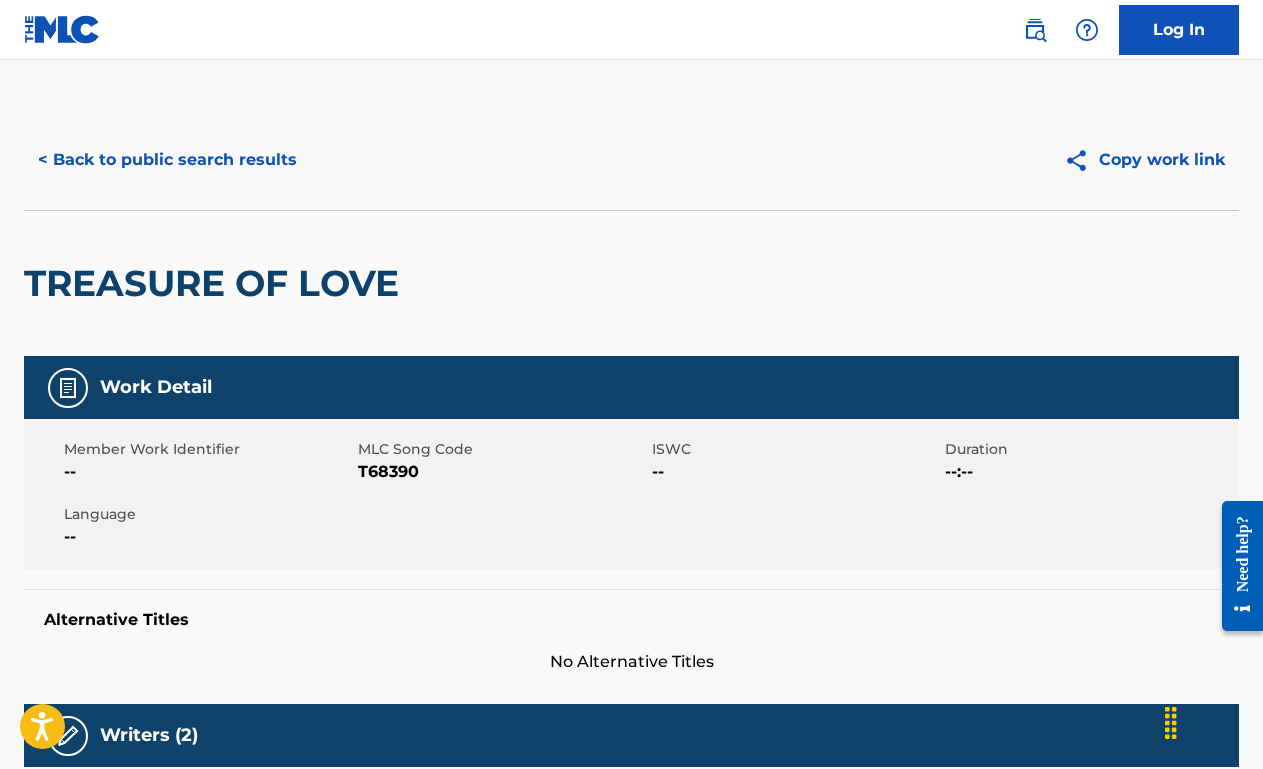 click on "< Back to public search results Copy work link" at bounding box center (631, 160) 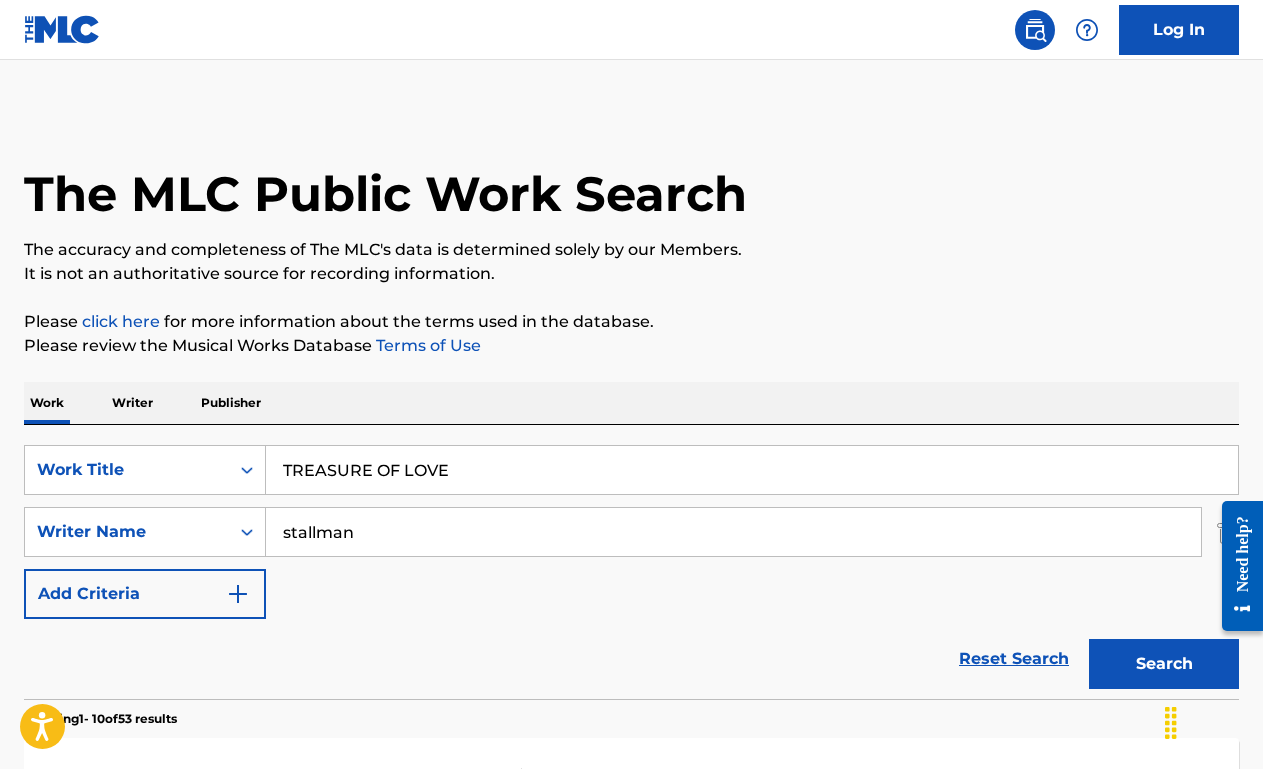 scroll, scrollTop: 357, scrollLeft: 0, axis: vertical 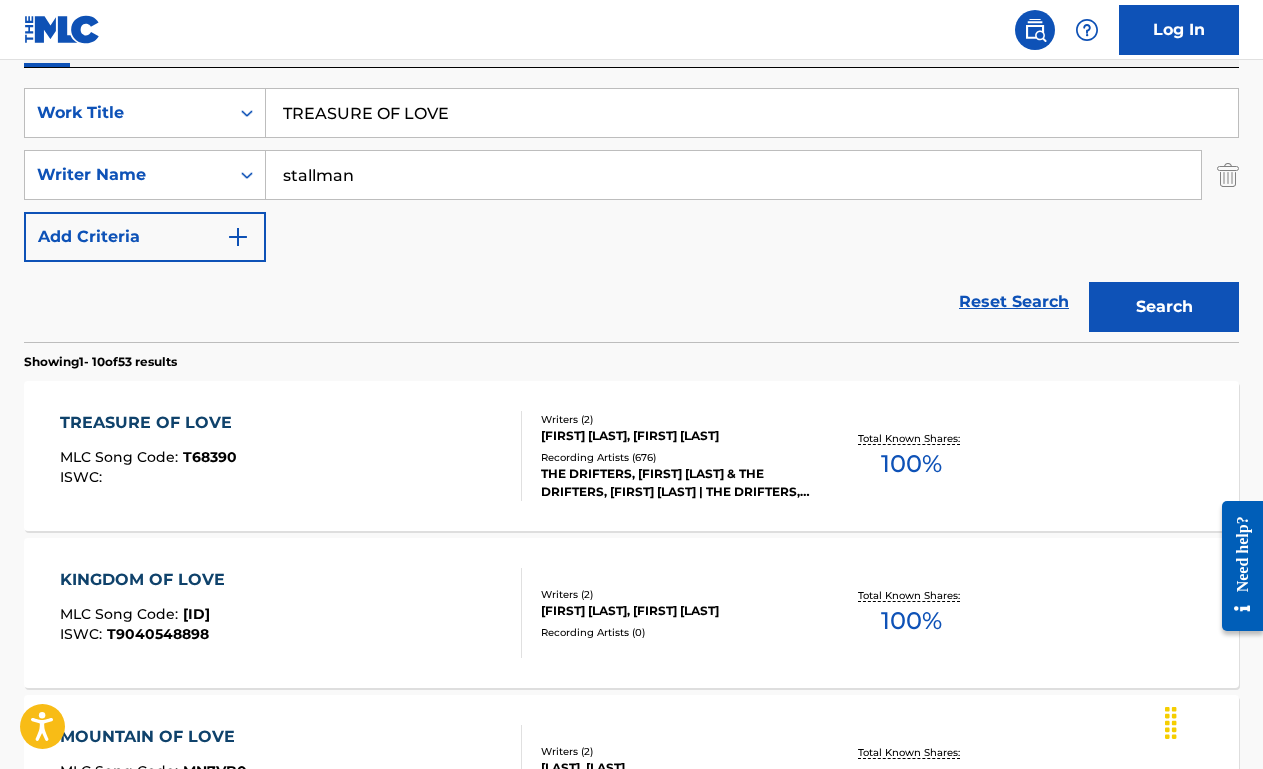 click on "TREASURE OF LOVE" at bounding box center (752, 113) 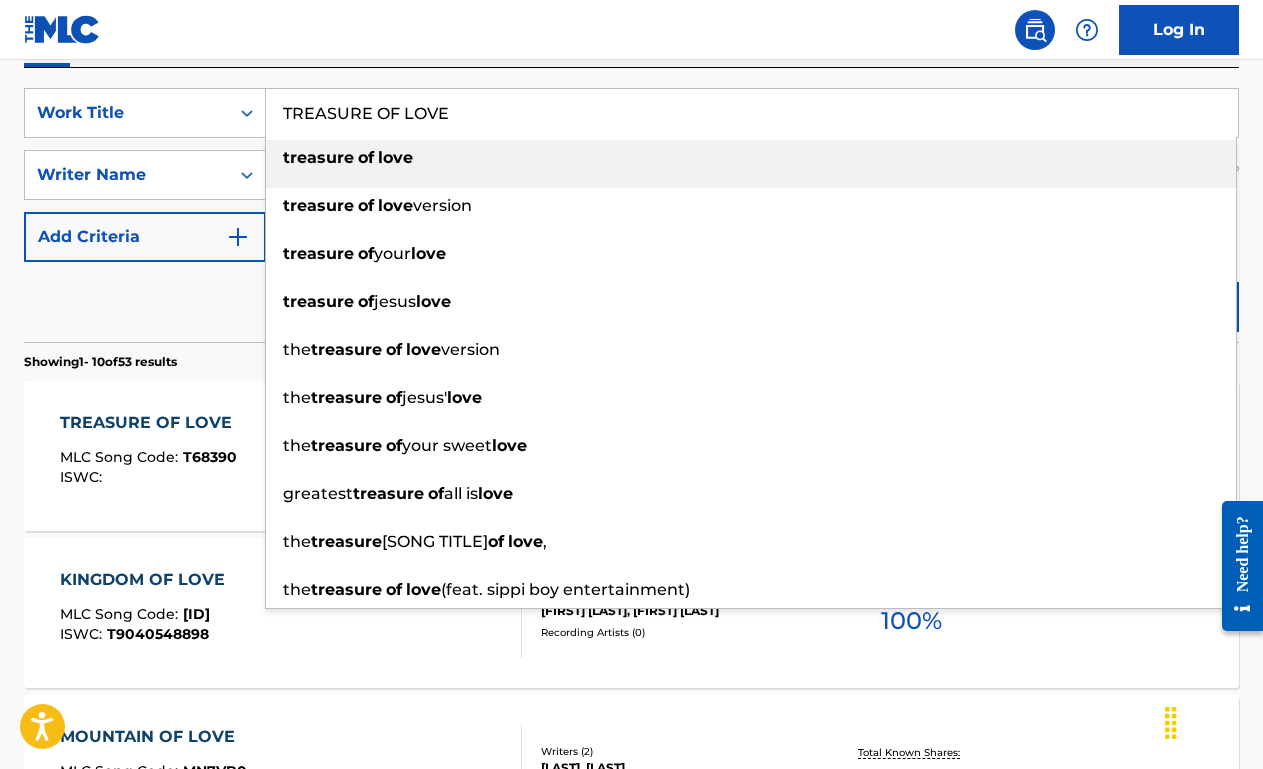 paste on "[FIRST] [LAST]" 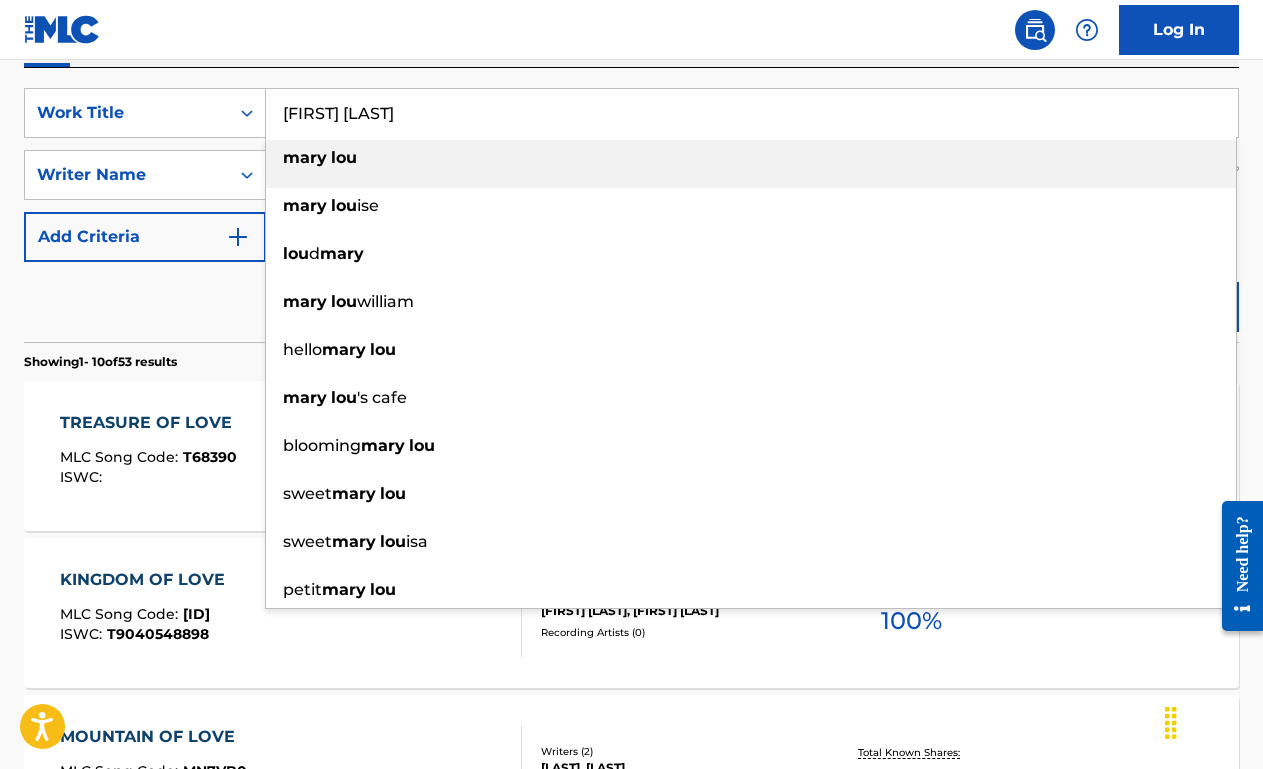 type on "[FIRST] [LAST]" 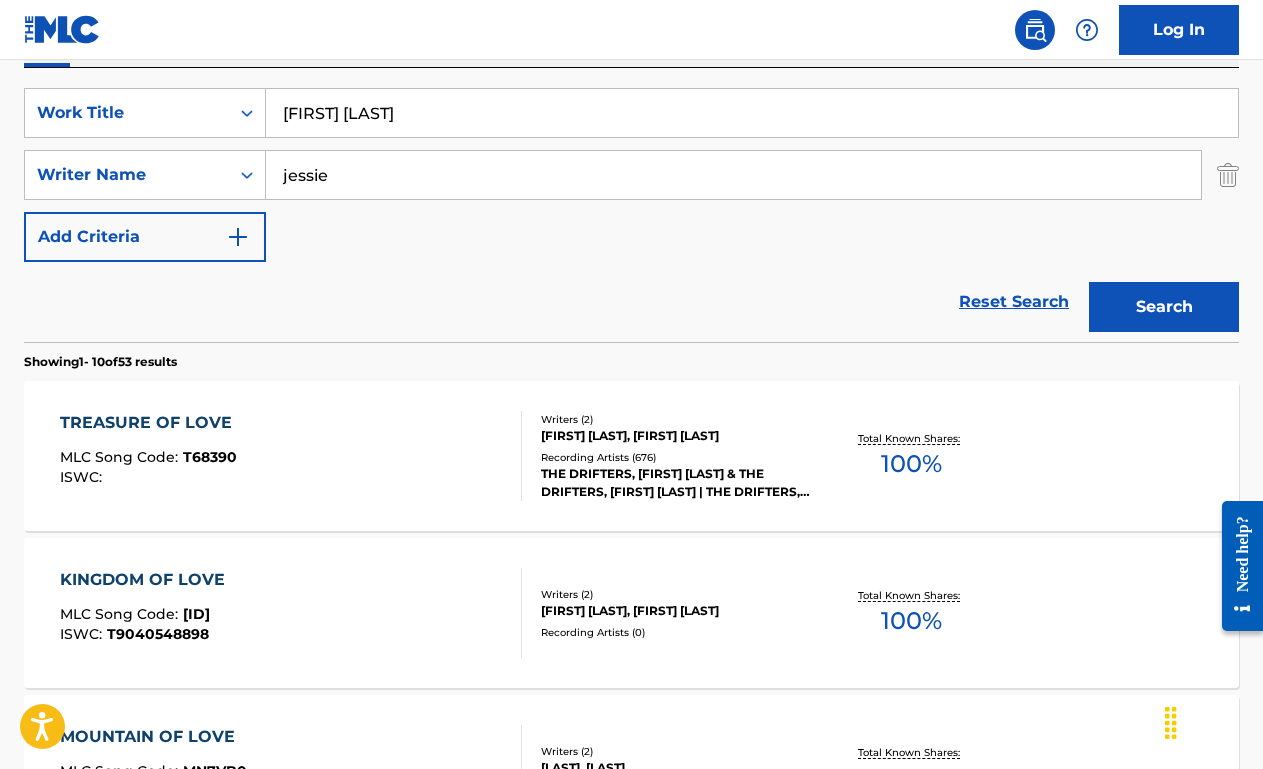 click on "Search" at bounding box center [1164, 307] 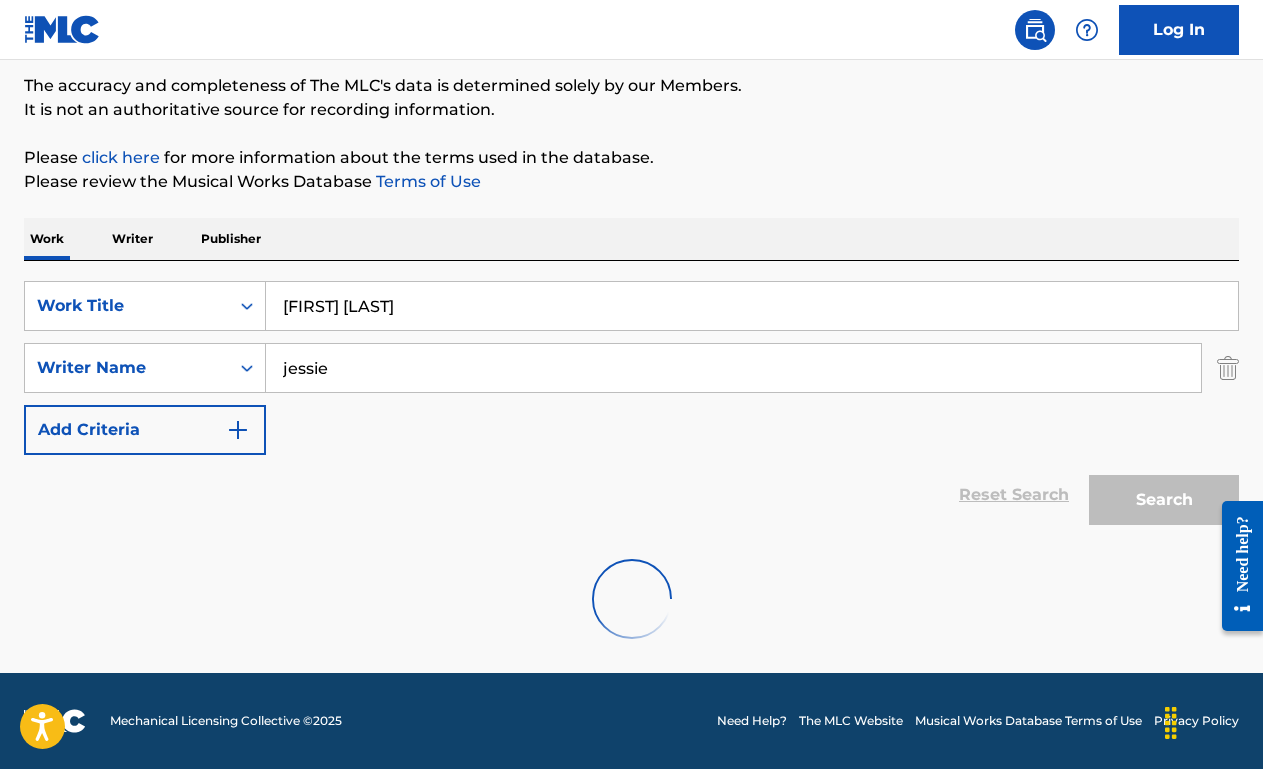 scroll, scrollTop: 357, scrollLeft: 0, axis: vertical 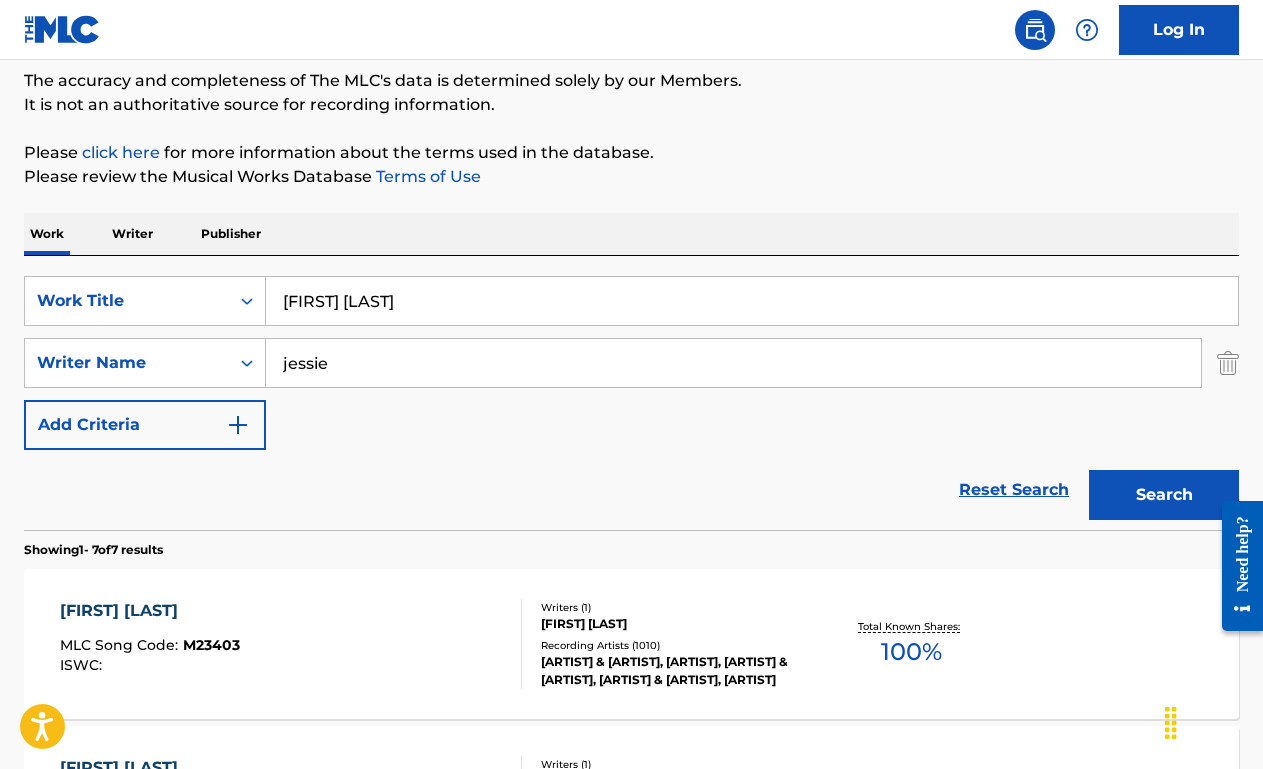 click on "jessie" at bounding box center (733, 363) 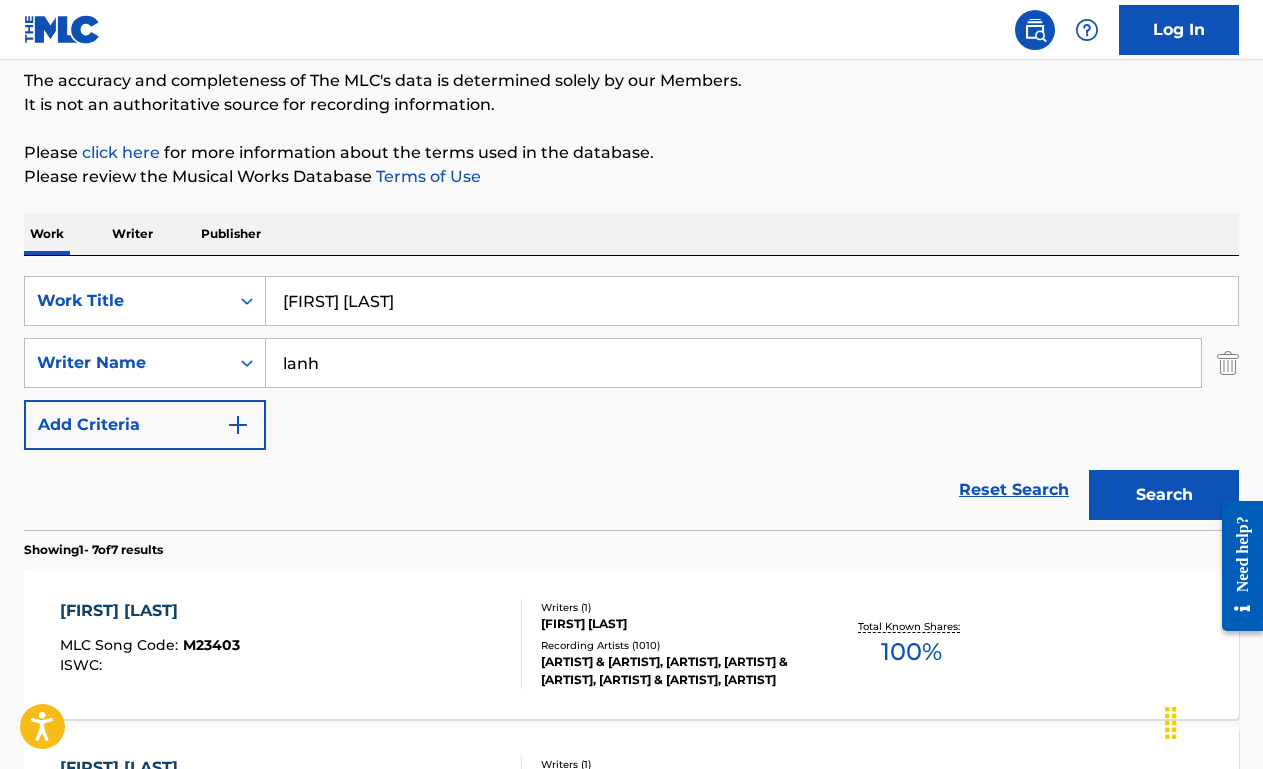 click on "Search" at bounding box center [1164, 495] 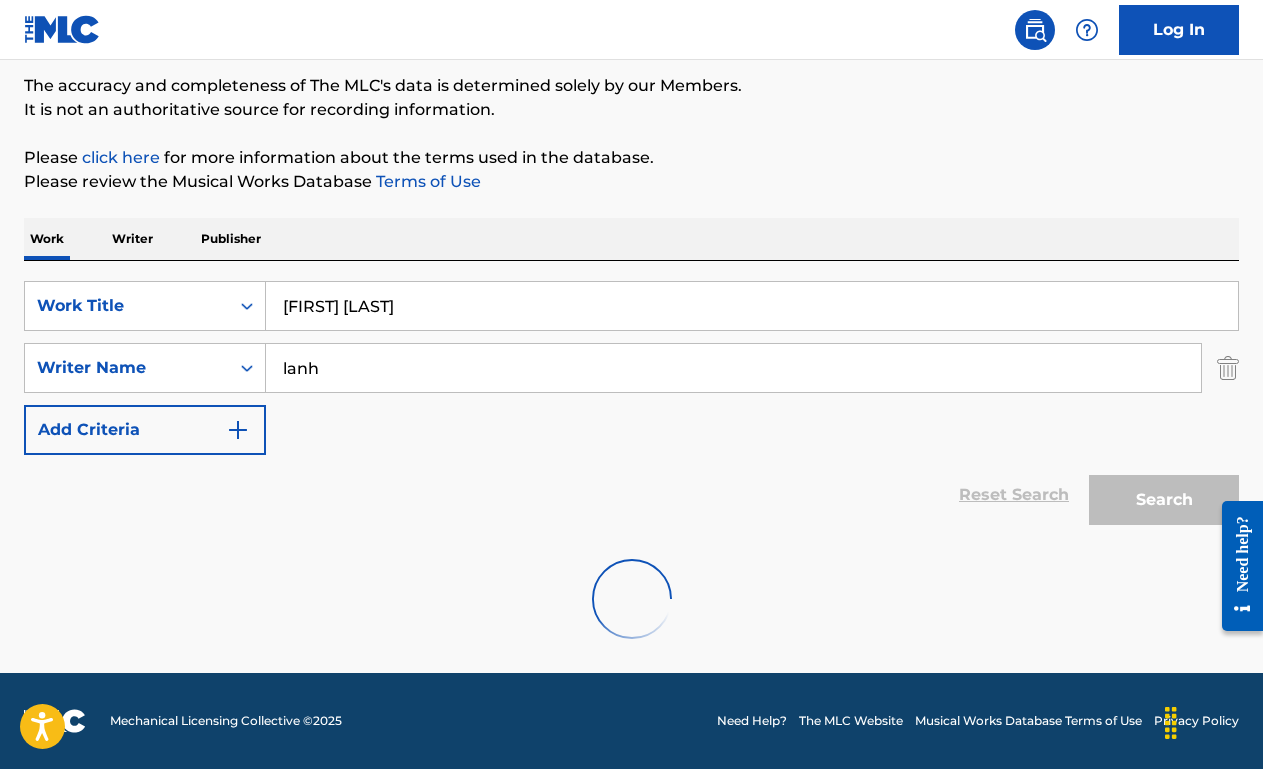 scroll, scrollTop: 99, scrollLeft: 0, axis: vertical 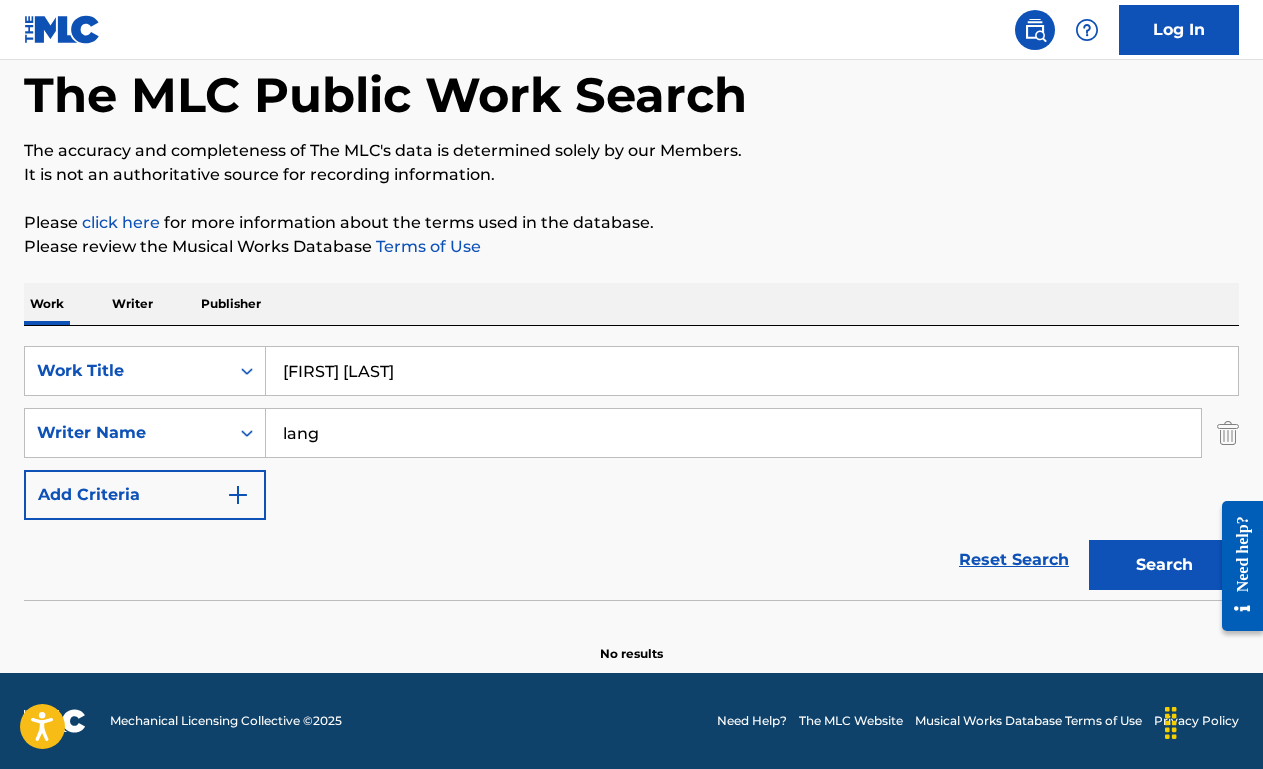 type on "lang" 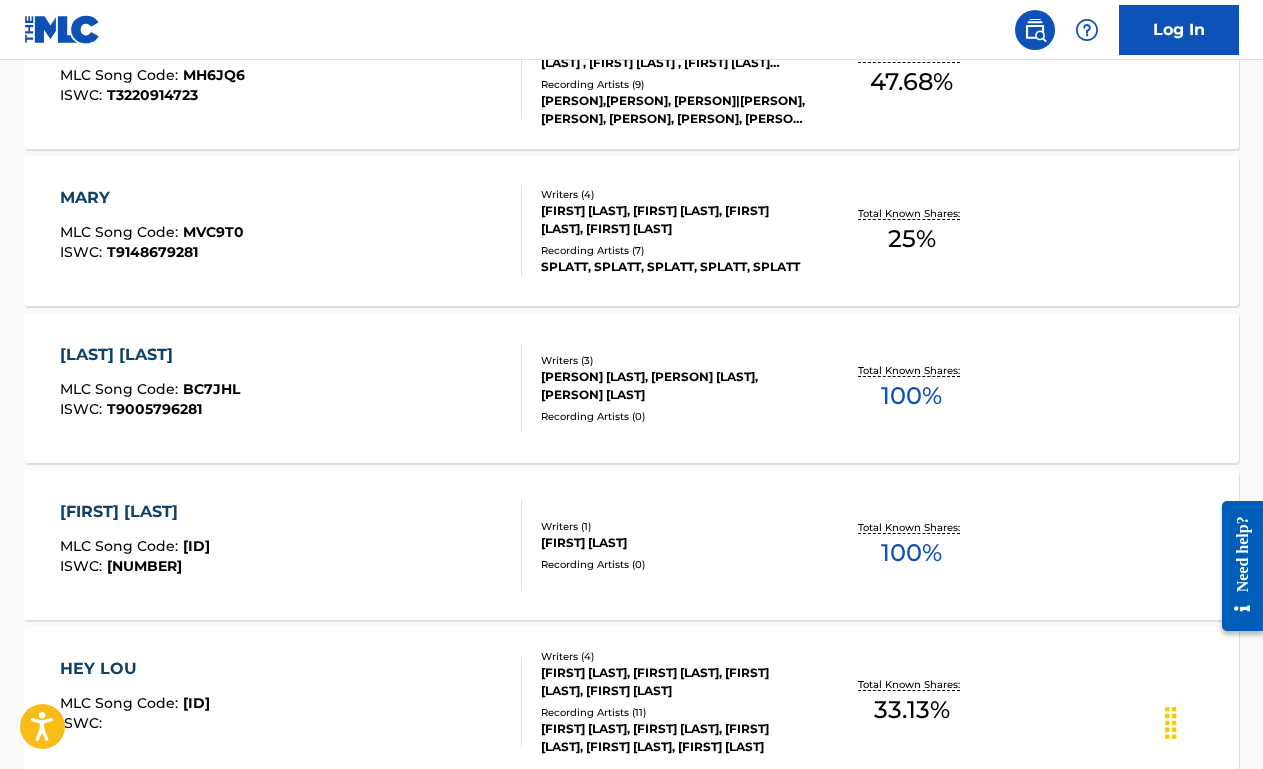 scroll, scrollTop: 925, scrollLeft: 0, axis: vertical 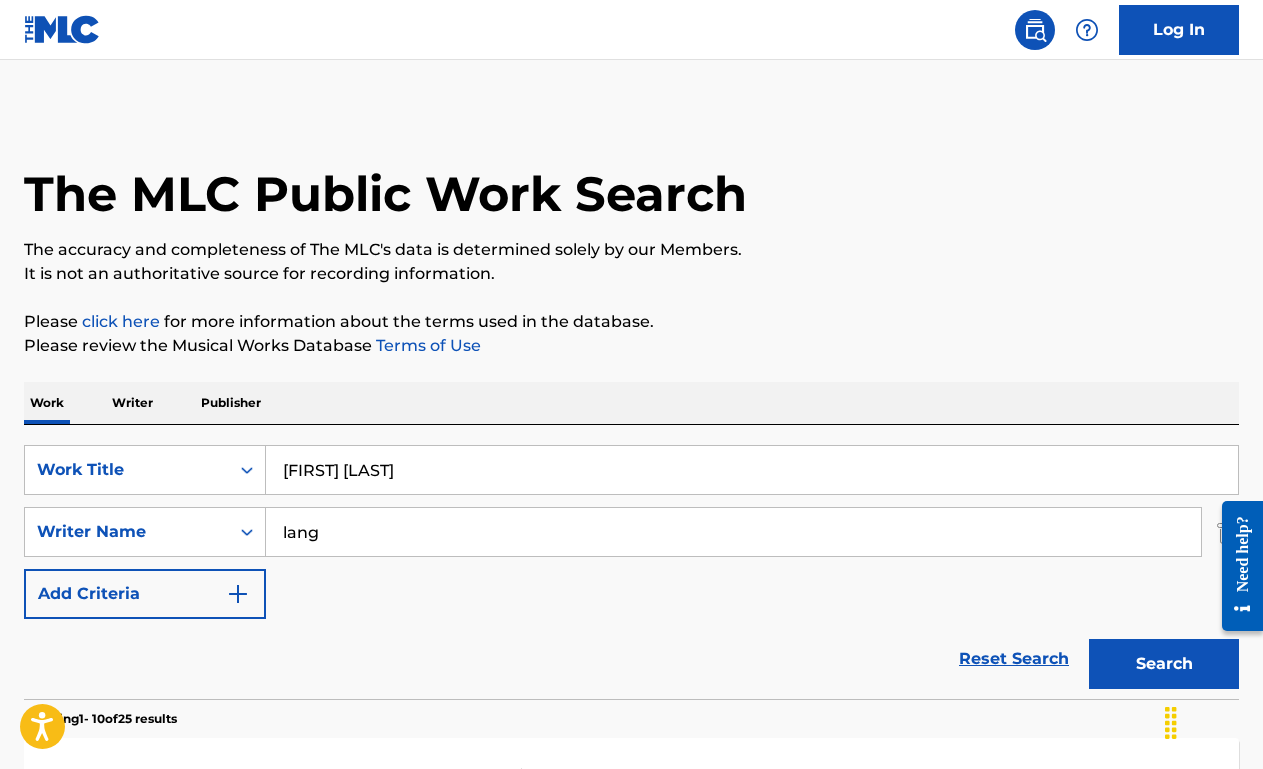 click on "Writer" at bounding box center [132, 403] 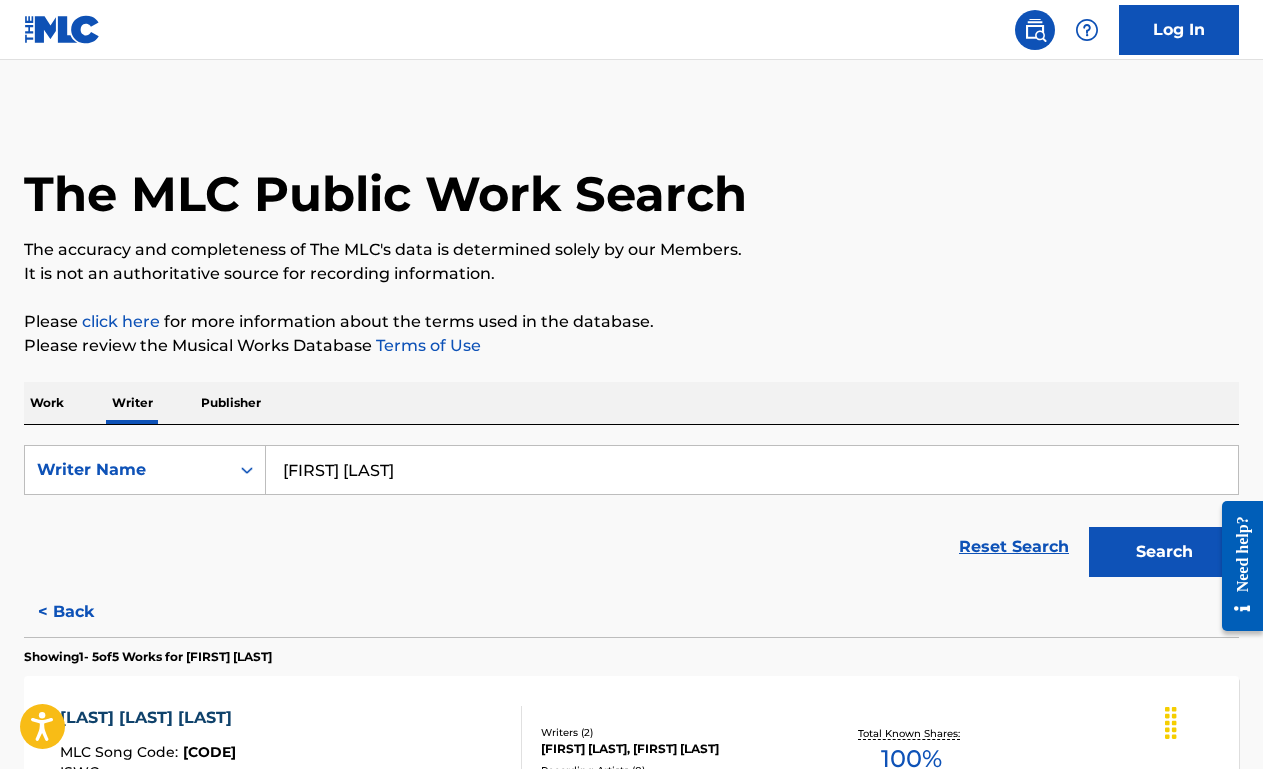 click on "[FIRST] [LAST]" at bounding box center [752, 470] 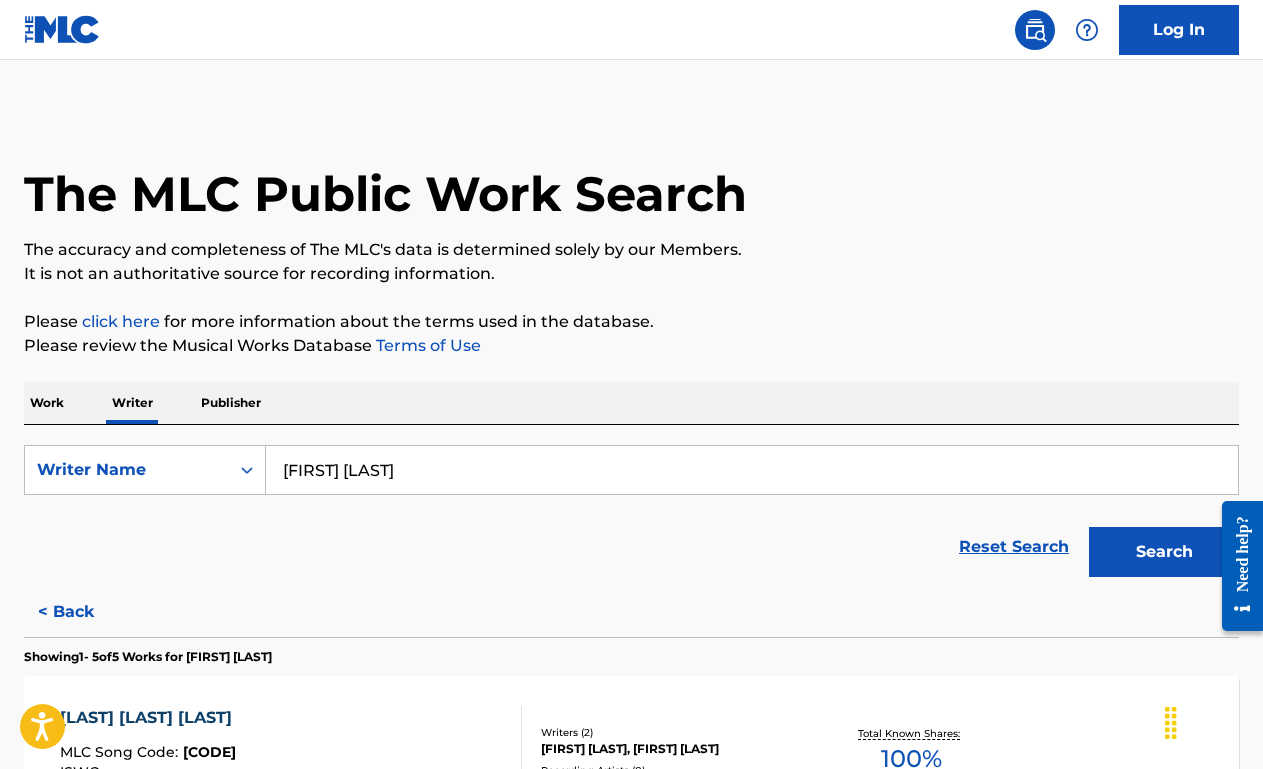 click on "Reset Search Search" at bounding box center [631, 547] 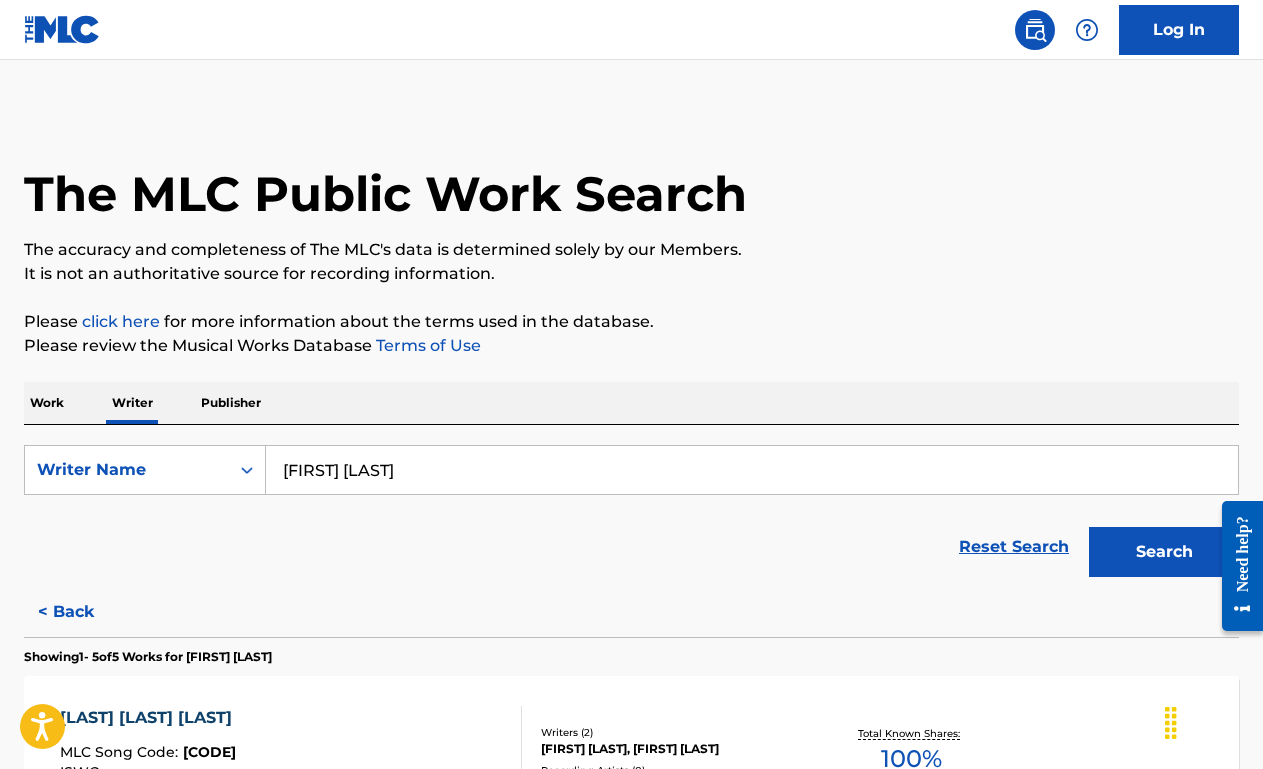 click on "The MLC Public Work Search The accuracy and completeness of The MLC's data is determined solely by our Members. It is not an authoritative source for recording information. Please   click here   for more information about the terms used in the database. Please review the Musical Works Database   Terms of Use Work Writer Publisher SearchWithCriteria86d7b915-dab9-444d-a687-9a30b8638726 Writer Name [LAST] [LAST] Reset Search Search < Back Showing  1  -   5  of  5   Works for [LAST] [LAST]   SHANKS MARE HONEY MLC Song Code : SC9QL6 ISWC : Writers ( 2 ) [LAST] [LAST], [LAST] [LAST] Recording Artists ( 0 ) Total Known Shares: 100 % CAPRICORN MLC Song Code : CVCO7X ISWC : T9275393174 Writers ( 1 ) [LAST] [LAST] Recording Artists ( 0 ) Total Known Shares: 100 % TRAIN SOUND MLC Song Code : TVGQID ISWC : Writers ( 2 ) [LAST] [LAST], [LAST] [LAST] Recording Artists ( 0 ) Total Known Shares: 50 % DISCO TRAIN MLC Song Code : DVDJ5T ISWC : Writers ( 2 ) [LAST] [LAST], [LAST] [LAST] Recording Artists ( 7 ) Total Known Shares: 50 % MLC Song Code" at bounding box center (631, 829) 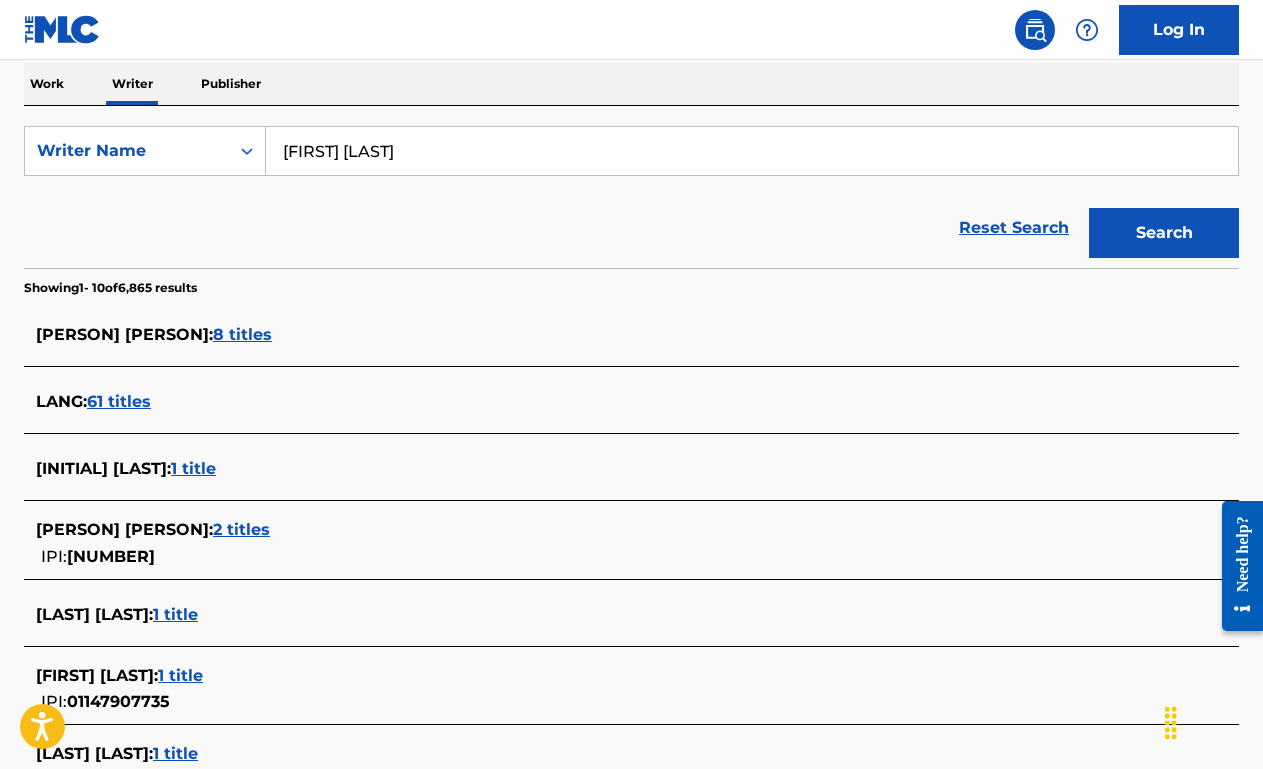 scroll, scrollTop: 285, scrollLeft: 0, axis: vertical 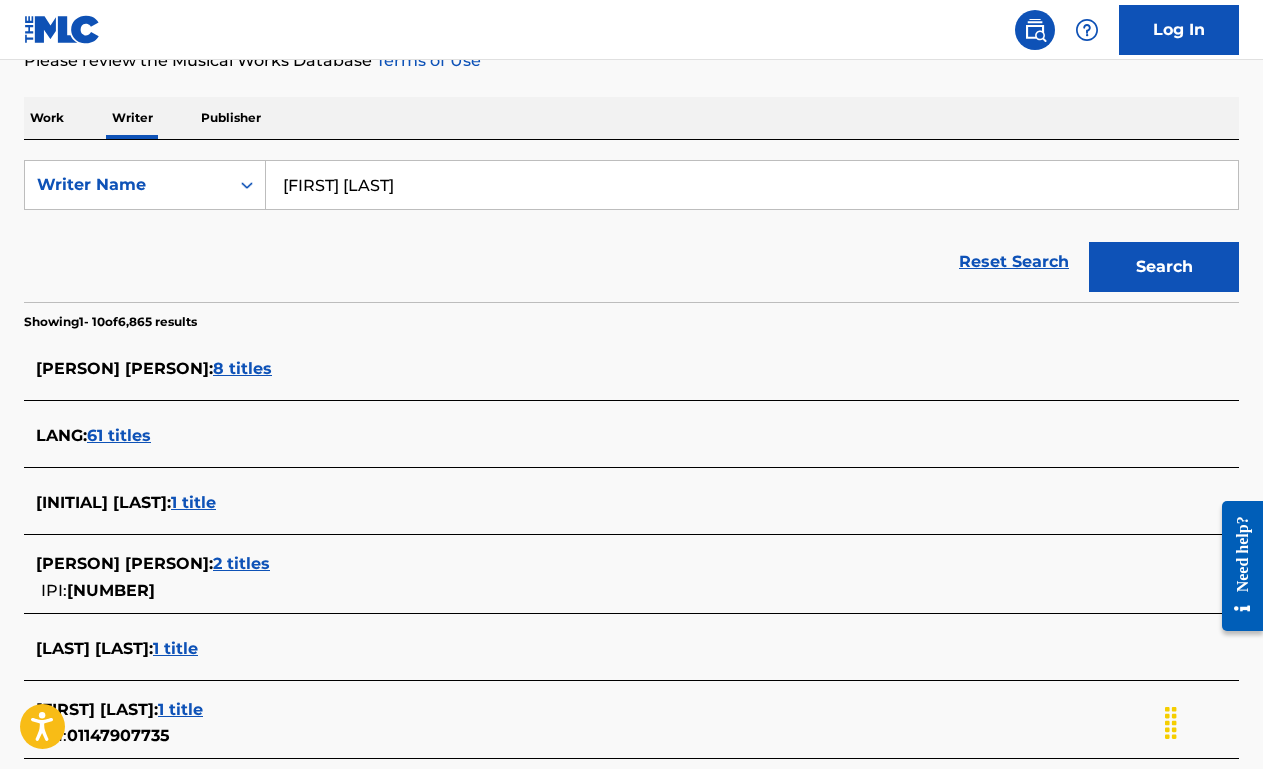 click on "[FIRST] [LAST]" at bounding box center [752, 185] 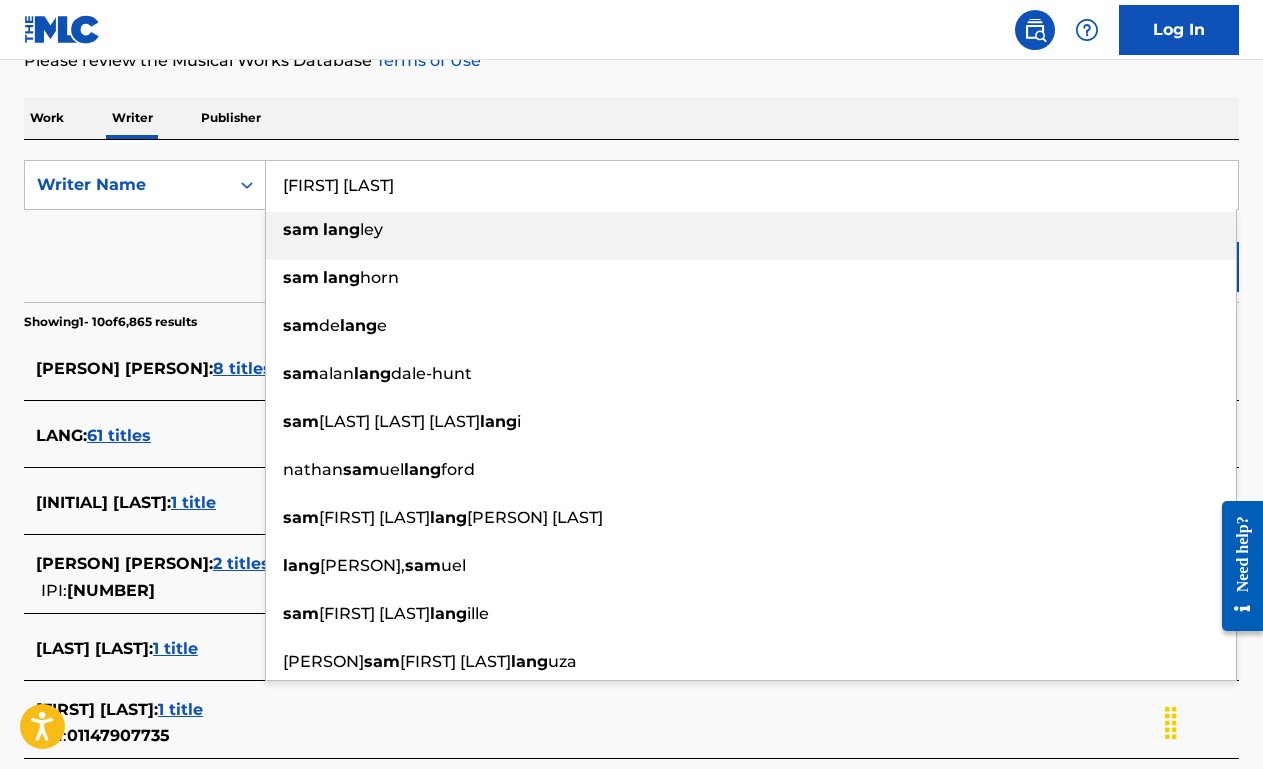 click on "[FIRST] [LAST]" at bounding box center (752, 185) 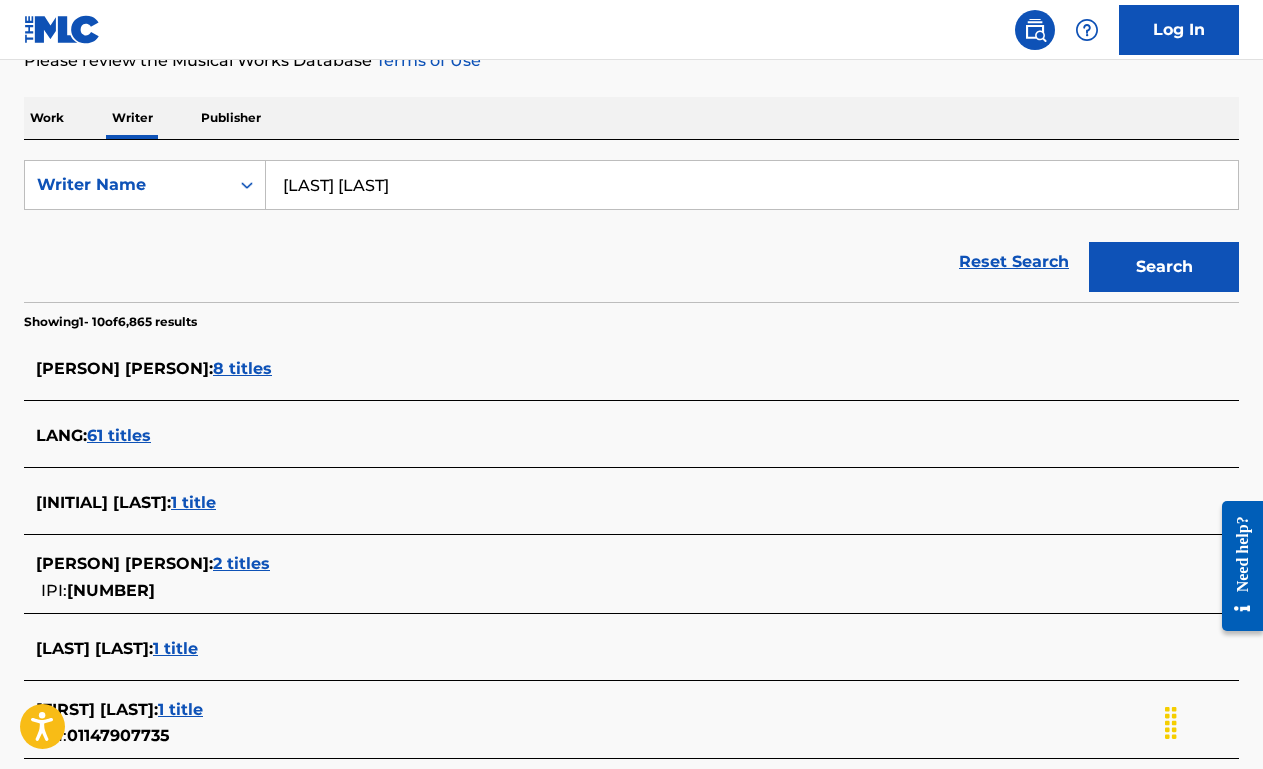 type on "[LAST] [LAST]" 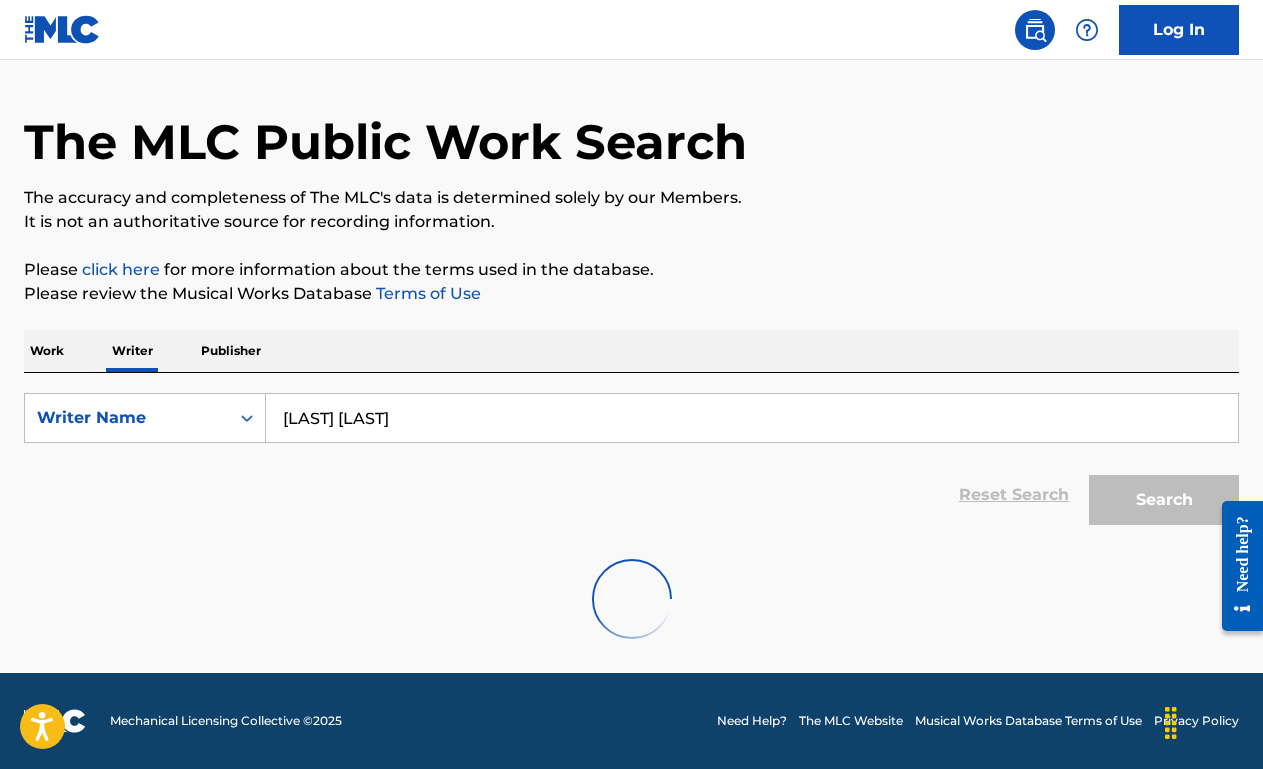 scroll, scrollTop: 285, scrollLeft: 0, axis: vertical 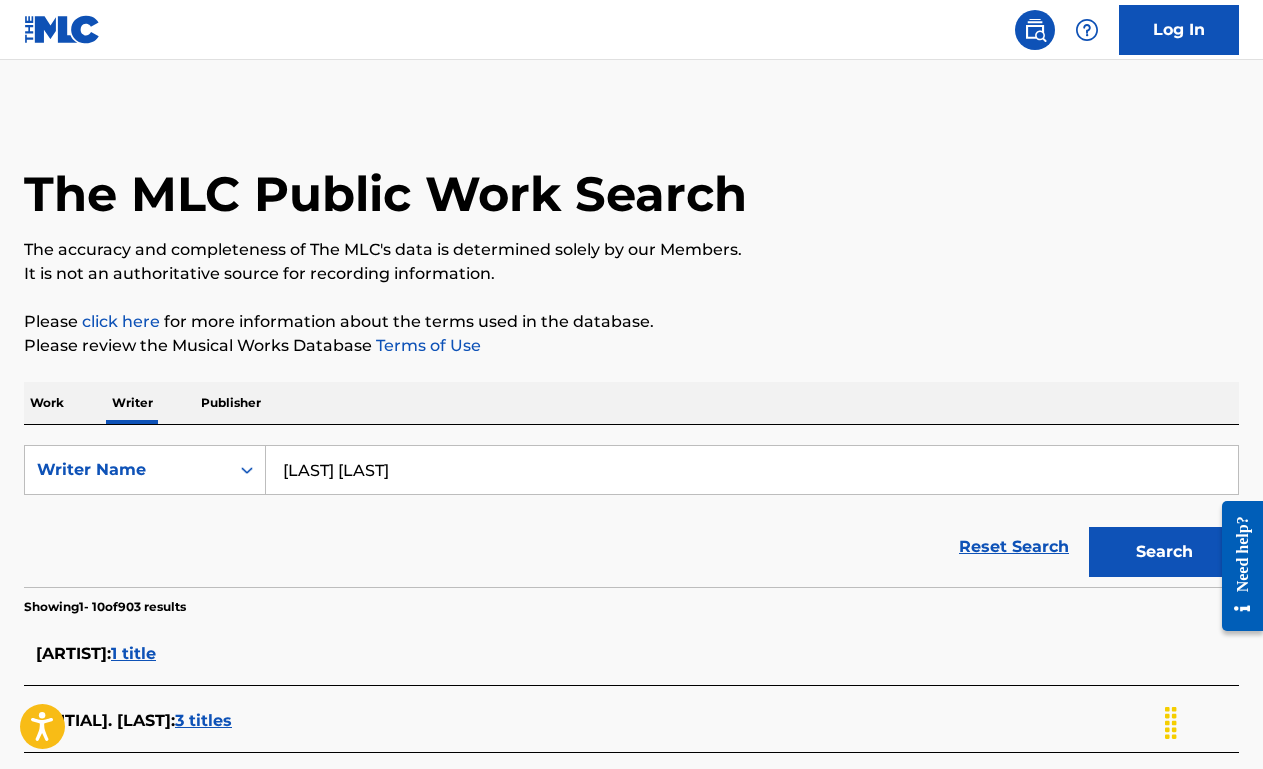 click on "Publisher" at bounding box center [231, 403] 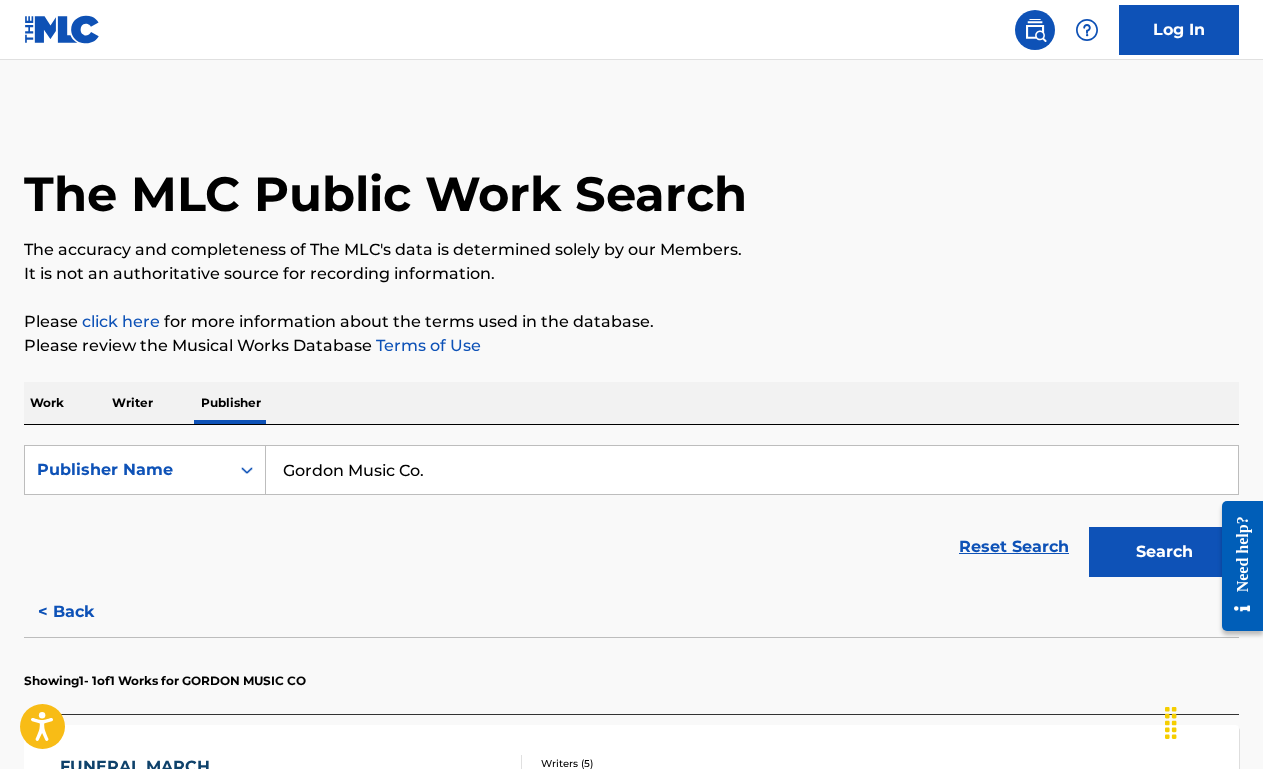 click on "Gordon Music Co." at bounding box center (752, 470) 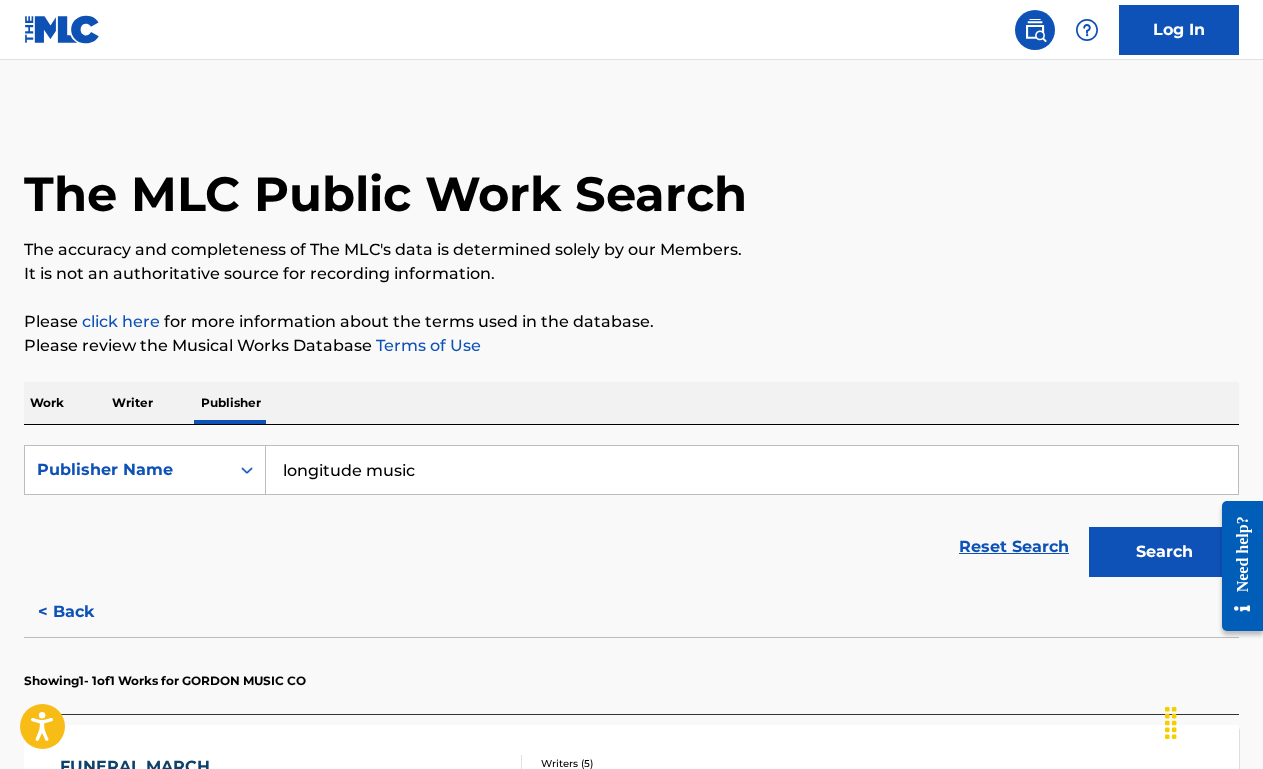 click on "Please review the Musical Works Database   Terms of Use" at bounding box center (631, 346) 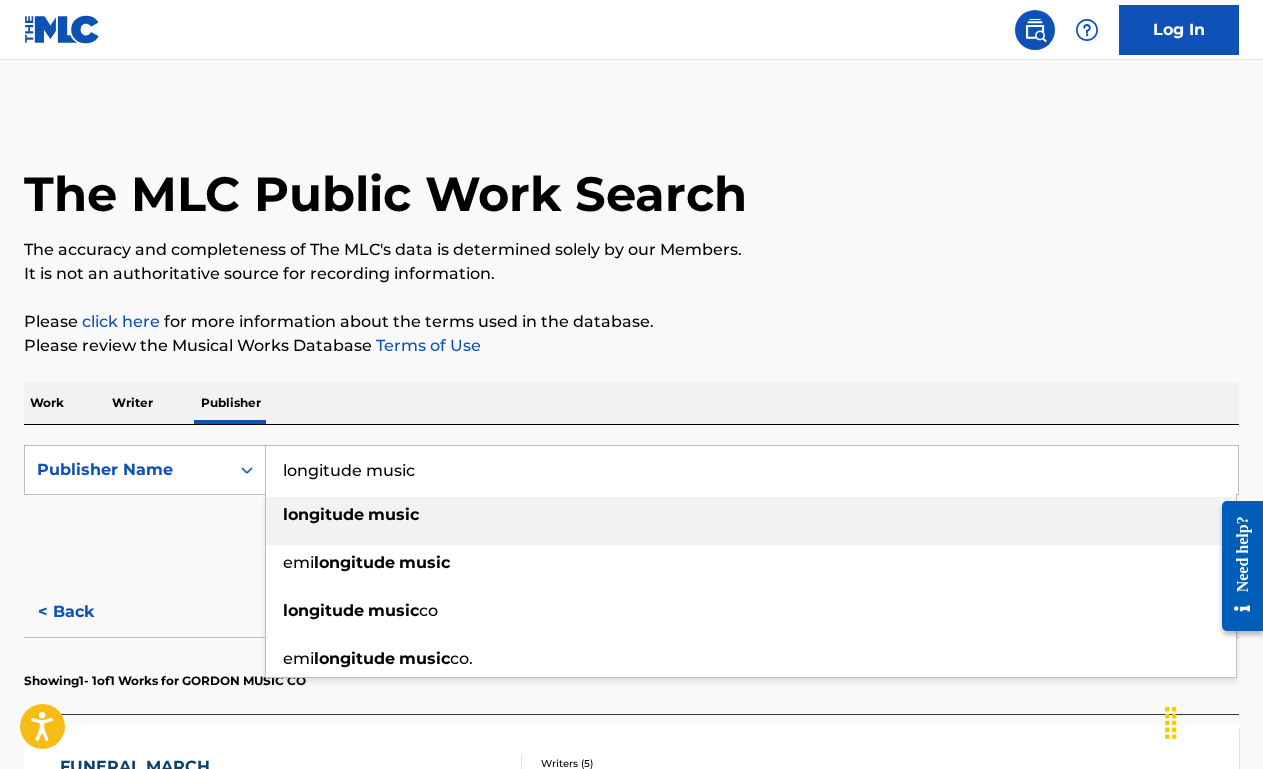 click on "longitude music" at bounding box center [752, 470] 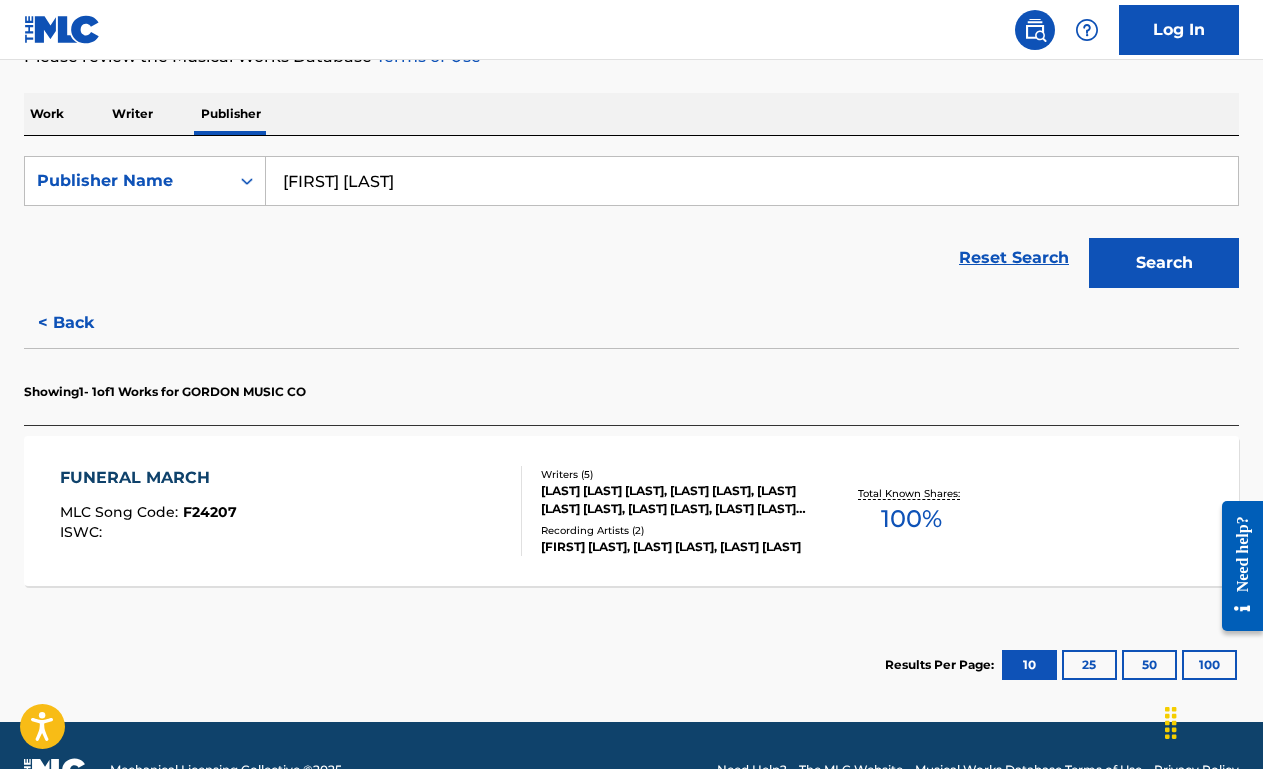 scroll, scrollTop: 291, scrollLeft: 0, axis: vertical 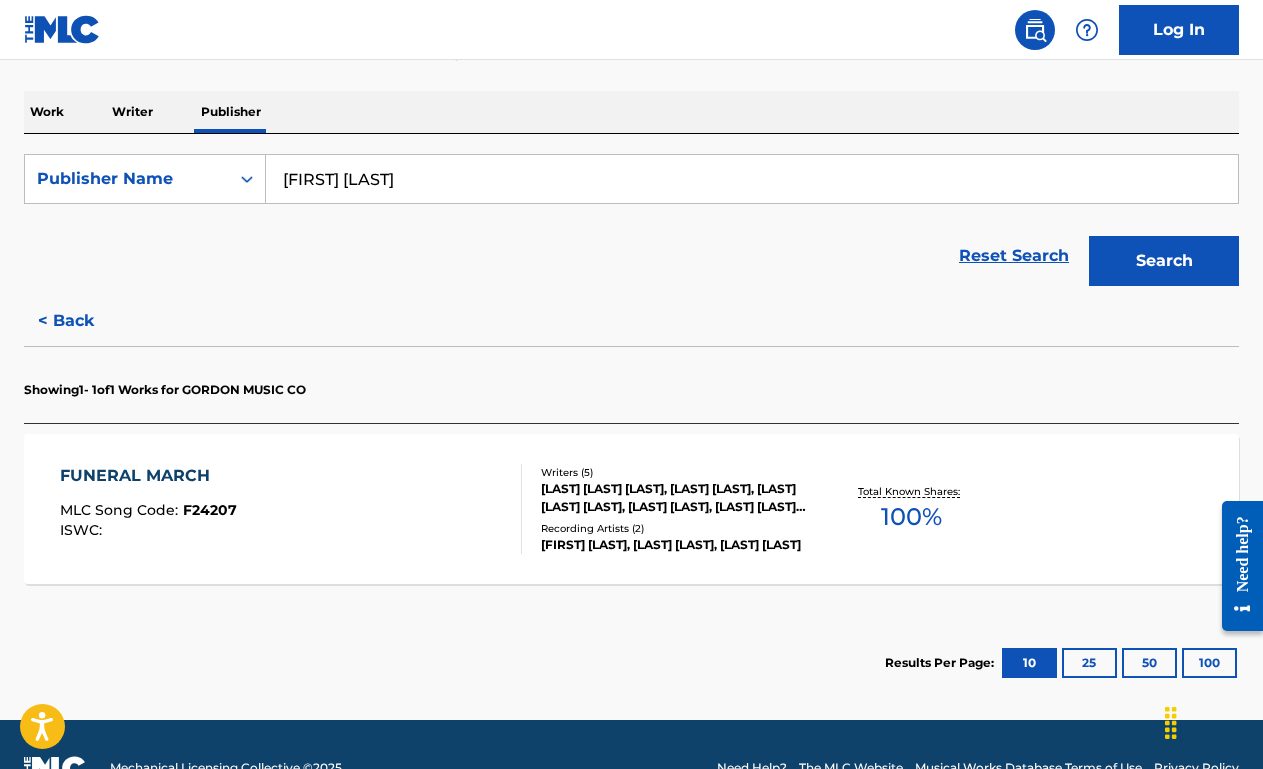 click on "[FIRST] [LAST]" at bounding box center [752, 179] 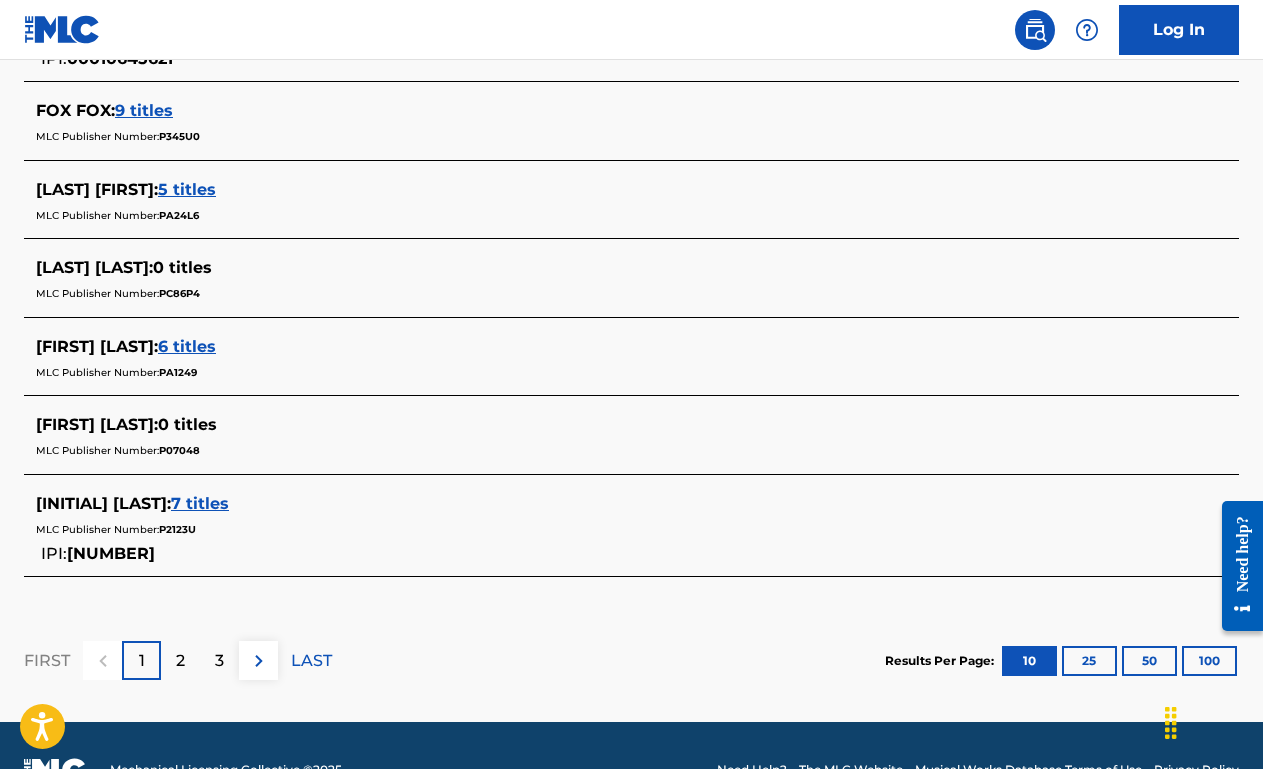 scroll, scrollTop: 962, scrollLeft: 0, axis: vertical 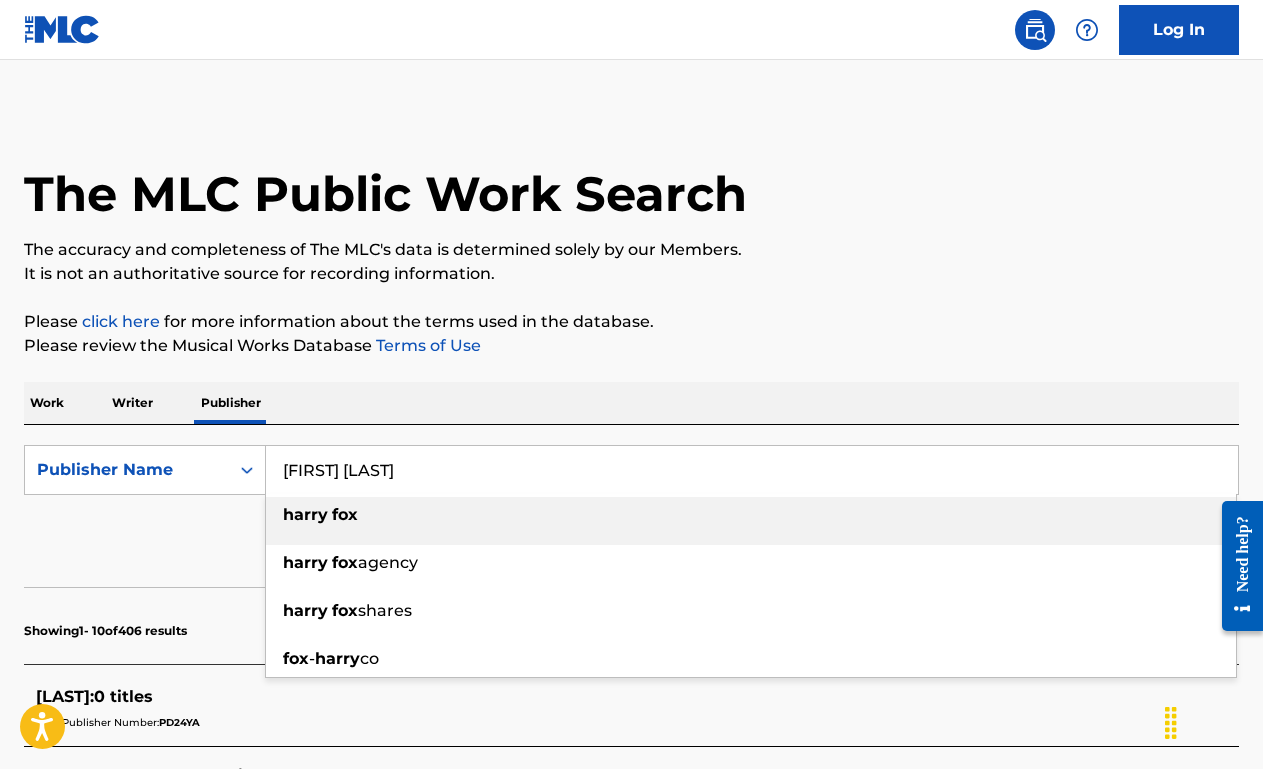 click on "Work" at bounding box center (47, 403) 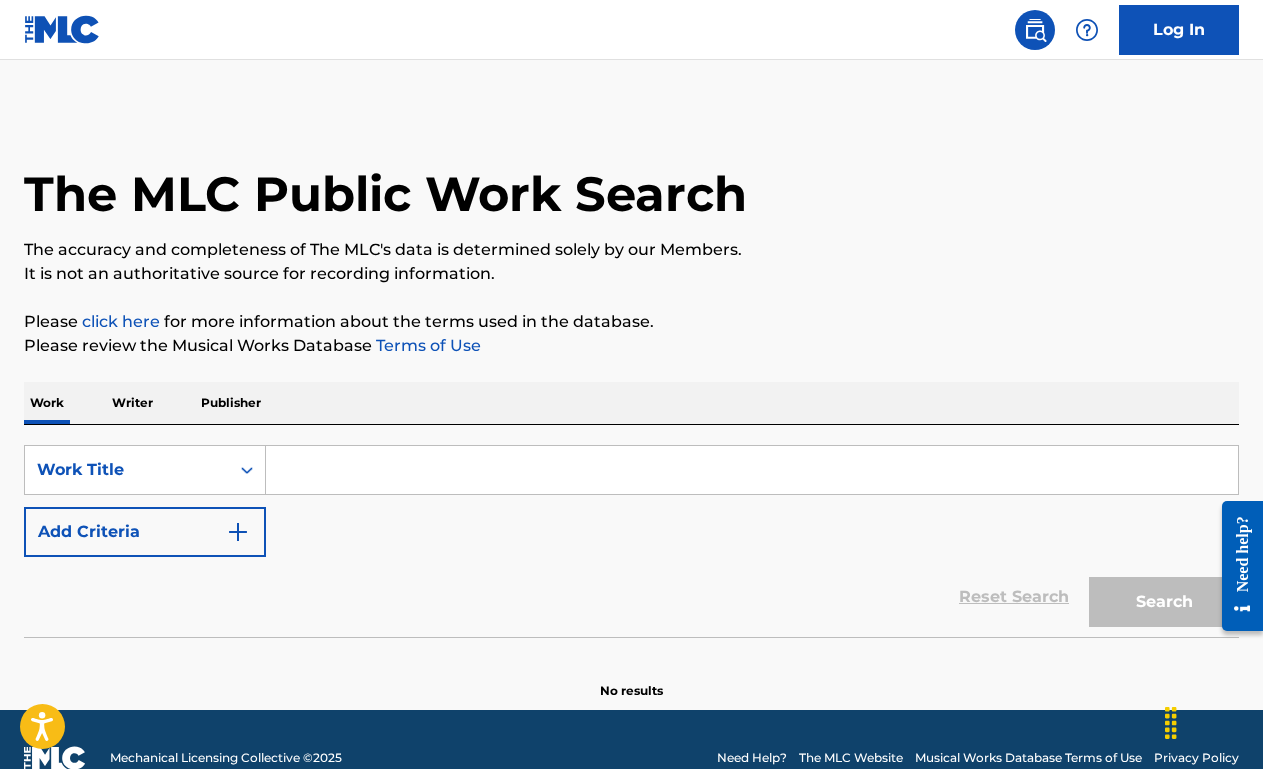 click at bounding box center [752, 470] 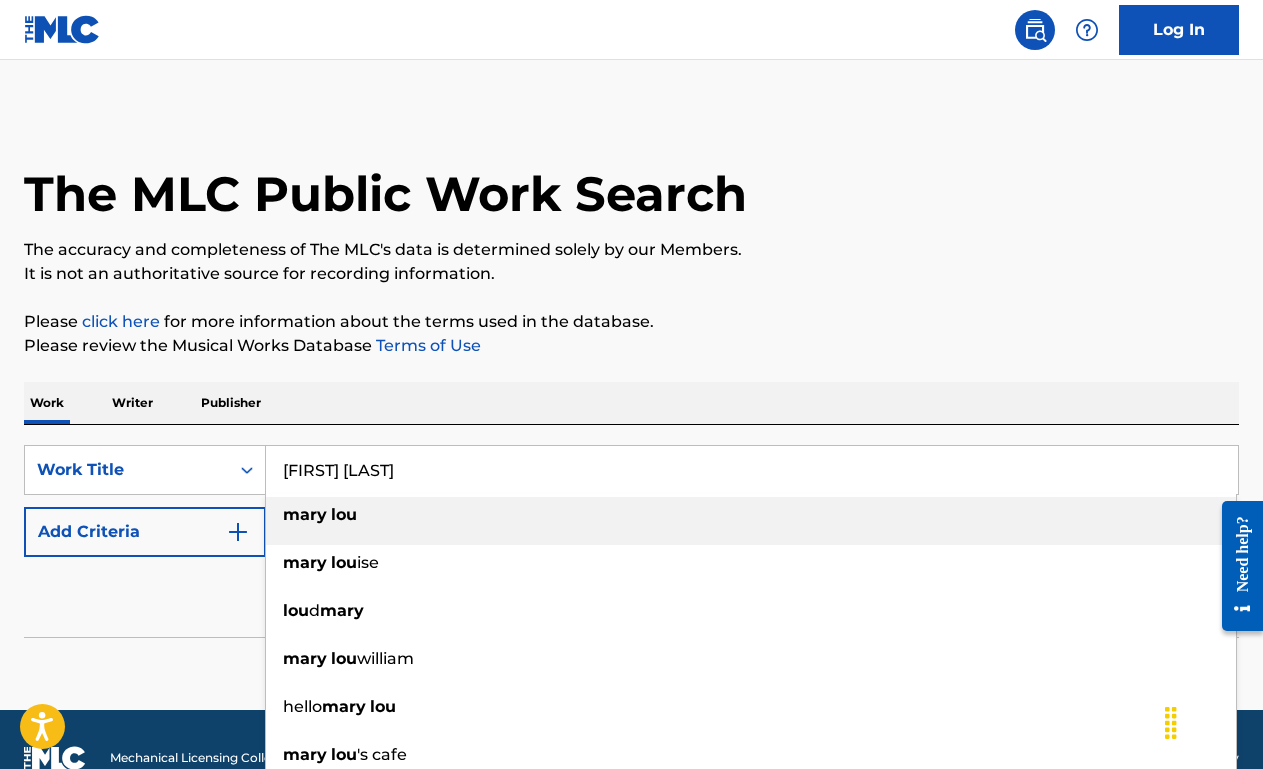 type on "[FIRST] [LAST]" 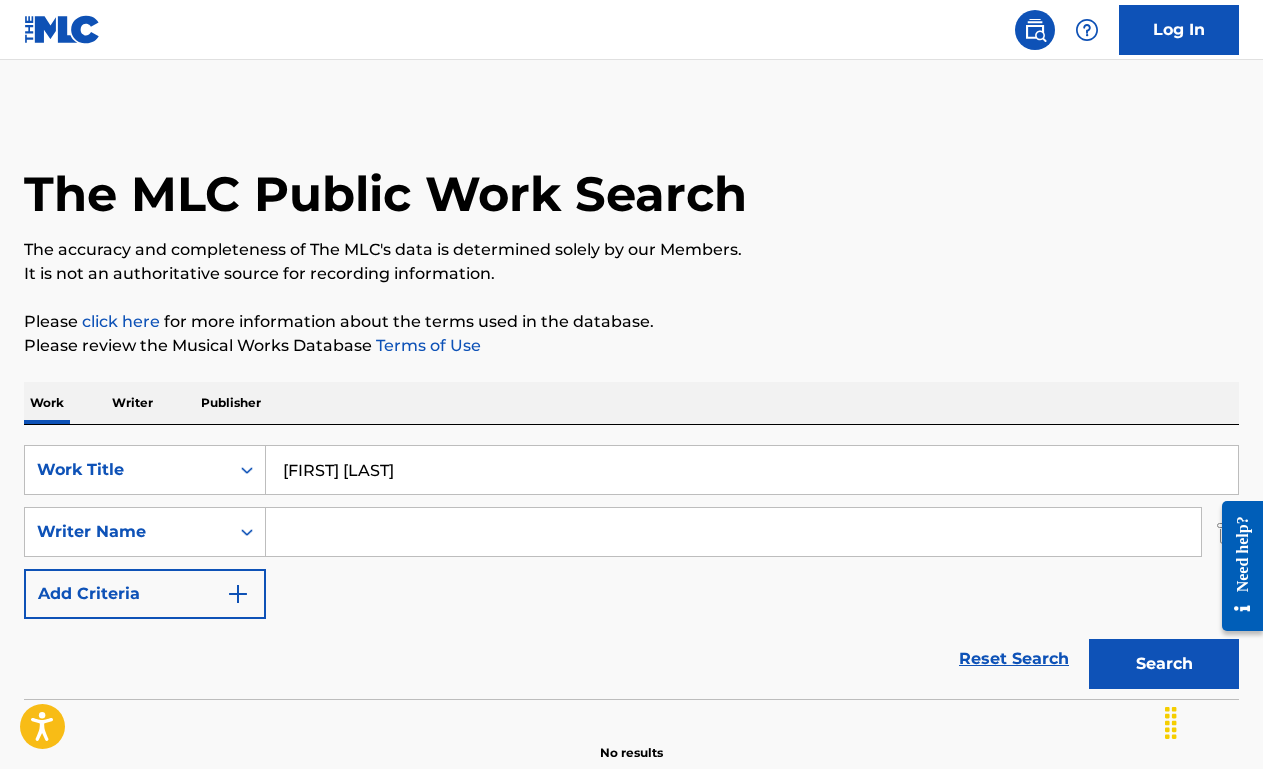 click at bounding box center [733, 532] 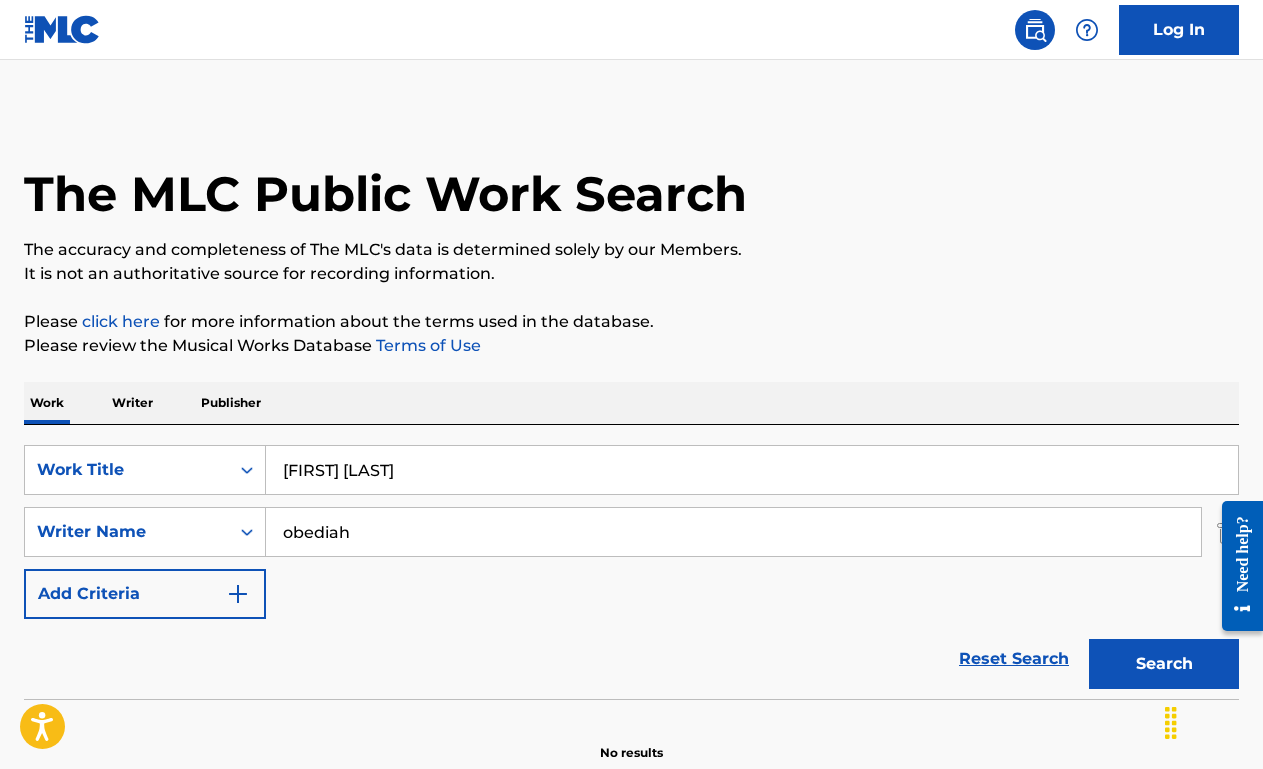 type on "obediah" 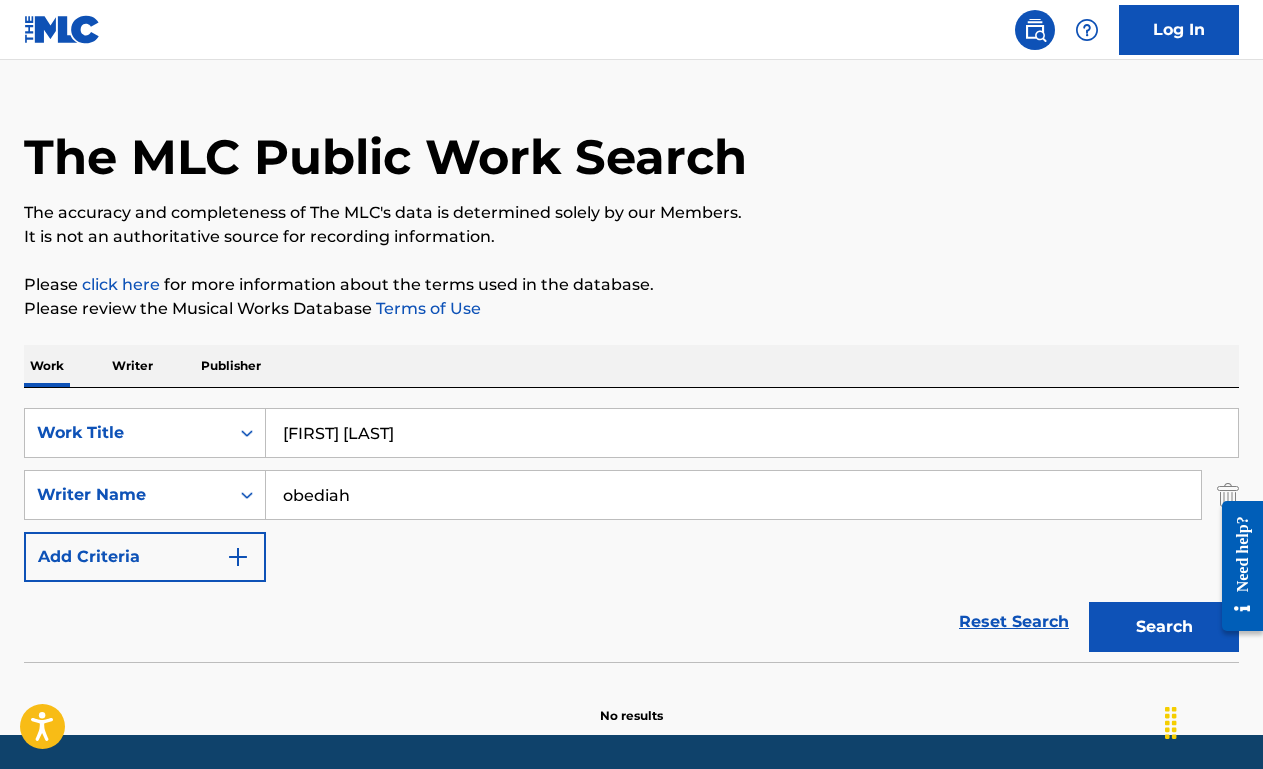 click on "[FIRST] [LAST]" at bounding box center (752, 433) 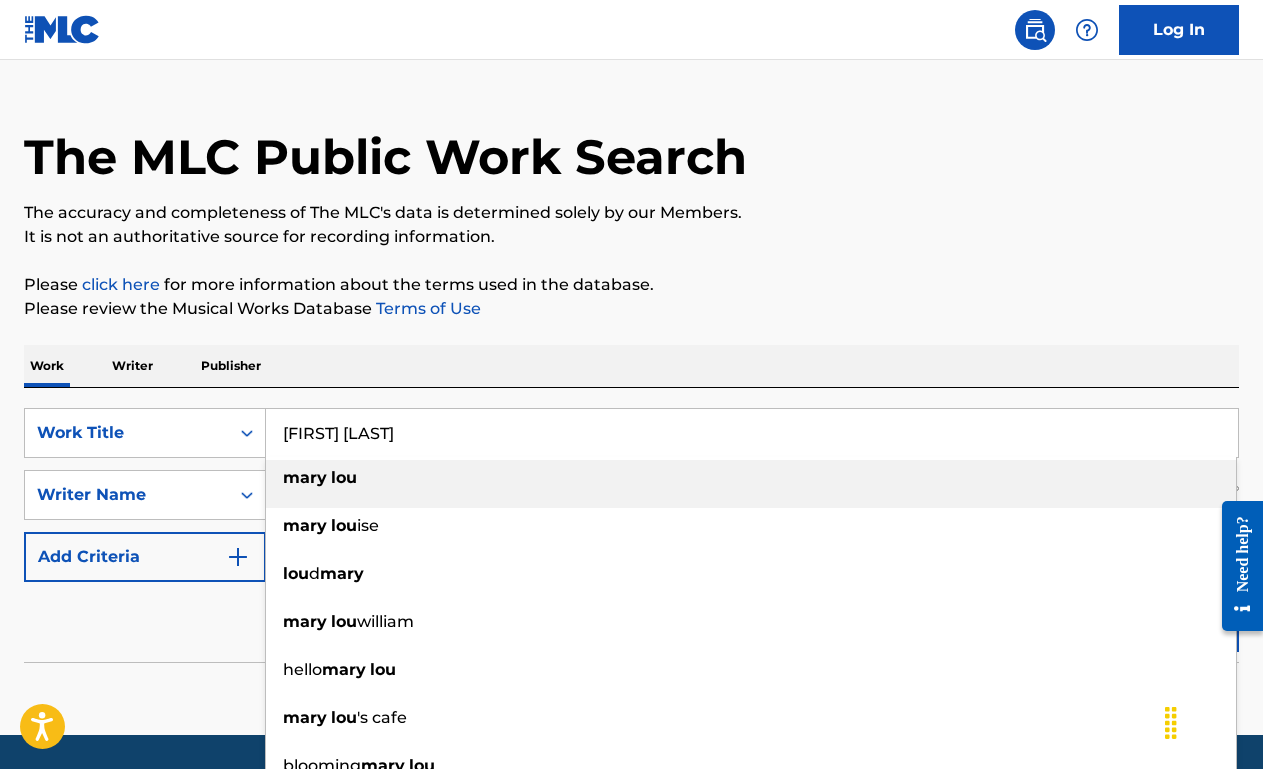 click on "[FIRST] [LAST]" at bounding box center [752, 433] 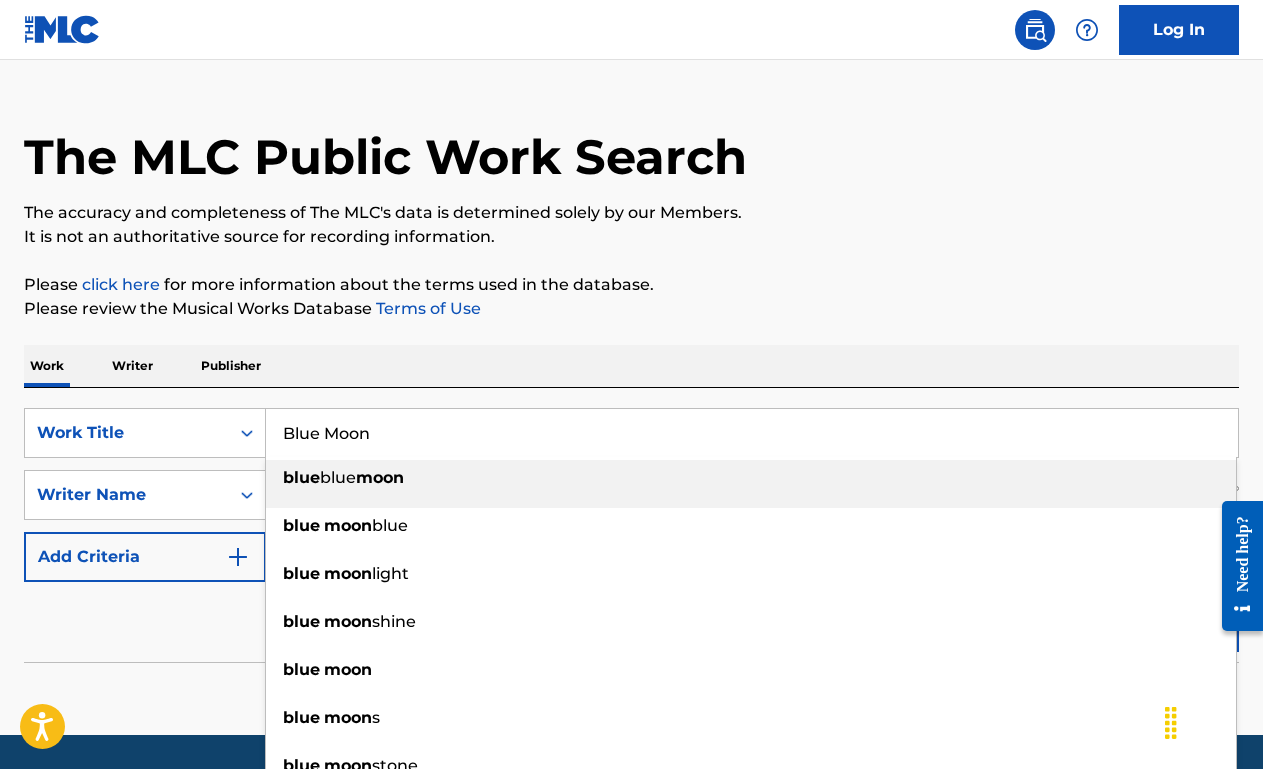 type on "Blue Moon" 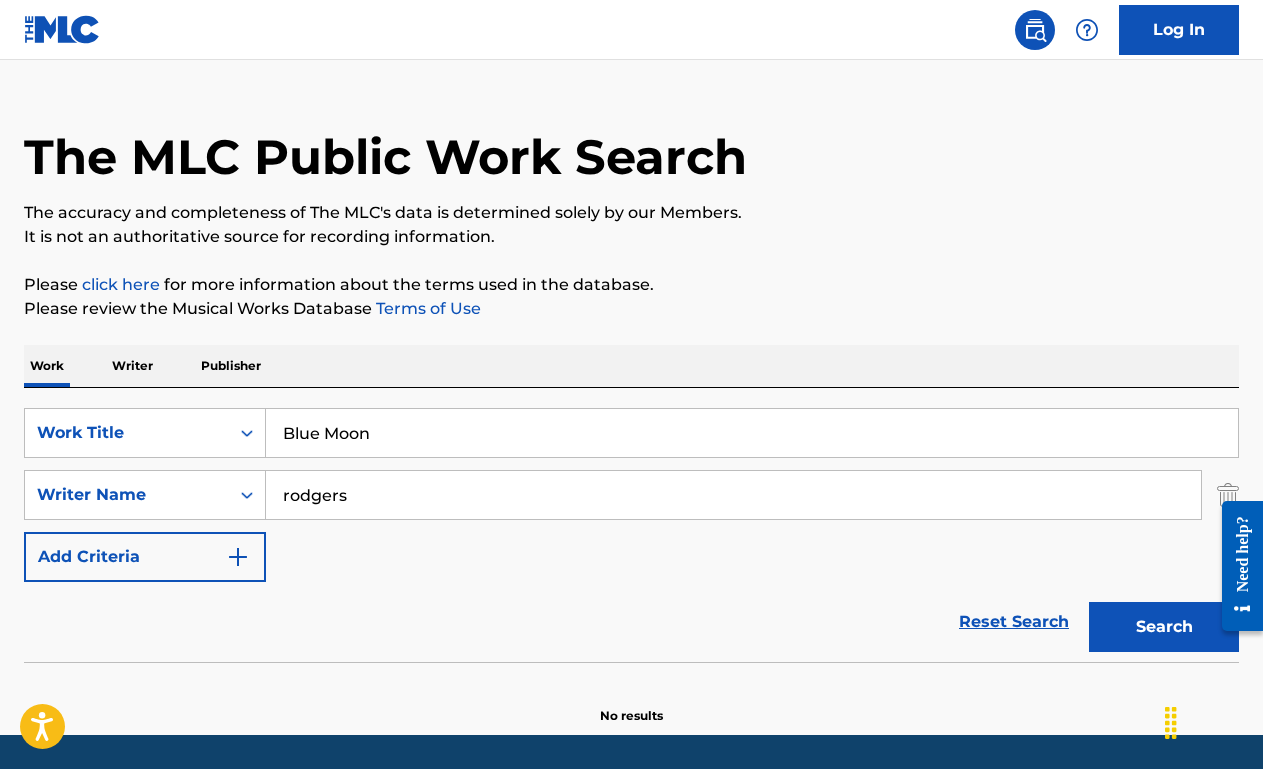 type on "rodgers" 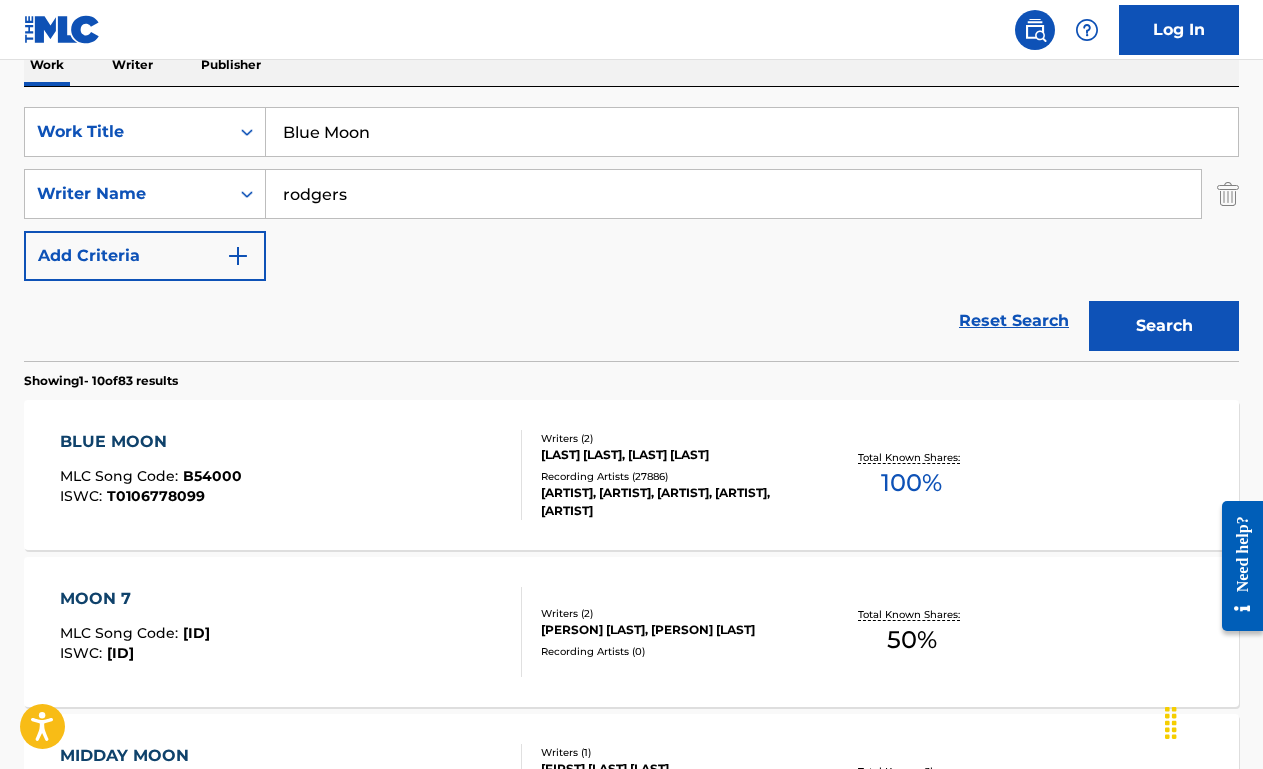 scroll, scrollTop: 339, scrollLeft: 0, axis: vertical 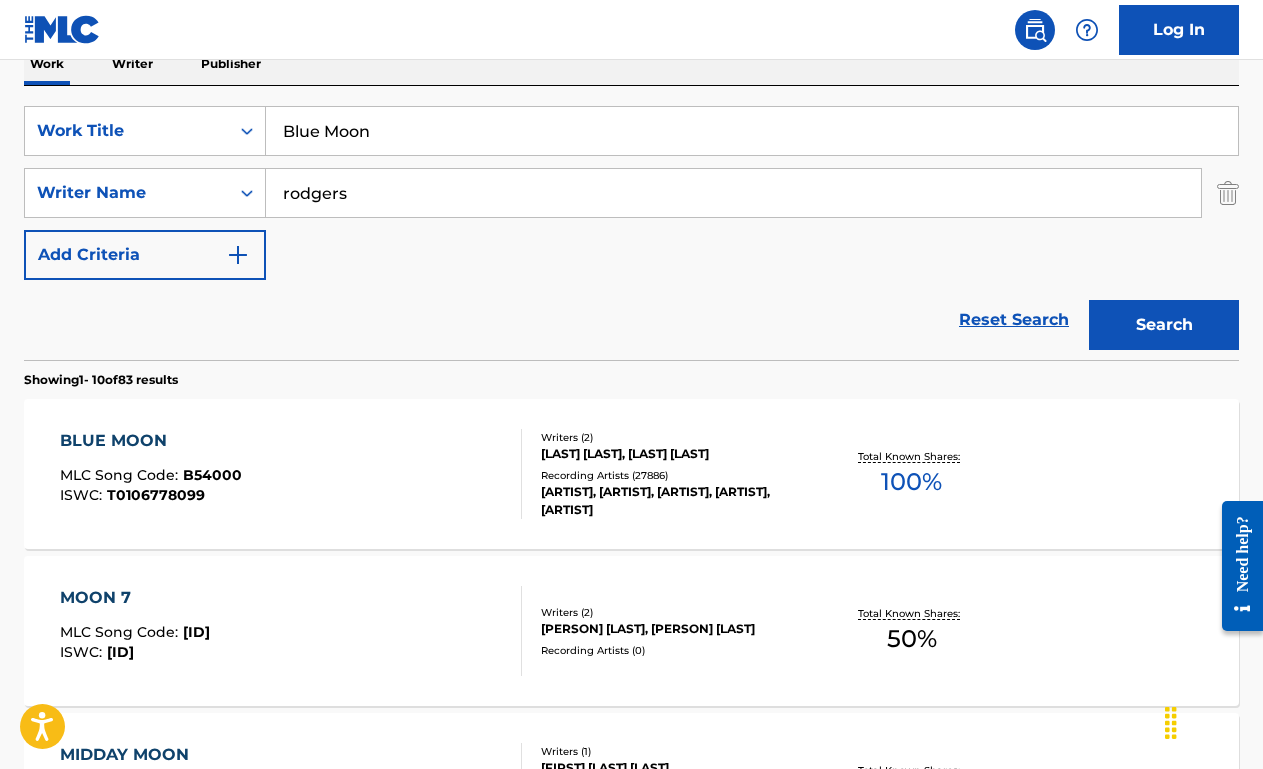 click on "BLUE MOON MLC Song Code : B54000 ISWC : T0106778099" at bounding box center (291, 474) 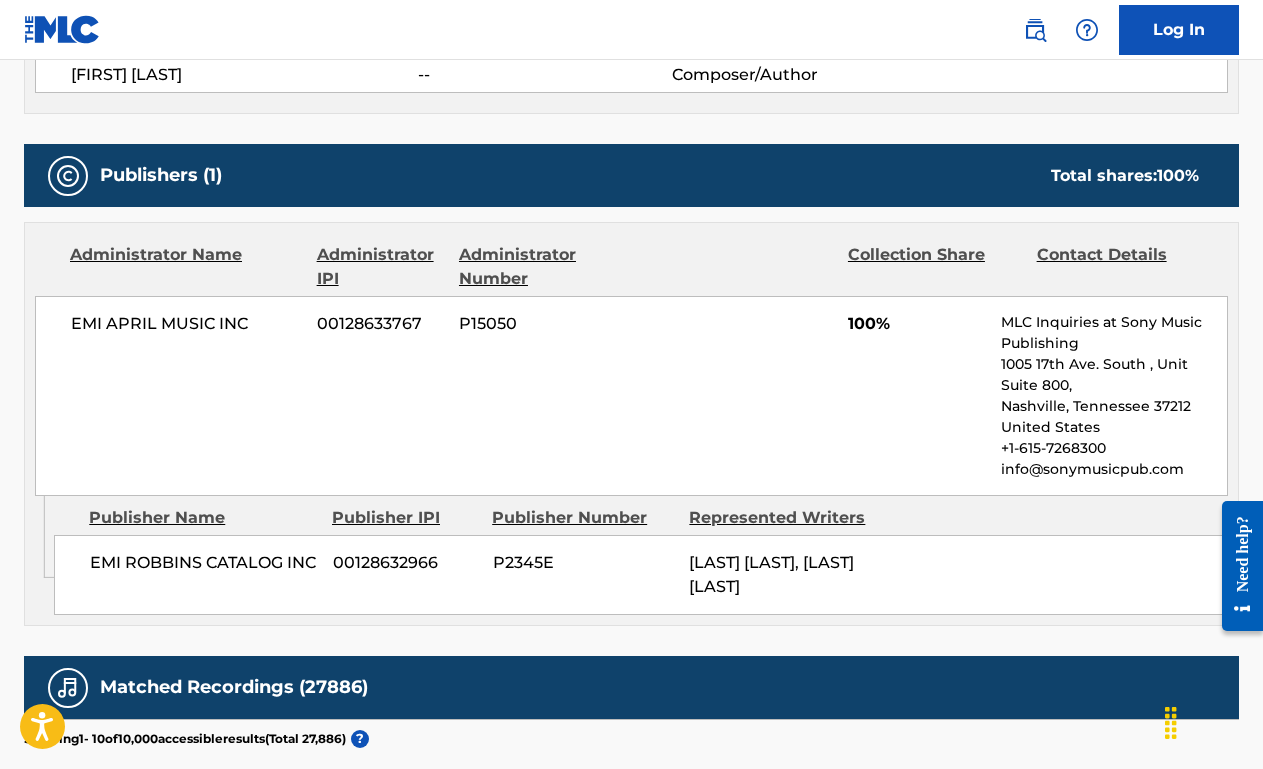 scroll, scrollTop: 0, scrollLeft: 0, axis: both 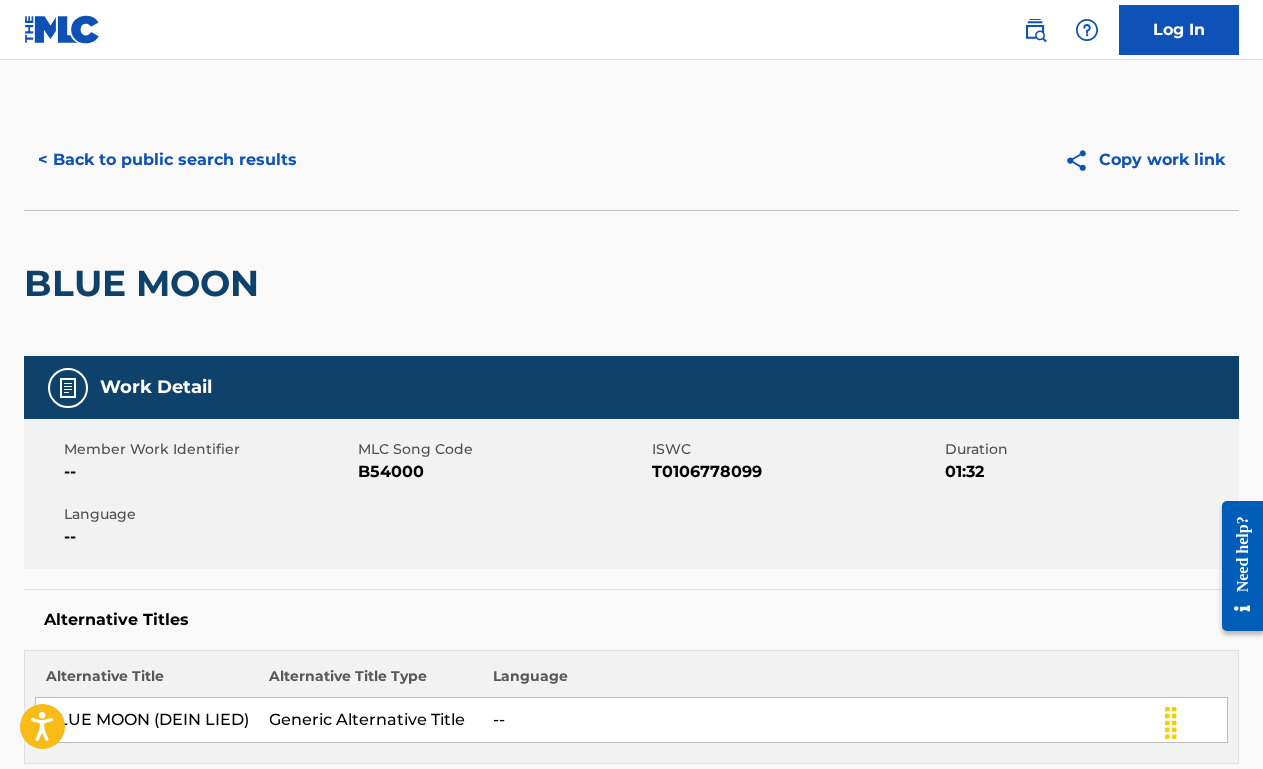 click on "< Back to public search results" at bounding box center (167, 160) 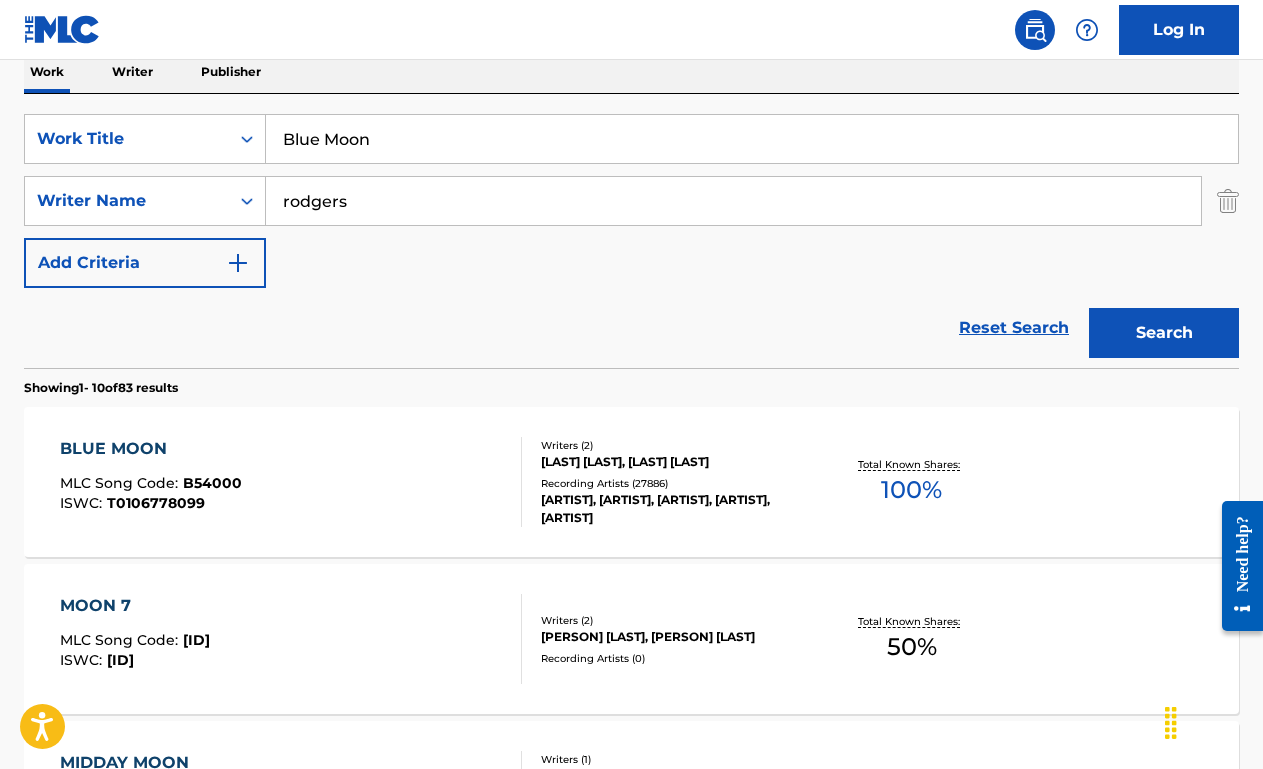 scroll, scrollTop: 328, scrollLeft: 0, axis: vertical 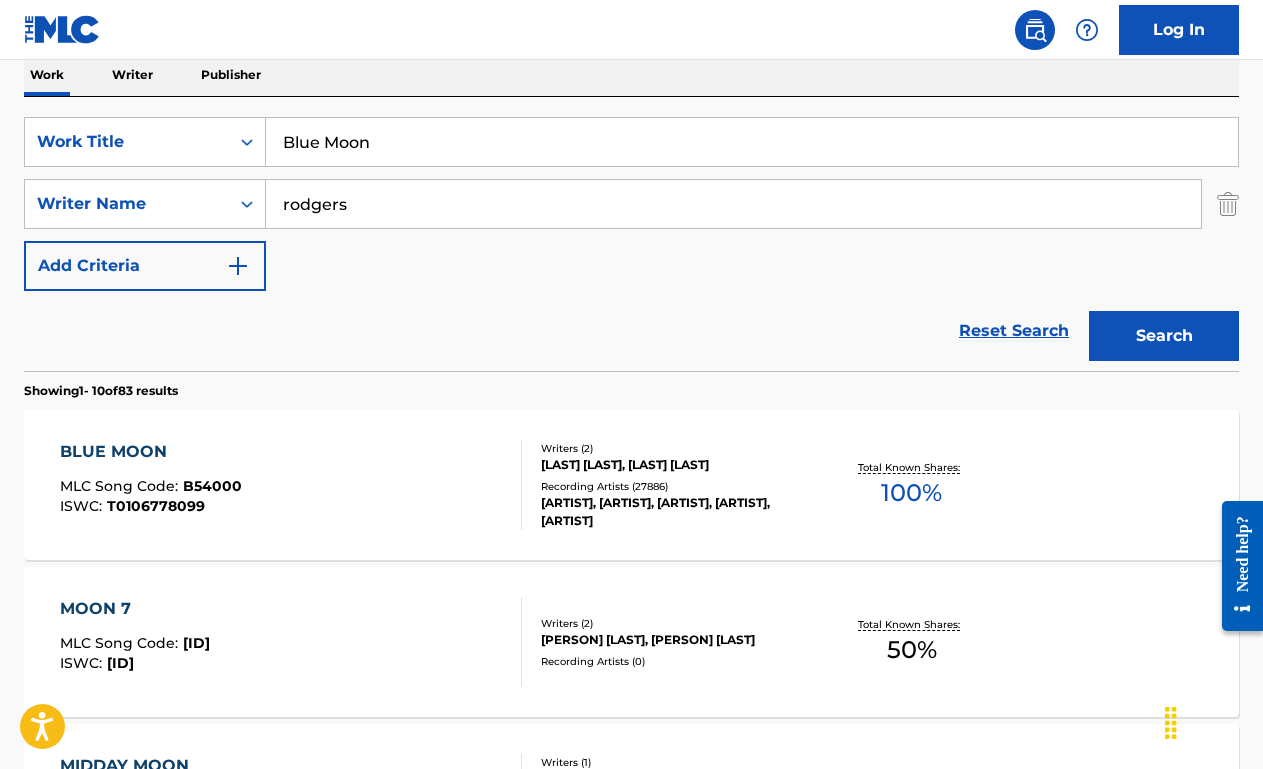 click on "Blue Moon" at bounding box center (752, 142) 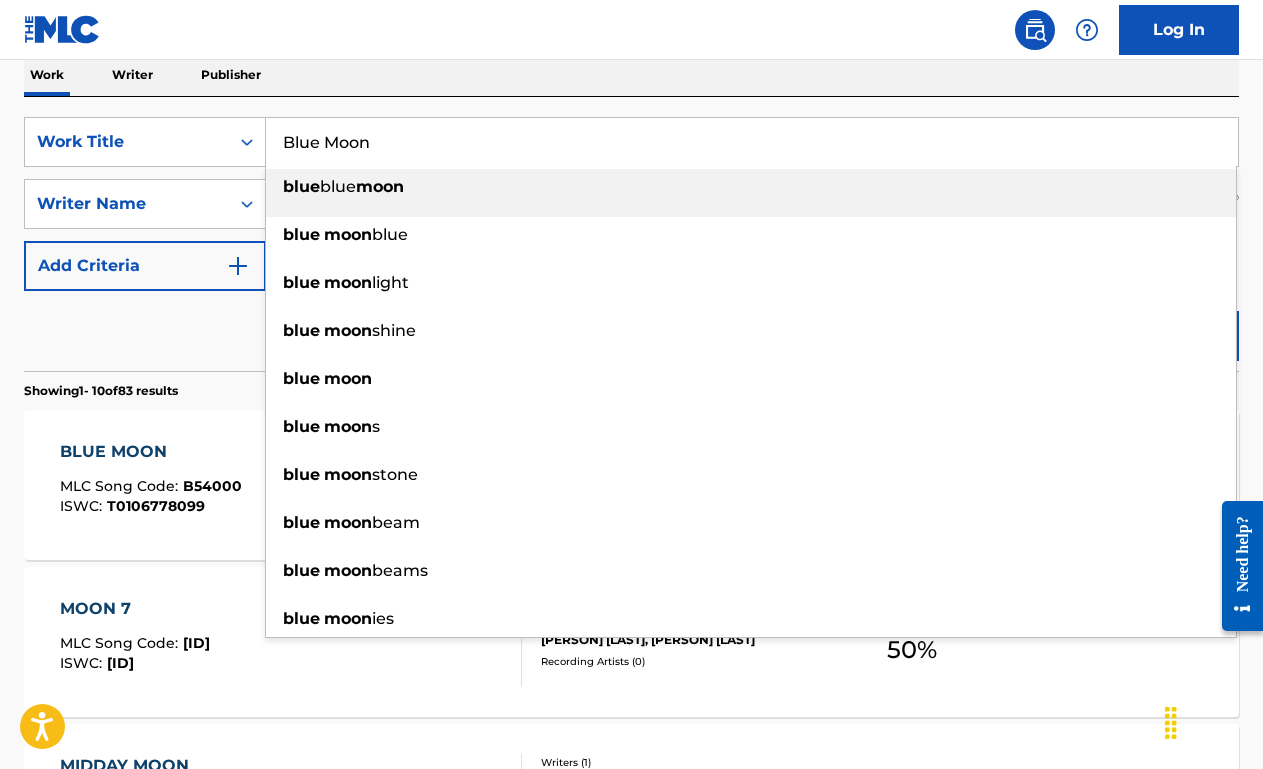 click on "Blue Moon" at bounding box center [752, 142] 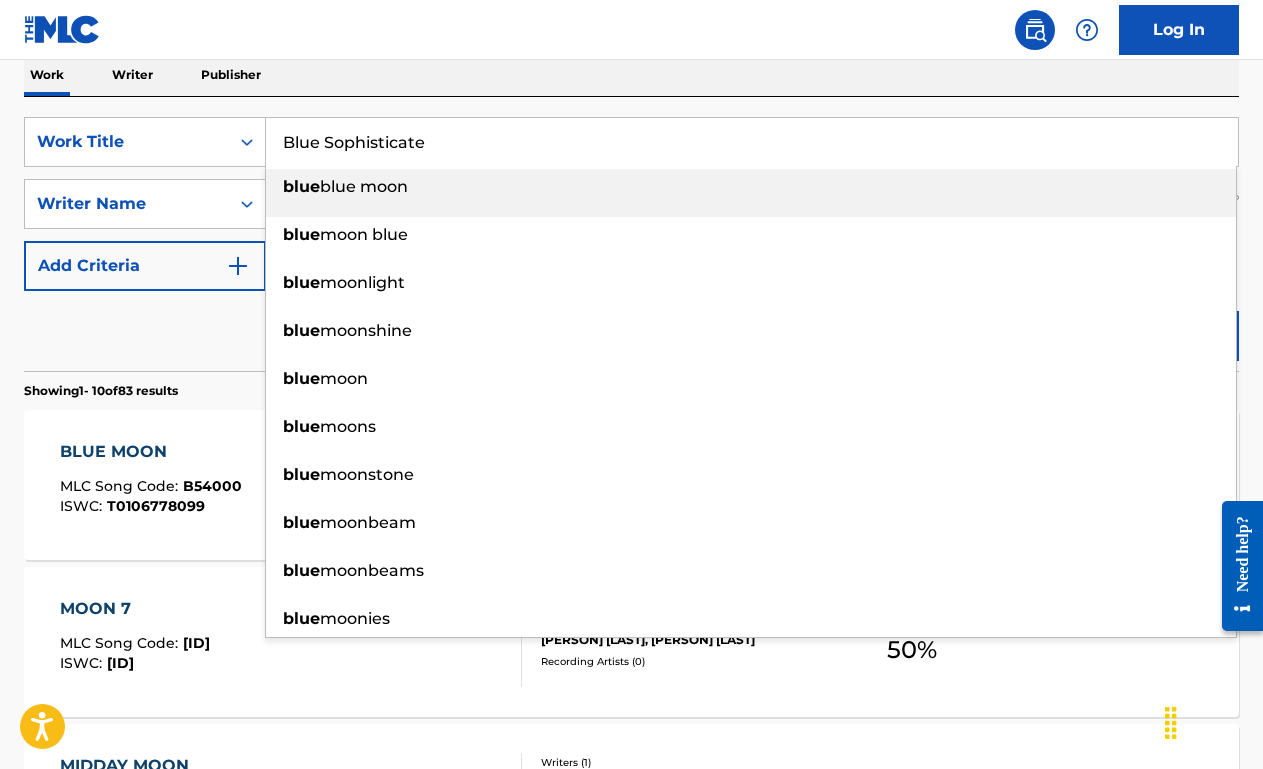 type on "Blue Sophisticate" 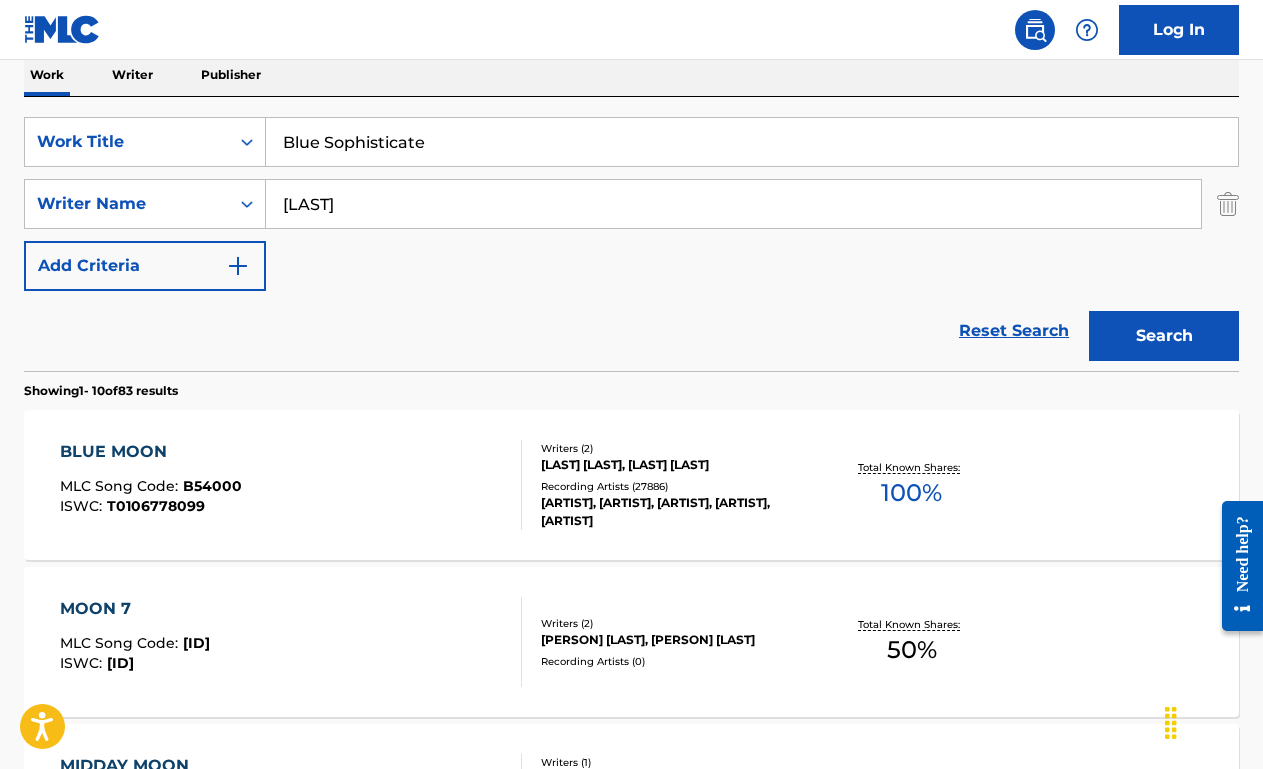 type on "[LAST]" 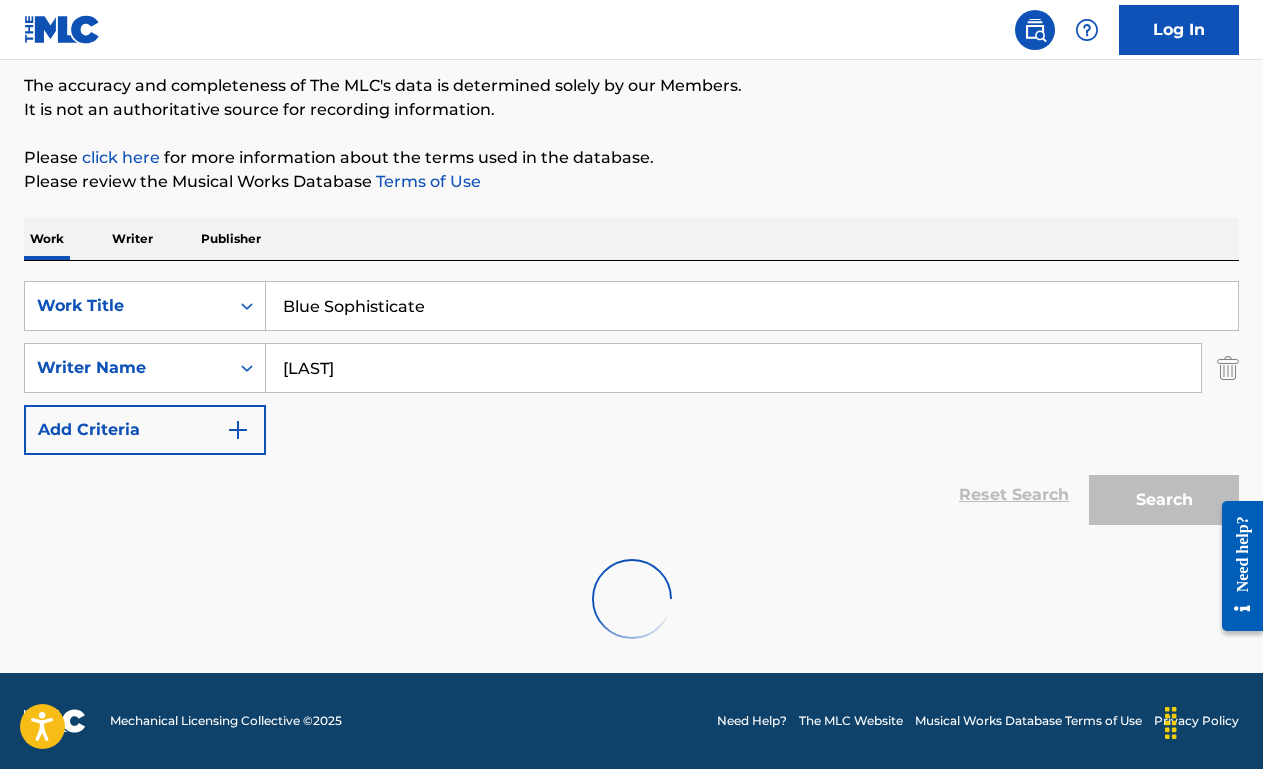 scroll, scrollTop: 319, scrollLeft: 0, axis: vertical 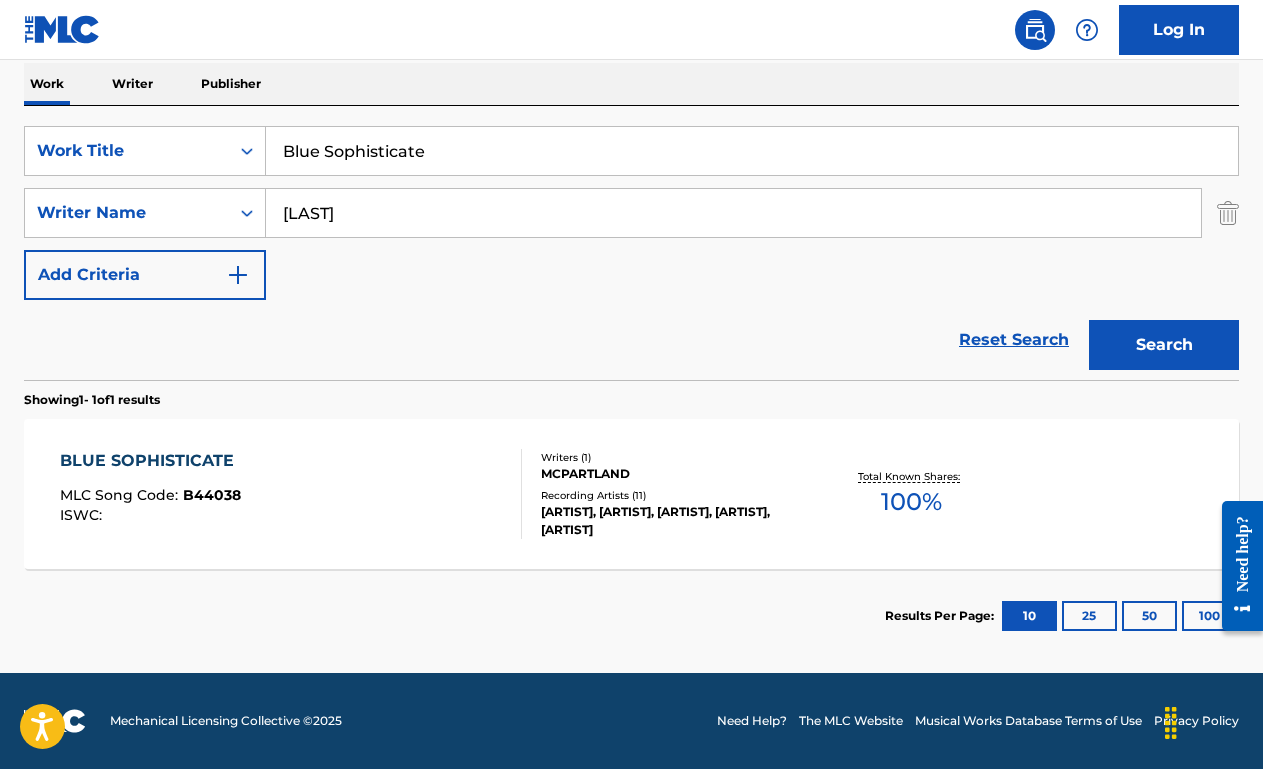 click on "BLUE SOPHISTICATE MLC Song Code : B44038 ISWC :" at bounding box center (291, 494) 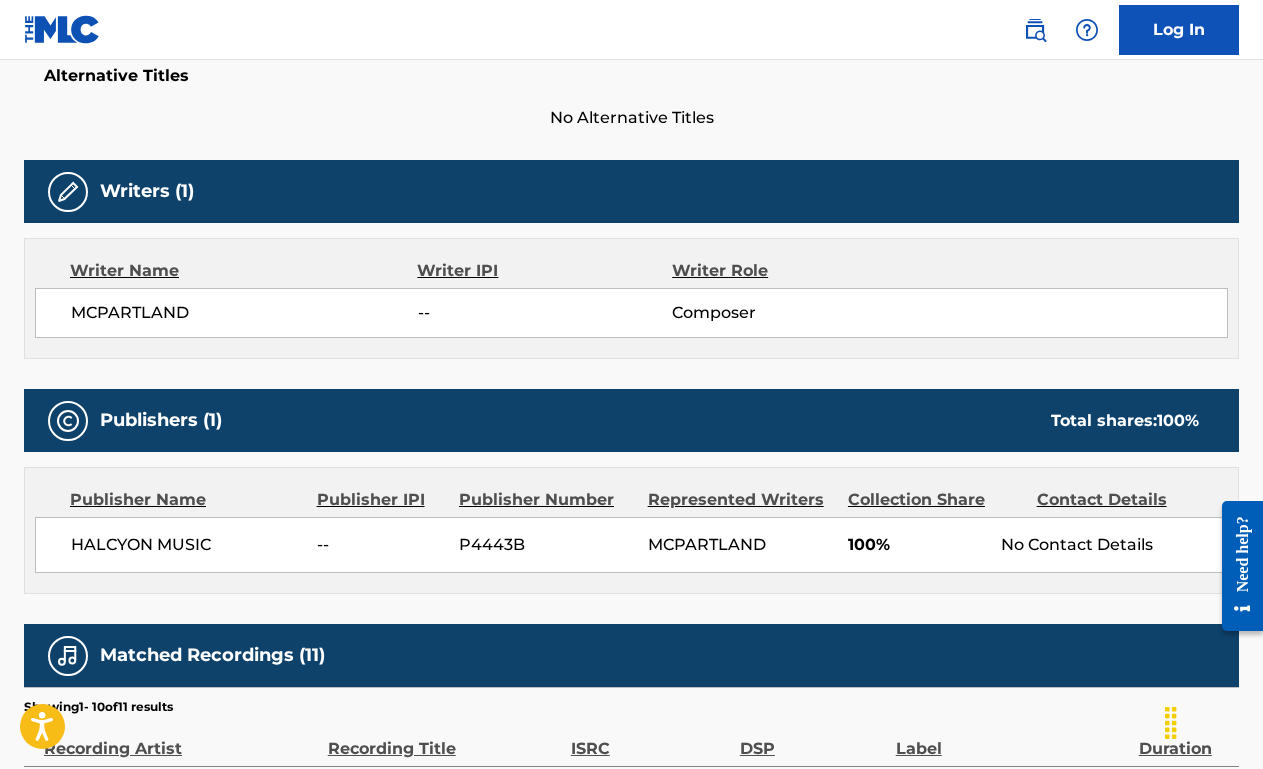 scroll, scrollTop: 546, scrollLeft: 0, axis: vertical 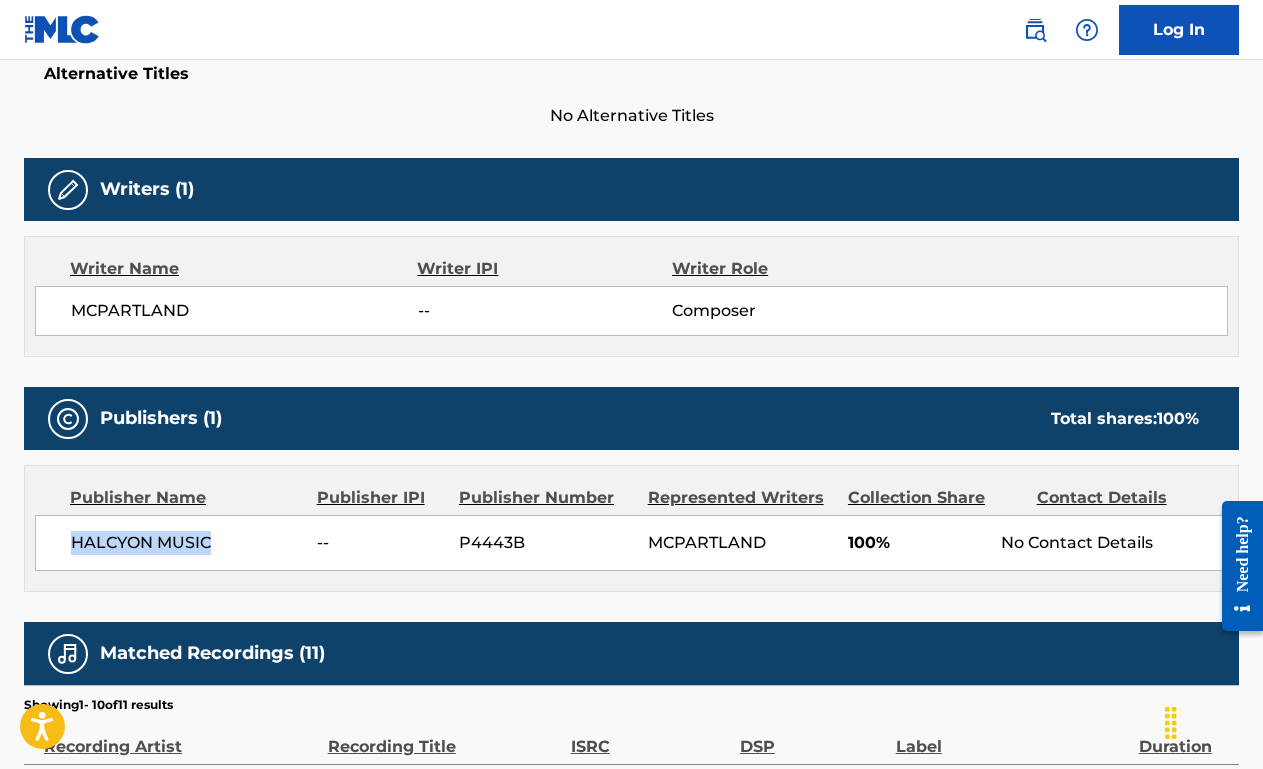 drag, startPoint x: 212, startPoint y: 536, endPoint x: 53, endPoint y: 536, distance: 159 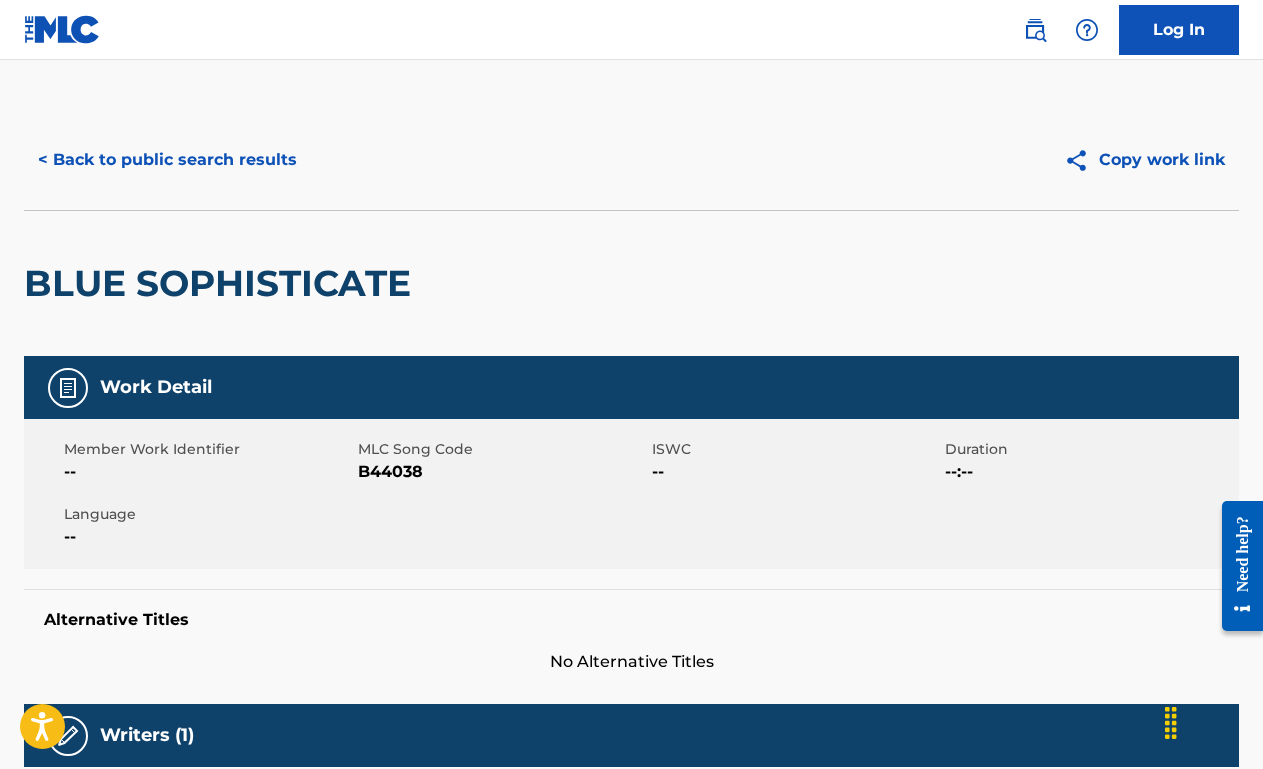 click on "< Back to public search results" at bounding box center (167, 160) 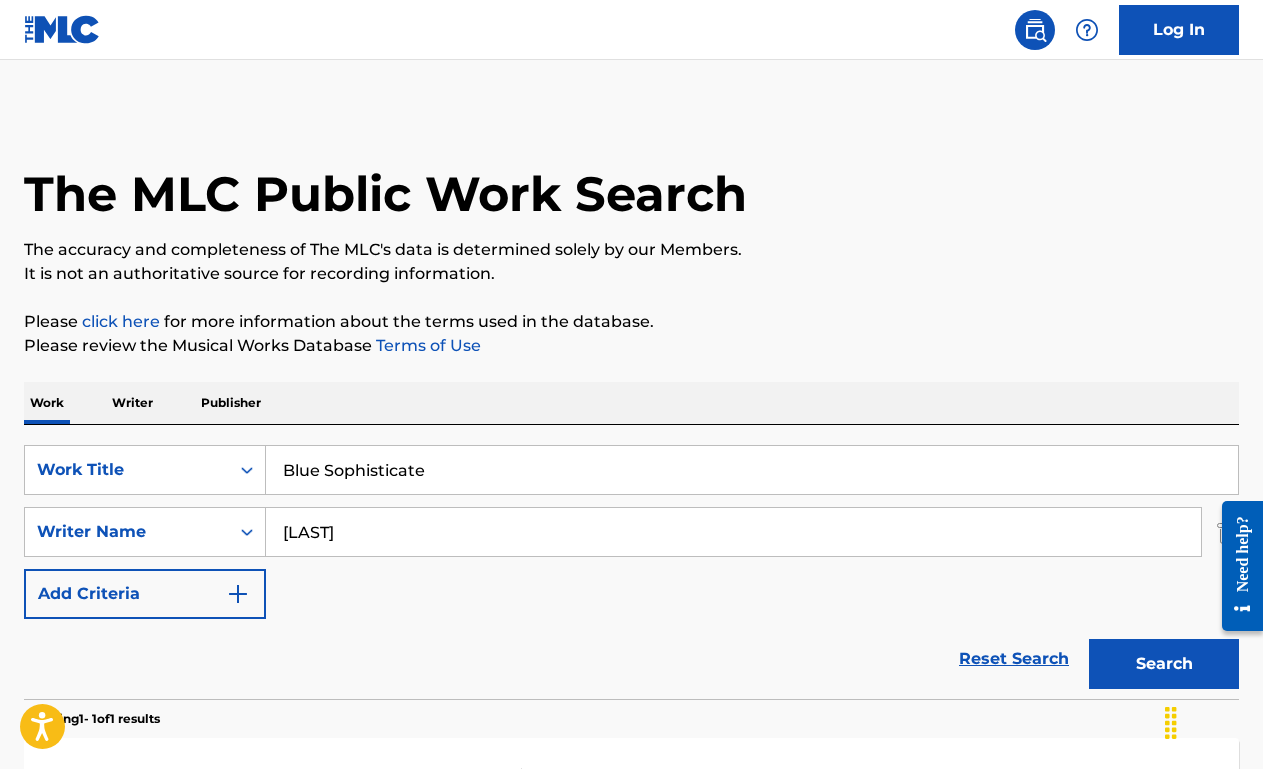 scroll, scrollTop: 204, scrollLeft: 0, axis: vertical 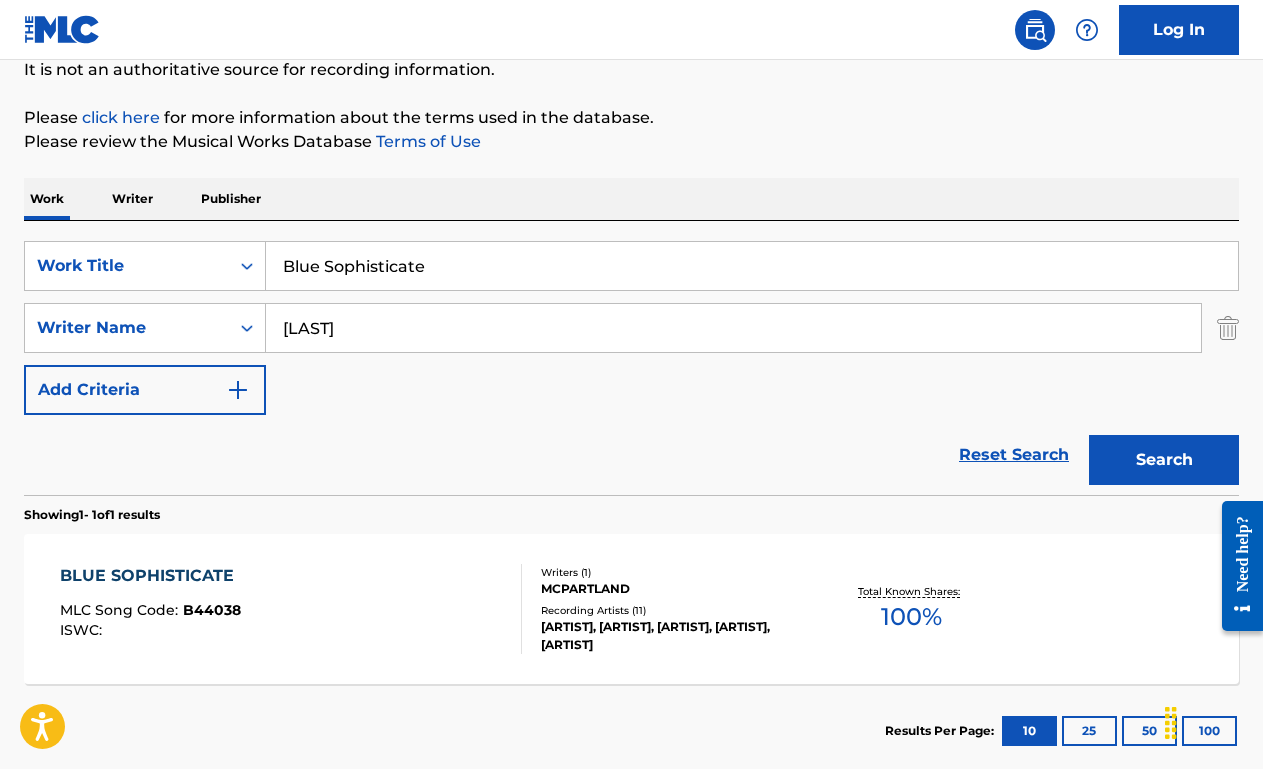 click on "Publisher" at bounding box center (231, 199) 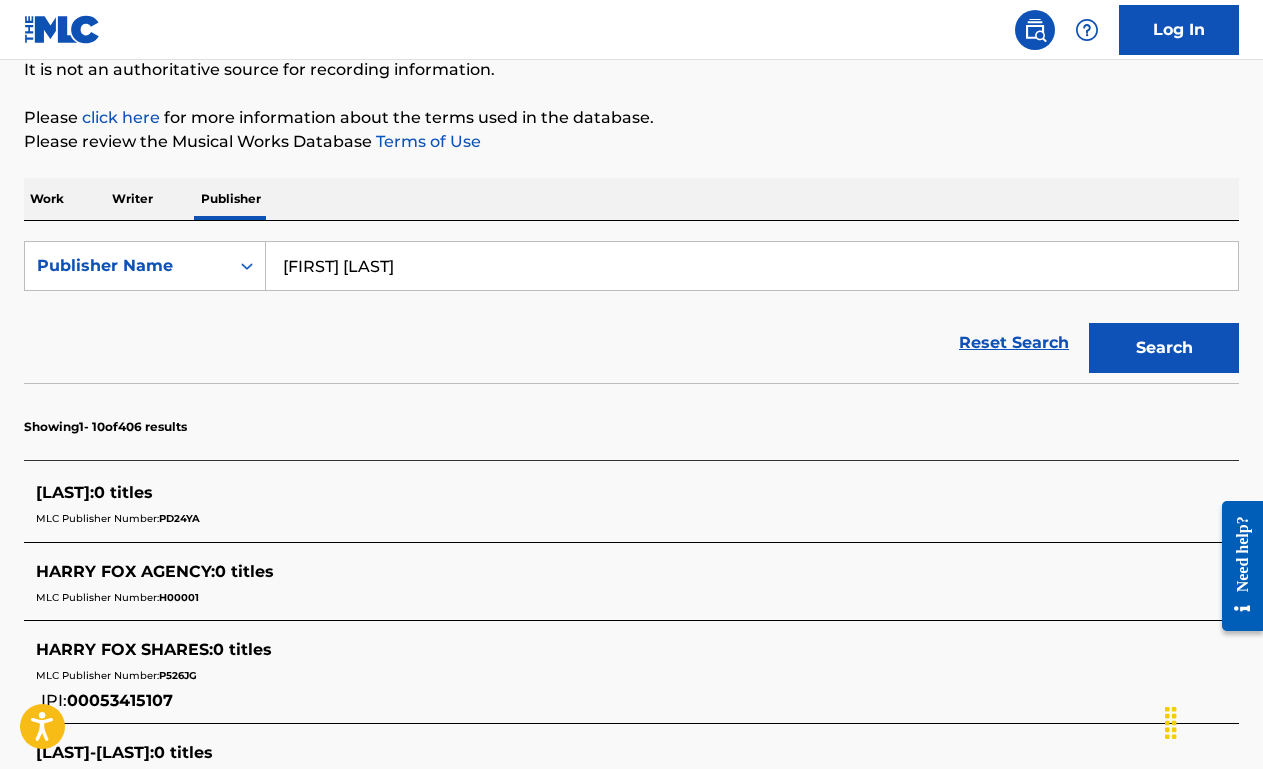 scroll, scrollTop: 0, scrollLeft: 0, axis: both 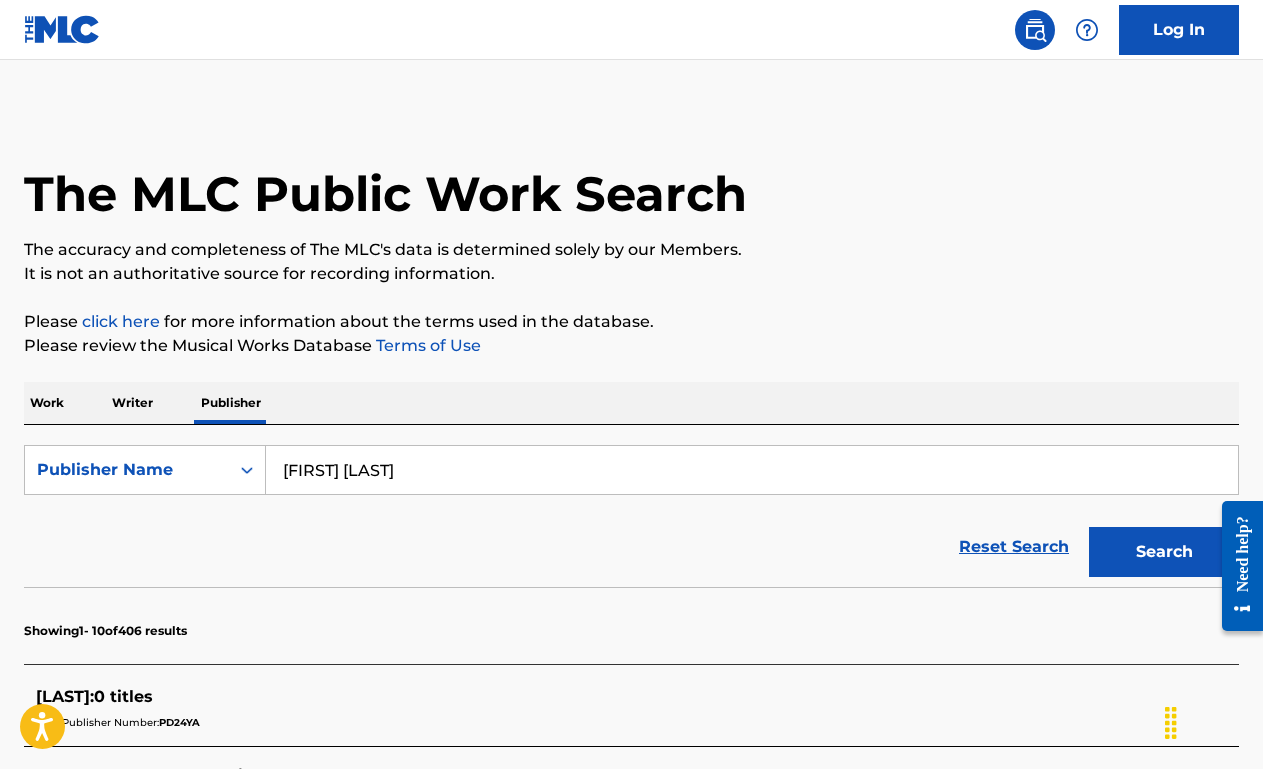 click on "[FIRST] [LAST]" at bounding box center [752, 470] 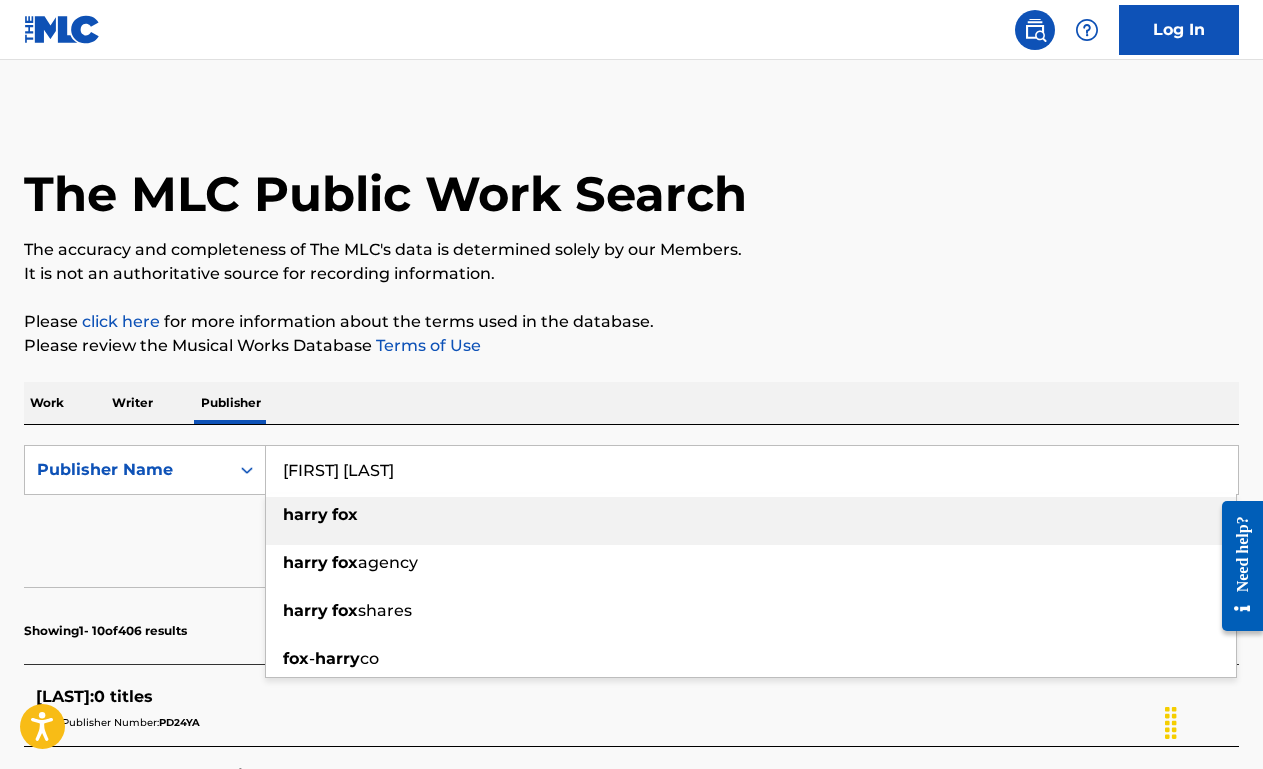 click on "[FIRST] [LAST]" at bounding box center (752, 470) 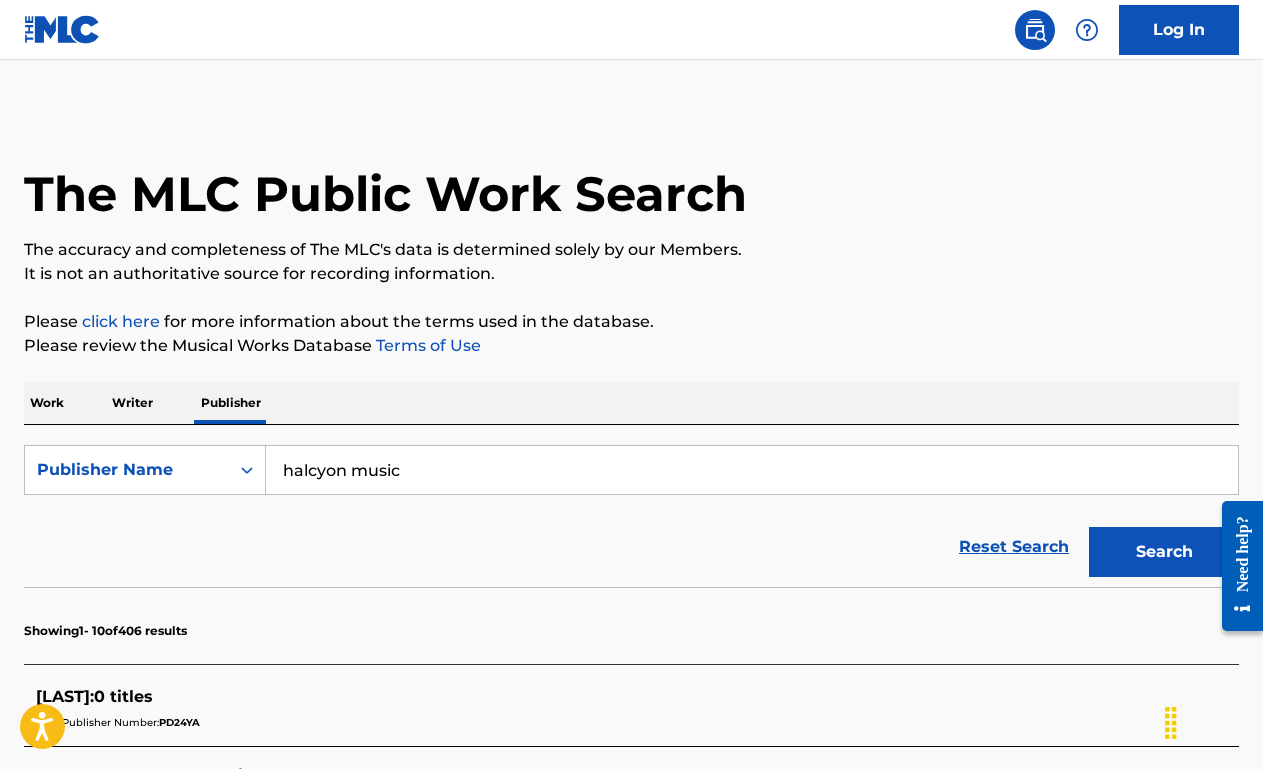 type on "halcyon music" 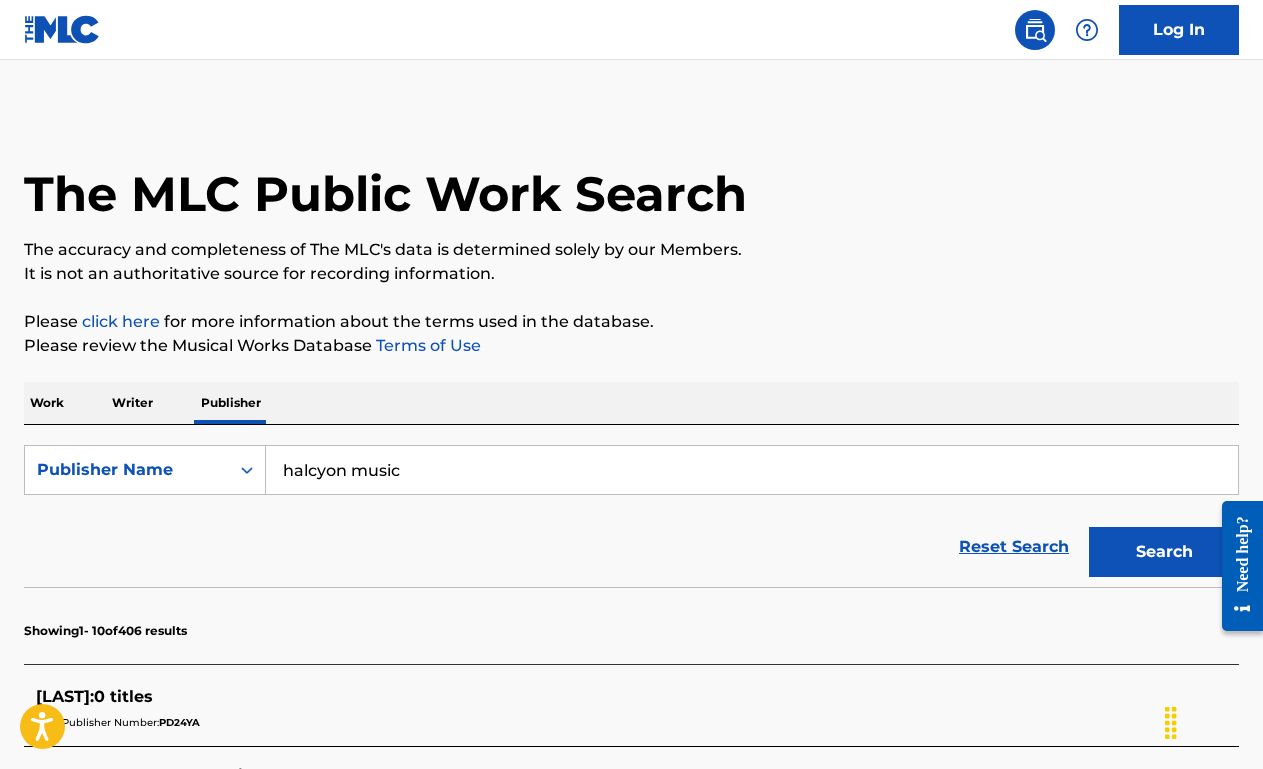 click on "Work" at bounding box center (47, 403) 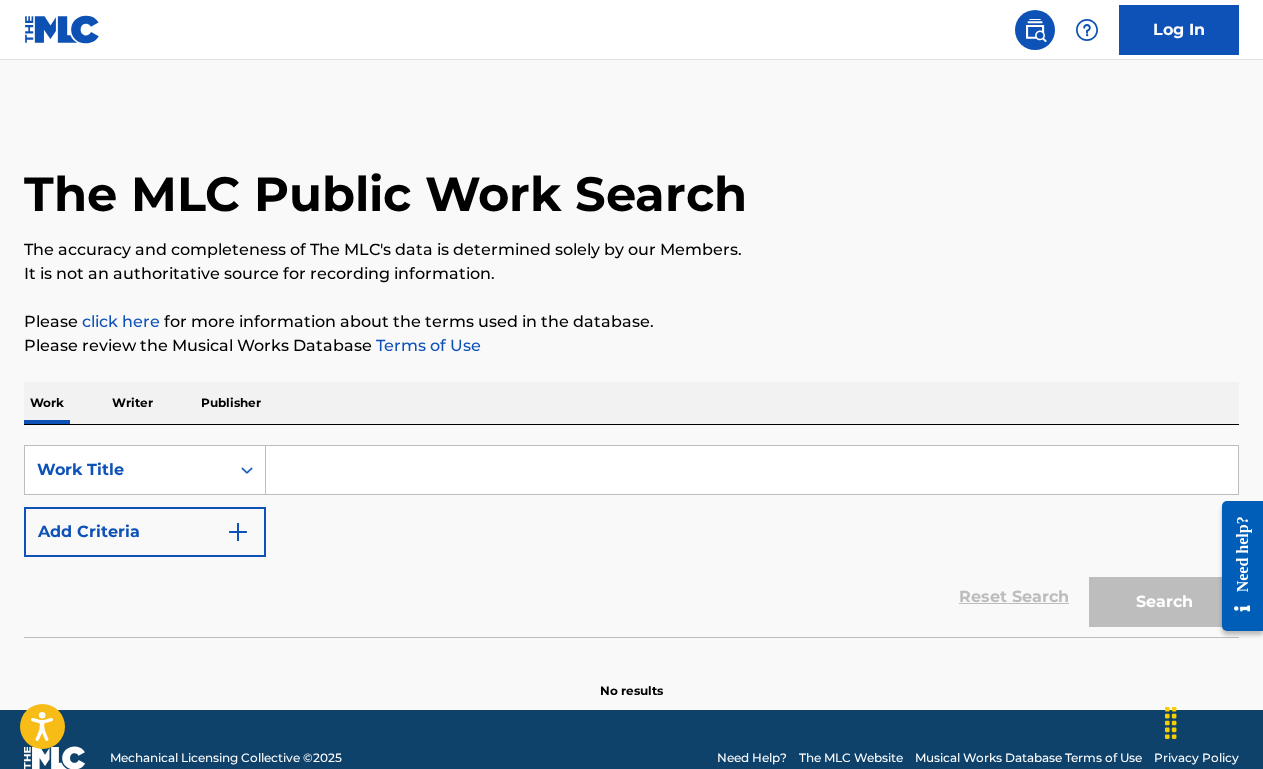 click at bounding box center [752, 470] 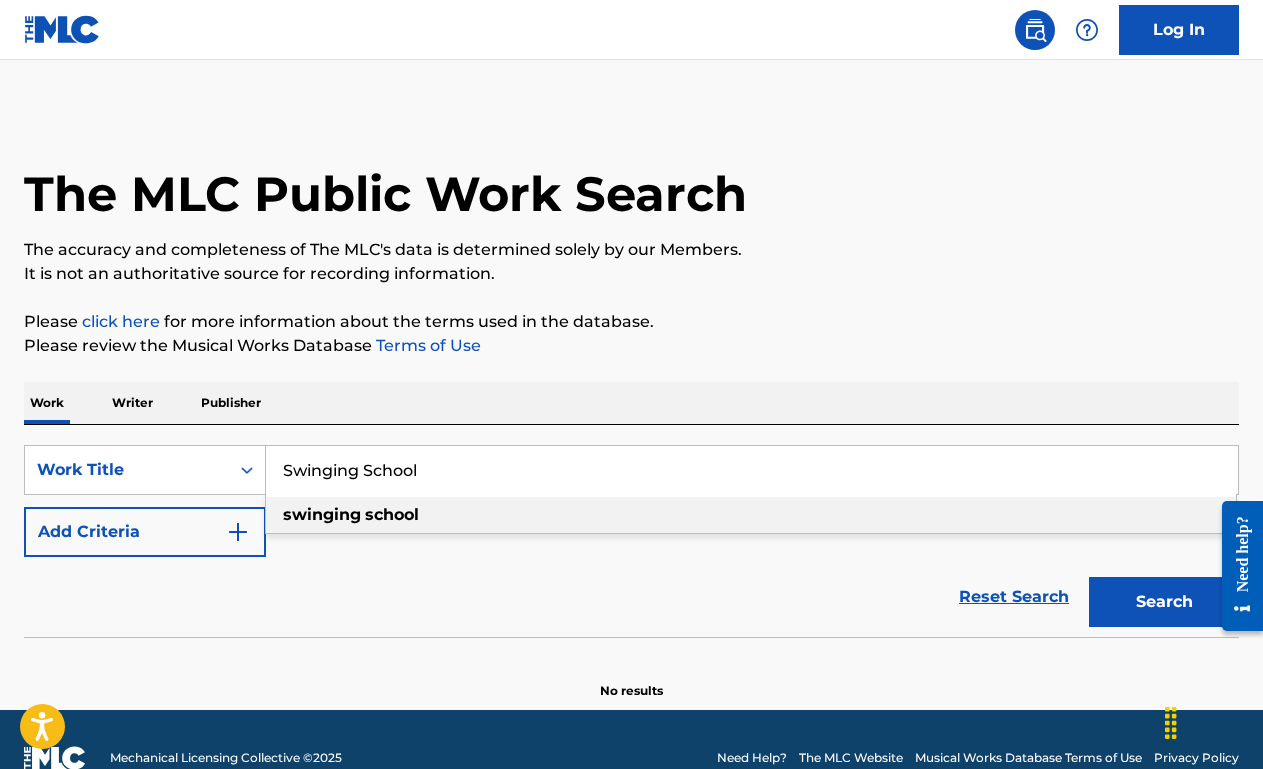 type on "Swinging School" 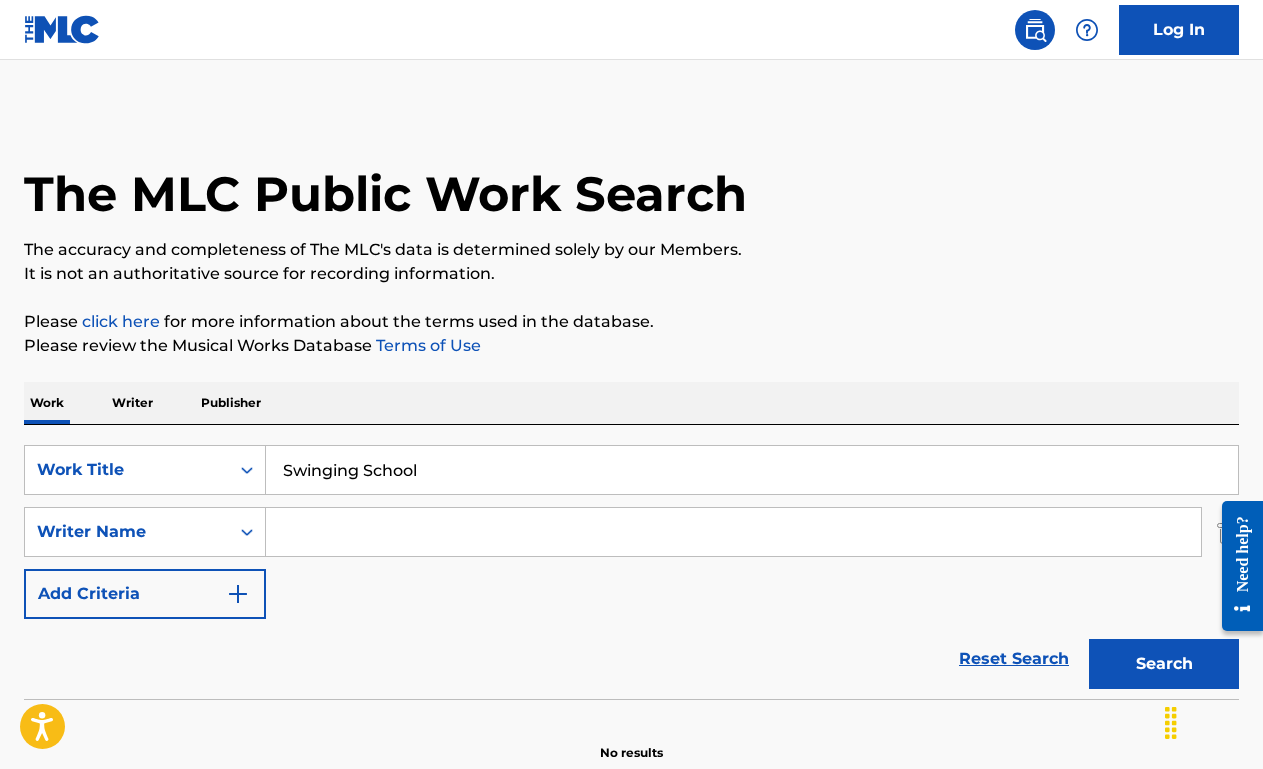 click at bounding box center [733, 532] 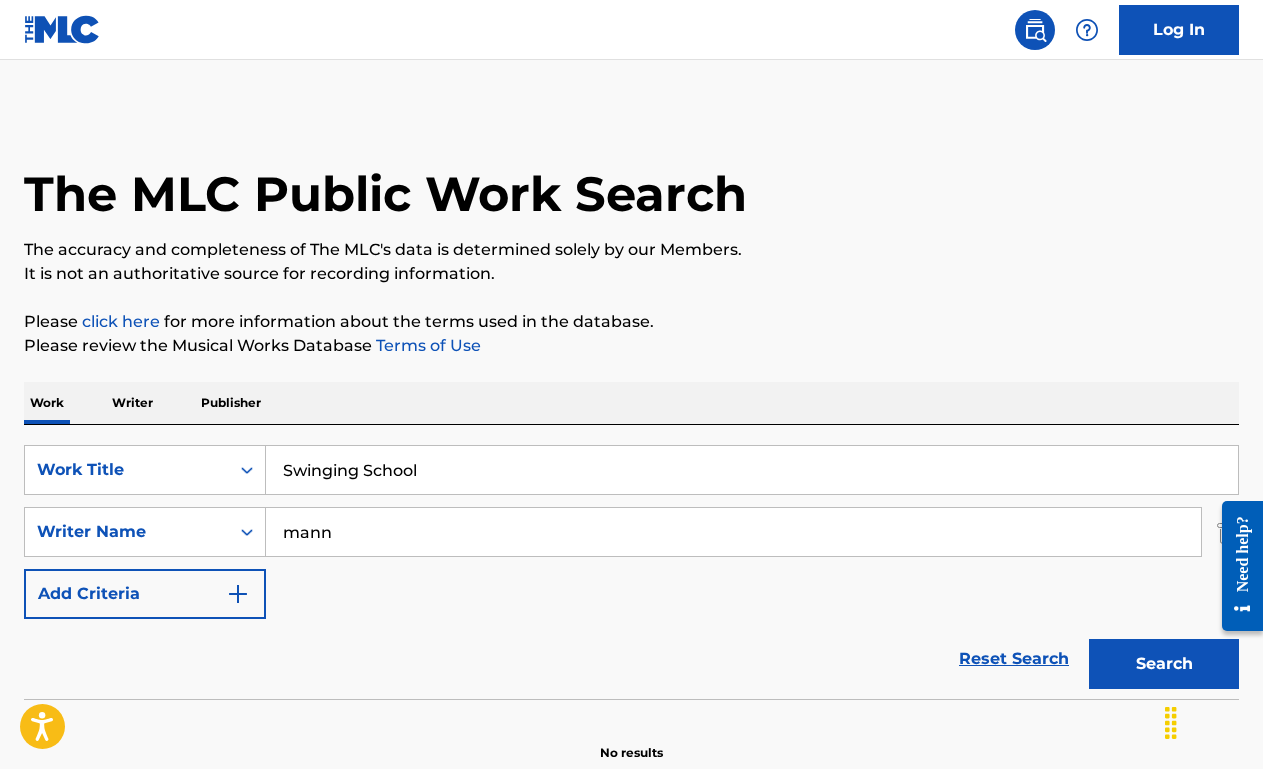 type on "mann" 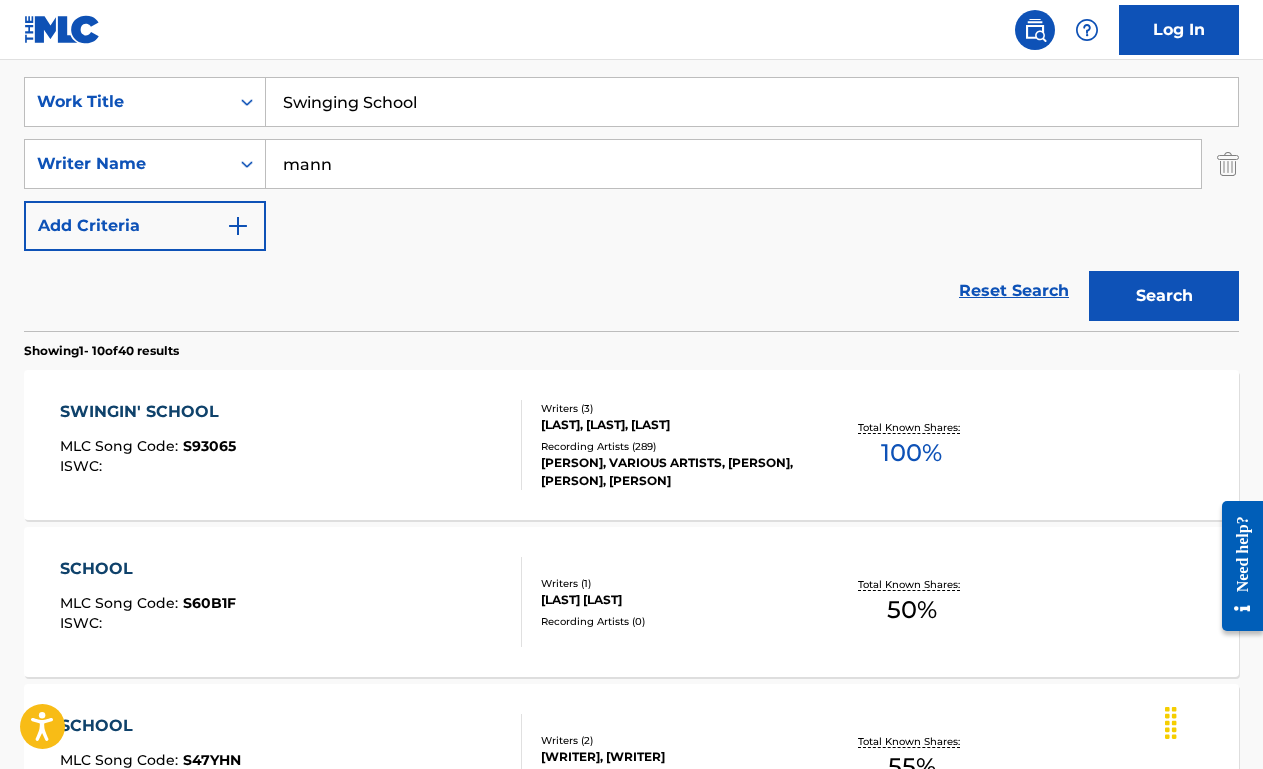 scroll, scrollTop: 383, scrollLeft: 0, axis: vertical 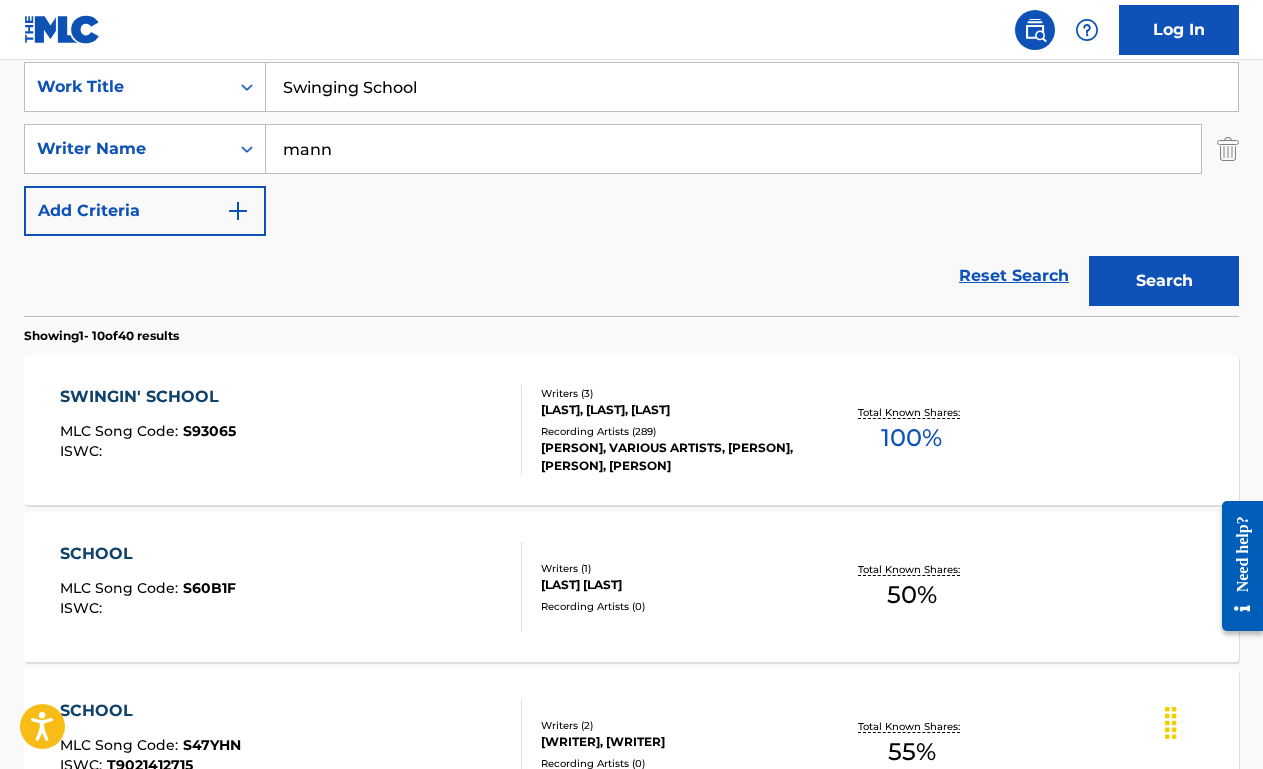 click on "SWINGIN' SCHOOL MLC Song Code : S93065 ISWC :" at bounding box center (291, 430) 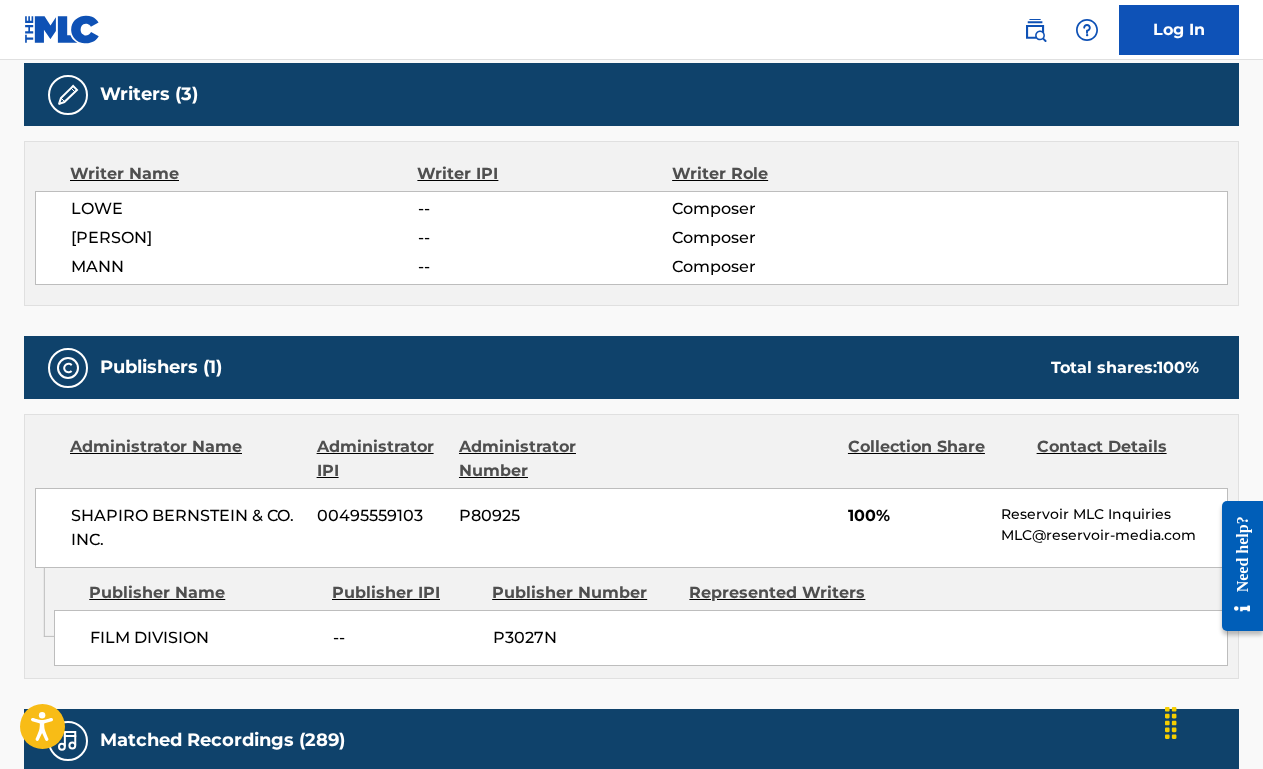 scroll, scrollTop: 0, scrollLeft: 0, axis: both 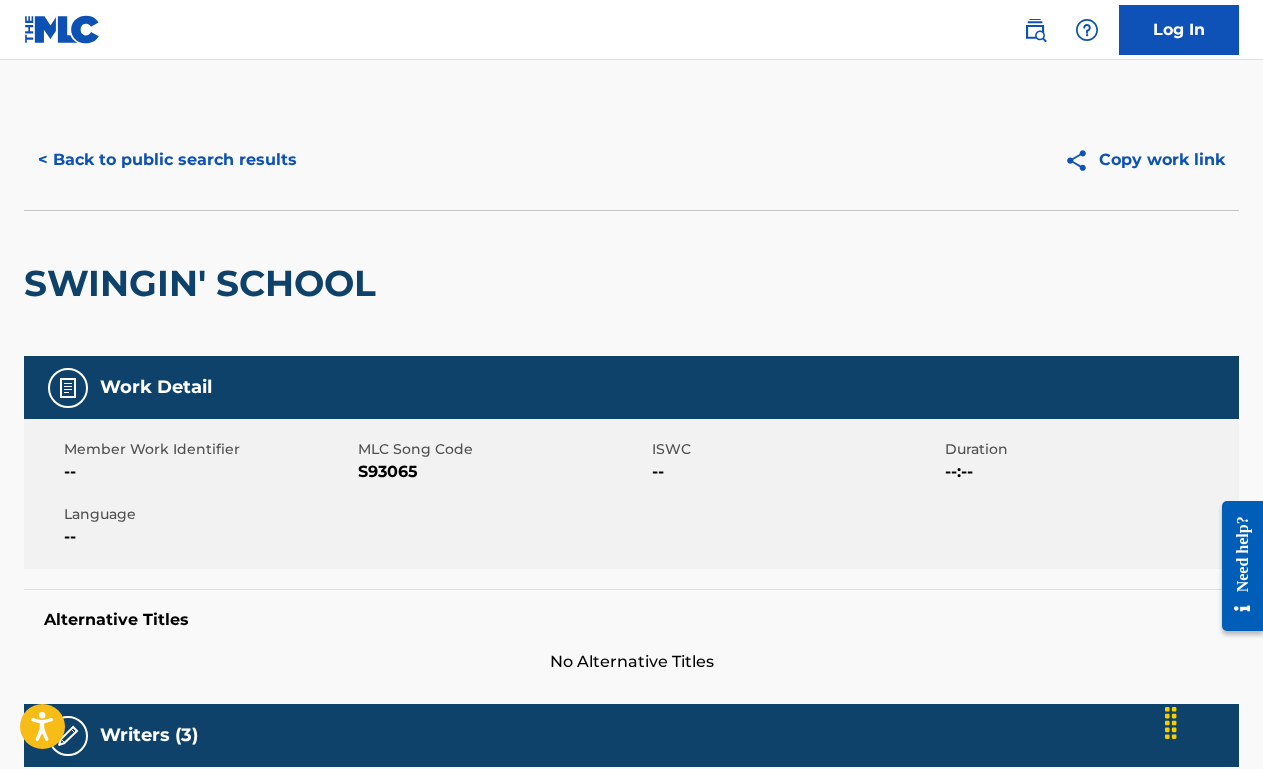click on "< Back to public search results" at bounding box center (167, 160) 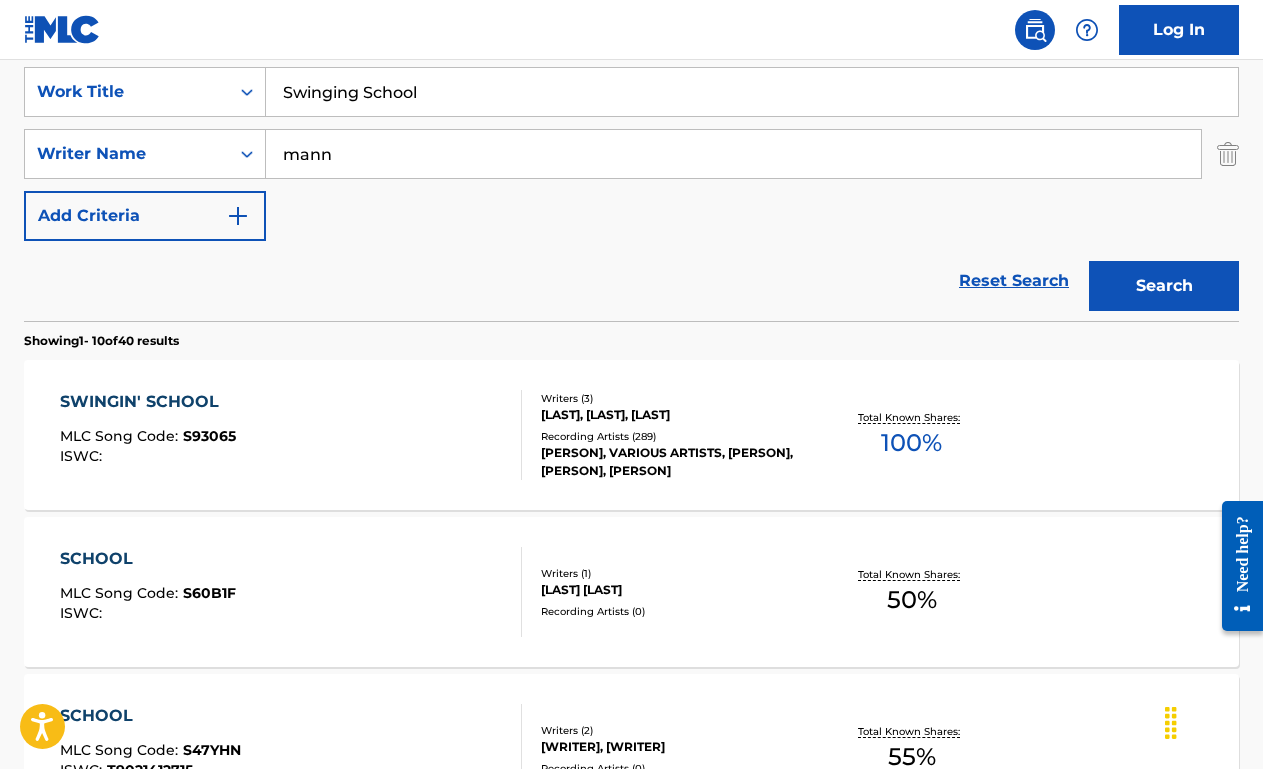 scroll, scrollTop: 377, scrollLeft: 0, axis: vertical 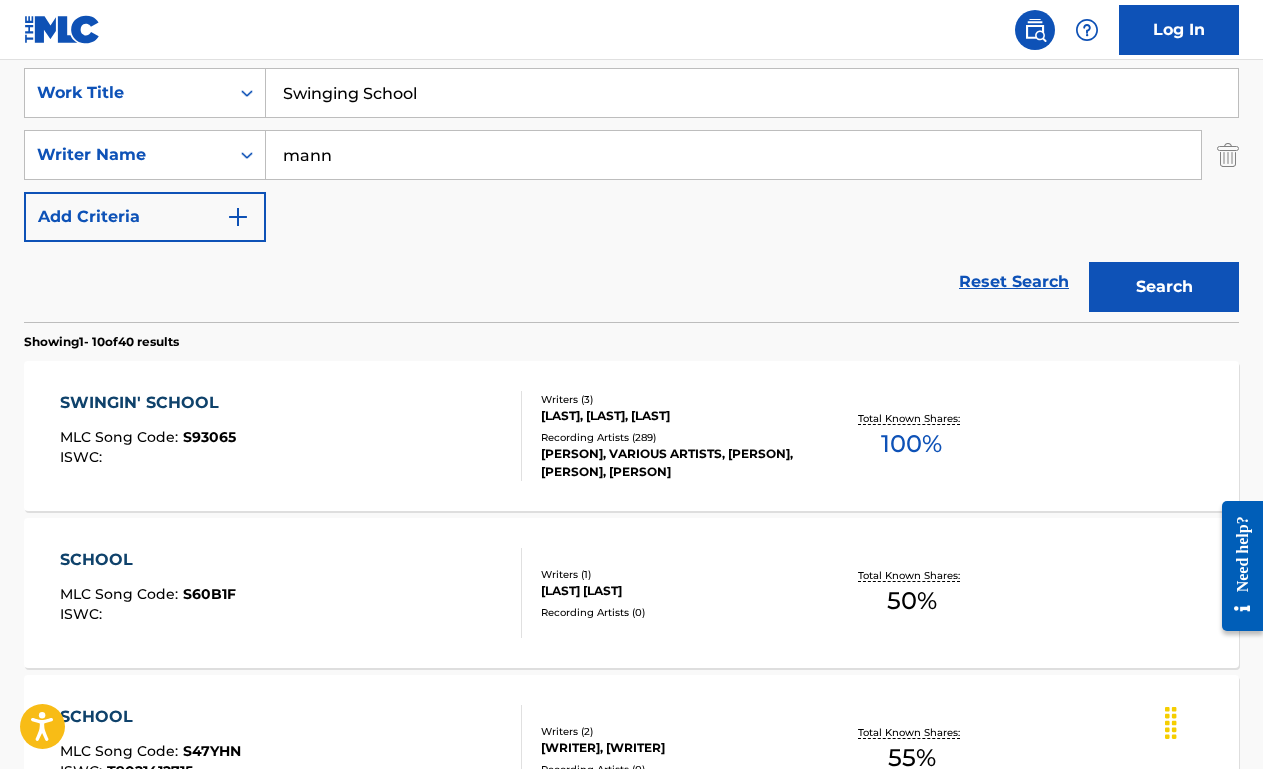 click on "Swinging School" at bounding box center [752, 93] 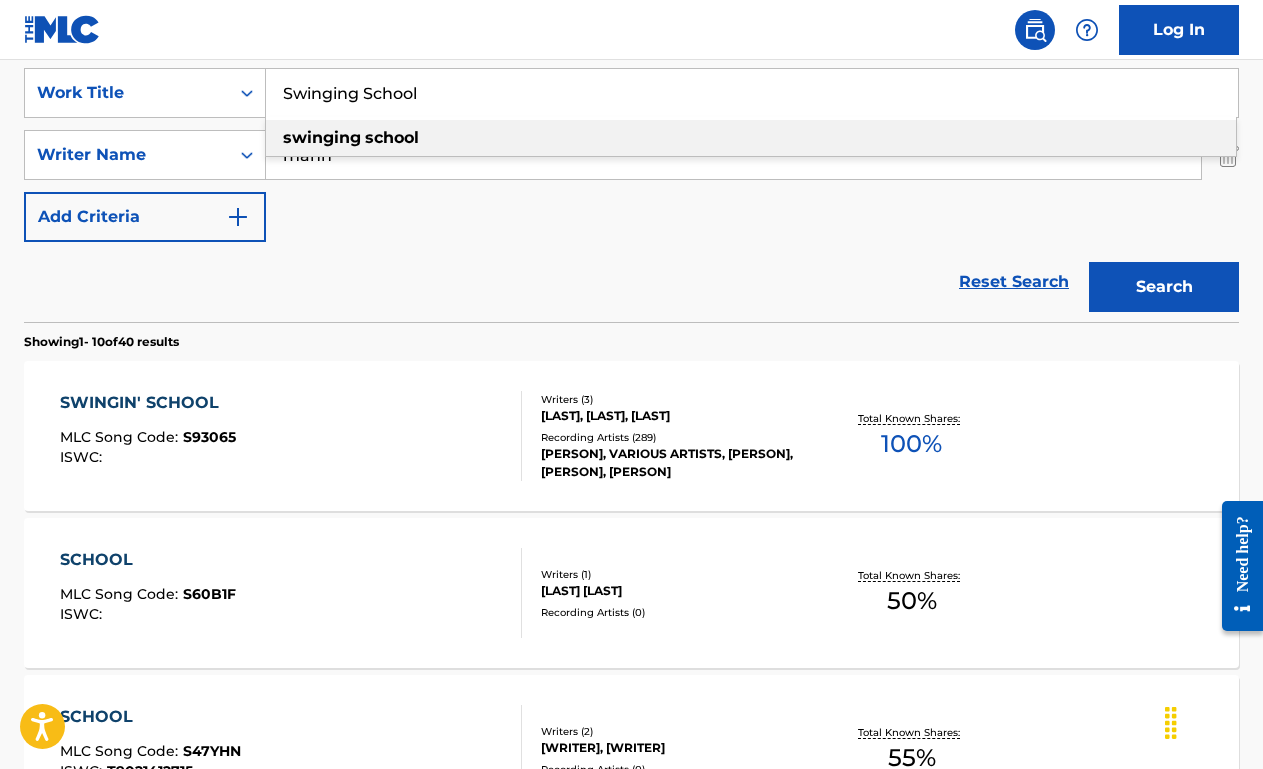 click on "Swinging School" at bounding box center (752, 93) 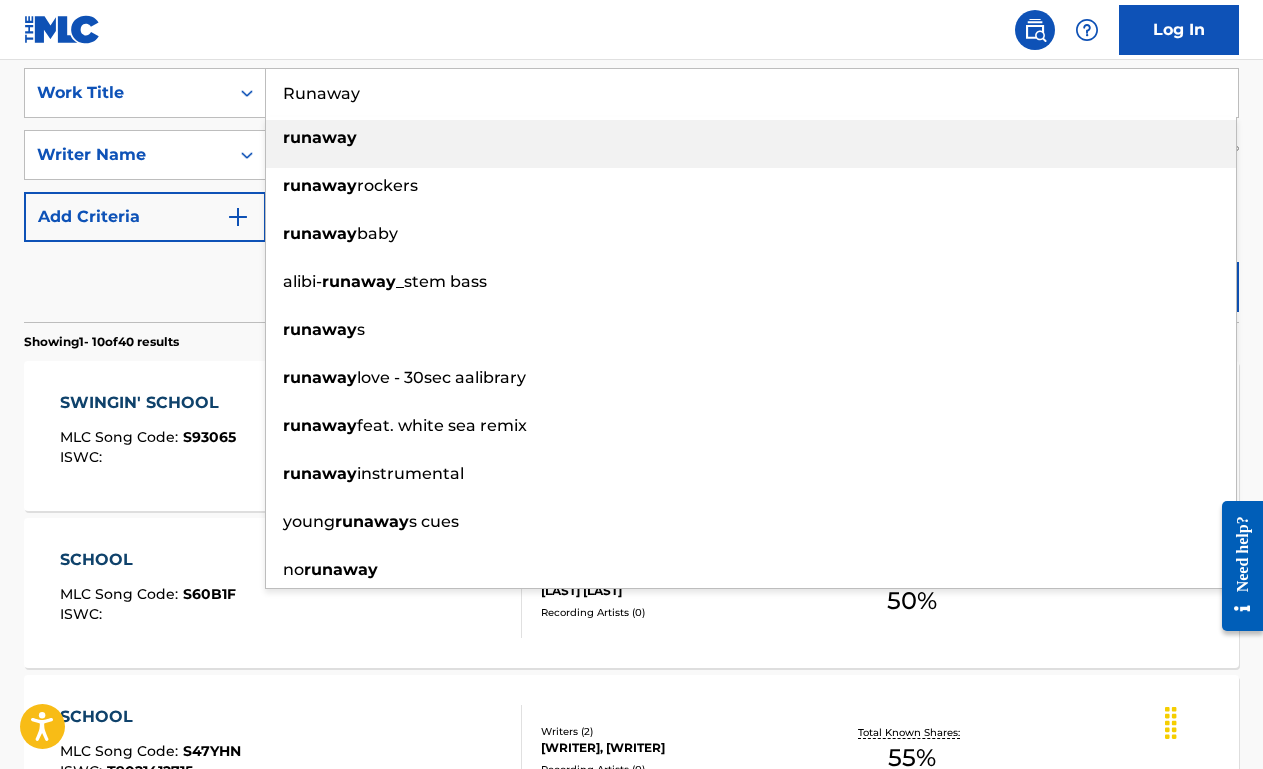 type on "Runaway" 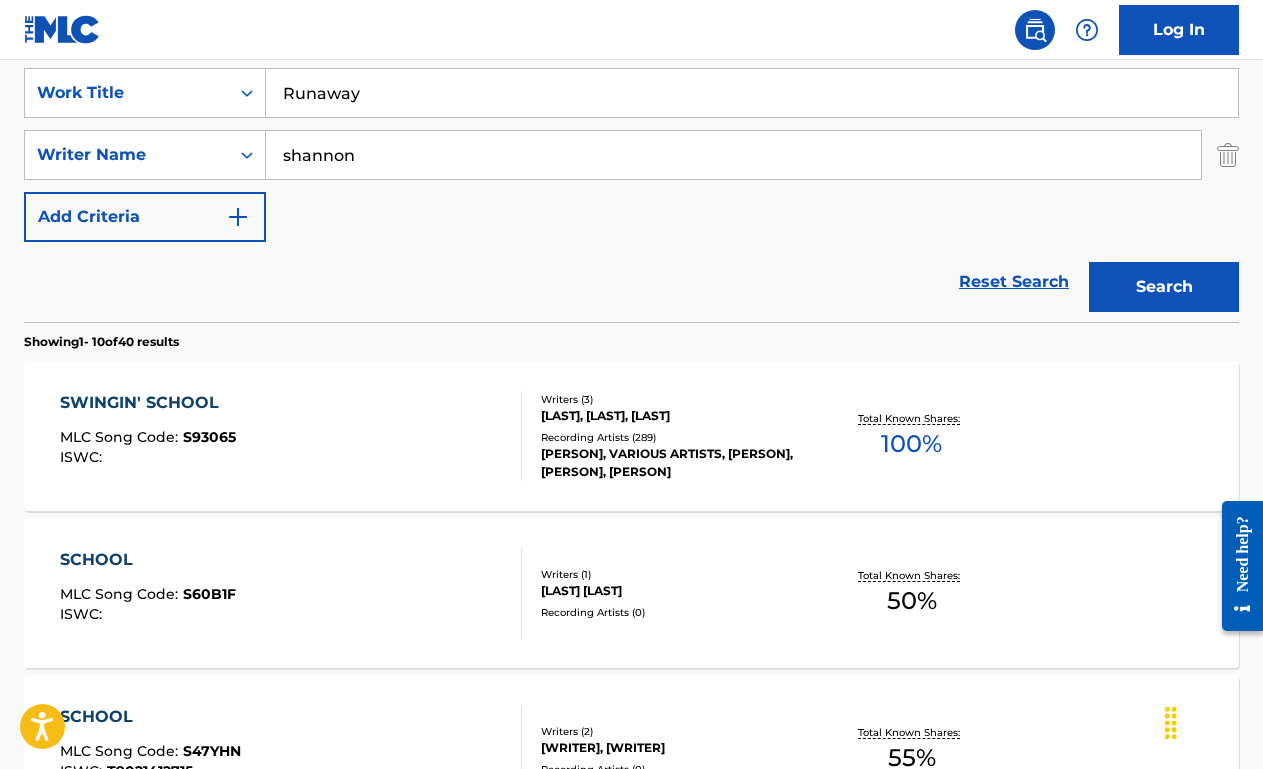 type on "shannon" 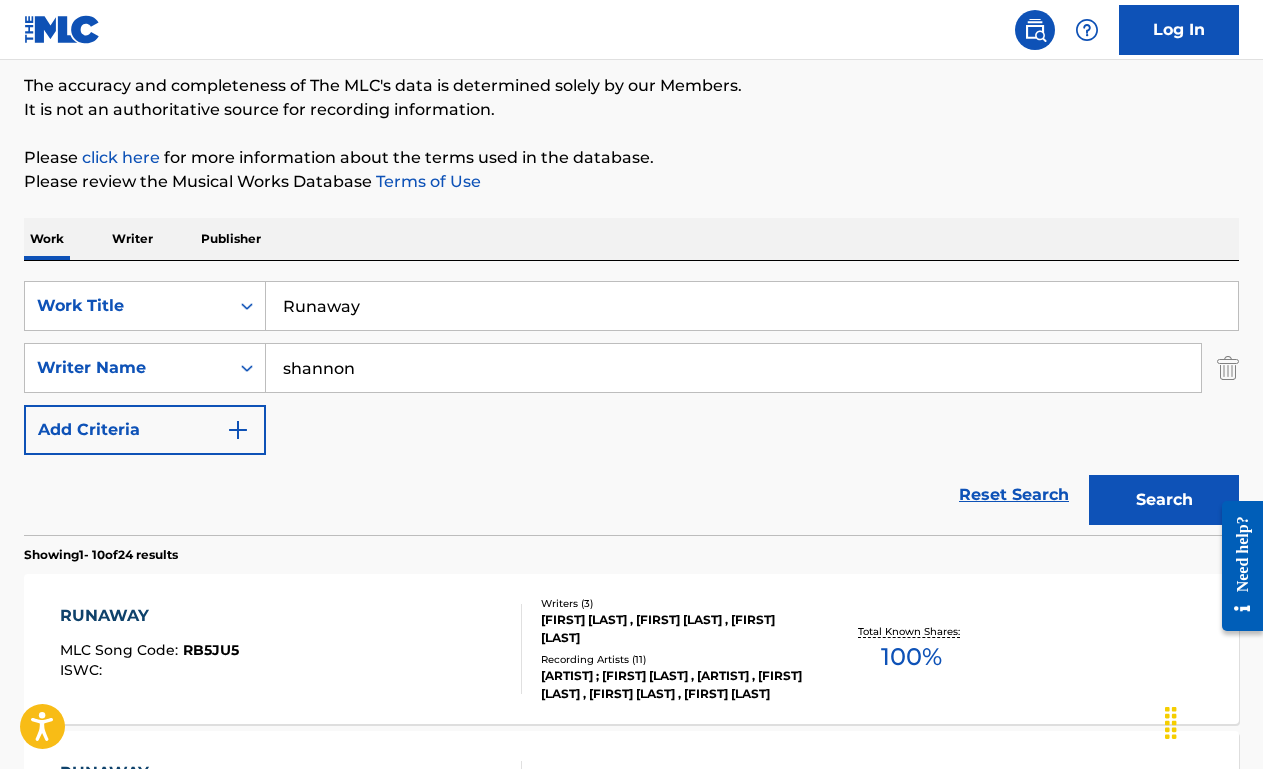 scroll, scrollTop: 377, scrollLeft: 0, axis: vertical 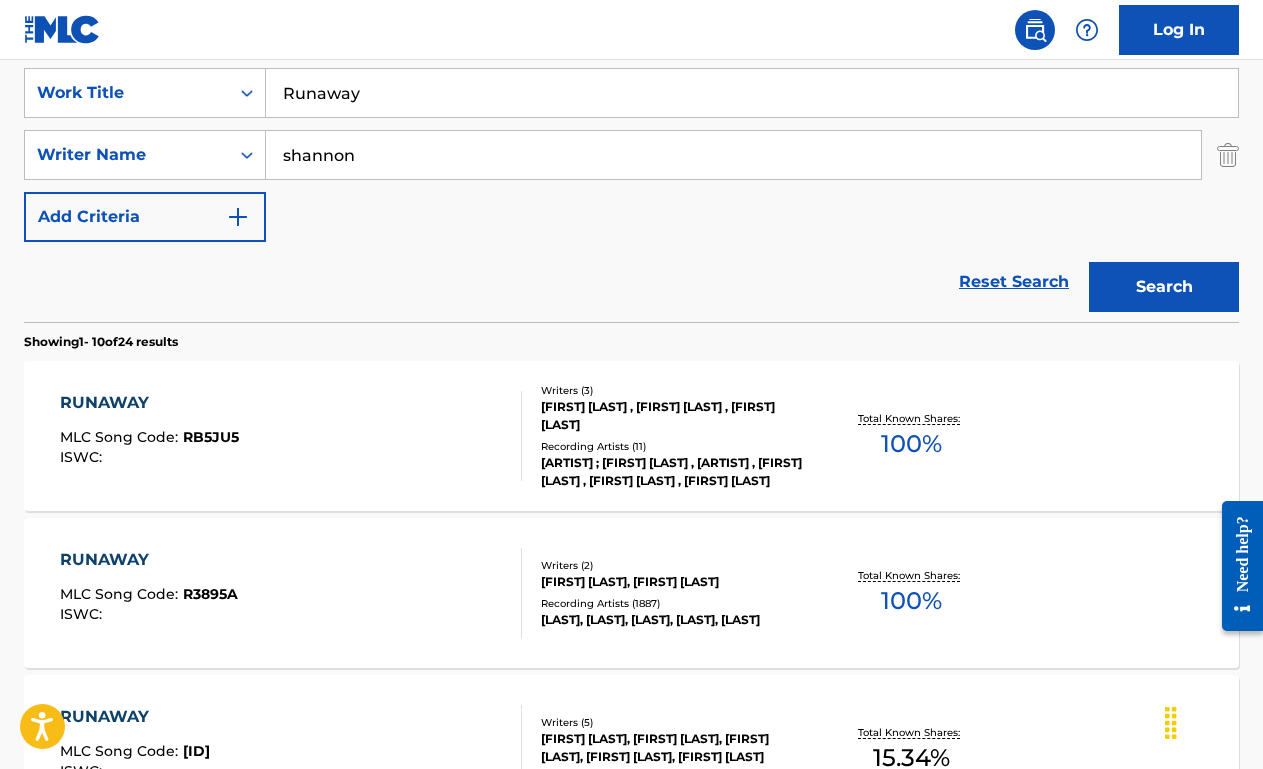click on "RUNAWAY MLC Song Code : R3895A ISWC :" at bounding box center [291, 593] 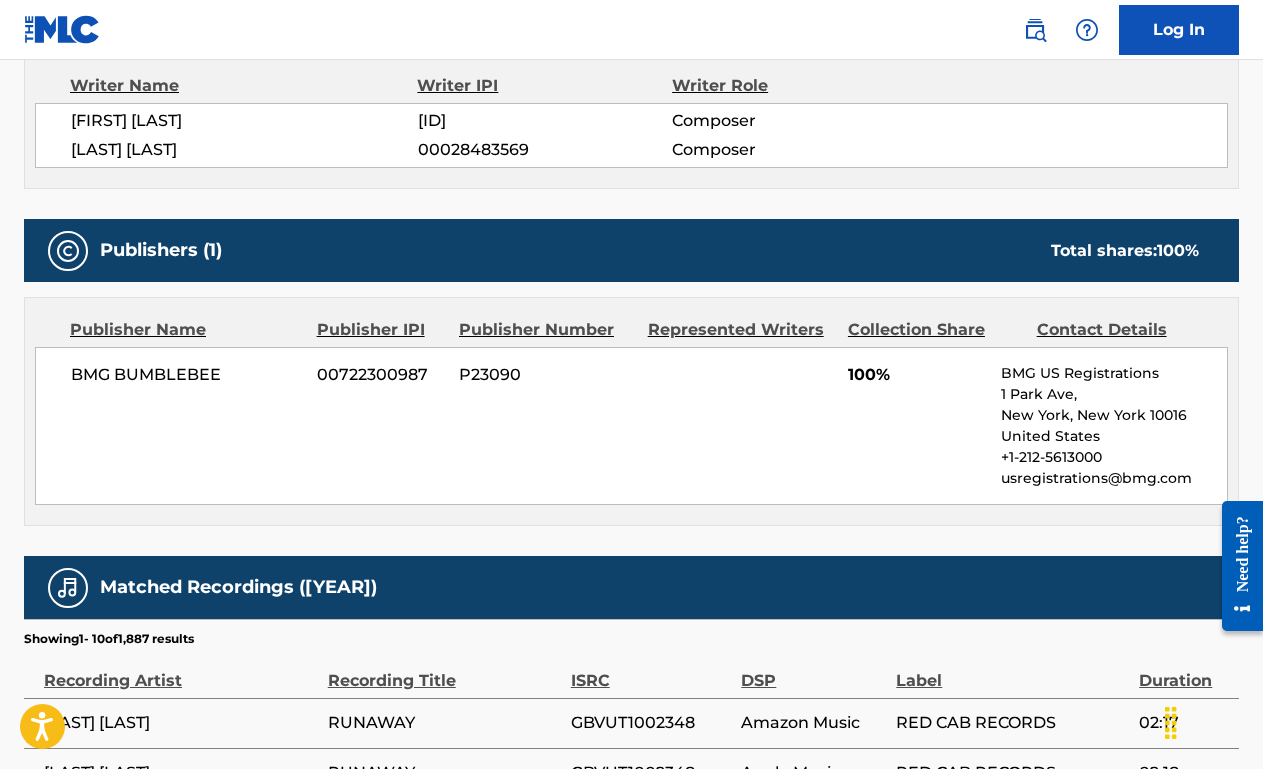 scroll, scrollTop: 0, scrollLeft: 0, axis: both 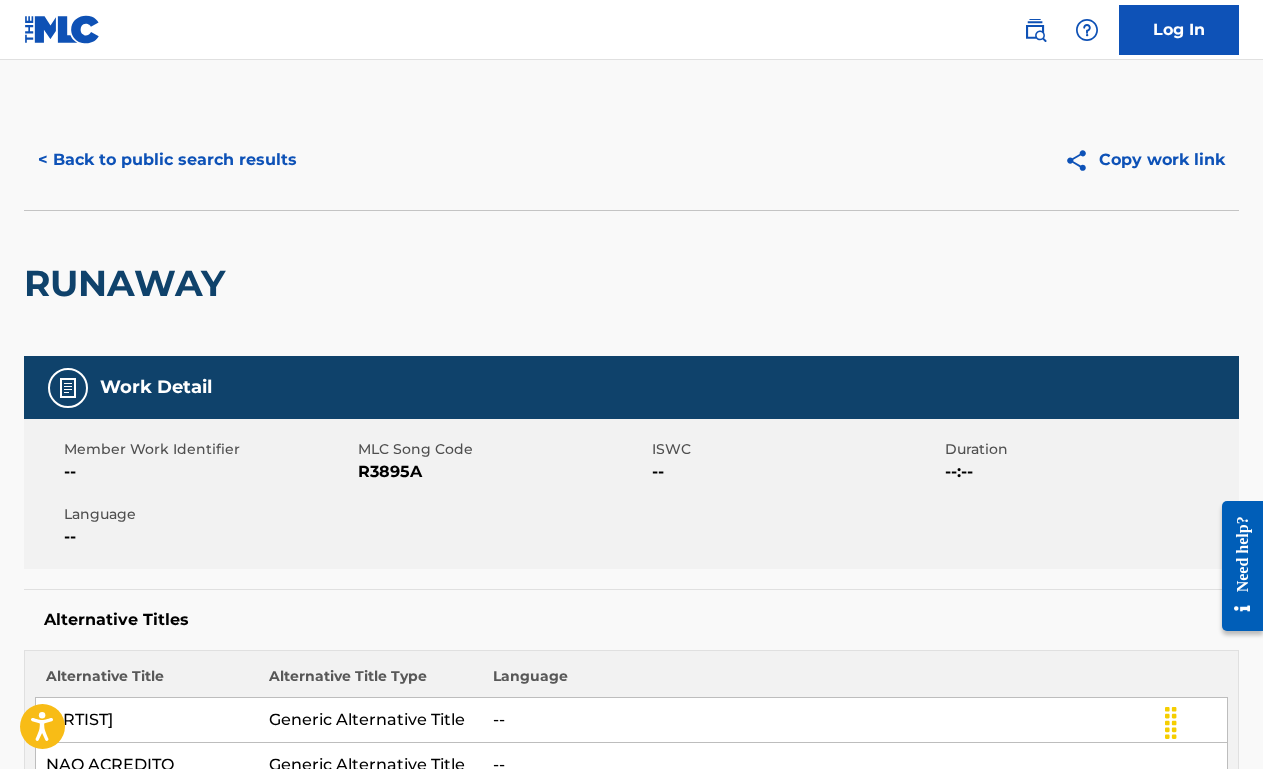click on "< Back to public search results" at bounding box center [167, 160] 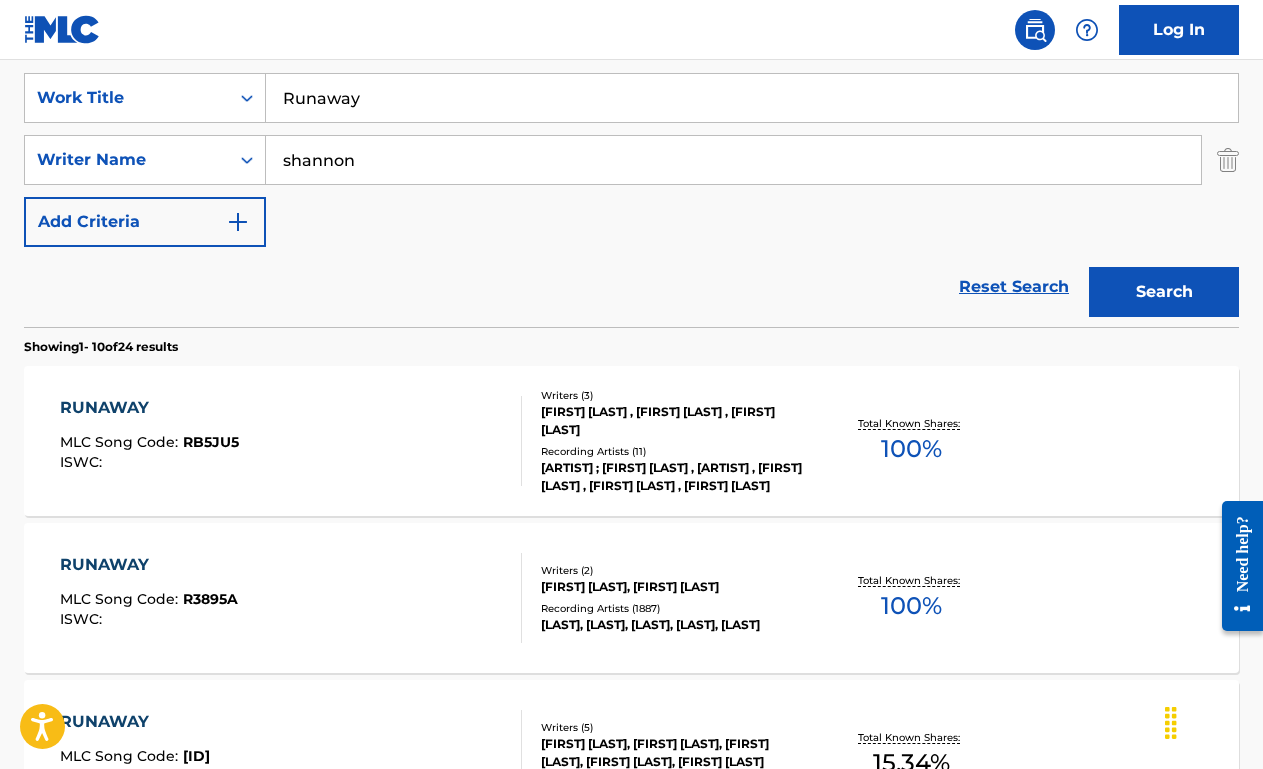 scroll, scrollTop: 371, scrollLeft: 0, axis: vertical 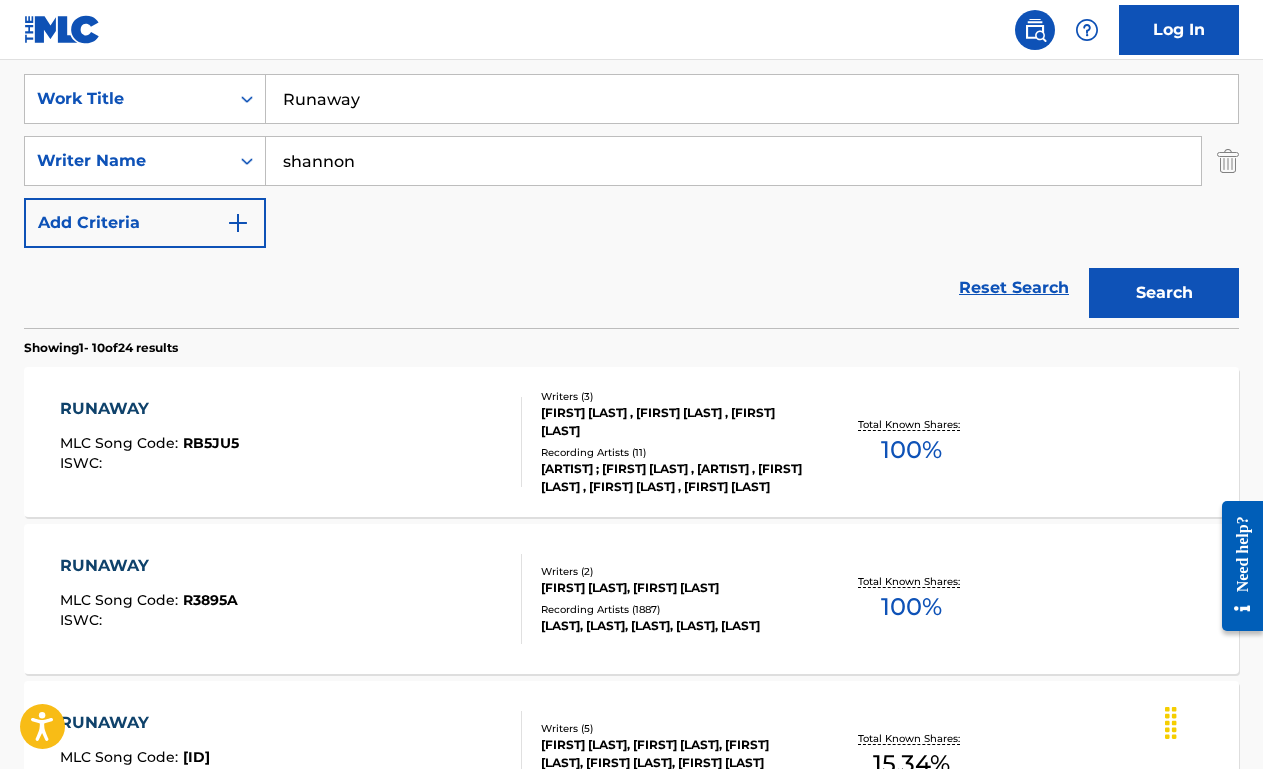 click on "Runaway" at bounding box center [752, 99] 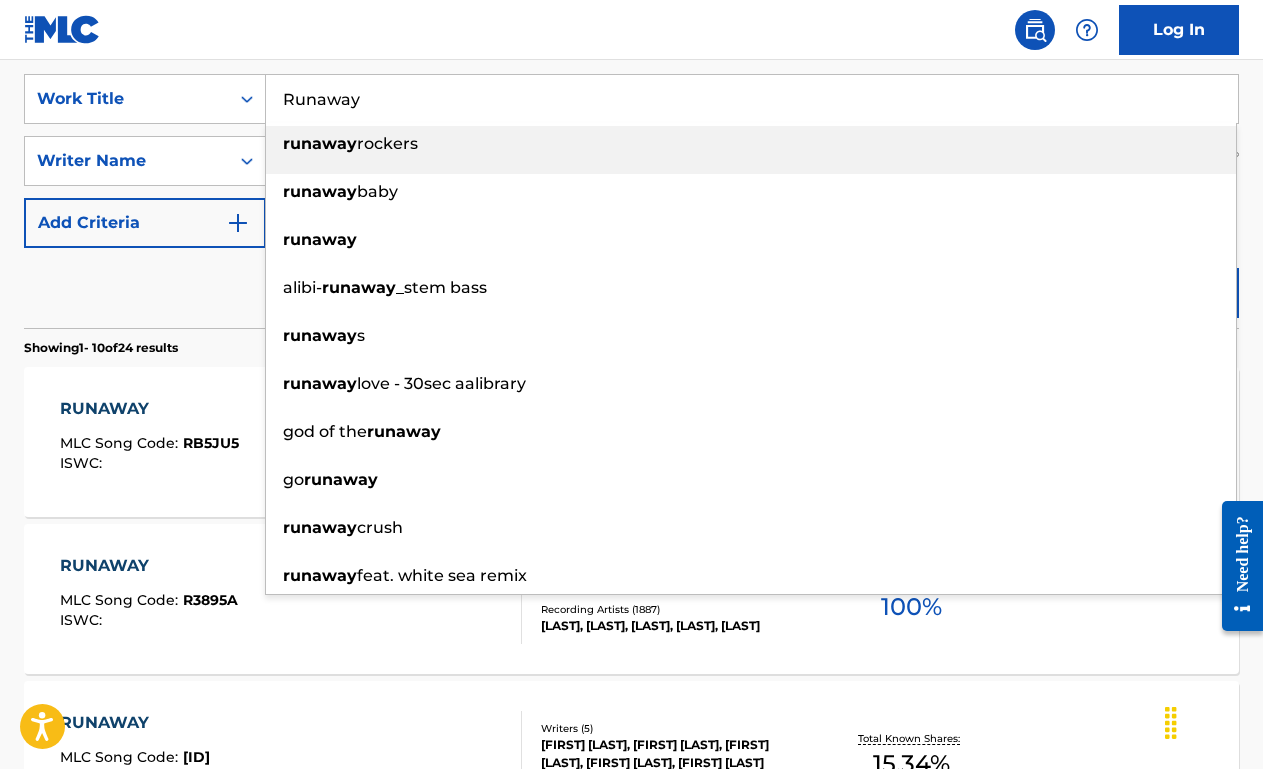 click on "Runaway" at bounding box center [752, 99] 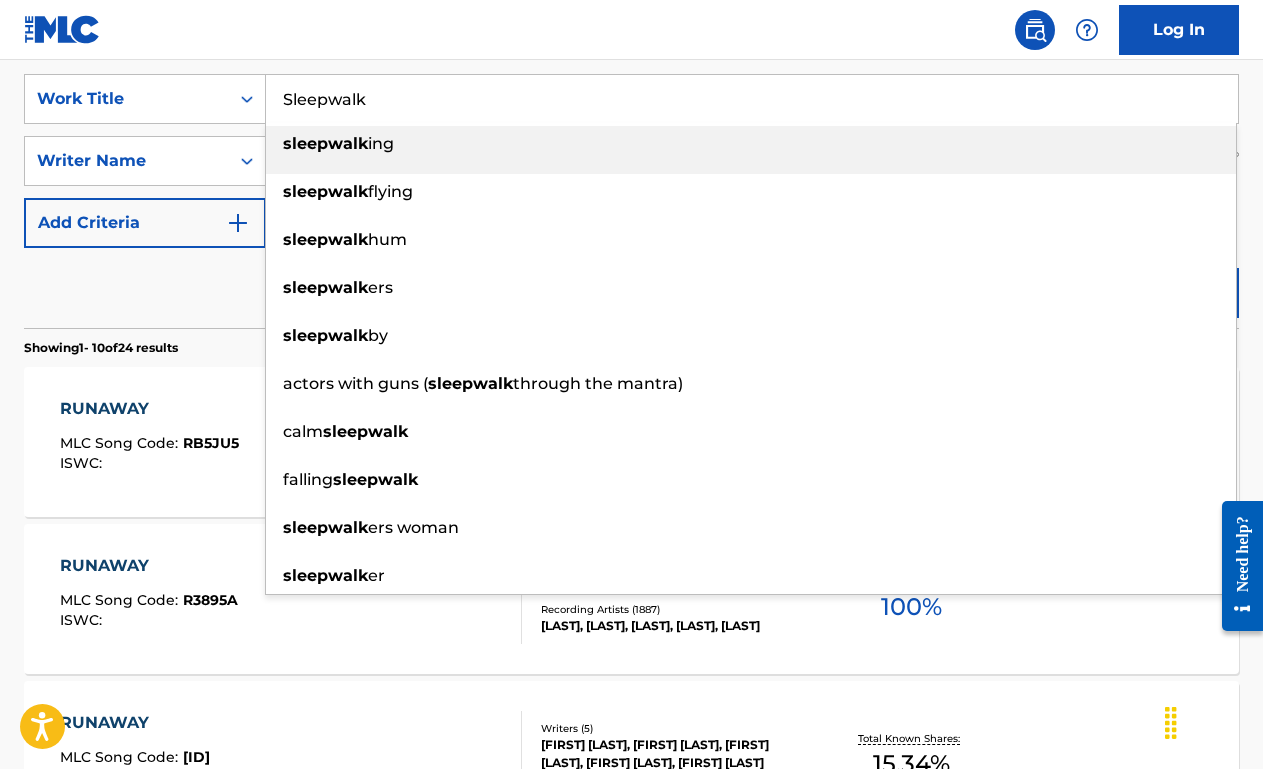 type on "Sleepwalk" 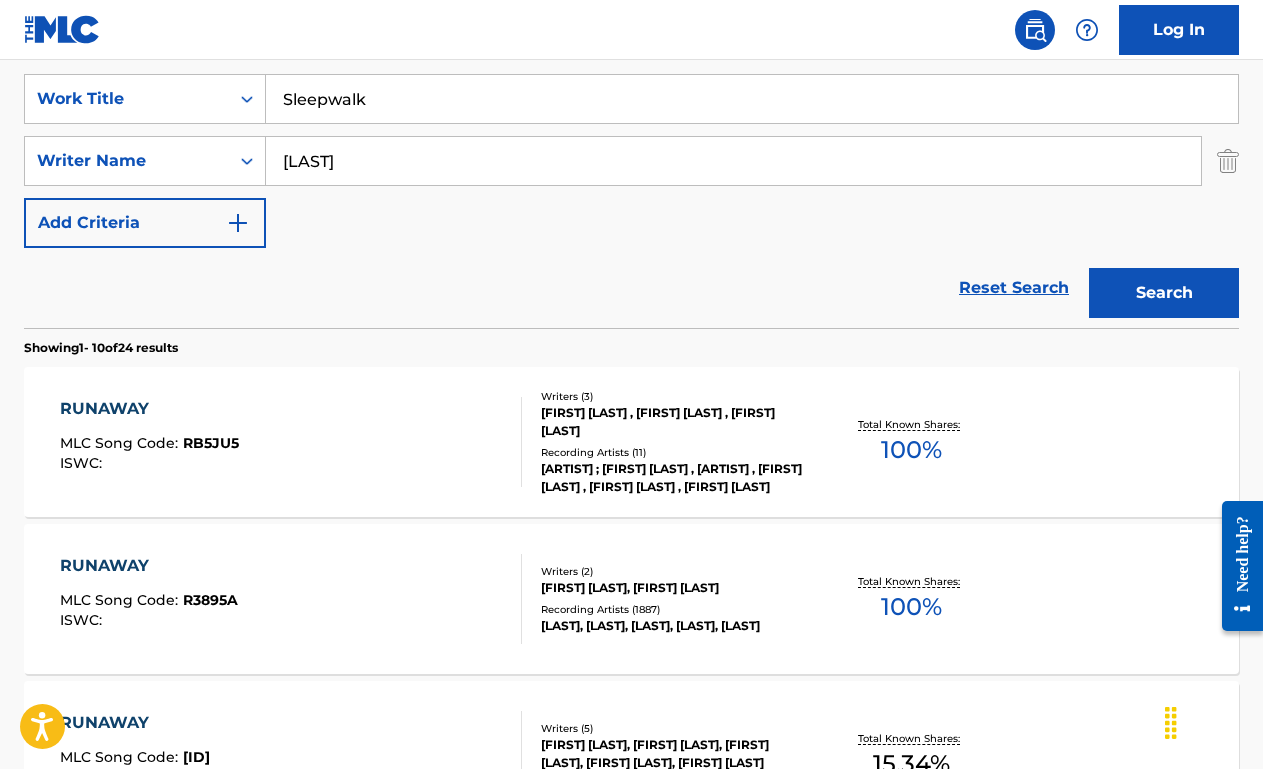 type on "[LAST]" 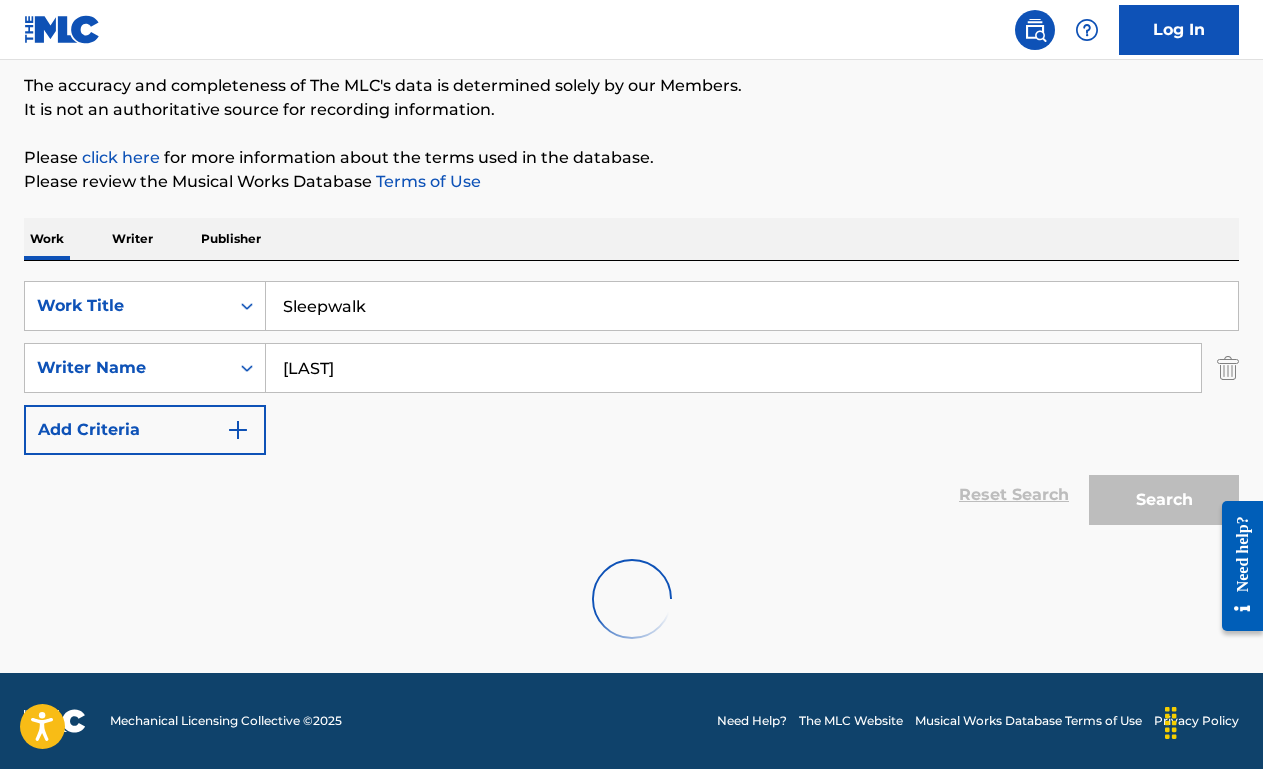scroll, scrollTop: 371, scrollLeft: 0, axis: vertical 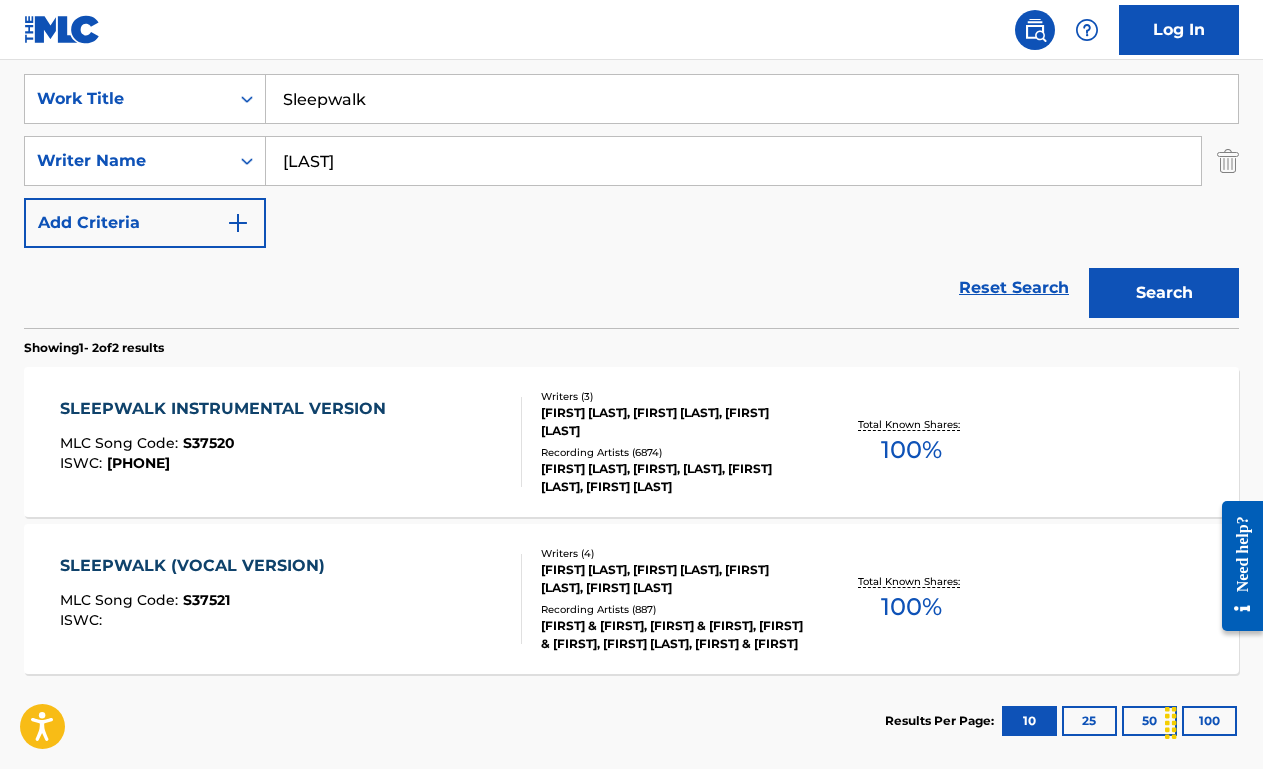 click on "SLEEPWALK INSTRUMENTAL VERSION MLC Song Code : S37520 ISWC : T9194451268" at bounding box center (291, 442) 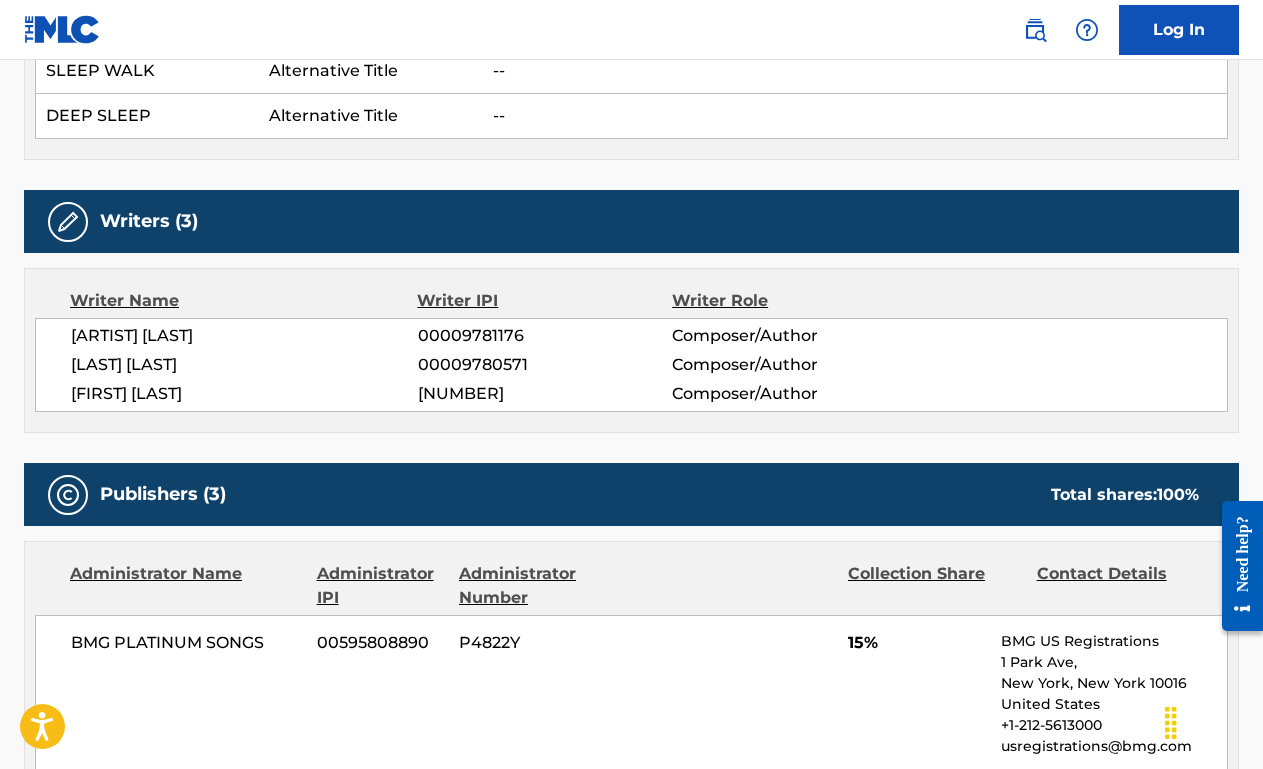 scroll, scrollTop: 0, scrollLeft: 0, axis: both 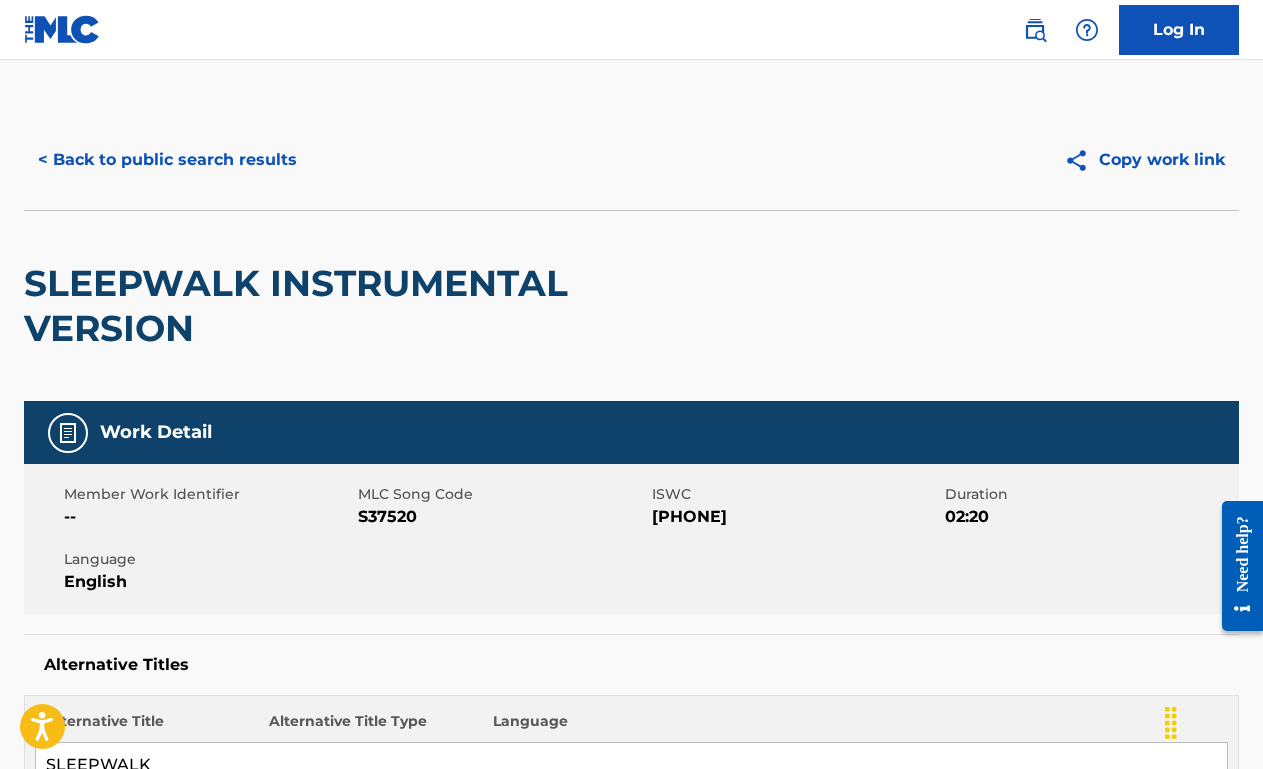 click on "< Back to public search results" at bounding box center [167, 160] 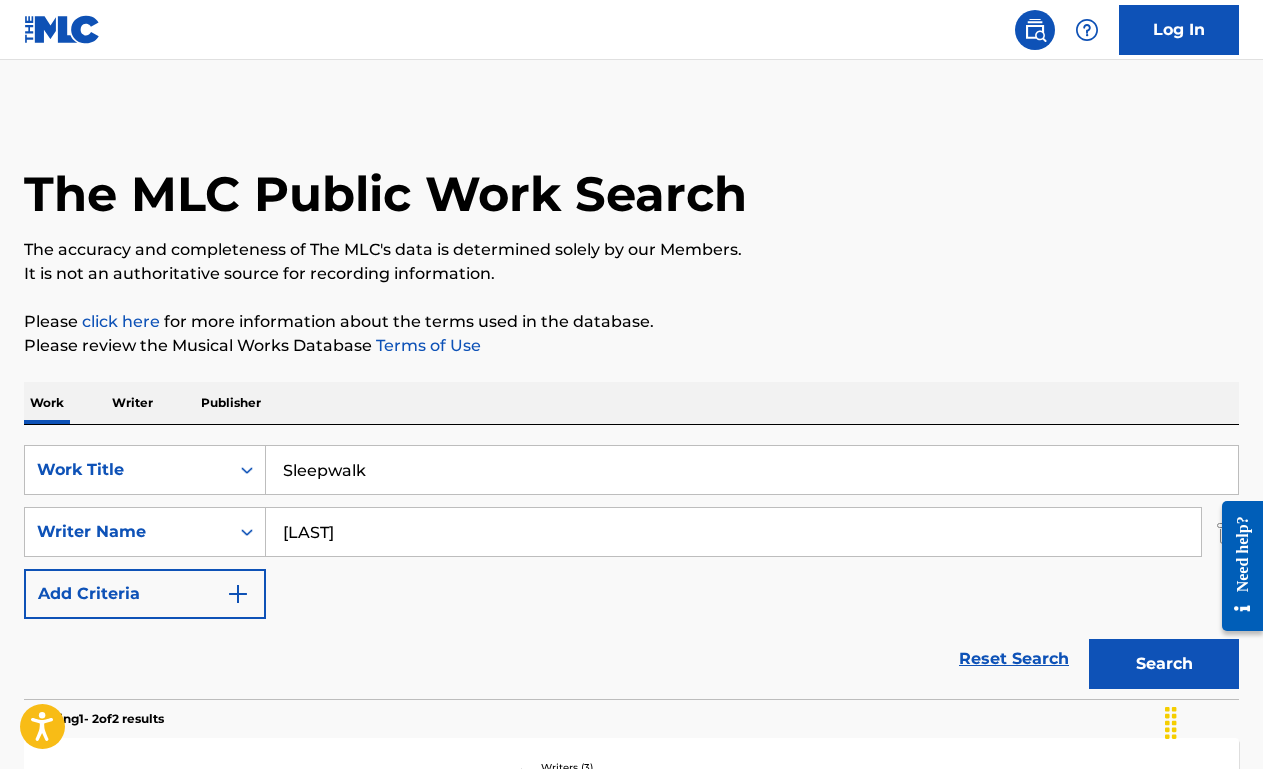 scroll, scrollTop: 358, scrollLeft: 0, axis: vertical 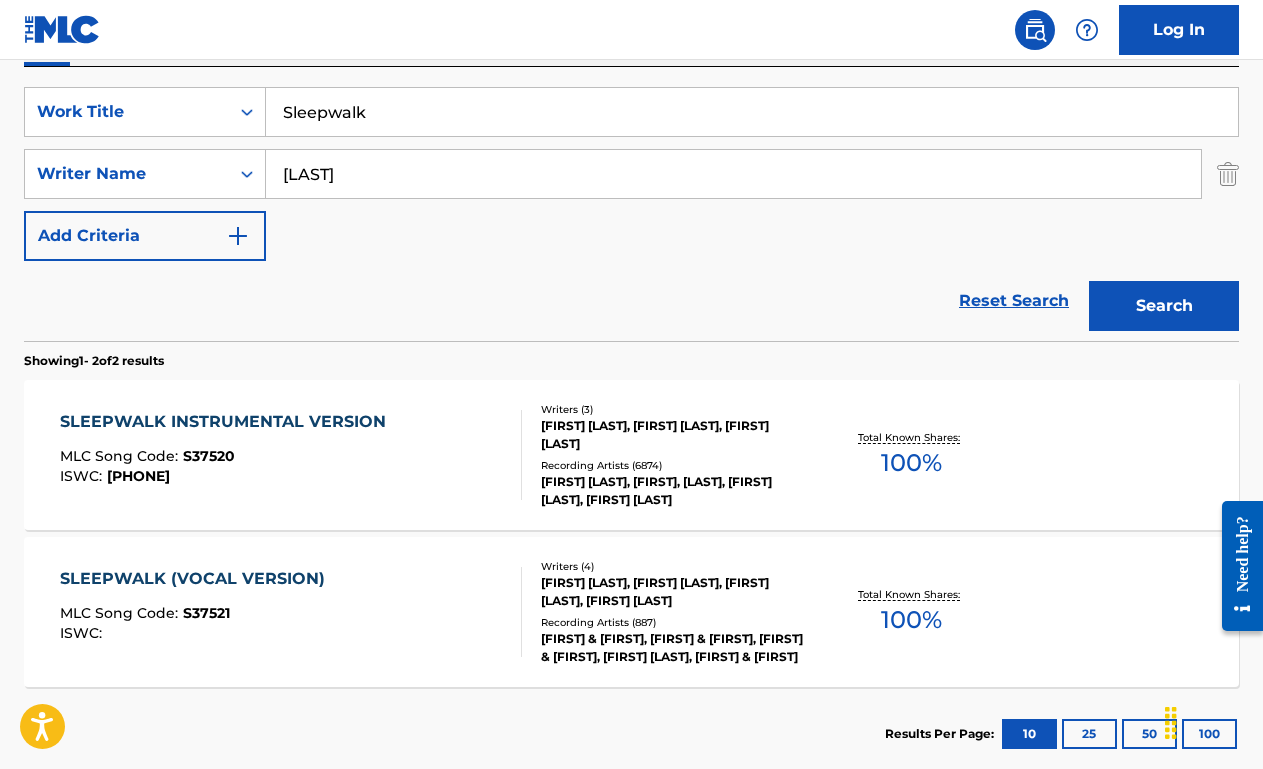 click on "SLEEPWALK (VOCAL VERSION) MLC Song Code : S37521 ISWC :" at bounding box center (291, 612) 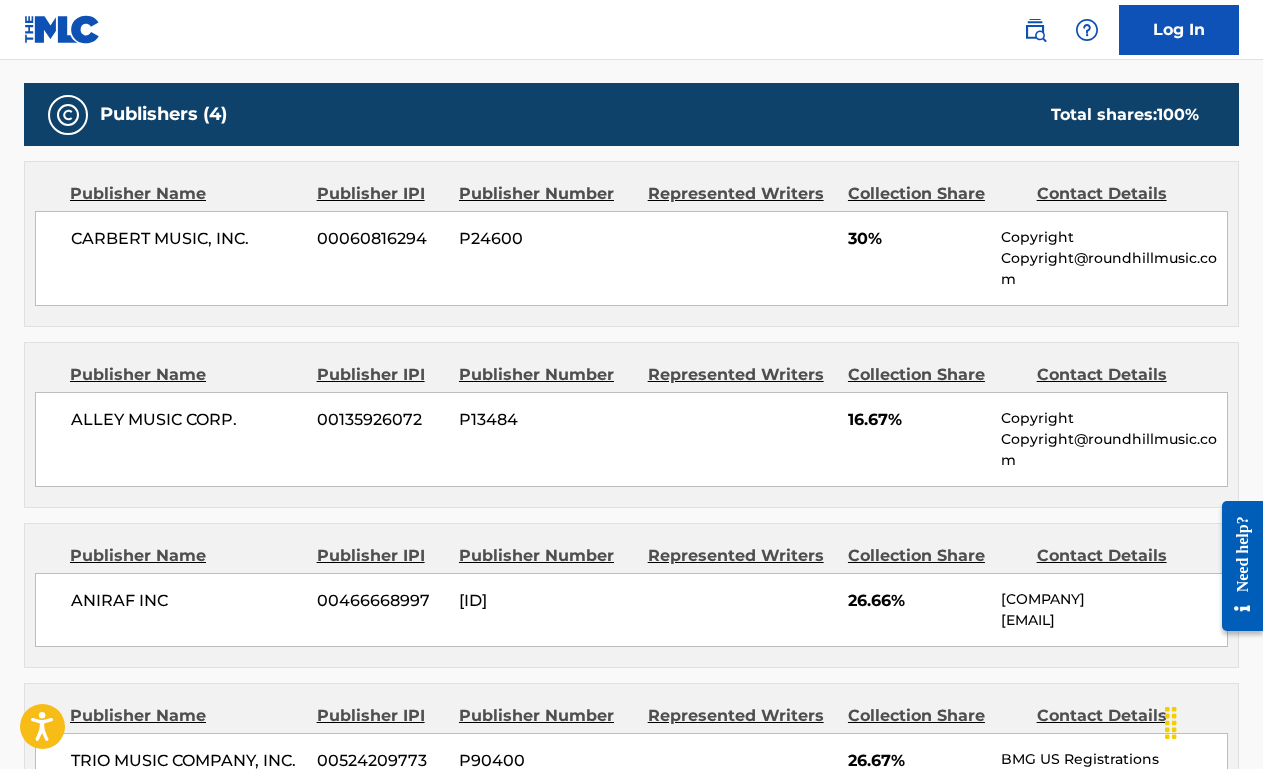 scroll, scrollTop: 0, scrollLeft: 0, axis: both 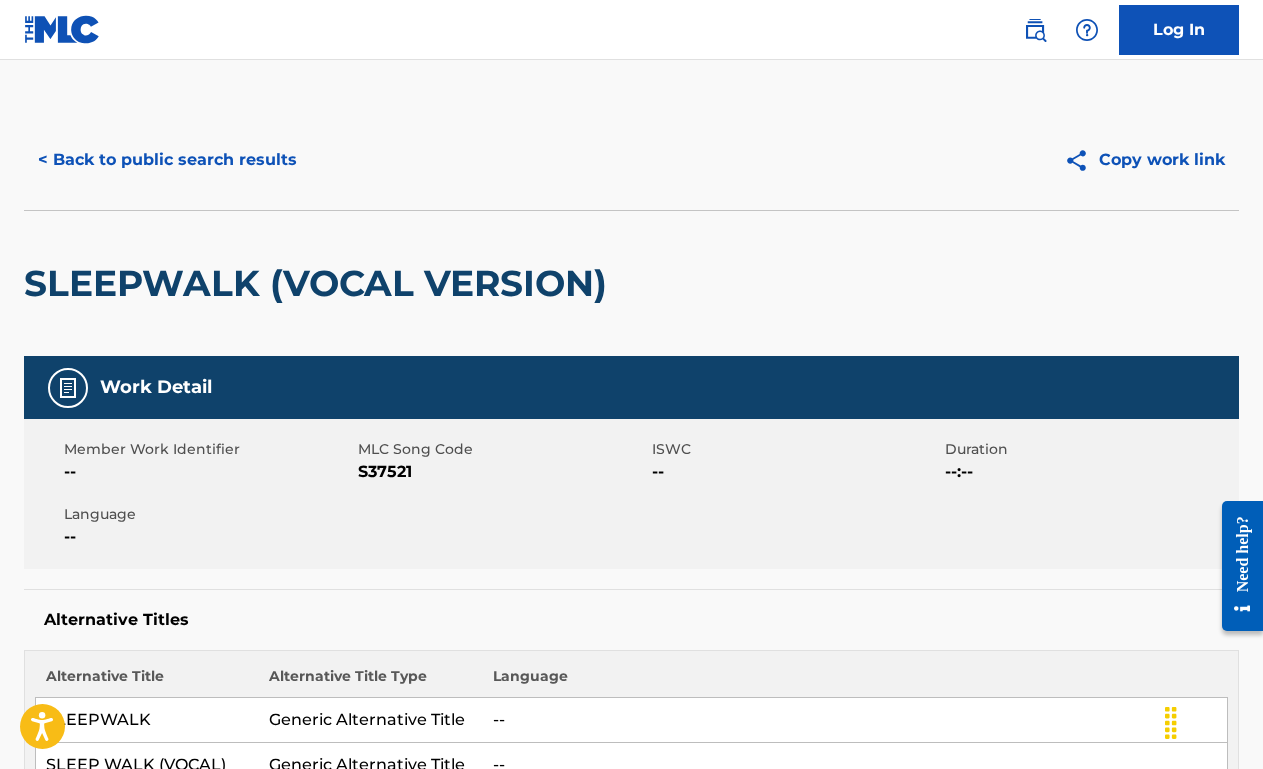 click on "< Back to public search results" at bounding box center (167, 160) 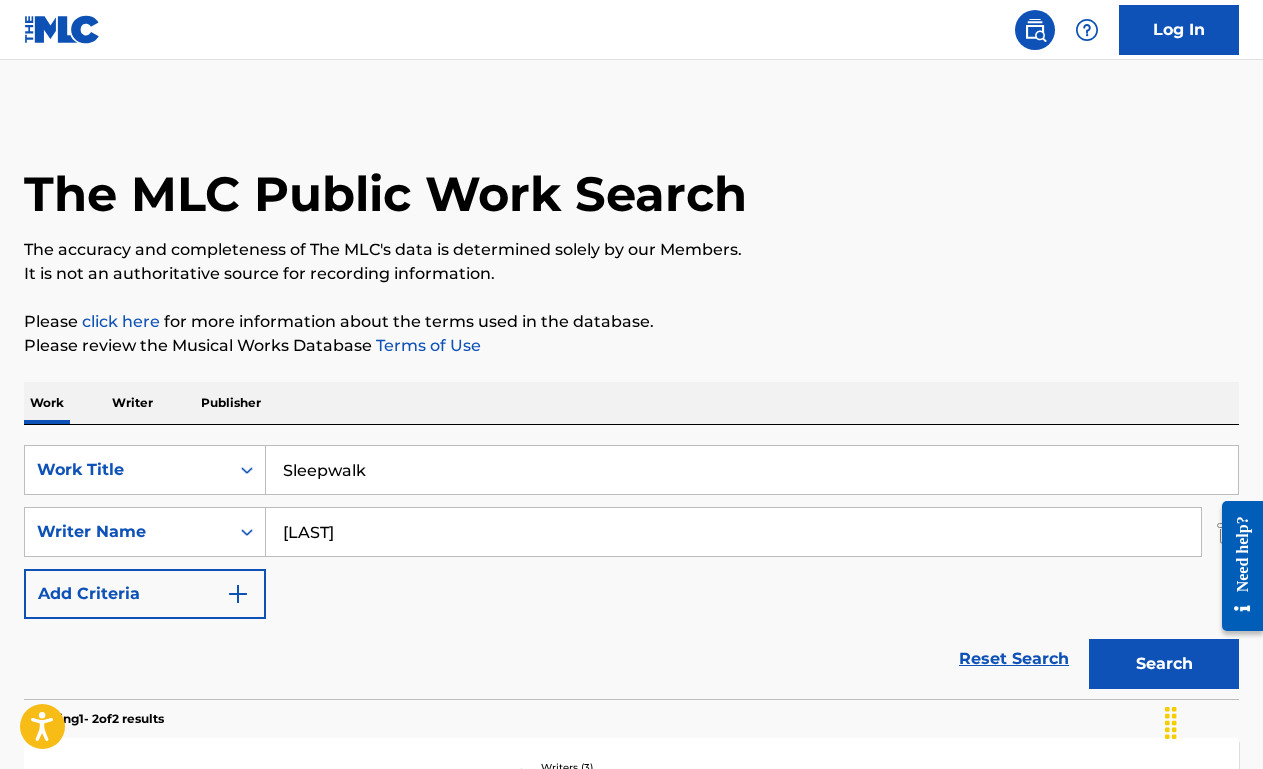 scroll, scrollTop: 350, scrollLeft: 0, axis: vertical 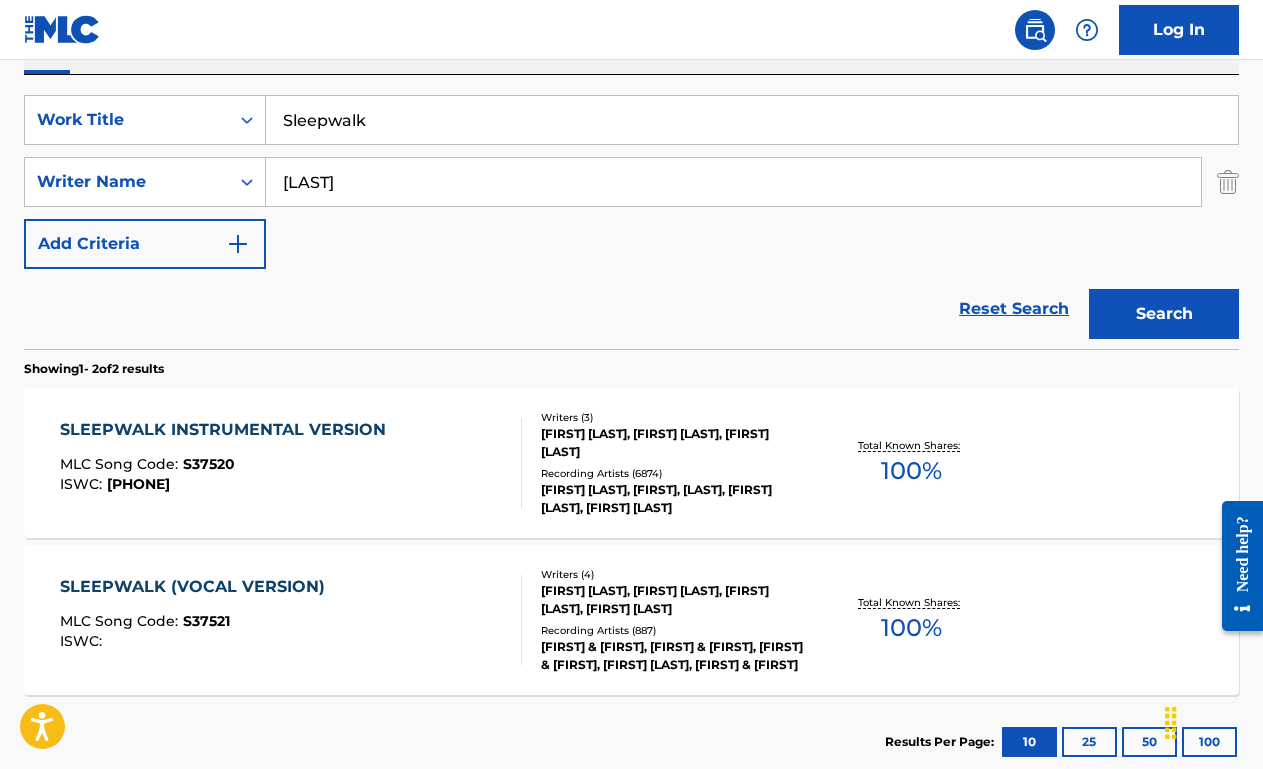 click on "Sleepwalk" at bounding box center [752, 120] 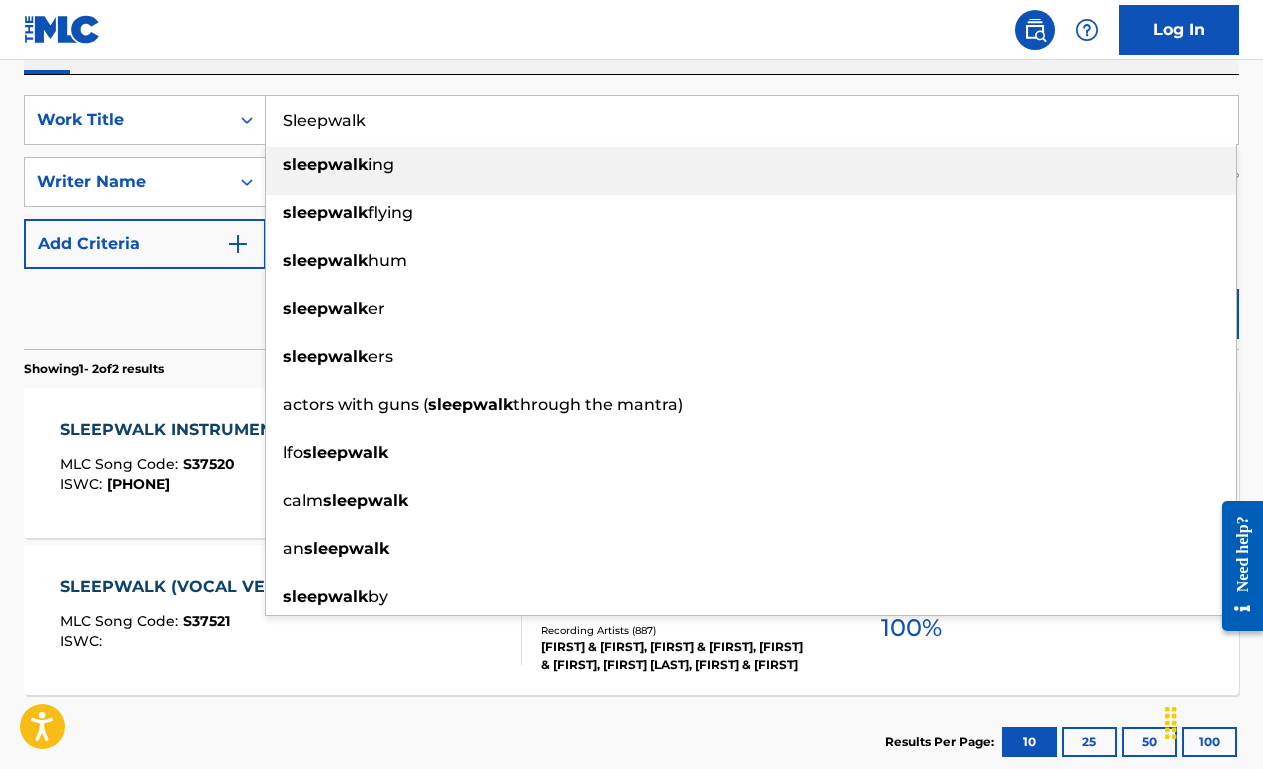 click on "Sleepwalk" at bounding box center (752, 120) 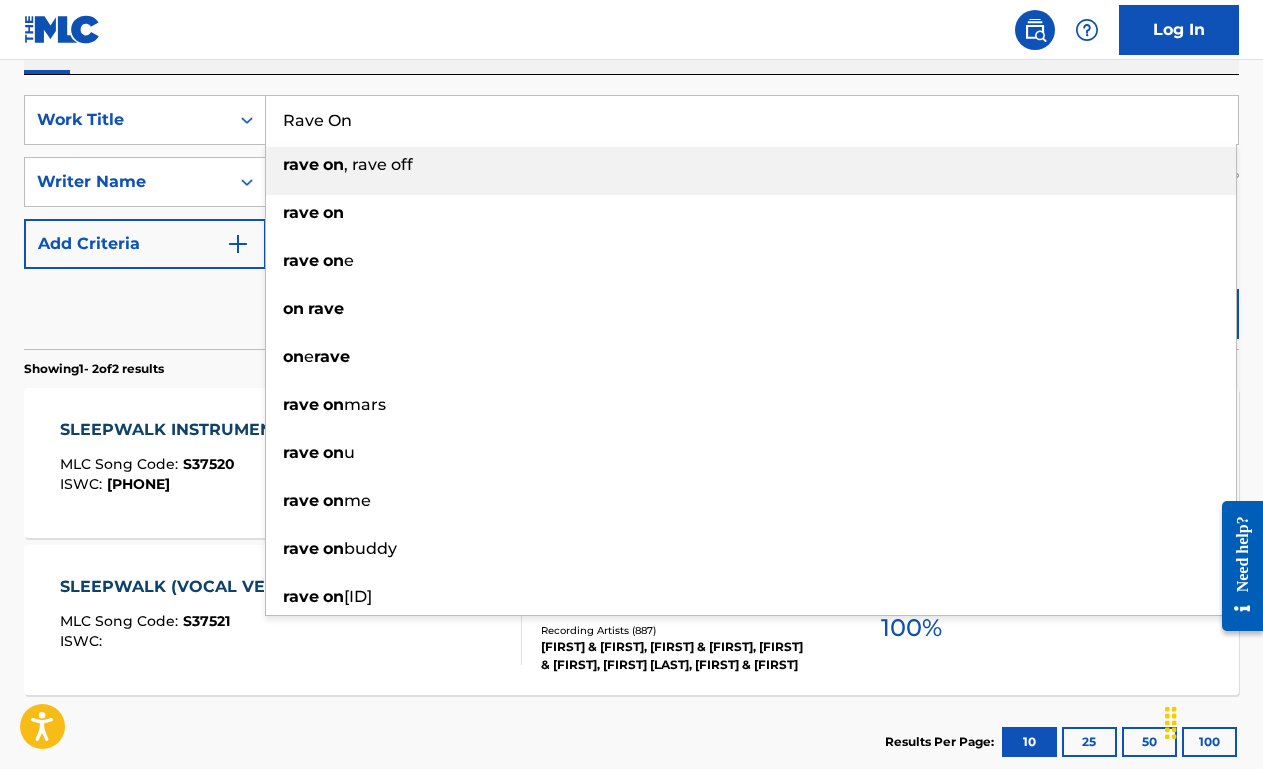 type on "Rave On" 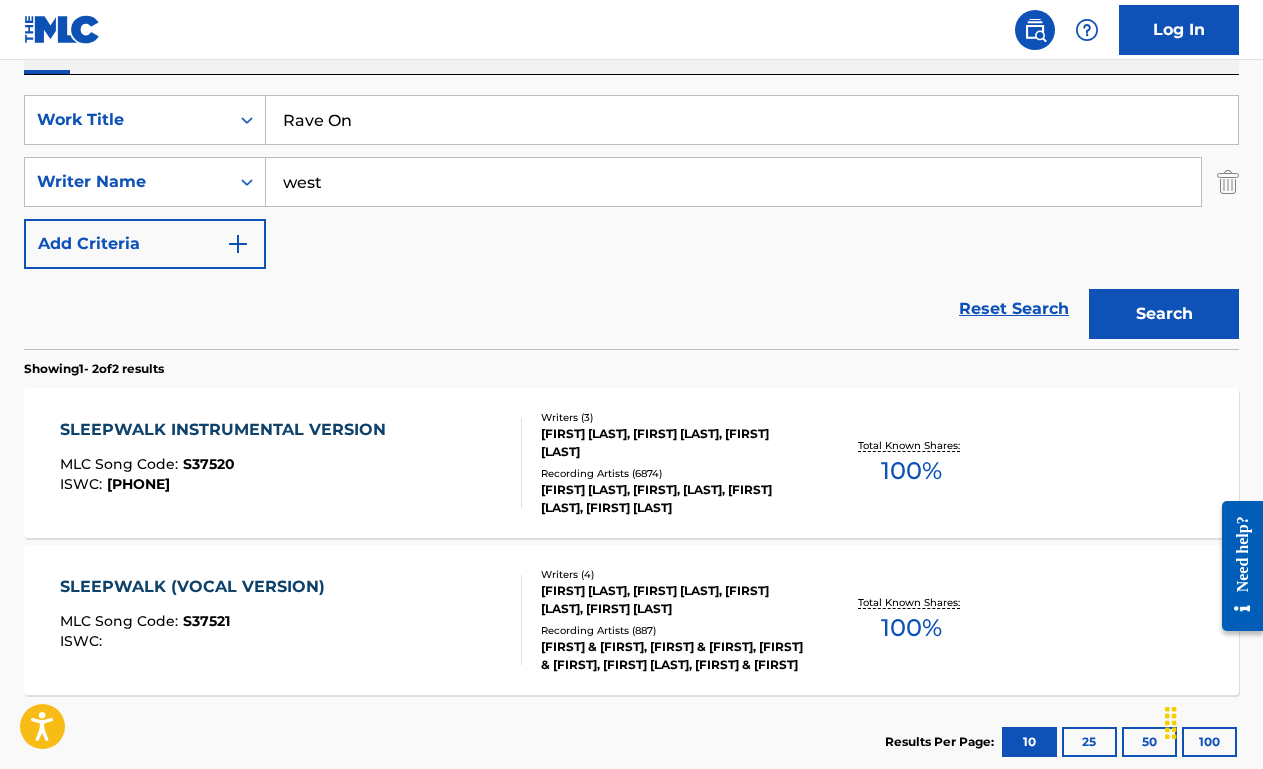 type on "west" 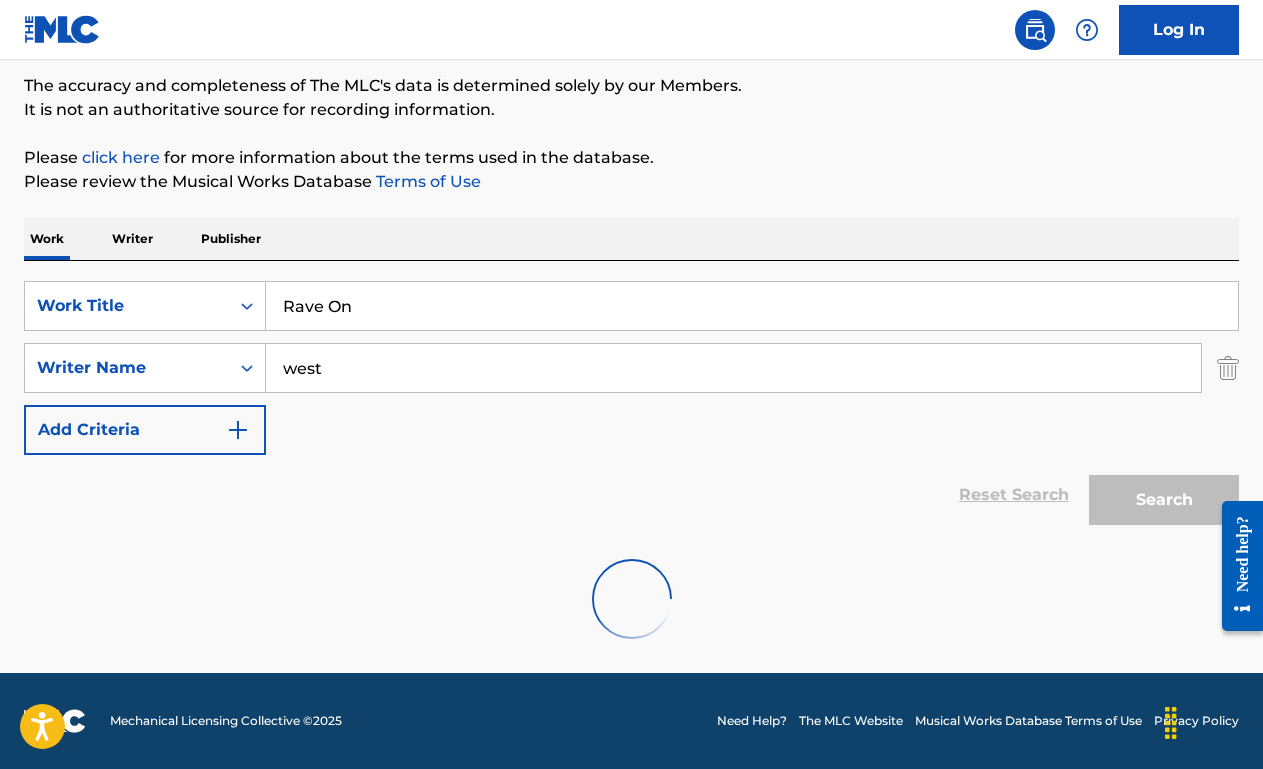 scroll, scrollTop: 350, scrollLeft: 0, axis: vertical 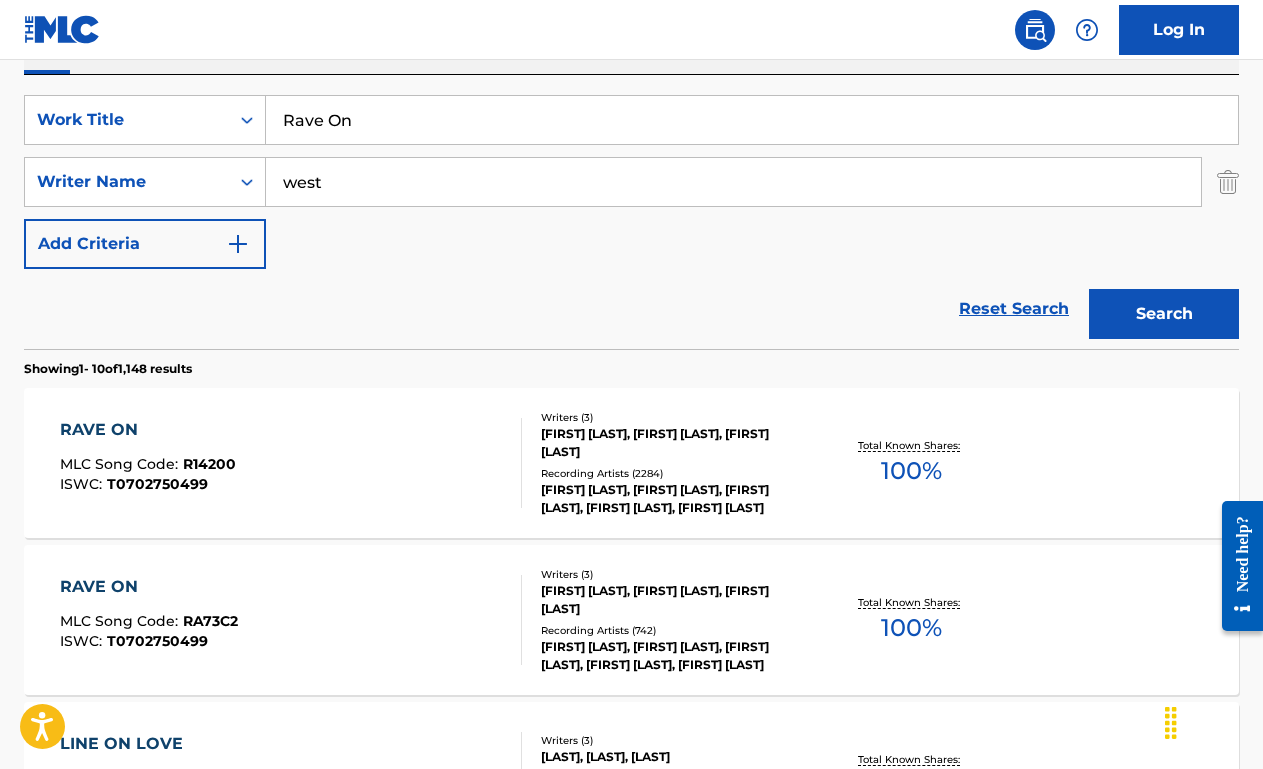 click on "RAVE ON MLC Song Code : R14200 ISWC : T0702750499" at bounding box center [291, 463] 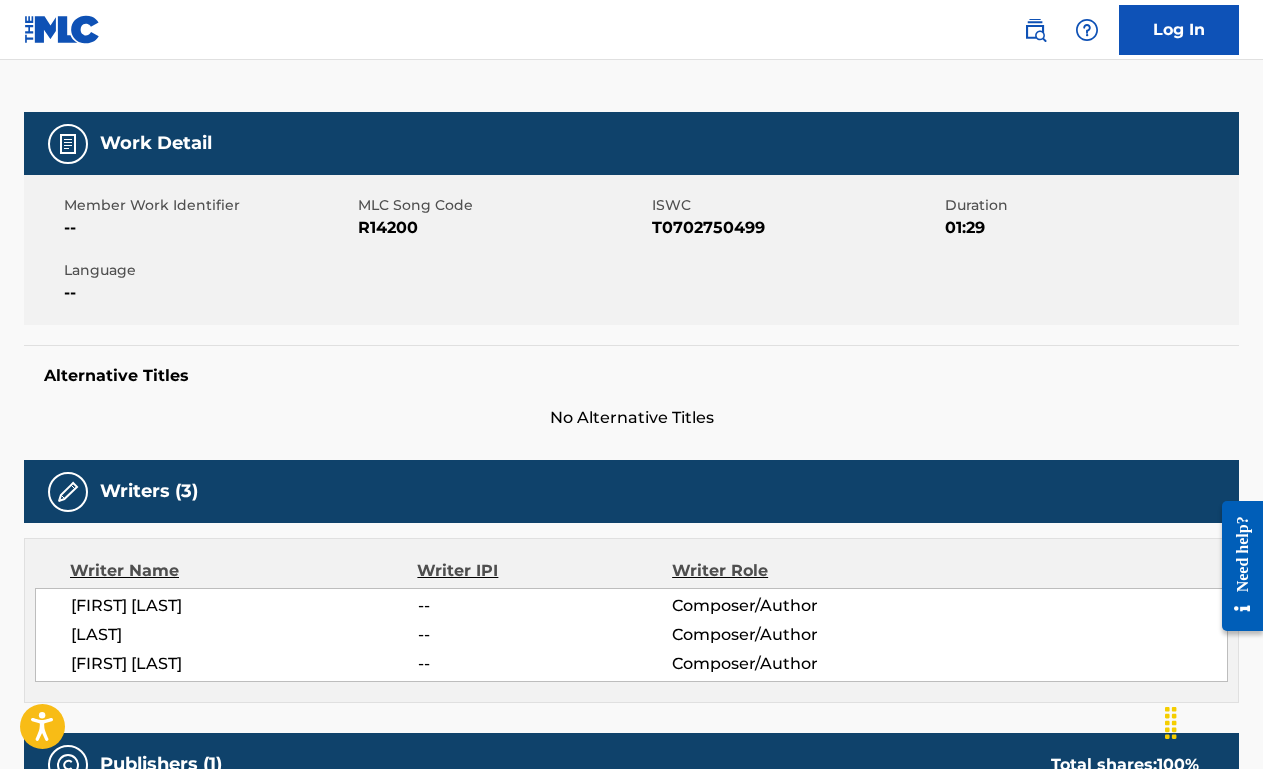scroll, scrollTop: 0, scrollLeft: 0, axis: both 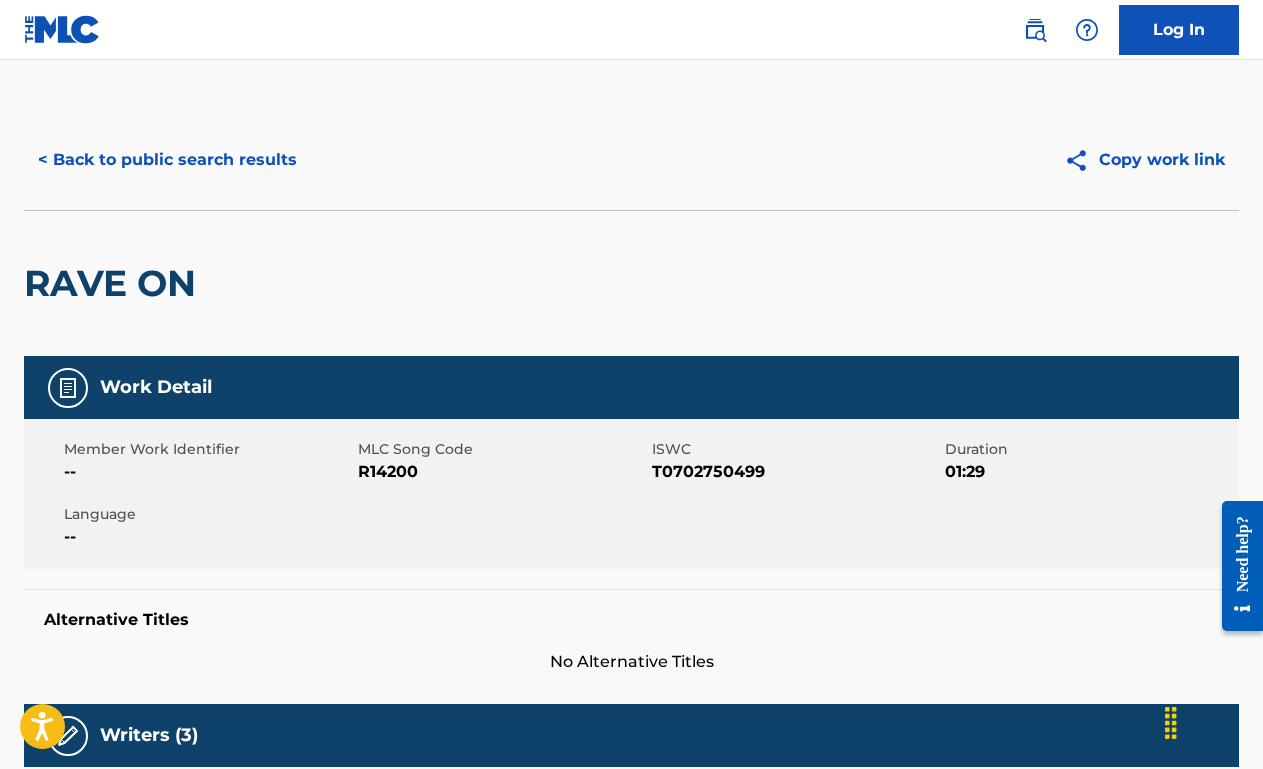 click on "< Back to public search results" at bounding box center [167, 160] 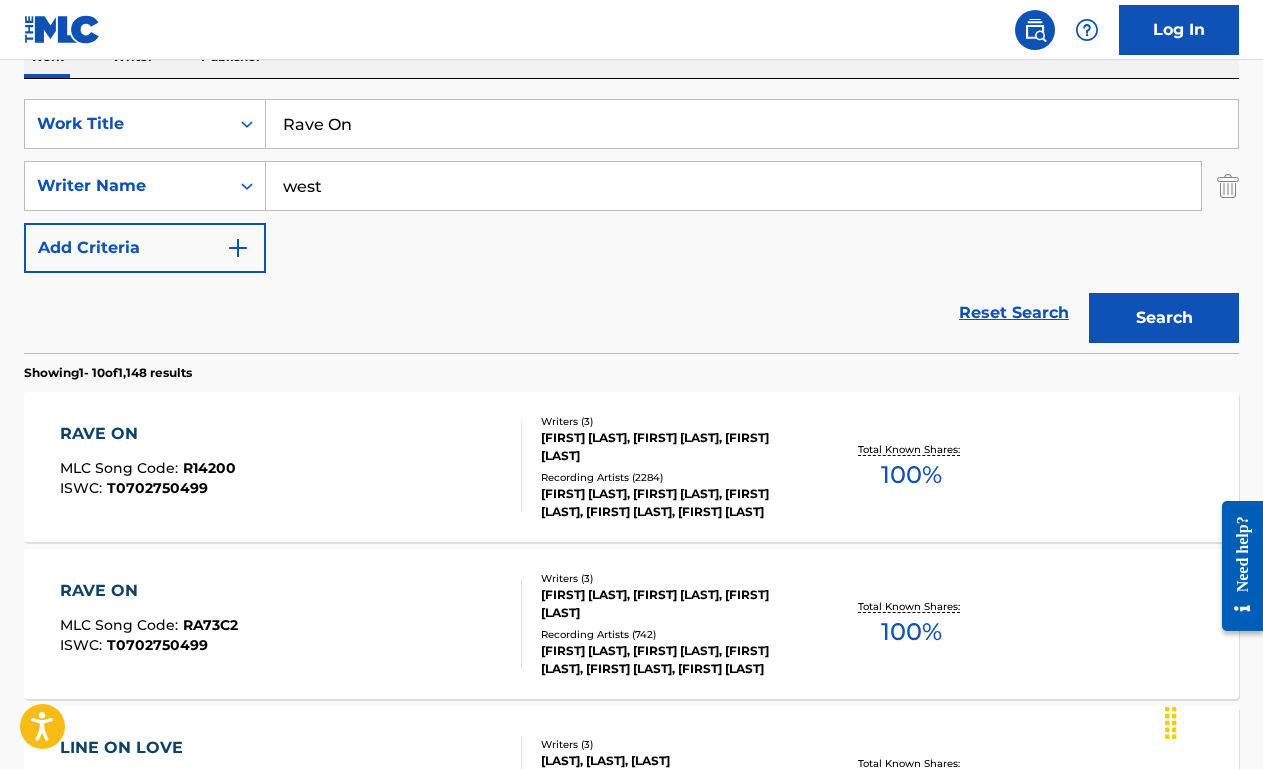 scroll, scrollTop: 344, scrollLeft: 0, axis: vertical 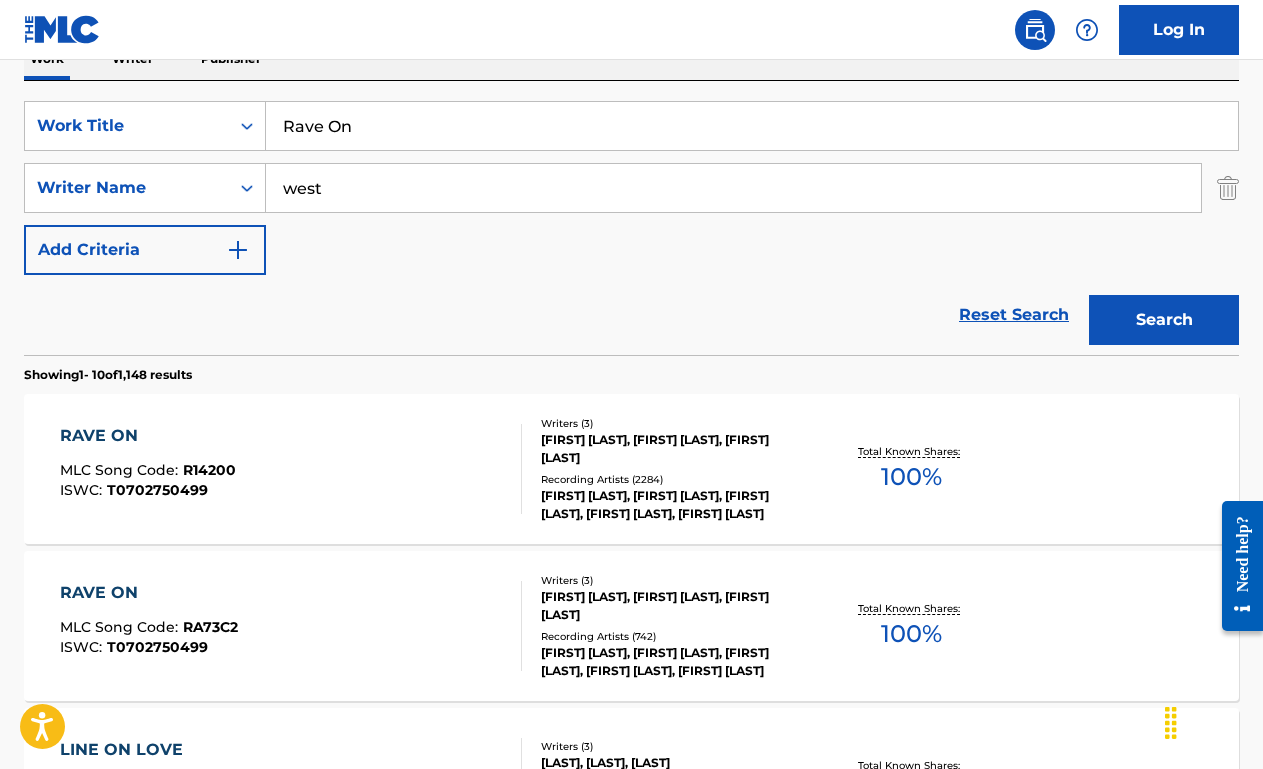 click on "Rave On" at bounding box center (752, 126) 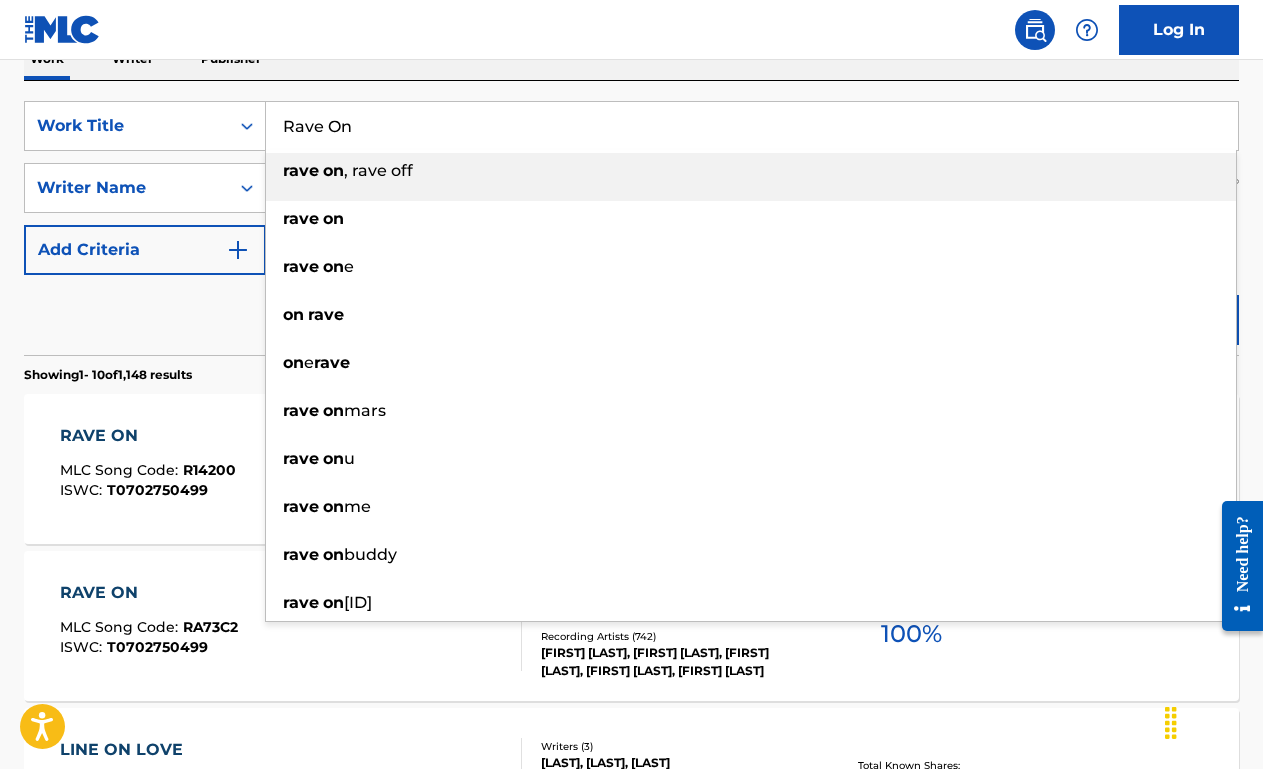 paste on "Spiral" 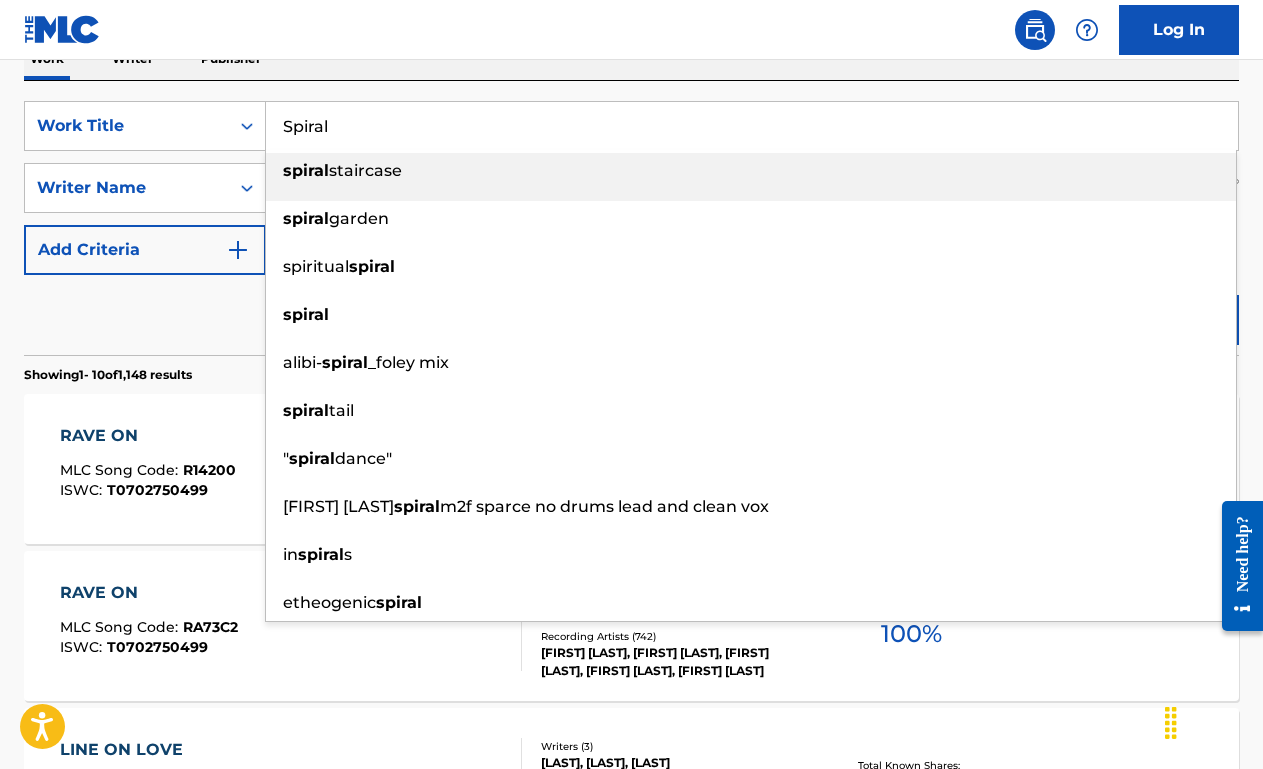 type on "Spiral" 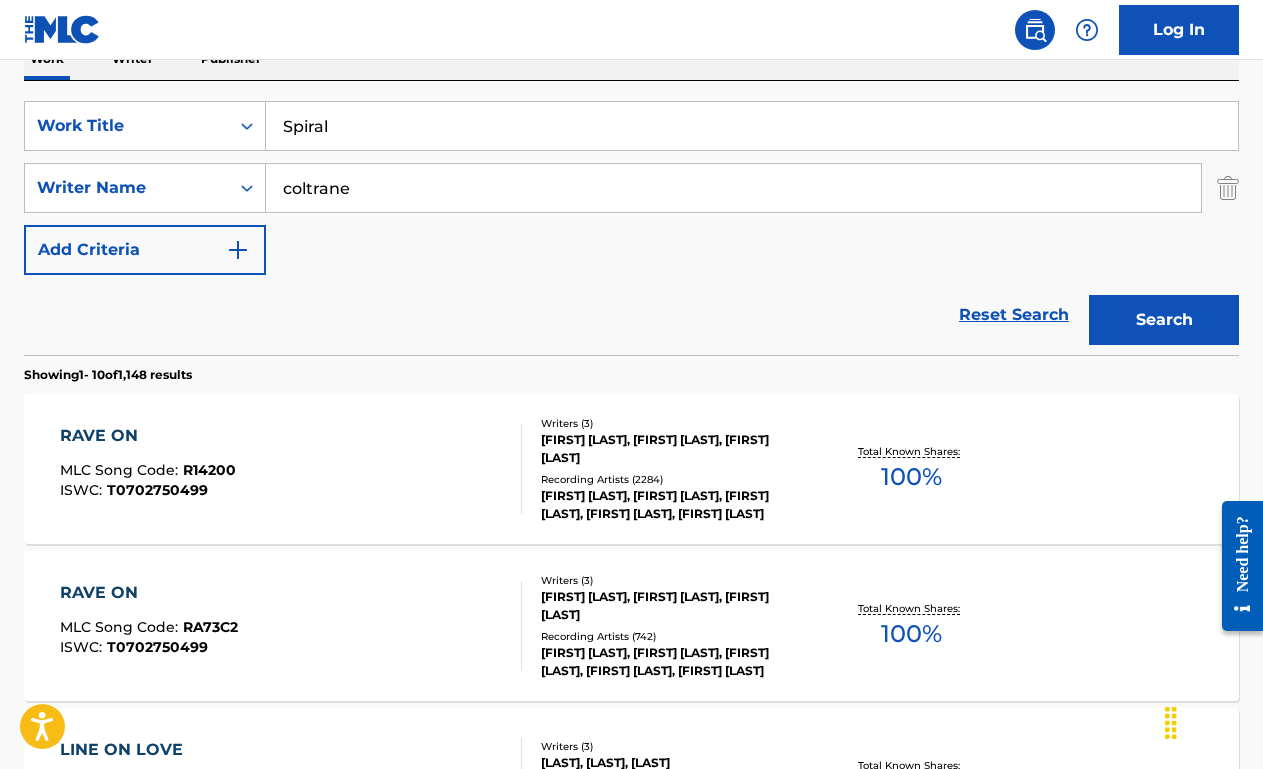 type on "coltrane" 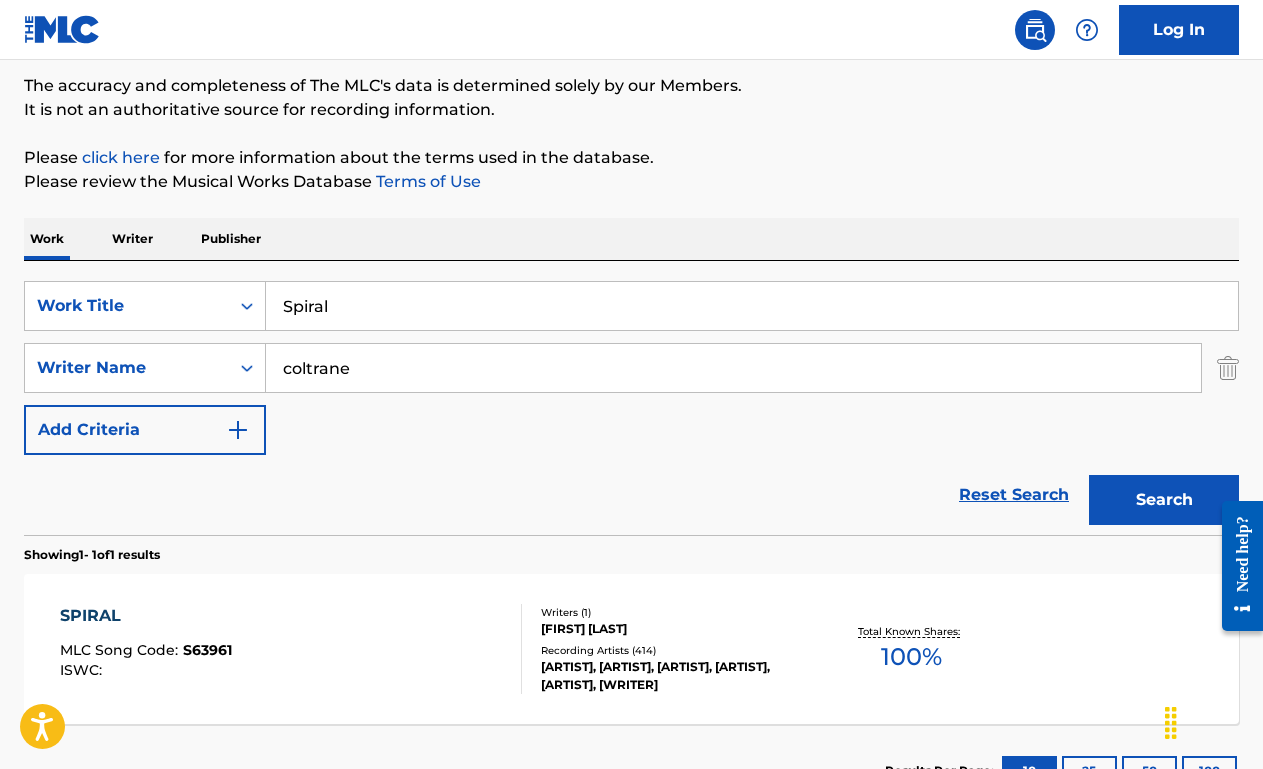 scroll, scrollTop: 319, scrollLeft: 0, axis: vertical 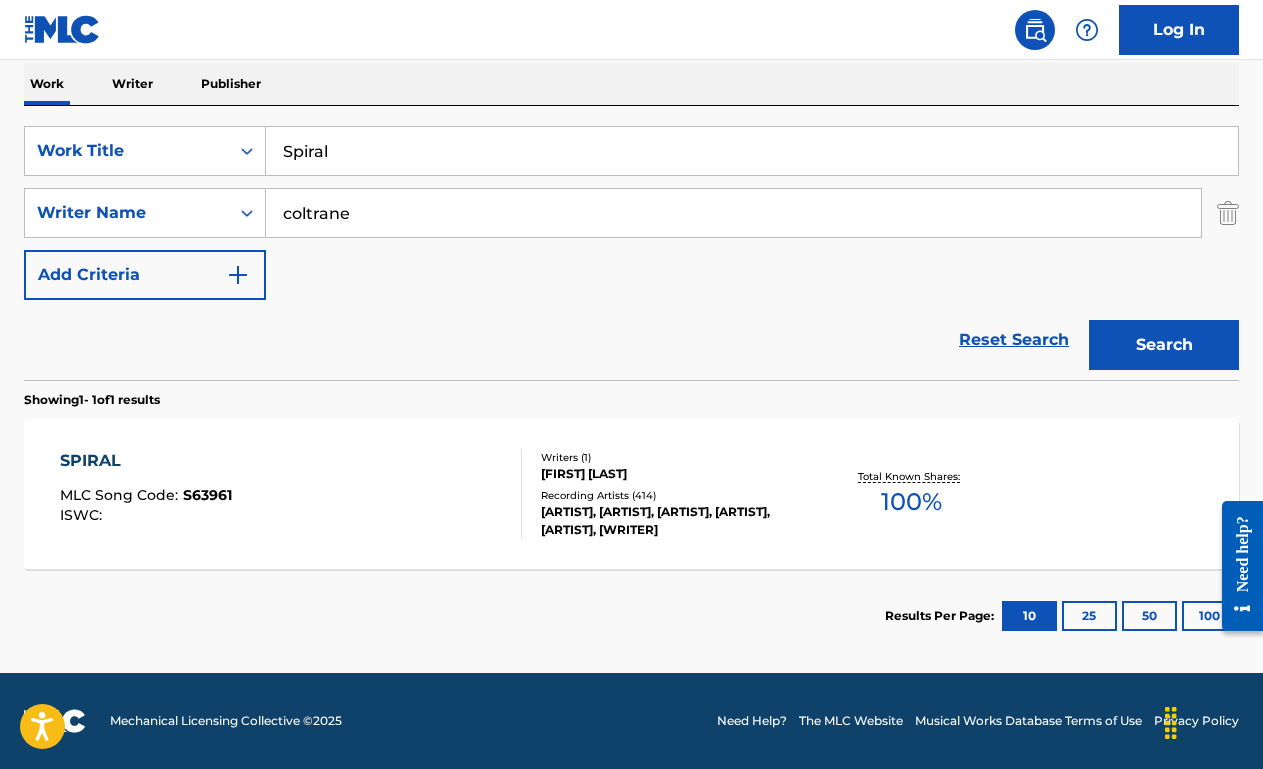 click on "SPIRAL MLC Song Code : S63961 ISWC :" at bounding box center (291, 494) 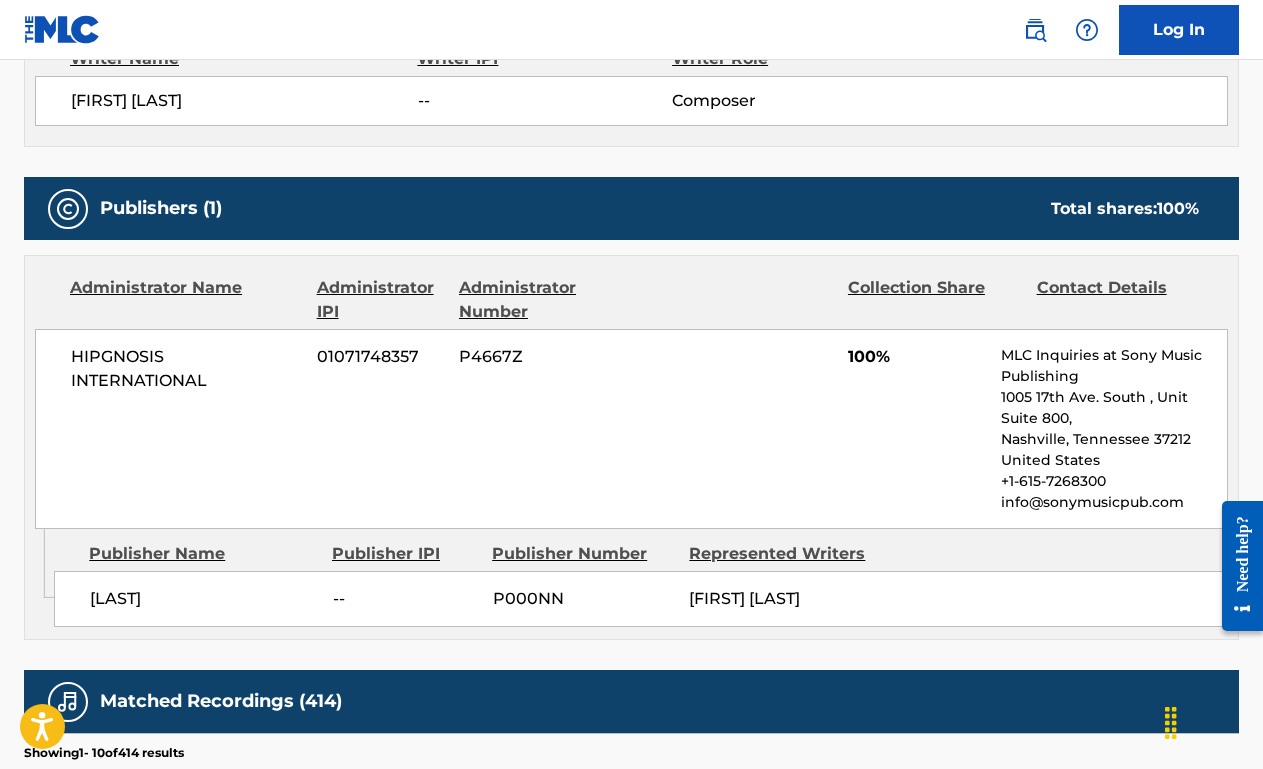 scroll, scrollTop: 0, scrollLeft: 0, axis: both 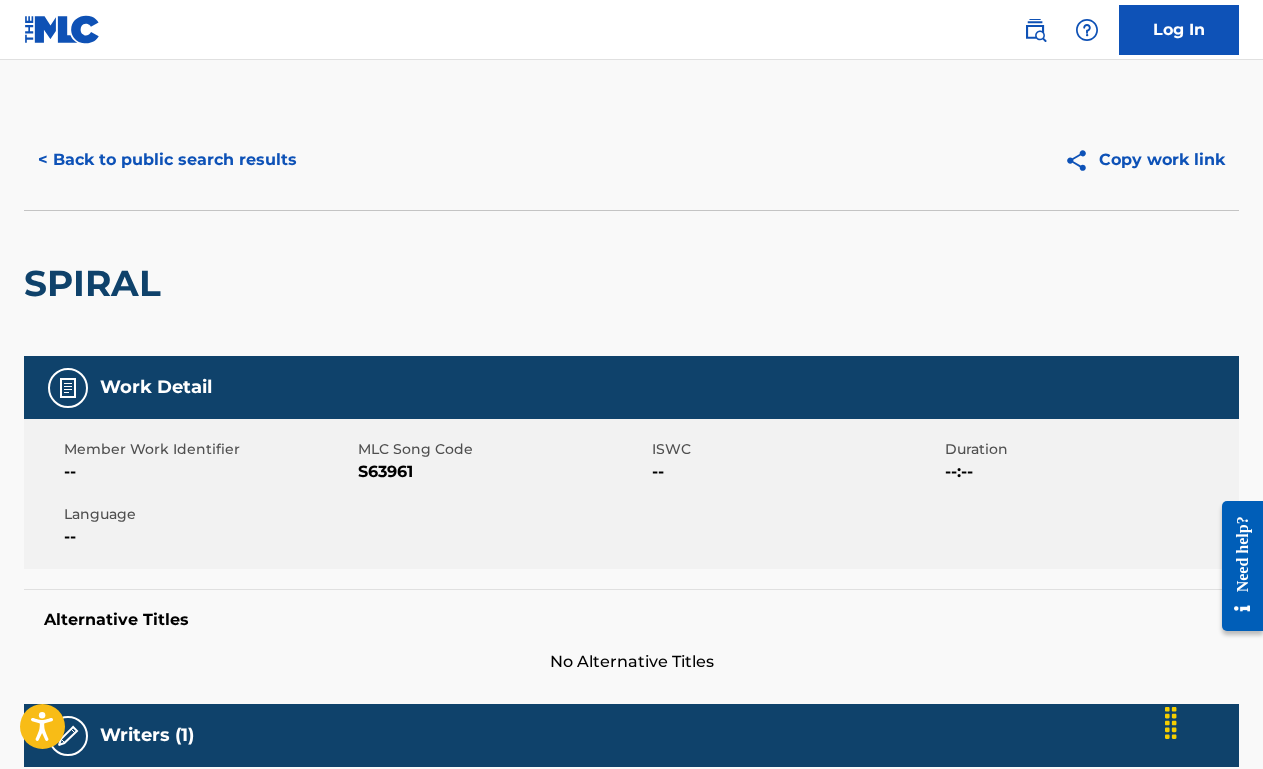 click on "< Back to public search results" at bounding box center (167, 160) 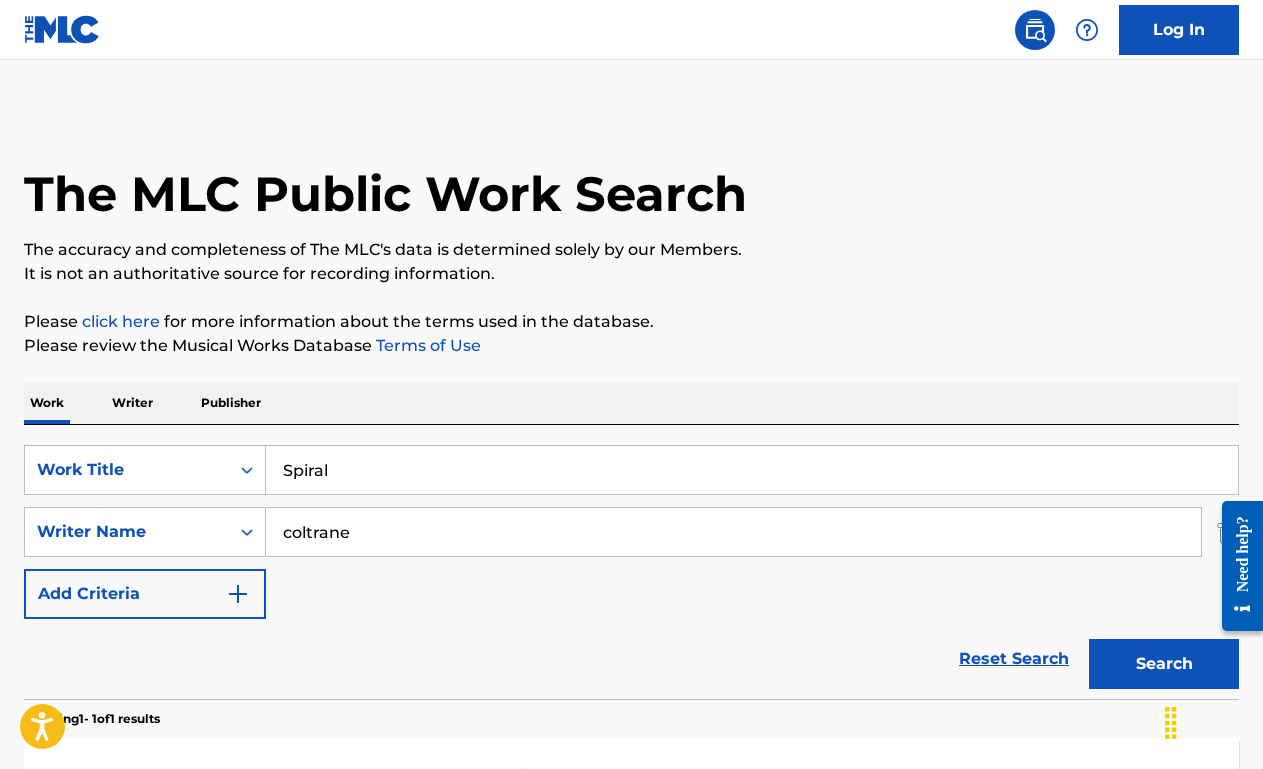 scroll, scrollTop: 202, scrollLeft: 0, axis: vertical 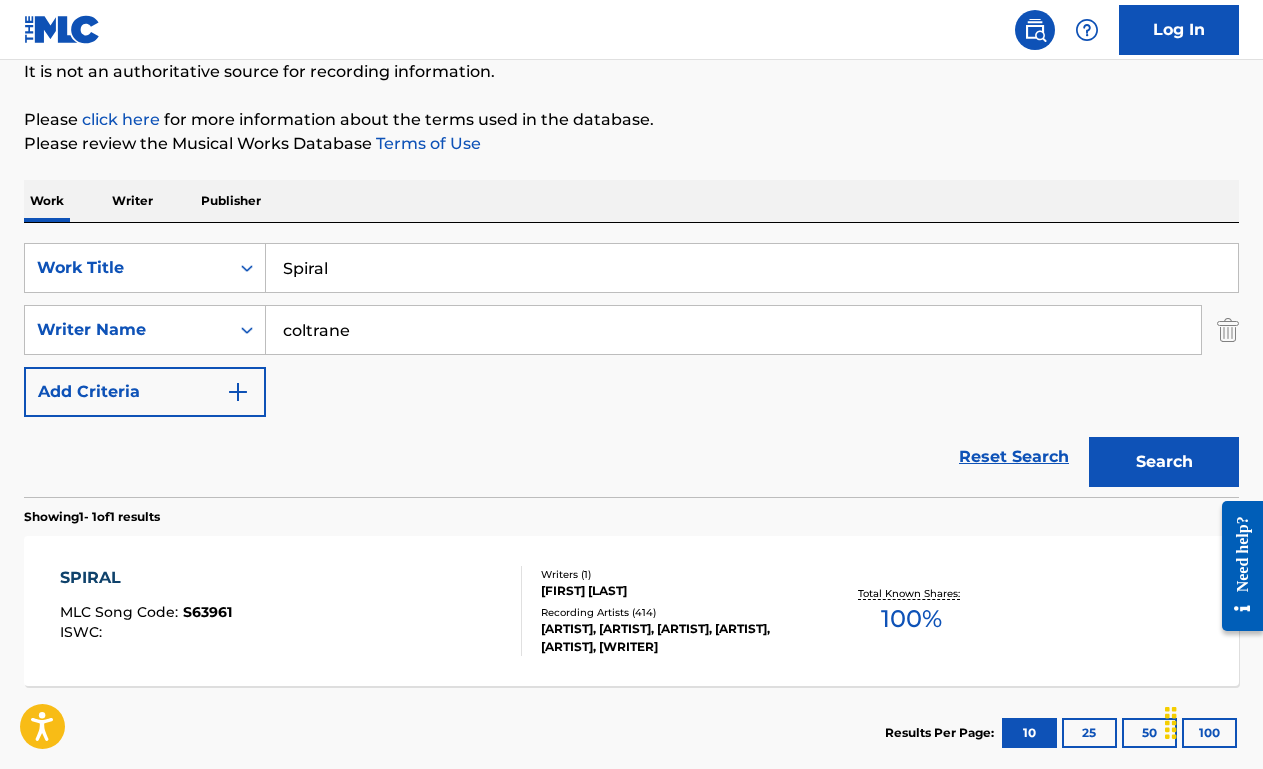 click on "Spiral" at bounding box center (752, 268) 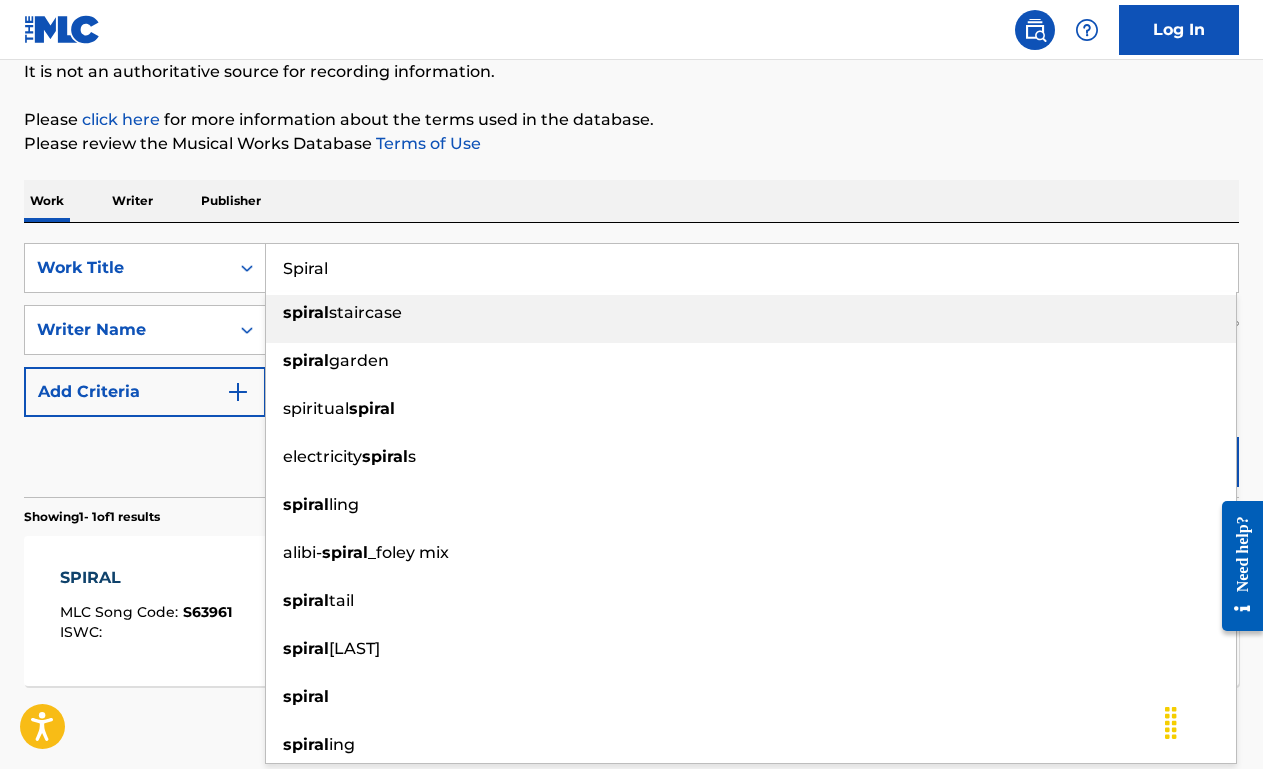click on "Spiral" at bounding box center [752, 268] 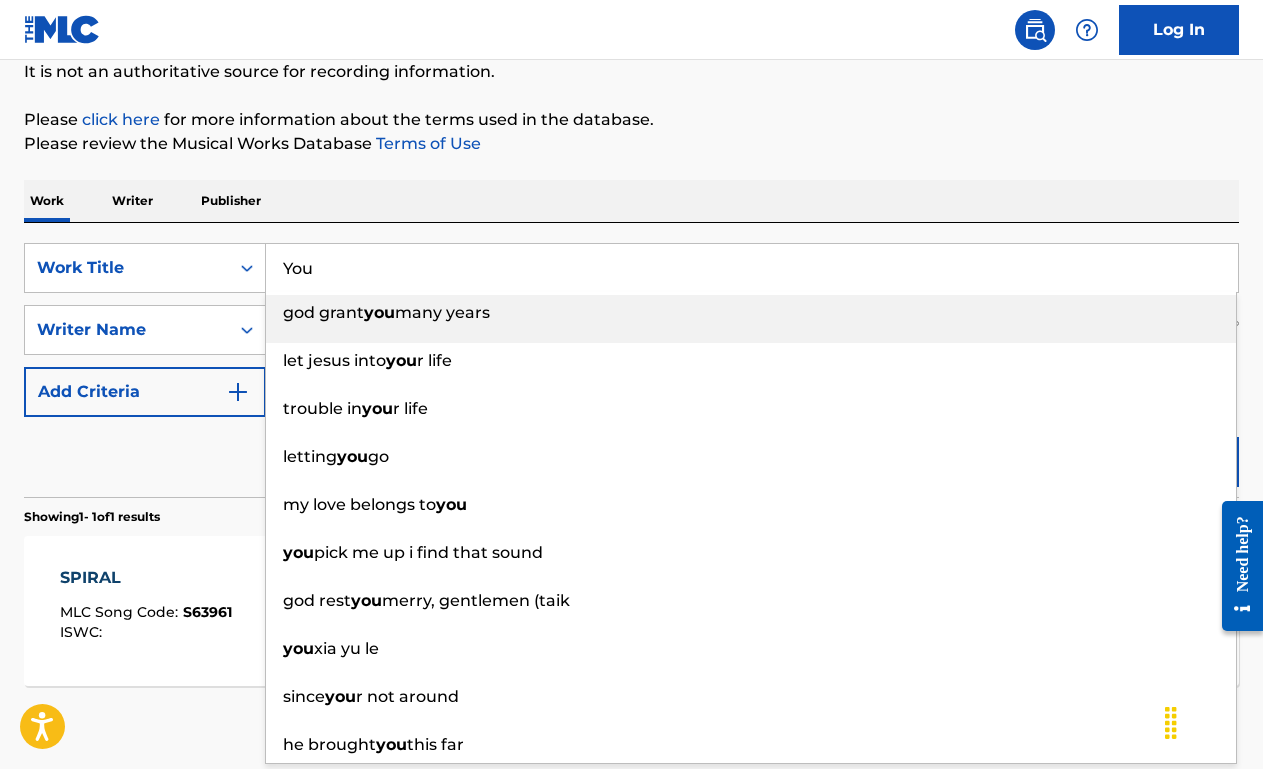 type on "You" 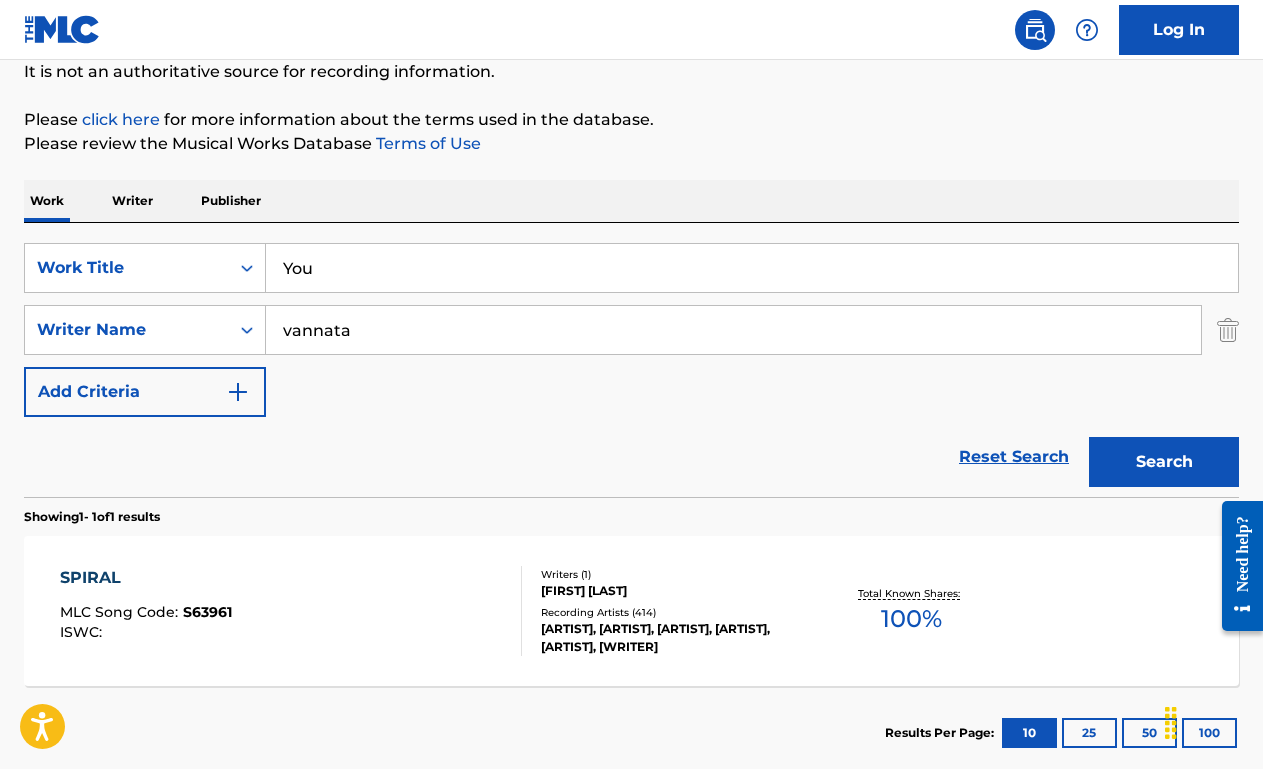 type on "vannata" 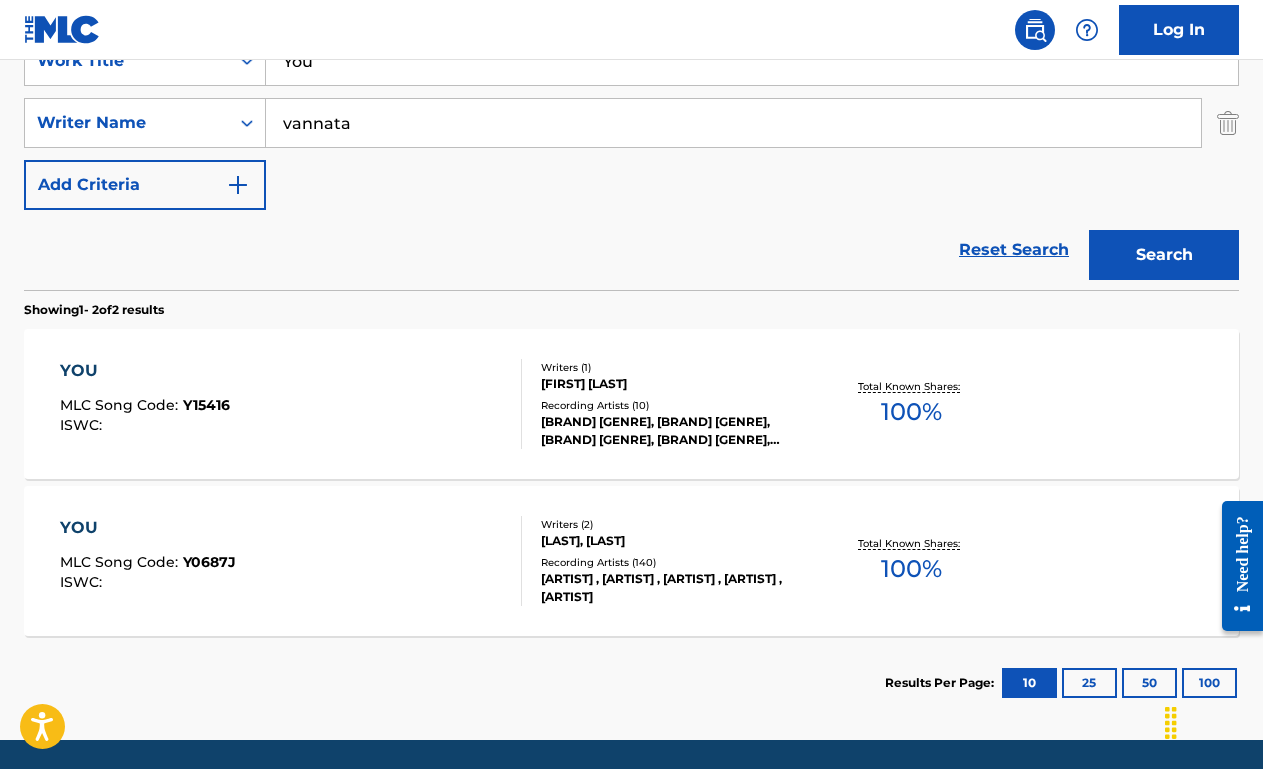 scroll, scrollTop: 415, scrollLeft: 0, axis: vertical 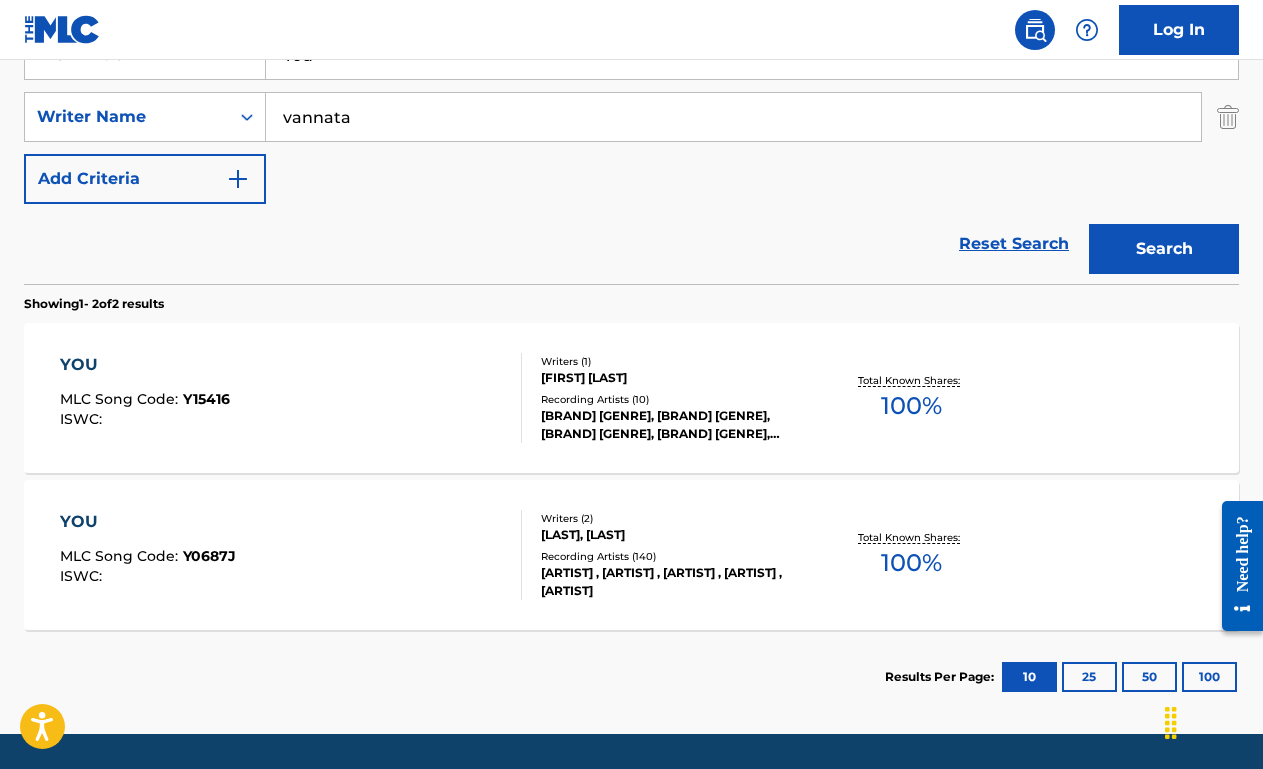 click on "[GENRE] [ID] [ID] :" at bounding box center [291, 398] 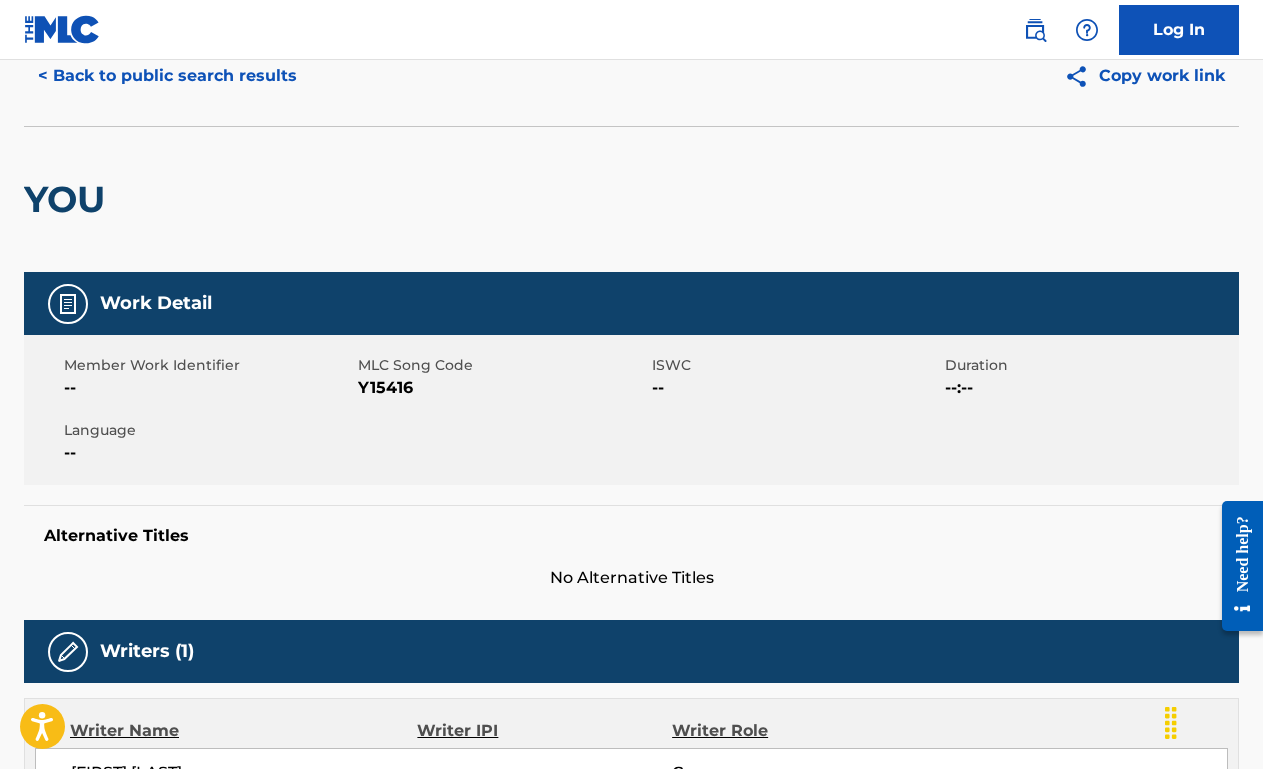 scroll, scrollTop: 0, scrollLeft: 0, axis: both 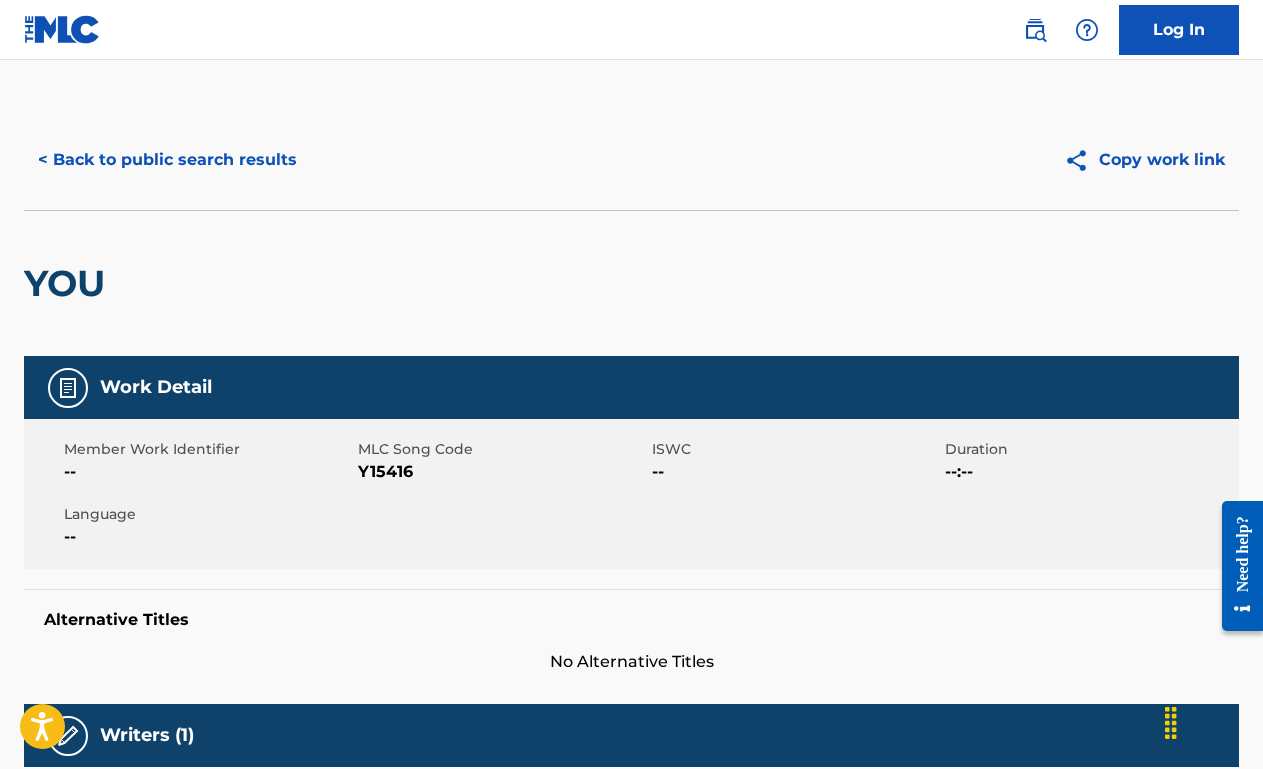 click on "< Back to public search results" at bounding box center [167, 160] 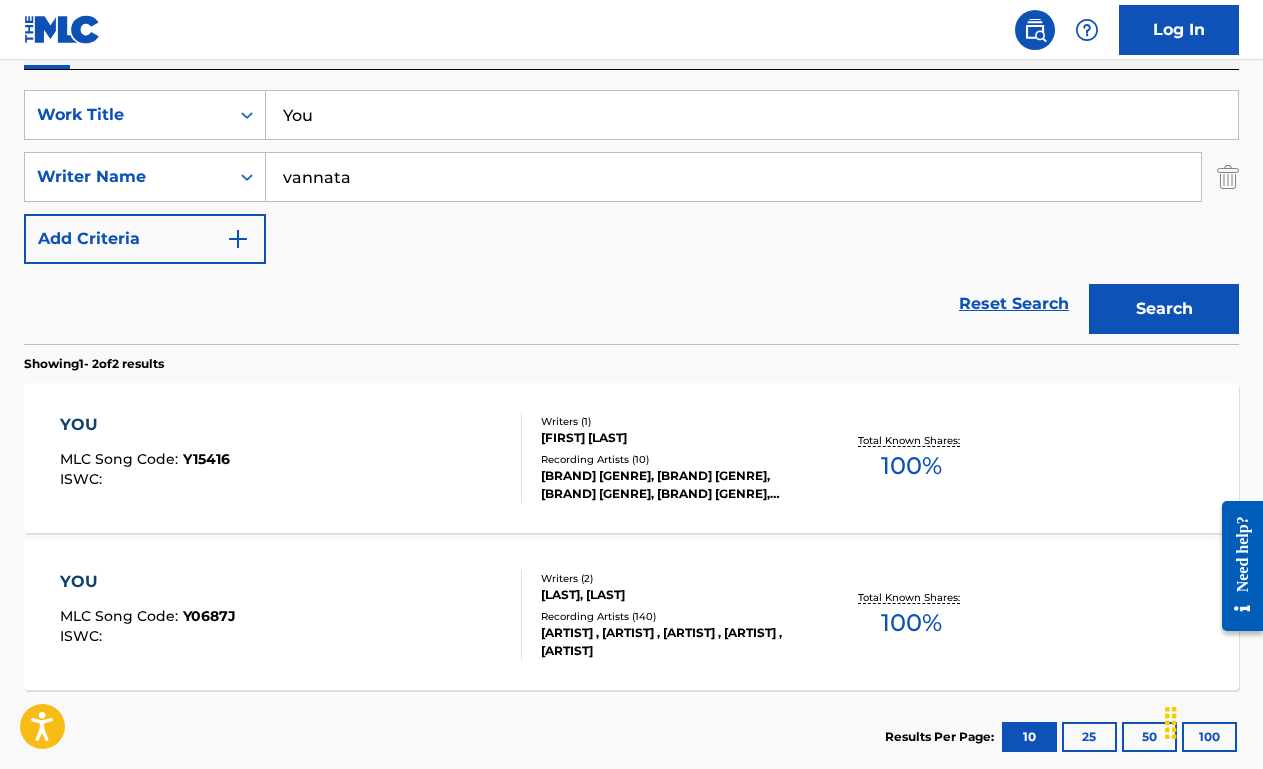 scroll, scrollTop: 353, scrollLeft: 0, axis: vertical 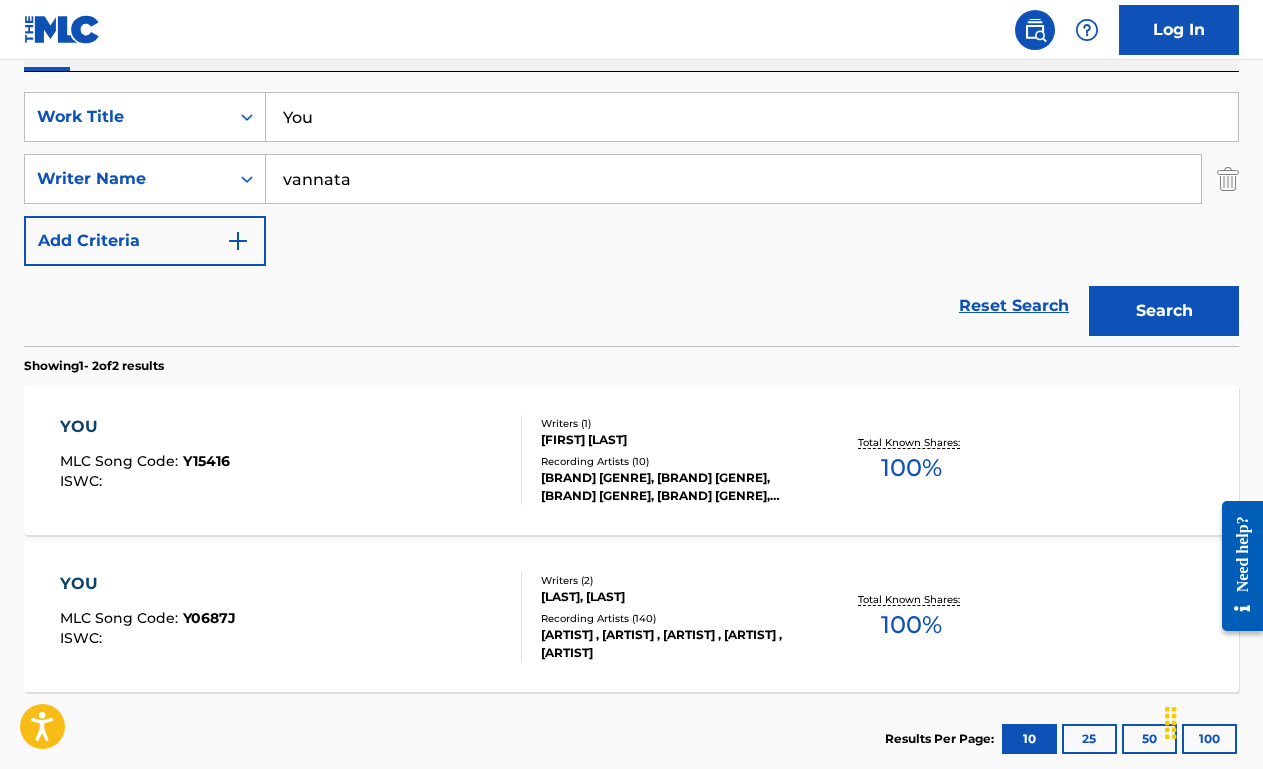 click on "You" at bounding box center [752, 117] 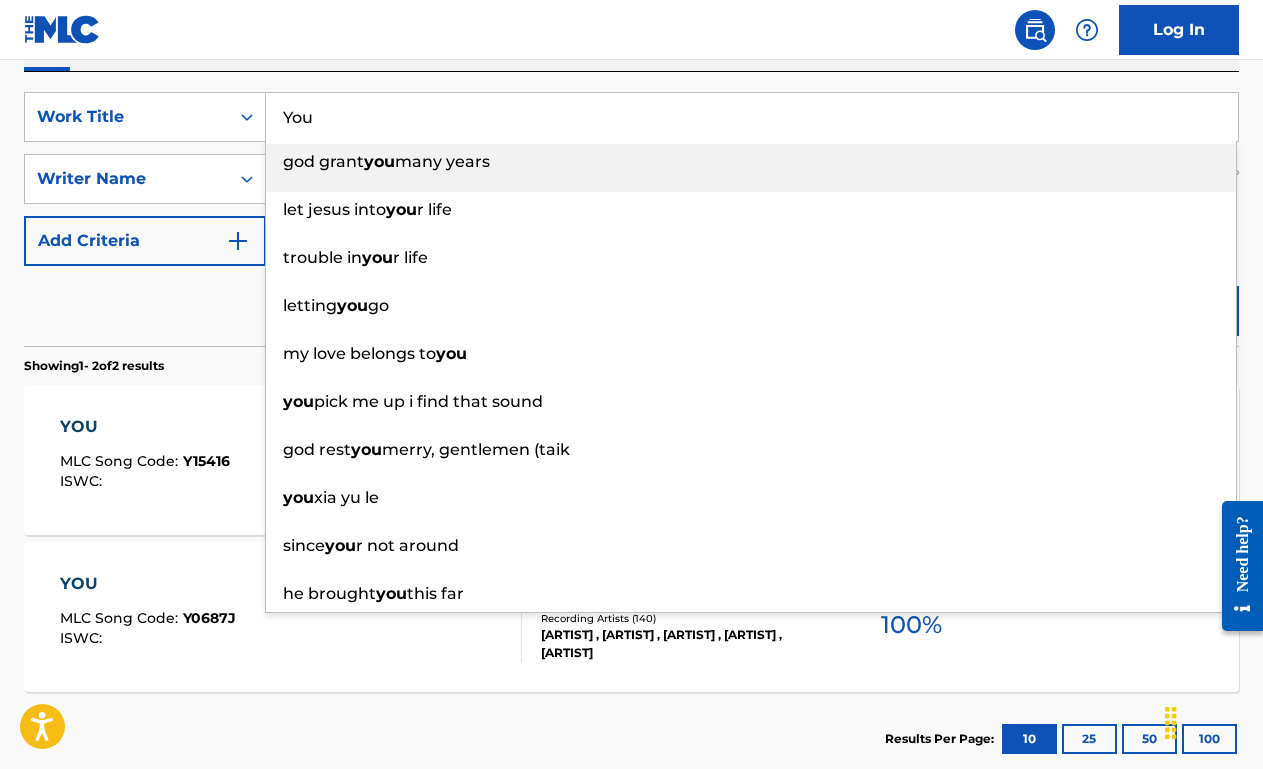 paste on "Can’t Judge A Book By The Cover" 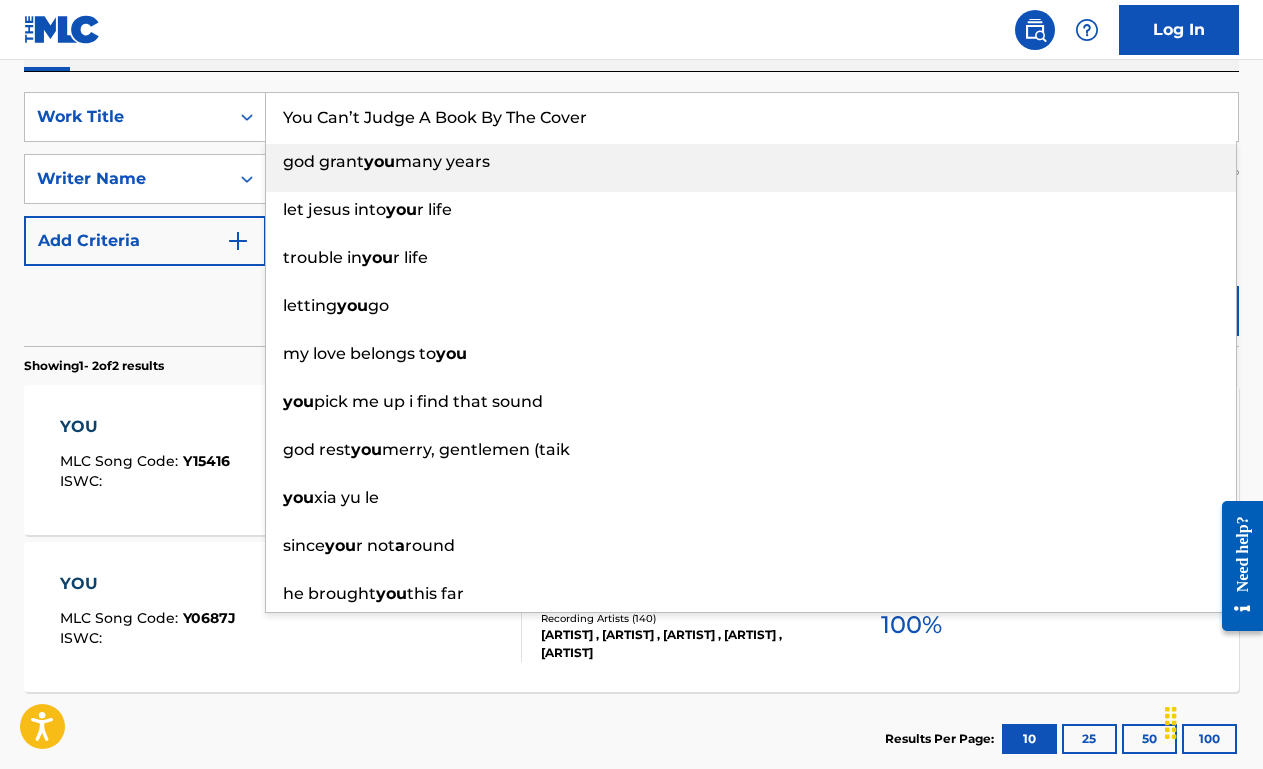 type on "You Can’t Judge A Book By The Cover" 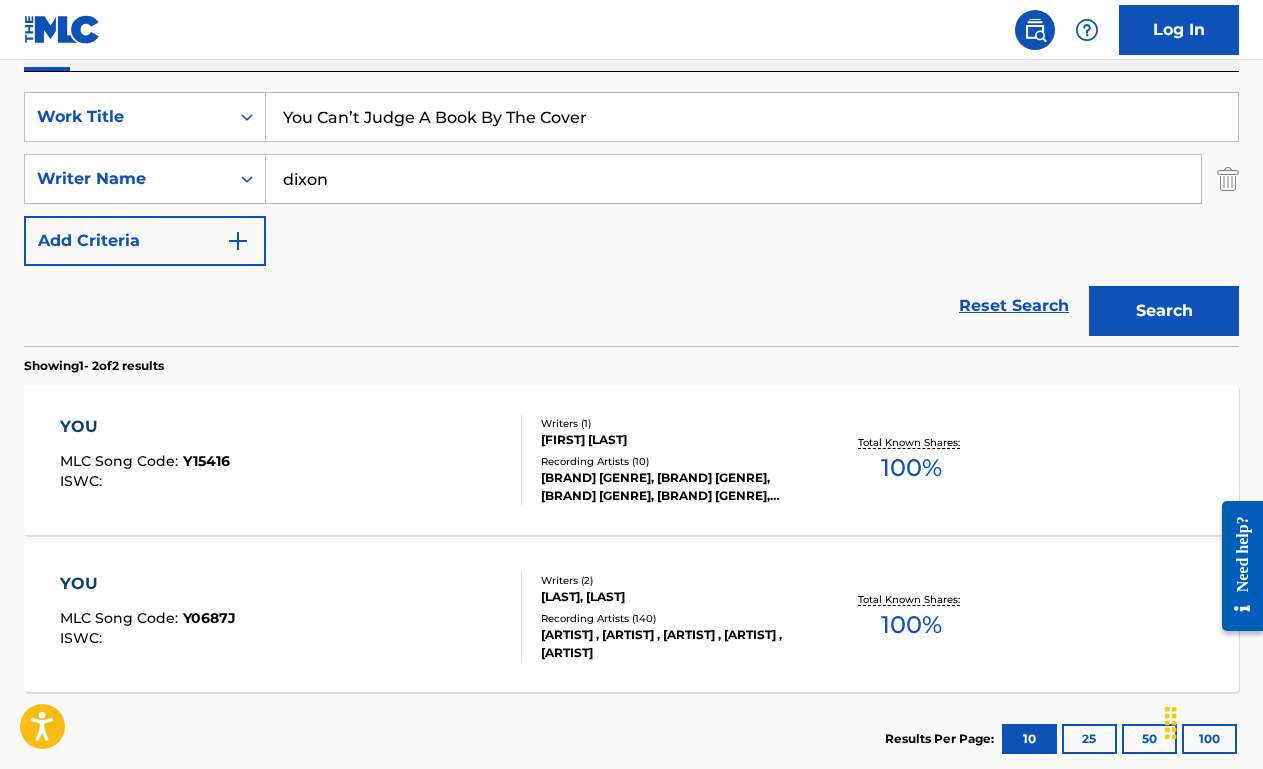 type on "dixon" 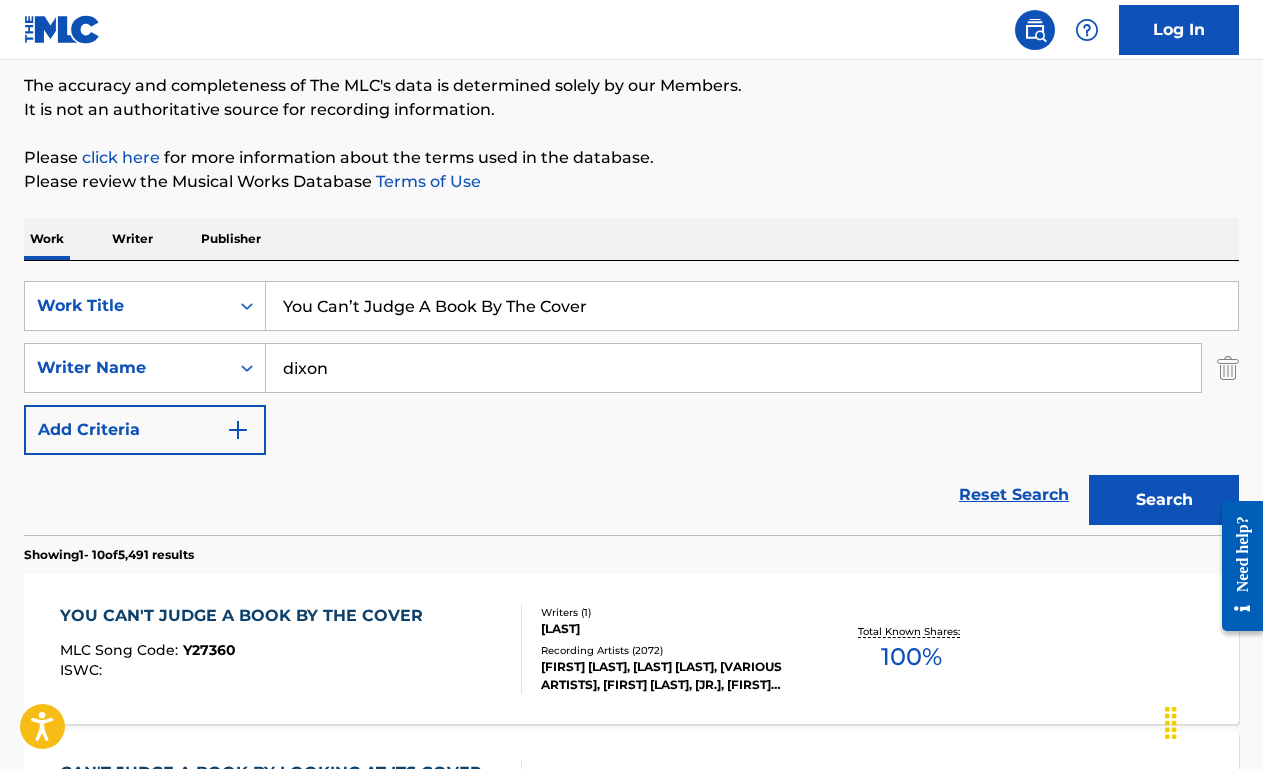 scroll, scrollTop: 353, scrollLeft: 0, axis: vertical 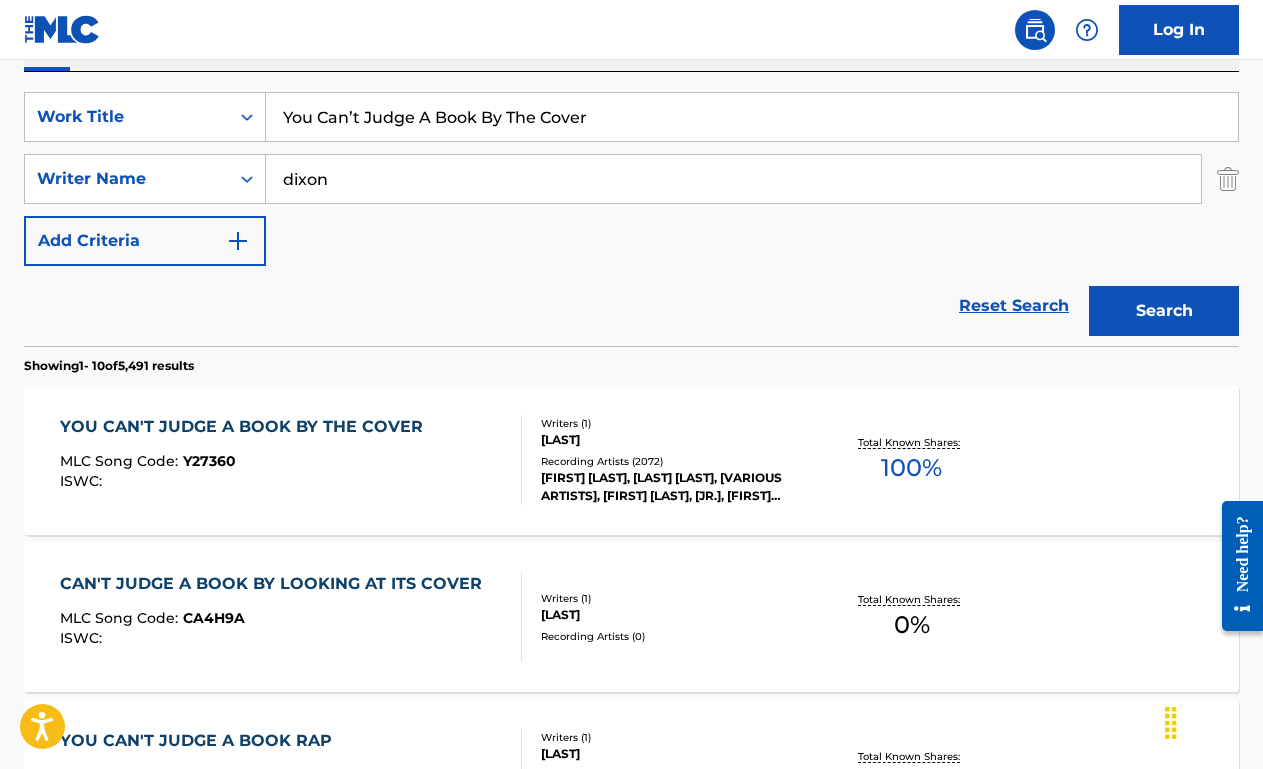 click on "MLC Song Code : Y27360" at bounding box center (246, 464) 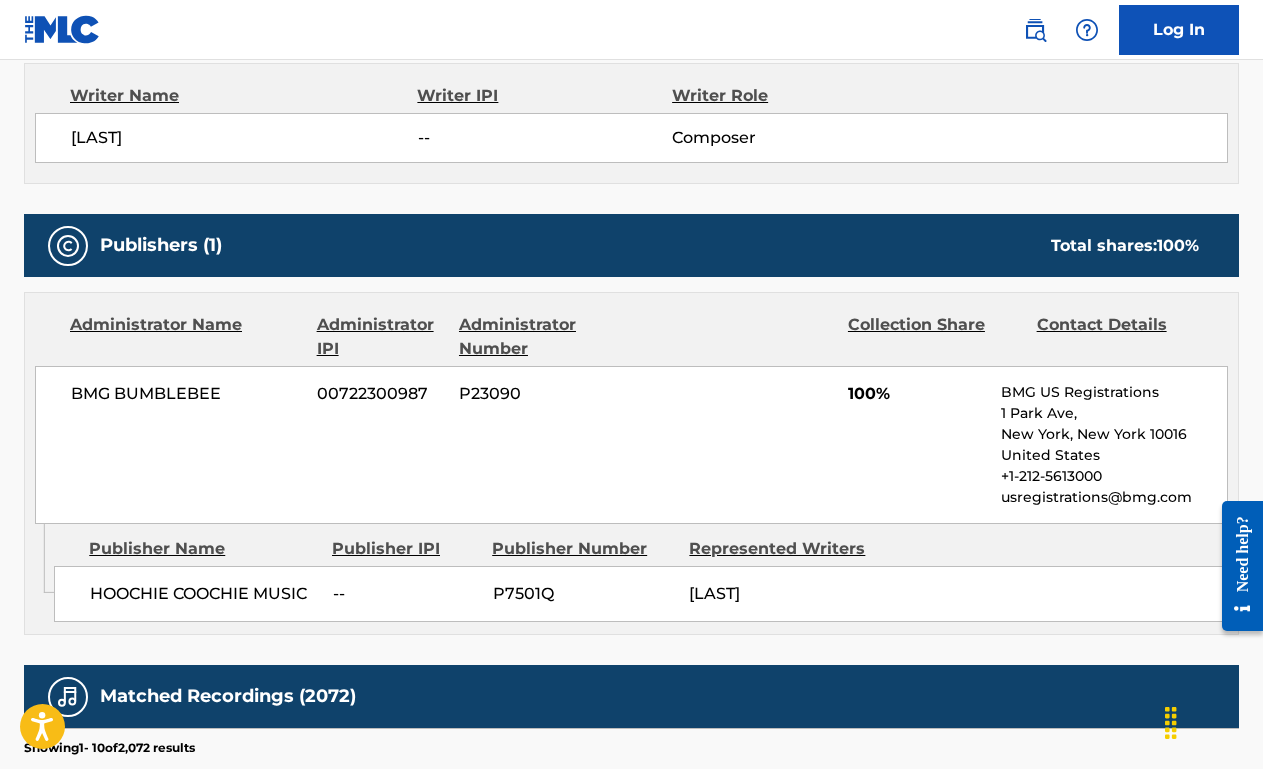 scroll, scrollTop: 0, scrollLeft: 0, axis: both 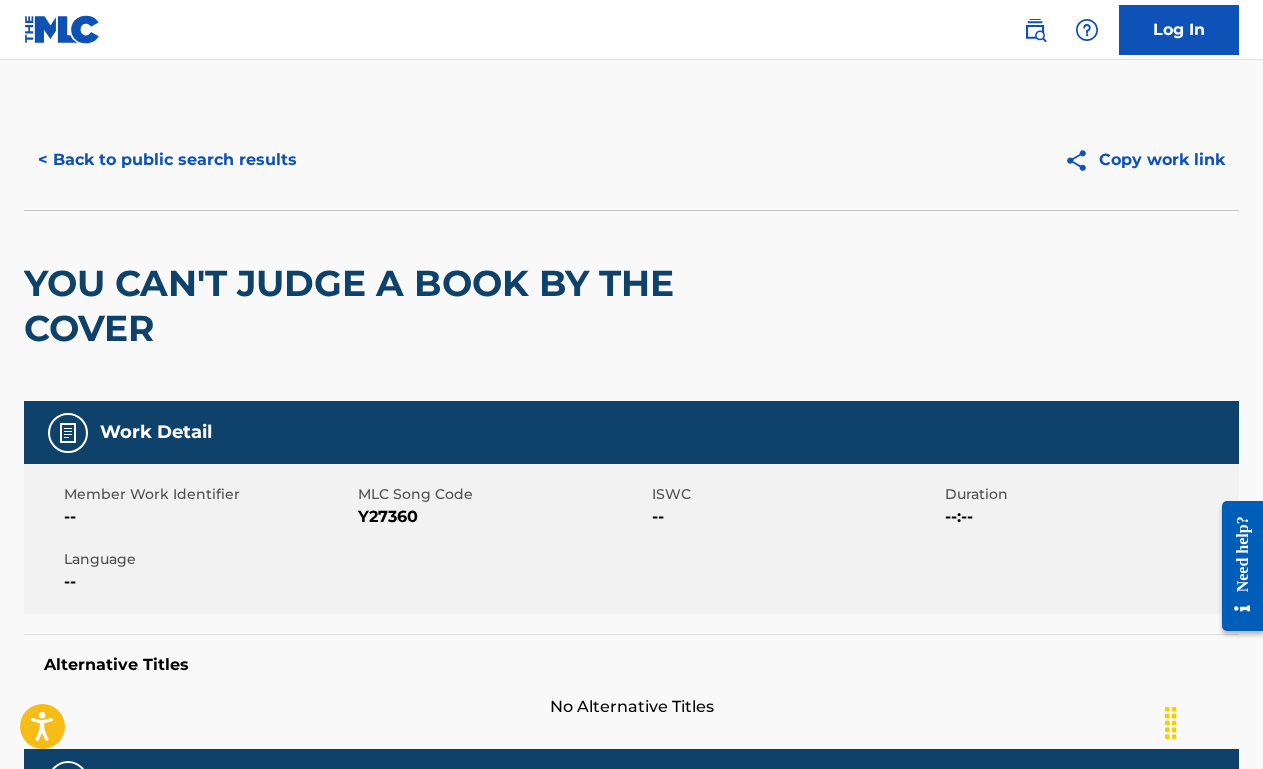 click on "< Back to public search results" at bounding box center (167, 160) 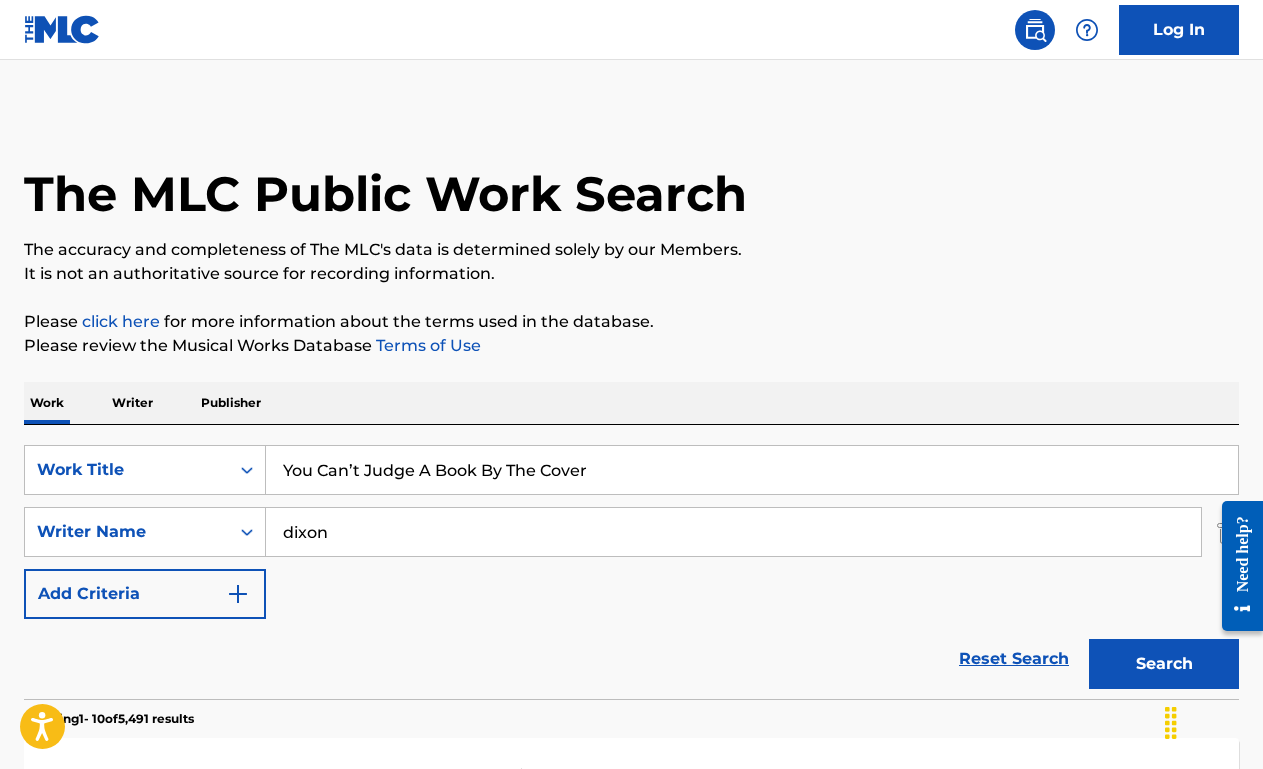 scroll, scrollTop: 345, scrollLeft: 0, axis: vertical 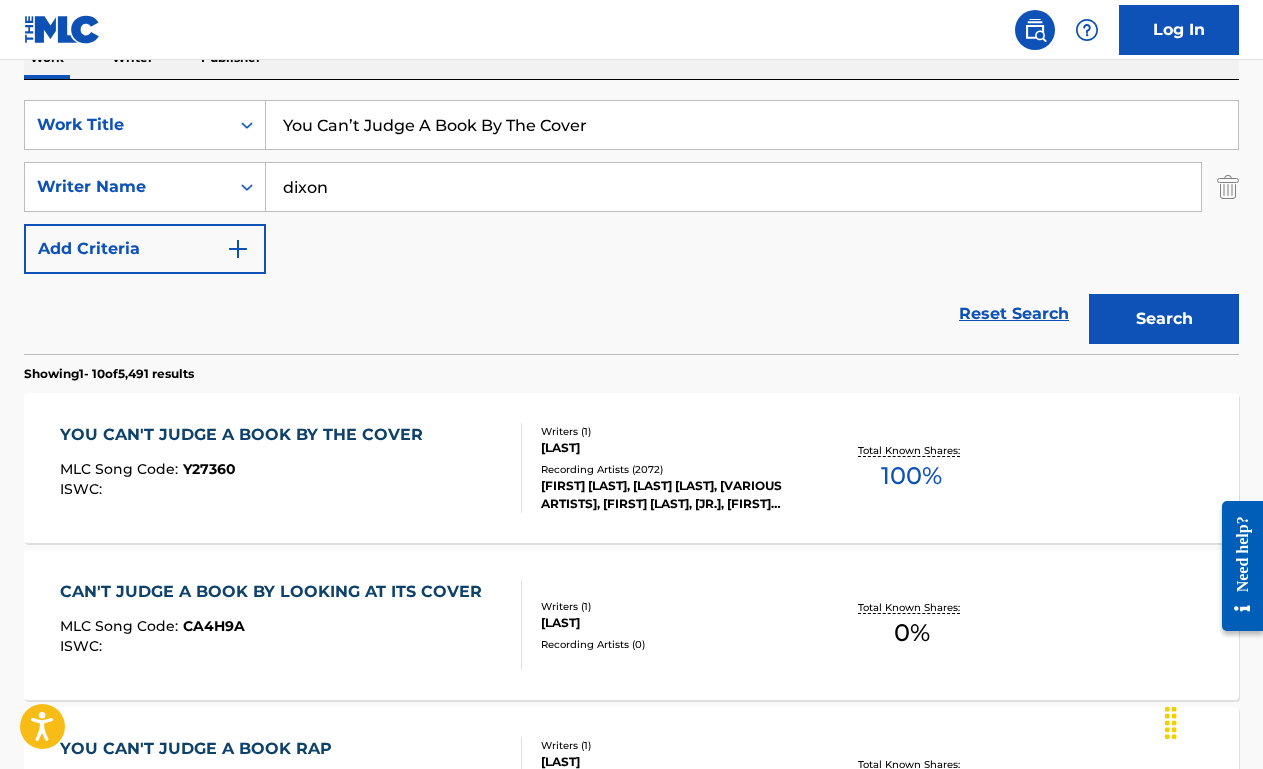 click on "You Can’t Judge A Book By The Cover" at bounding box center (752, 125) 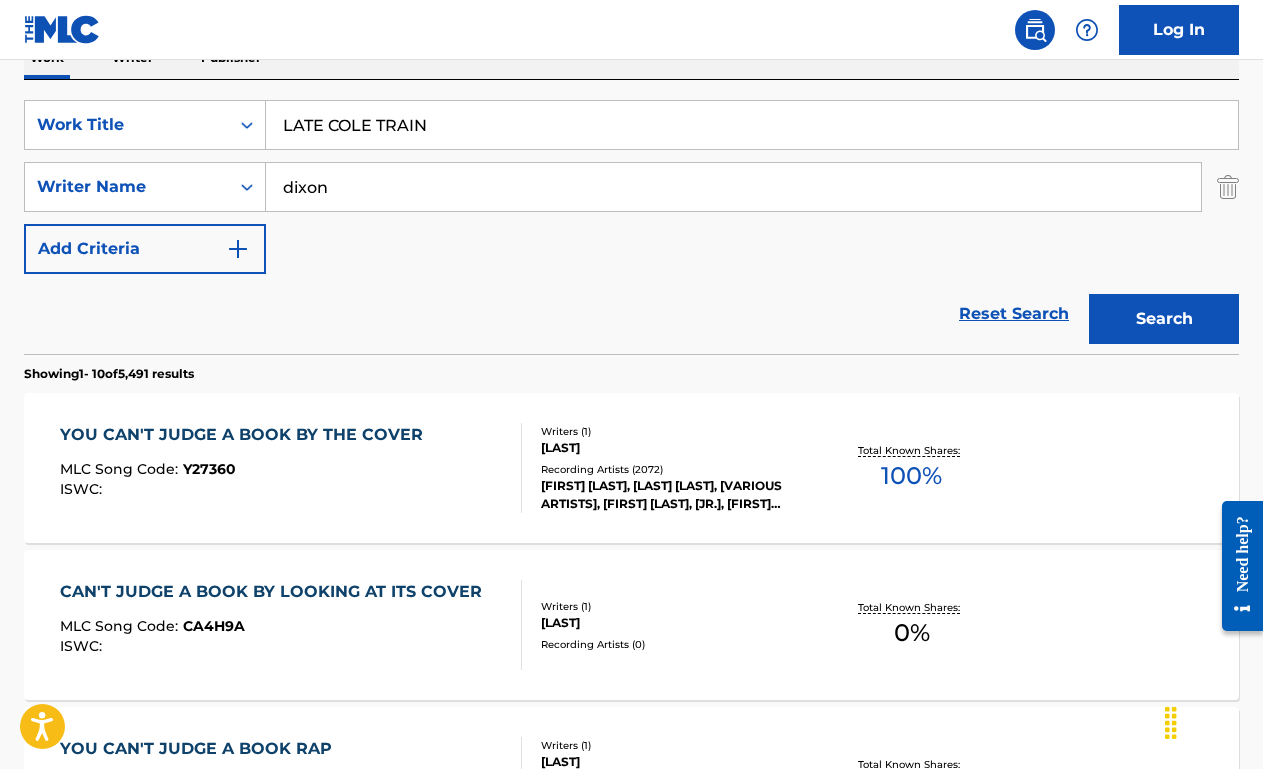 type on "LATE COLE TRAIN" 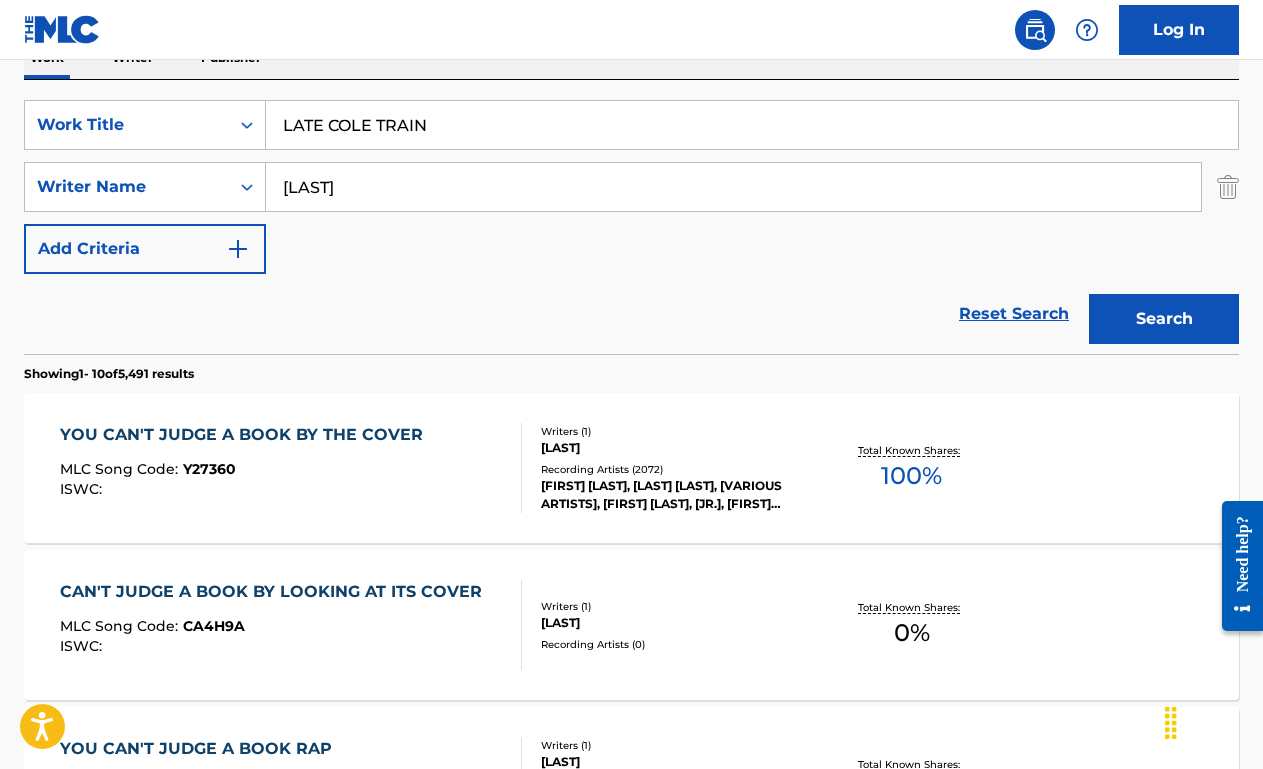 type on "[LAST]" 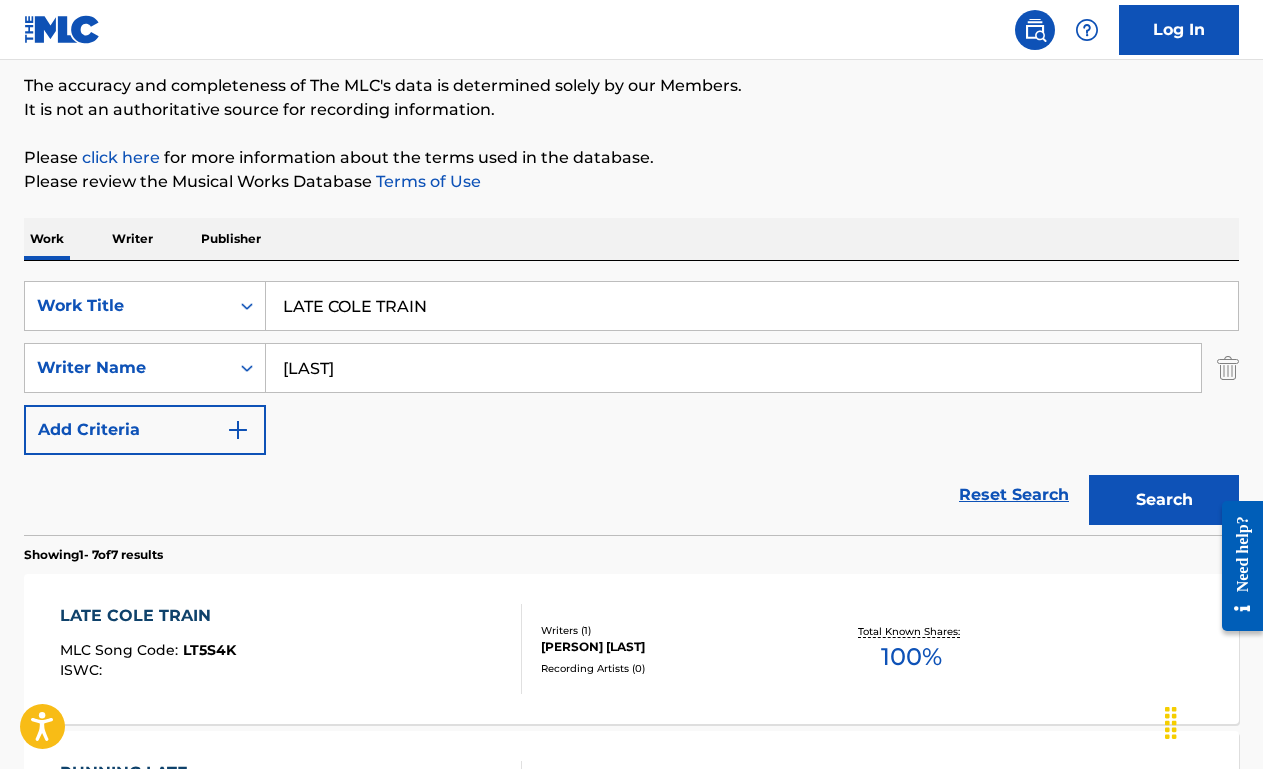 scroll, scrollTop: 345, scrollLeft: 0, axis: vertical 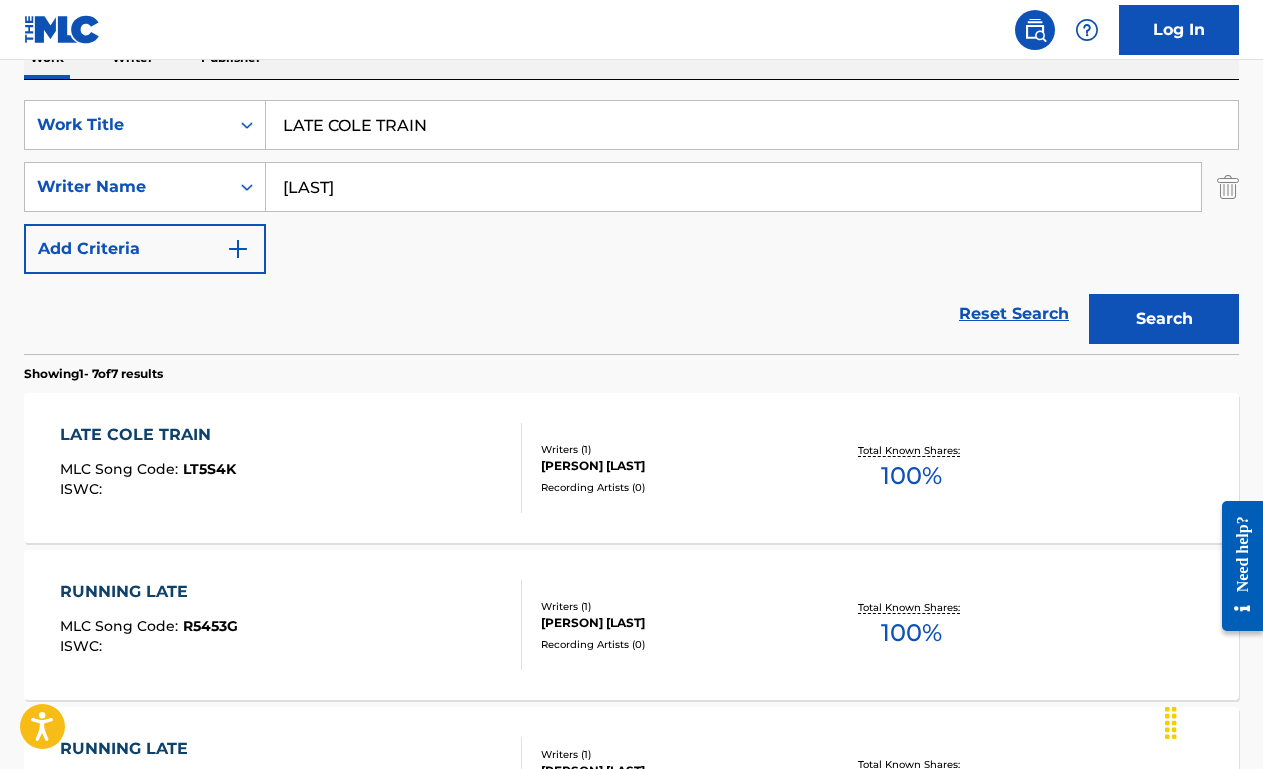 click on "LATE COLE TRAIN MLC Song Code : LT5S4K ISWC :" at bounding box center (291, 468) 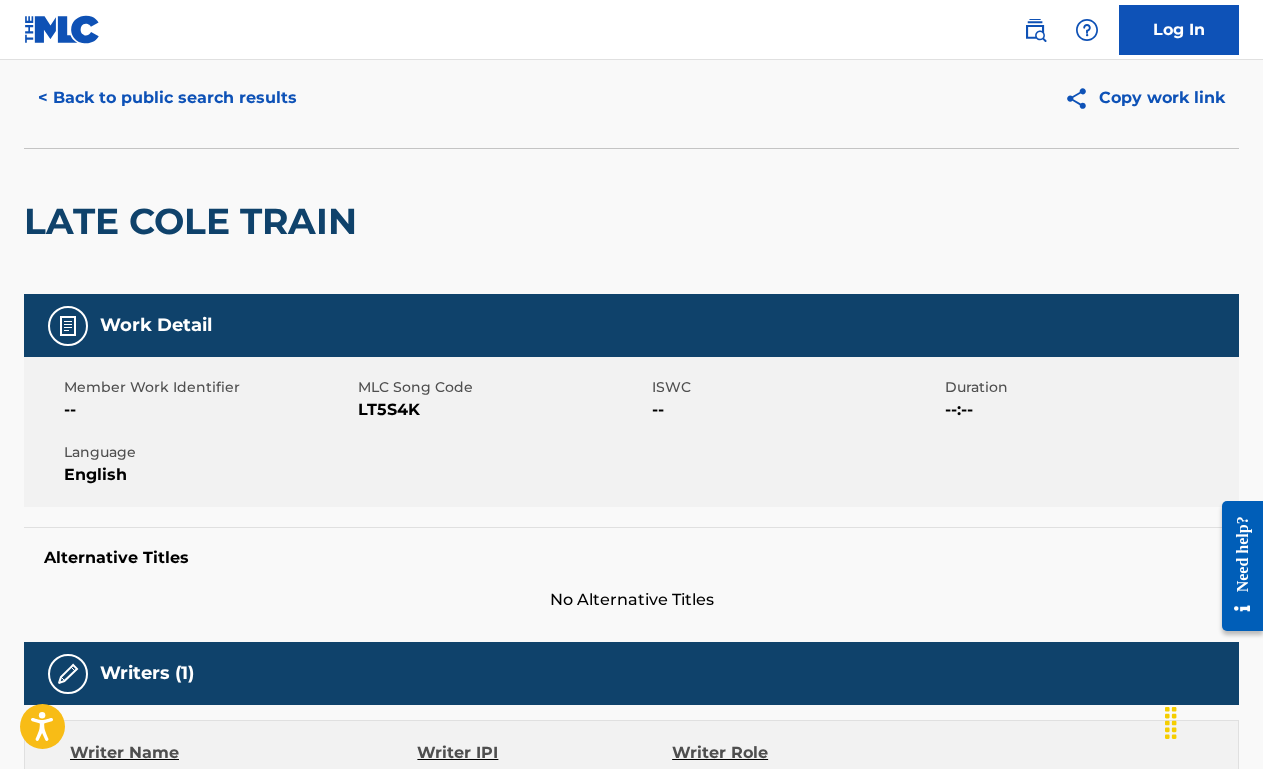 scroll, scrollTop: 0, scrollLeft: 0, axis: both 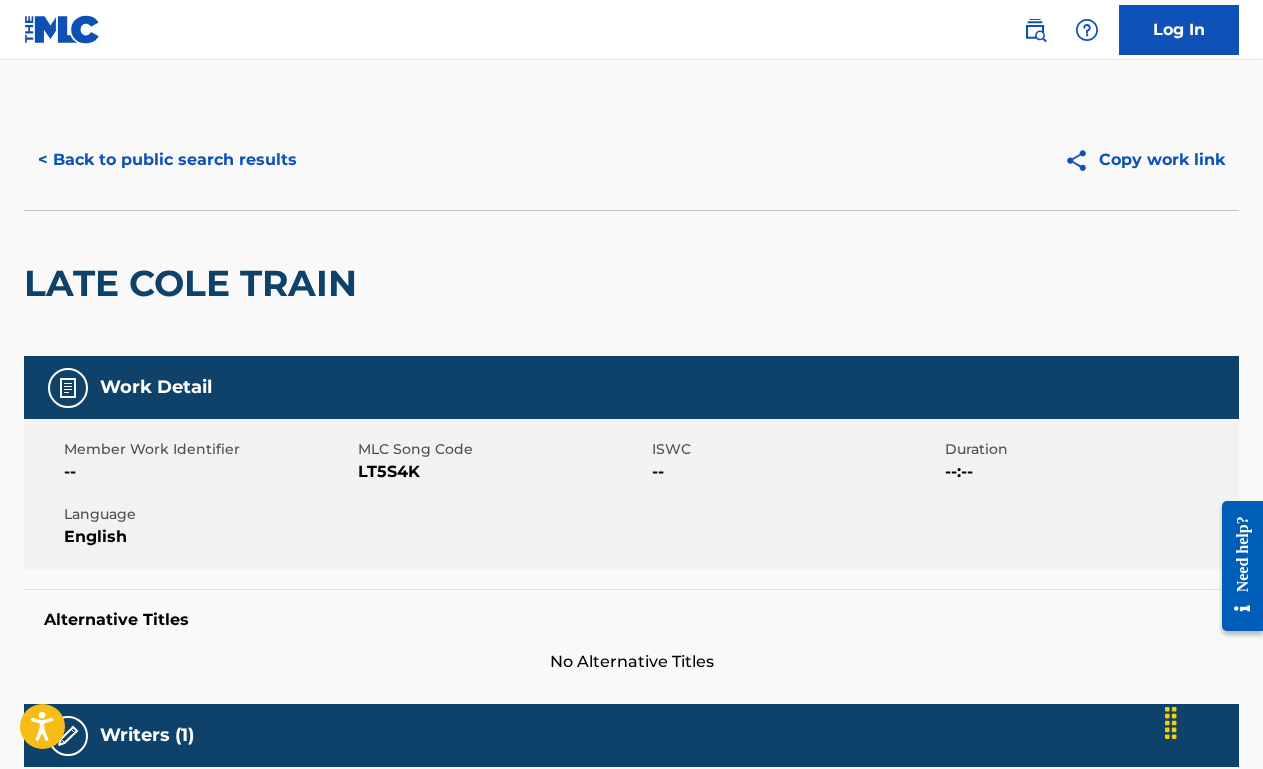 click on "< Back to public search results Copy work link" at bounding box center (631, 160) 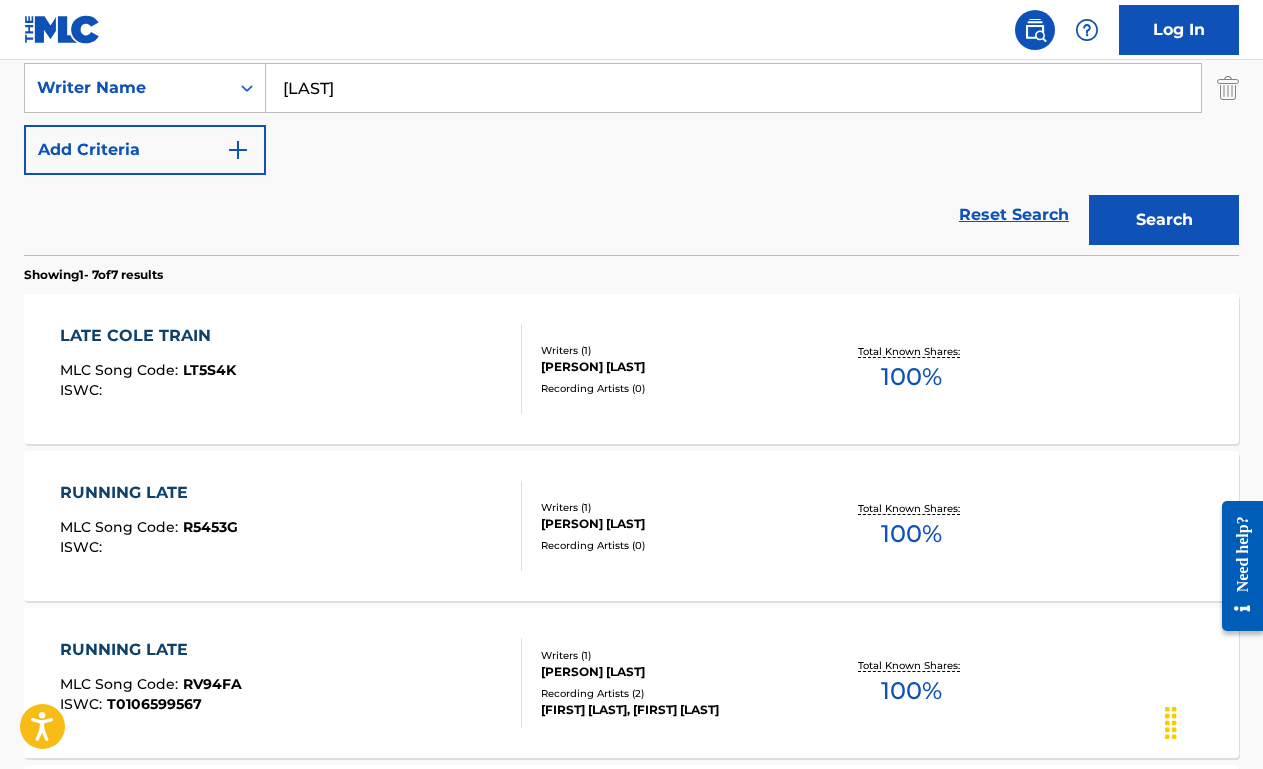 scroll, scrollTop: 473, scrollLeft: 0, axis: vertical 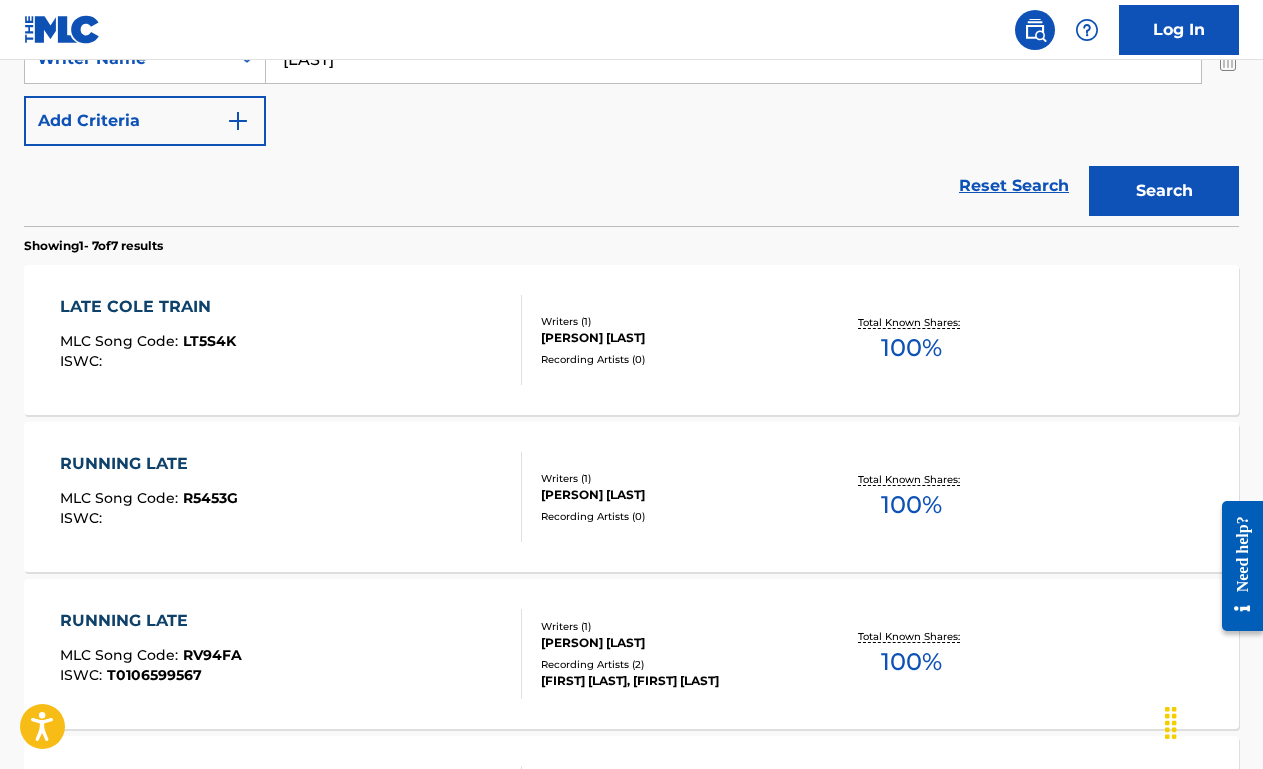 click on "RUNNING LATE MLC Song Code : R5453G ISWC :" at bounding box center (291, 497) 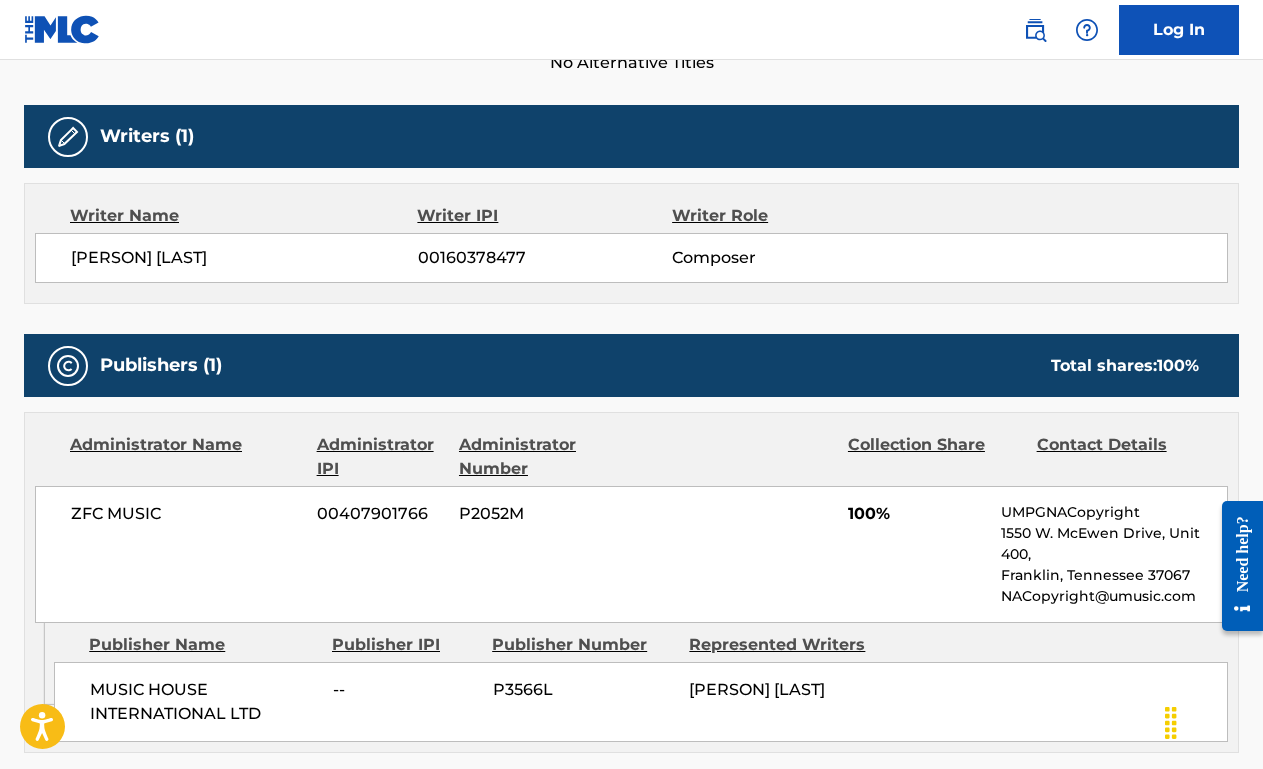 scroll, scrollTop: 0, scrollLeft: 0, axis: both 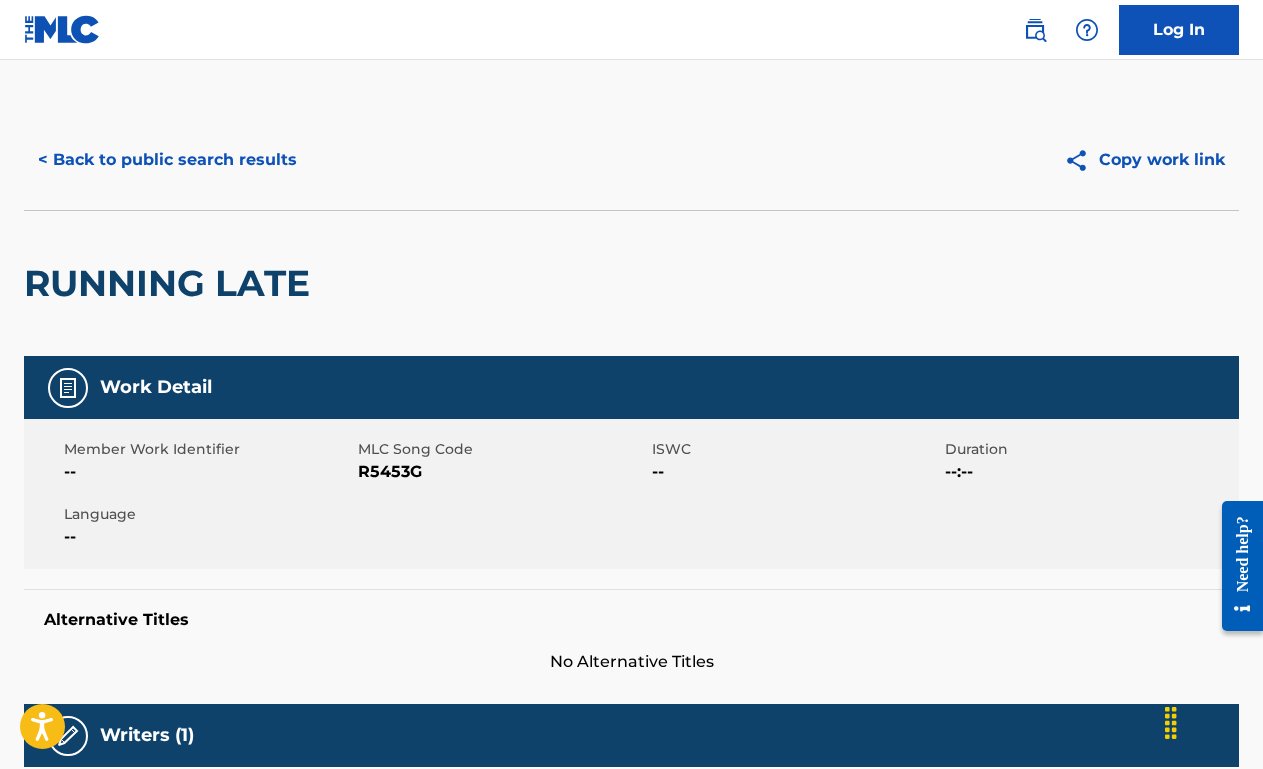 click on "< Back to public search results" at bounding box center (167, 160) 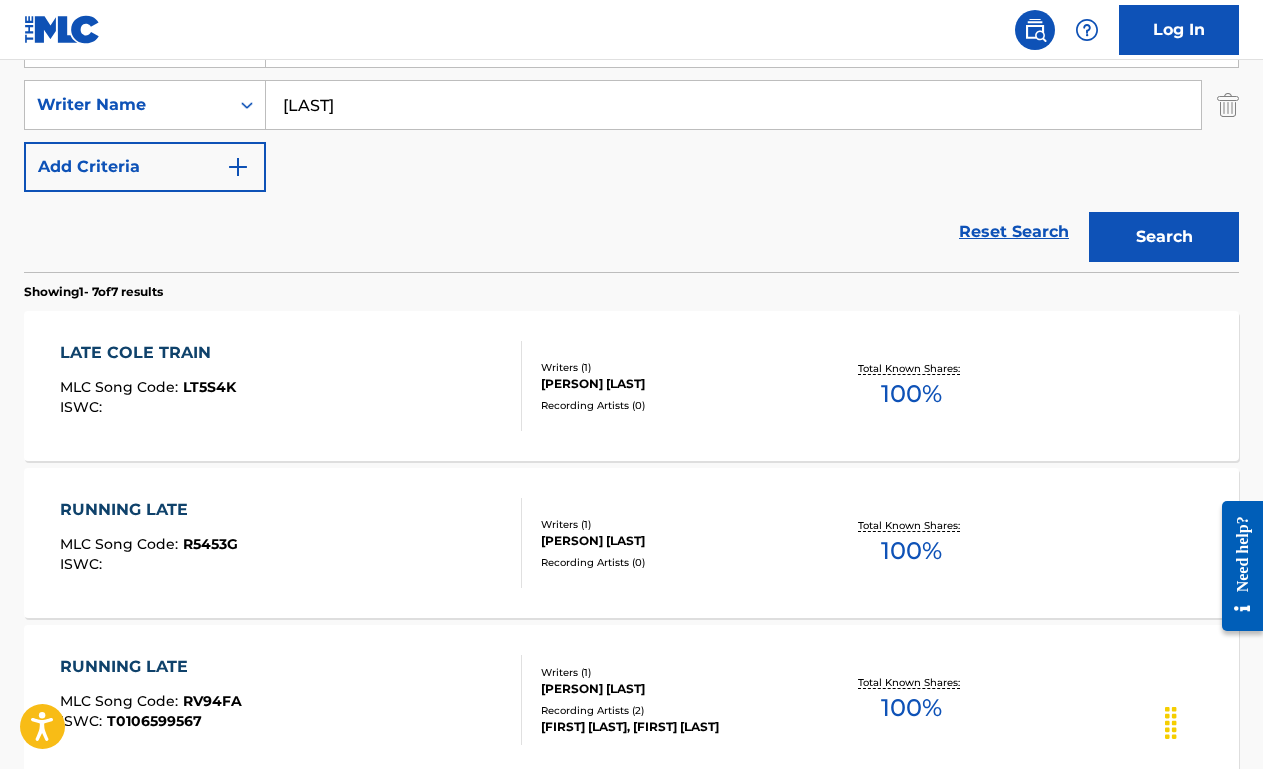 scroll, scrollTop: 350, scrollLeft: 0, axis: vertical 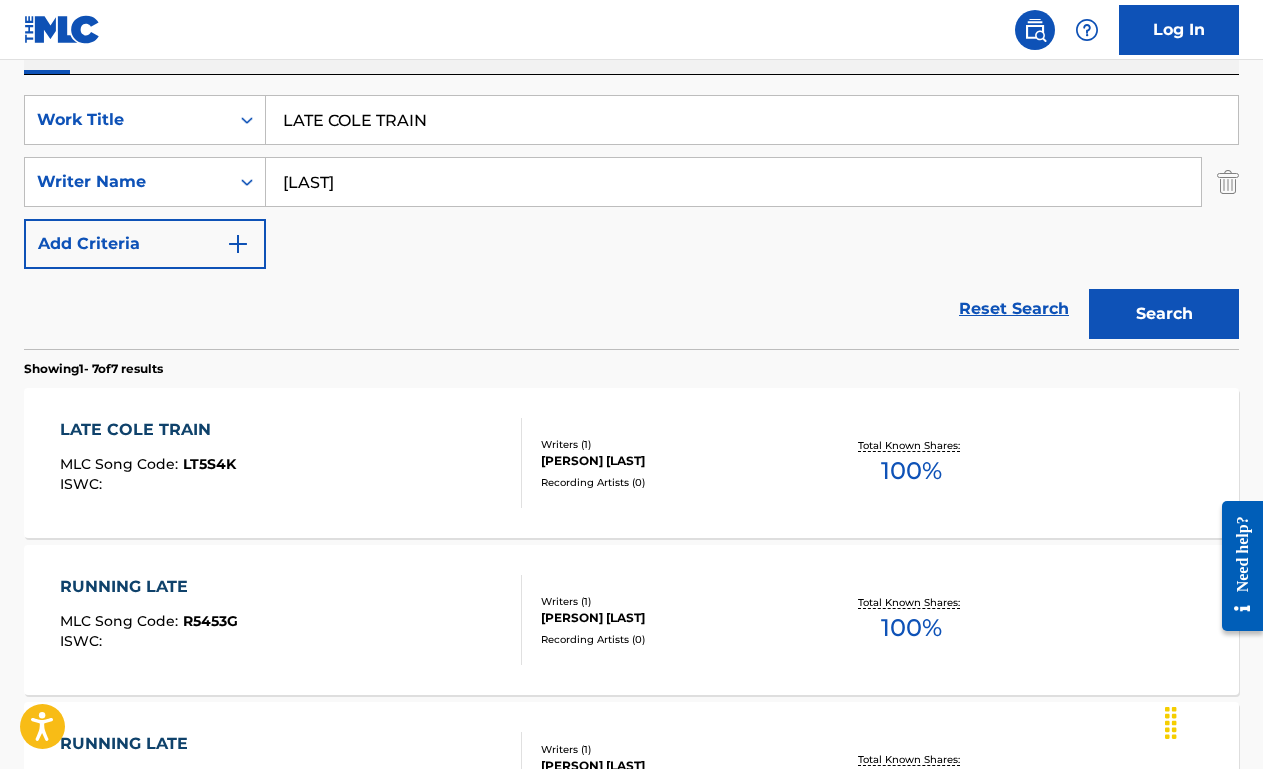 click on "LATE COLE TRAIN" at bounding box center [752, 120] 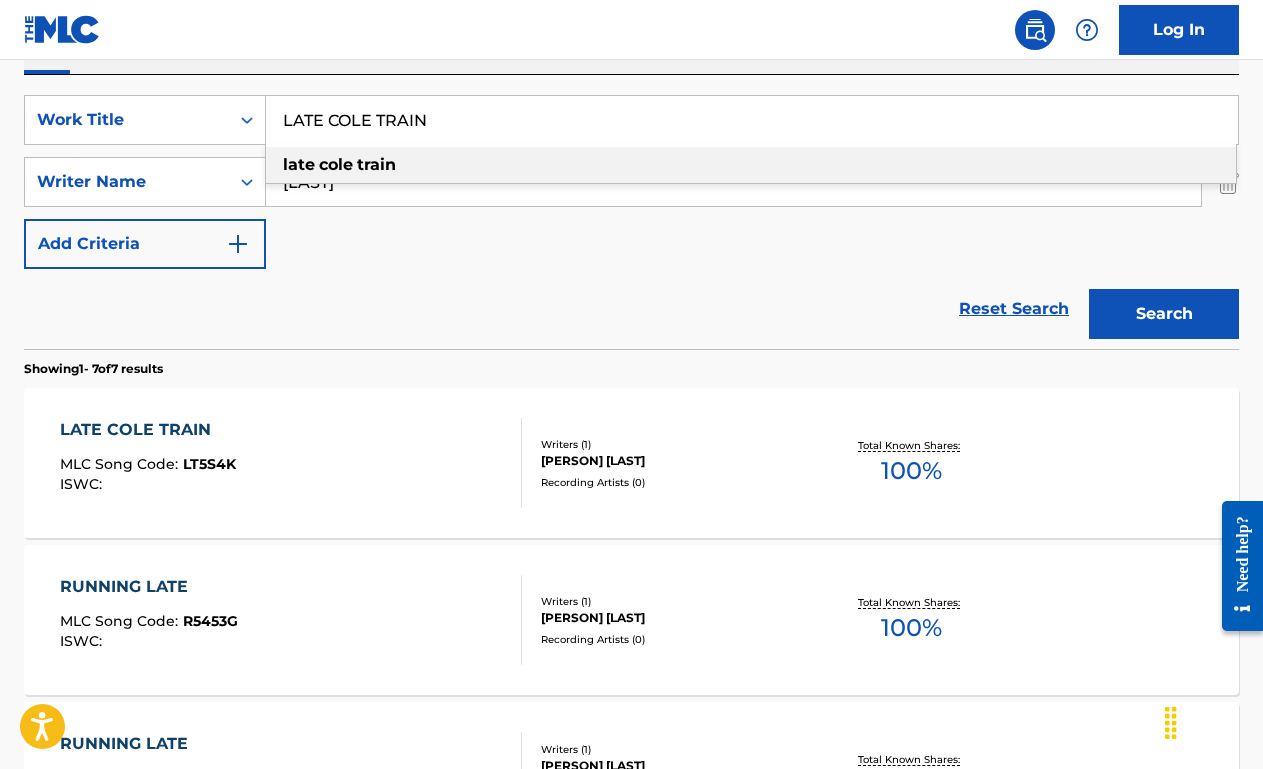 click on "LATE COLE TRAIN" at bounding box center (752, 120) 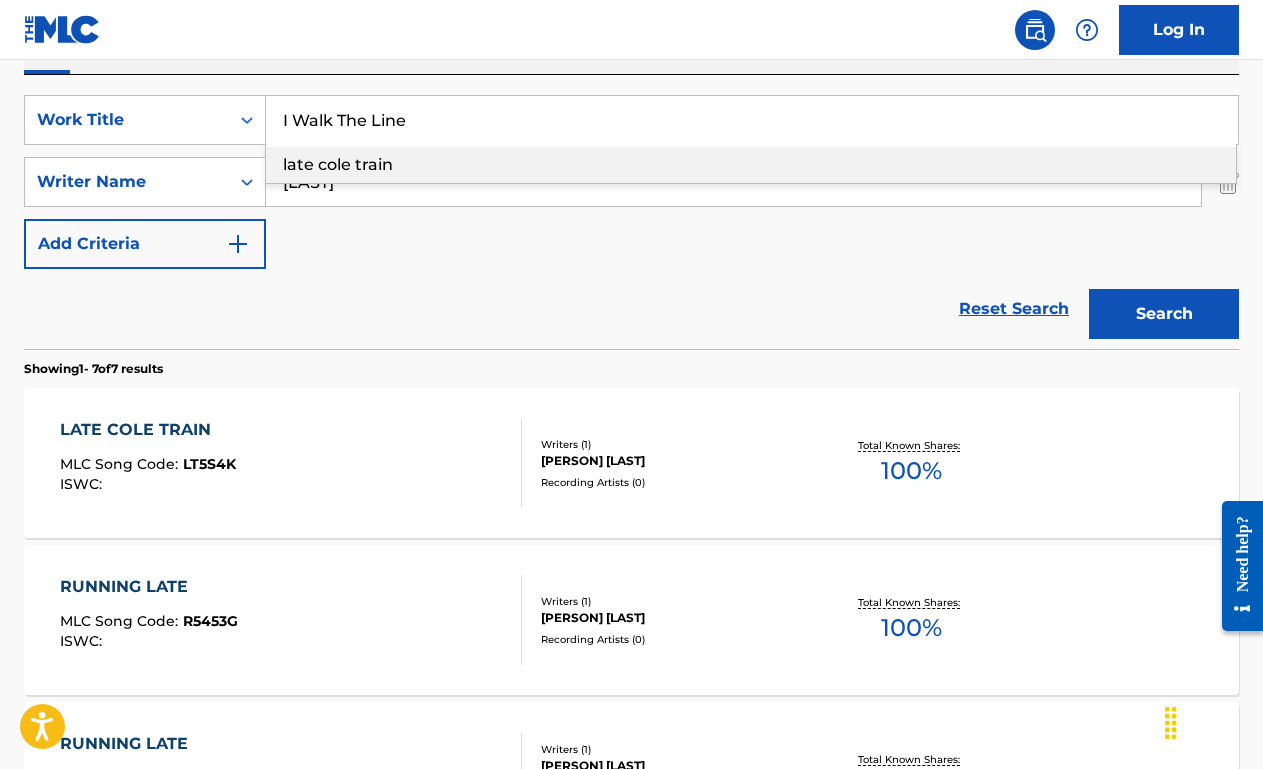 type on "I Walk The Line" 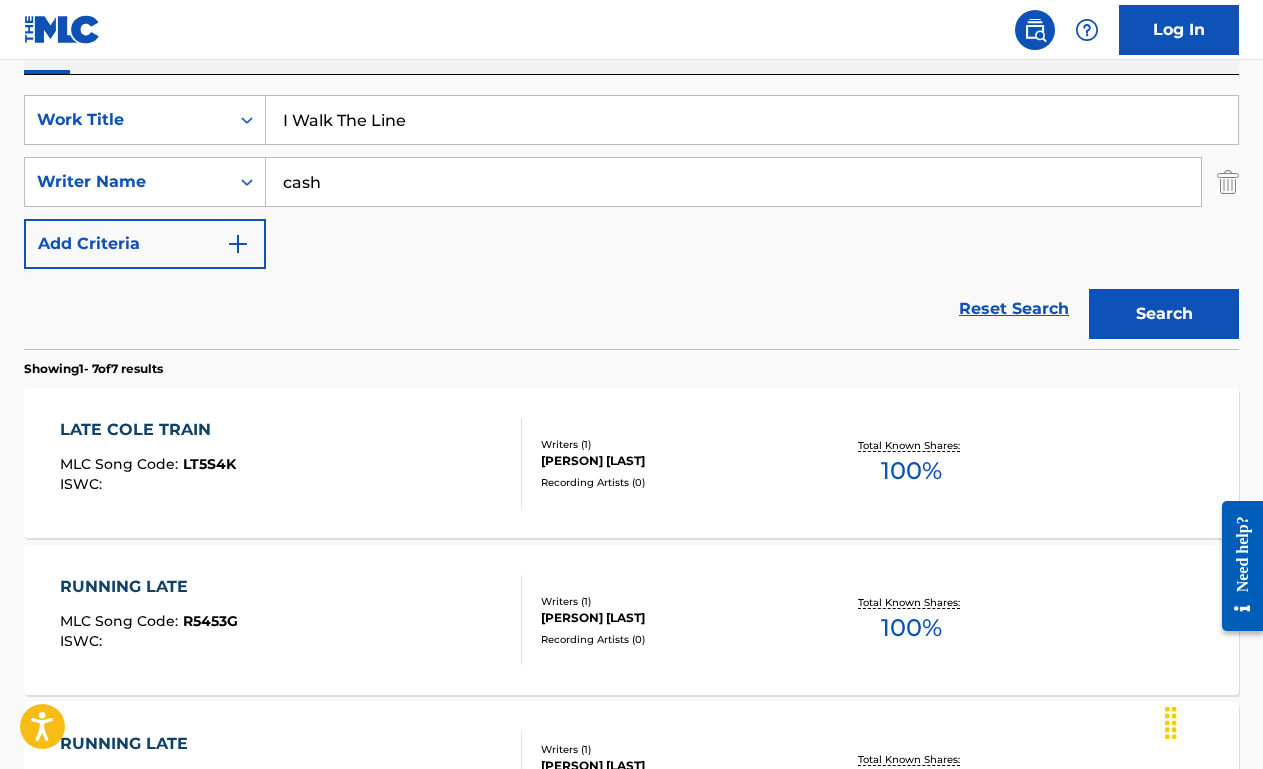 type on "cash" 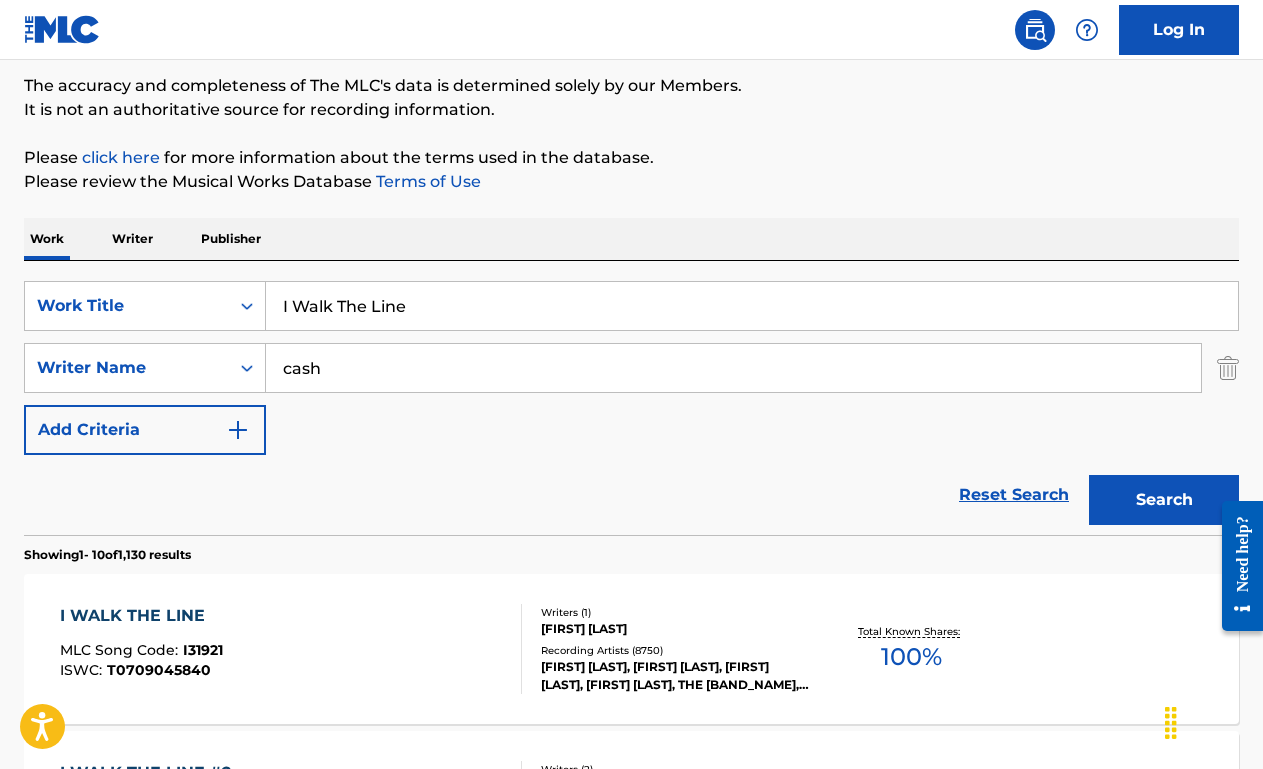scroll, scrollTop: 350, scrollLeft: 0, axis: vertical 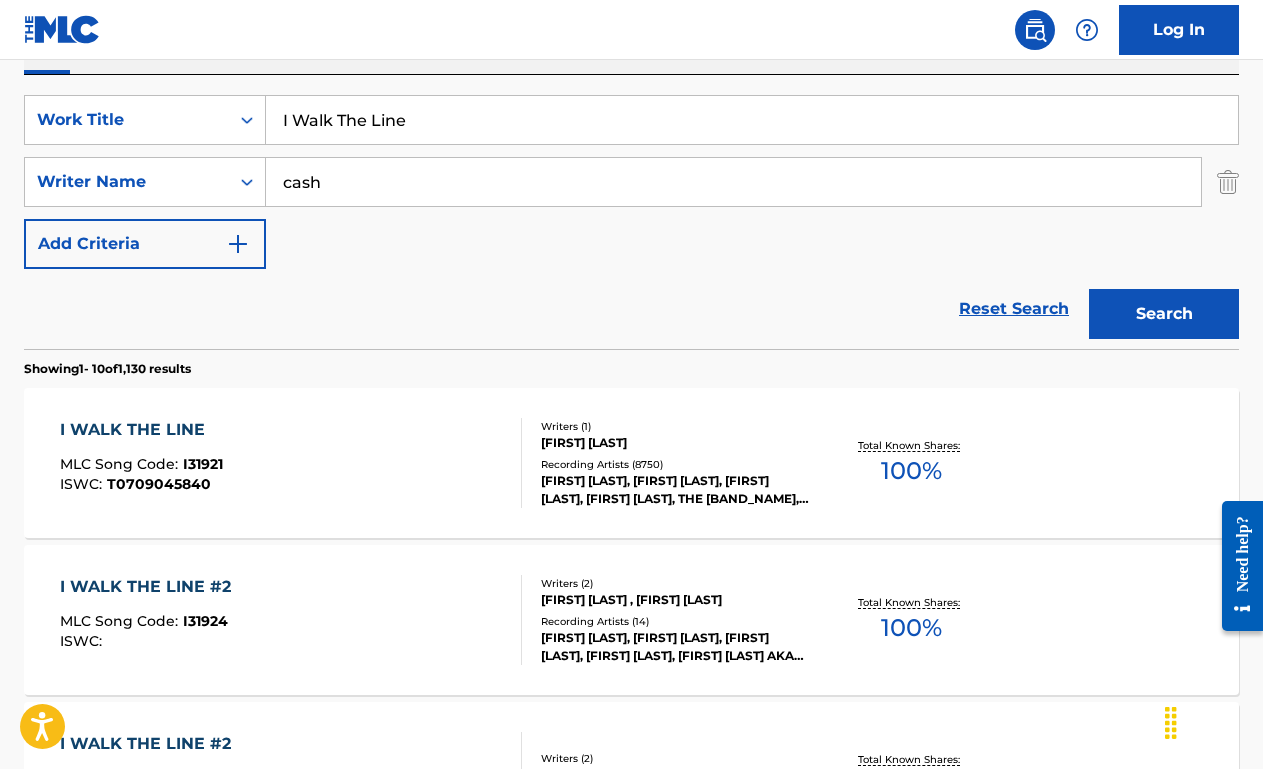 click on "I WALK THE LINE MLC Song Code : I31921 ISWC : T0709045840" at bounding box center [291, 463] 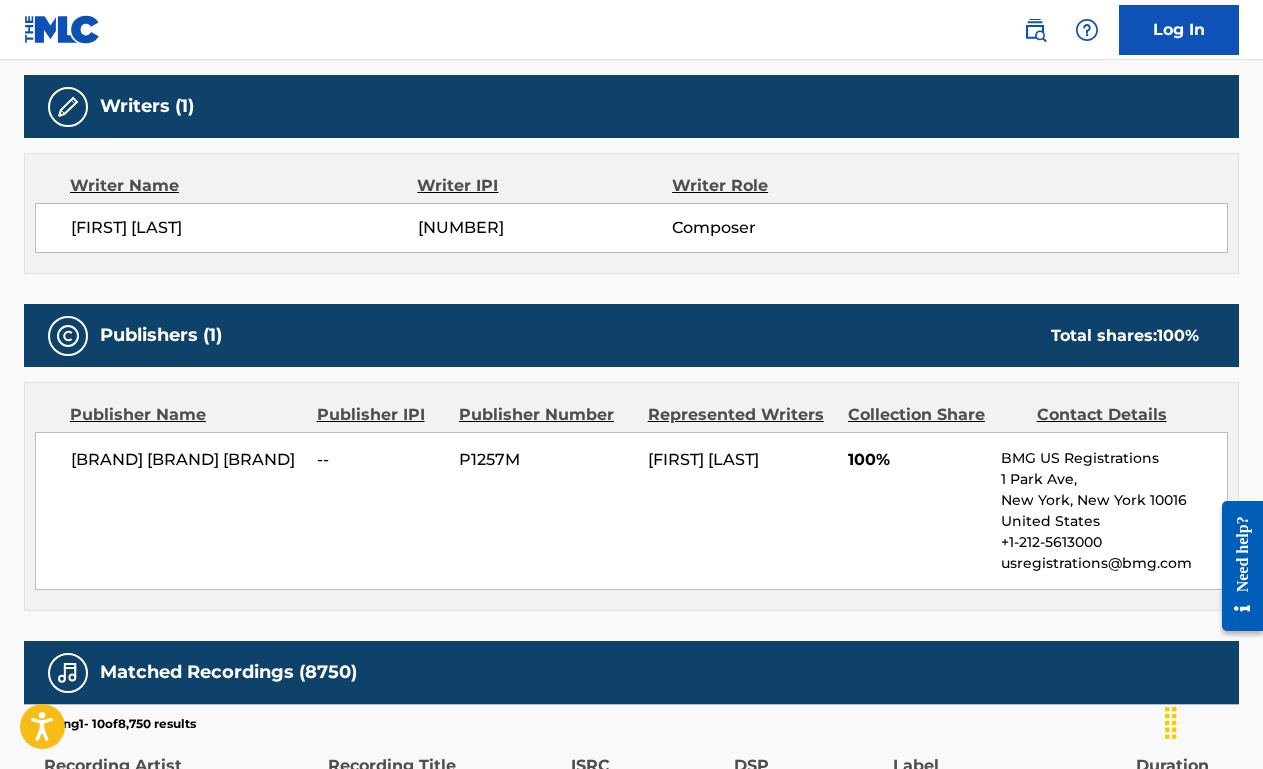 scroll, scrollTop: 0, scrollLeft: 0, axis: both 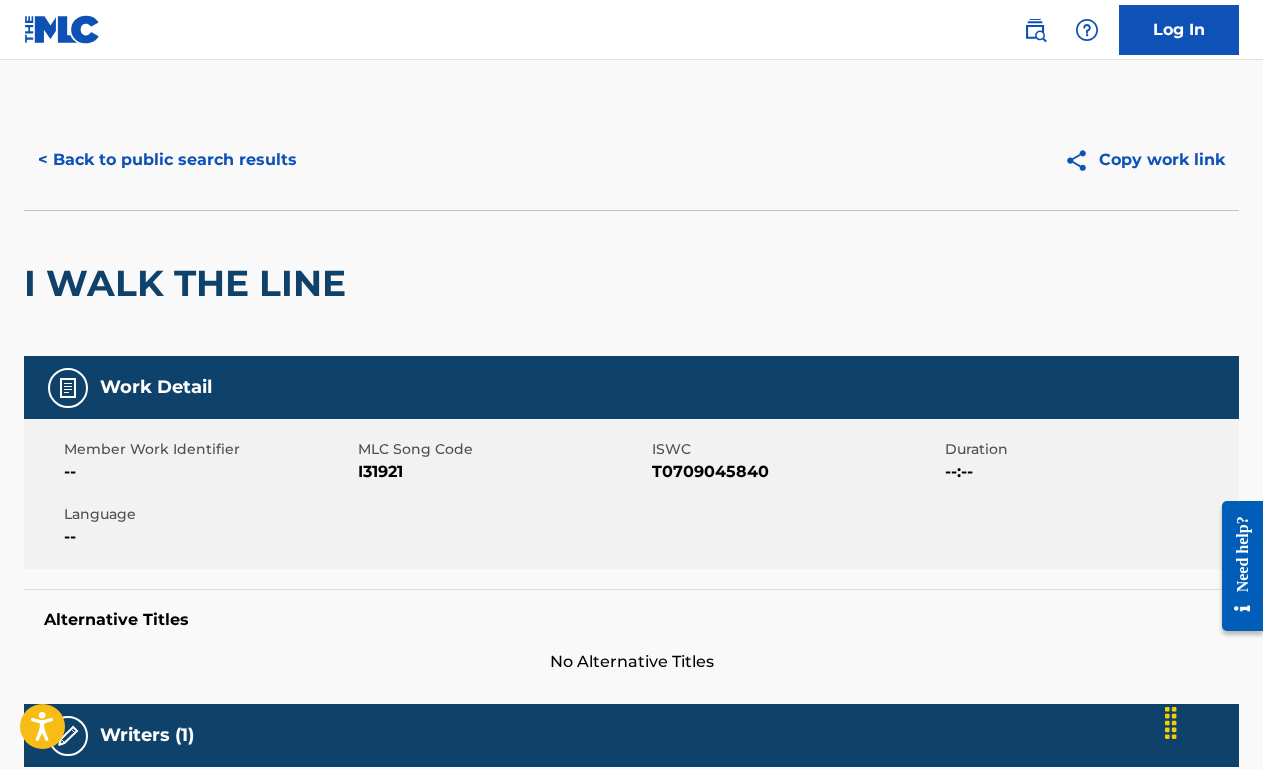 click on "< Back to public search results" at bounding box center (167, 160) 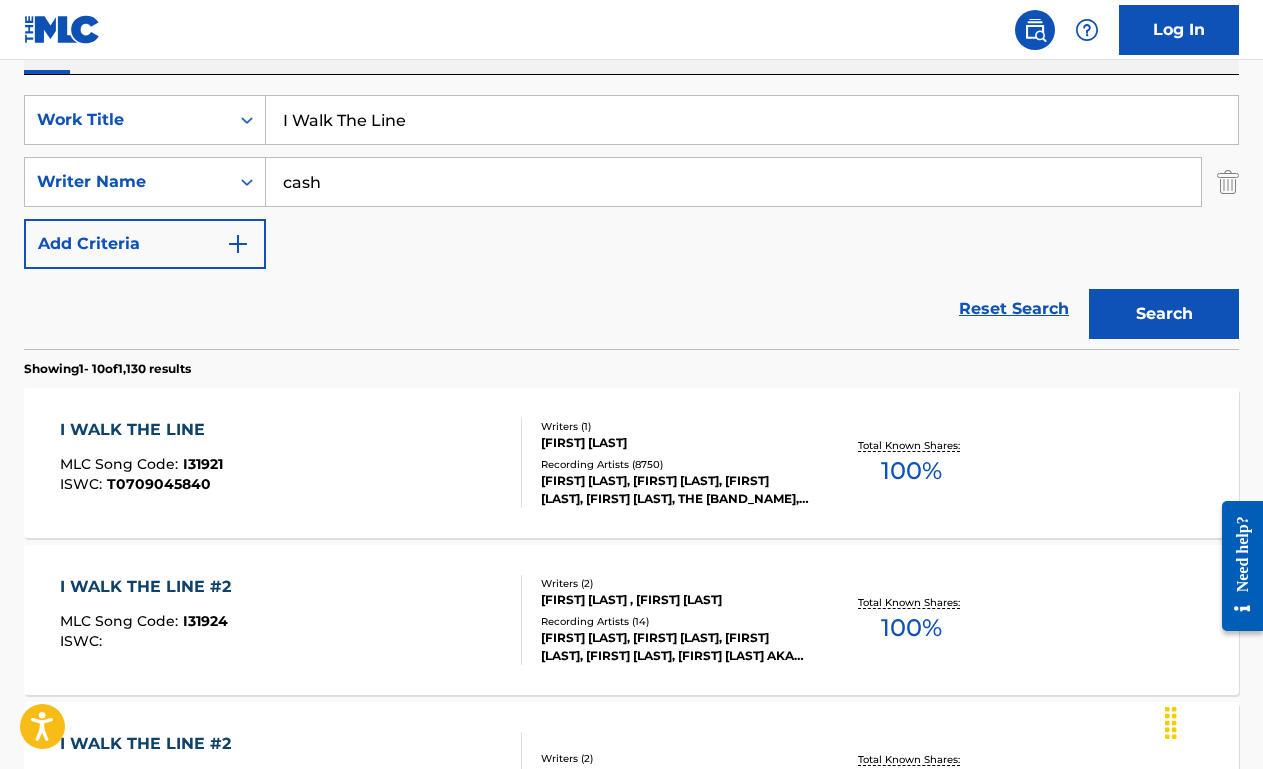 click on "I Walk The Line" at bounding box center (752, 120) 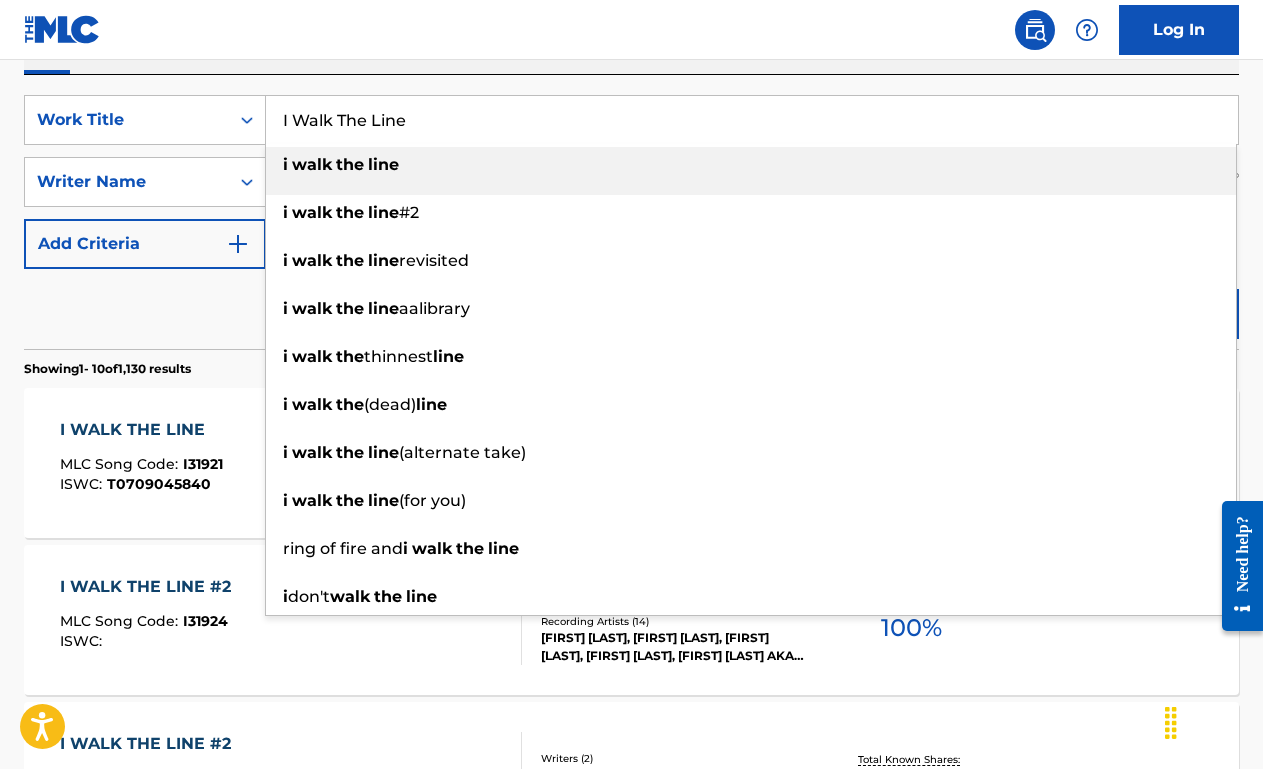 click on "I Walk The Line" at bounding box center (752, 120) 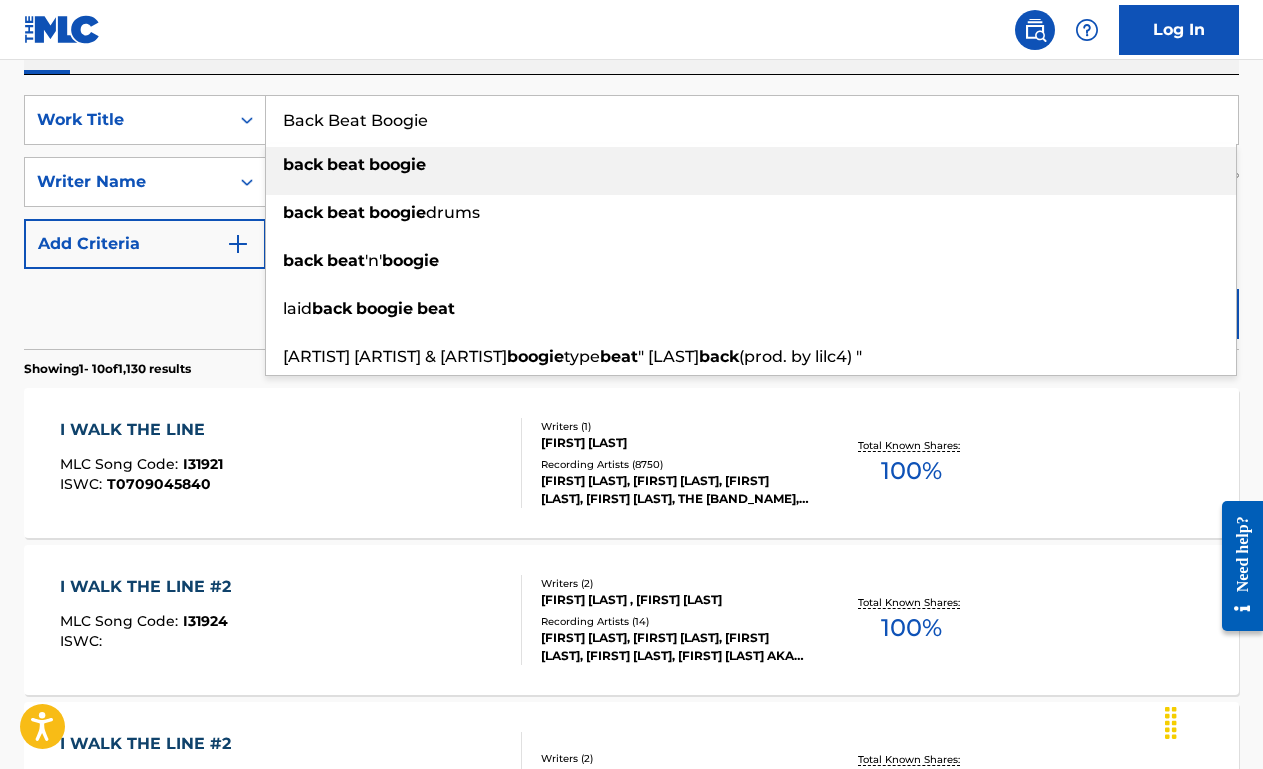 type on "Back Beat Boogie" 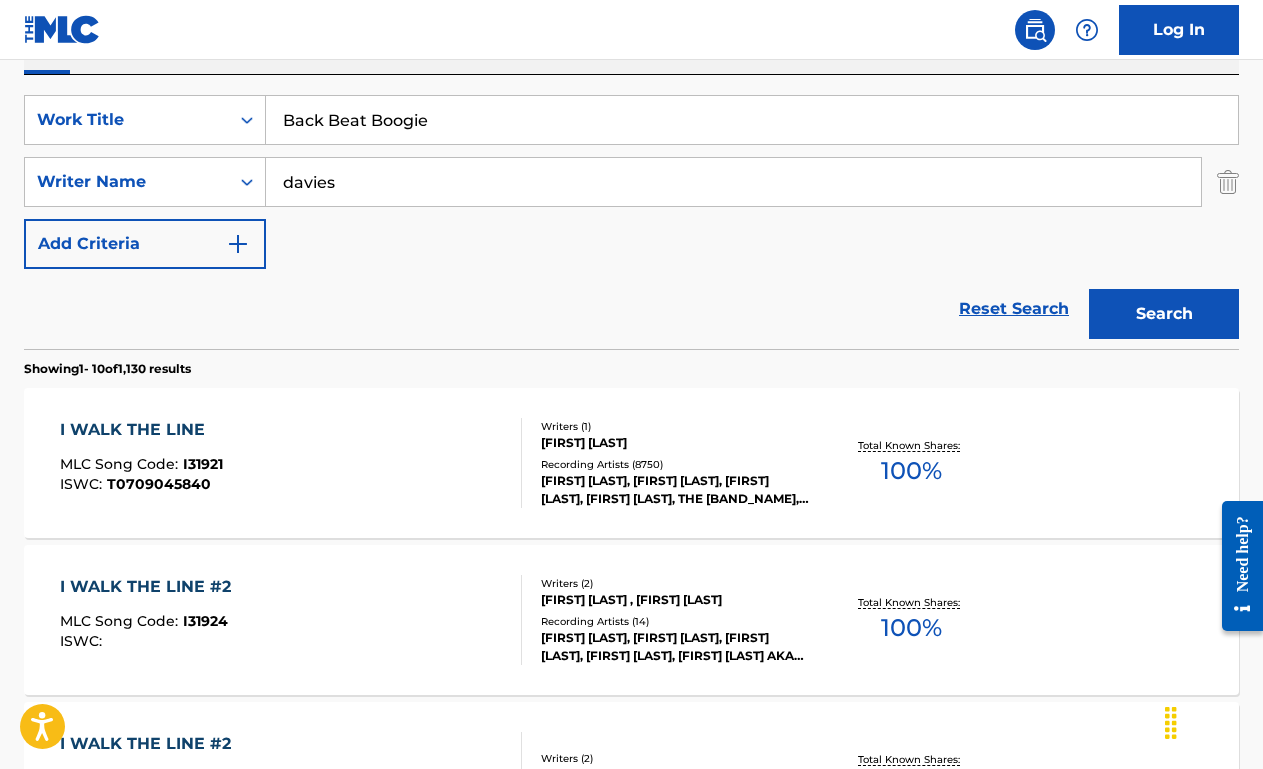 type on "davies" 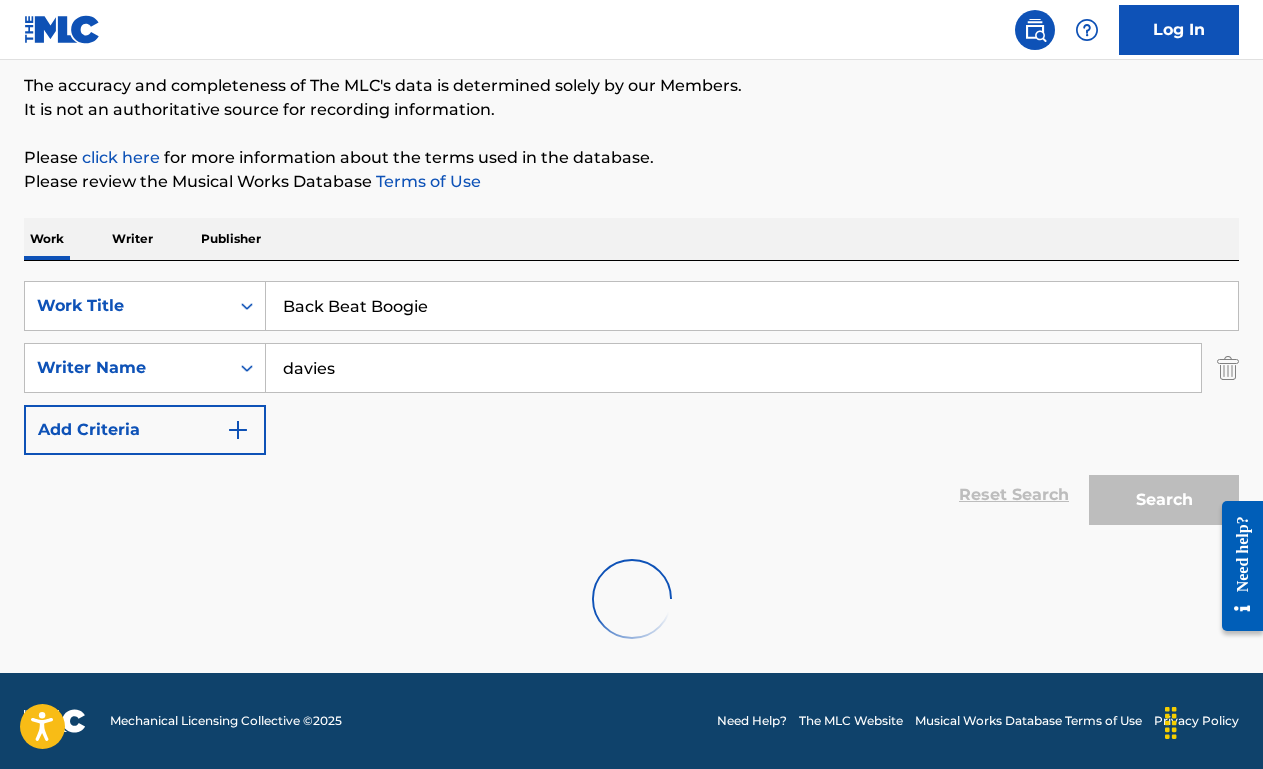 scroll, scrollTop: 350, scrollLeft: 0, axis: vertical 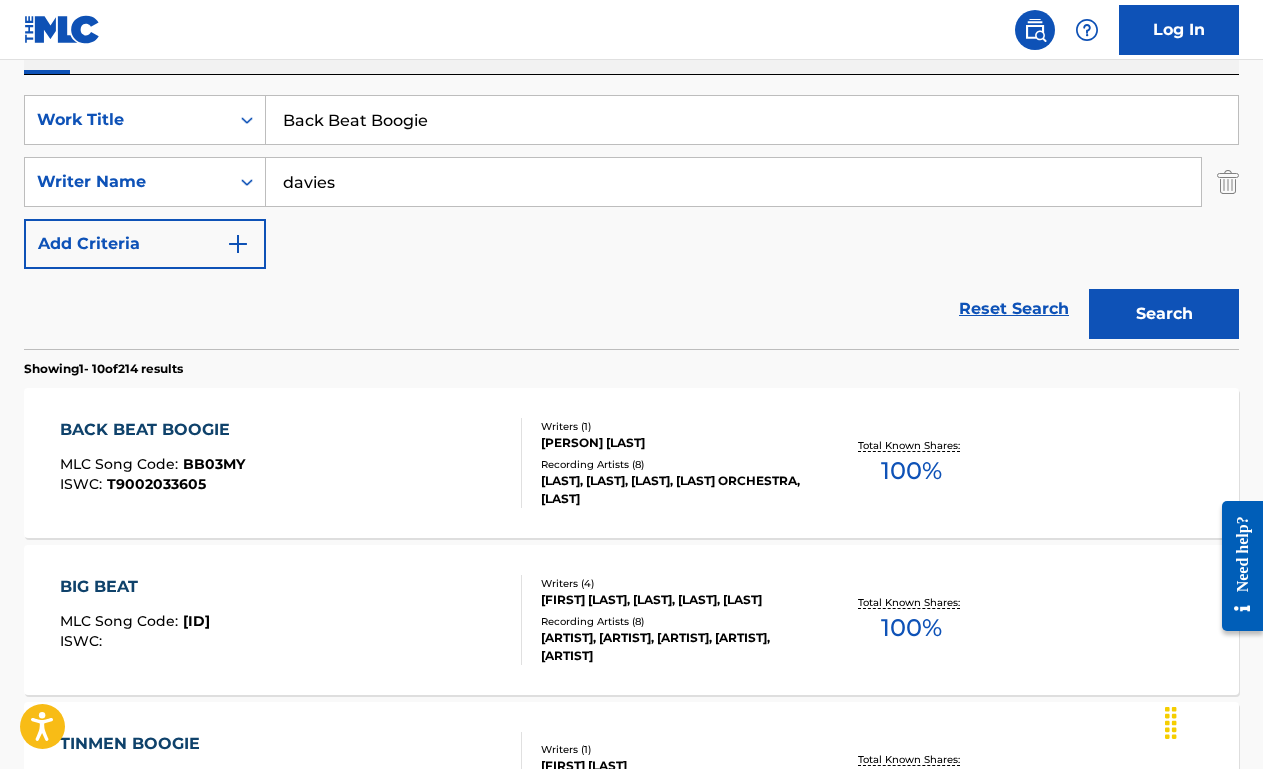 click on "BACK BEAT BOOGIE MLC Song Code : BB03MY ISWC : T9002033605" at bounding box center [291, 463] 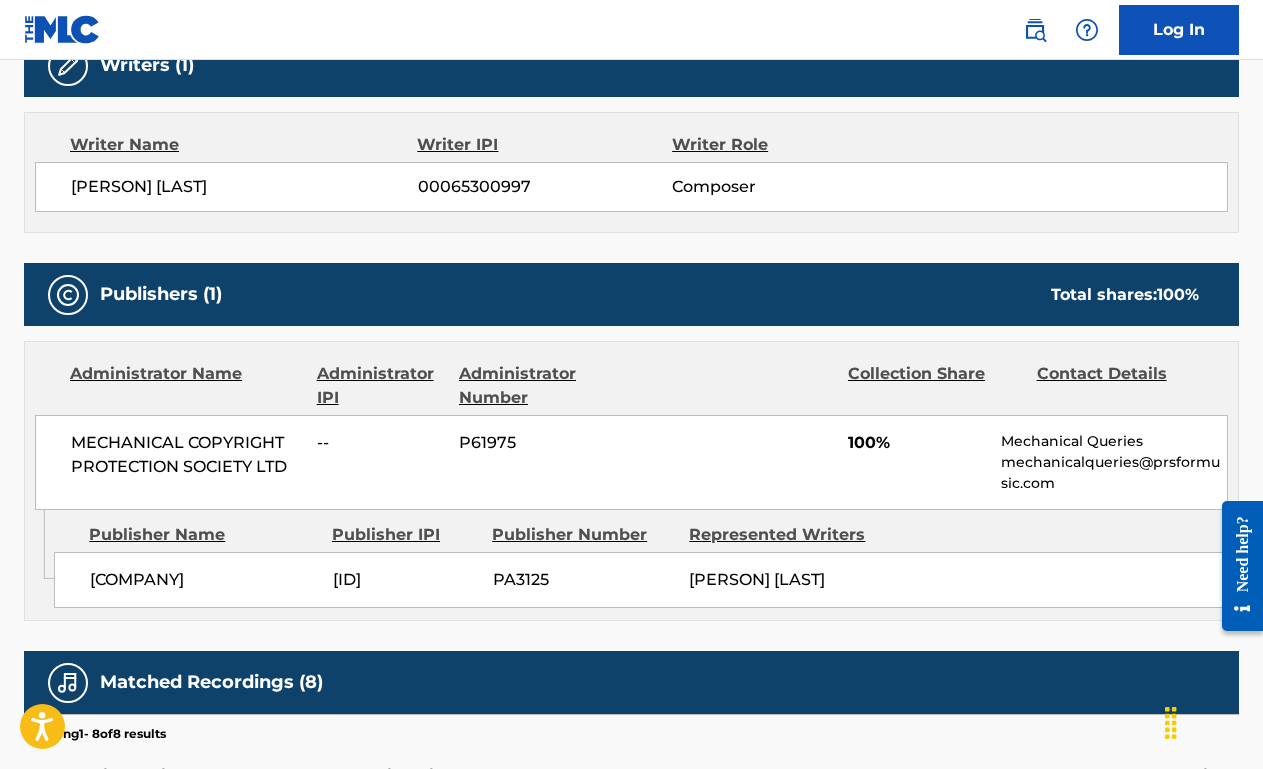 scroll, scrollTop: 0, scrollLeft: 0, axis: both 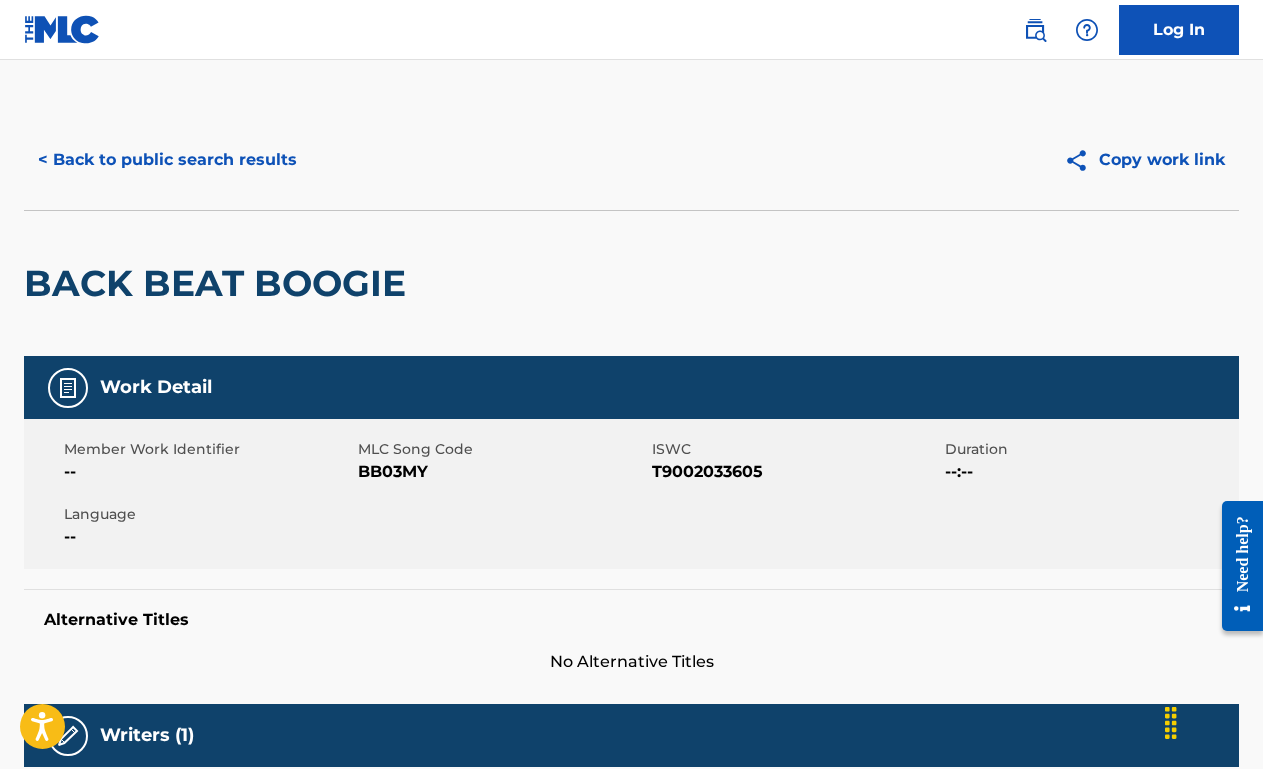 click on "< Back to public search results" at bounding box center (167, 160) 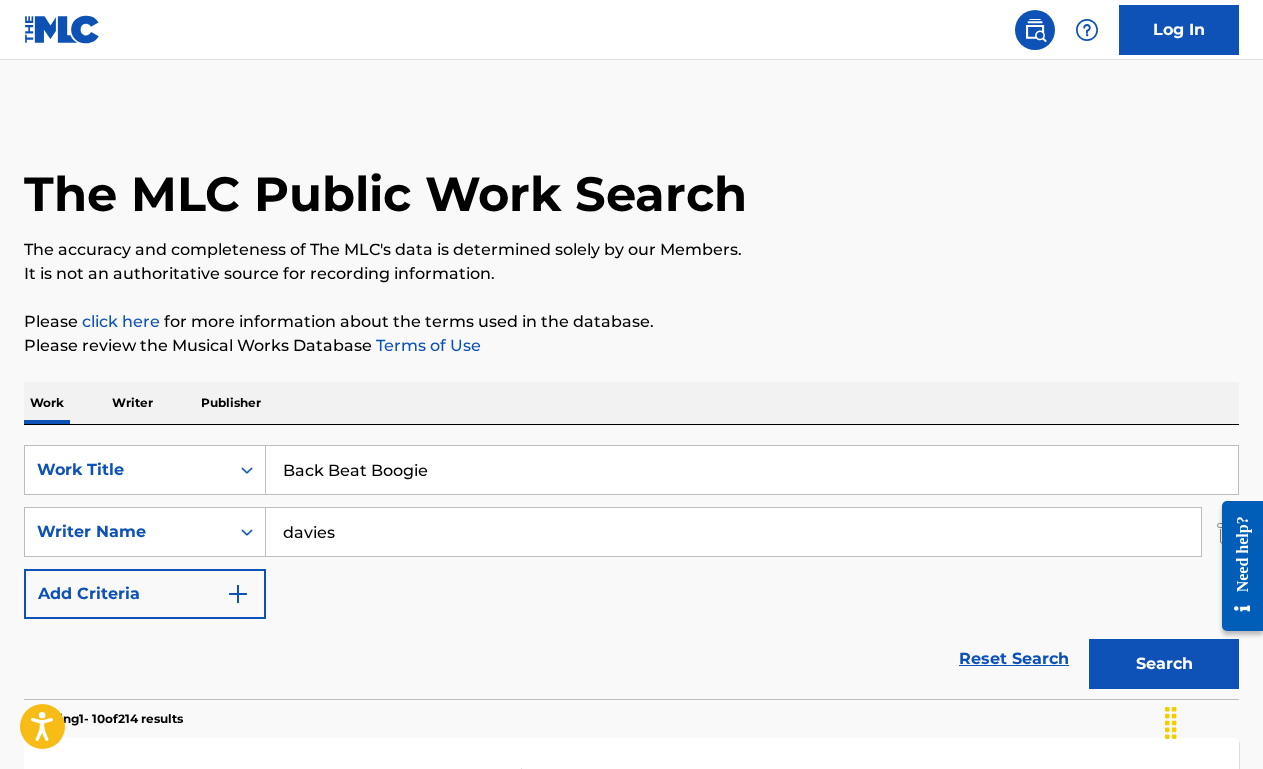 scroll, scrollTop: 347, scrollLeft: 0, axis: vertical 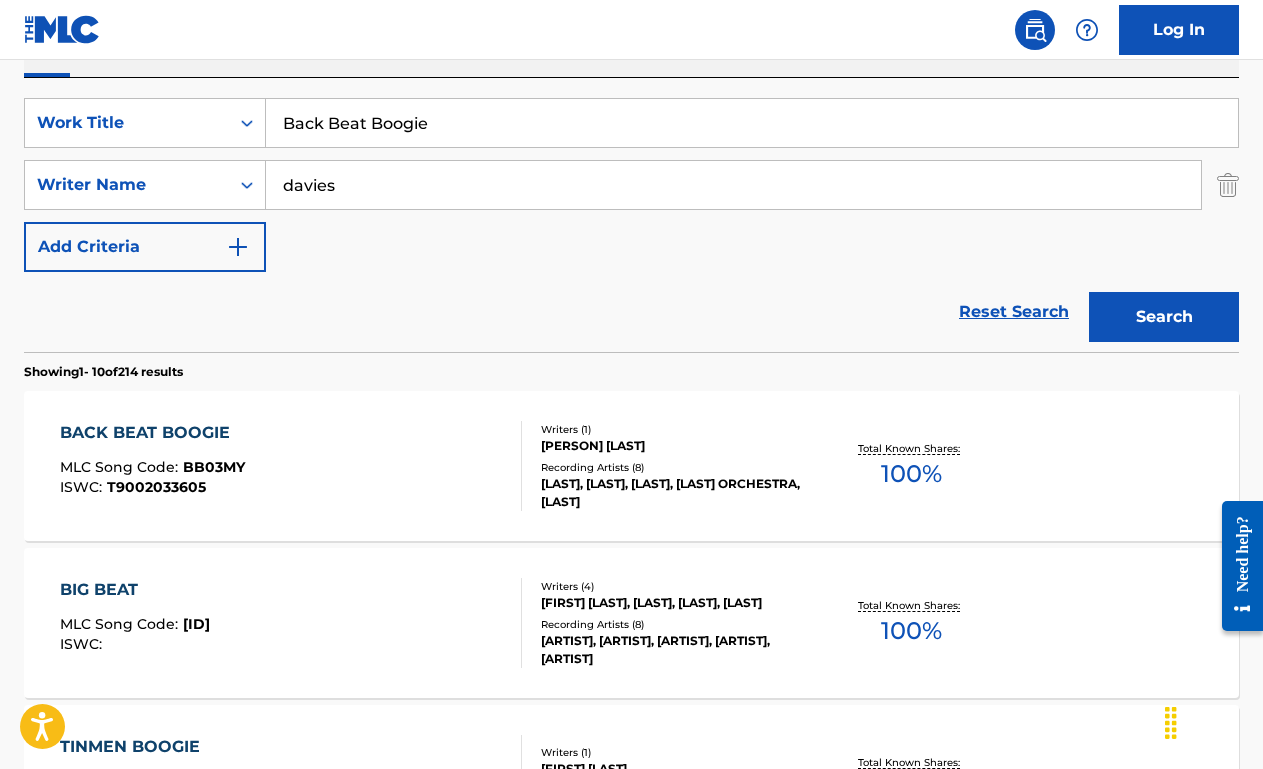 click on "Back Beat Boogie" at bounding box center (752, 123) 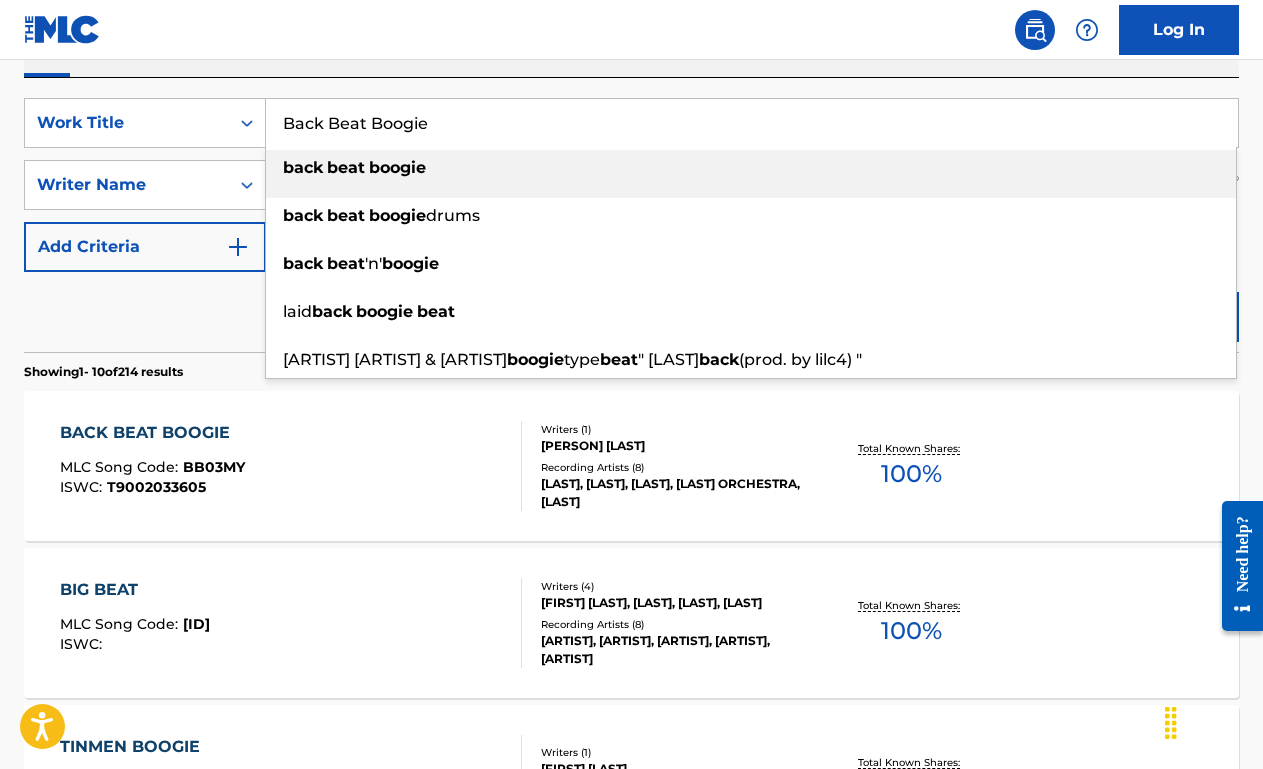 click on "Back Beat Boogie" at bounding box center [752, 123] 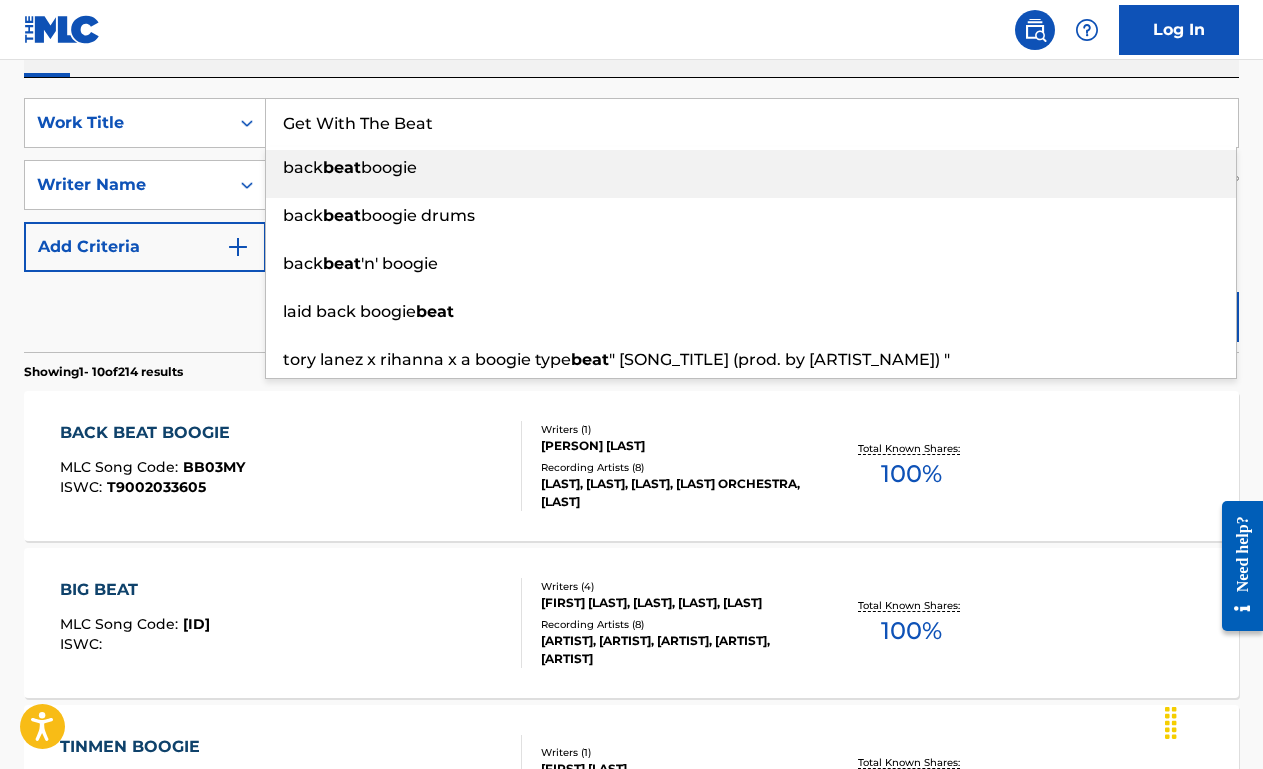type on "Get With The Beat" 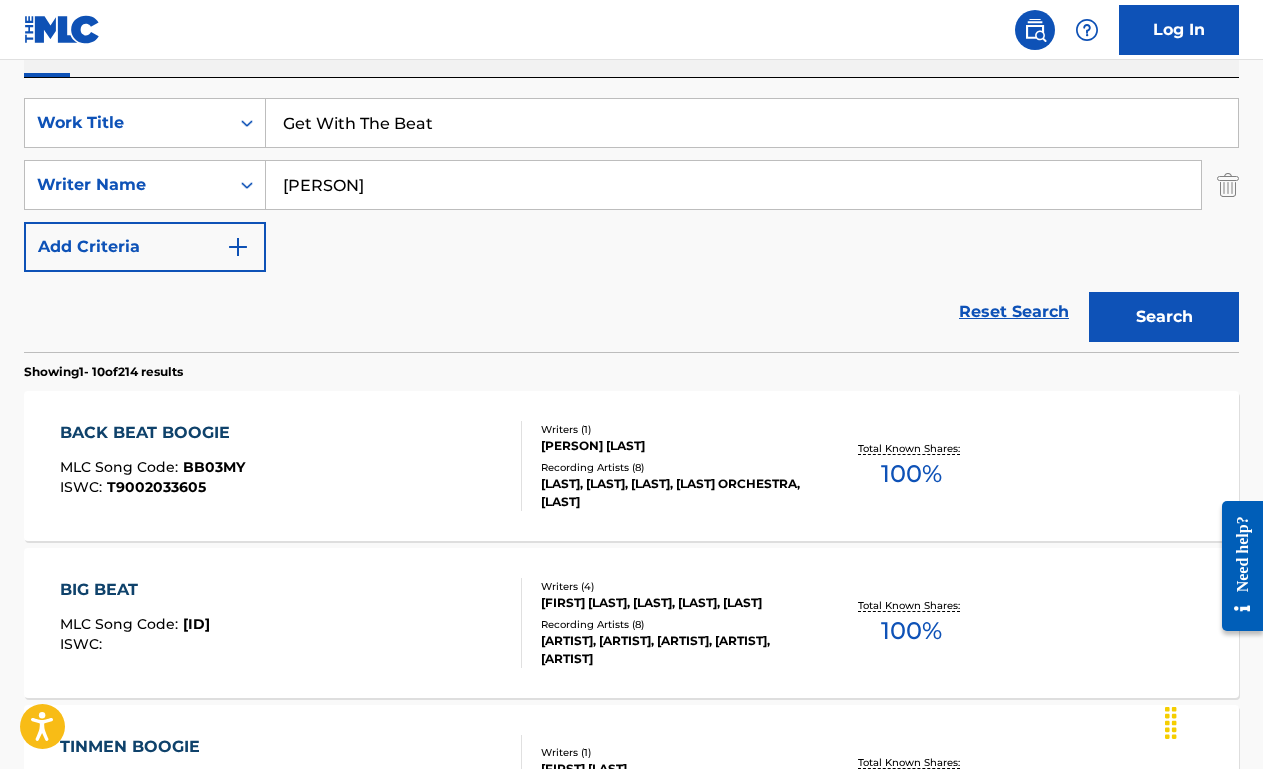 type on "[PERSON]" 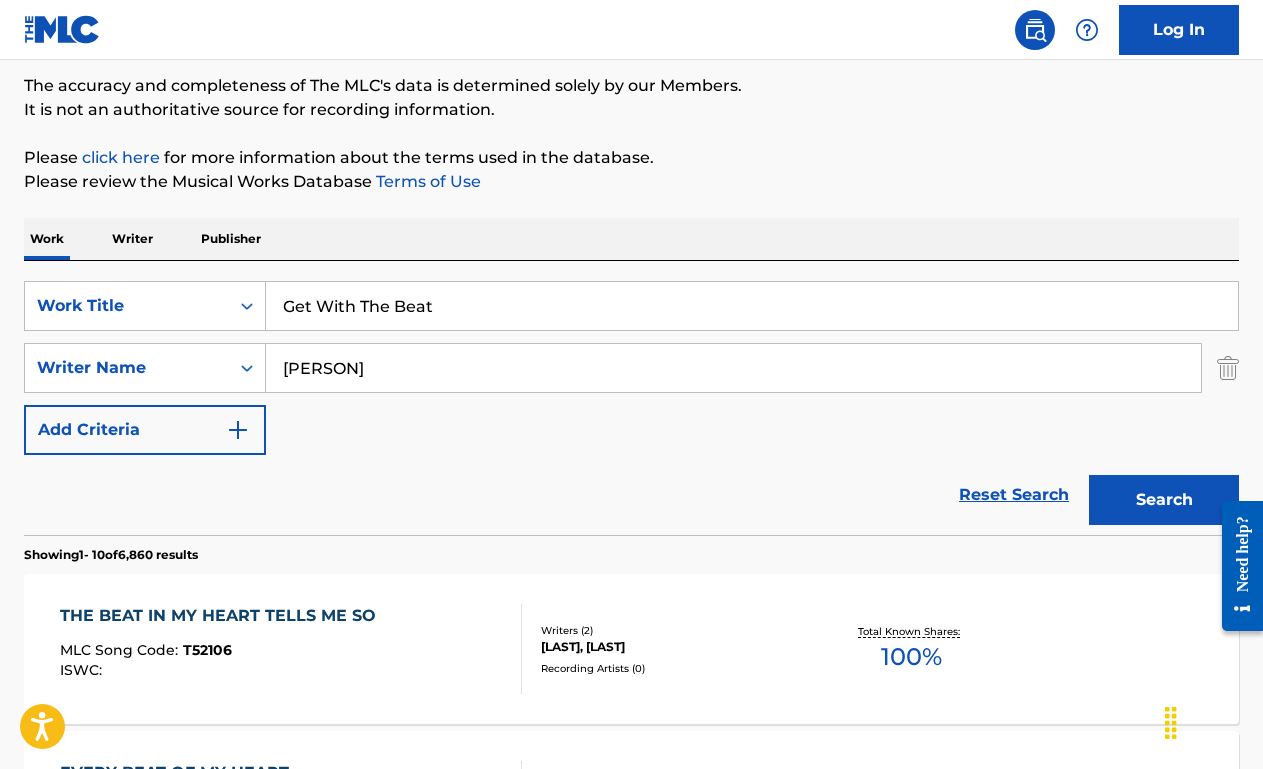 scroll, scrollTop: 347, scrollLeft: 0, axis: vertical 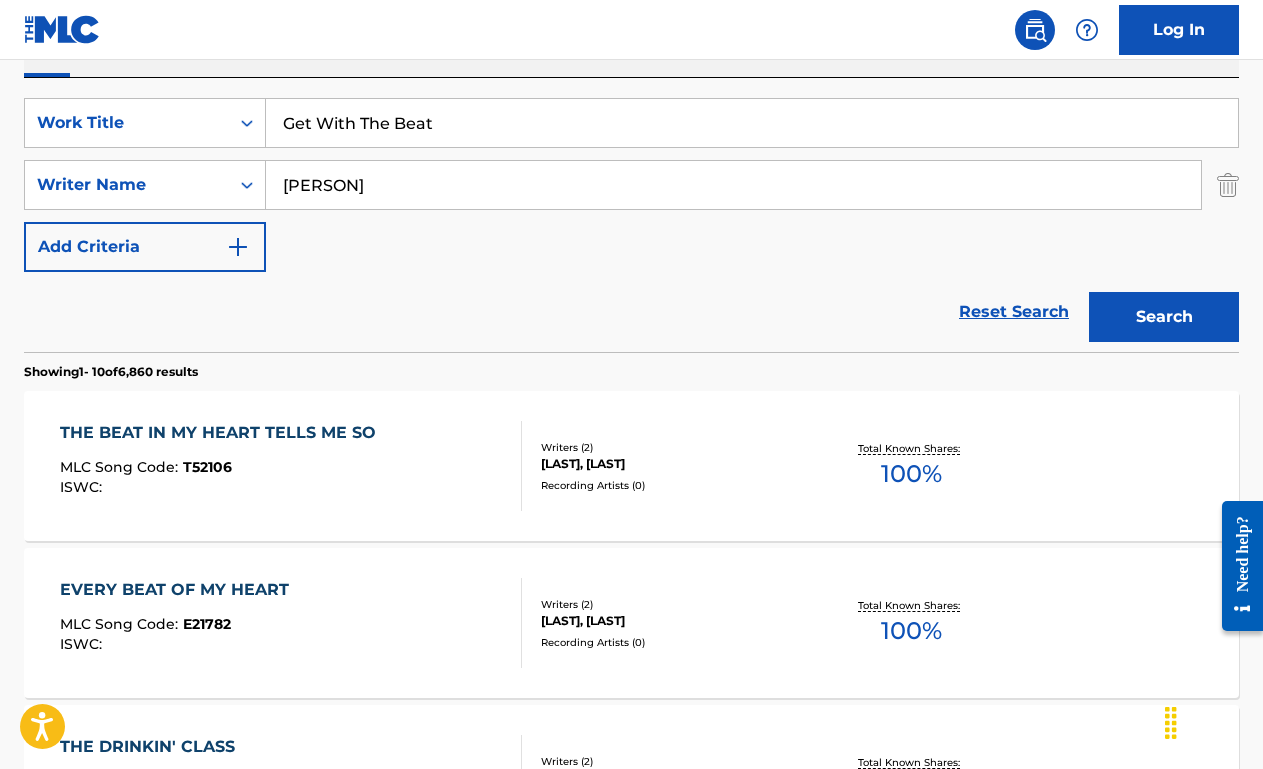 click on "THE BEAT IN MY HEART TELLS ME SO MLC Song Code : T52106 ISWC :" at bounding box center (291, 466) 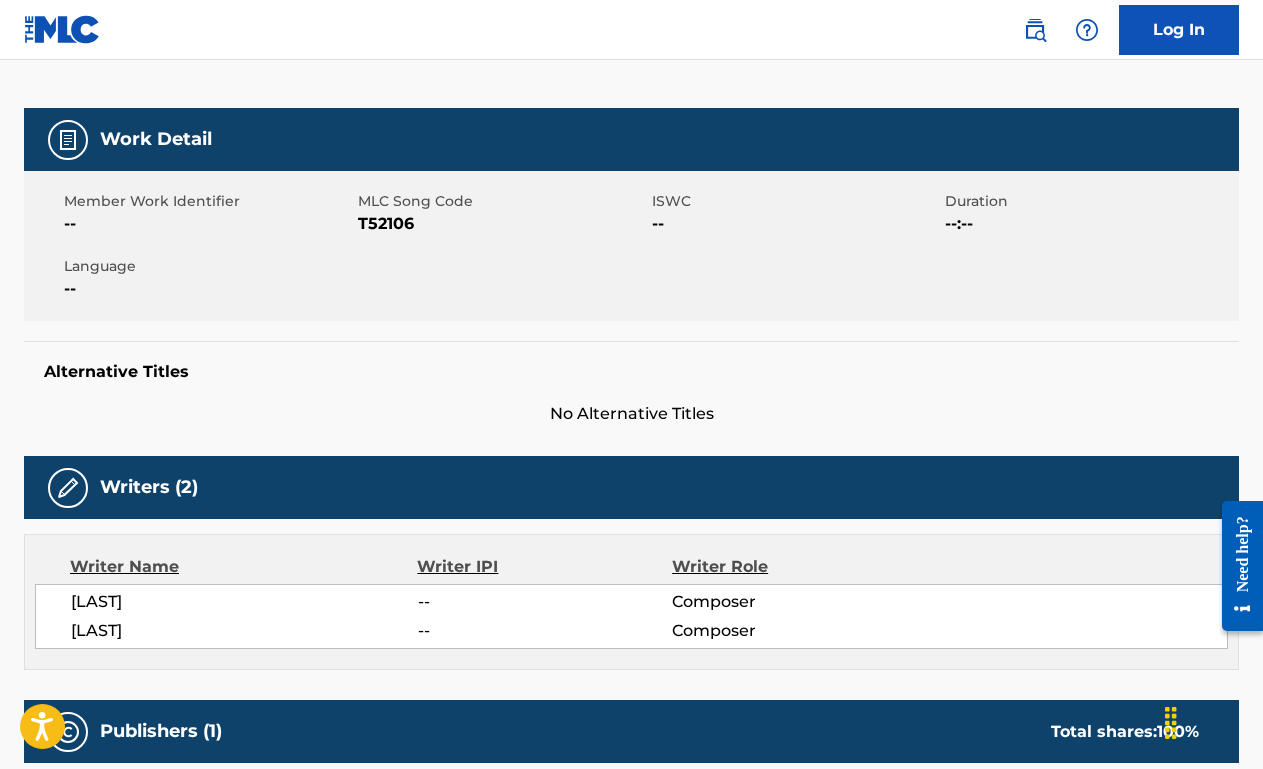 scroll, scrollTop: 0, scrollLeft: 0, axis: both 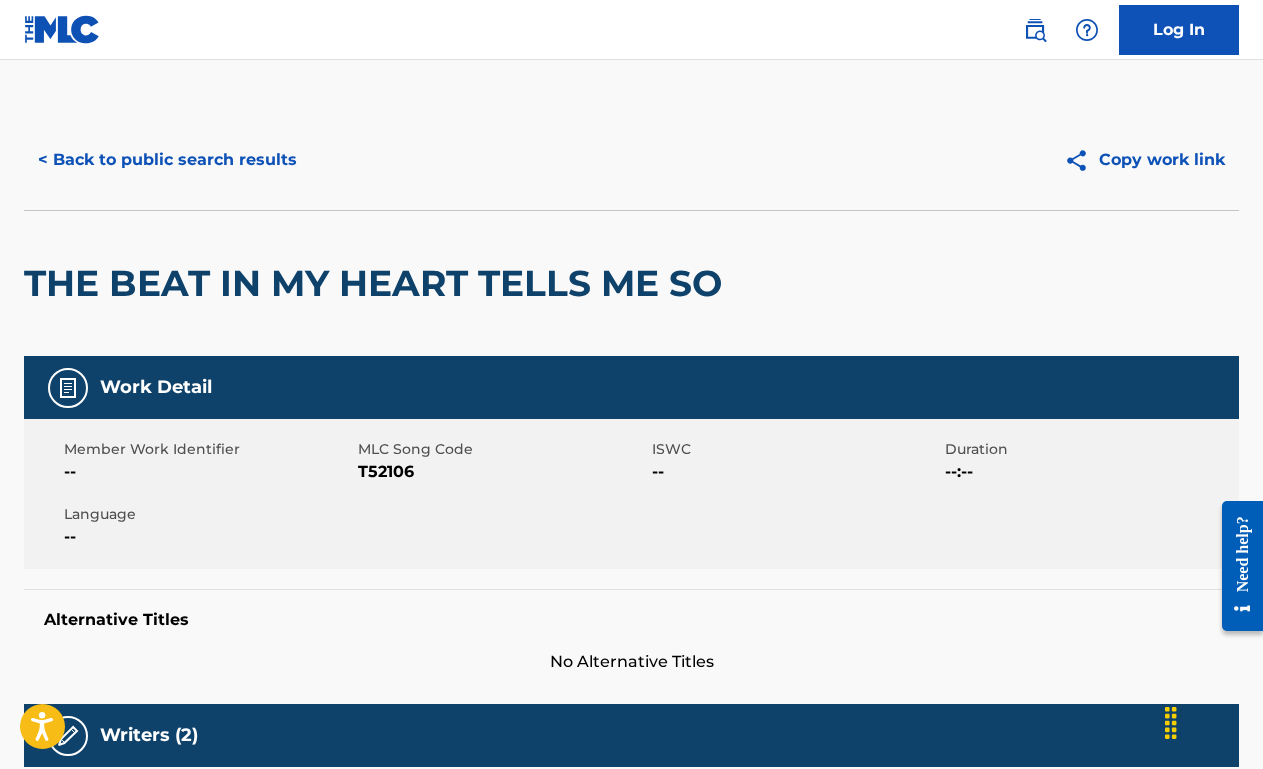 click on "< Back to public search results" at bounding box center (167, 160) 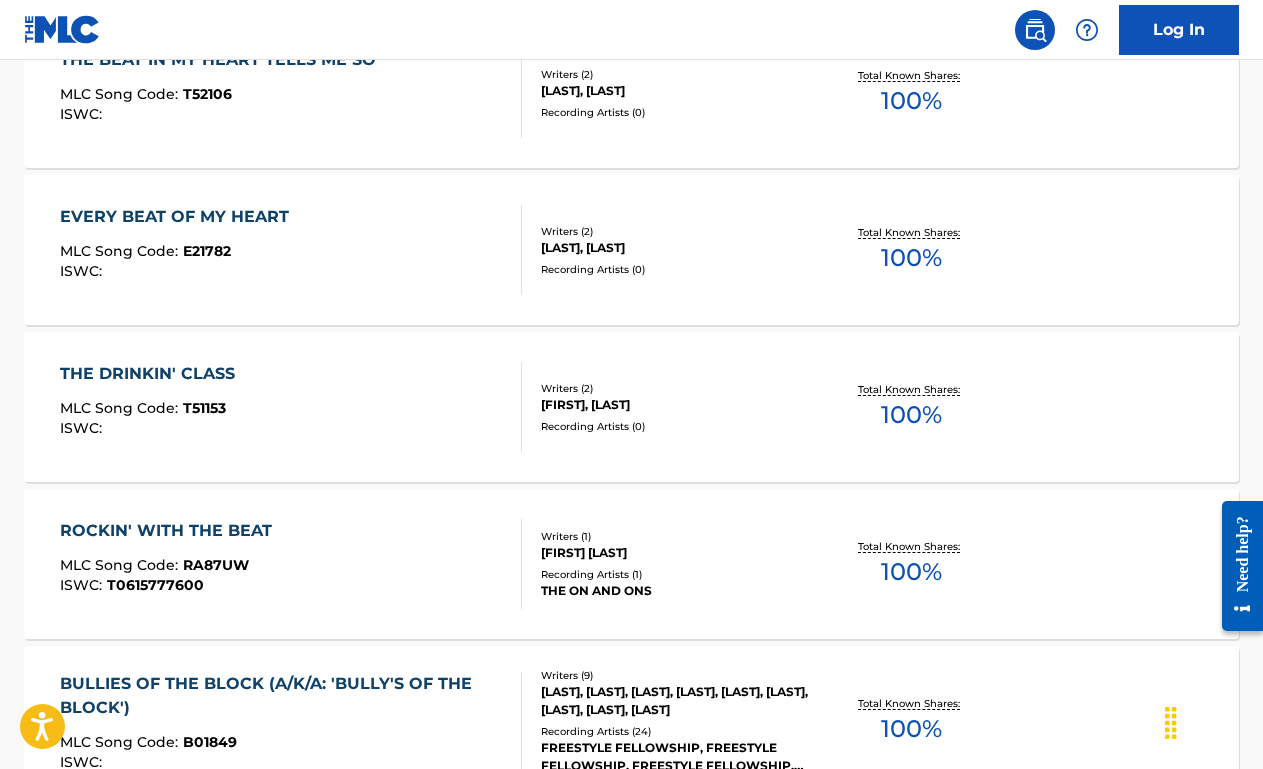 scroll, scrollTop: 0, scrollLeft: 0, axis: both 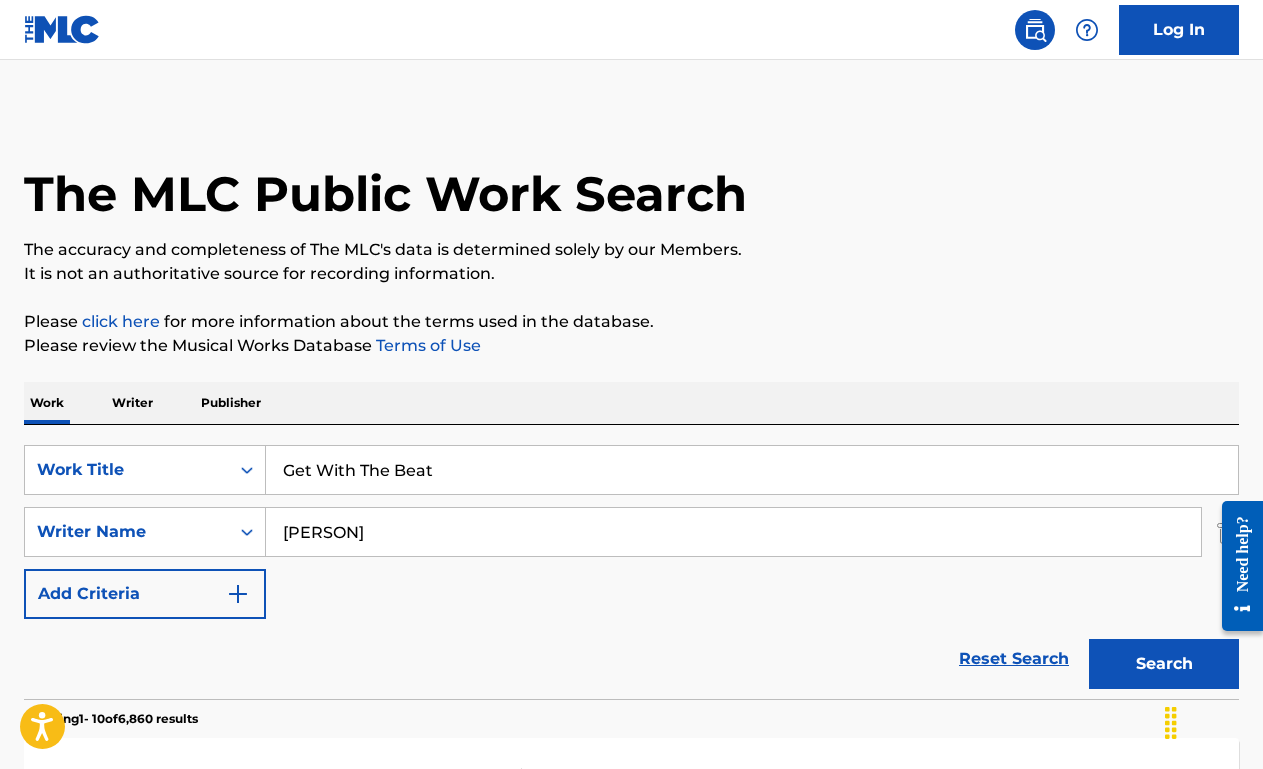 click on "[FIRST] [LAST] : [ID] : [ID] : [LAST] ( 2 ) [LAST], [LAST] ( 0 ) 100% [FIRST] [LAST] : [ID] : [ID] : [LAST] ( 2 ) [LAST], [LAST] ( 0 ) 100% [FIRST] [LAST] : [ID] : [ID] : [LAST] ( 2 ) [LAST], [LAST] ( 0 ) 100% [FIRST] [LAST] : [ID] : [LAST] ( 1 ) 1" at bounding box center (631, 1257) 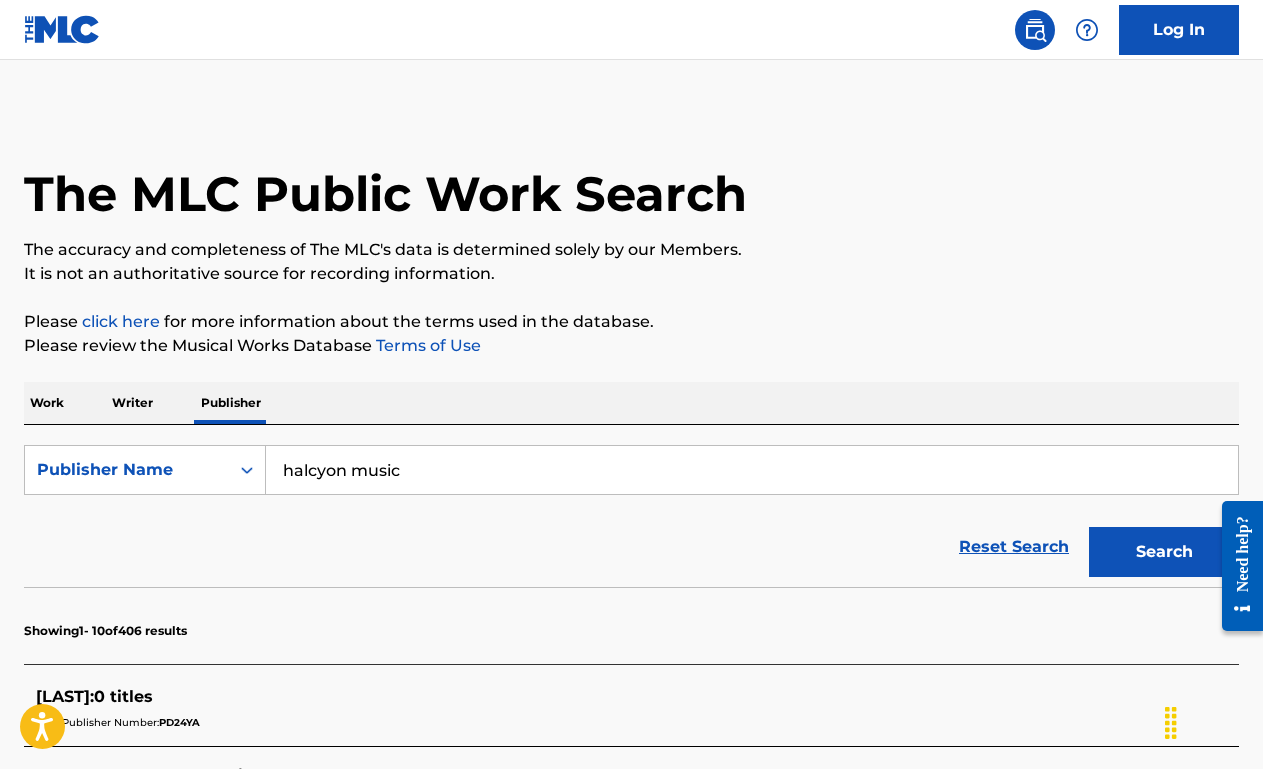 click on "halcyon music" at bounding box center [752, 470] 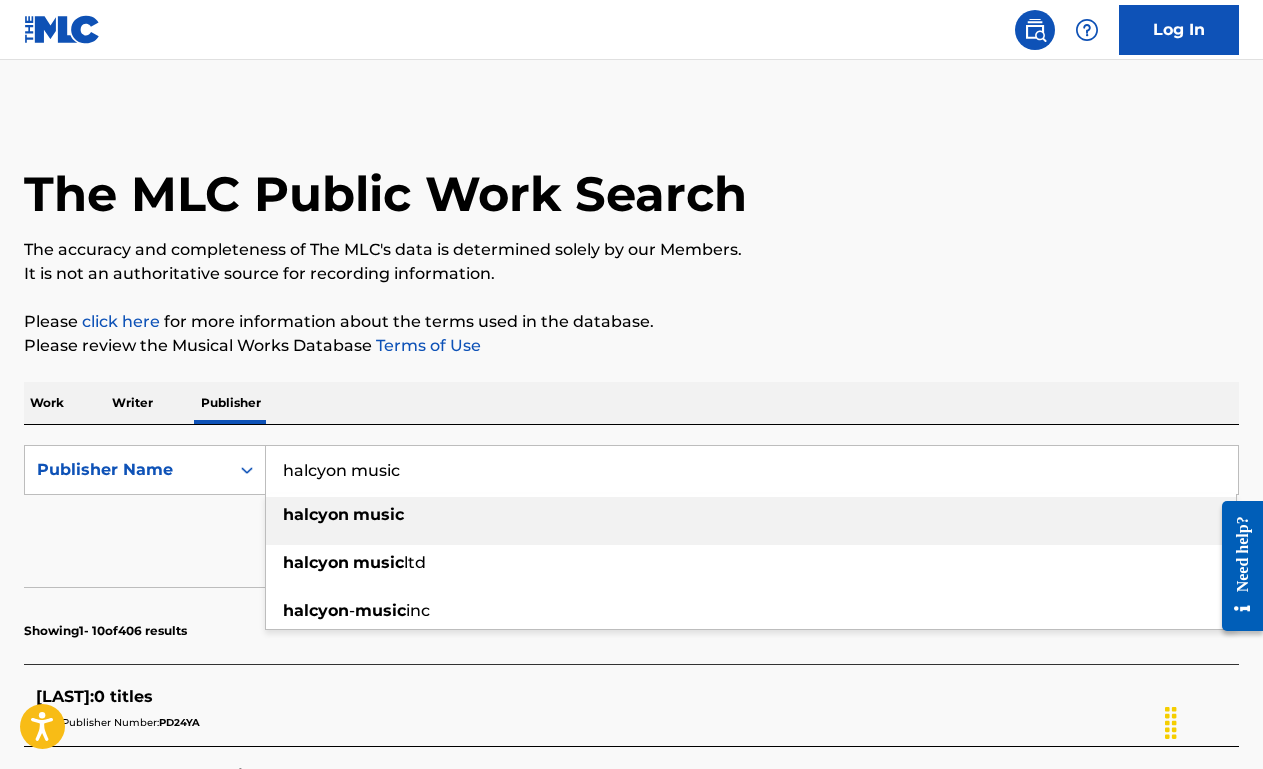 click on "halcyon music" at bounding box center (752, 470) 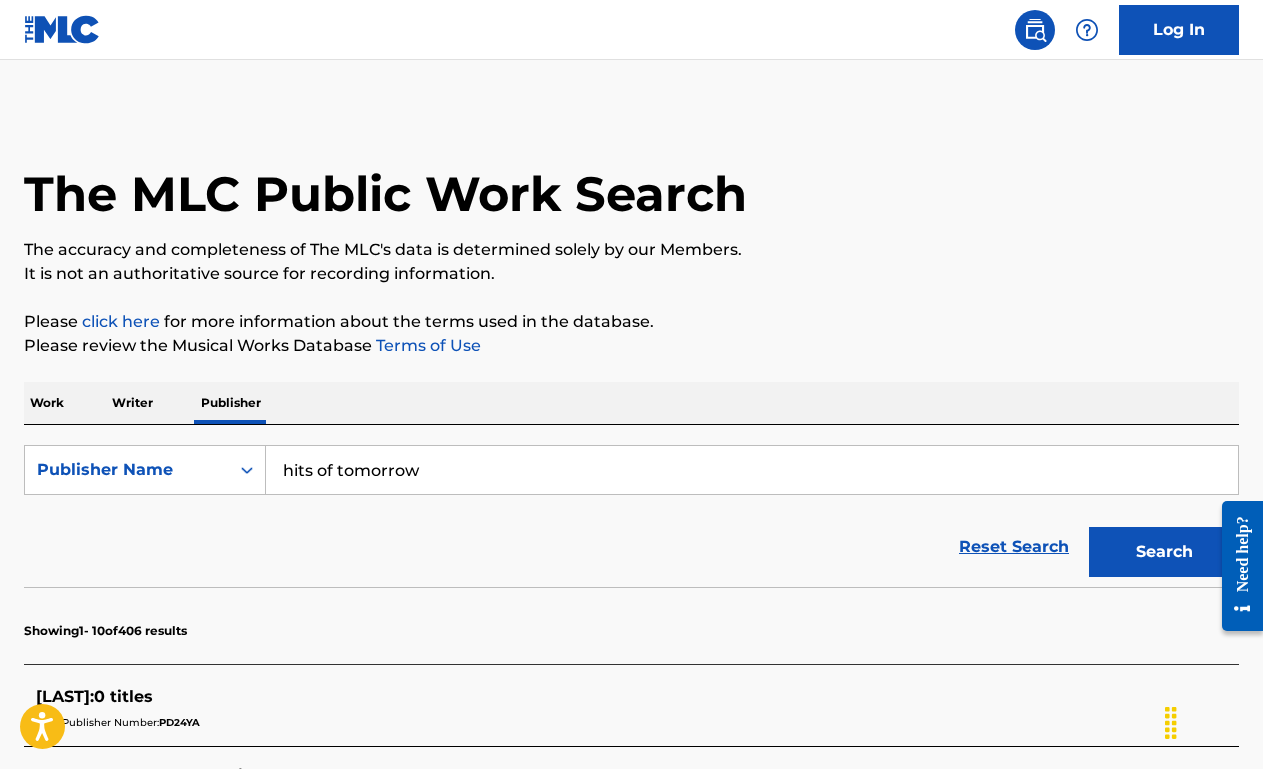 type on "hits of tomorrow" 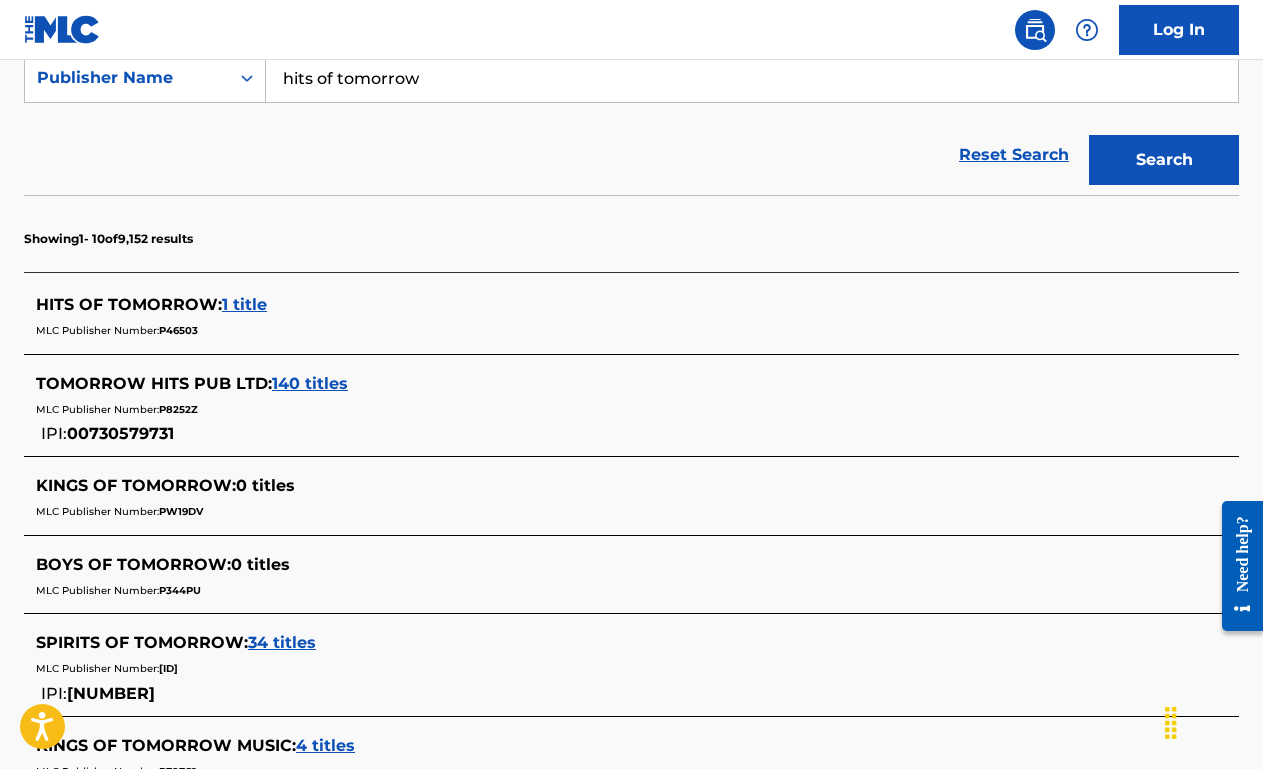 scroll, scrollTop: 395, scrollLeft: 0, axis: vertical 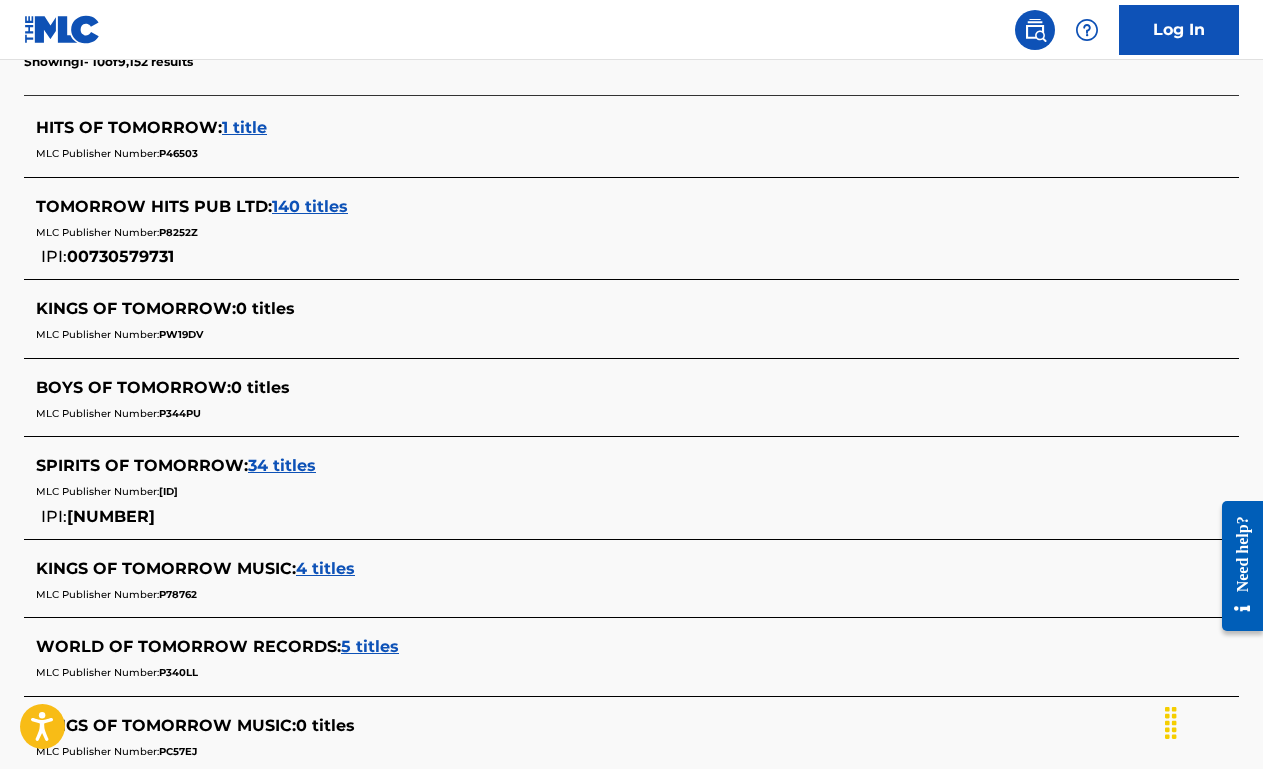 click on "1 title" at bounding box center [244, 127] 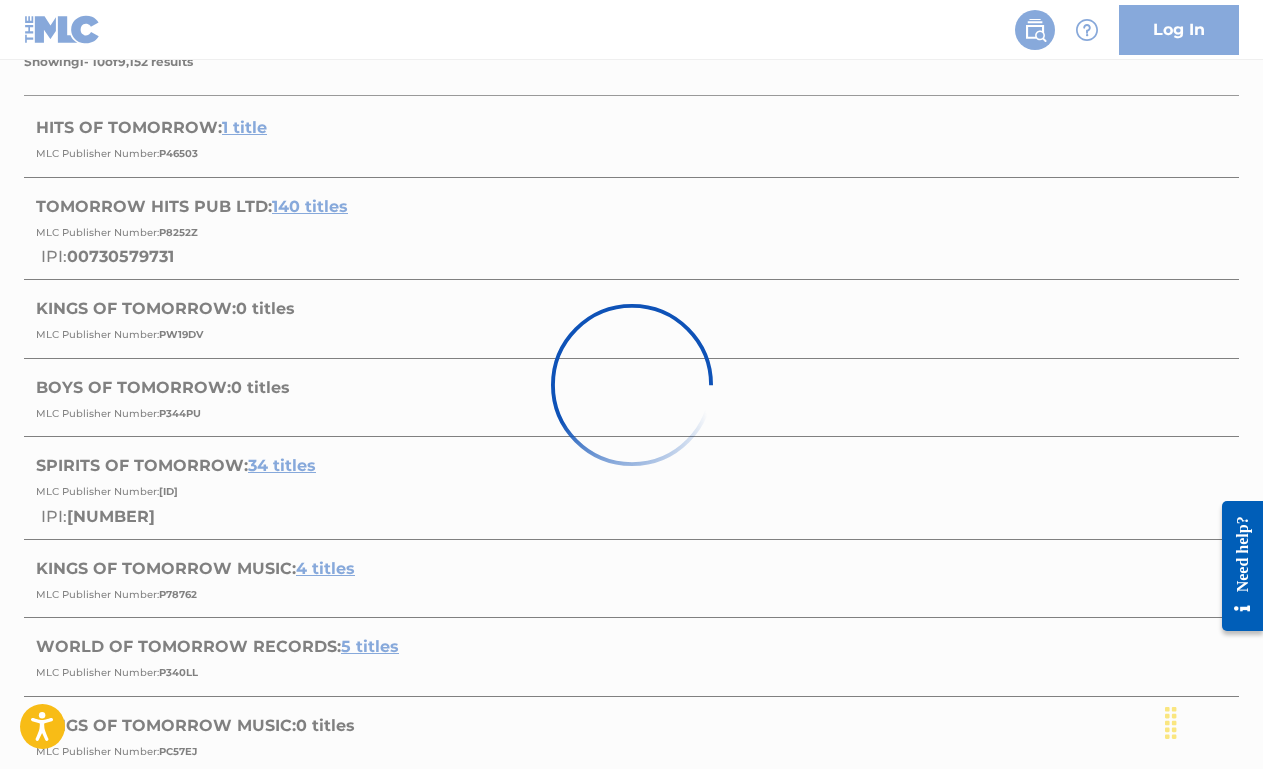 scroll, scrollTop: 338, scrollLeft: 0, axis: vertical 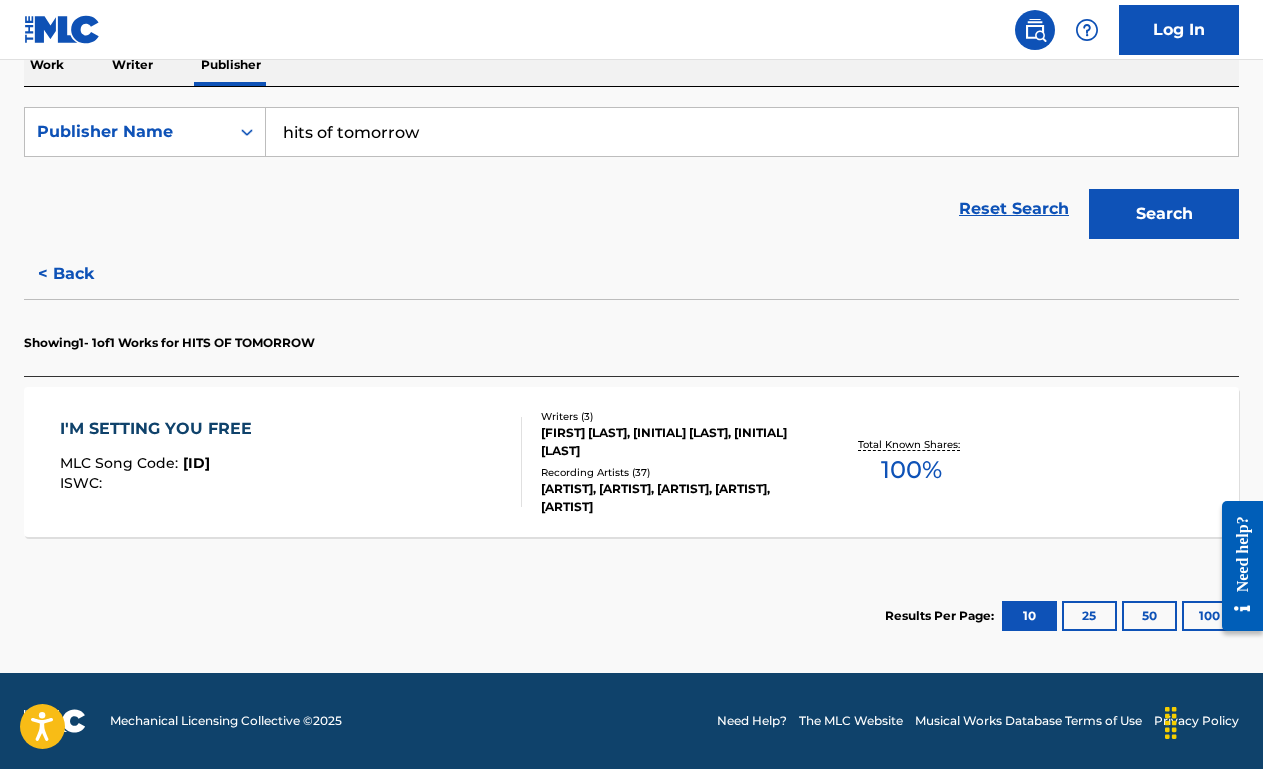 click on "I'M SETTING YOU FREE MLC Song Code : I55395 ISWC :" at bounding box center (291, 462) 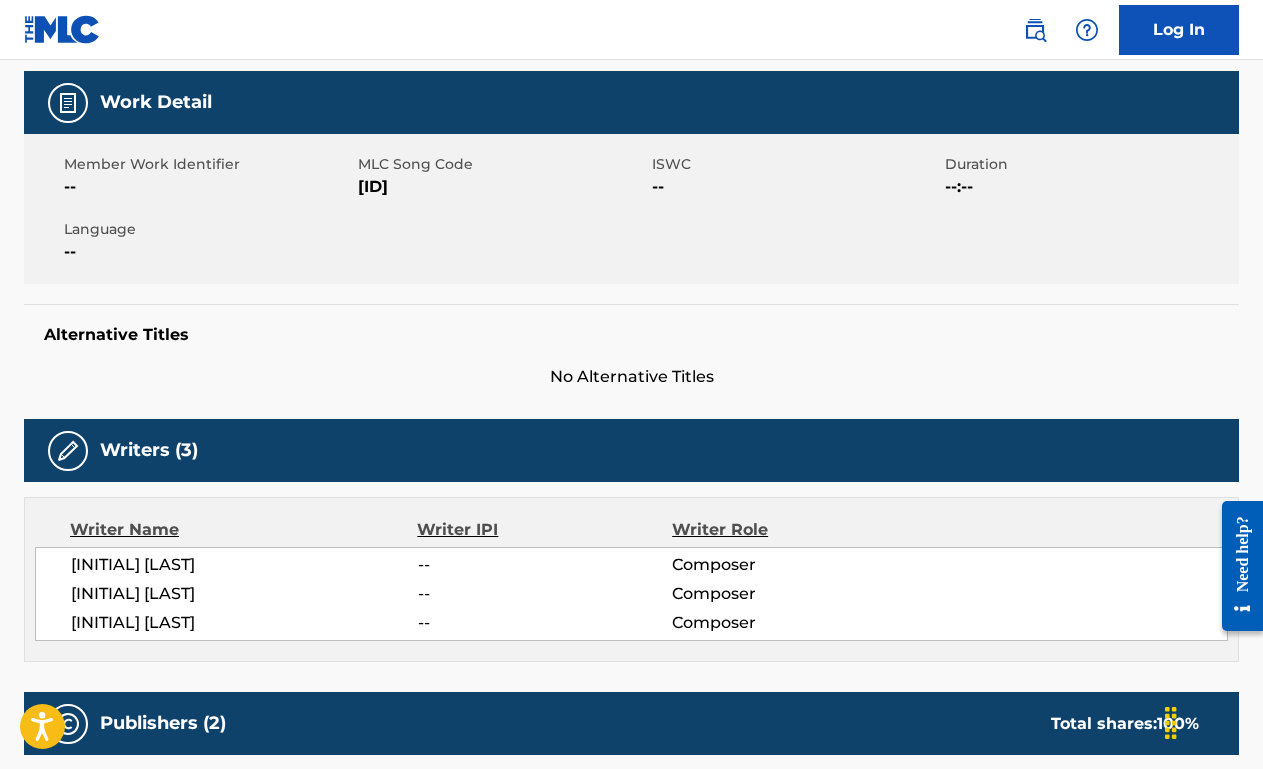 scroll, scrollTop: 0, scrollLeft: 0, axis: both 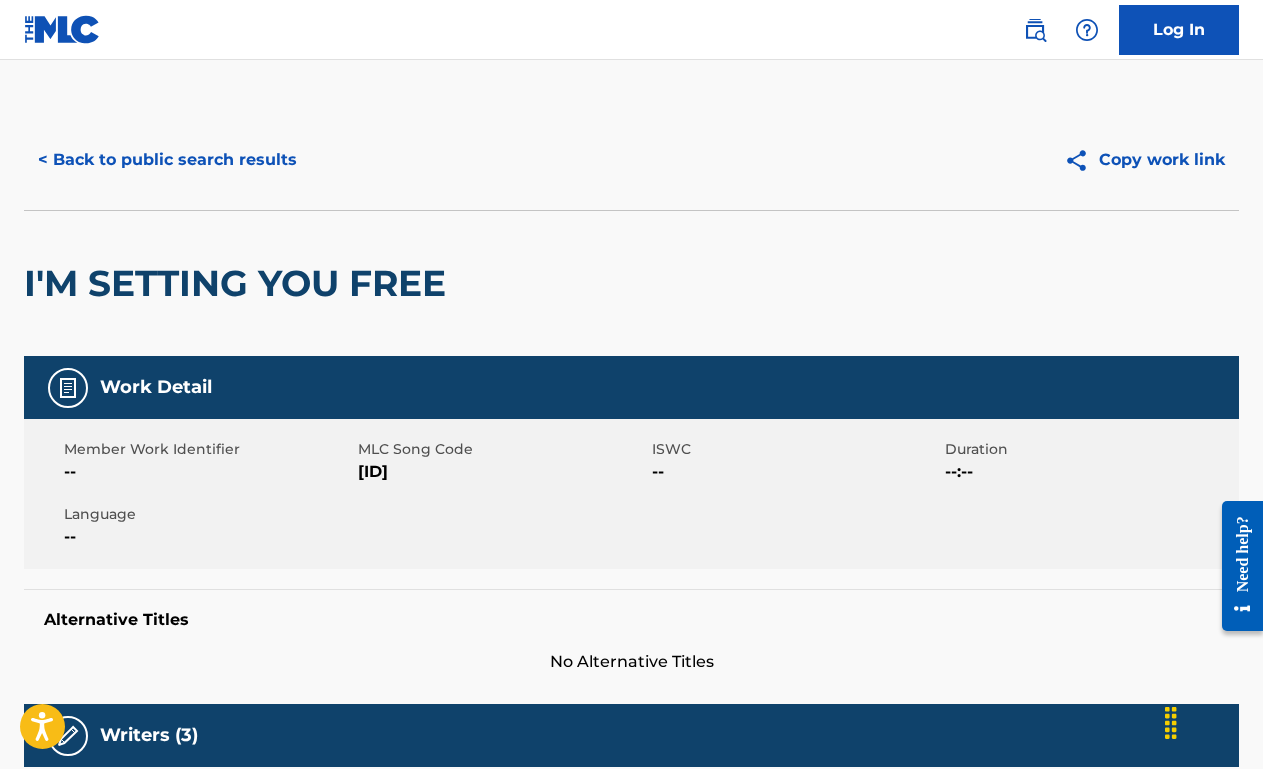 click on "< Back to public search results" at bounding box center (167, 160) 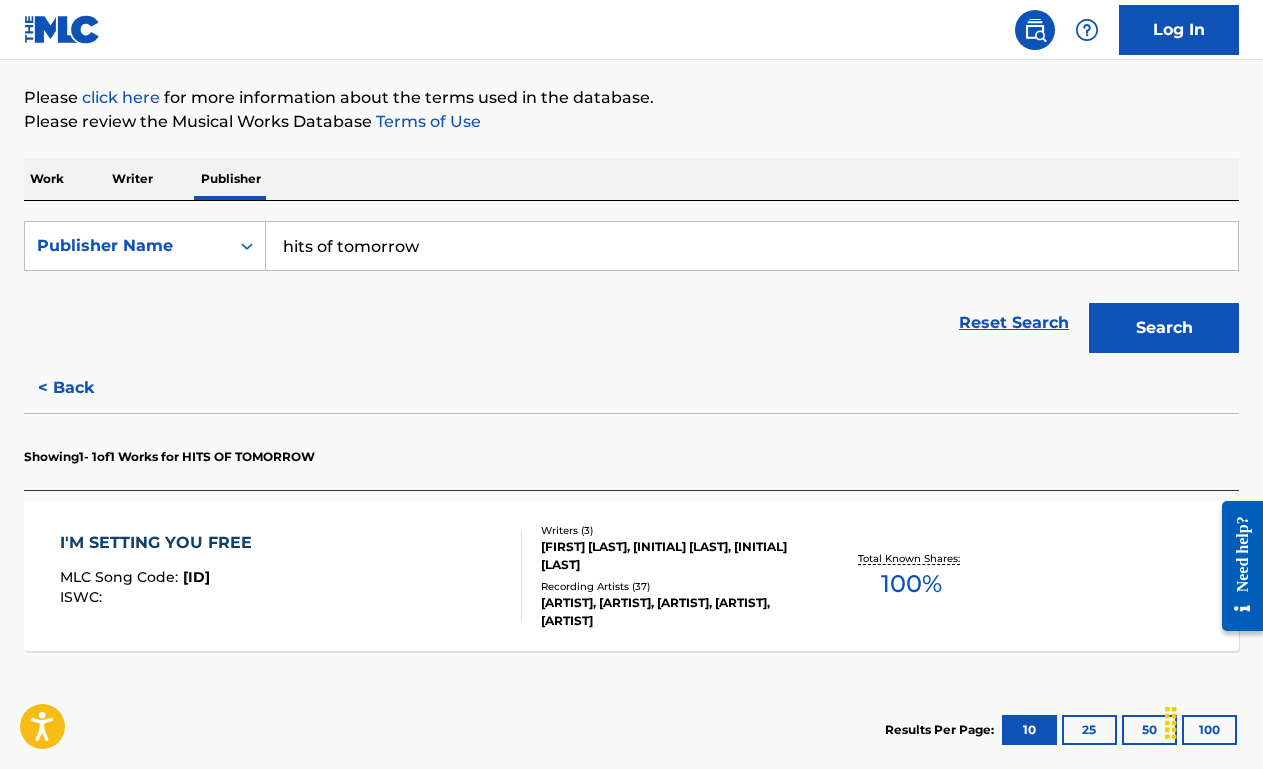 scroll, scrollTop: 266, scrollLeft: 0, axis: vertical 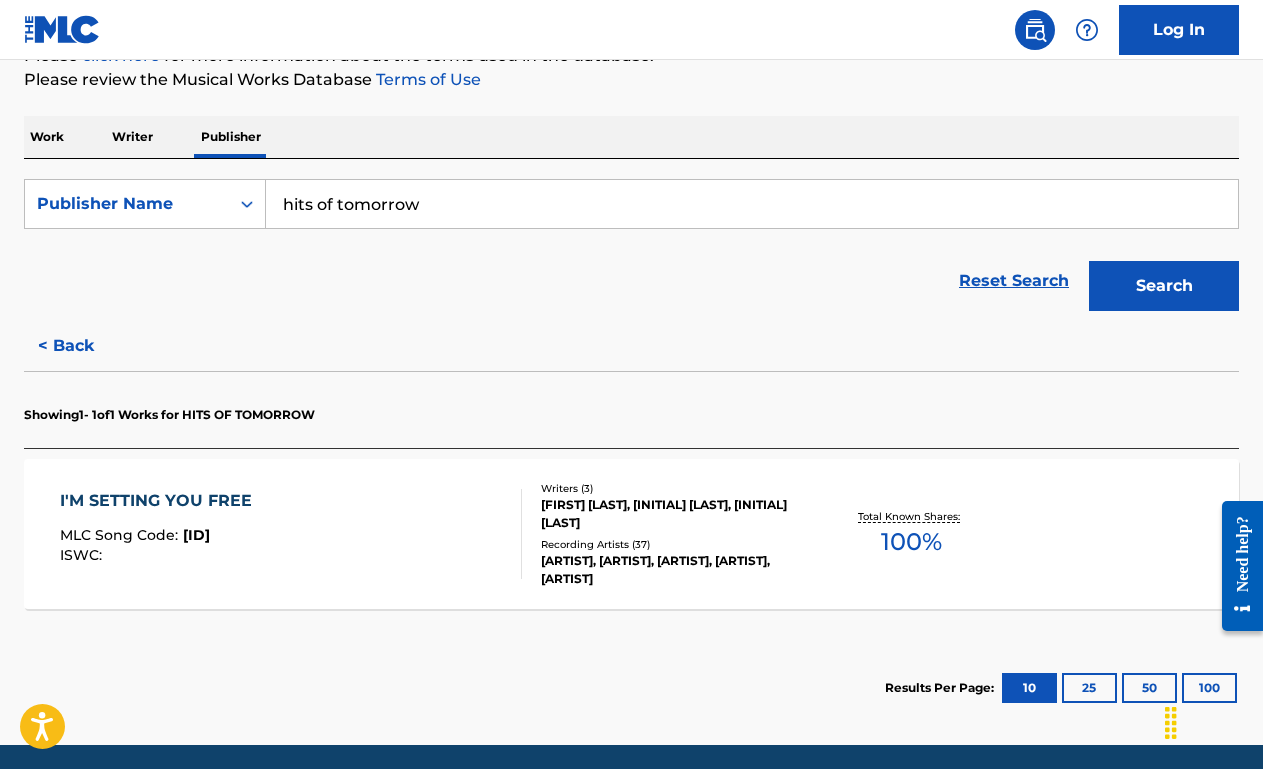 click on "hits of tomorrow" at bounding box center (752, 204) 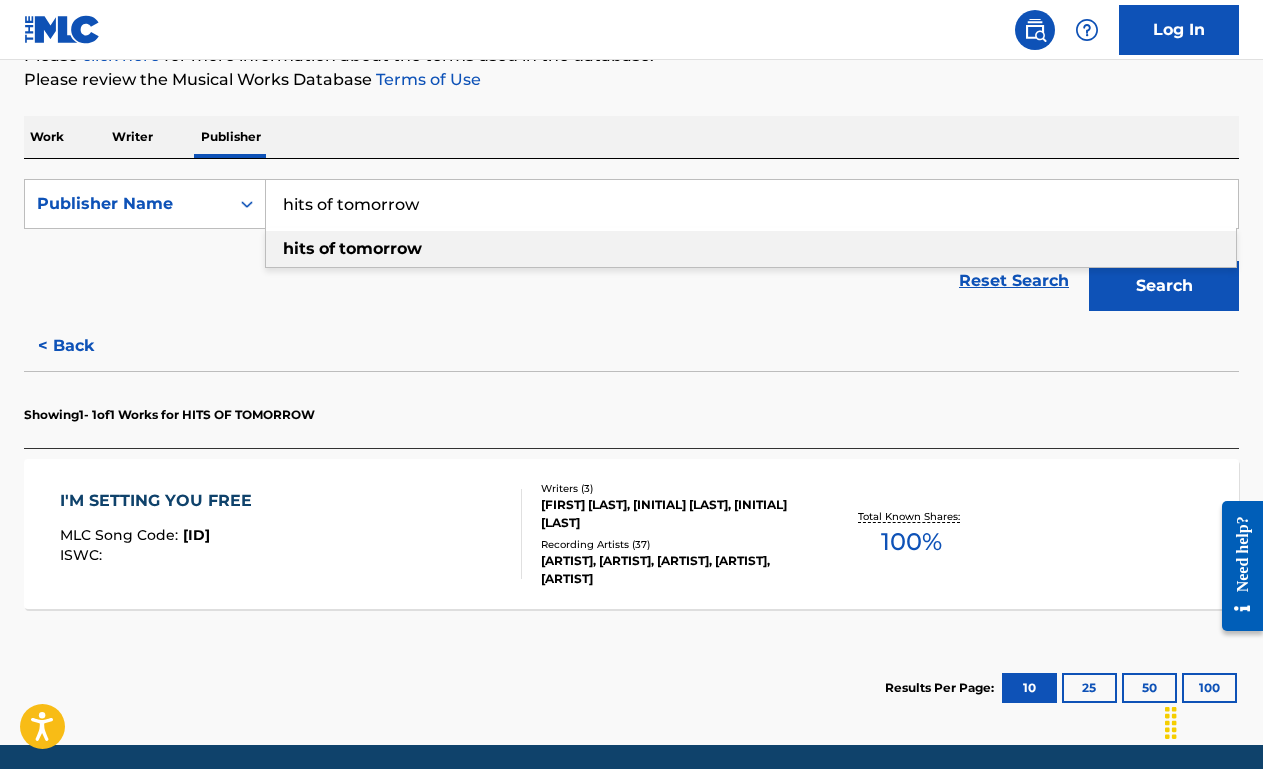 paste on "WEST HAVEN MUSIC PUBLISHERS" 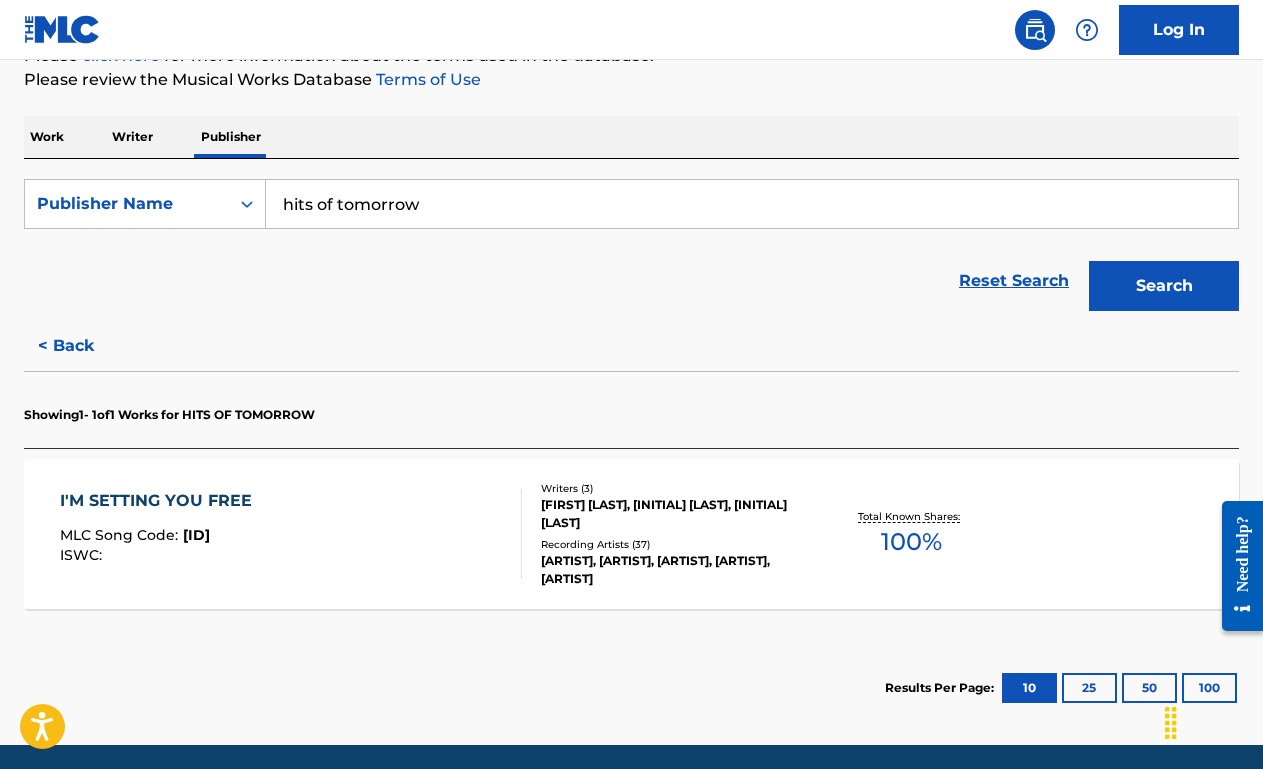 click on "hits of tomorrow" at bounding box center [752, 204] 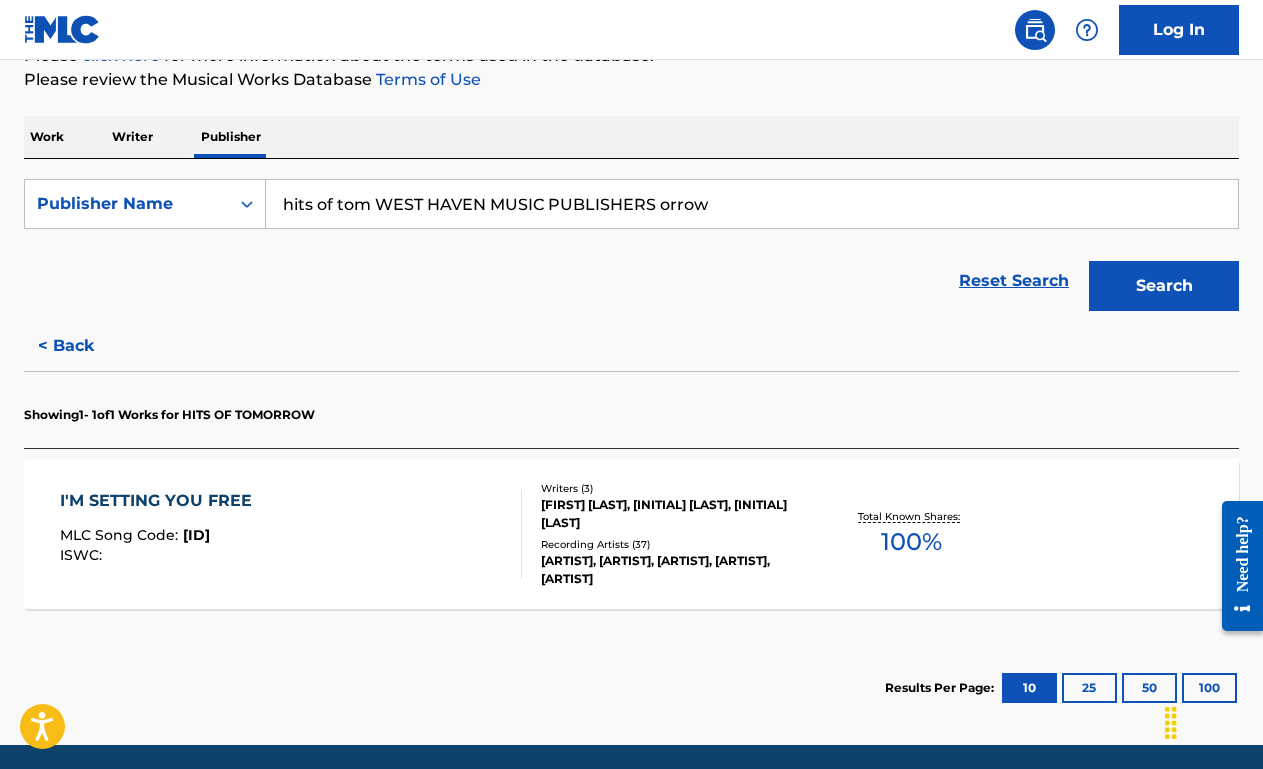 click on "hits of tom WEST HAVEN MUSIC PUBLISHERS orrow" at bounding box center [752, 204] 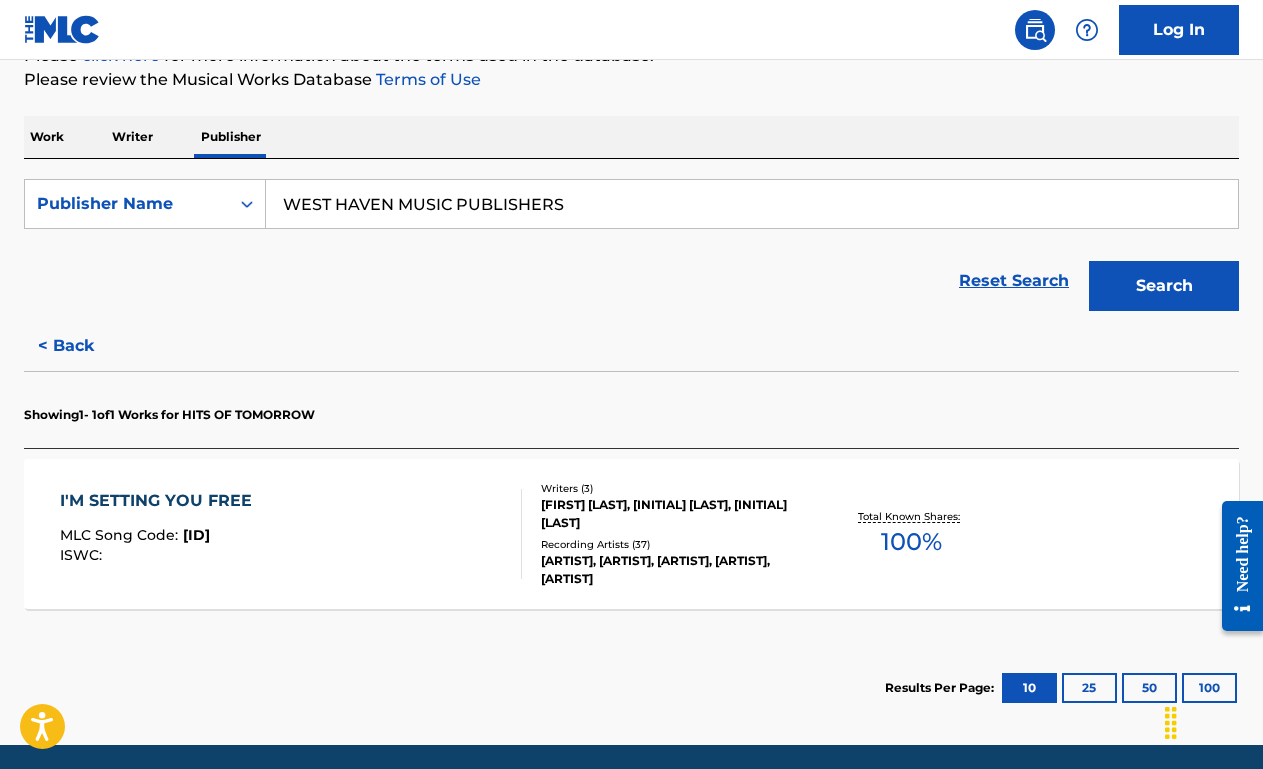 type on "WEST HAVEN MUSIC PUBLISHERS" 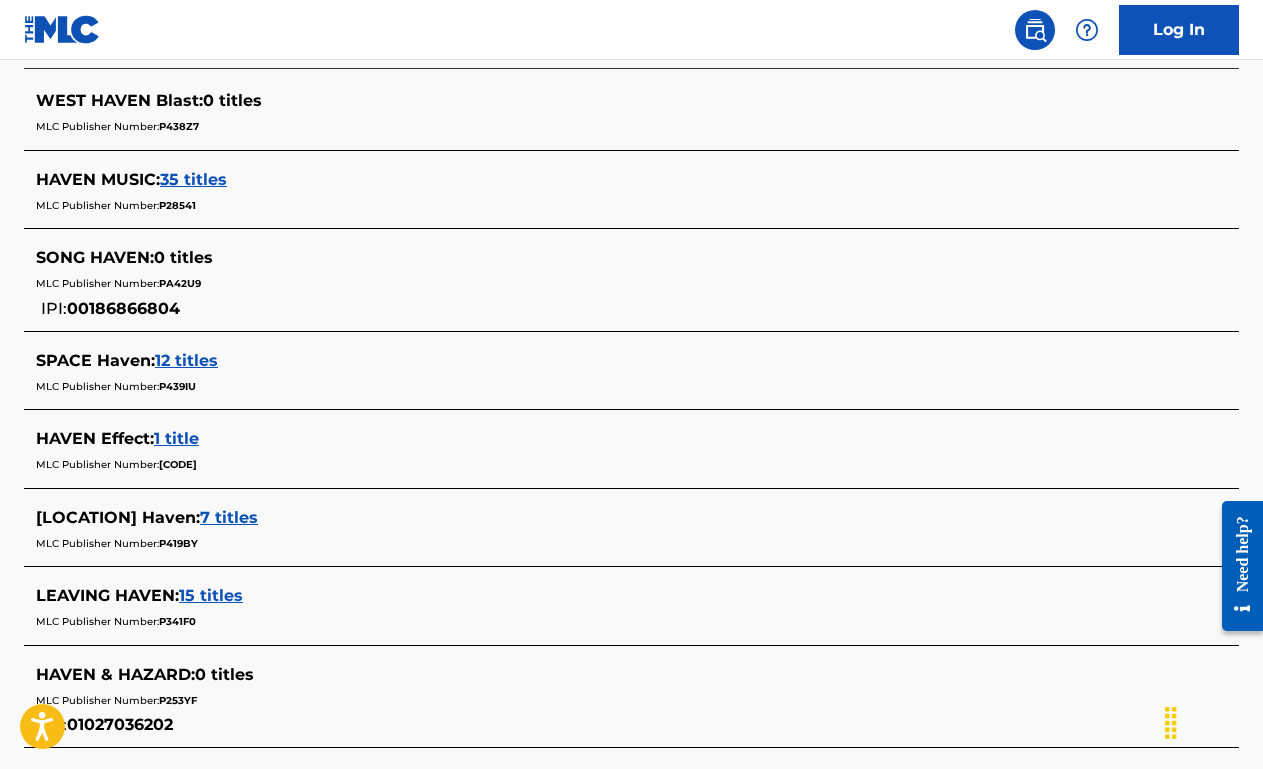 scroll, scrollTop: 973, scrollLeft: 0, axis: vertical 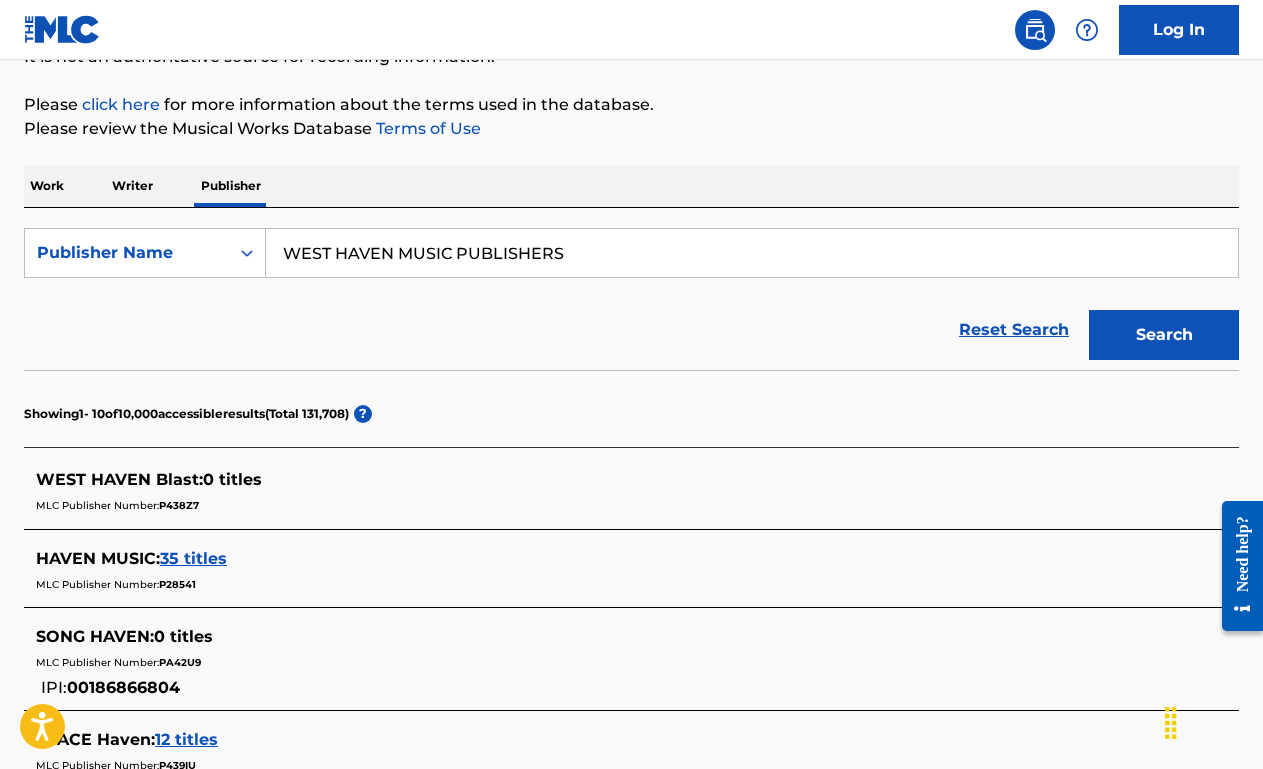 click on "Writer" at bounding box center (132, 186) 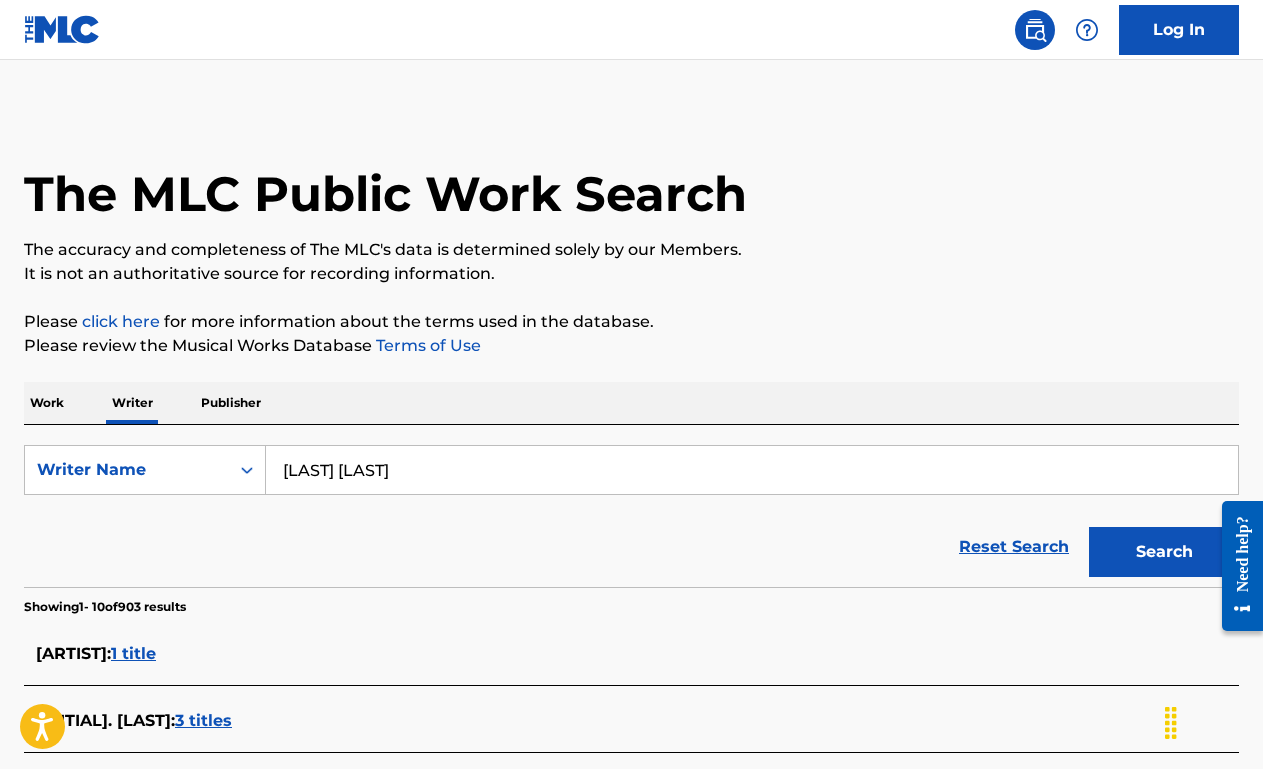 click on "[LAST] [LAST]" at bounding box center (752, 470) 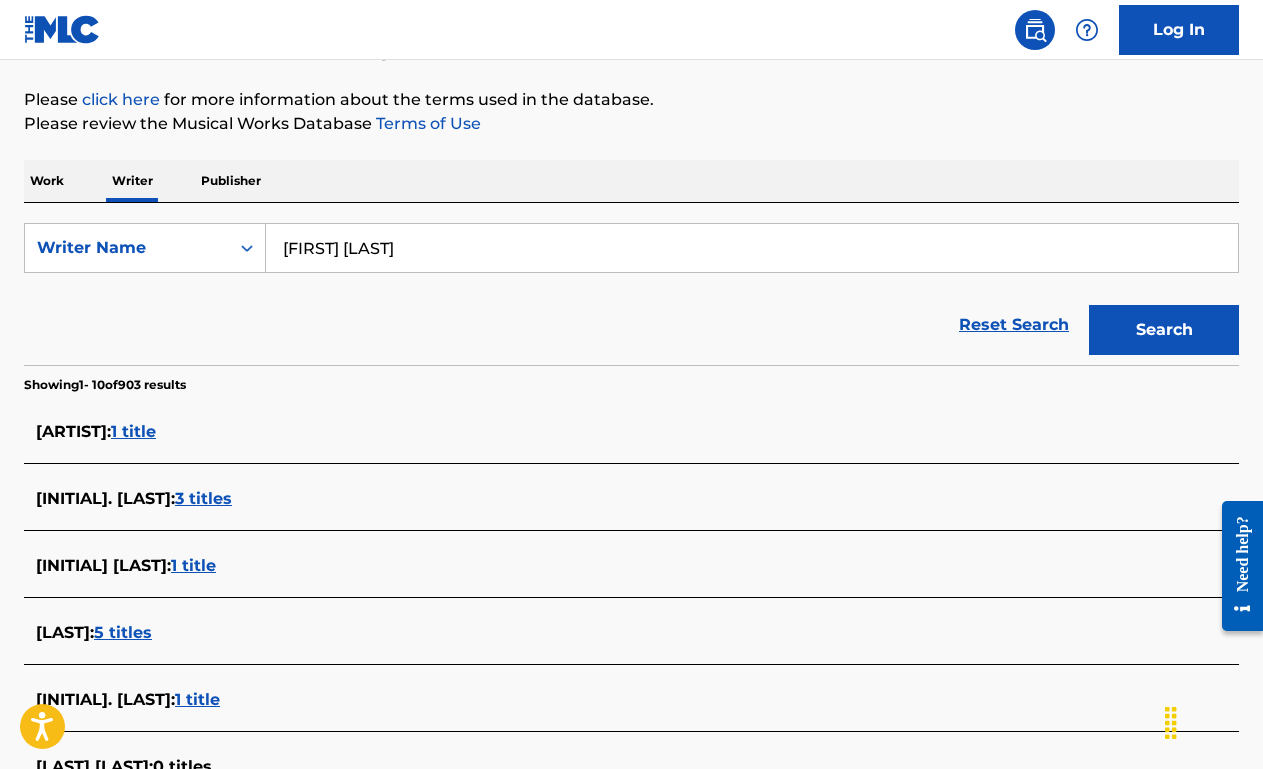 type on "[FIRST] [LAST]" 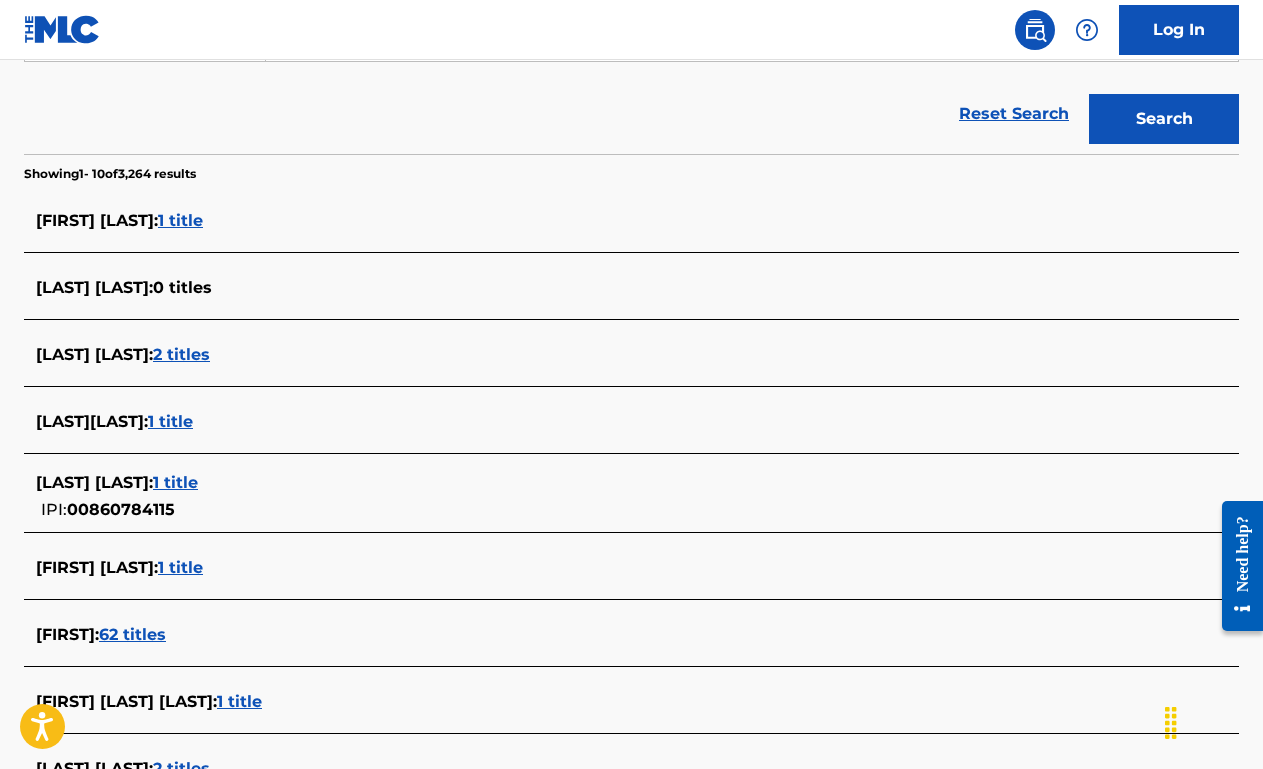 scroll, scrollTop: 437, scrollLeft: 0, axis: vertical 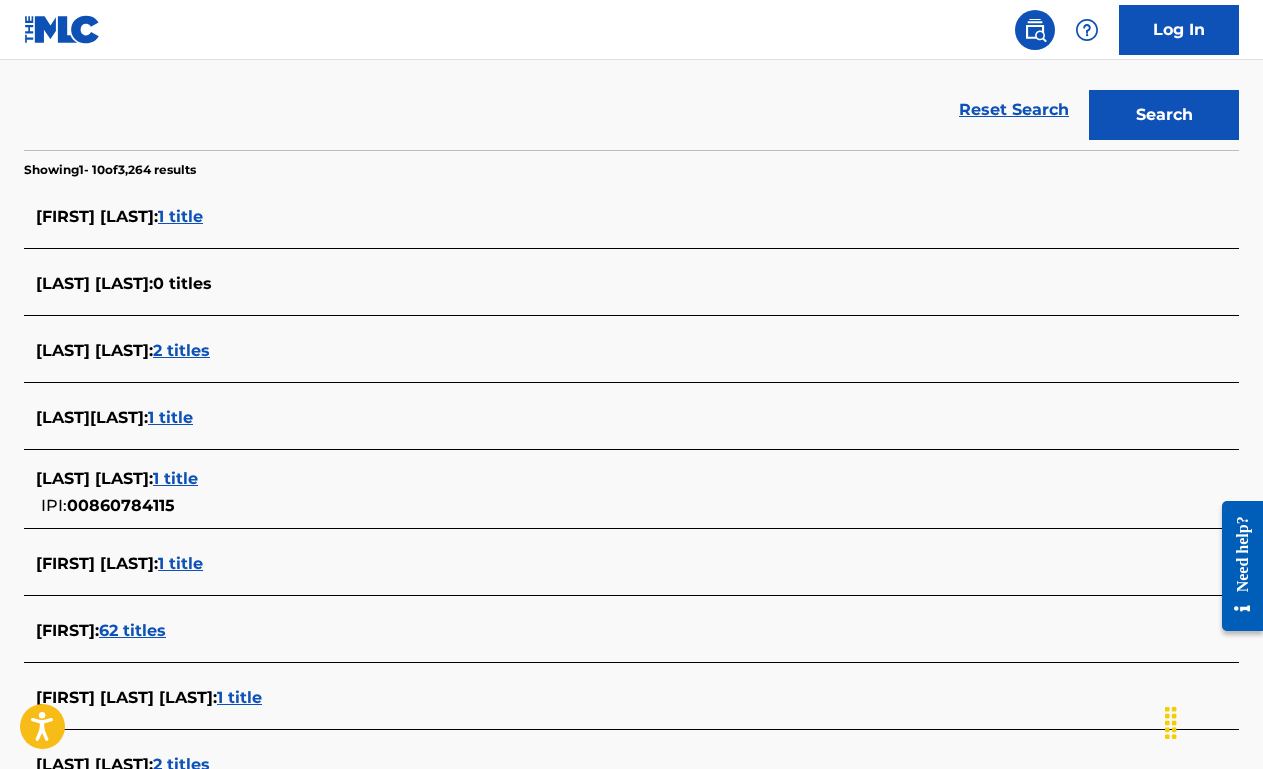 click on "1 title" at bounding box center (180, 216) 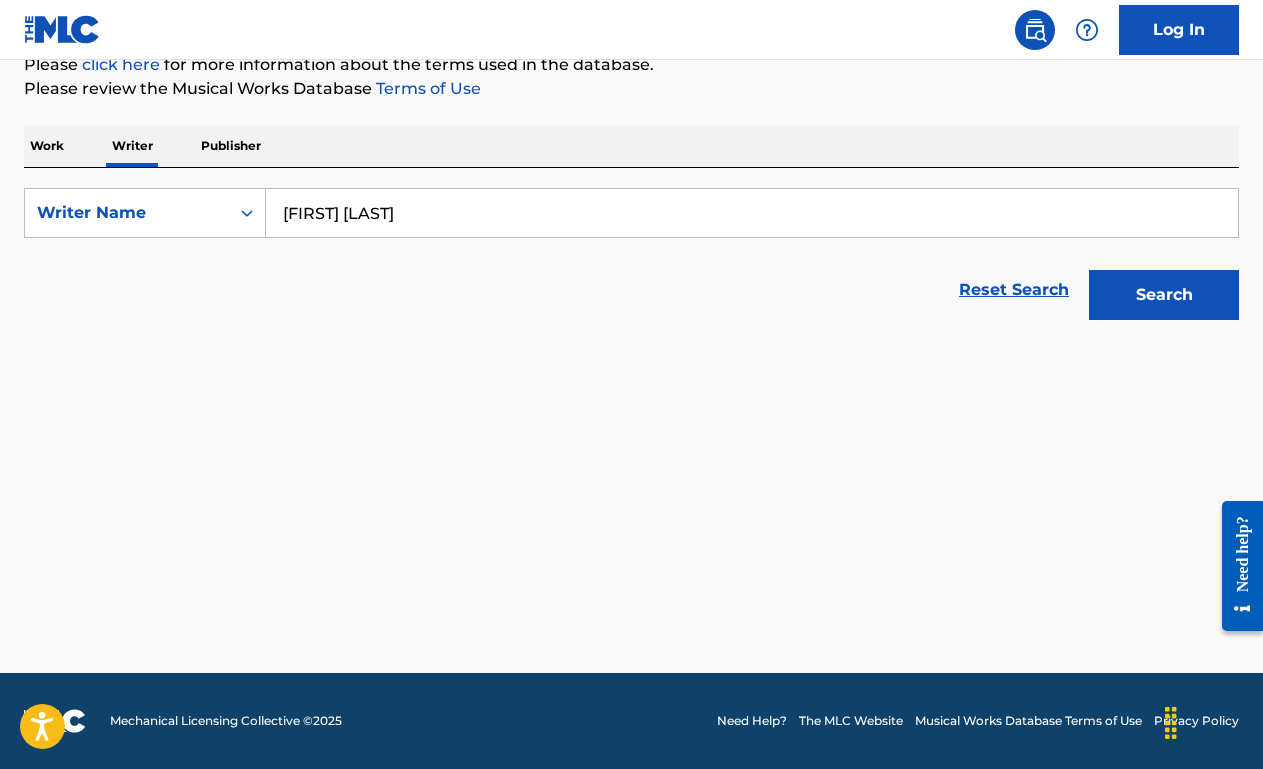 scroll, scrollTop: 257, scrollLeft: 0, axis: vertical 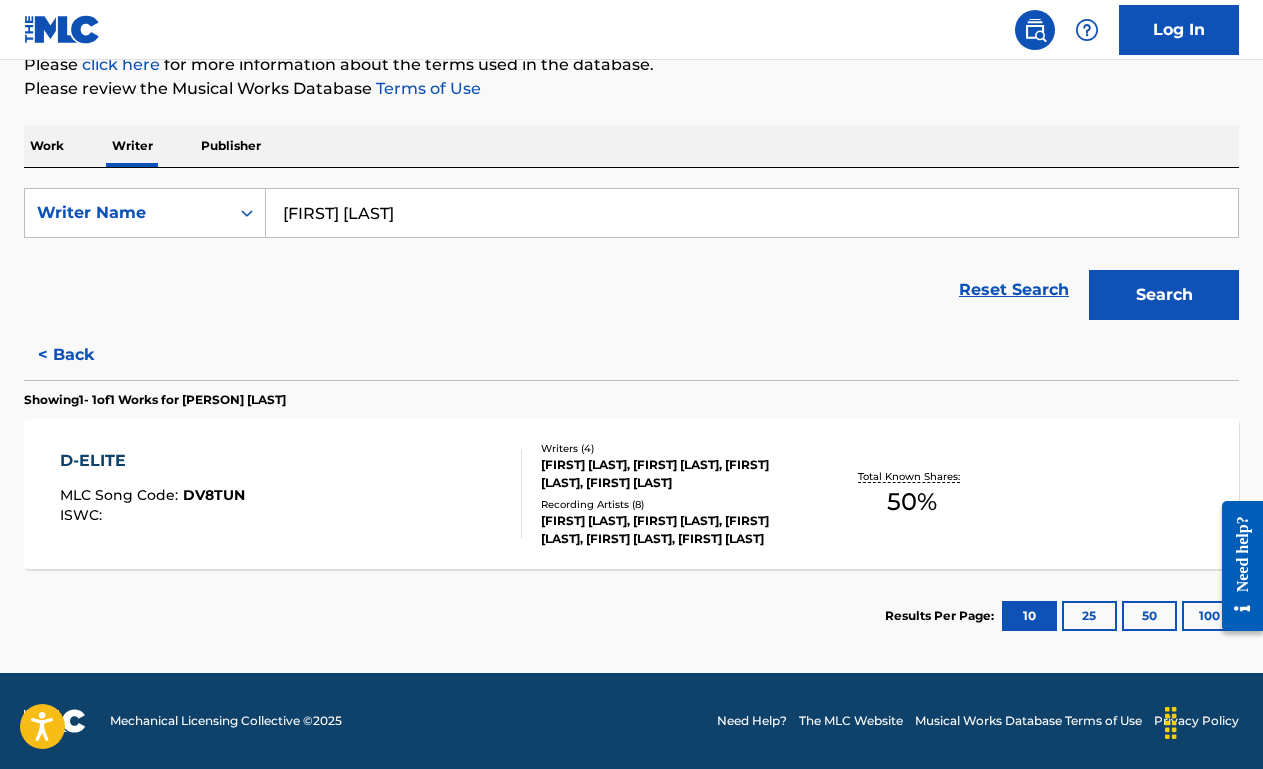 click on "D-ELITE MLC Song Code : DV8TUN ISWC :" at bounding box center (291, 494) 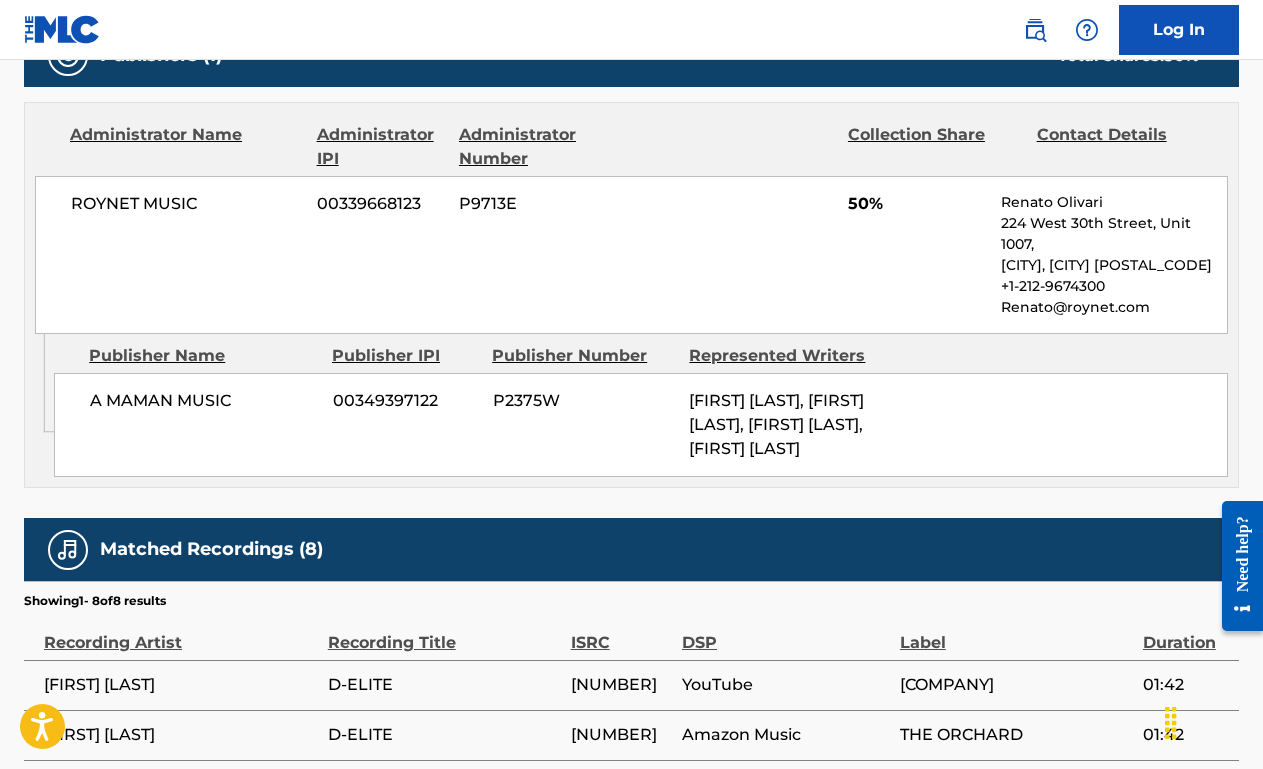 scroll, scrollTop: 0, scrollLeft: 0, axis: both 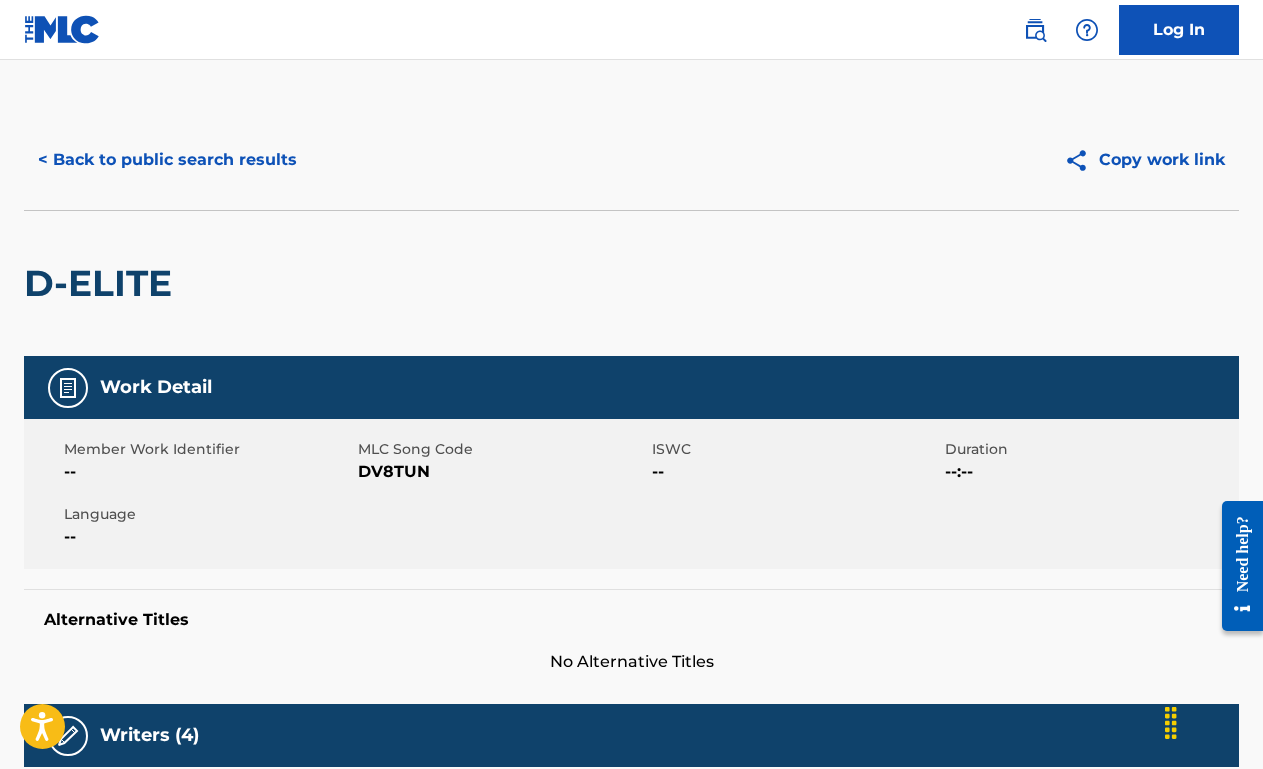 click on "< Back to public search results" at bounding box center [167, 160] 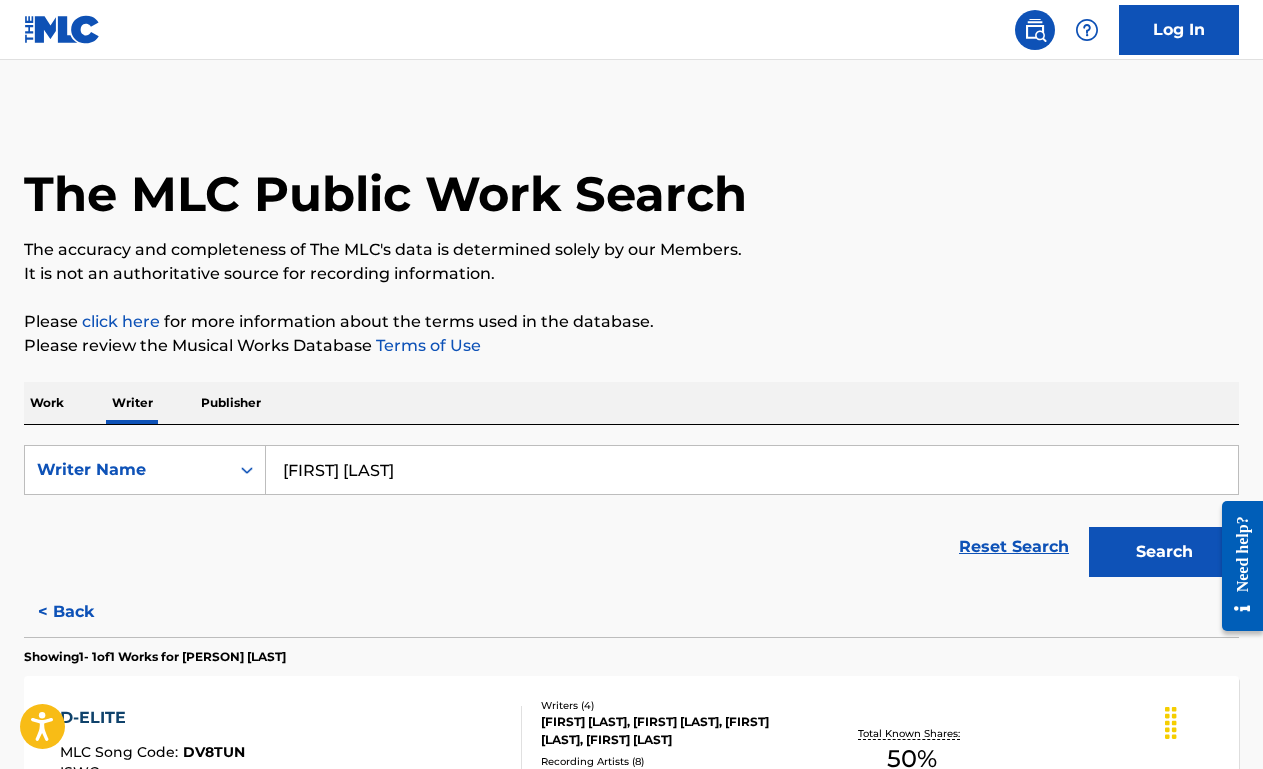 click on "[FIRST] [LAST]" at bounding box center [752, 470] 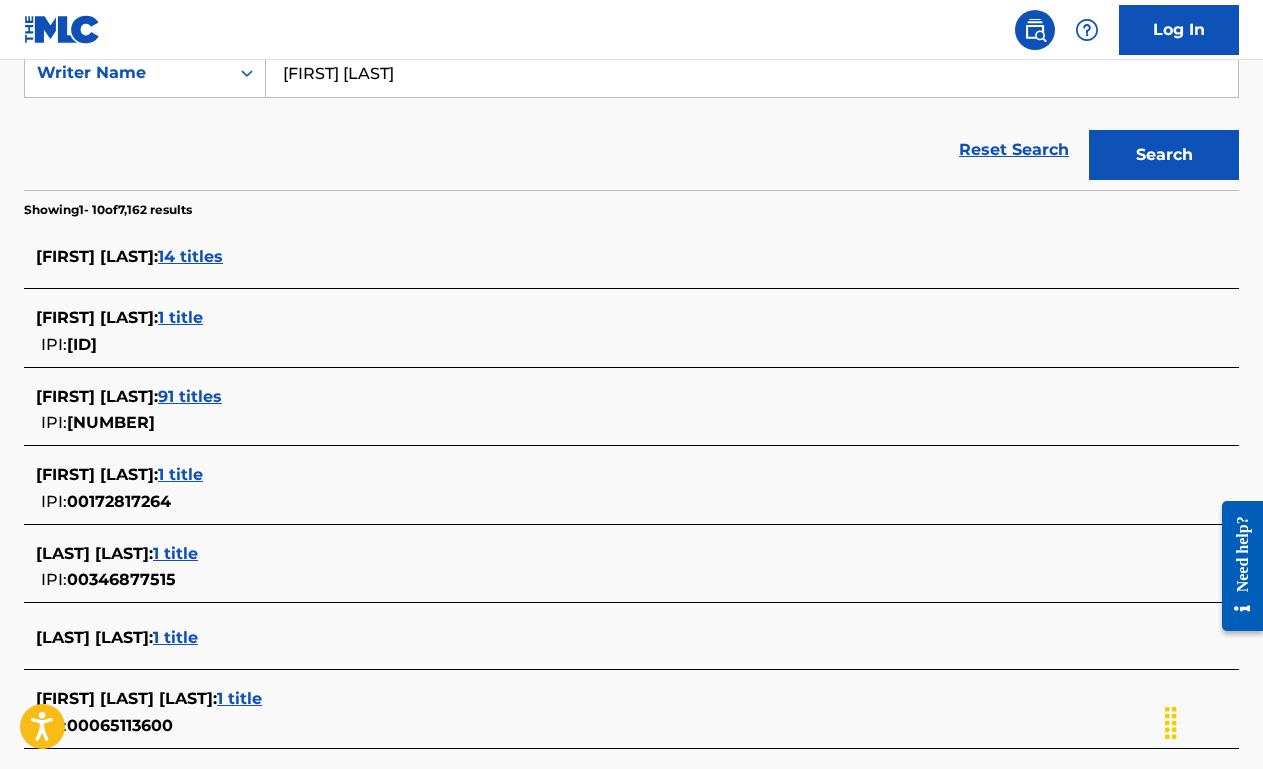 scroll, scrollTop: 401, scrollLeft: 0, axis: vertical 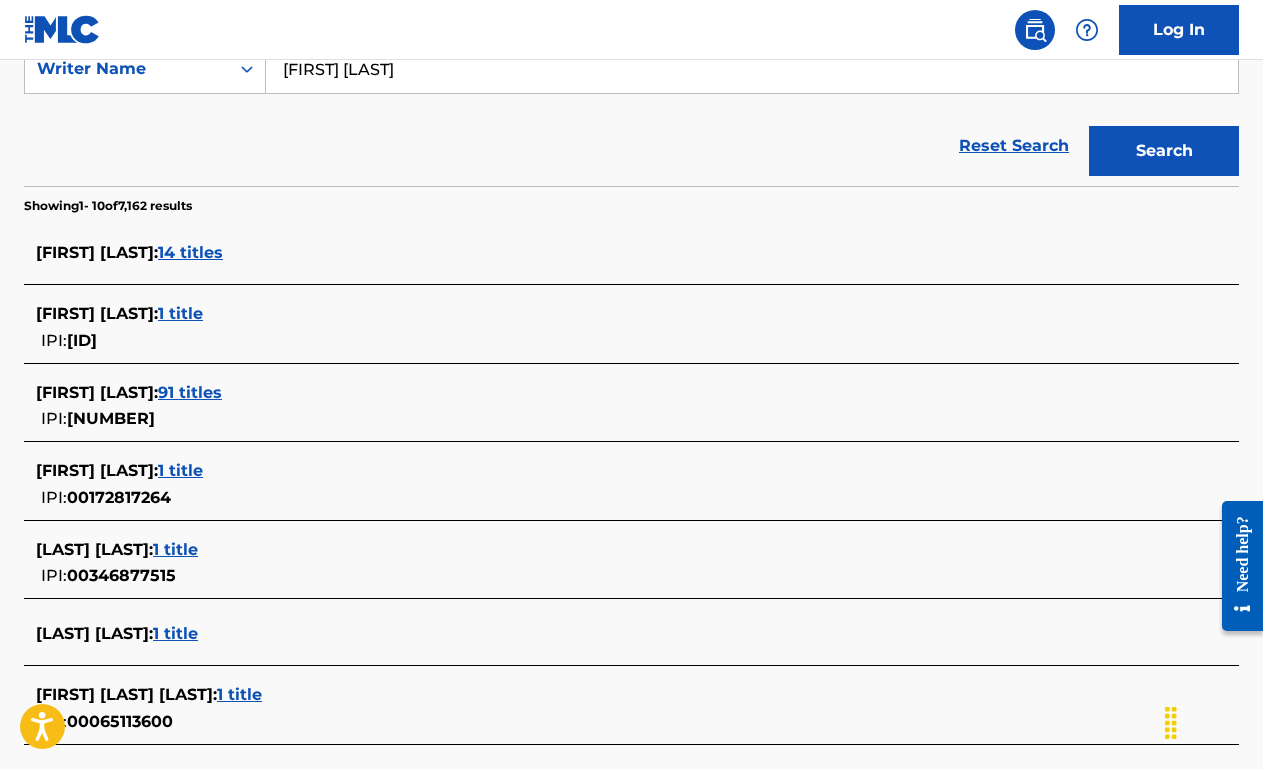 click on "[FIRST] [LAST] : 14 titles" at bounding box center (631, 254) 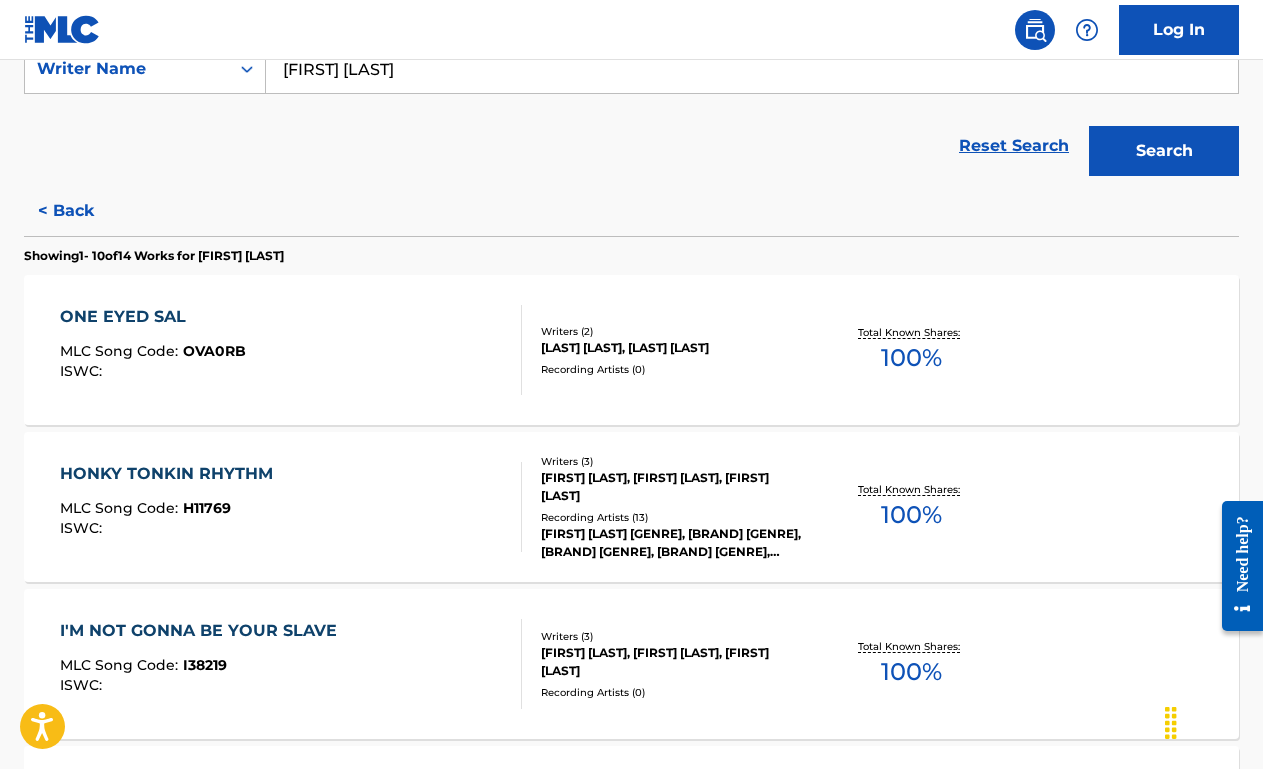 click on "[GENRE] [LAST] [ID] :" at bounding box center (291, 350) 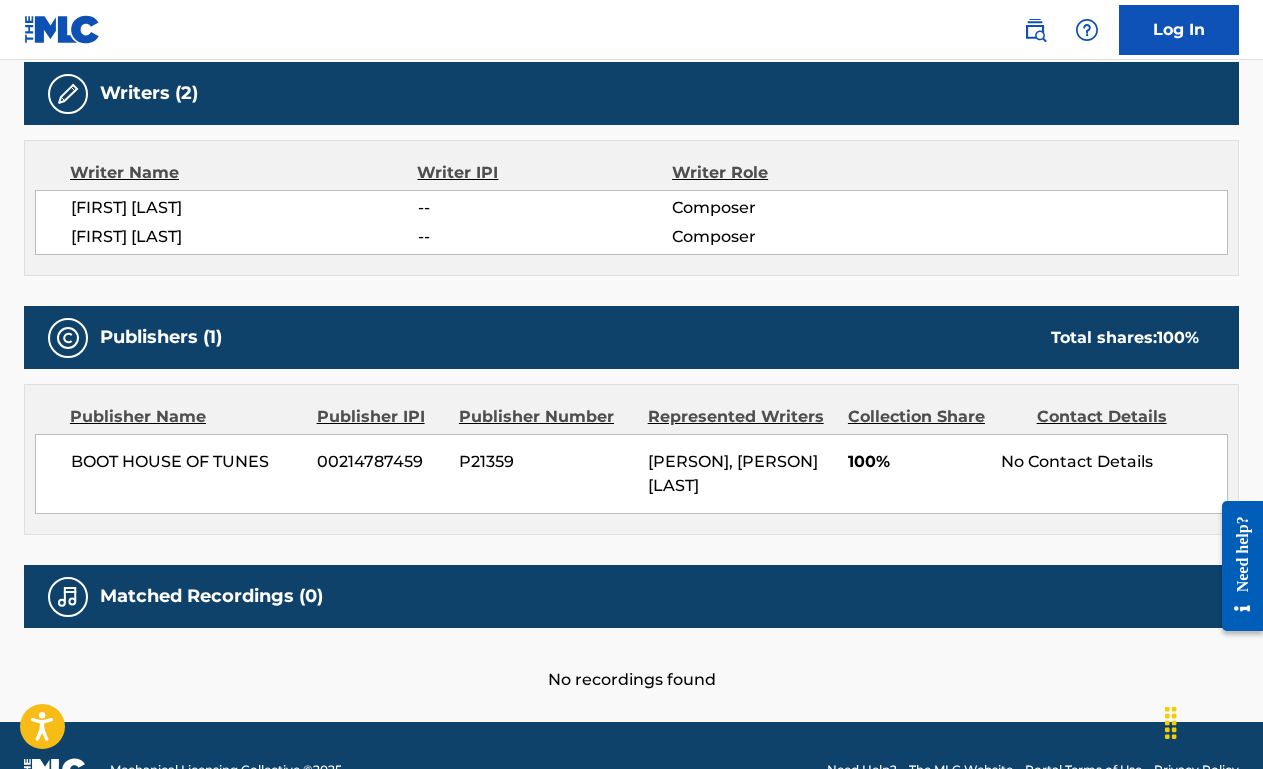 scroll, scrollTop: 0, scrollLeft: 0, axis: both 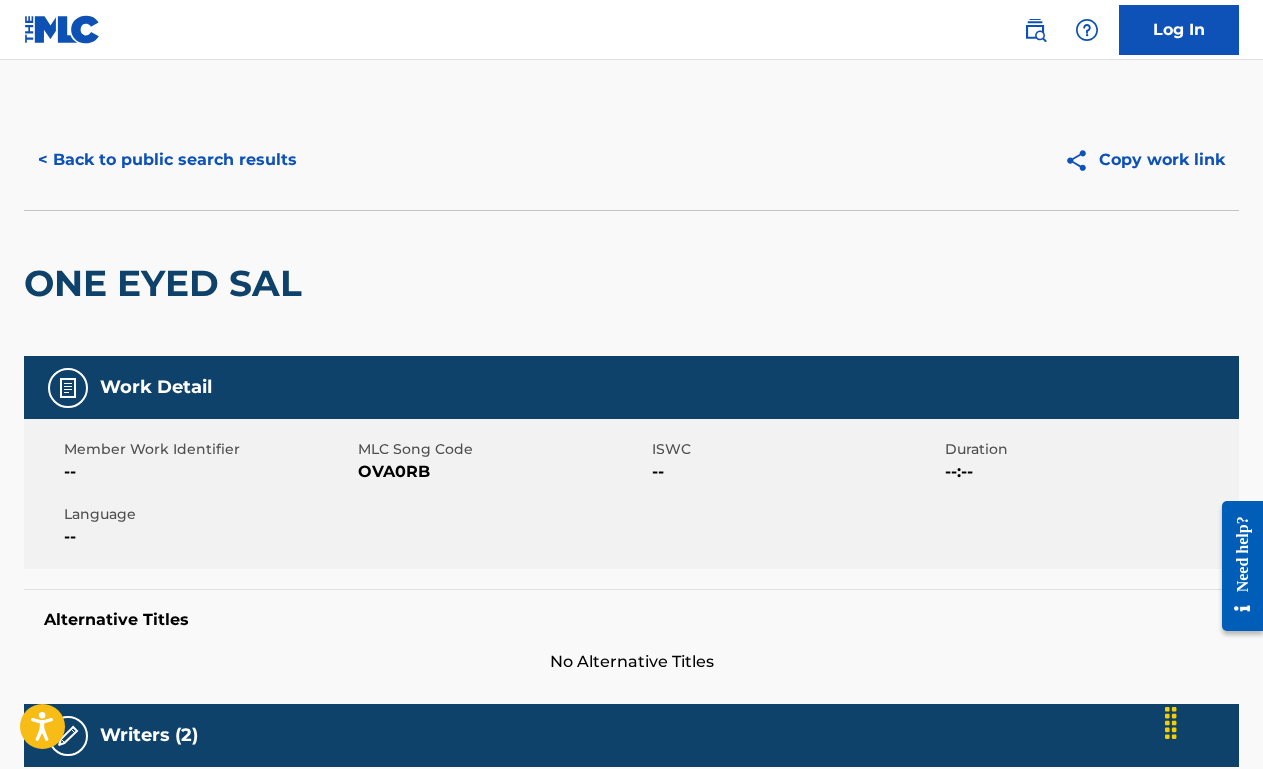click on "< Back to public search results" at bounding box center (167, 160) 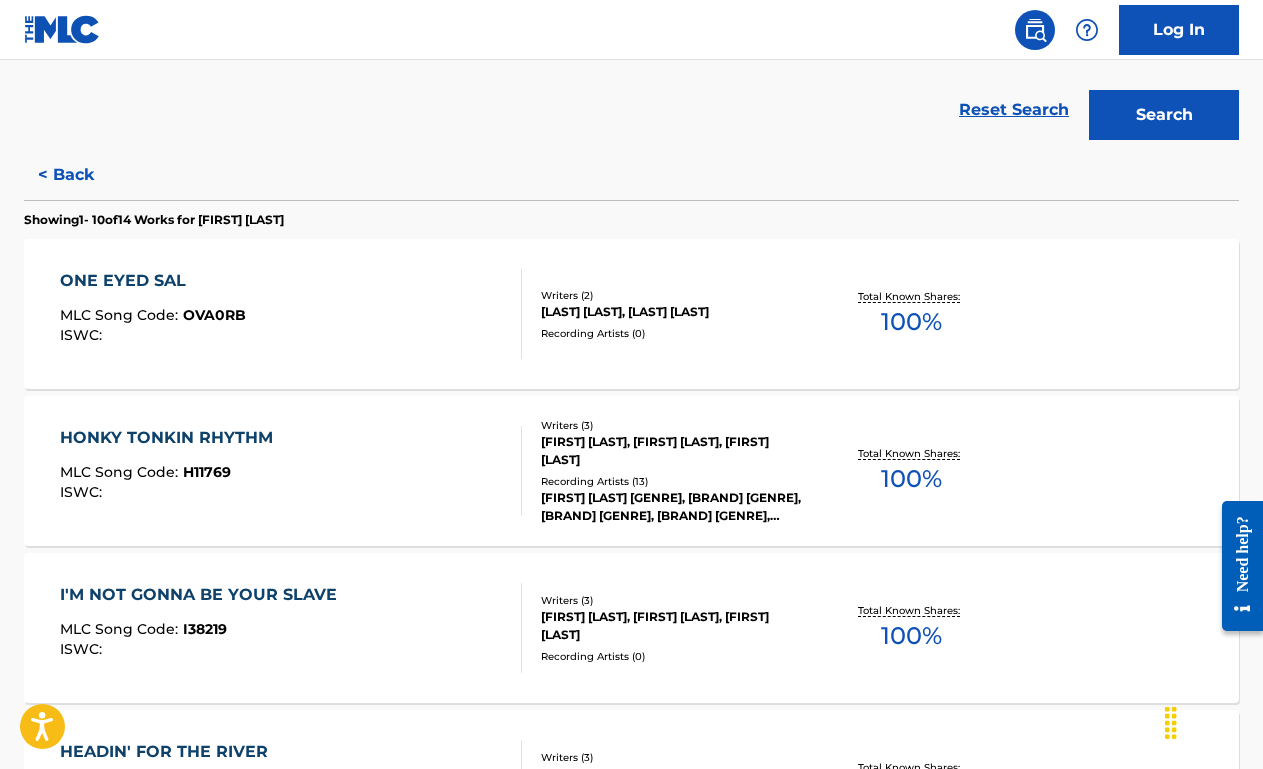 scroll, scrollTop: 438, scrollLeft: 0, axis: vertical 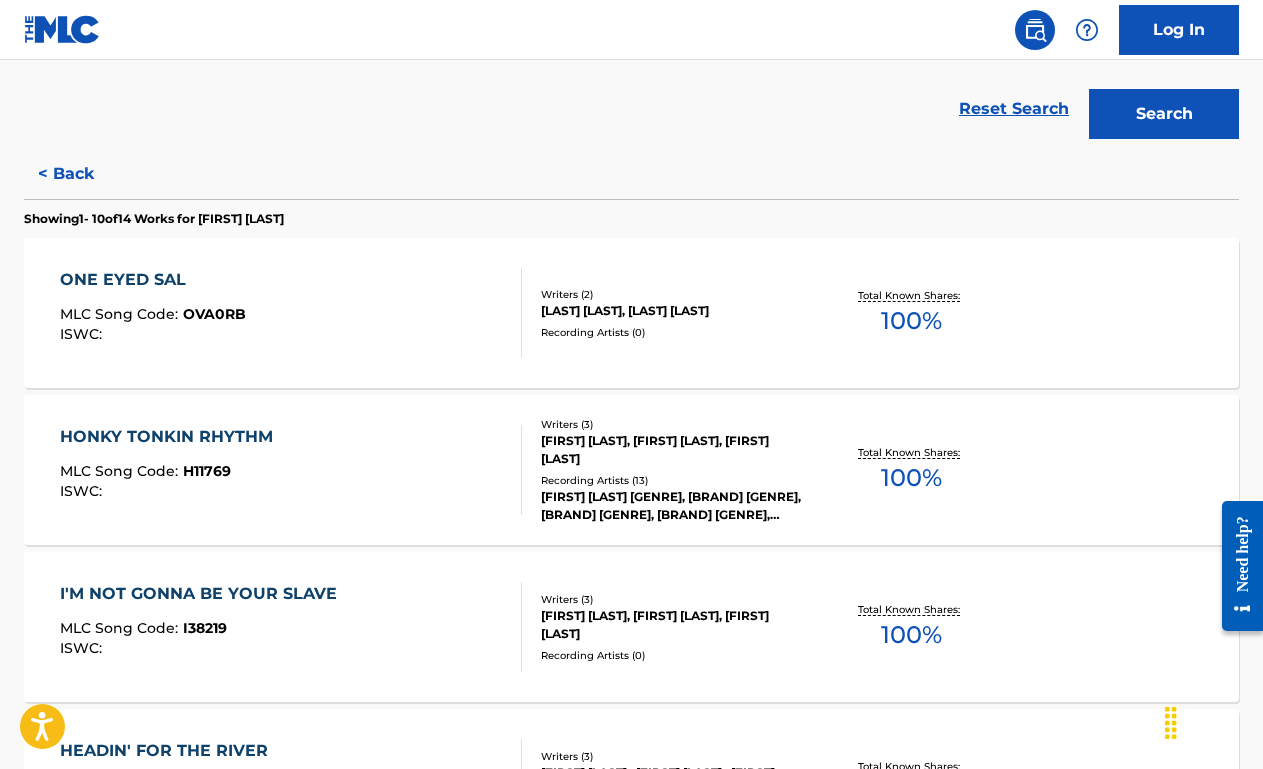 click on "HONKY TONKIN RHYTHM MLC Song Code : H11769 ISWC :" at bounding box center [291, 470] 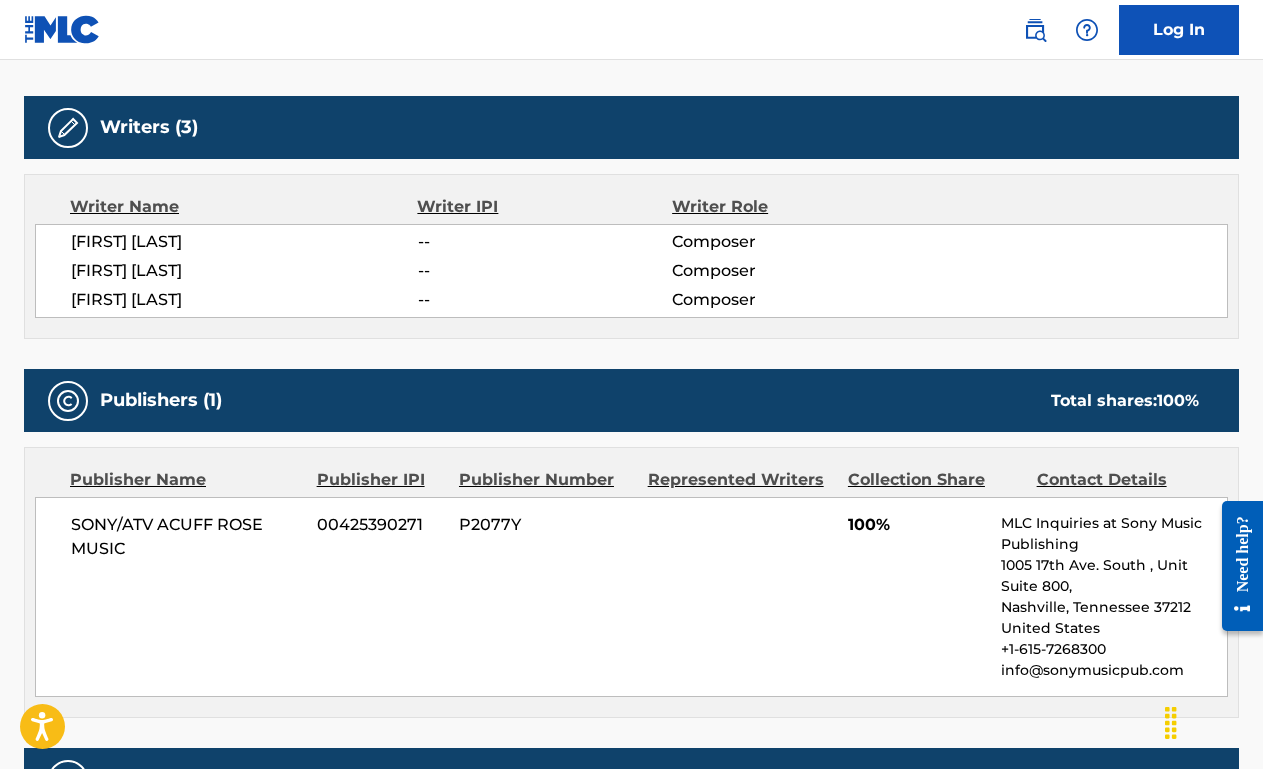 scroll, scrollTop: 0, scrollLeft: 0, axis: both 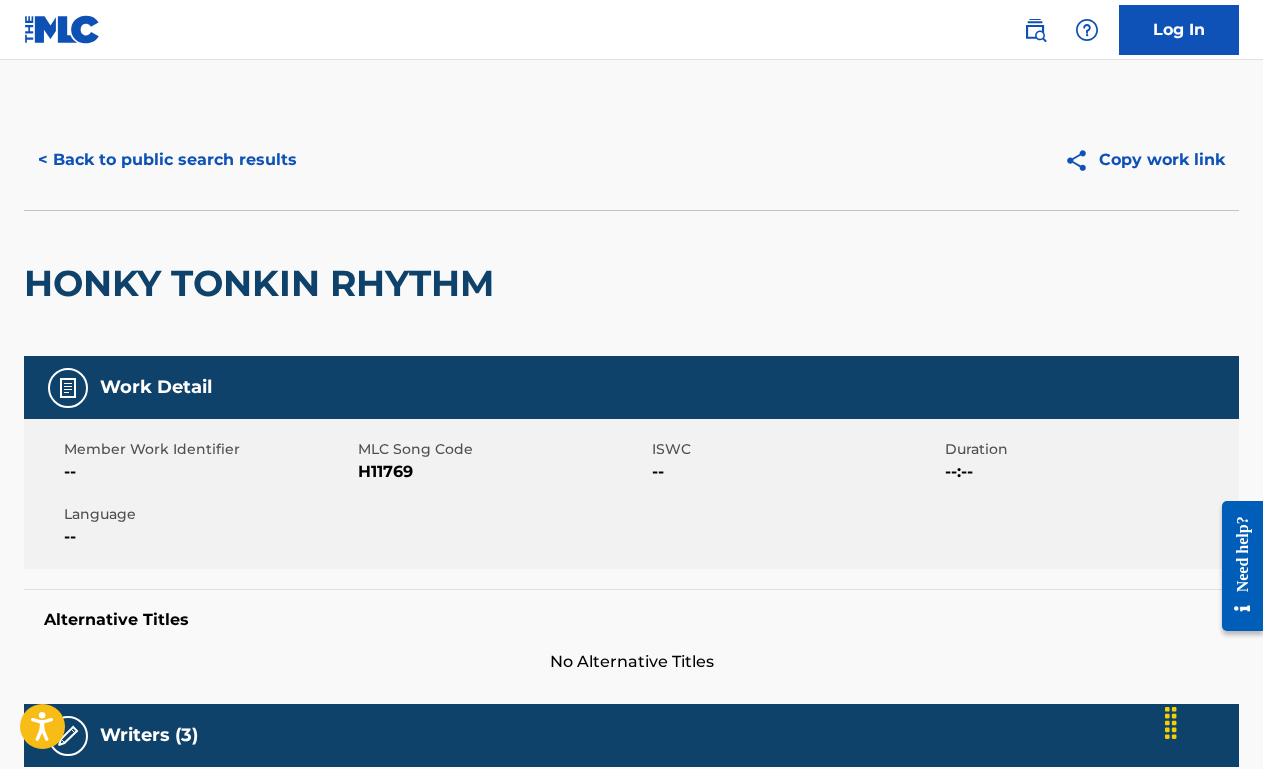 click on "< Back to public search results" at bounding box center [167, 160] 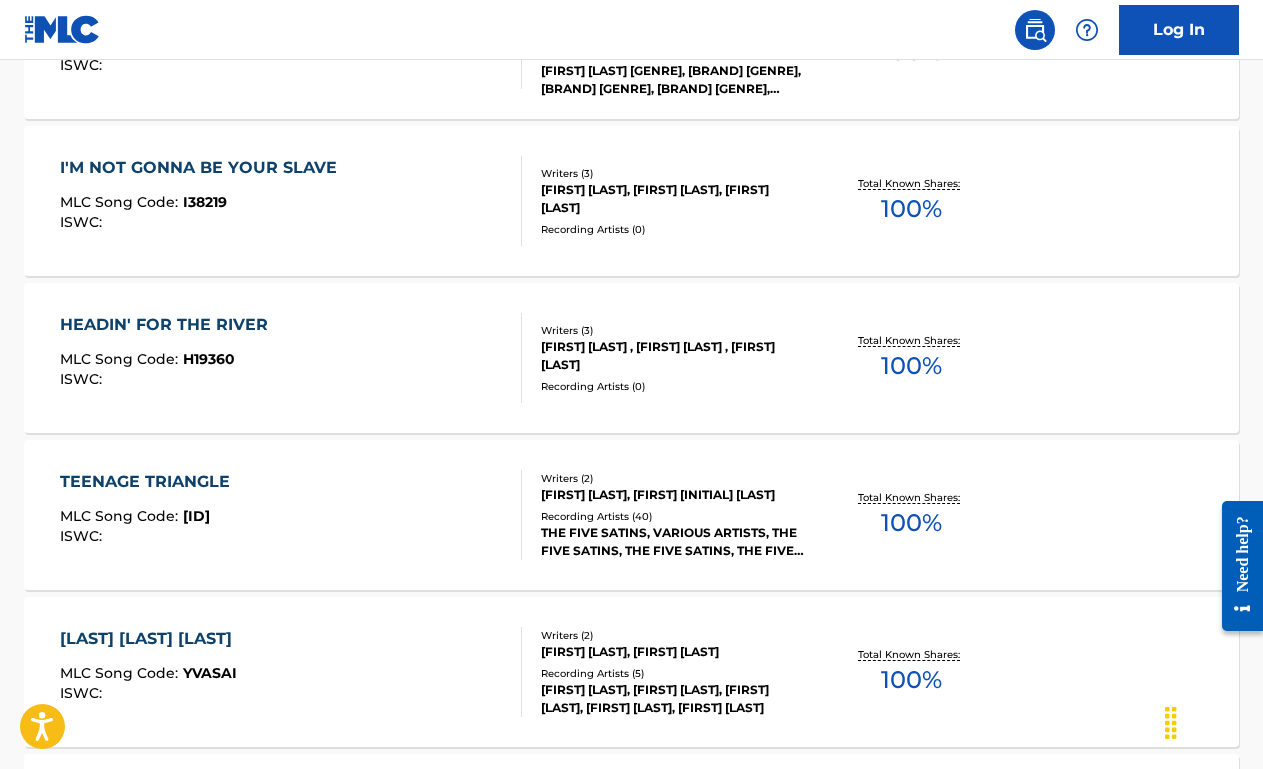 scroll, scrollTop: 872, scrollLeft: 0, axis: vertical 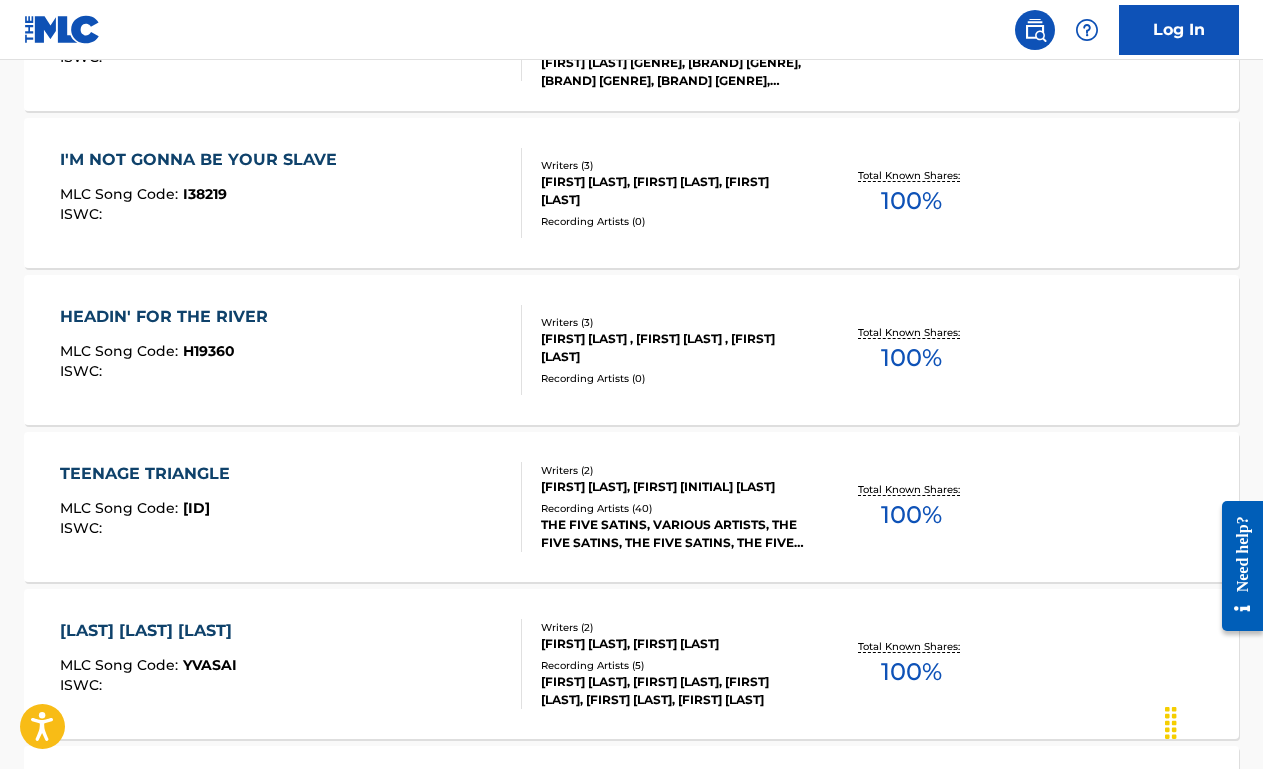 click on "[ID] :" at bounding box center (291, 350) 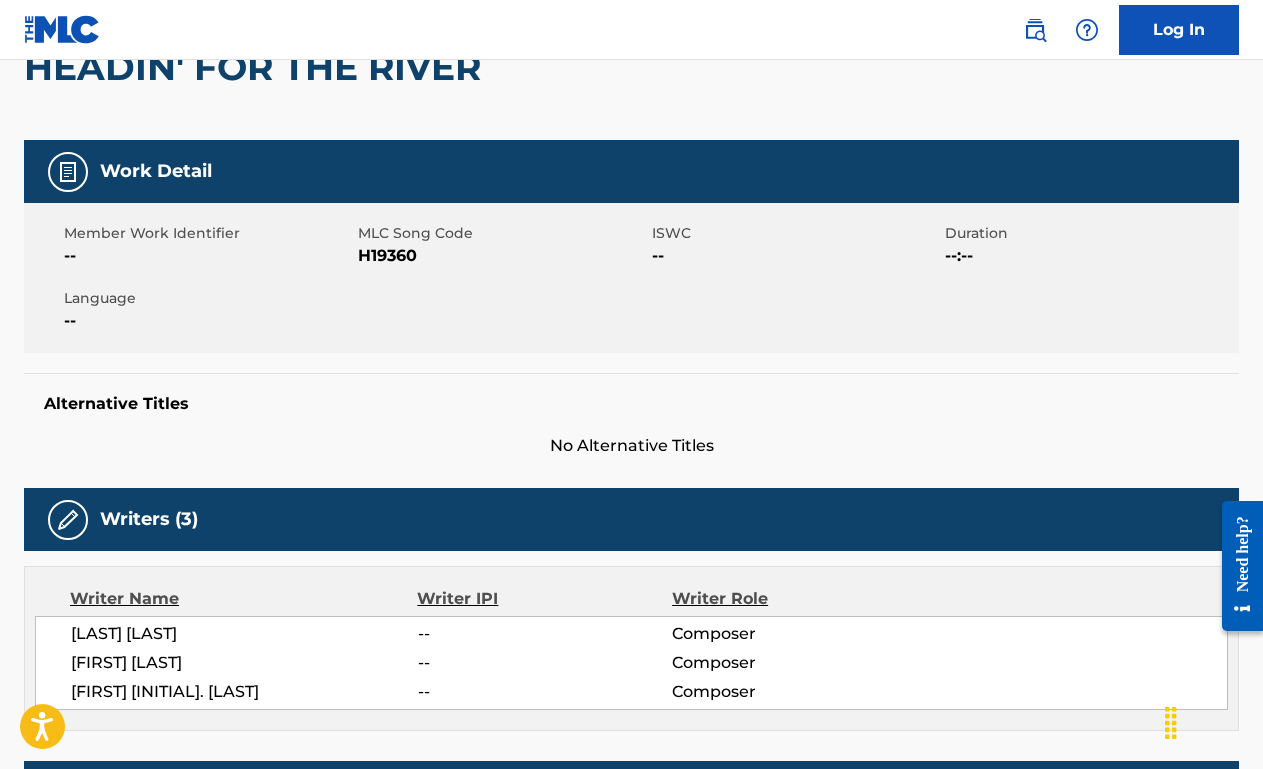 scroll, scrollTop: 0, scrollLeft: 0, axis: both 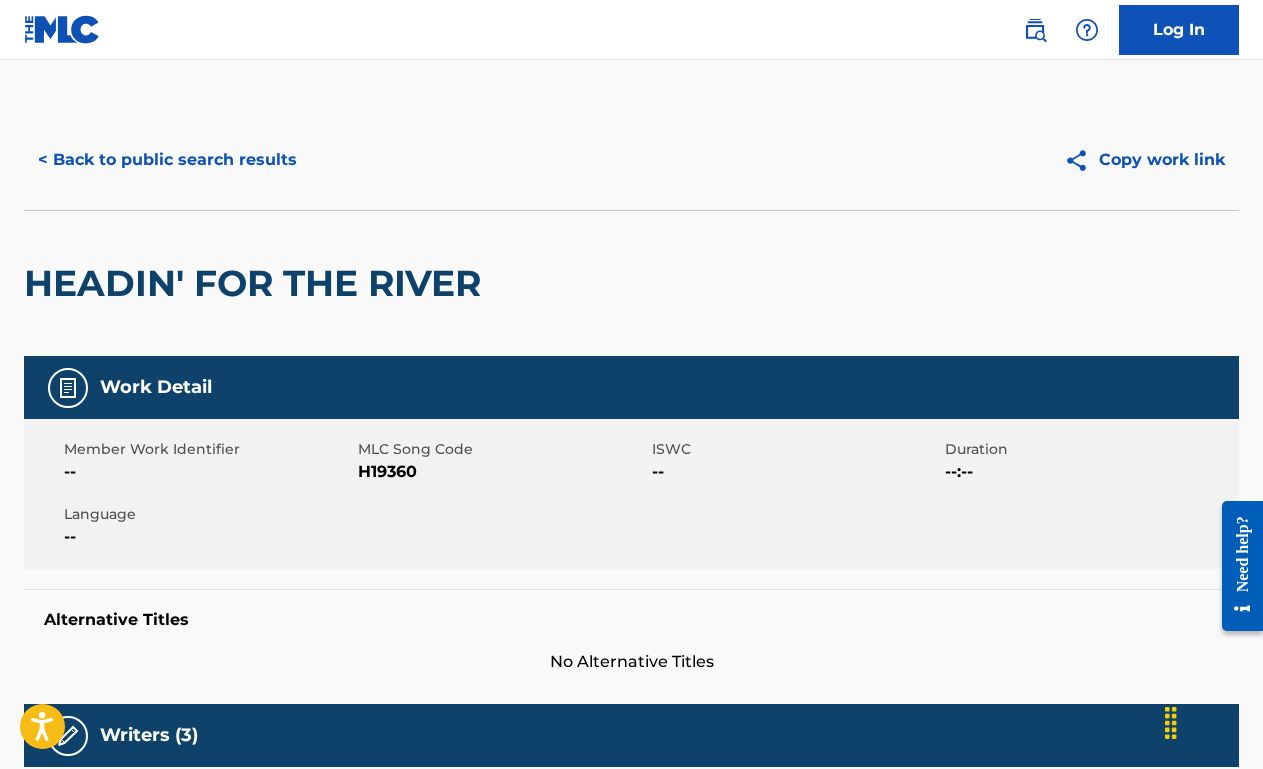 click on "< Back to public search results" at bounding box center [167, 160] 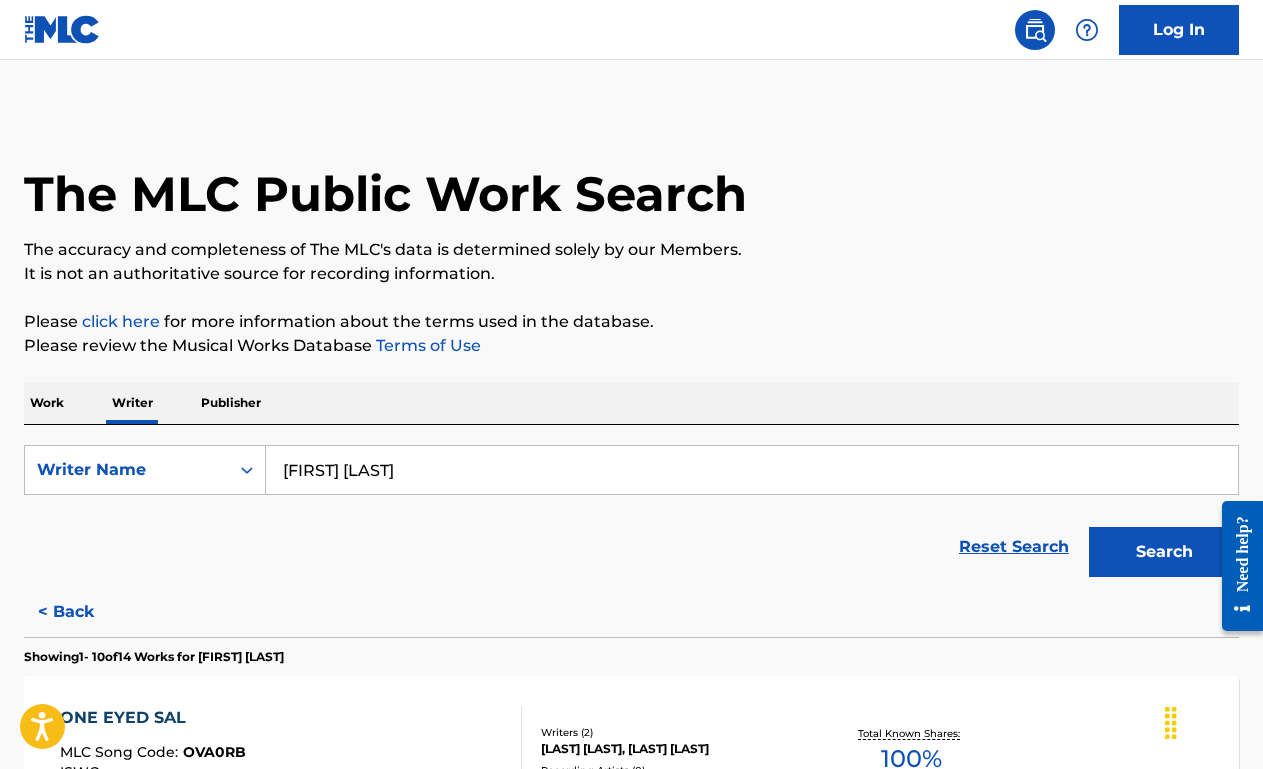 click on "Publisher" at bounding box center [231, 403] 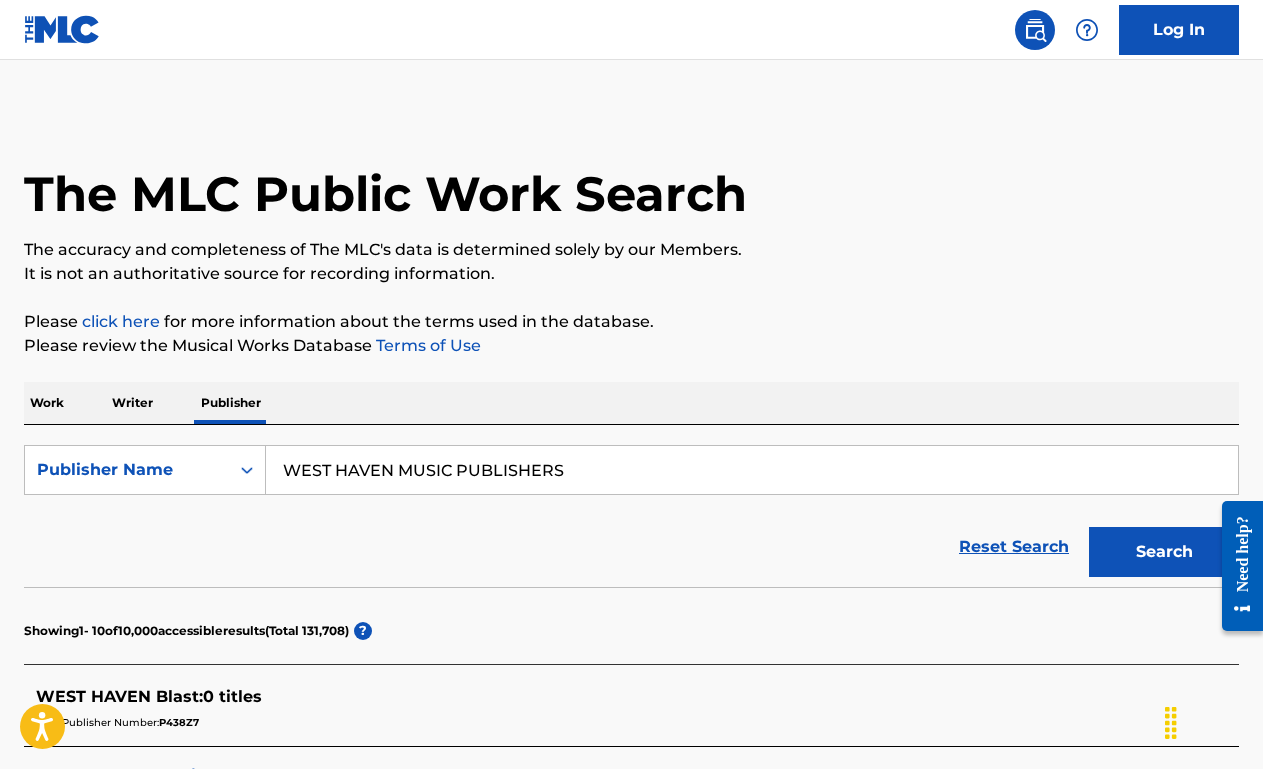 click on "WEST HAVEN MUSIC PUBLISHERS" at bounding box center (752, 470) 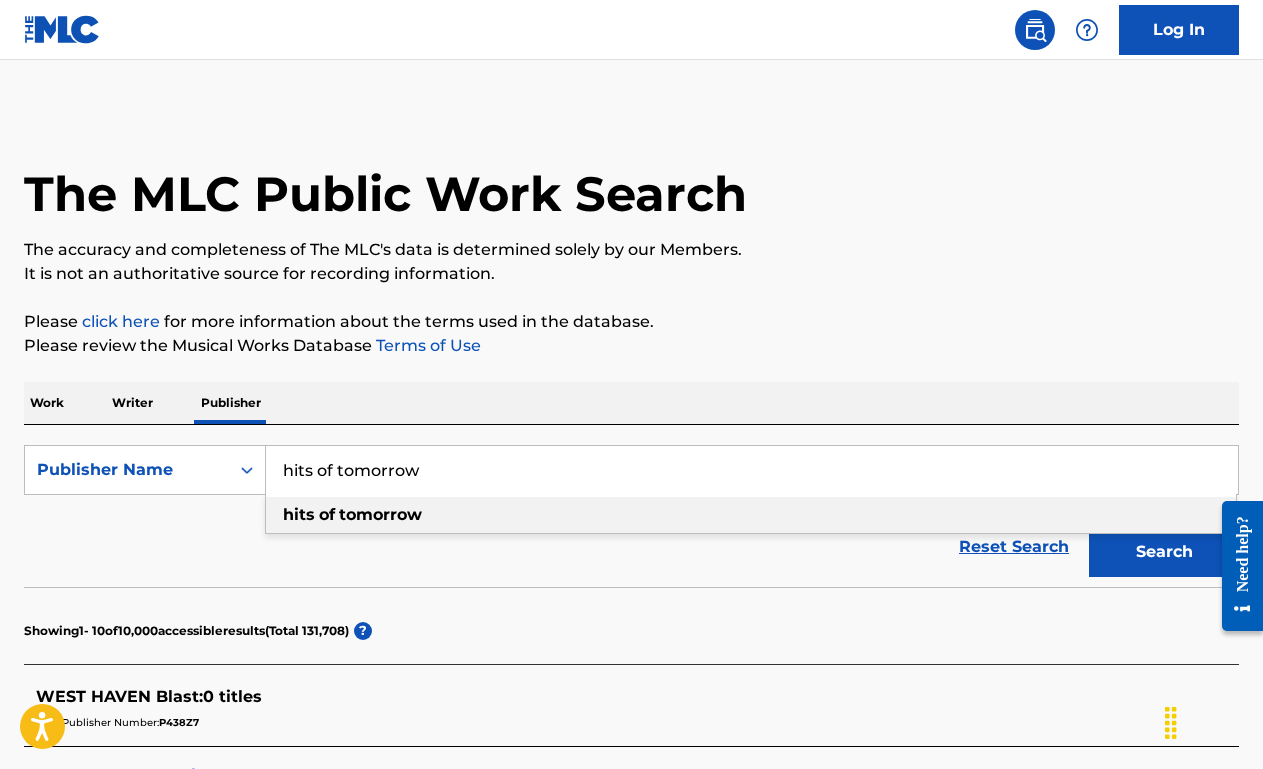 click on "hits of tomorrow" at bounding box center [752, 470] 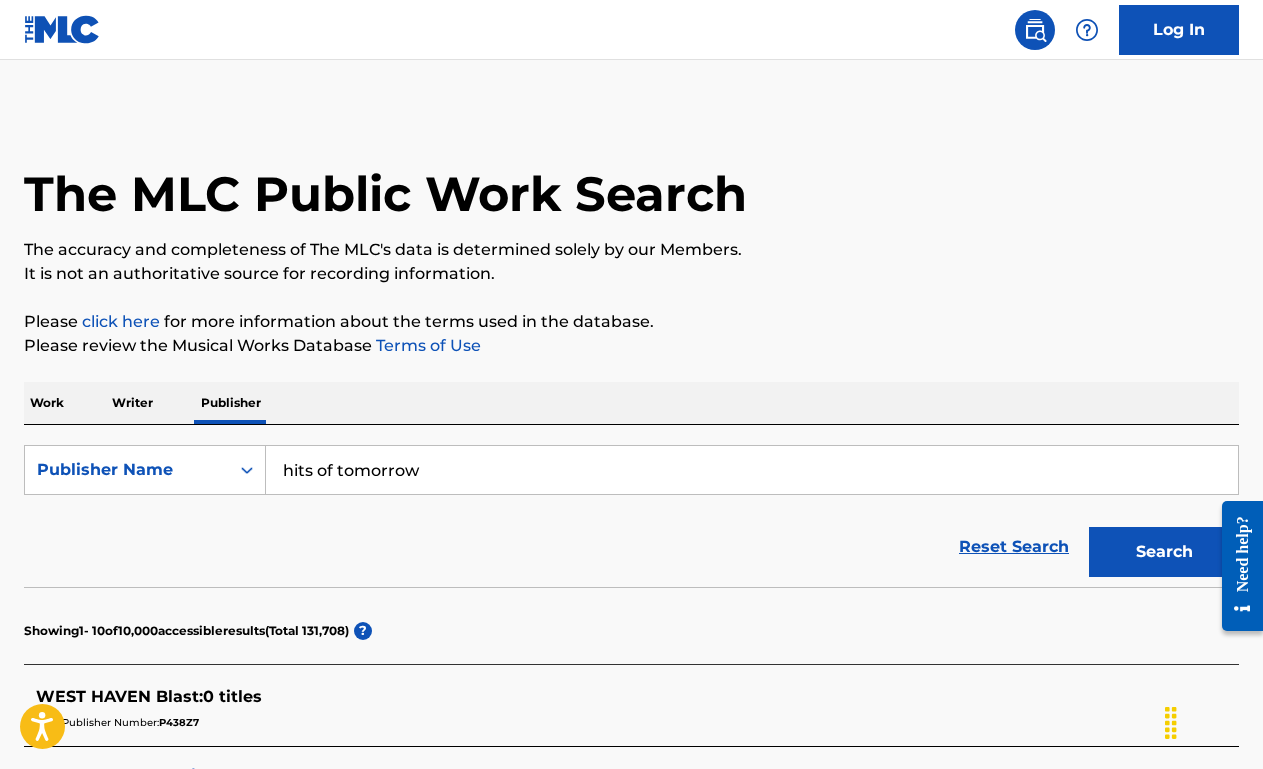 click on "Search" at bounding box center (1159, 547) 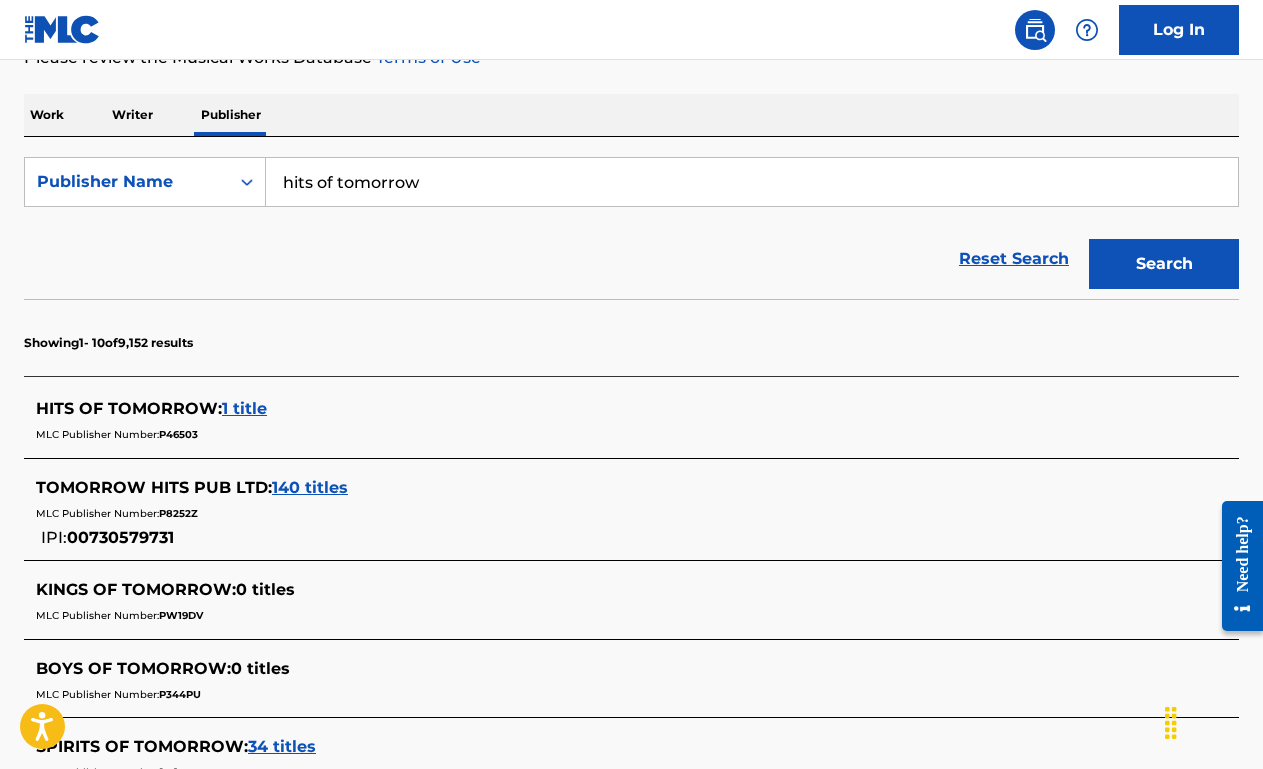 scroll, scrollTop: 291, scrollLeft: 0, axis: vertical 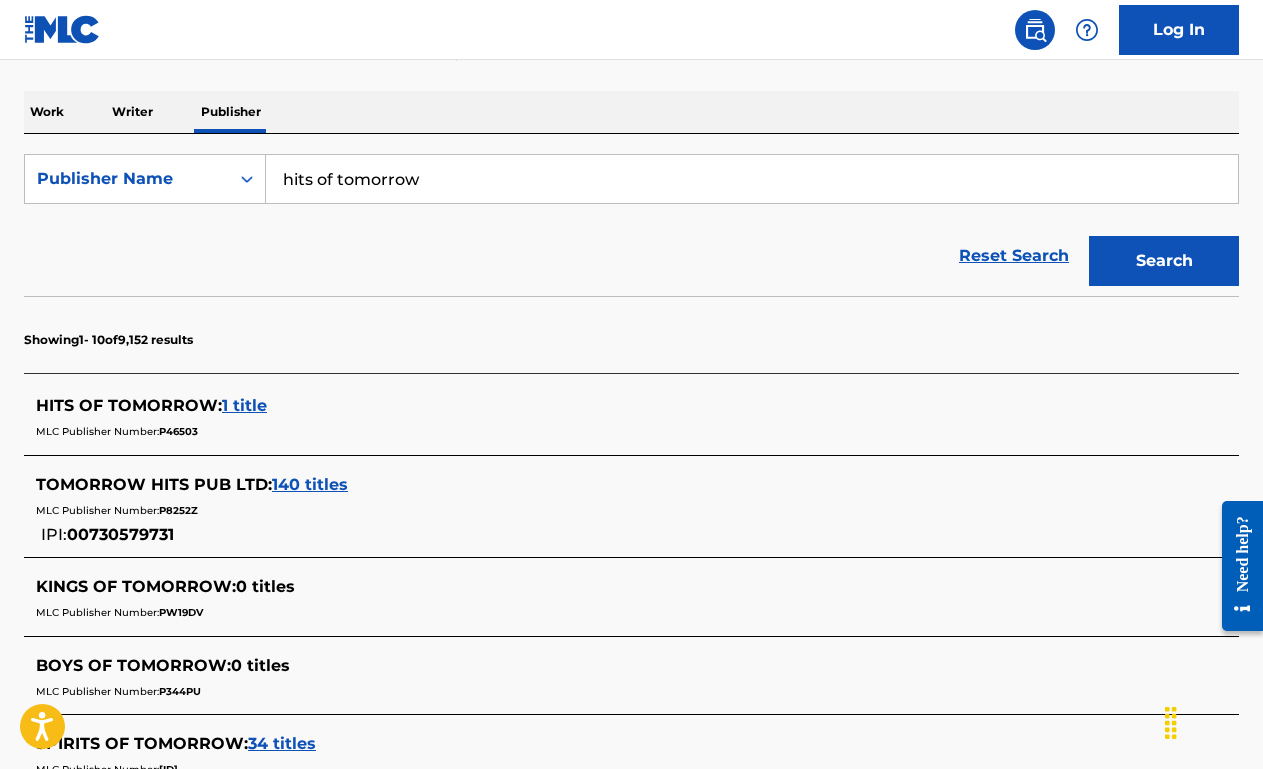 click on "140 titles" at bounding box center (310, 484) 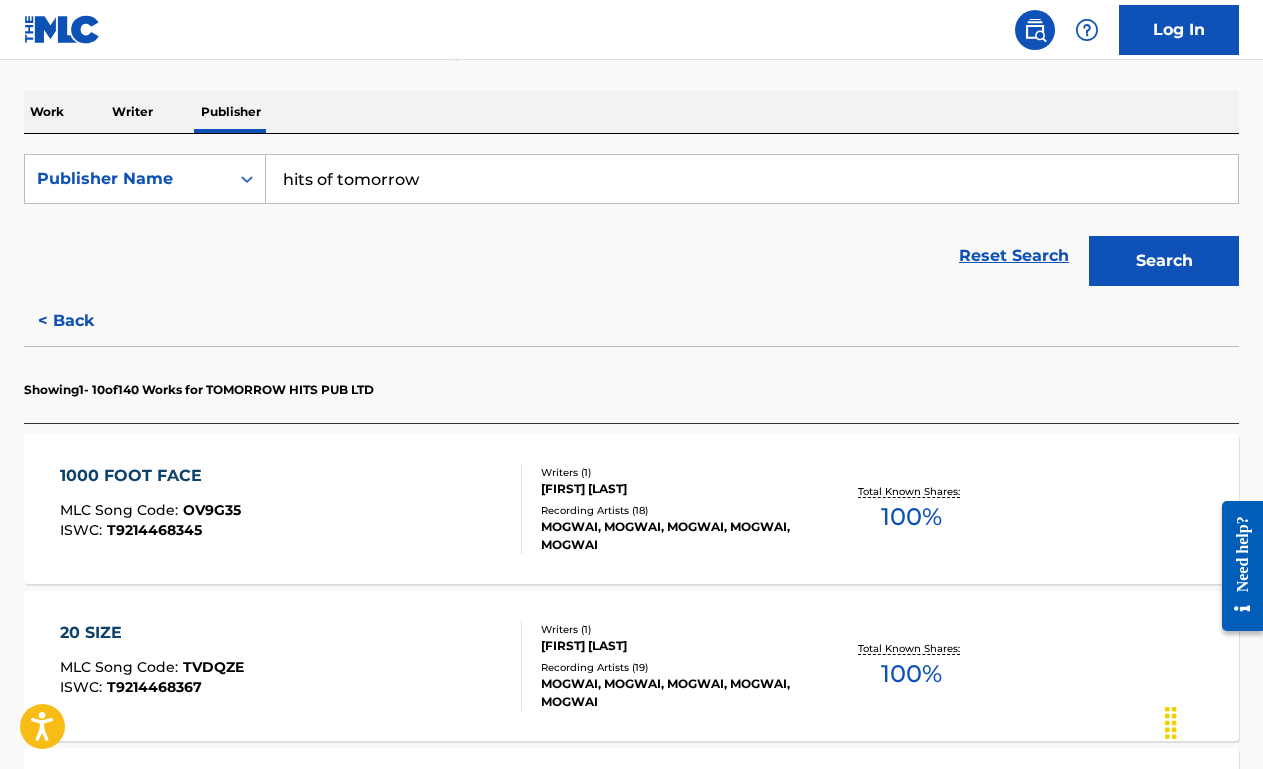 click on "1000 FOOT FACE MLC Song Code : OV9G35 ISWC : T9214468345" at bounding box center [291, 509] 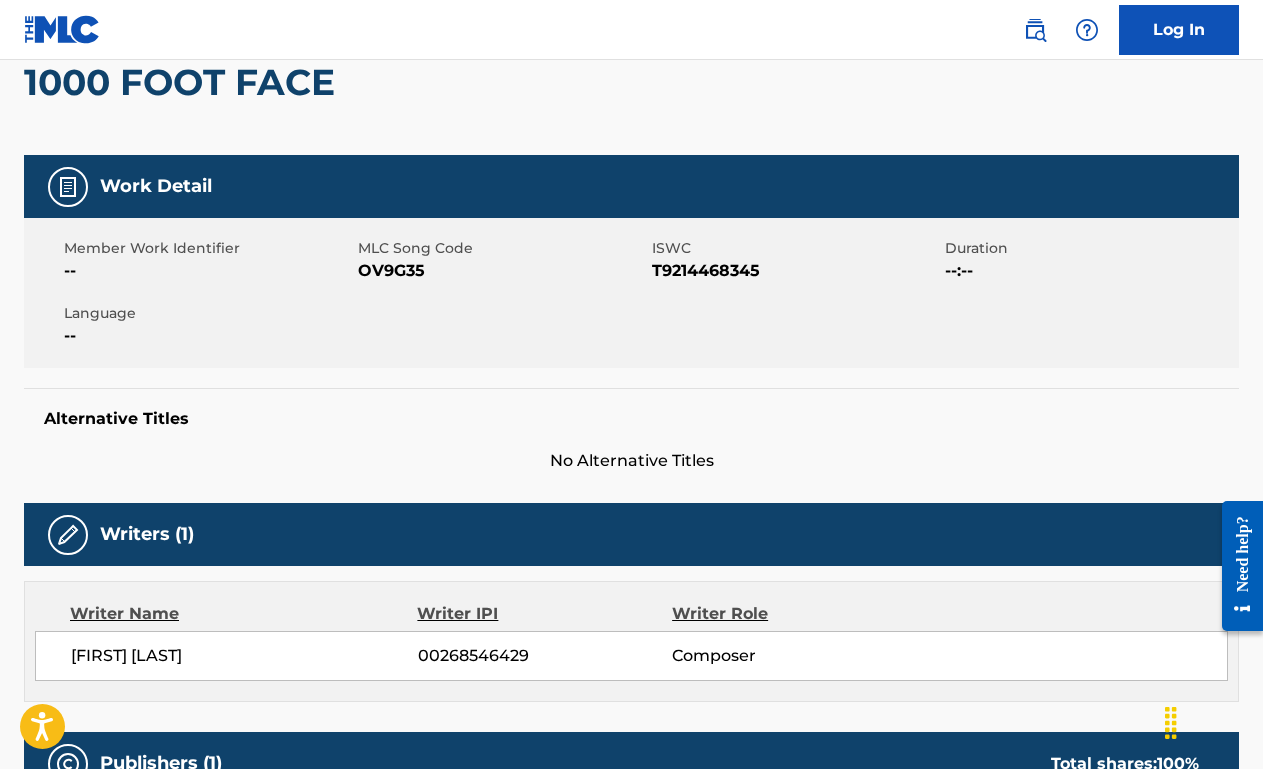 scroll, scrollTop: 0, scrollLeft: 0, axis: both 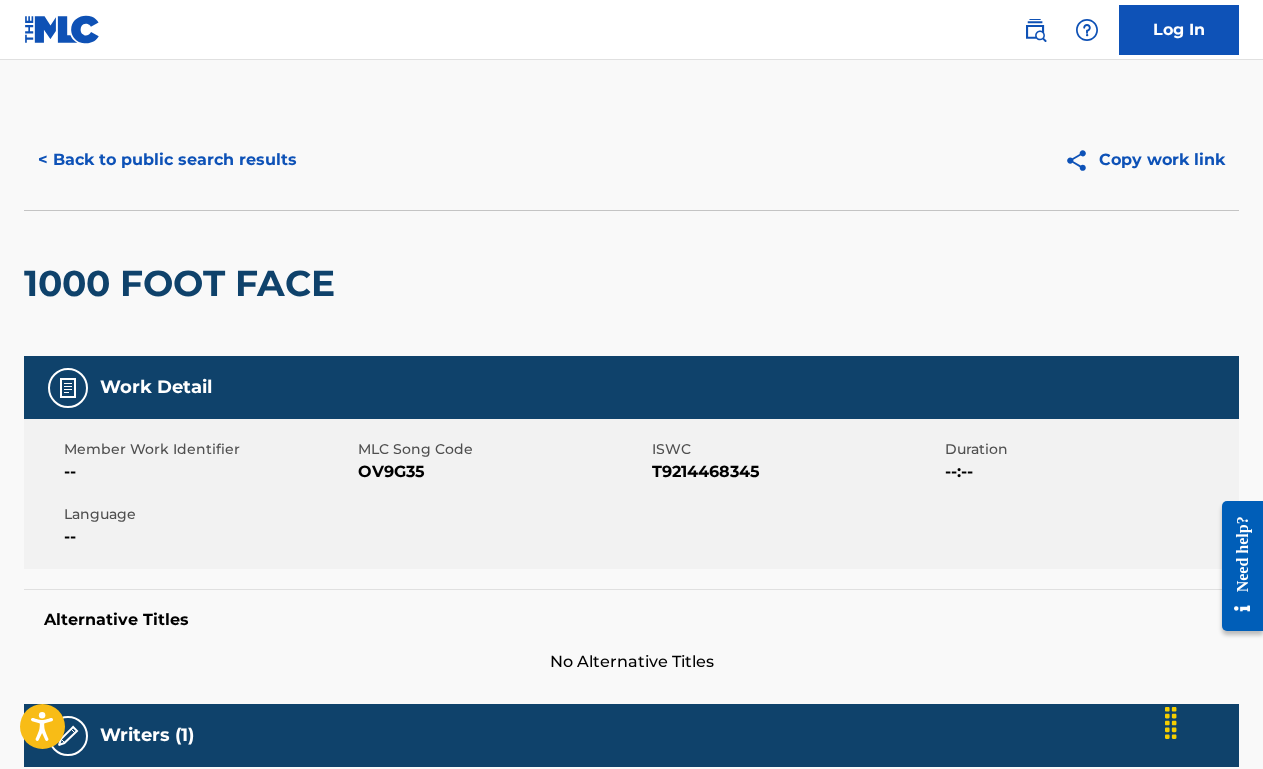 click on "< Back to public search results" at bounding box center [167, 160] 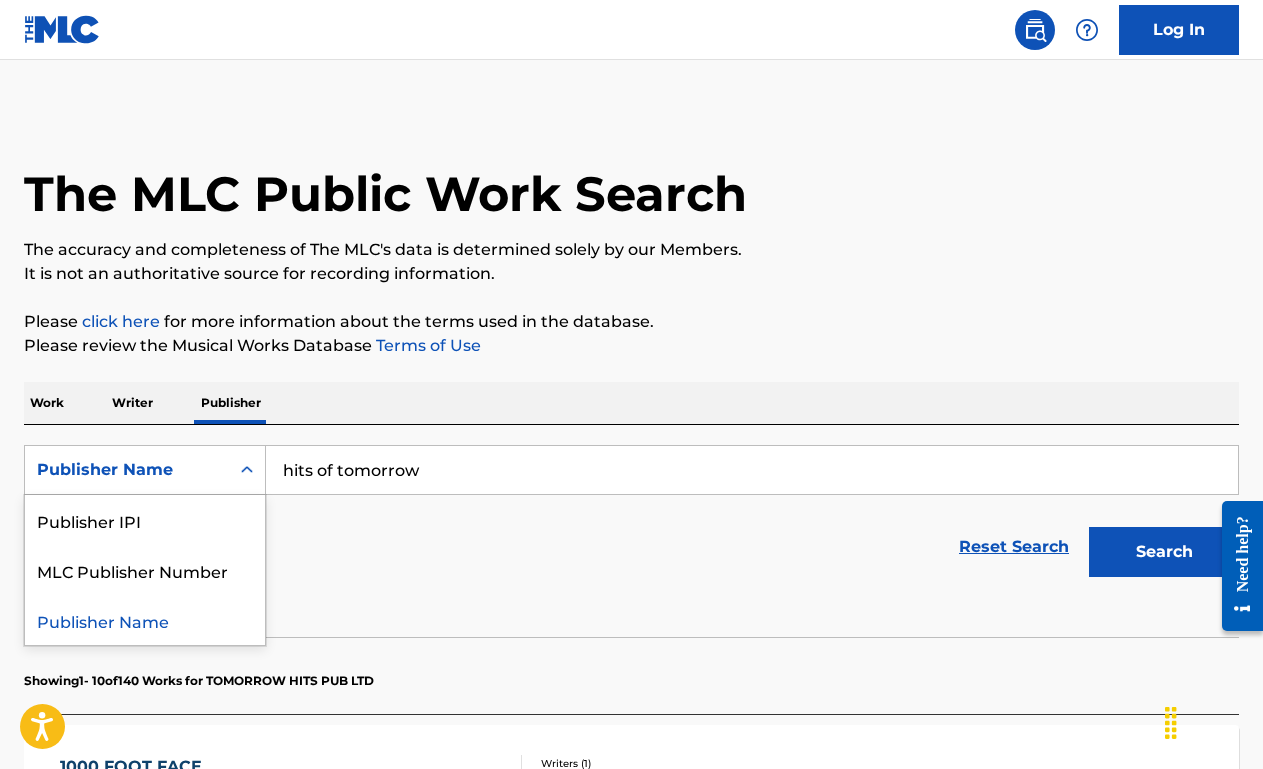 click on "Publisher Name" at bounding box center [127, 470] 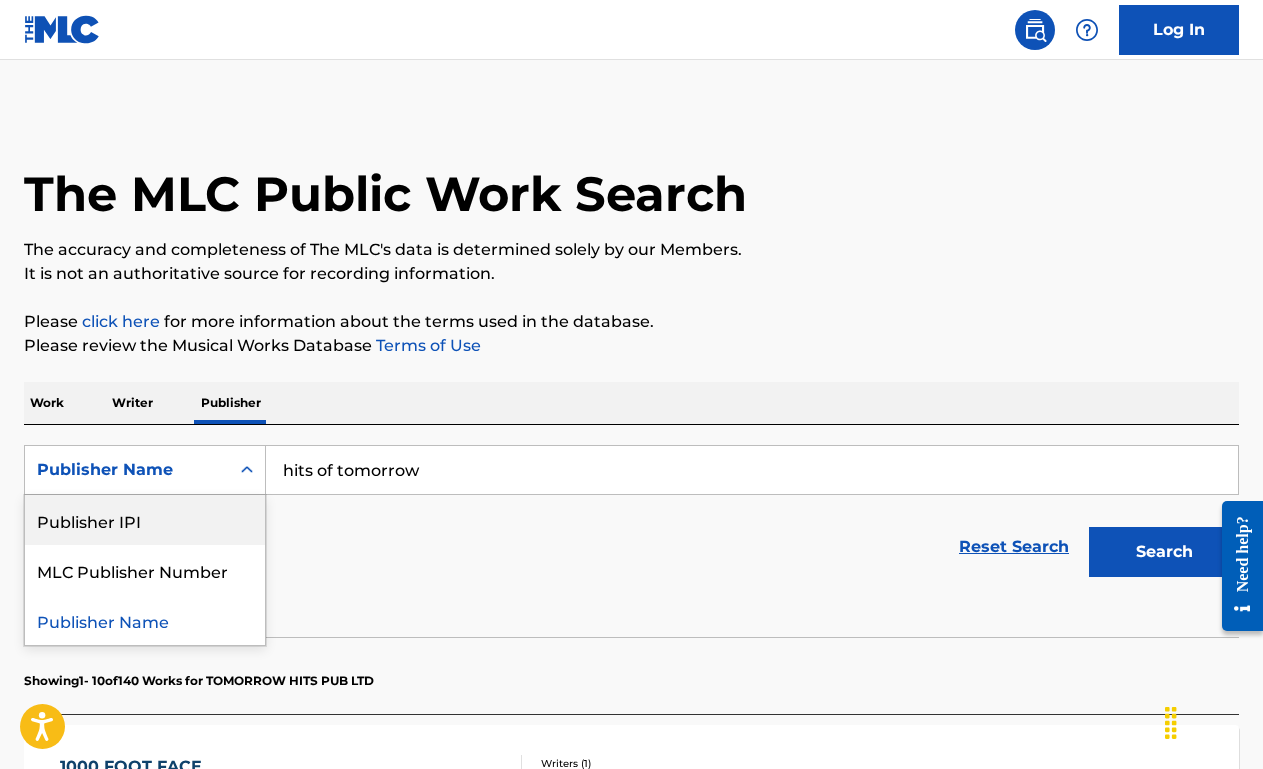 click on "Publisher IPI" at bounding box center [145, 520] 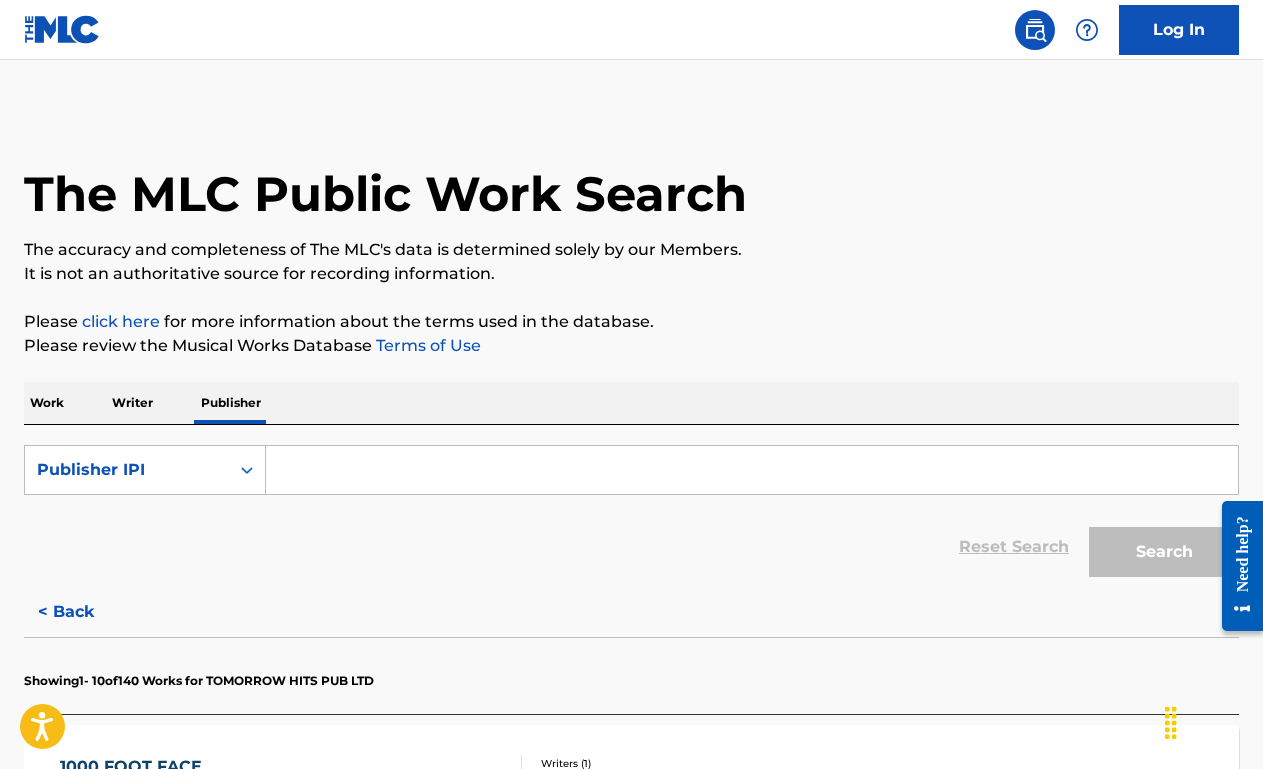 click at bounding box center (752, 470) 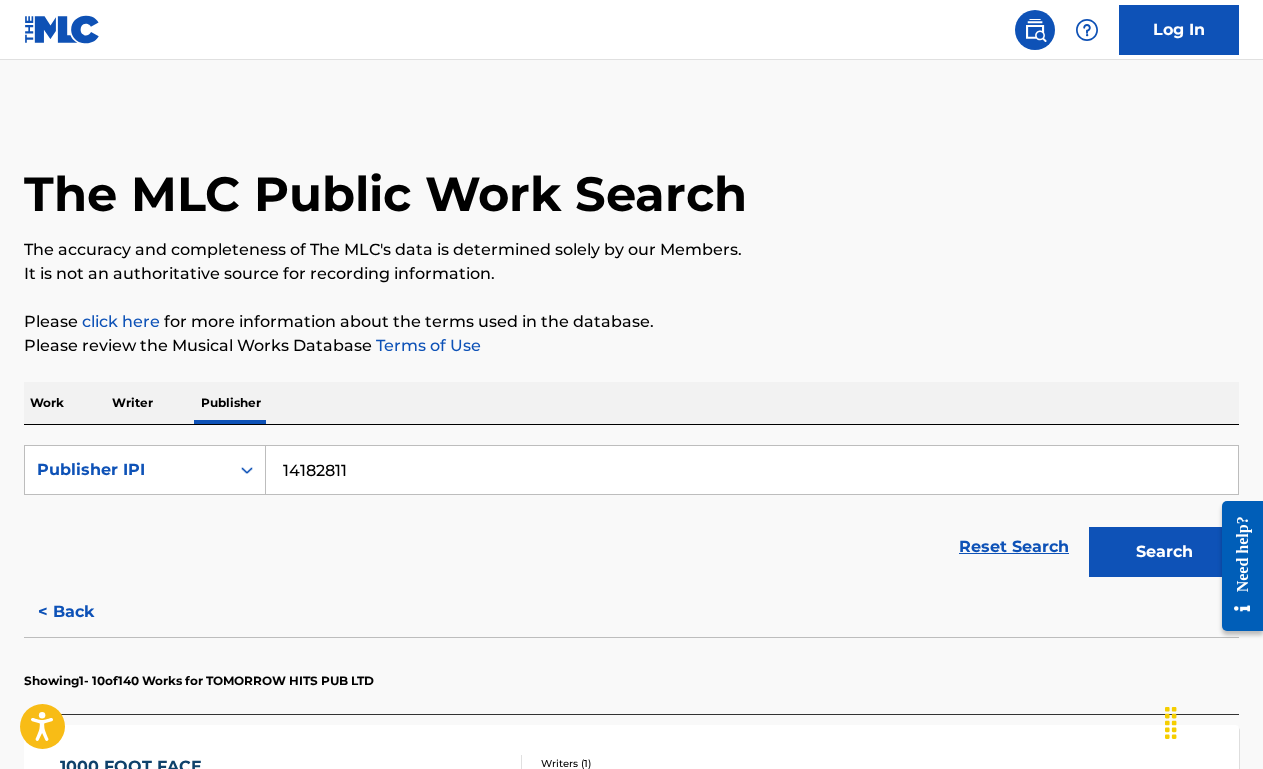 click on "14182811" at bounding box center [752, 470] 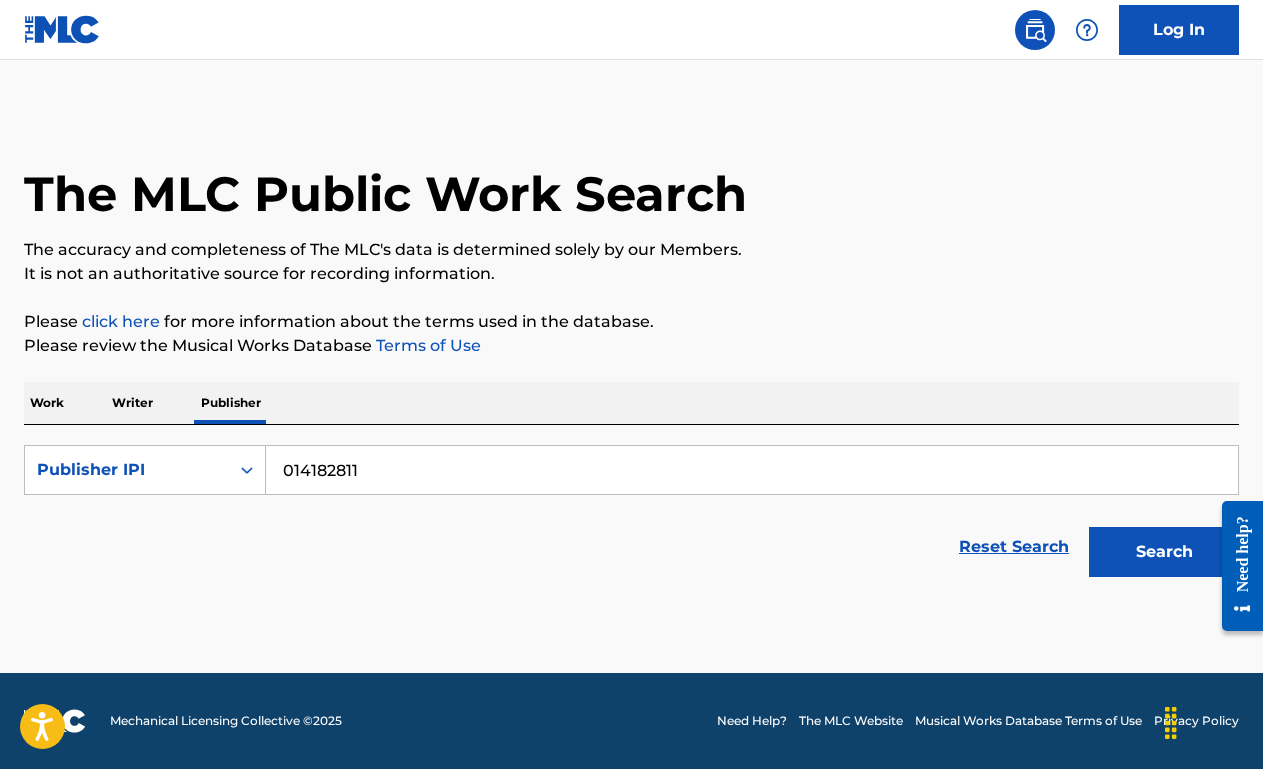click on "Search" at bounding box center (1164, 552) 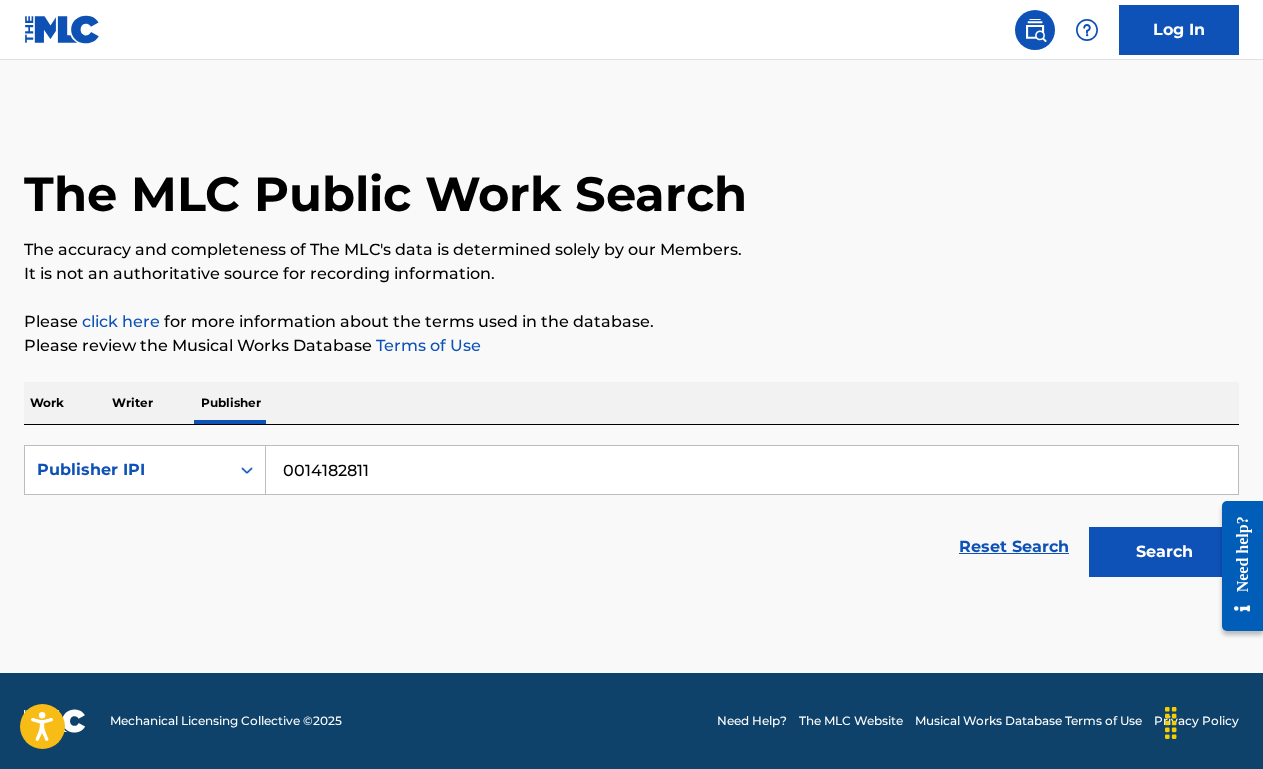 click on "Search" at bounding box center [1164, 552] 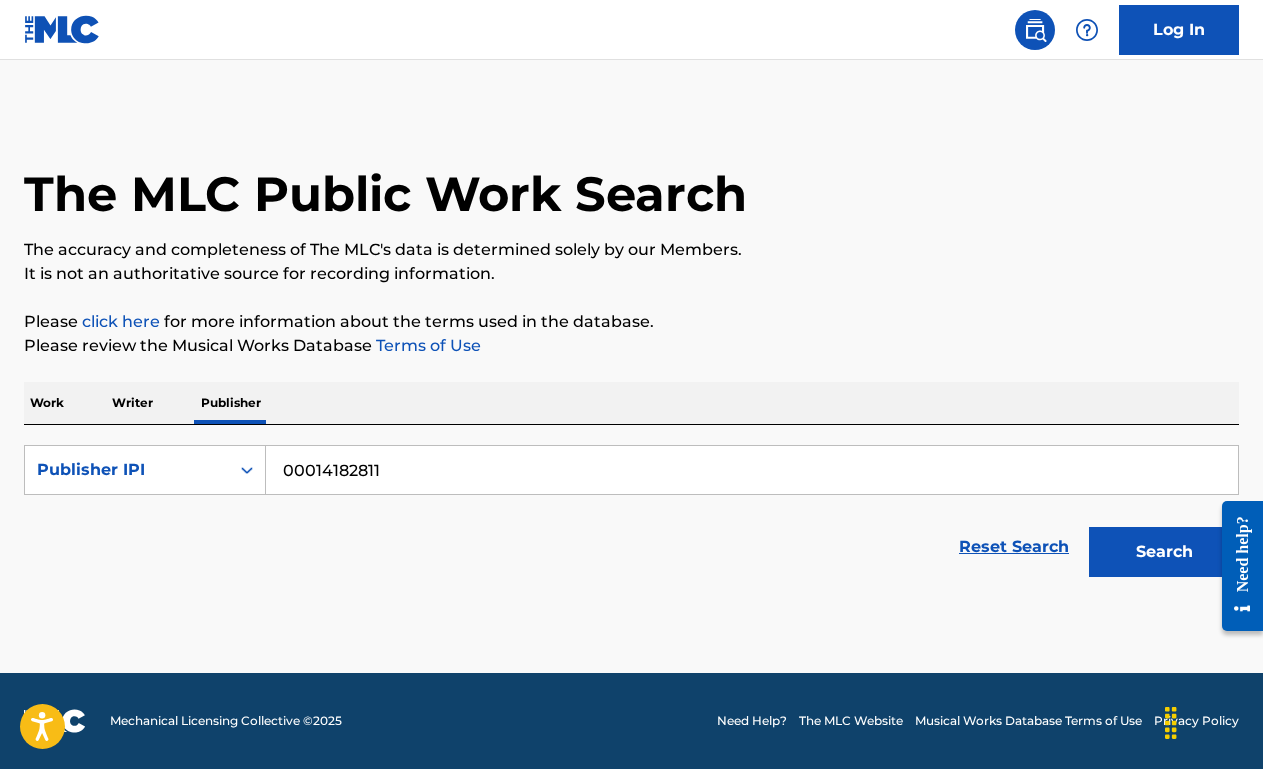 click on "Search" at bounding box center (1164, 552) 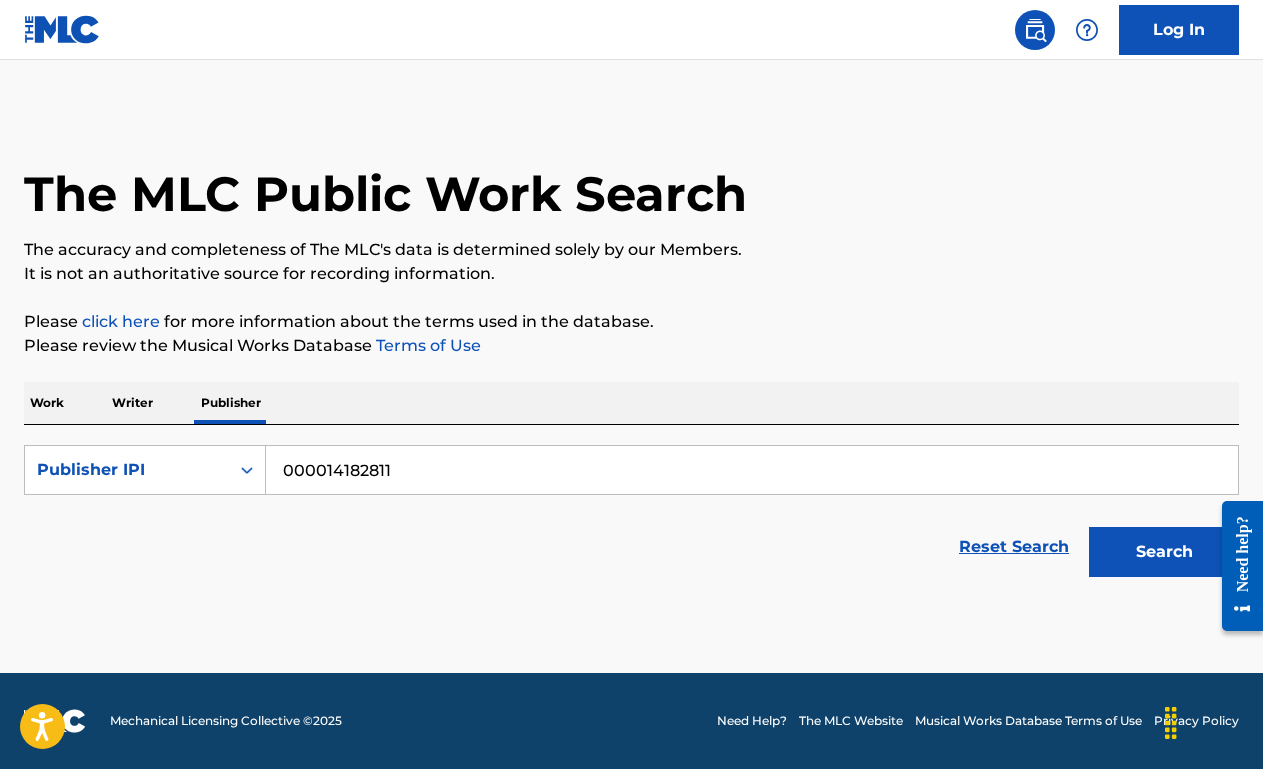click on "Search" at bounding box center [1164, 552] 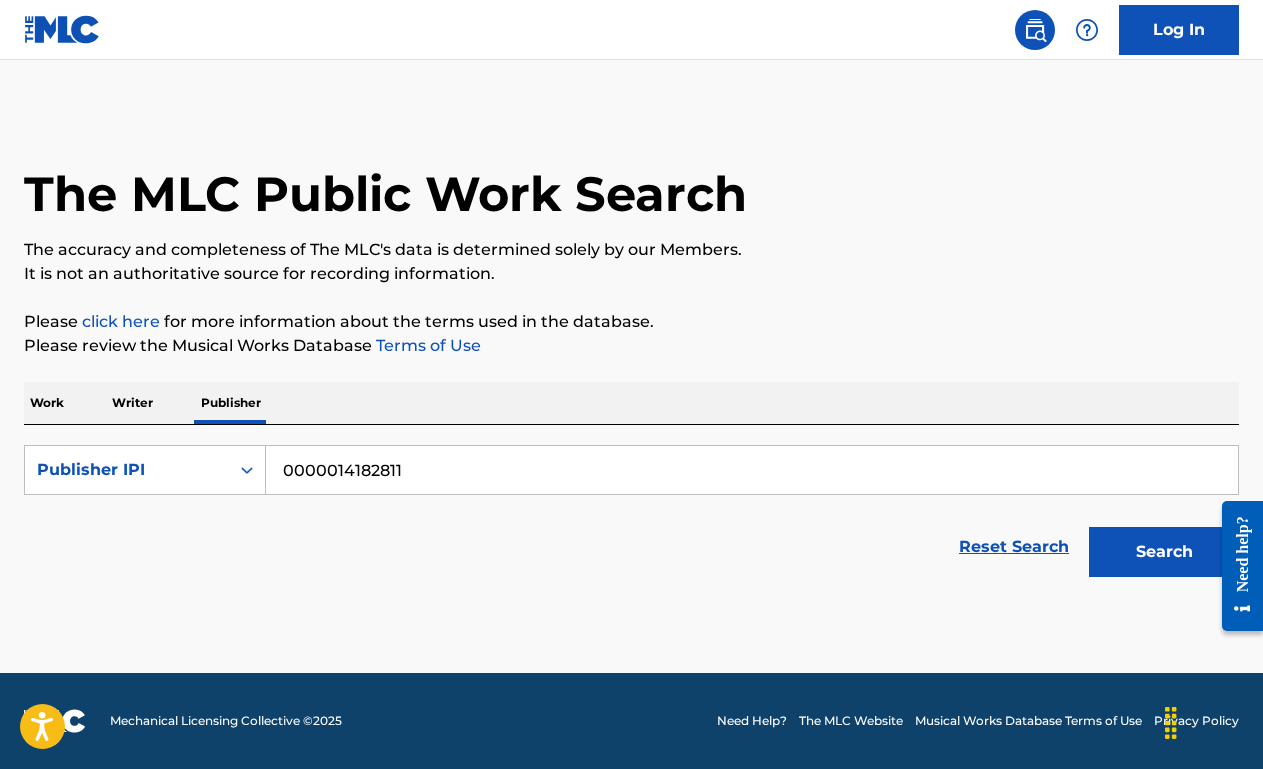 click on "Search" at bounding box center (1164, 552) 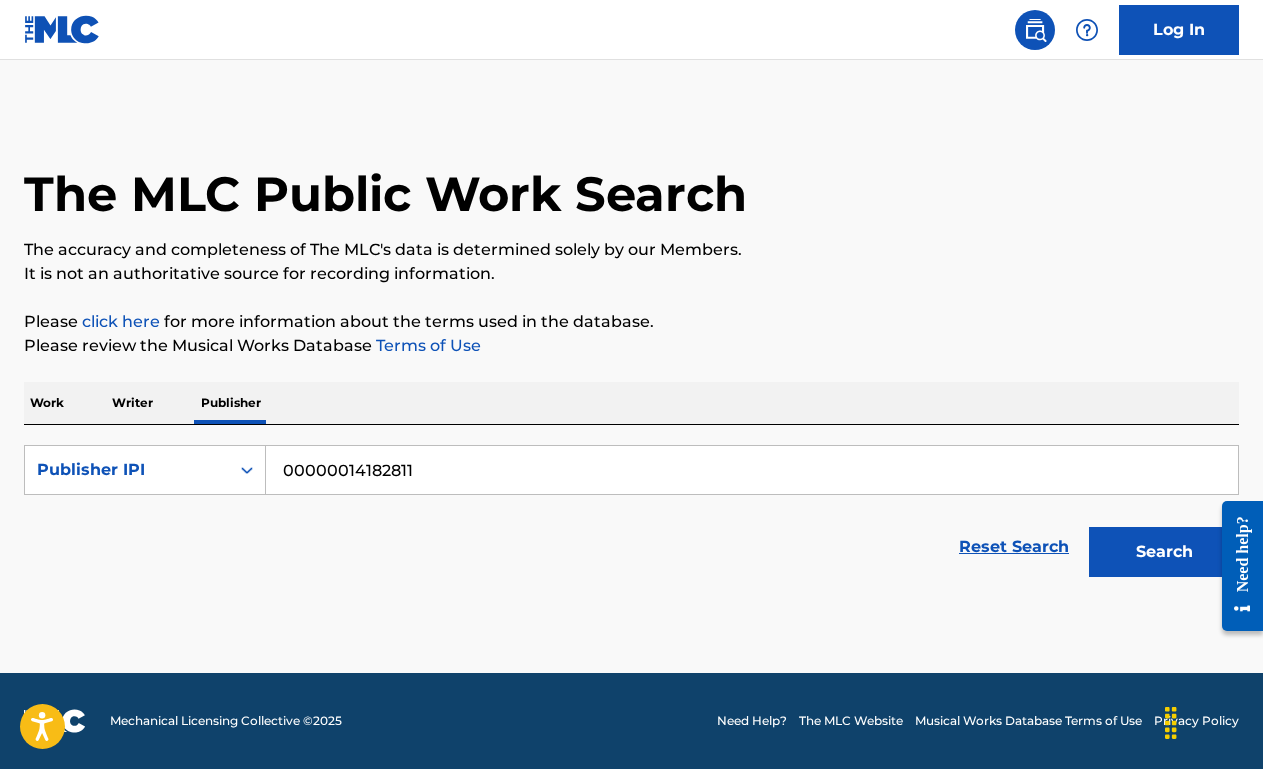 click on "Search" at bounding box center [1164, 552] 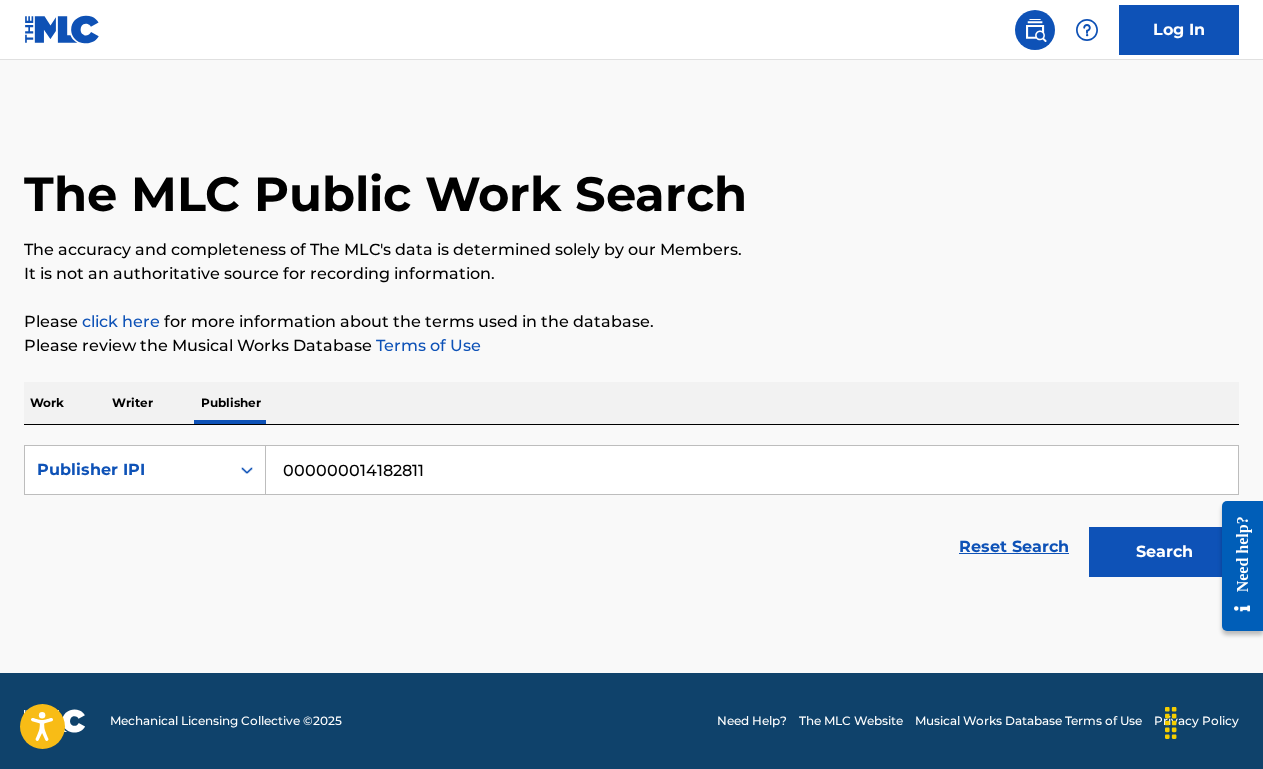 click on "Search" at bounding box center [1164, 552] 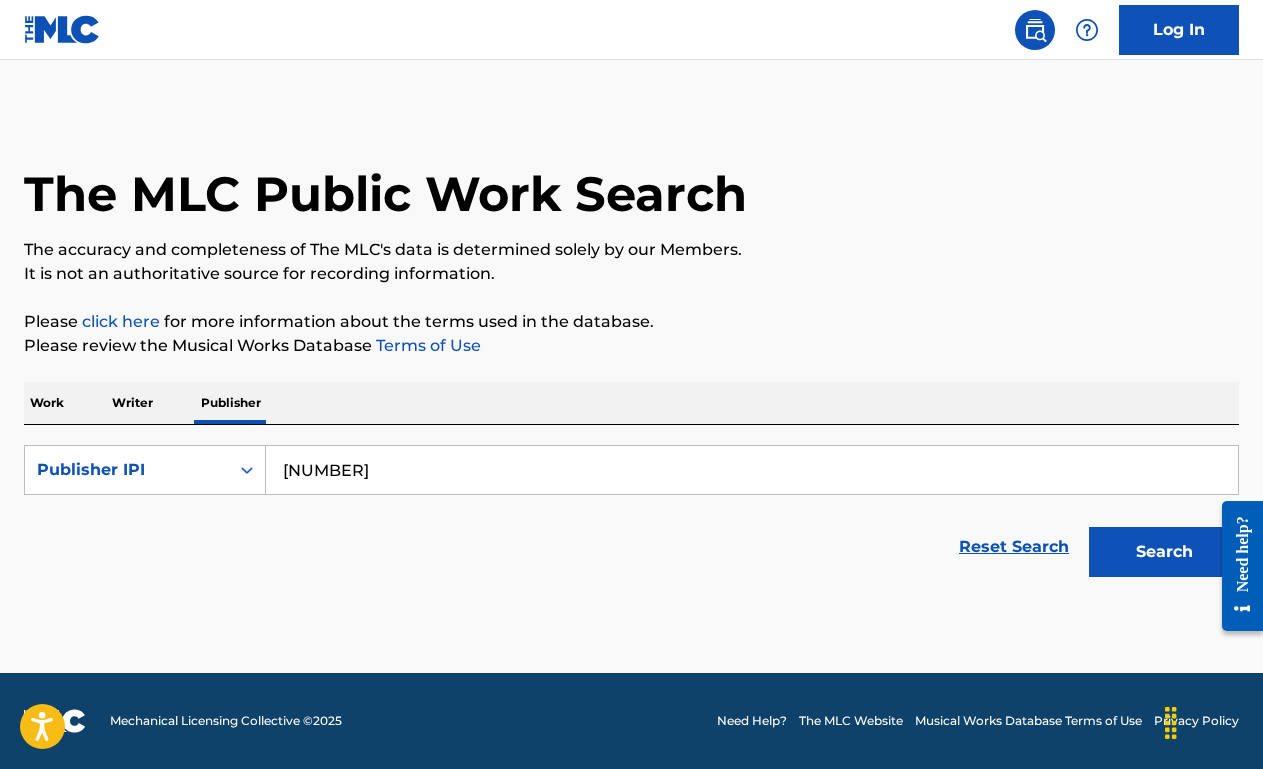 click on "Search" at bounding box center [1164, 552] 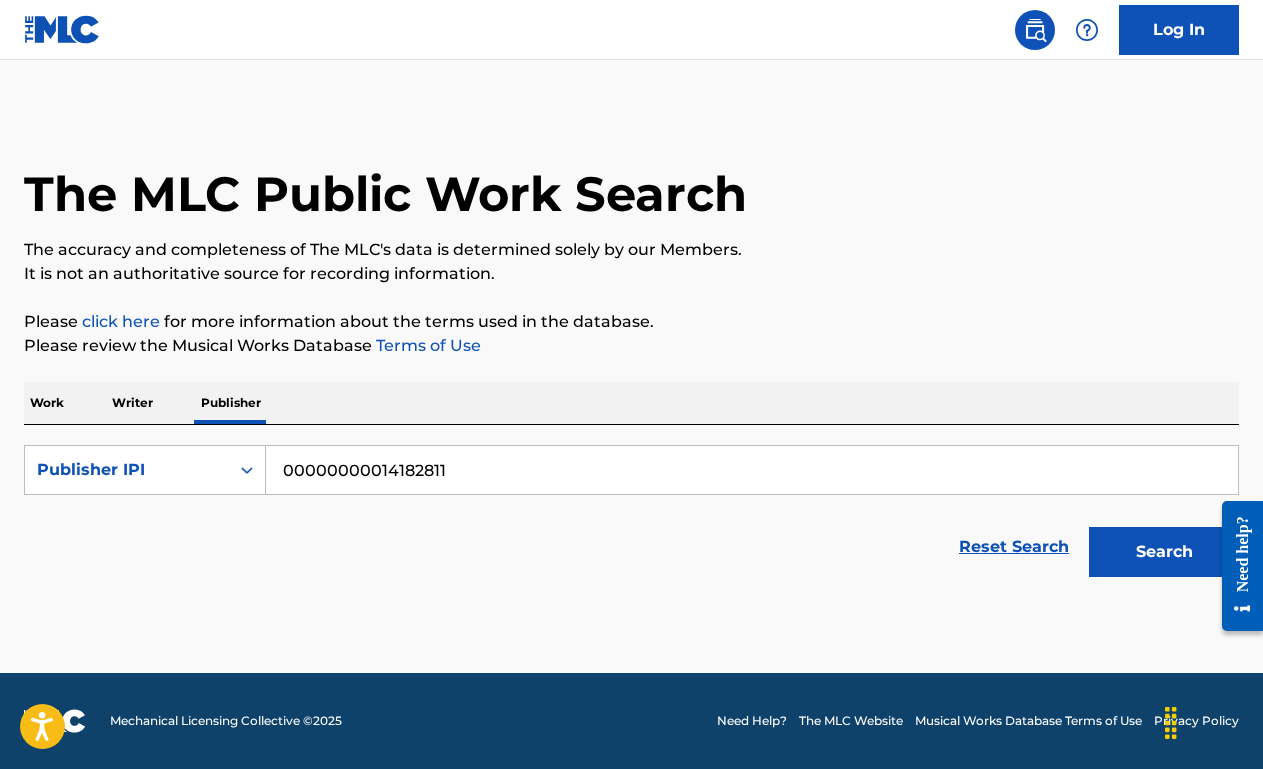 type on "00000000014182811" 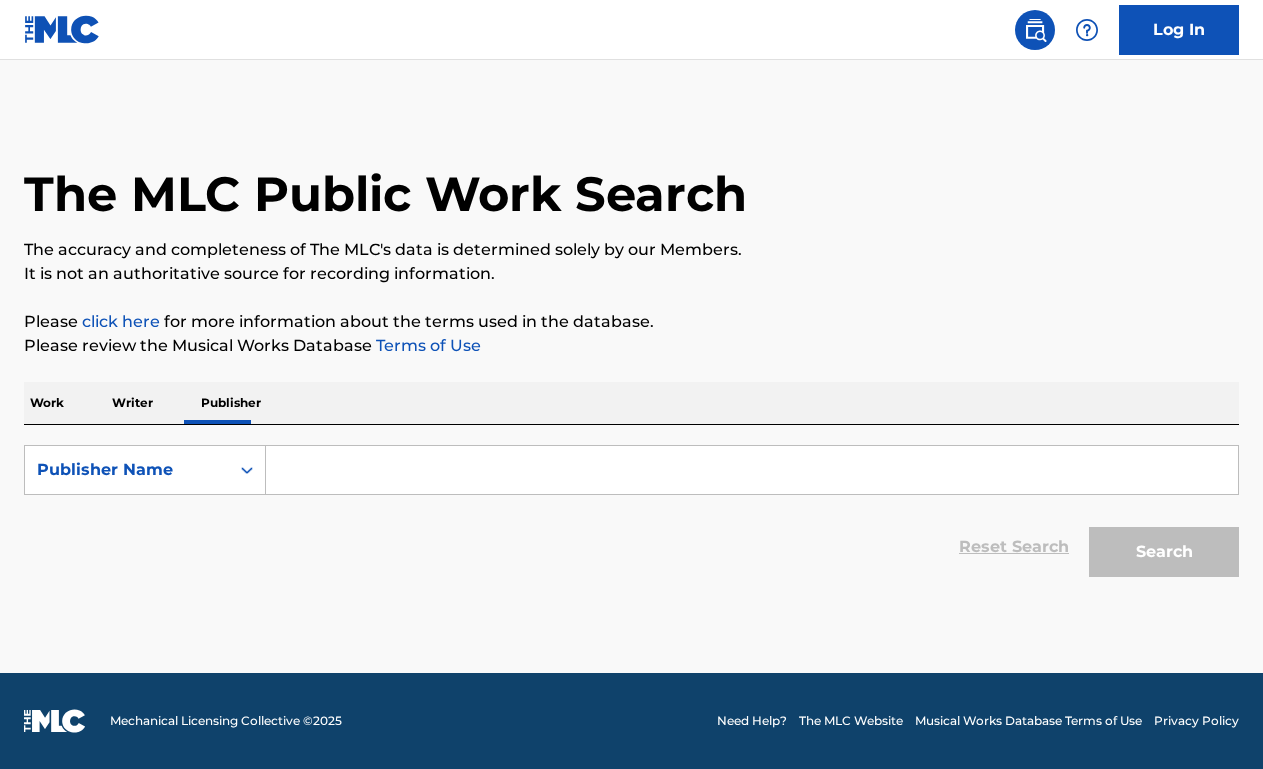 scroll, scrollTop: 0, scrollLeft: 0, axis: both 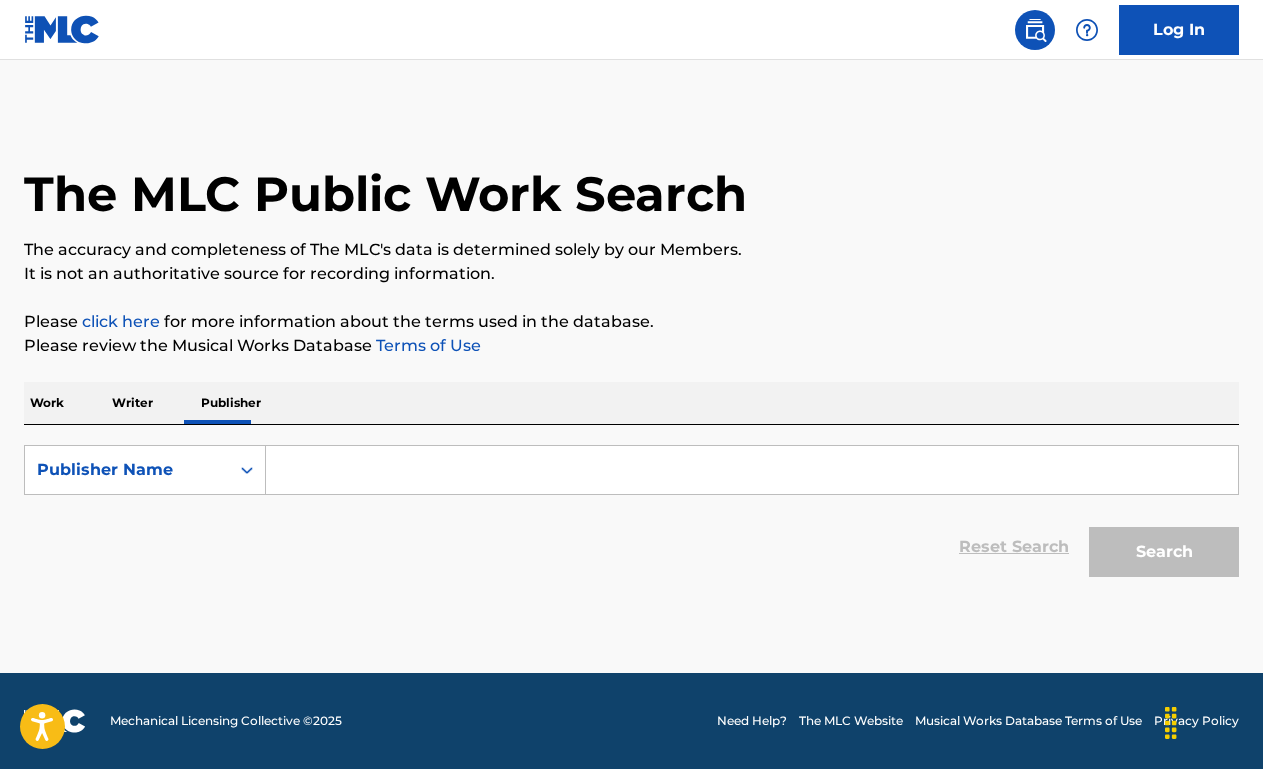 click at bounding box center (752, 470) 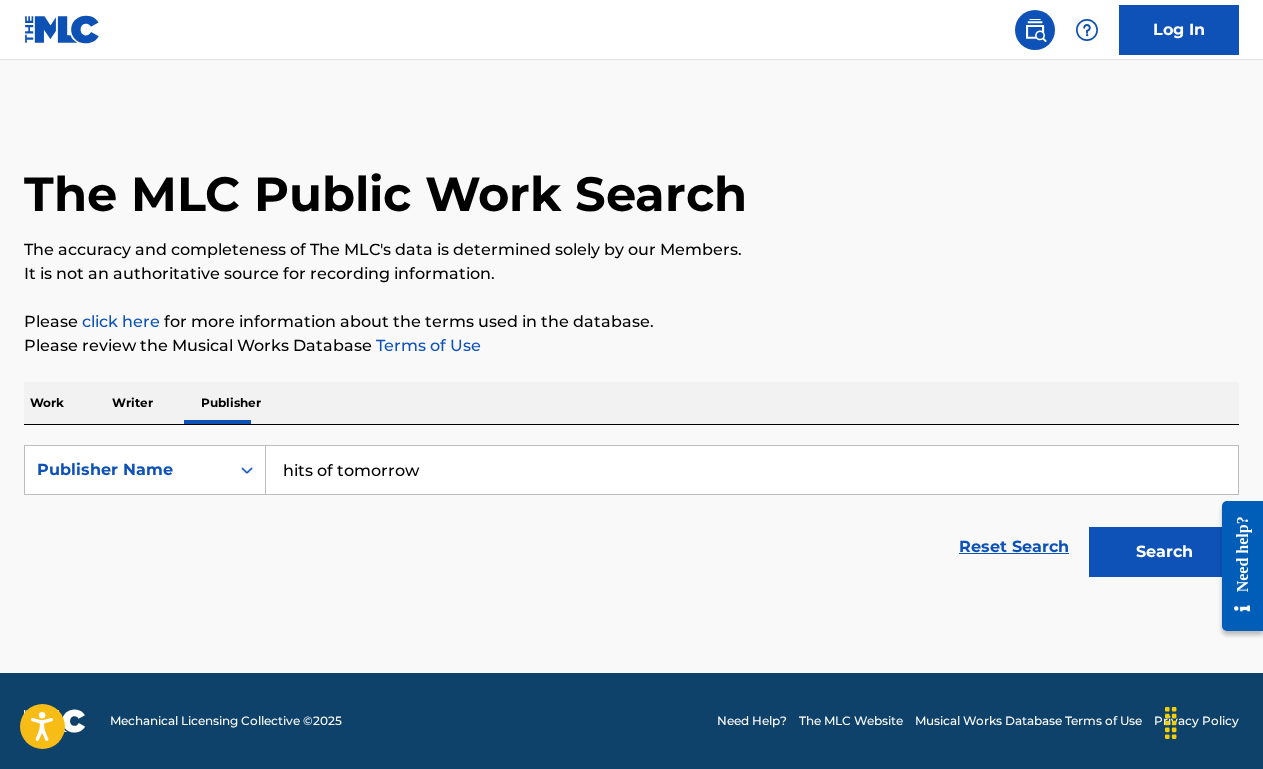 type on "hits of tomorrow" 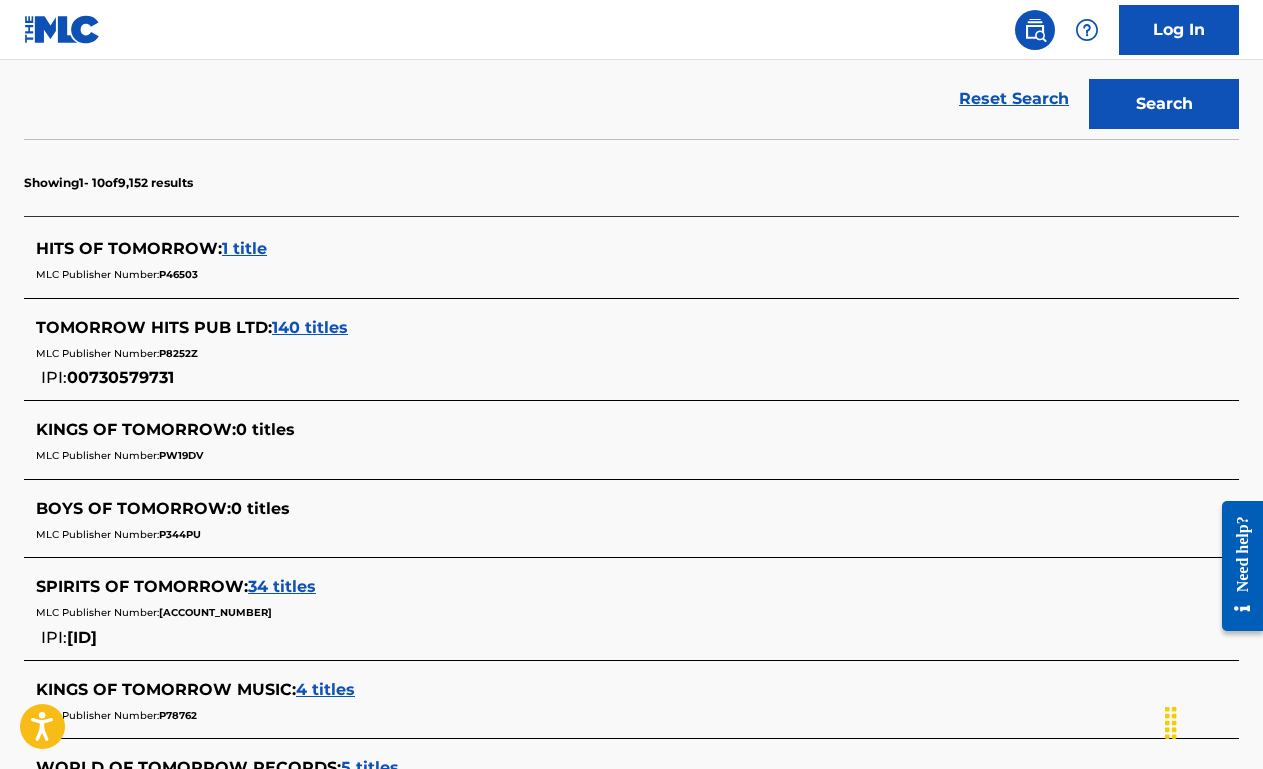 scroll, scrollTop: 446, scrollLeft: 0, axis: vertical 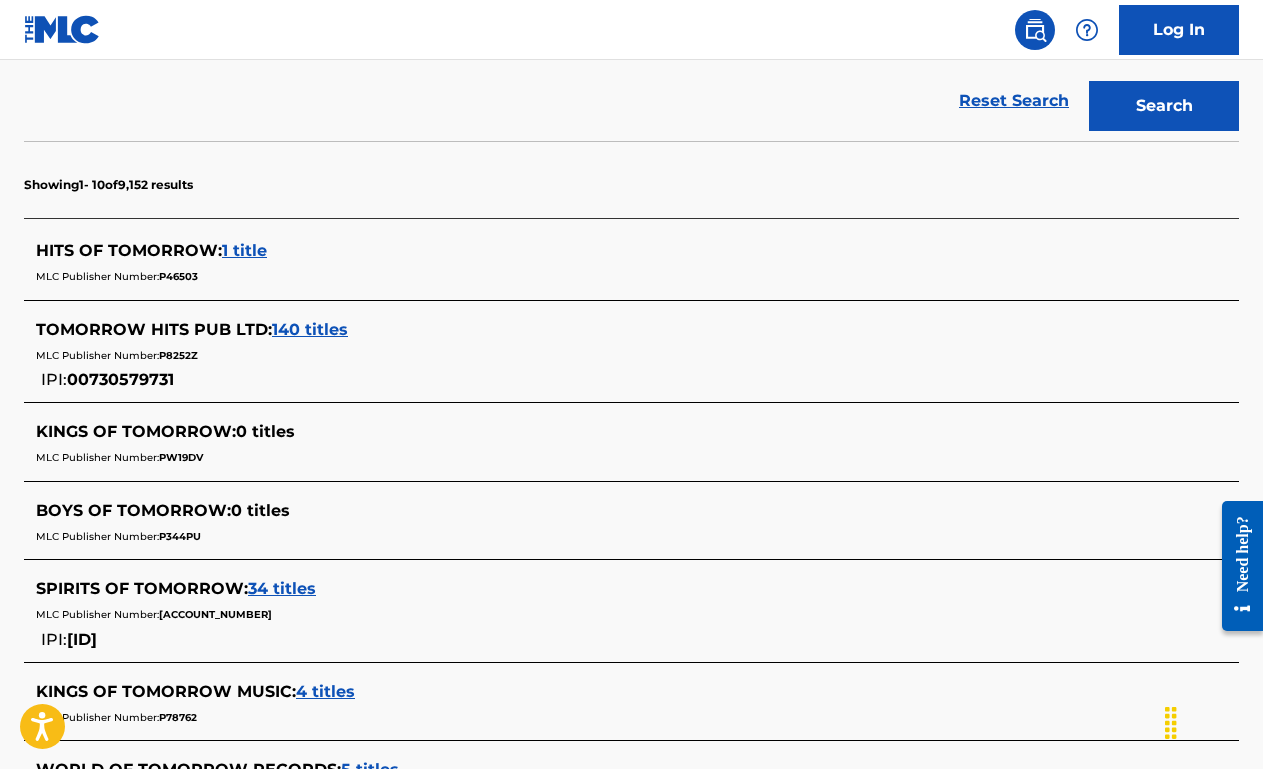 click on "140 titles" at bounding box center (310, 329) 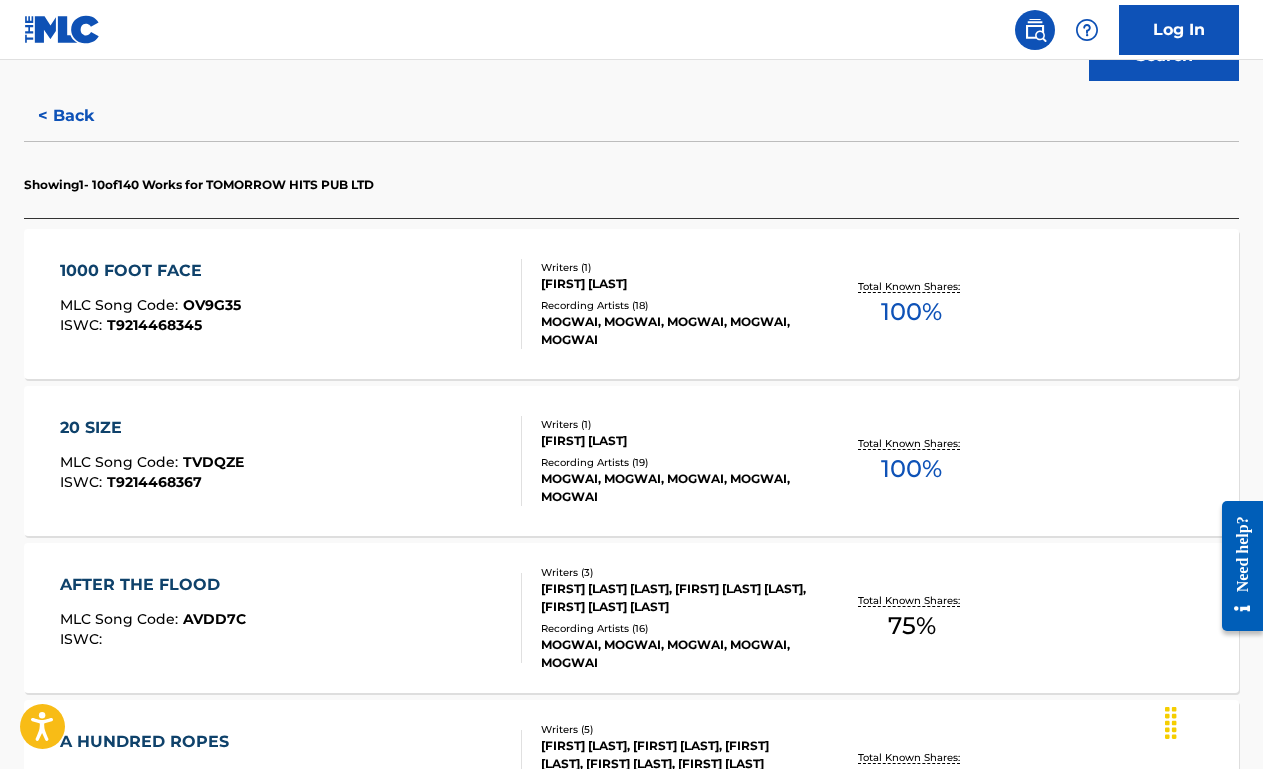 scroll, scrollTop: 508, scrollLeft: 0, axis: vertical 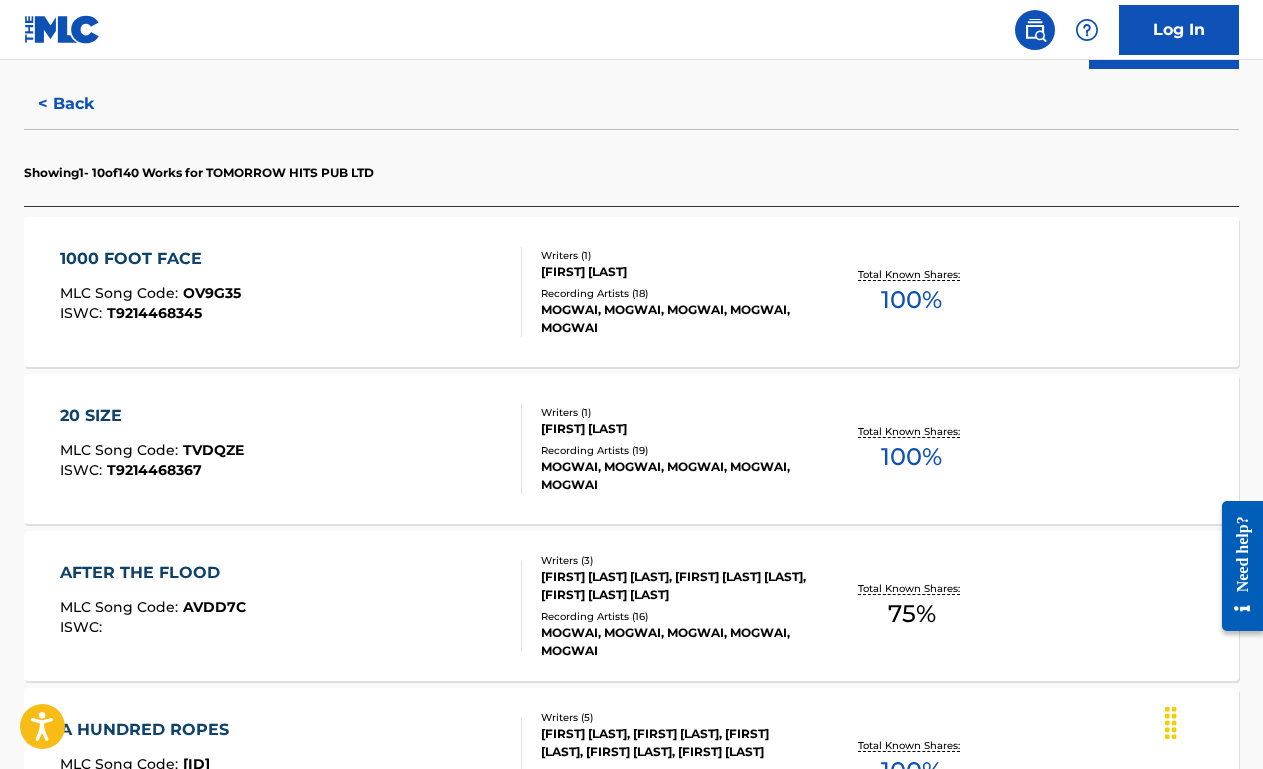click on "[NUMBER] MLC Song Code : [ACCOUNT_NUMBER] ISWC : T[ACCOUNT_NUMBER]" at bounding box center (291, 449) 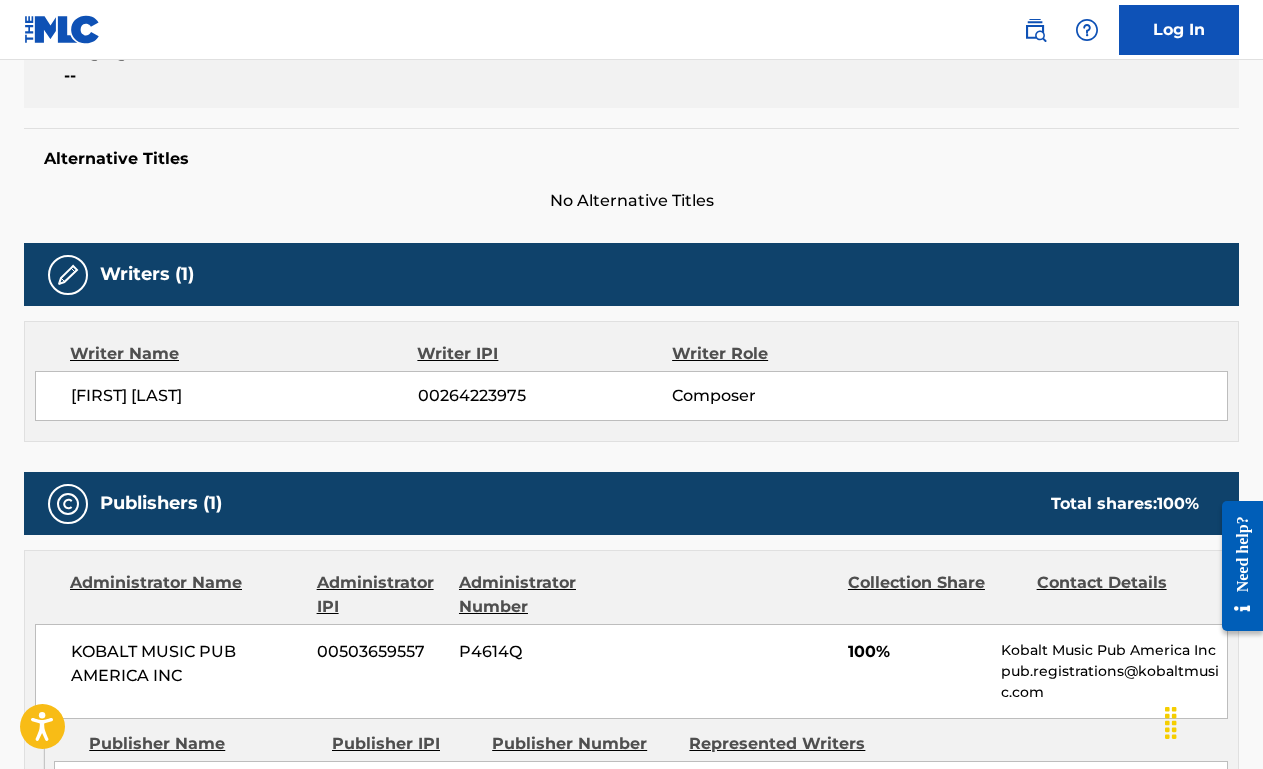 scroll, scrollTop: 0, scrollLeft: 0, axis: both 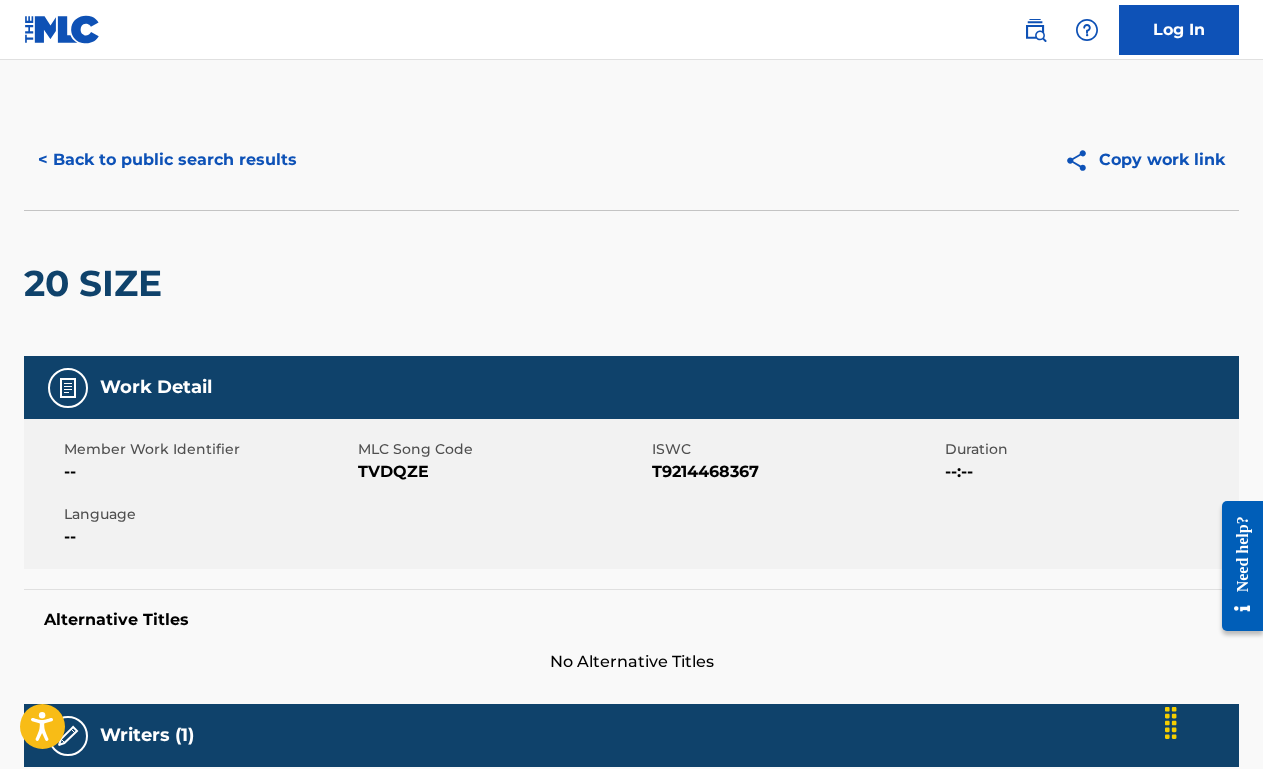 click on "< Back to public search results" at bounding box center (167, 160) 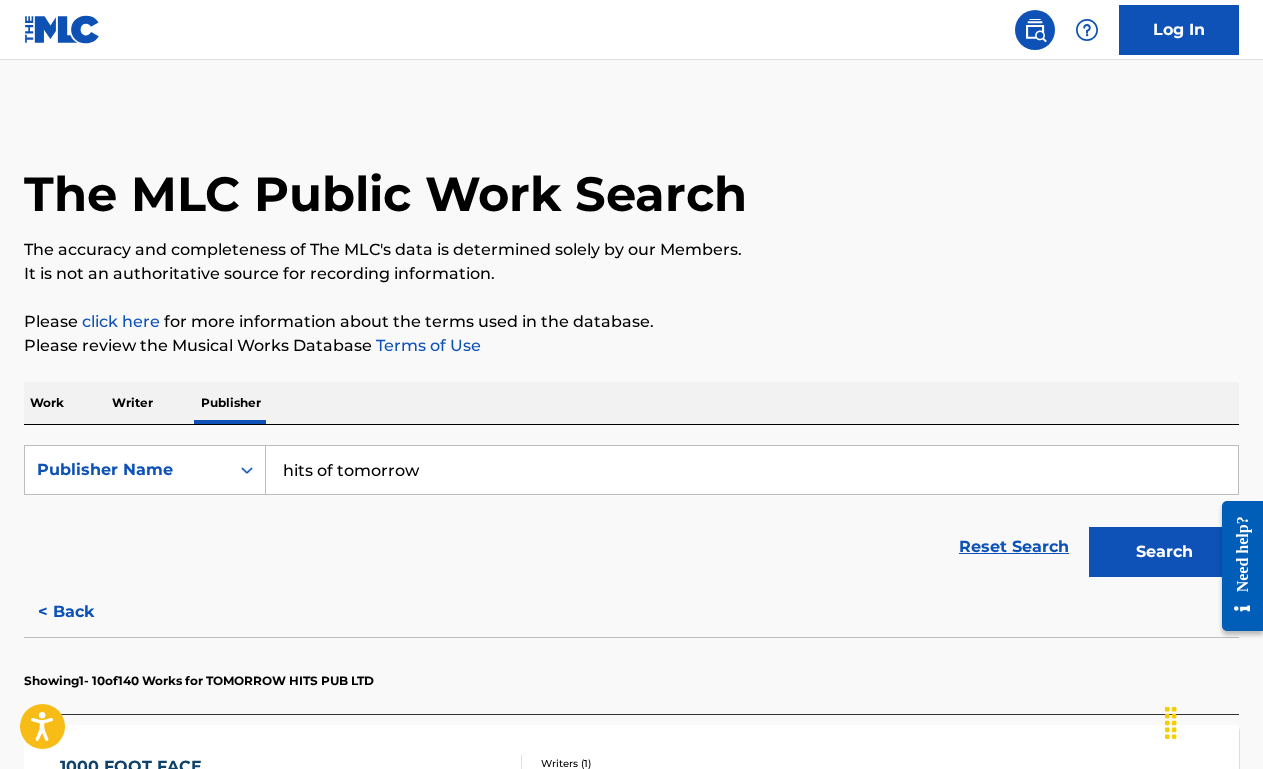 click on "Work" at bounding box center (47, 403) 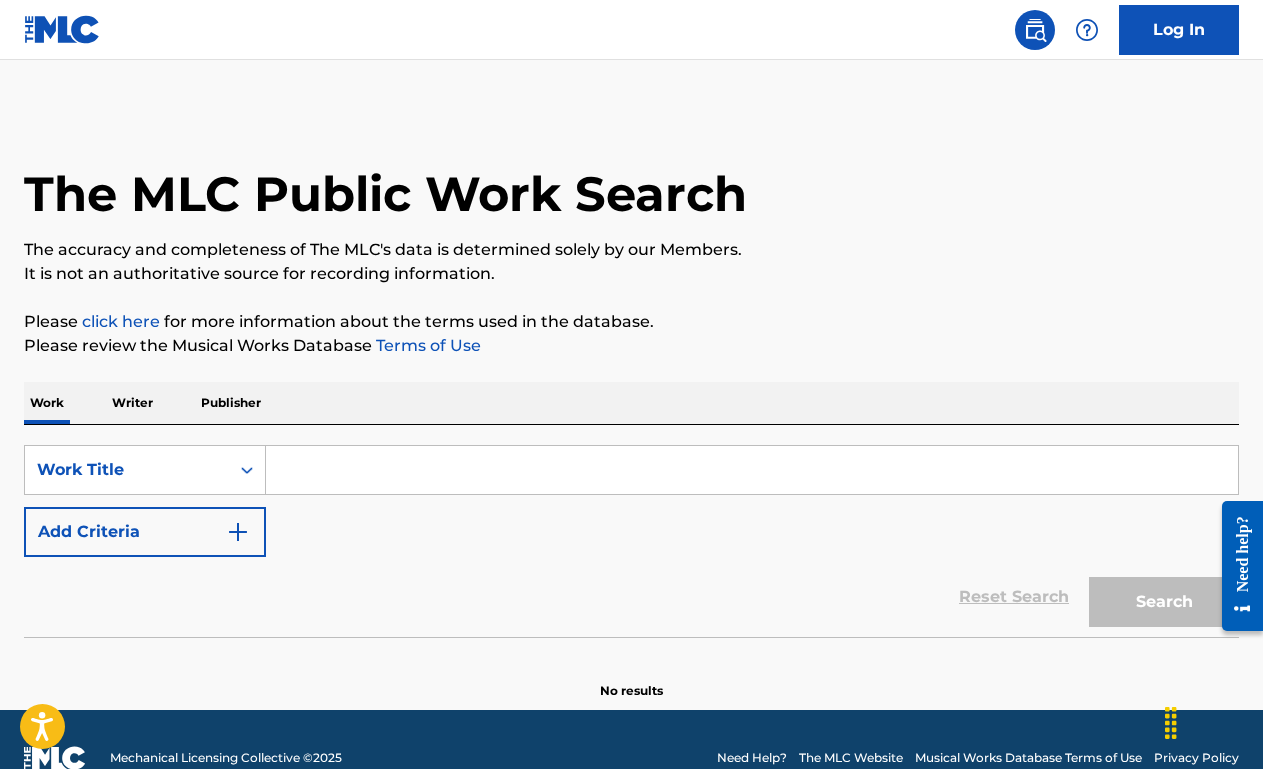 click at bounding box center [752, 470] 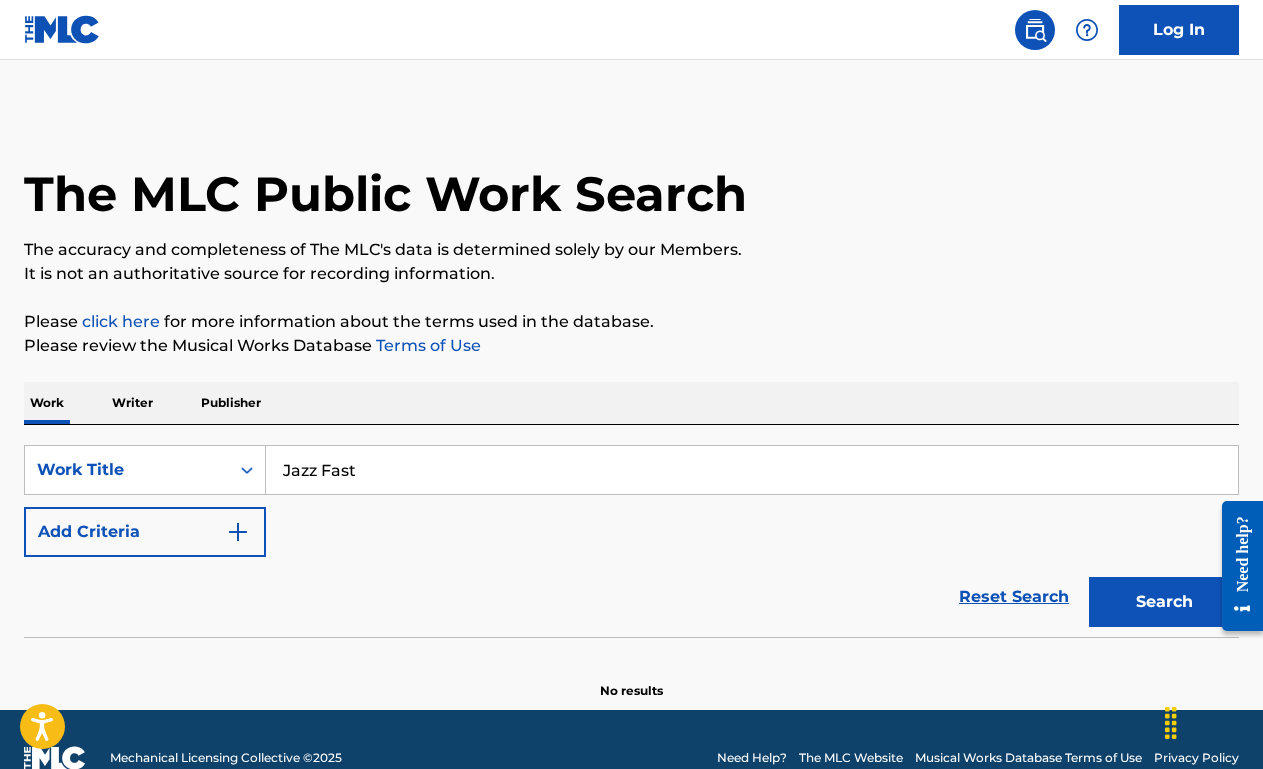 type on "Jazz Fast" 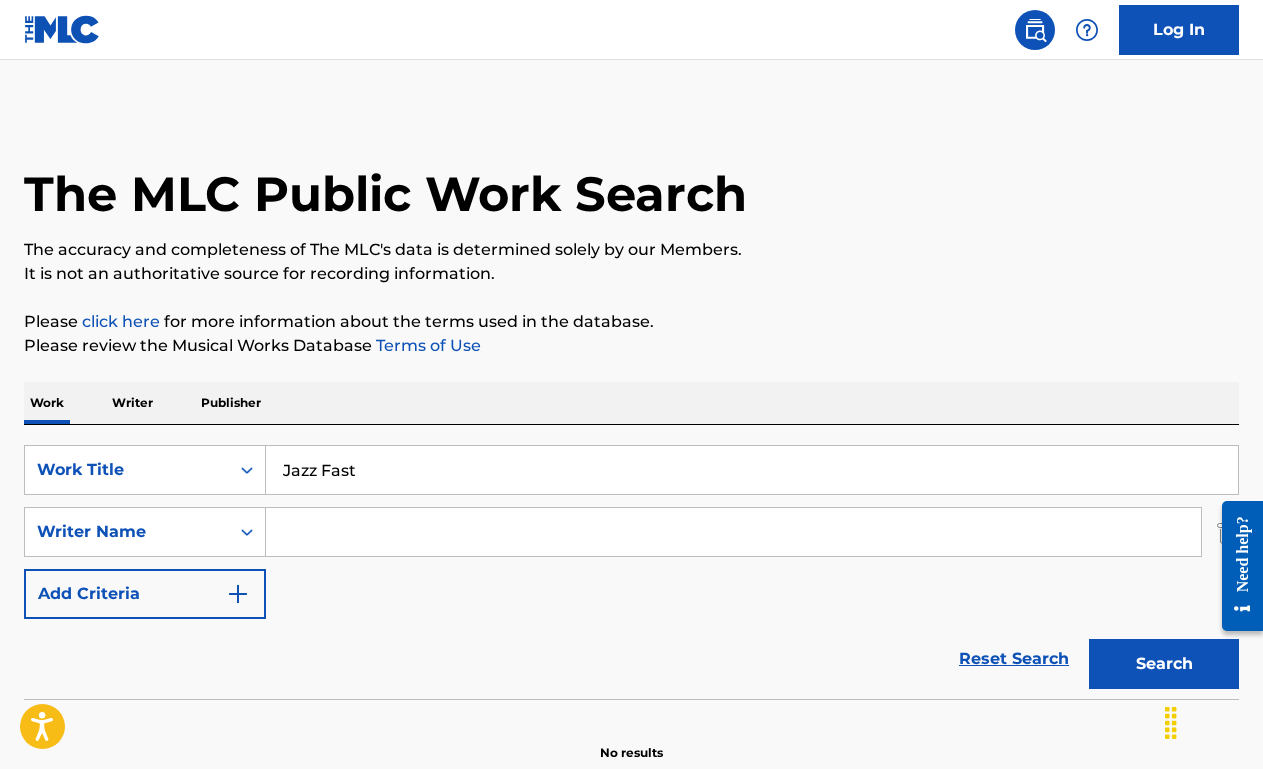 click at bounding box center [733, 532] 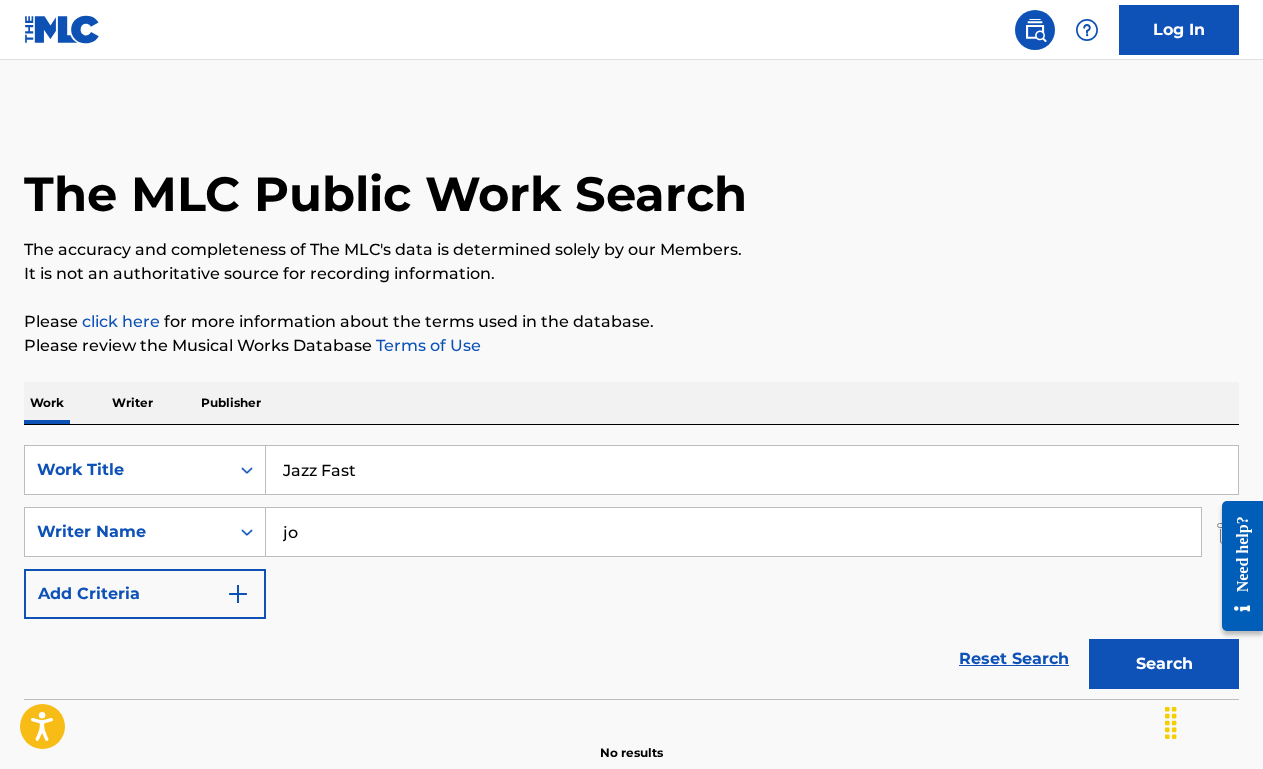 type on "j" 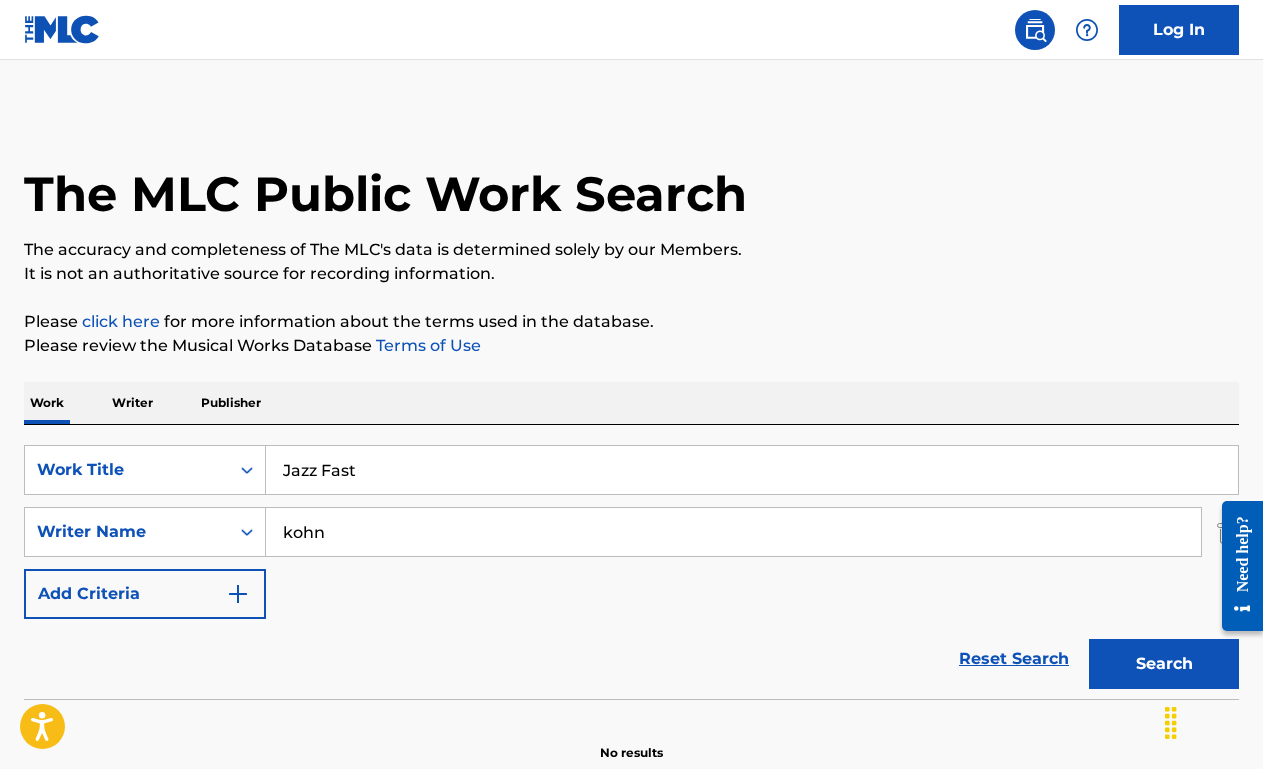 type on "kohn" 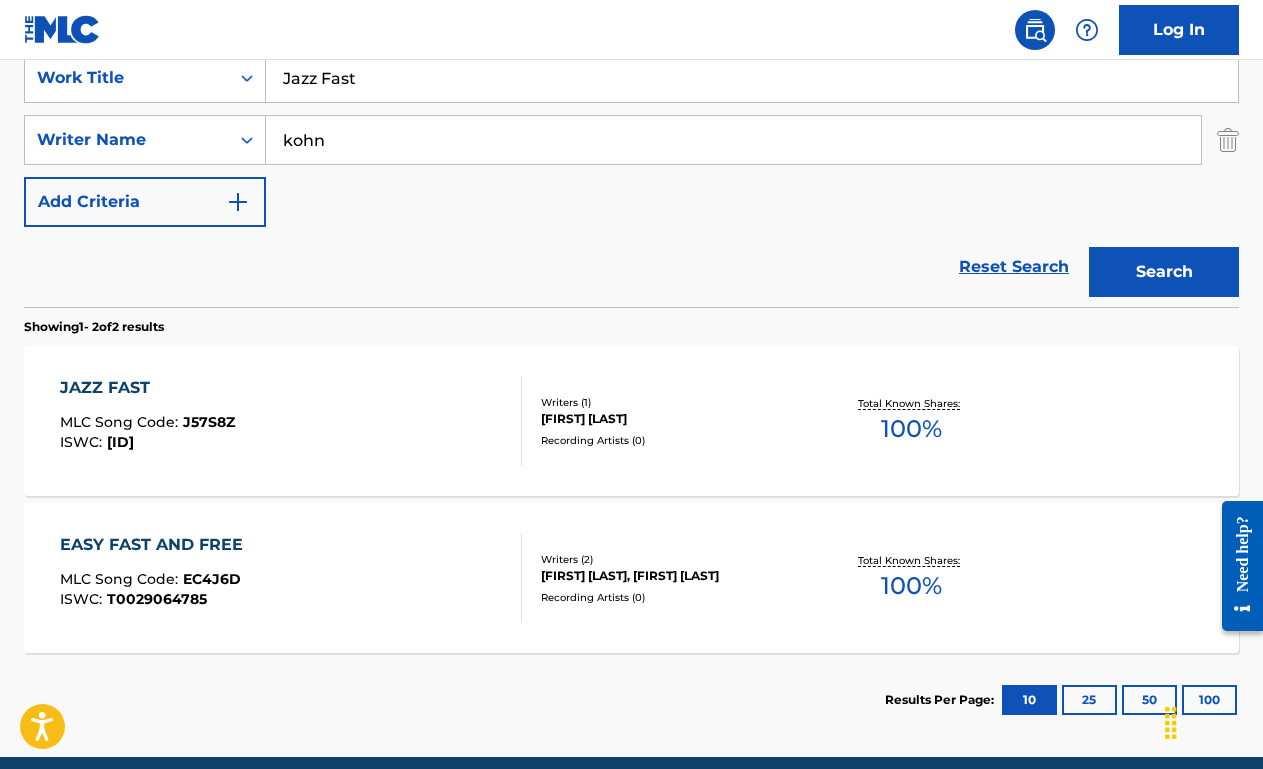 scroll, scrollTop: 393, scrollLeft: 0, axis: vertical 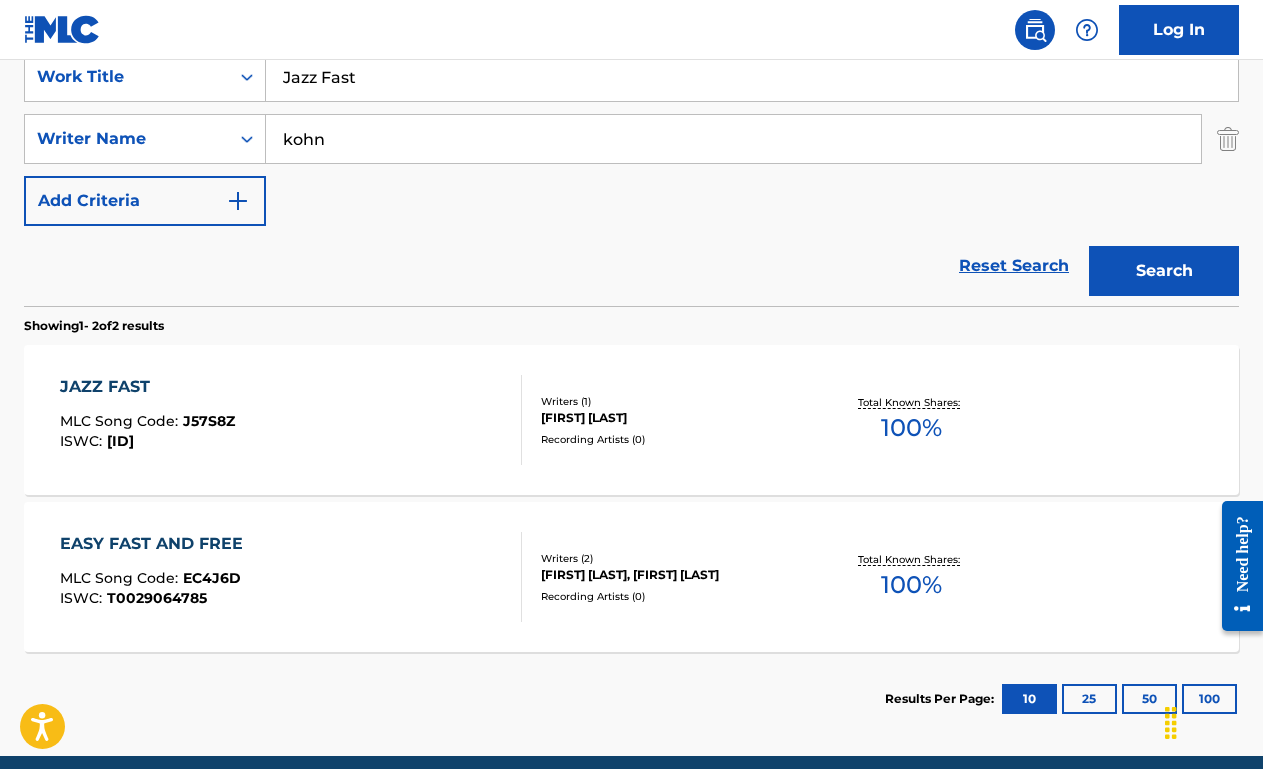 click on "JAZZ FAST MLC Song Code : J57S8Z ISWC : T3121720972" at bounding box center [291, 420] 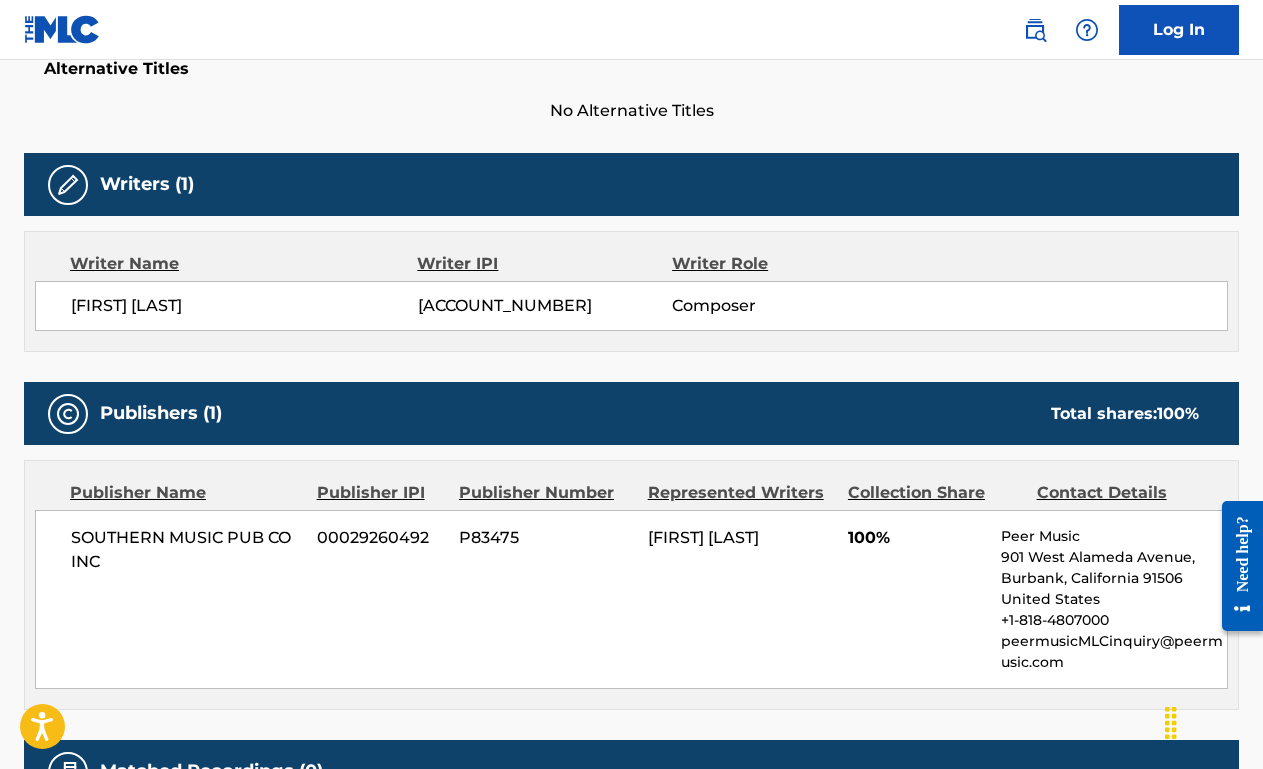 scroll, scrollTop: 0, scrollLeft: 0, axis: both 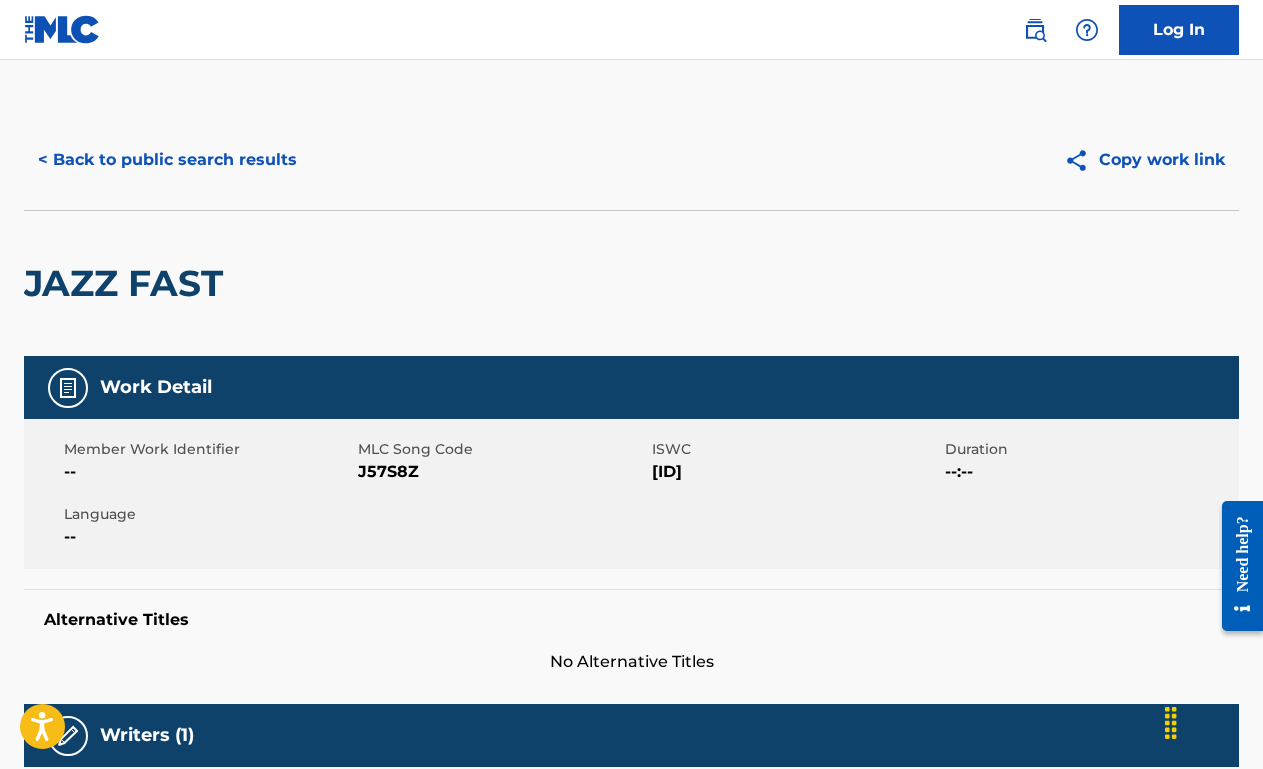 click on "< Back to public search results" at bounding box center [167, 160] 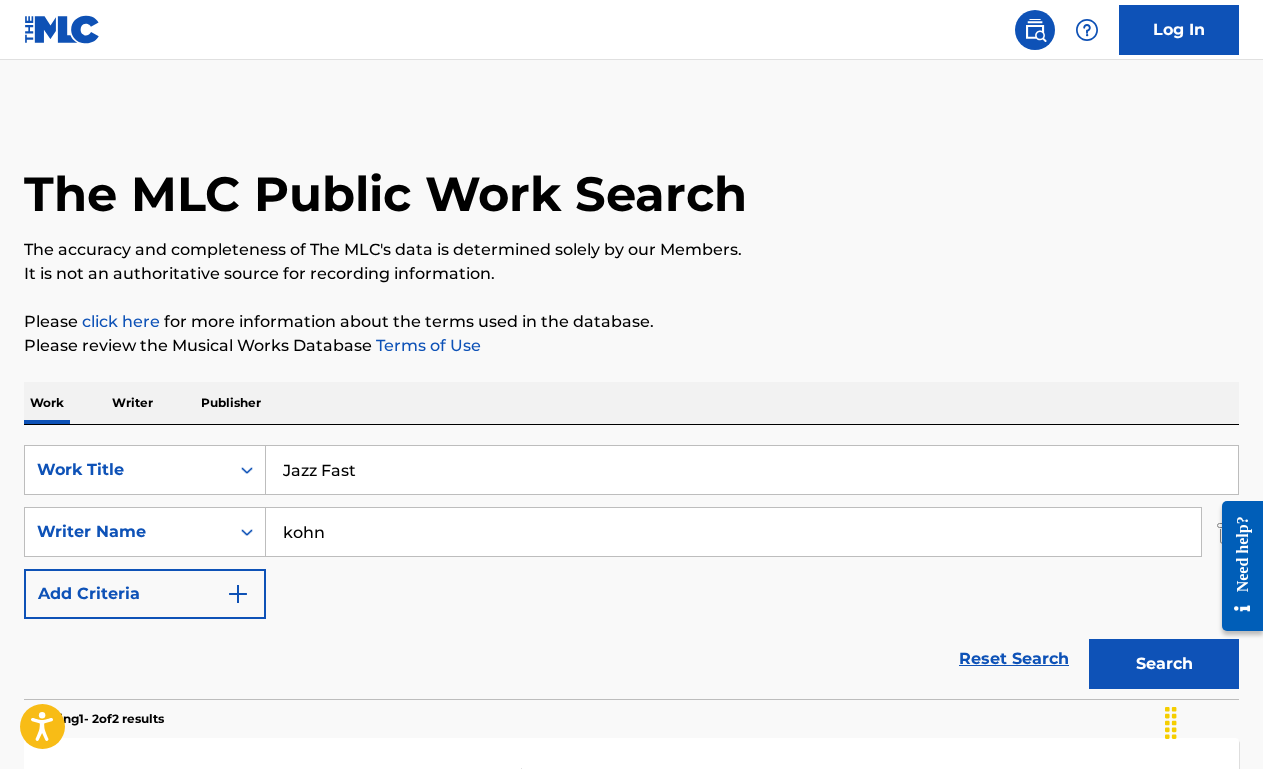 scroll, scrollTop: 359, scrollLeft: 0, axis: vertical 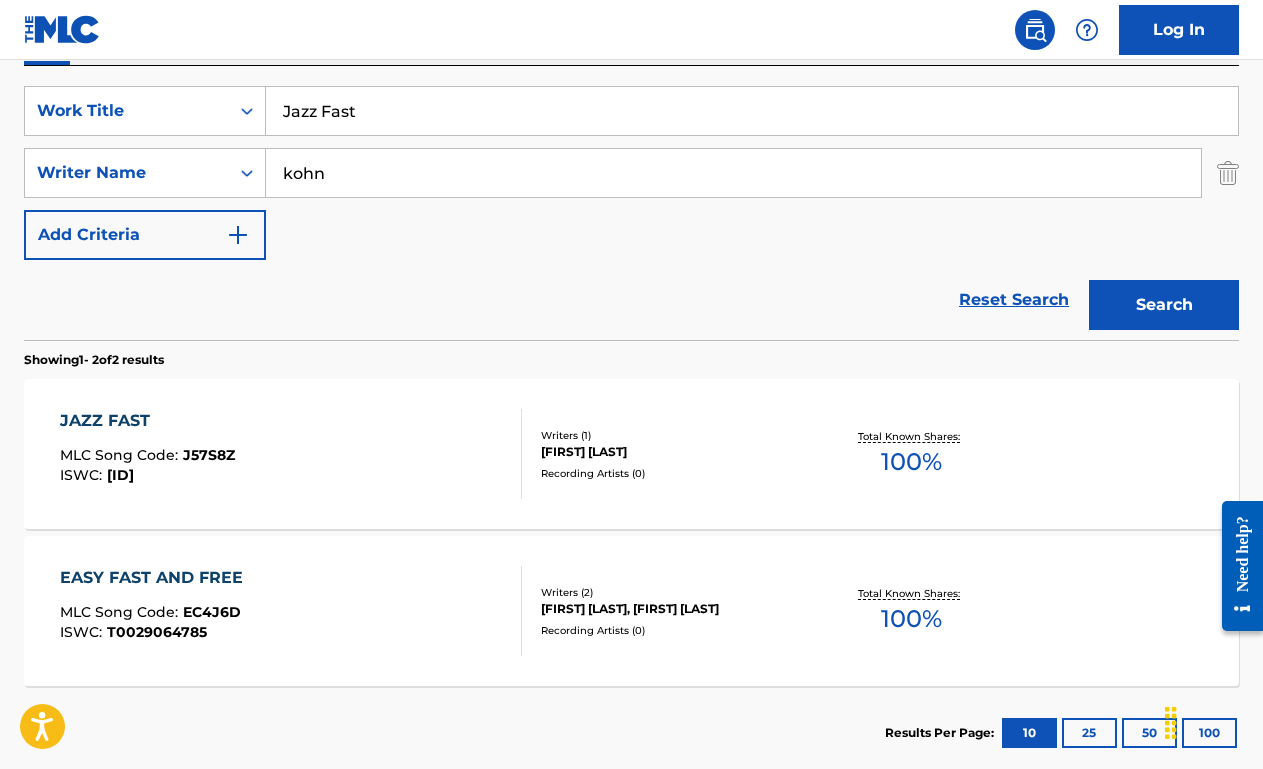 click on "Jazz Fast" at bounding box center (752, 111) 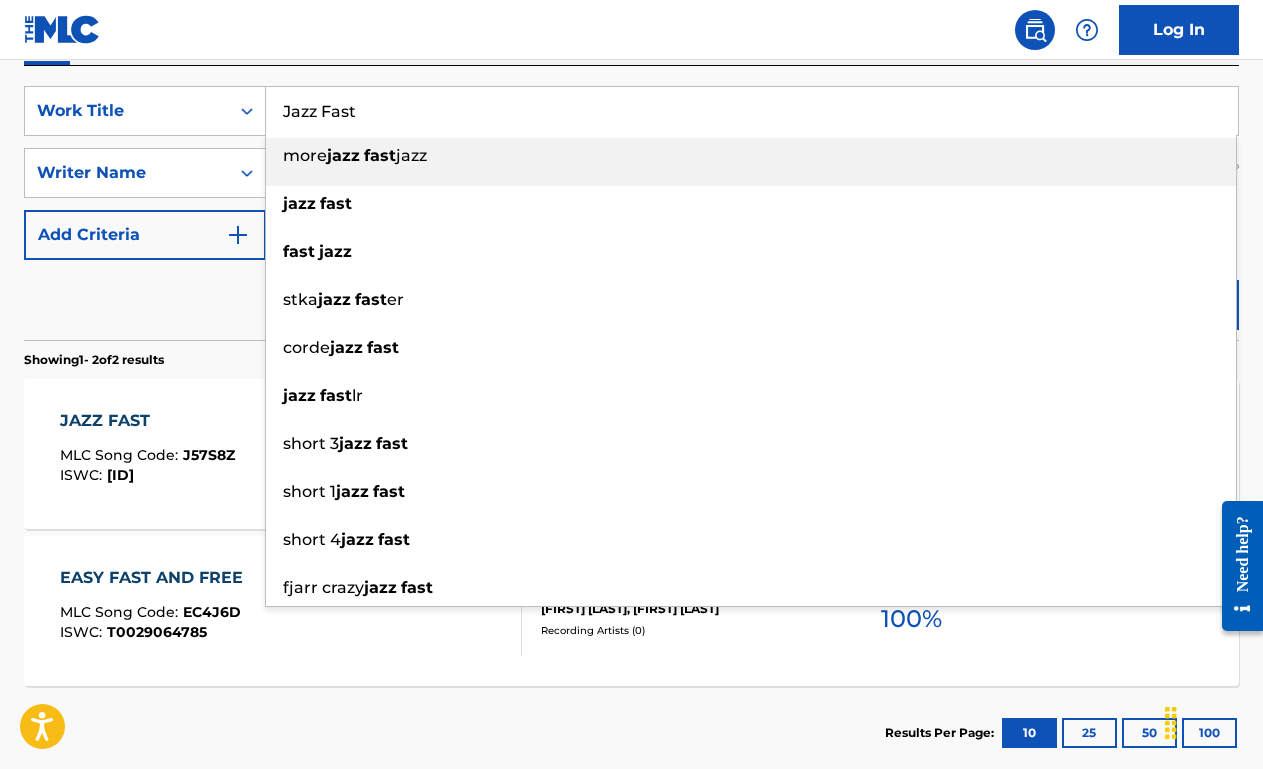 click on "Jazz Fast" at bounding box center [752, 111] 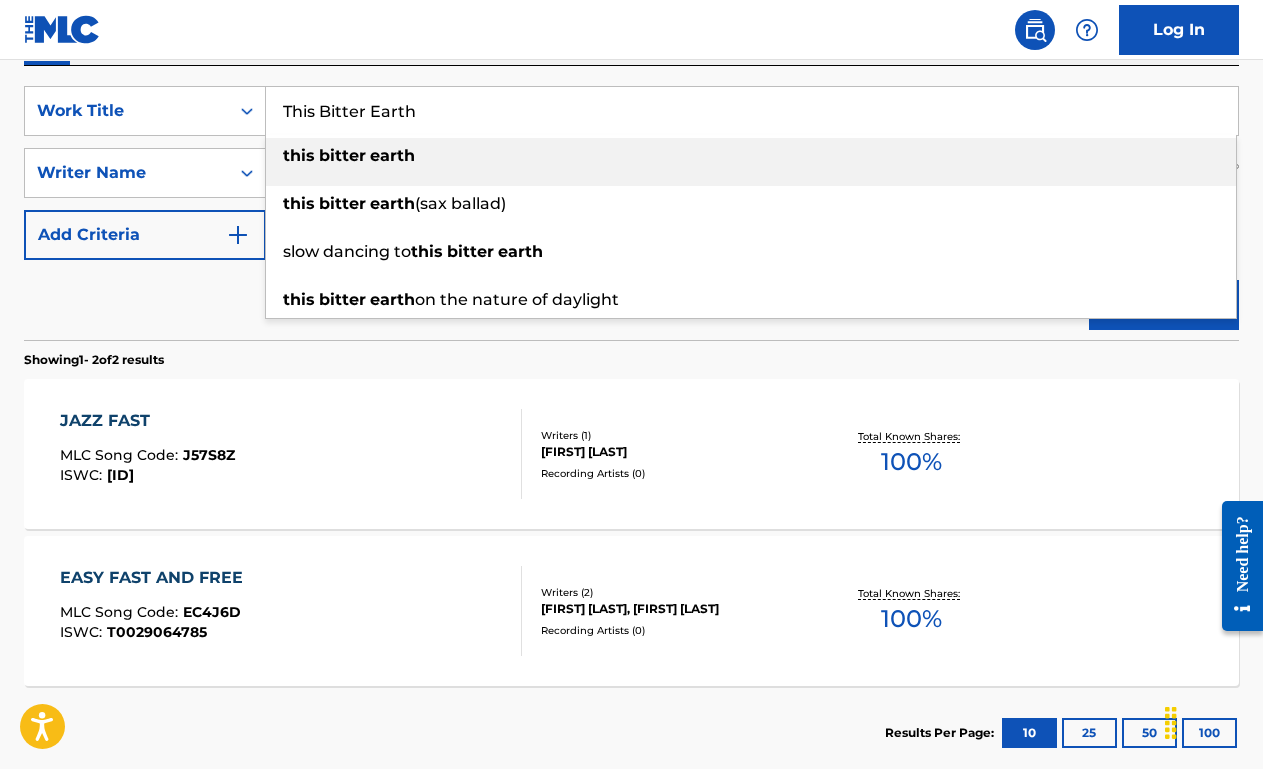 type on "This Bitter Earth" 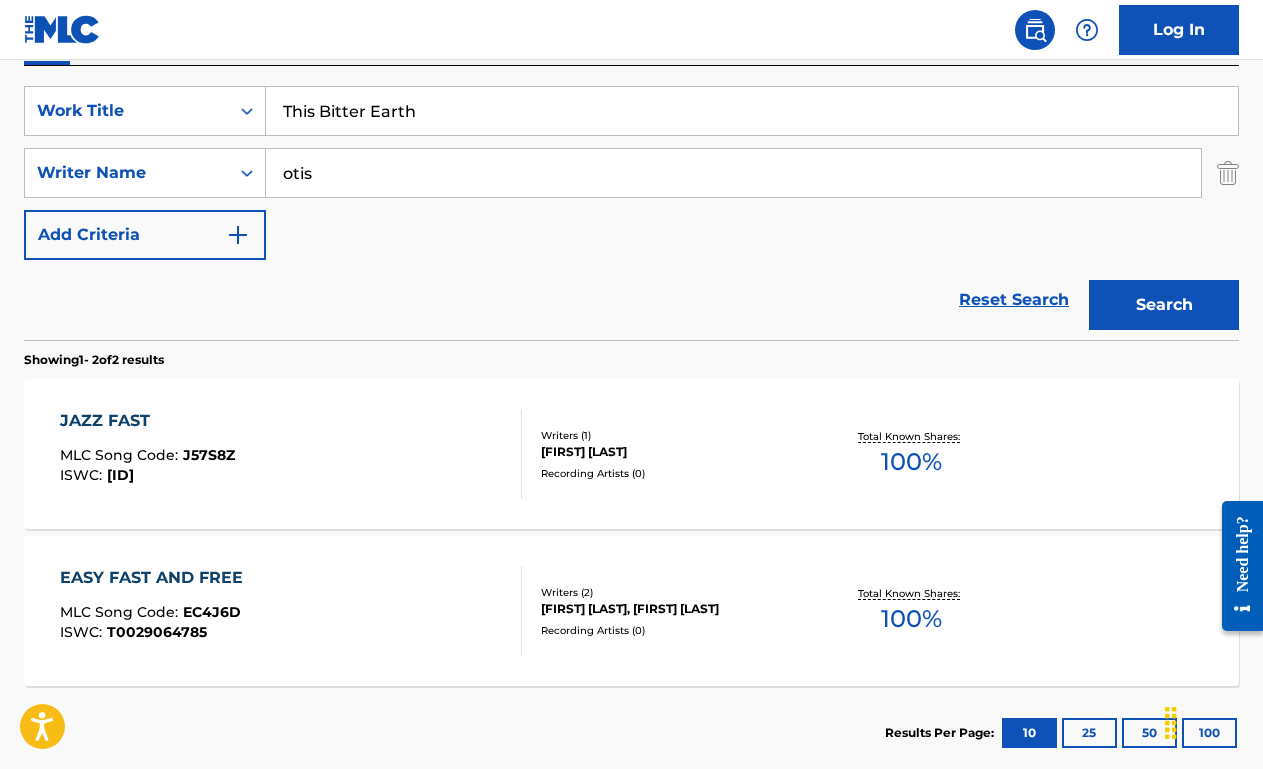 type on "otis" 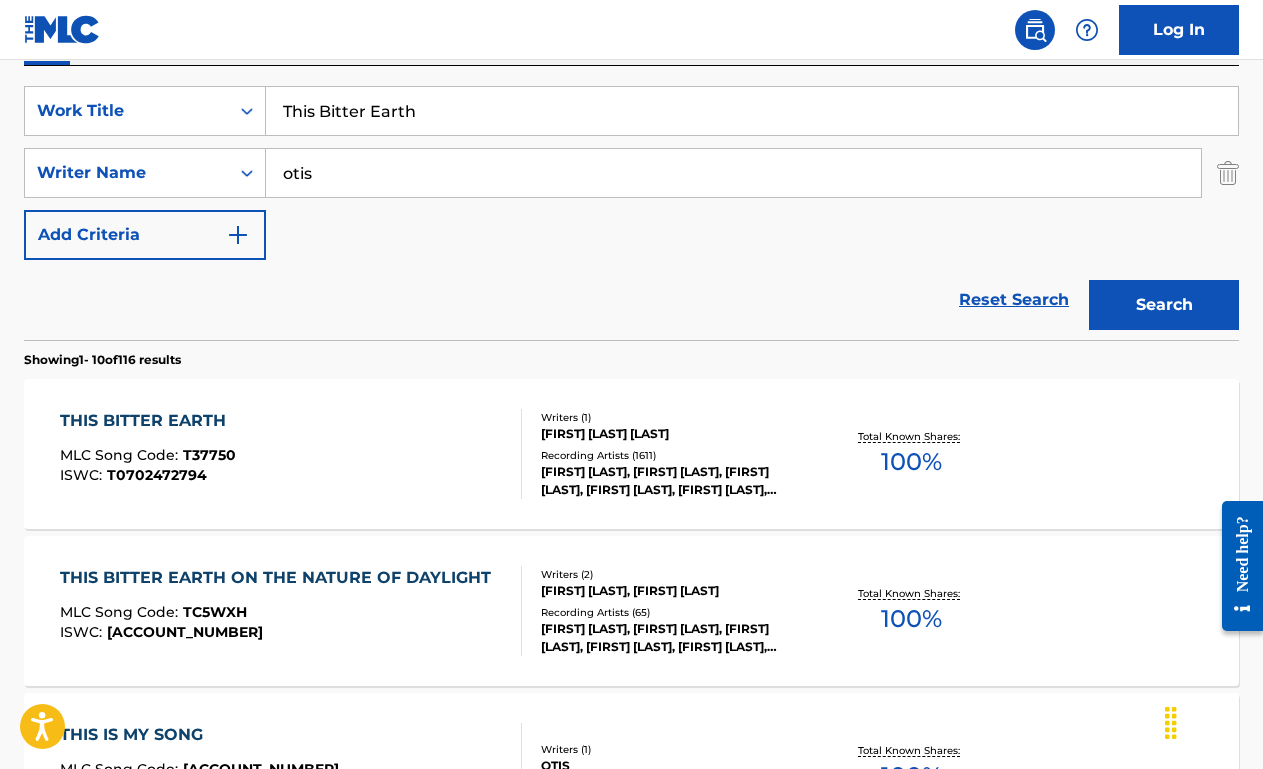 scroll, scrollTop: 437, scrollLeft: 0, axis: vertical 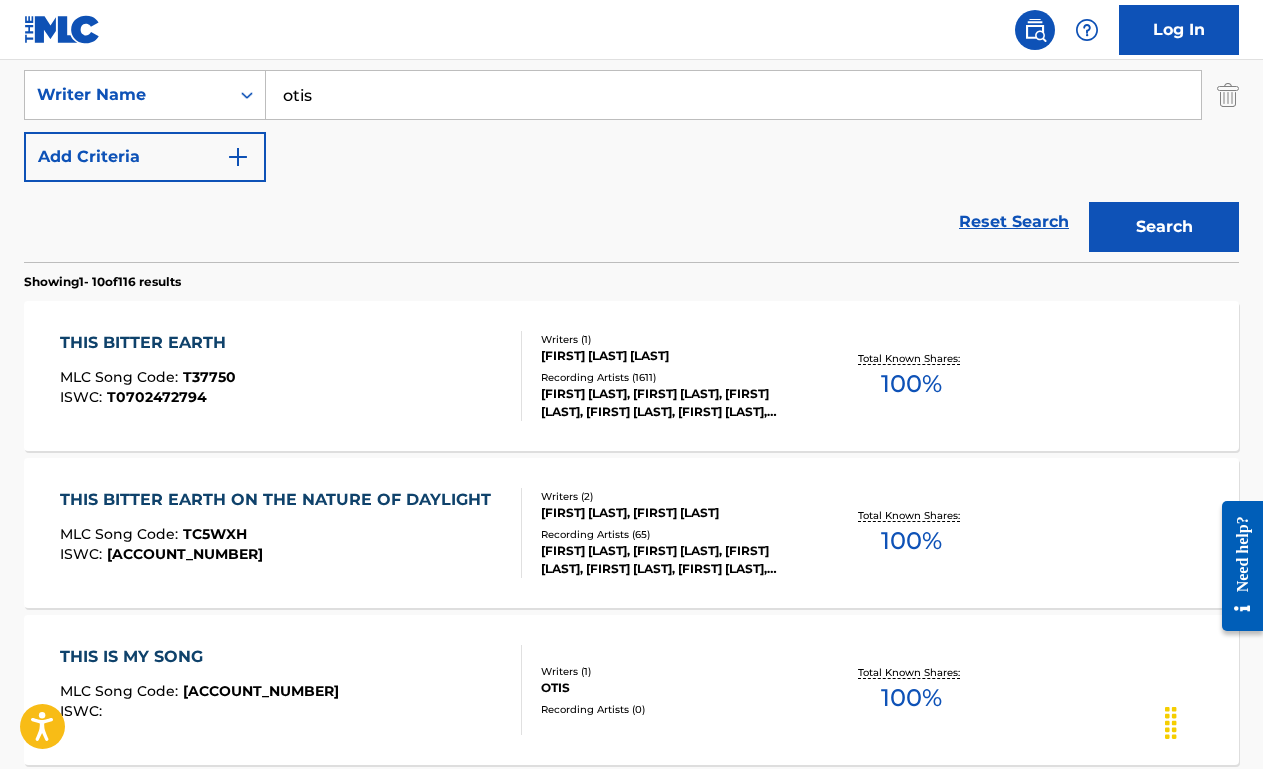 click on "THIS BITTER EARTH MLC Song Code : T37750 ISWC : T0702472794" at bounding box center (291, 376) 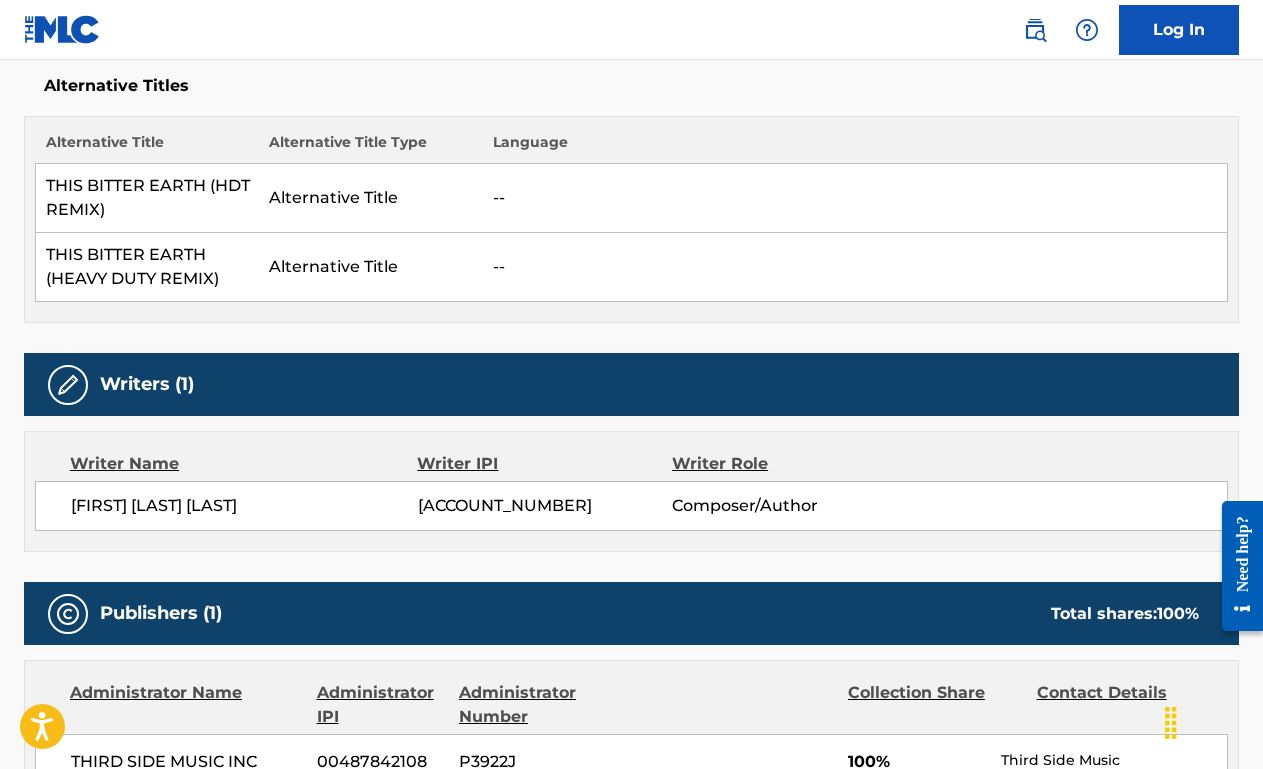 scroll, scrollTop: 0, scrollLeft: 0, axis: both 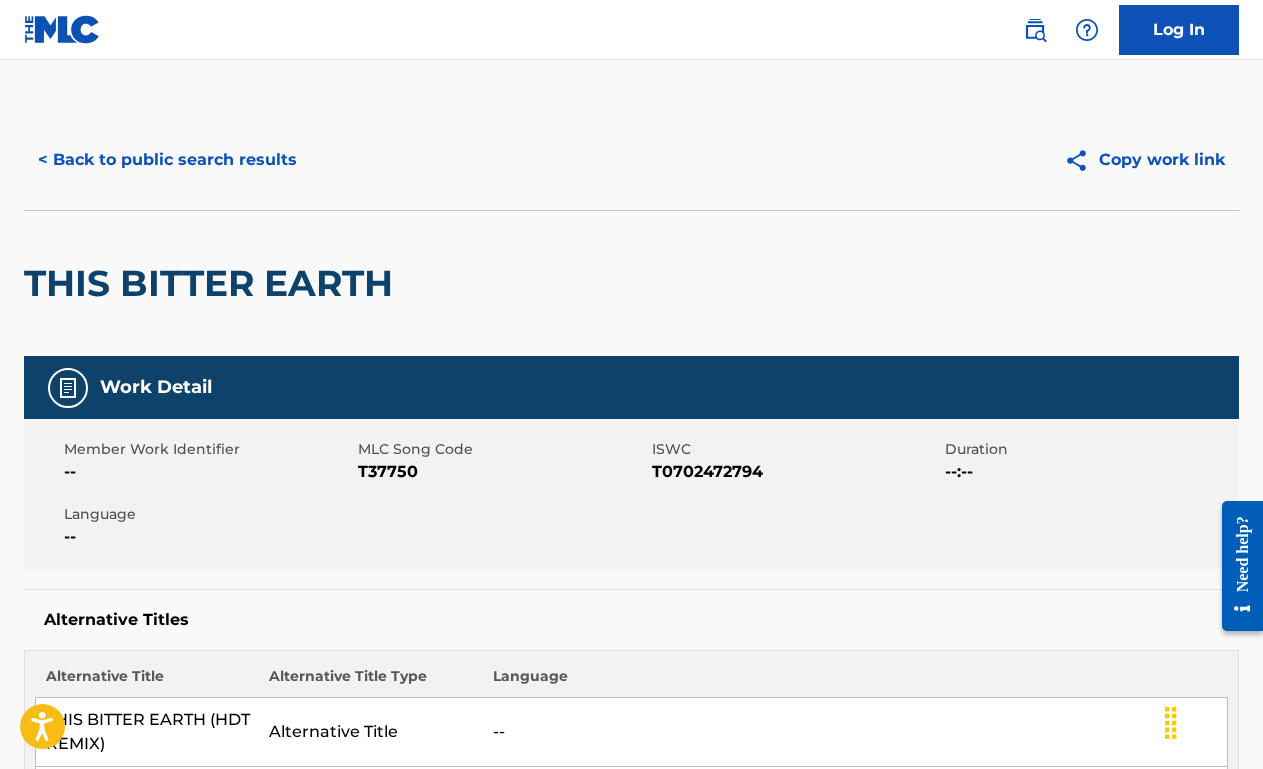 click on "< Back to public search results" at bounding box center [167, 160] 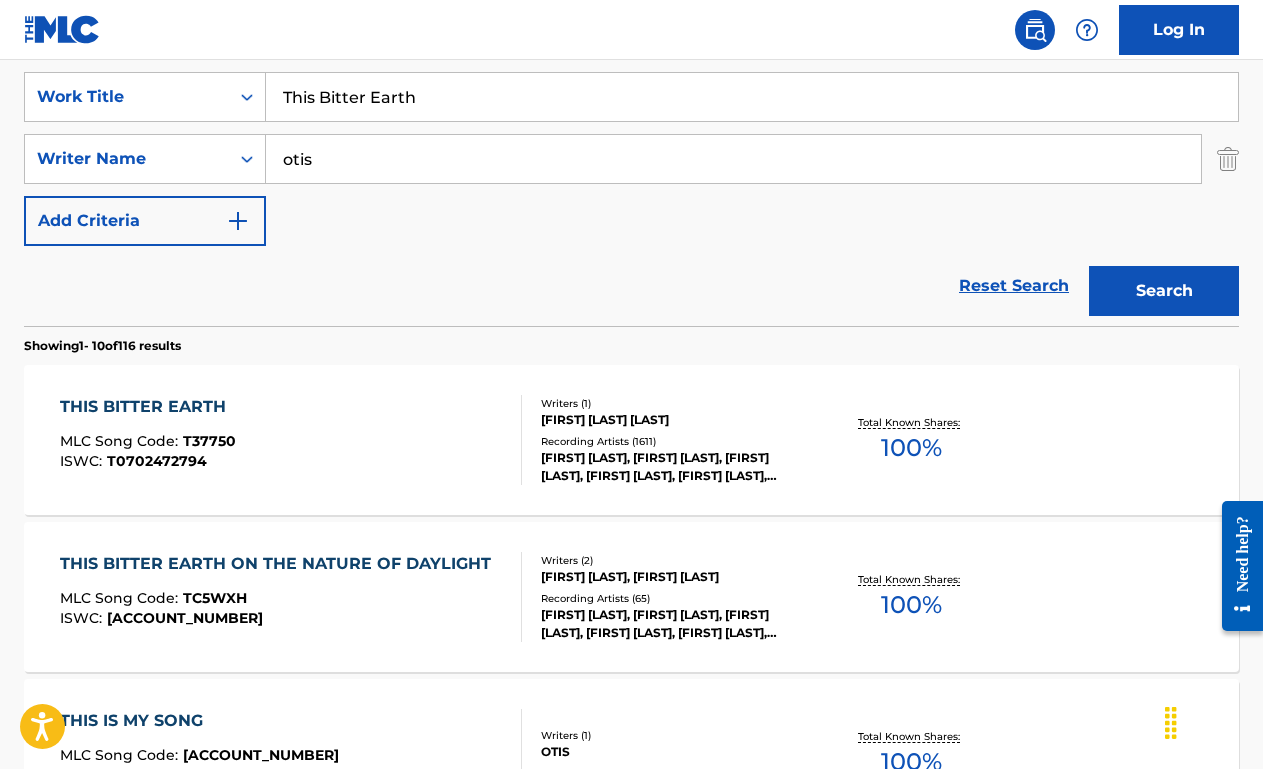 scroll, scrollTop: 370, scrollLeft: 0, axis: vertical 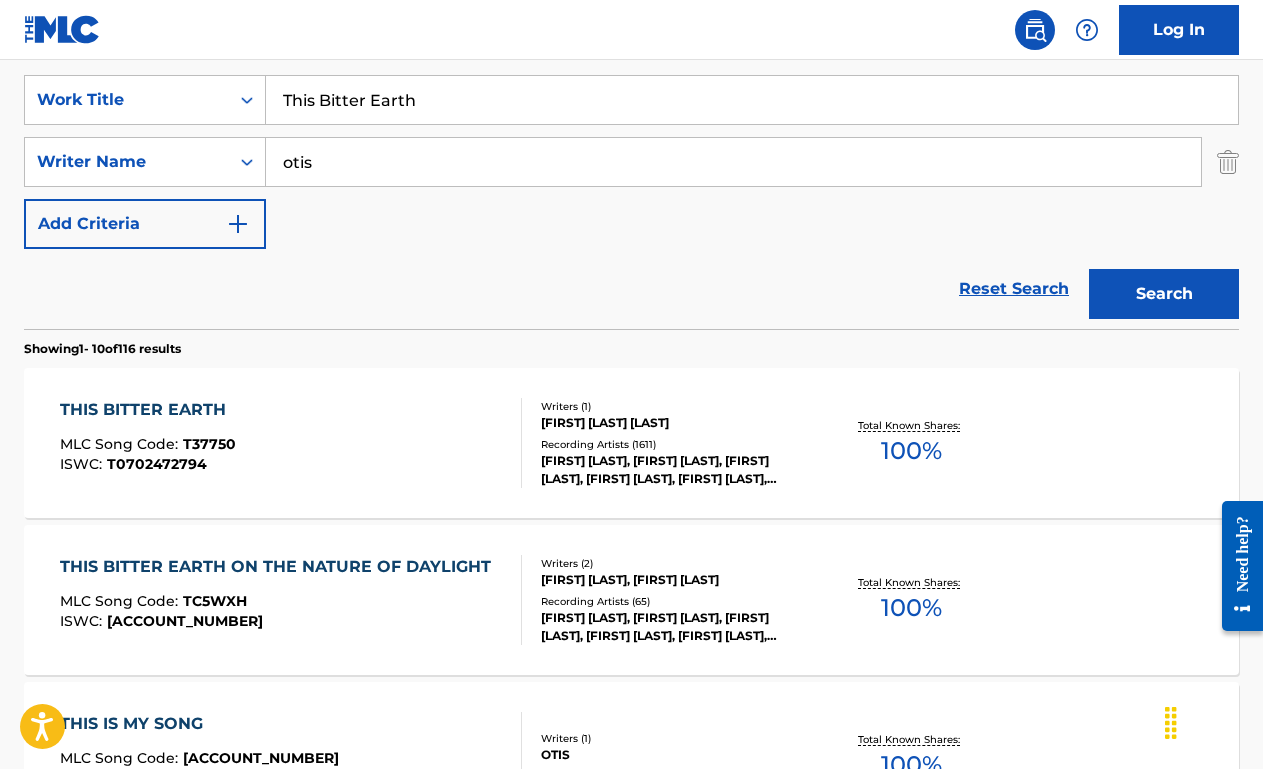 click on "This Bitter Earth" at bounding box center [752, 100] 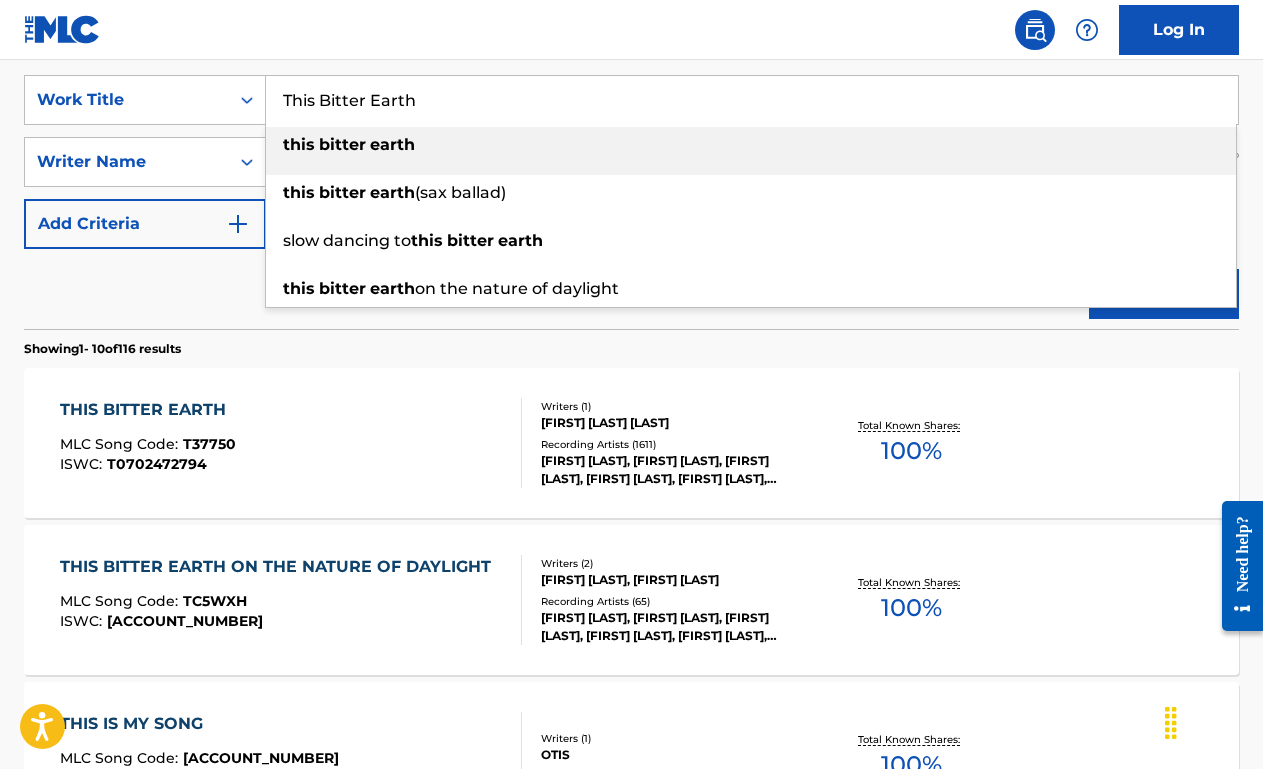 click on "This Bitter Earth" at bounding box center (752, 100) 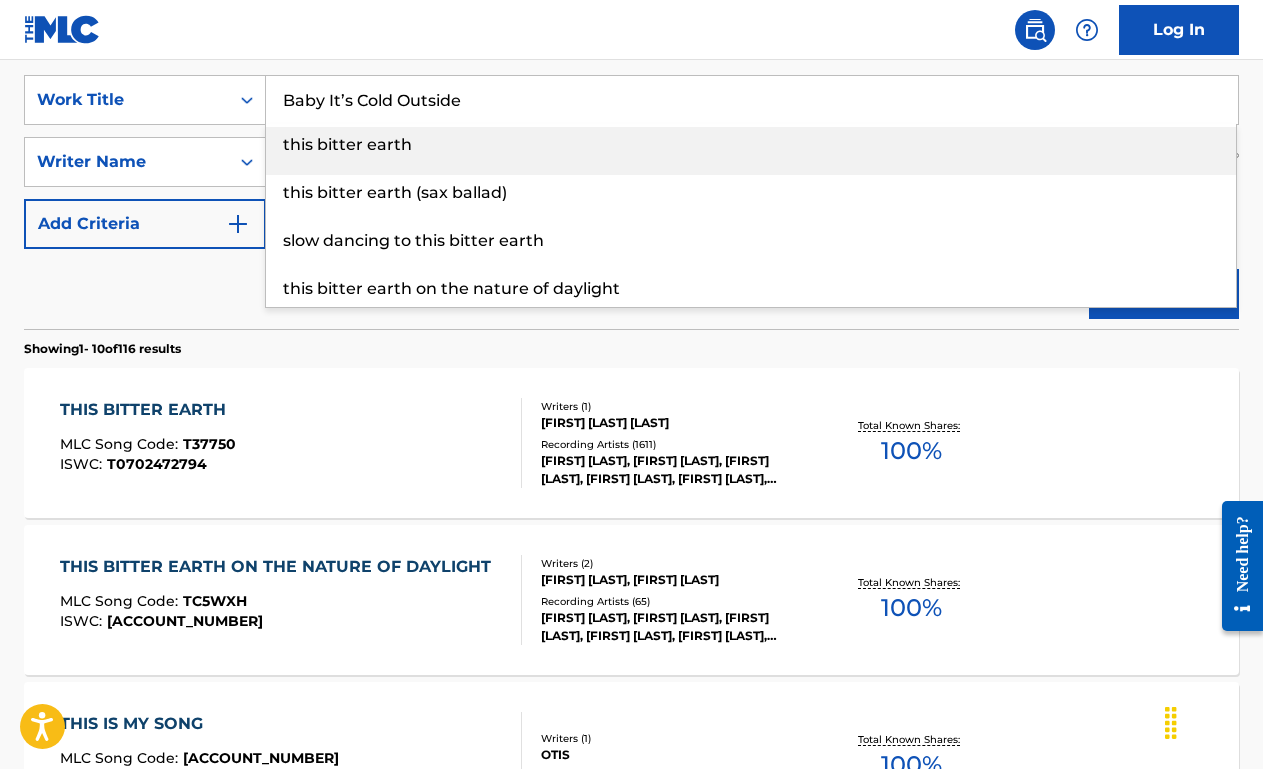 type on "Baby It’s Cold Outside" 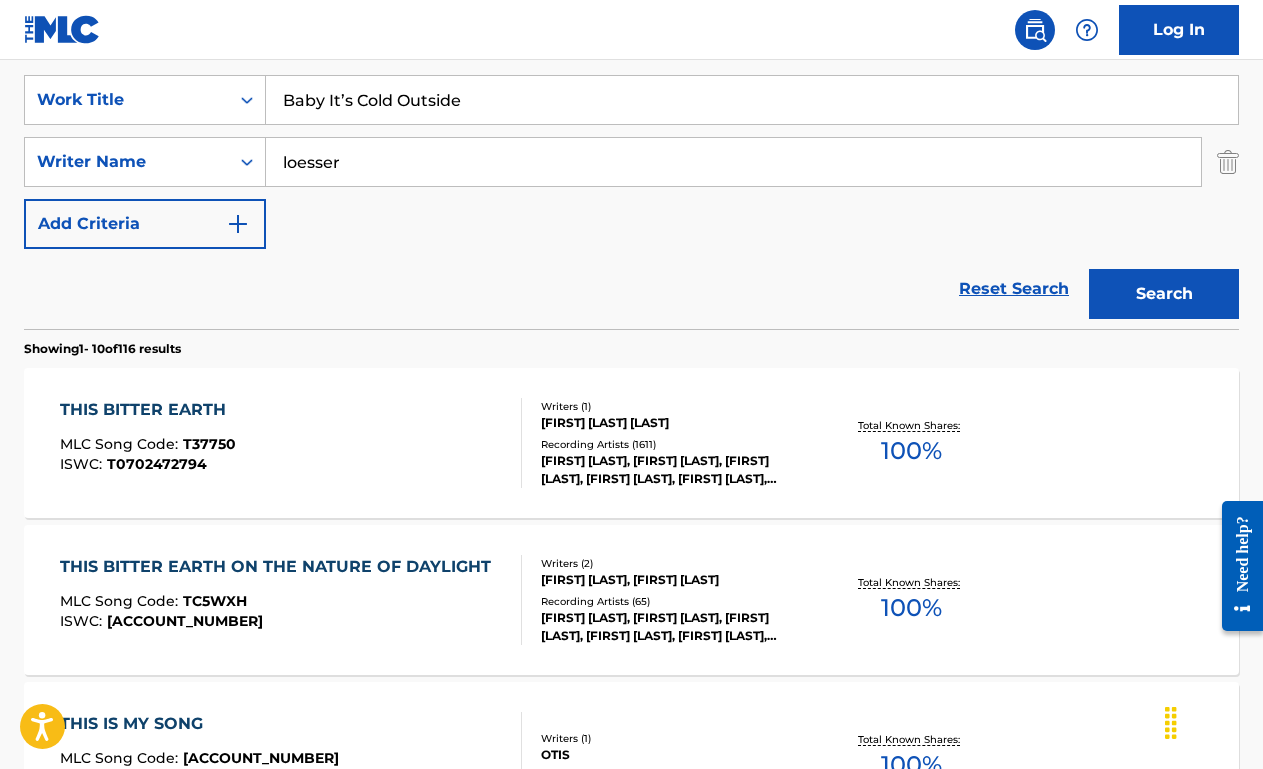 type on "loesser" 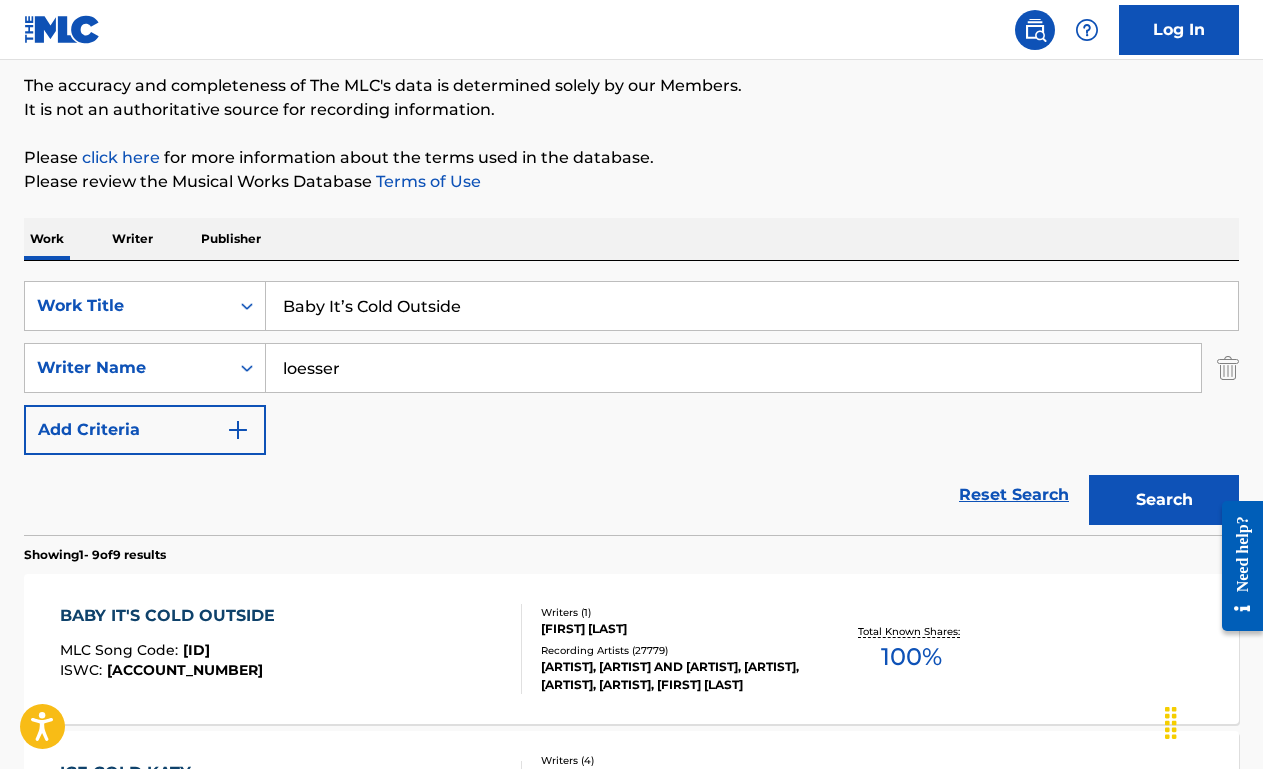 scroll, scrollTop: 370, scrollLeft: 0, axis: vertical 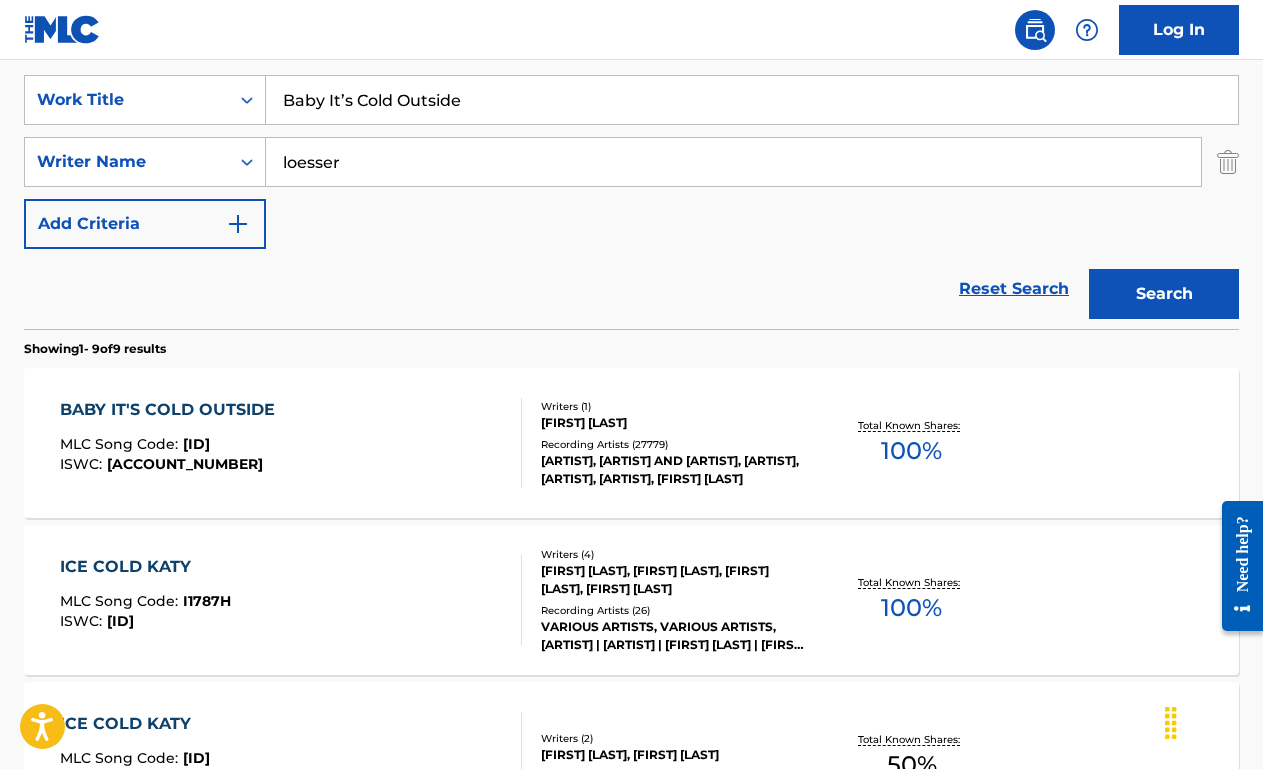 click on "BABY IT'S COLD OUTSIDE MLC Song Code : B03840 ISWC : T0700099906" at bounding box center [291, 443] 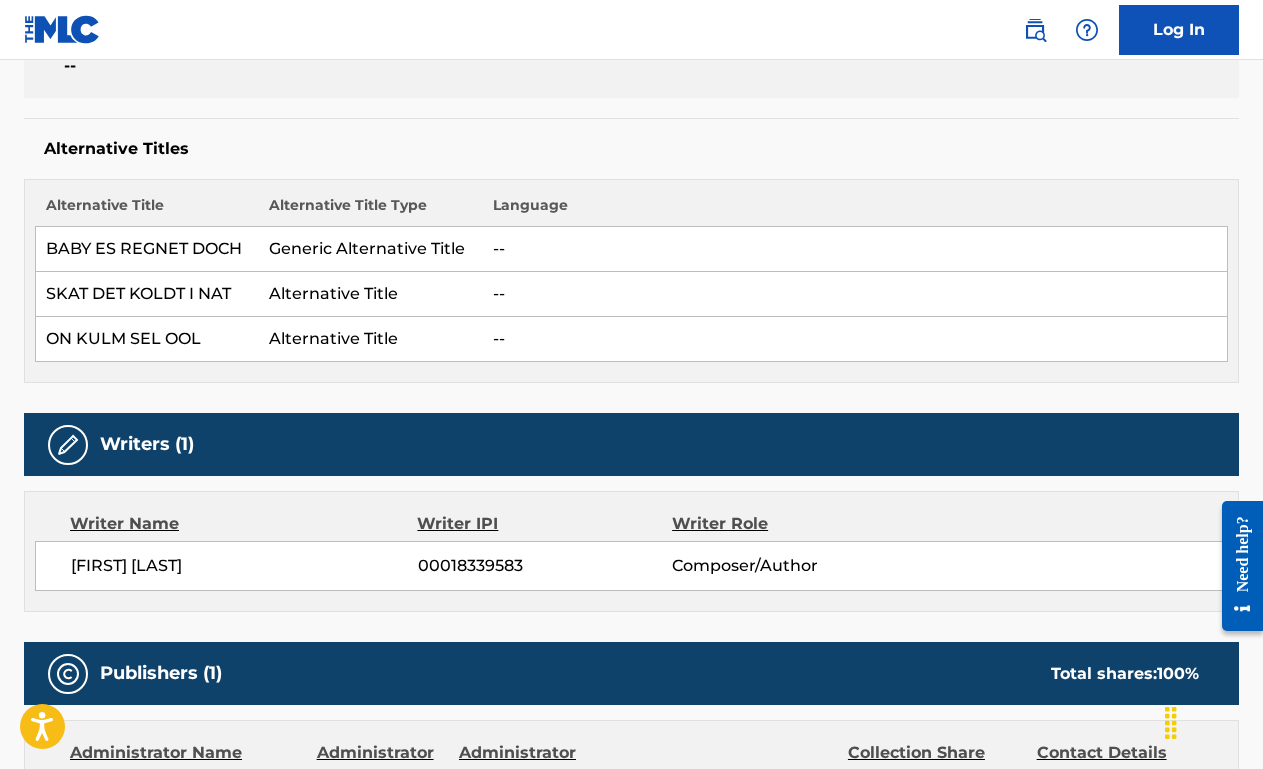 scroll, scrollTop: 0, scrollLeft: 0, axis: both 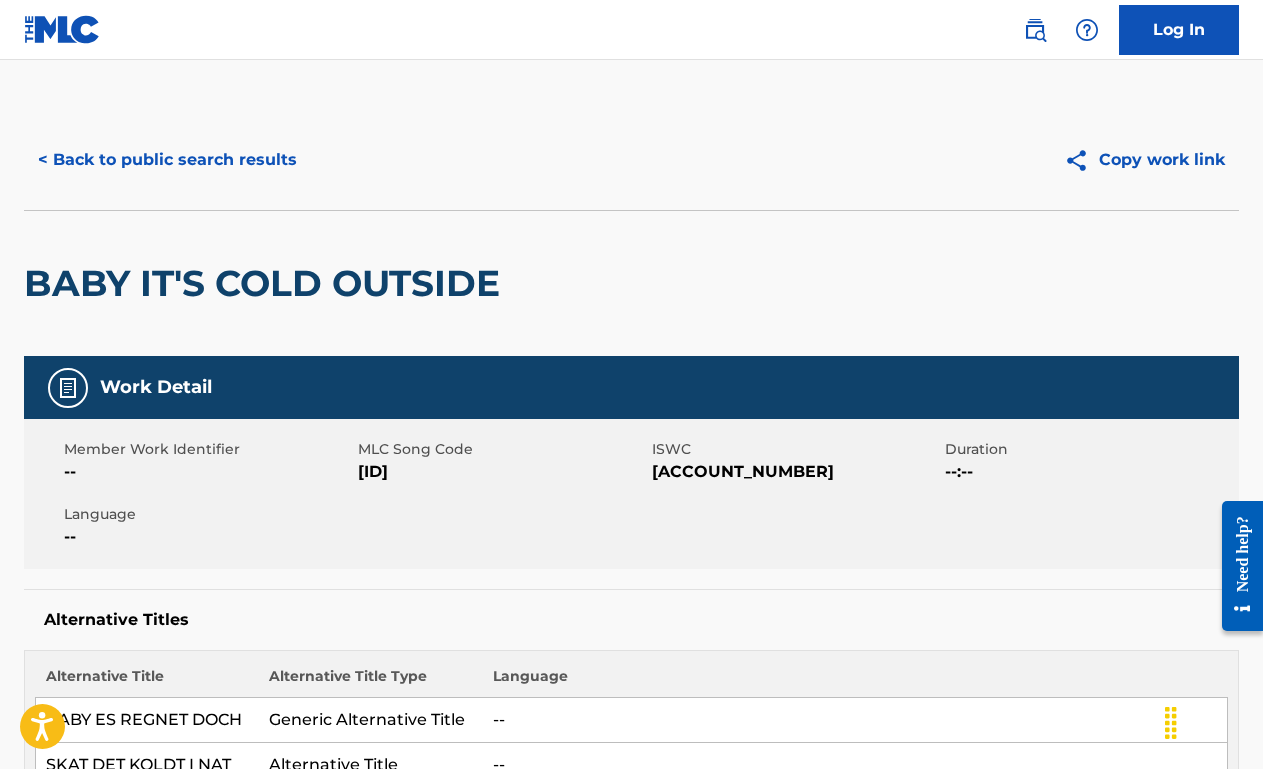 click on "< Back to public search results" at bounding box center (167, 160) 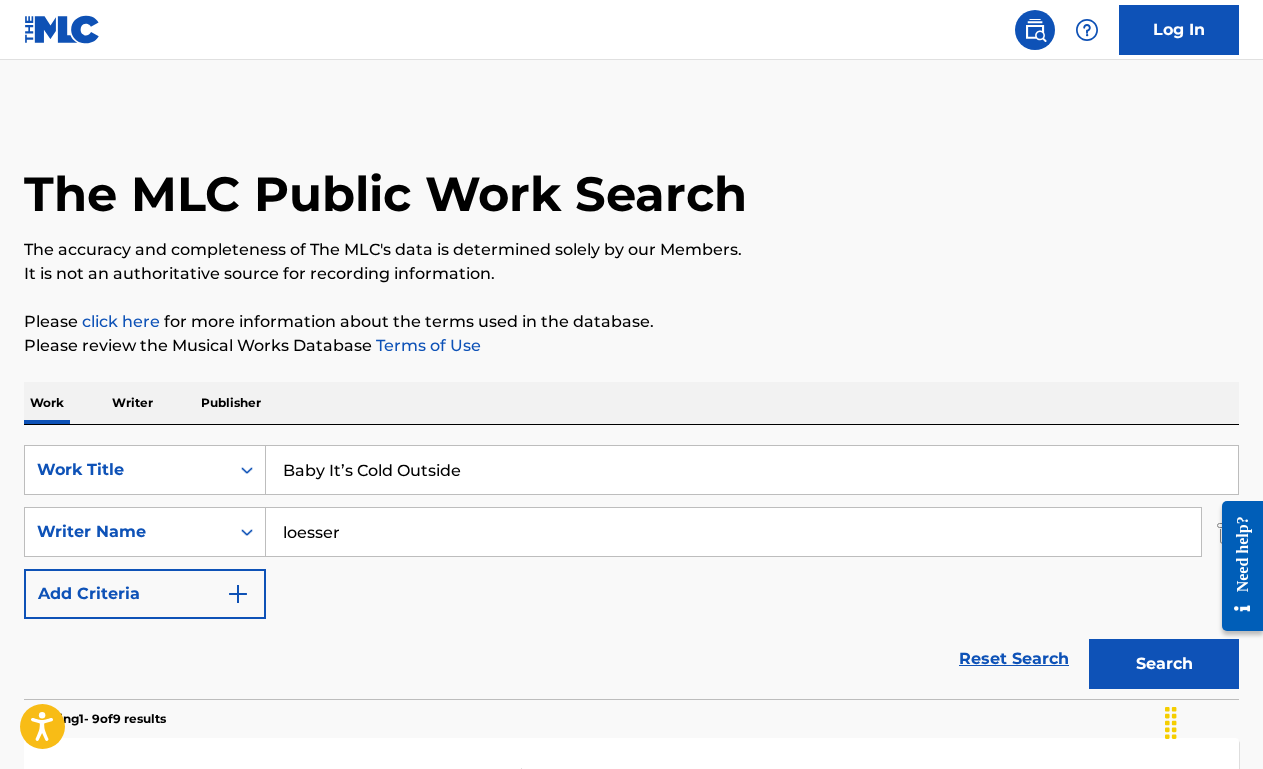 scroll, scrollTop: 363, scrollLeft: 0, axis: vertical 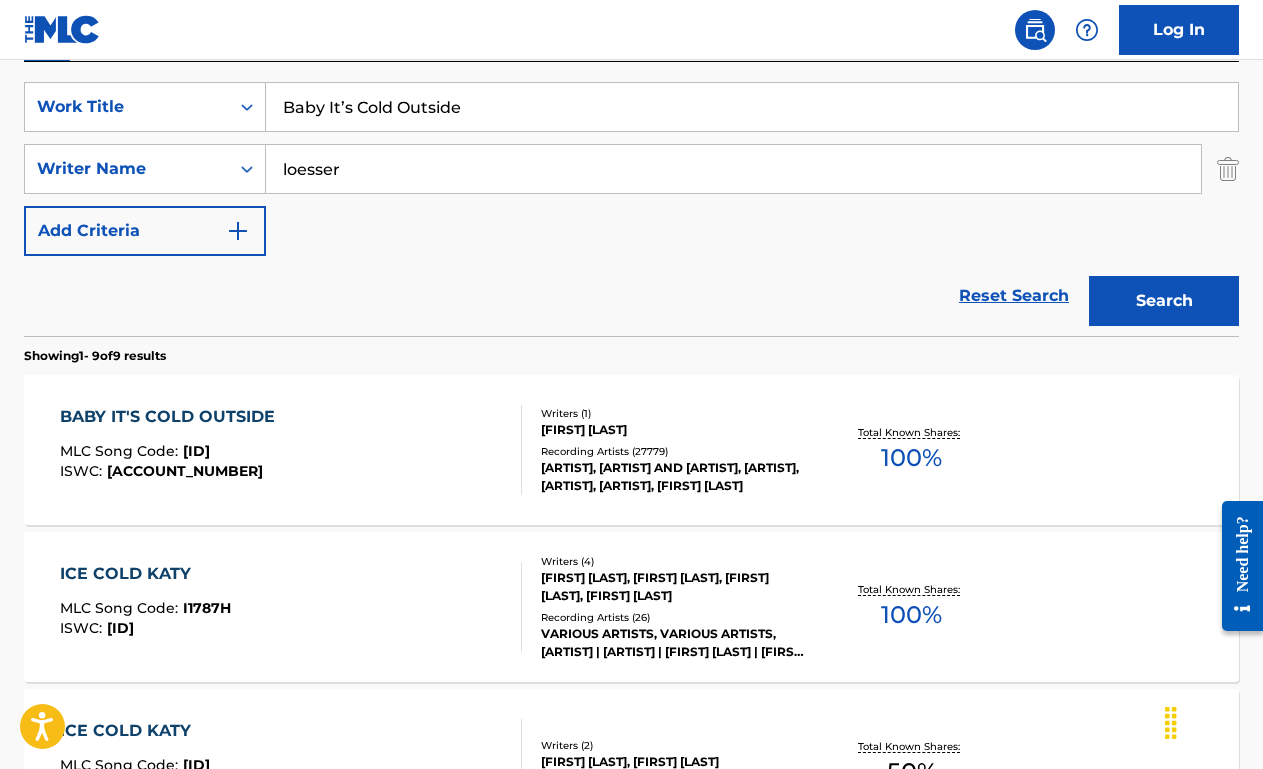 click on "Baby It’s Cold Outside" at bounding box center (752, 107) 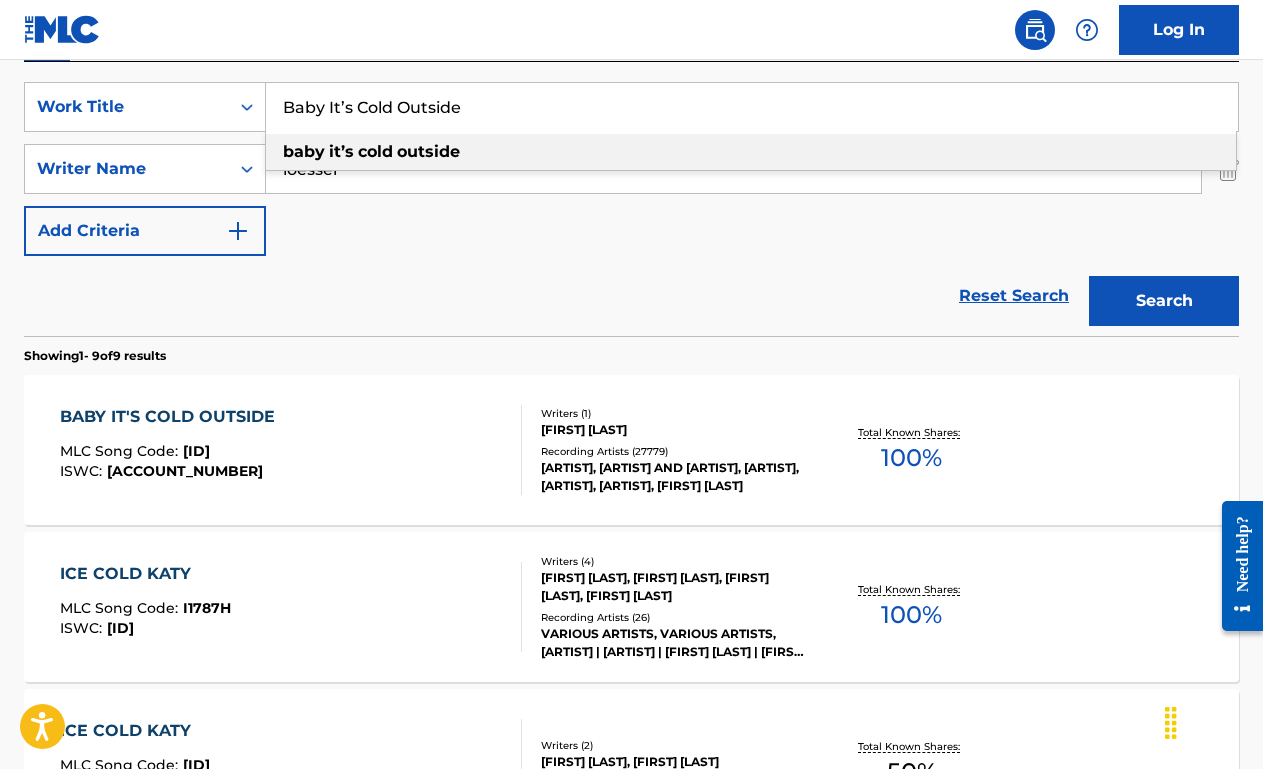 click on "Baby It’s Cold Outside" at bounding box center (752, 107) 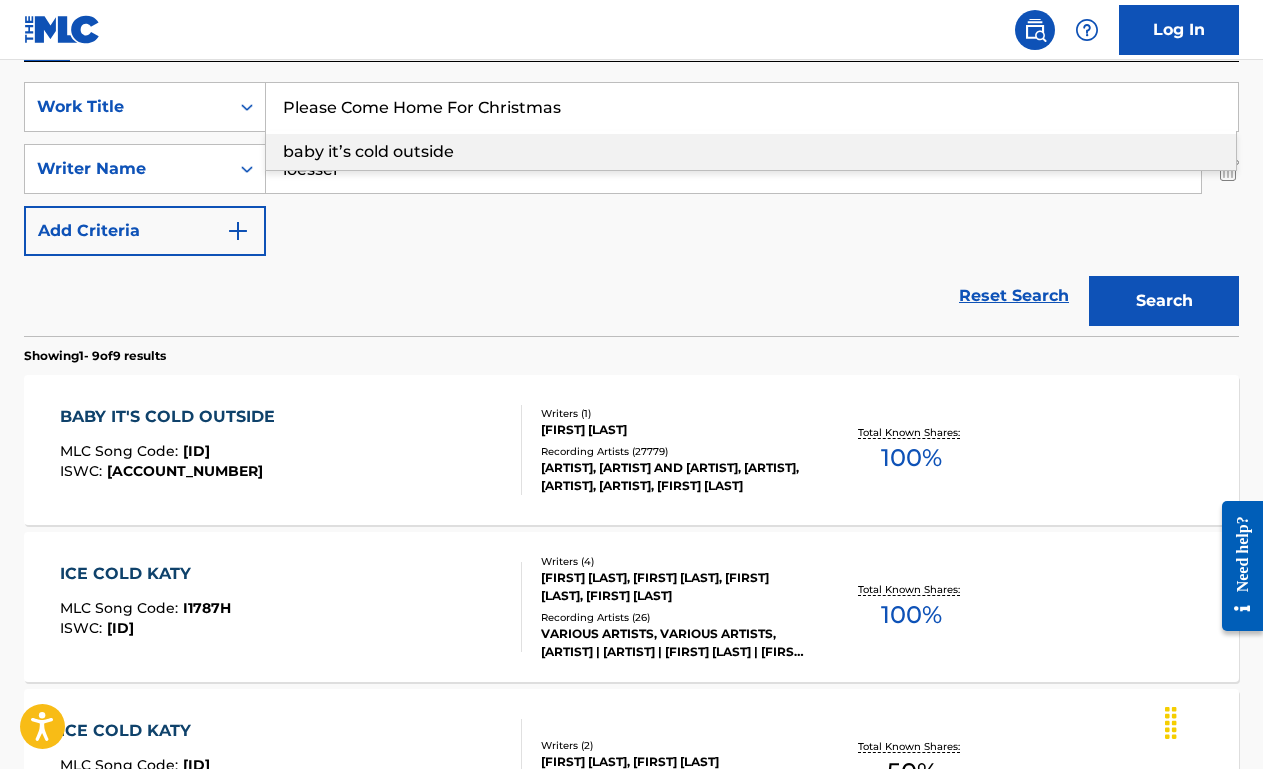 type on "Please Come Home For Christmas" 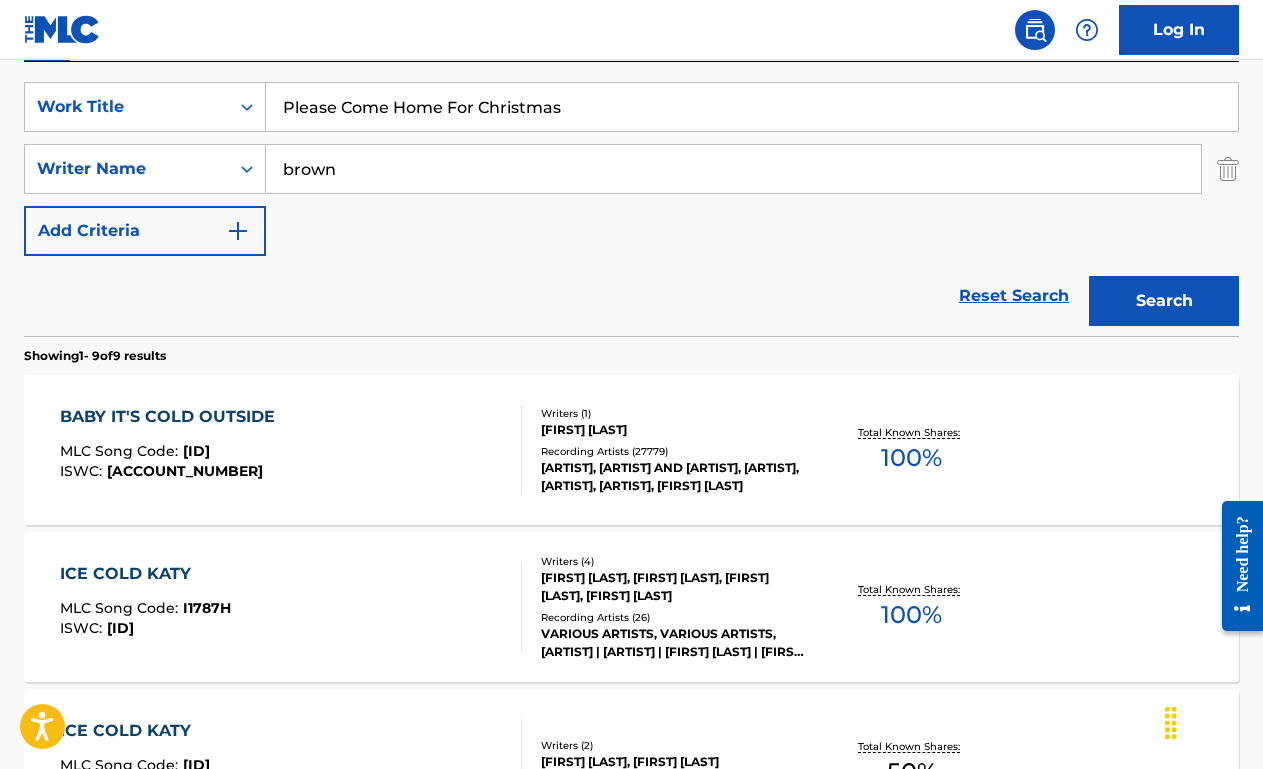 type on "brown" 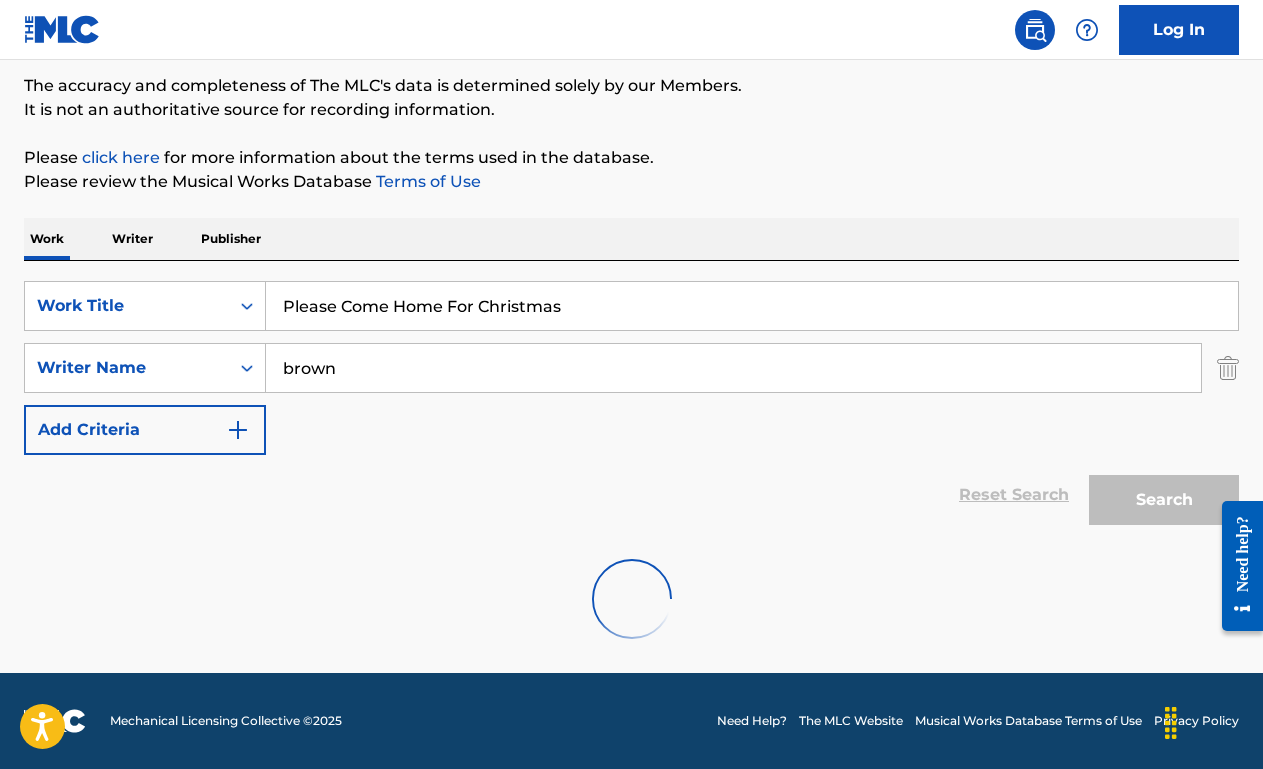 scroll, scrollTop: 363, scrollLeft: 0, axis: vertical 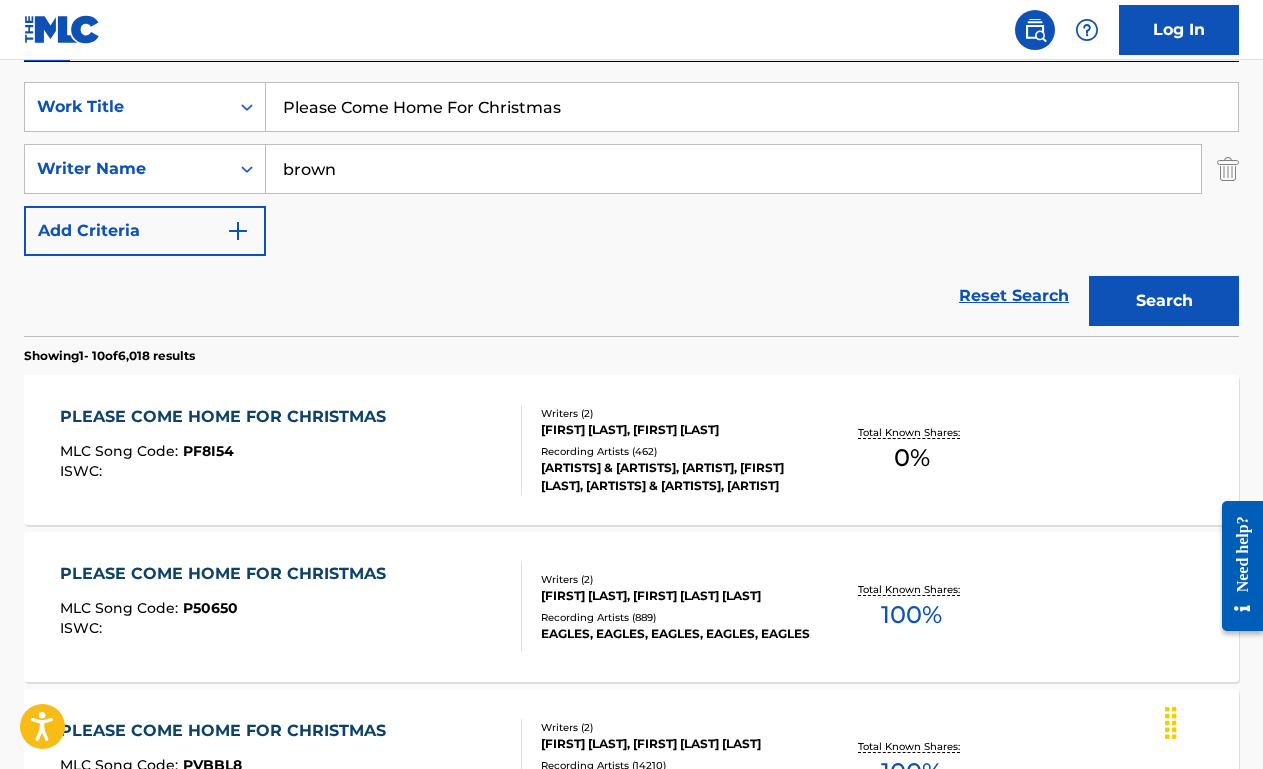 click on "PLEASE COME HOME FOR CHRISTMAS MLC Song Code : P50650 ISWC :" at bounding box center [291, 607] 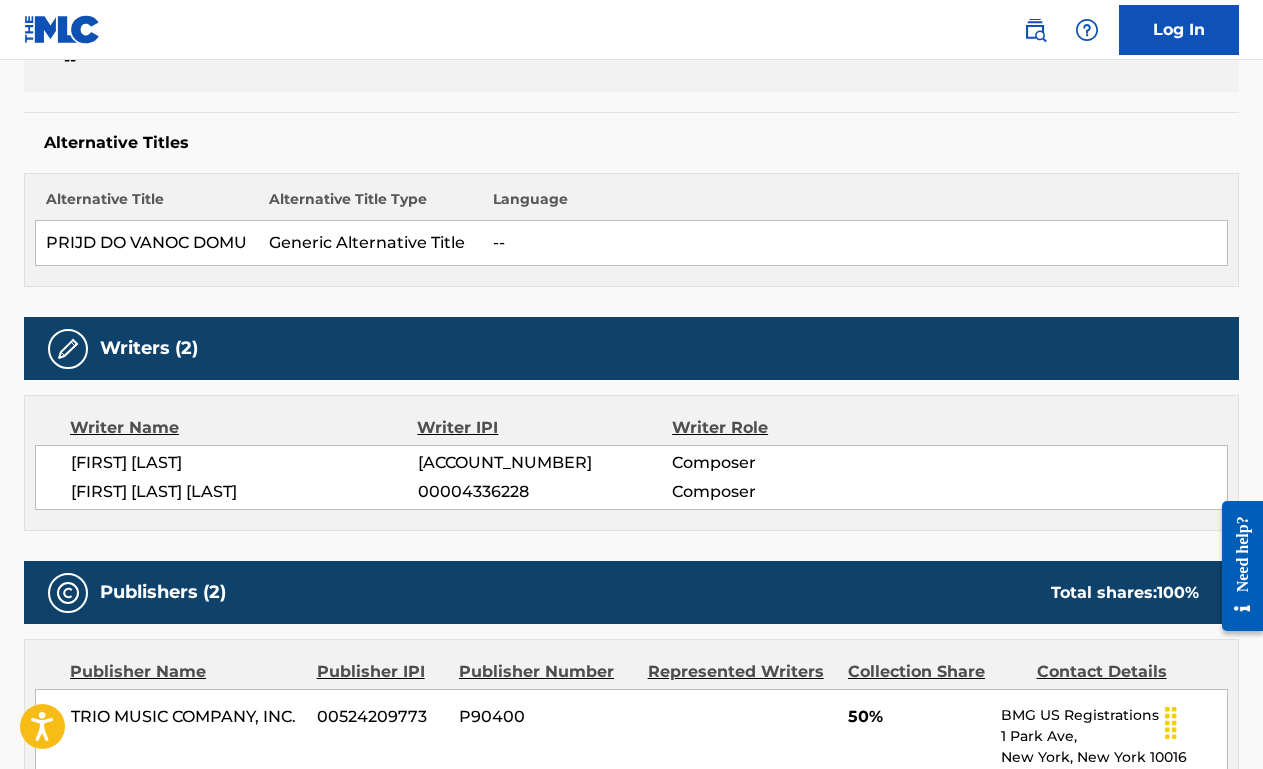 scroll, scrollTop: 0, scrollLeft: 0, axis: both 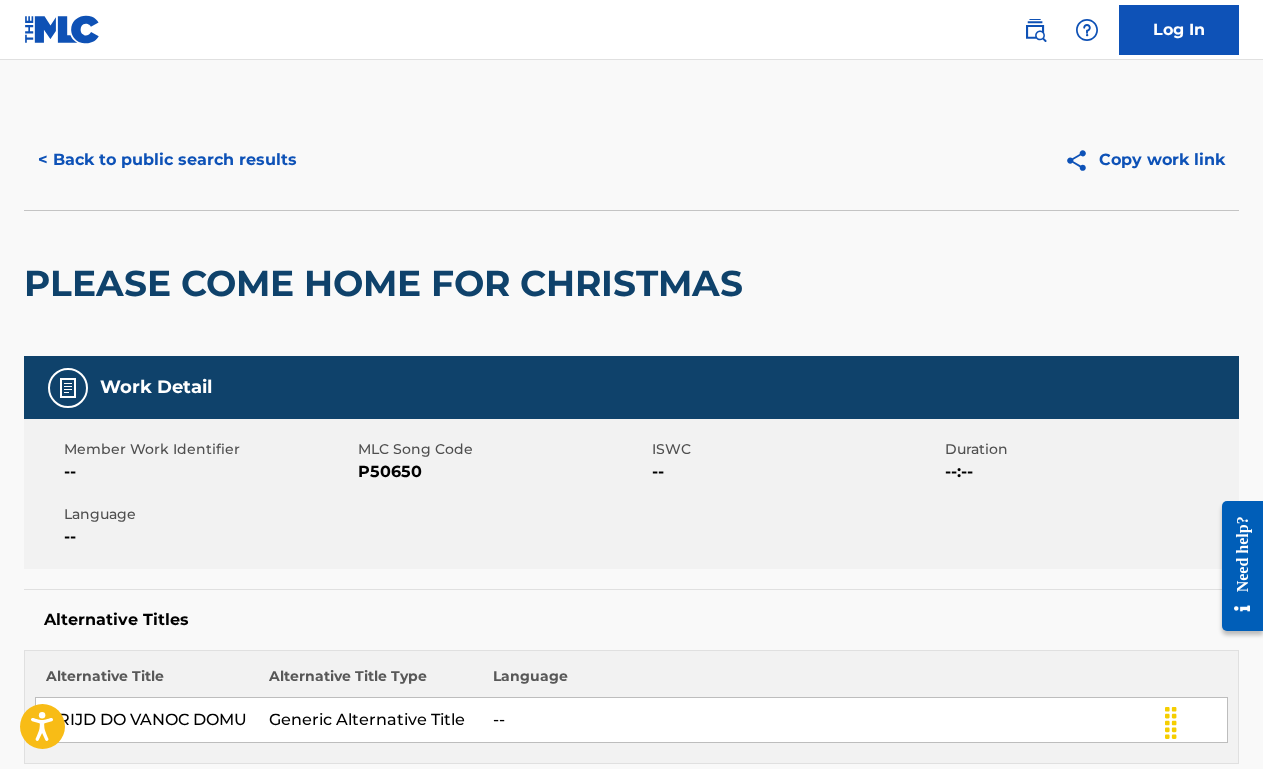 click on "< Back to public search results" at bounding box center (167, 160) 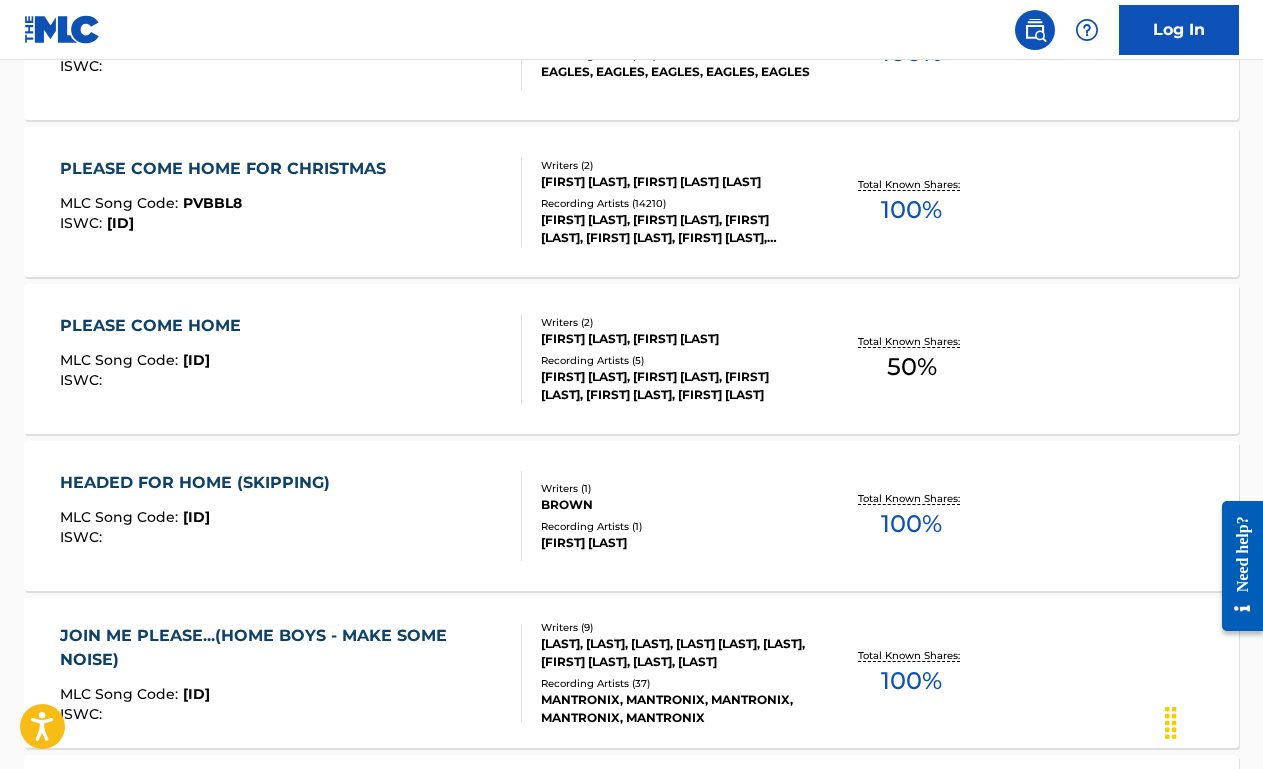 scroll, scrollTop: 0, scrollLeft: 0, axis: both 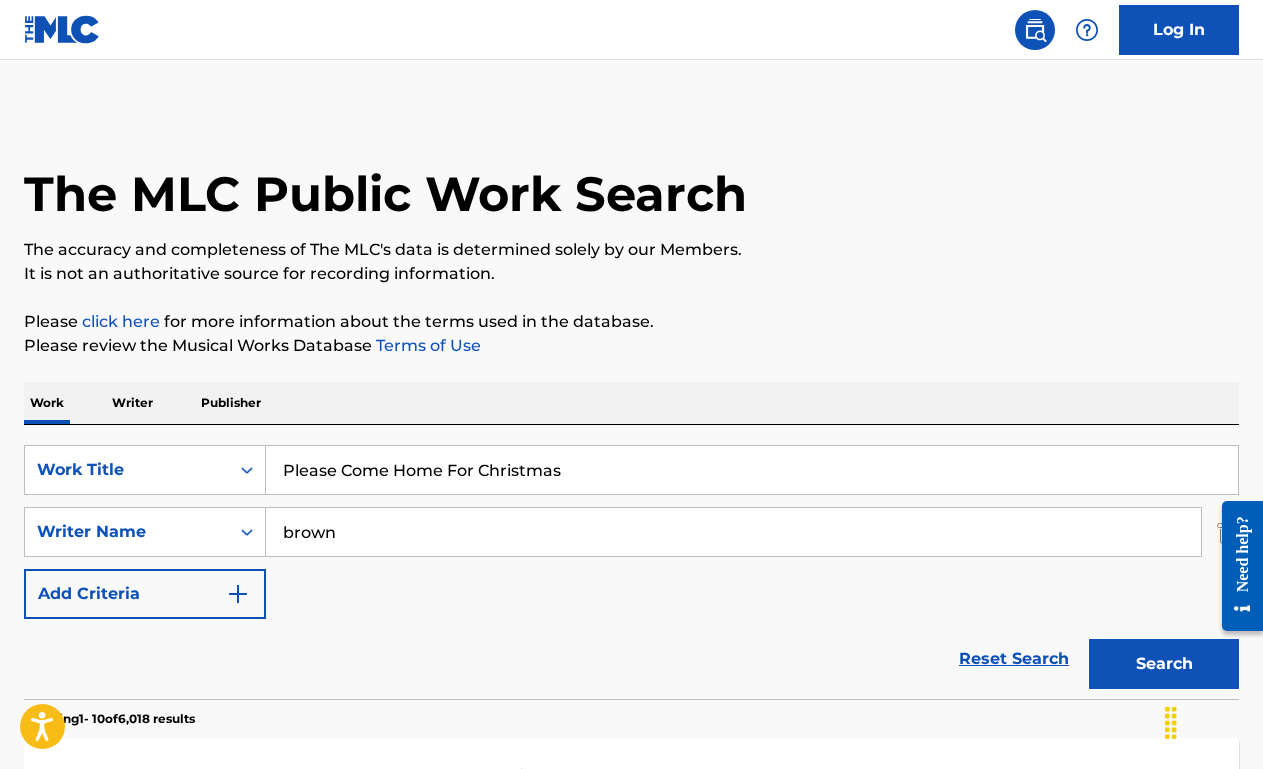 click on "Please Come Home For Christmas" at bounding box center (752, 470) 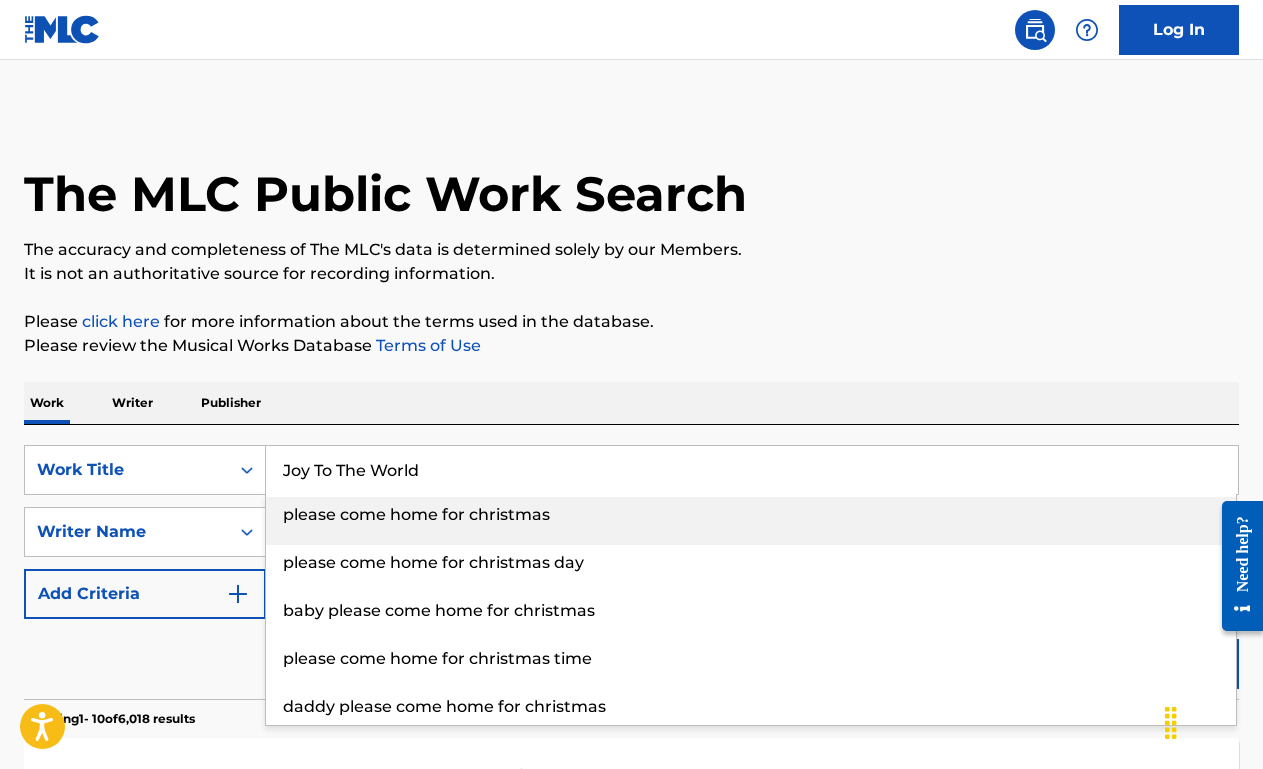 type on "Joy To The World" 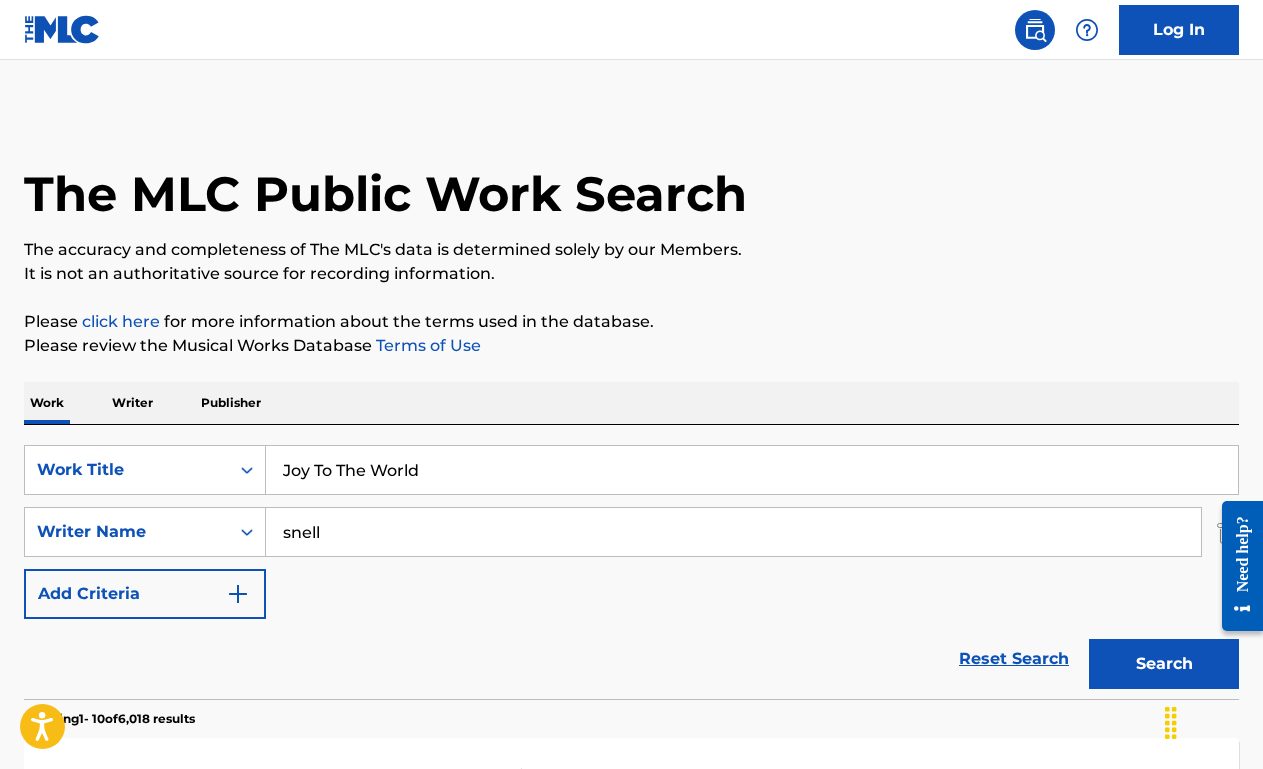 type on "snell" 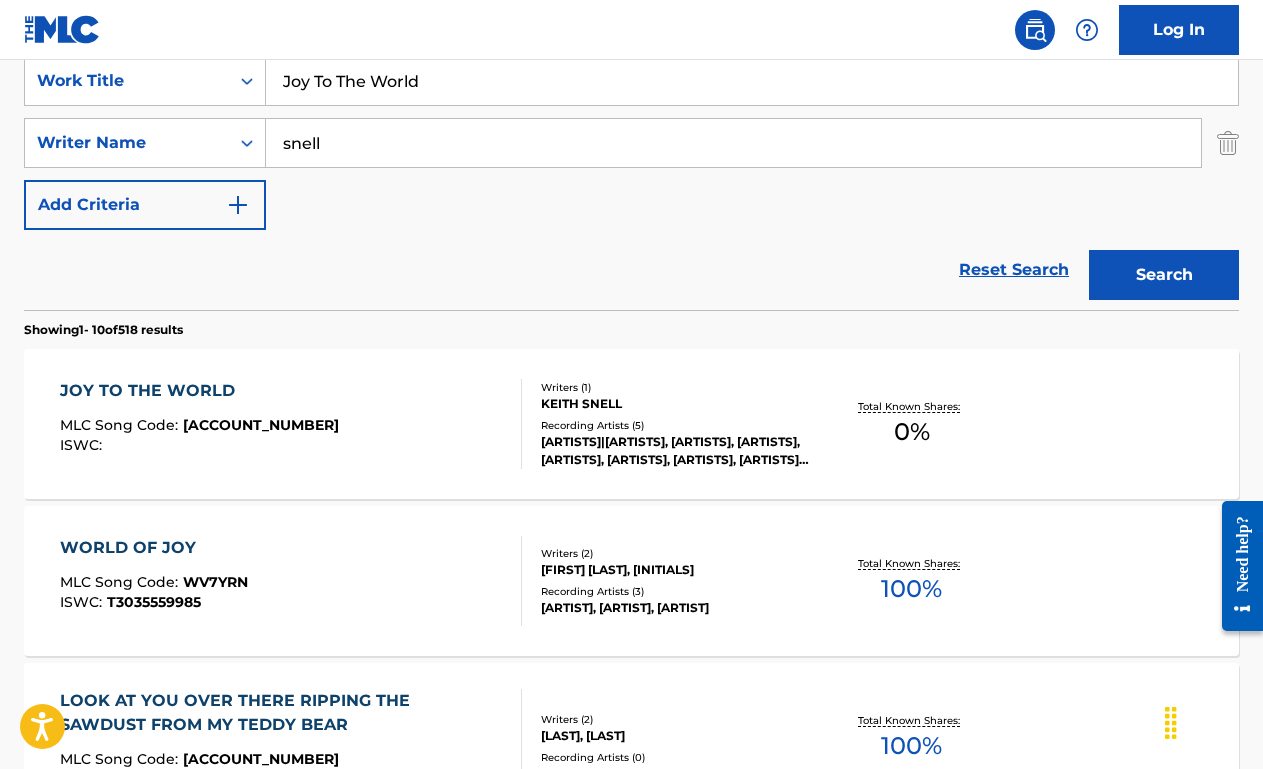scroll, scrollTop: 395, scrollLeft: 0, axis: vertical 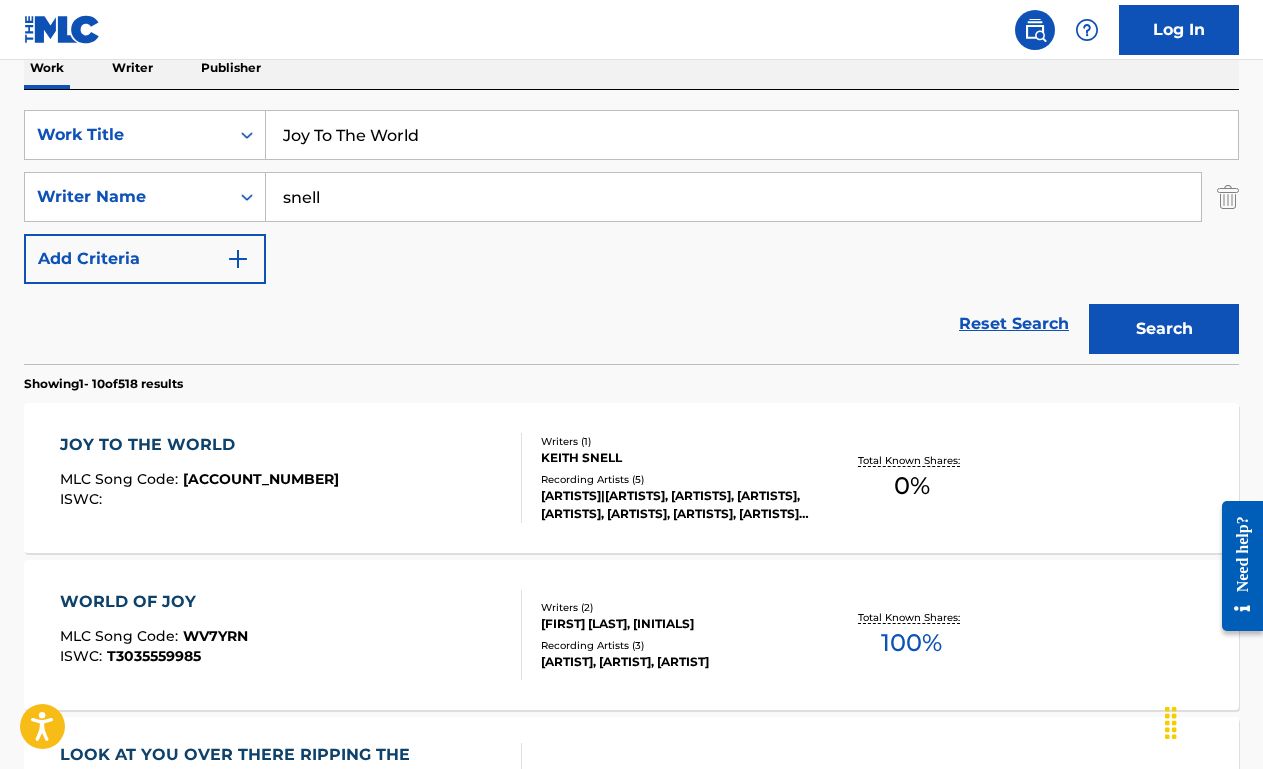 click on "Joy To The World" at bounding box center (752, 135) 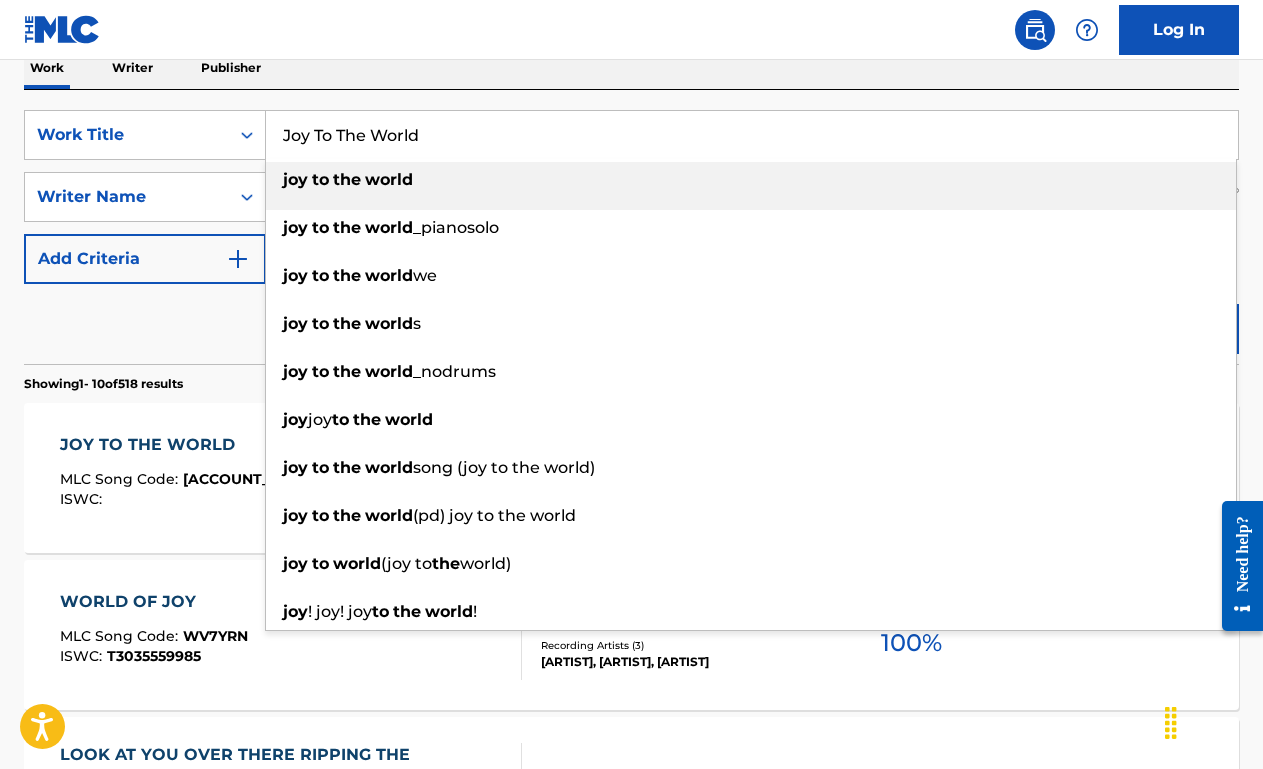 click on "Joy To The World" at bounding box center [752, 135] 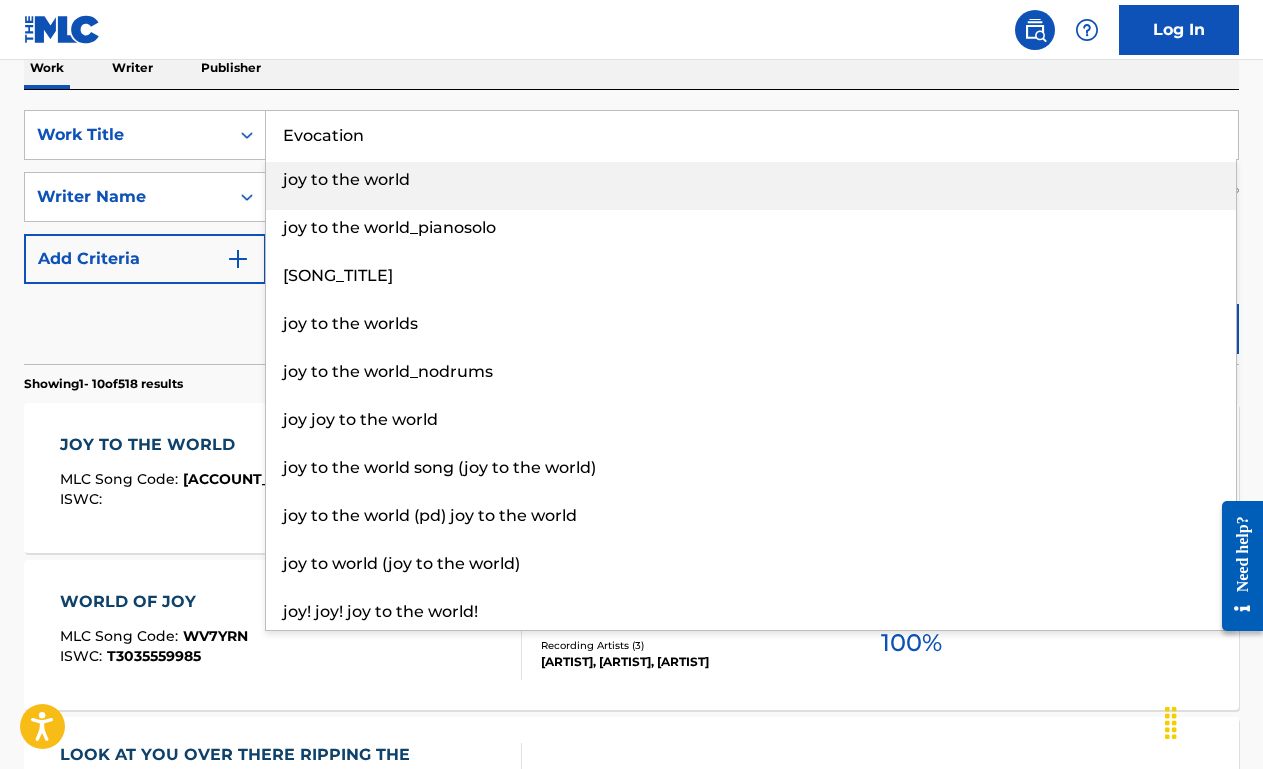 type on "Evocation" 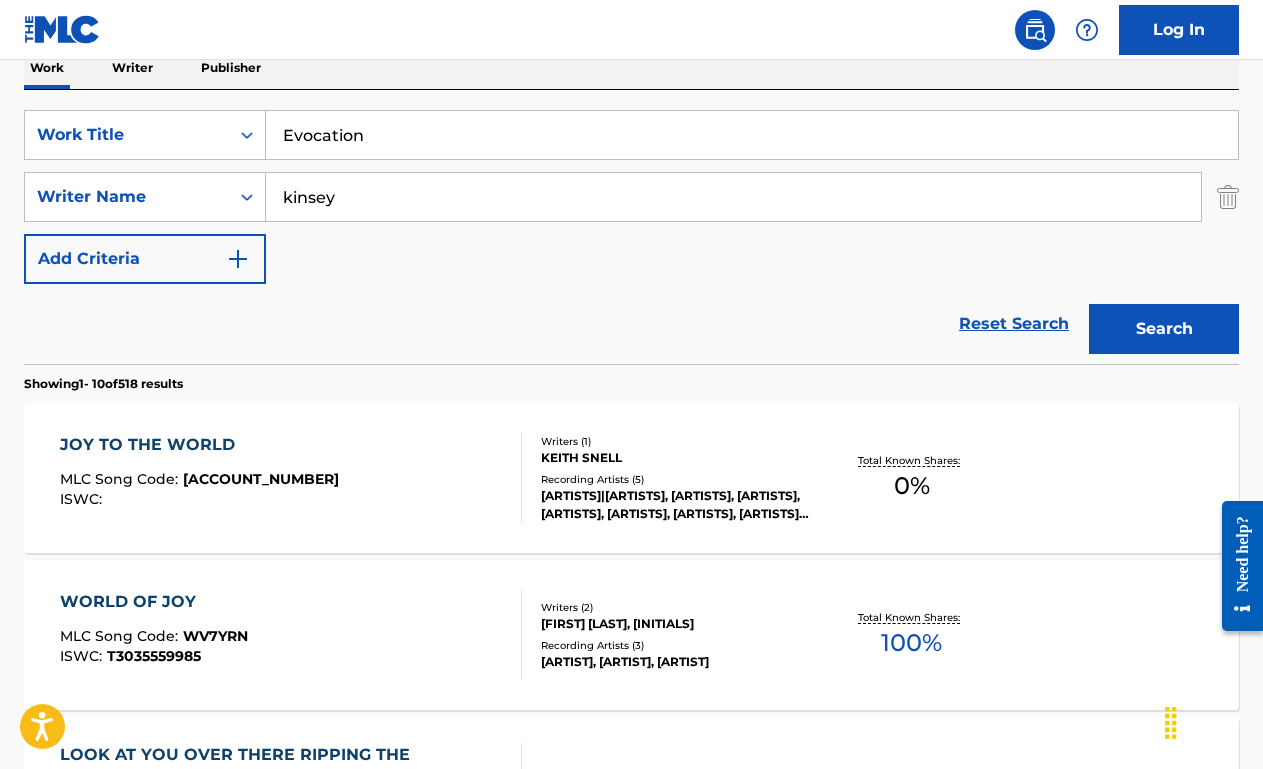 type on "kinsey" 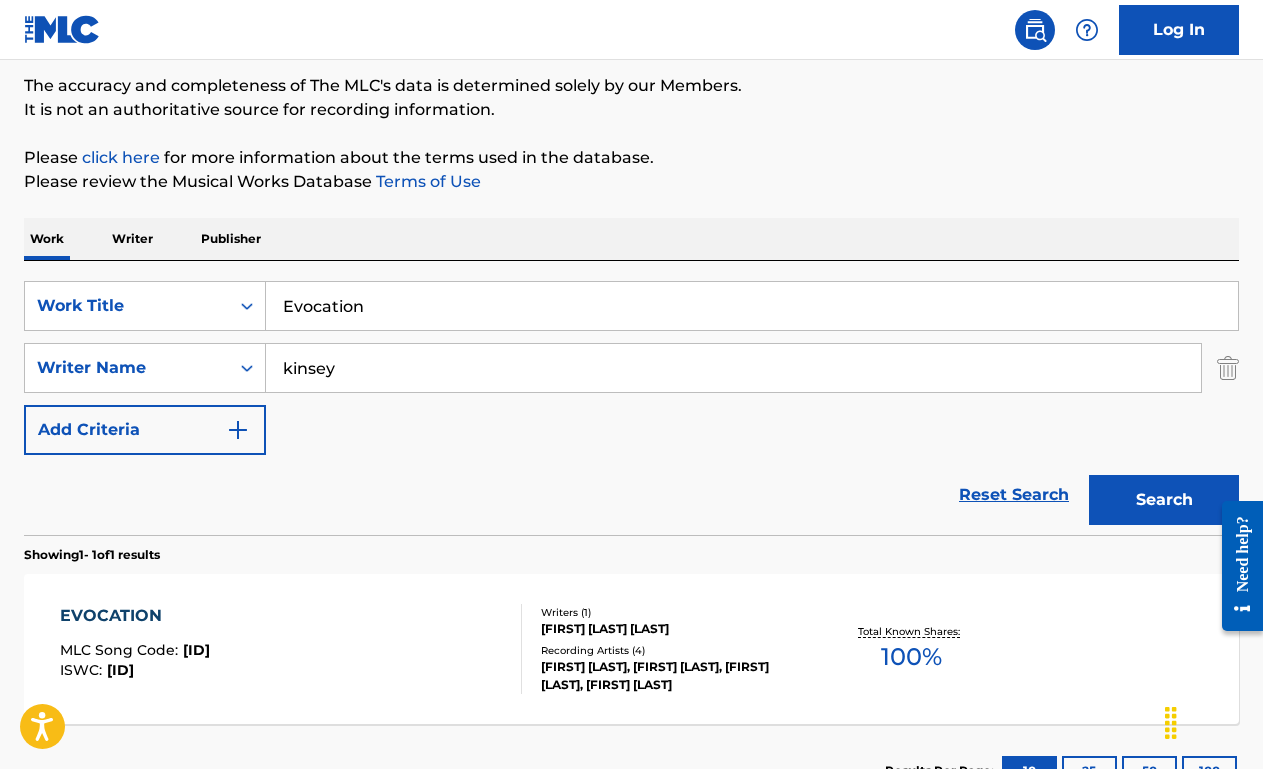scroll, scrollTop: 319, scrollLeft: 0, axis: vertical 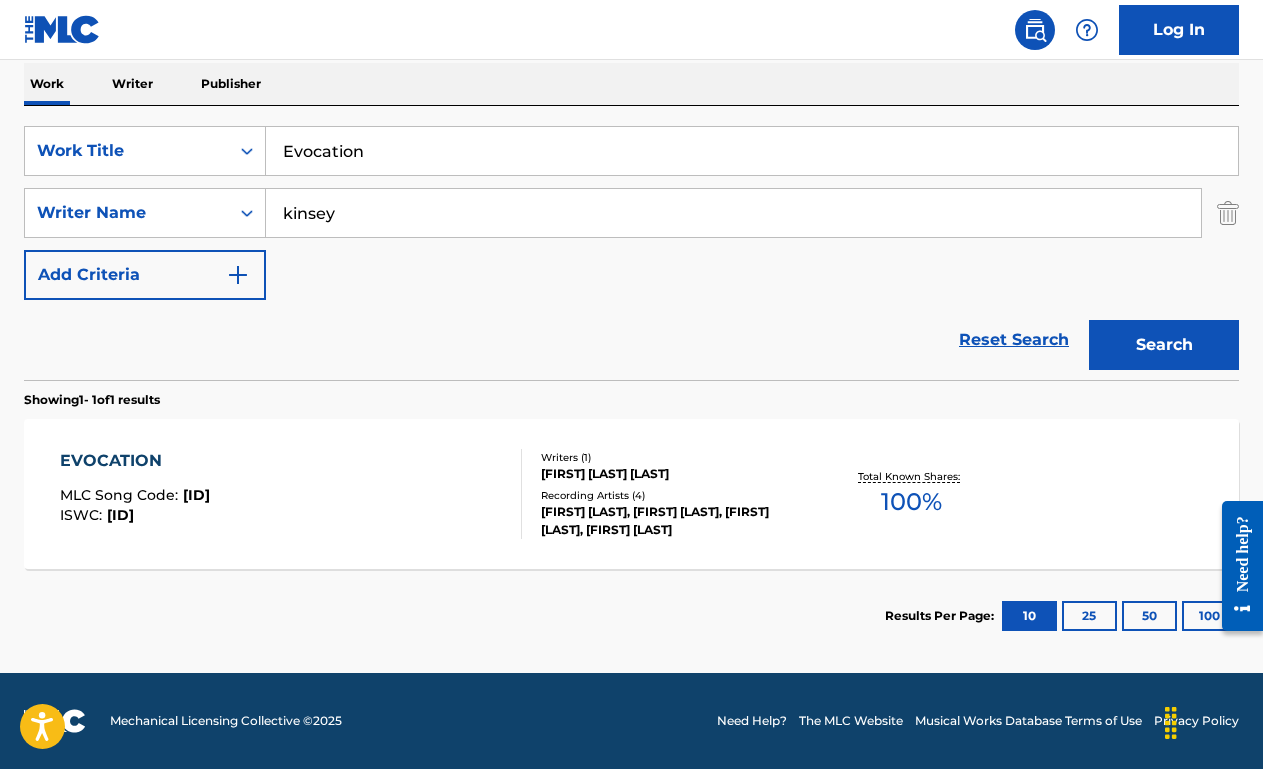 click on "EVOCATION MLC Song Code : EV8LR3 ISWC : T0106548940" at bounding box center [291, 494] 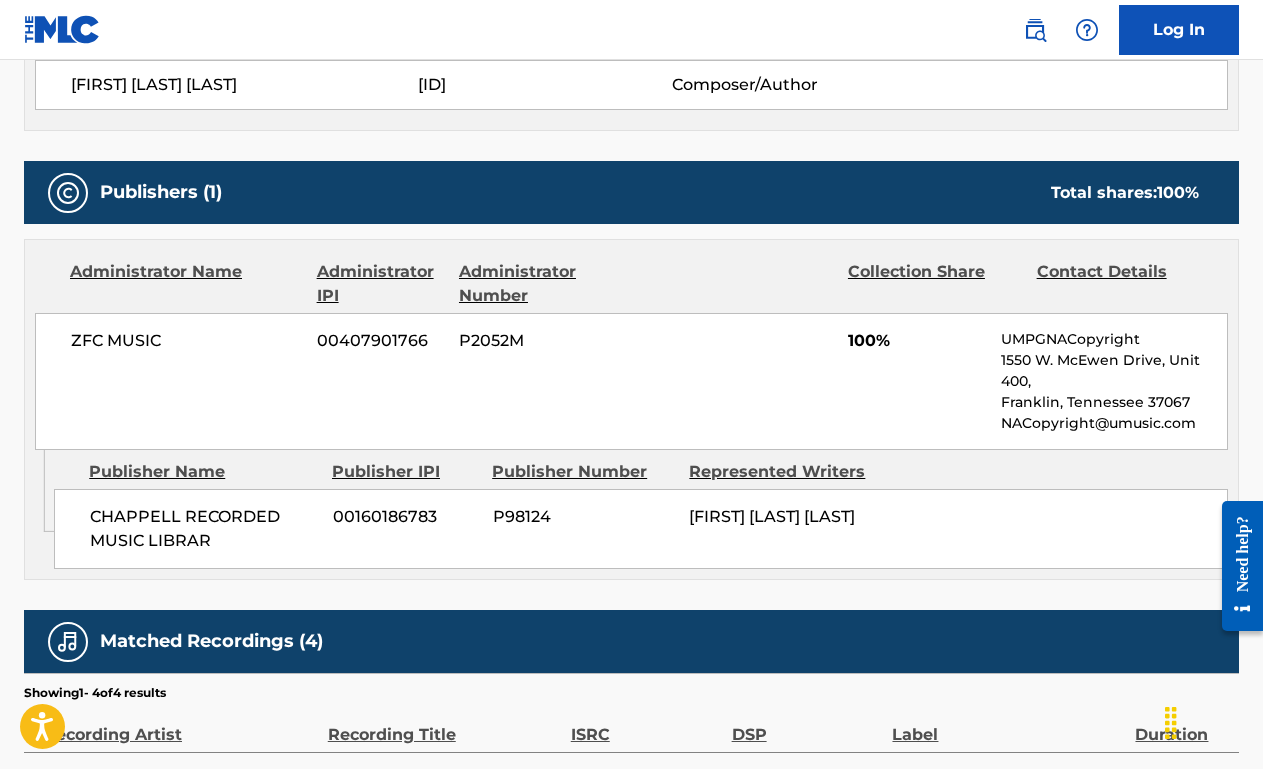 scroll, scrollTop: 0, scrollLeft: 0, axis: both 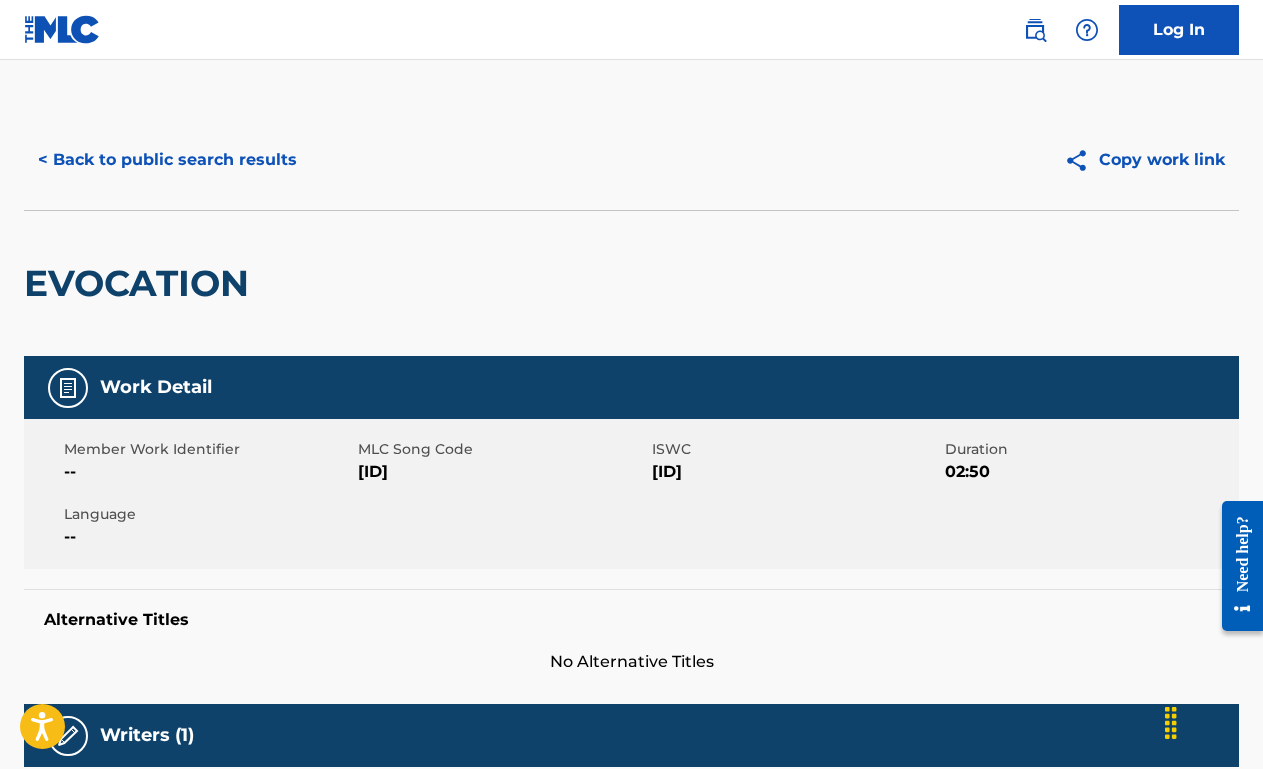click on "< Back to public search results" at bounding box center [167, 160] 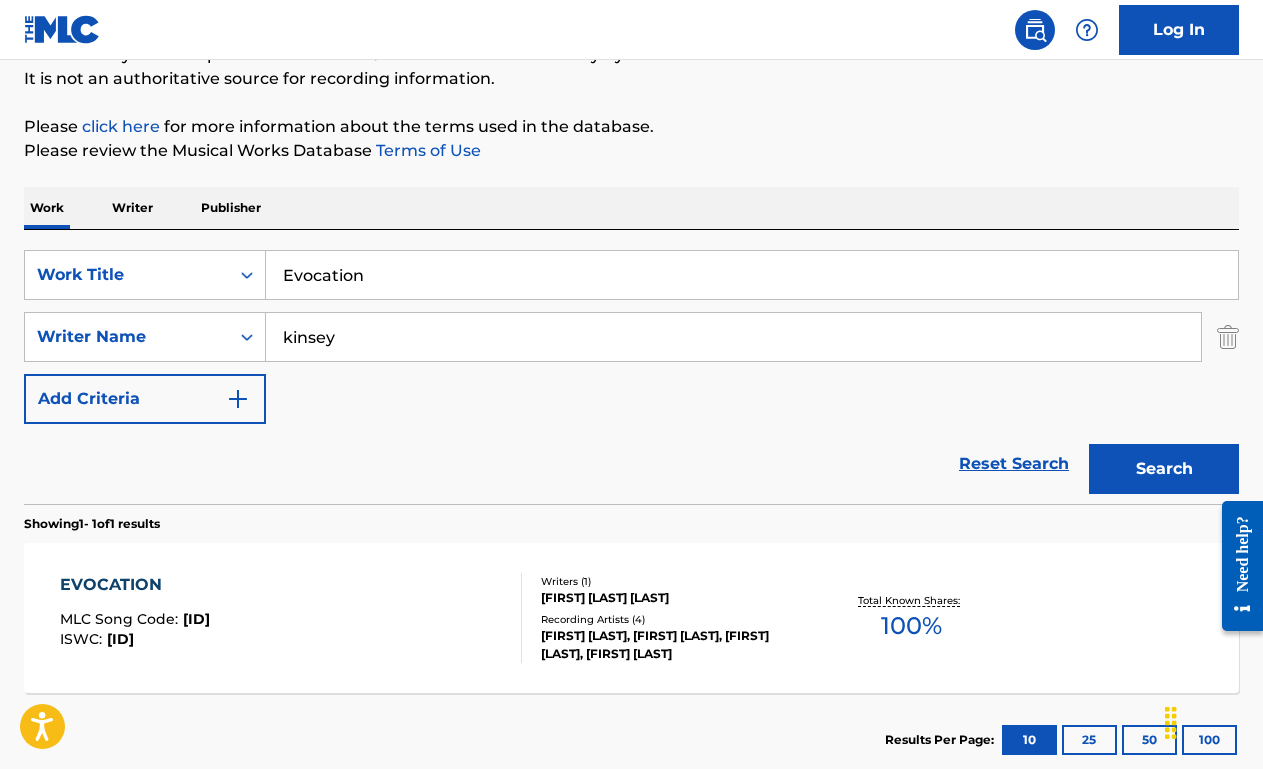 scroll, scrollTop: 189, scrollLeft: 0, axis: vertical 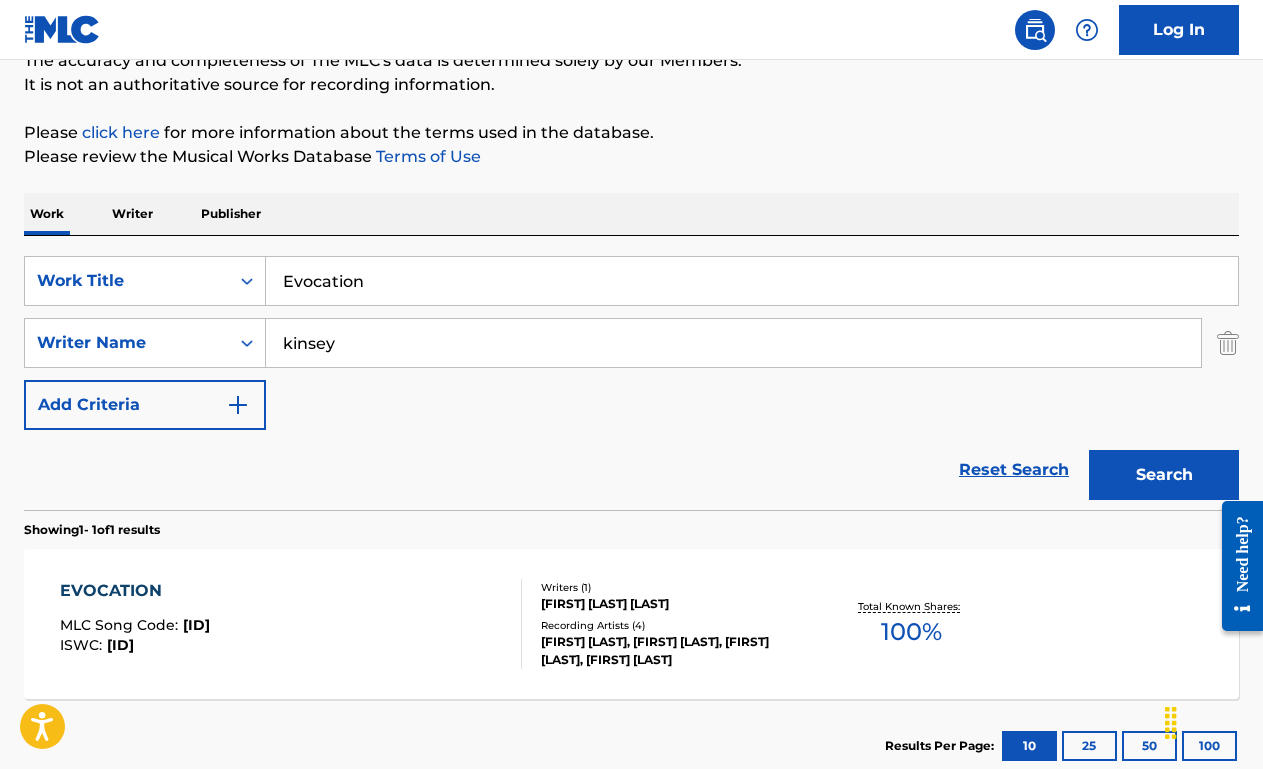 click on "Evocation" at bounding box center (752, 281) 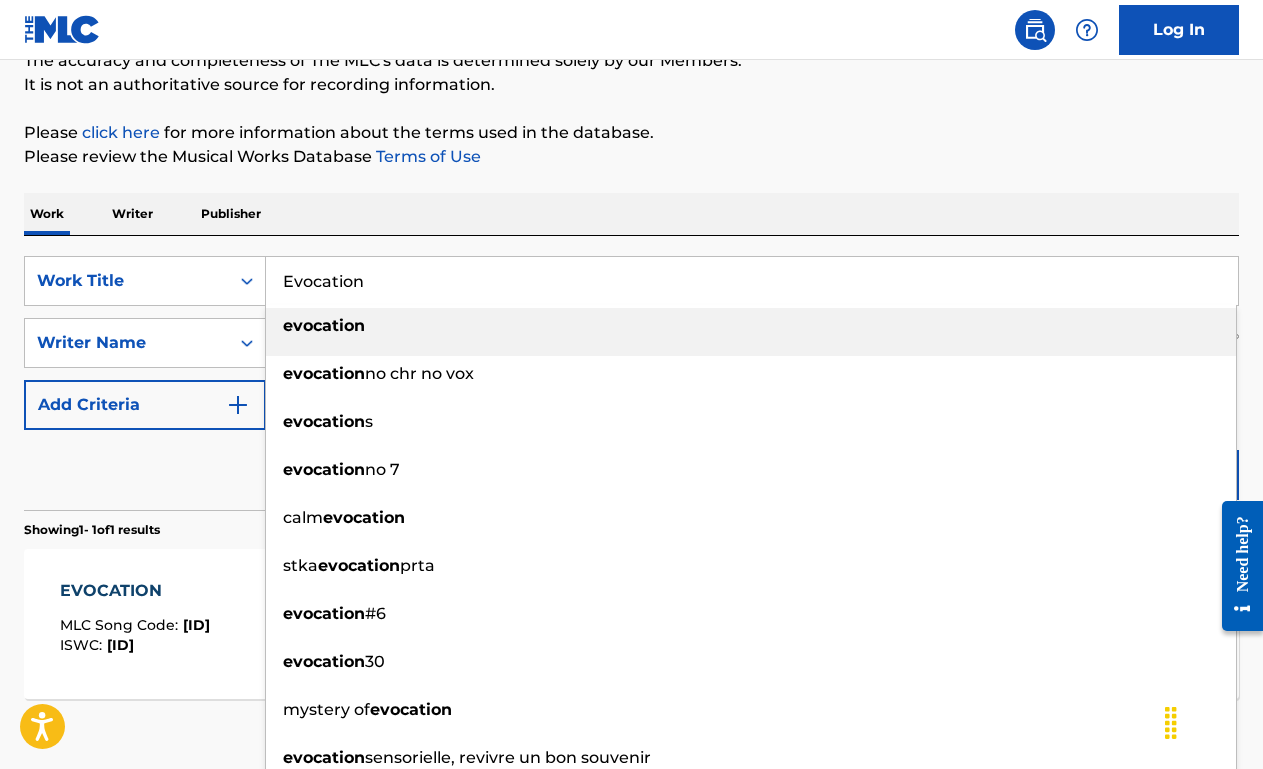 click on "Evocation" at bounding box center (752, 281) 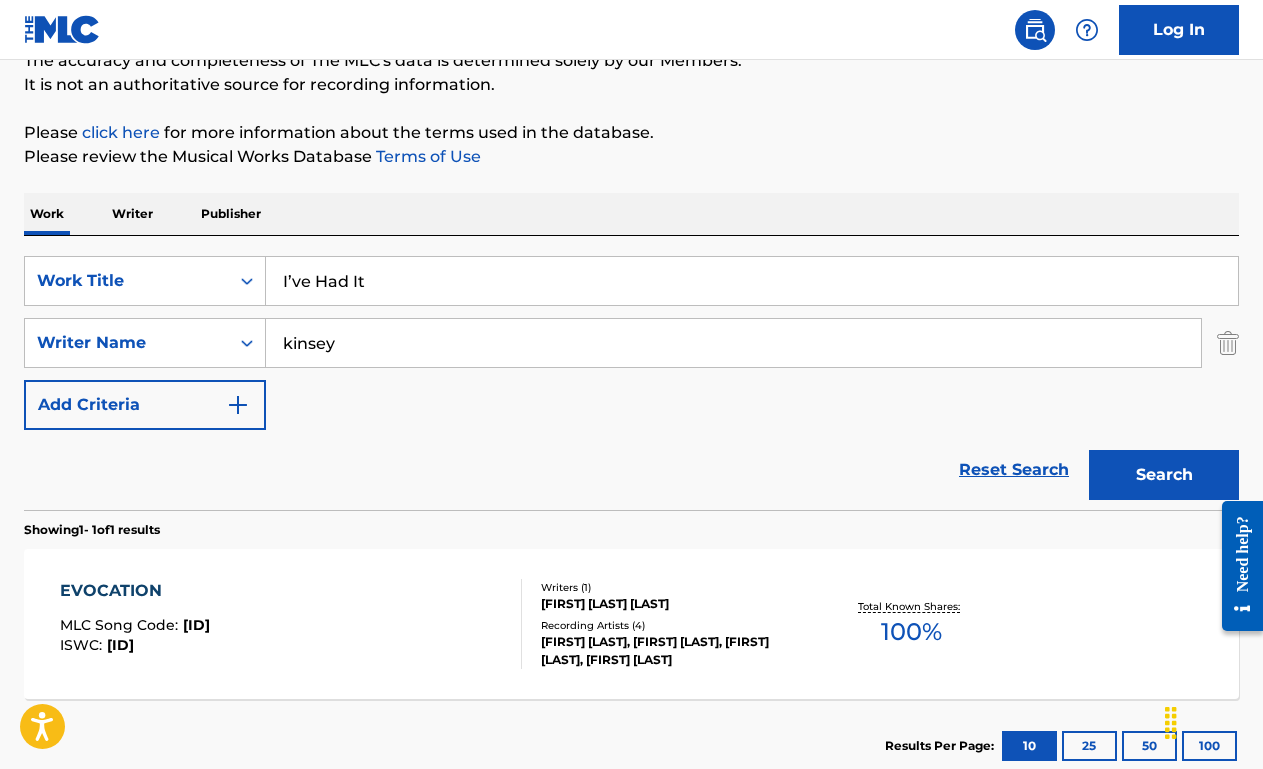 type on "I’ve Had It" 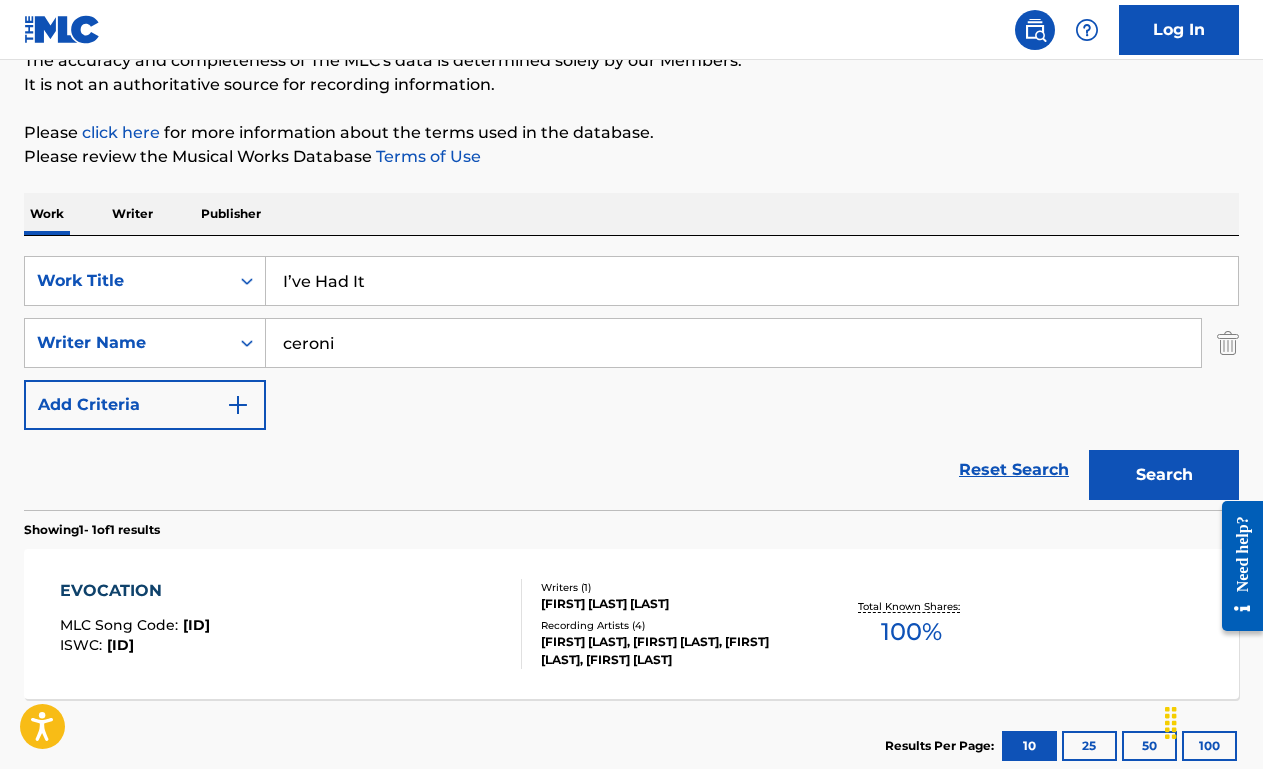 type on "ceroni" 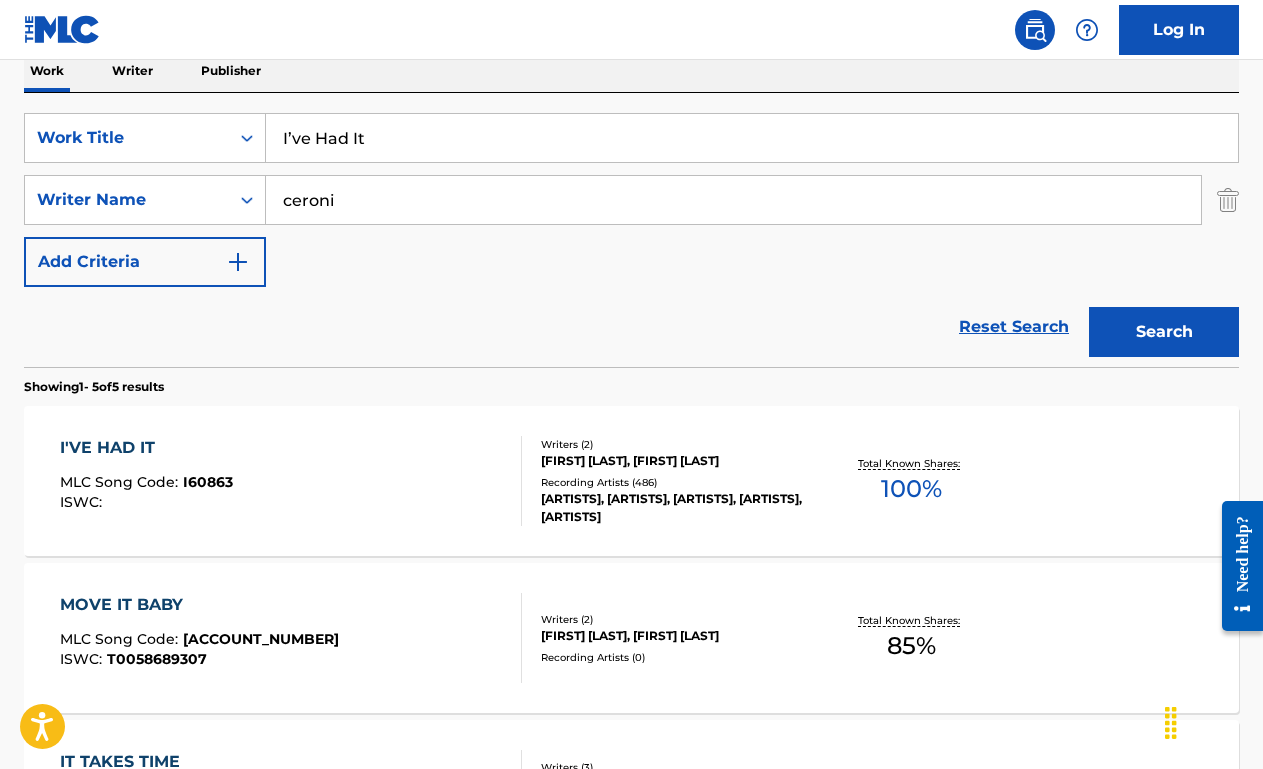 scroll, scrollTop: 354, scrollLeft: 0, axis: vertical 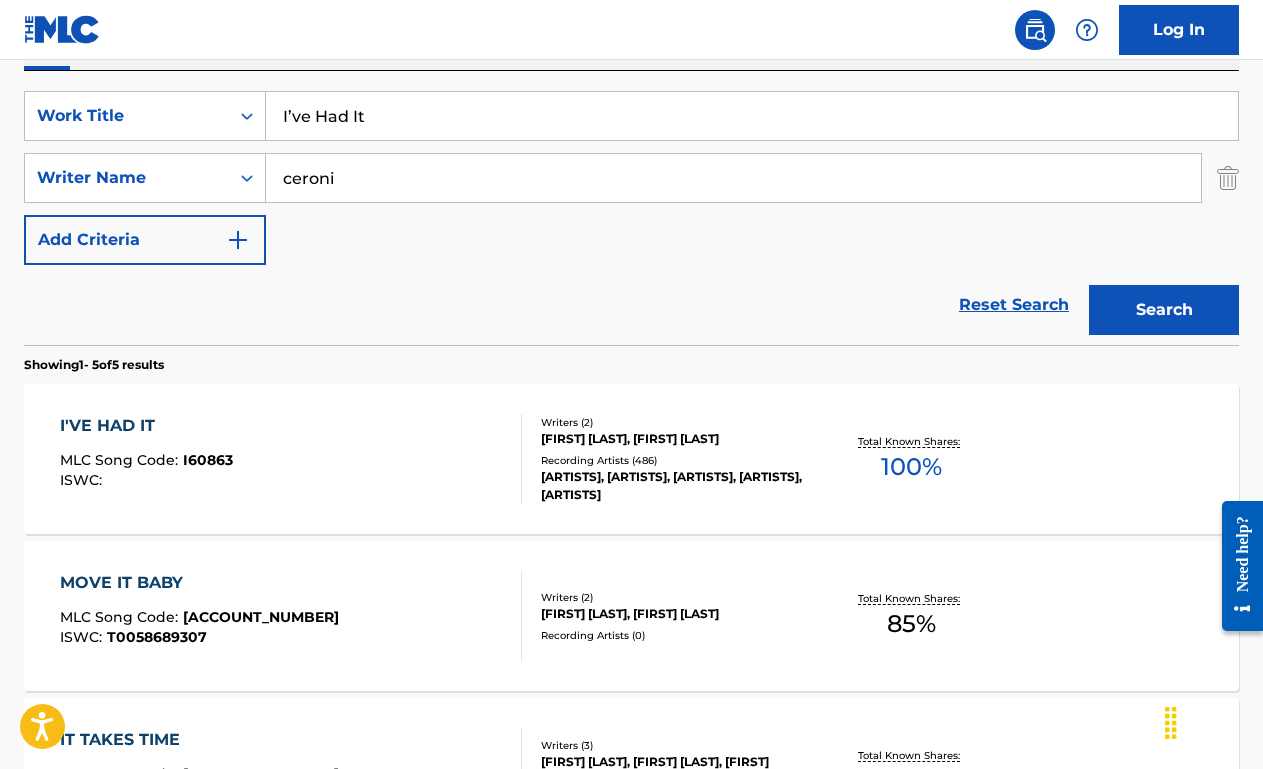 click on "I'VE HAD IT MLC Song Code : I60863 ISWC :" at bounding box center [291, 459] 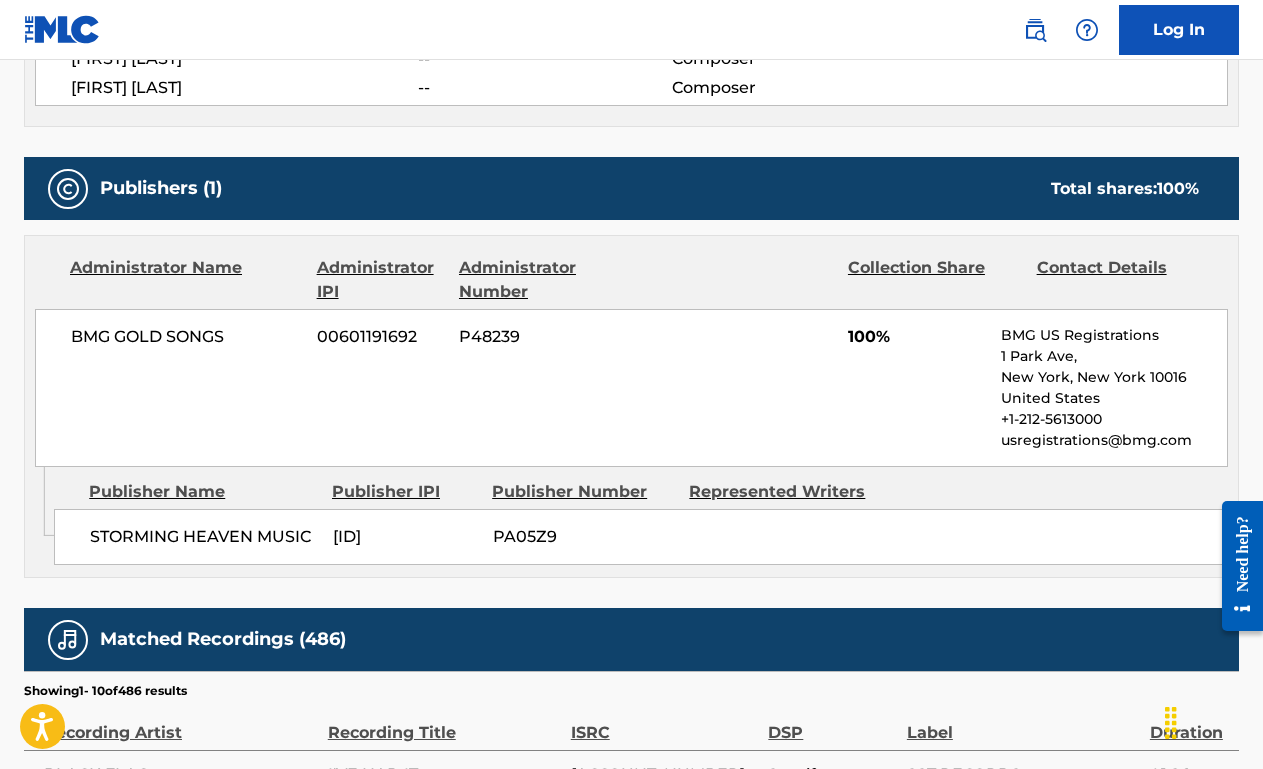 scroll, scrollTop: 0, scrollLeft: 0, axis: both 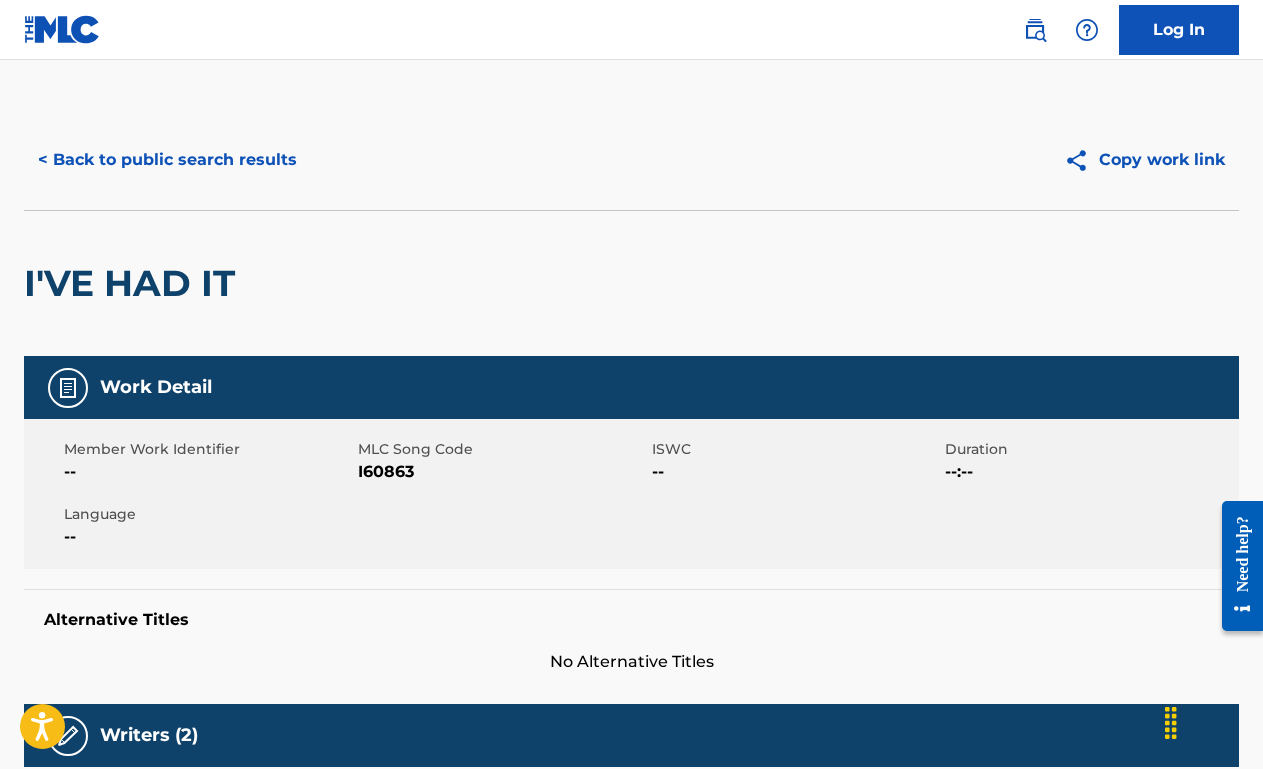 click on "< Back to public search results" at bounding box center (167, 160) 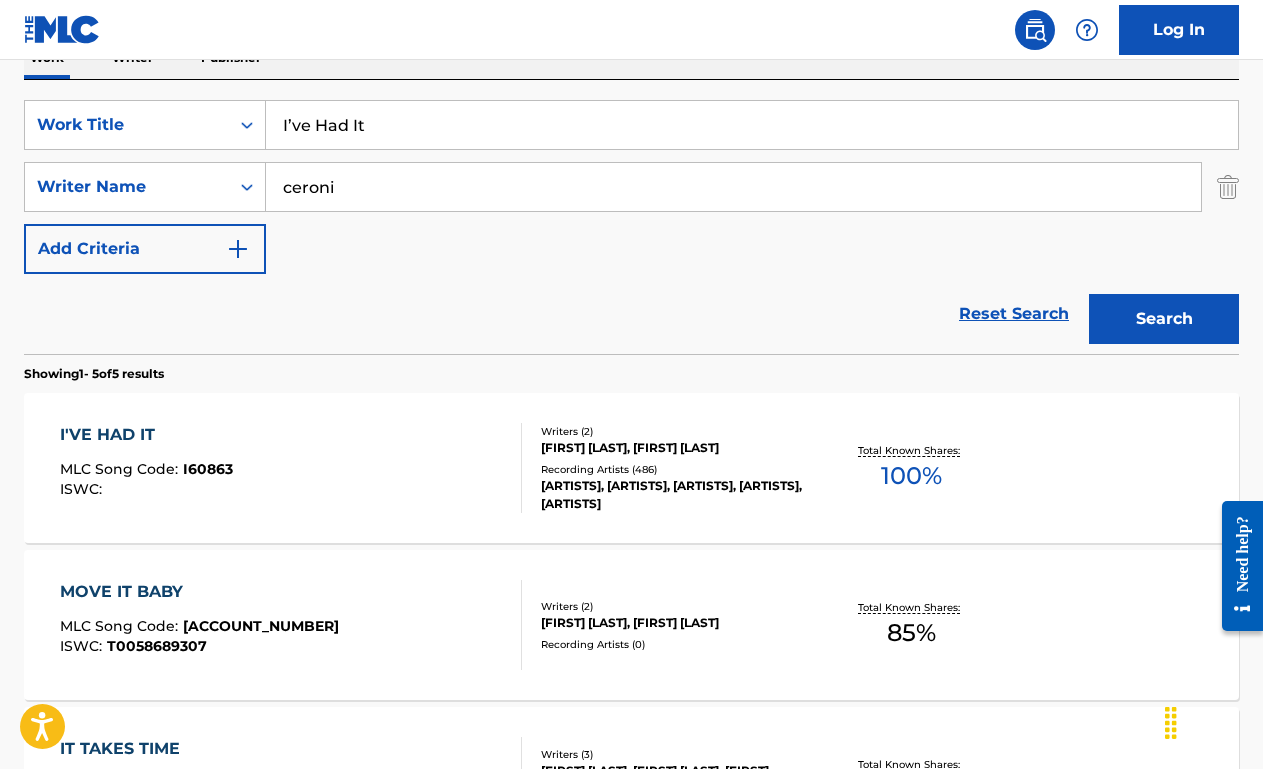 scroll, scrollTop: 341, scrollLeft: 0, axis: vertical 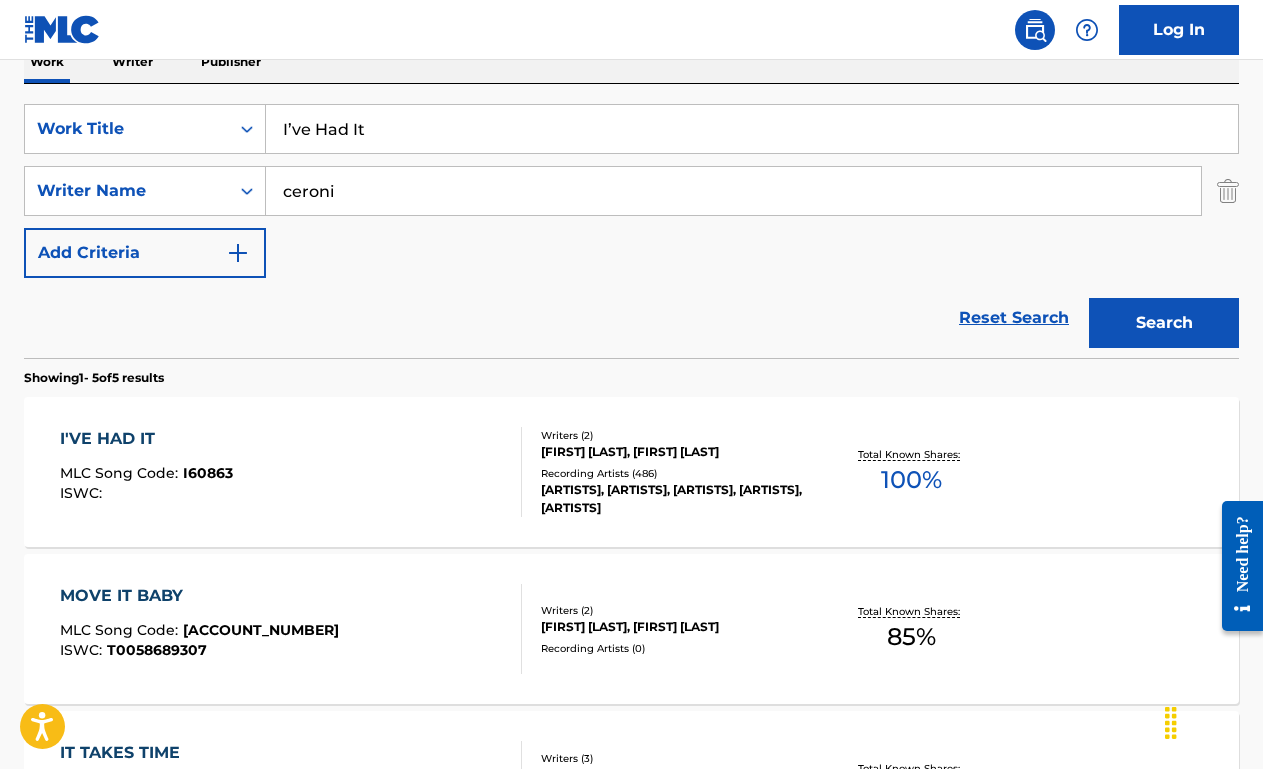 click on "I’ve Had It" at bounding box center [752, 129] 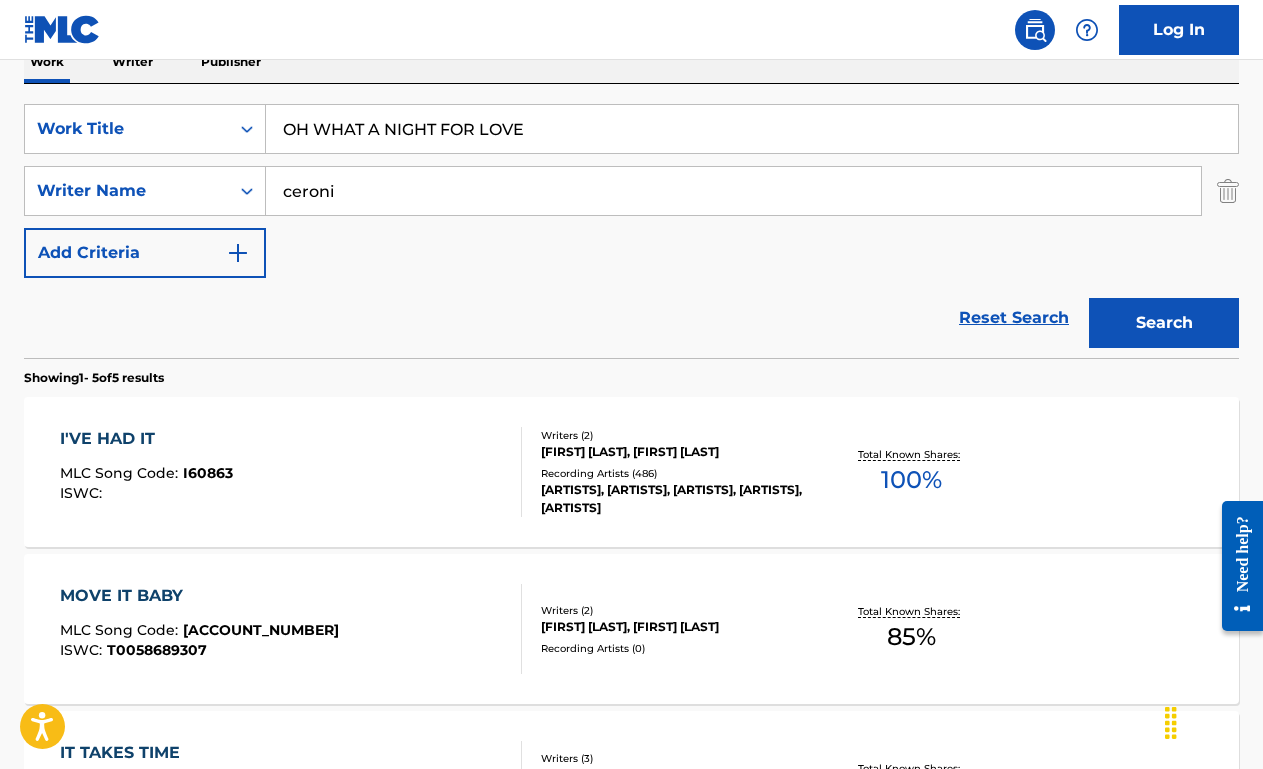 type on "OH WHAT A NIGHT FOR LOVE" 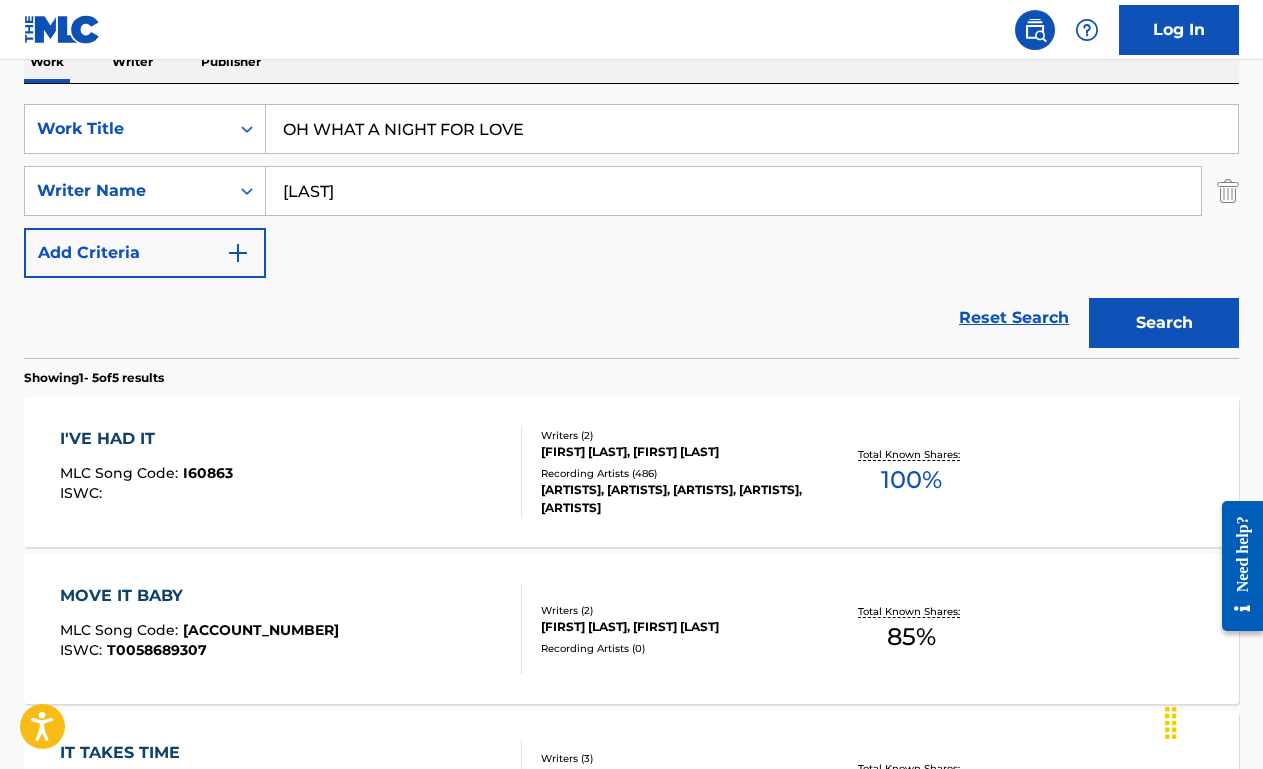 type on "hefti" 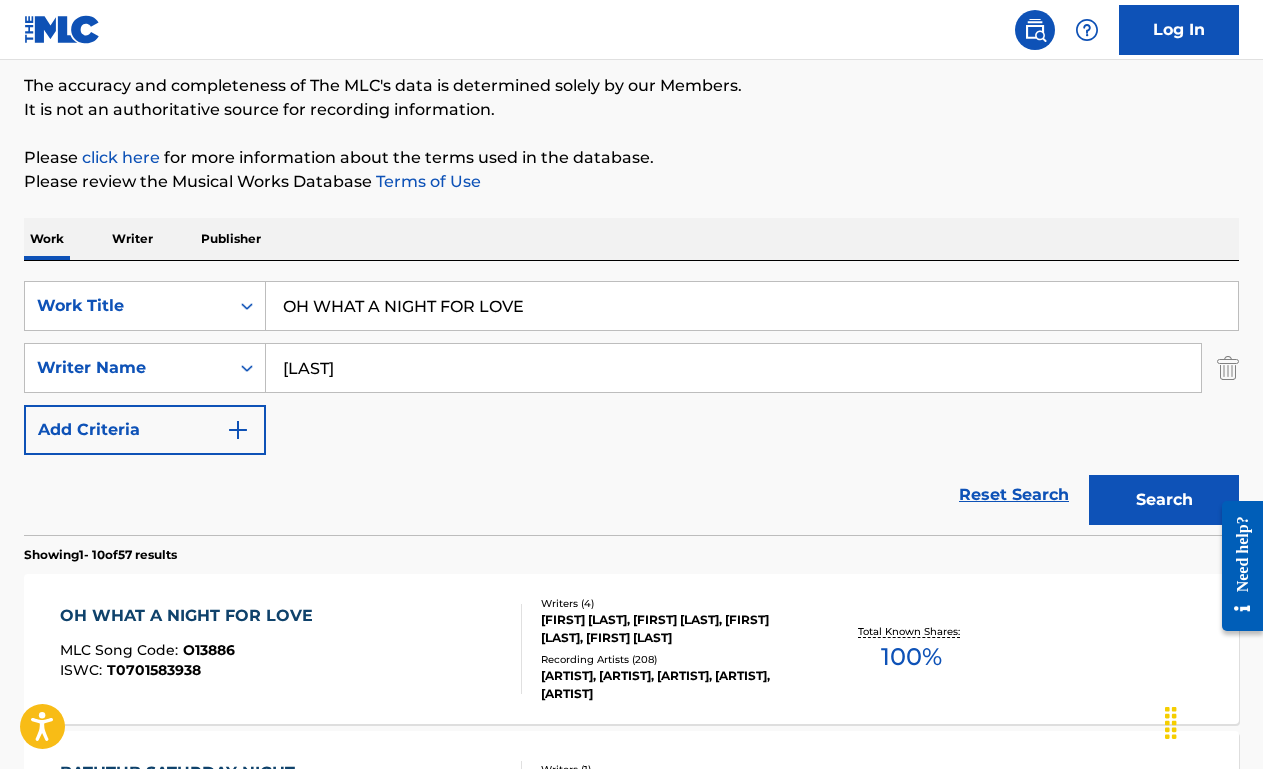 scroll, scrollTop: 341, scrollLeft: 0, axis: vertical 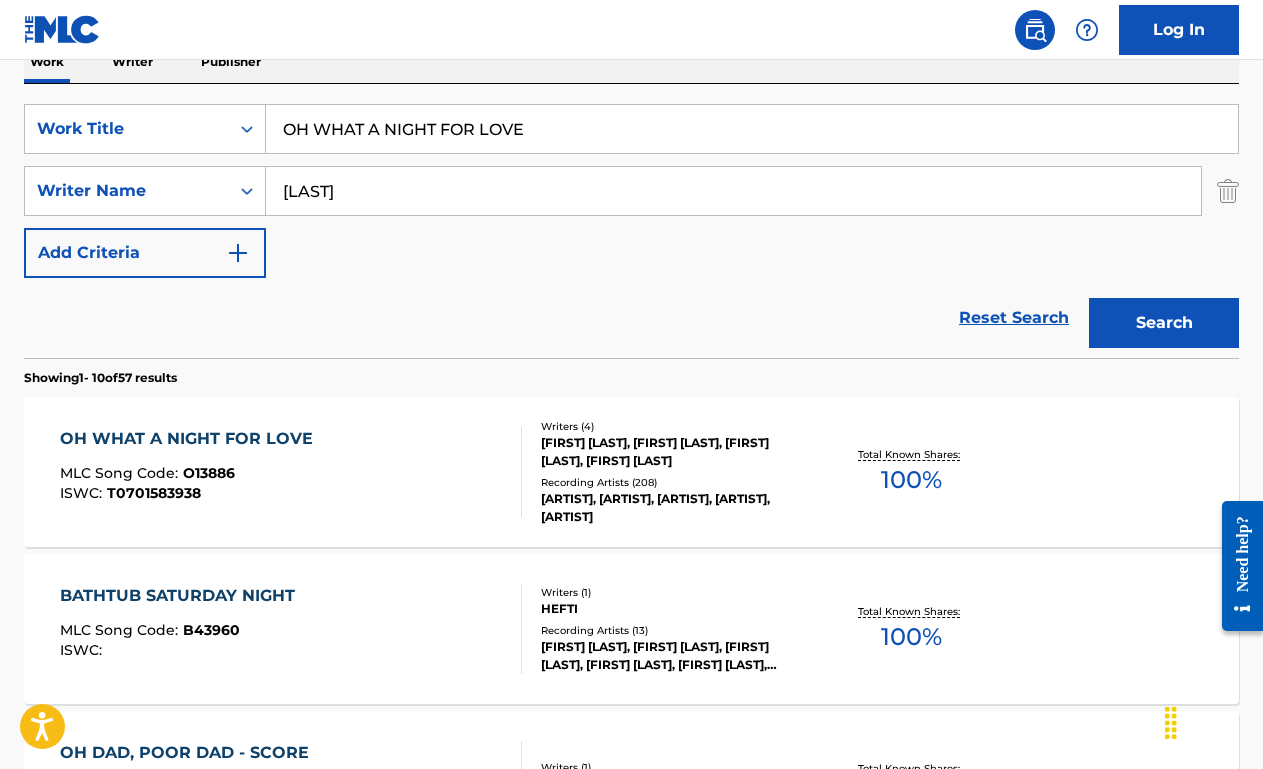 click on "OH WHAT A NIGHT FOR LOVE MLC Song Code : O13886 ISWC : T0701583938" at bounding box center (291, 472) 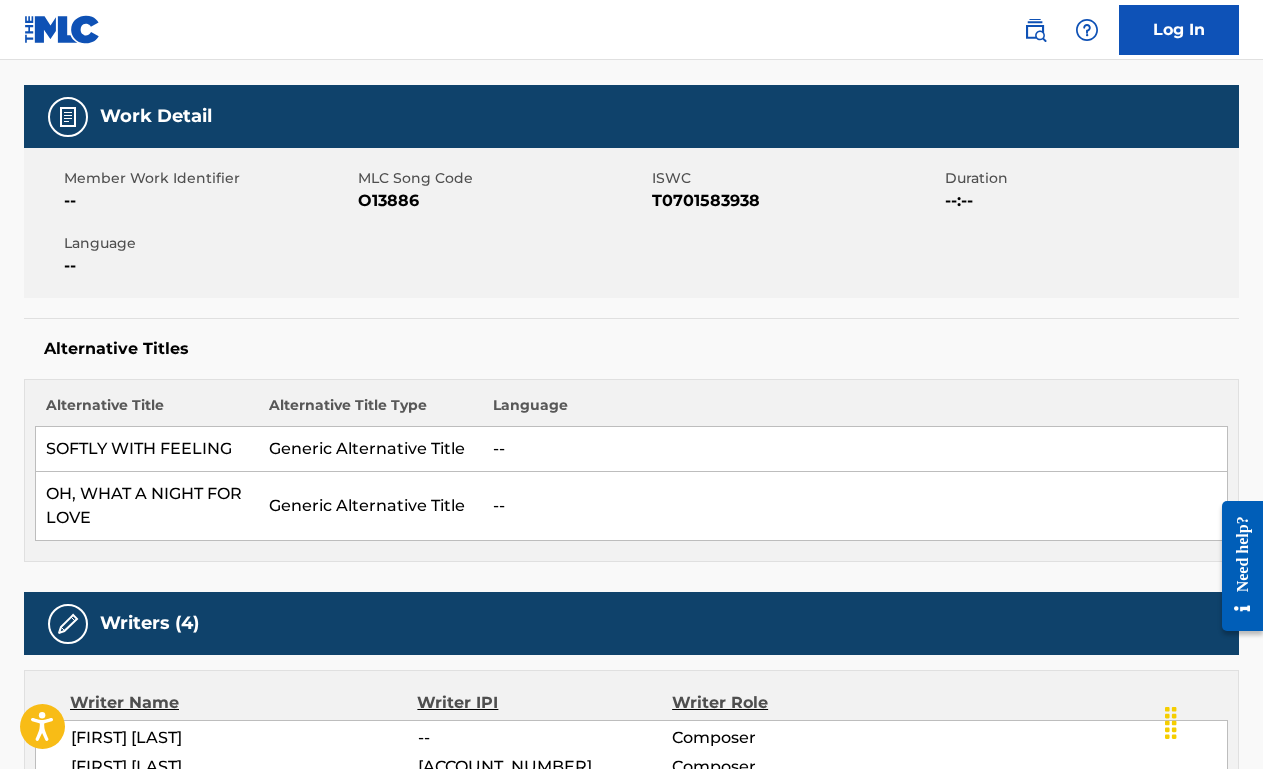 scroll, scrollTop: 0, scrollLeft: 0, axis: both 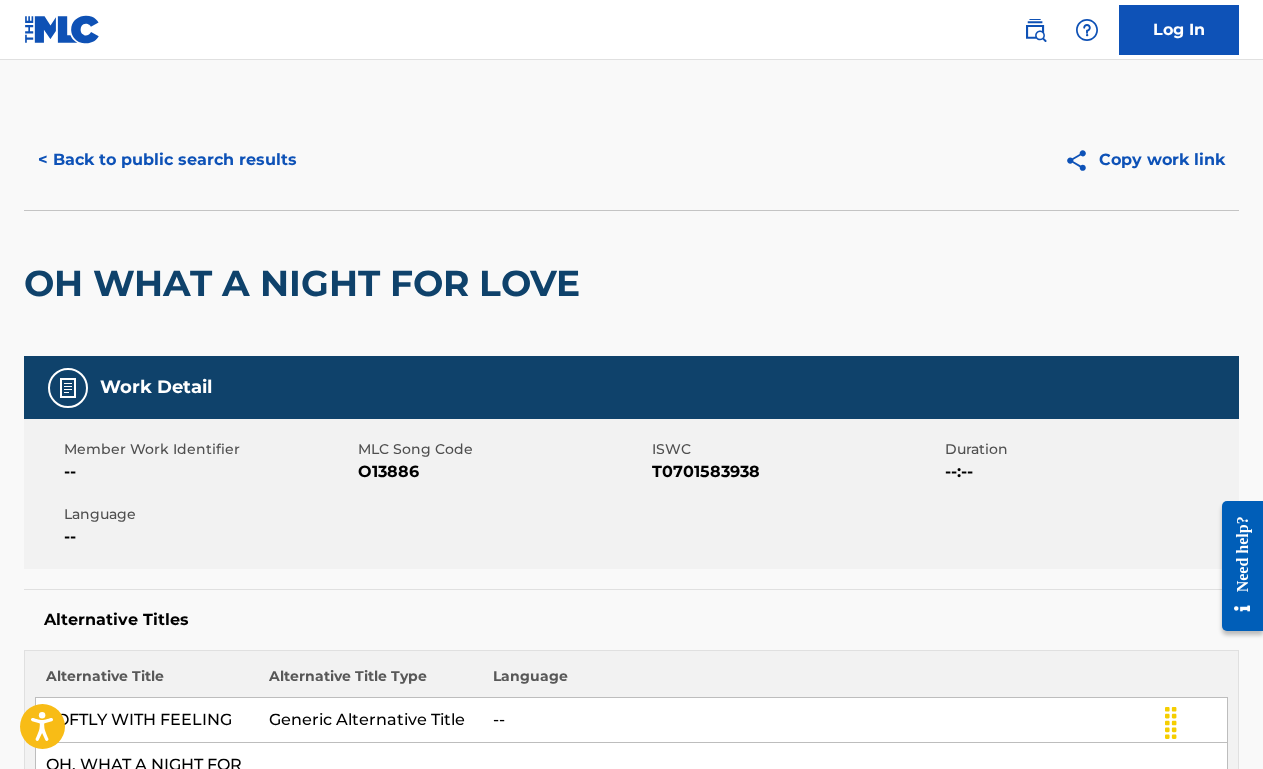 click on "< Back to public search results" at bounding box center [167, 160] 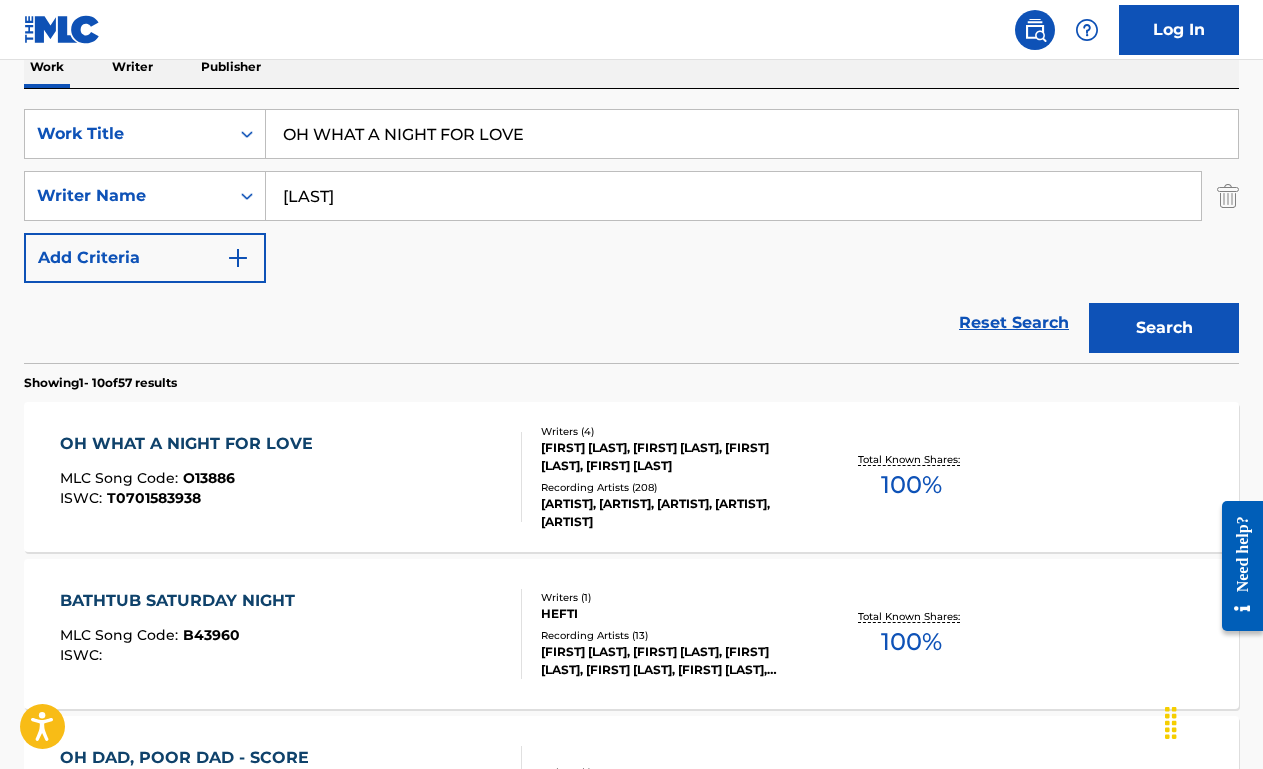 scroll, scrollTop: 332, scrollLeft: 0, axis: vertical 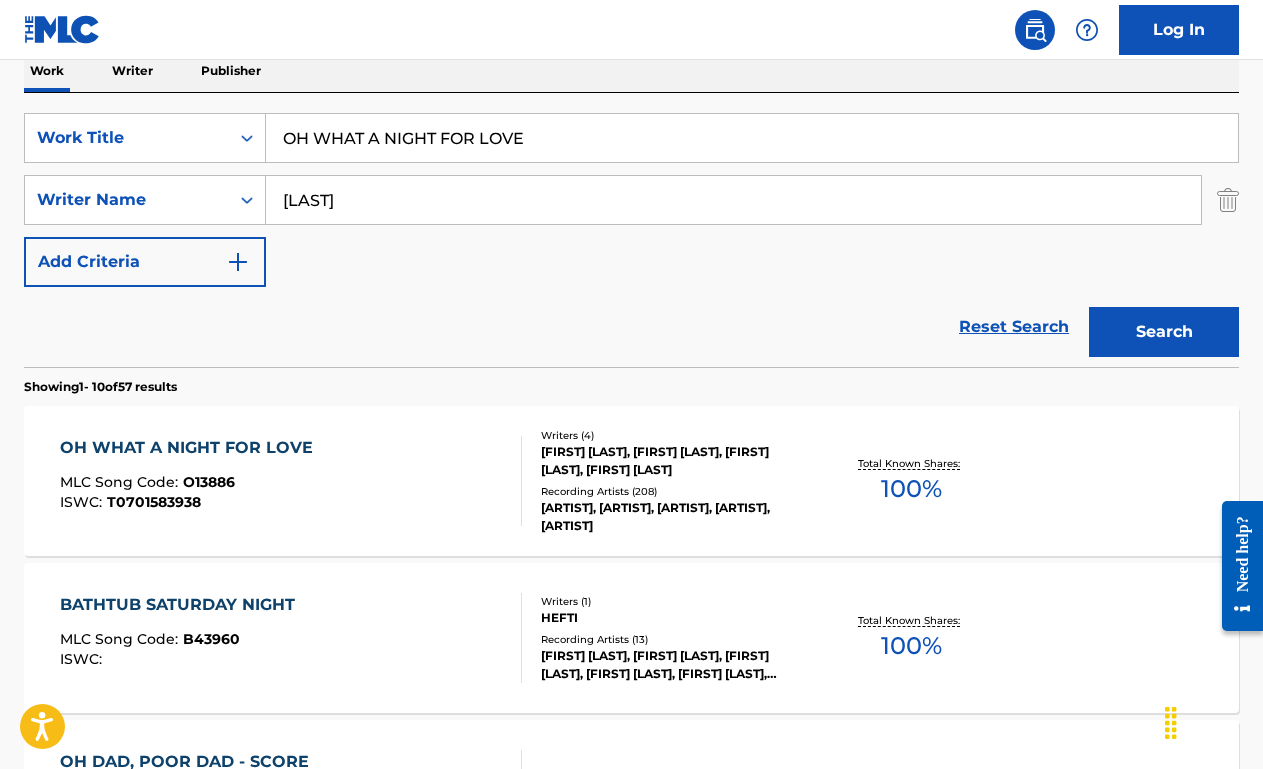 click on "OH WHAT A NIGHT FOR LOVE" at bounding box center [752, 138] 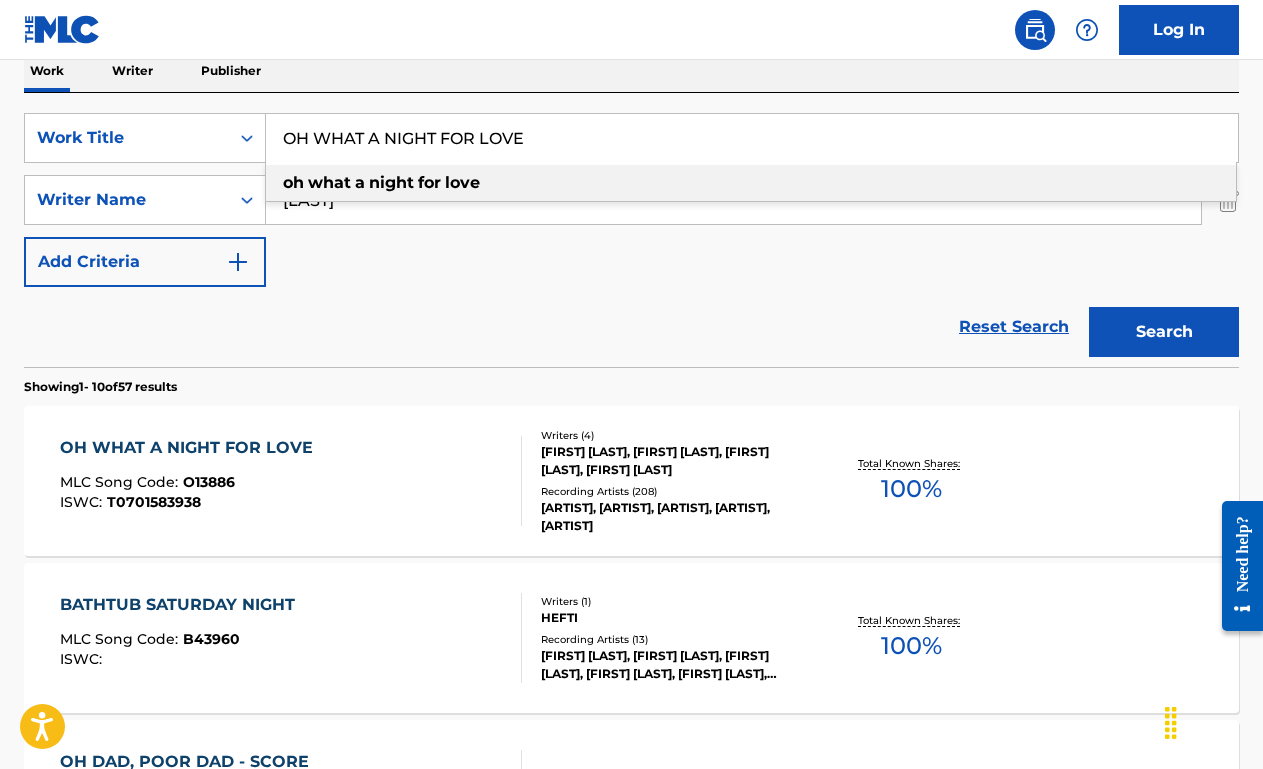 paste on "Shine On Lover’s Moon" 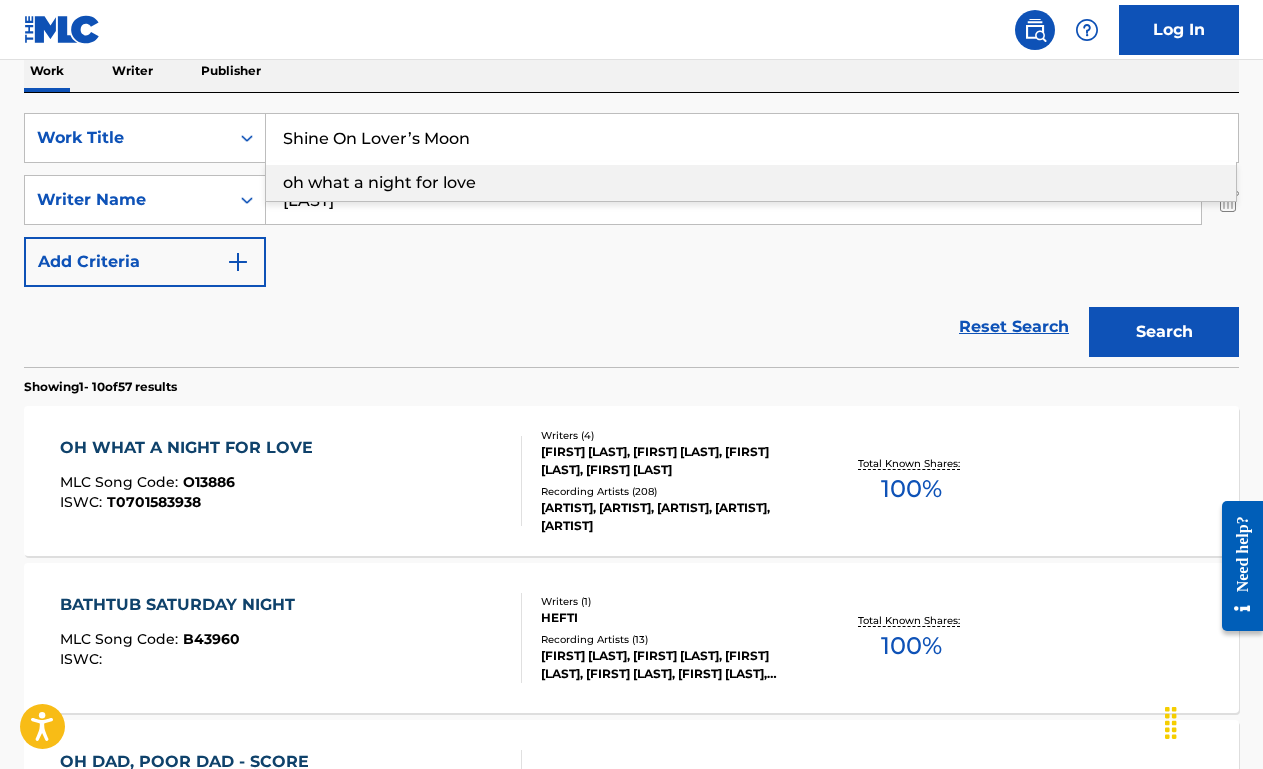 type on "Shine On Lover’s Moon" 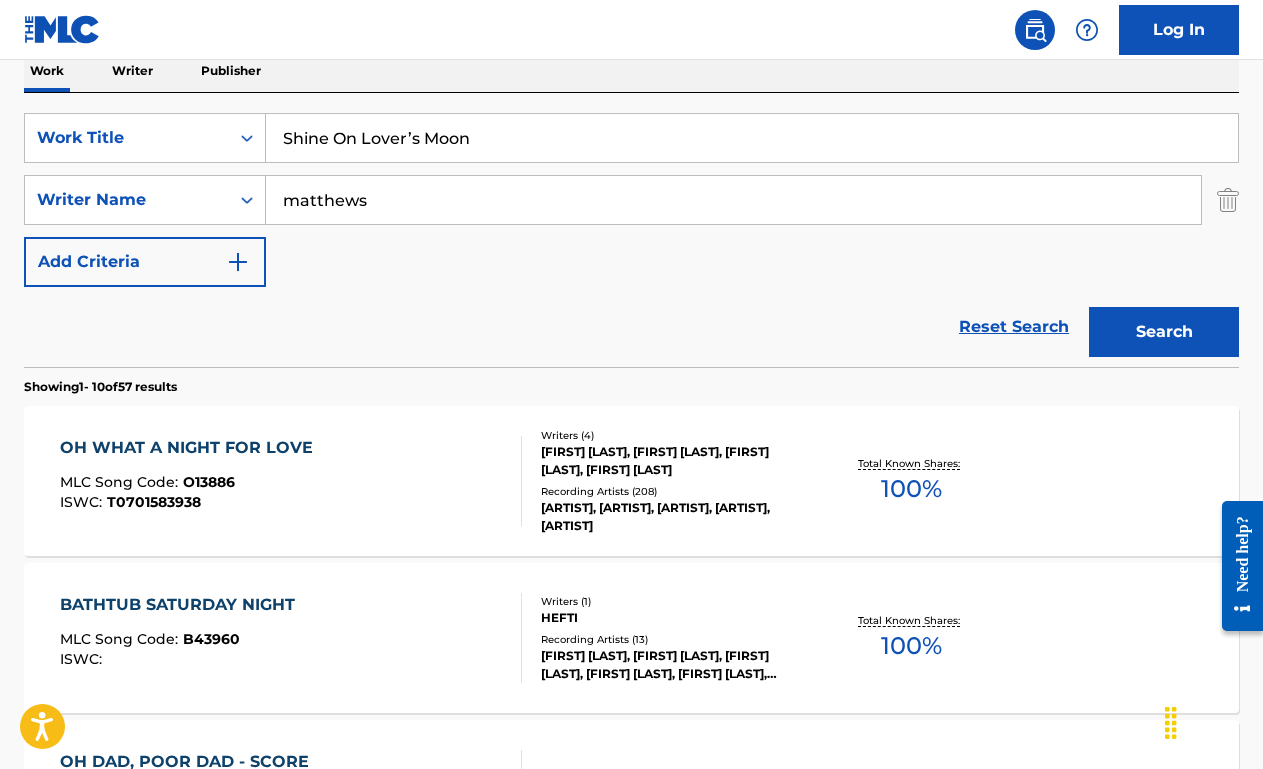 type on "matthews" 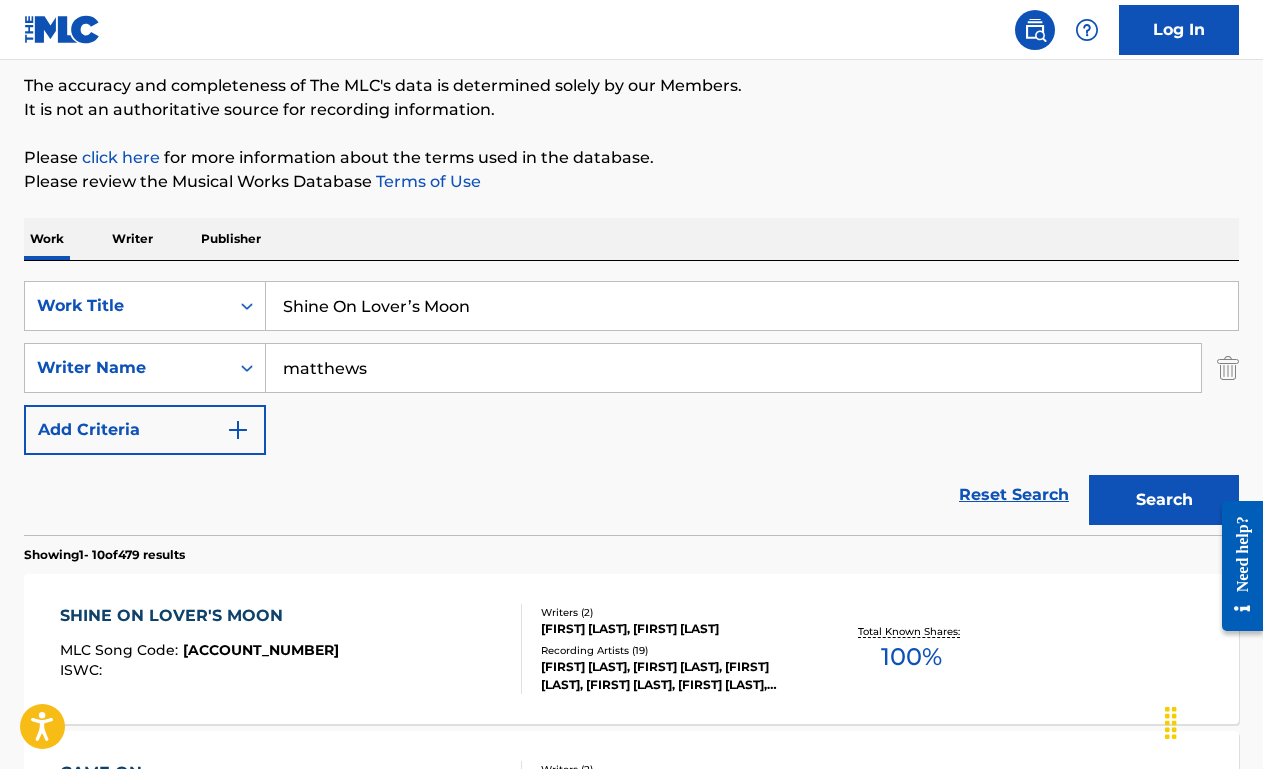 scroll, scrollTop: 332, scrollLeft: 0, axis: vertical 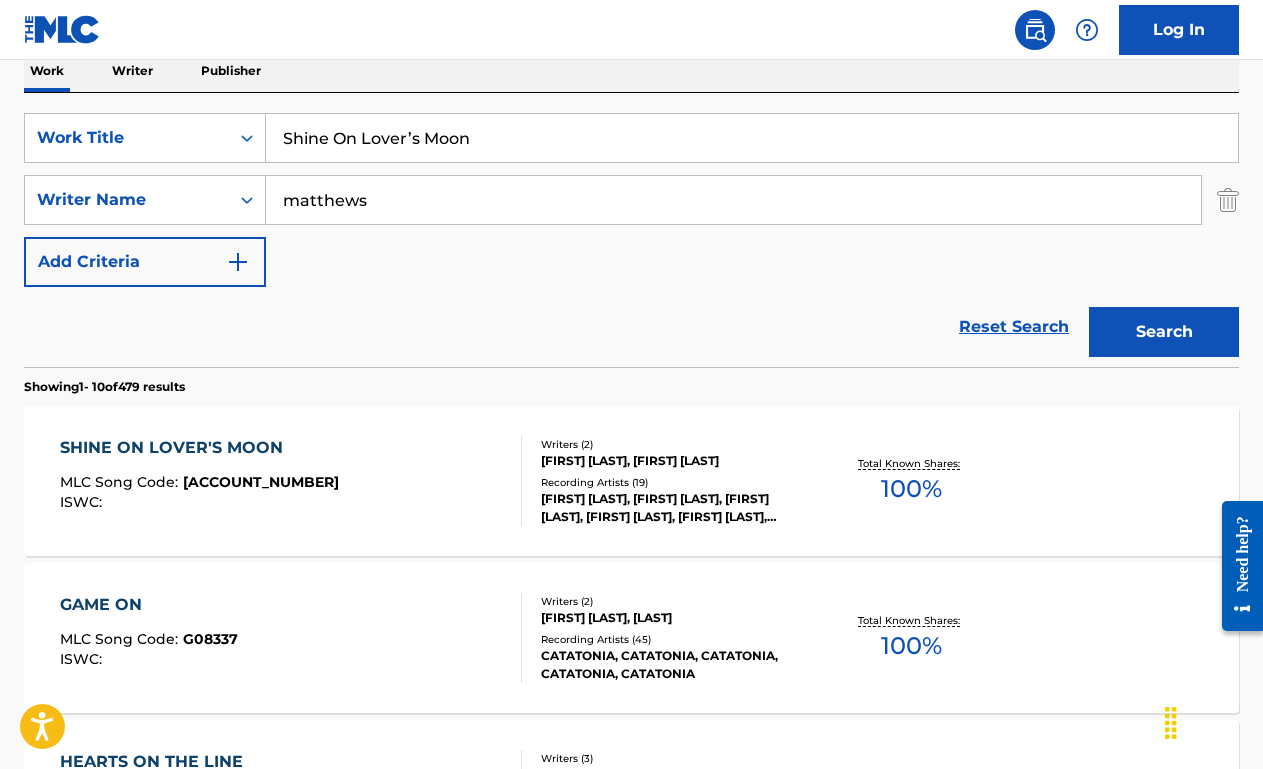 click on "SHINE ON LOVER'S MOON MLC Song Code : S41466 ISWC :" at bounding box center (291, 481) 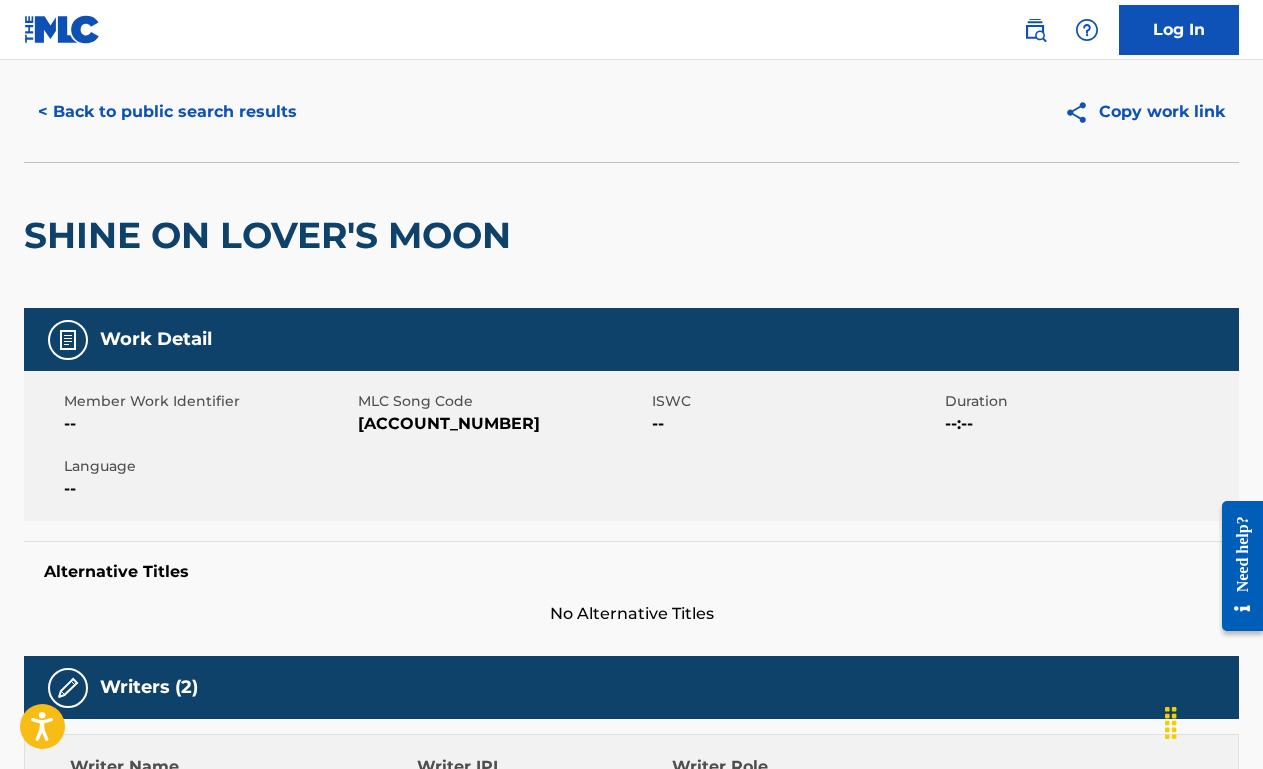 scroll, scrollTop: 0, scrollLeft: 0, axis: both 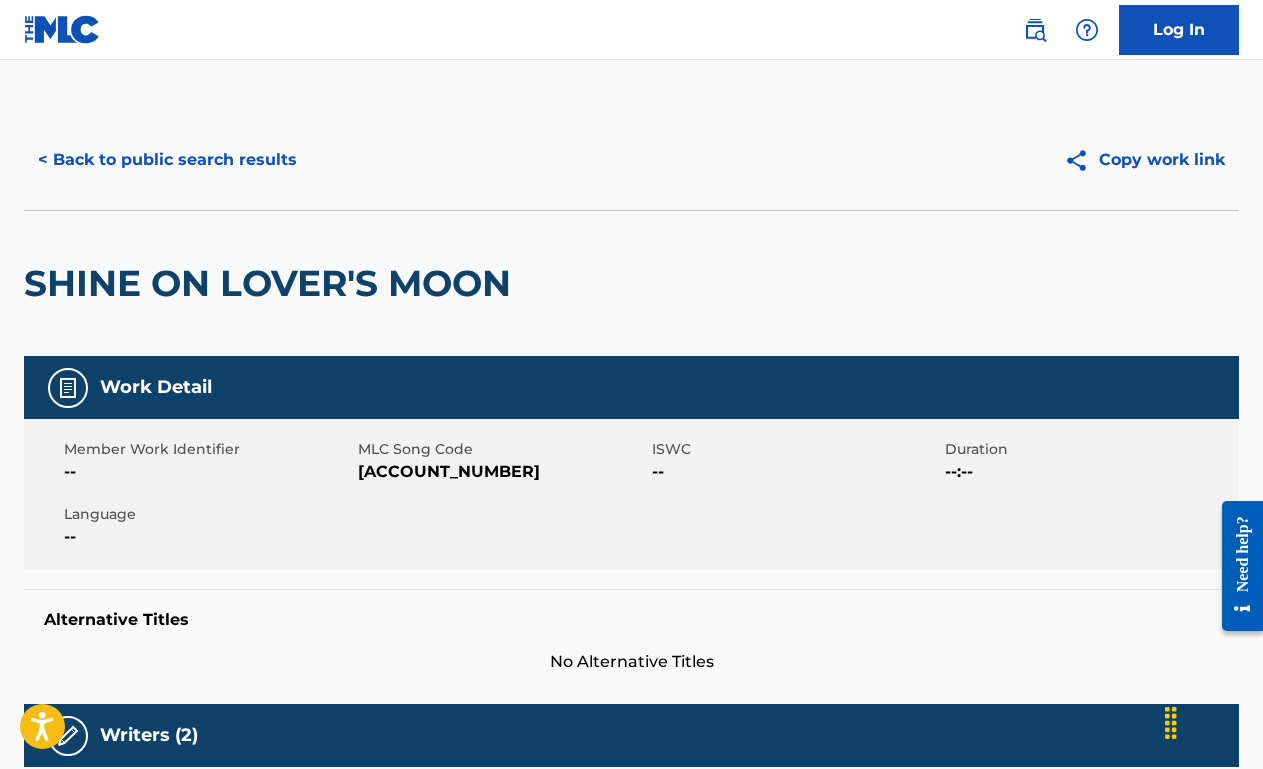 click on "< Back to public search results" at bounding box center [167, 160] 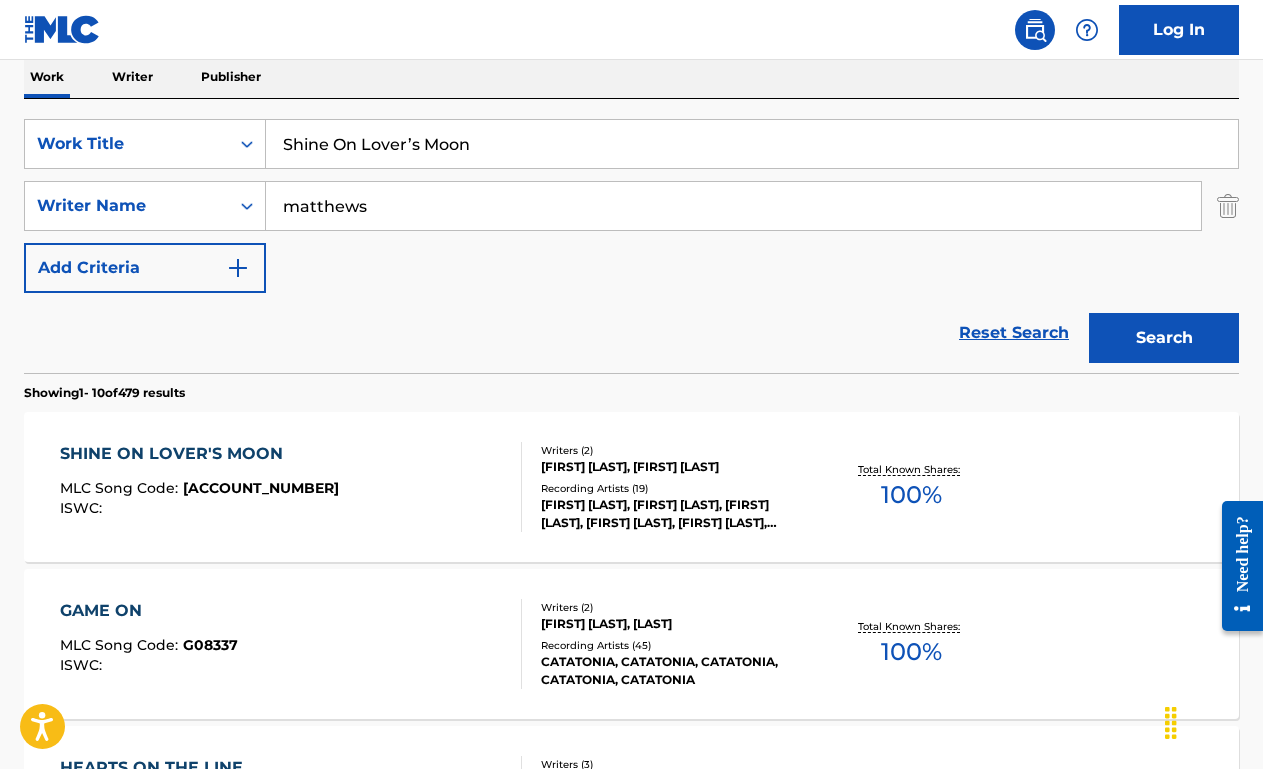 scroll, scrollTop: 324, scrollLeft: 0, axis: vertical 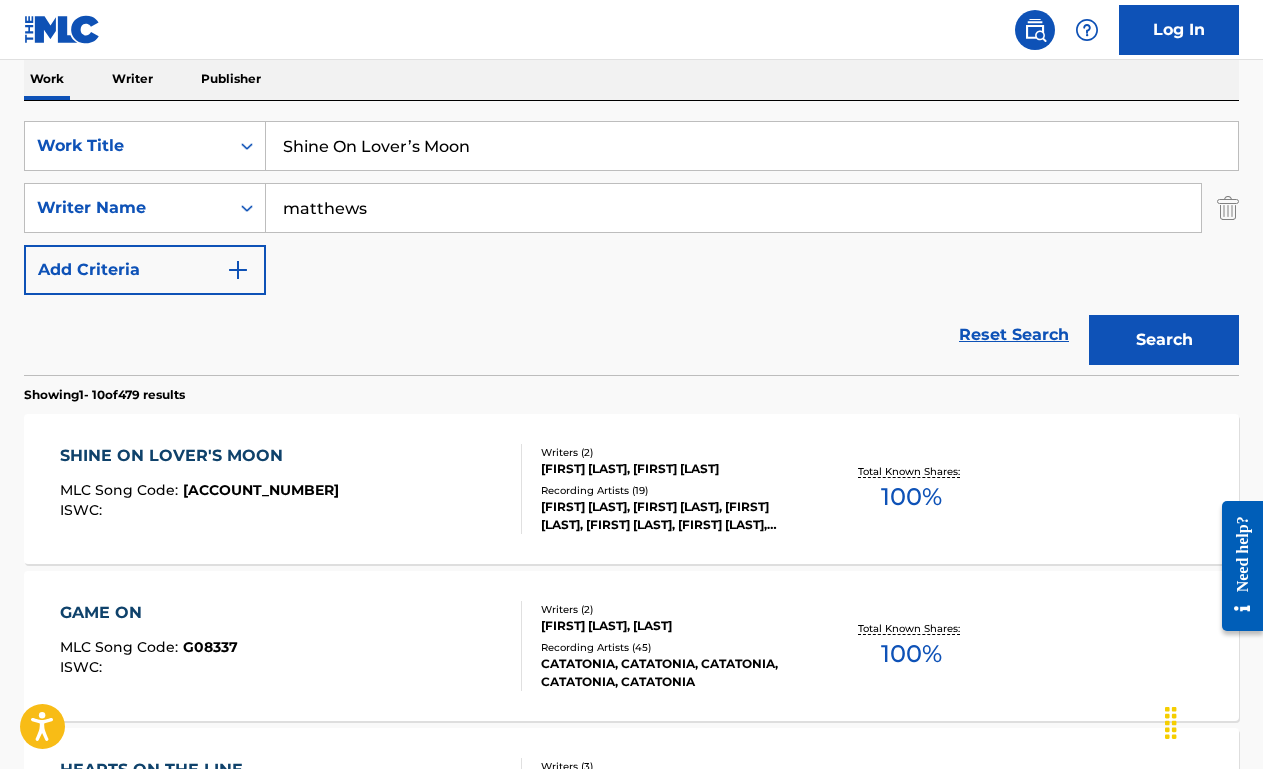 click on "Shine On Lover’s Moon" at bounding box center [752, 146] 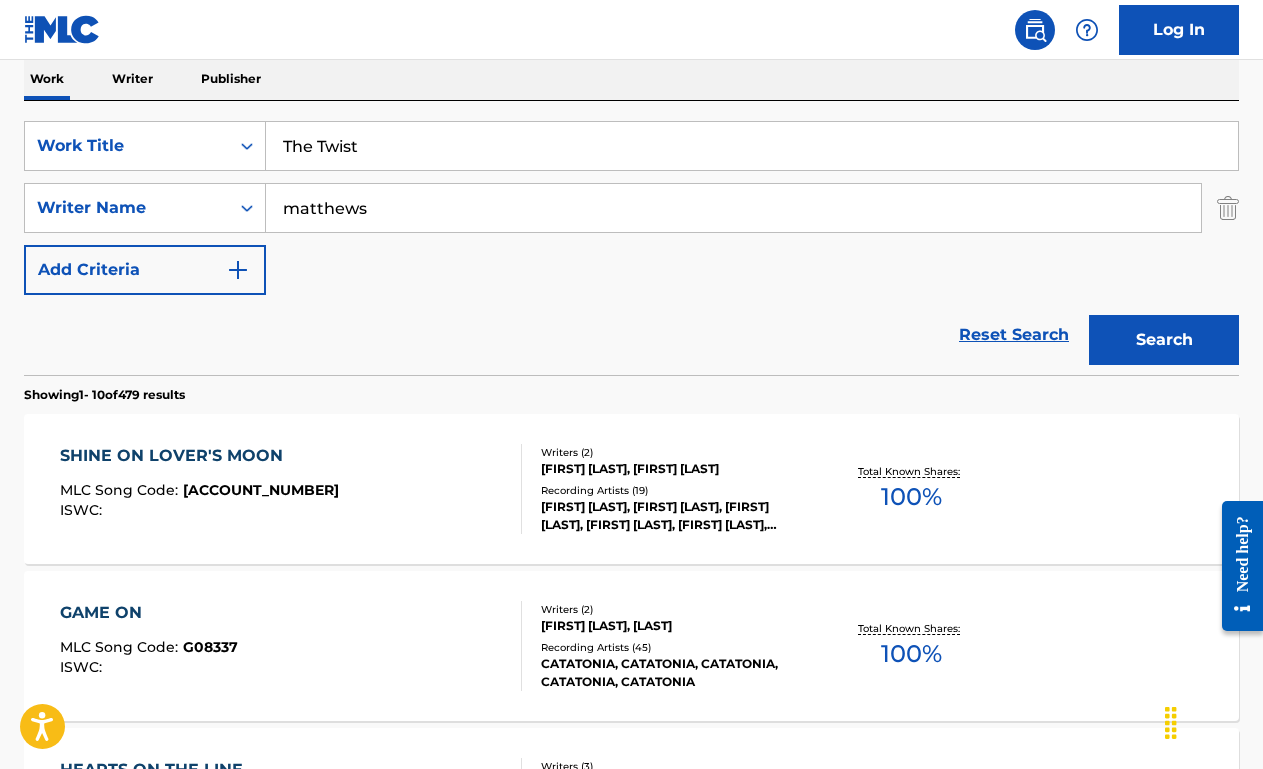 type on "The Twist" 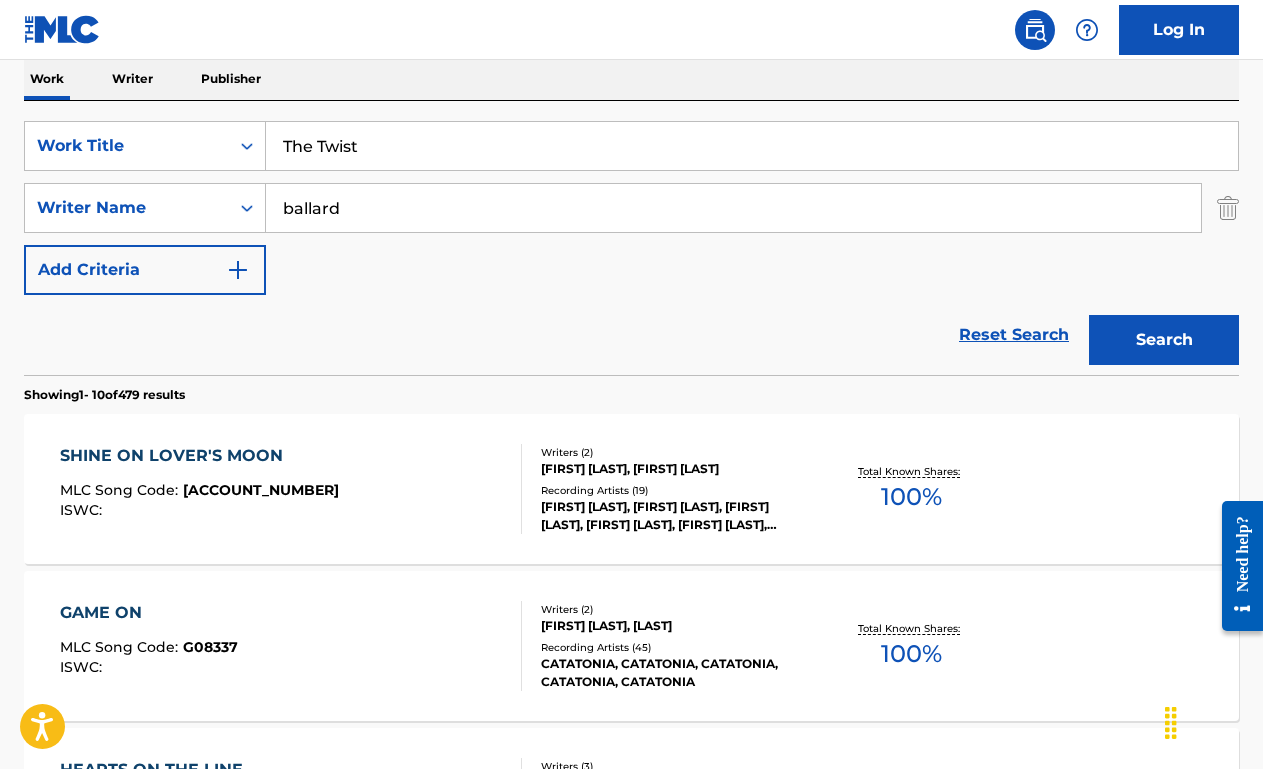 type on "ballard" 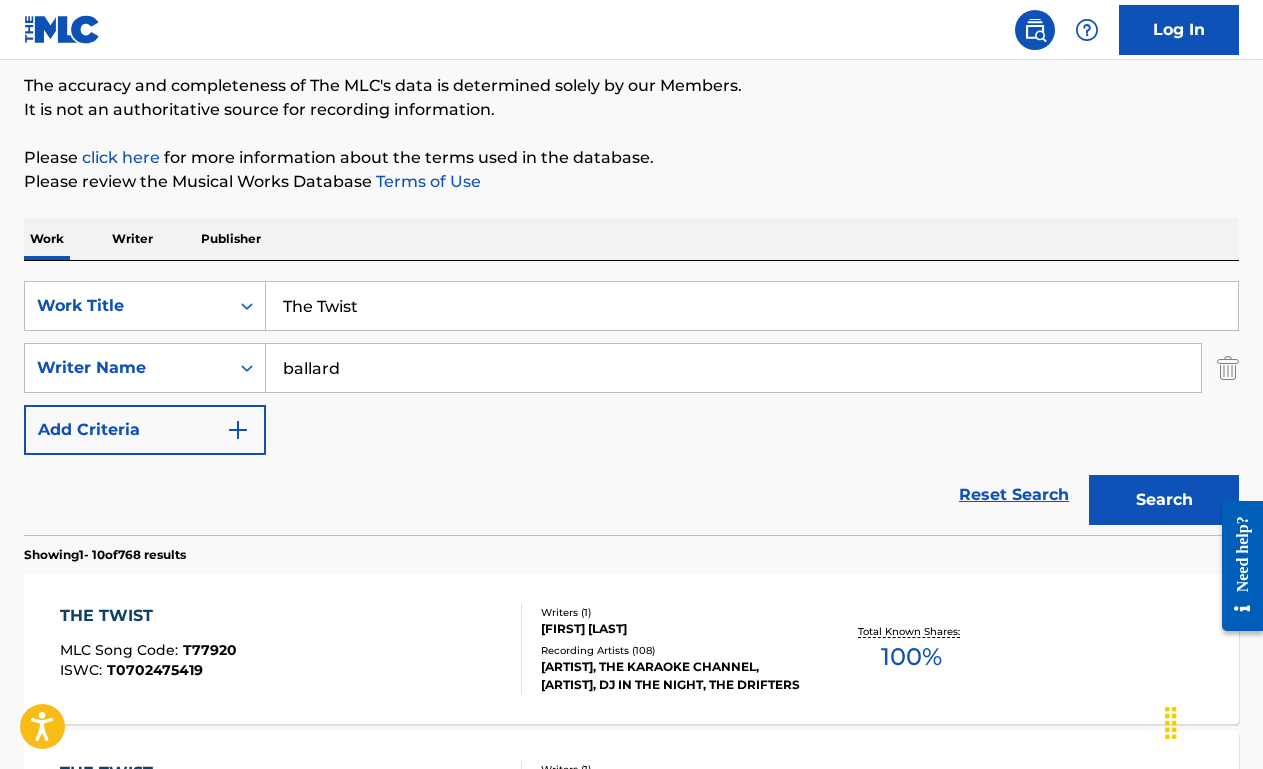 scroll, scrollTop: 324, scrollLeft: 0, axis: vertical 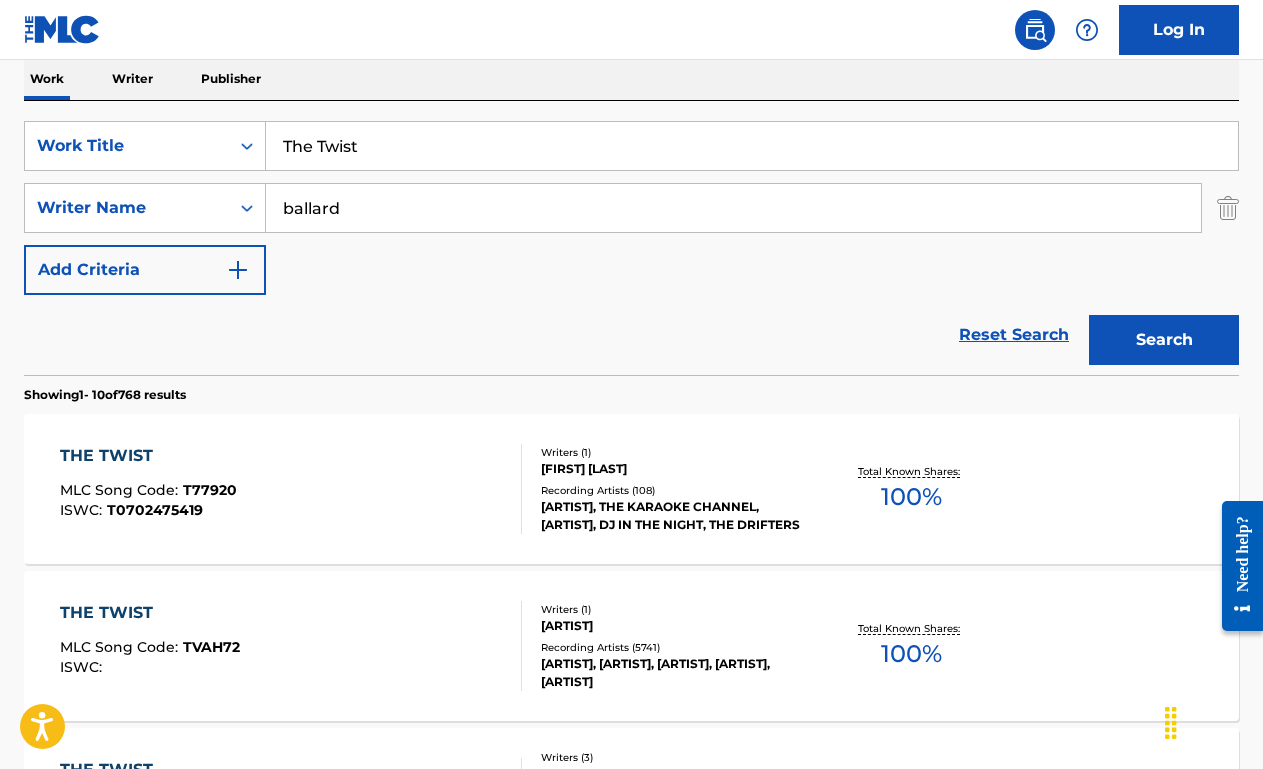 click on "THE TWIST MLC Song Code : T77920 ISWC : T0702475419 Writers ( 1 ) HENRY BALLARD Recording Artists ( 108 ) HERMANAS JIMENEZ, THE KARAOKE CHANNEL, CHUBBY CHECKER, DJ IN THE NIGHT, THE DRIFTERS Total Known Shares: 100 %" at bounding box center [631, 489] 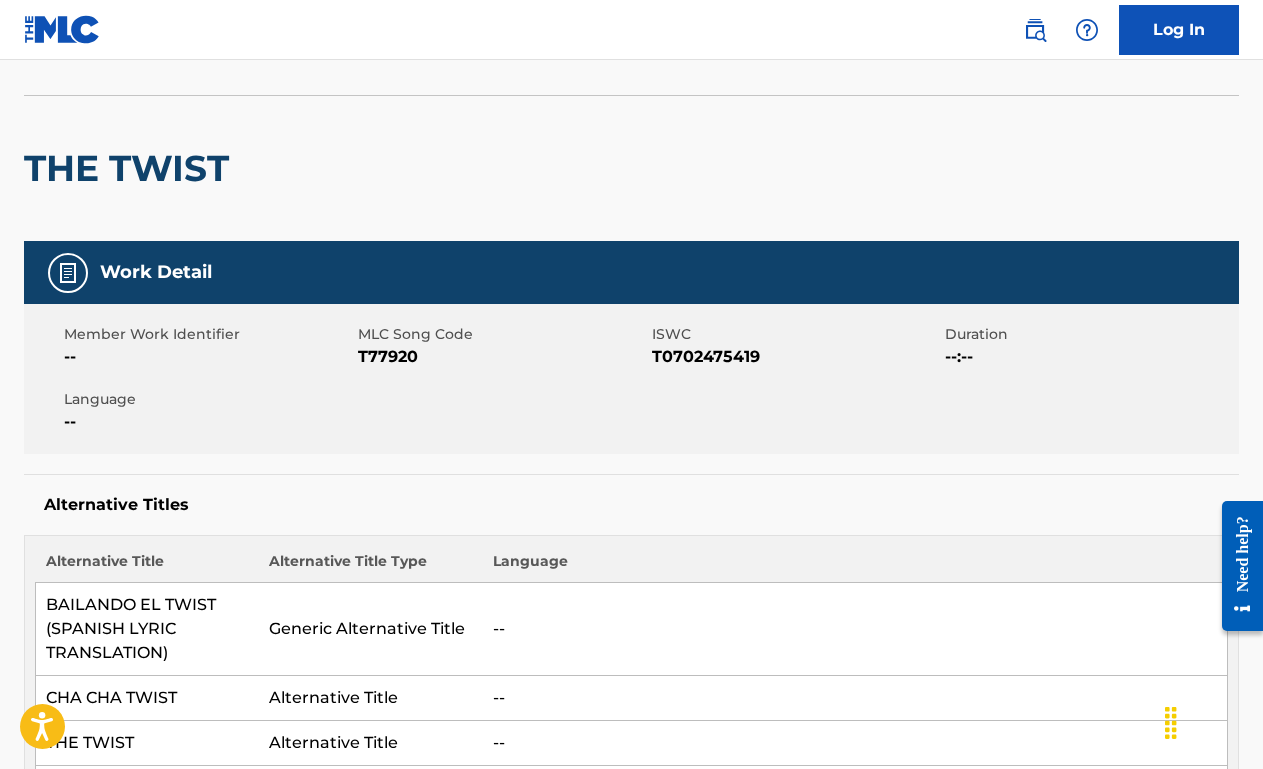 scroll, scrollTop: 0, scrollLeft: 0, axis: both 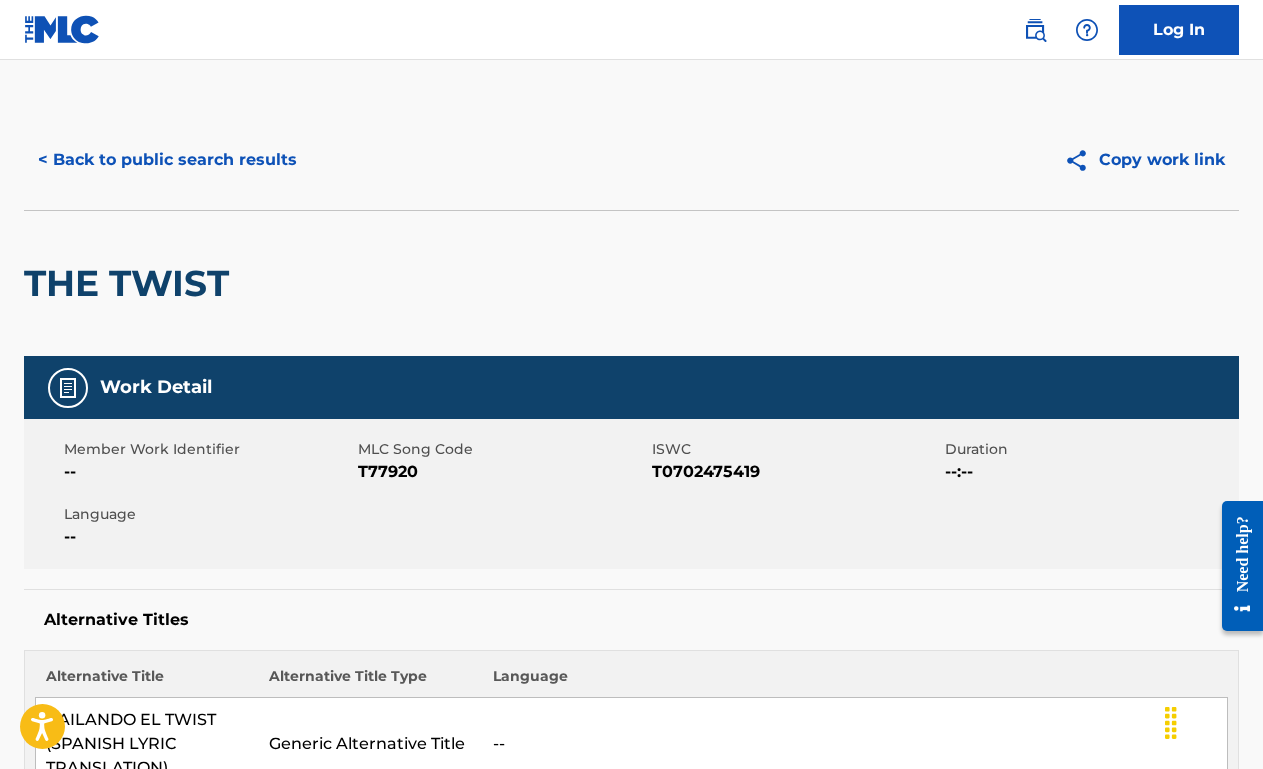 click on "< Back to public search results" at bounding box center (167, 160) 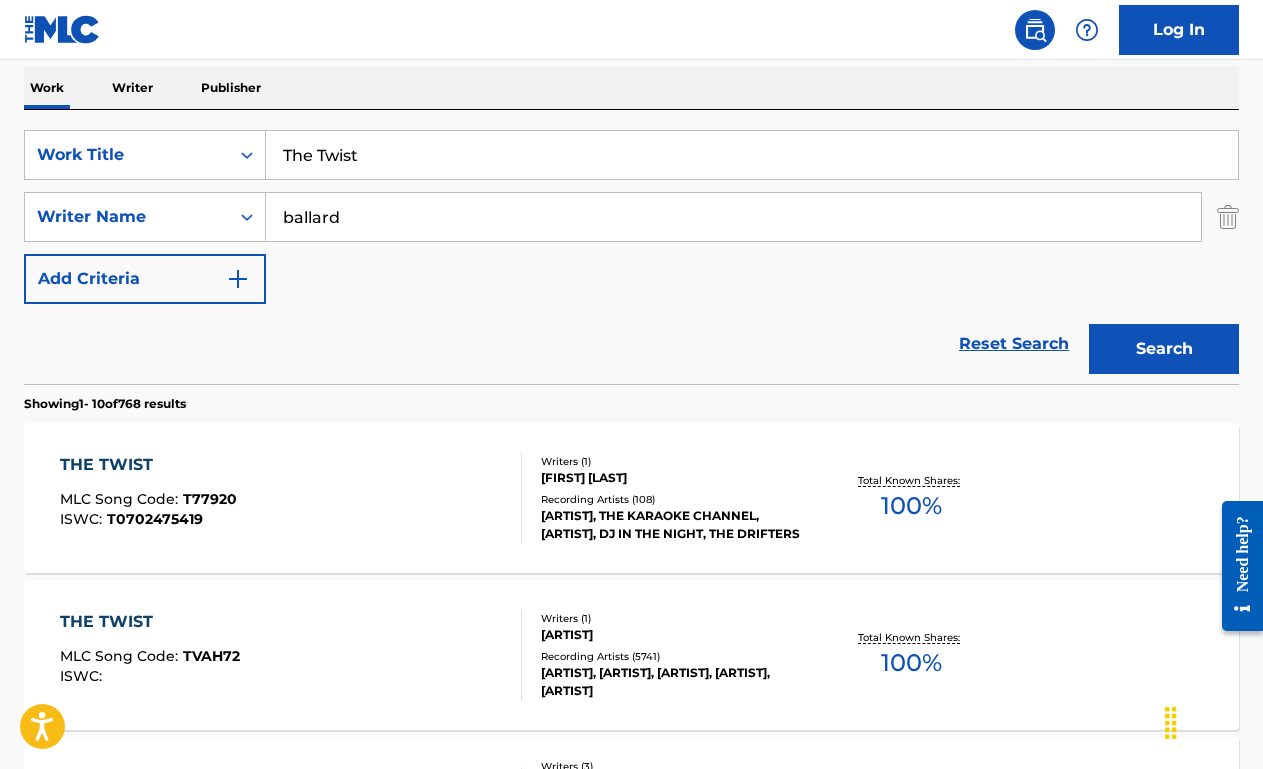 scroll, scrollTop: 312, scrollLeft: 0, axis: vertical 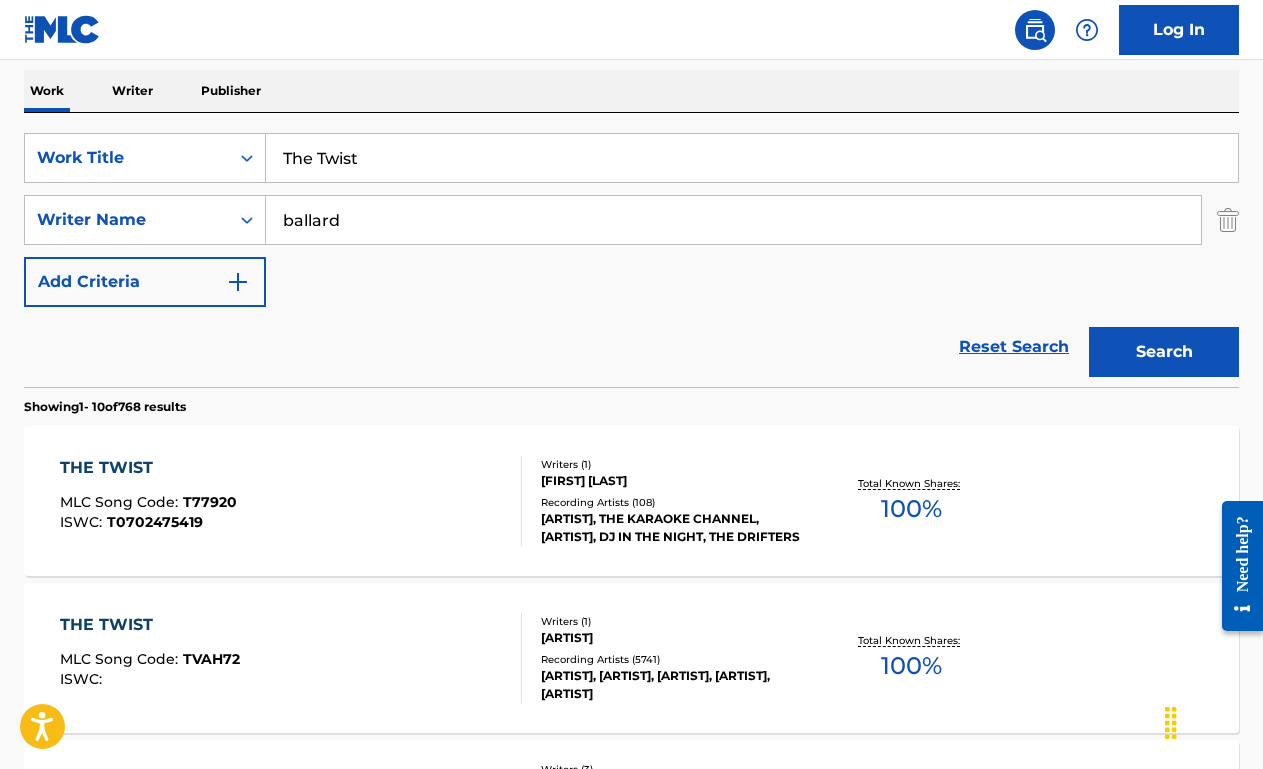 click on "The Twist" at bounding box center [752, 158] 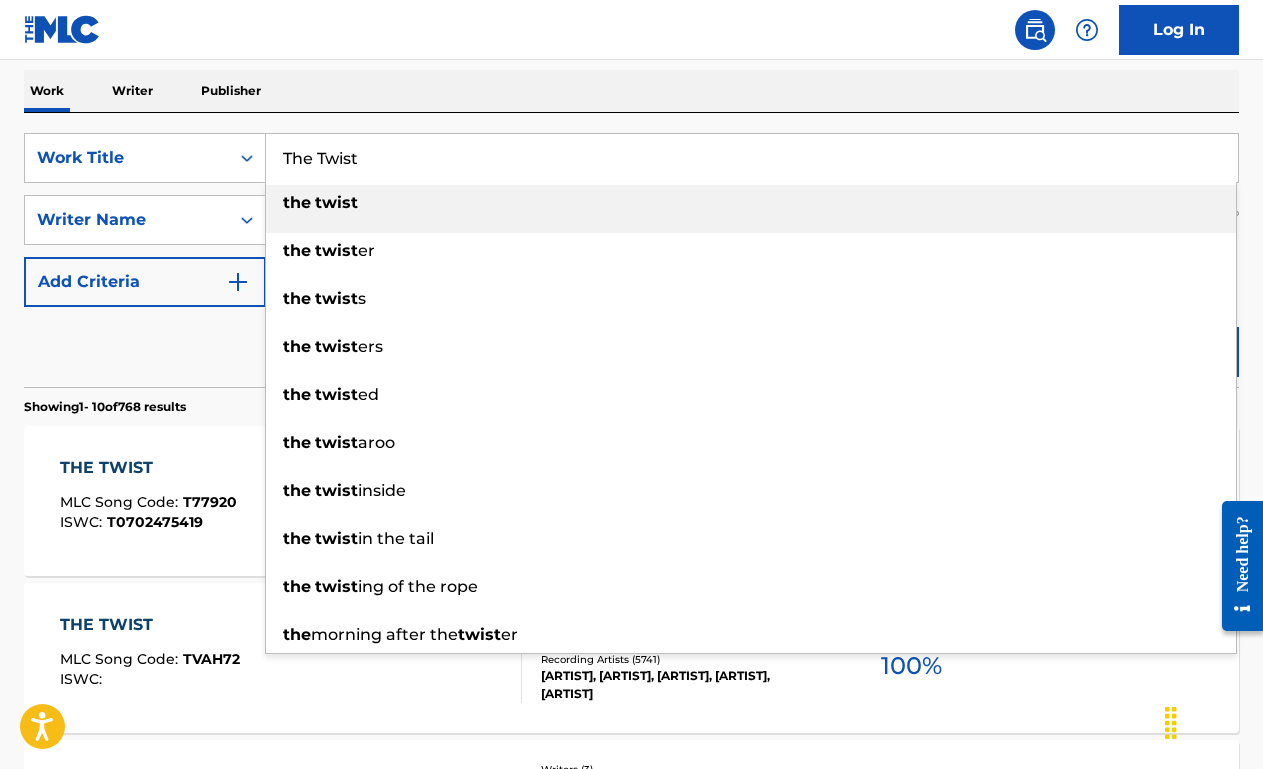 click on "The Twist" at bounding box center [752, 158] 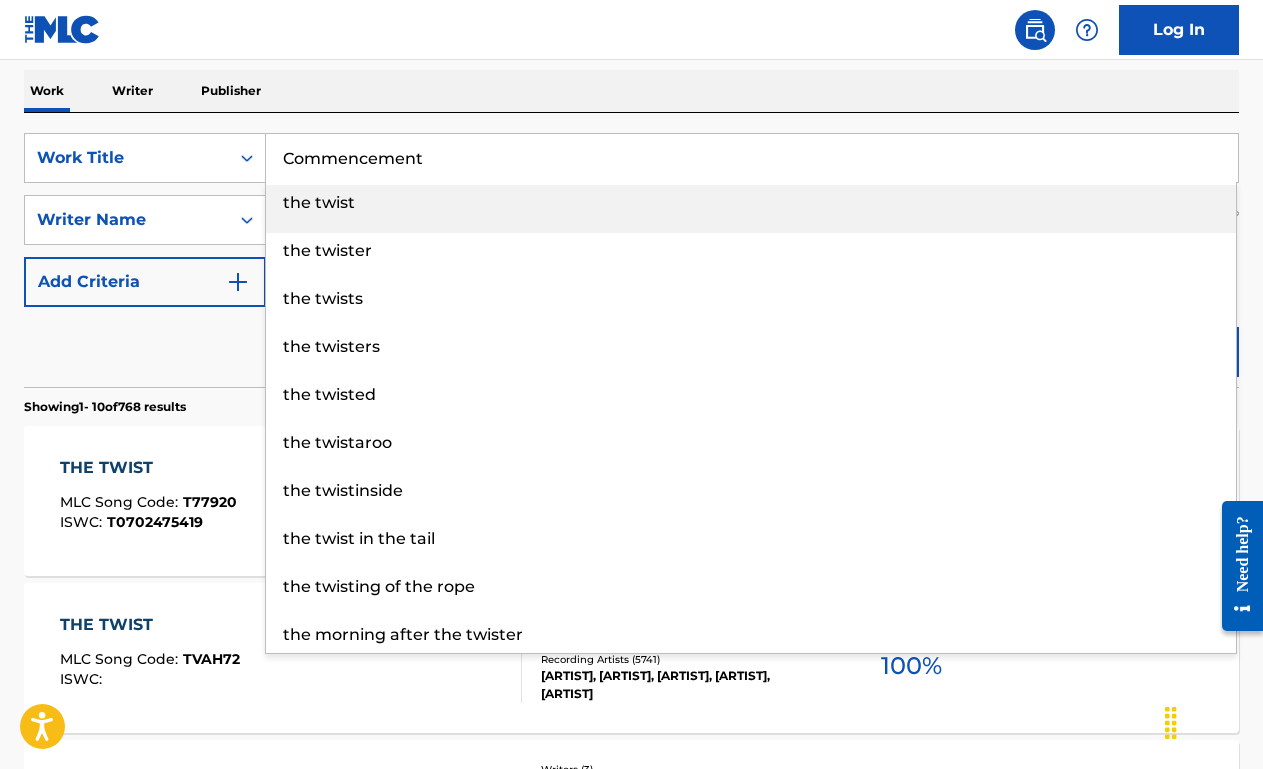 type on "Commencement" 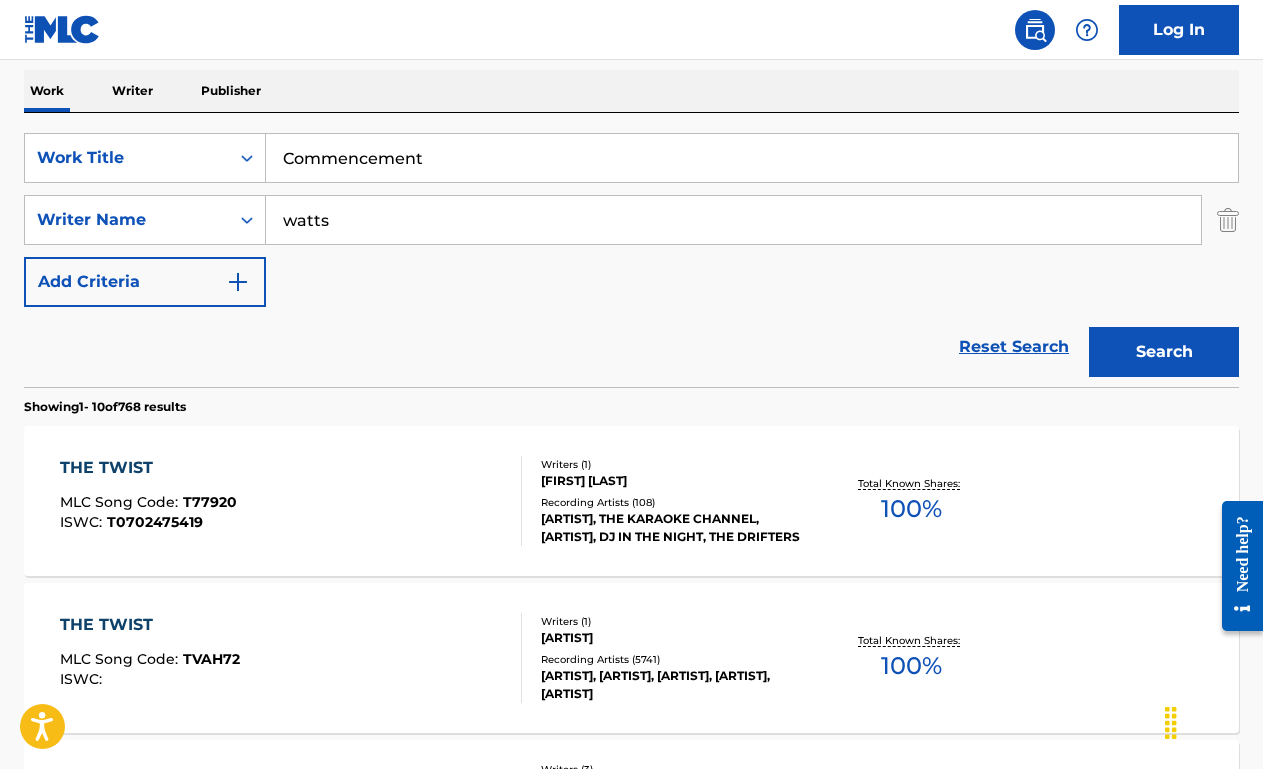 type on "watts" 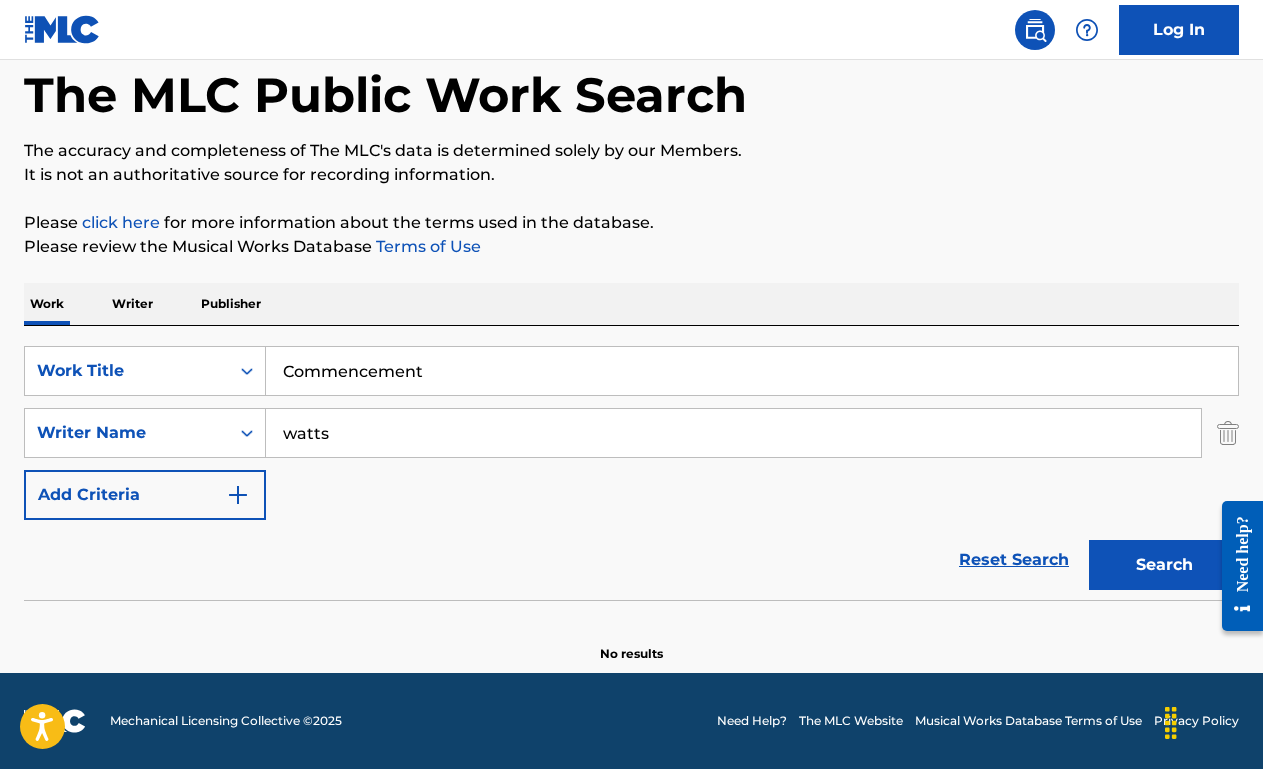 scroll, scrollTop: 99, scrollLeft: 0, axis: vertical 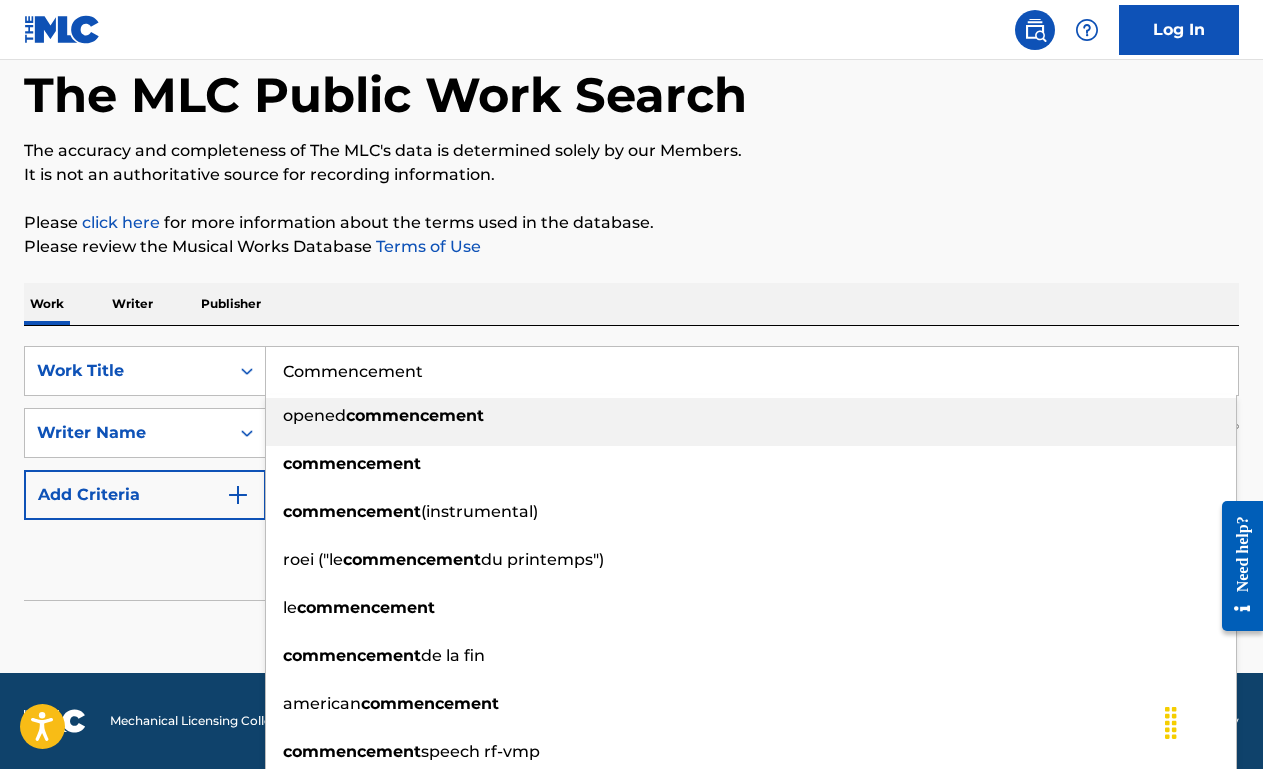 click on "Commencement" at bounding box center [752, 371] 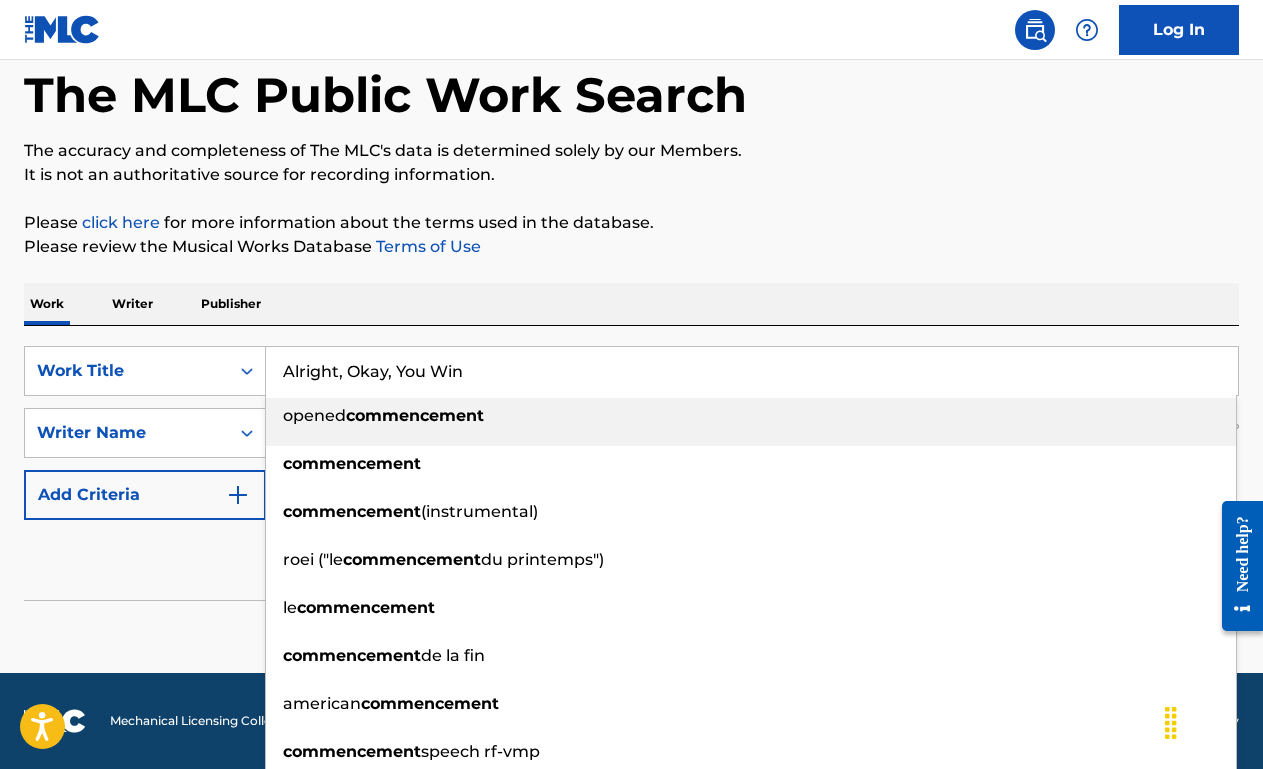 type on "Alright, Okay, You Win" 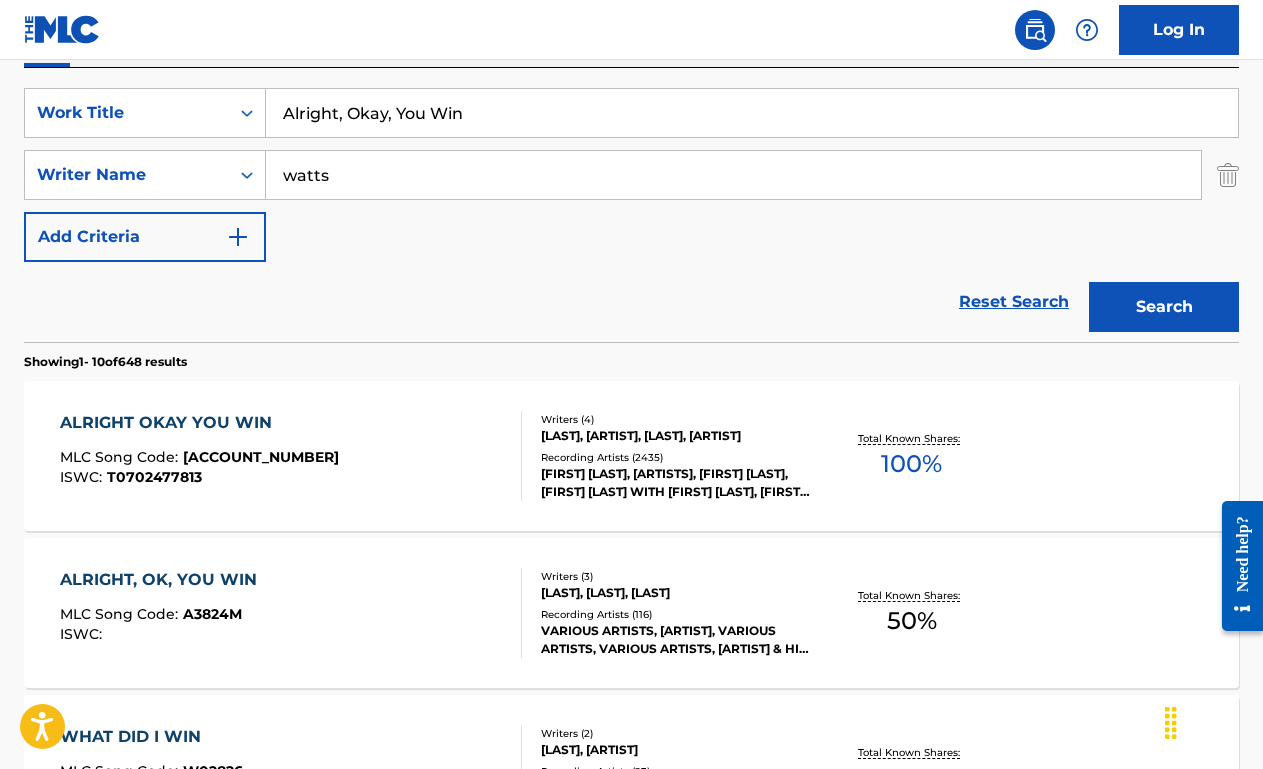 scroll, scrollTop: 367, scrollLeft: 0, axis: vertical 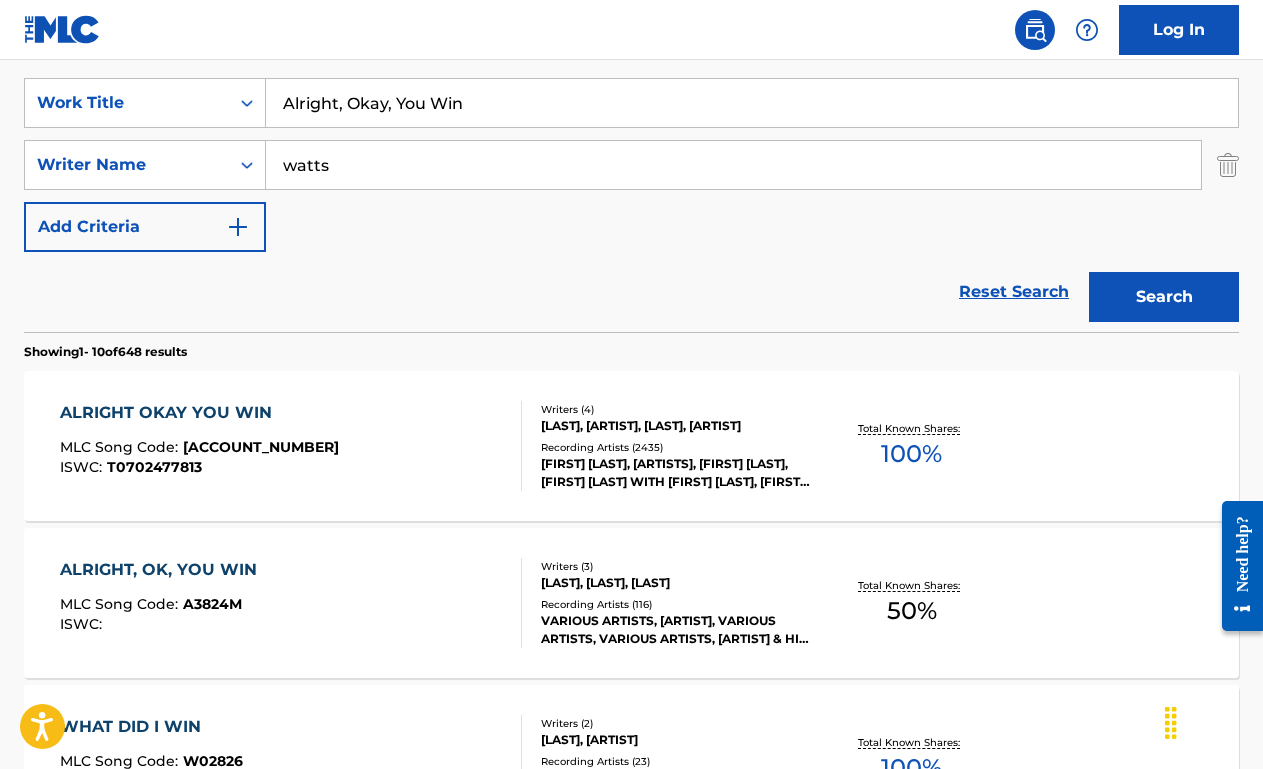 click on "ALRIGHT OKAY YOU WIN MLC Song Code : A43520 ISWC : T0702477813" at bounding box center (291, 446) 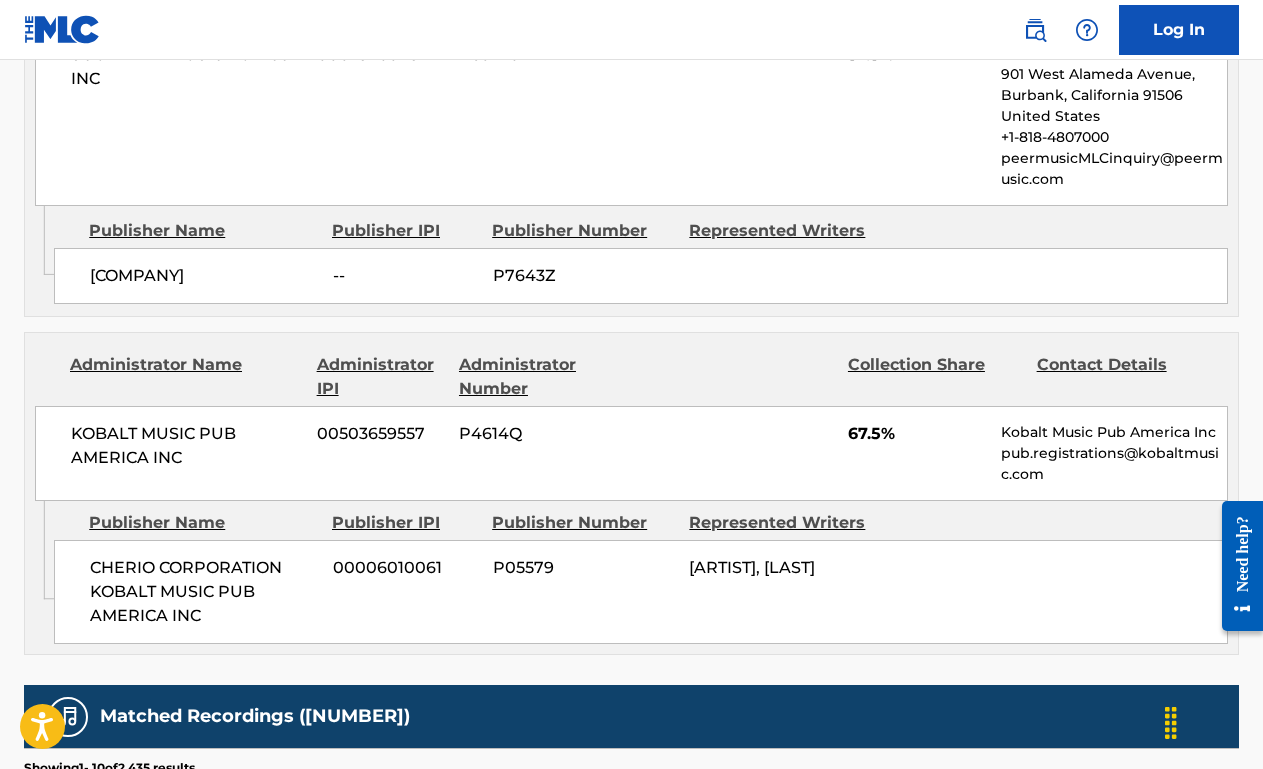scroll, scrollTop: 0, scrollLeft: 0, axis: both 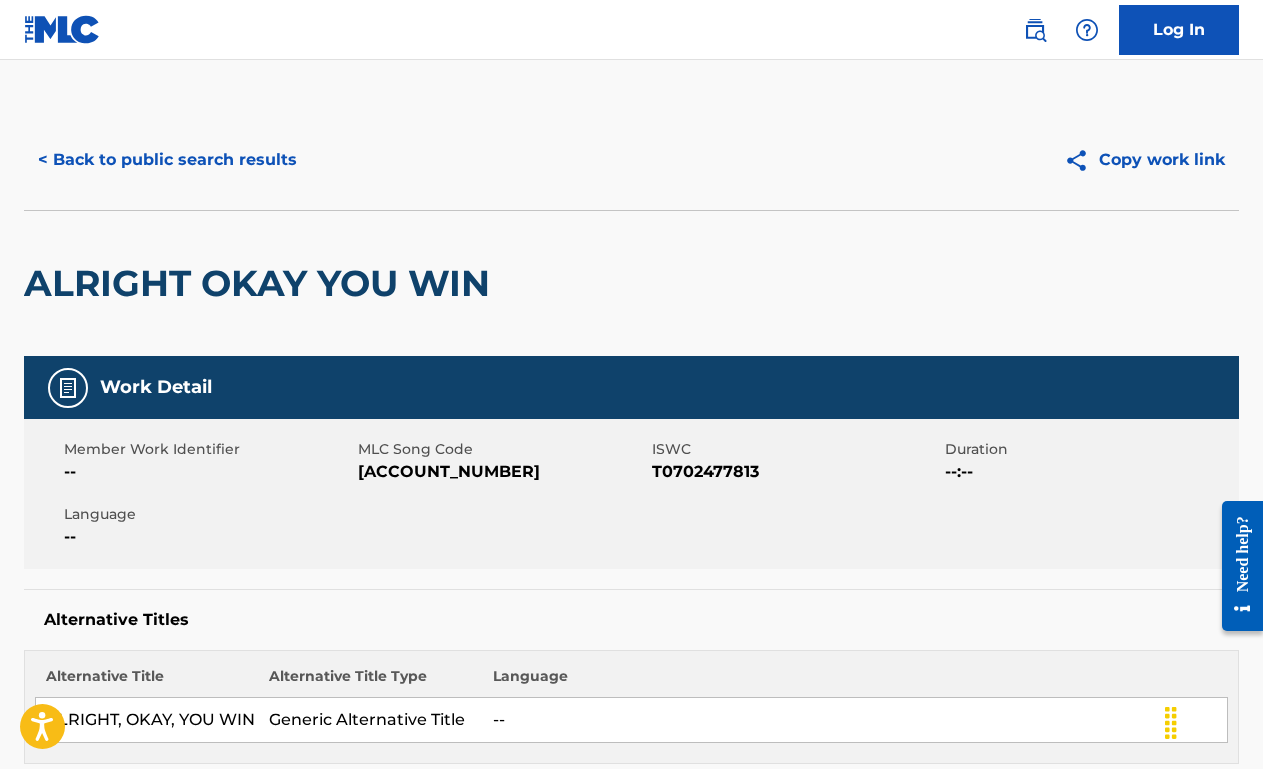 click on "< Back to public search results" at bounding box center [167, 160] 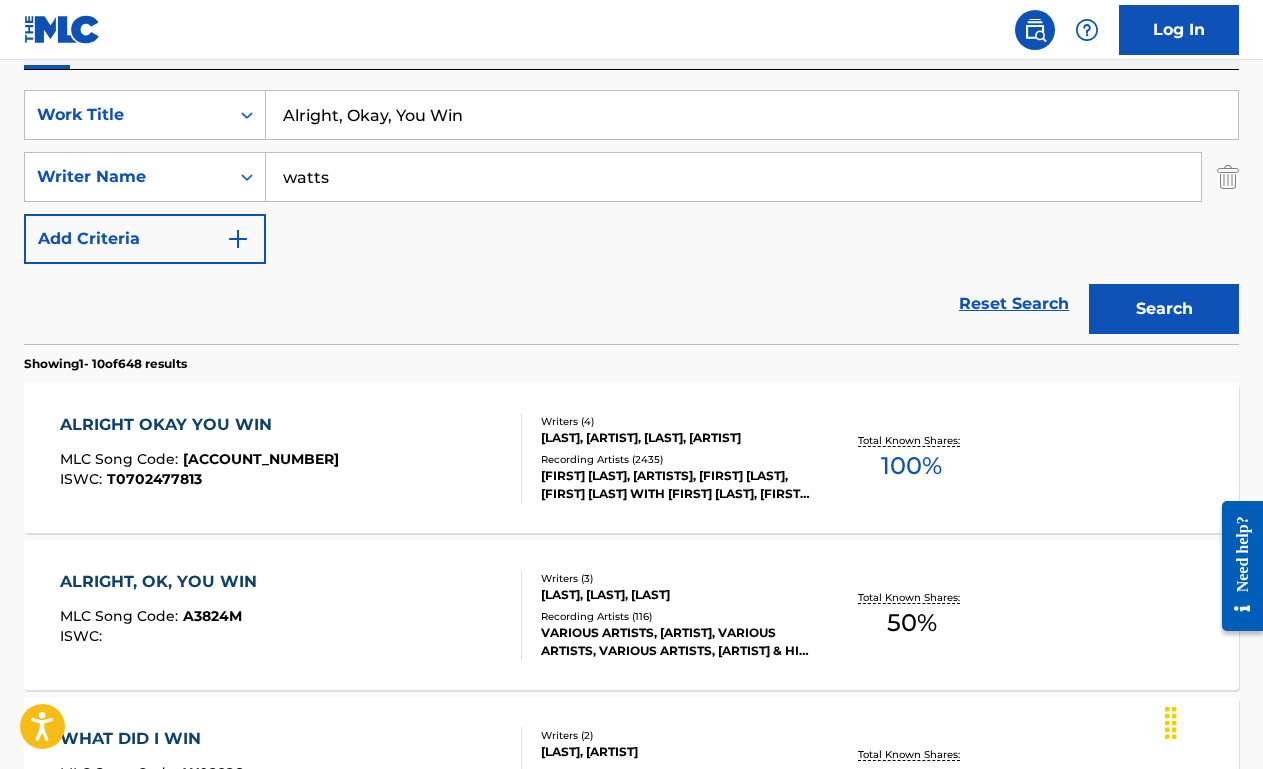 scroll, scrollTop: 350, scrollLeft: 0, axis: vertical 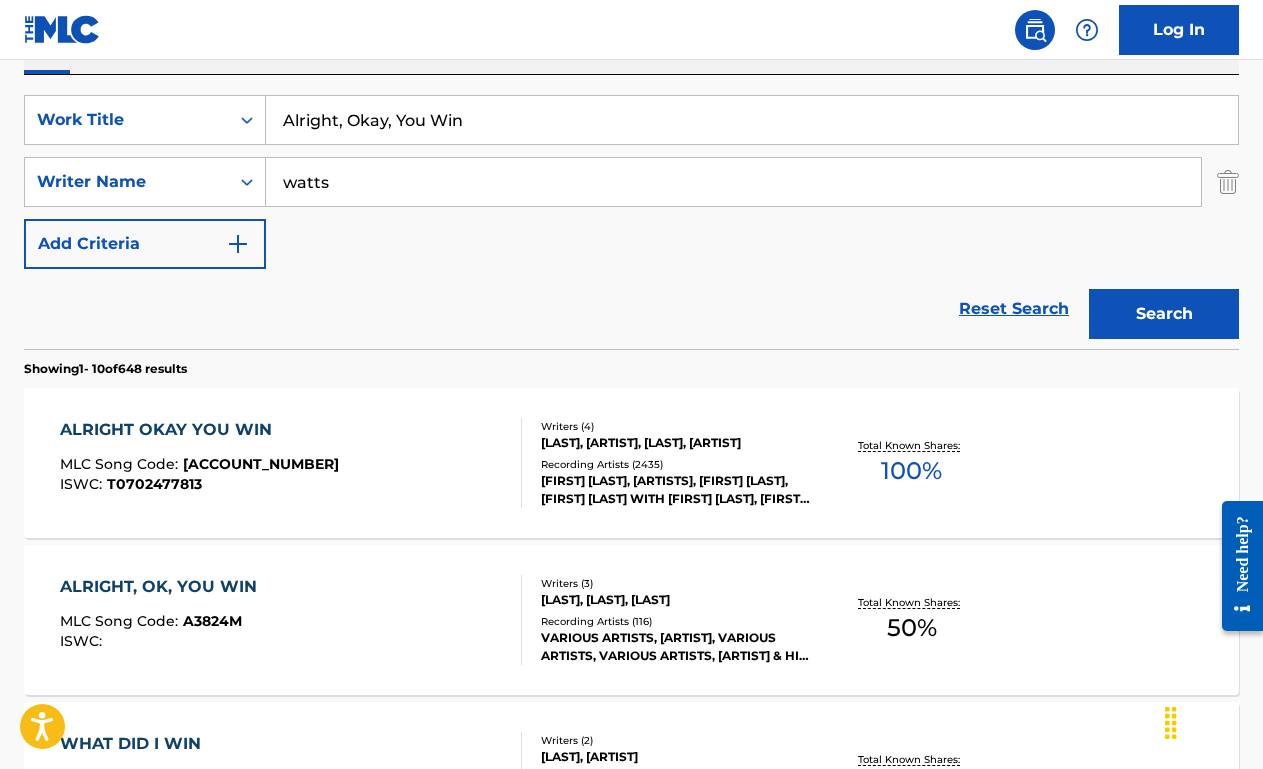 click on "Alright, Okay, You Win" at bounding box center [752, 120] 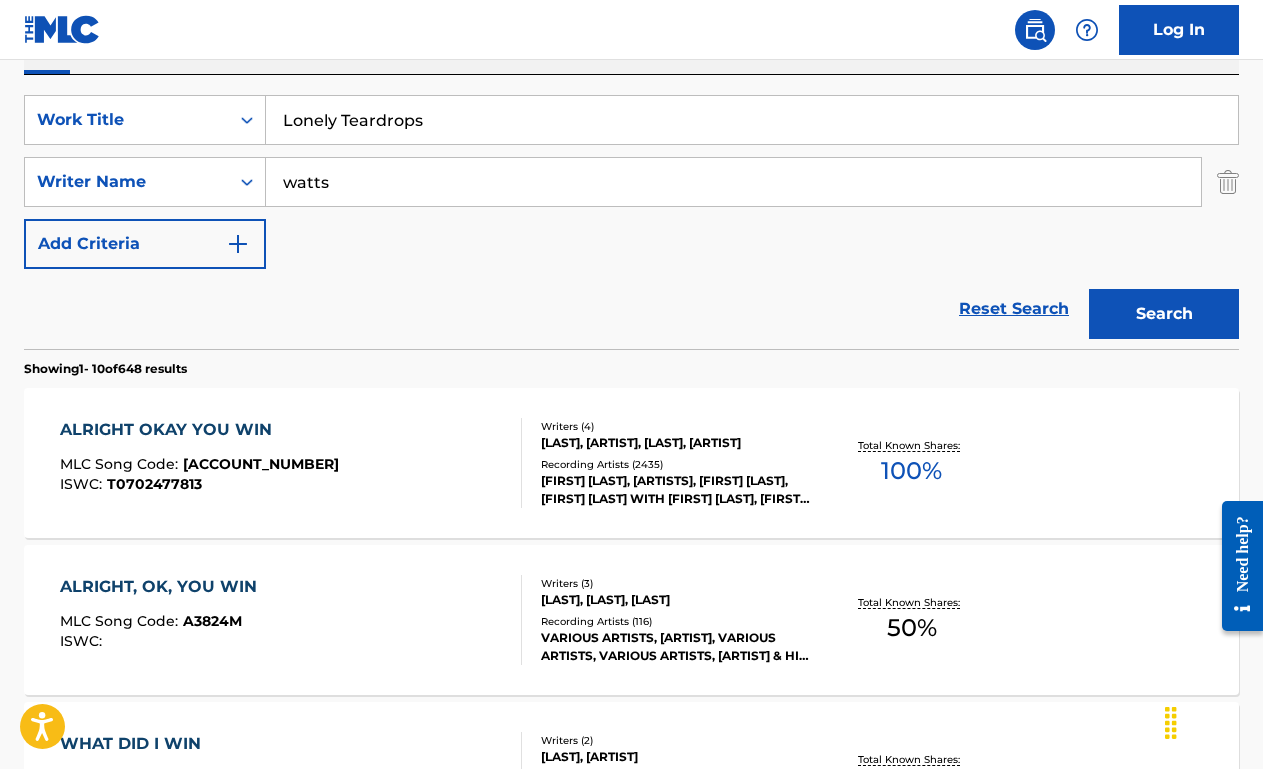 type on "Lonely Teardrops" 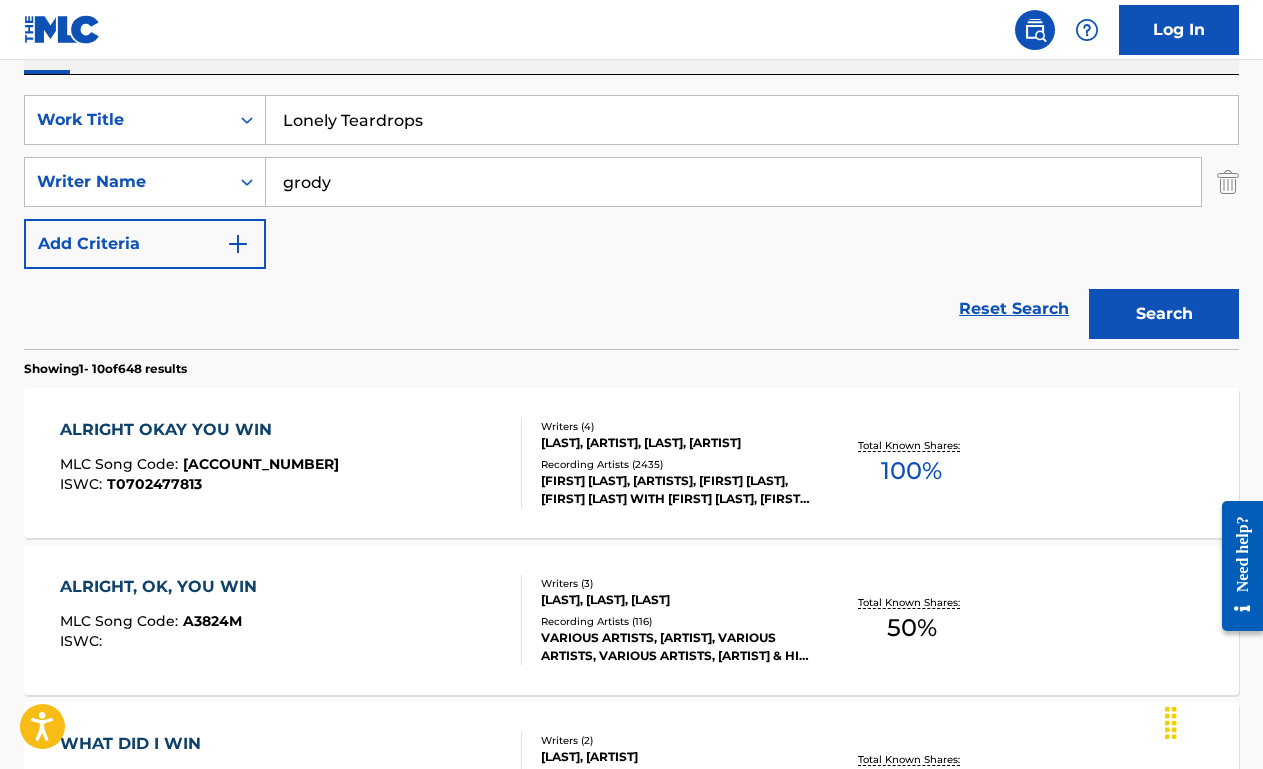click on "Search" at bounding box center [1164, 314] 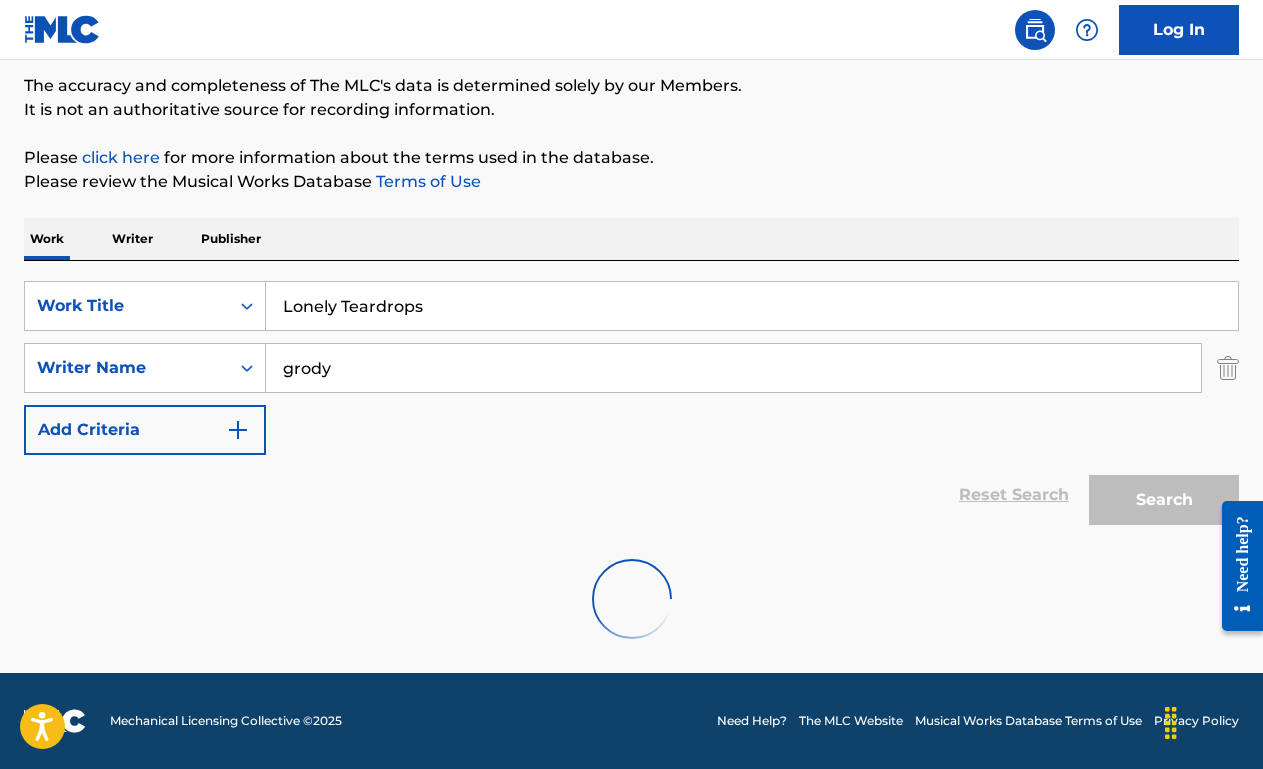 scroll, scrollTop: 99, scrollLeft: 0, axis: vertical 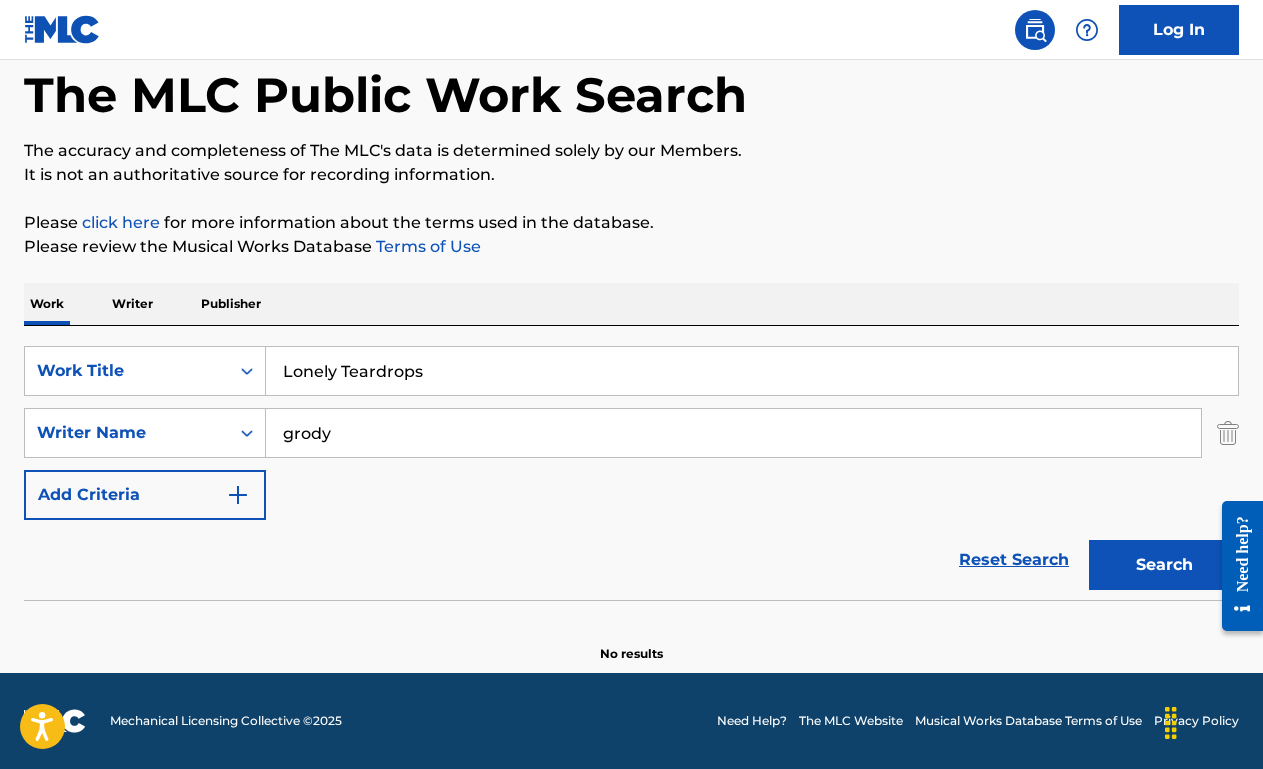 click on "grody" at bounding box center [733, 433] 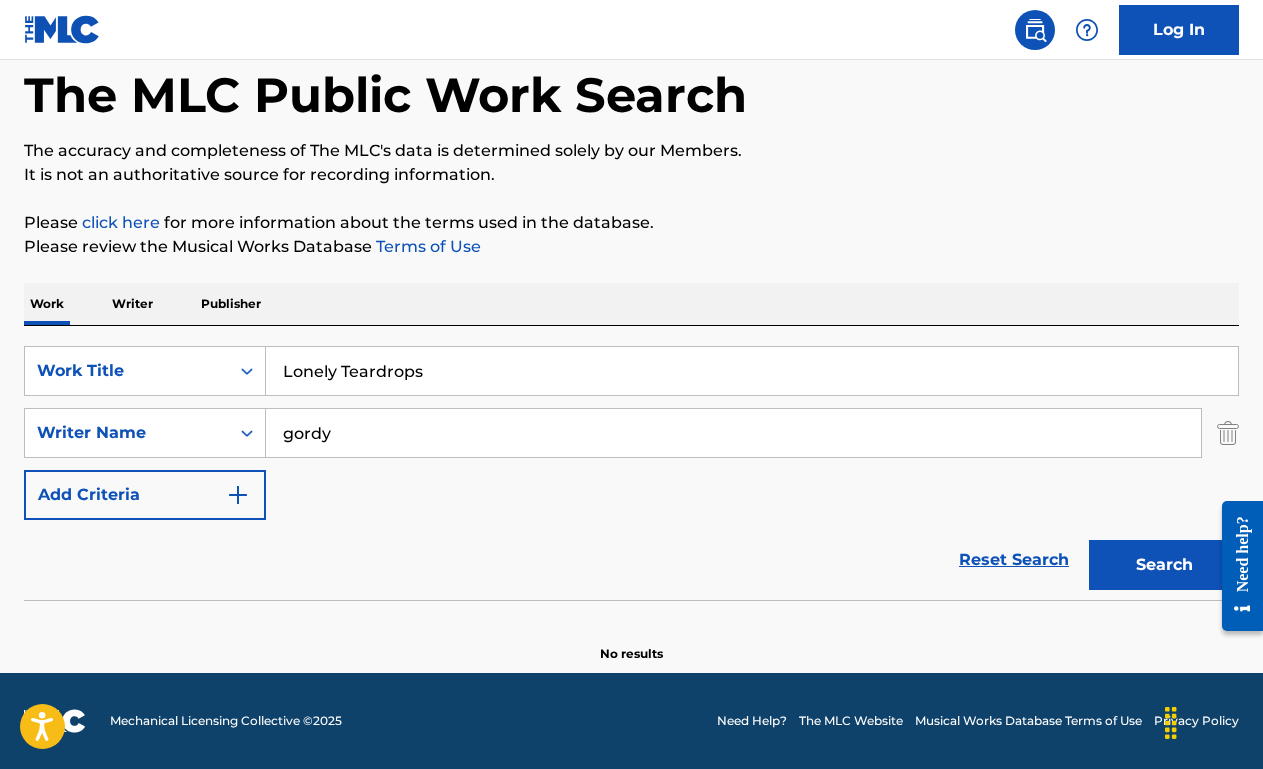 type on "gordy" 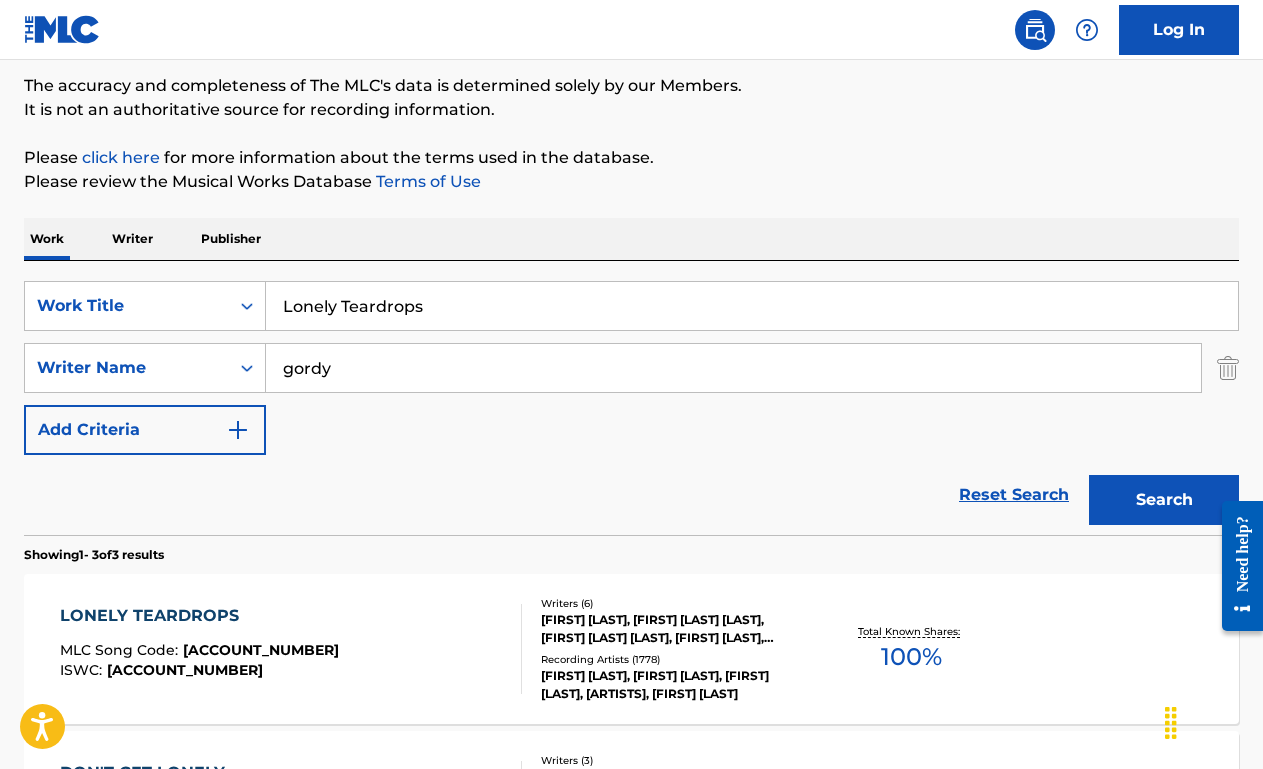 scroll, scrollTop: 350, scrollLeft: 0, axis: vertical 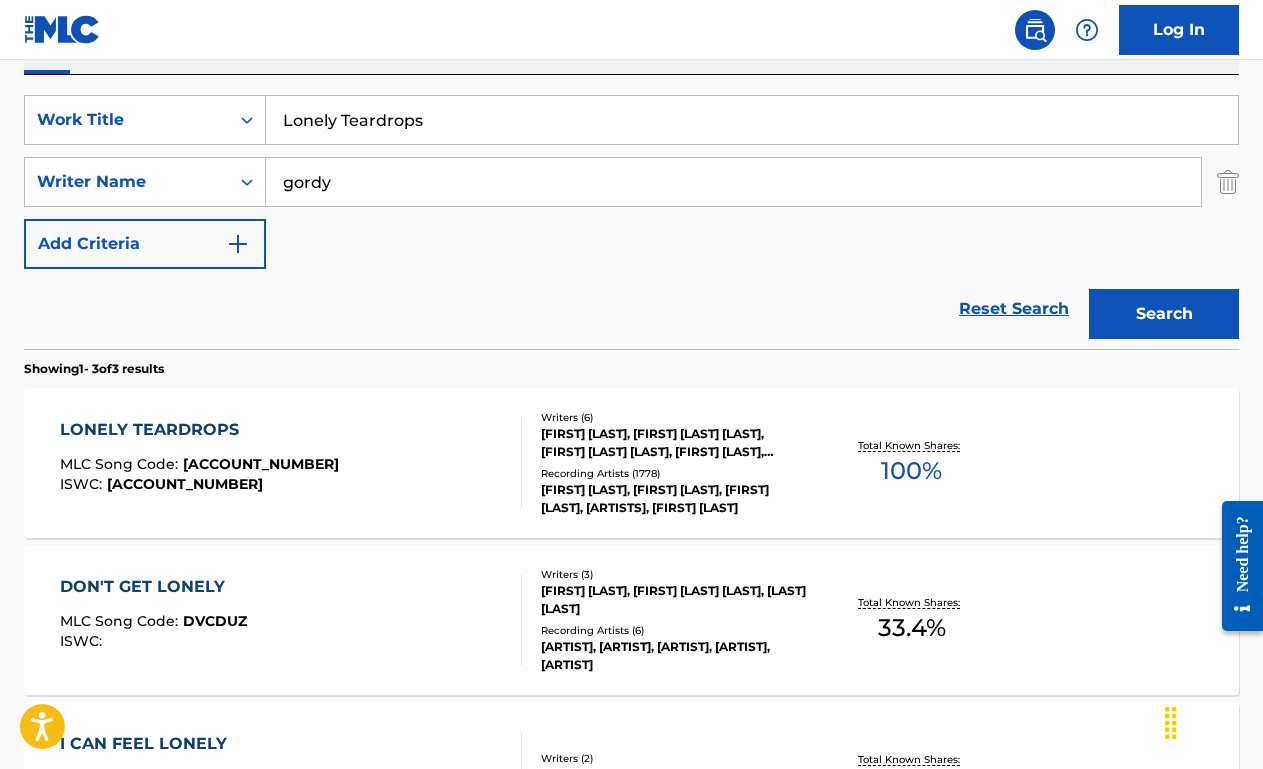 click on "LONELY TEARDROPS MLC Song Code : LVABOE ISWC : T0700967607" at bounding box center (291, 463) 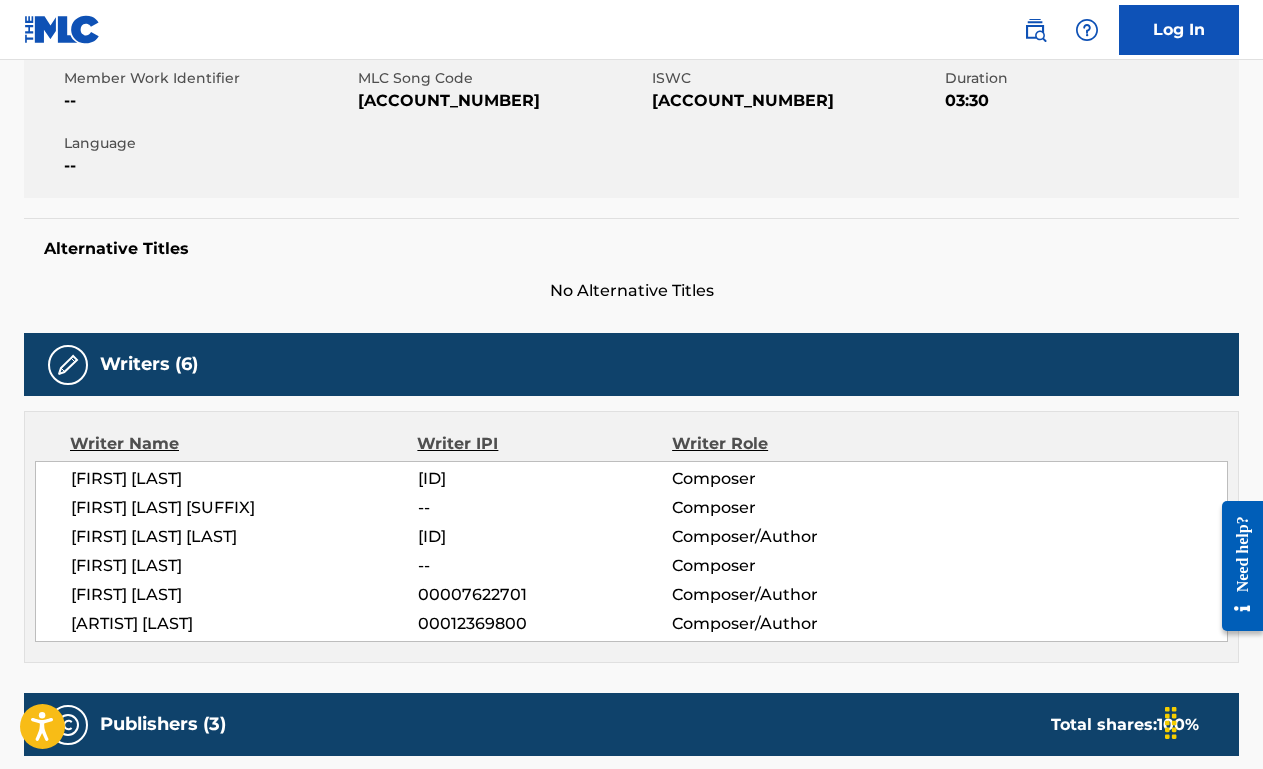 scroll, scrollTop: 0, scrollLeft: 0, axis: both 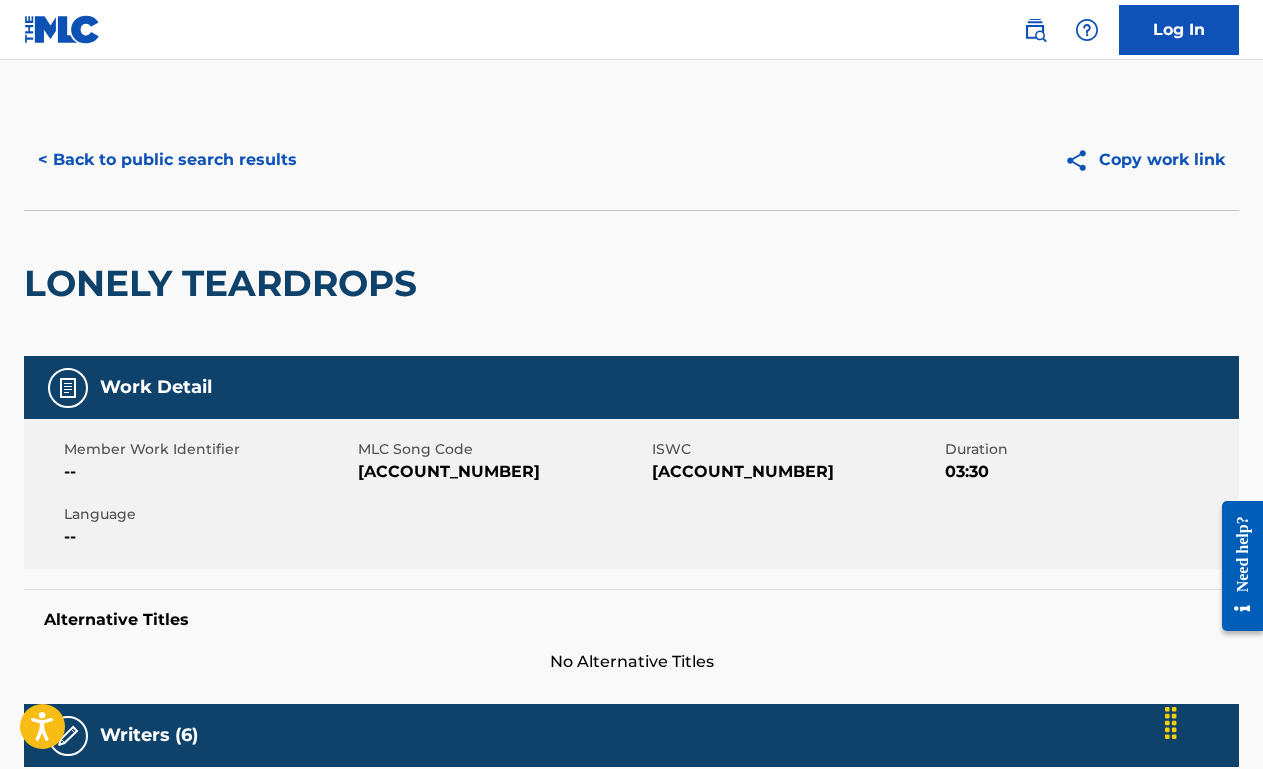 click on "< Back to public search results" at bounding box center [167, 160] 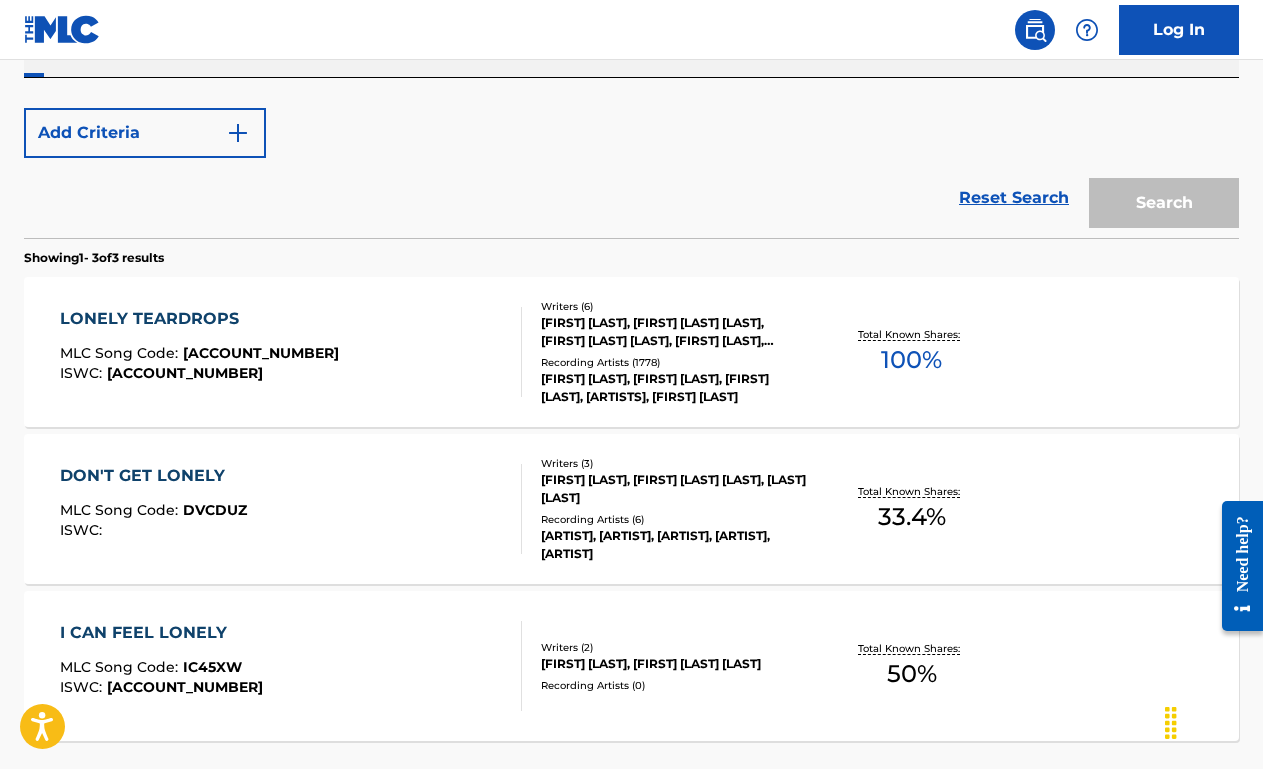 scroll, scrollTop: 346, scrollLeft: 0, axis: vertical 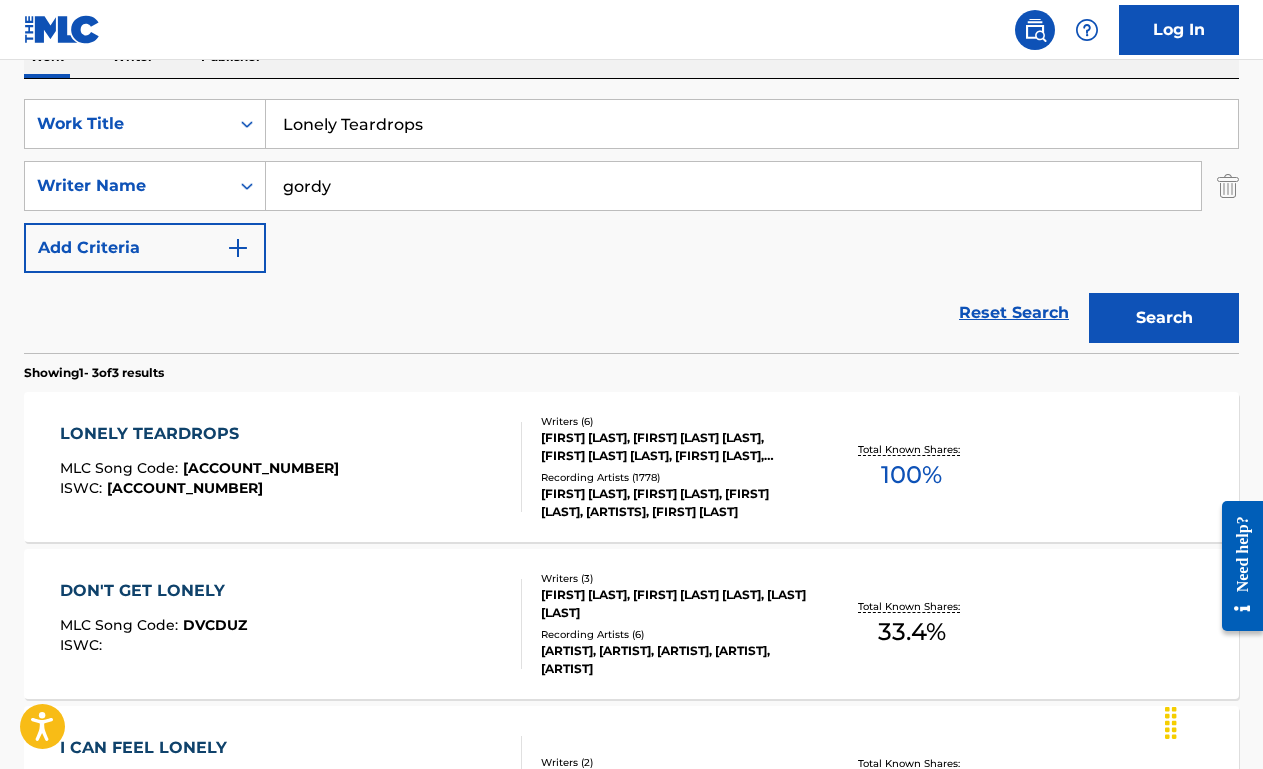 click on "Lonely Teardrops" at bounding box center [752, 124] 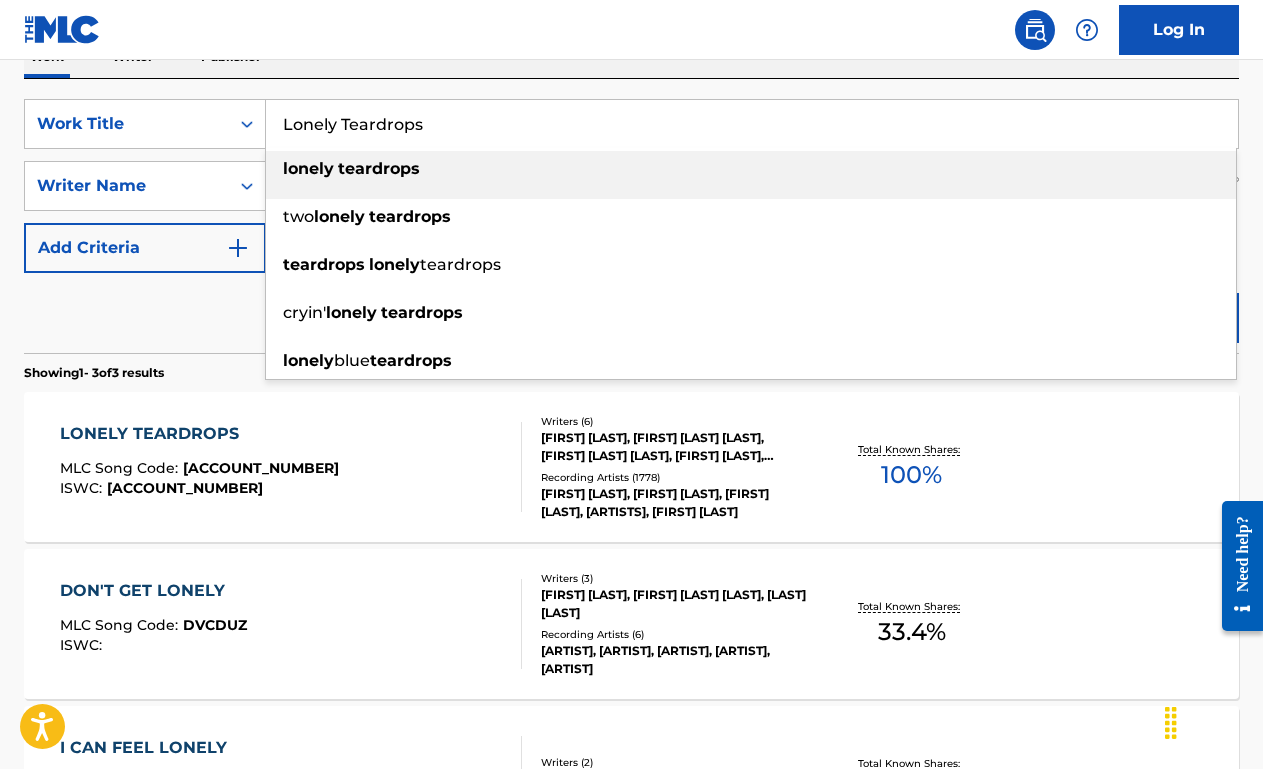 click on "Lonely Teardrops" at bounding box center (752, 124) 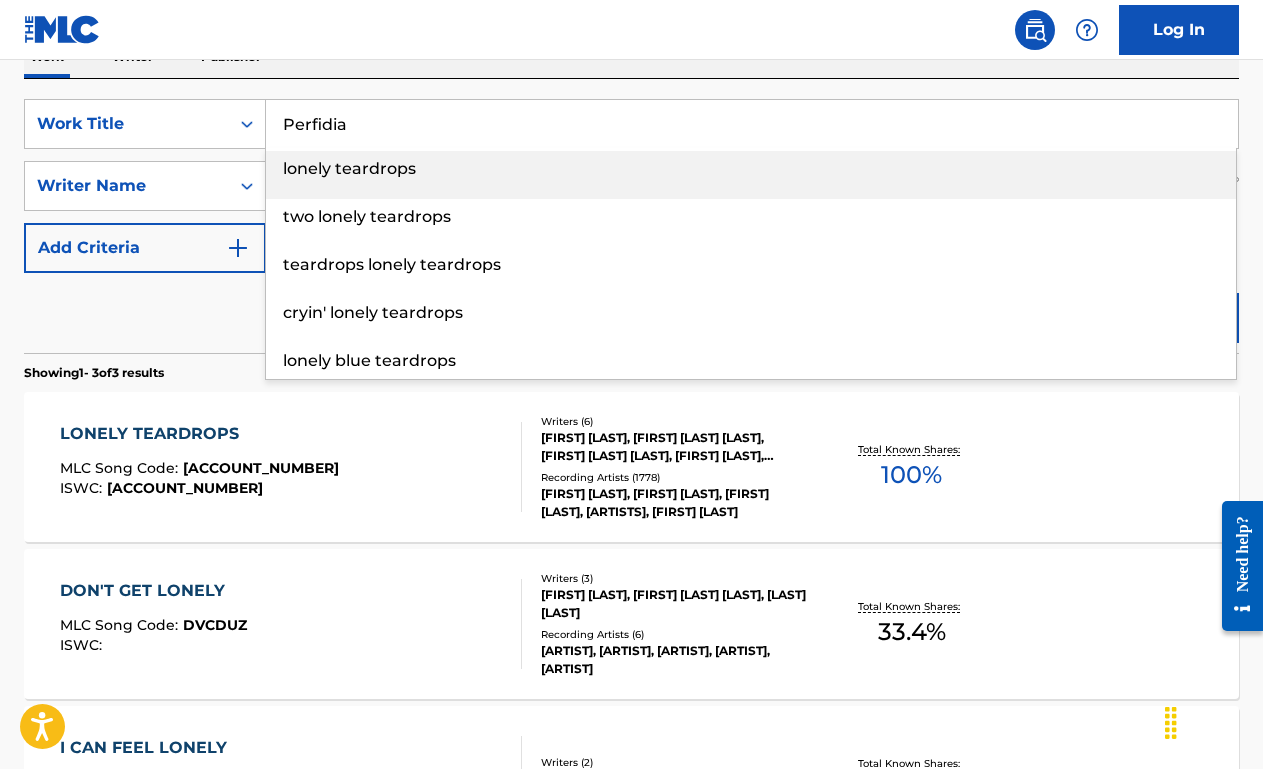 type on "Perfidia" 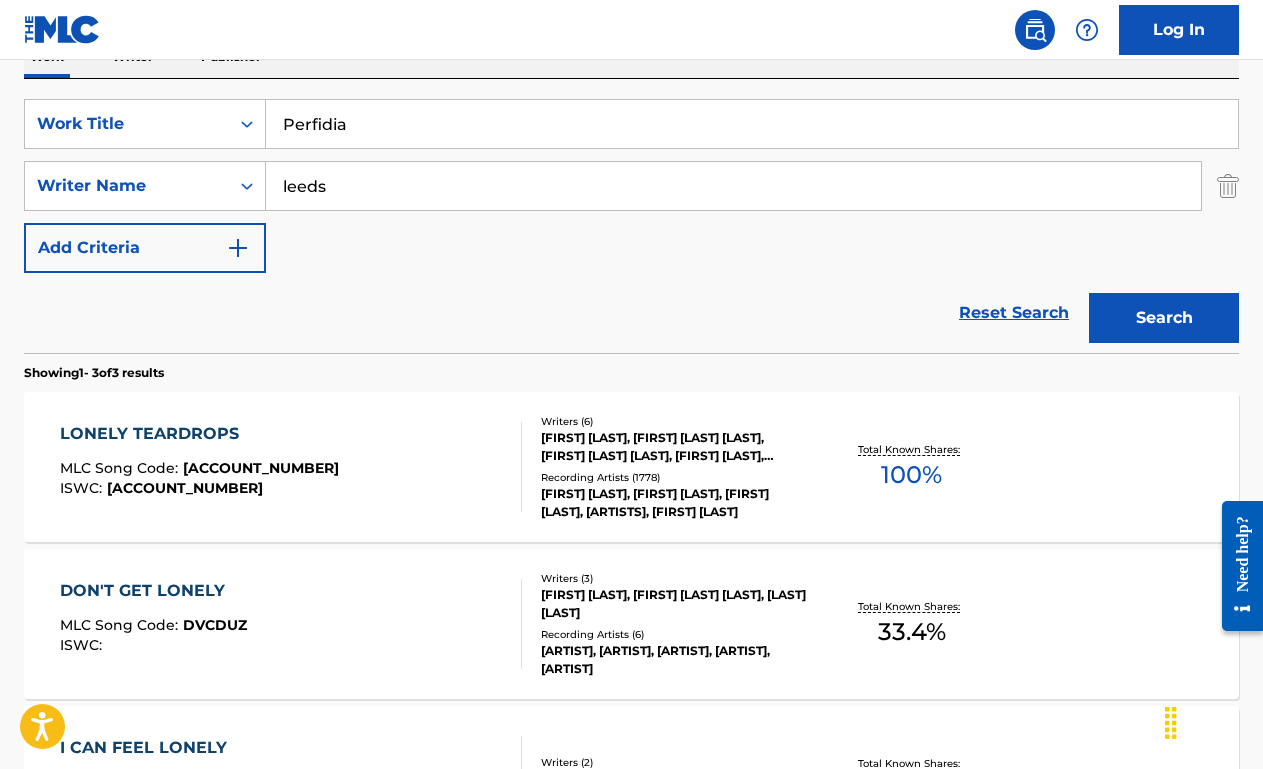 type on "leeds" 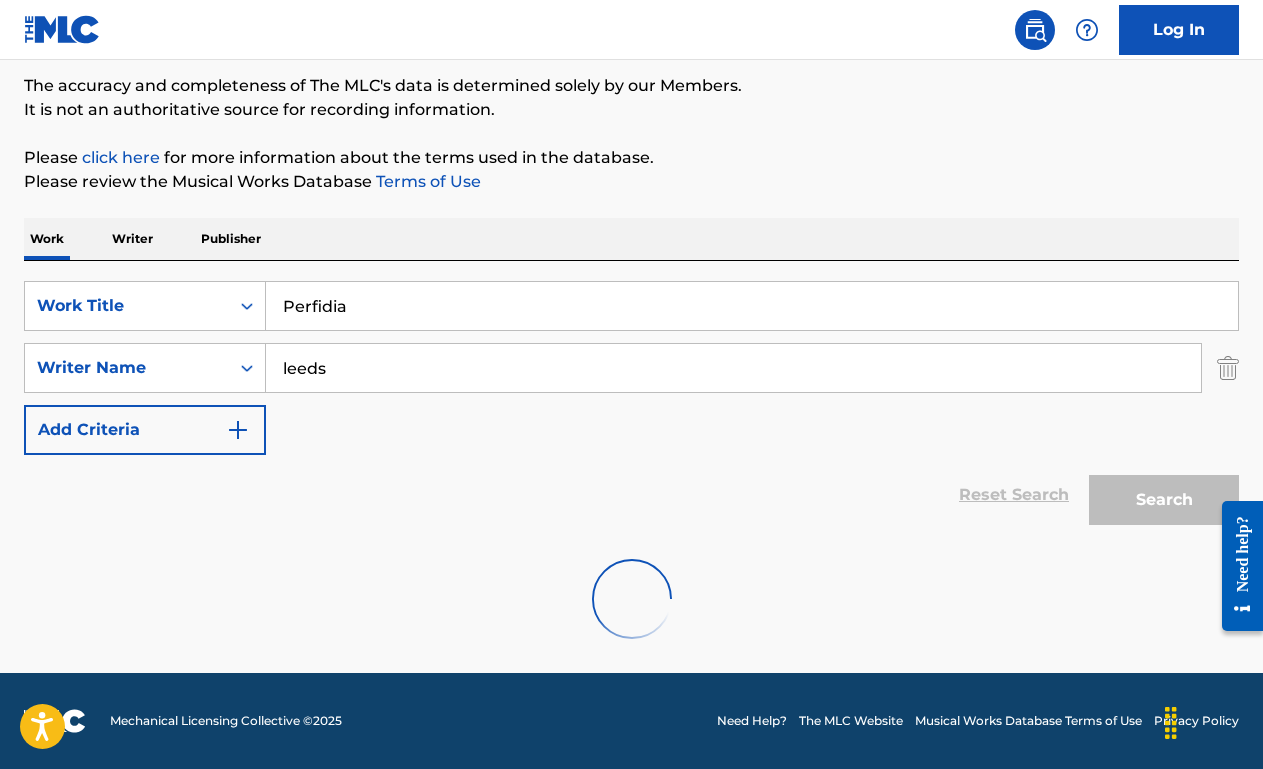 scroll, scrollTop: 346, scrollLeft: 0, axis: vertical 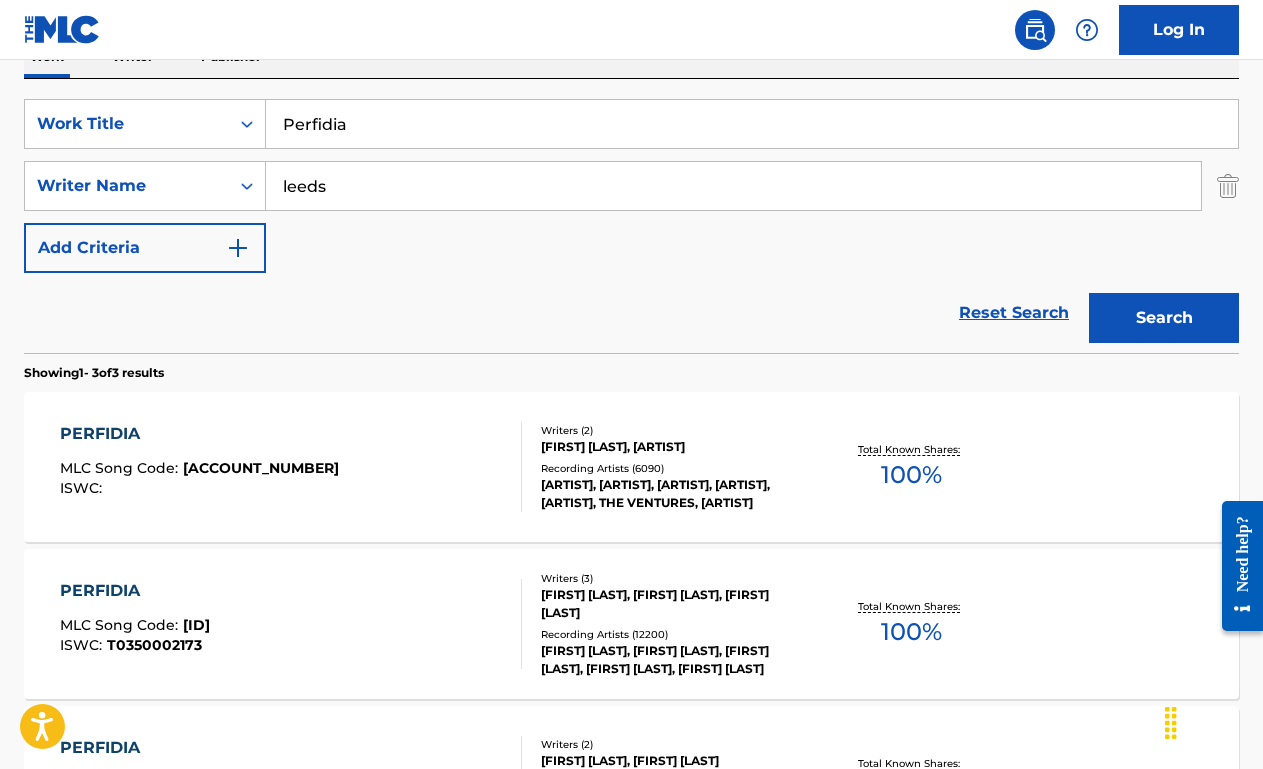click on "PERFIDIA MLC Song Code : P35200 ISWC :" at bounding box center (291, 467) 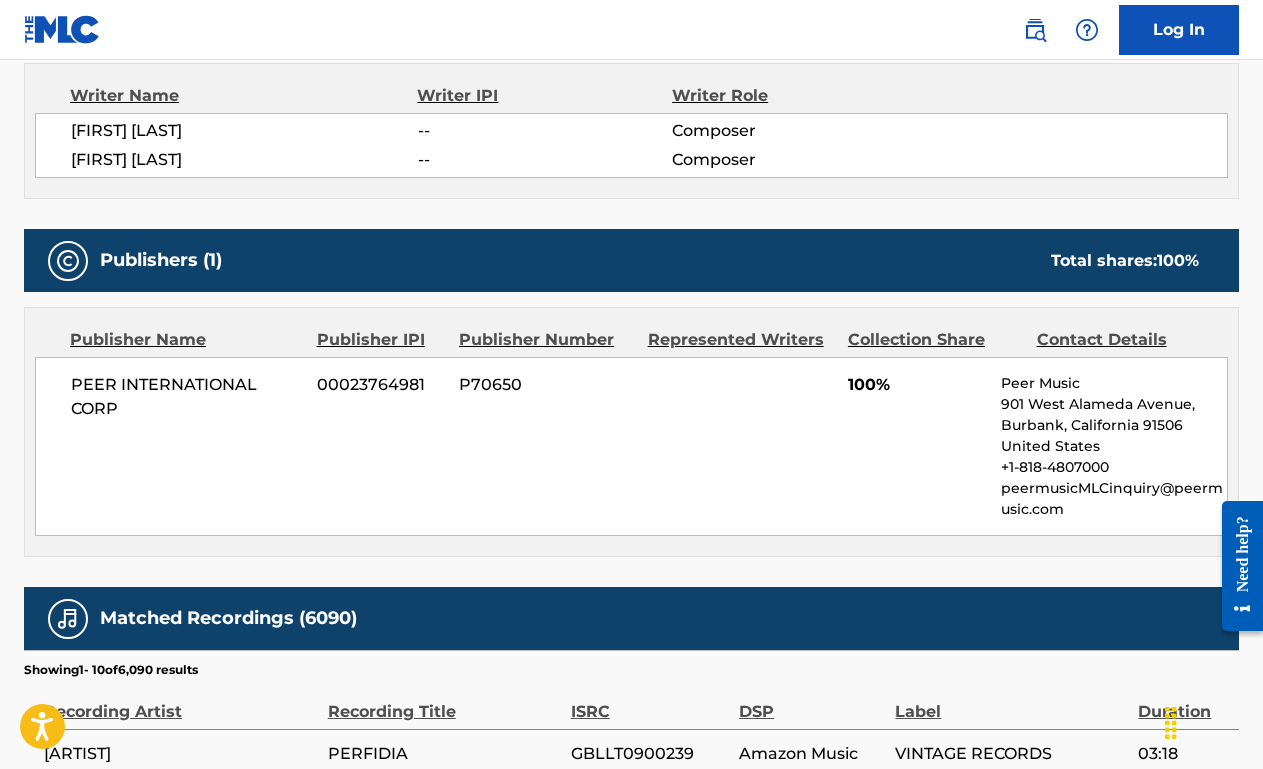scroll, scrollTop: 0, scrollLeft: 0, axis: both 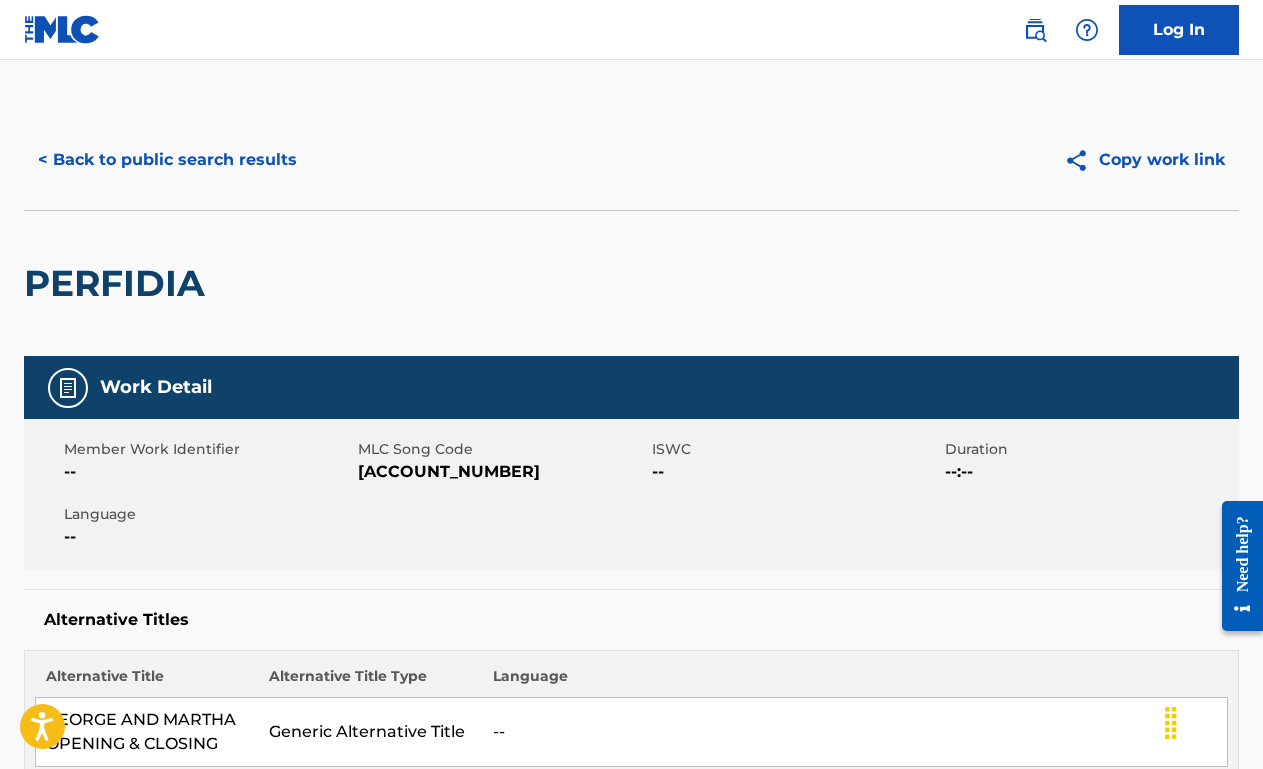 click on "< Back to public search results" at bounding box center (167, 160) 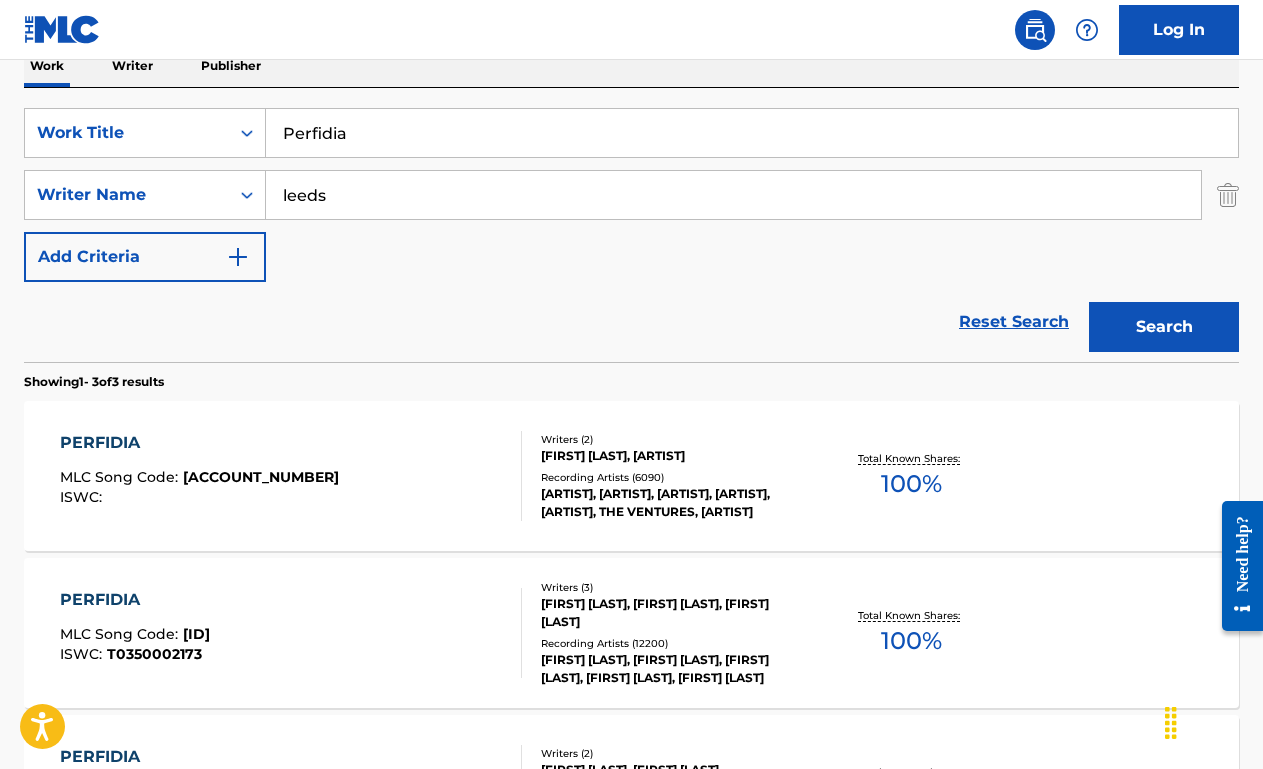 scroll, scrollTop: 334, scrollLeft: 0, axis: vertical 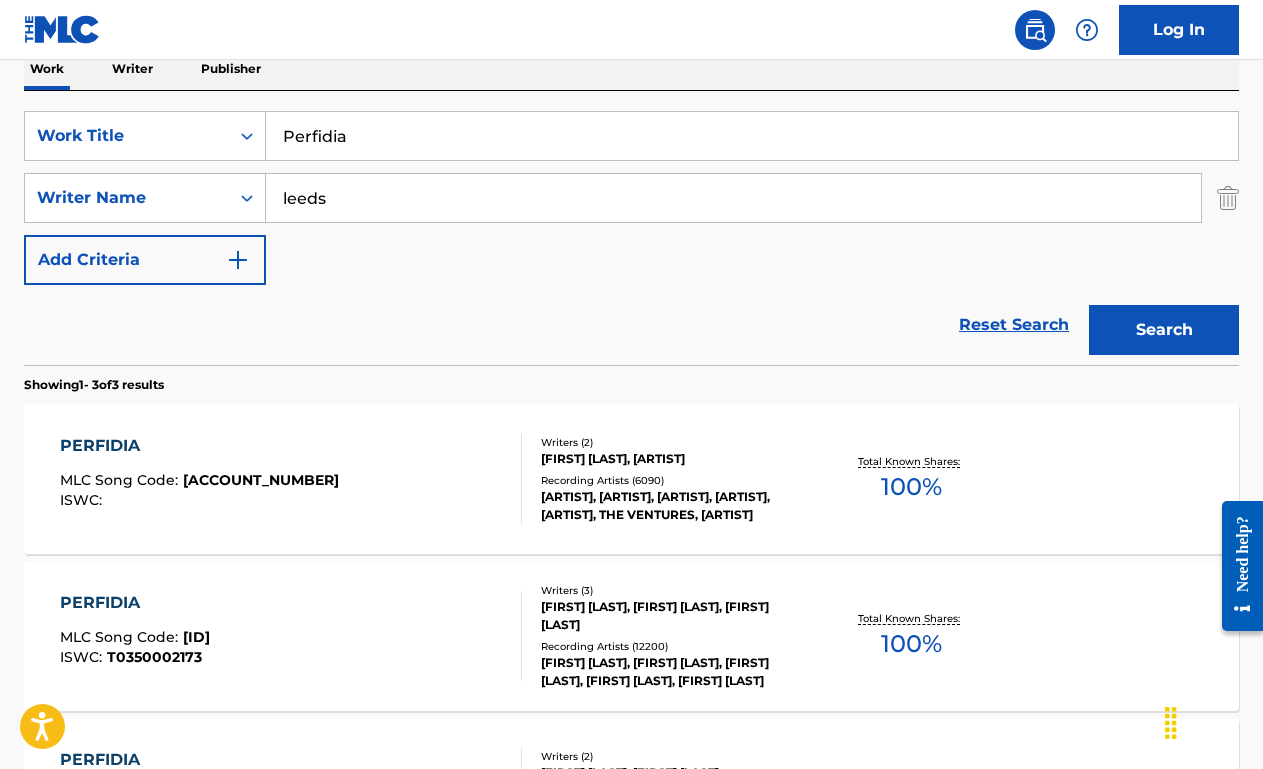 click on "Perfidia" at bounding box center [752, 136] 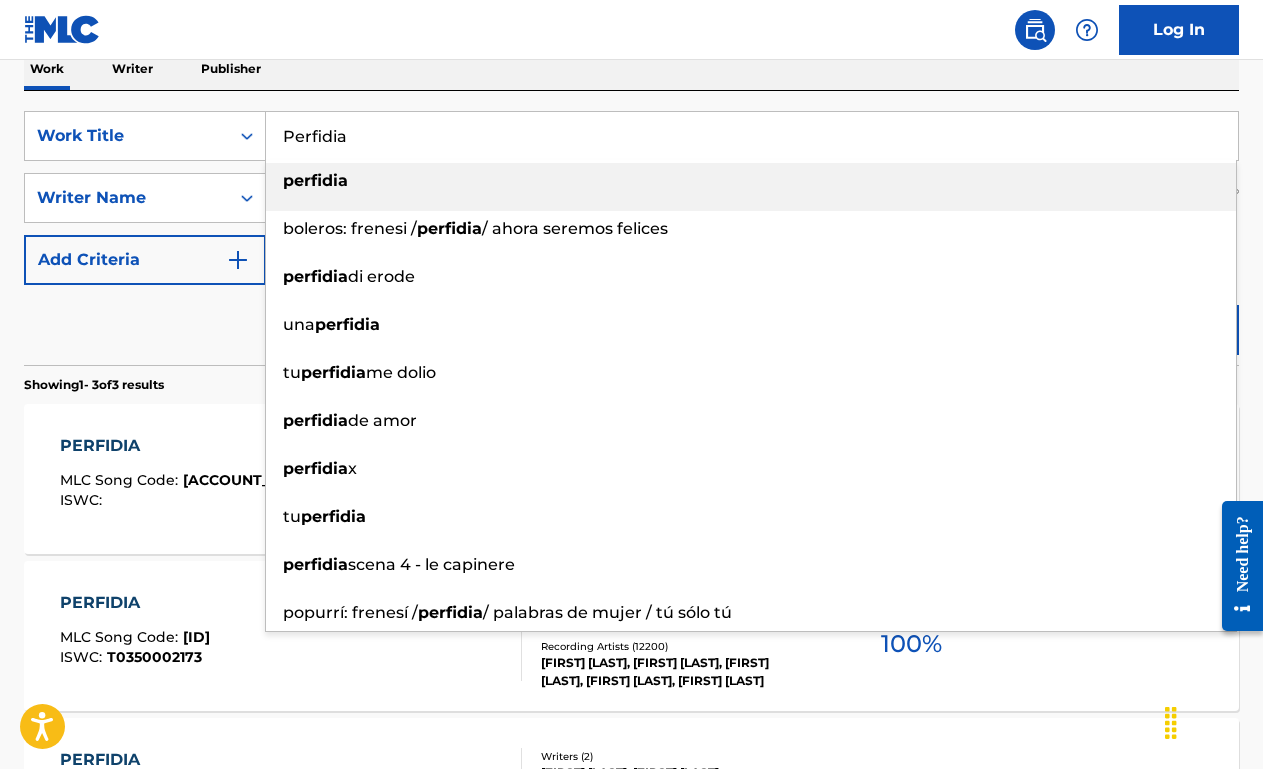 click on "Perfidia" at bounding box center (752, 136) 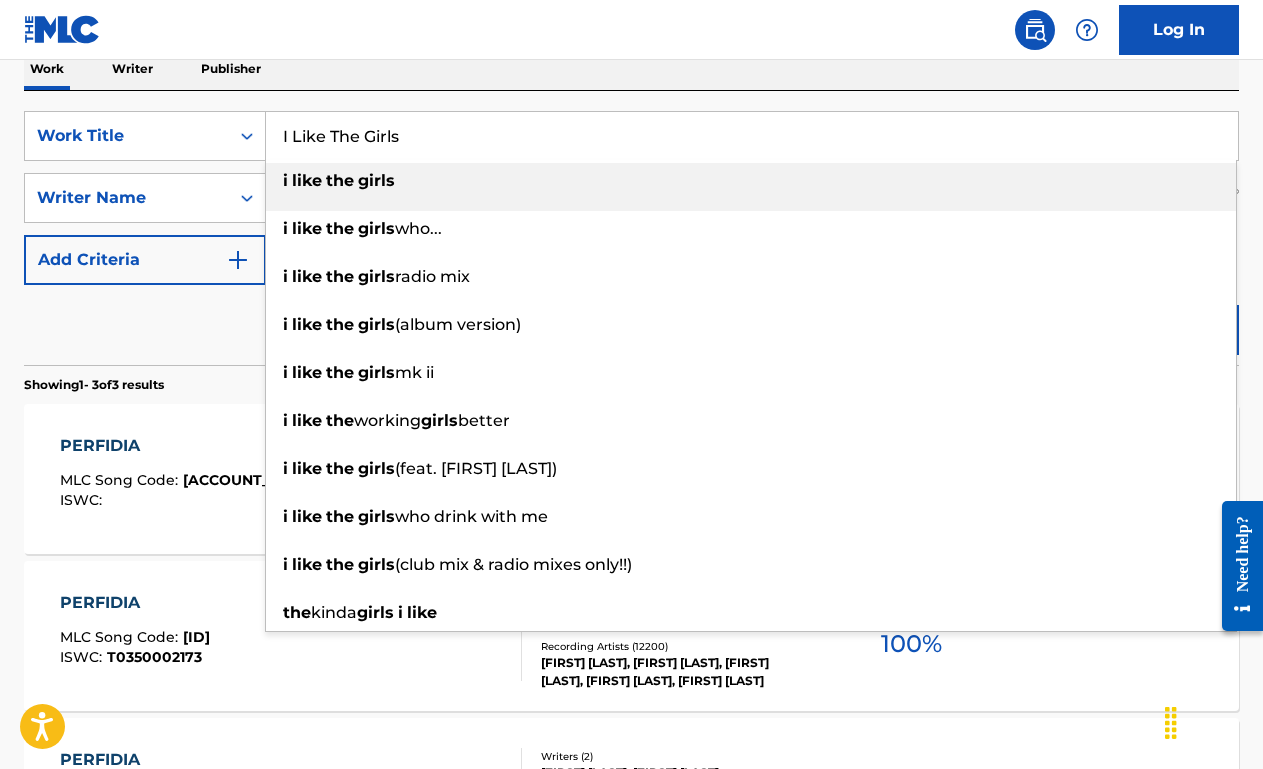 type on "I Like The Girls" 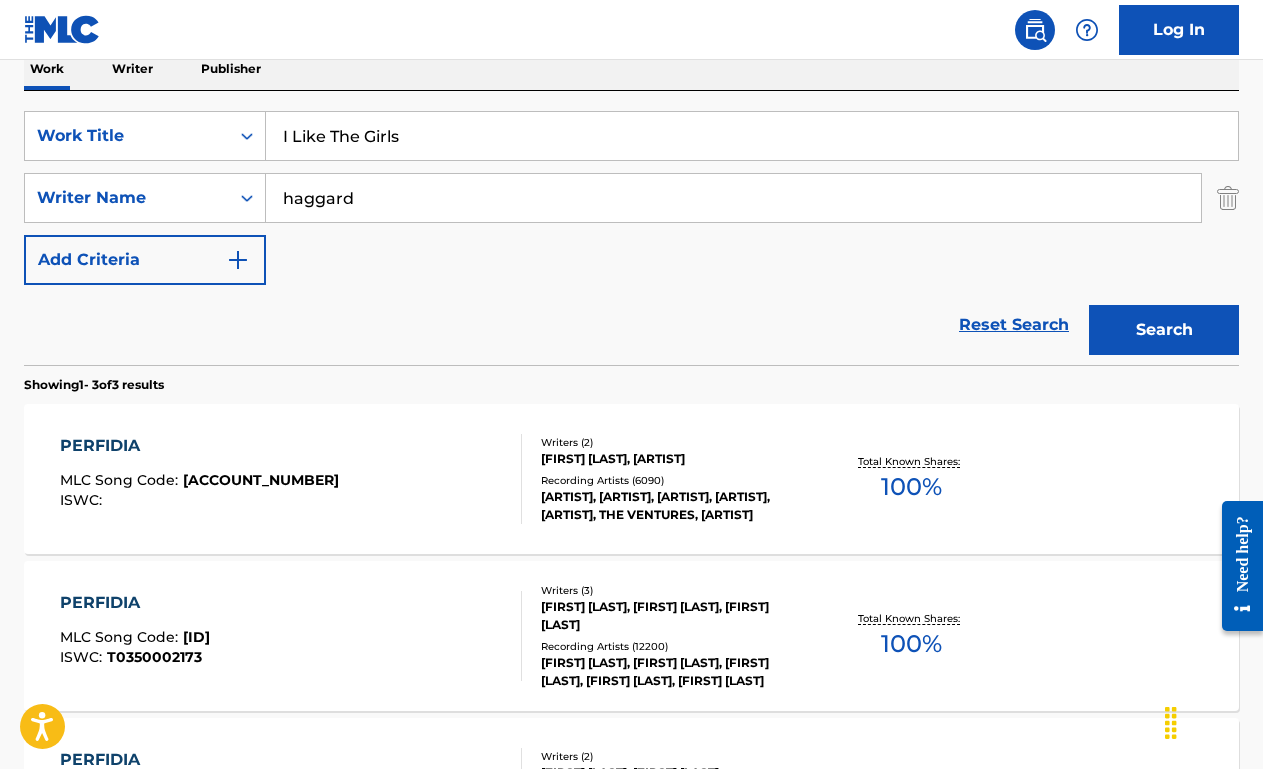 type on "haggard" 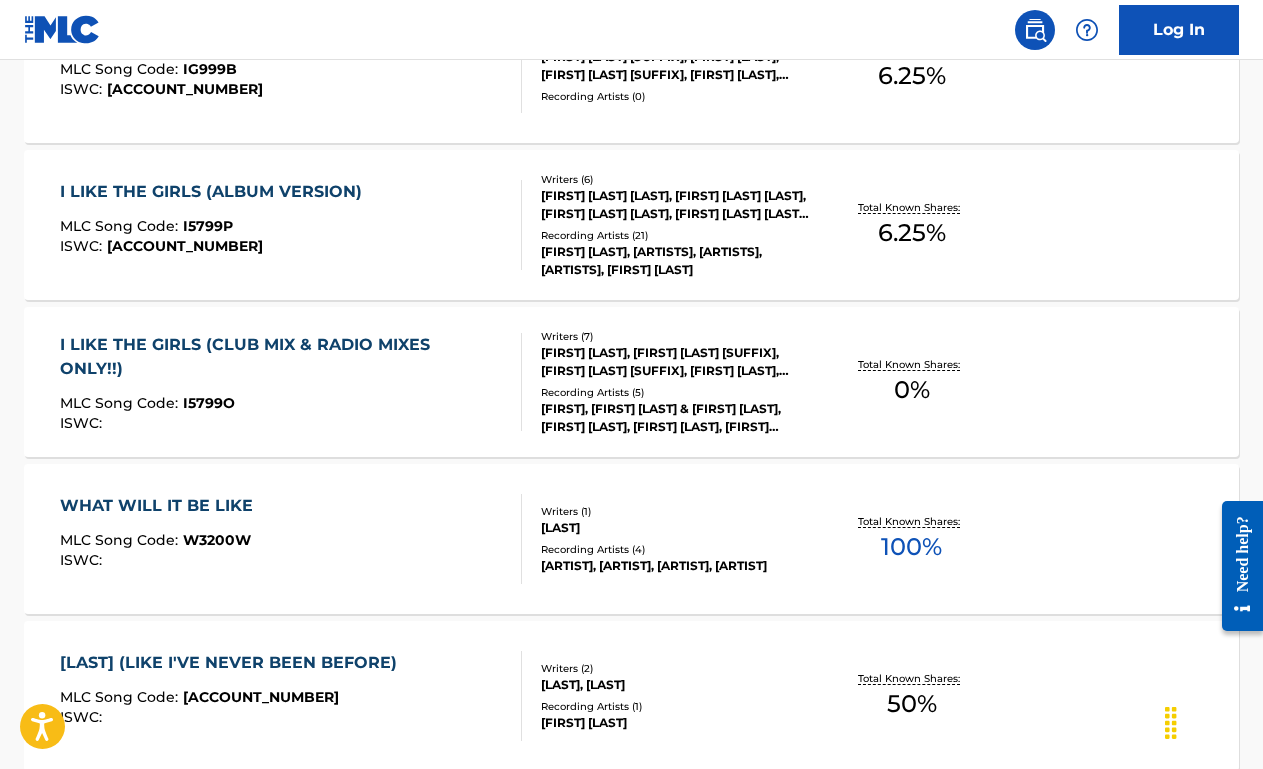 scroll, scrollTop: 903, scrollLeft: 0, axis: vertical 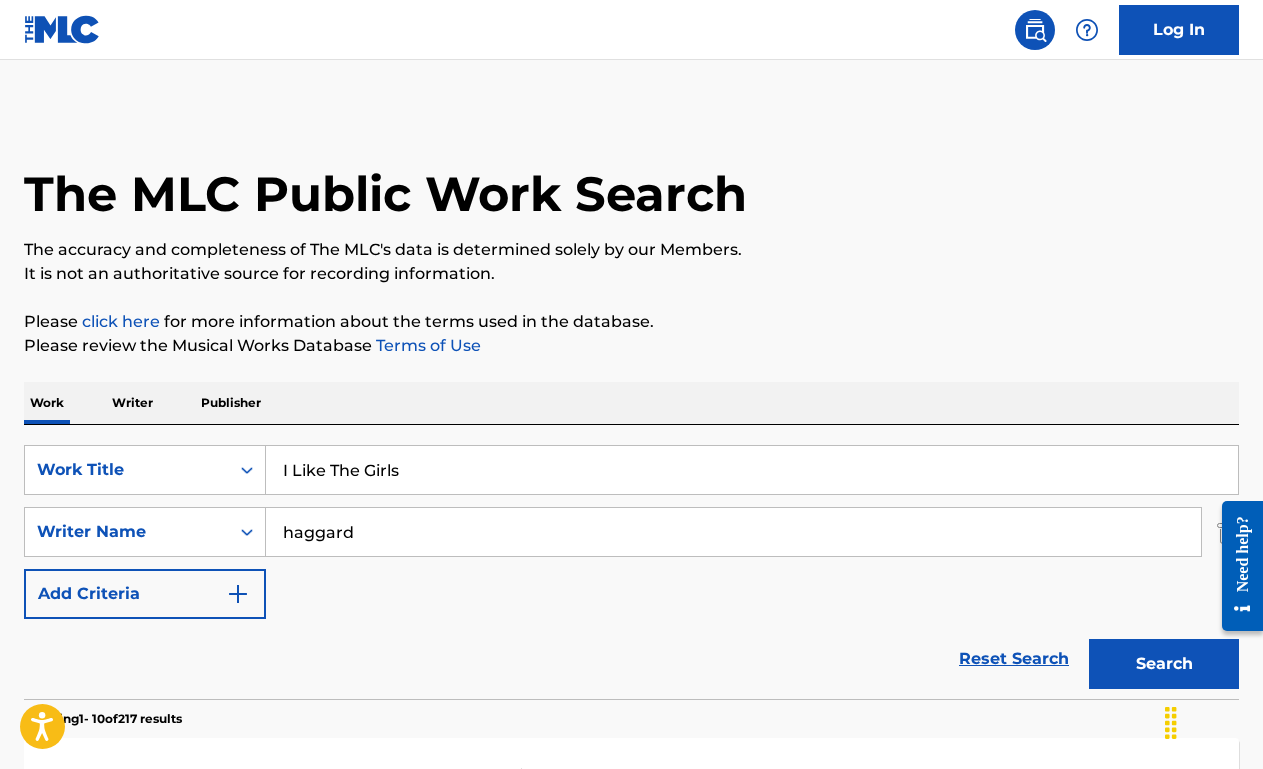 click on "Publisher" at bounding box center [231, 403] 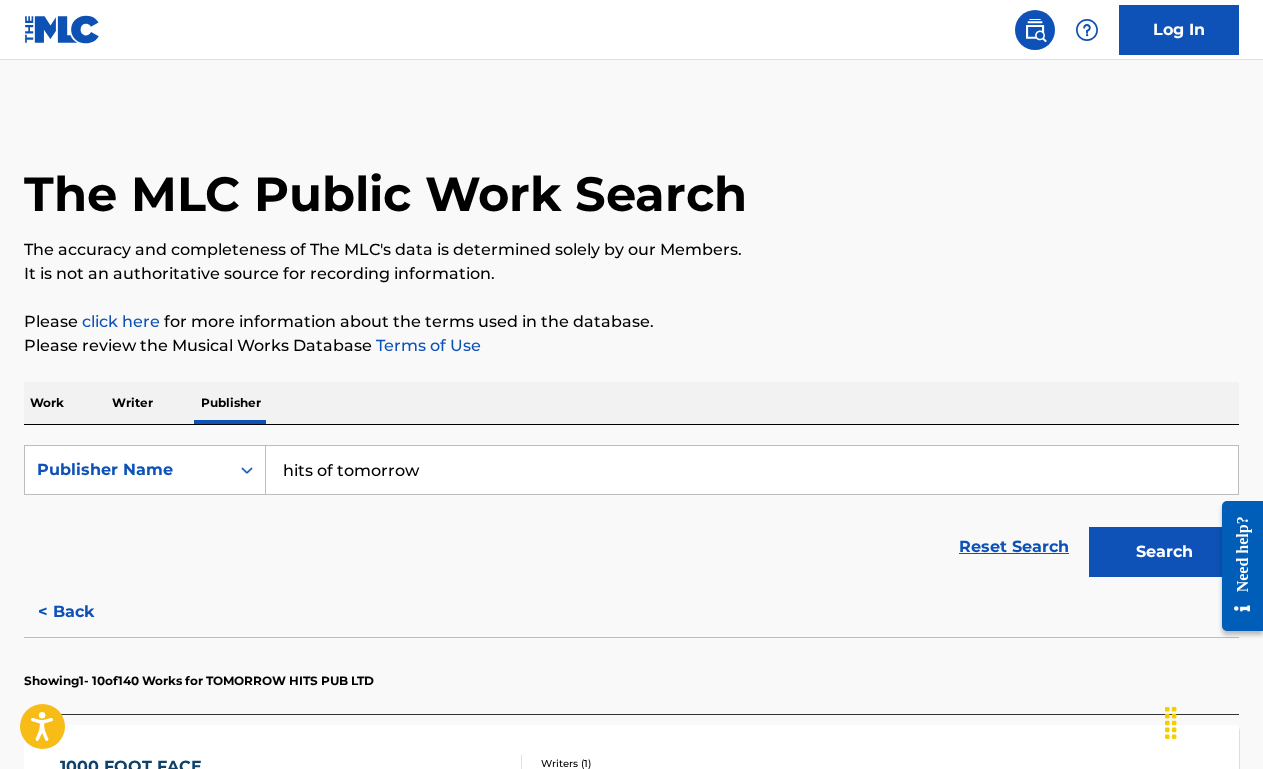 click on "hits of tomorrow" at bounding box center [752, 470] 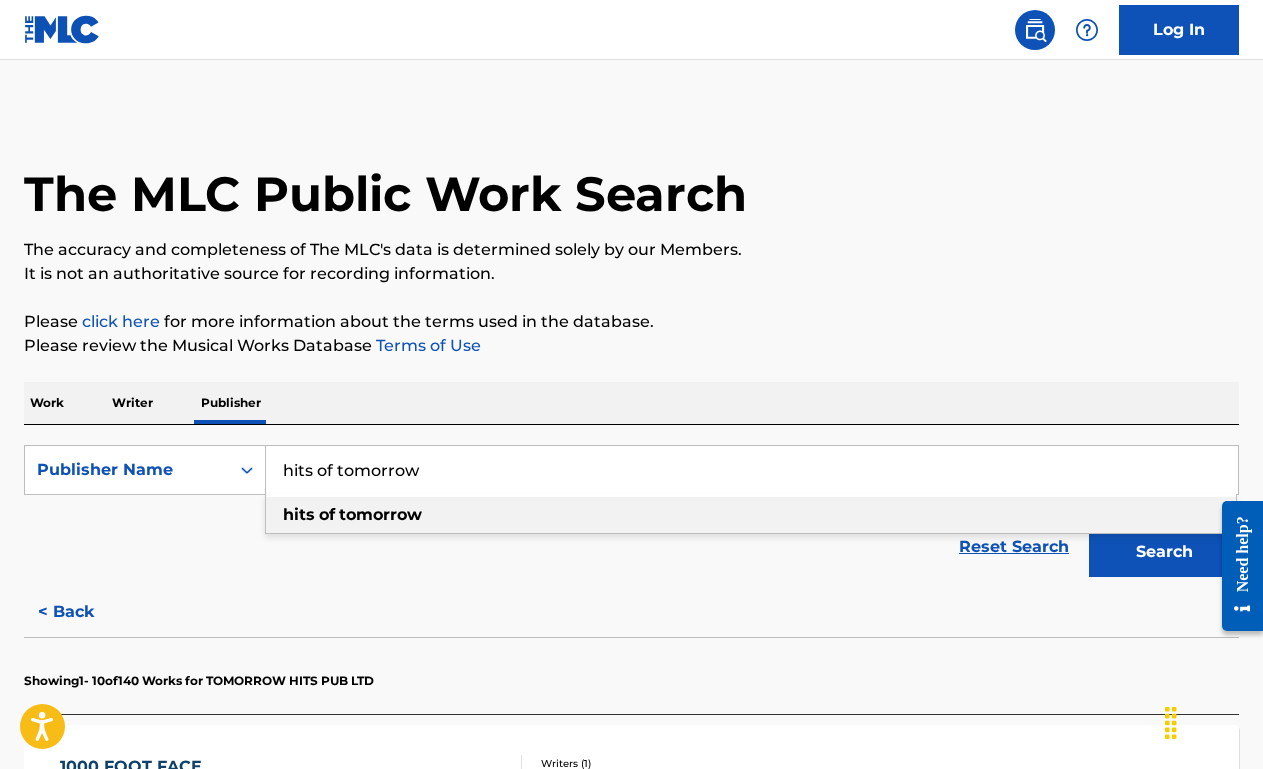 click on "hits of tomorrow" at bounding box center [752, 470] 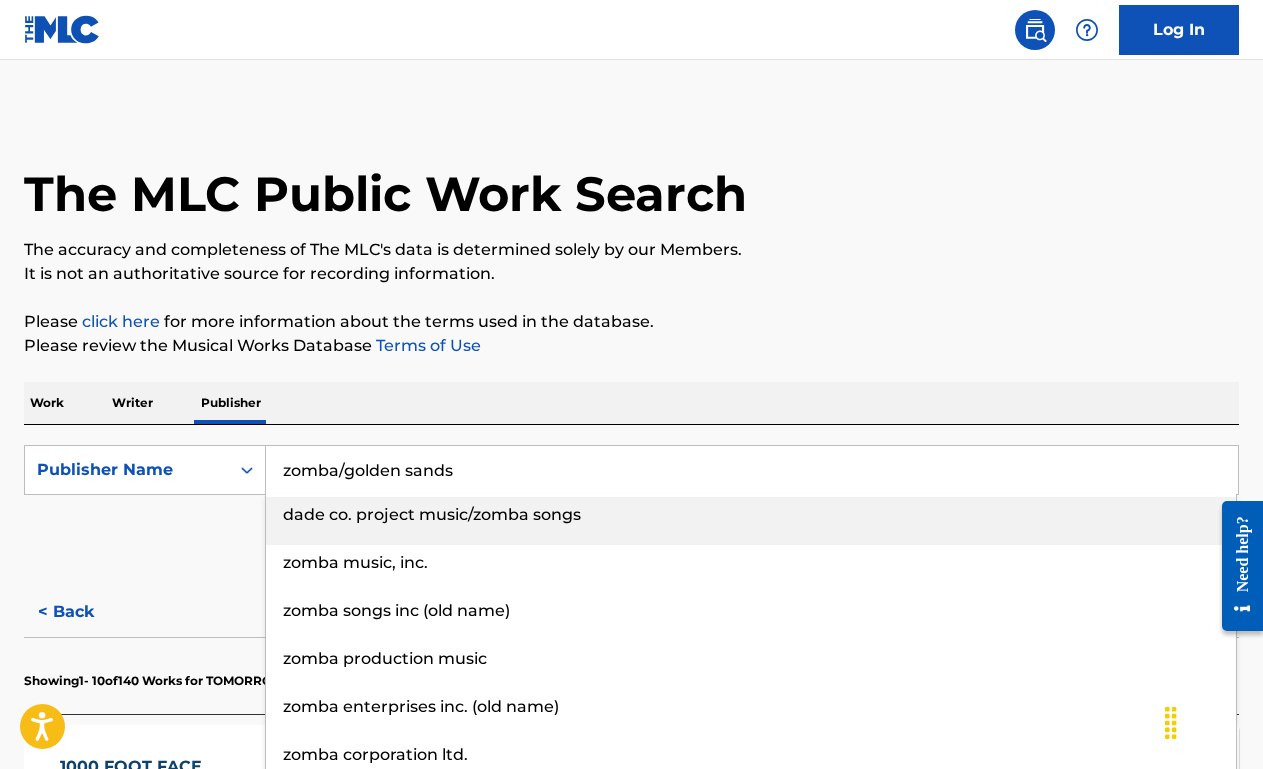 drag, startPoint x: 479, startPoint y: 463, endPoint x: 341, endPoint y: 468, distance: 138.09055 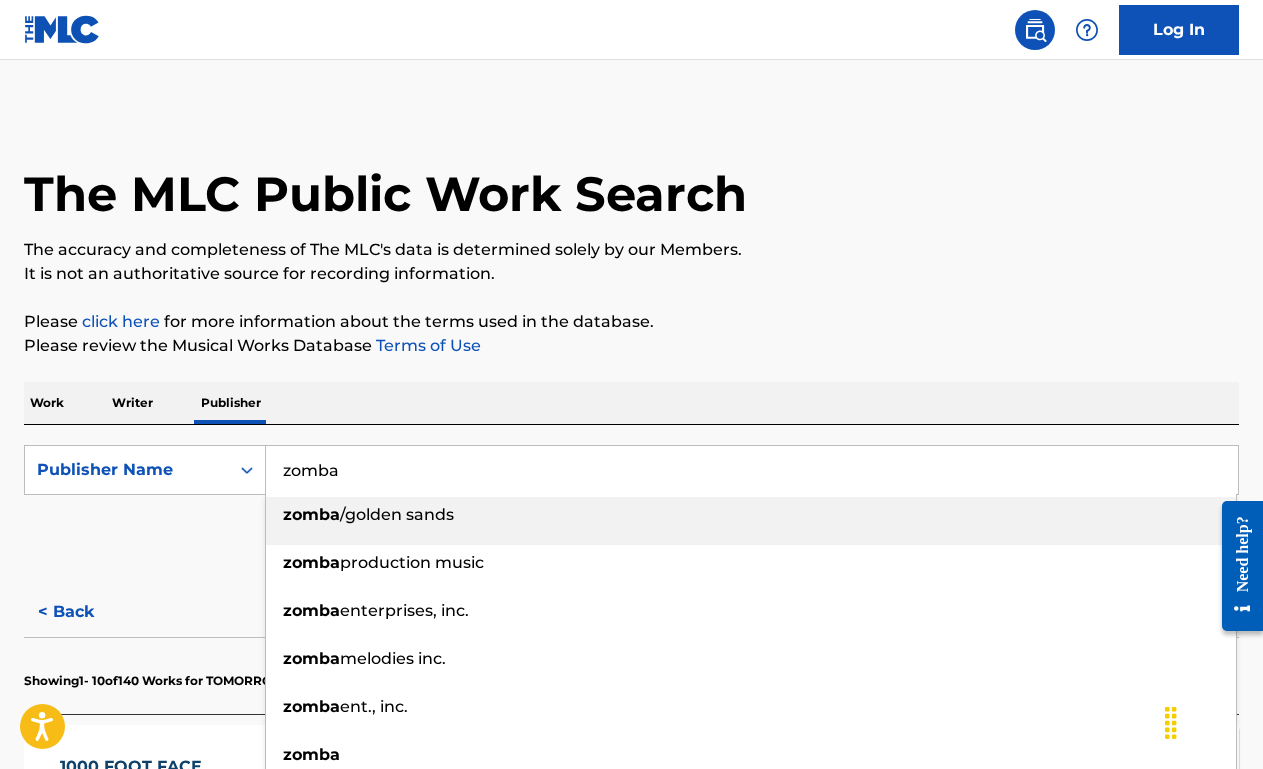 type on "zomba" 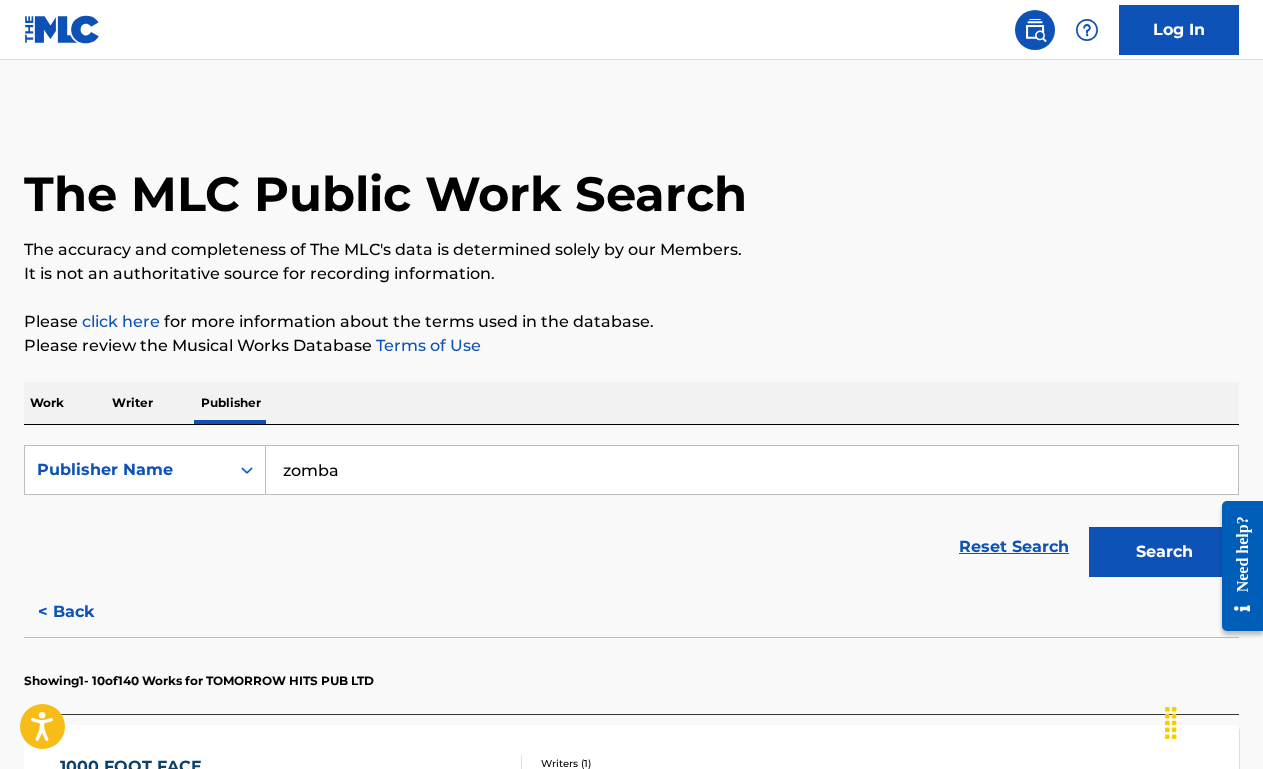 click on "Reset Search Search" at bounding box center (631, 547) 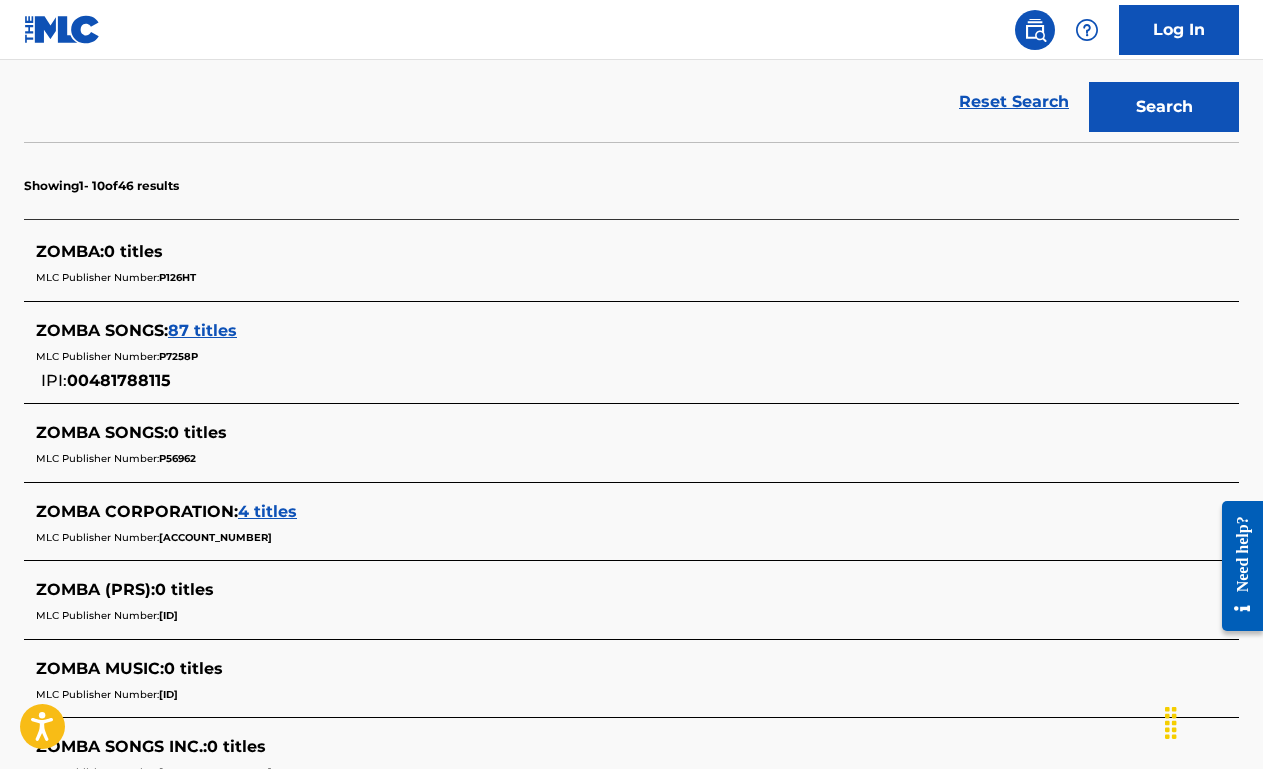 scroll, scrollTop: 435, scrollLeft: 0, axis: vertical 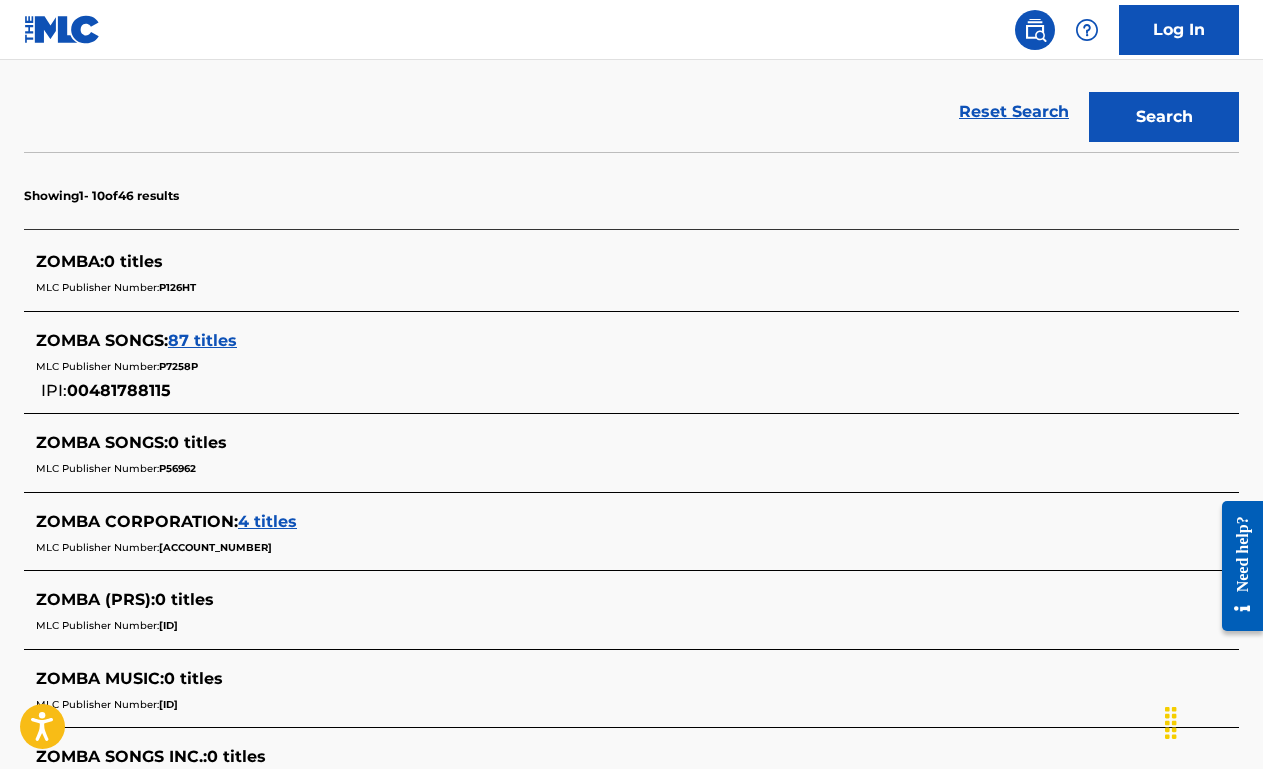 click on "ZOMBA SONGS :  87 titles" at bounding box center (605, 341) 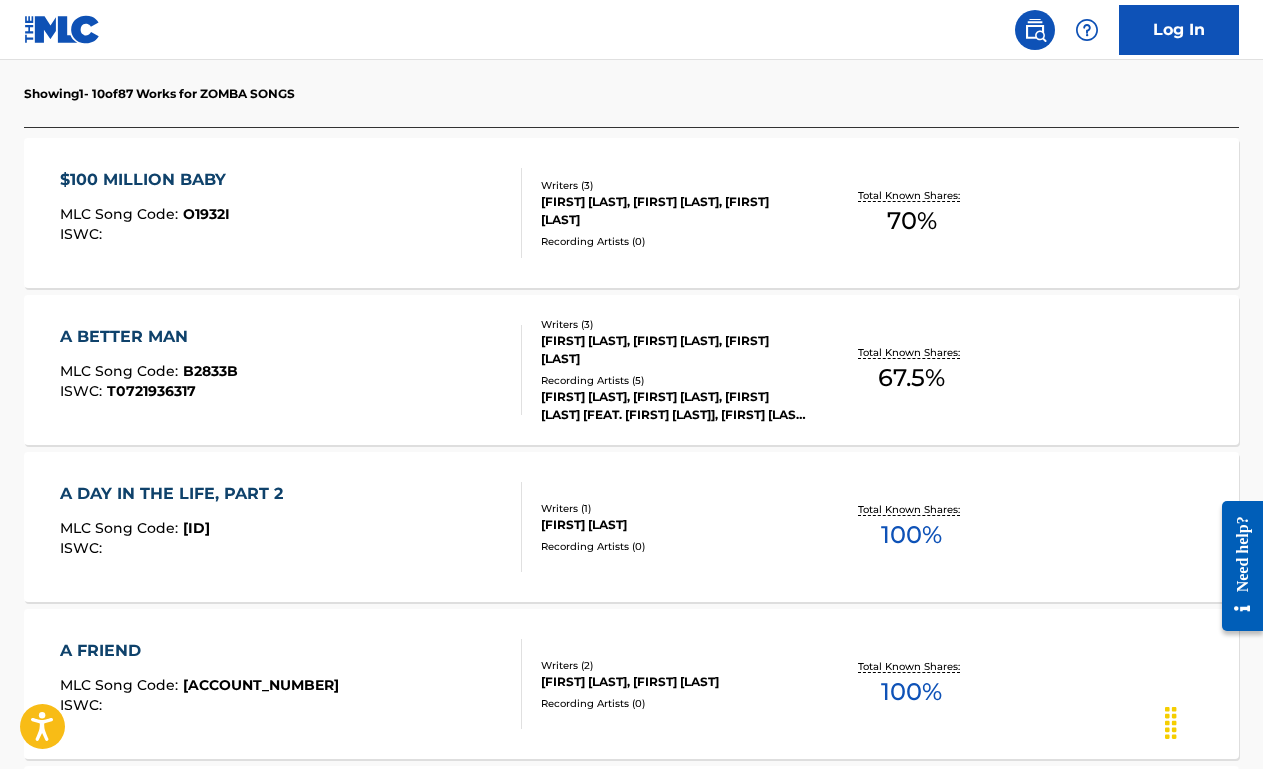 scroll, scrollTop: 609, scrollLeft: 0, axis: vertical 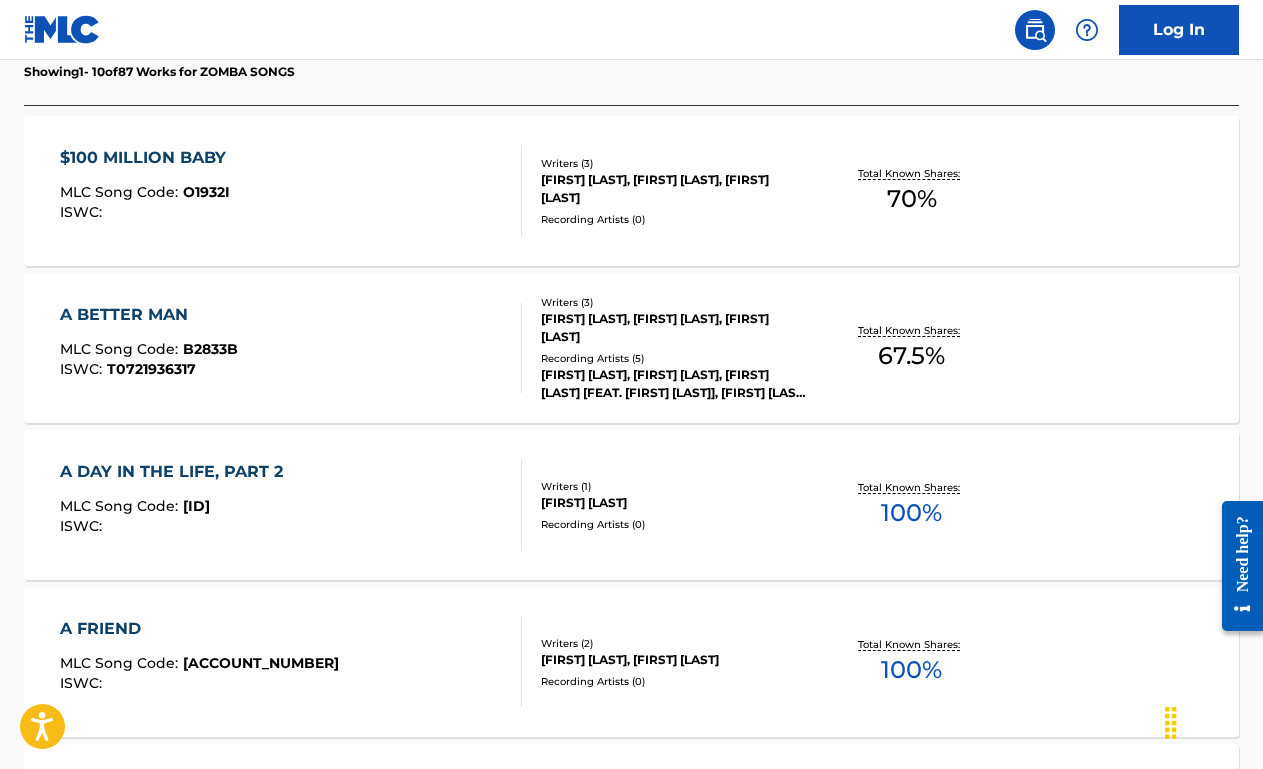 click on "A DAY IN THE LIFE, PART 2 MLC Song Code : D7068H ISWC :" at bounding box center [176, 505] 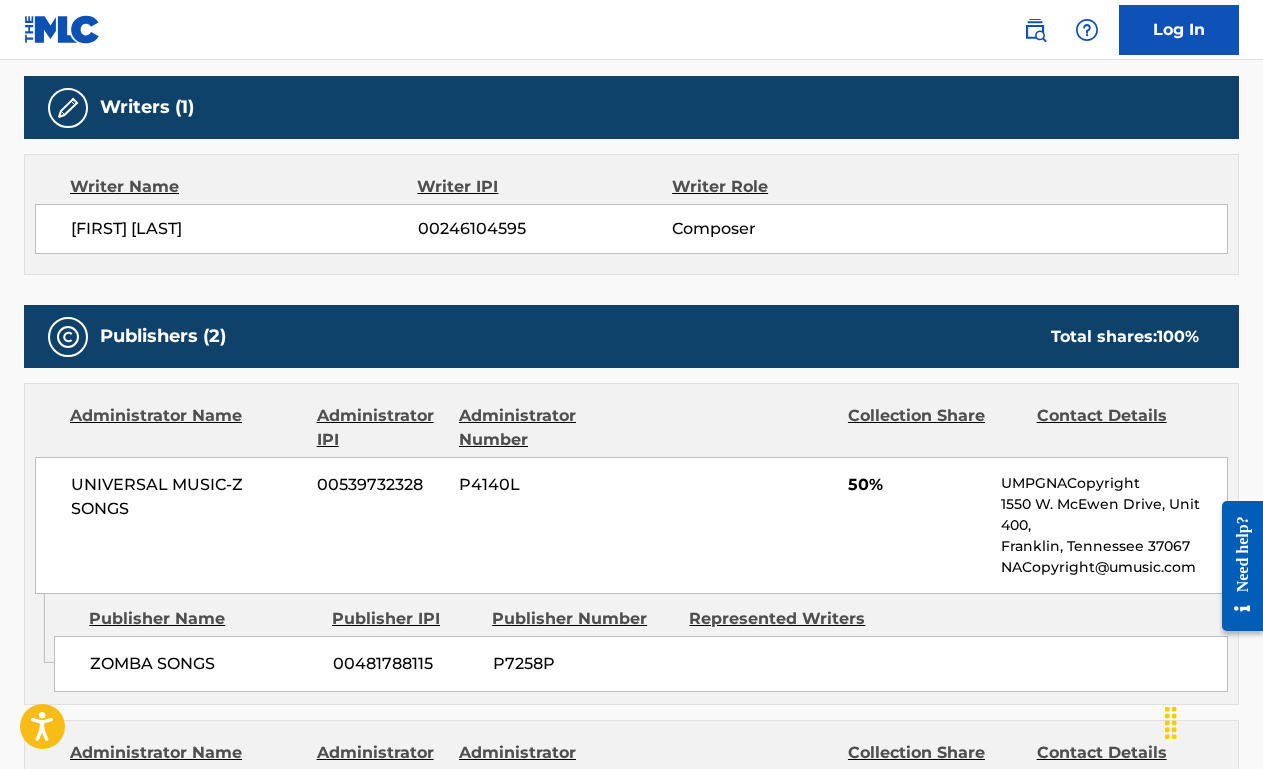 scroll, scrollTop: 0, scrollLeft: 0, axis: both 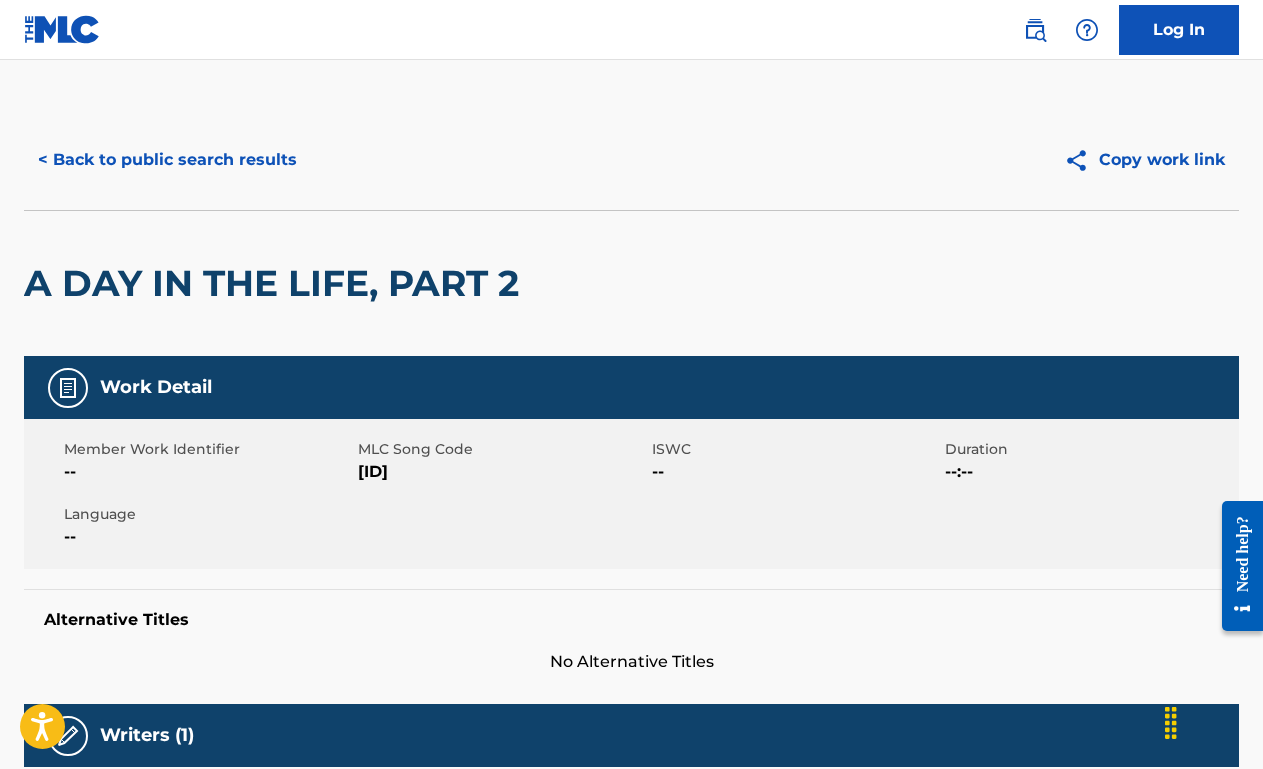 click on "< Back to public search results" at bounding box center (167, 160) 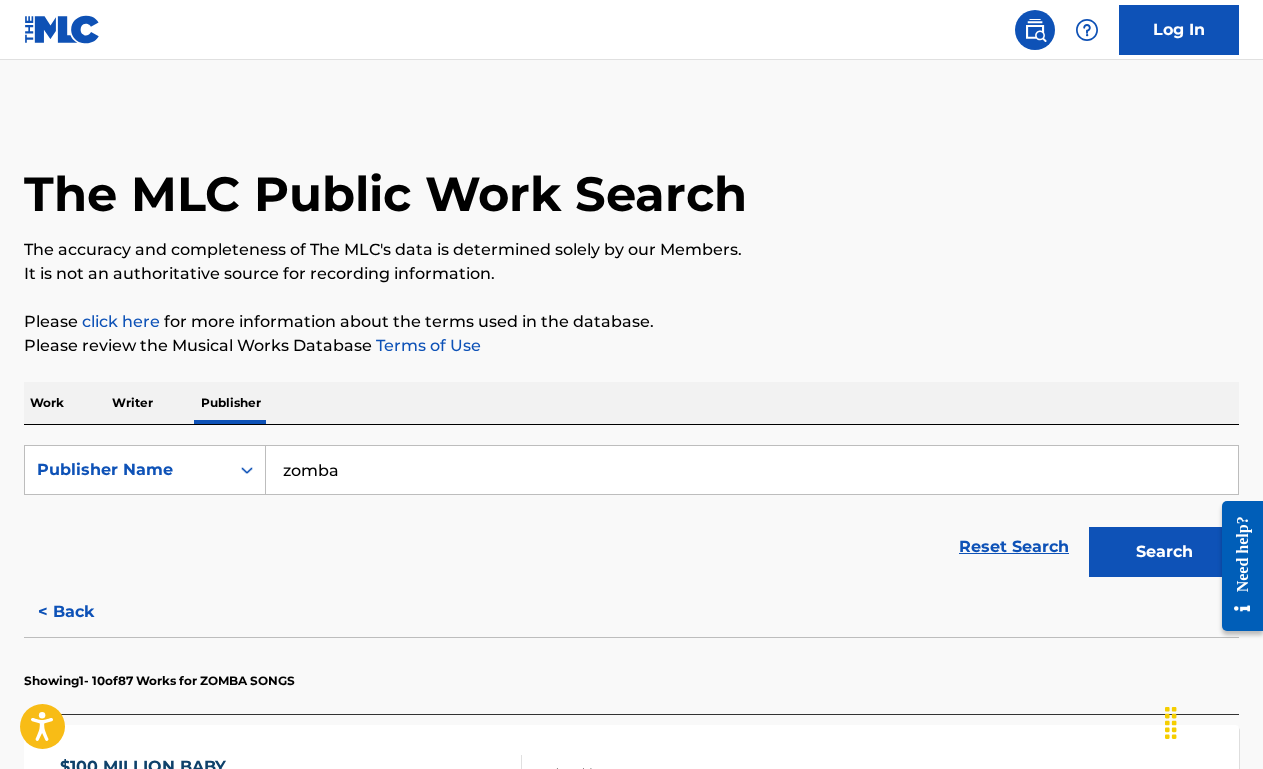 click on "Work" at bounding box center [47, 403] 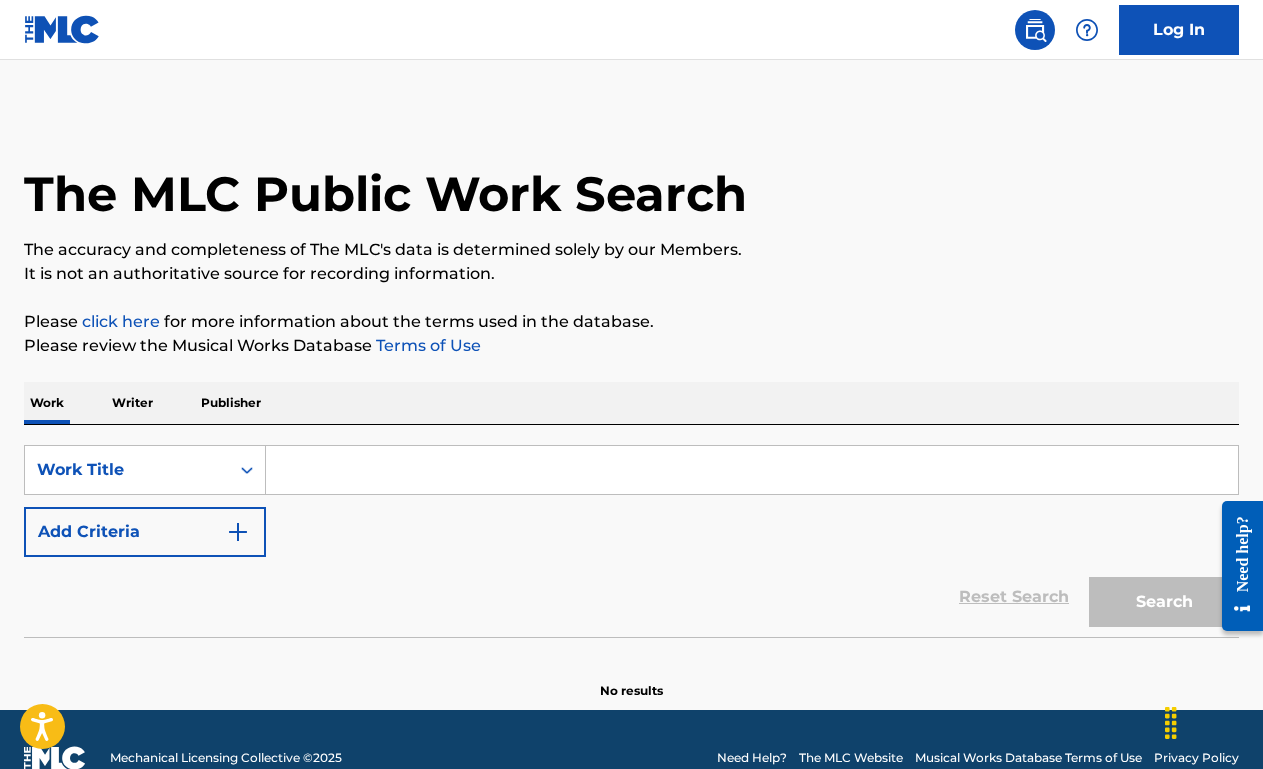 click at bounding box center [752, 470] 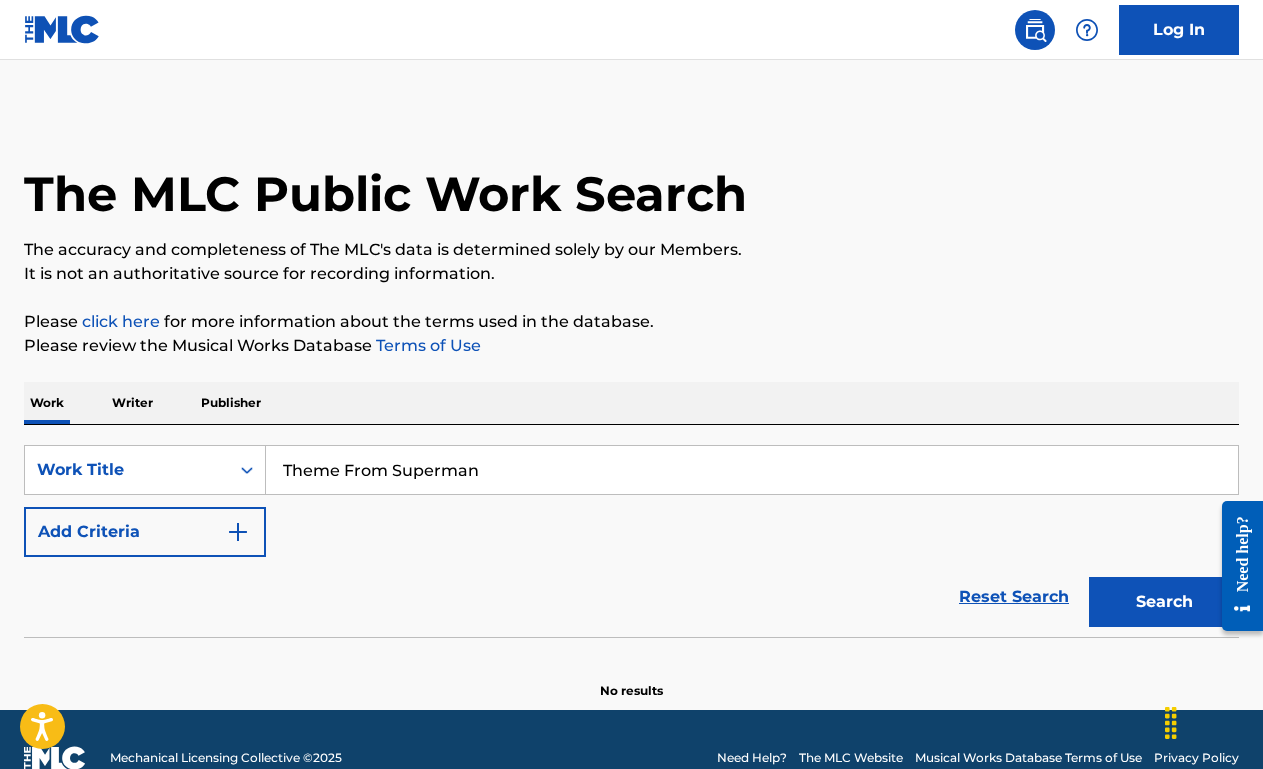 type on "Theme From Superman" 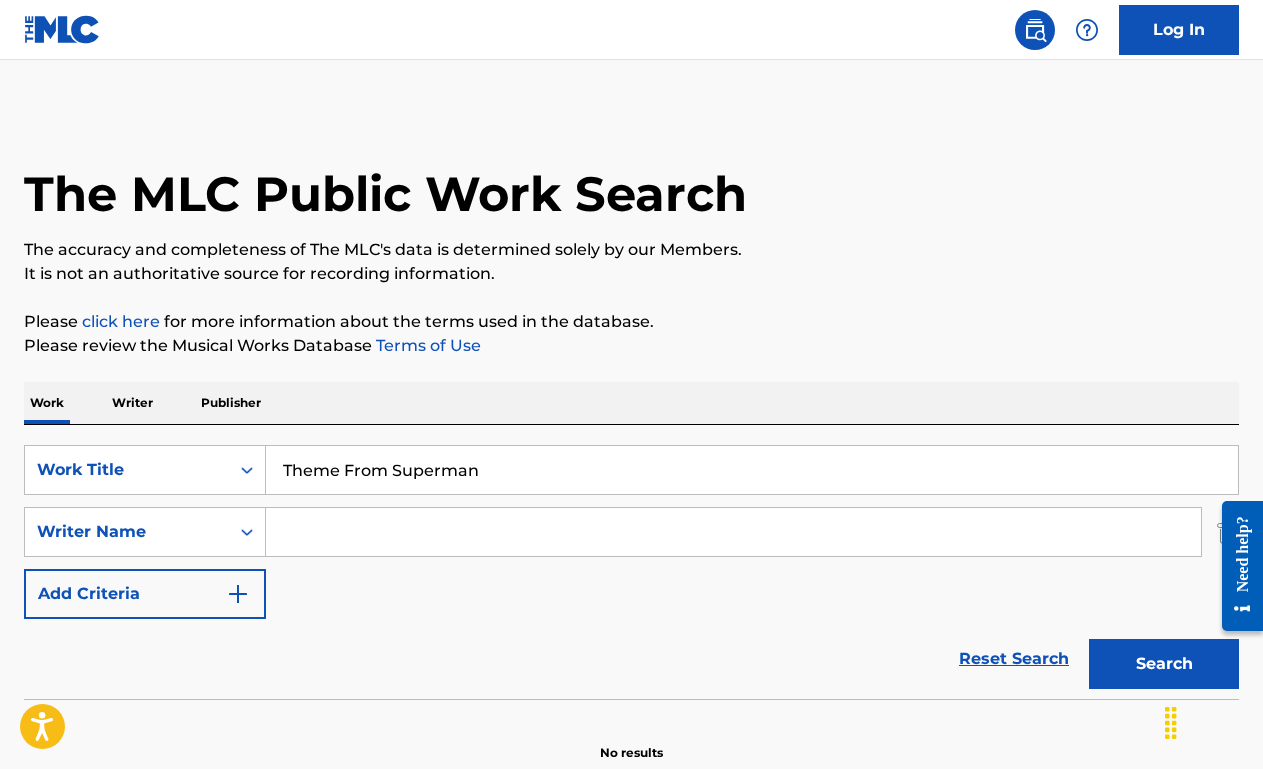 click at bounding box center (733, 532) 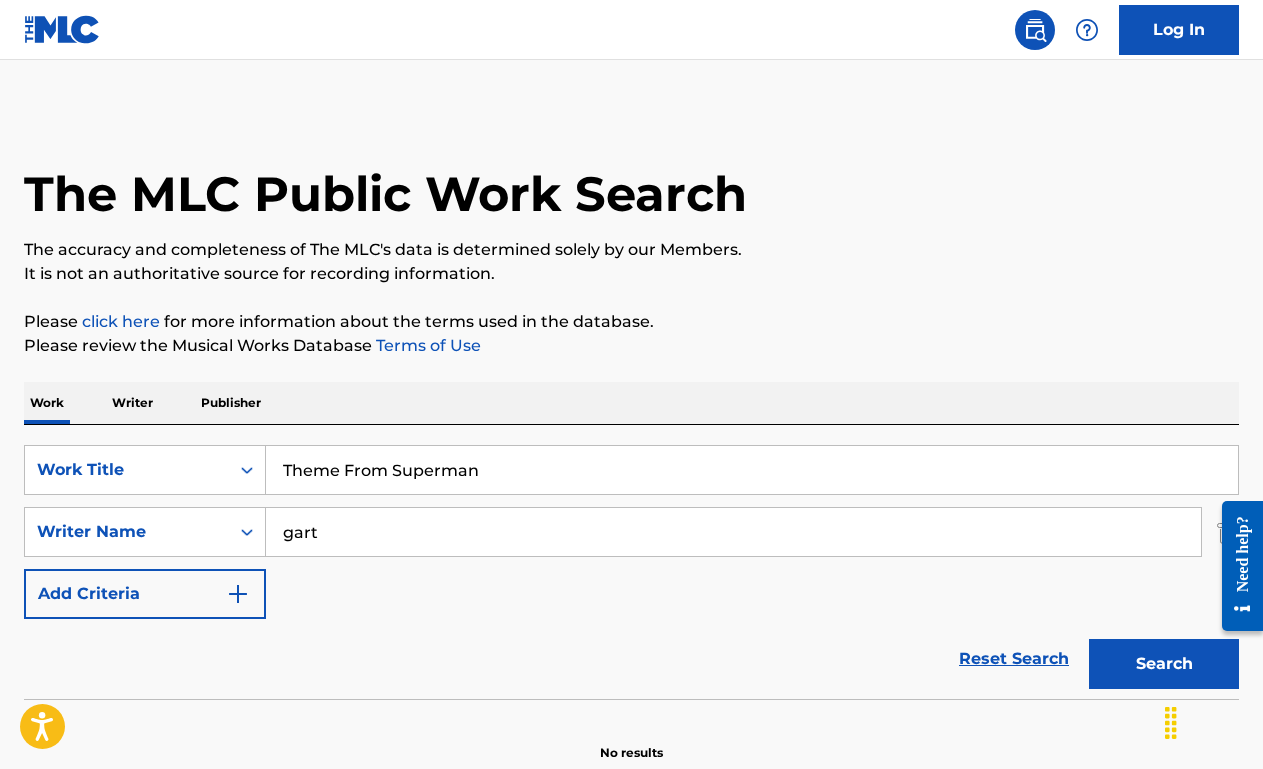 type on "gart" 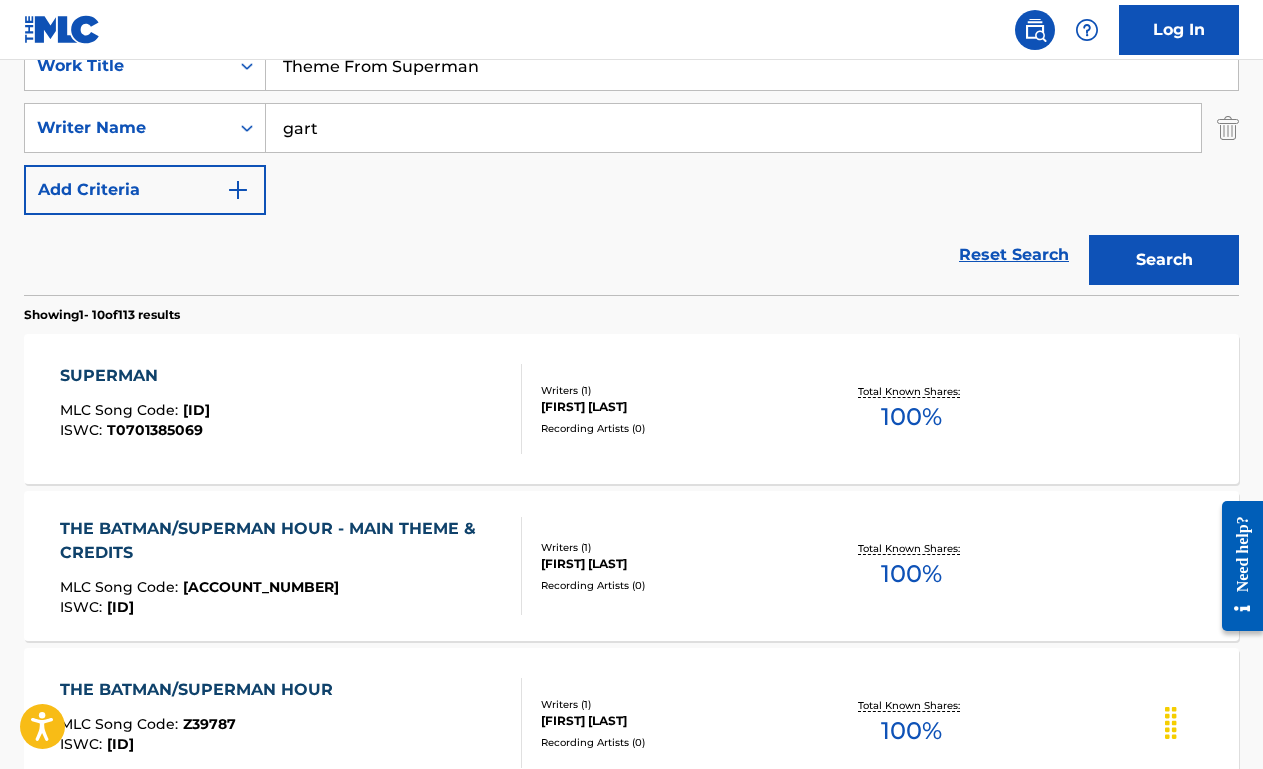 scroll, scrollTop: 427, scrollLeft: 0, axis: vertical 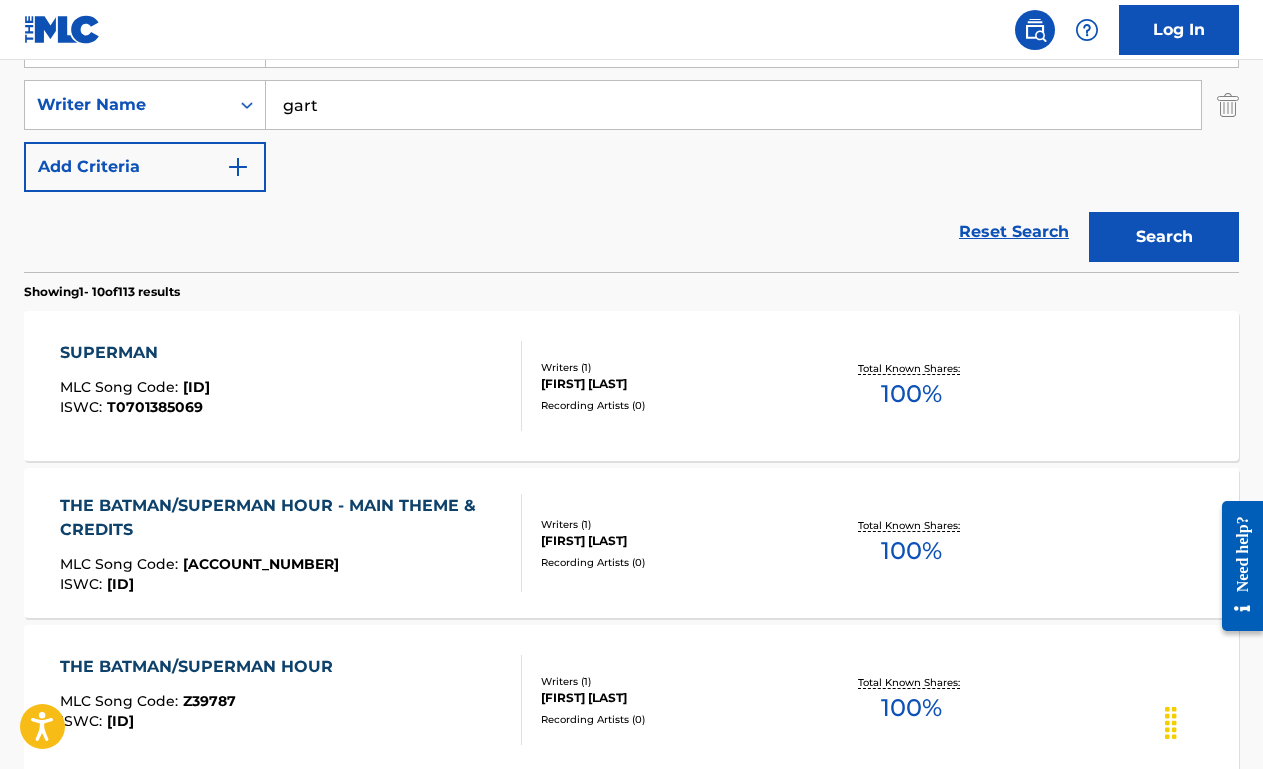click on "SUPERMAN MLC Song Code : SV79GY ISWC : T0701385069" at bounding box center [291, 386] 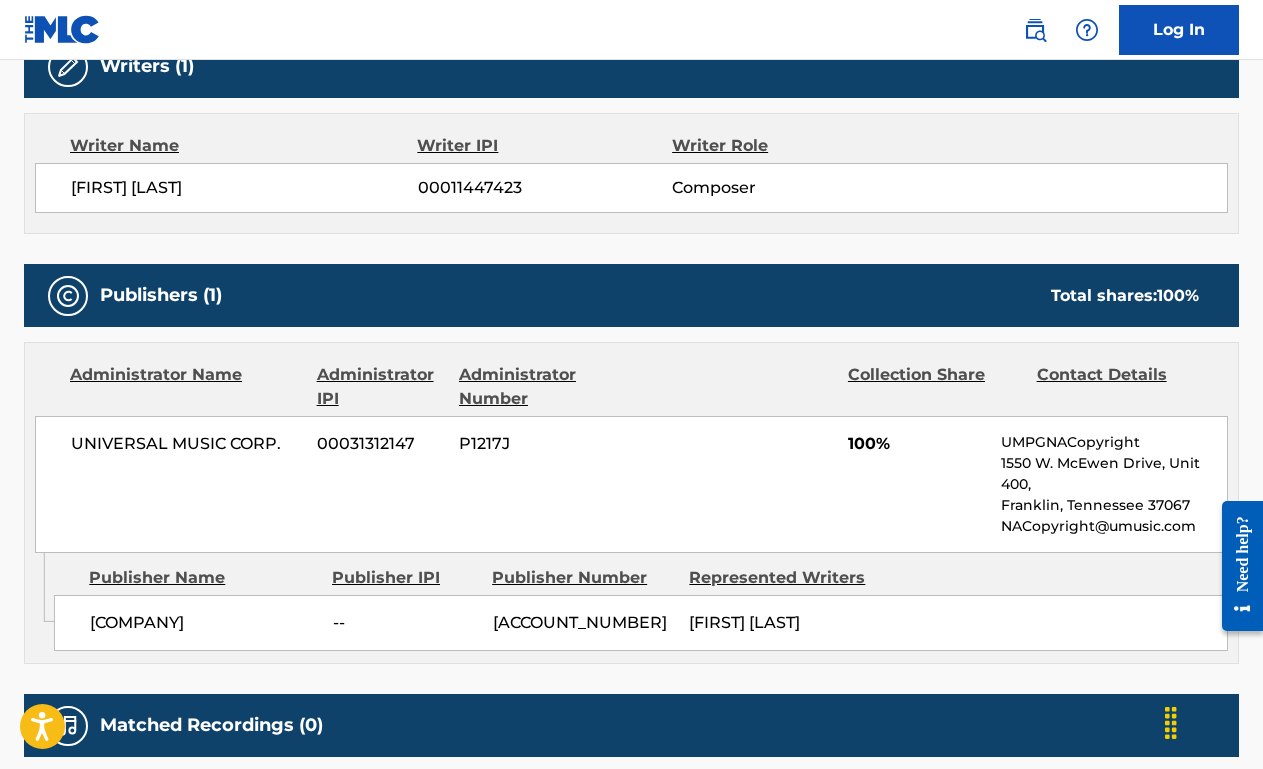 scroll, scrollTop: 671, scrollLeft: 0, axis: vertical 